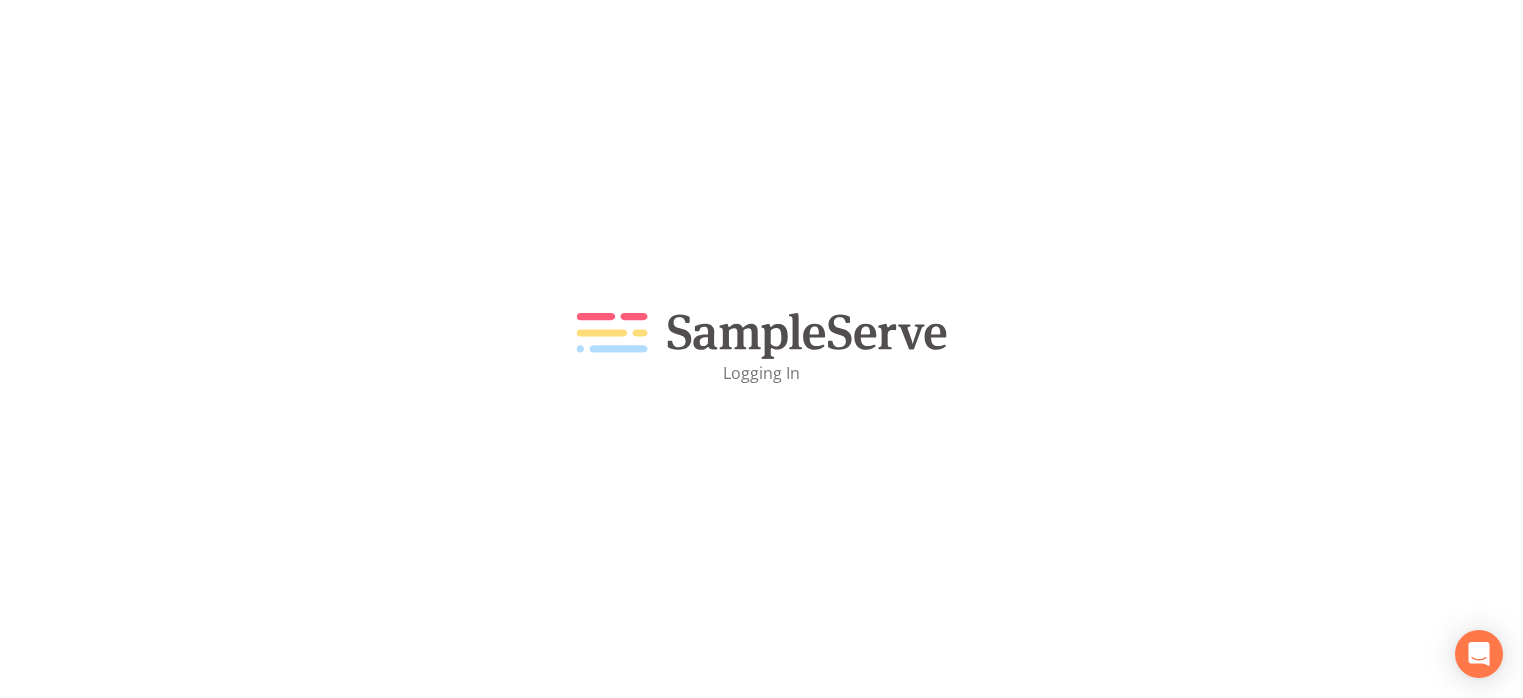 scroll, scrollTop: 0, scrollLeft: 0, axis: both 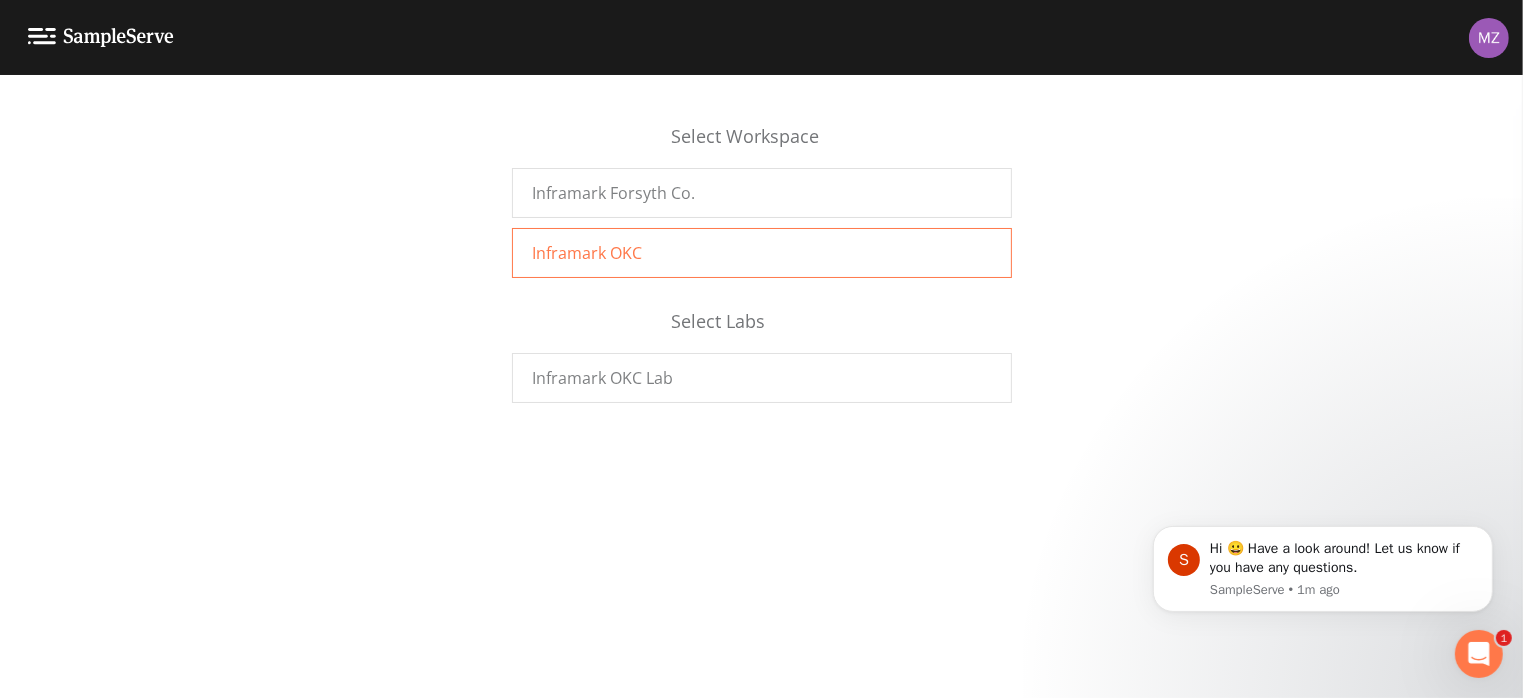 click on "Inframark OKC" at bounding box center [588, 253] 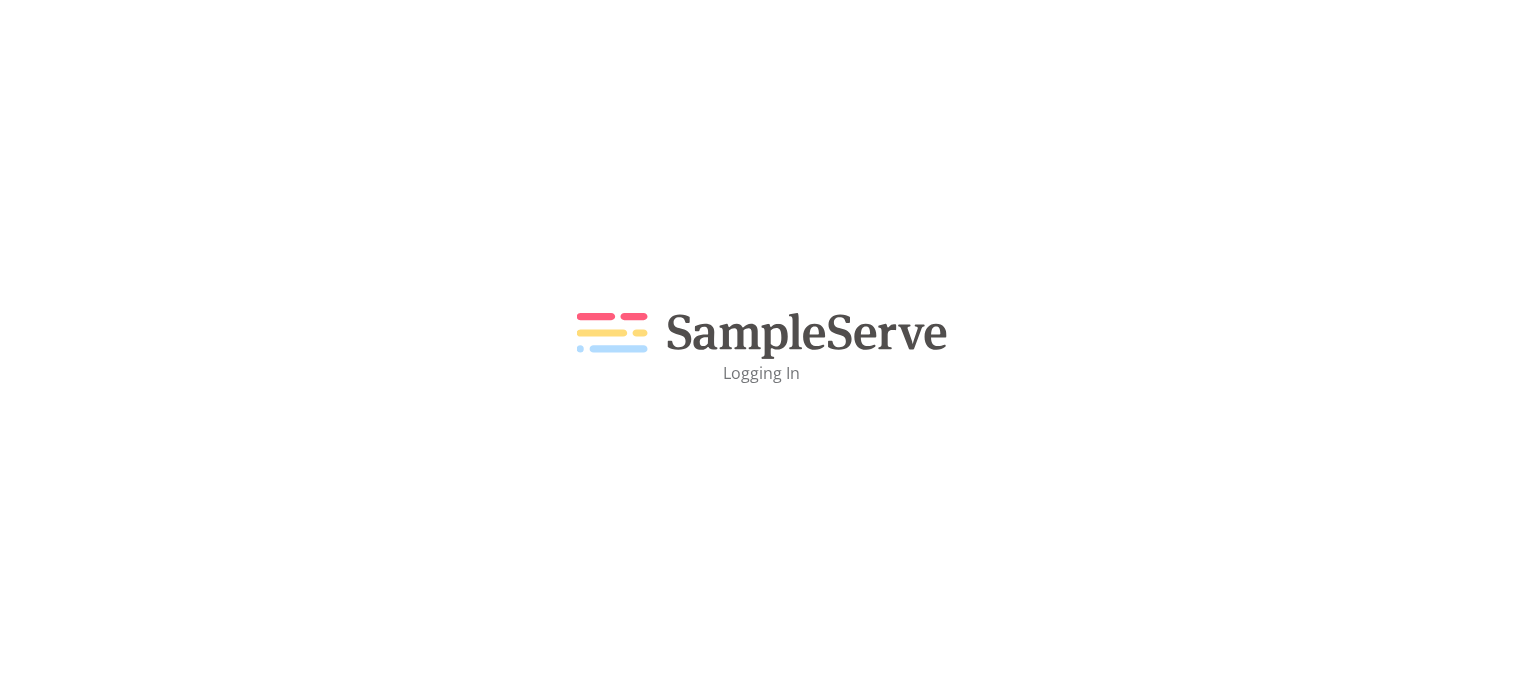 scroll, scrollTop: 0, scrollLeft: 0, axis: both 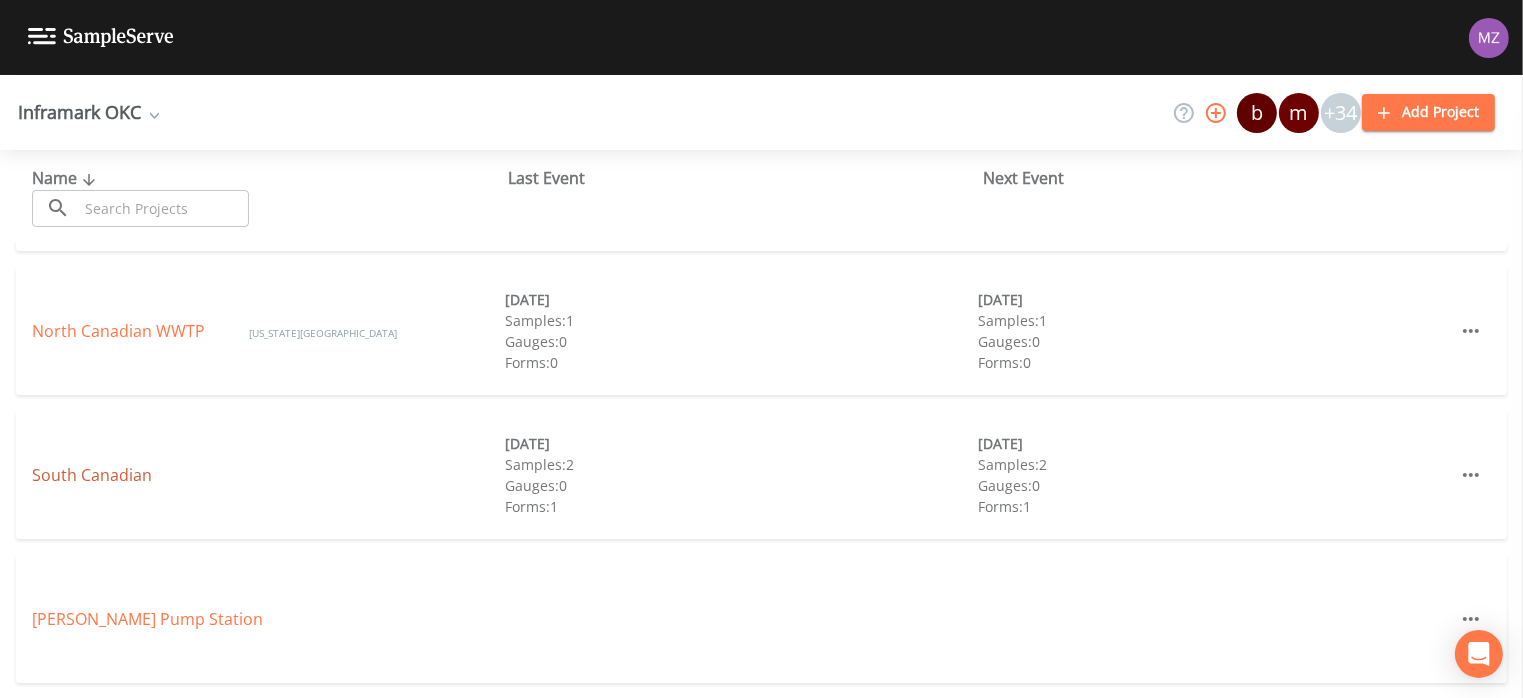 click on "South Canadian" at bounding box center (92, 475) 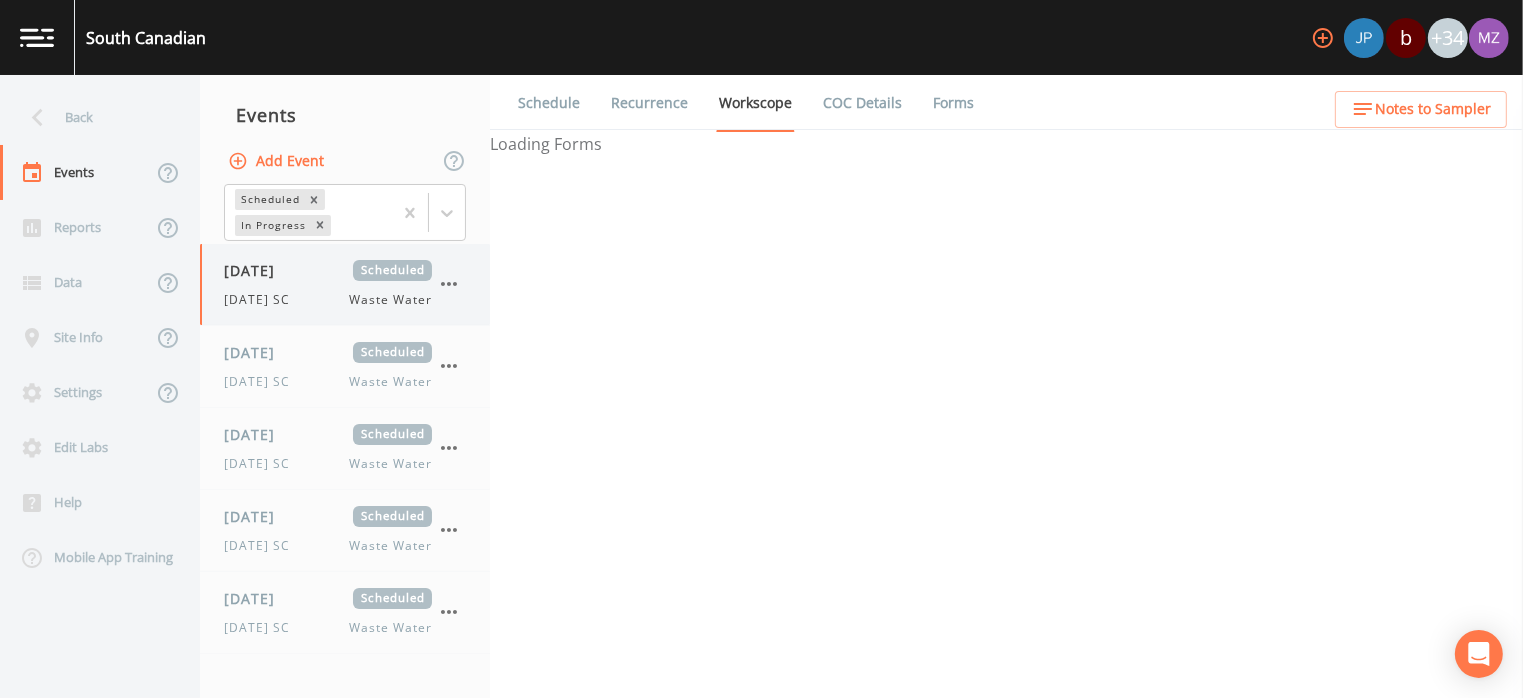 select on "b6a3c313-748b-4795-a028-792ad310bd60" 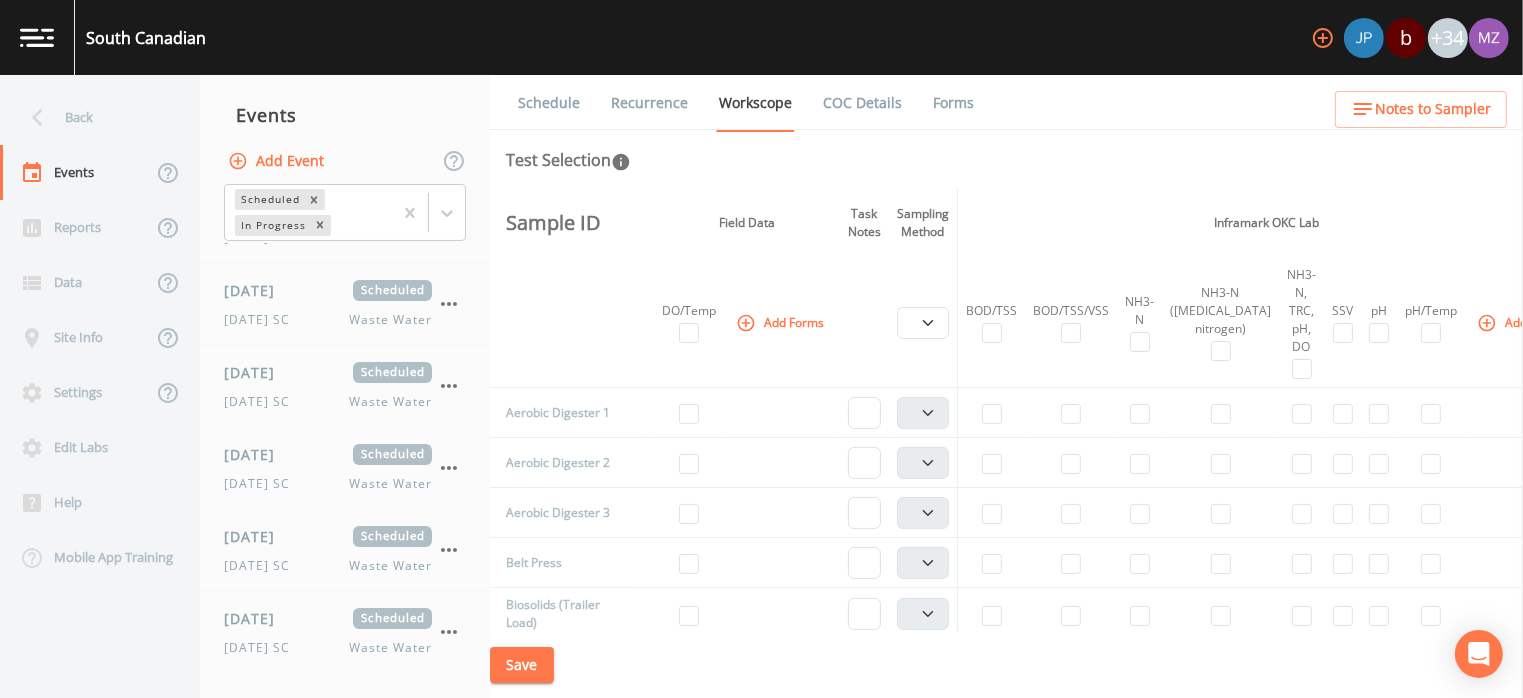 scroll, scrollTop: 476, scrollLeft: 0, axis: vertical 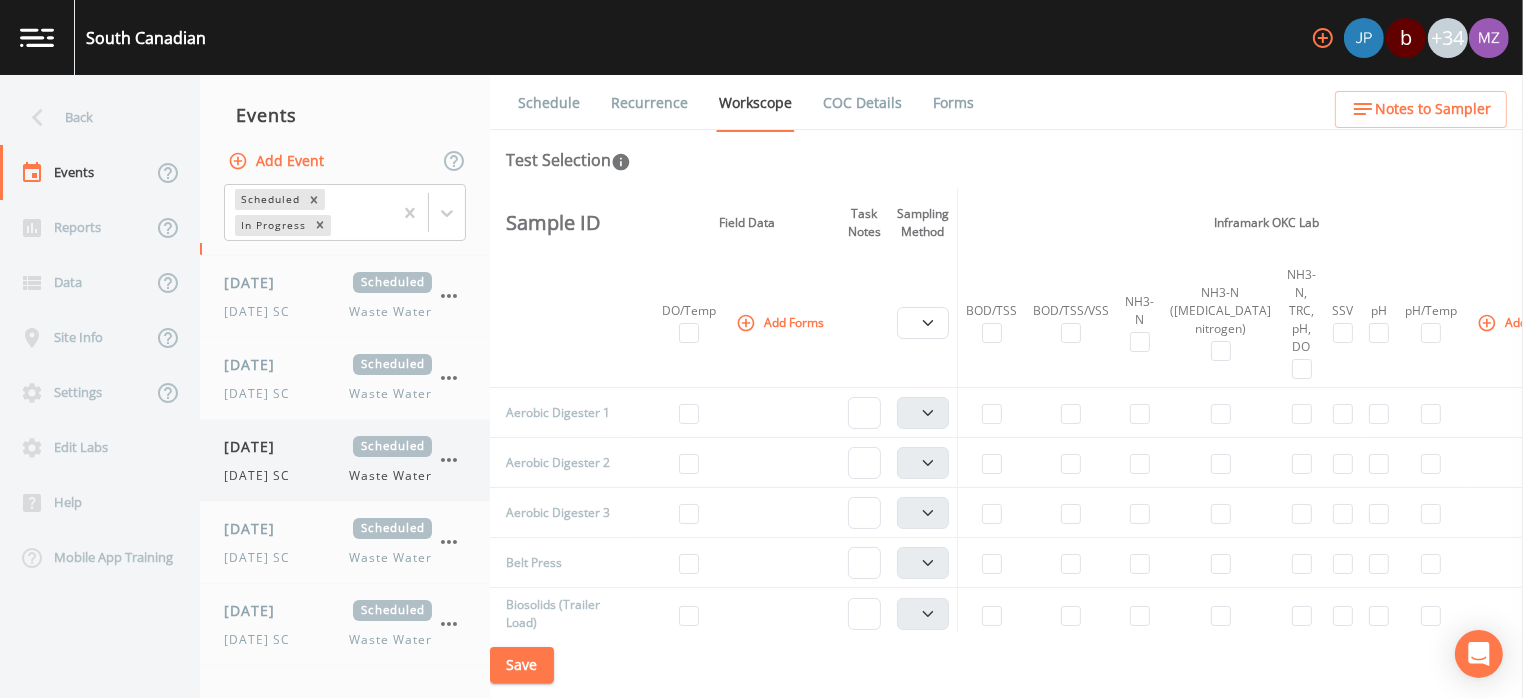 drag, startPoint x: 451, startPoint y: 459, endPoint x: 304, endPoint y: 433, distance: 149.28162 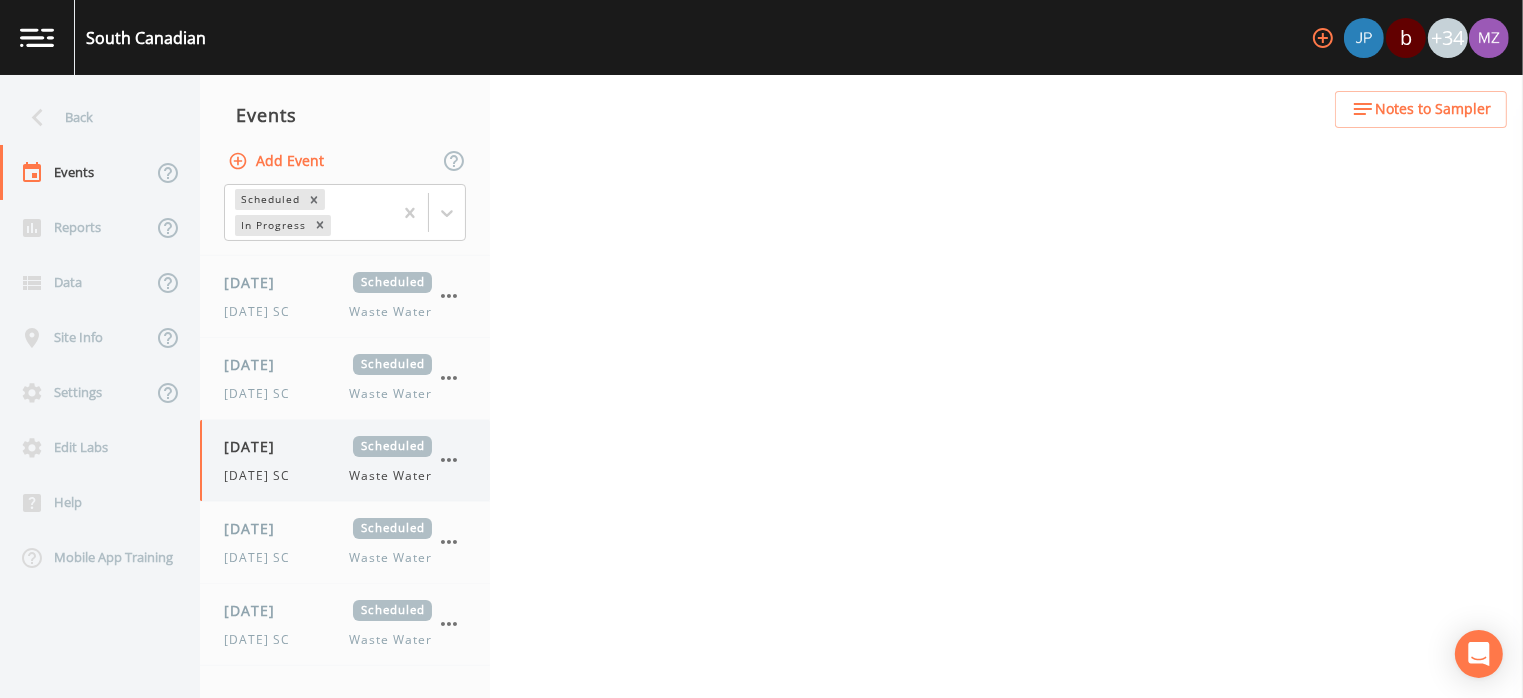 select on "b6a3c313-748b-4795-a028-792ad310bd60" 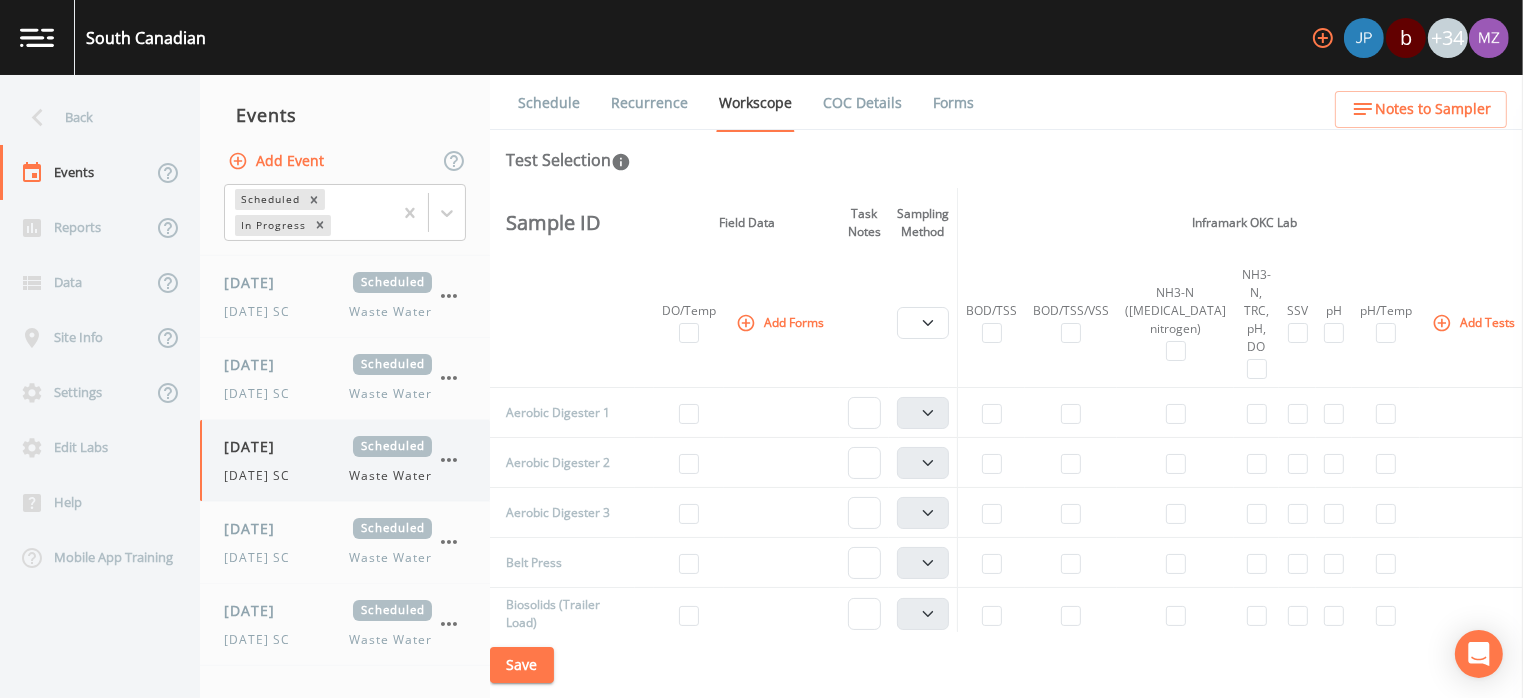 drag, startPoint x: 306, startPoint y: 449, endPoint x: 301, endPoint y: 477, distance: 28.442924 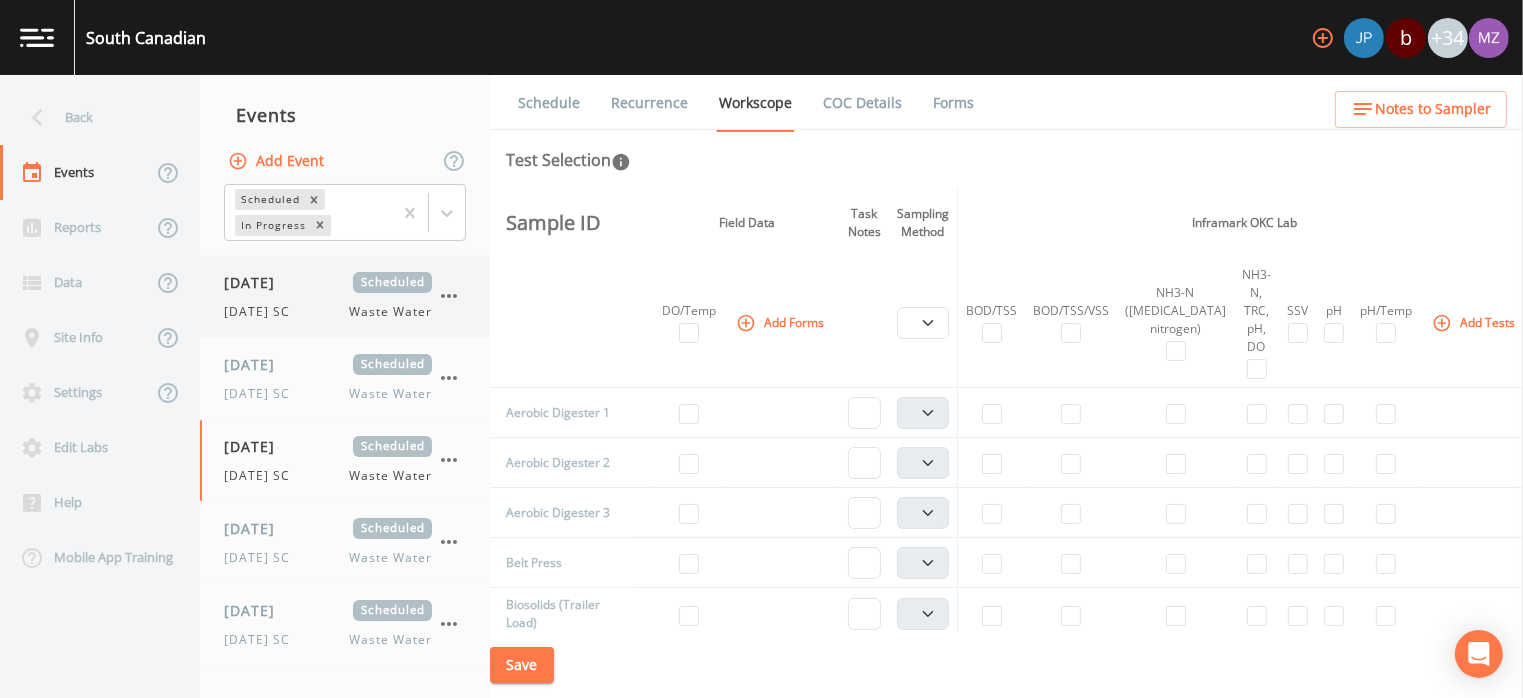 select on "b6a3c313-748b-4795-a028-792ad310bd60" 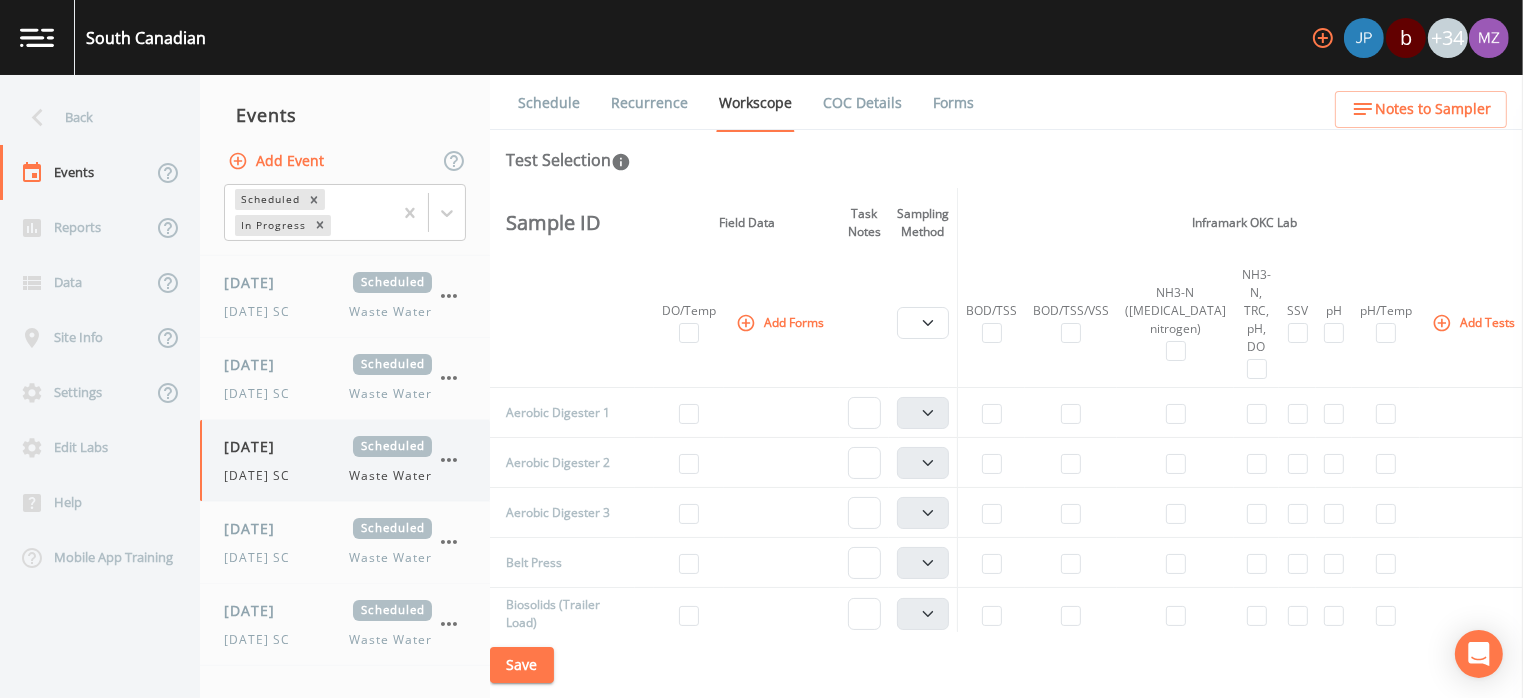 drag, startPoint x: 290, startPoint y: 445, endPoint x: 312, endPoint y: 467, distance: 31.112698 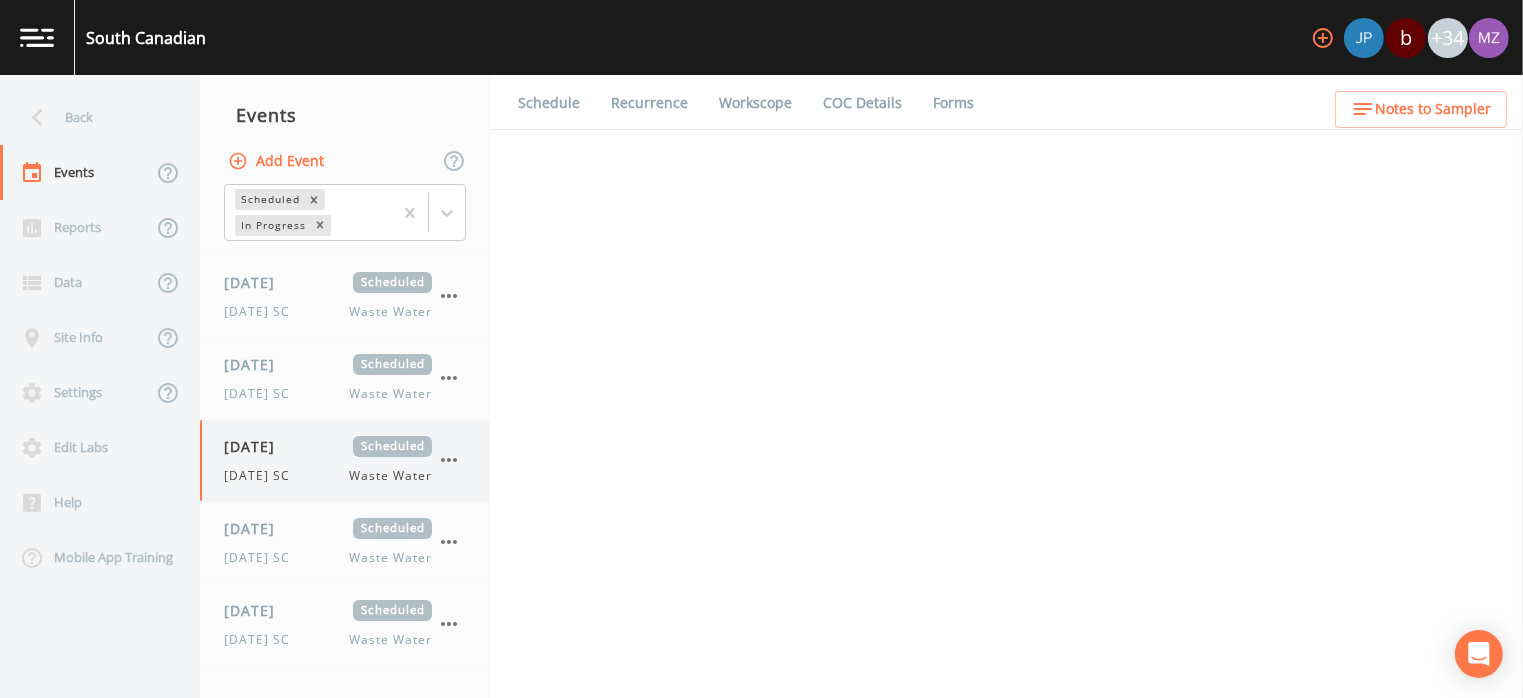 select on "b6a3c313-748b-4795-a028-792ad310bd60" 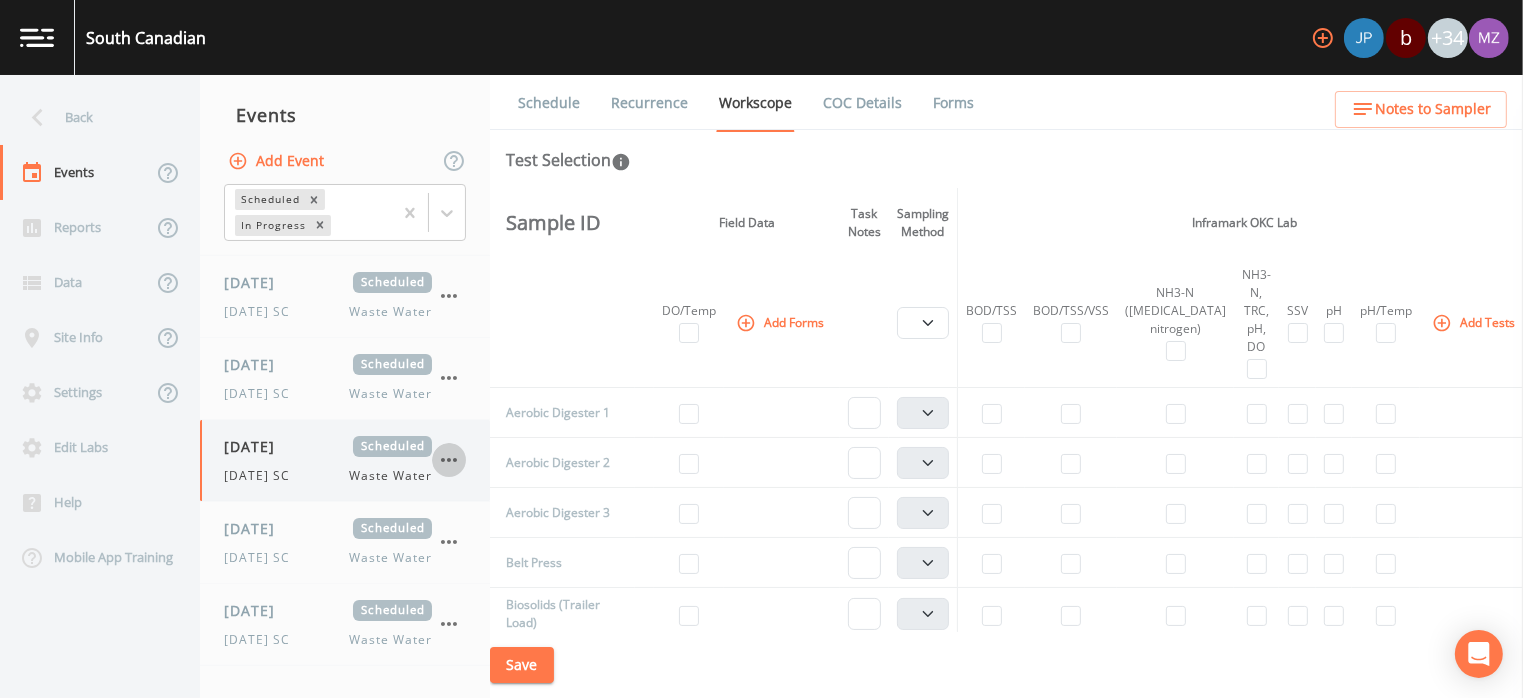 click 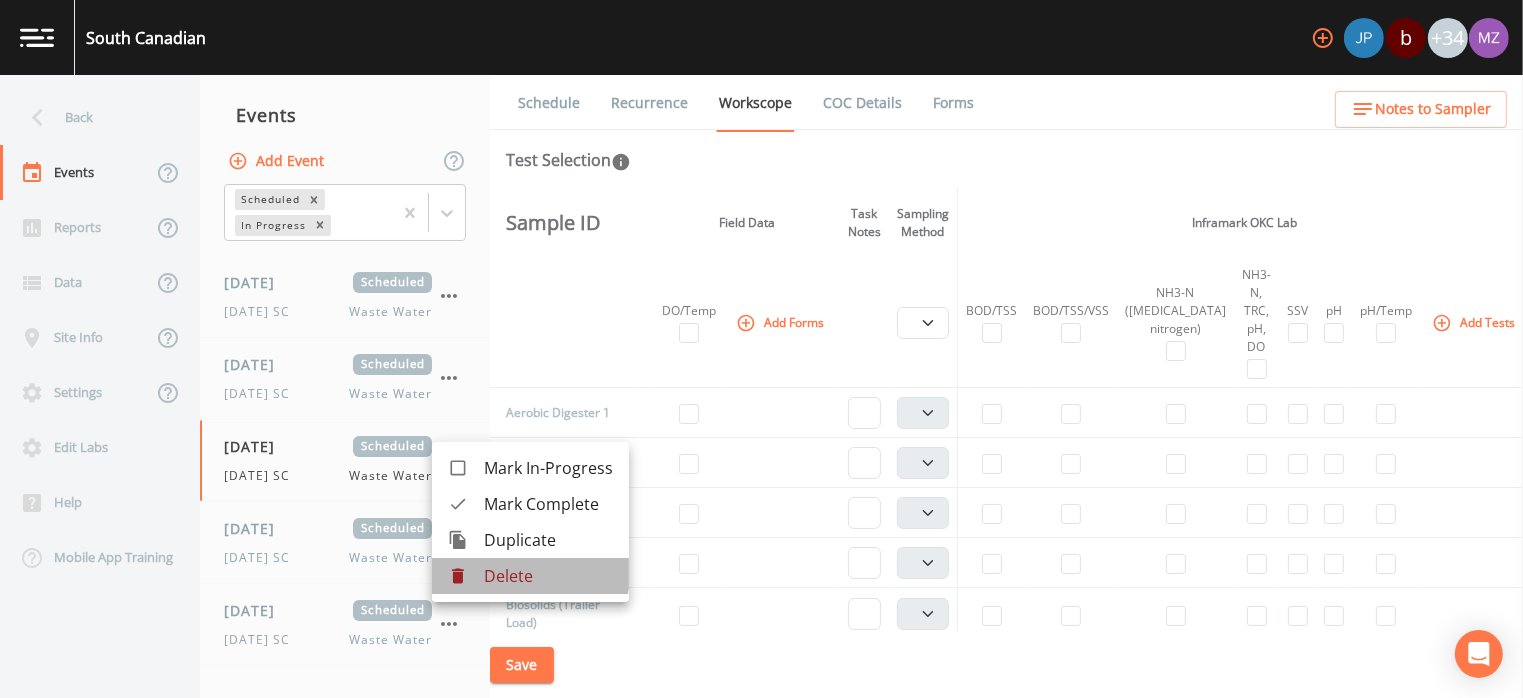 click on "Delete" at bounding box center (548, 576) 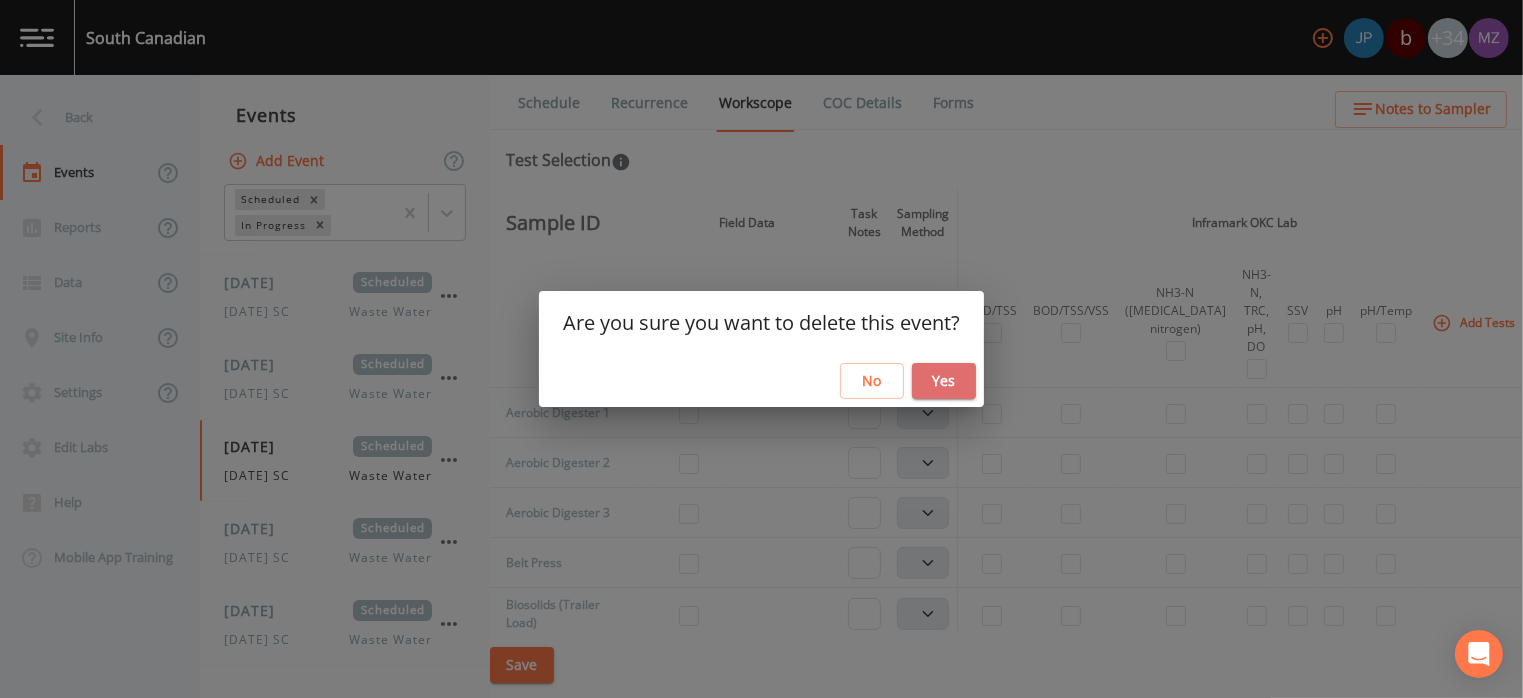 click on "Yes" at bounding box center [944, 381] 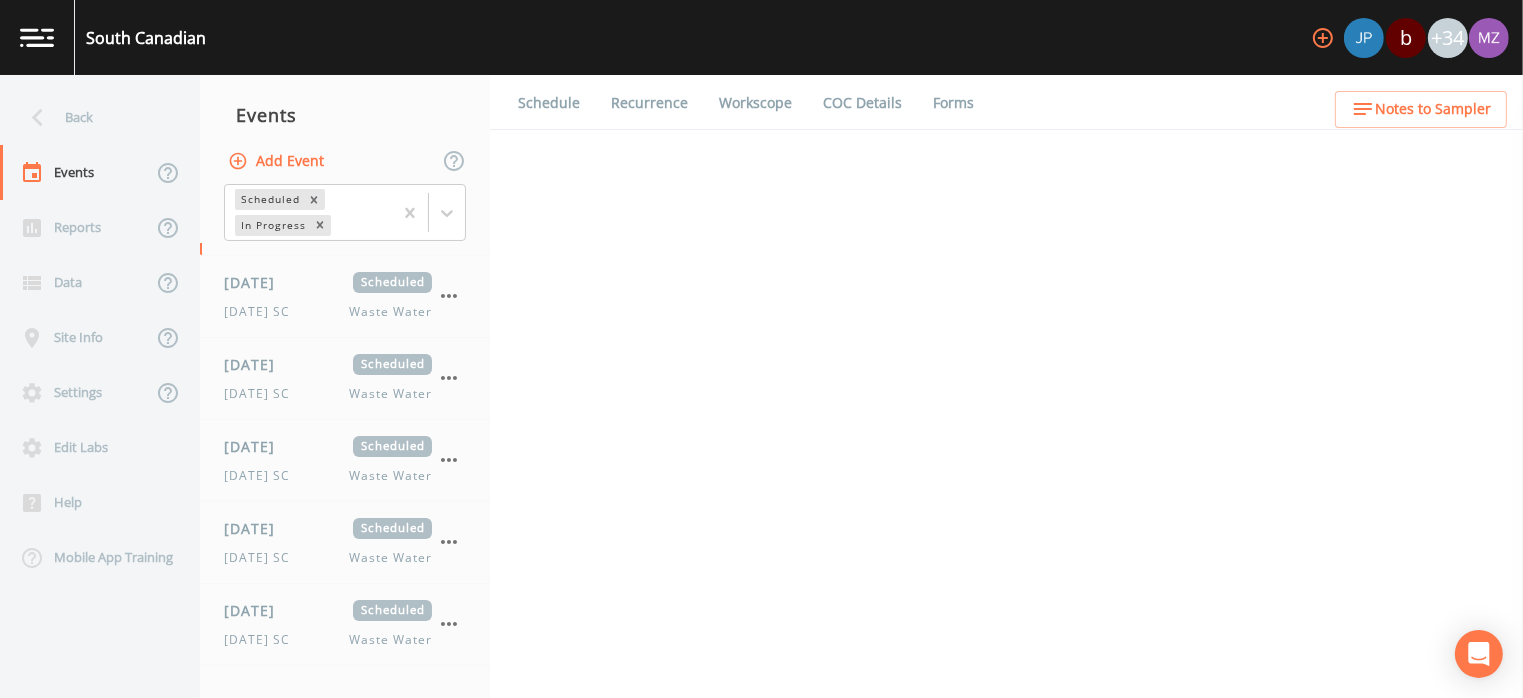 select on "b6a3c313-748b-4795-a028-792ad310bd60" 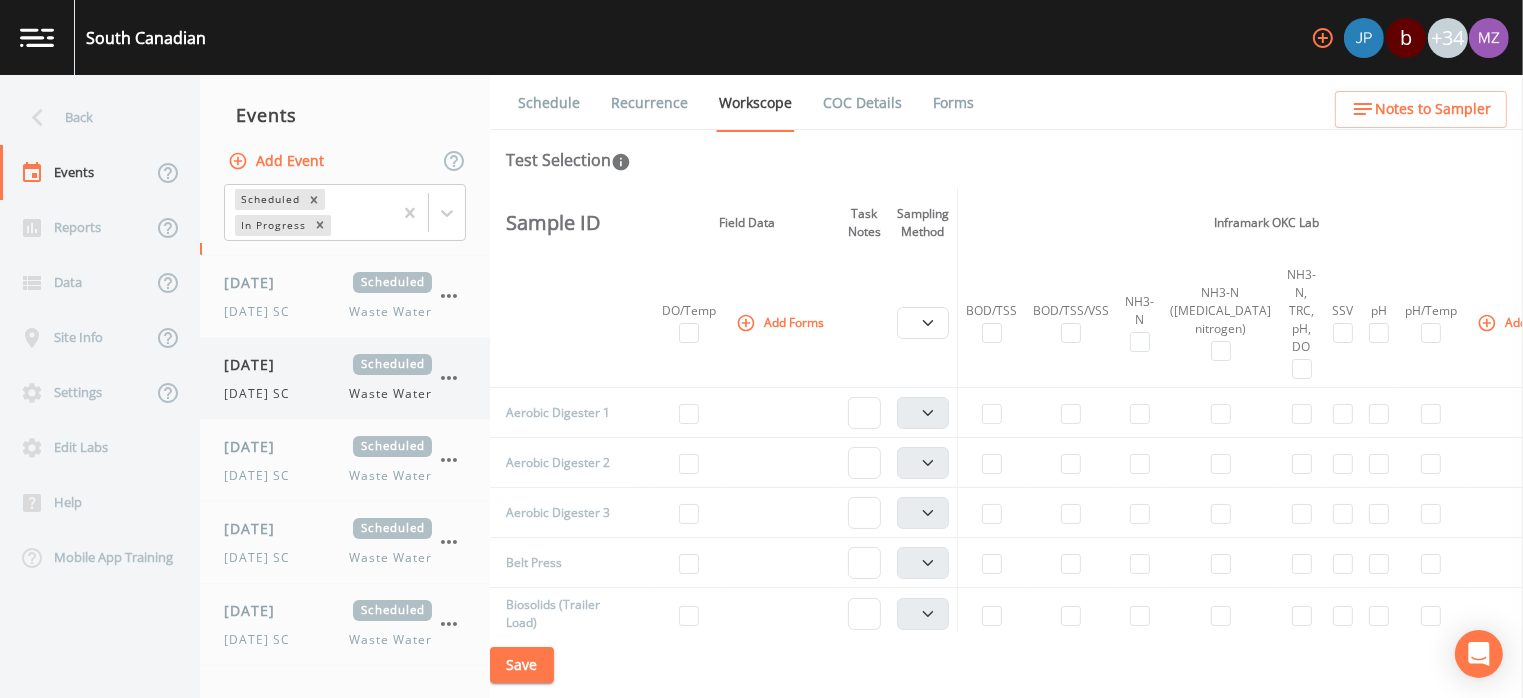 click 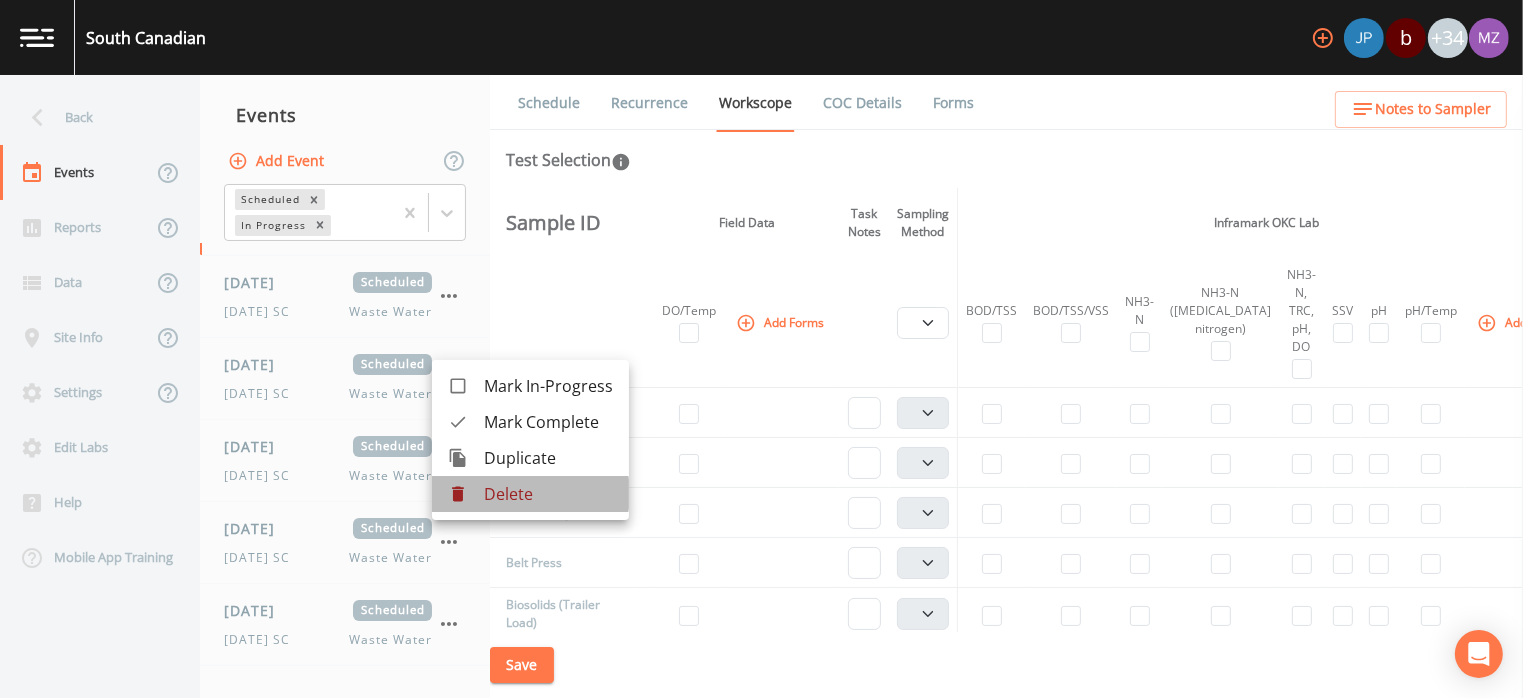click on "Delete" at bounding box center [548, 494] 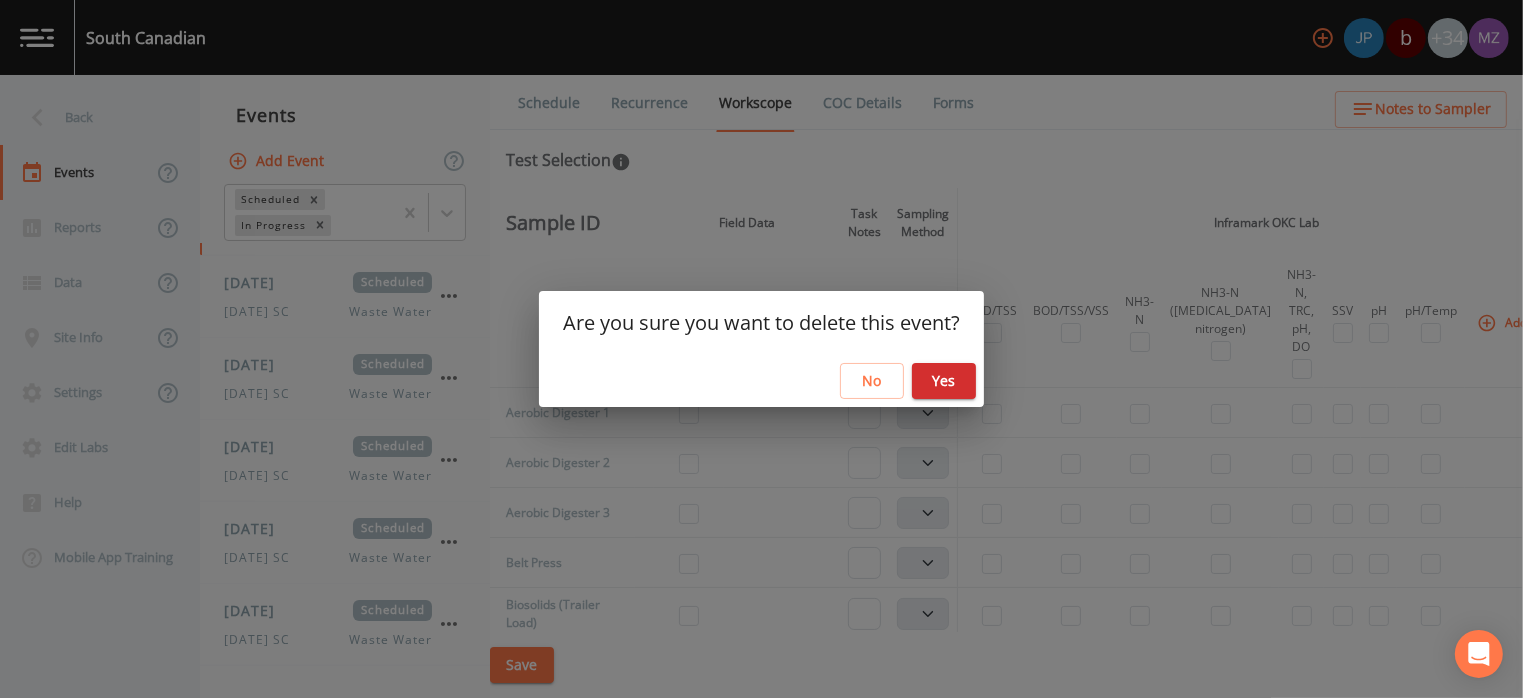 click on "Yes" at bounding box center (944, 381) 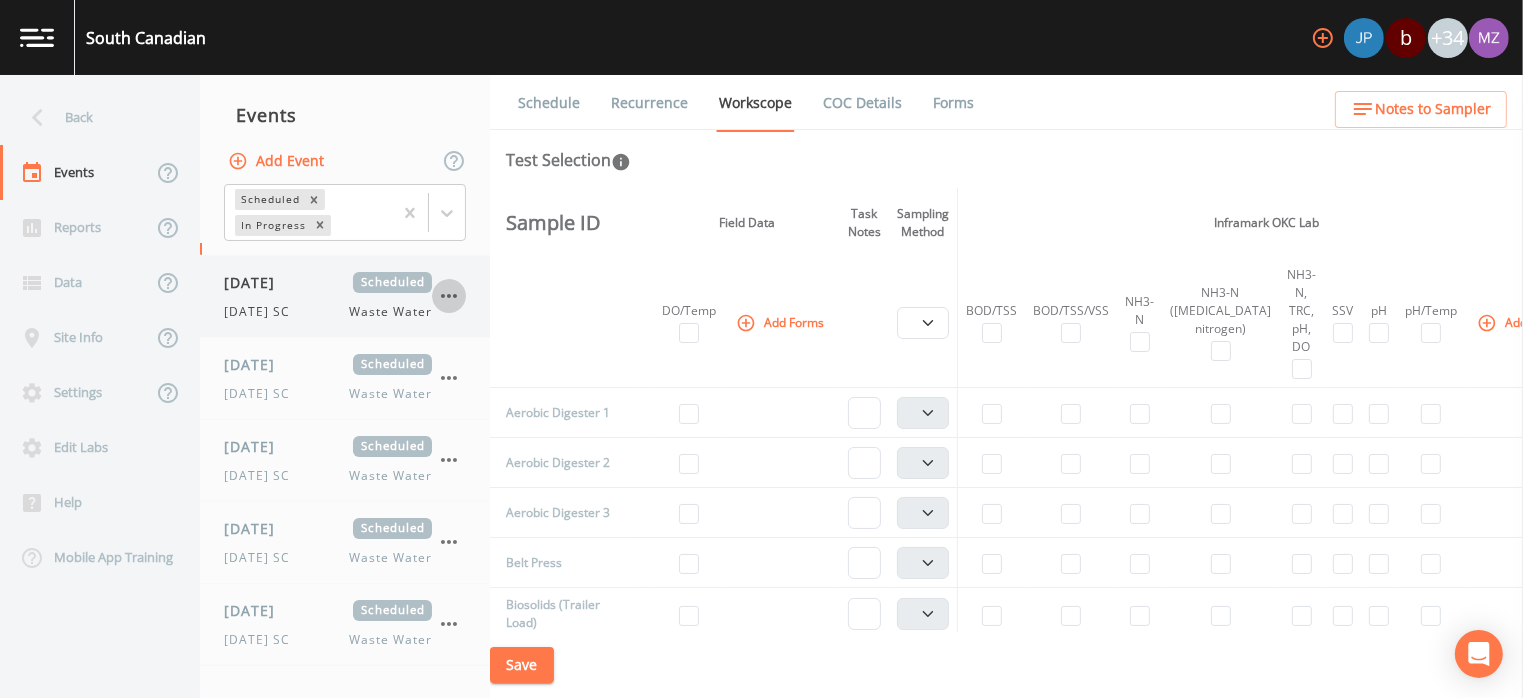 click 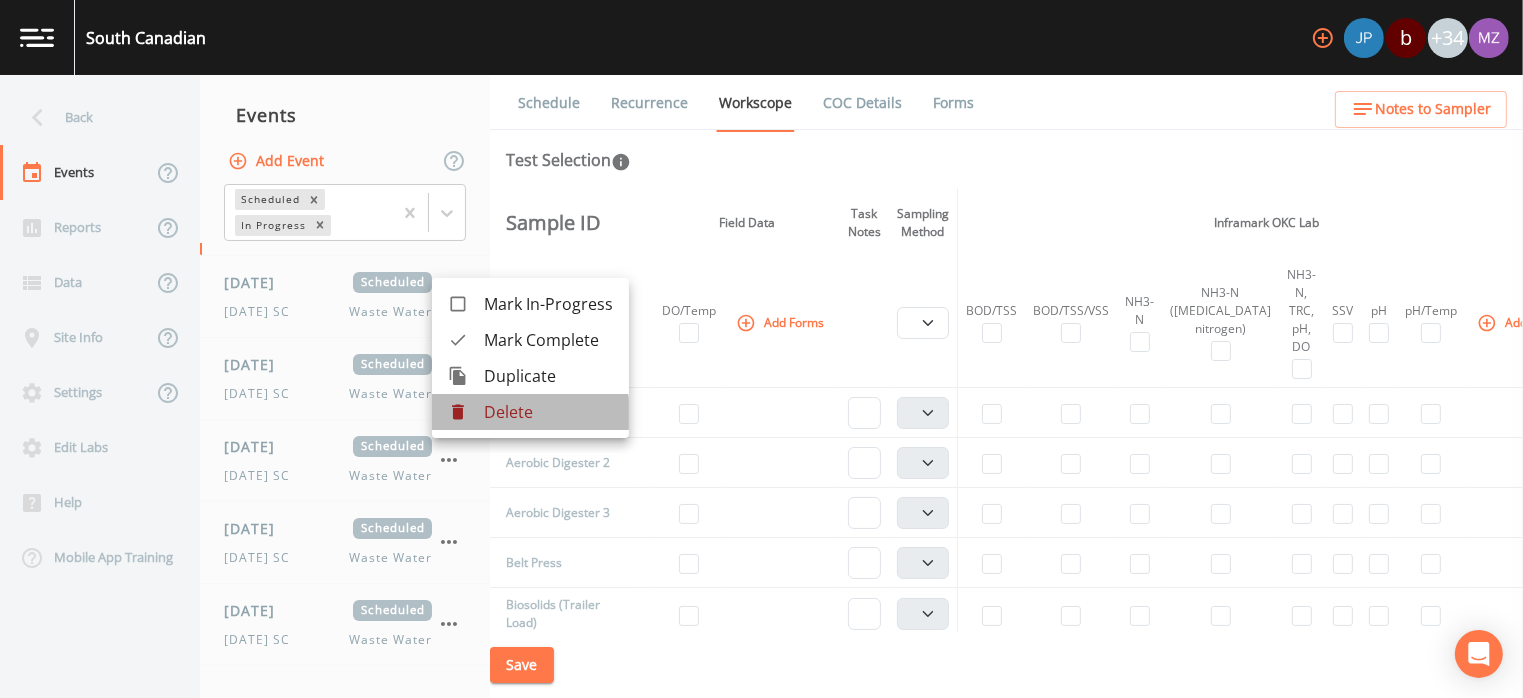 click on "Delete" at bounding box center [548, 412] 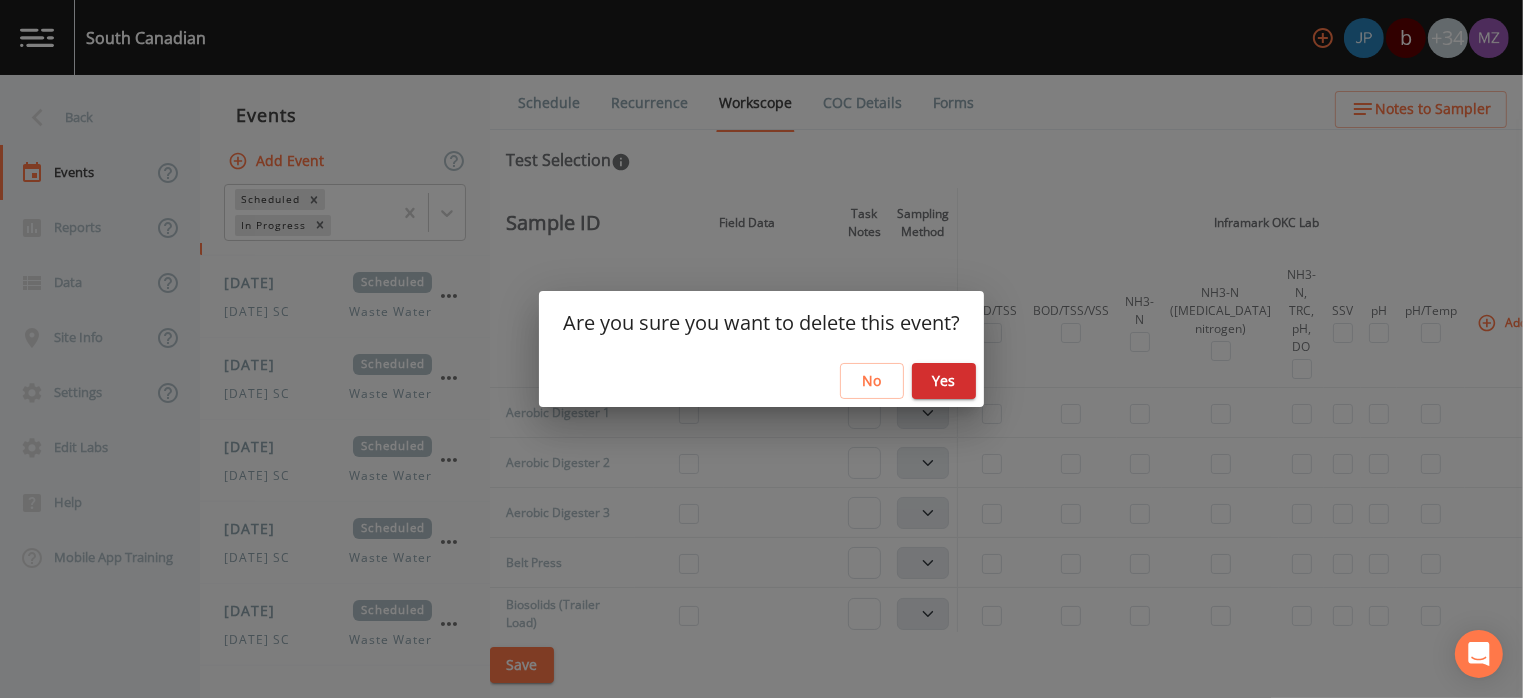 click on "Yes" at bounding box center (944, 381) 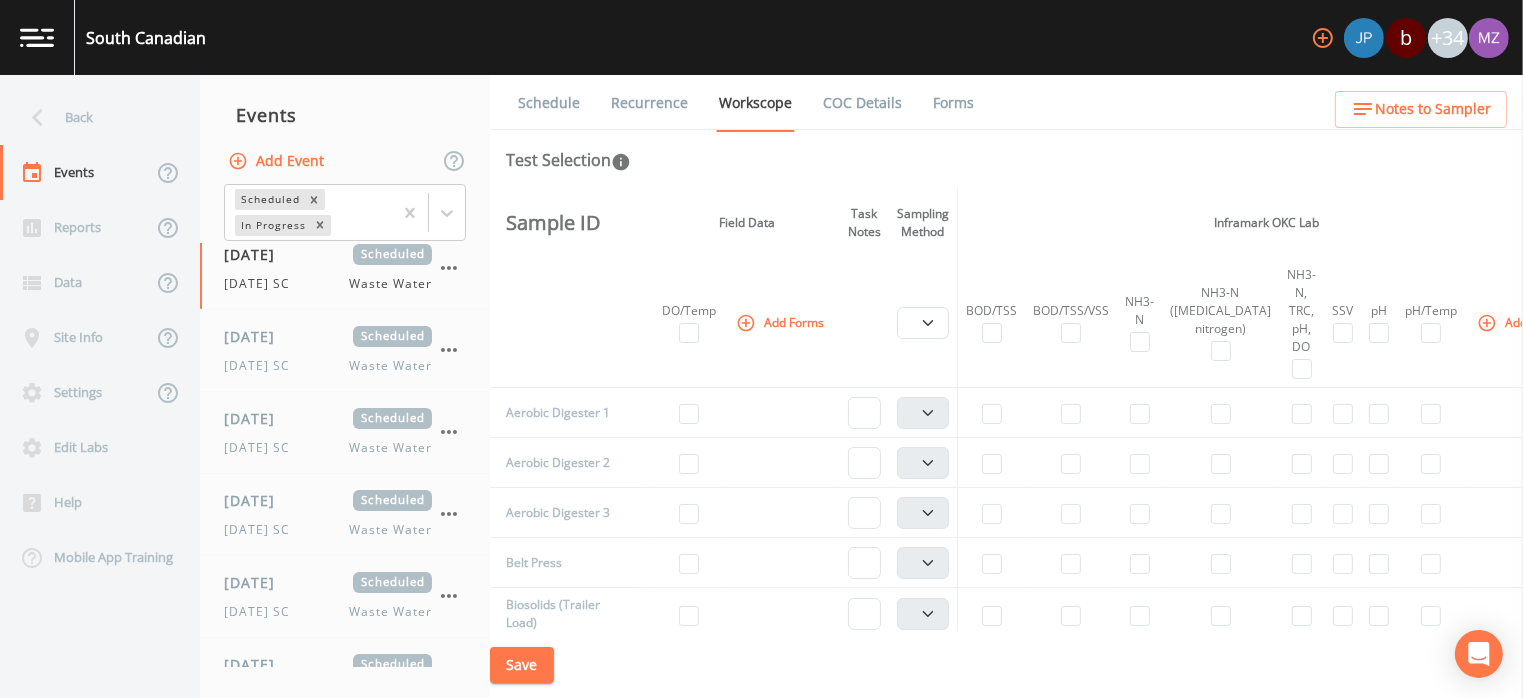 scroll, scrollTop: 0, scrollLeft: 0, axis: both 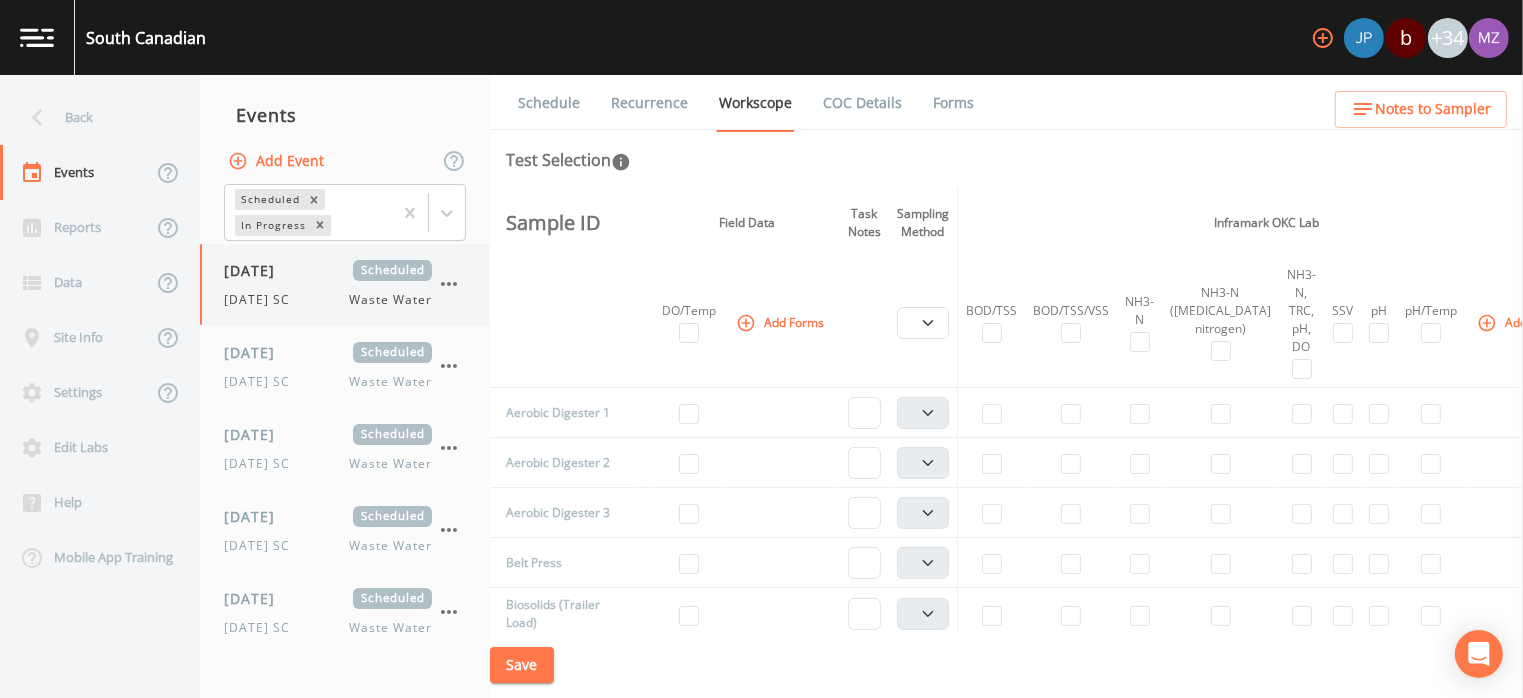 click 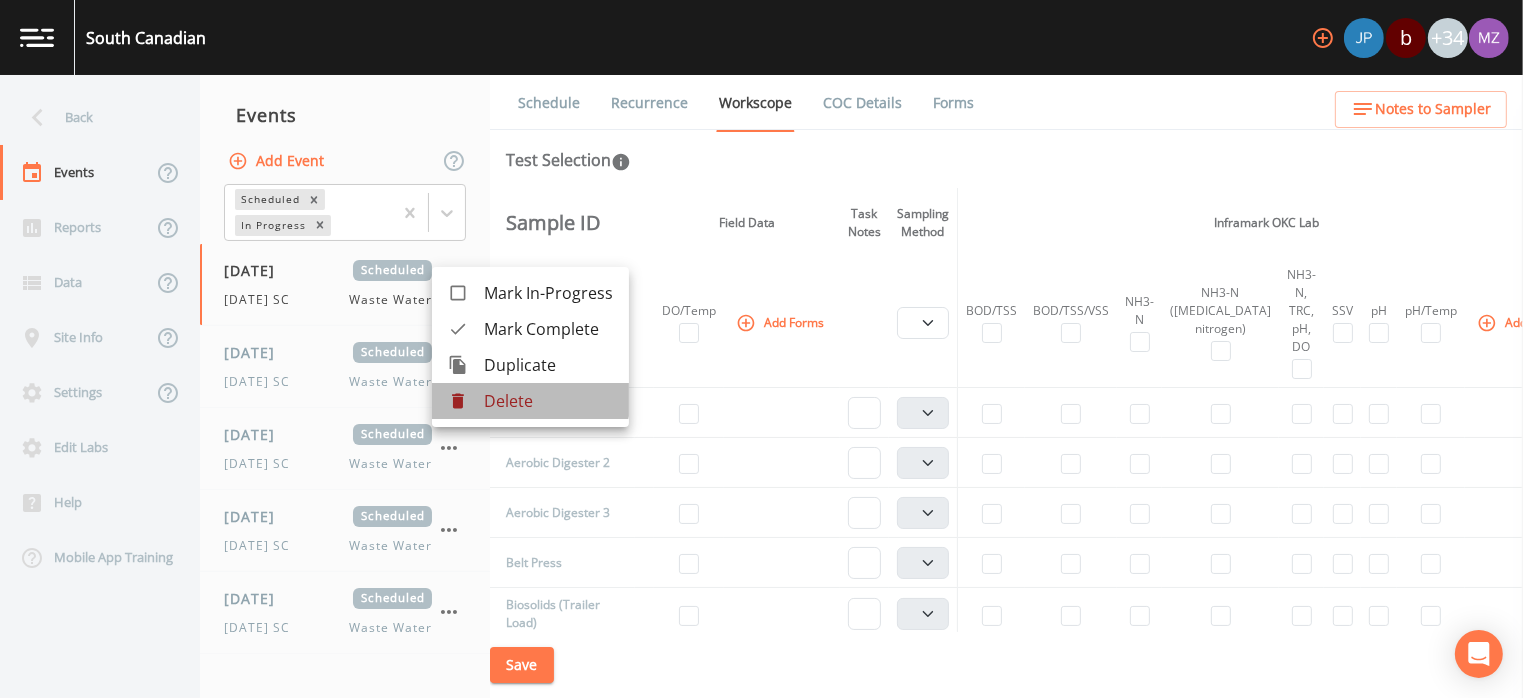 click on "Delete" at bounding box center [548, 401] 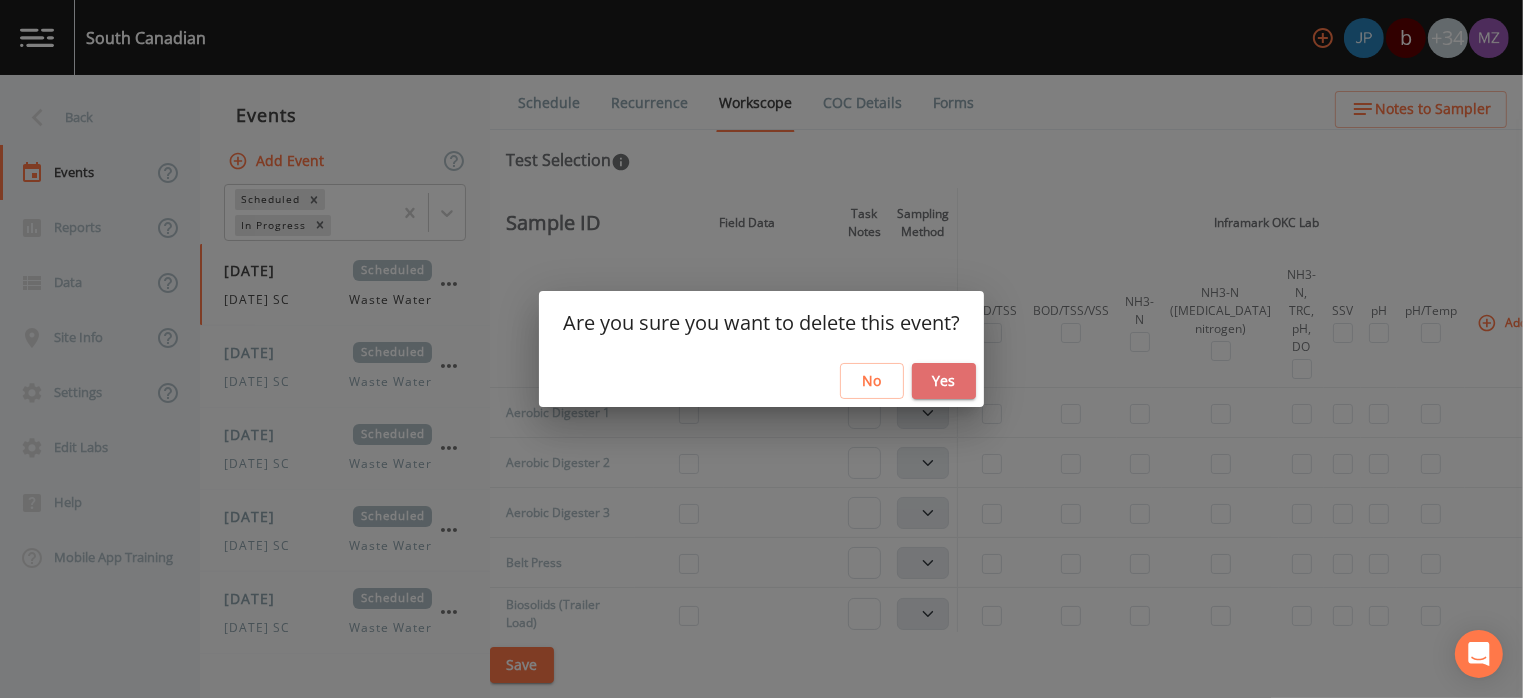 click on "Yes" at bounding box center [944, 381] 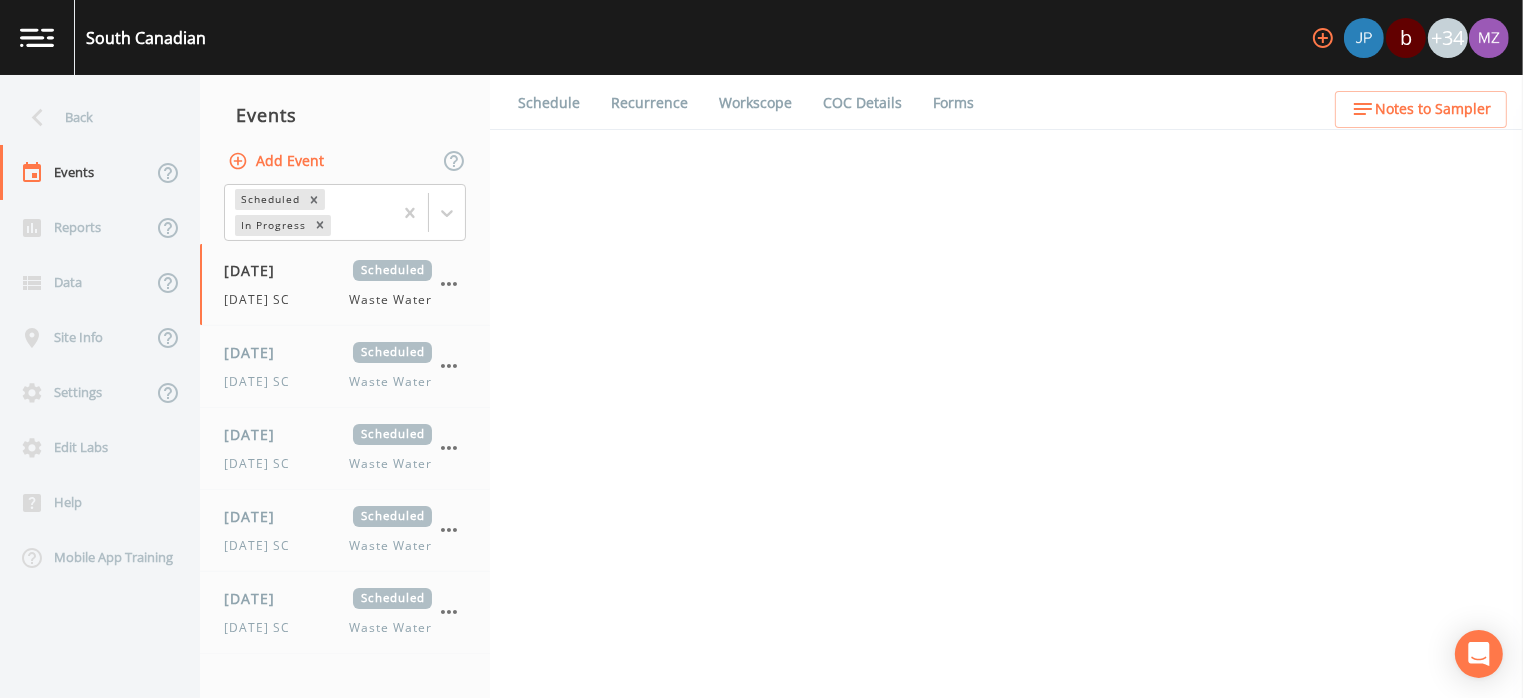 select on "b6a3c313-748b-4795-a028-792ad310bd60" 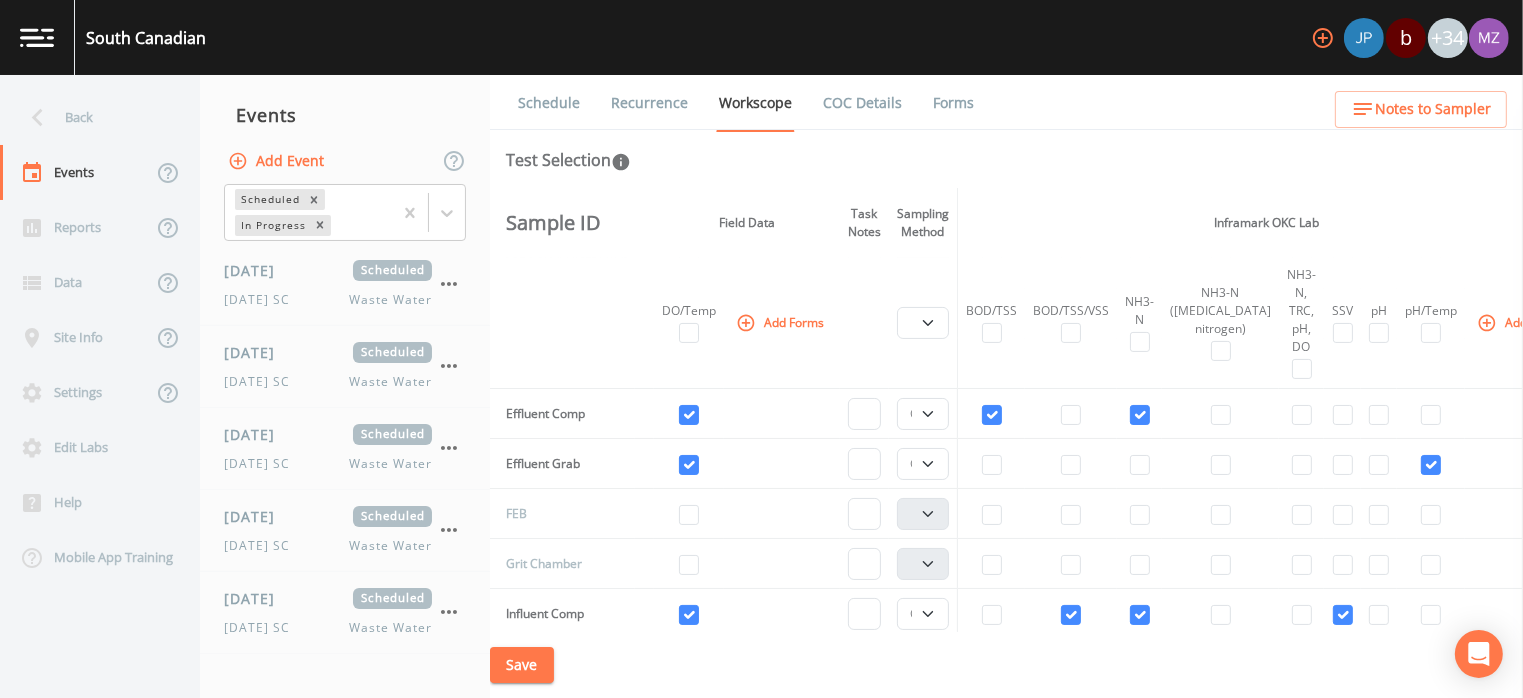 scroll, scrollTop: 458, scrollLeft: 0, axis: vertical 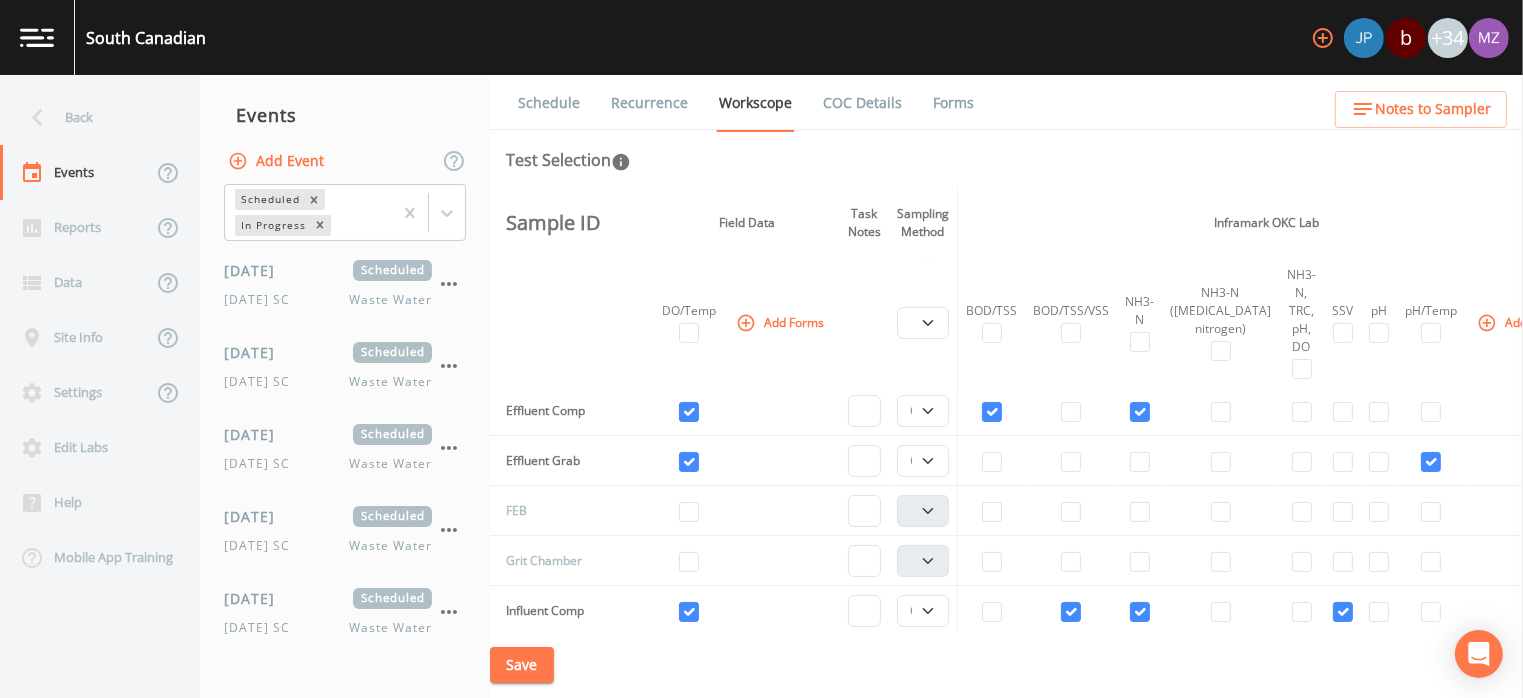 click on "Save" at bounding box center [1006, 665] 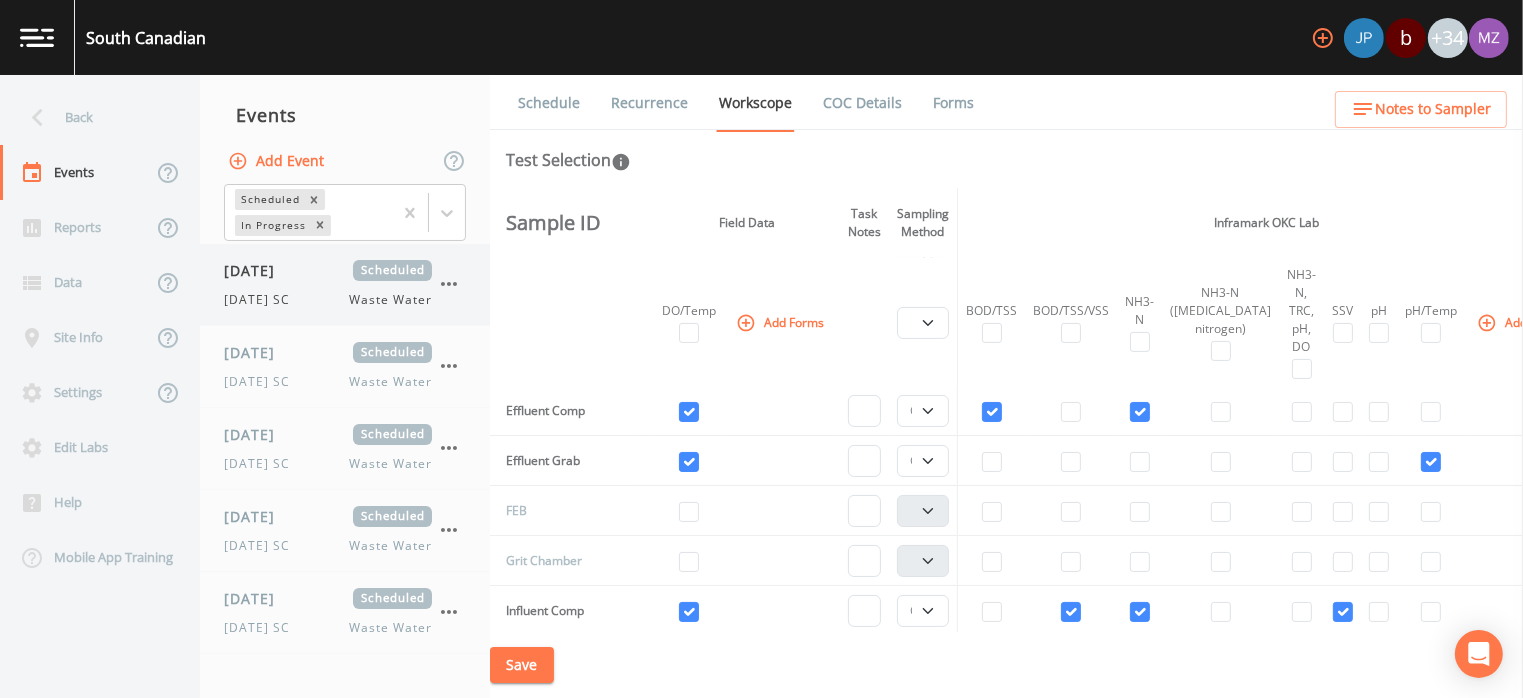 click on "Saturday SC" at bounding box center [263, 300] 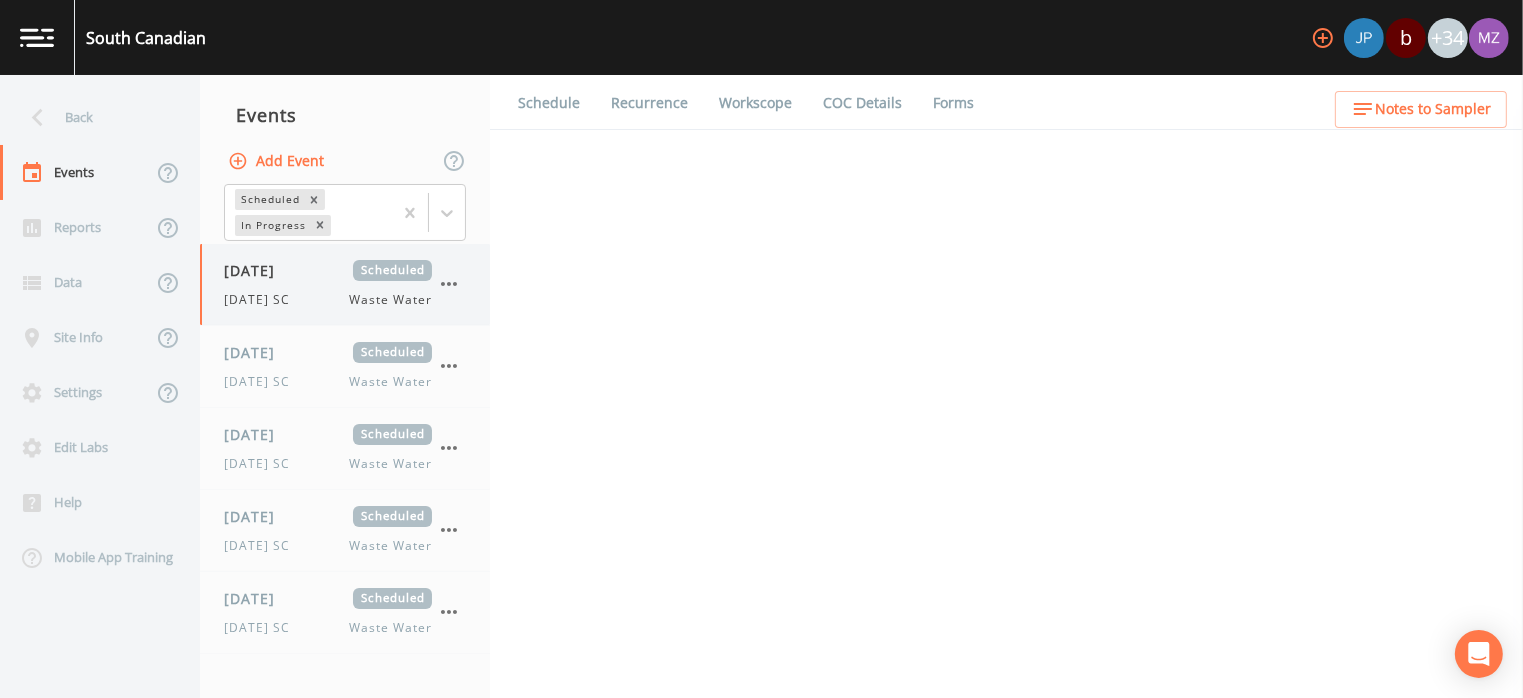 select on "092b3f94-5697-4c94-9891-da161916fdbb" 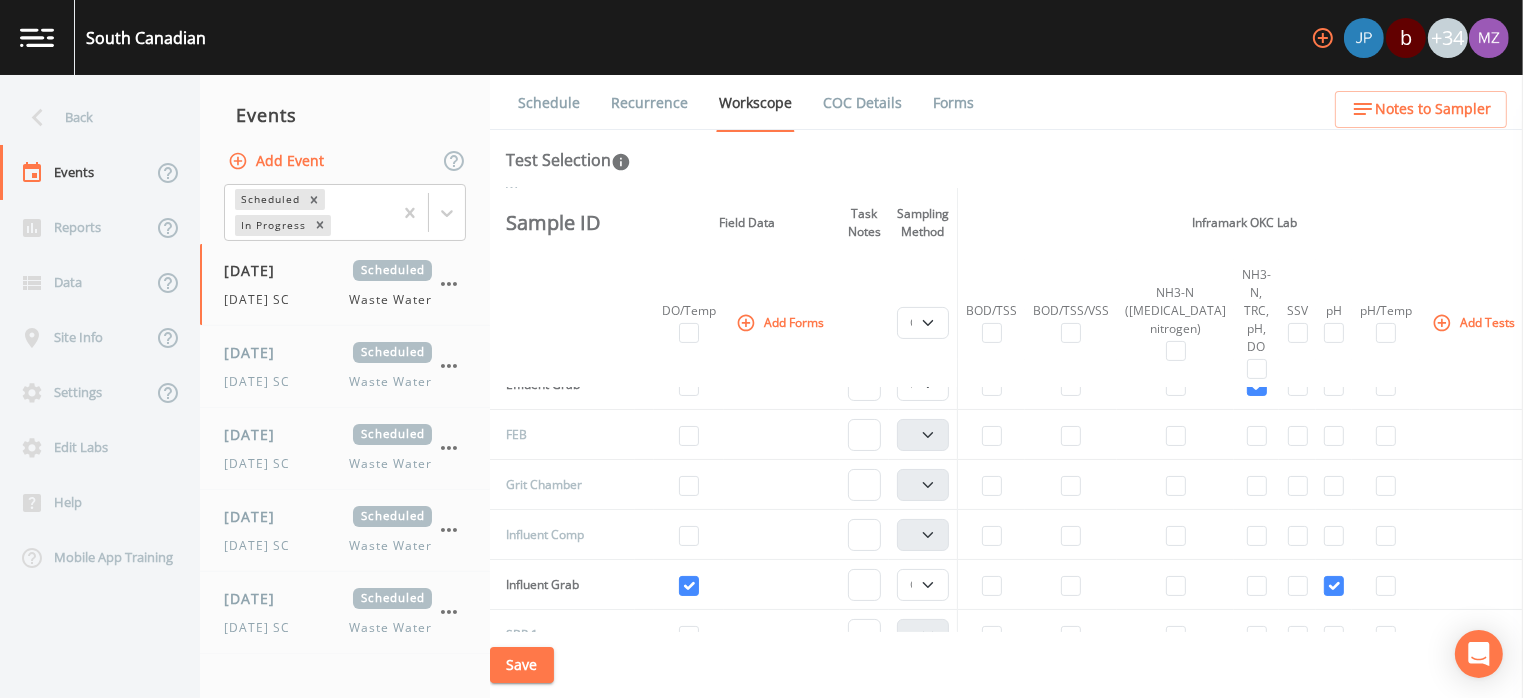 scroll, scrollTop: 530, scrollLeft: 0, axis: vertical 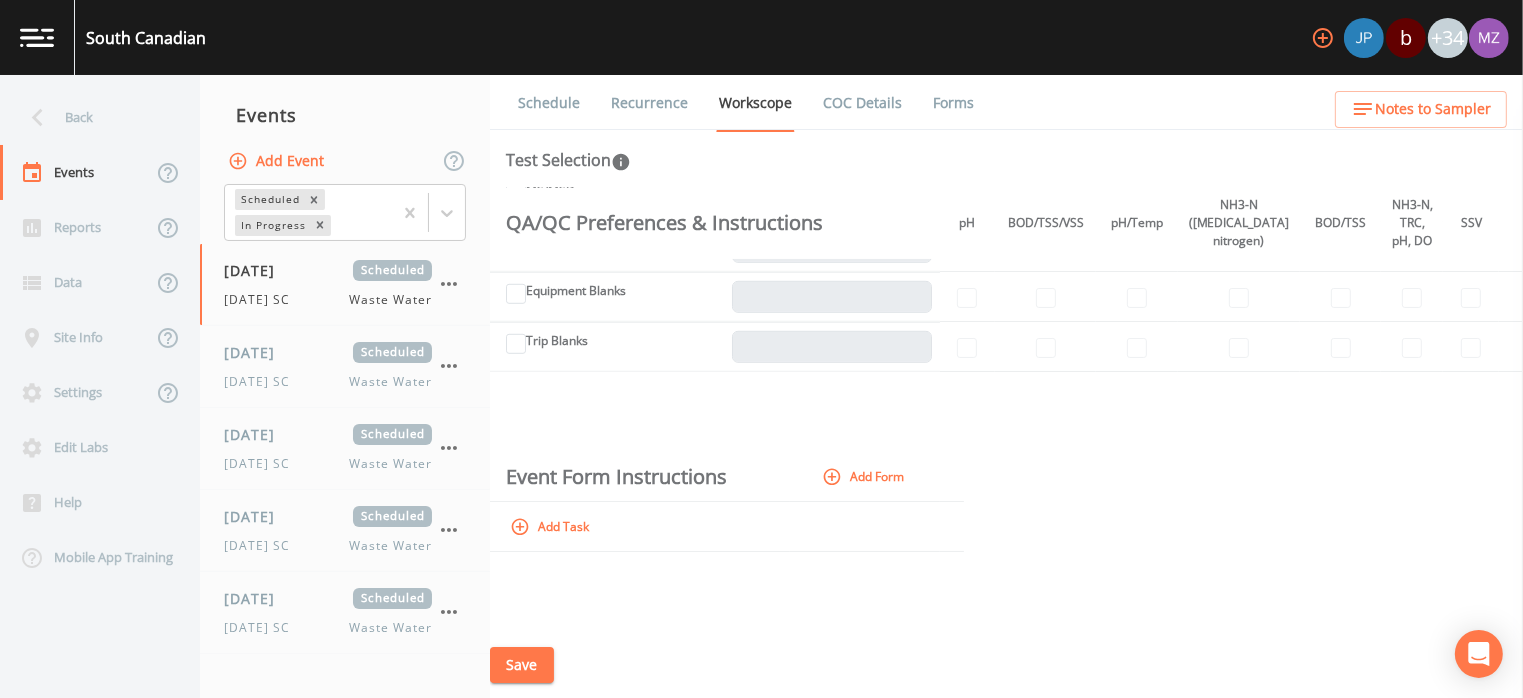 drag, startPoint x: 1271, startPoint y: 630, endPoint x: 1235, endPoint y: 639, distance: 37.107952 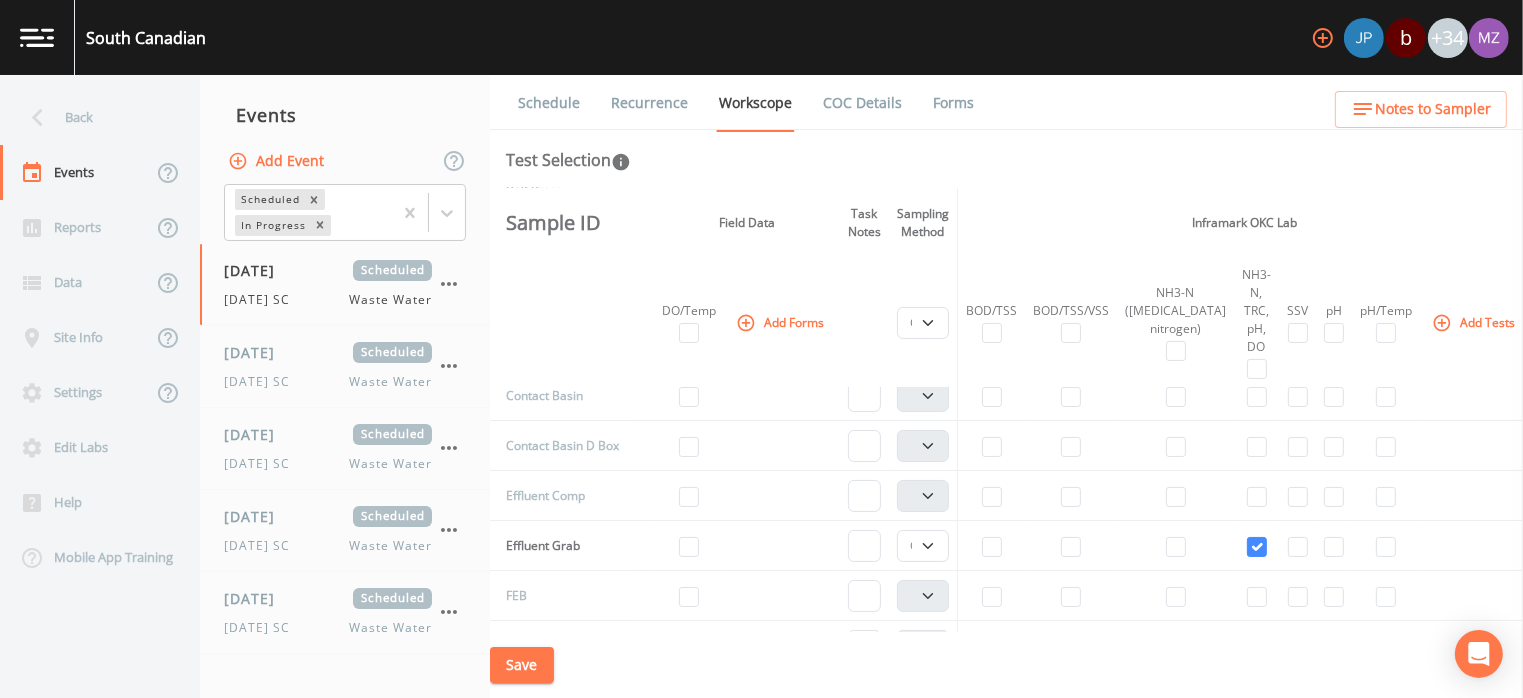 scroll, scrollTop: 364, scrollLeft: 0, axis: vertical 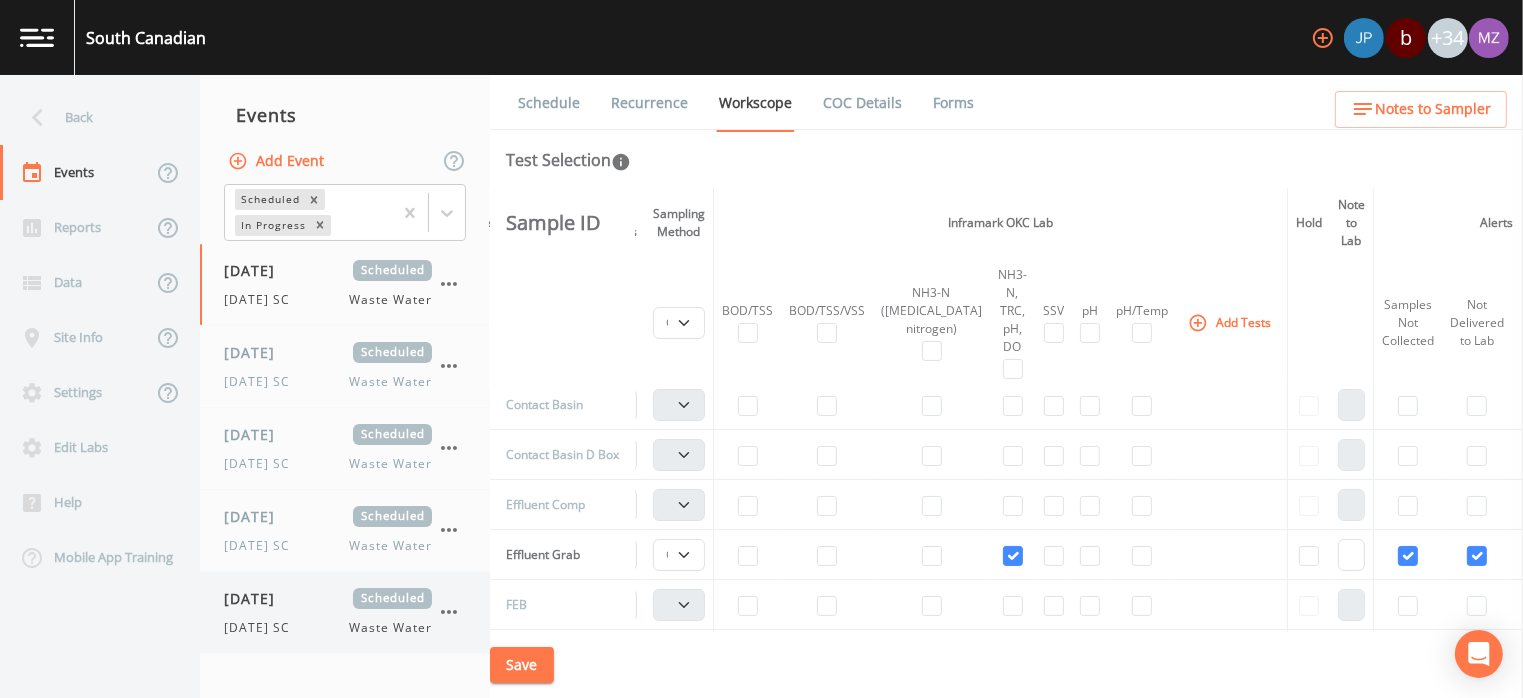 click on "Wednesday SC" at bounding box center [263, 628] 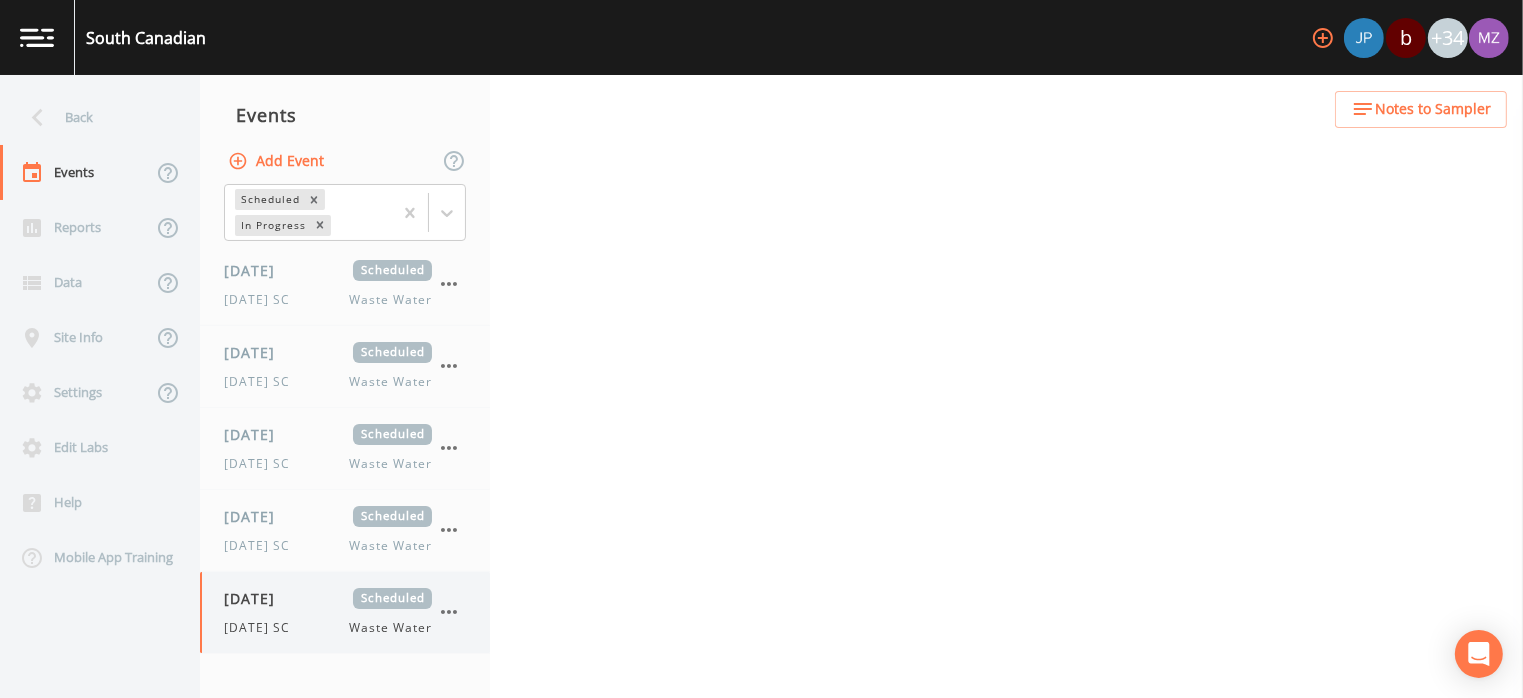 select on "b6a3c313-748b-4795-a028-792ad310bd60" 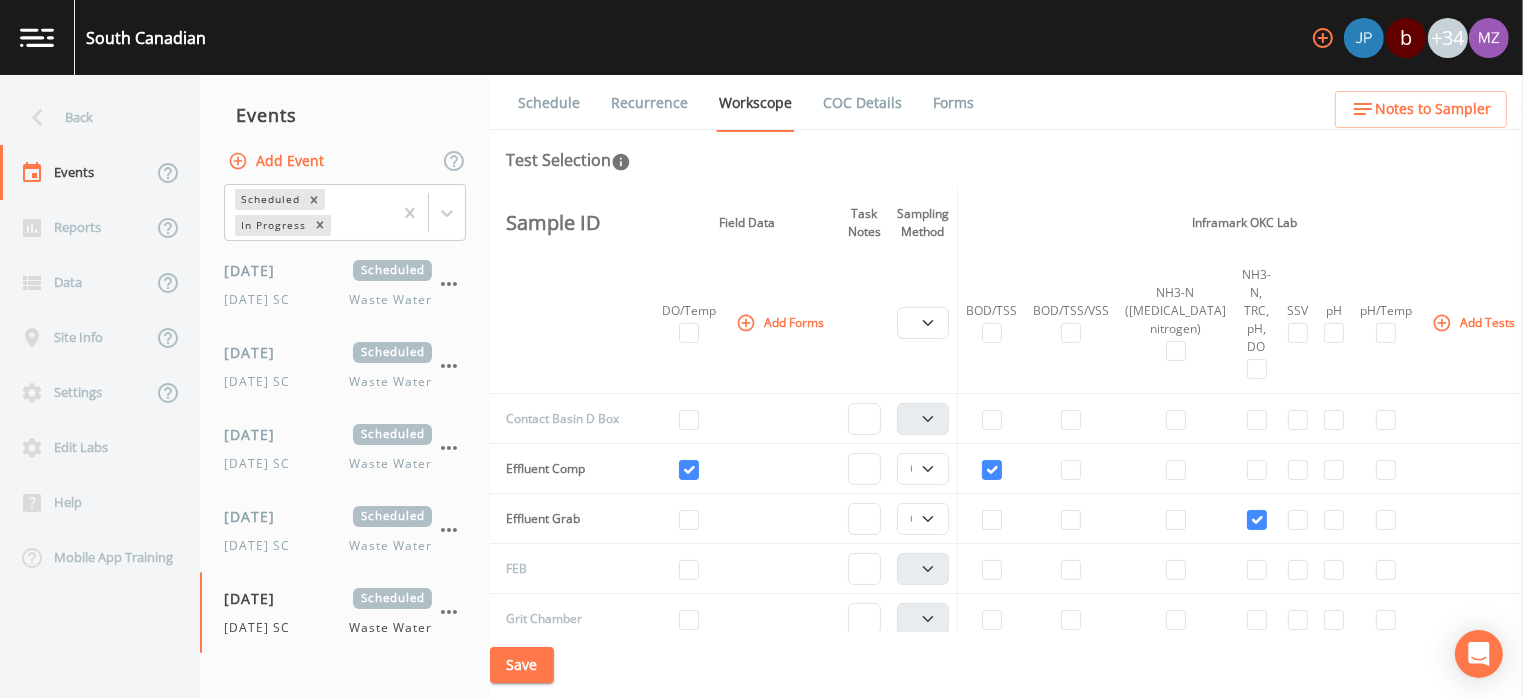 scroll, scrollTop: 387, scrollLeft: 0, axis: vertical 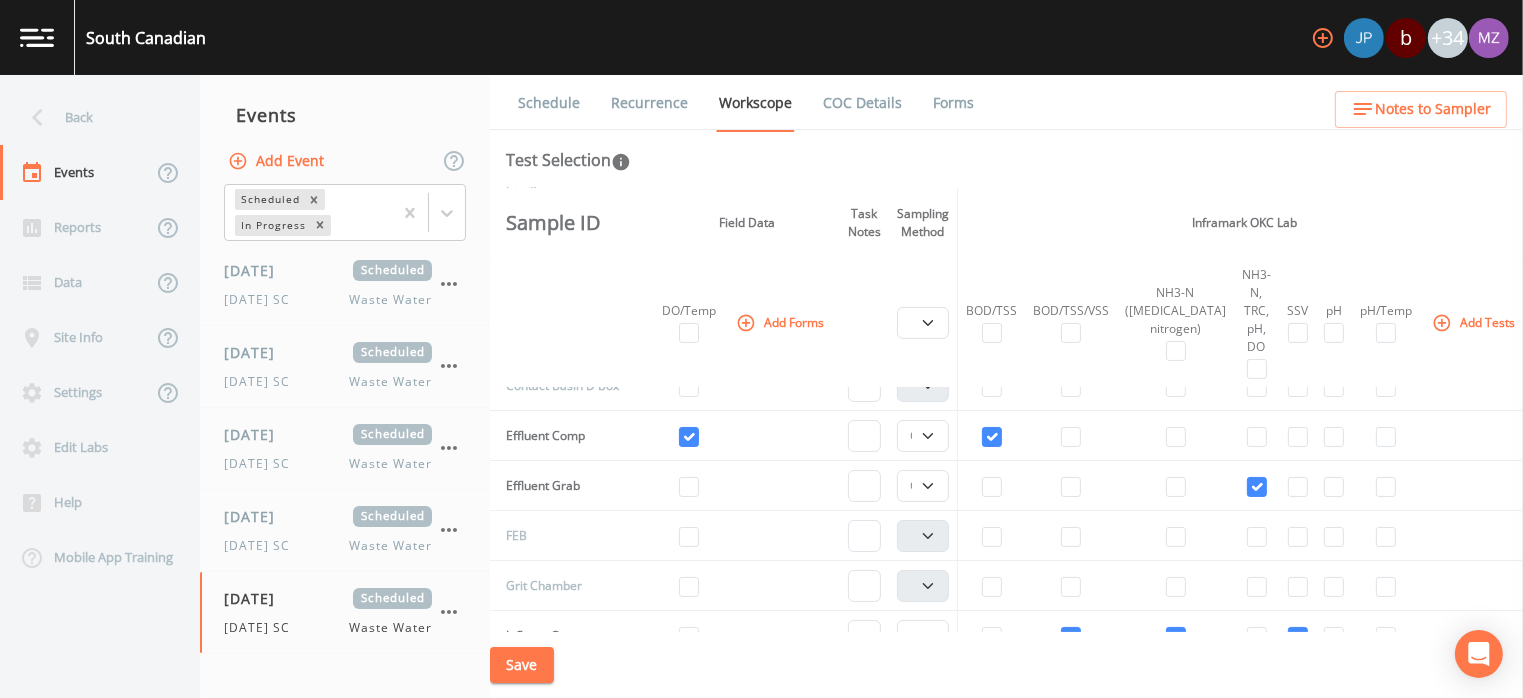 click on "Save" at bounding box center [1006, 665] 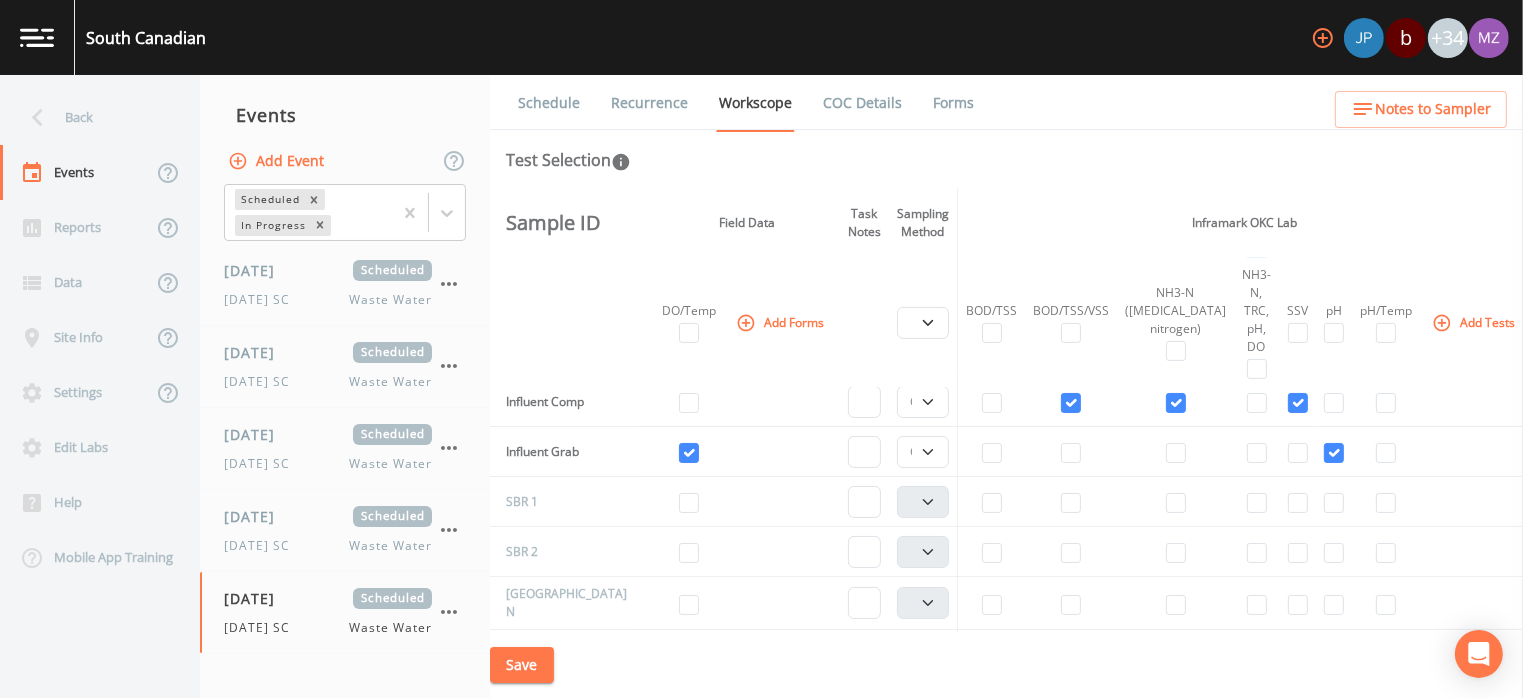 scroll, scrollTop: 648, scrollLeft: 0, axis: vertical 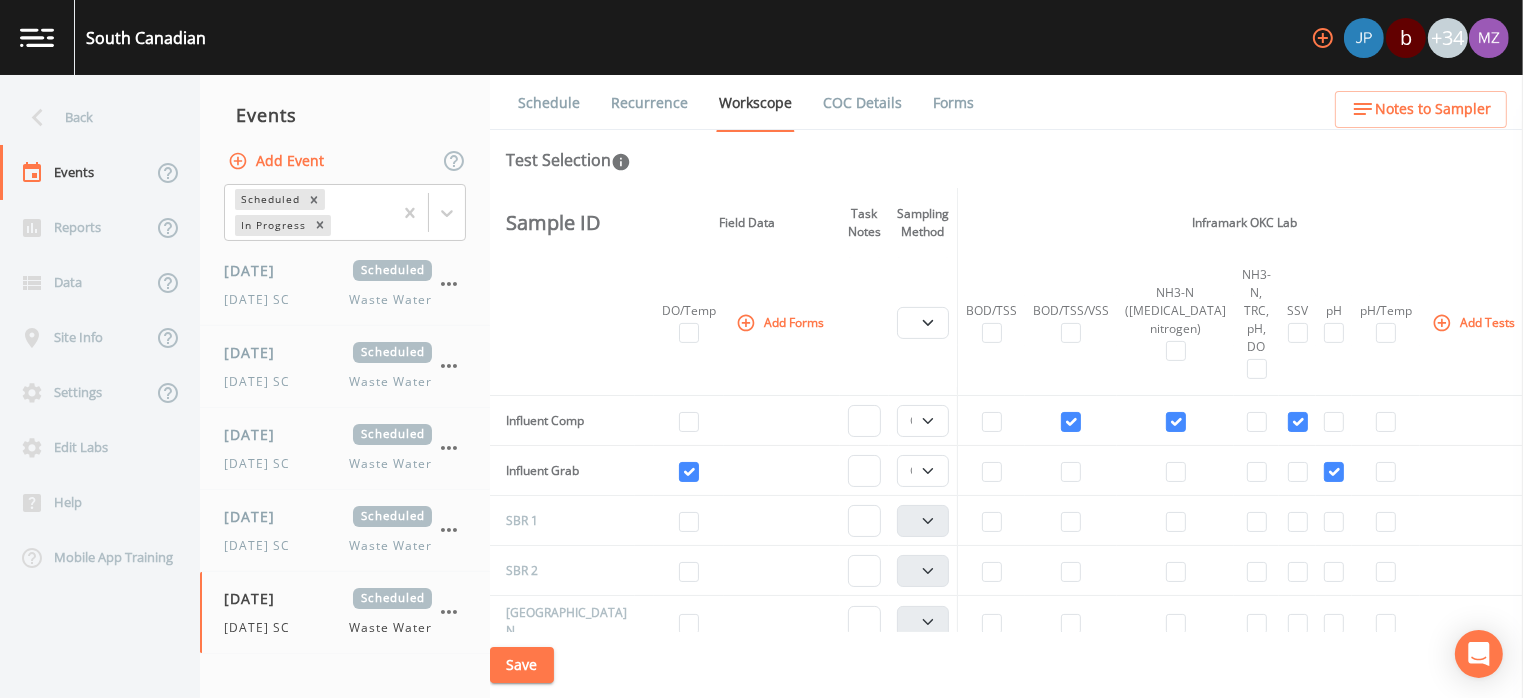 click at bounding box center (1175, 622) 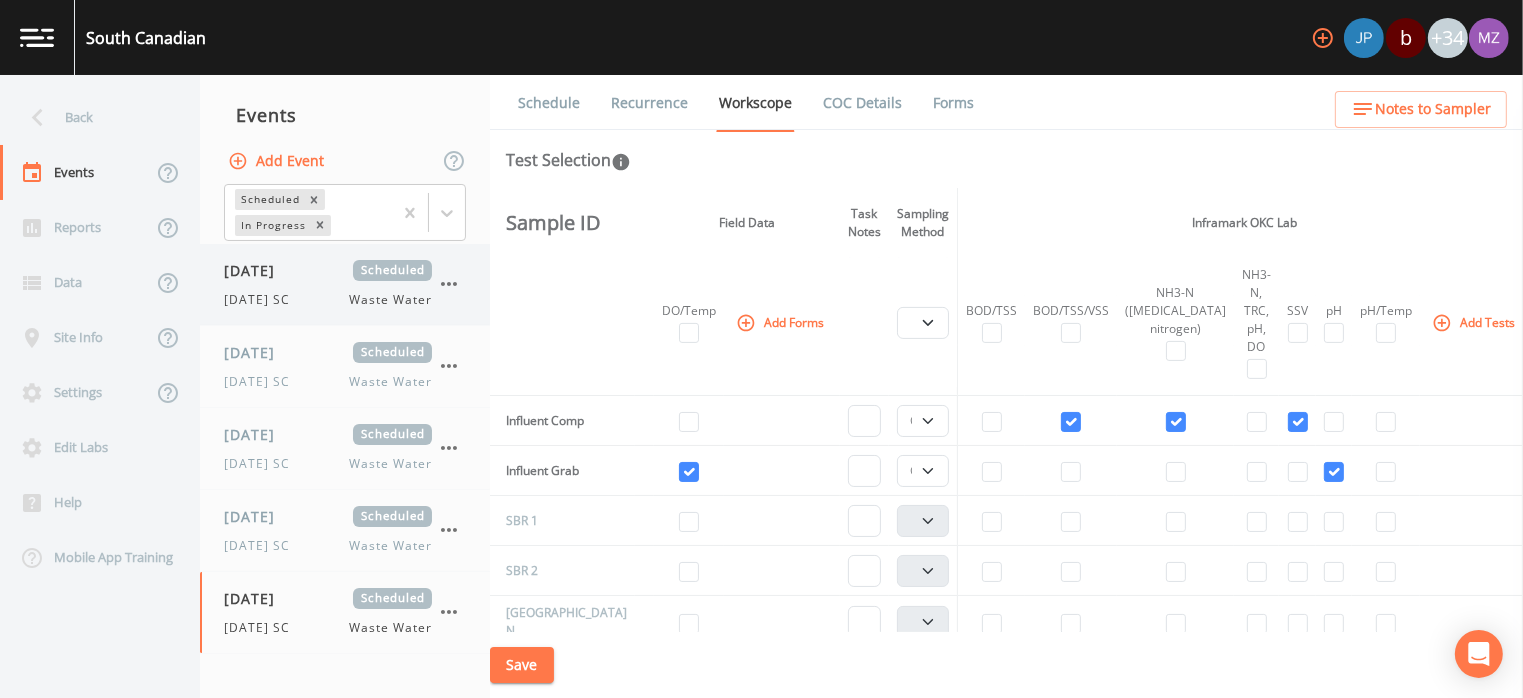 click on "Saturday SC" at bounding box center [263, 300] 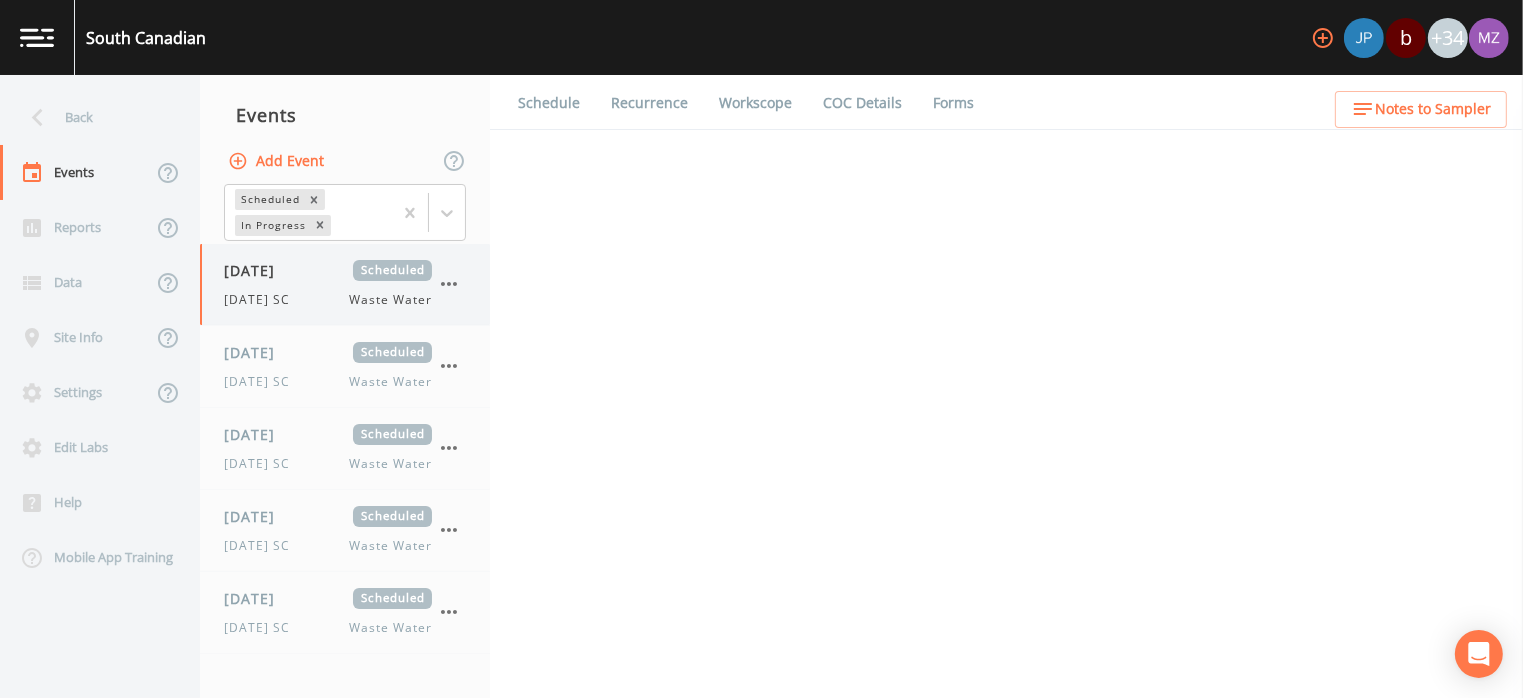 select on "092b3f94-5697-4c94-9891-da161916fdbb" 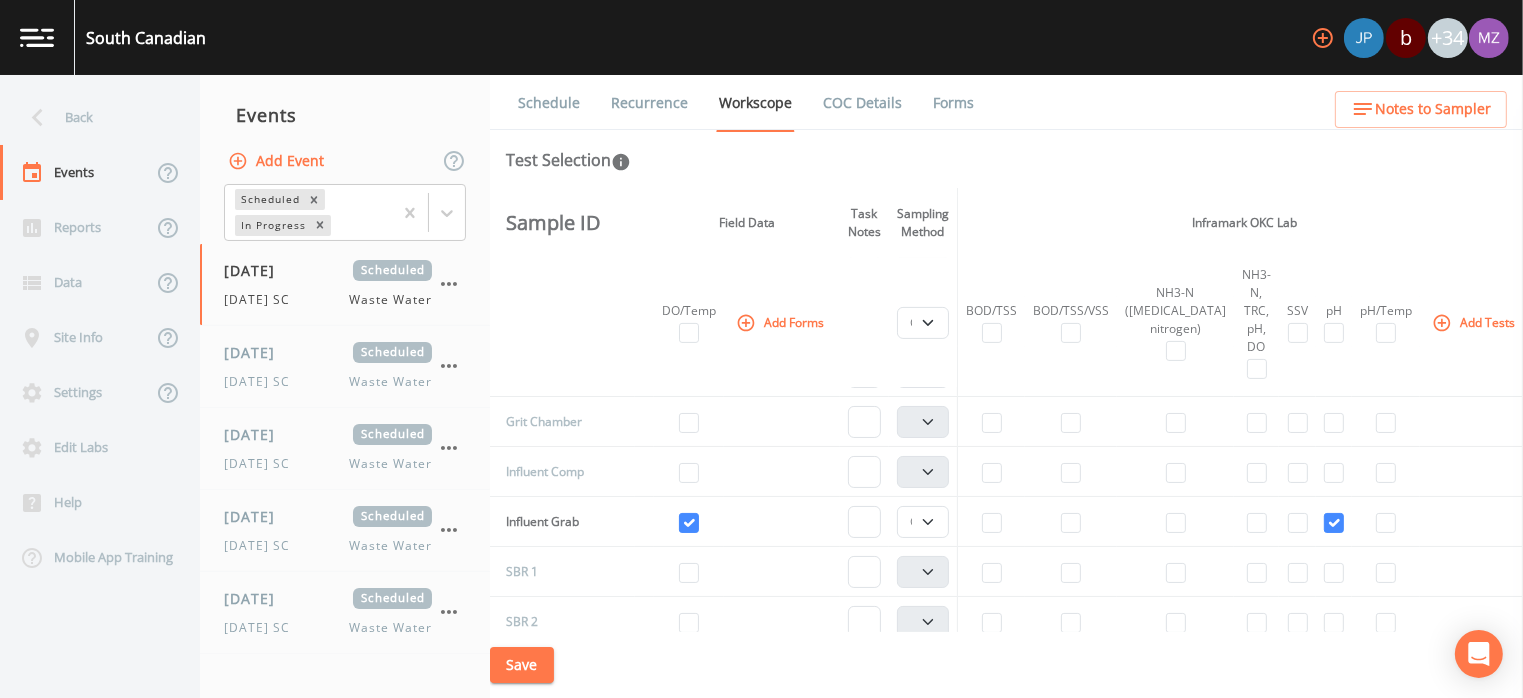 scroll, scrollTop: 608, scrollLeft: 0, axis: vertical 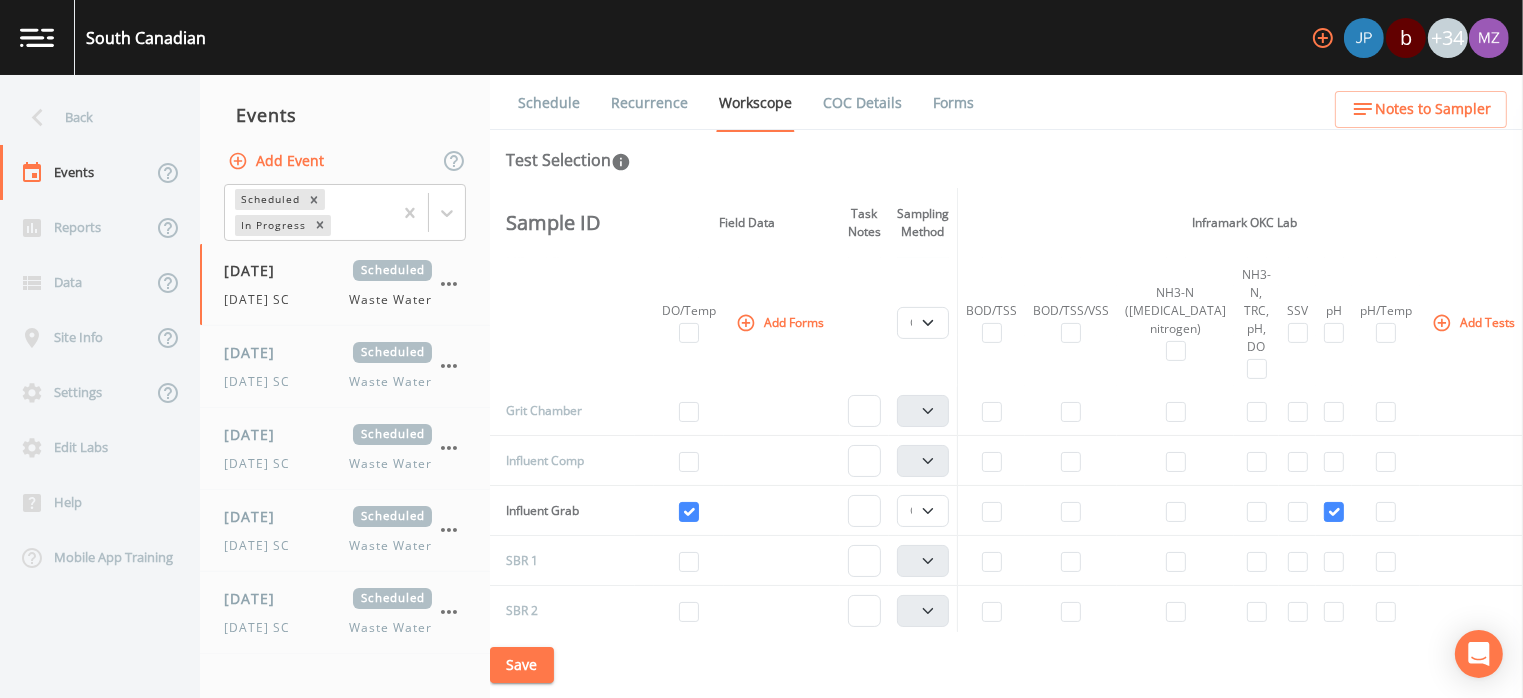 click on "Save" at bounding box center (1006, 665) 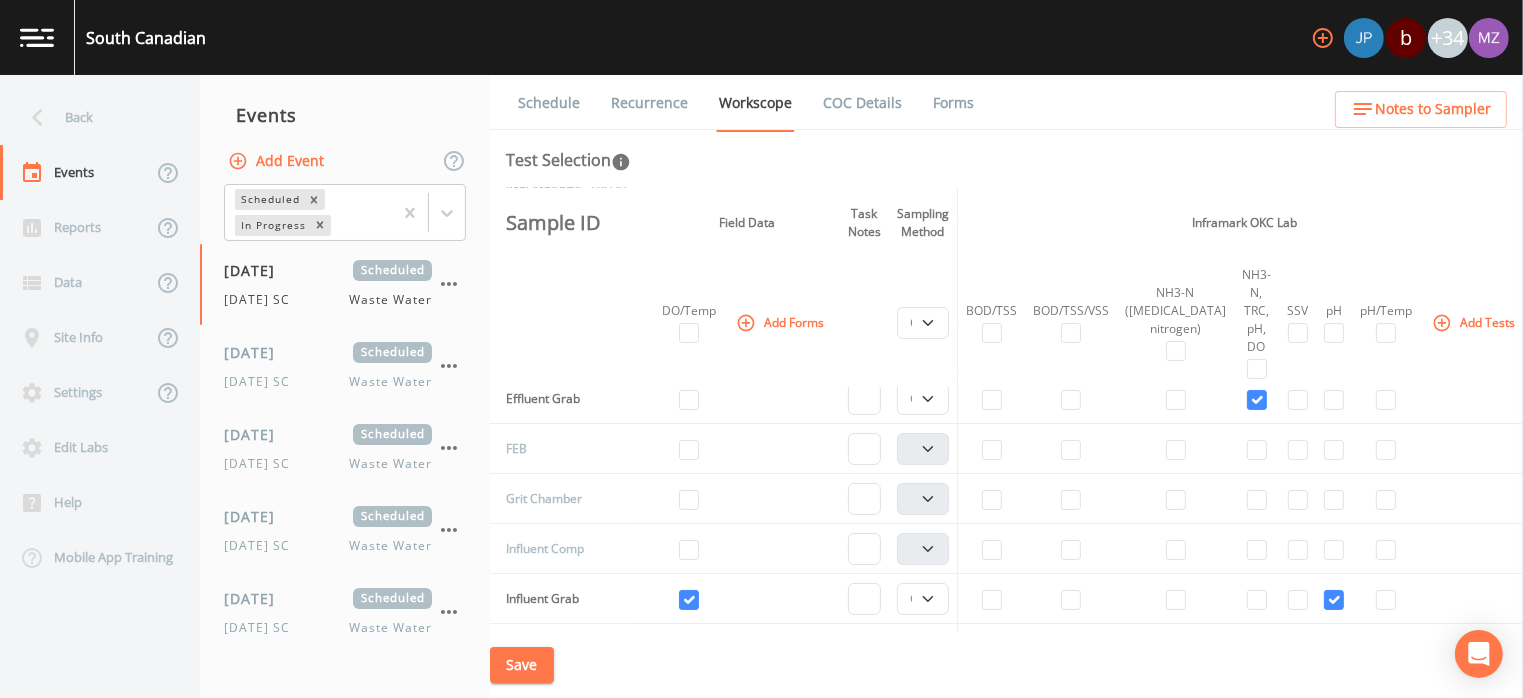 scroll, scrollTop: 507, scrollLeft: 0, axis: vertical 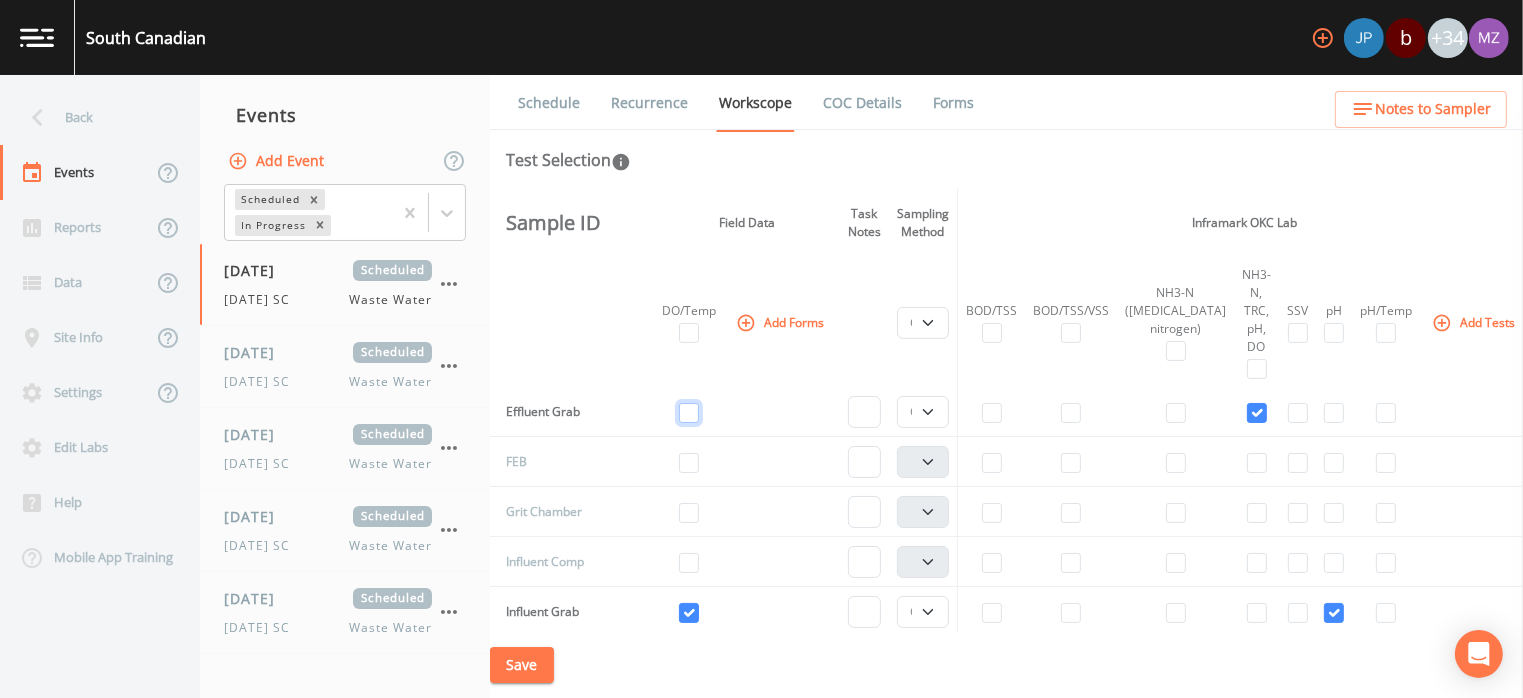 click at bounding box center [689, 413] 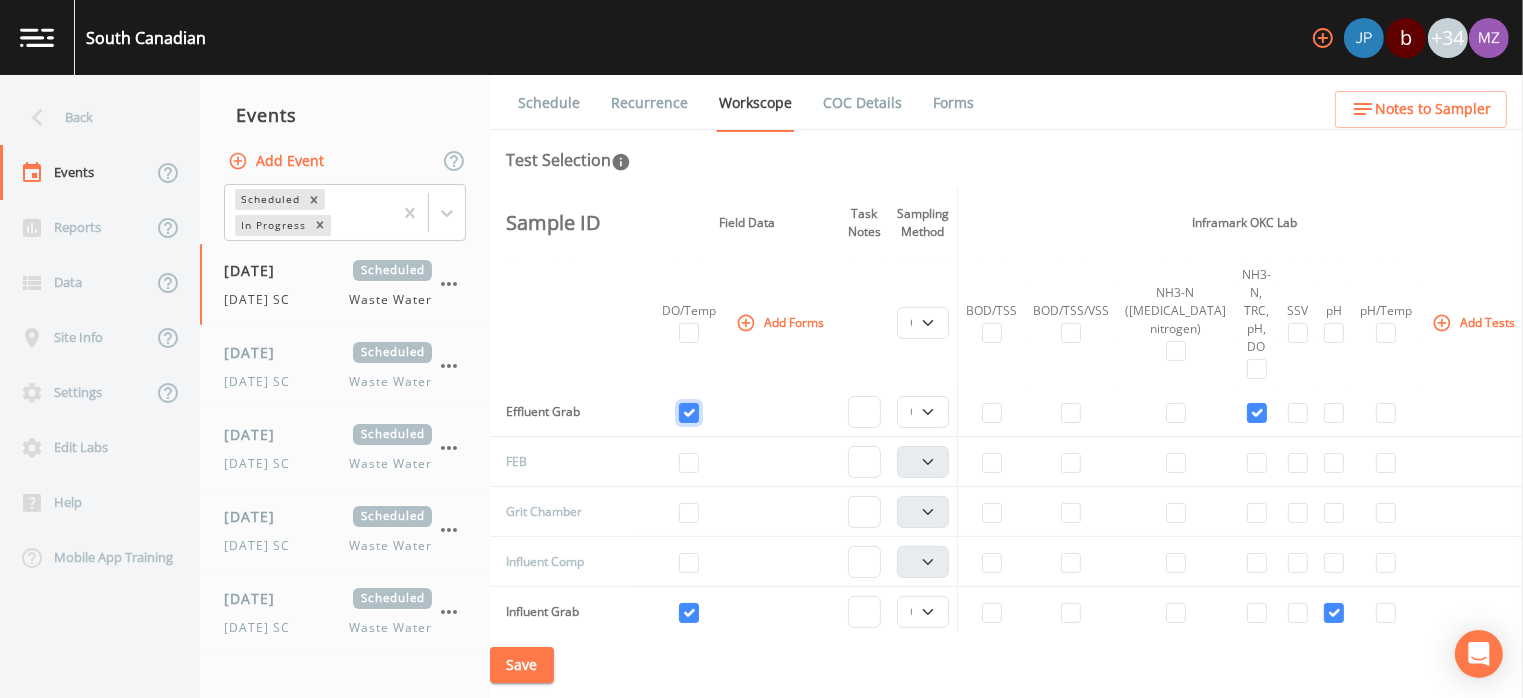 checkbox on "true" 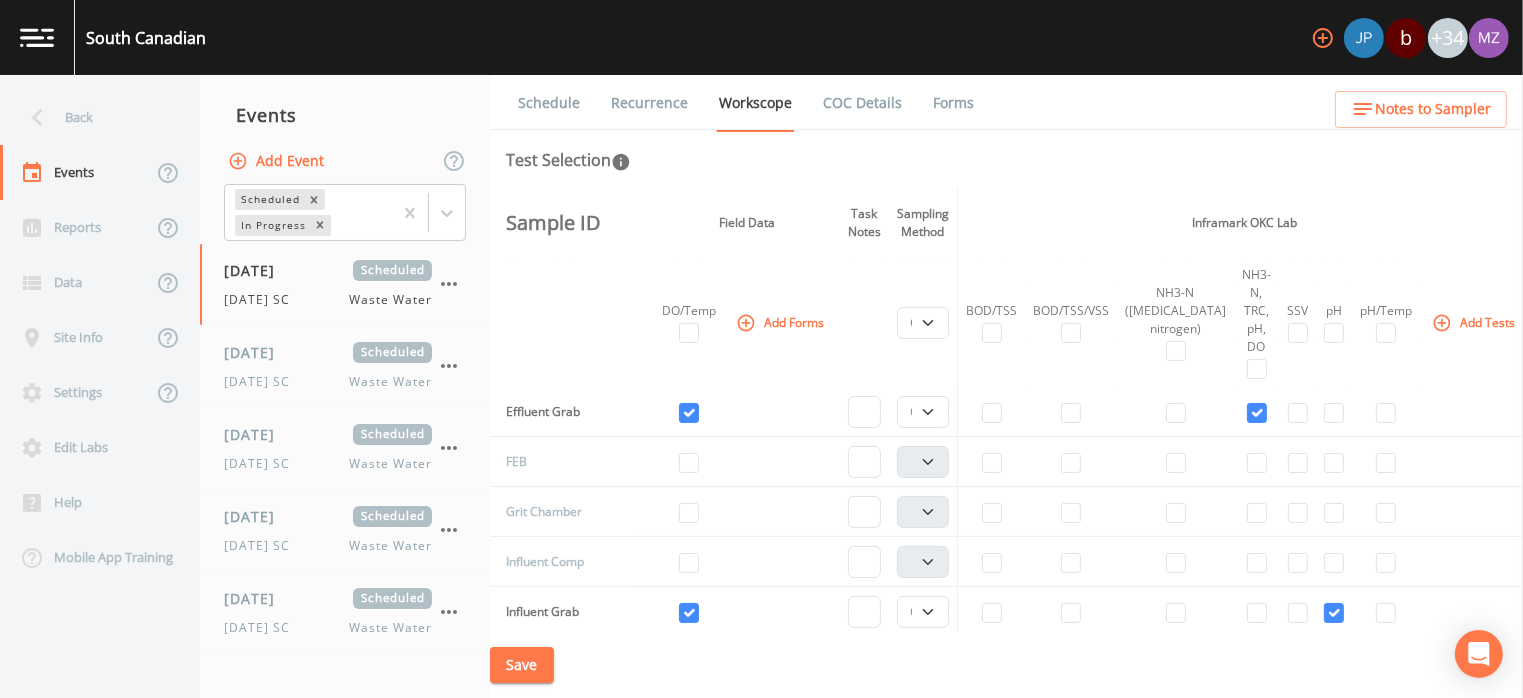 click on "Save" at bounding box center (522, 665) 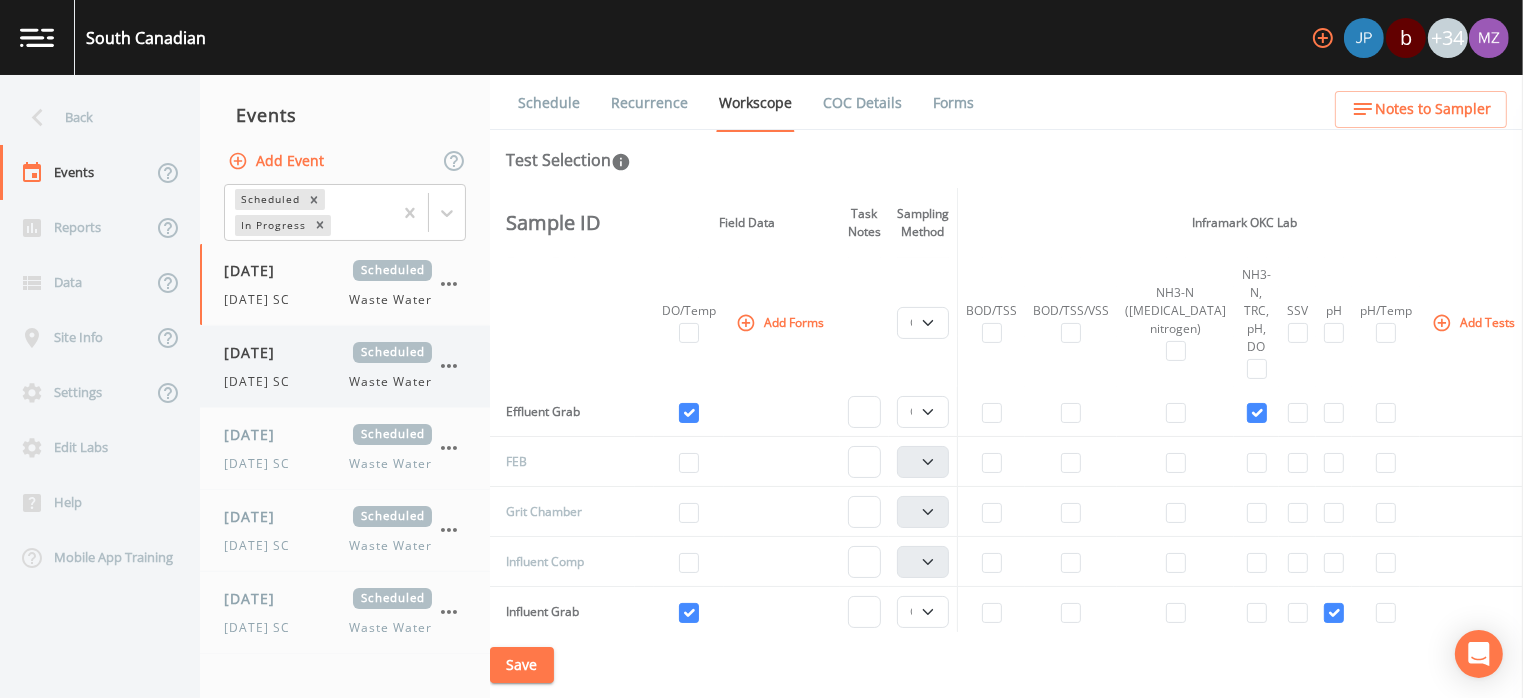 click on "07/13/2025" at bounding box center (256, 352) 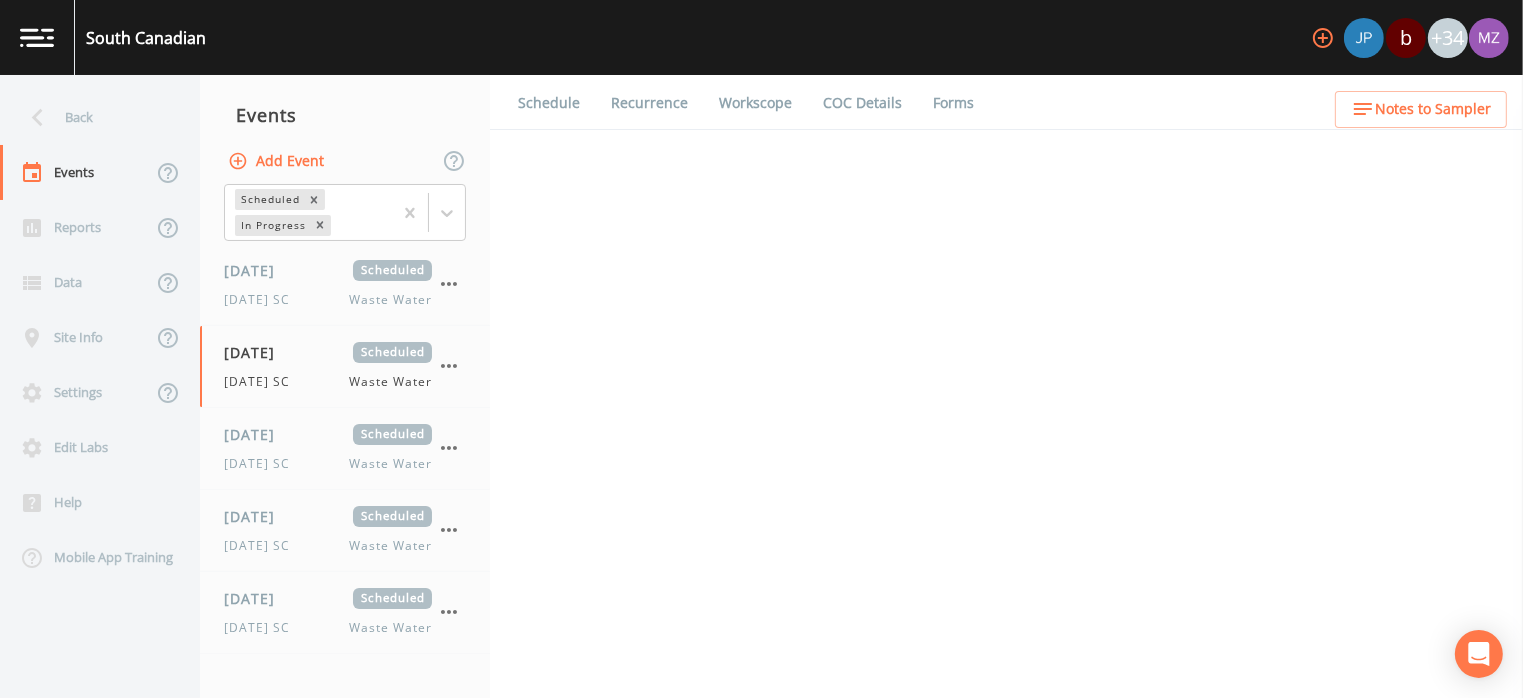 select on "092b3f94-5697-4c94-9891-da161916fdbb" 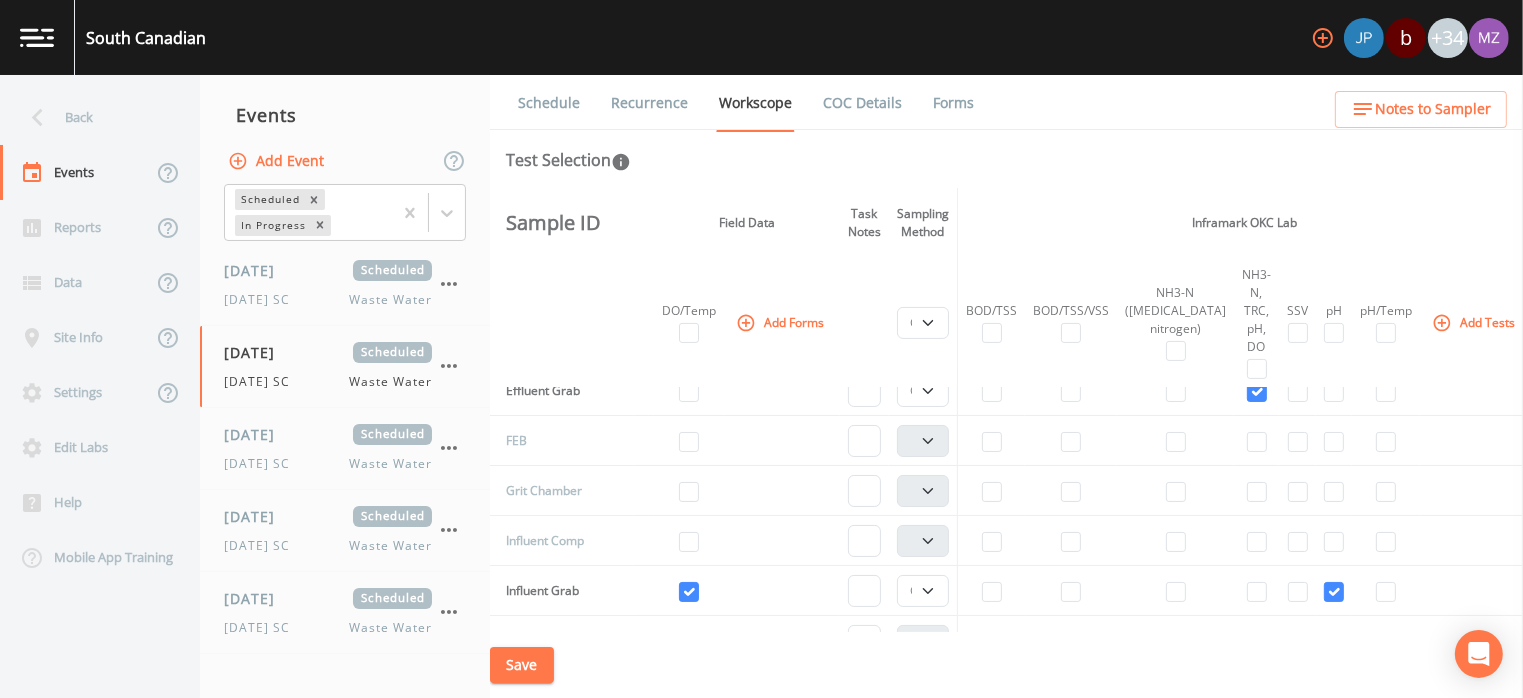 scroll, scrollTop: 524, scrollLeft: 0, axis: vertical 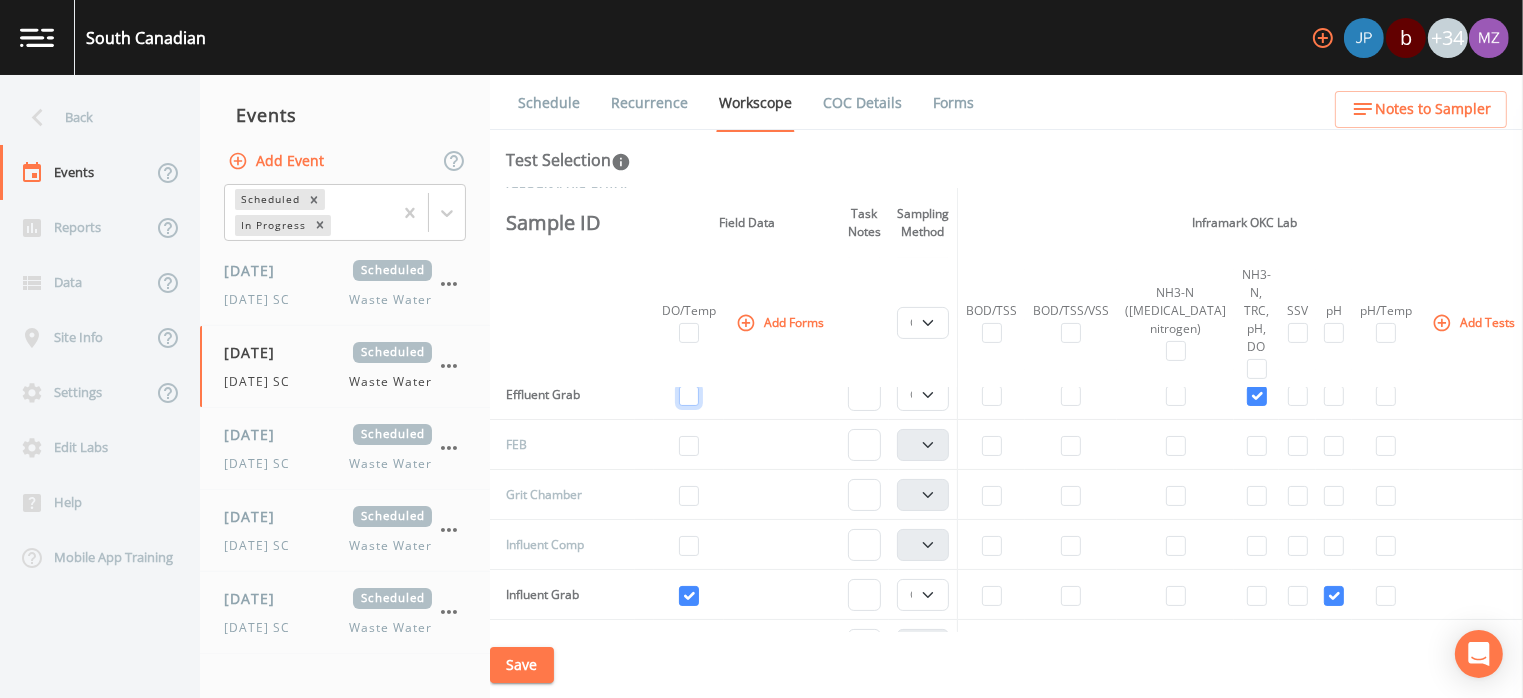 click at bounding box center [689, 396] 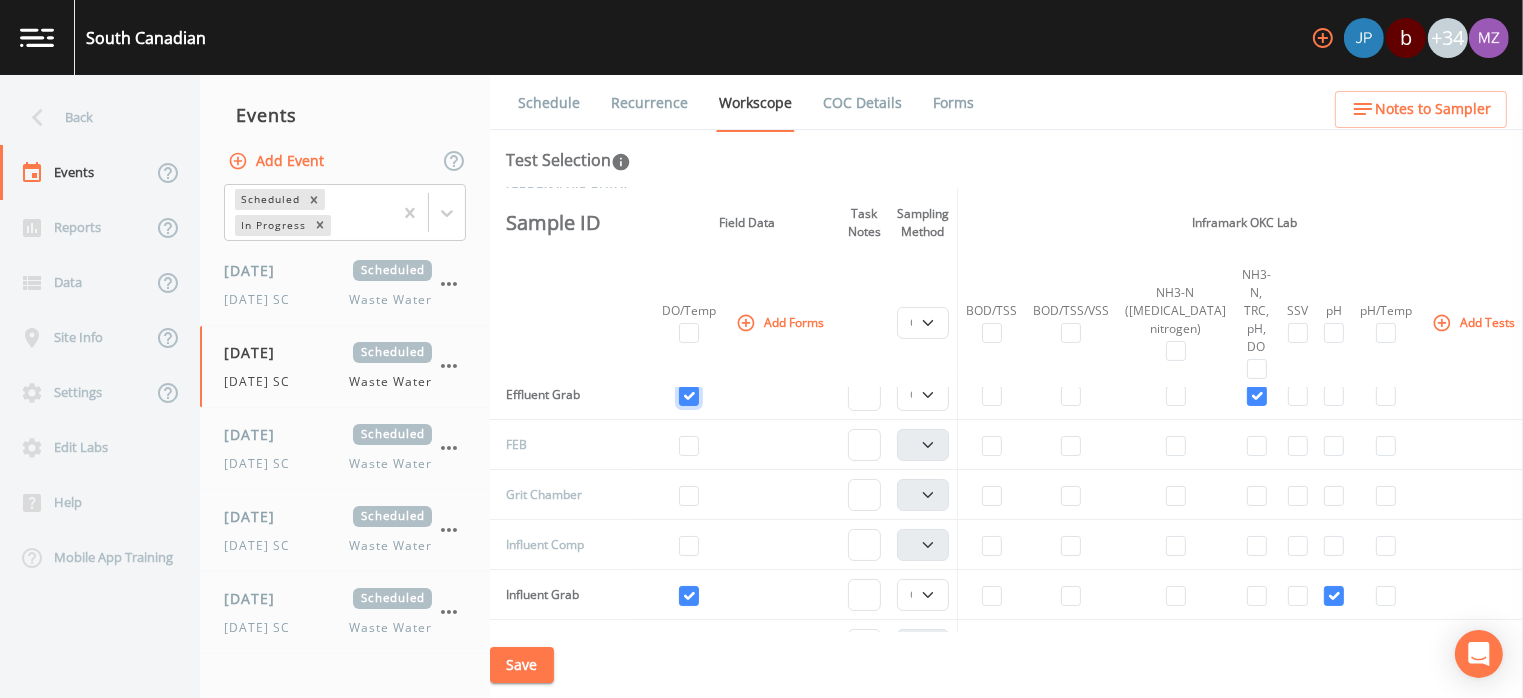 checkbox on "true" 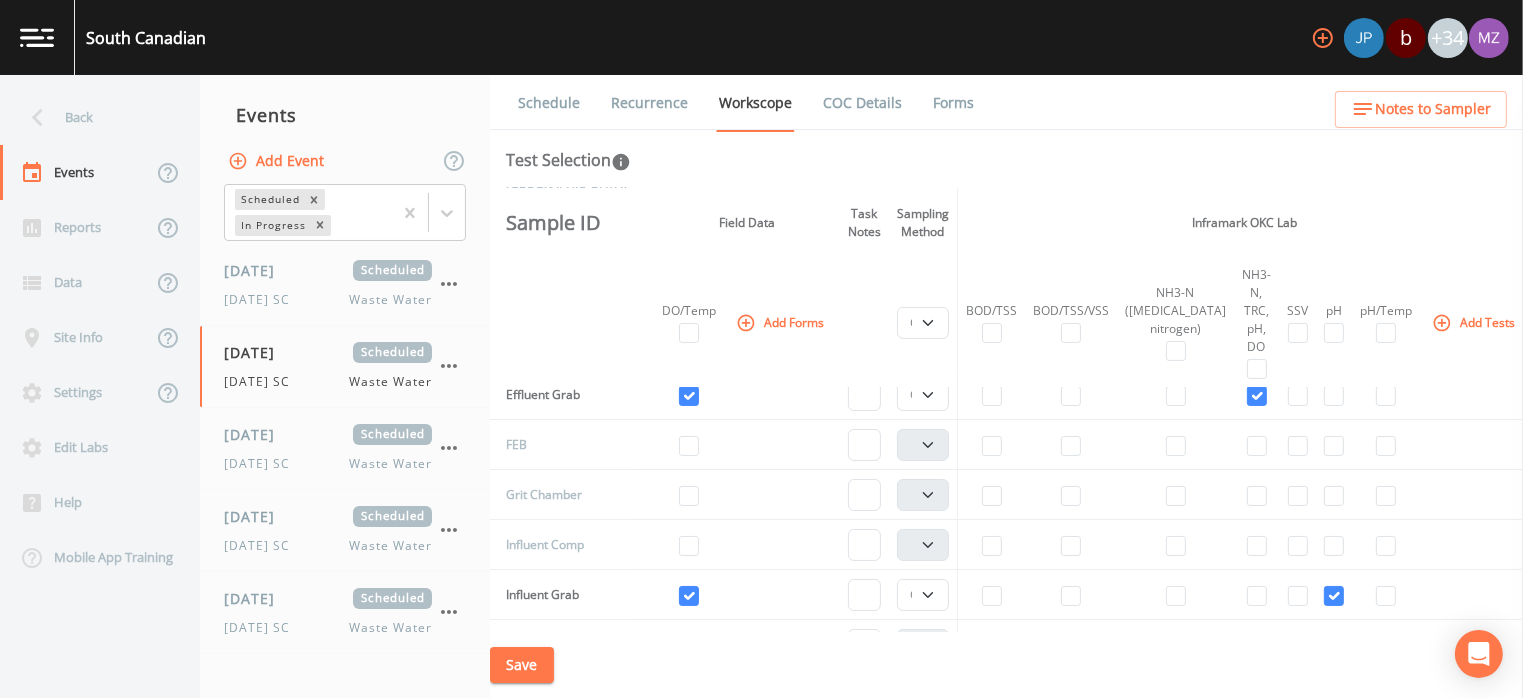 click on "Save" at bounding box center (522, 665) 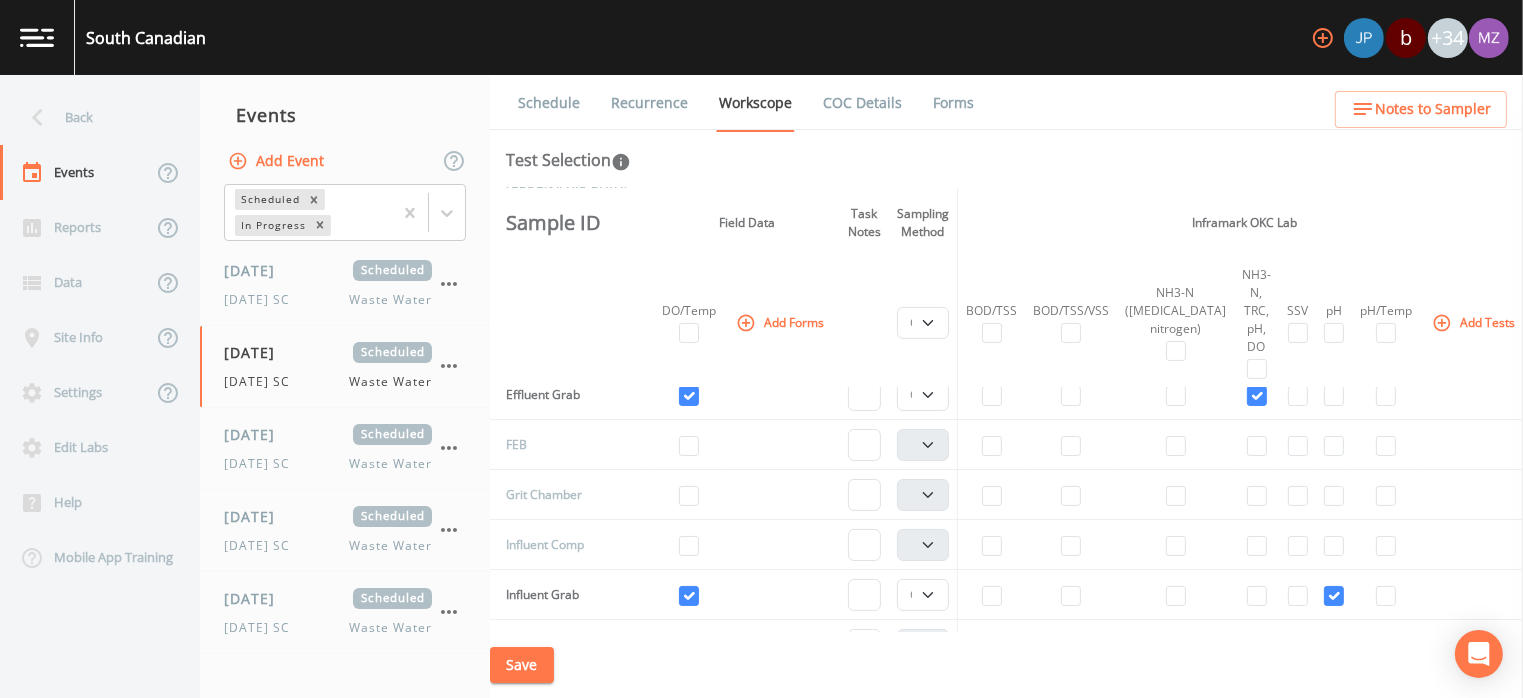 scroll, scrollTop: 324, scrollLeft: 0, axis: vertical 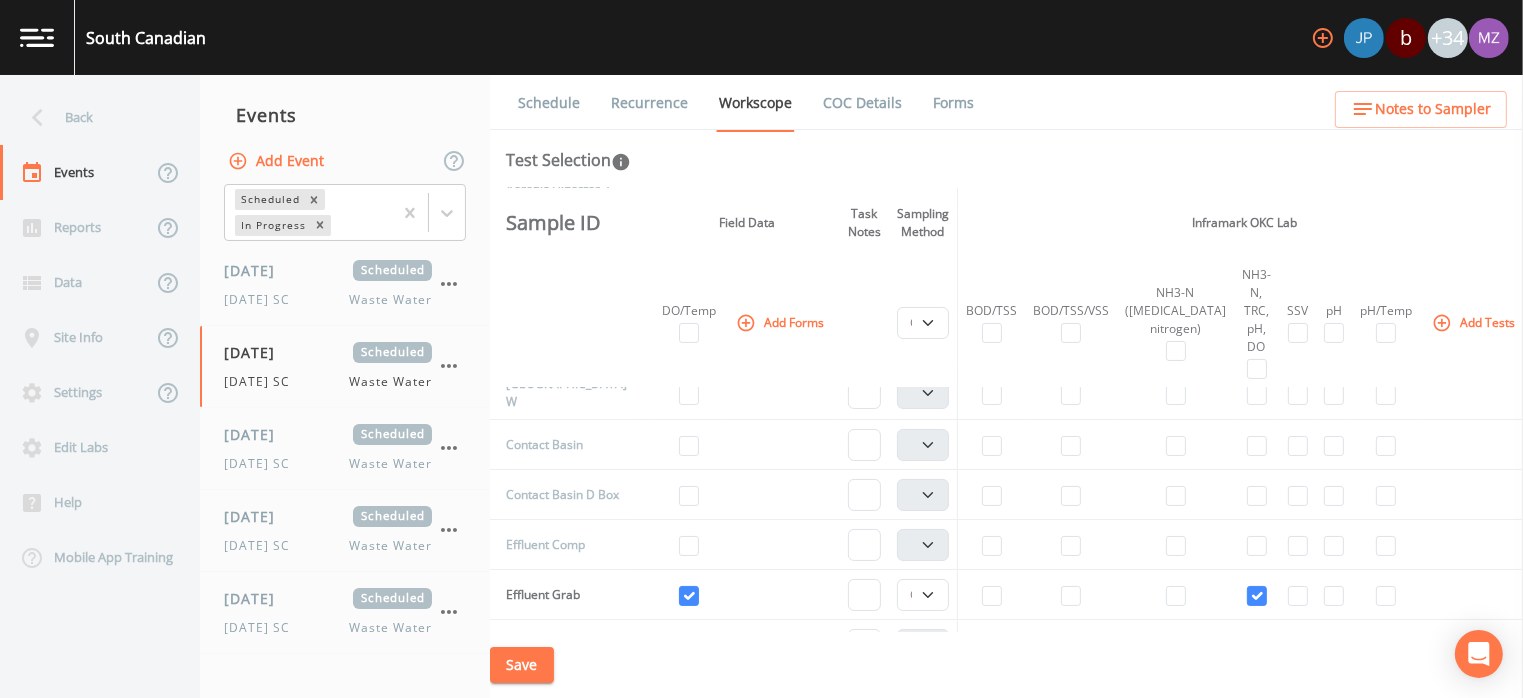 click on "Save" at bounding box center [522, 665] 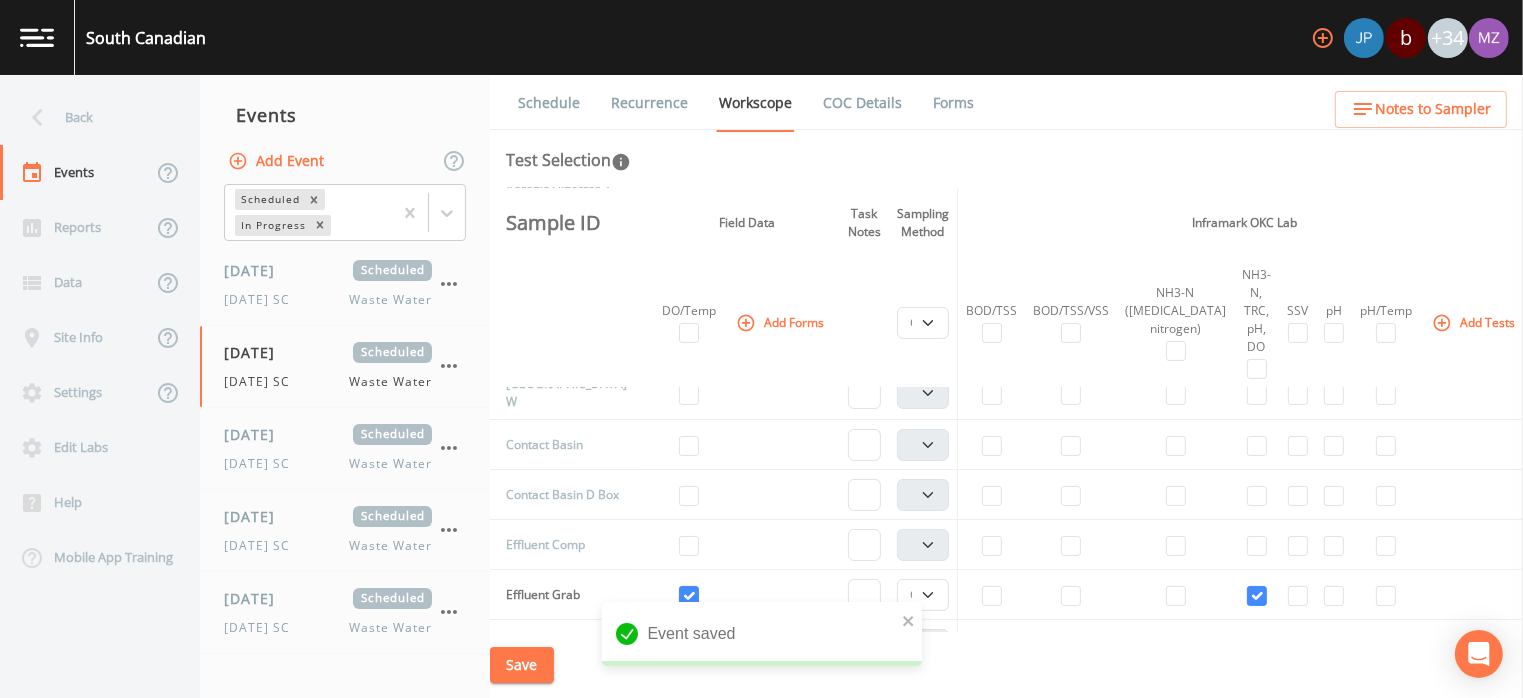 scroll, scrollTop: 306, scrollLeft: 0, axis: vertical 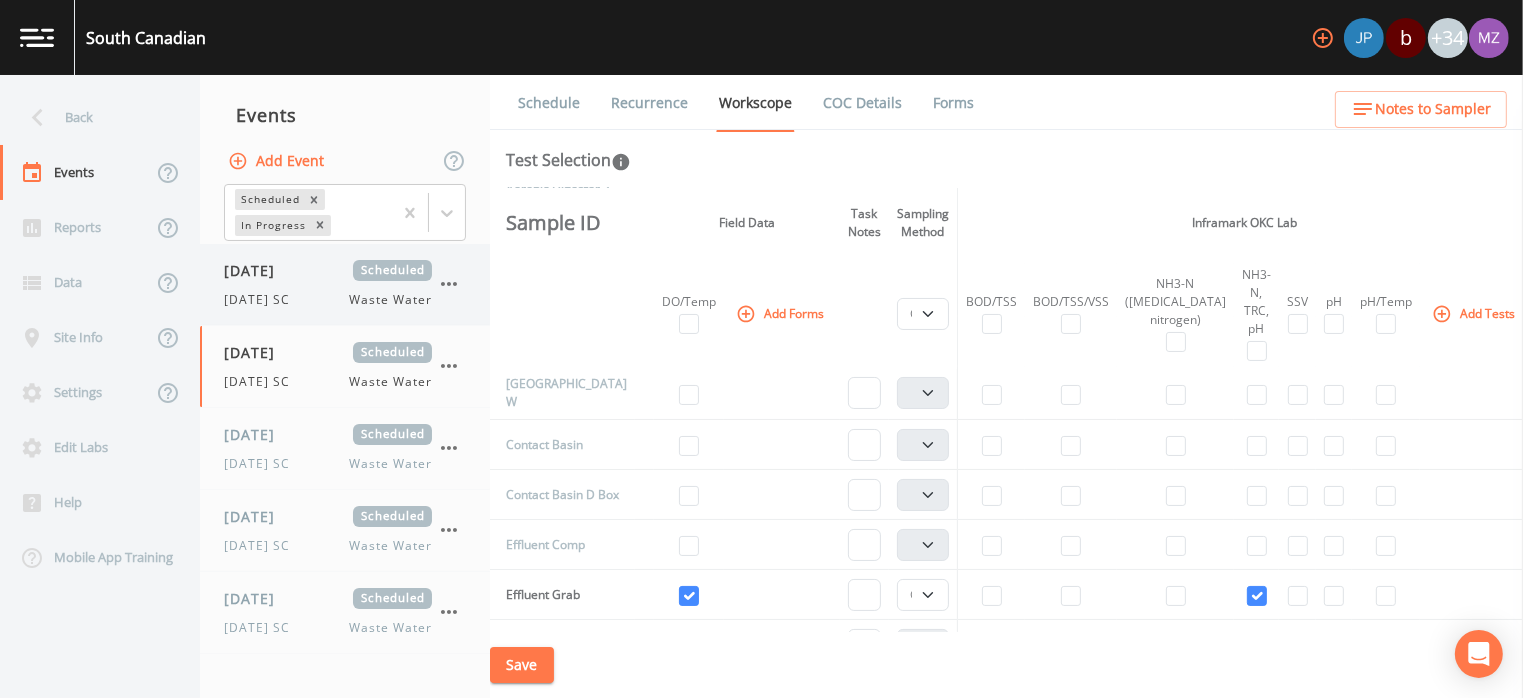 click on "Saturday SC" at bounding box center (263, 300) 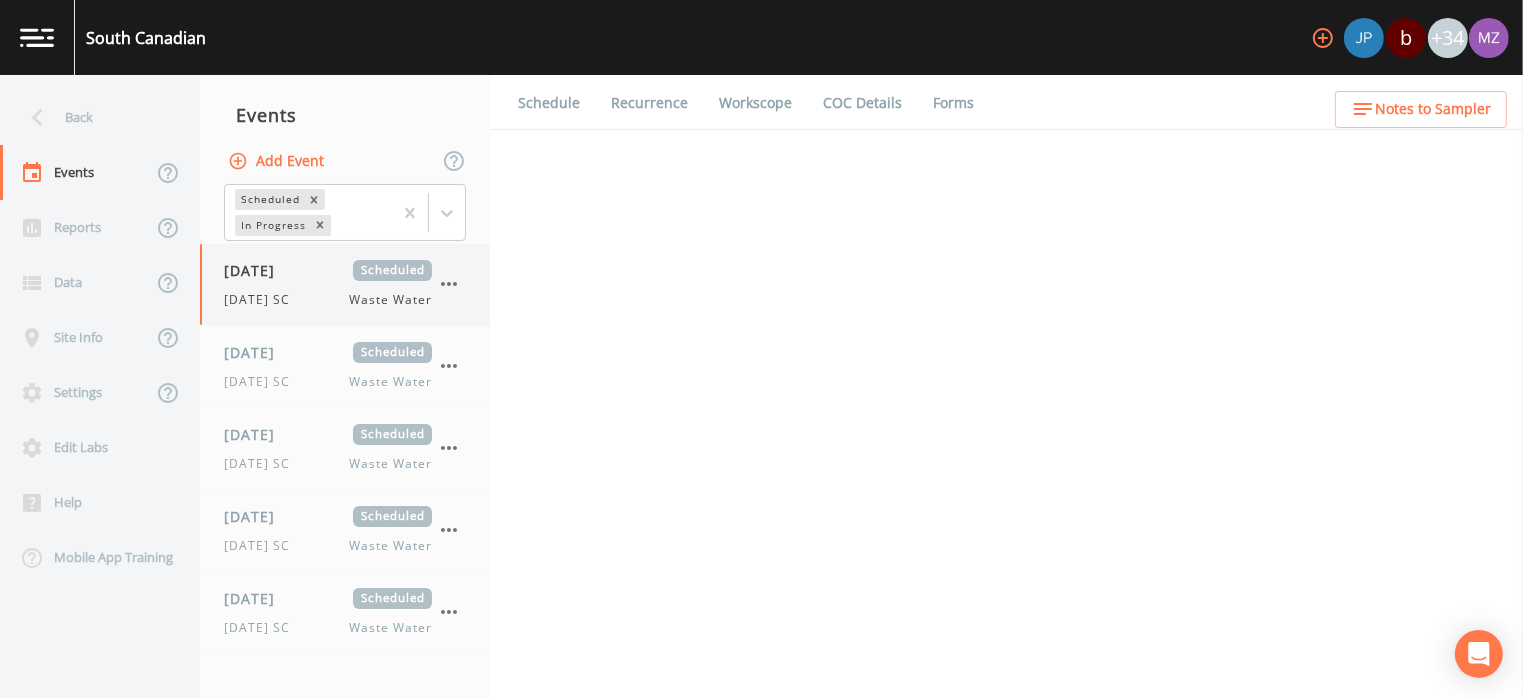select on "092b3f94-5697-4c94-9891-da161916fdbb" 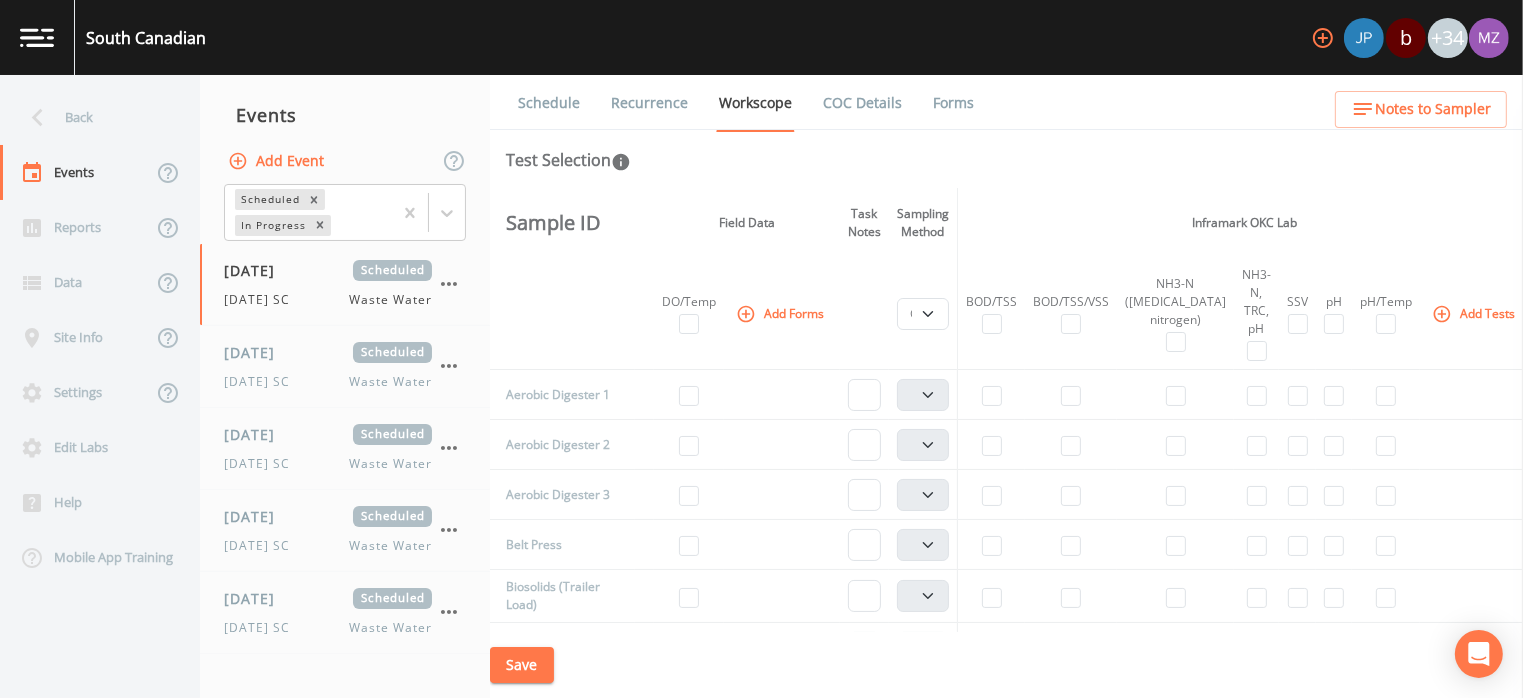 scroll, scrollTop: 384, scrollLeft: 0, axis: vertical 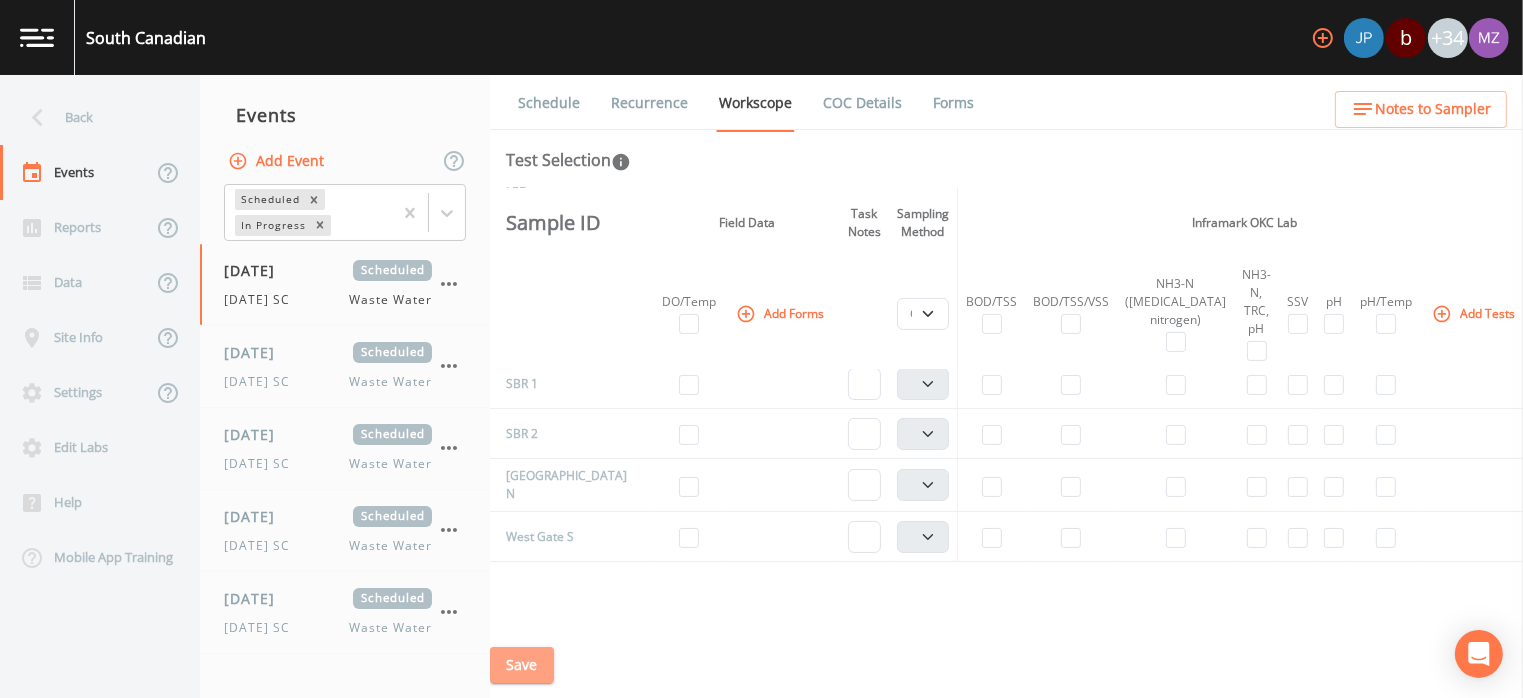 click on "Save" at bounding box center [522, 665] 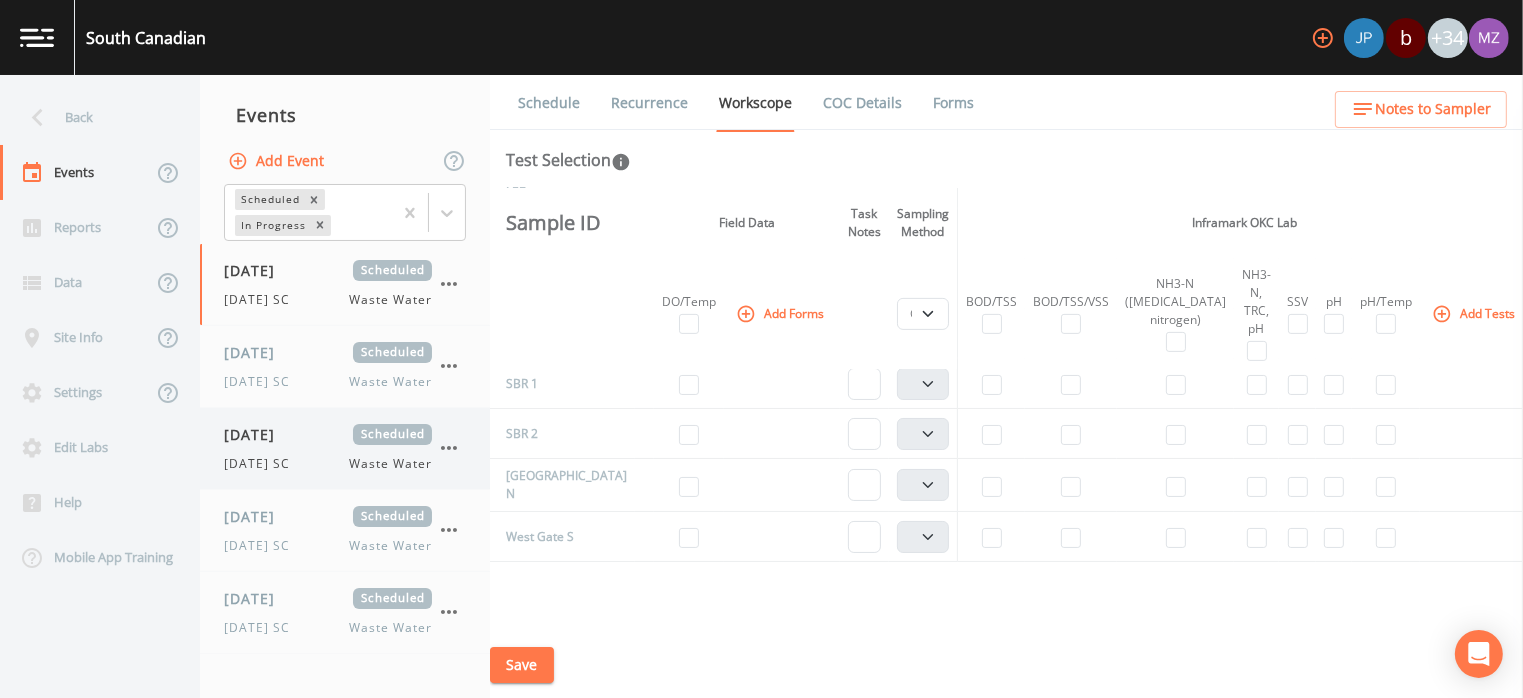 click on "Monday SC Waste Water" at bounding box center [328, 464] 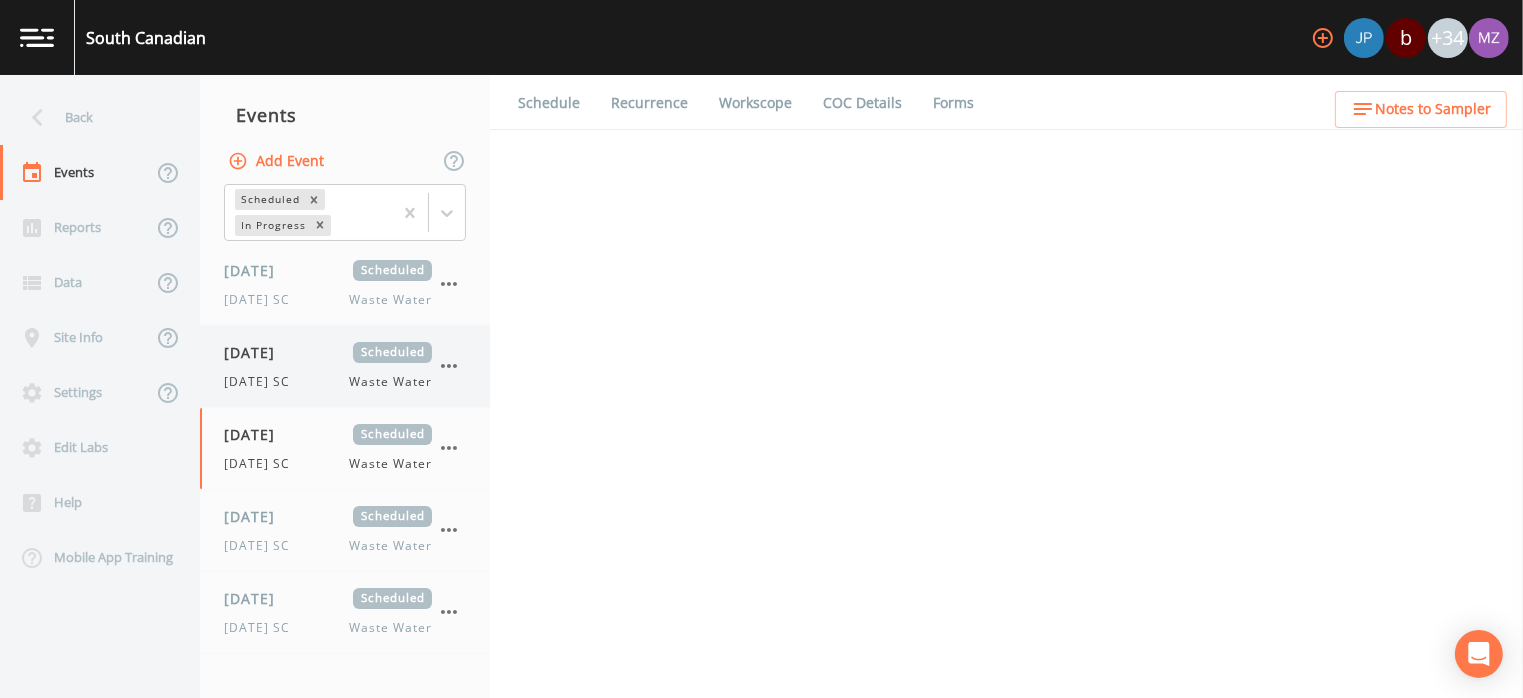 select on "b6a3c313-748b-4795-a028-792ad310bd60" 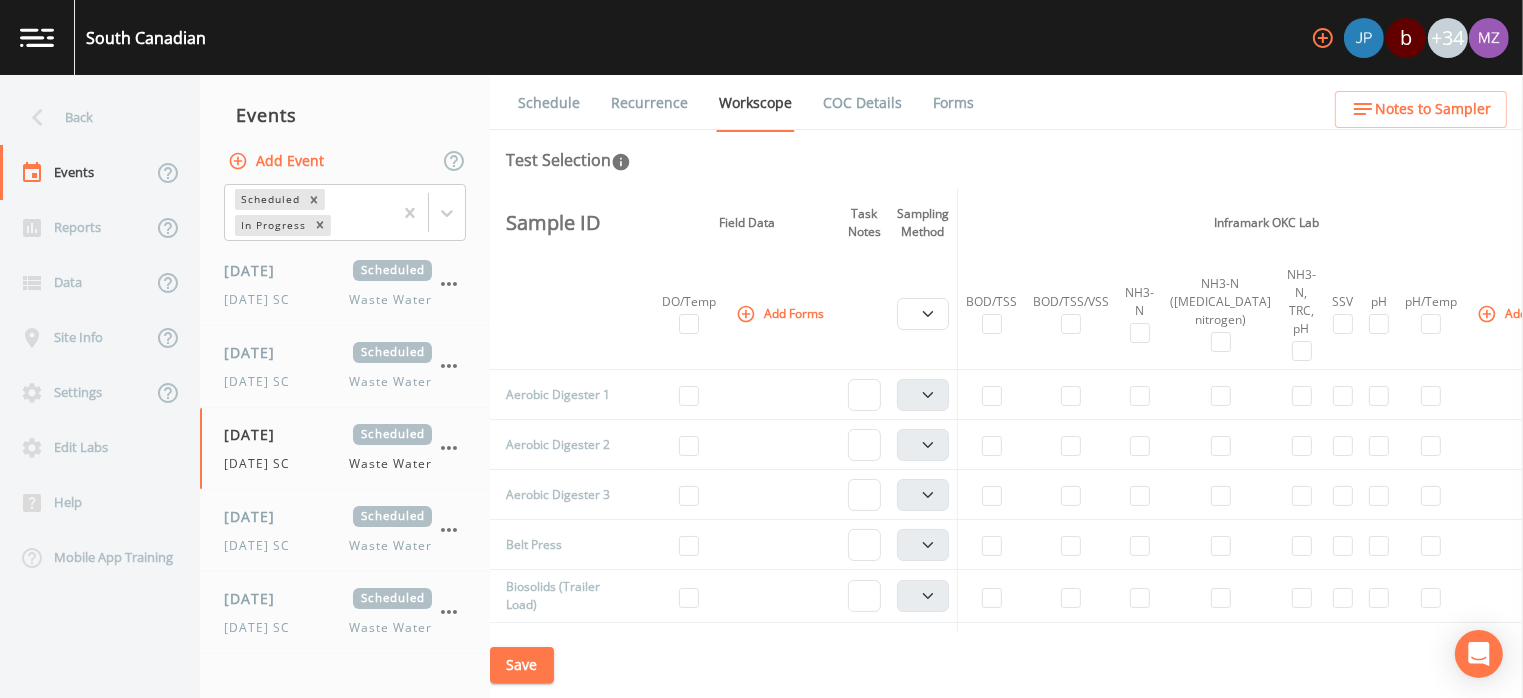 scroll, scrollTop: 384, scrollLeft: 0, axis: vertical 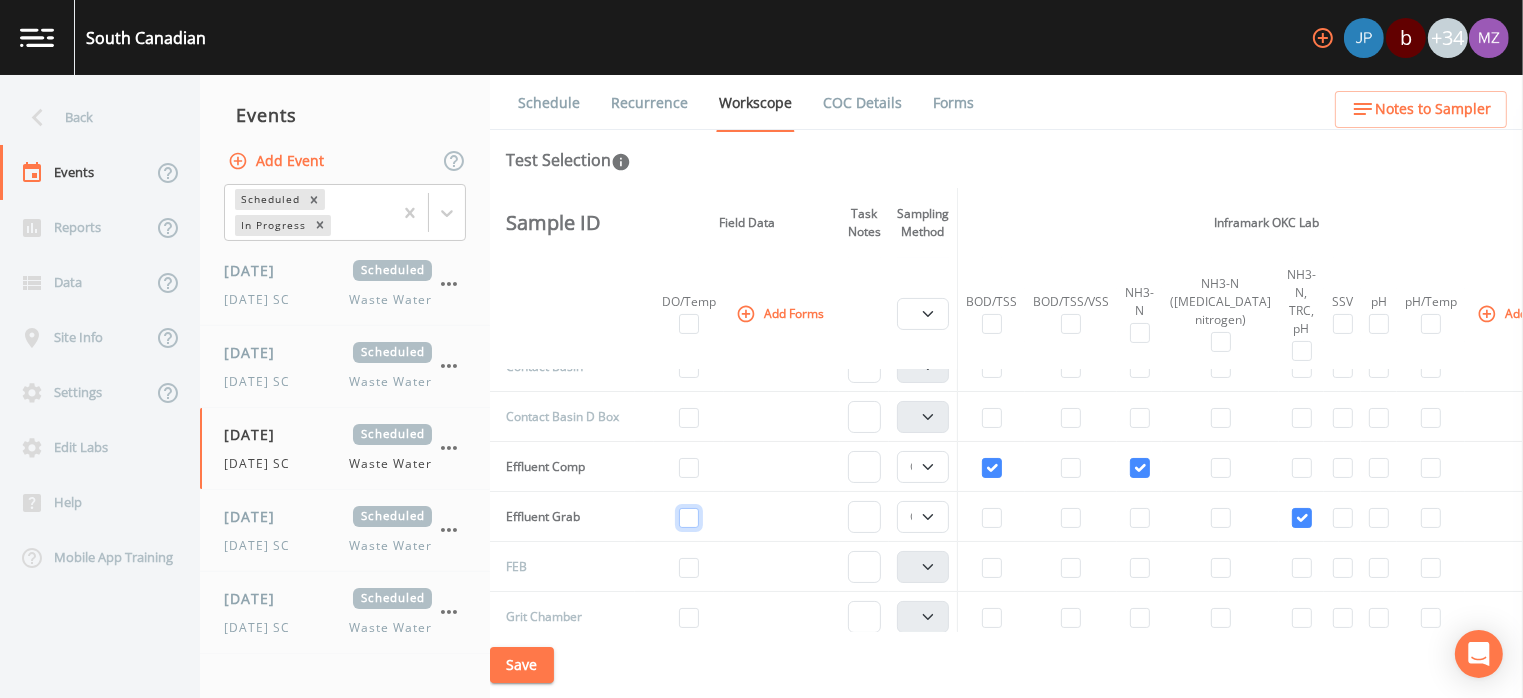 click at bounding box center (689, 518) 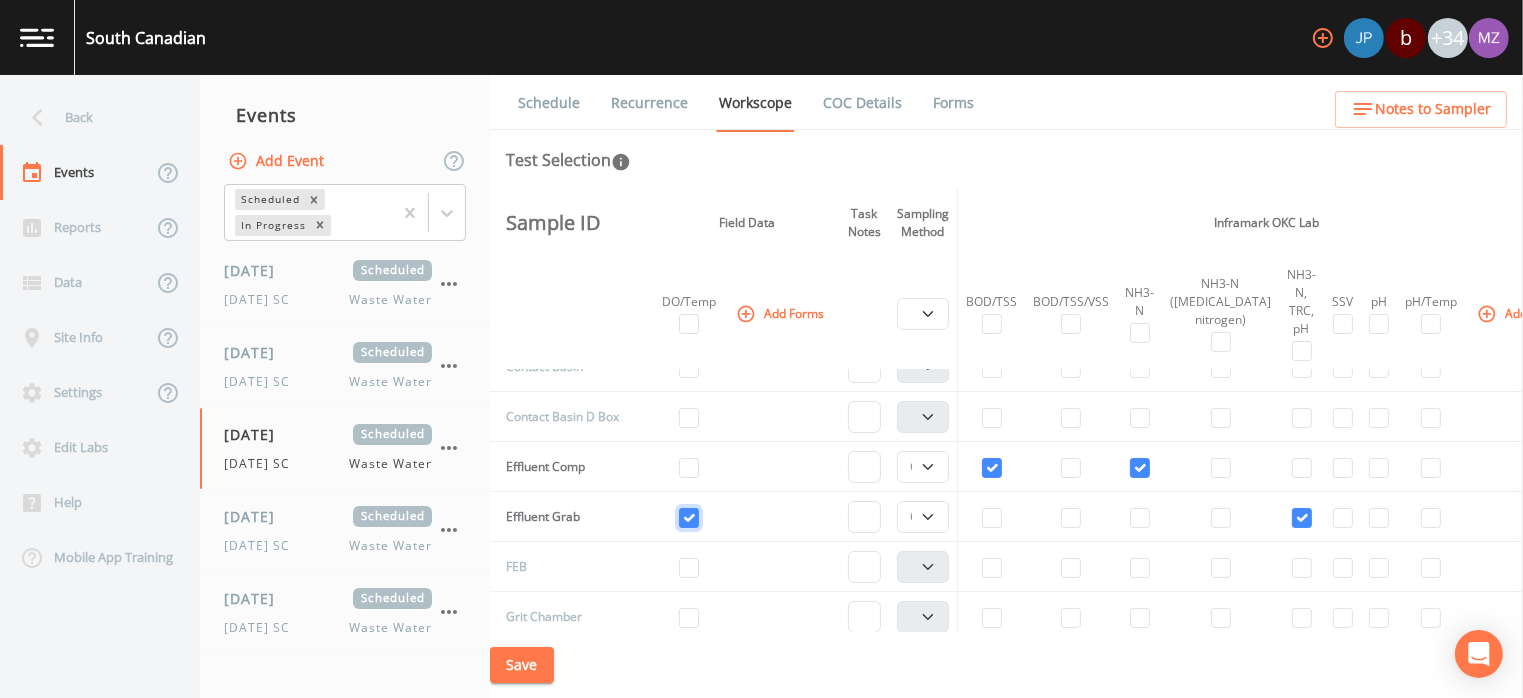 checkbox on "true" 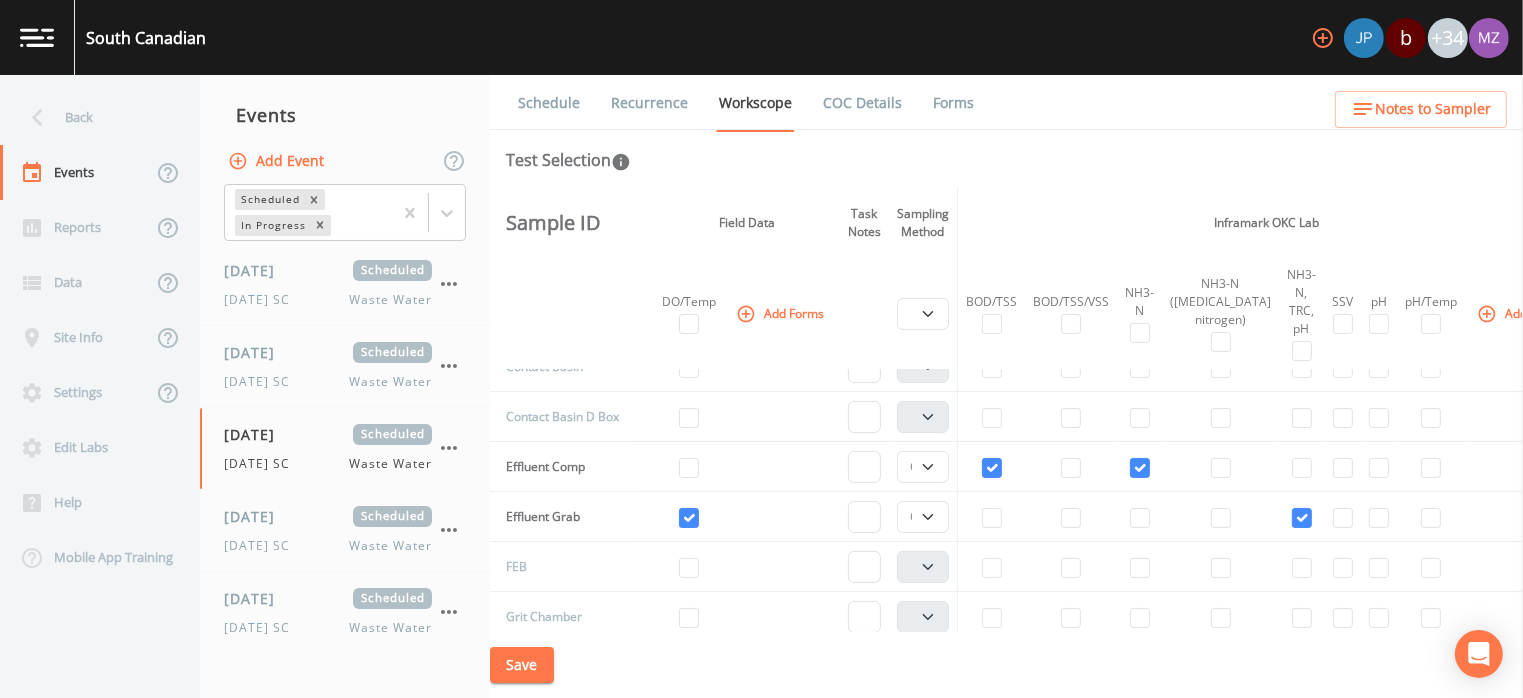 click on "Save" at bounding box center (1006, 665) 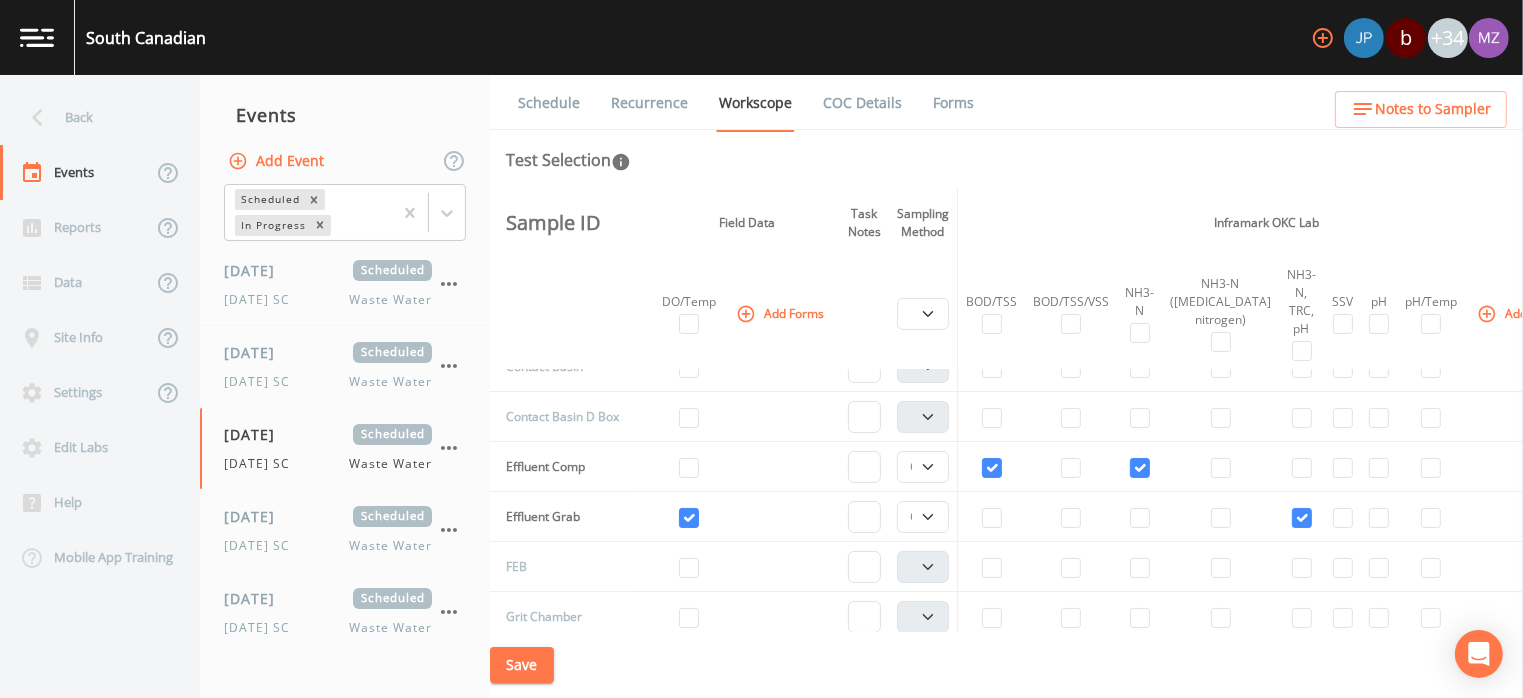 click on "Save" at bounding box center (1006, 665) 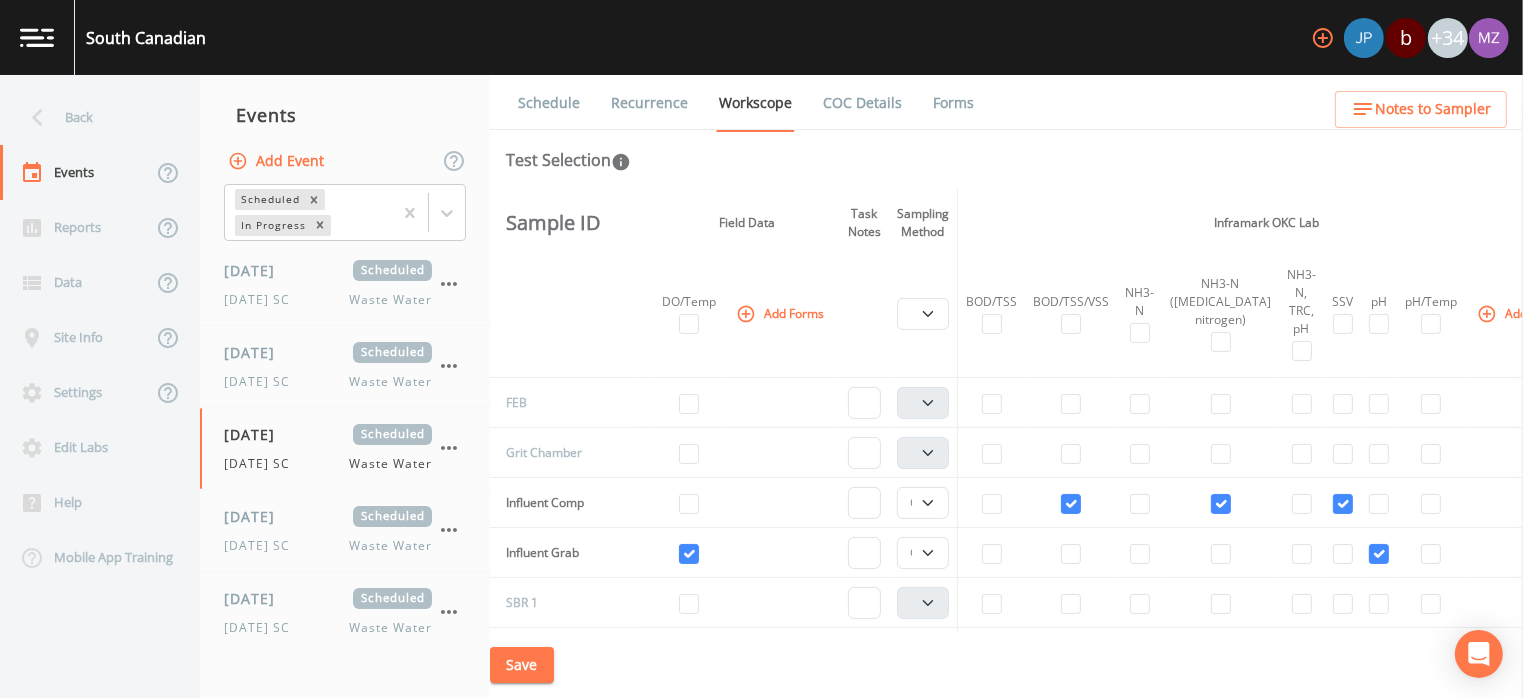 scroll, scrollTop: 522, scrollLeft: 0, axis: vertical 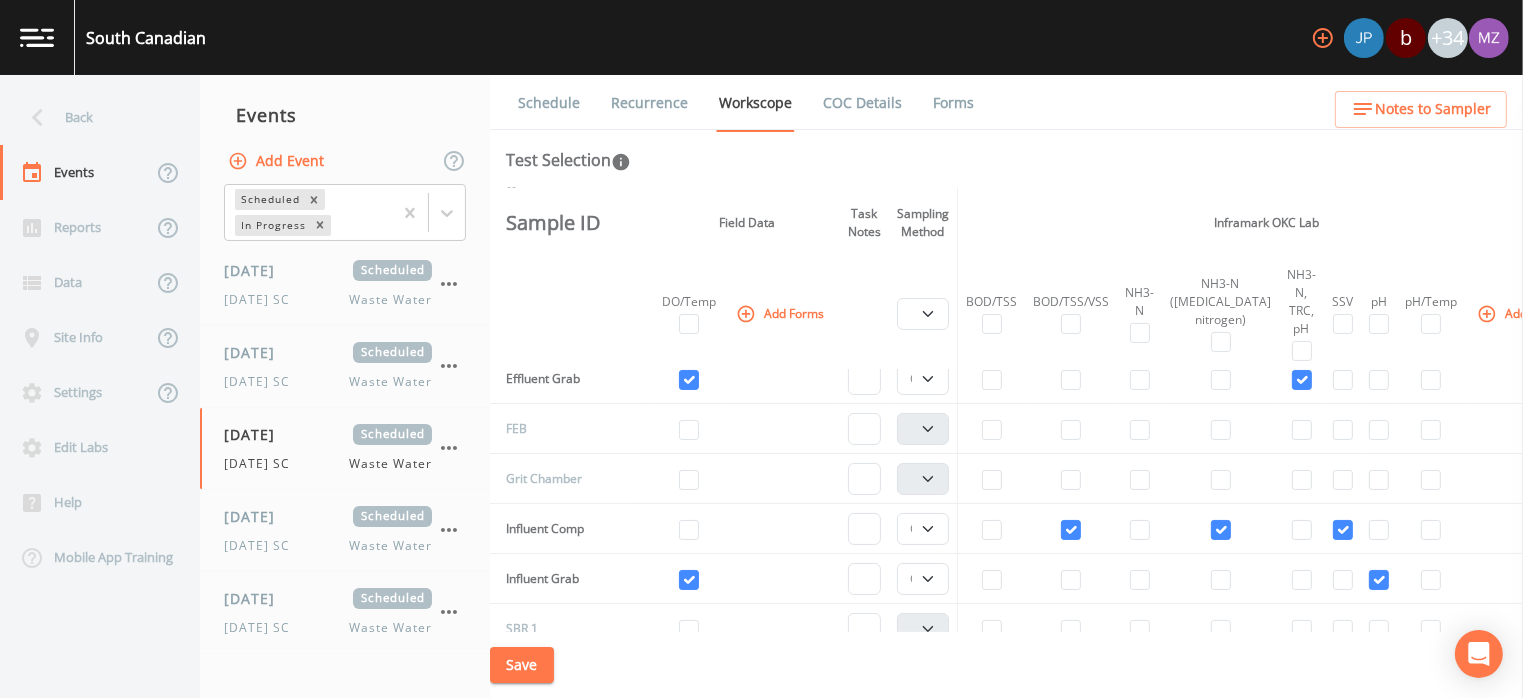 click on "Save" at bounding box center [522, 665] 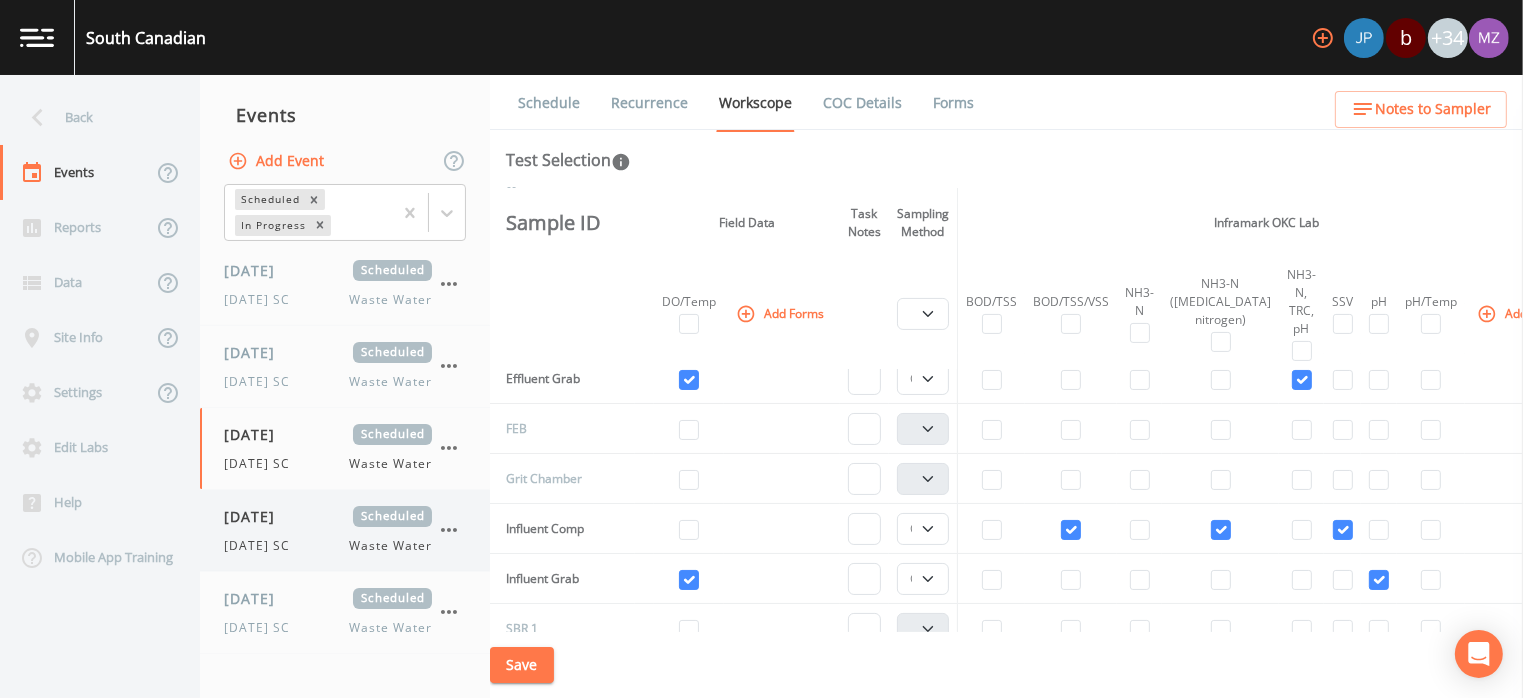 click on "07/15/2025 Scheduled Tuesday SC Waste Water" at bounding box center (328, 530) 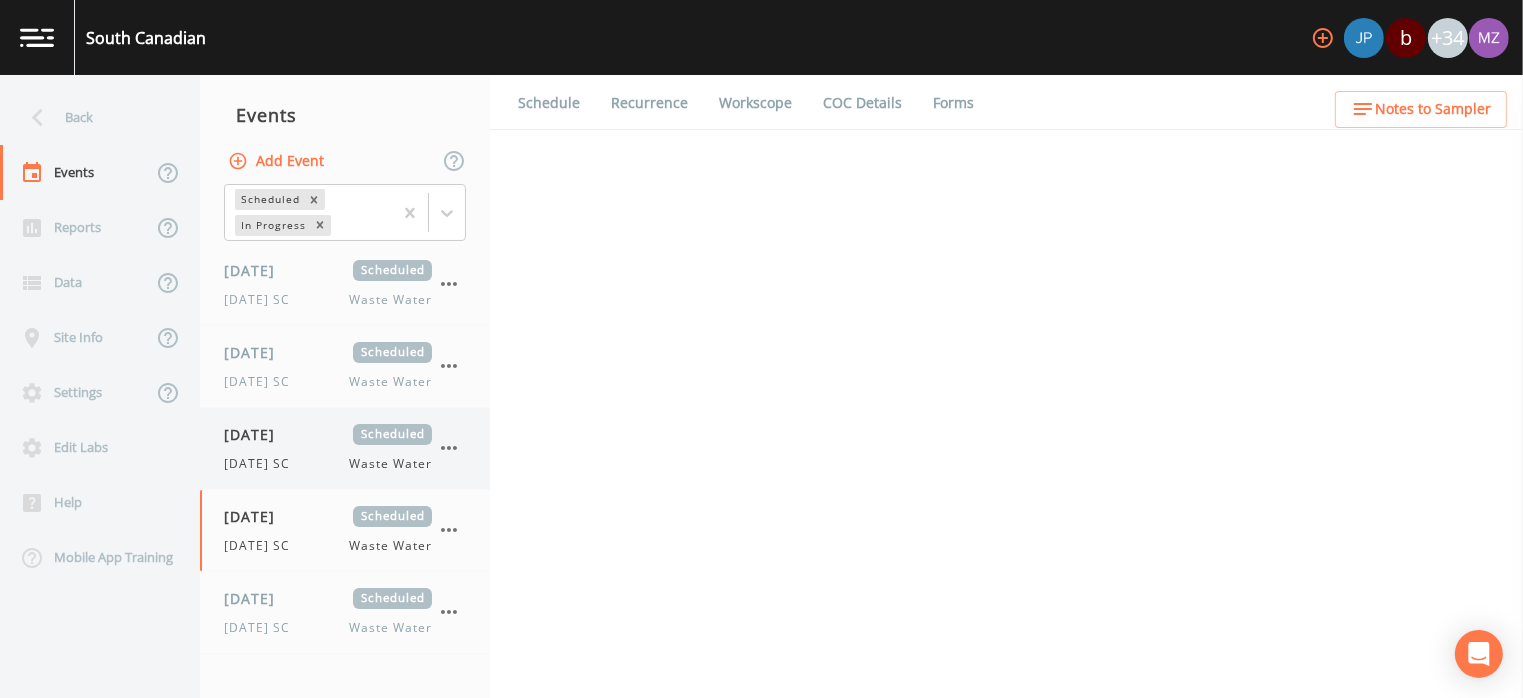 select on "b6a3c313-748b-4795-a028-792ad310bd60" 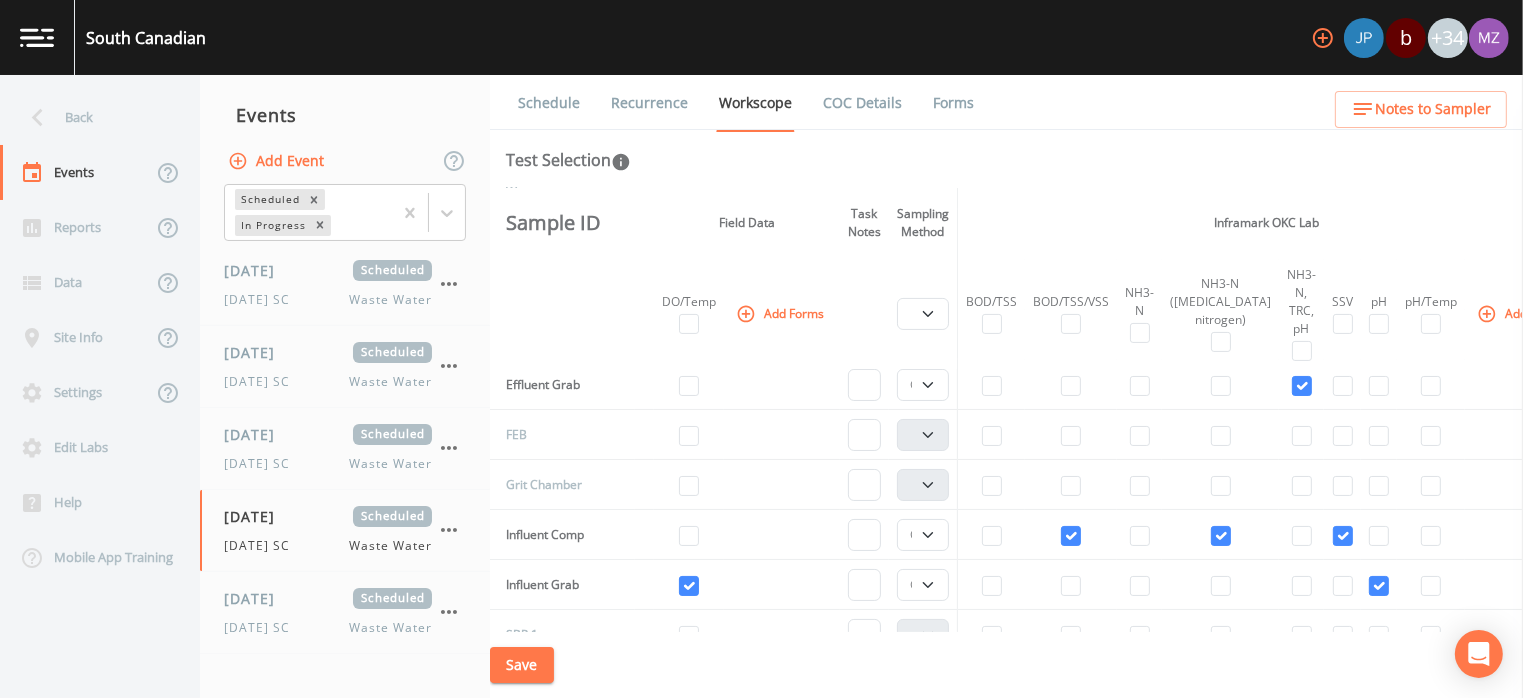 scroll, scrollTop: 520, scrollLeft: 0, axis: vertical 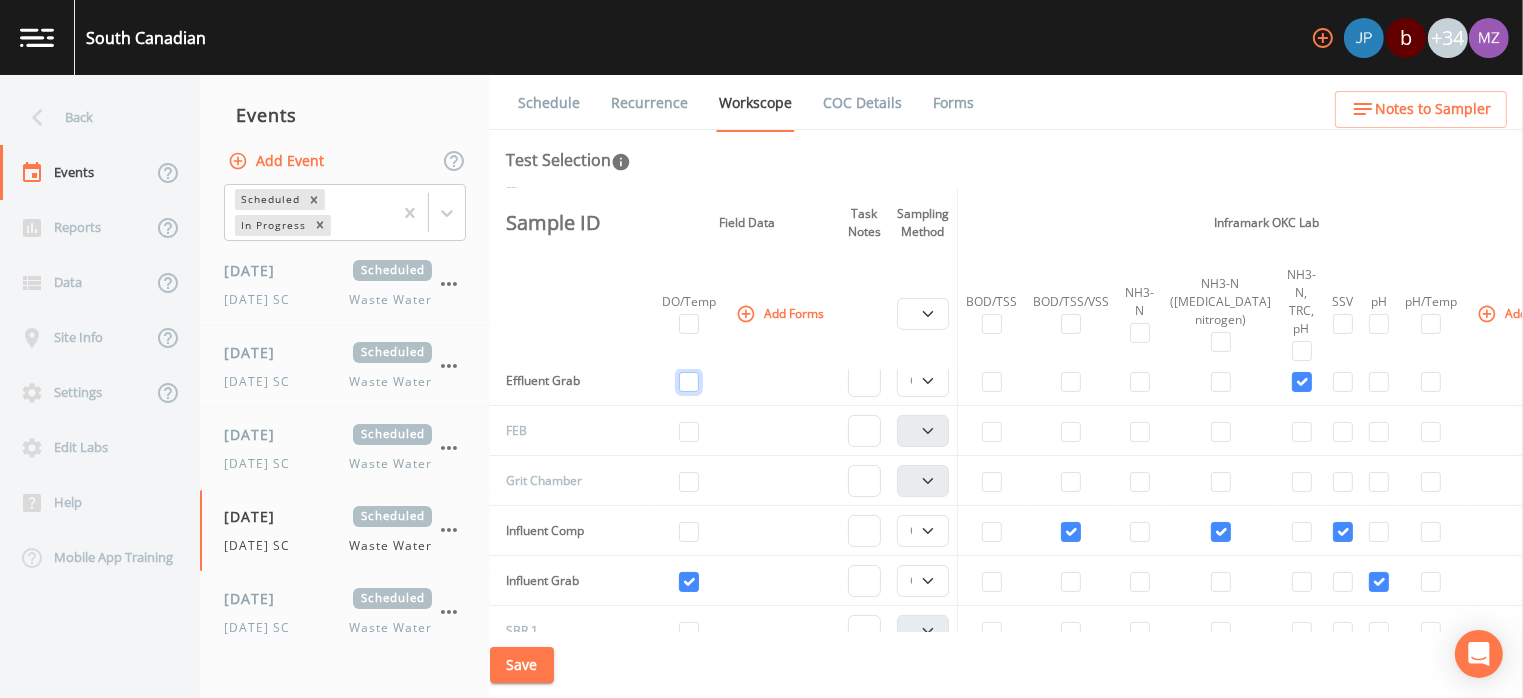 click at bounding box center (689, 382) 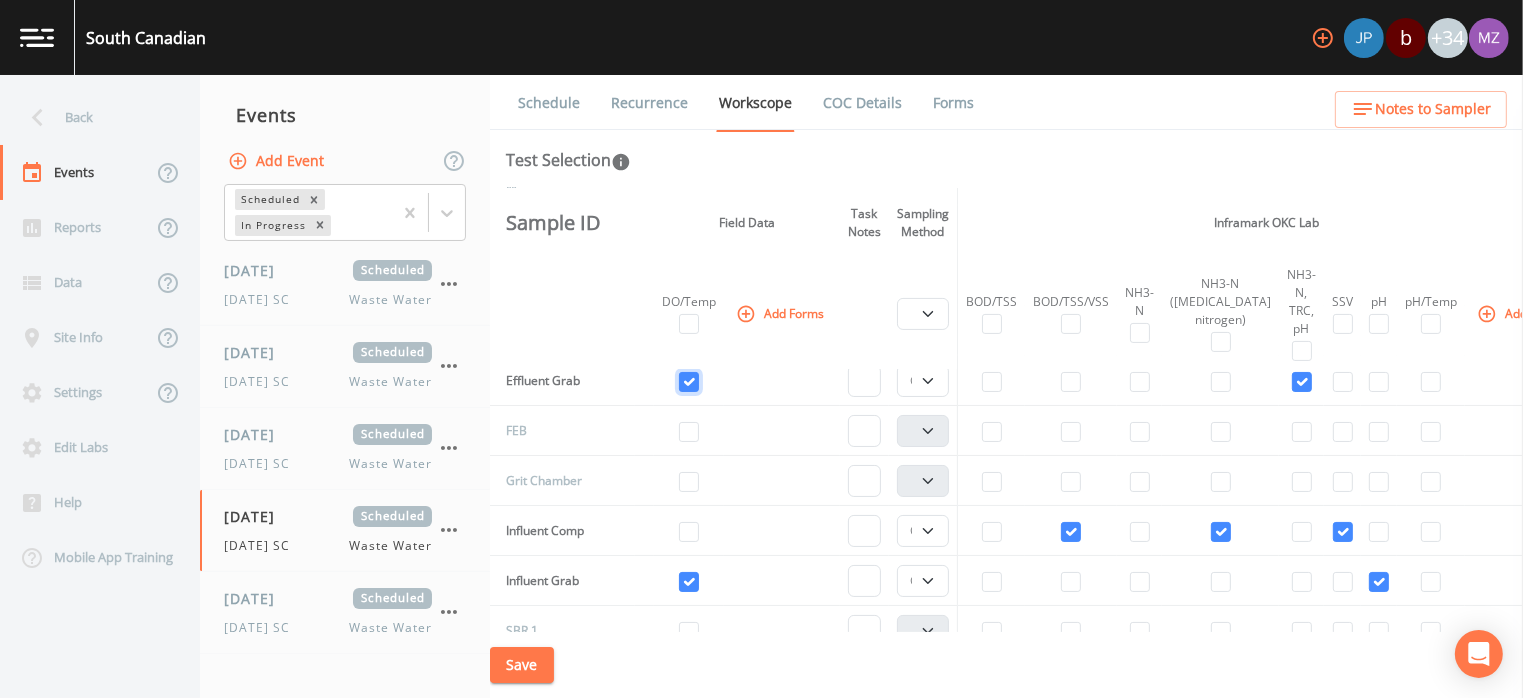 checkbox on "true" 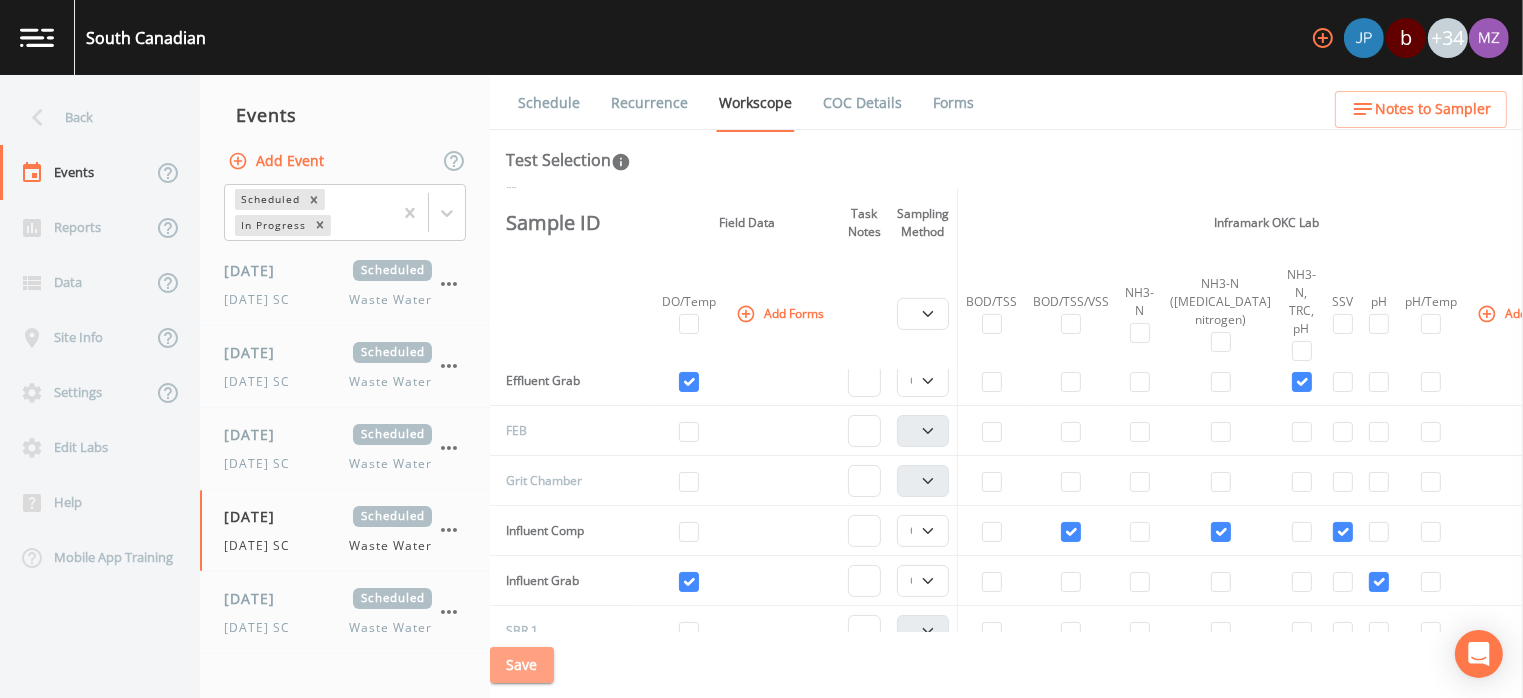 click on "Save" at bounding box center (522, 665) 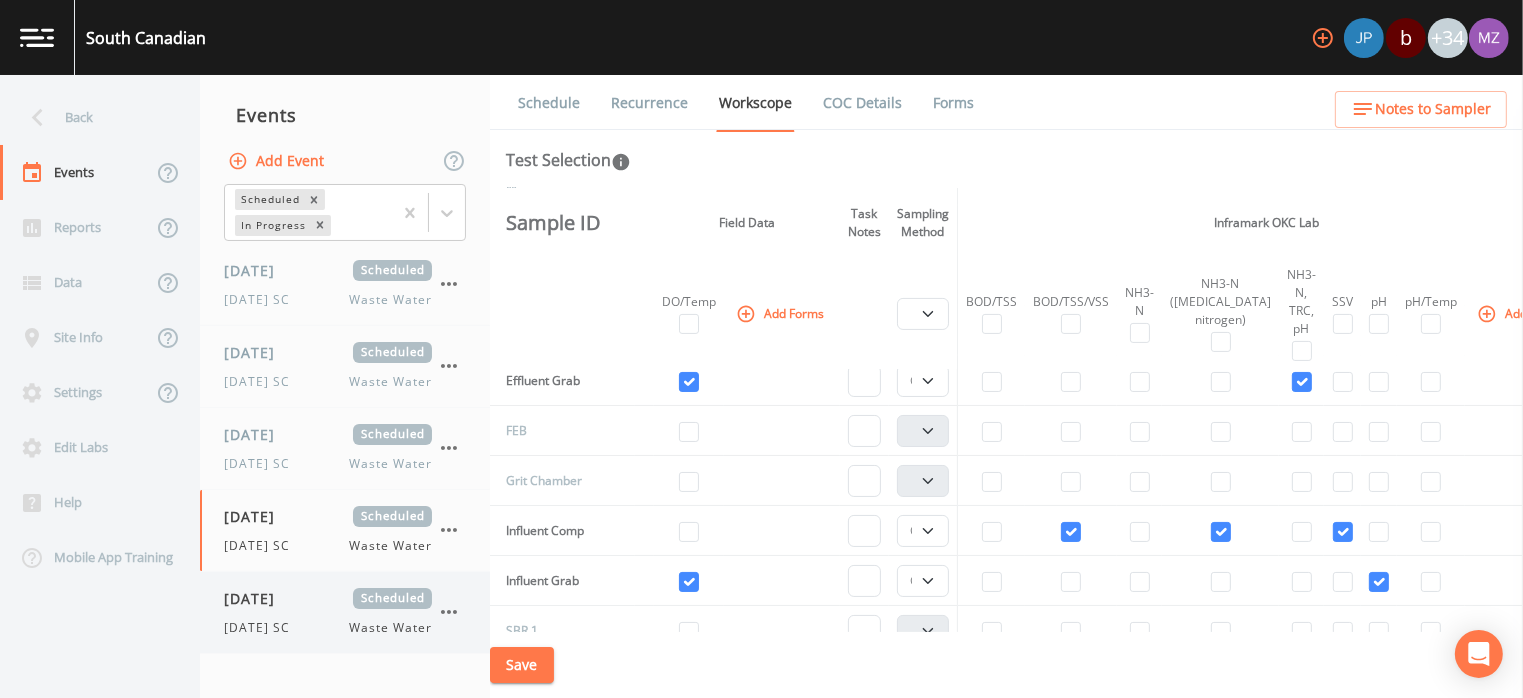 click on "07/16/2025 Scheduled Wednesday SC Waste Water" at bounding box center [328, 612] 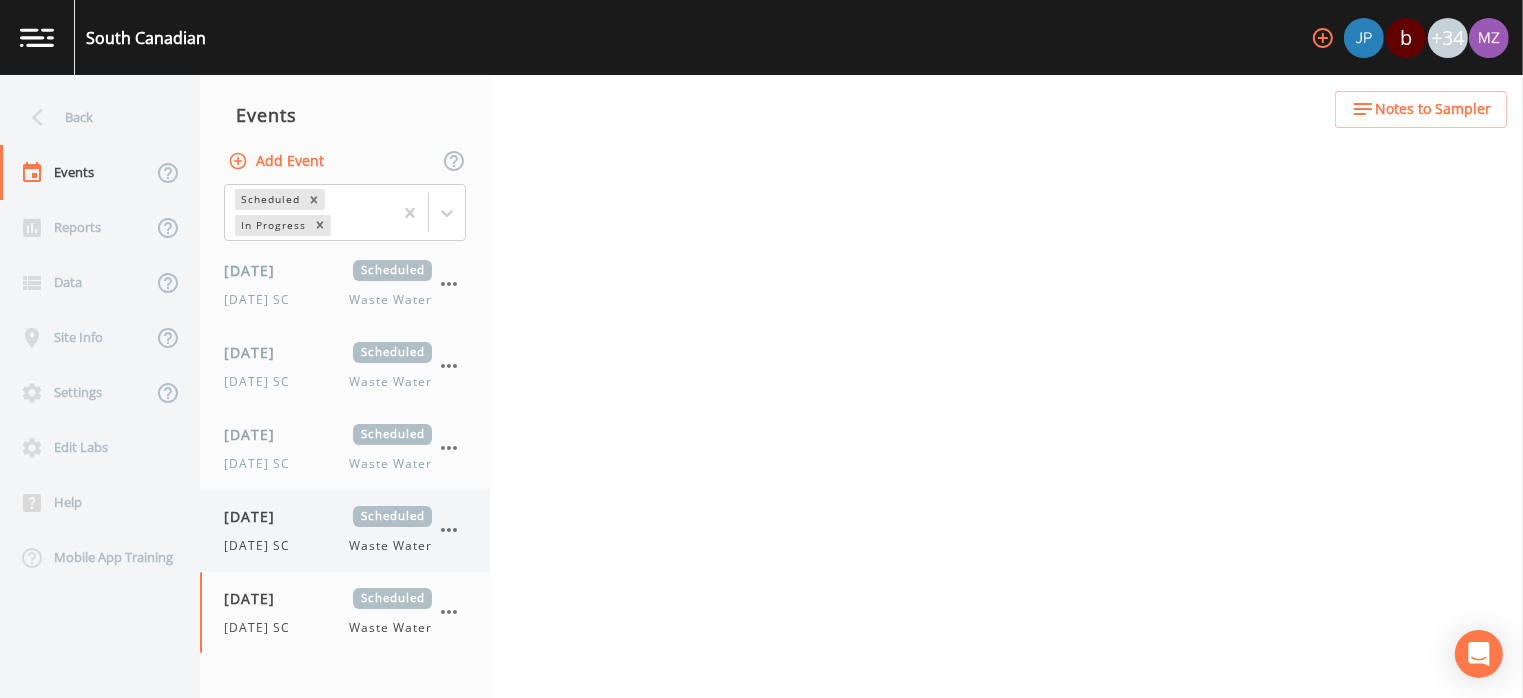 select on "b6a3c313-748b-4795-a028-792ad310bd60" 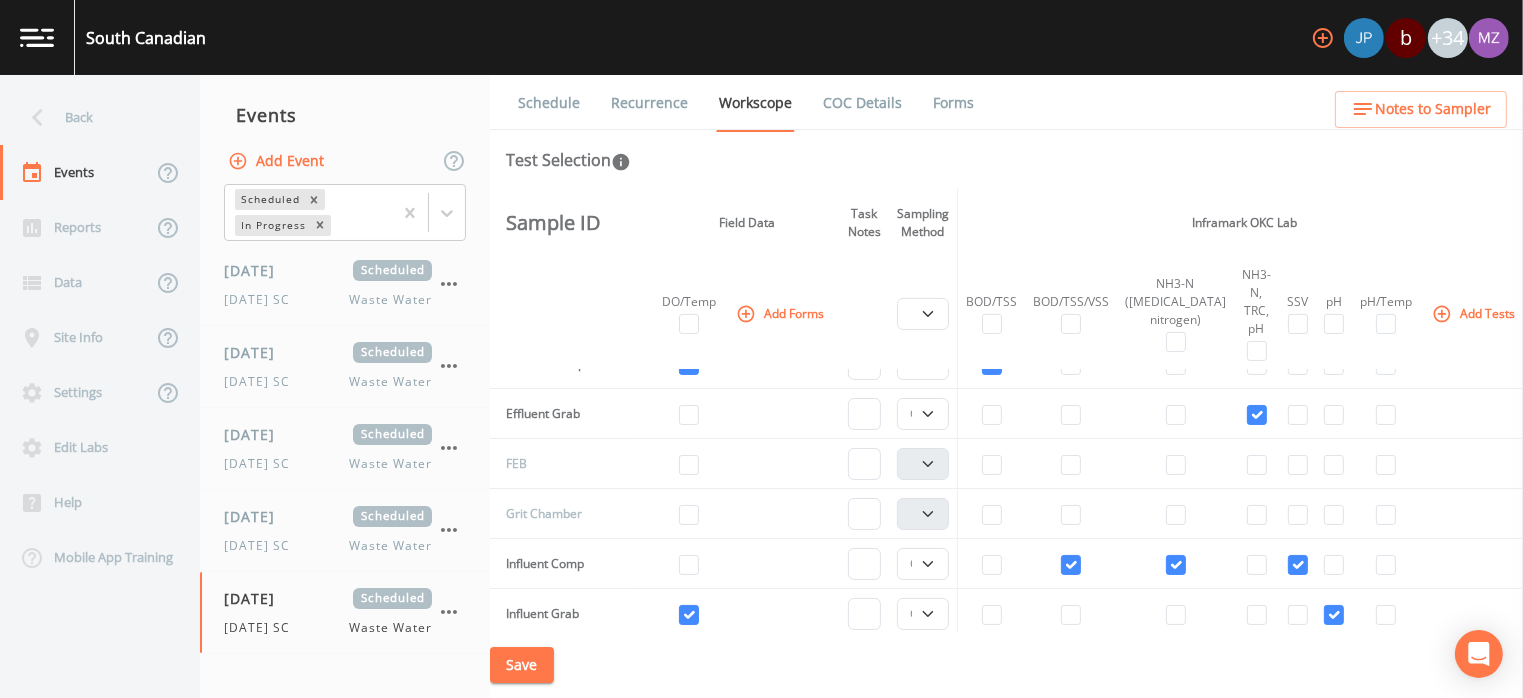 scroll, scrollTop: 476, scrollLeft: 0, axis: vertical 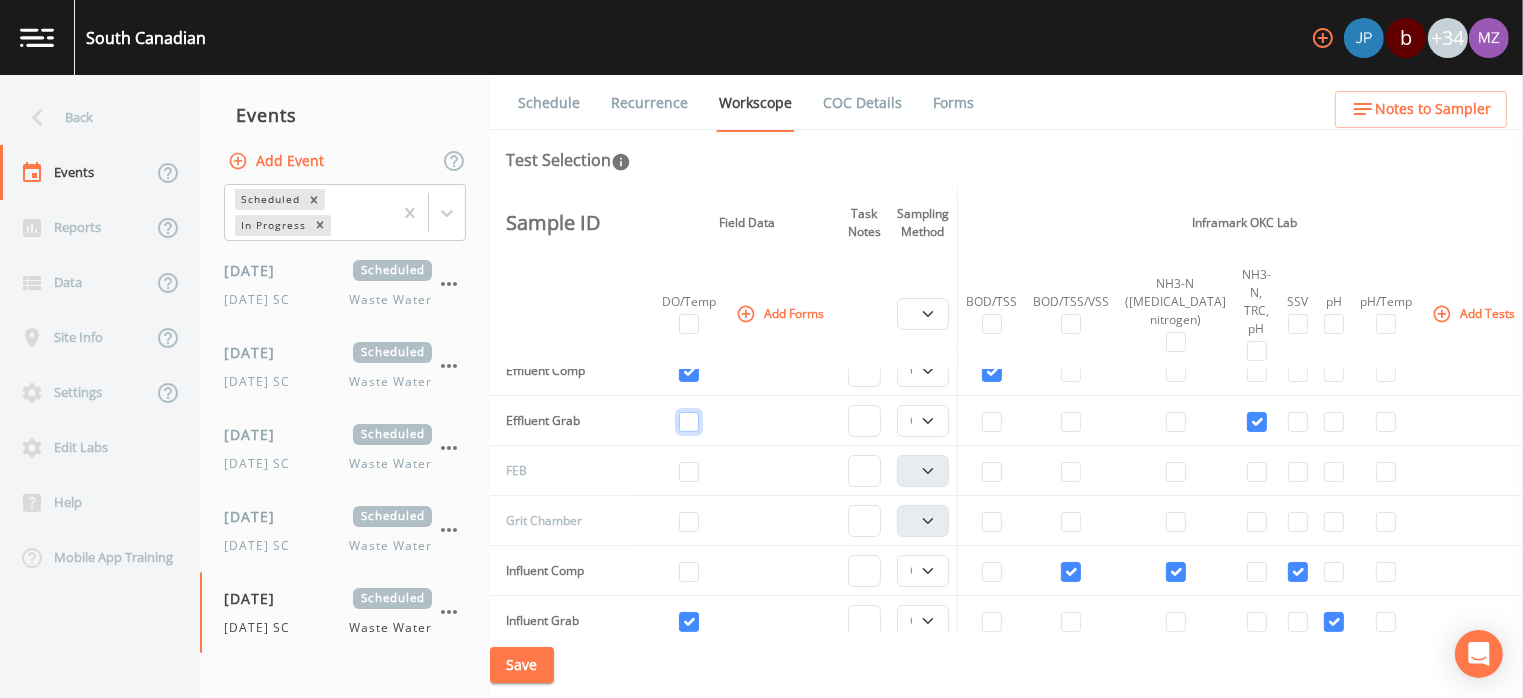 click at bounding box center (689, 422) 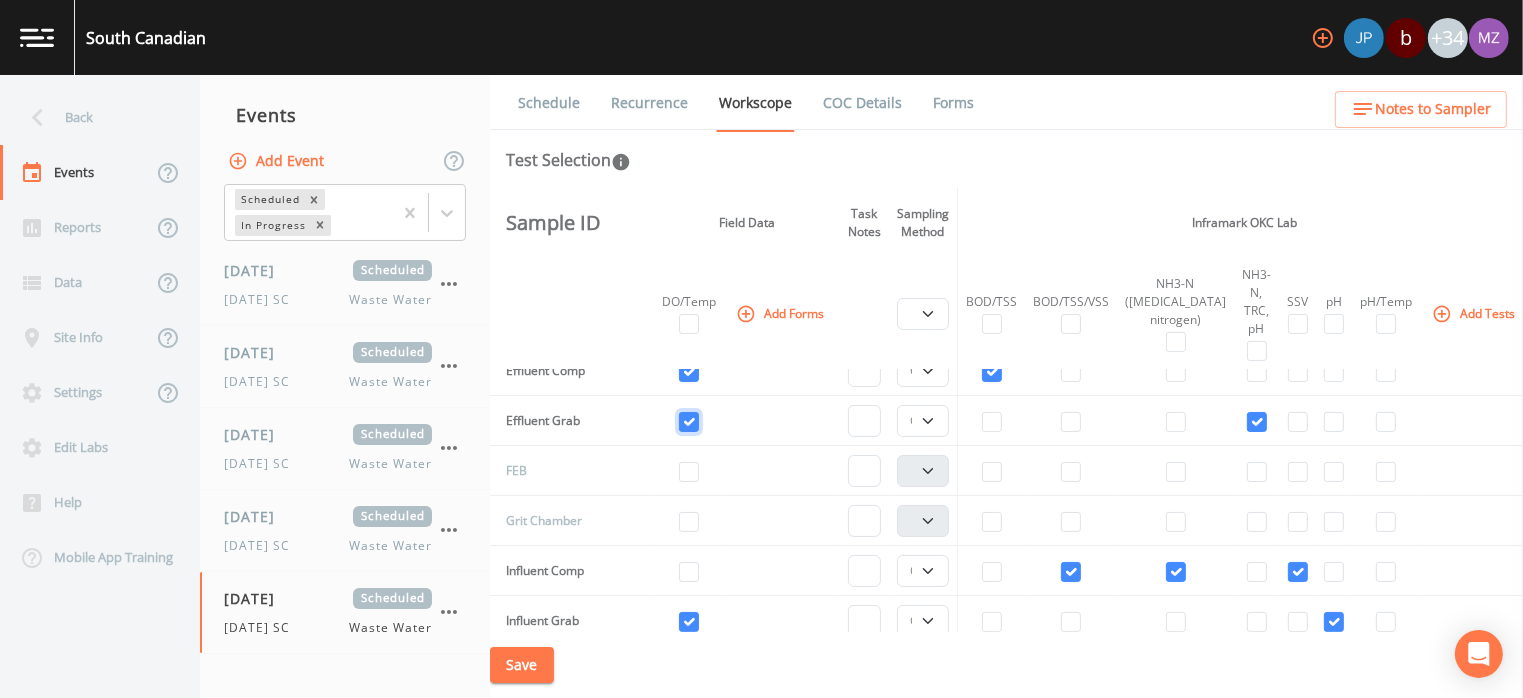 checkbox on "true" 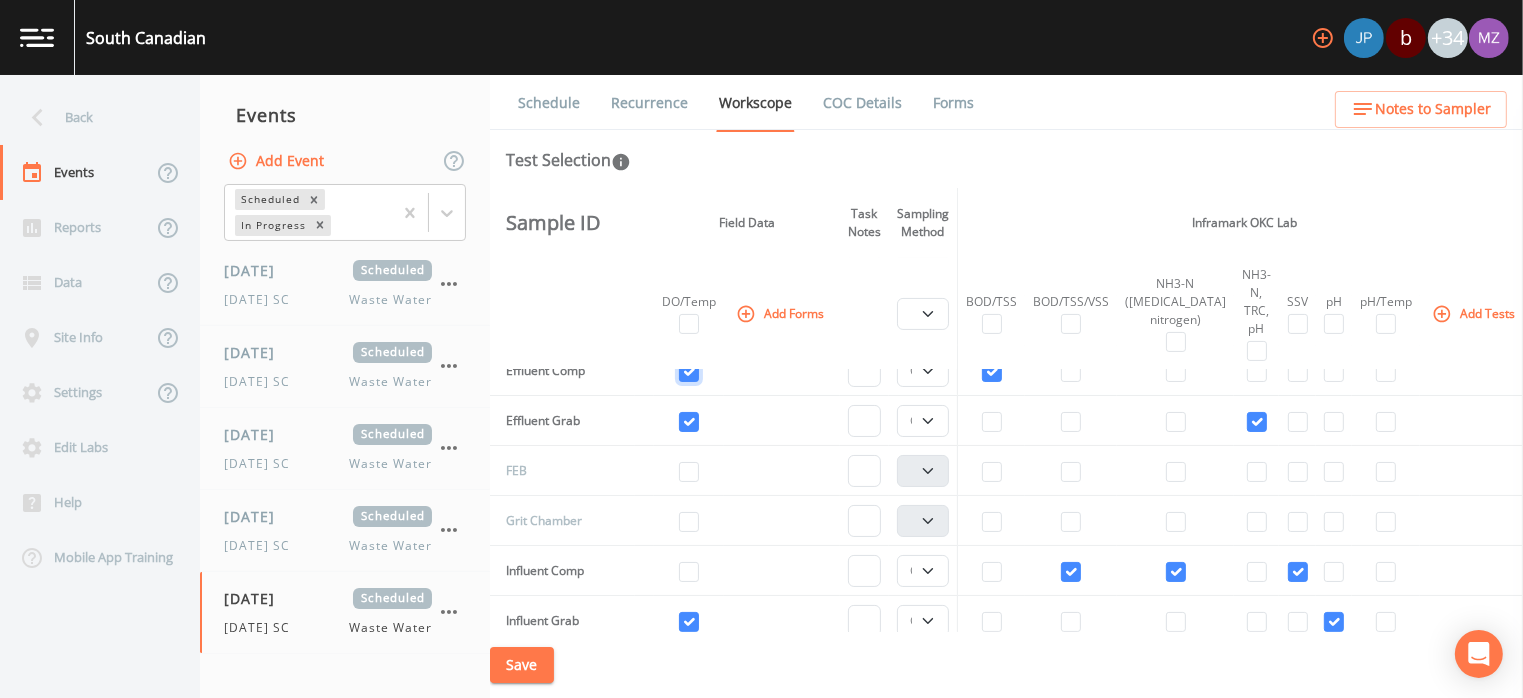 click at bounding box center [689, 372] 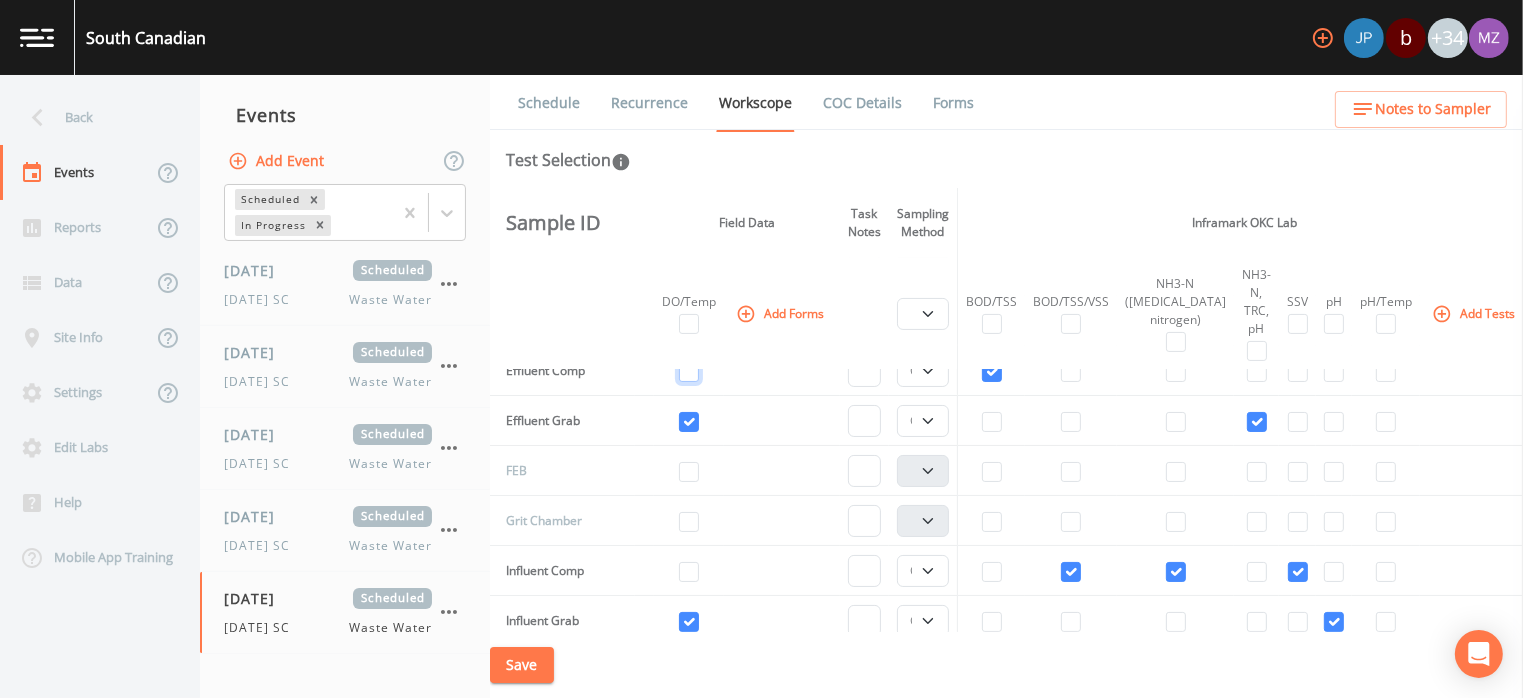checkbox on "false" 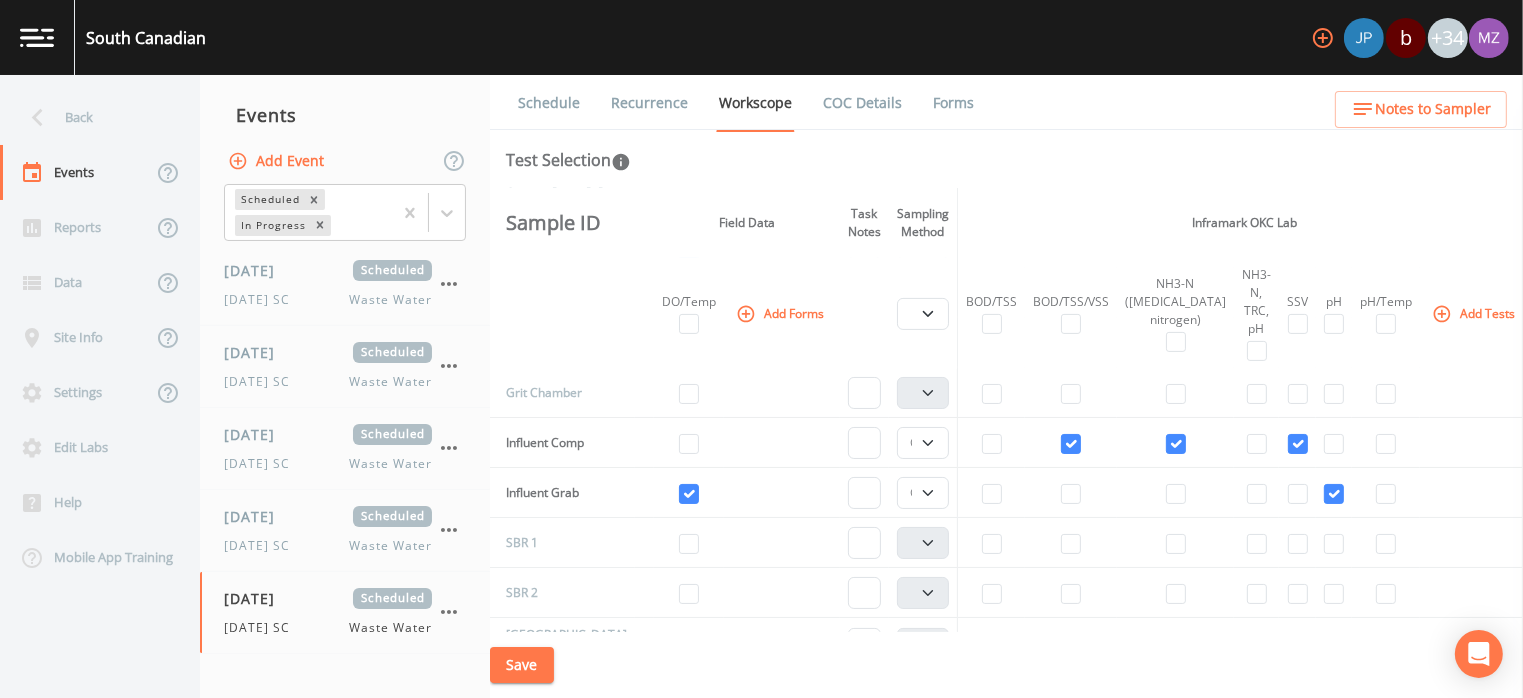 scroll, scrollTop: 615, scrollLeft: 0, axis: vertical 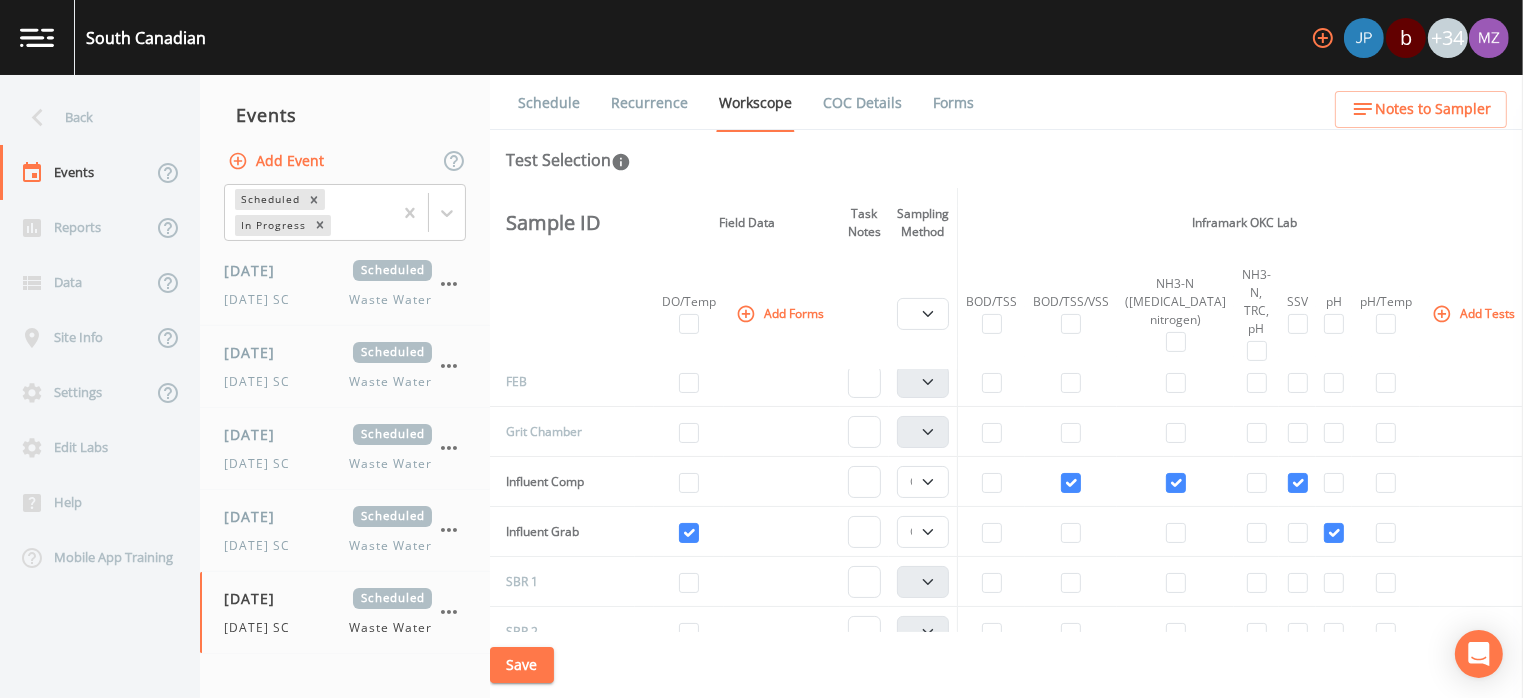 click on "Save" at bounding box center (522, 665) 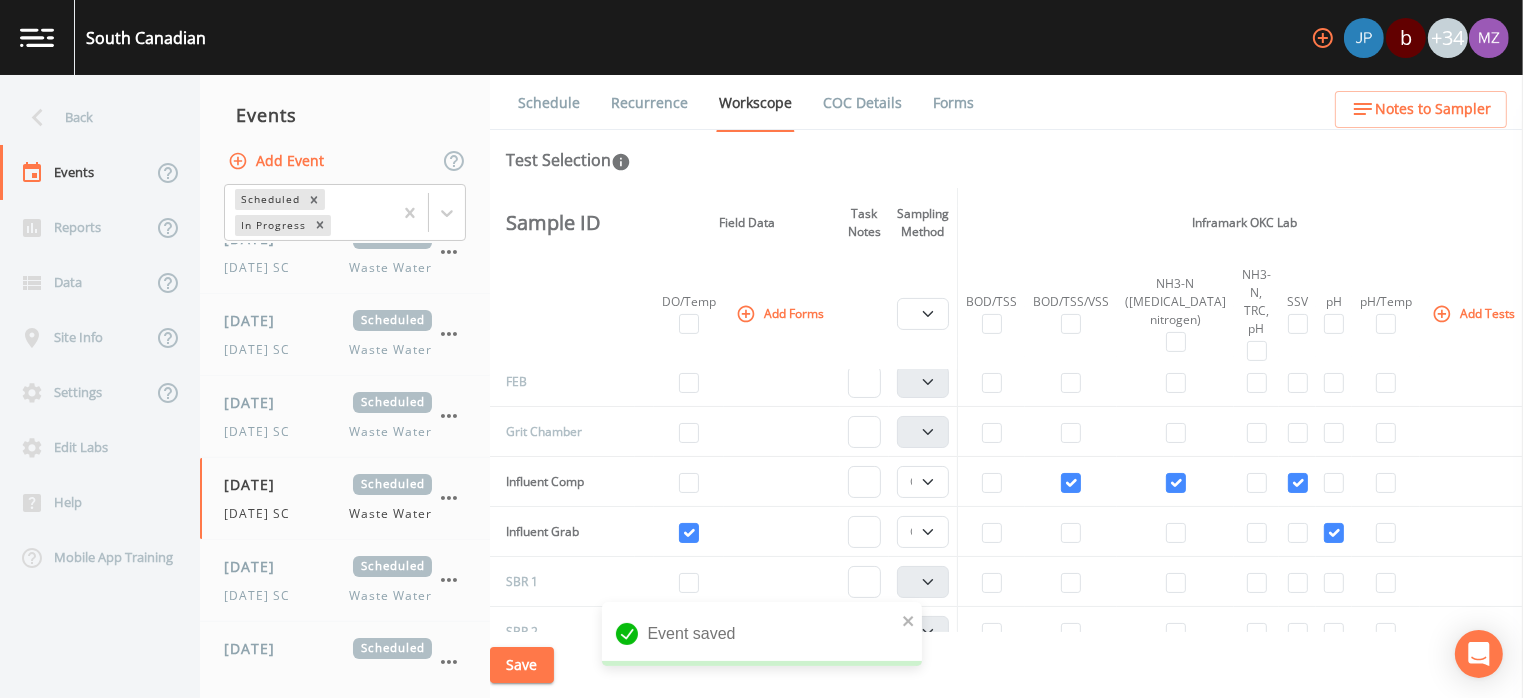 scroll, scrollTop: 126, scrollLeft: 0, axis: vertical 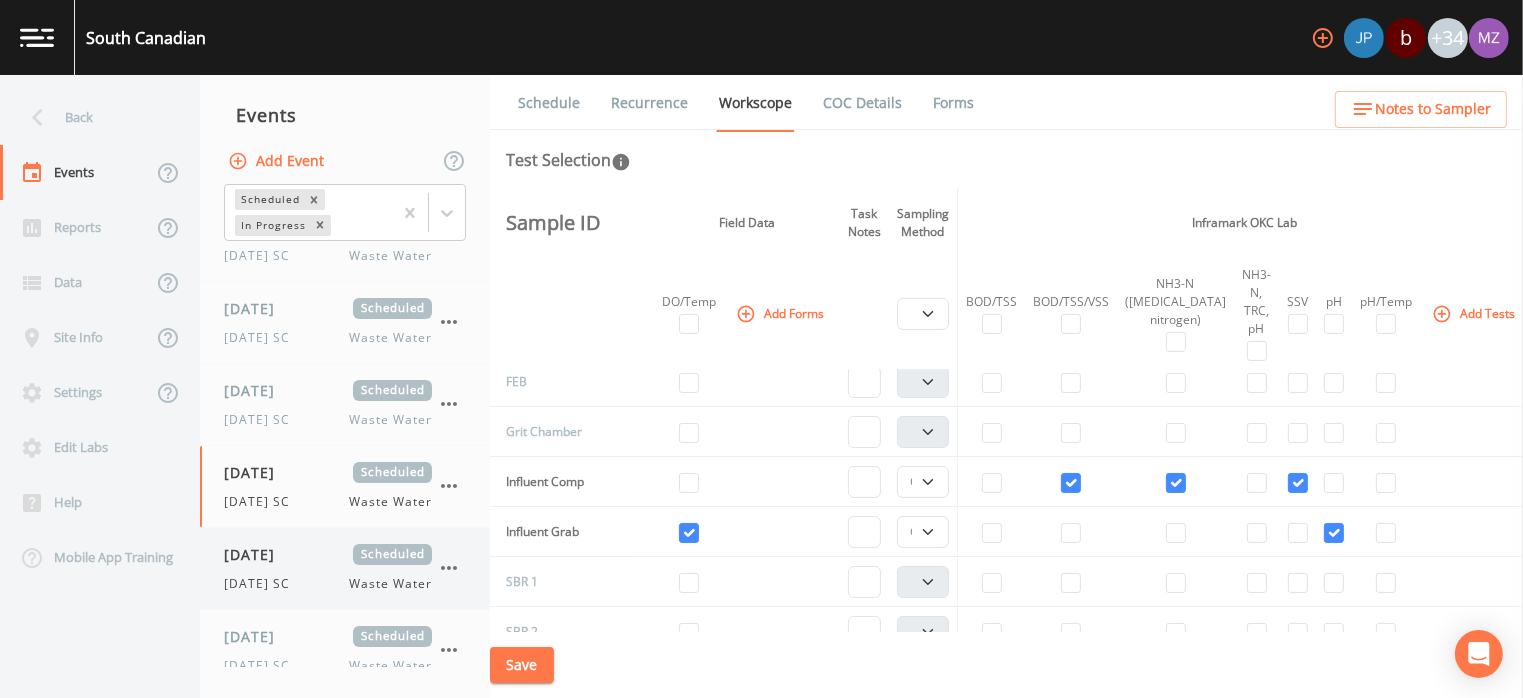 click on "[DATE]" at bounding box center [256, 554] 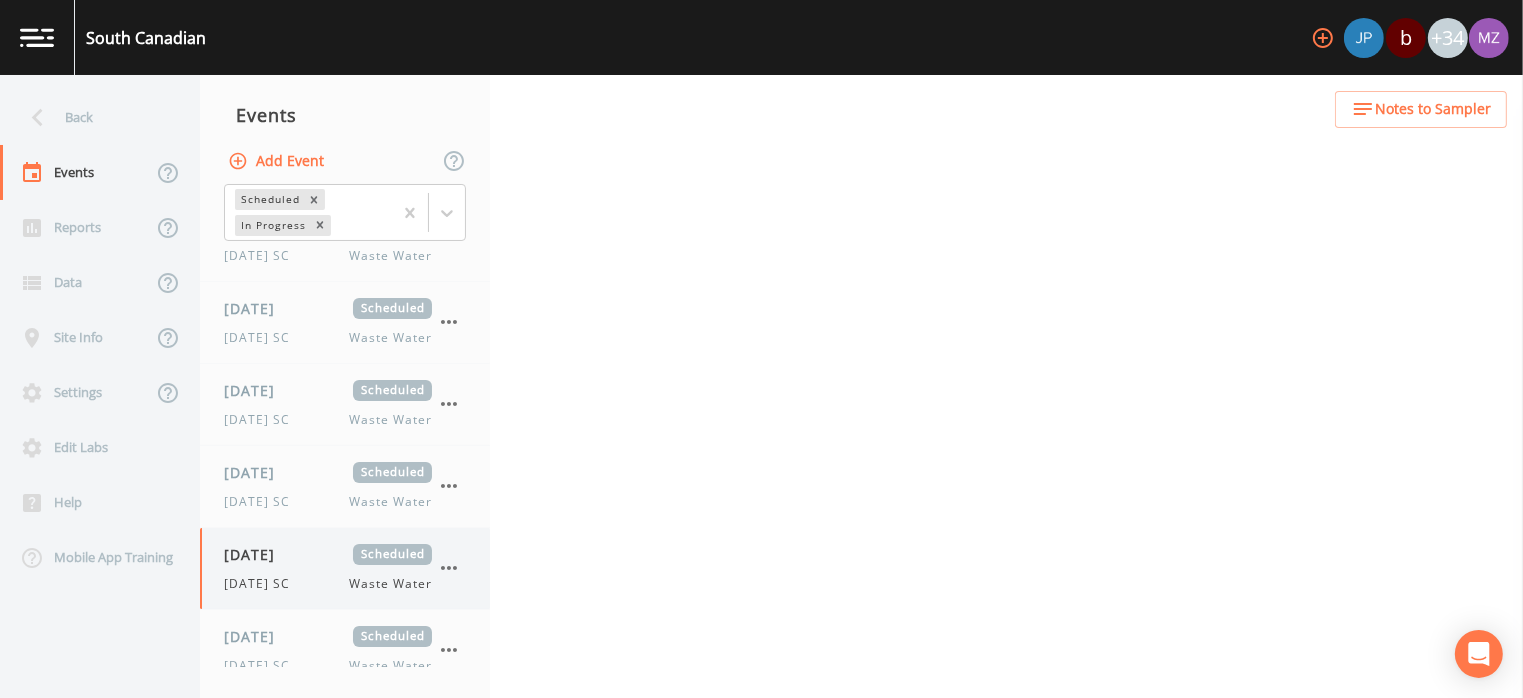 select on "b6a3c313-748b-4795-a028-792ad310bd60" 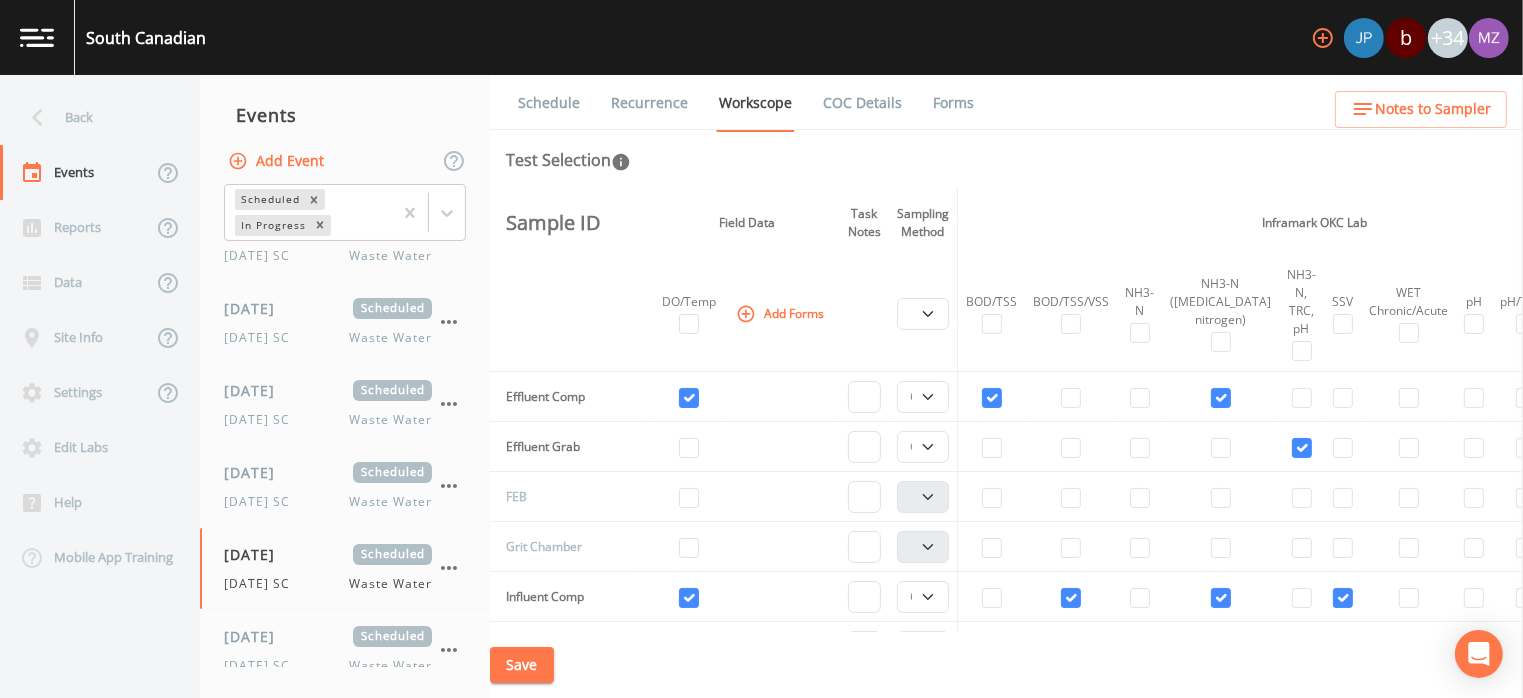 scroll, scrollTop: 447, scrollLeft: 0, axis: vertical 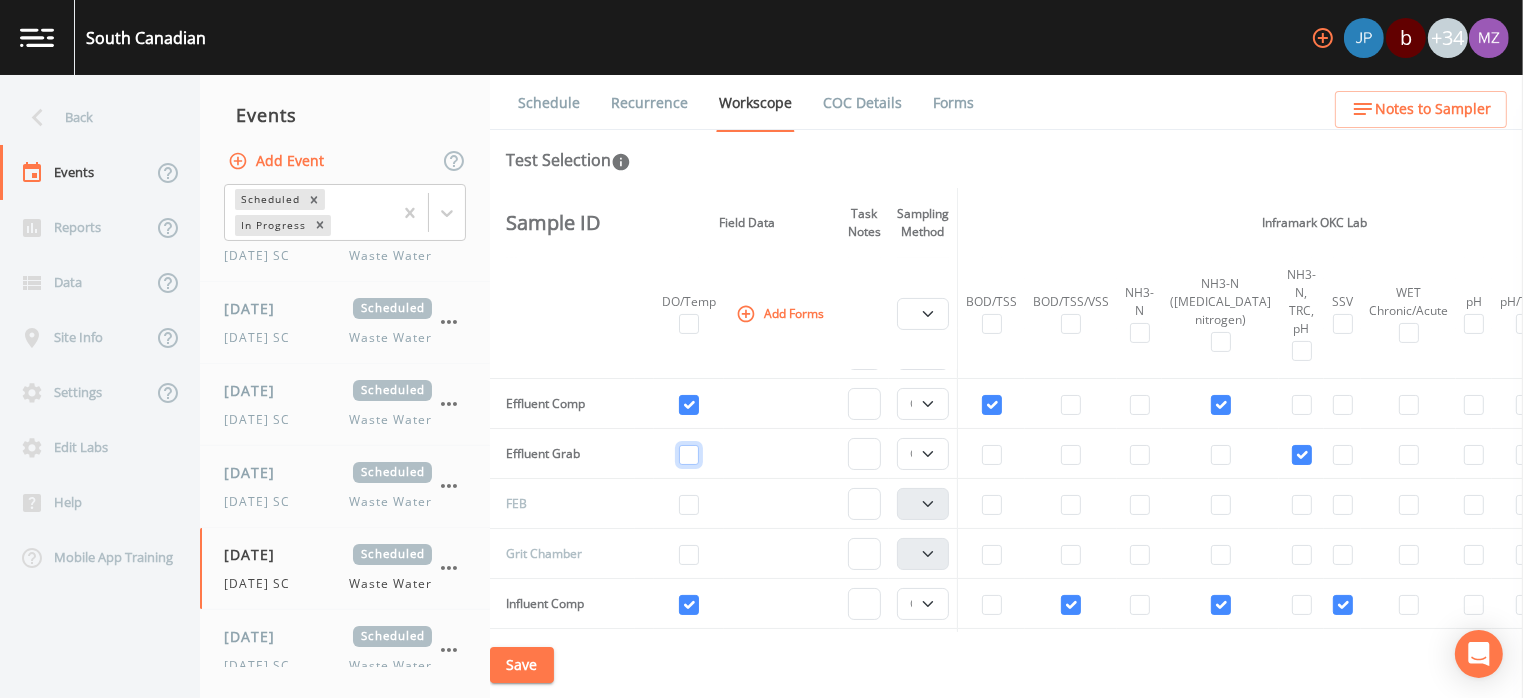 click at bounding box center (689, 455) 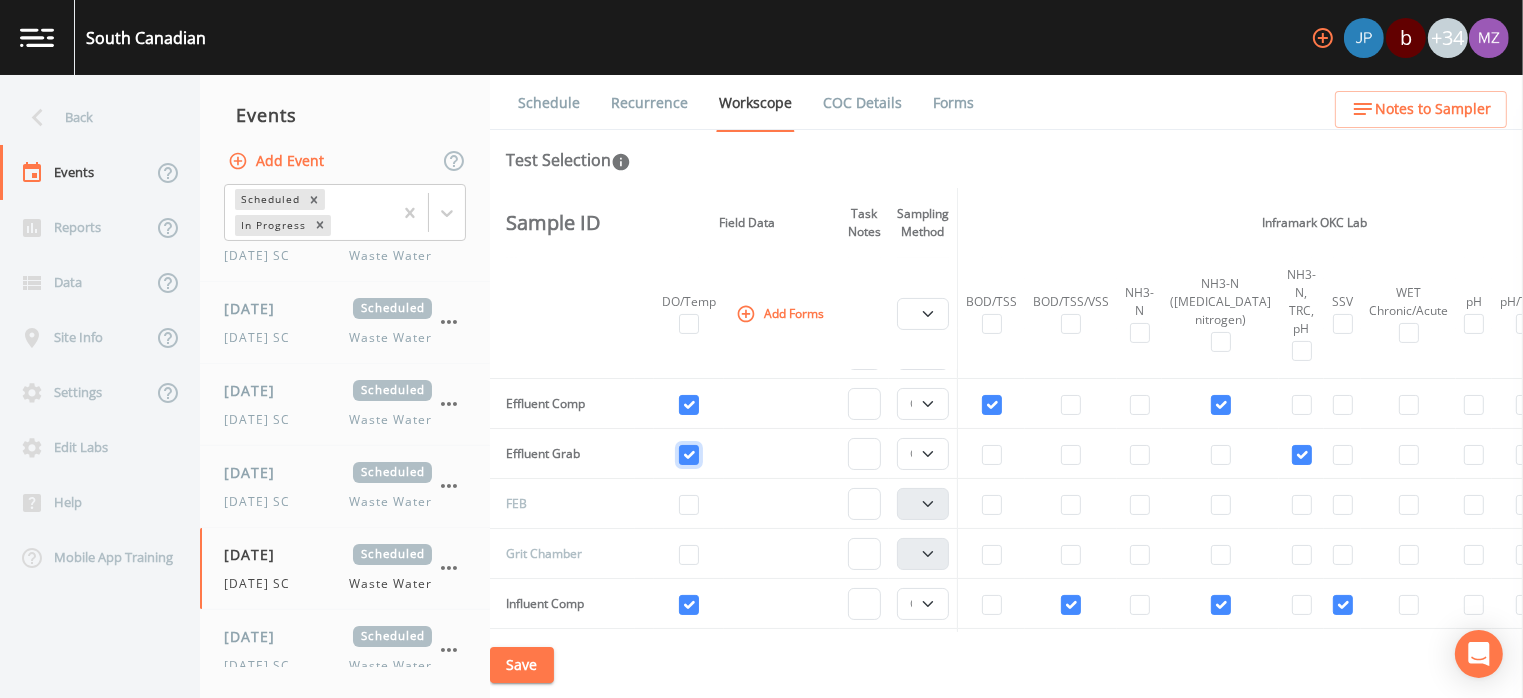 checkbox on "true" 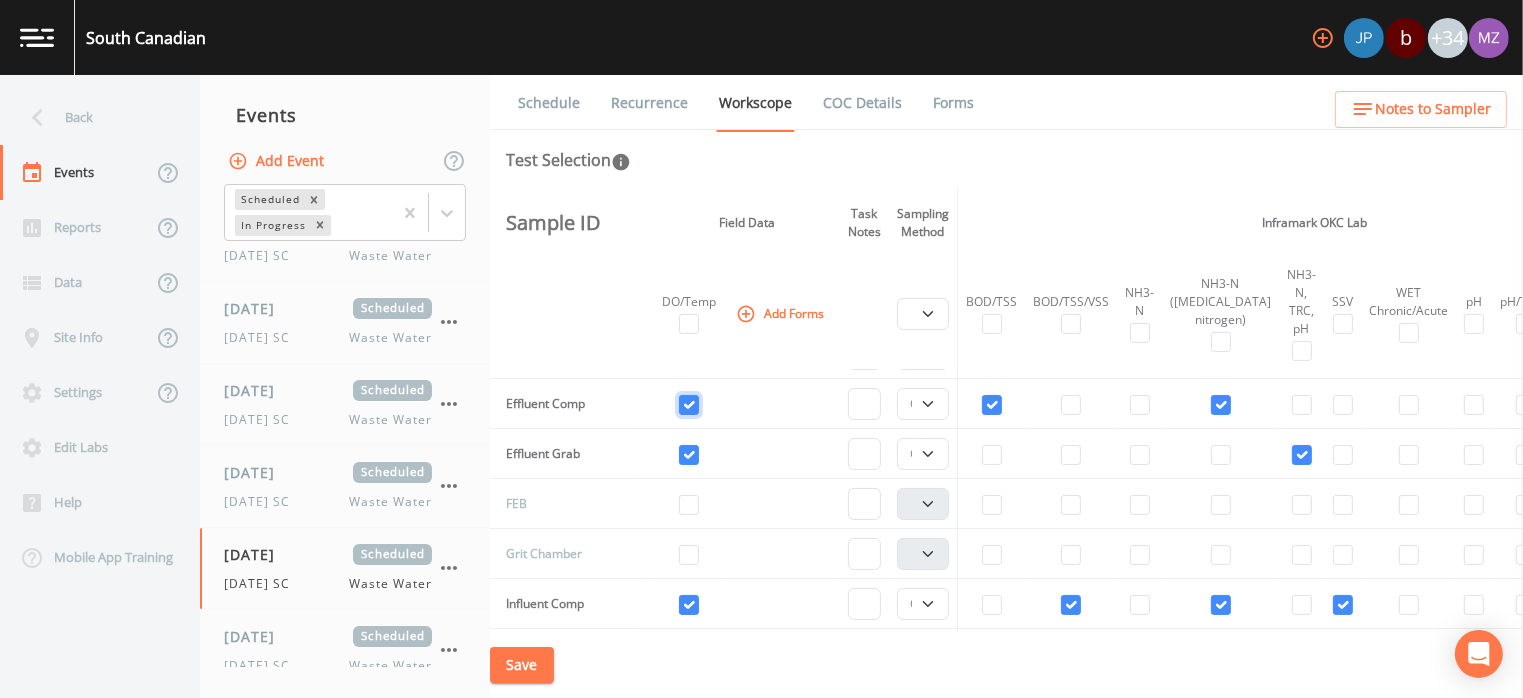 click at bounding box center [689, 405] 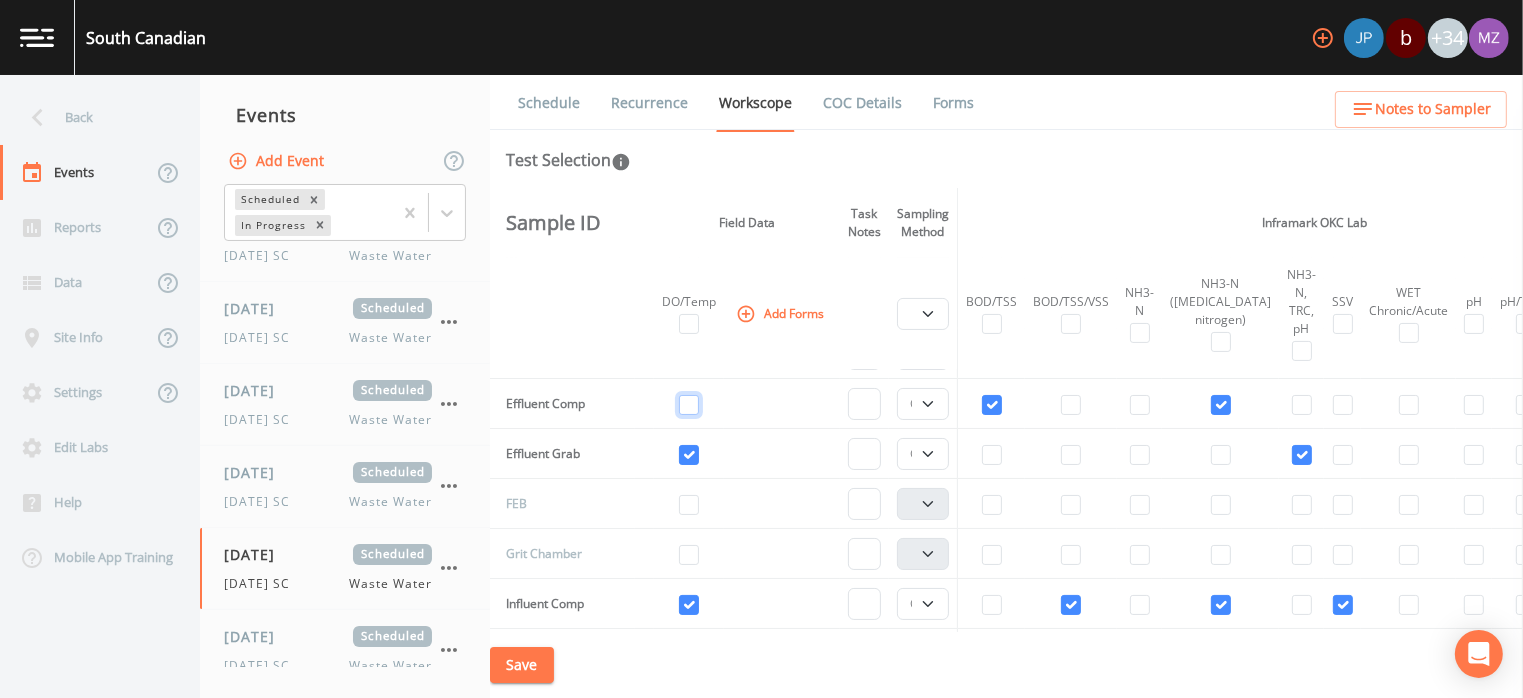 checkbox on "false" 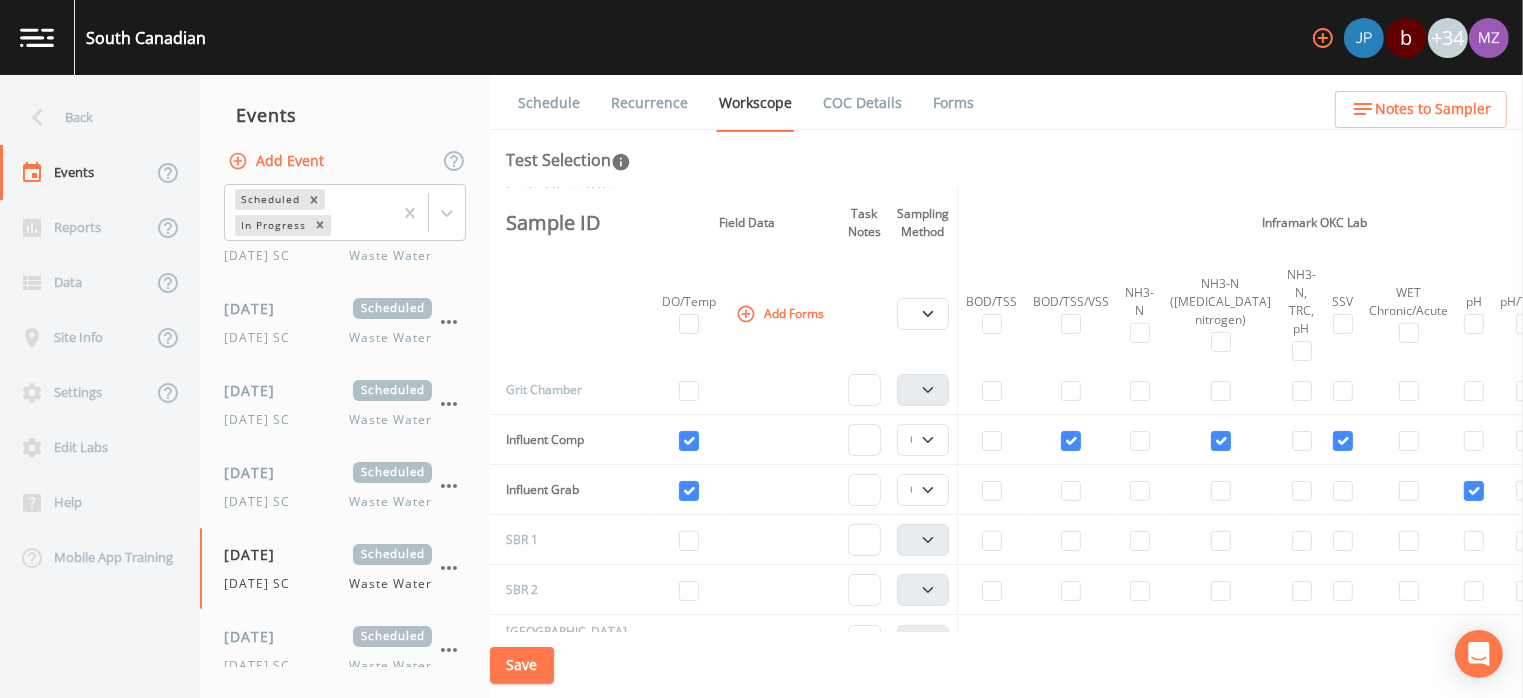 scroll, scrollTop: 607, scrollLeft: 0, axis: vertical 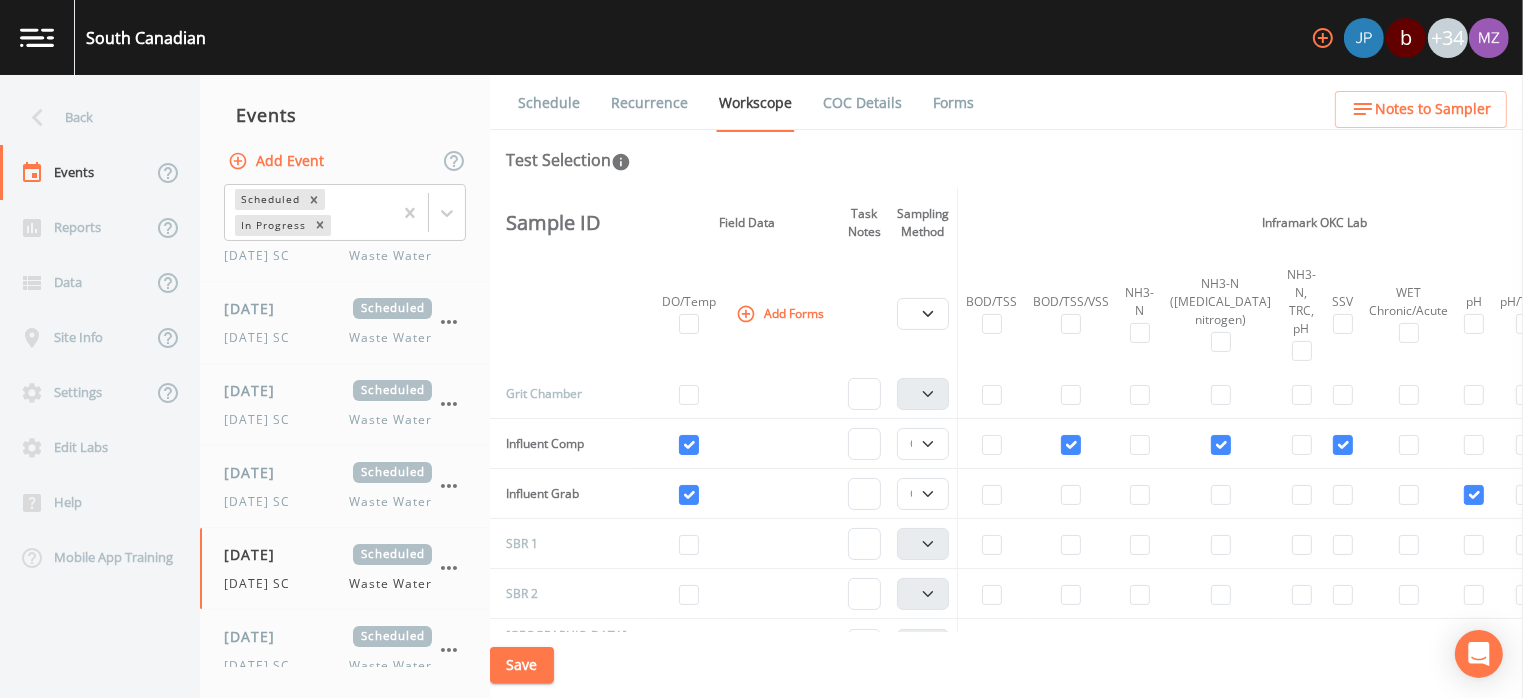 click at bounding box center (689, 444) 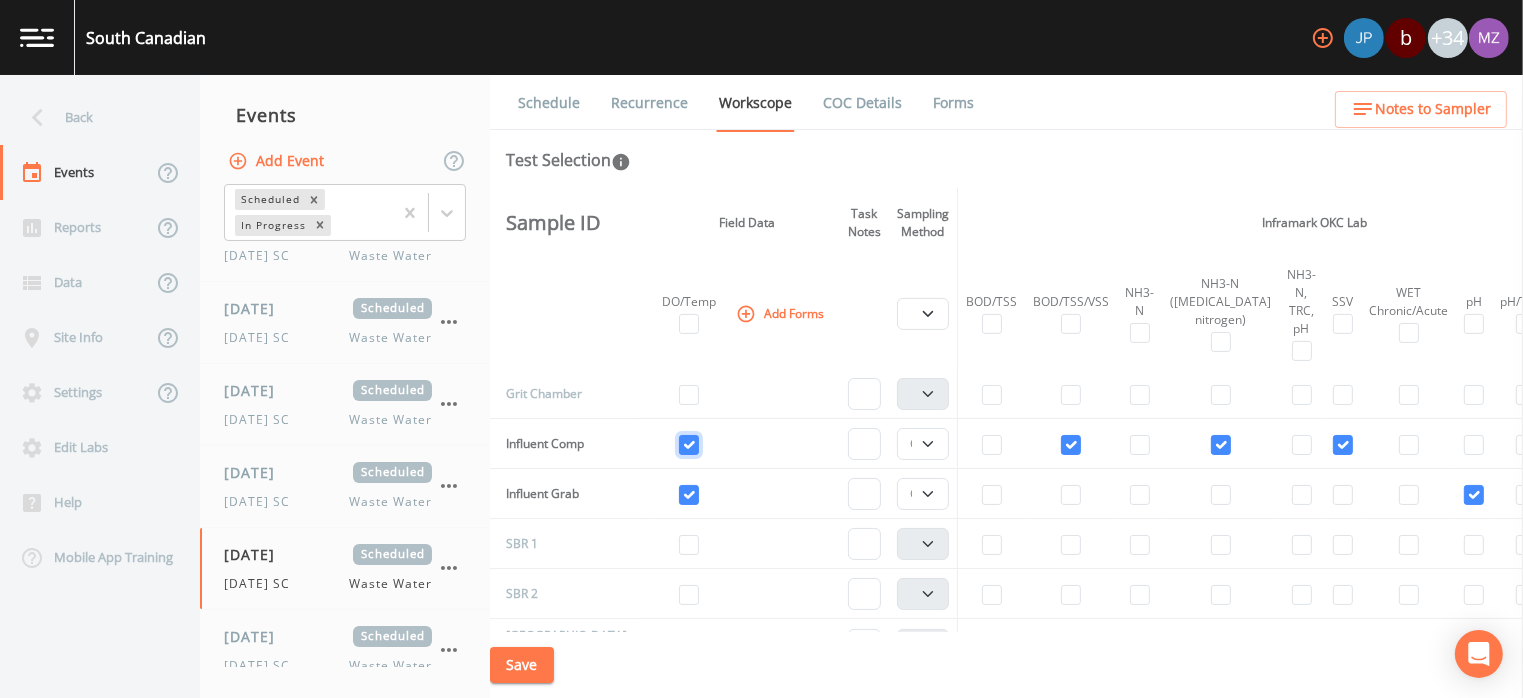 click at bounding box center [689, 445] 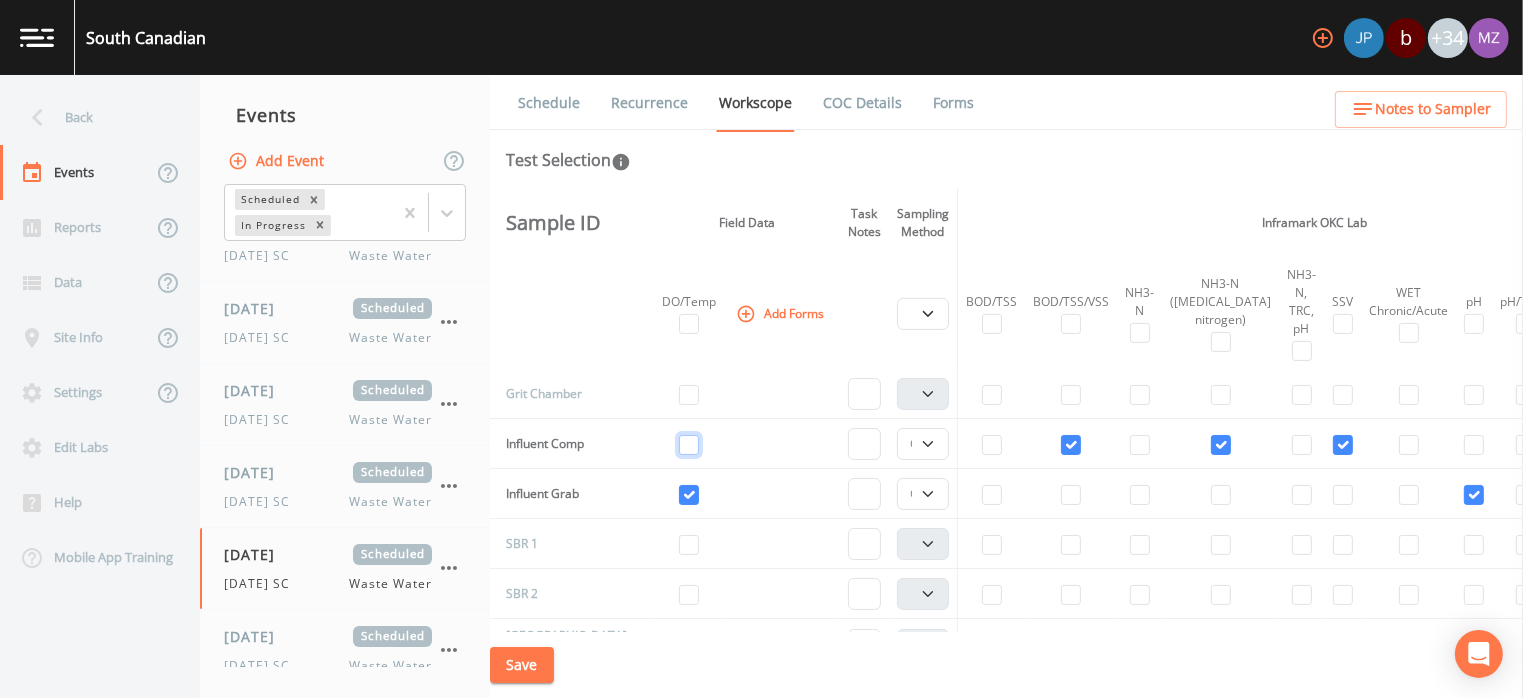 checkbox on "false" 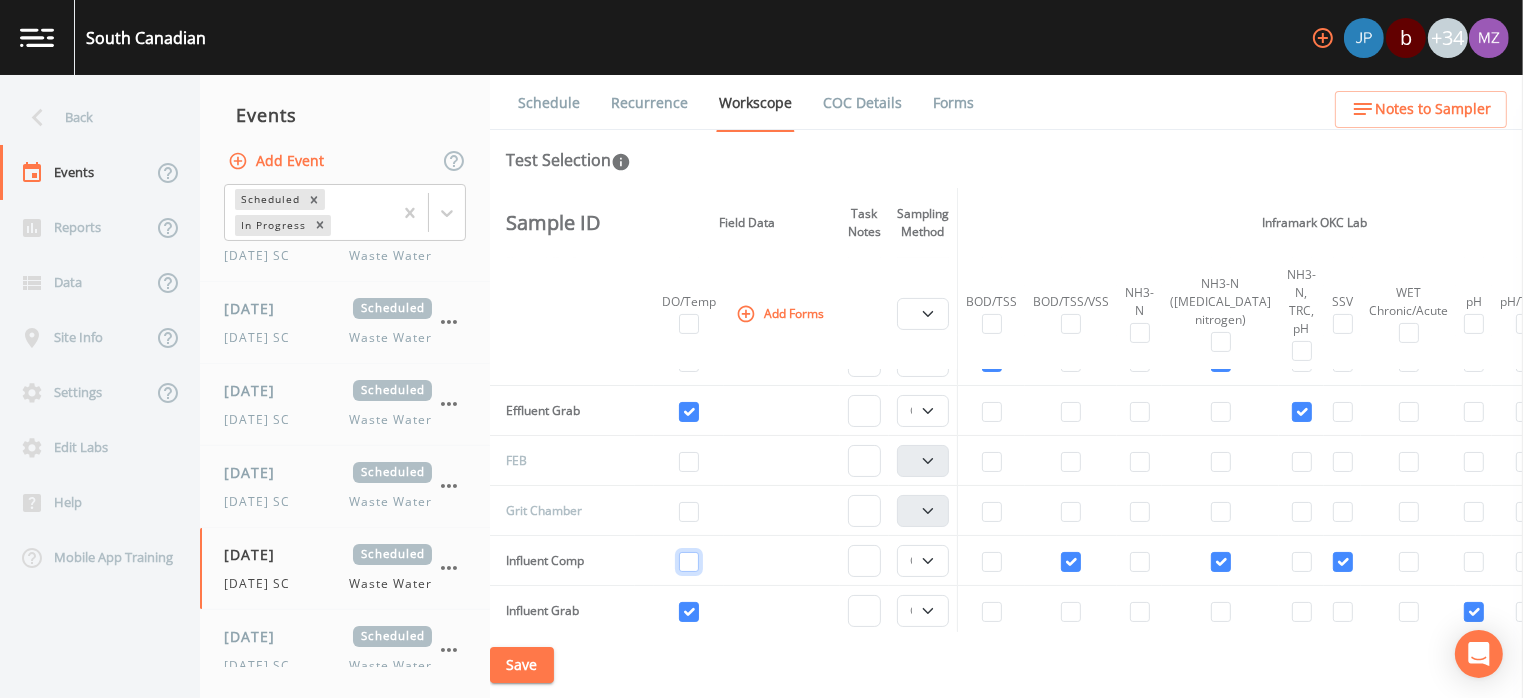 scroll, scrollTop: 477, scrollLeft: 0, axis: vertical 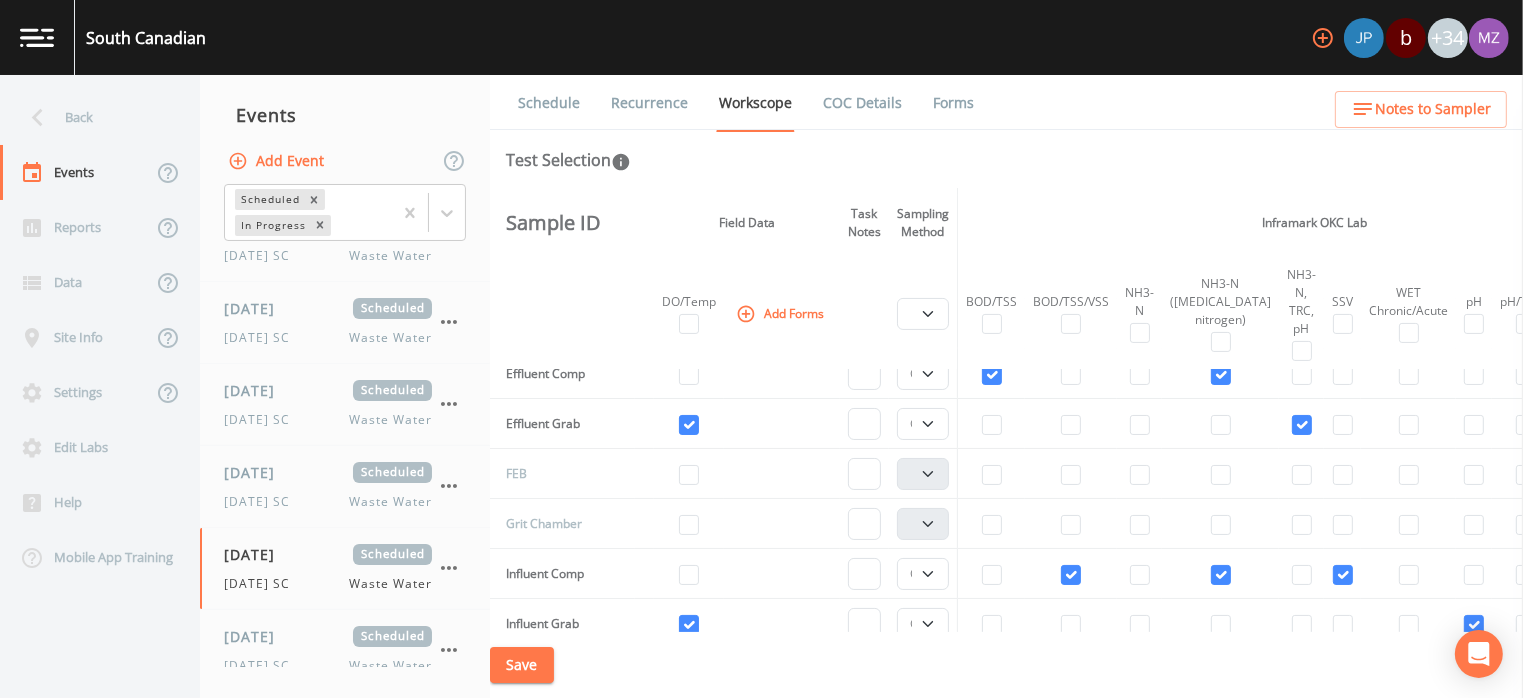 click on "Save" at bounding box center (522, 665) 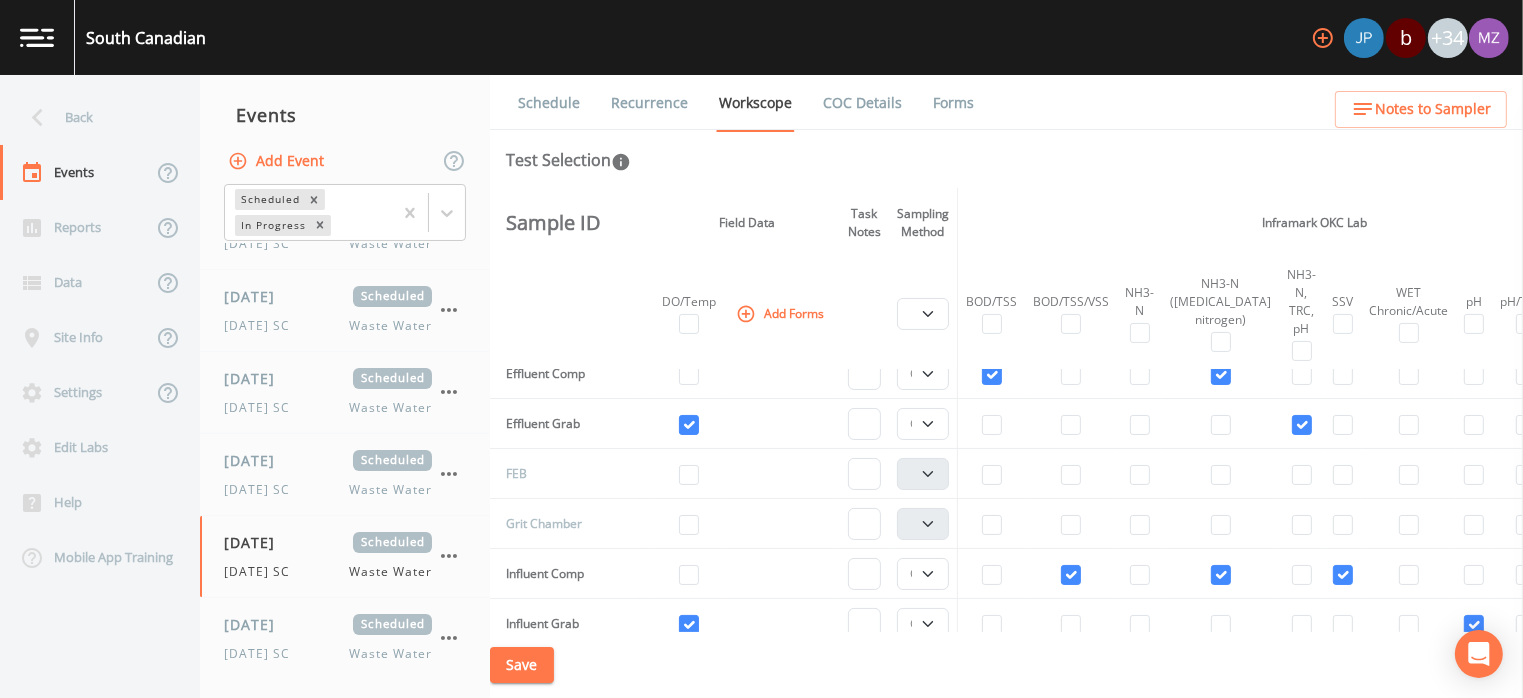 scroll, scrollTop: 149, scrollLeft: 0, axis: vertical 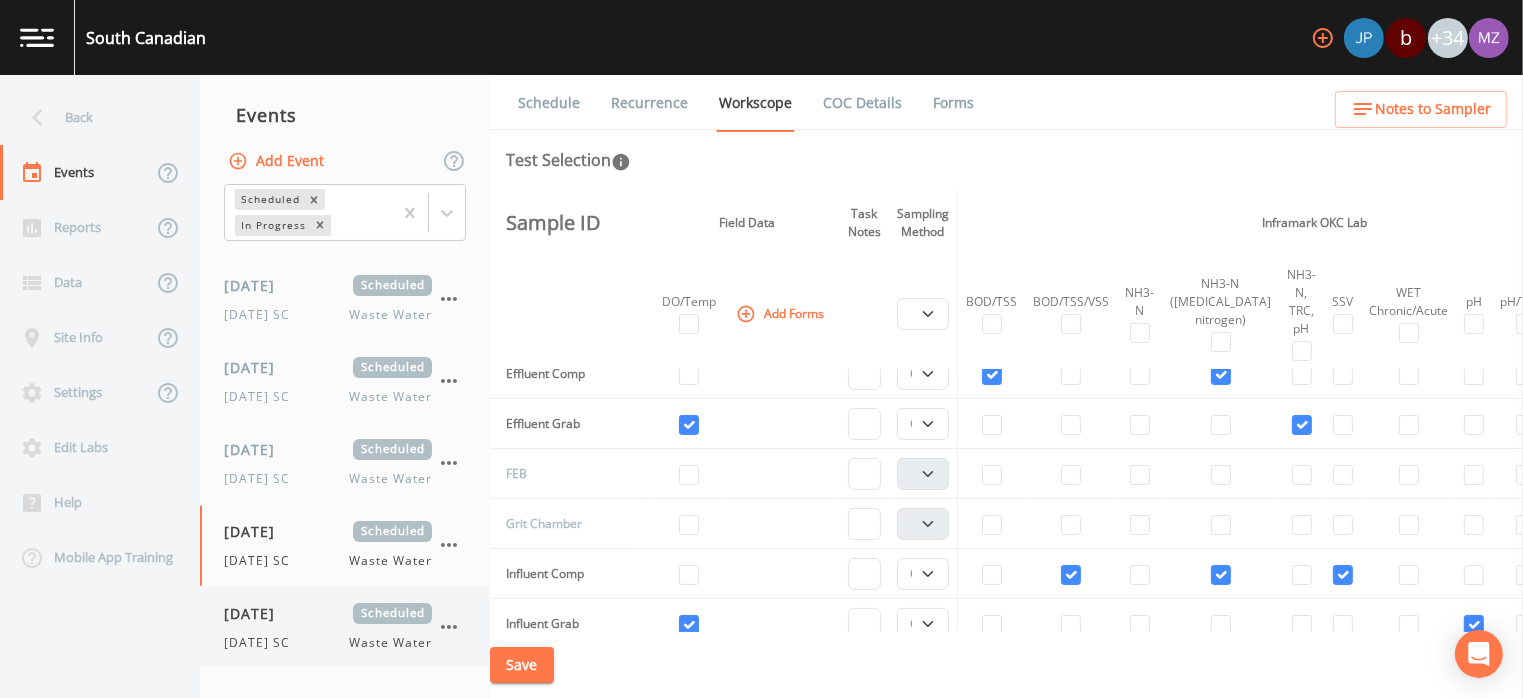 click on "07/18/2025 Scheduled Friday SC Waste Water" at bounding box center [328, 627] 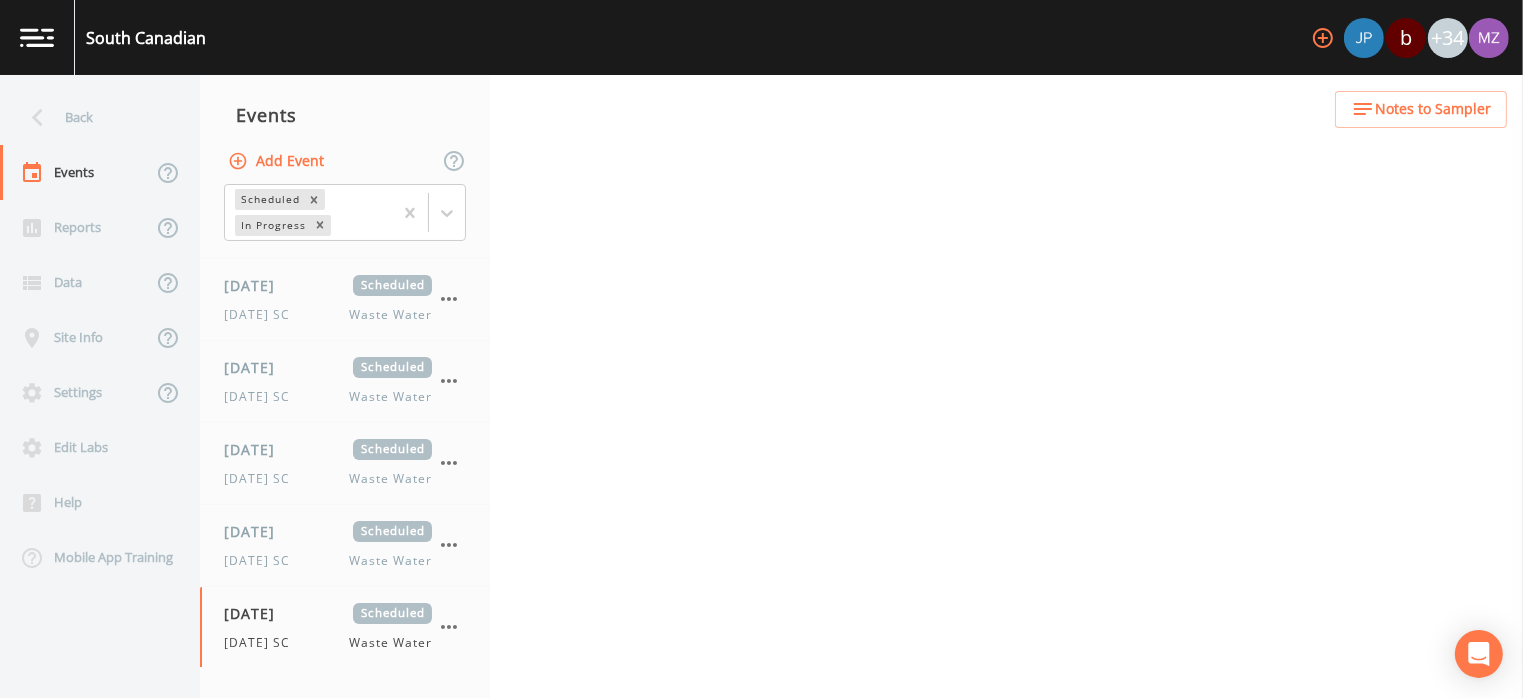 select on "b6a3c313-748b-4795-a028-792ad310bd60" 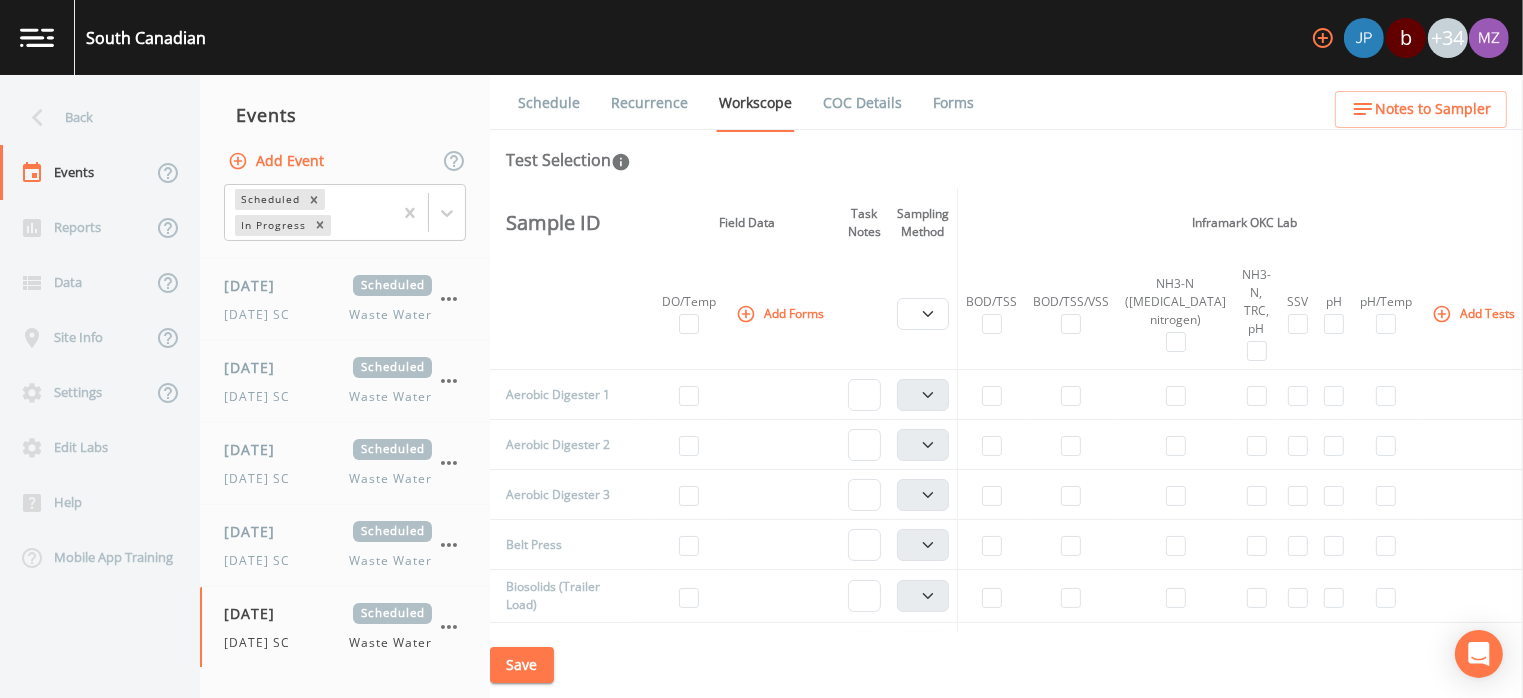 scroll, scrollTop: 384, scrollLeft: 0, axis: vertical 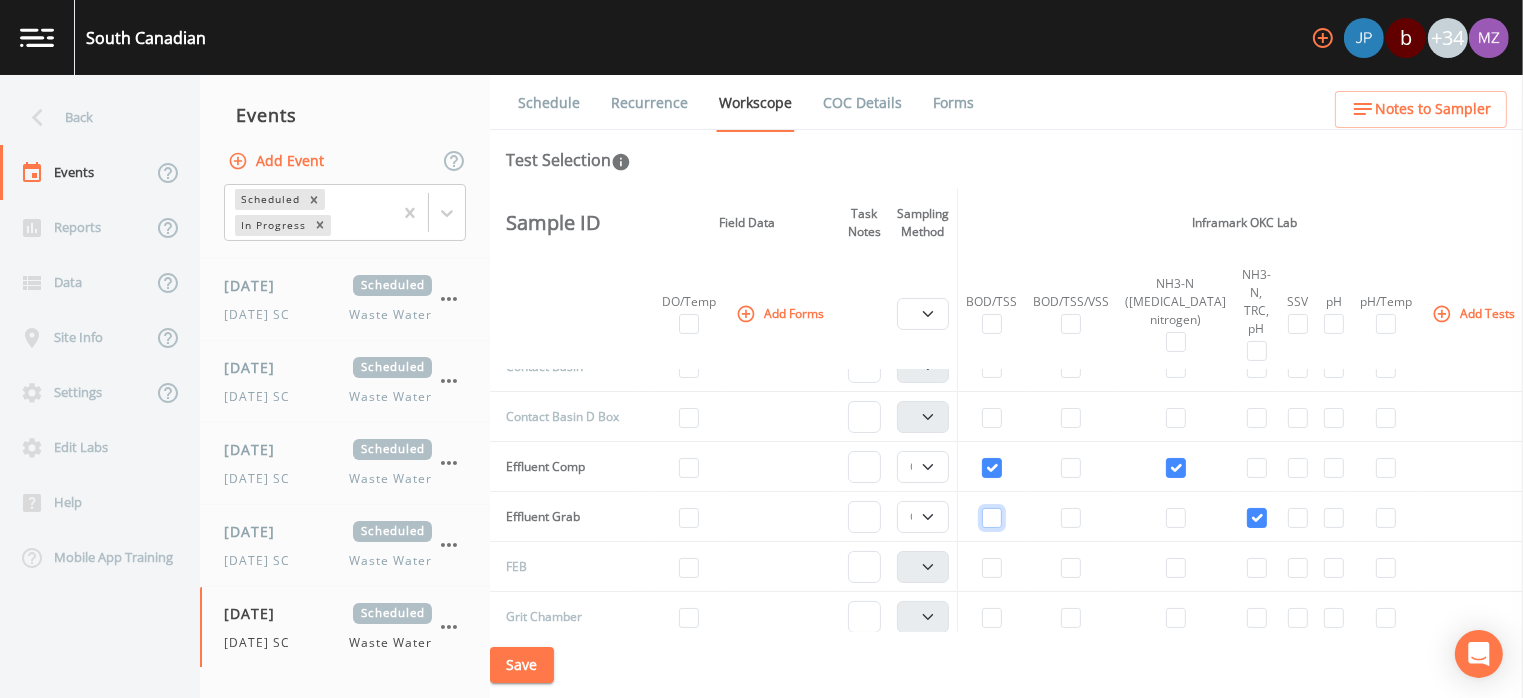 click at bounding box center [992, 518] 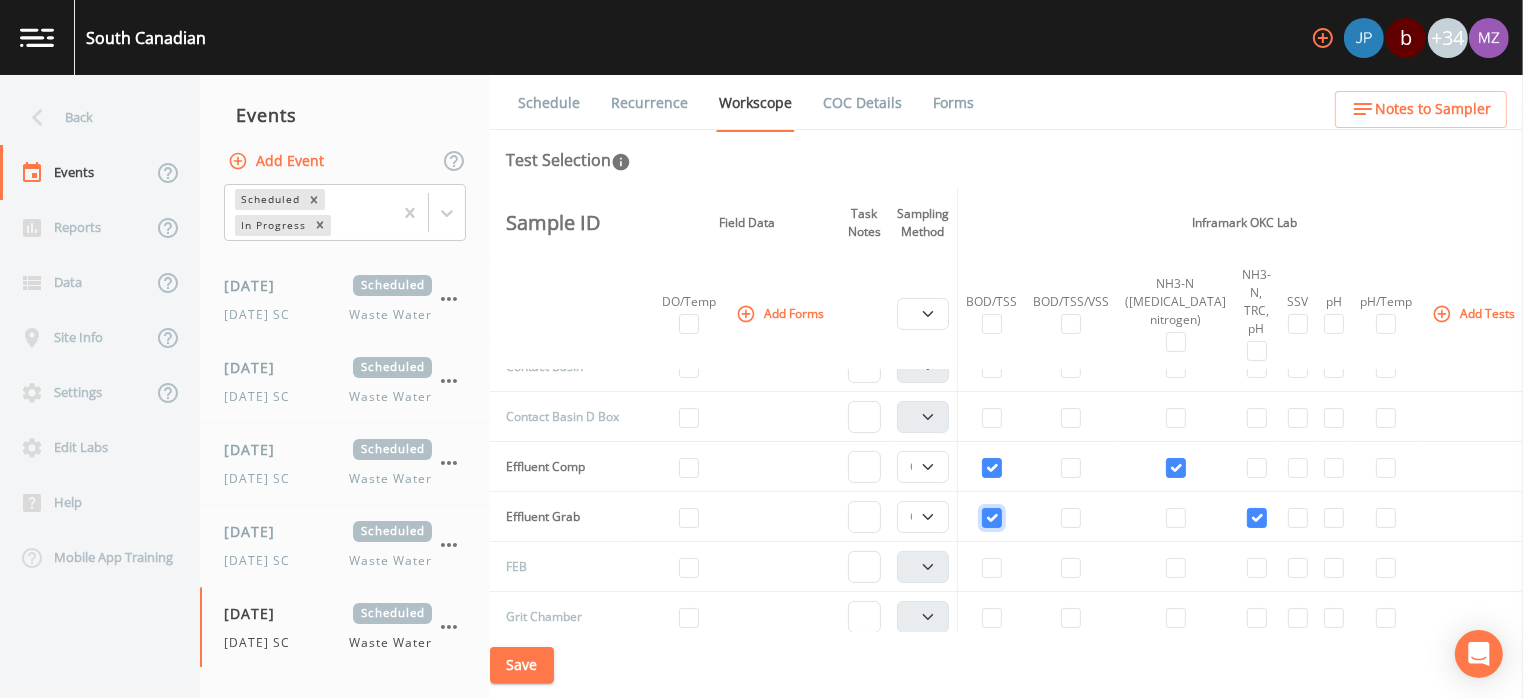 checkbox on "true" 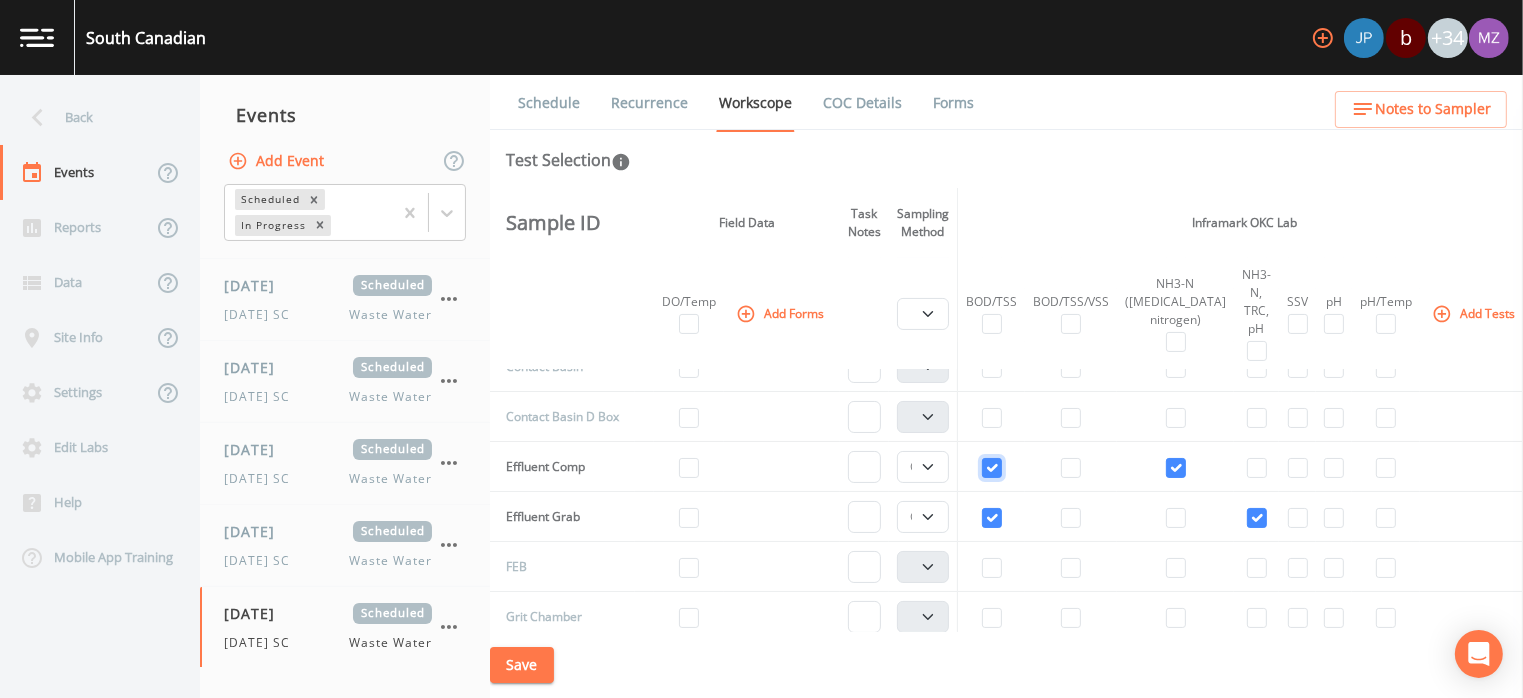 click at bounding box center [992, 468] 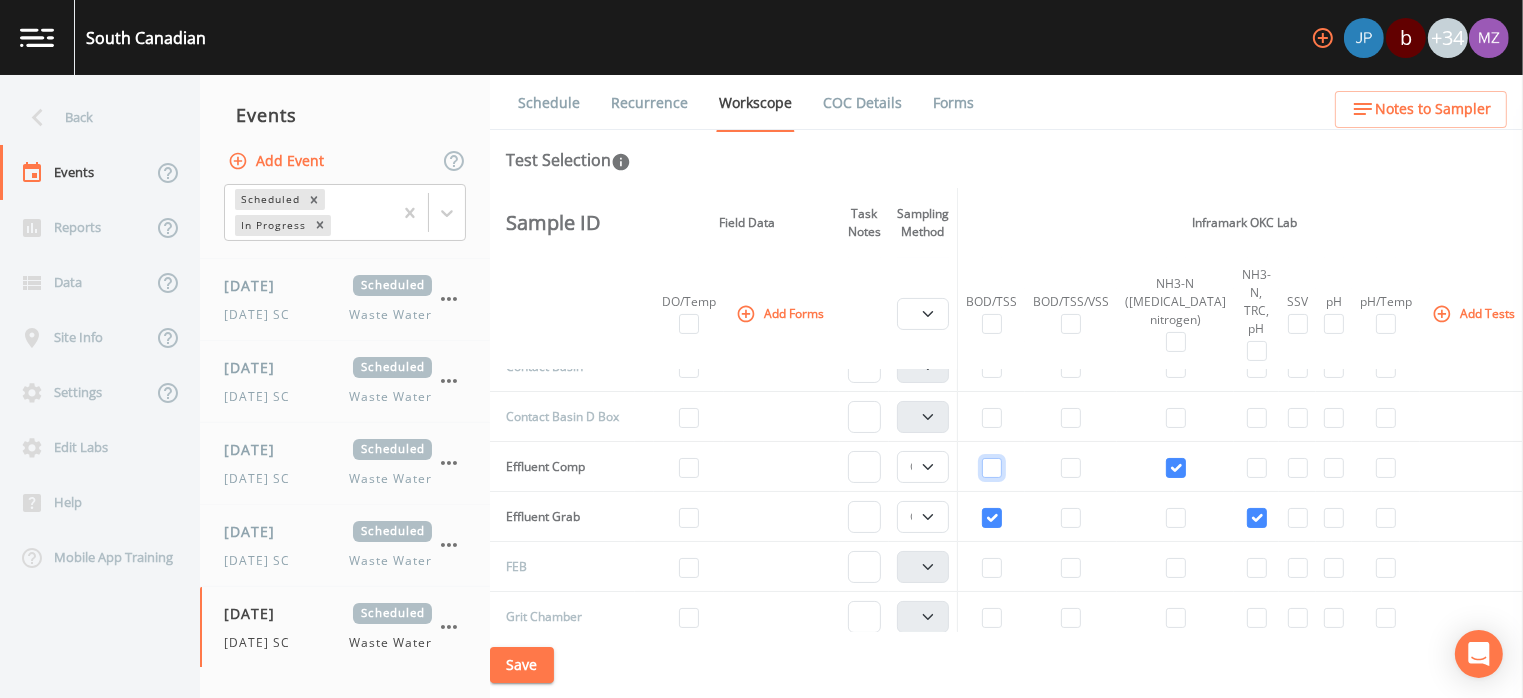 checkbox on "false" 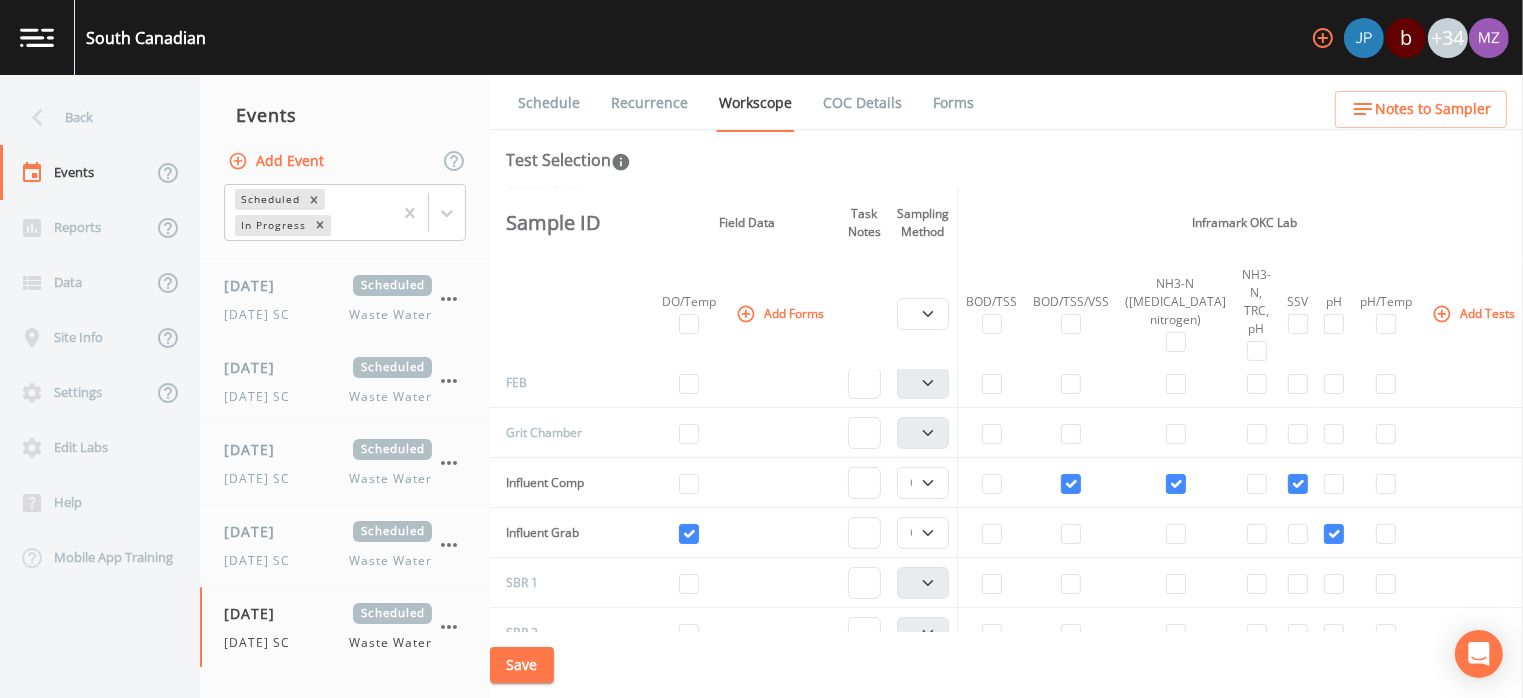 scroll, scrollTop: 569, scrollLeft: 0, axis: vertical 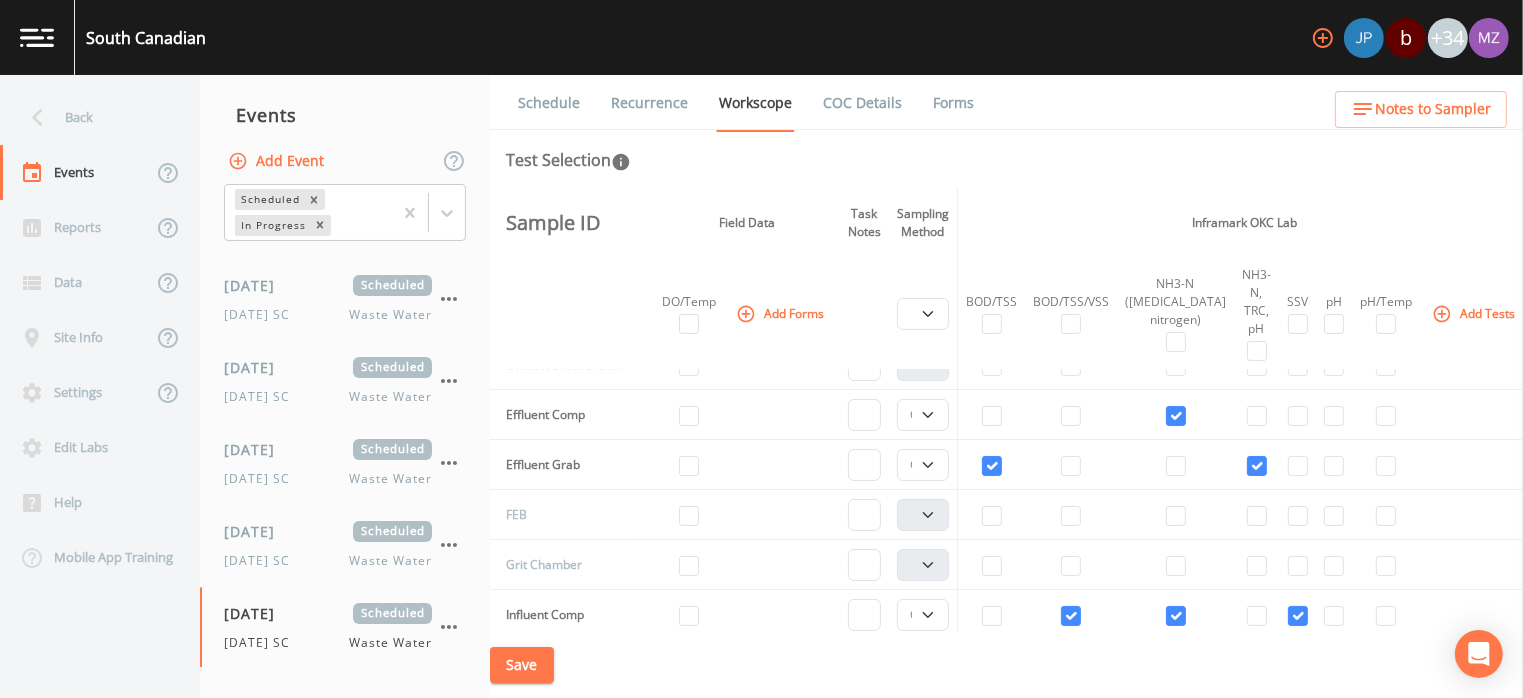 click at bounding box center [689, 465] 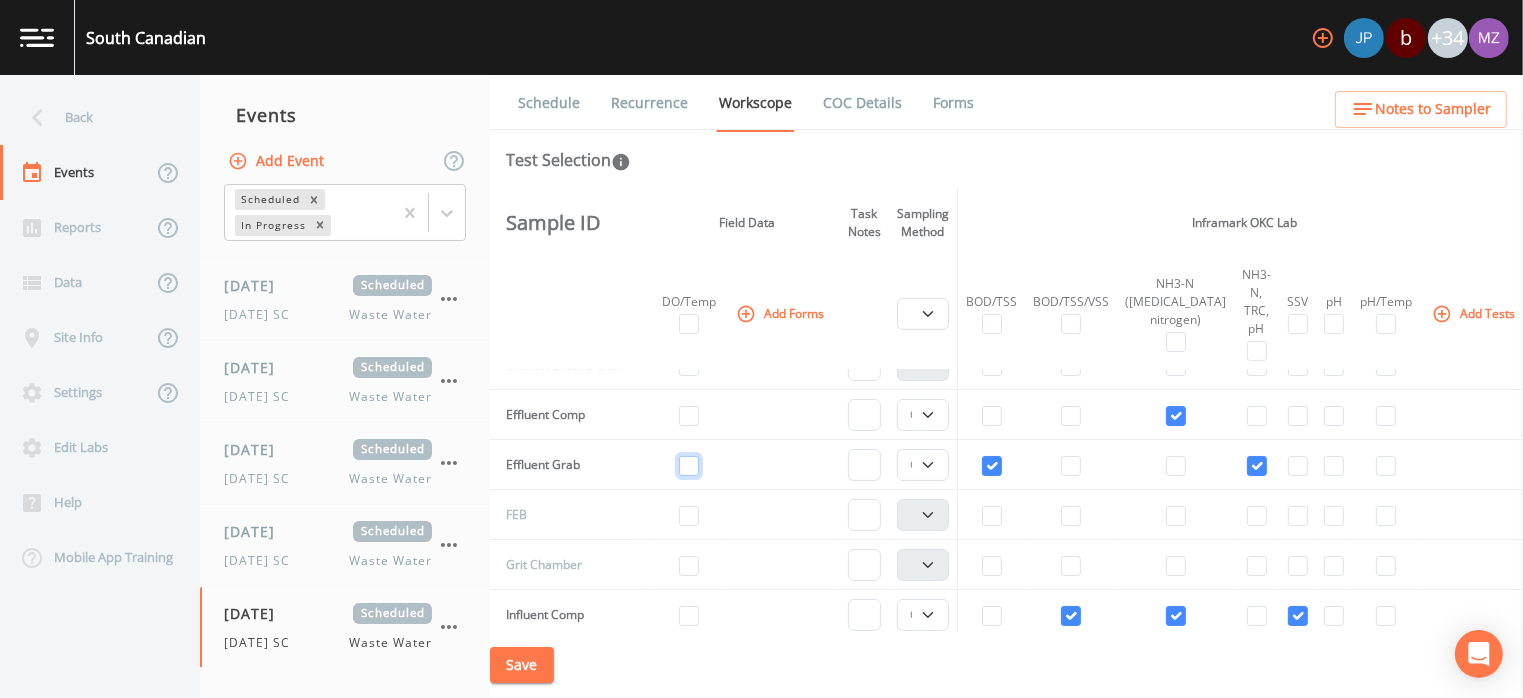 click at bounding box center [689, 466] 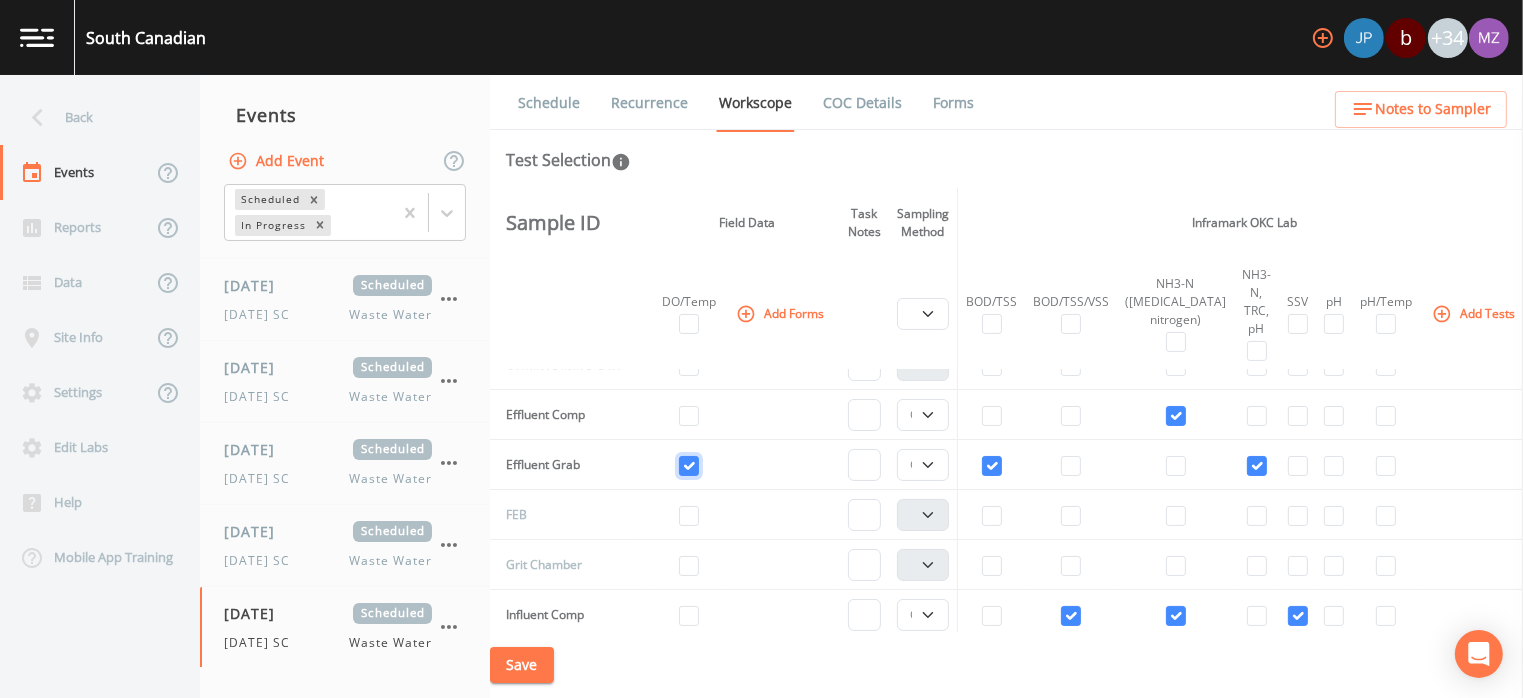 checkbox on "true" 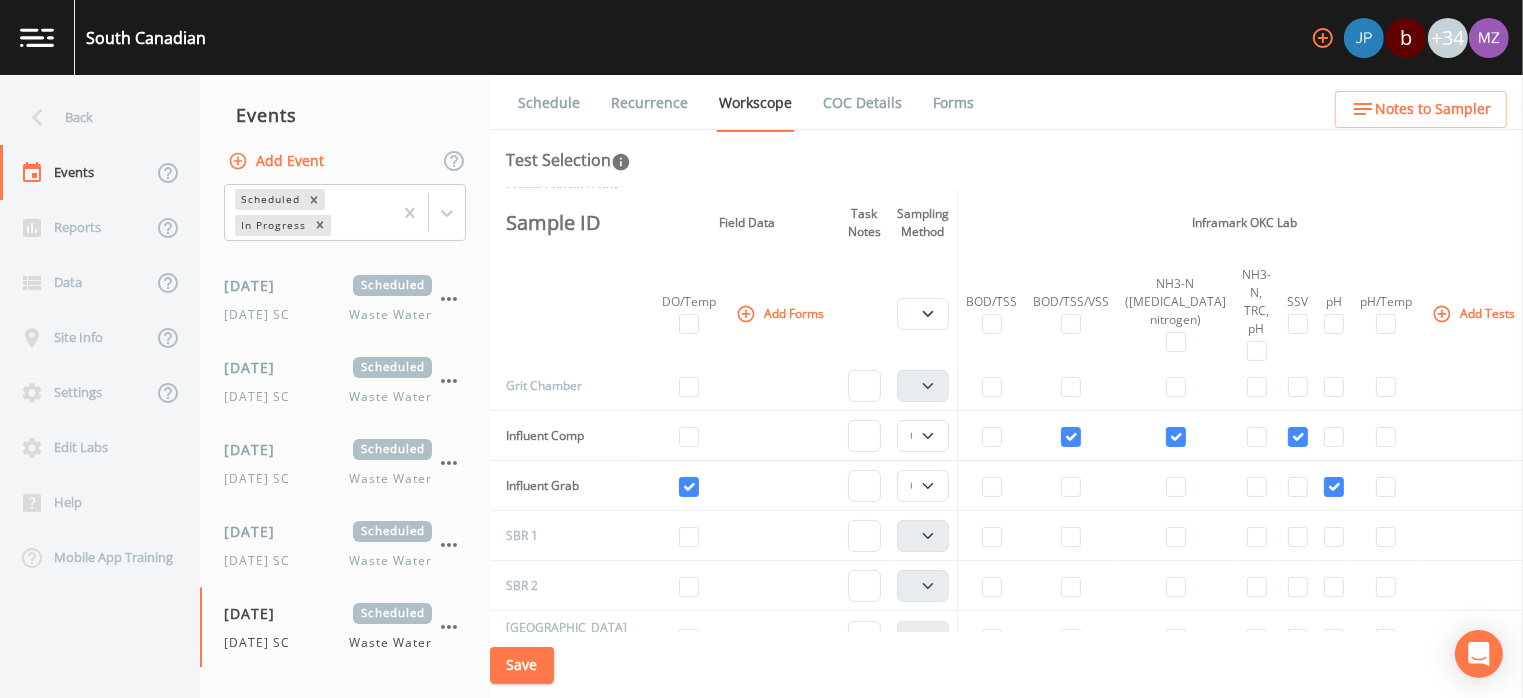 scroll, scrollTop: 622, scrollLeft: 0, axis: vertical 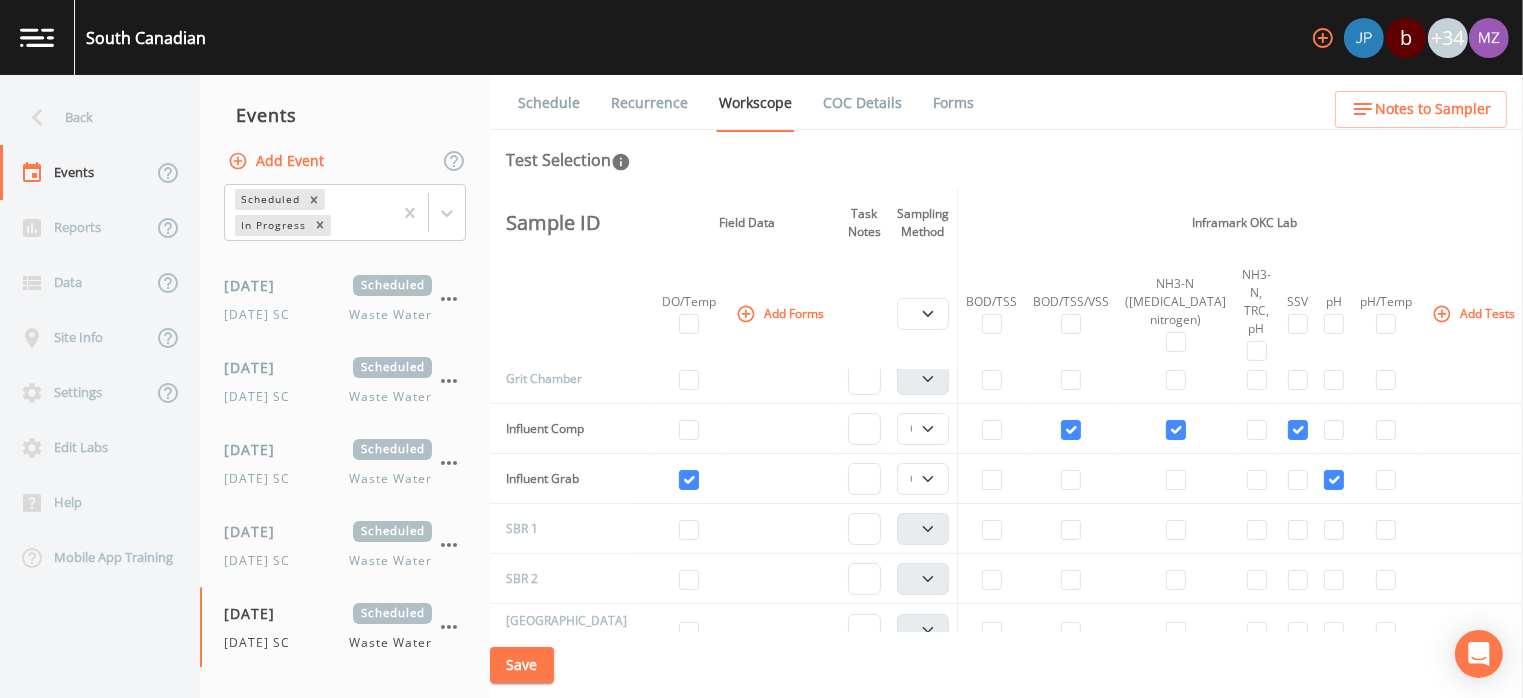 click on "Save" at bounding box center (522, 665) 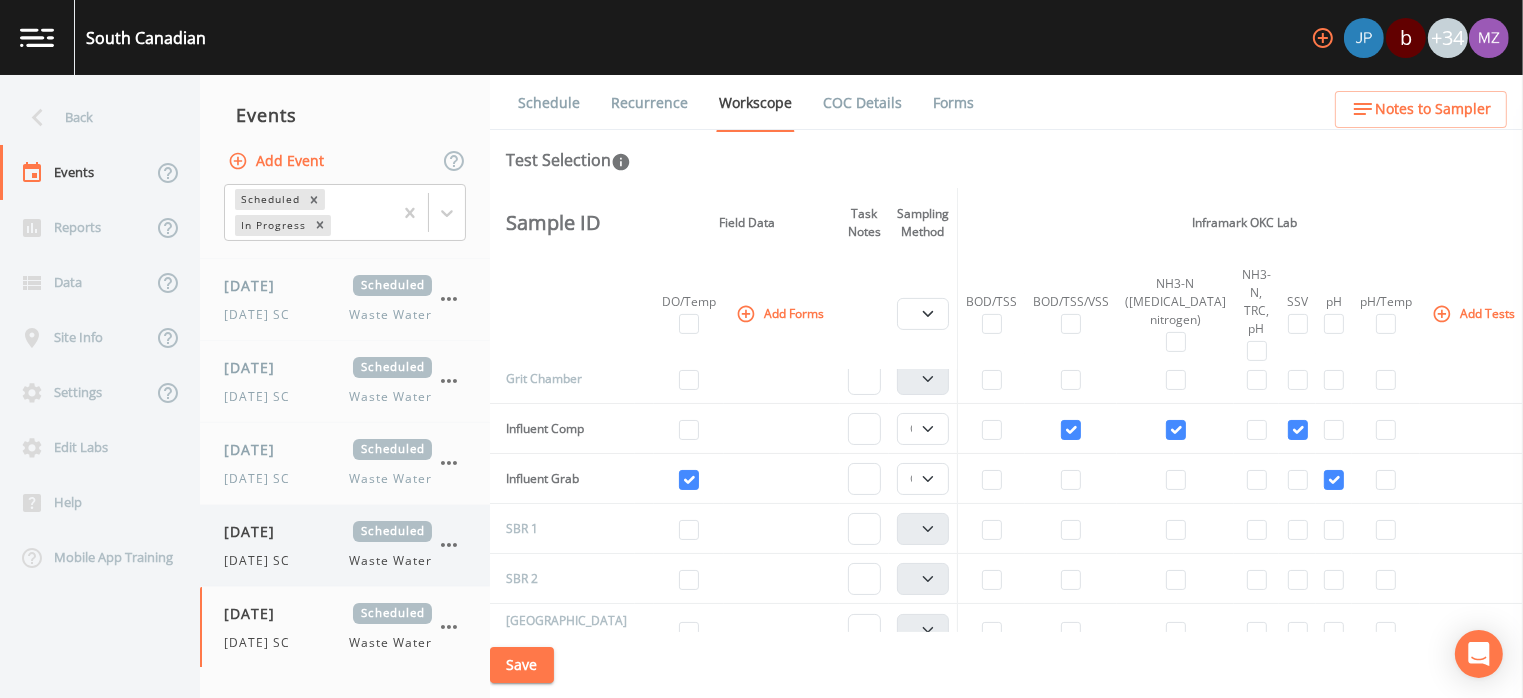 click on "07/17/2025 Scheduled Thursday SC Waste Water" at bounding box center (328, 545) 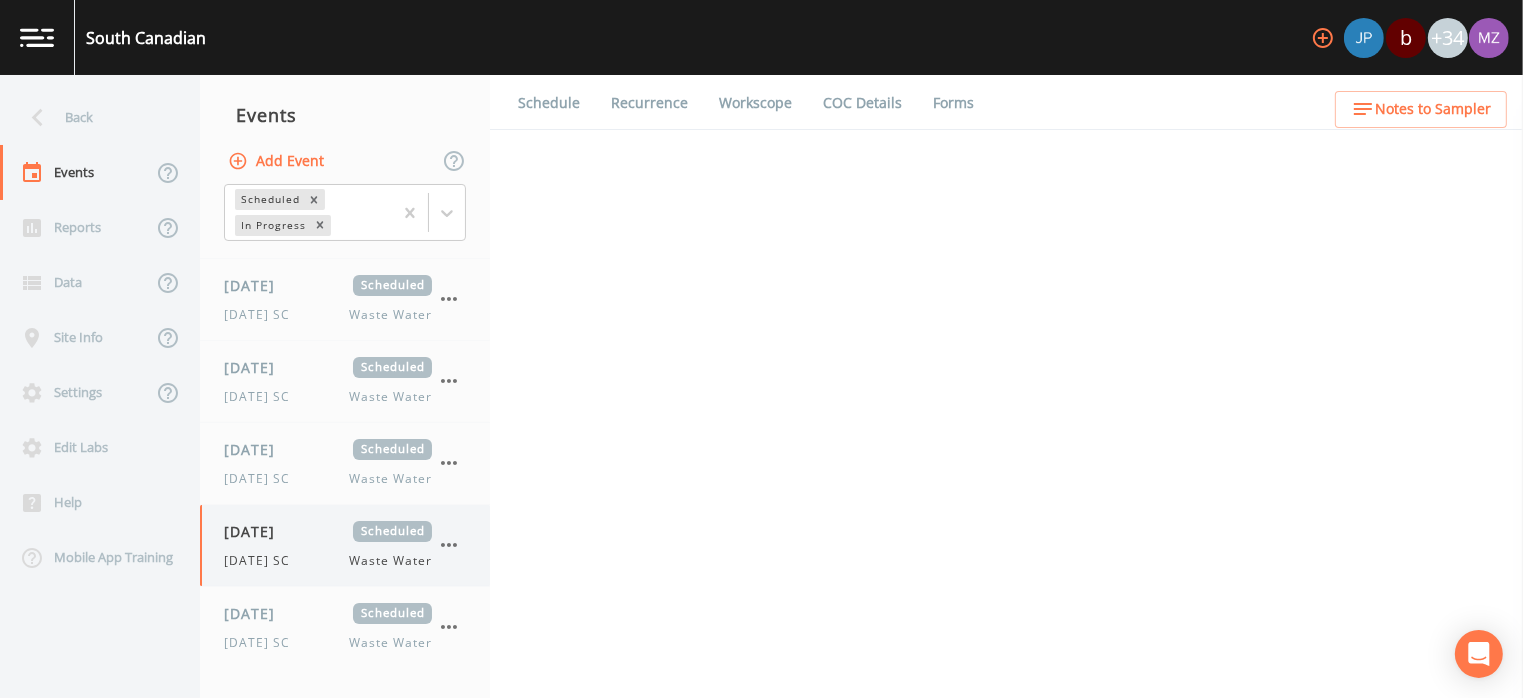 select on "b6a3c313-748b-4795-a028-792ad310bd60" 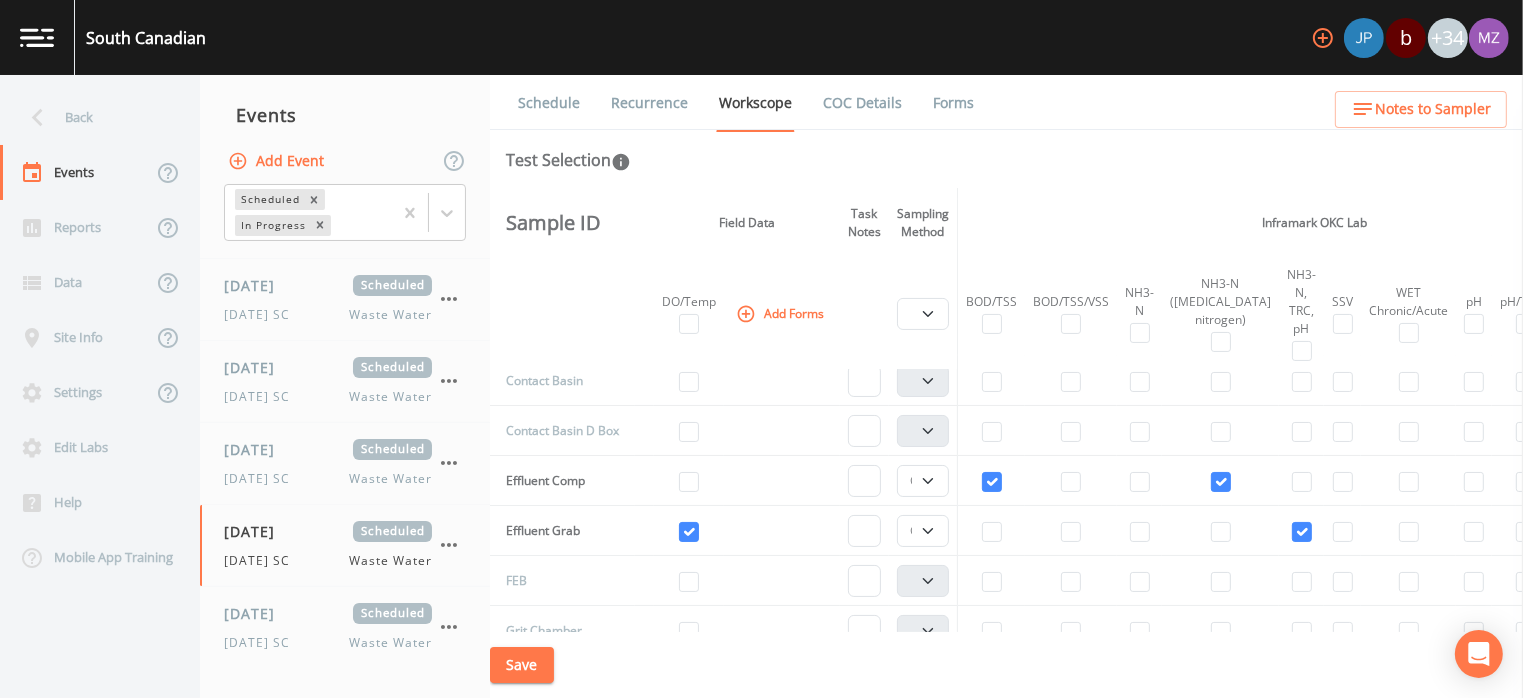 scroll, scrollTop: 350, scrollLeft: 0, axis: vertical 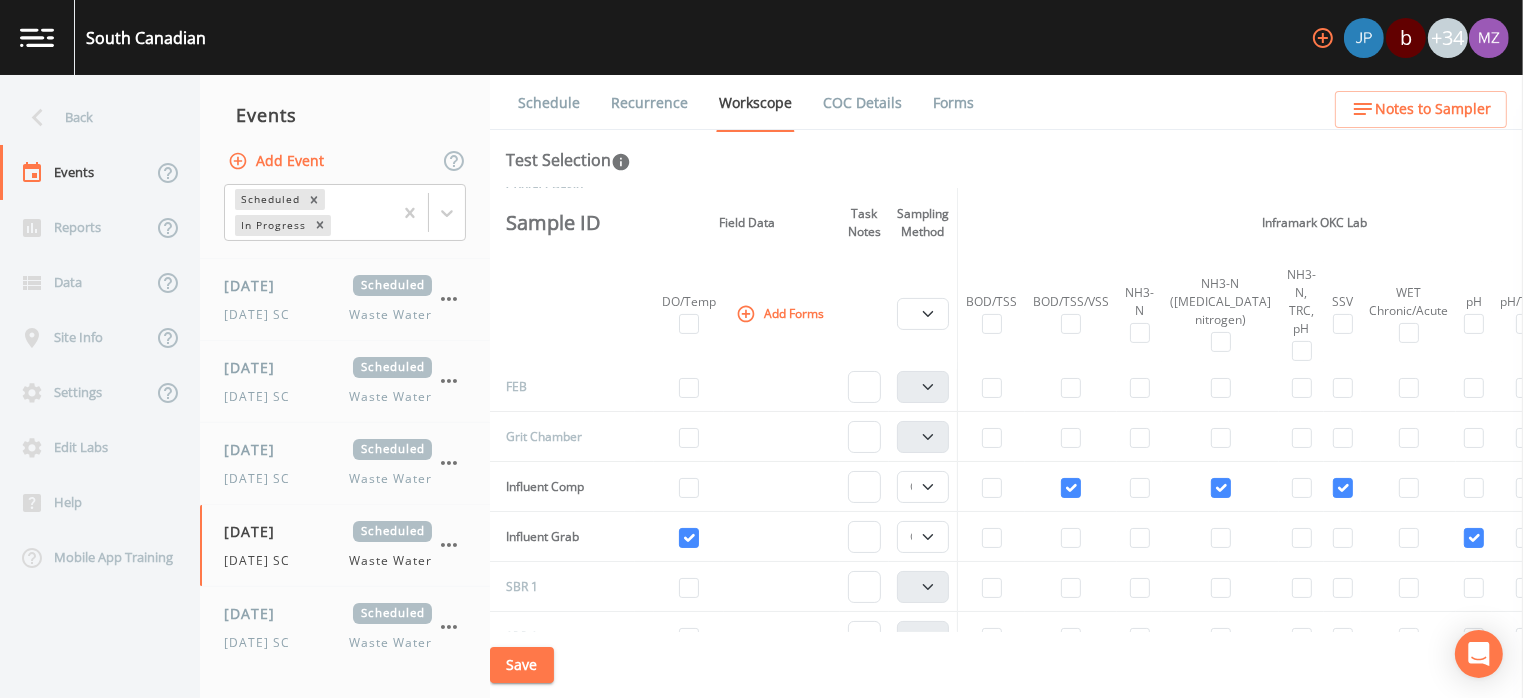 click on "Inframark OKC Lab" at bounding box center [1315, 223] 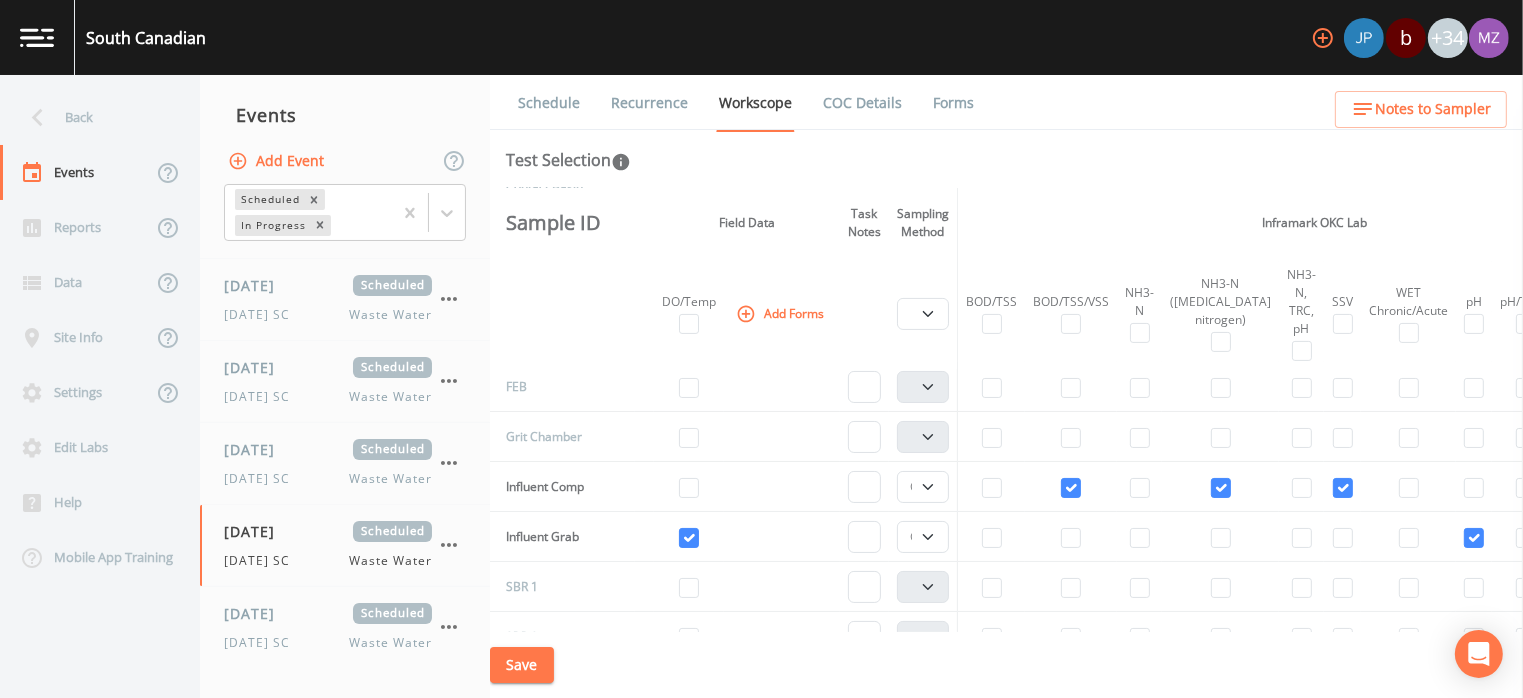 click at bounding box center (37, 37) 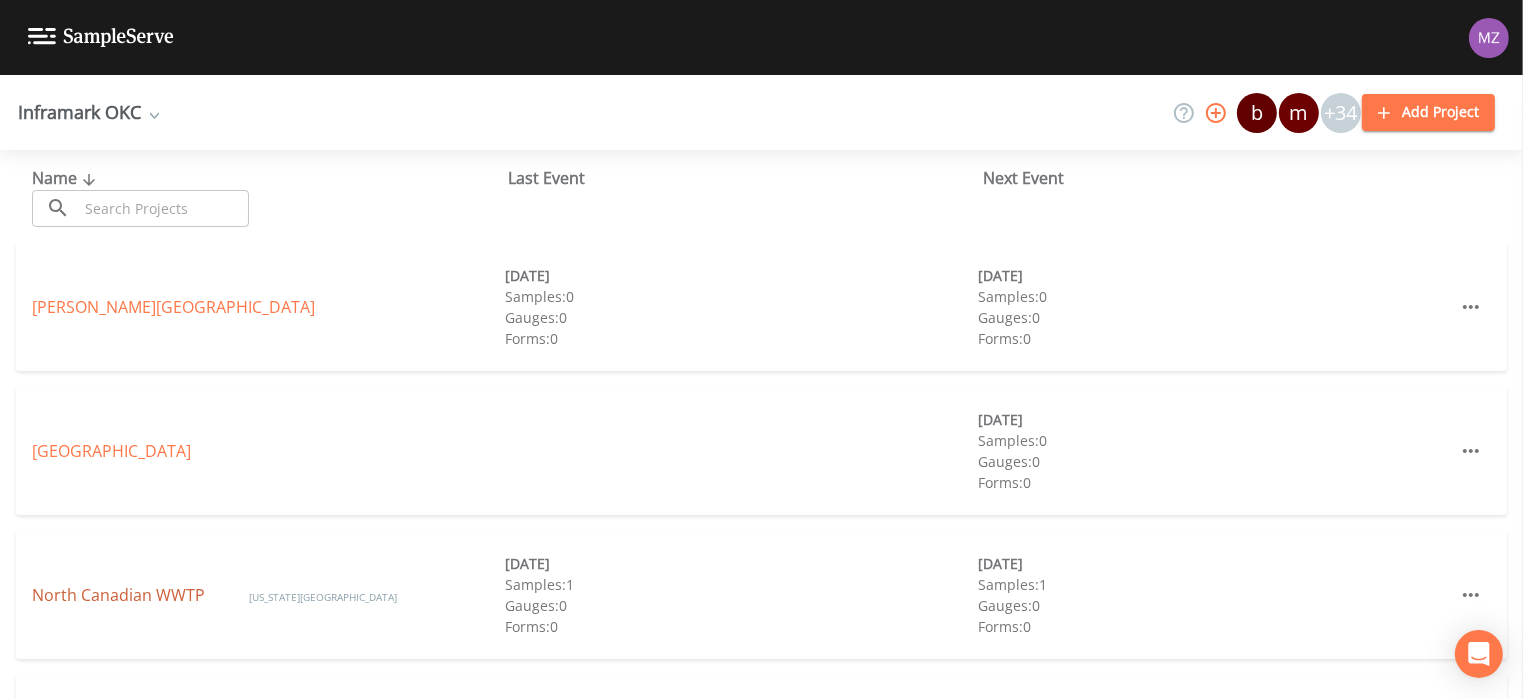 click on "North Canadian WWTP" at bounding box center (120, 595) 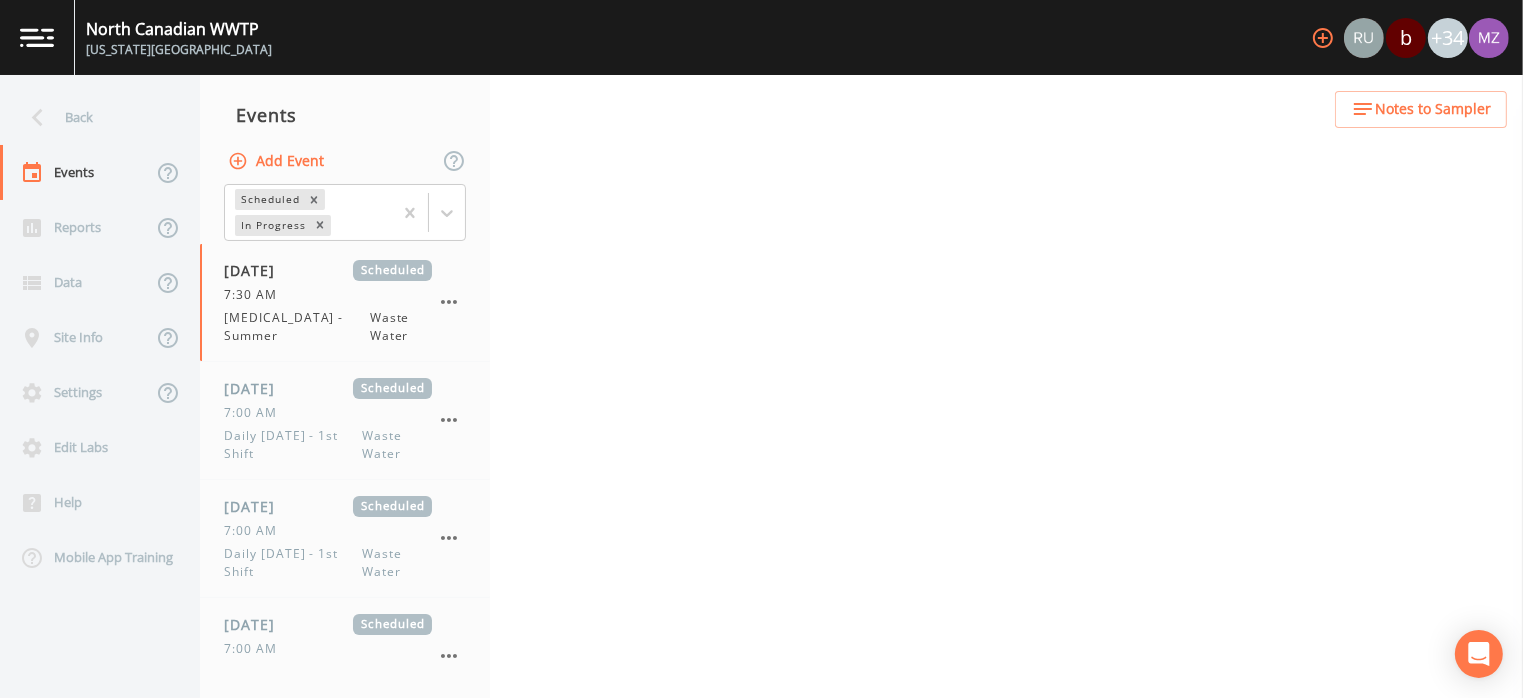 select on "092b3f94-5697-4c94-9891-da161916fdbb" 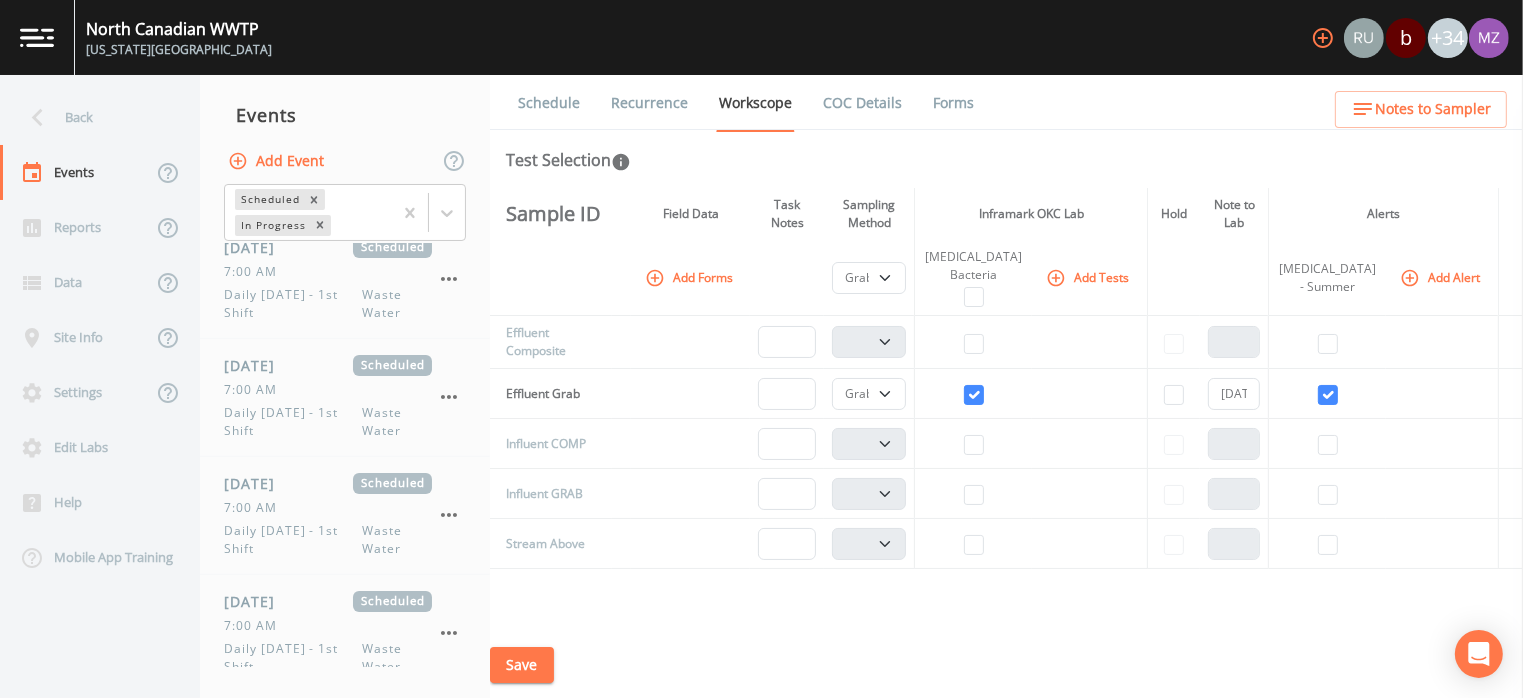 scroll, scrollTop: 246, scrollLeft: 0, axis: vertical 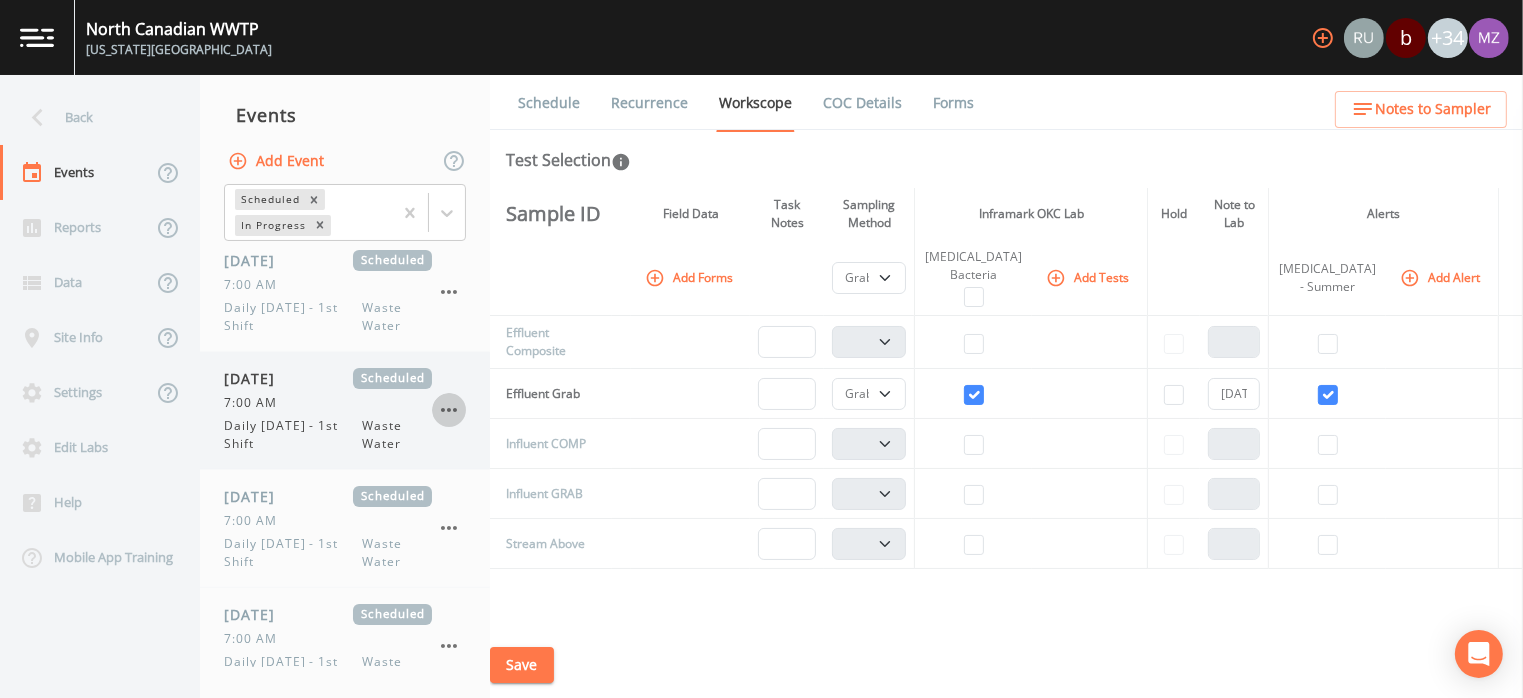 click 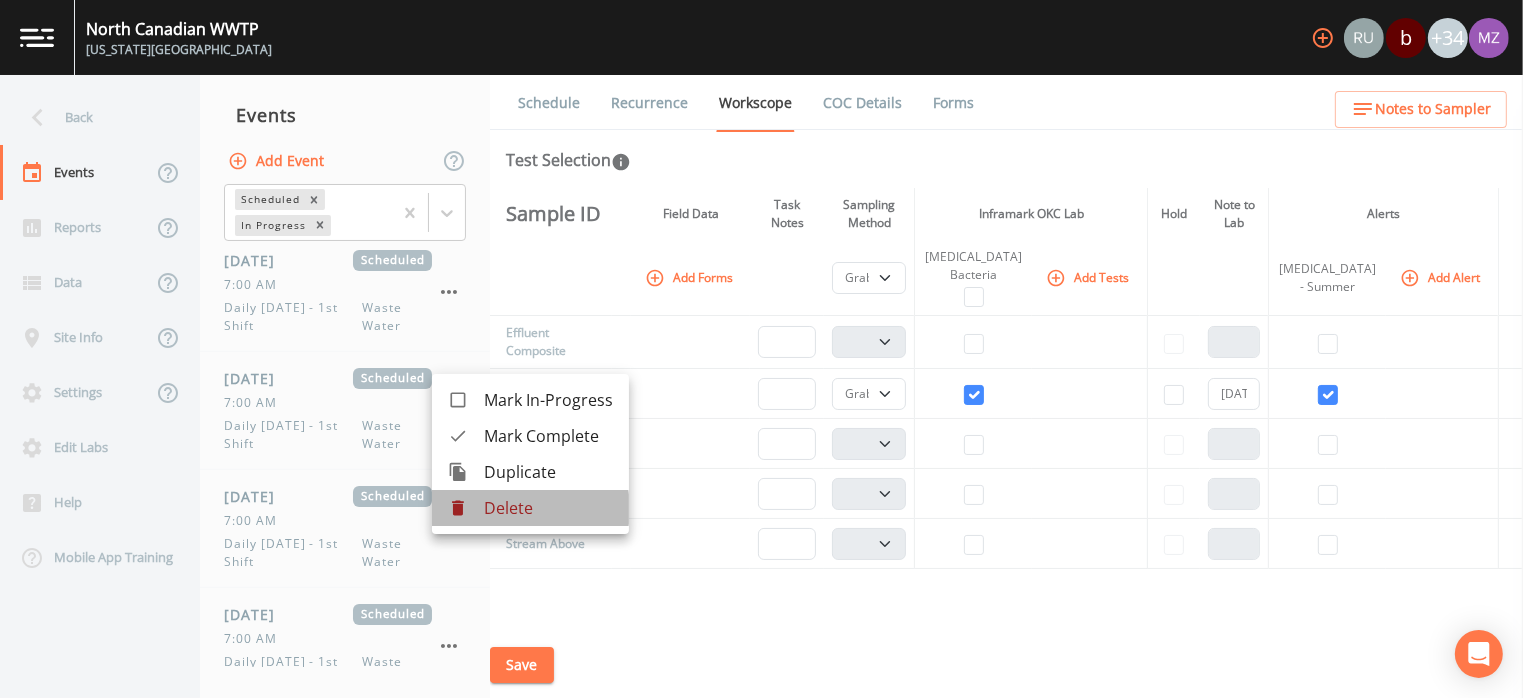 click on "Delete" at bounding box center [548, 508] 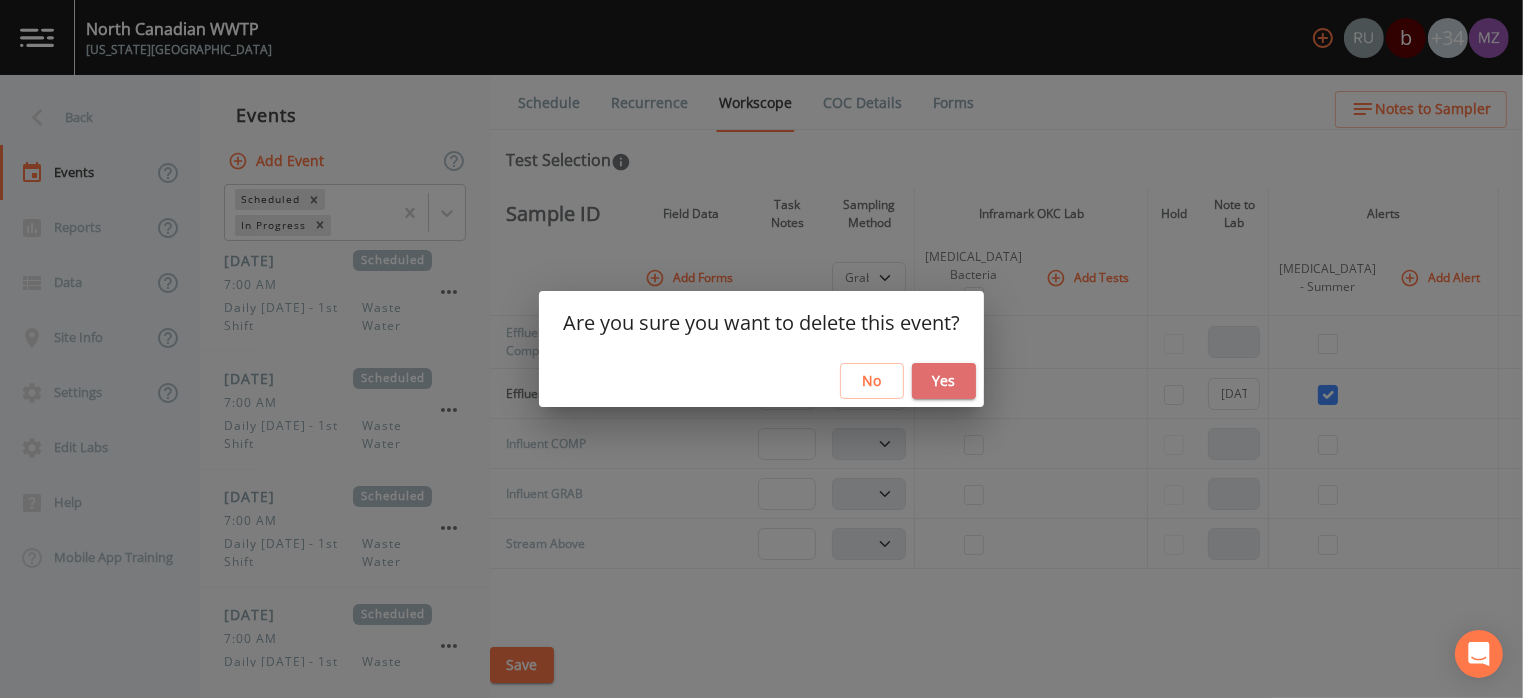 click on "Yes" at bounding box center [944, 381] 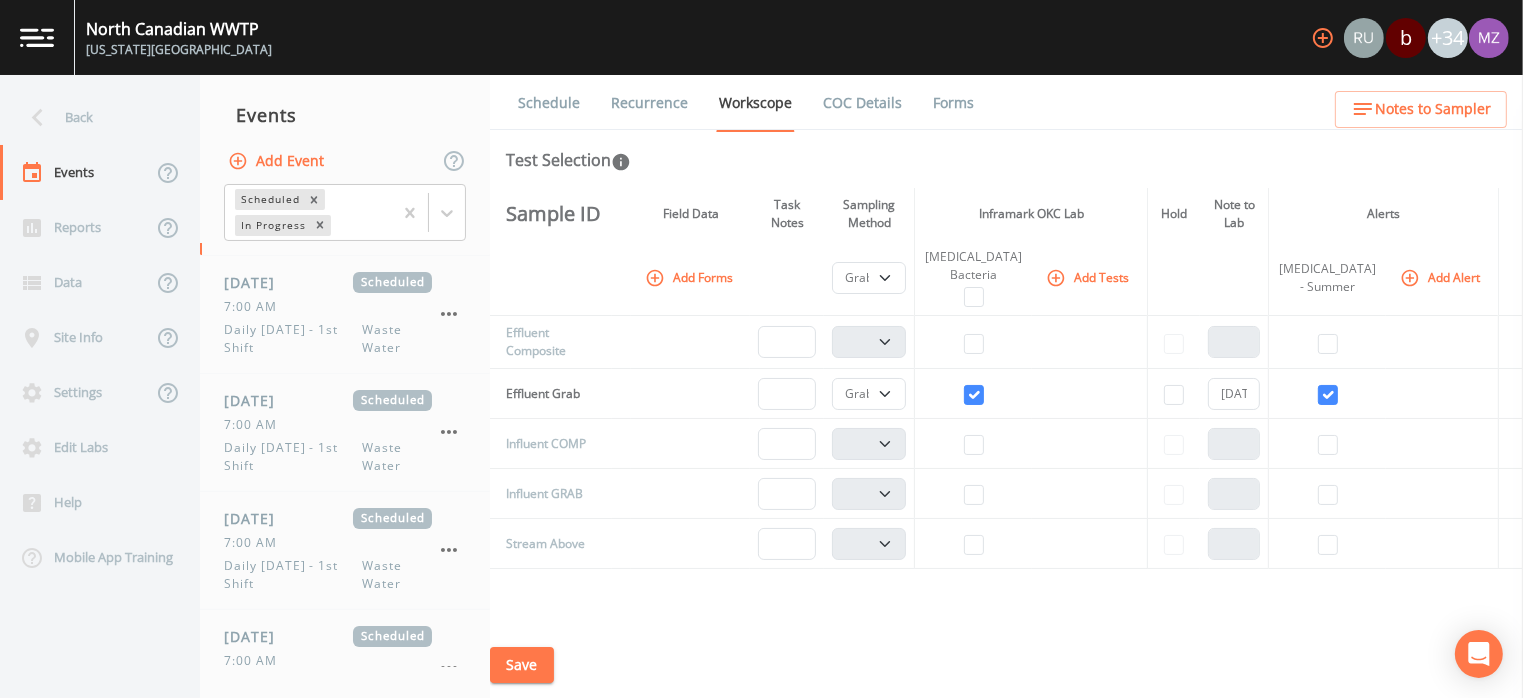scroll, scrollTop: 99, scrollLeft: 0, axis: vertical 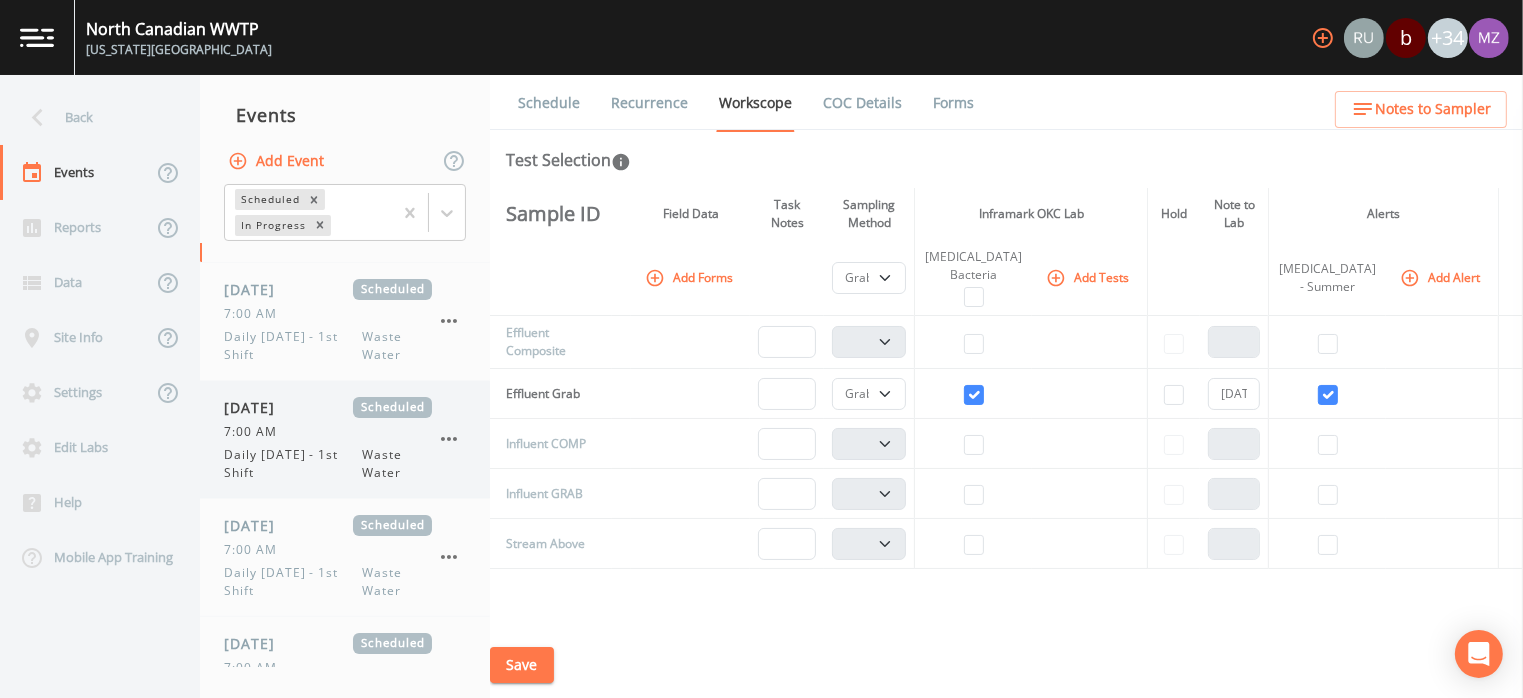 click 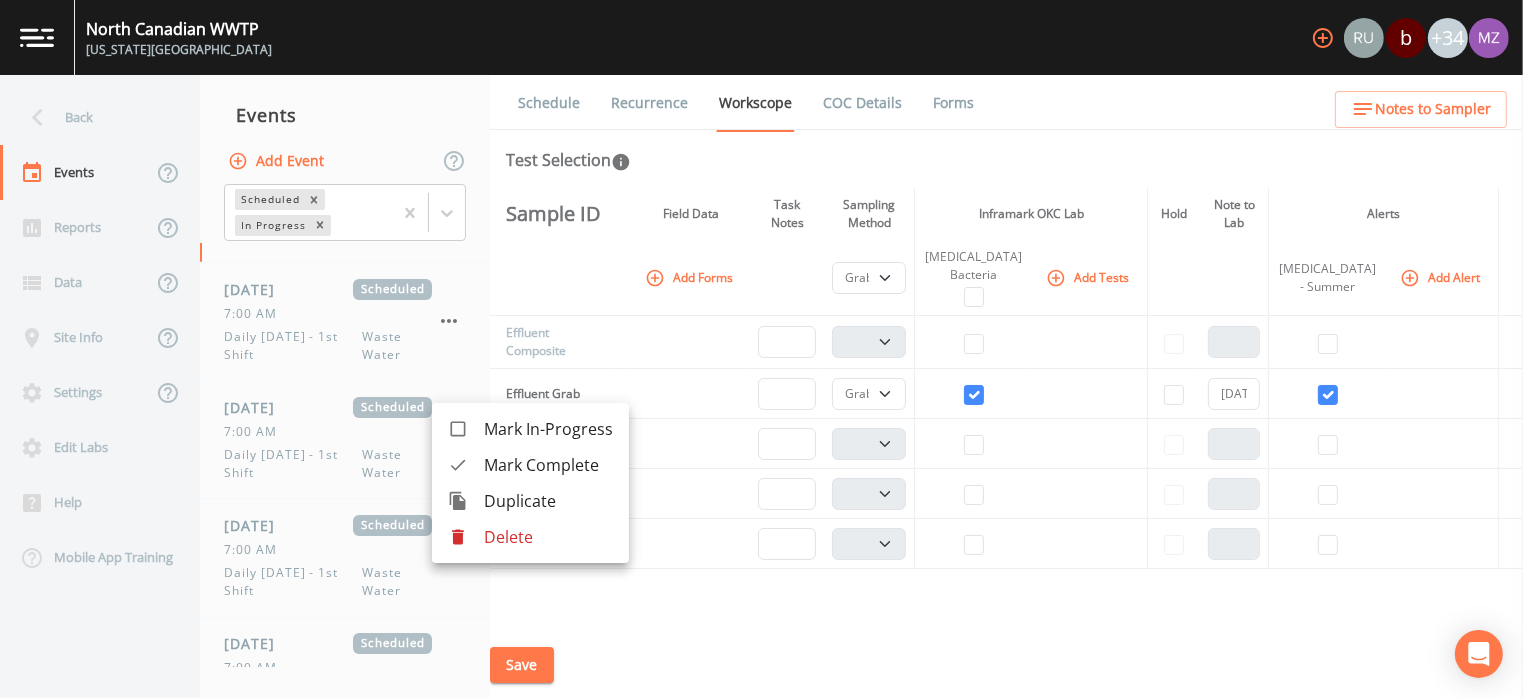 click on "Delete" at bounding box center (548, 537) 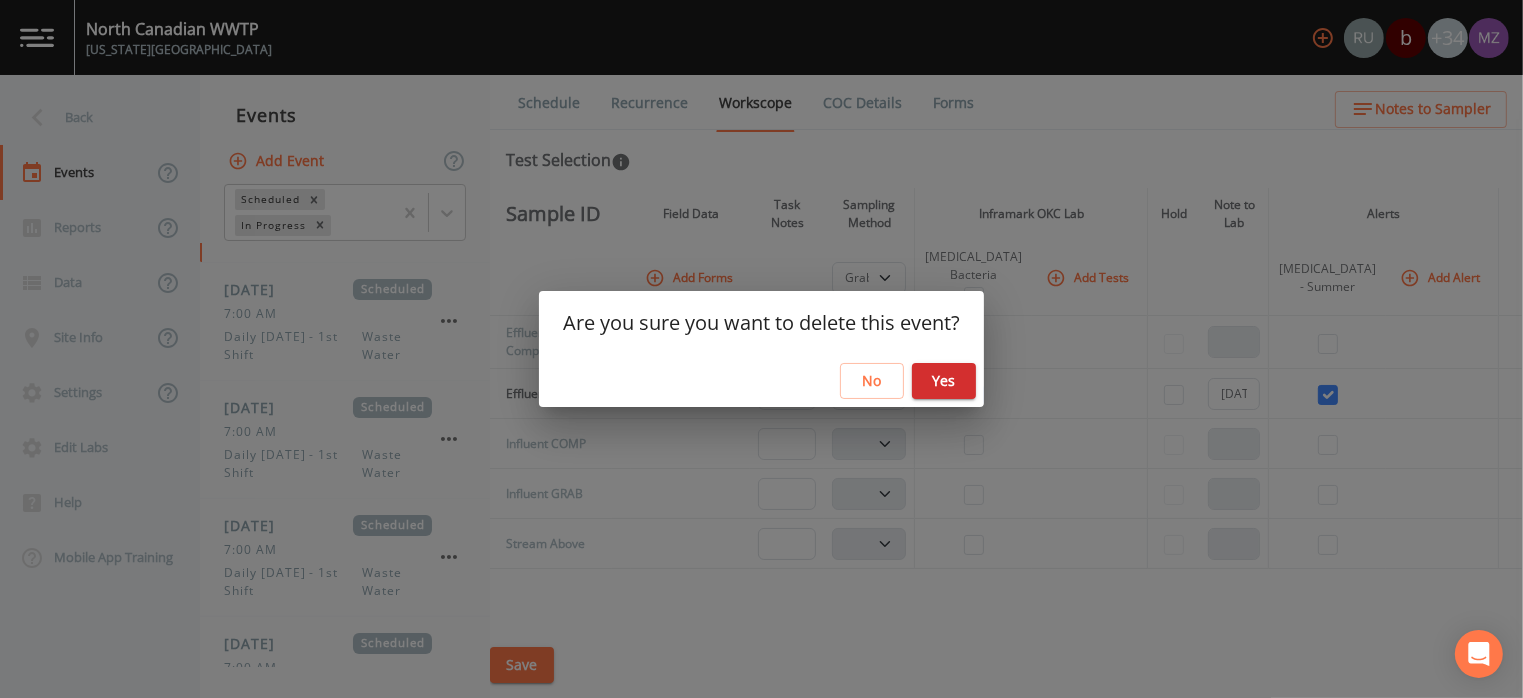click on "Yes" at bounding box center [944, 381] 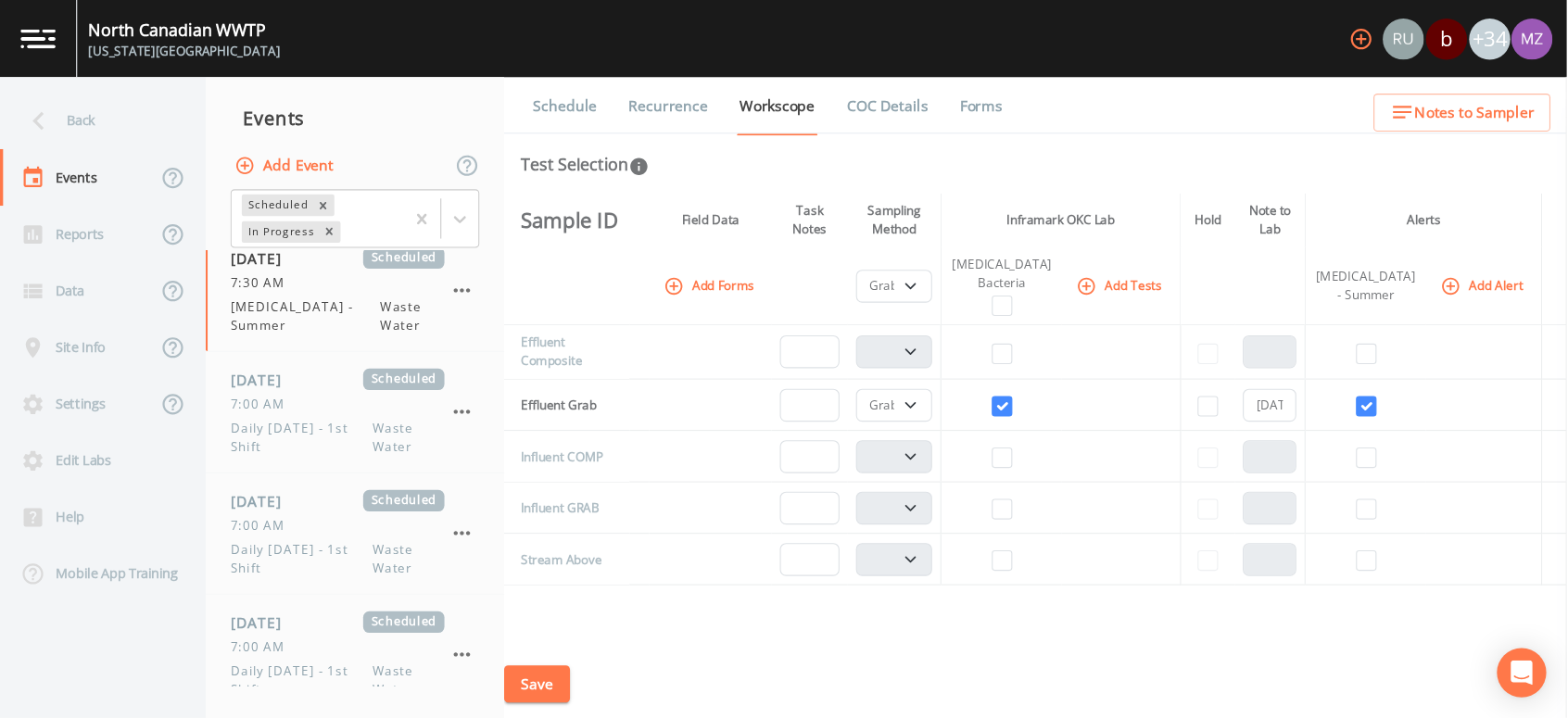 scroll, scrollTop: 0, scrollLeft: 0, axis: both 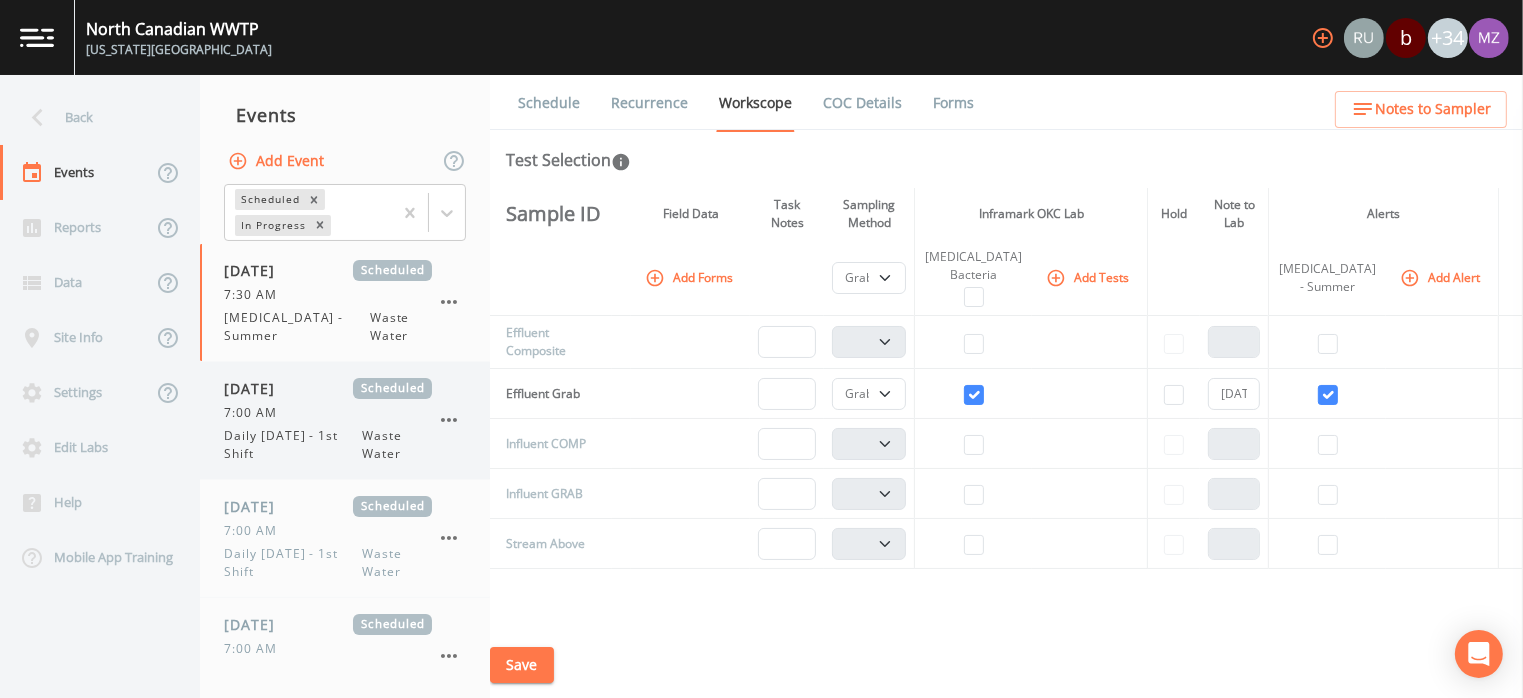 click 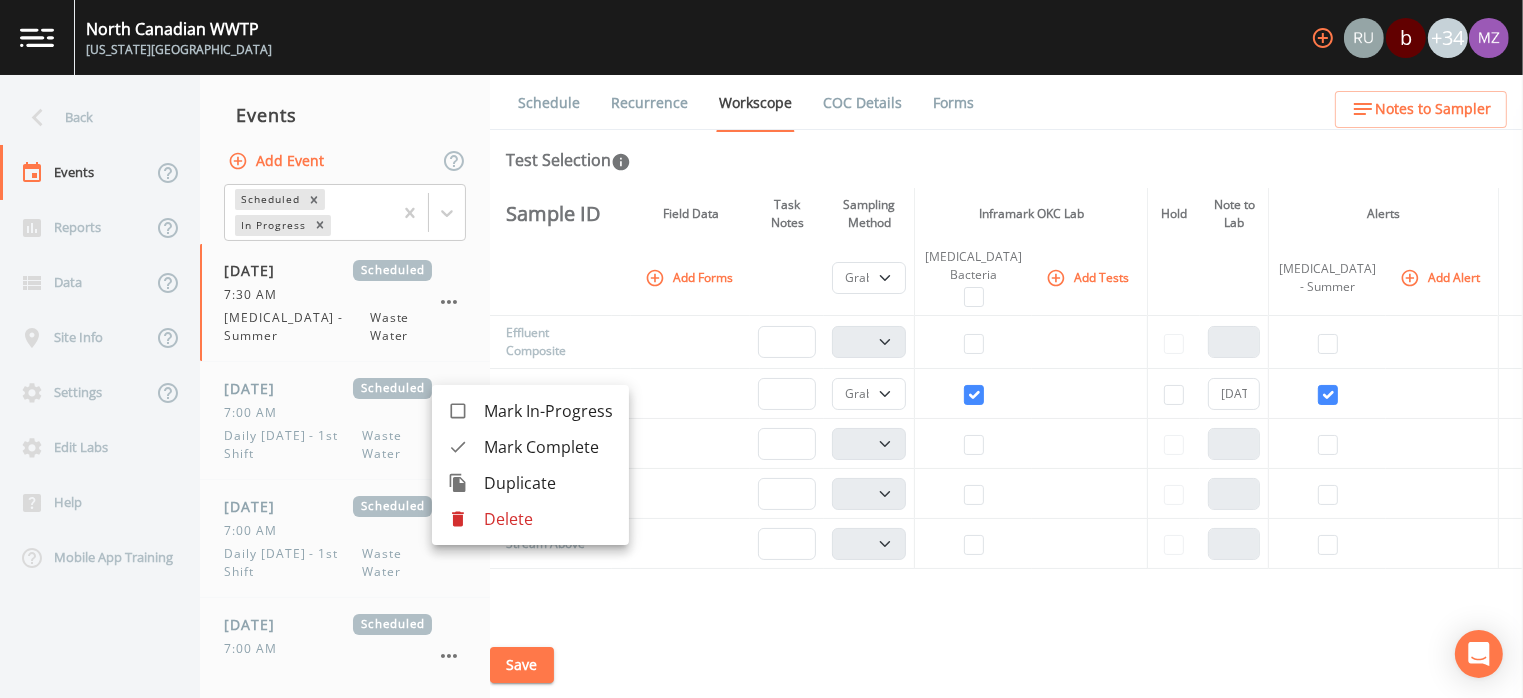 click on "Delete" at bounding box center (548, 519) 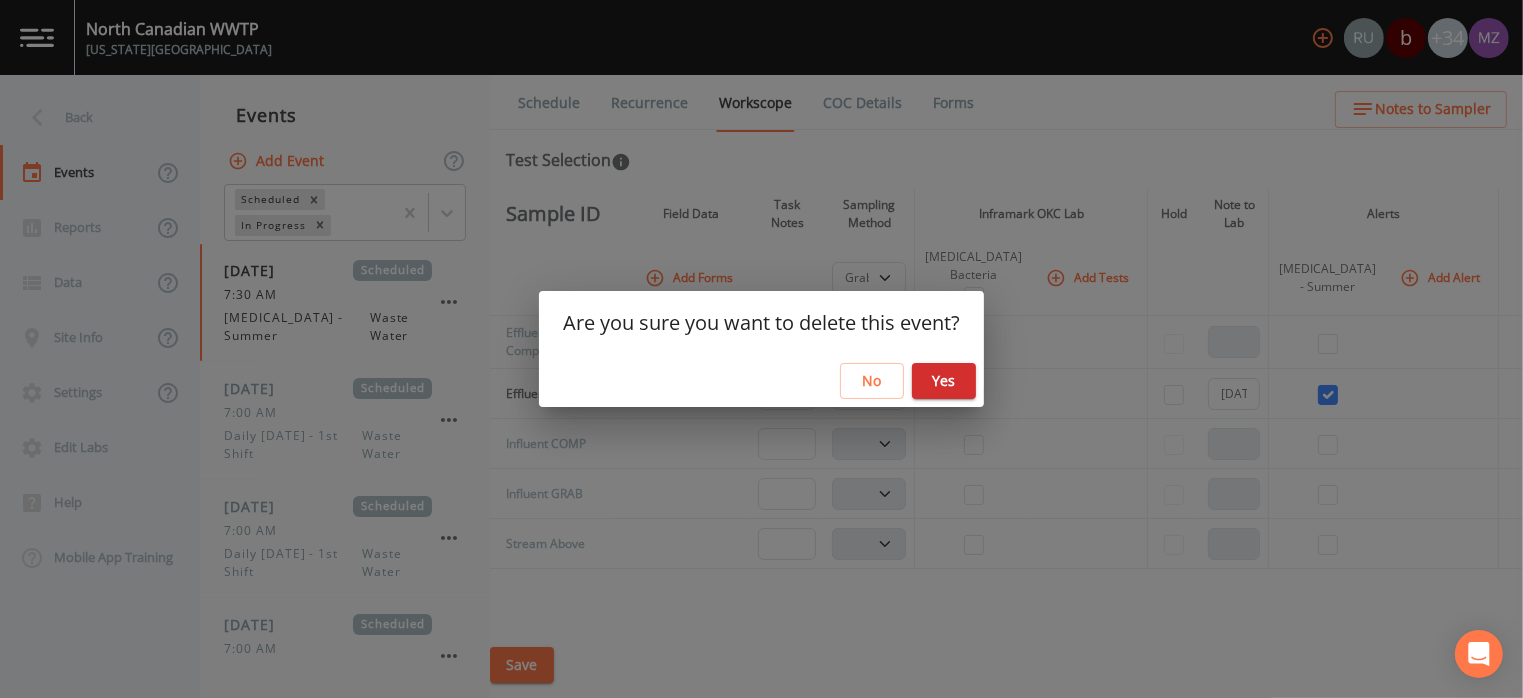 click on "Yes" at bounding box center (944, 381) 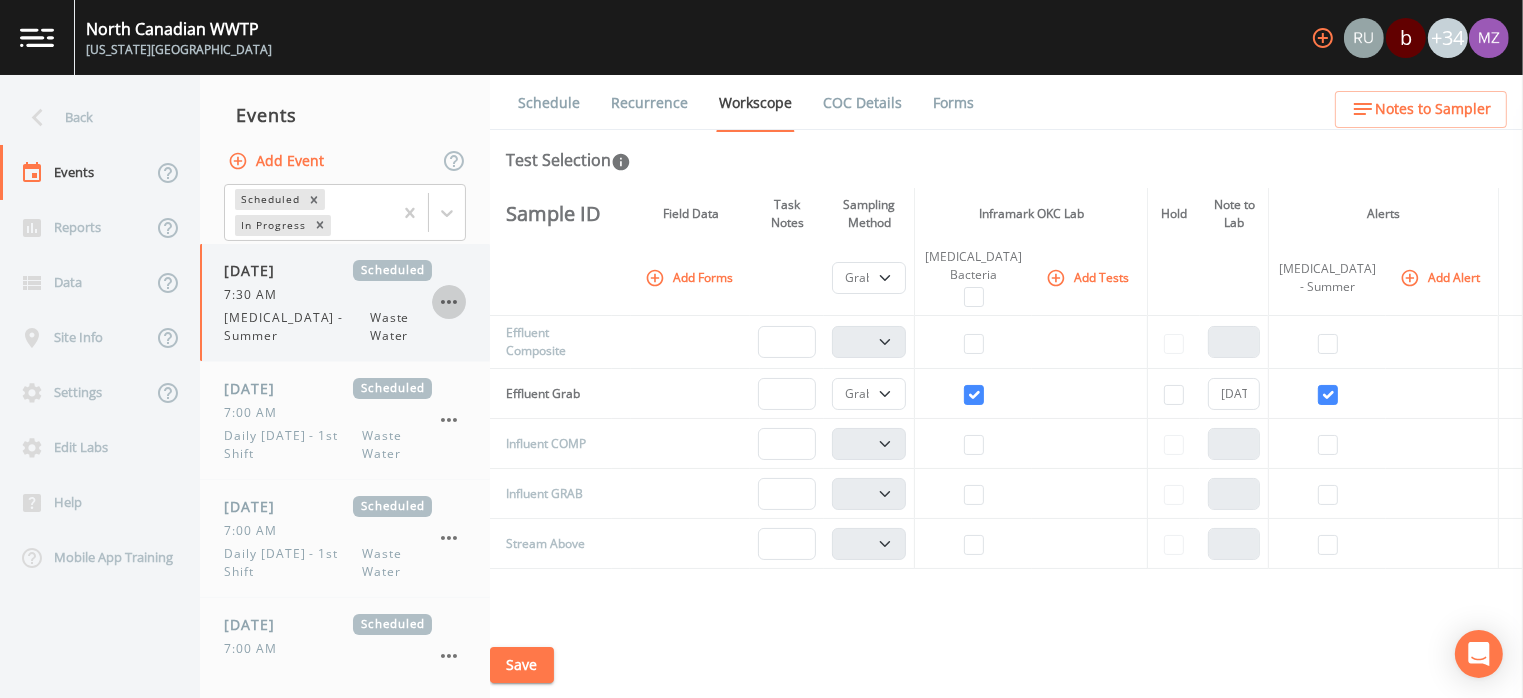 click 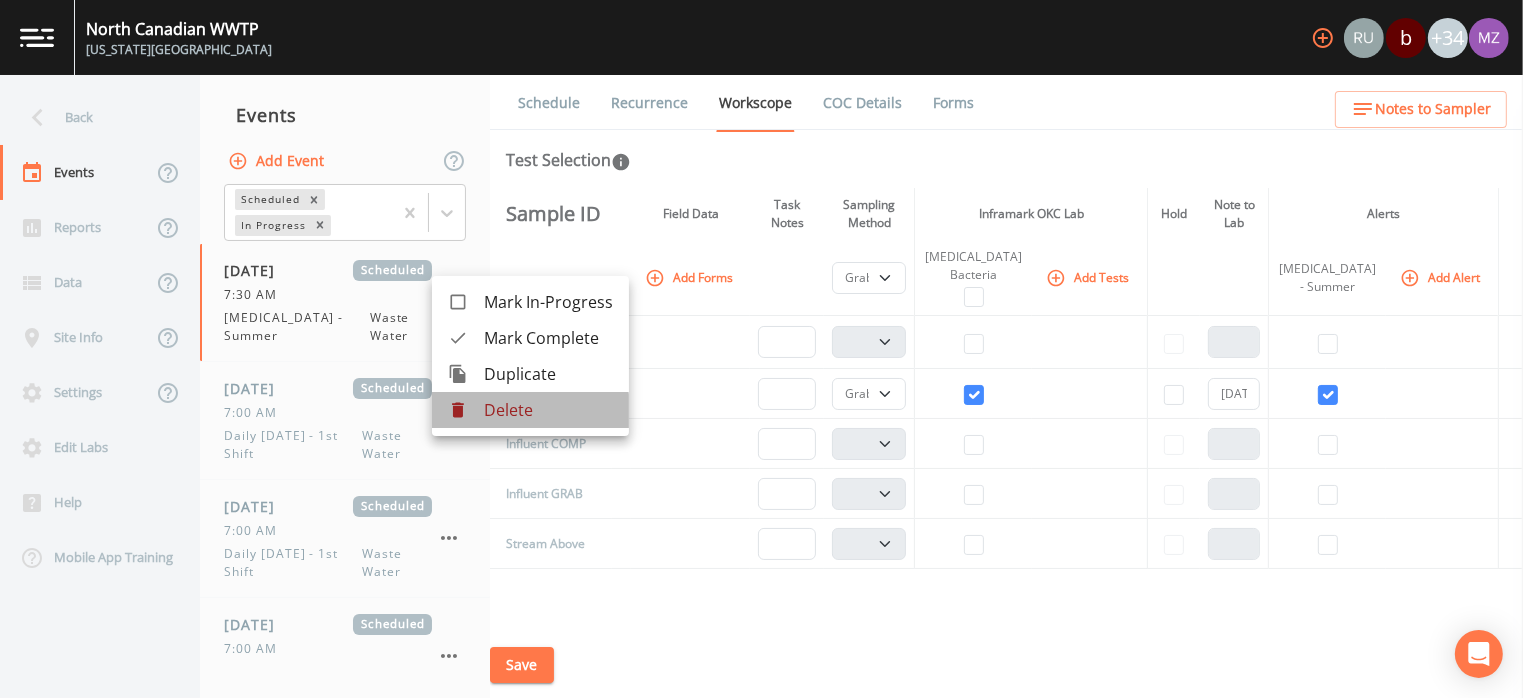 click on "Delete" at bounding box center [548, 410] 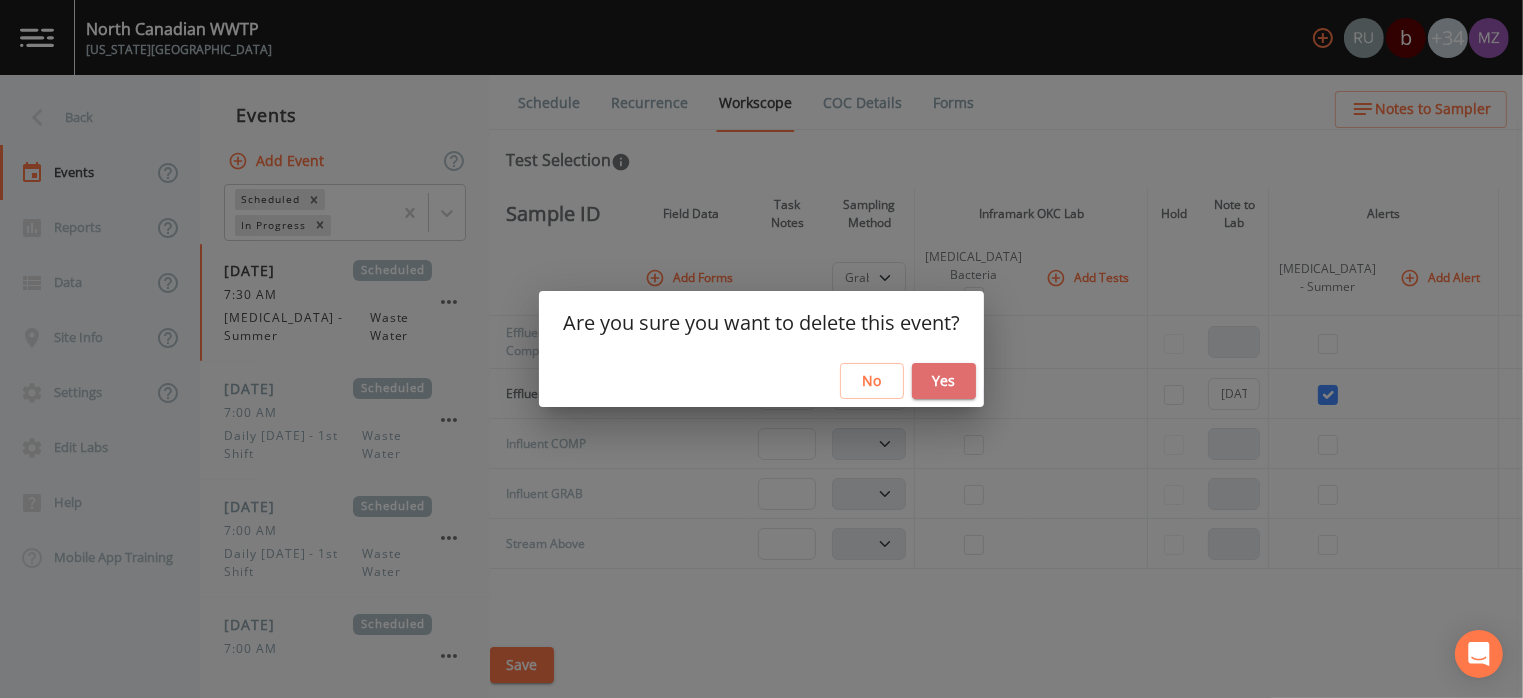 click on "Yes" at bounding box center [944, 381] 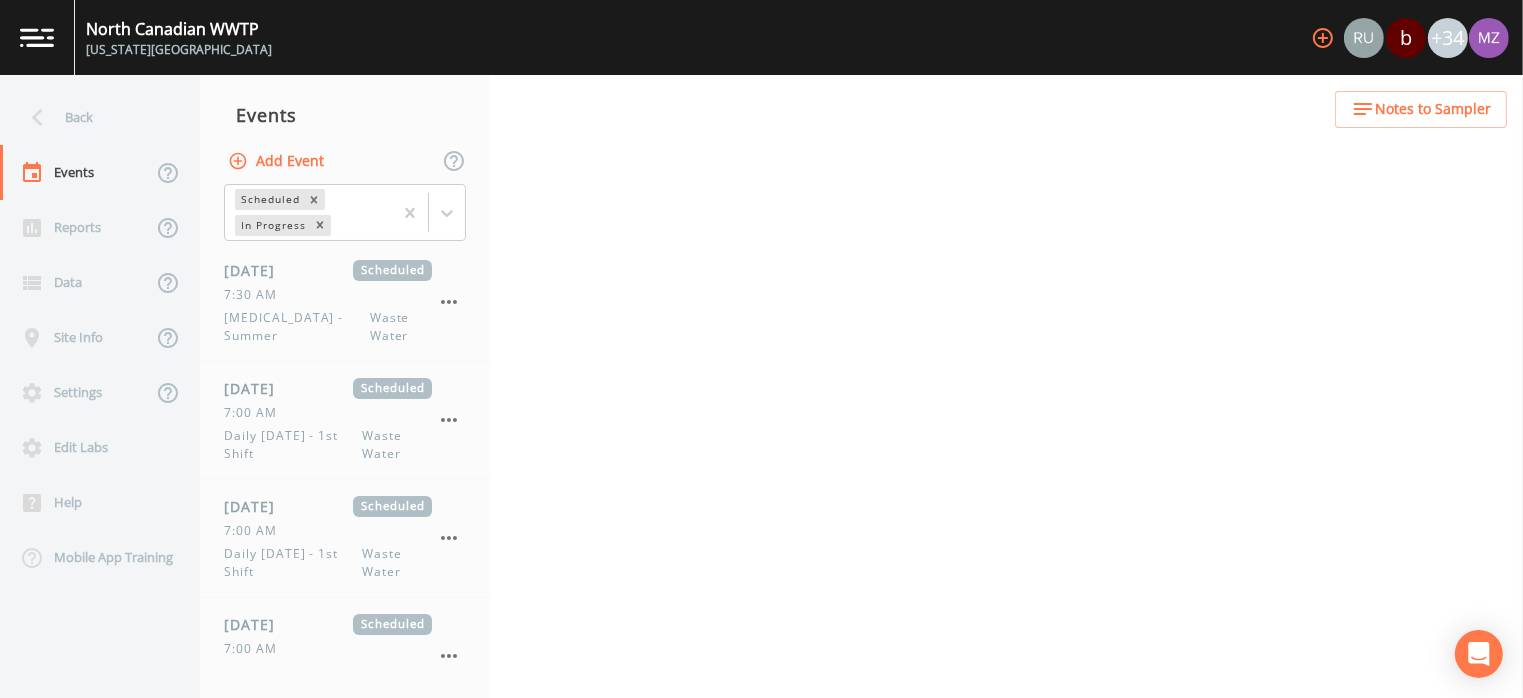 select on "092b3f94-5697-4c94-9891-da161916fdbb" 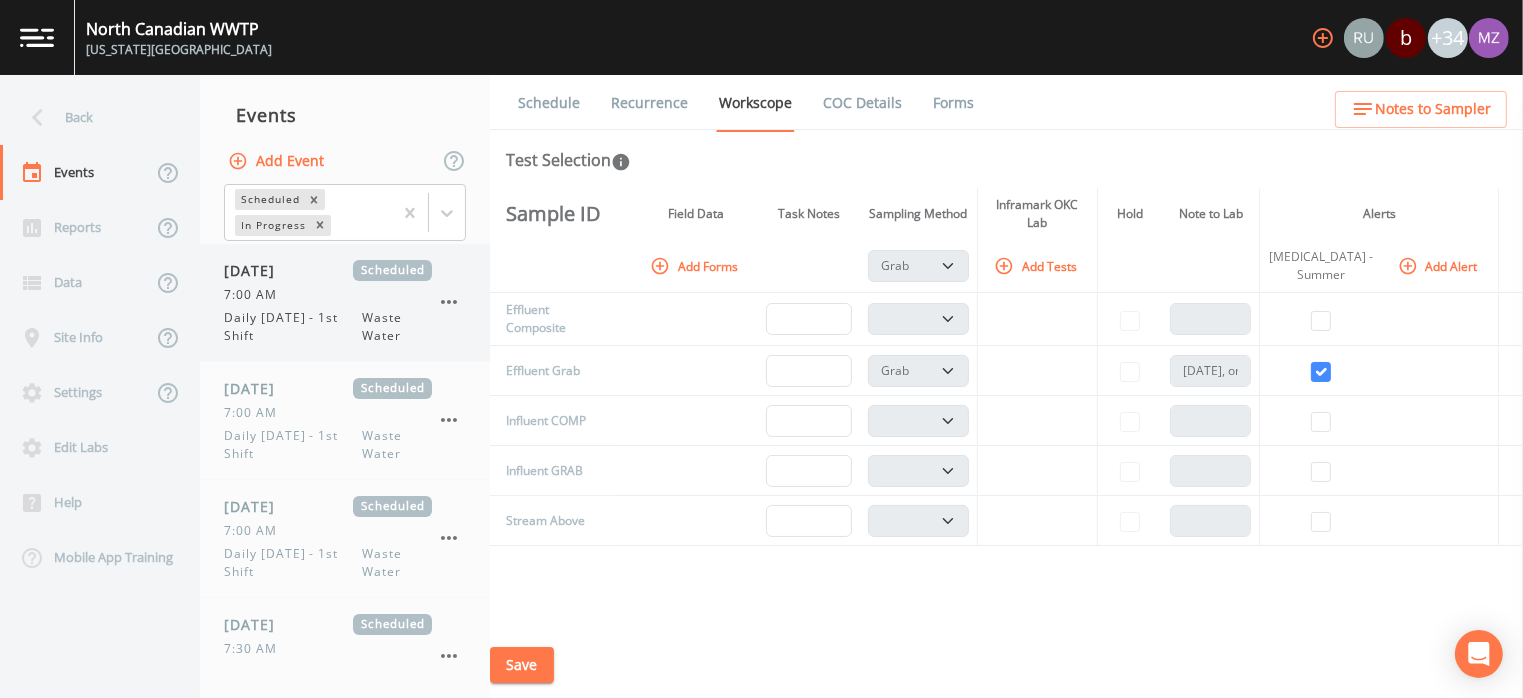 click on "Daily Saturday - 1st Shift" at bounding box center [293, 327] 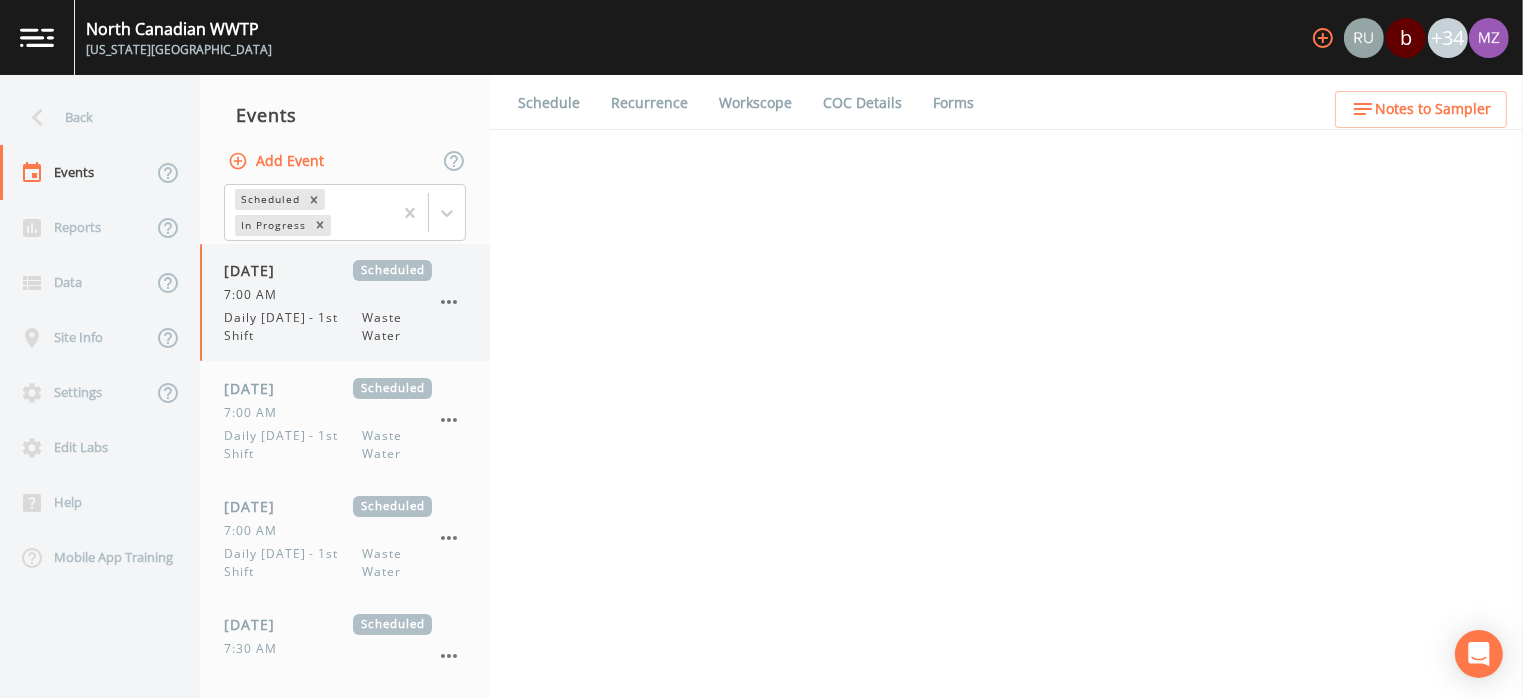 select on "b6a3c313-748b-4795-a028-792ad310bd60" 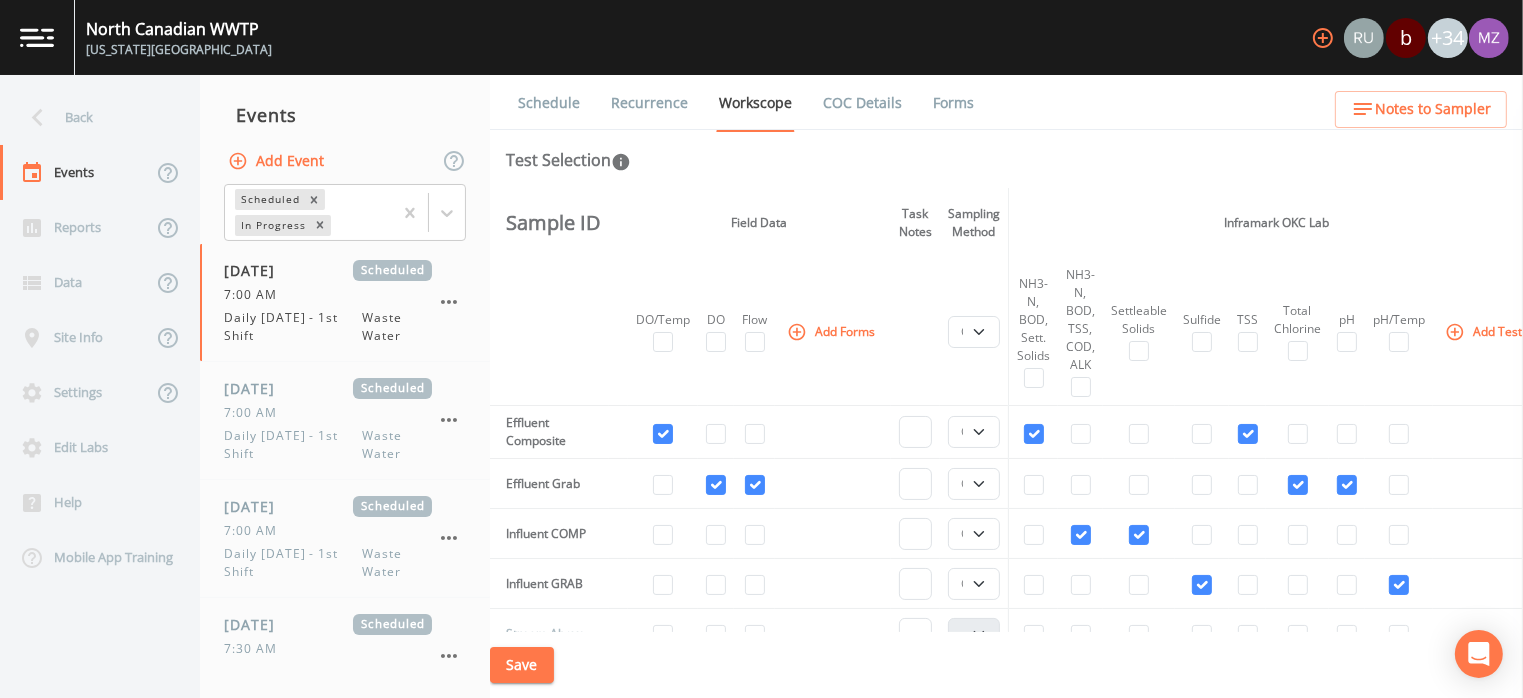 click on "Inframark OKC Lab" at bounding box center (1277, 223) 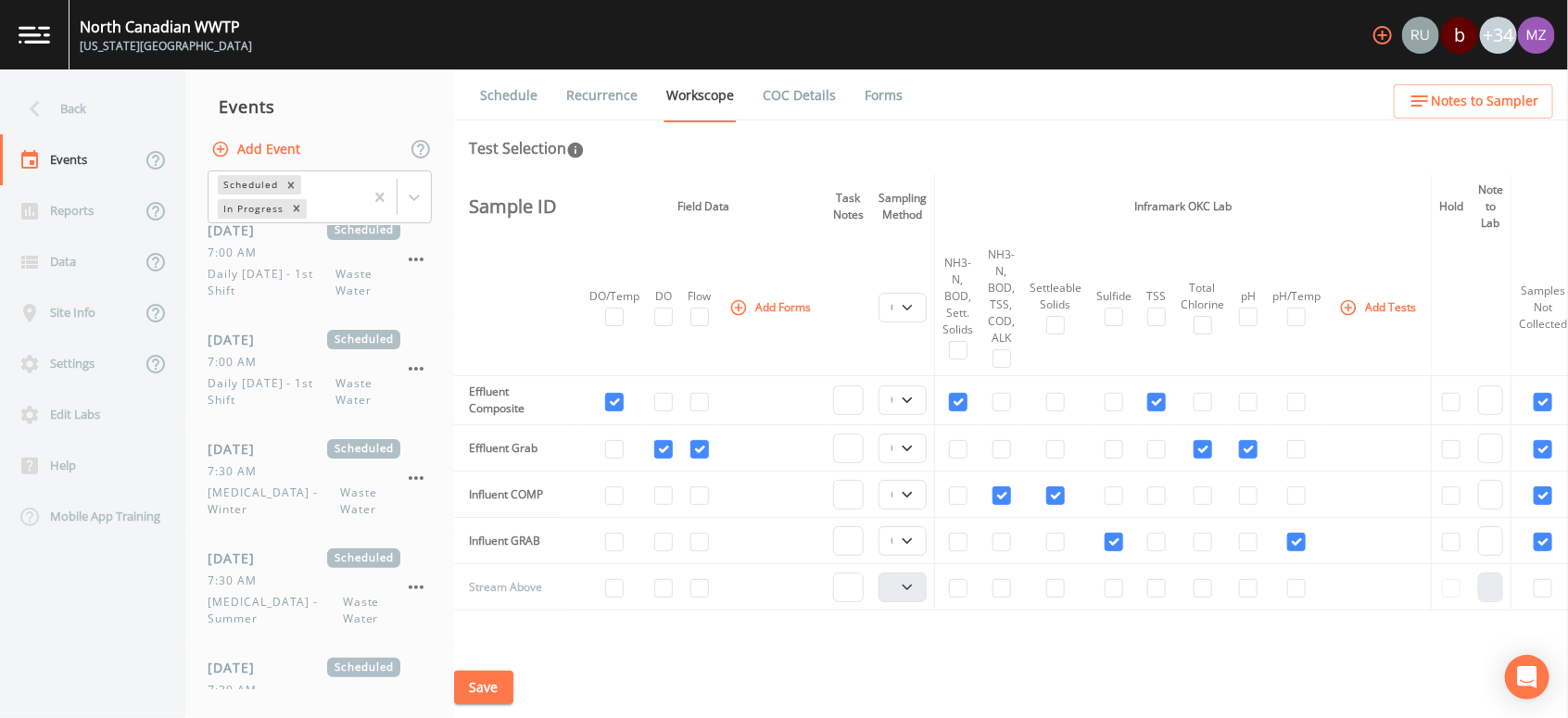 scroll, scrollTop: 139, scrollLeft: 0, axis: vertical 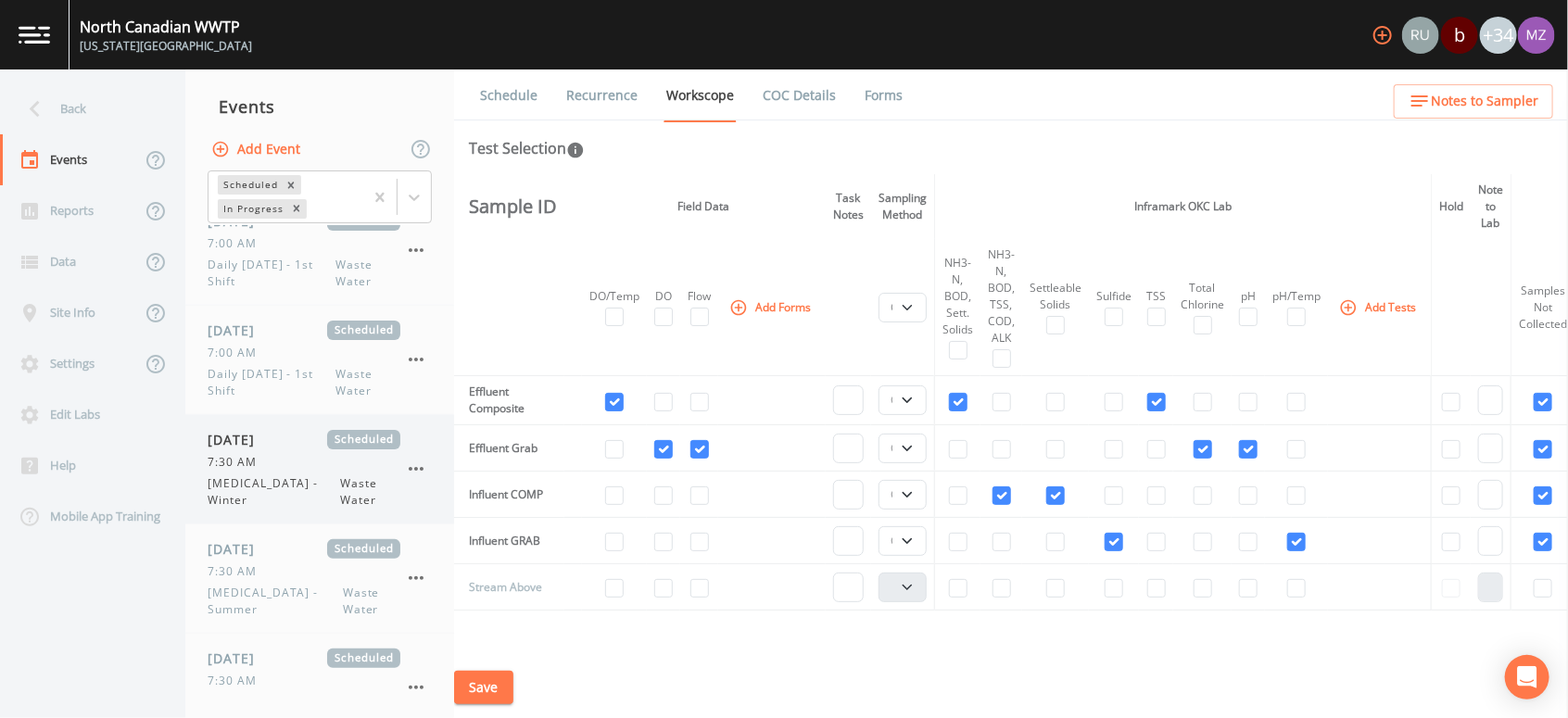 click on "7:30 AM" at bounding box center (304, 462) 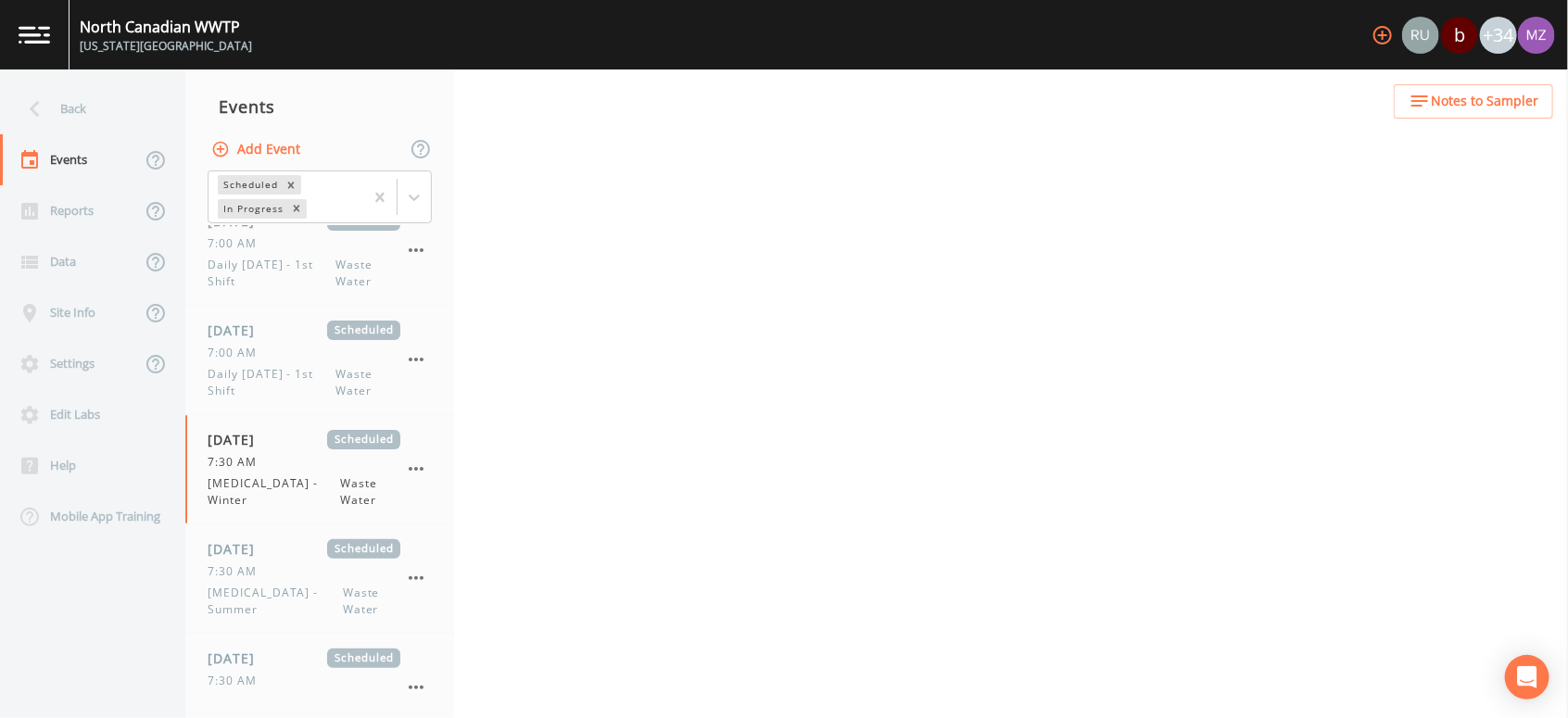 select on "092b3f94-5697-4c94-9891-da161916fdbb" 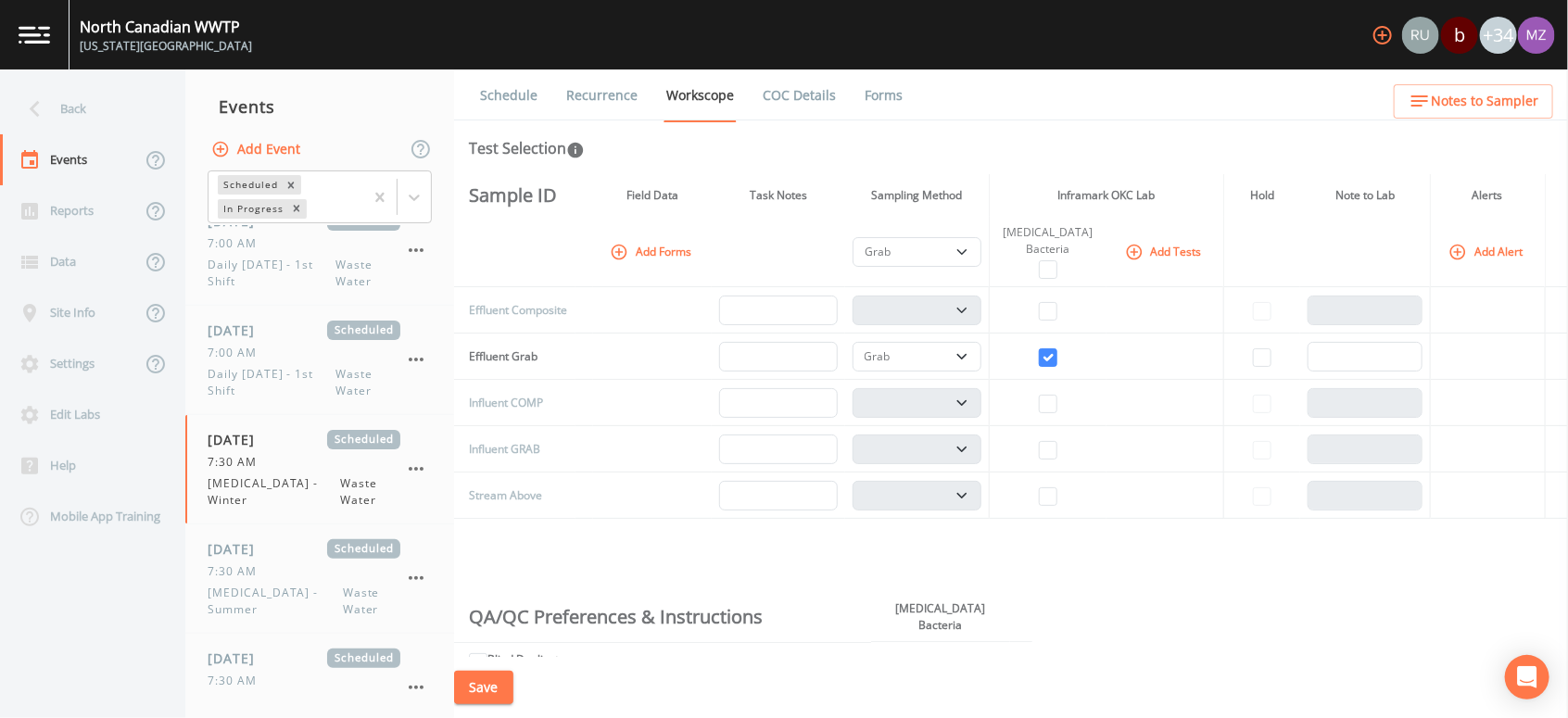click on "Recurrence" at bounding box center (601, 95) 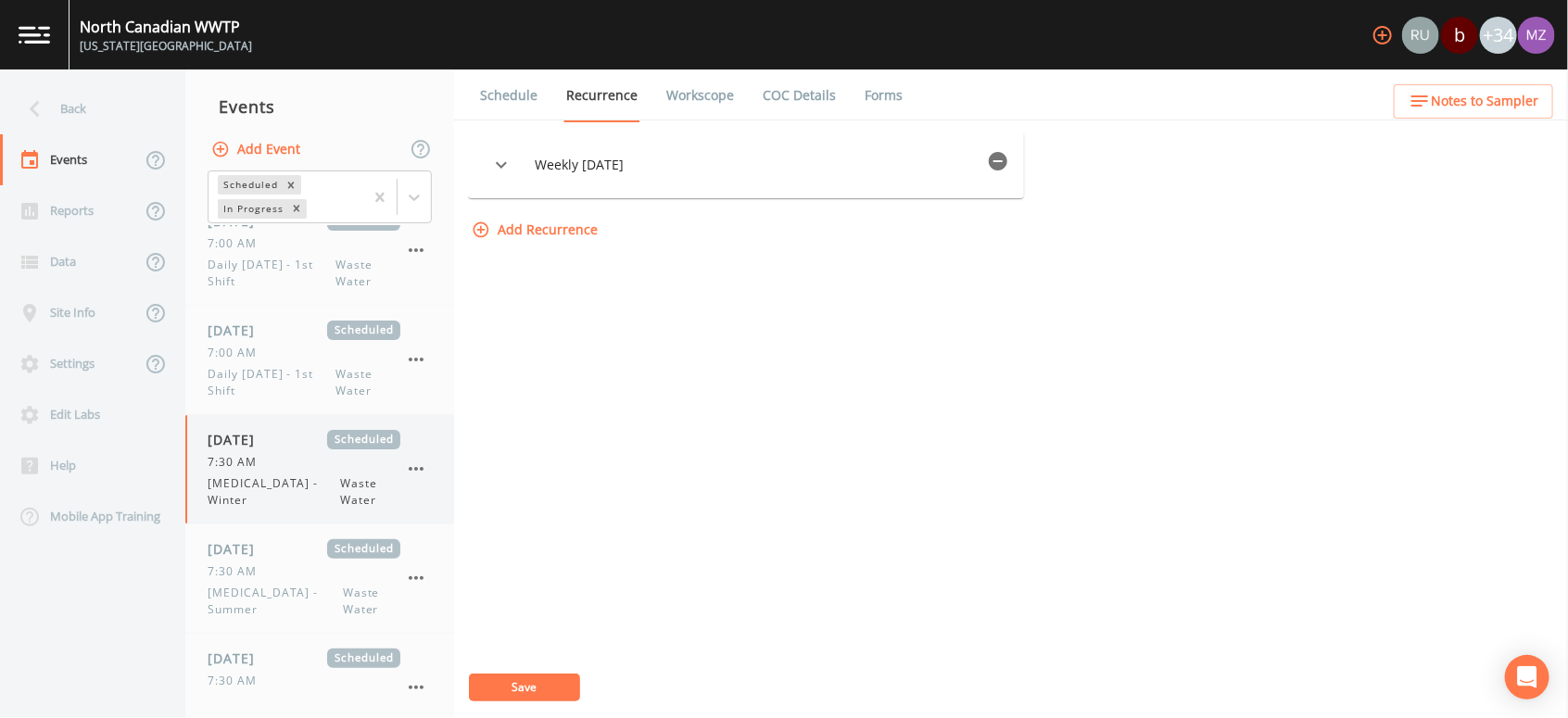 click 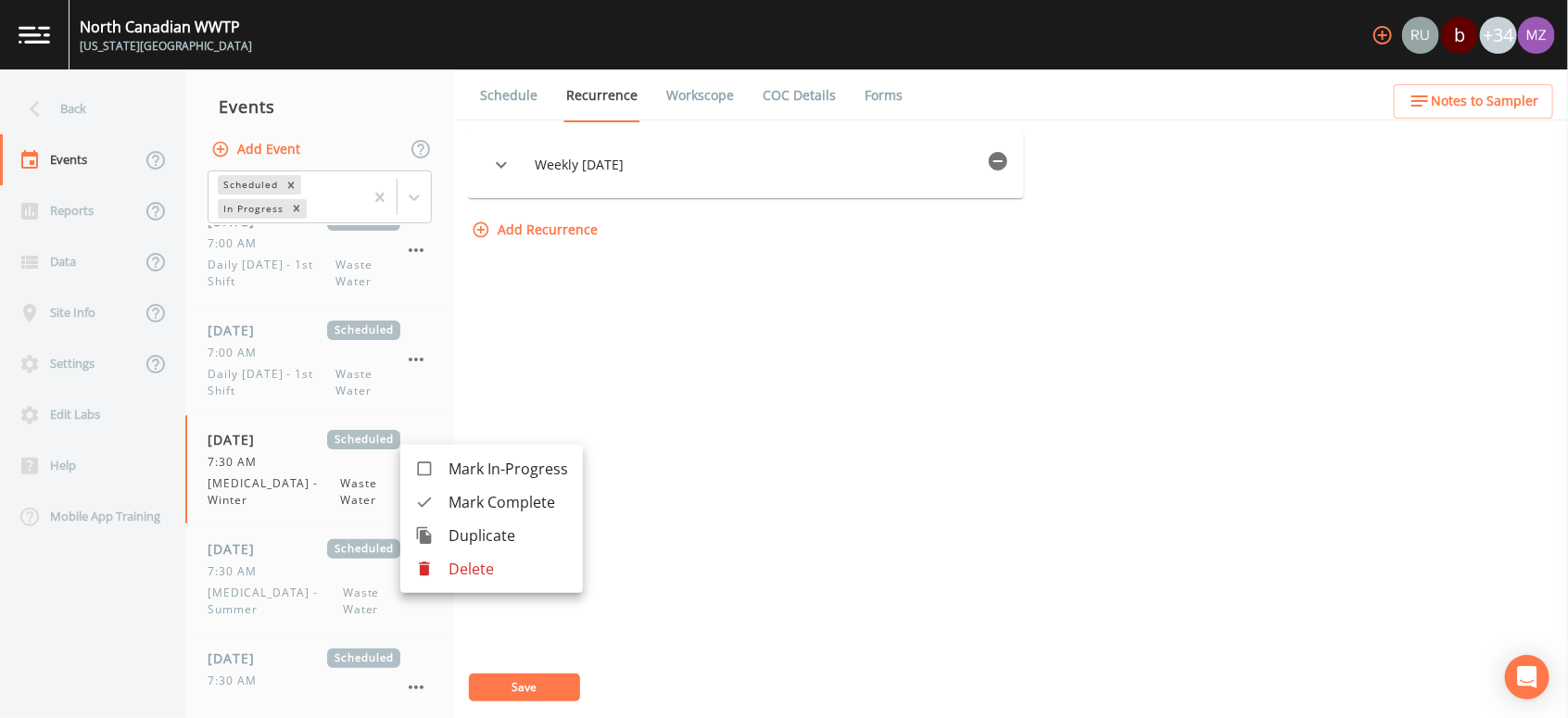 click on "Delete" at bounding box center (508, 569) 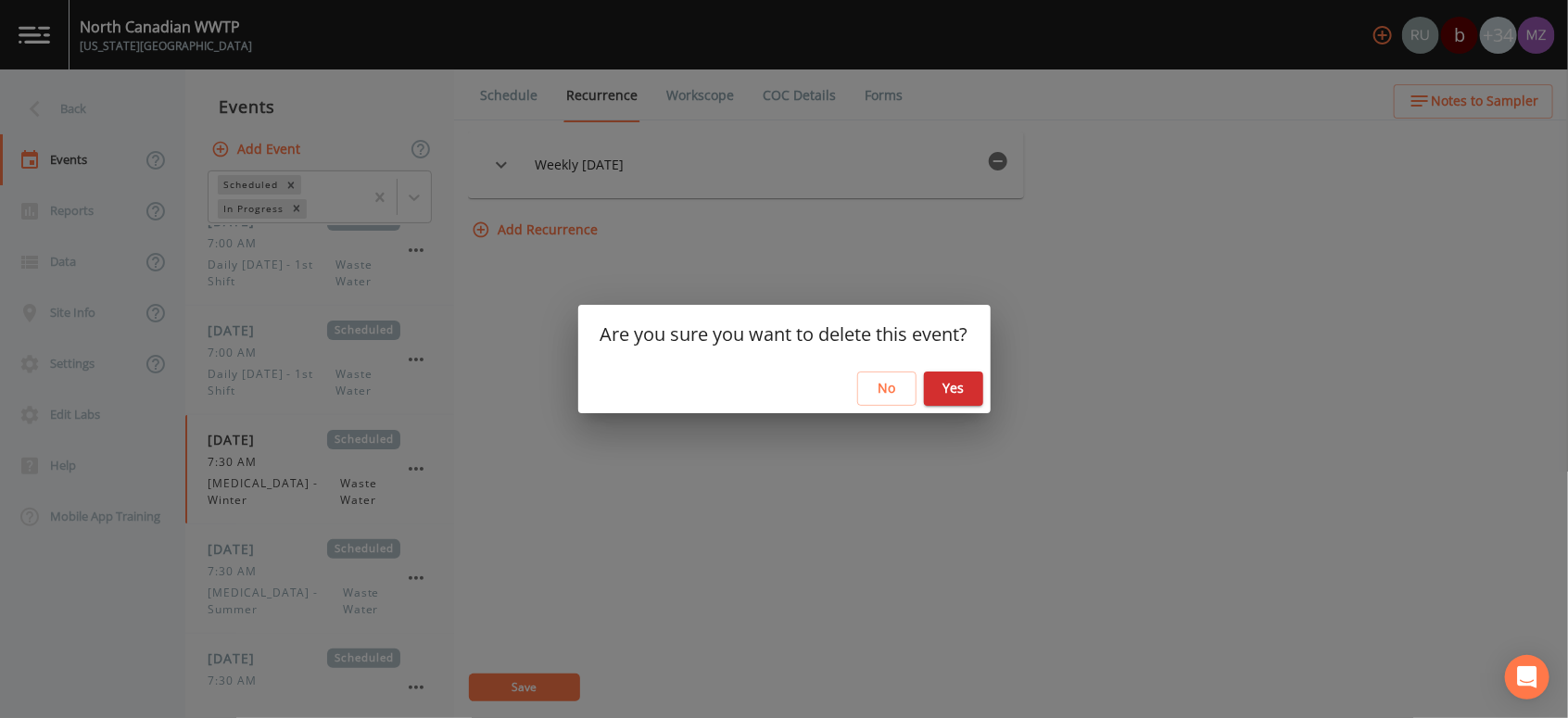 click on "Yes" at bounding box center [954, 388] 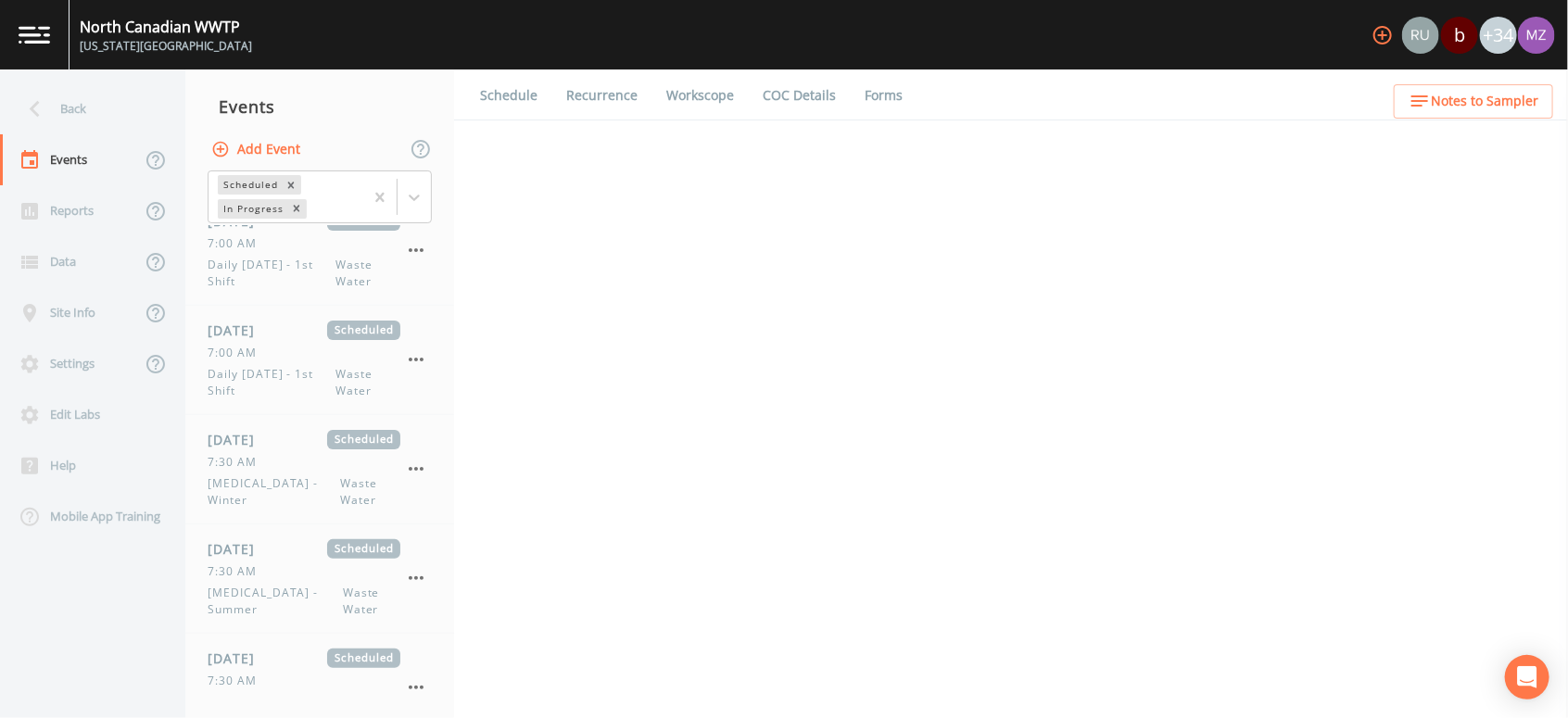 select on "b6a3c313-748b-4795-a028-792ad310bd60" 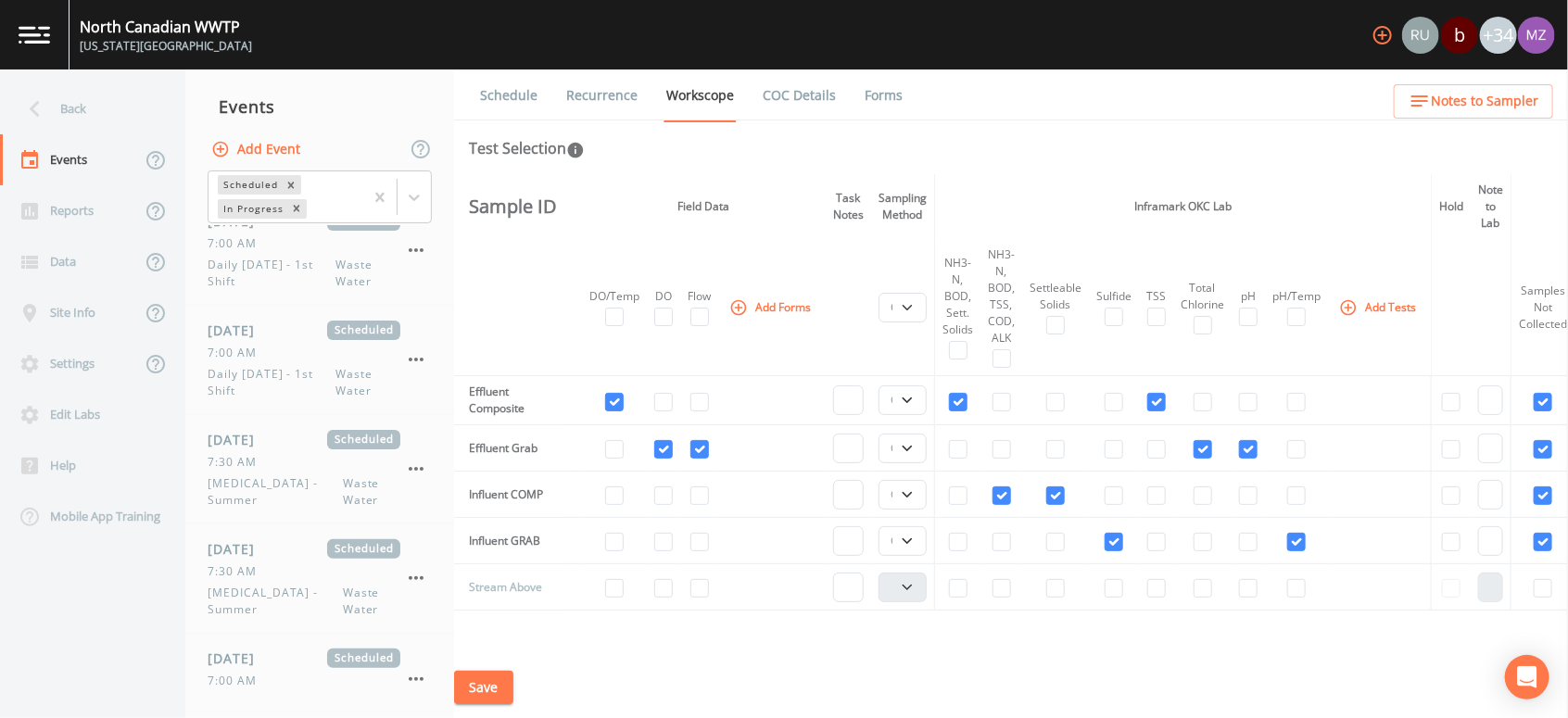 drag, startPoint x: 949, startPoint y: 336, endPoint x: 1388, endPoint y: 412, distance: 445.53002 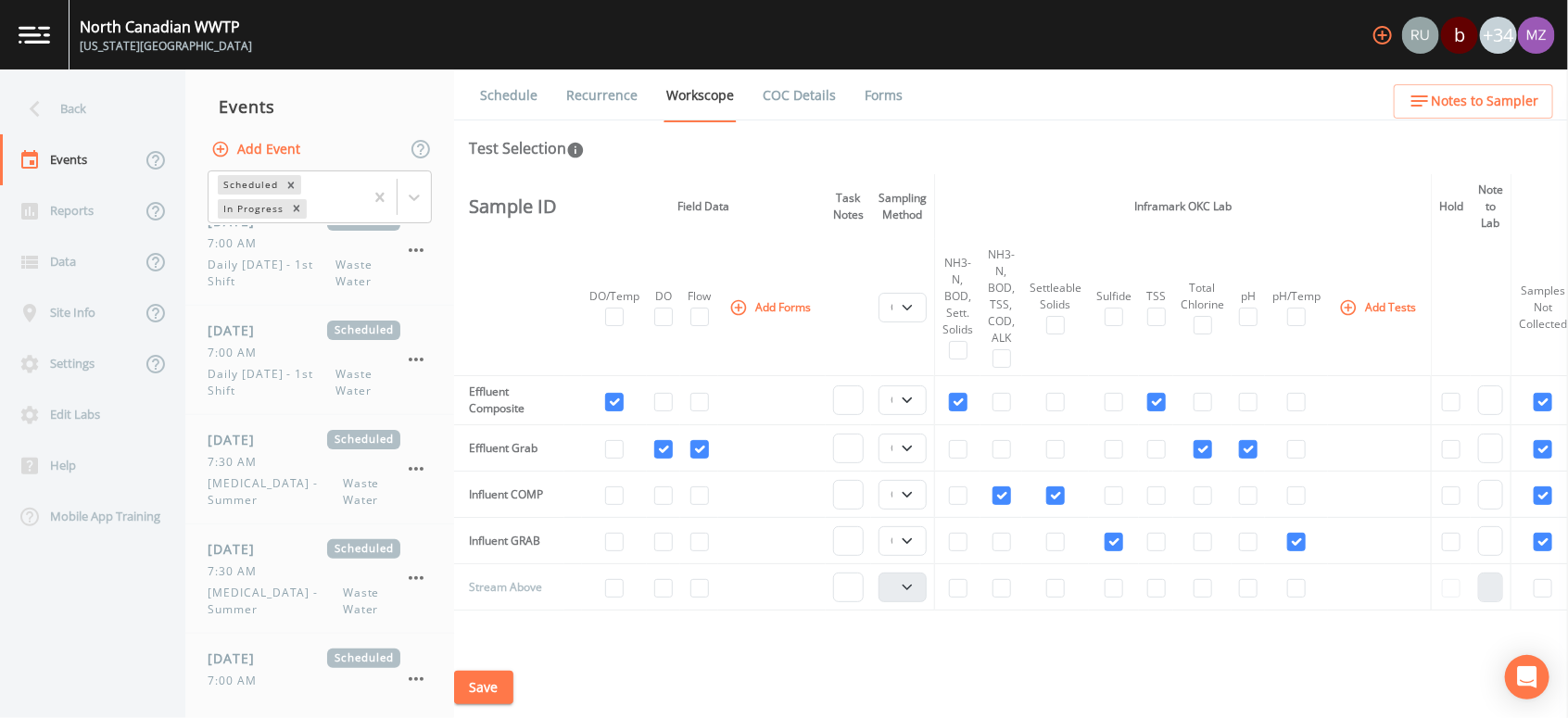 click at bounding box center [1380, 400] 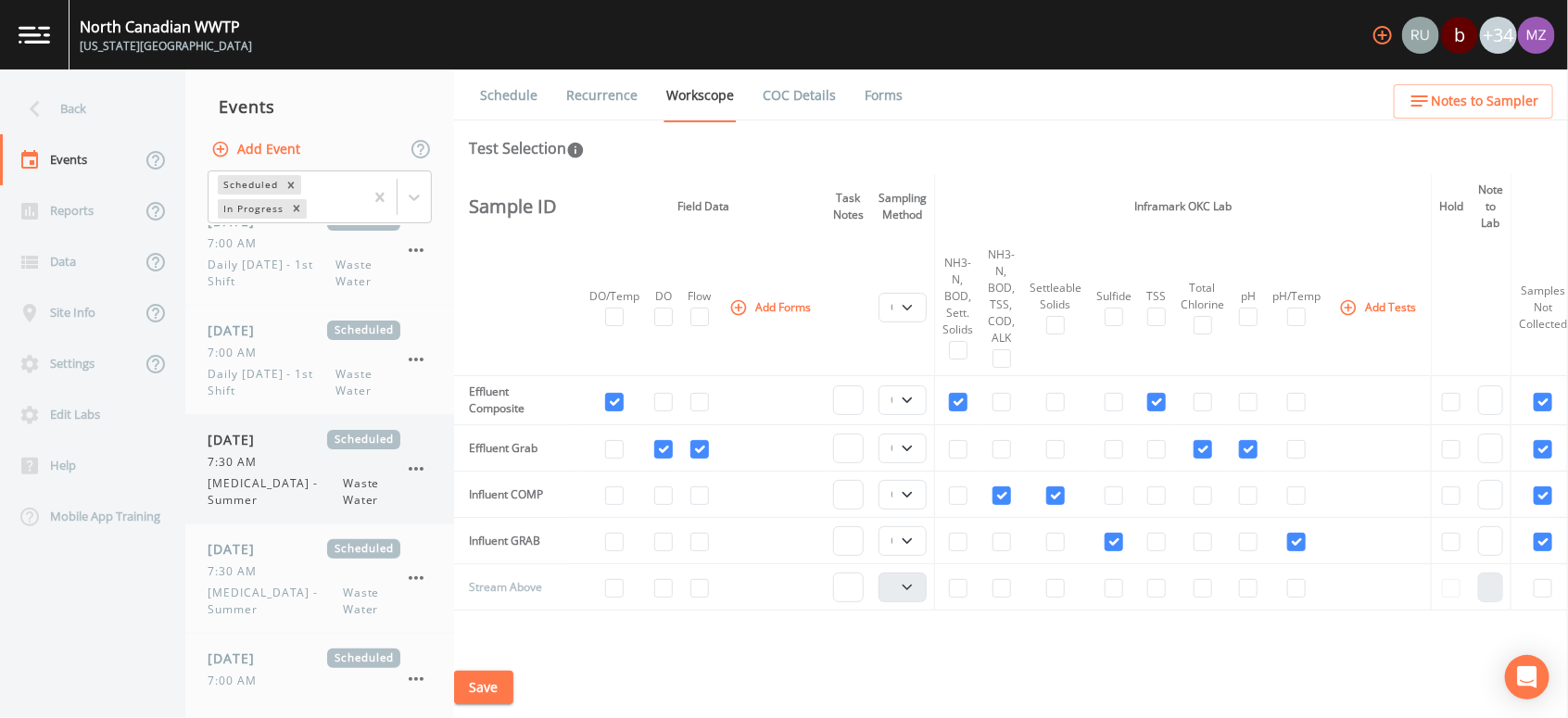 click on "E. coli - Summer" at bounding box center [275, 492] 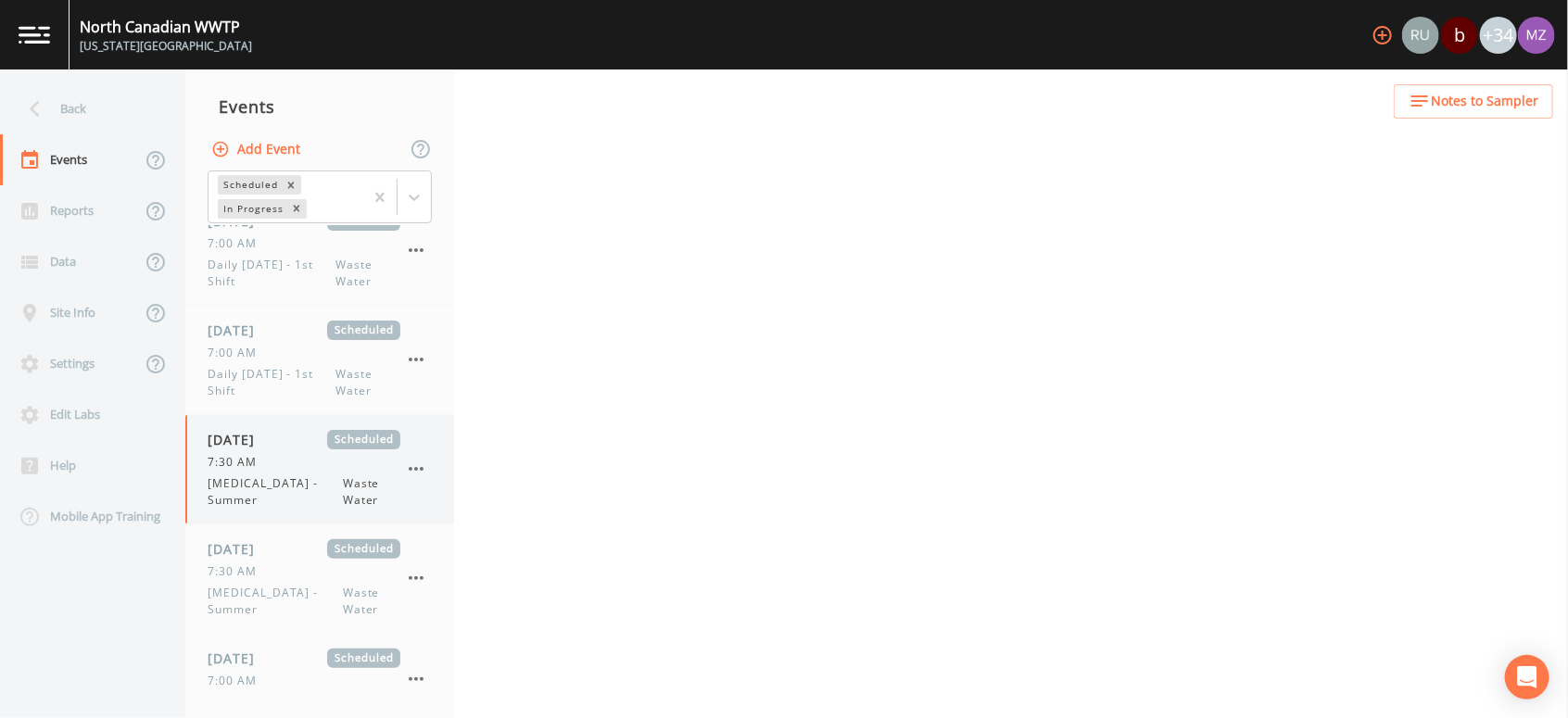 select on "092b3f94-5697-4c94-9891-da161916fdbb" 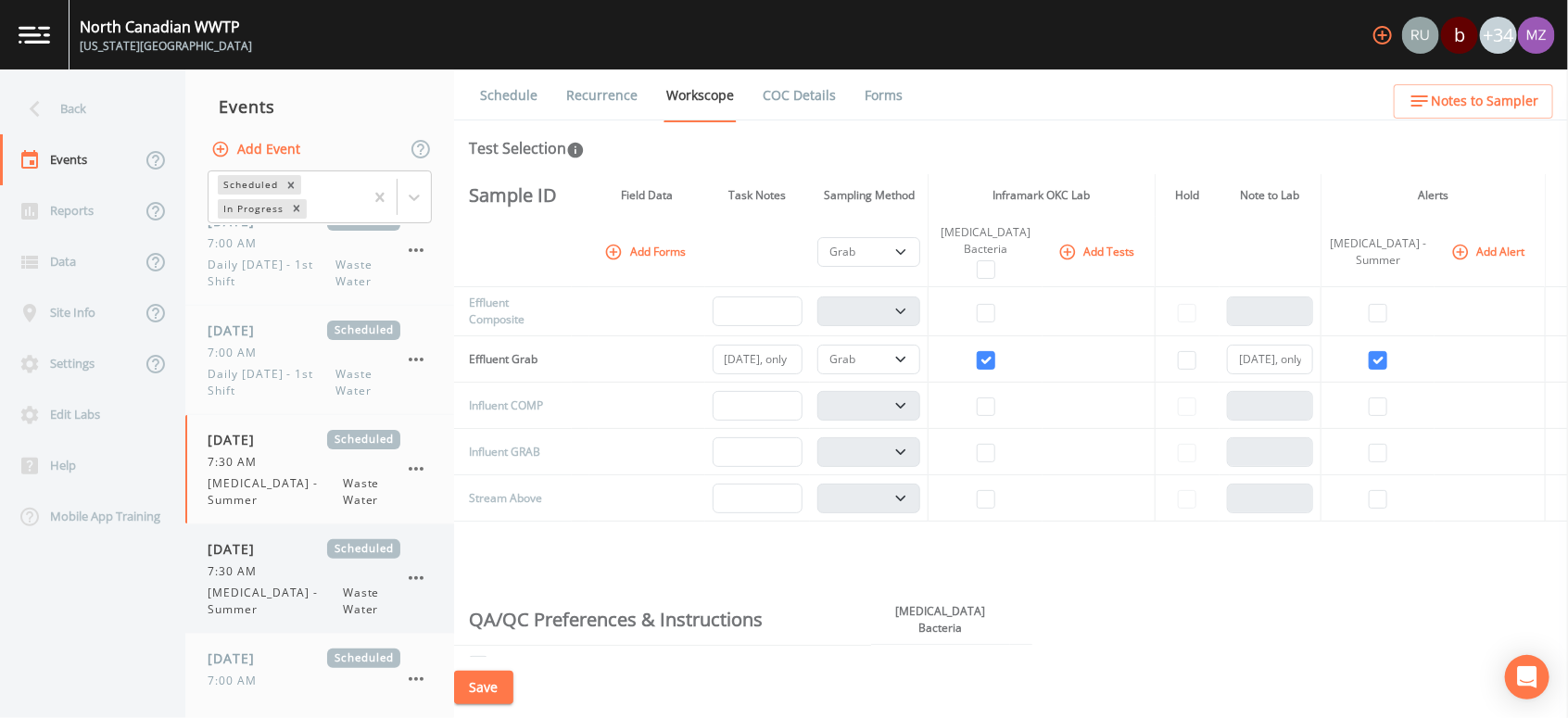 click on "07/14/2025 Scheduled 7:30 AM E. coli - Summer Waste Water" at bounding box center (304, 578) 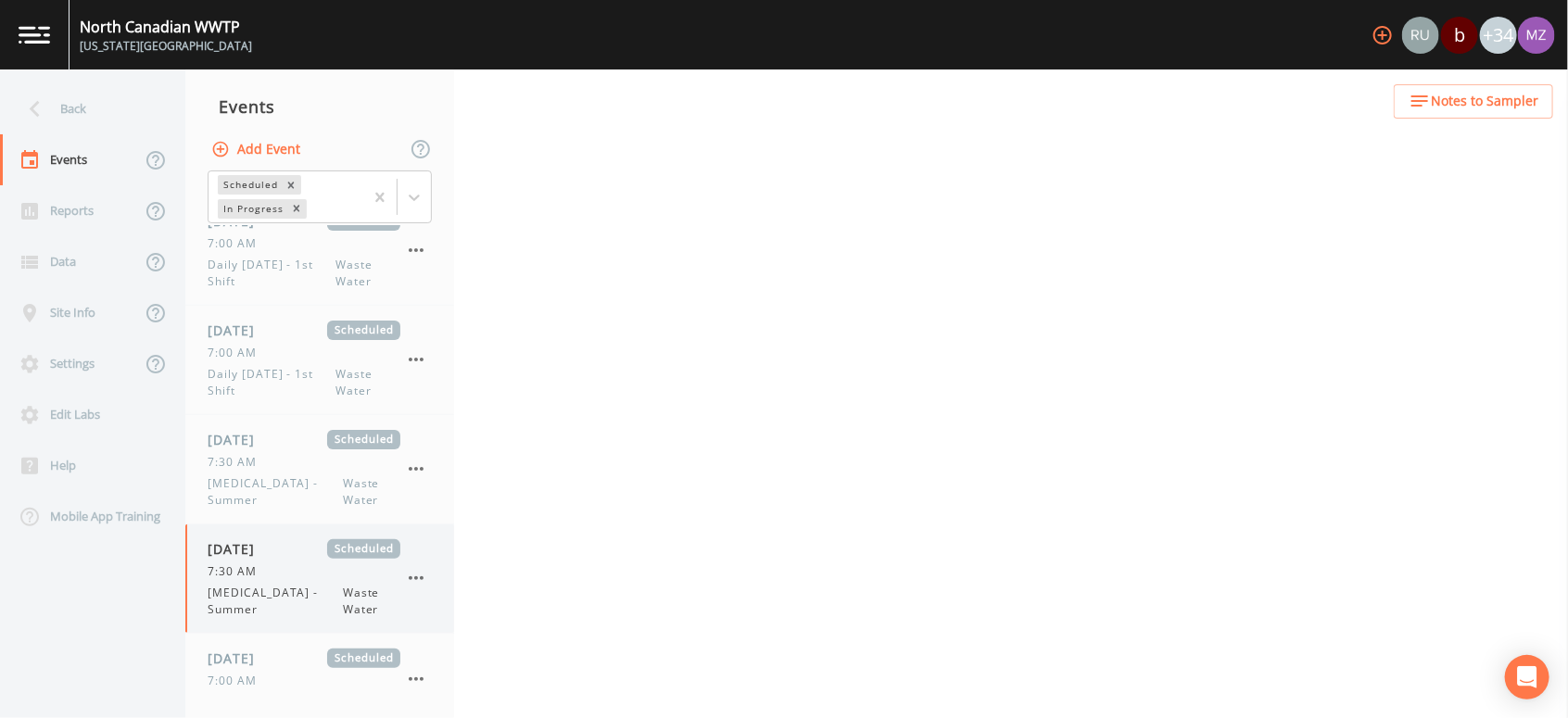 select on "092b3f94-5697-4c94-9891-da161916fdbb" 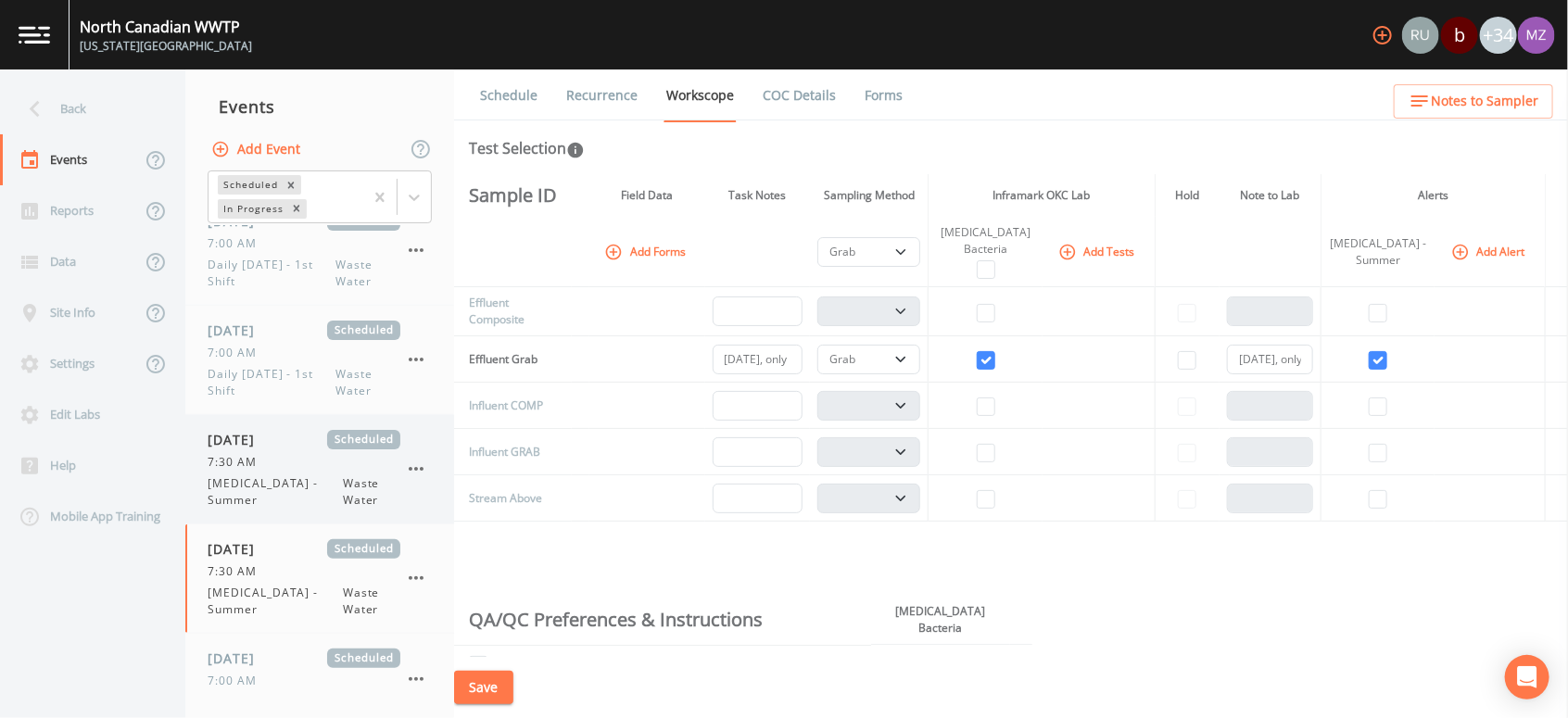 click on "7:30 AM" at bounding box center (304, 462) 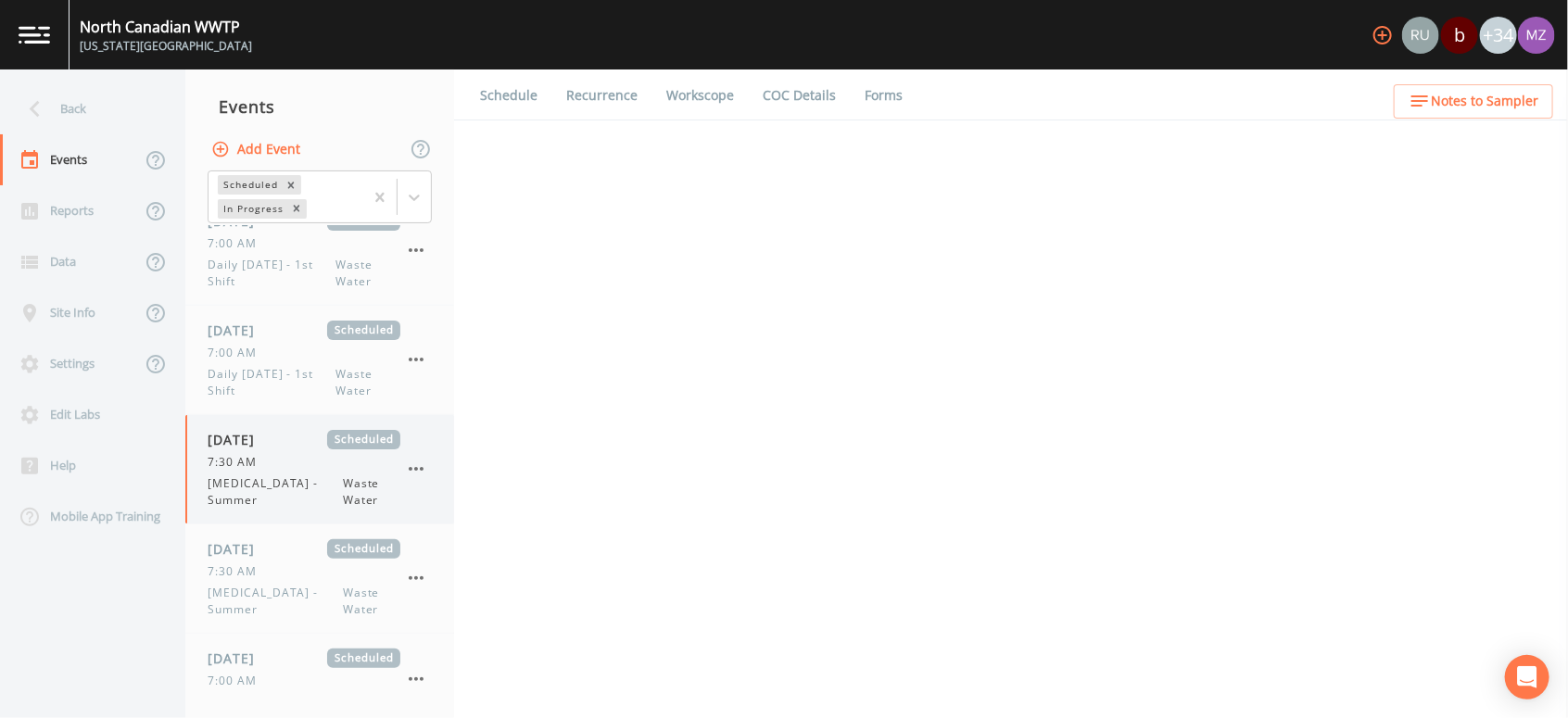 select on "092b3f94-5697-4c94-9891-da161916fdbb" 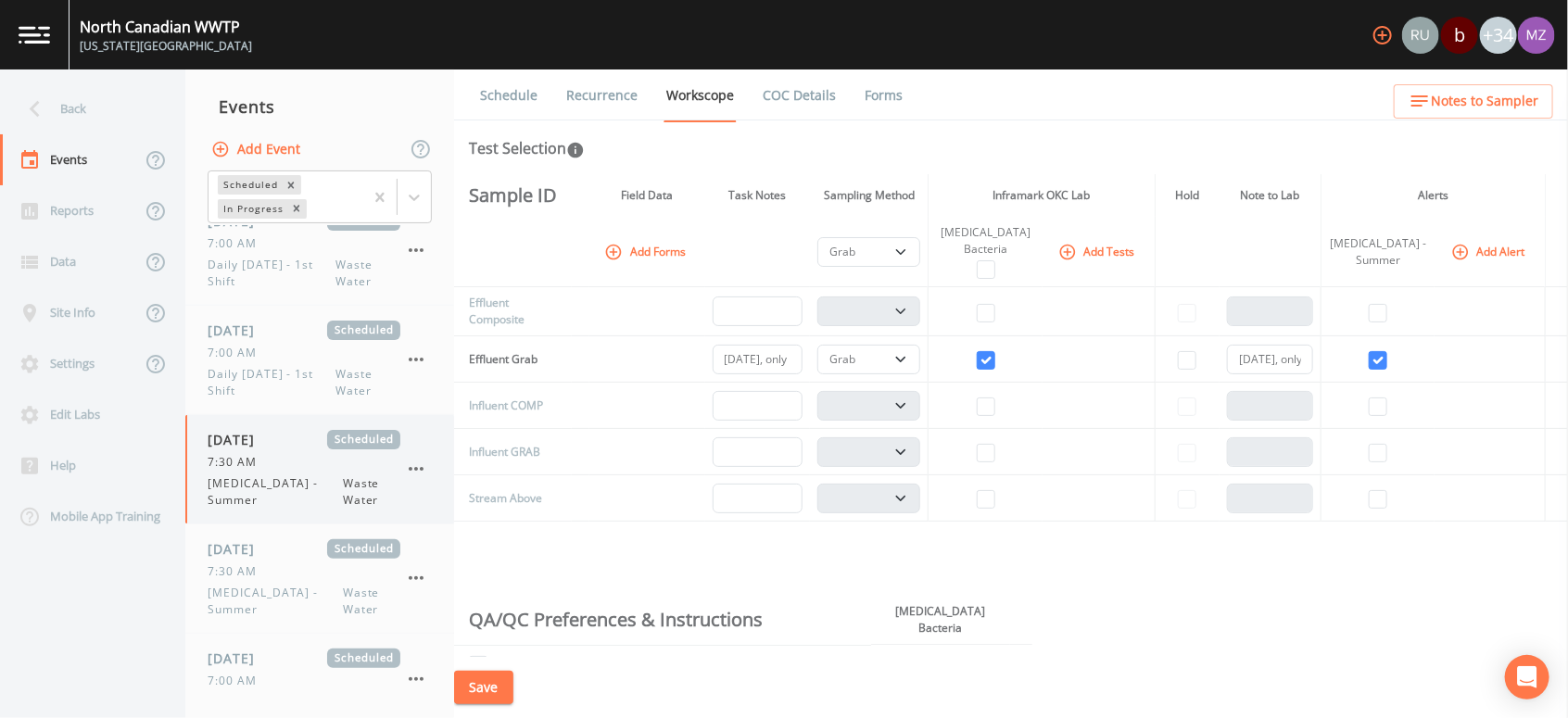 click 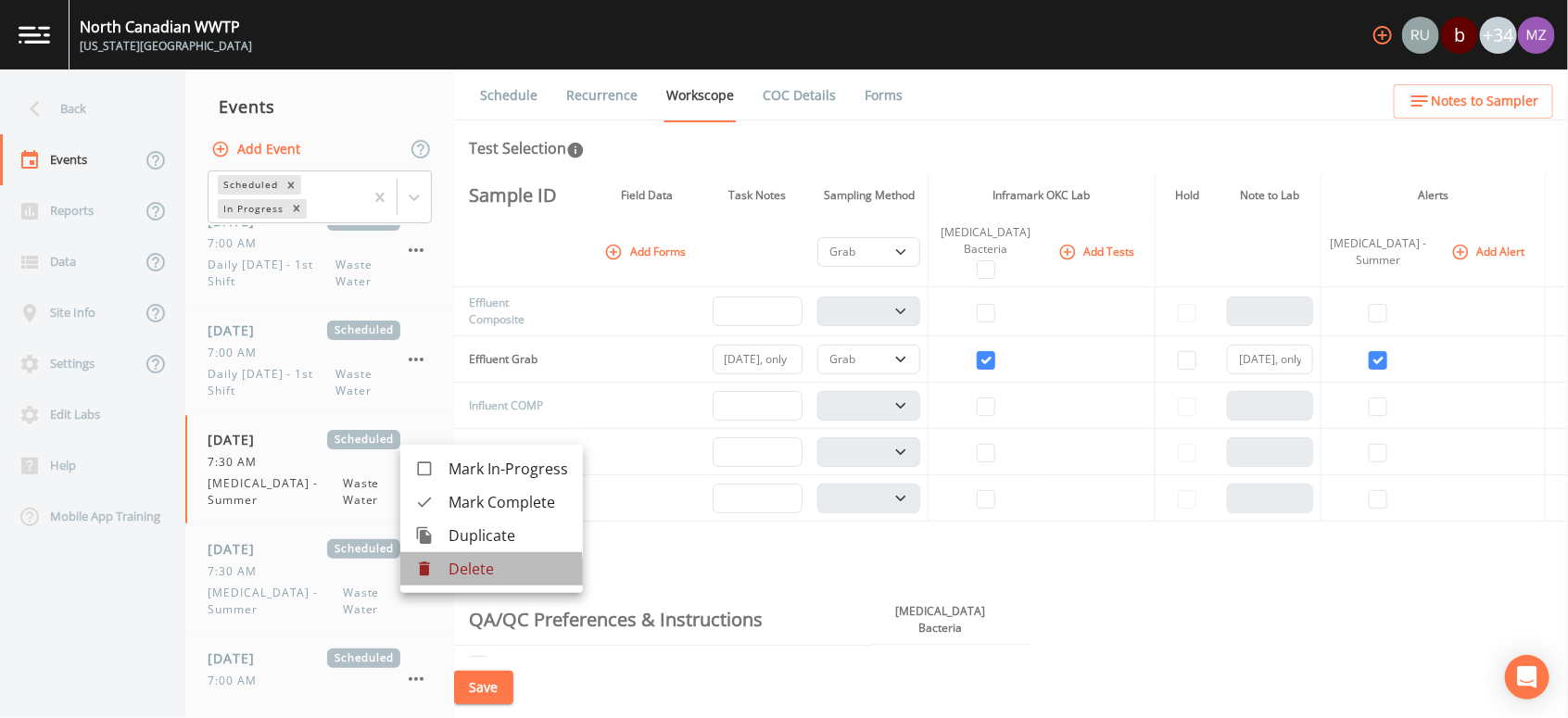 click on "Delete" at bounding box center (508, 569) 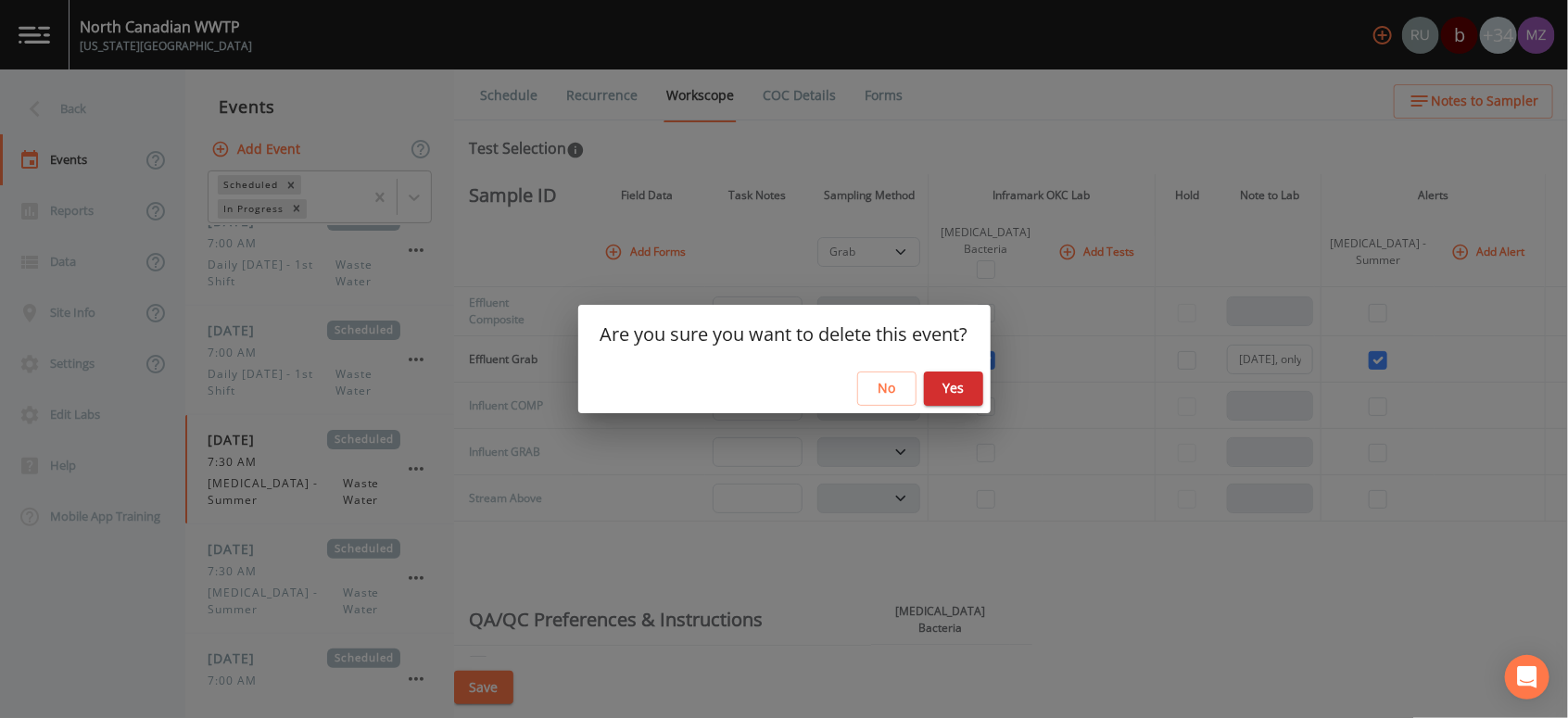 click on "Yes" at bounding box center (954, 388) 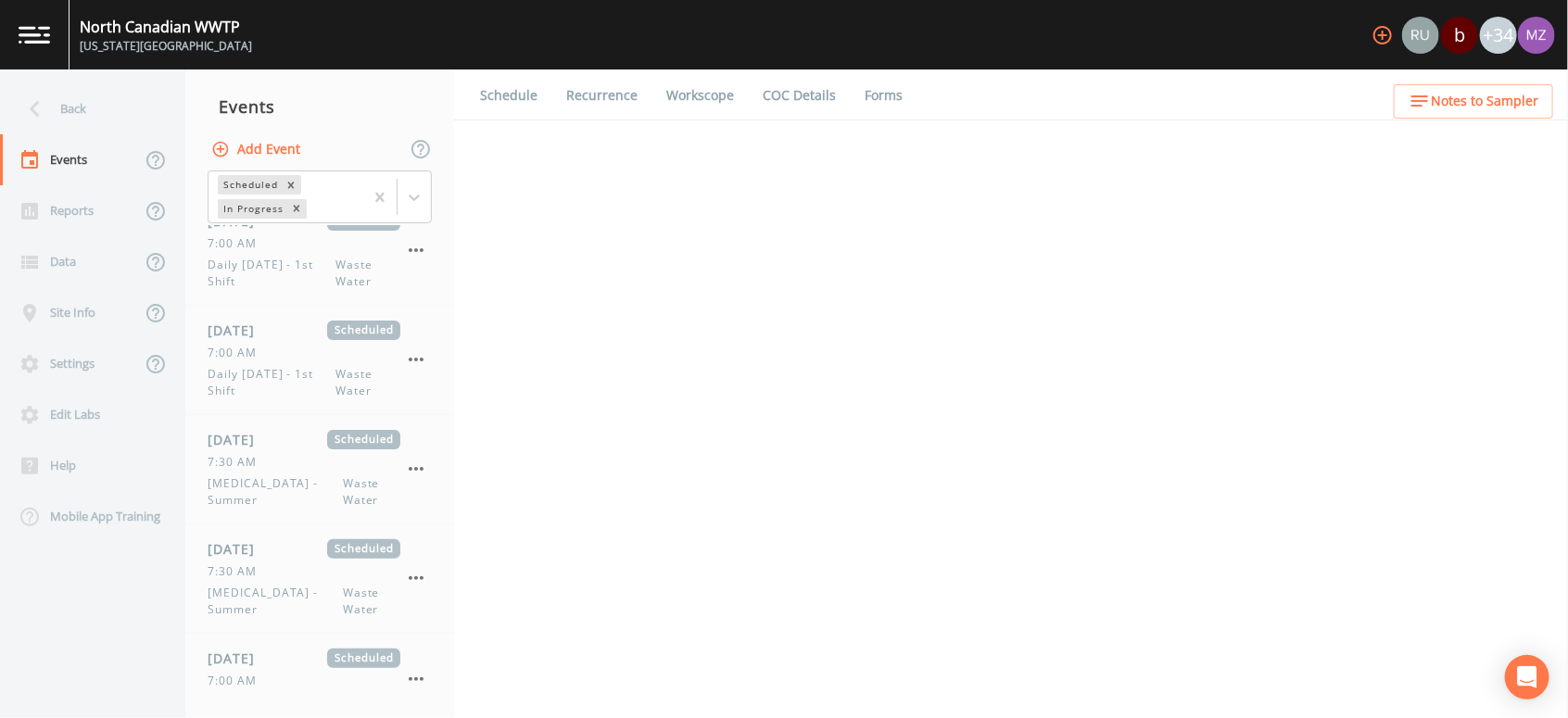 select on "b6a3c313-748b-4795-a028-792ad310bd60" 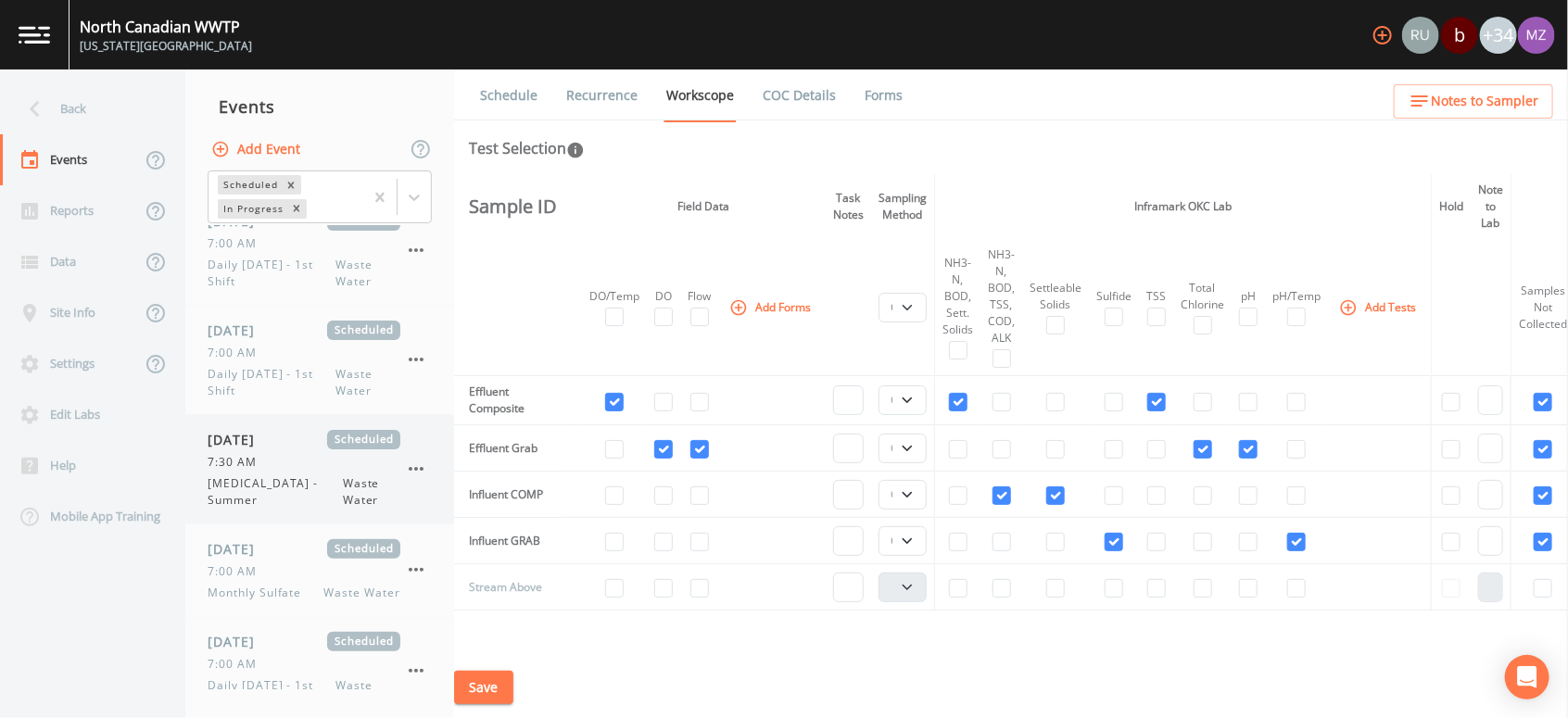 click on "E. coli - Summer" at bounding box center [275, 492] 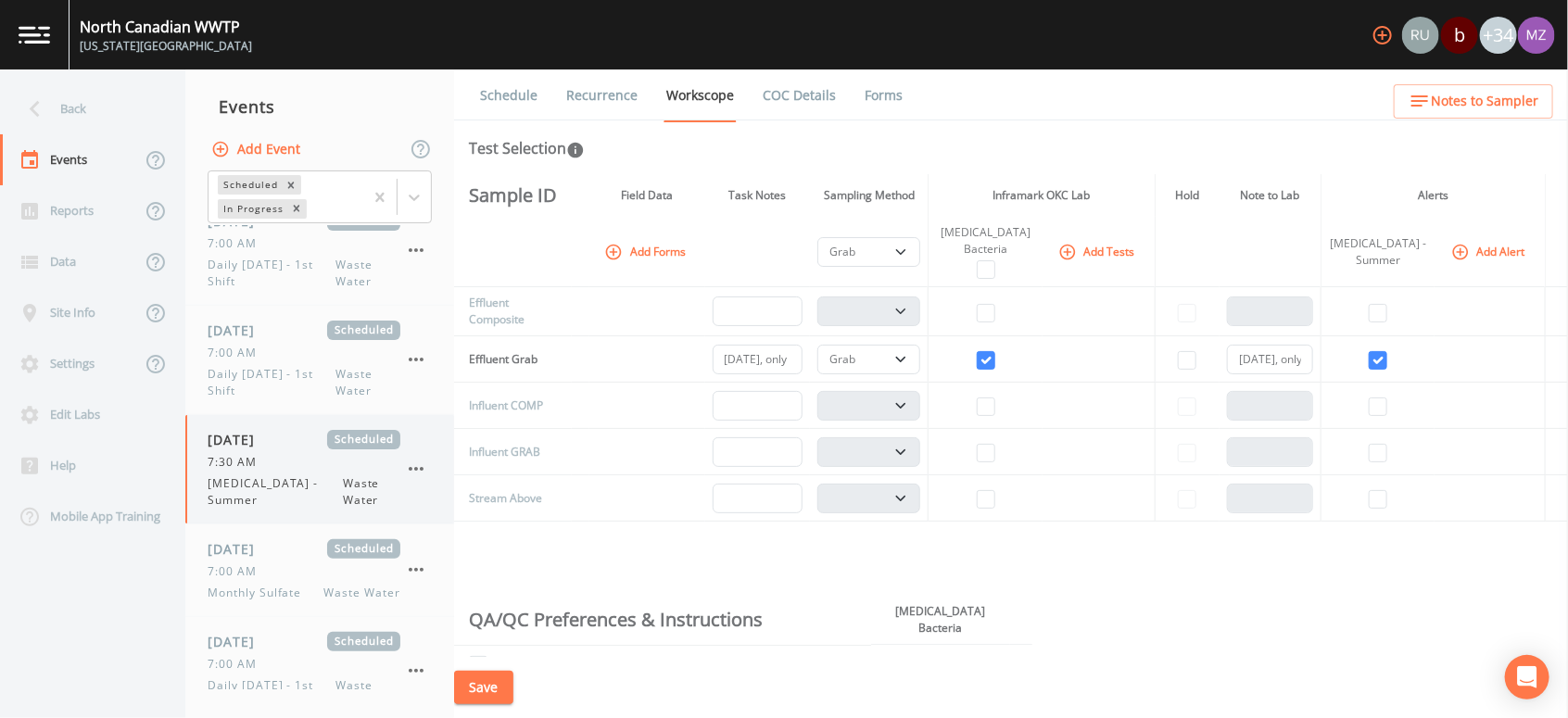 click 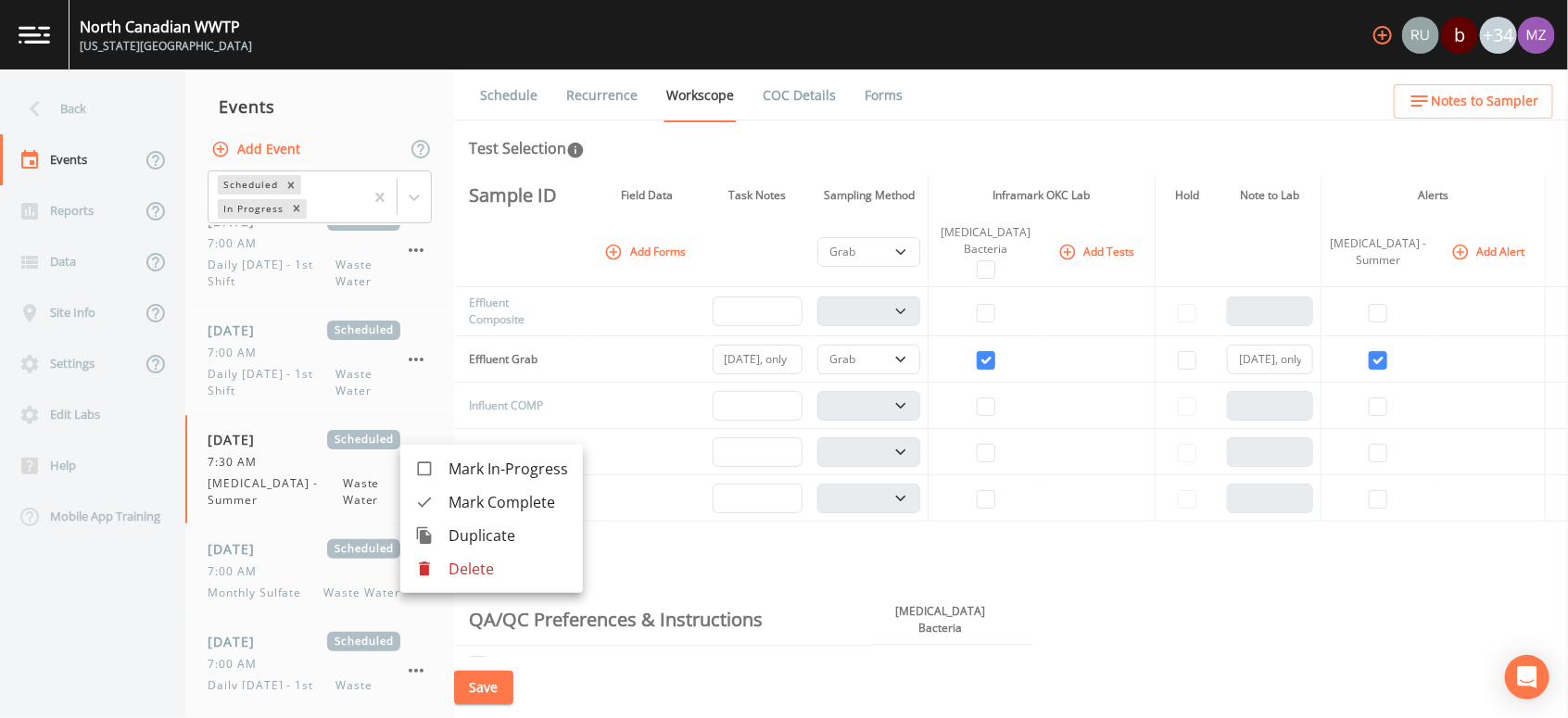 click on "Delete" at bounding box center (508, 569) 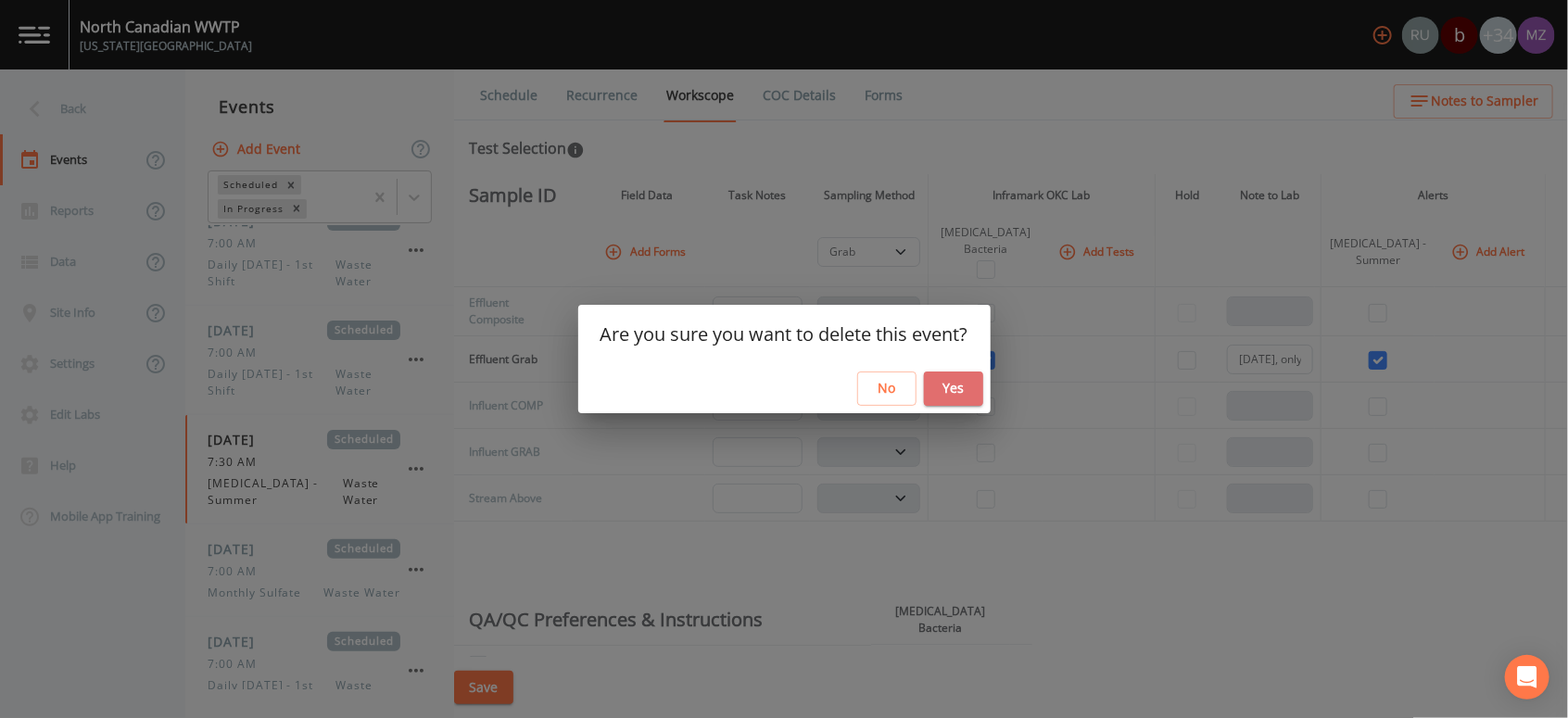 click on "Yes" at bounding box center (954, 388) 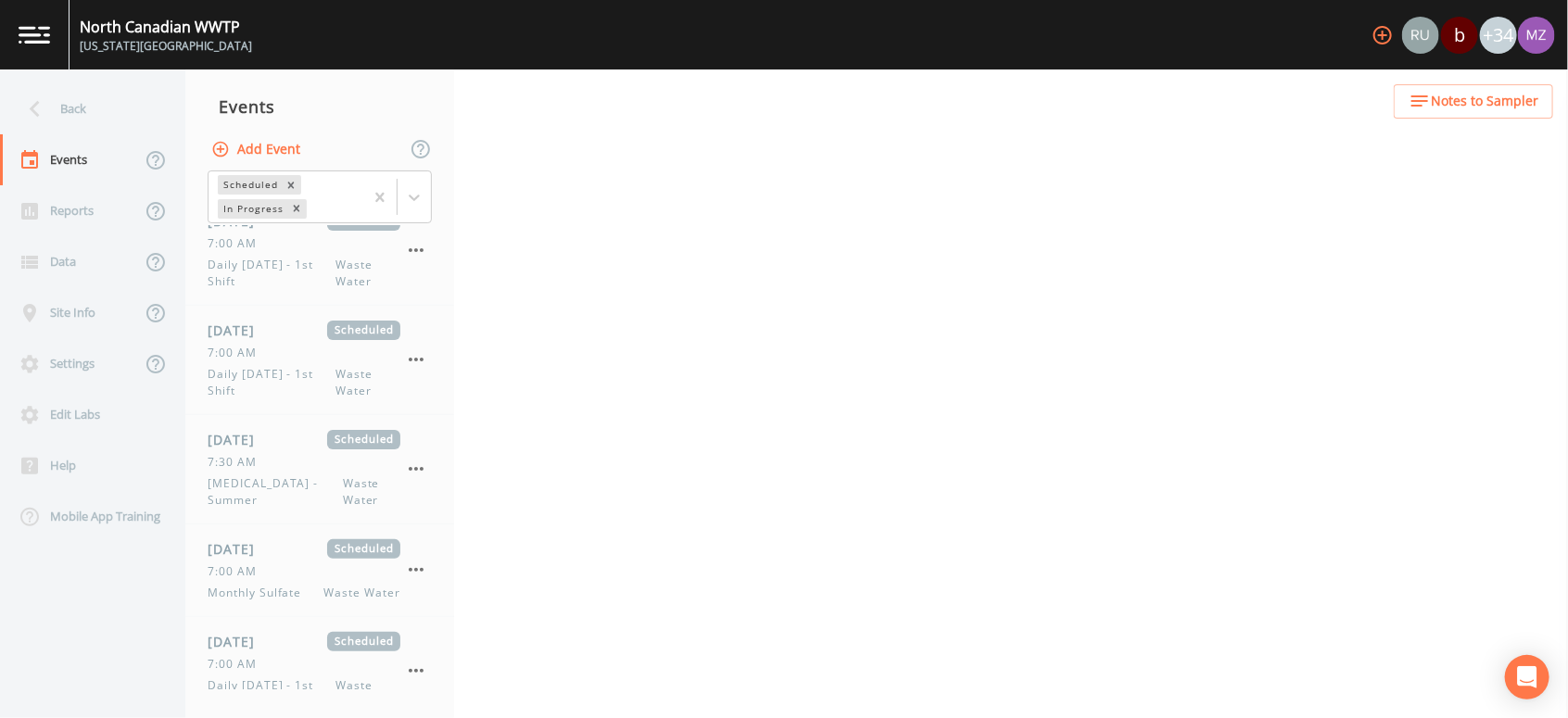 select on "b6a3c313-748b-4795-a028-792ad310bd60" 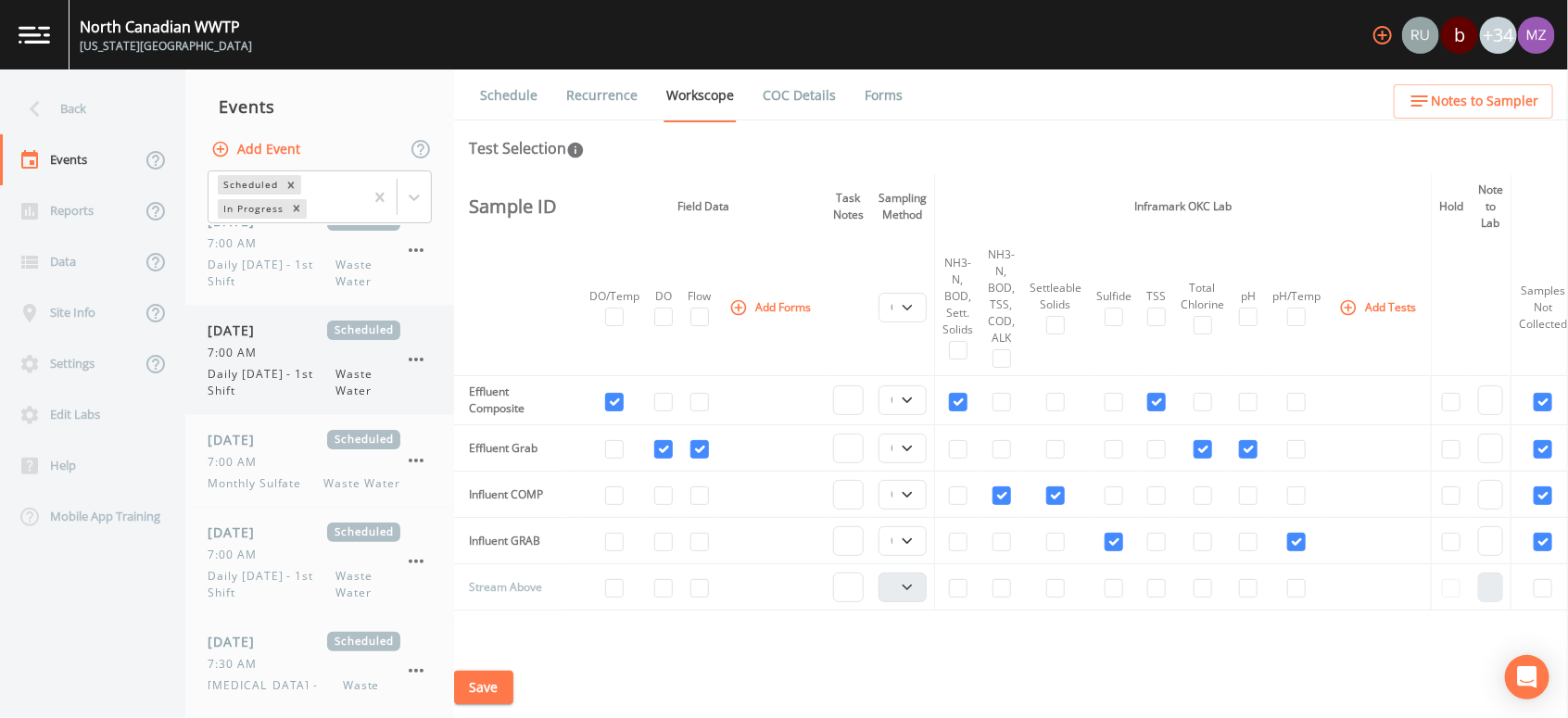 click on "Daily Monday - 1st Shift" at bounding box center (272, 383) 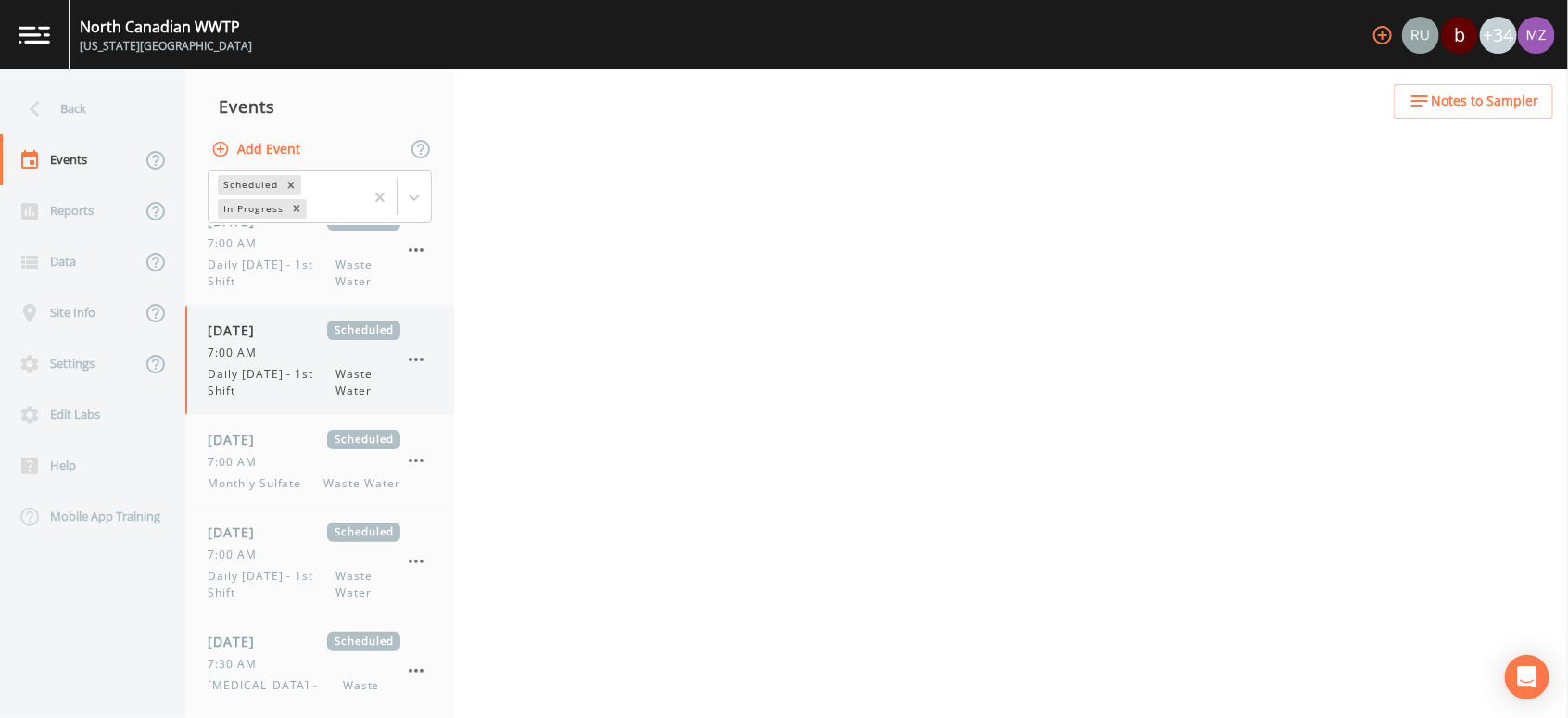 select on "b6a3c313-748b-4795-a028-792ad310bd60" 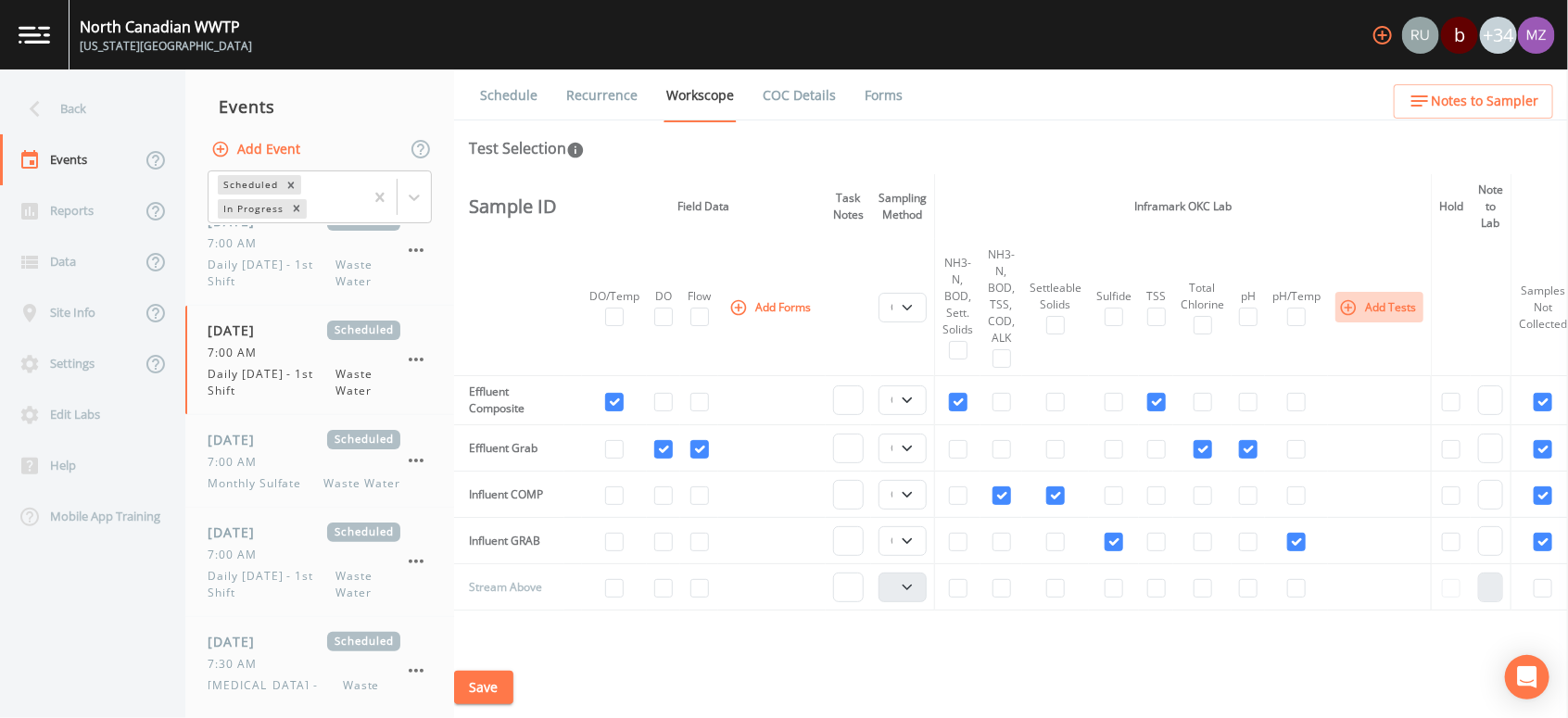 click on "Add Tests" at bounding box center [1379, 307] 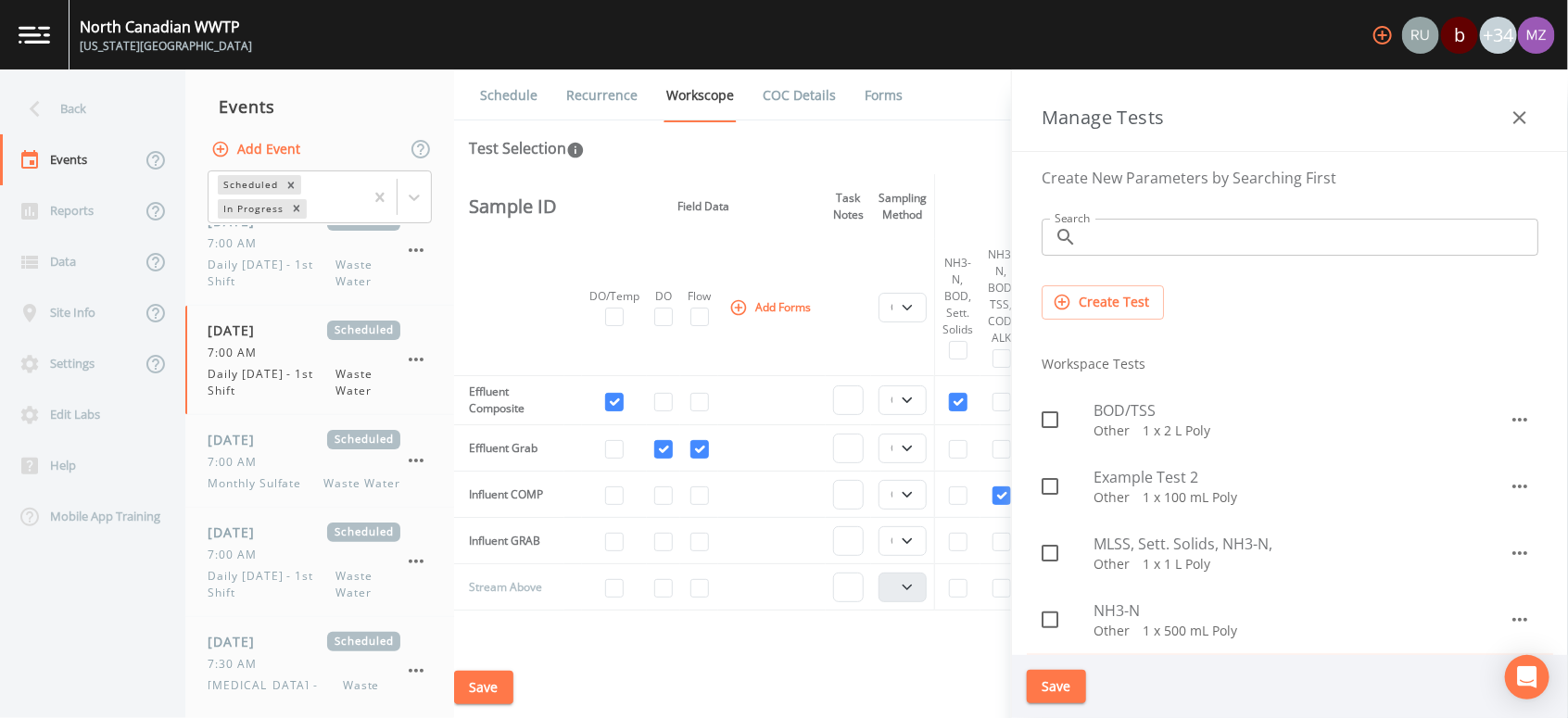 drag, startPoint x: 921, startPoint y: 693, endPoint x: 631, endPoint y: 534, distance: 330.72798 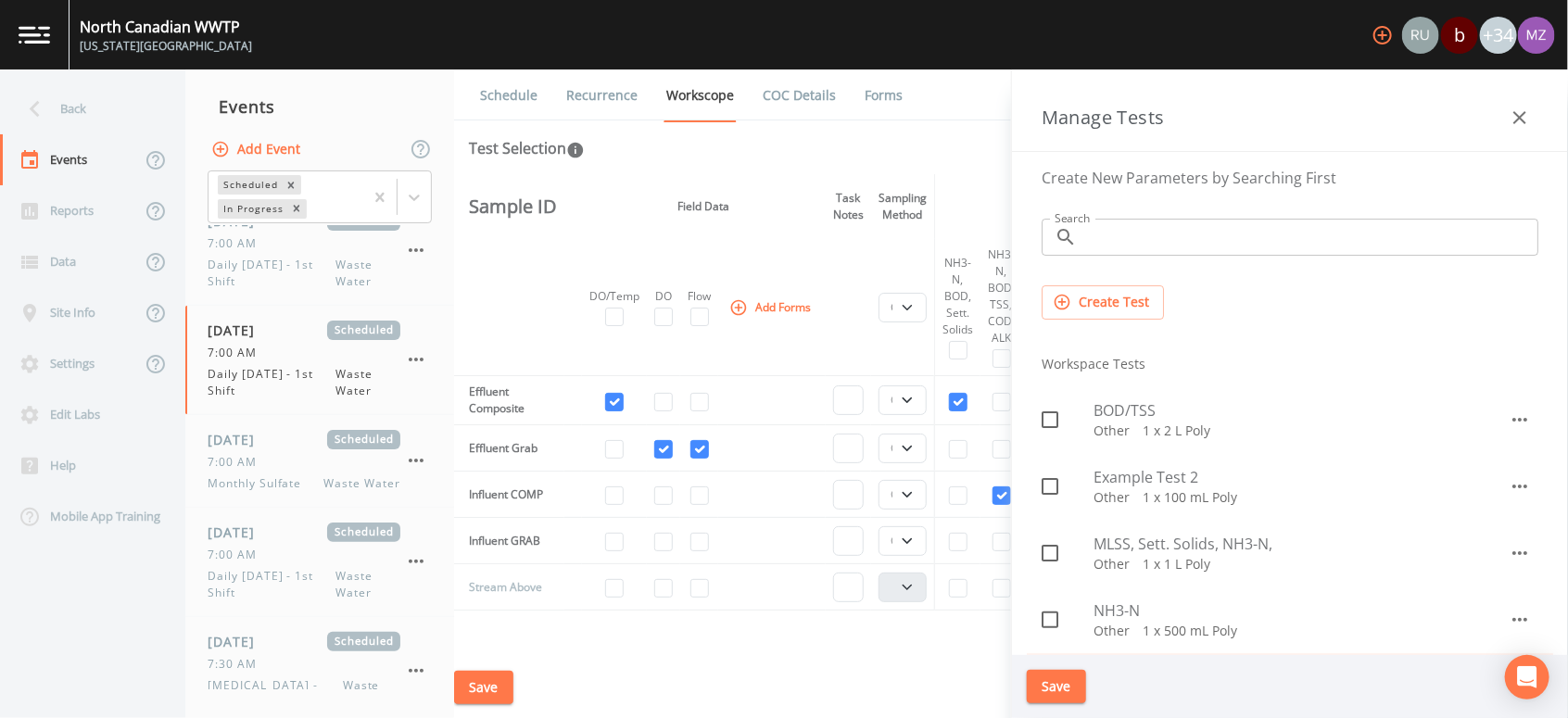 click at bounding box center [614, 541] 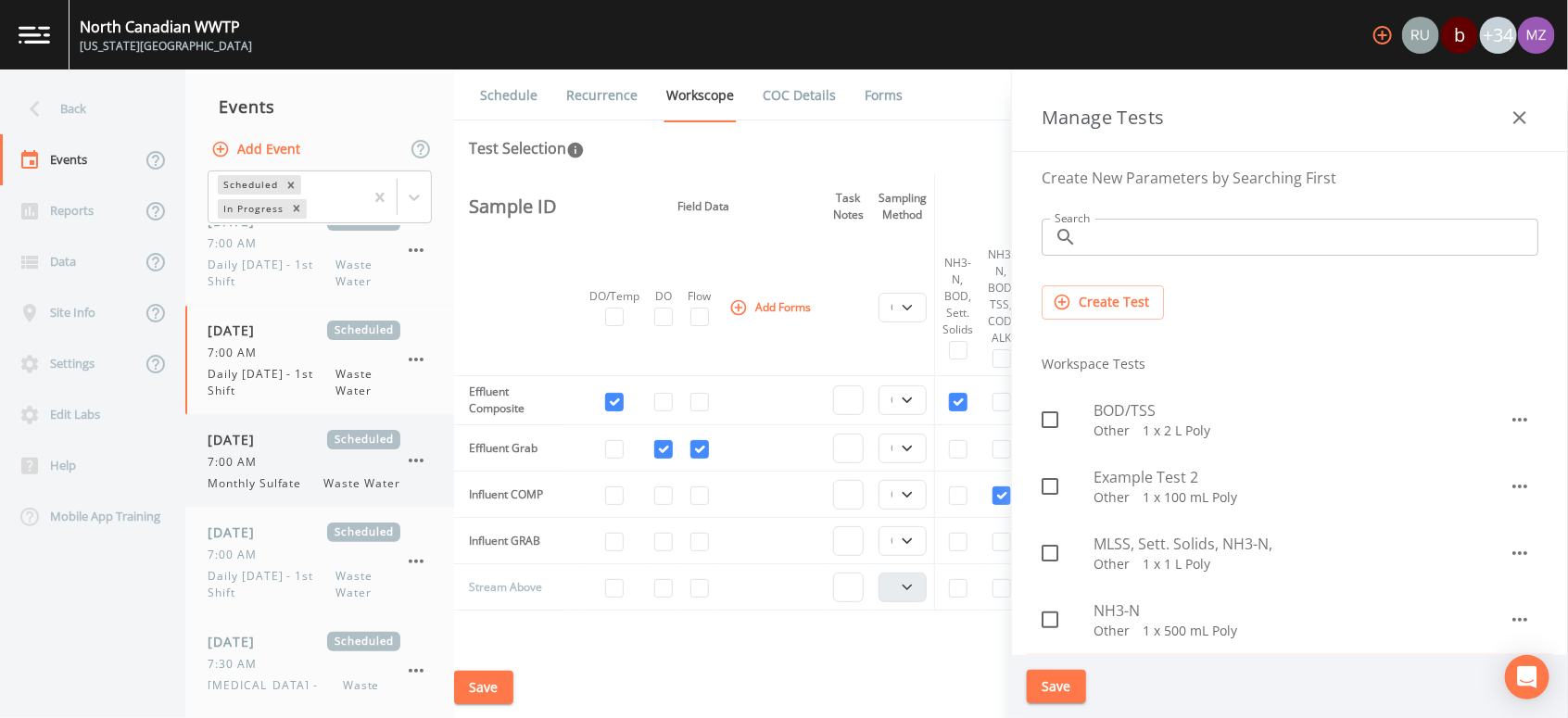 click on "07/15/2025 Scheduled 7:00 AM Monthly Sulfate Waste Water" at bounding box center (304, 460) 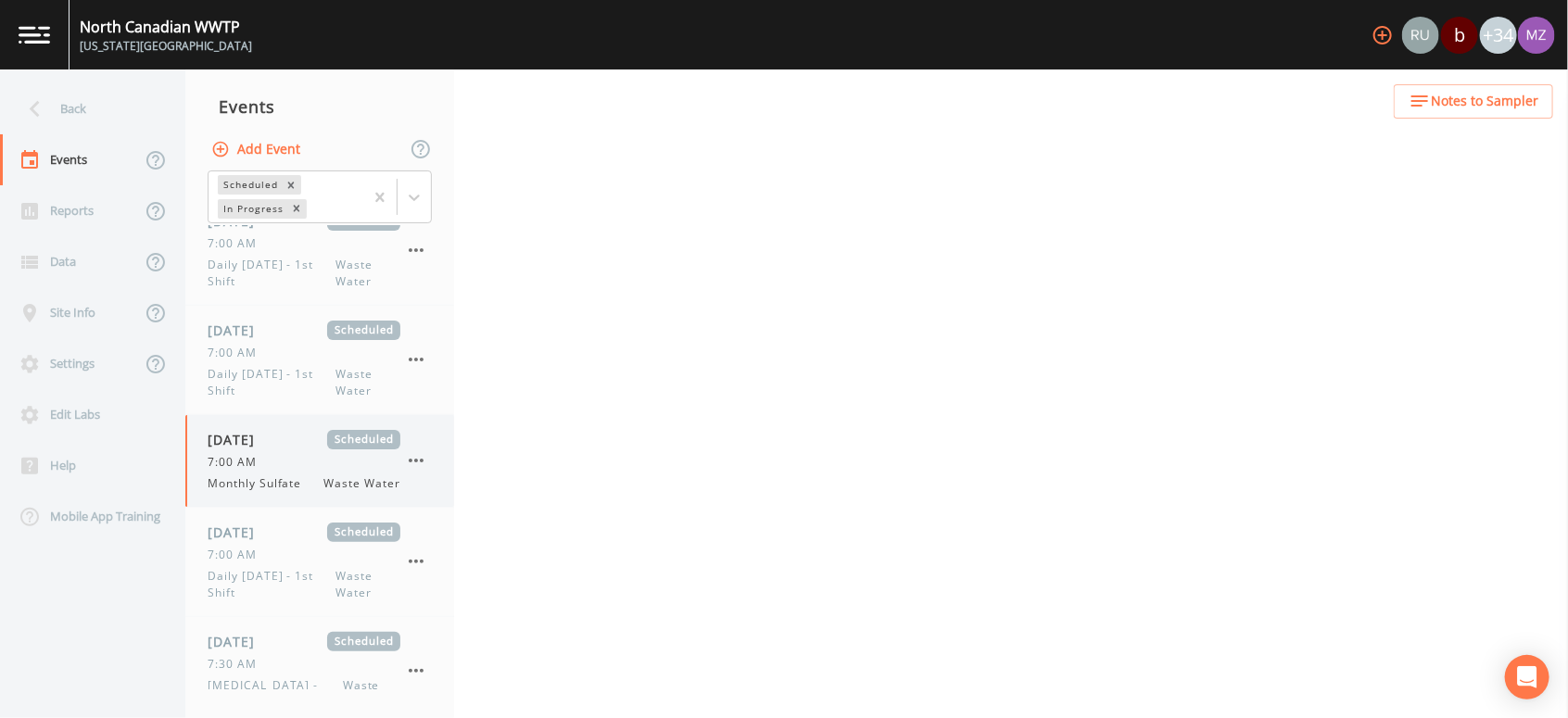 select on "b6a3c313-748b-4795-a028-792ad310bd60" 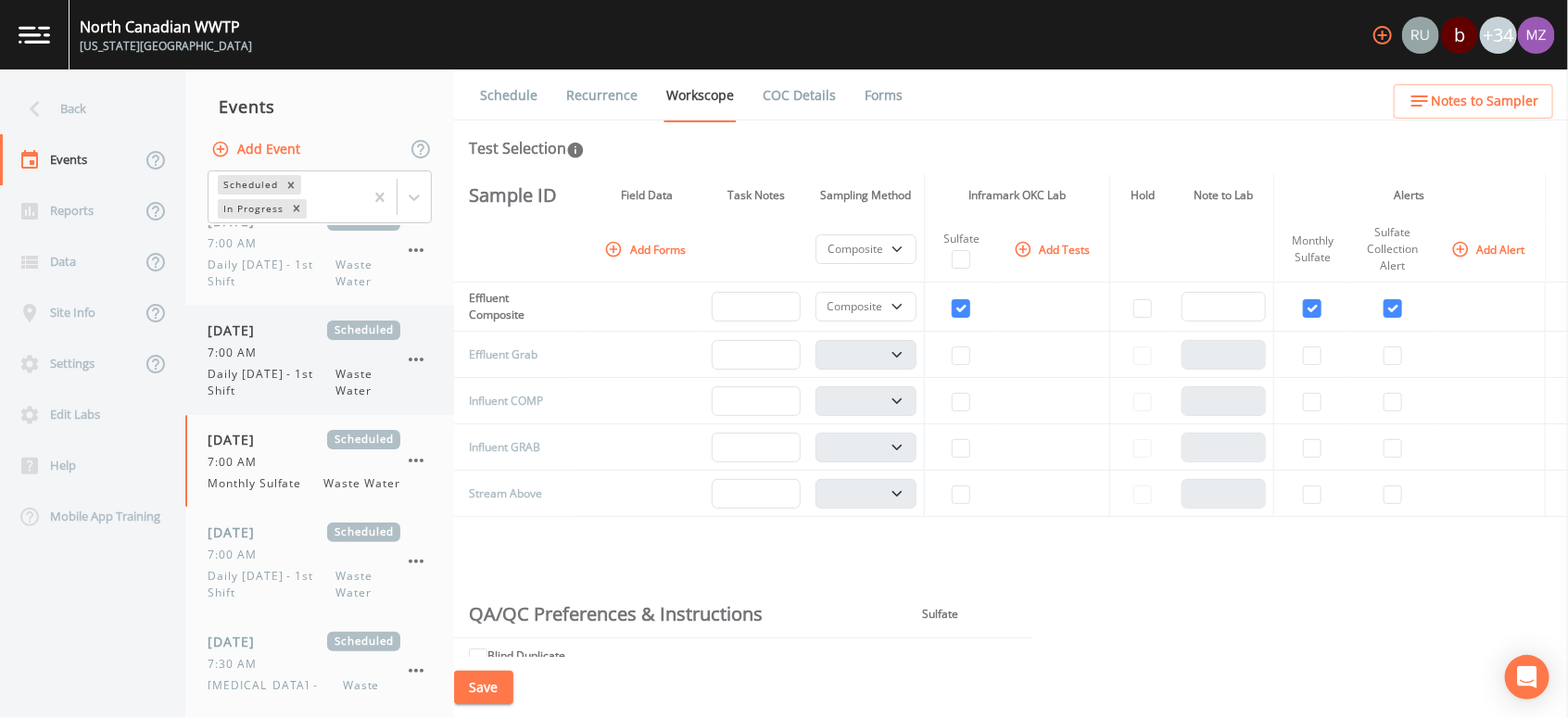 click on "Daily Monday - 1st Shift" at bounding box center [272, 383] 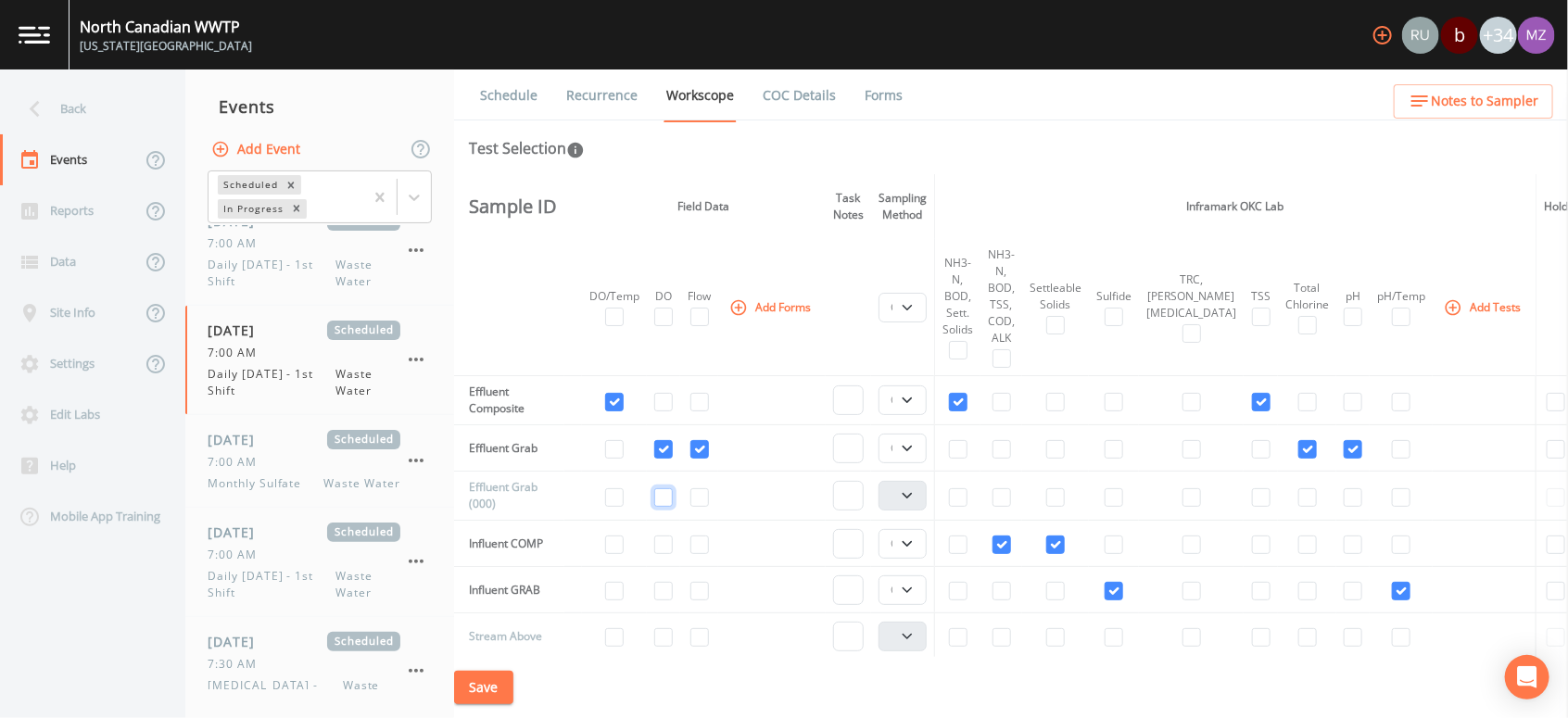 click at bounding box center [664, 498] 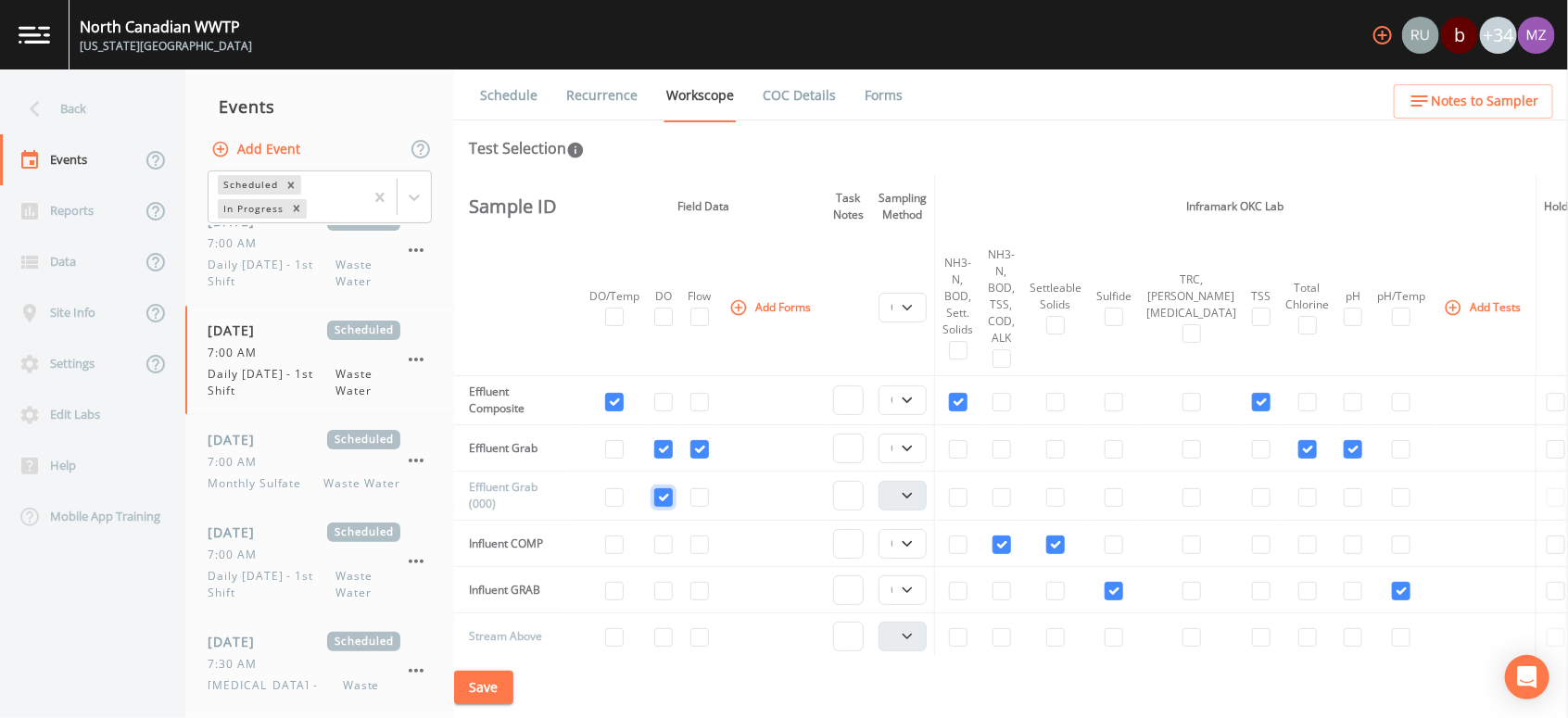 checkbox on "true" 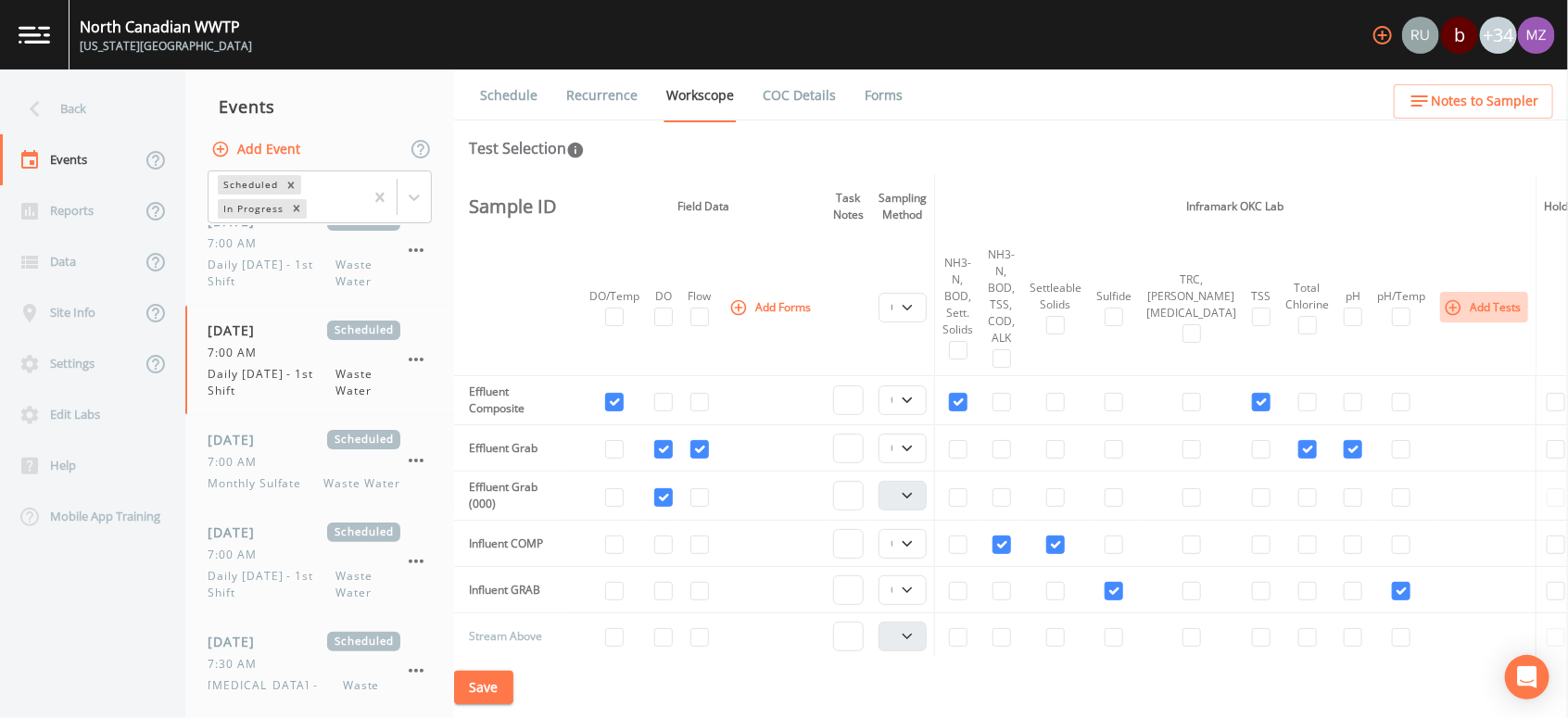 click on "Add Tests" at bounding box center (1484, 307) 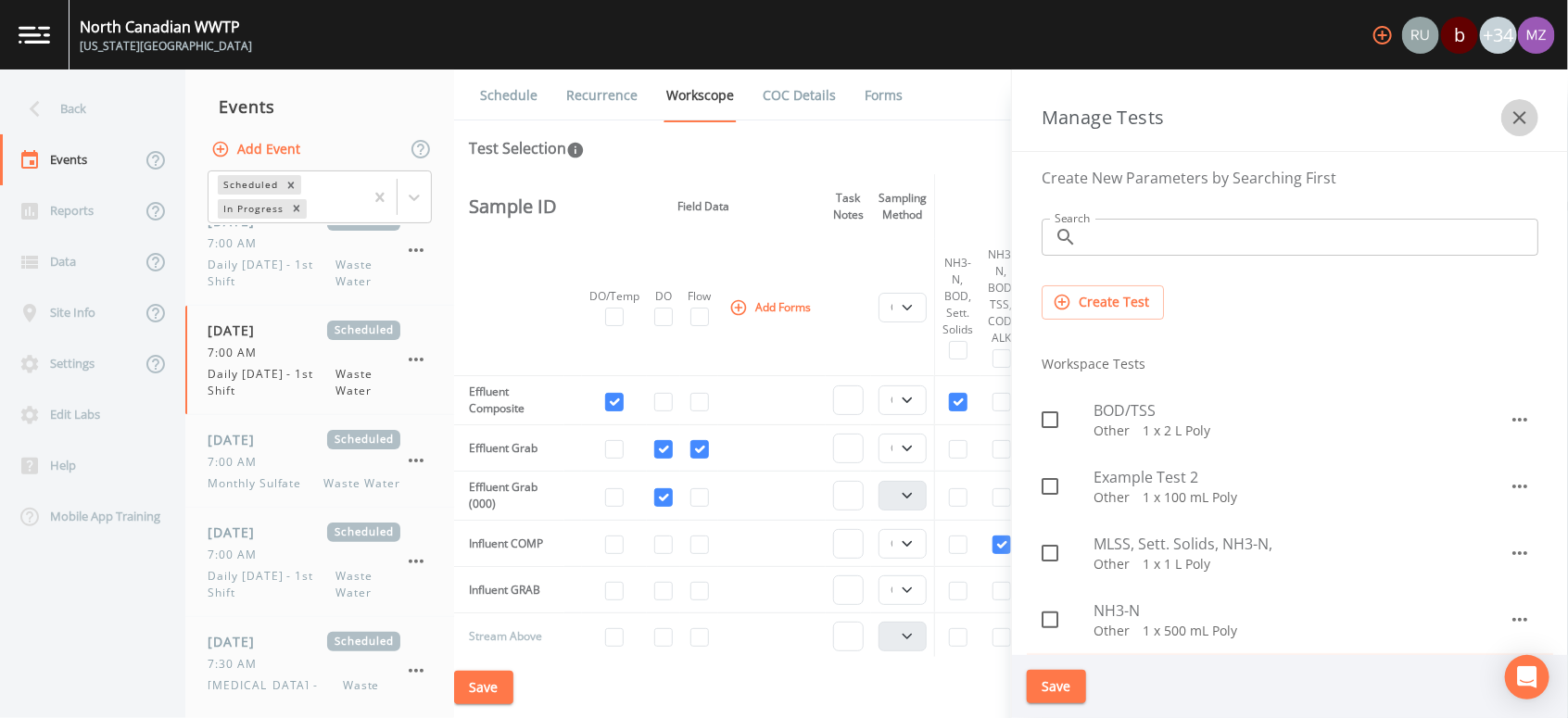 click 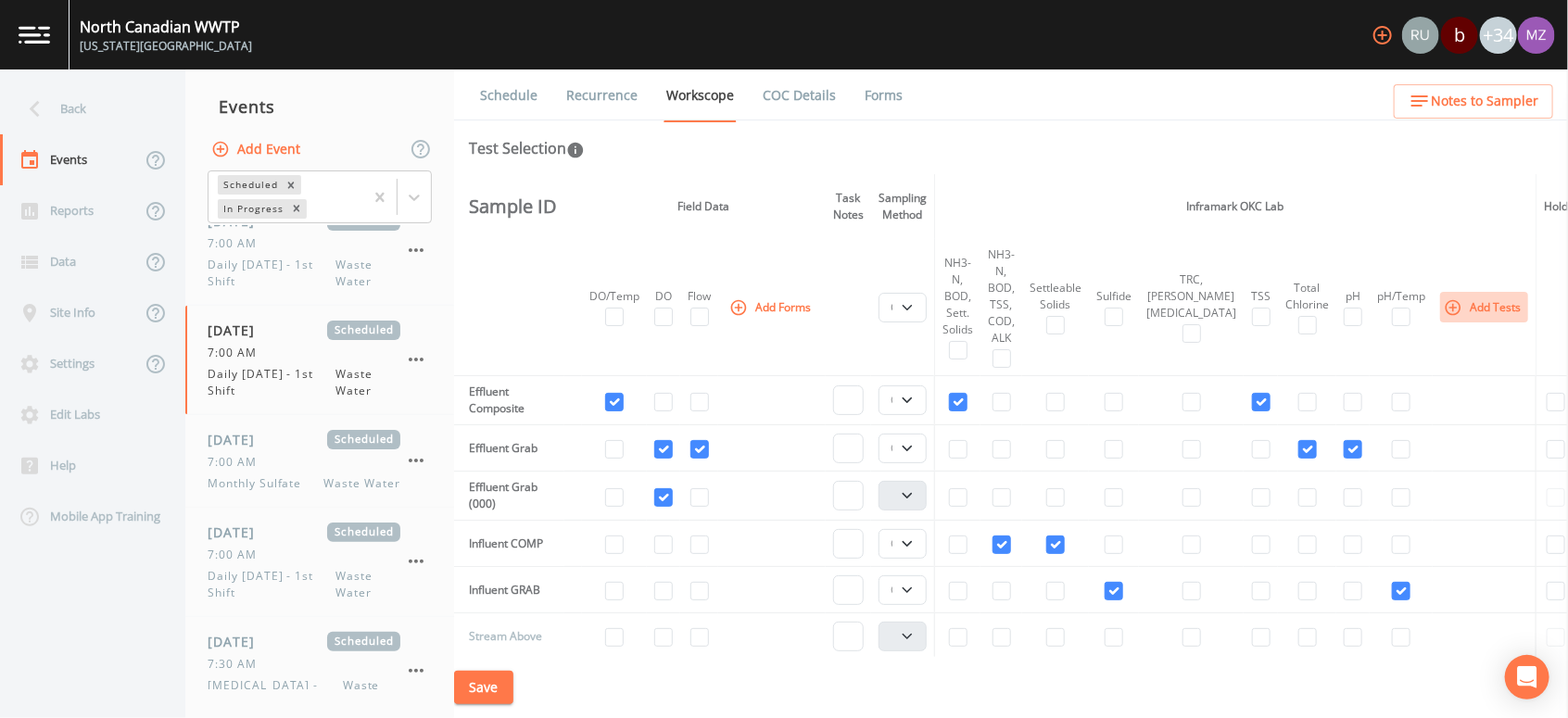 click on "Add Tests" at bounding box center (1484, 307) 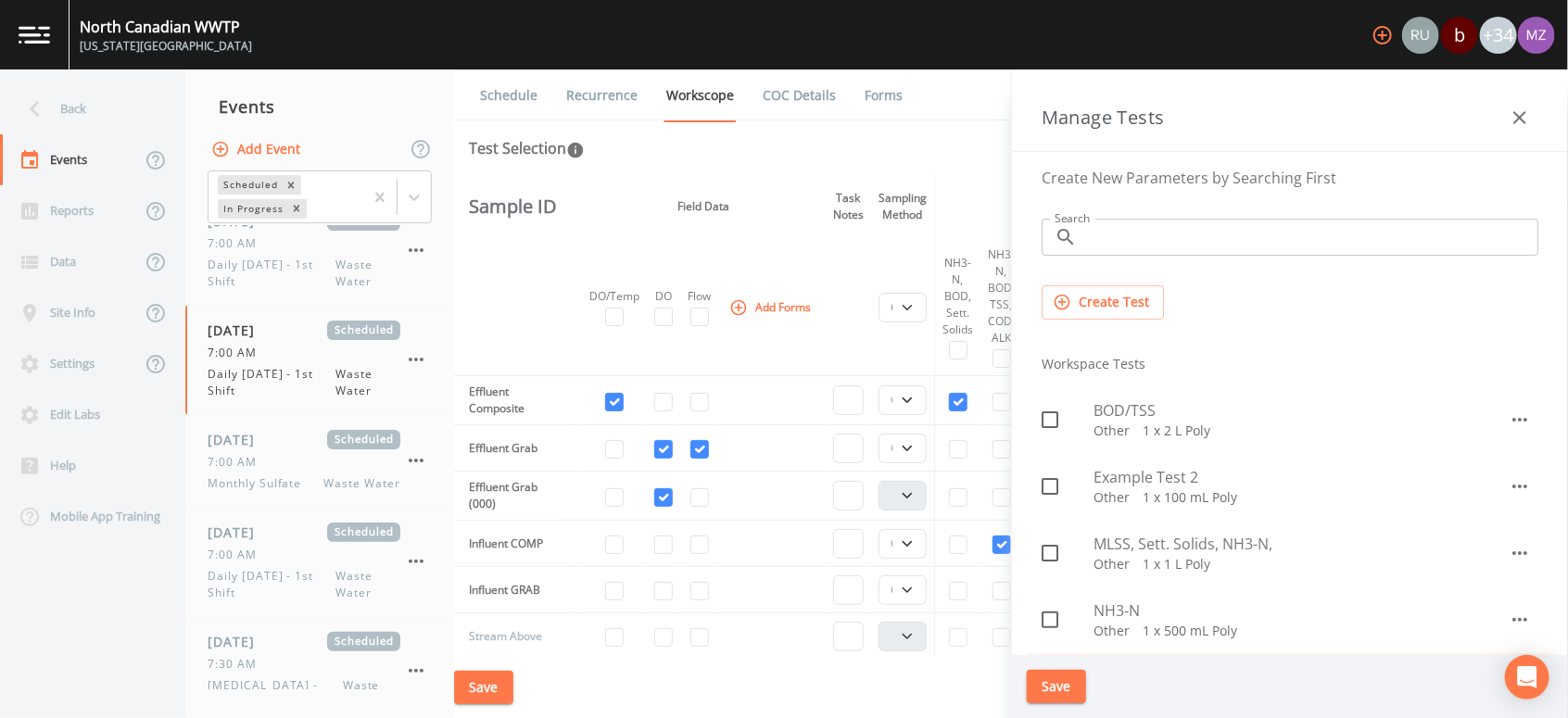 click on "Search" at bounding box center [1311, 237] 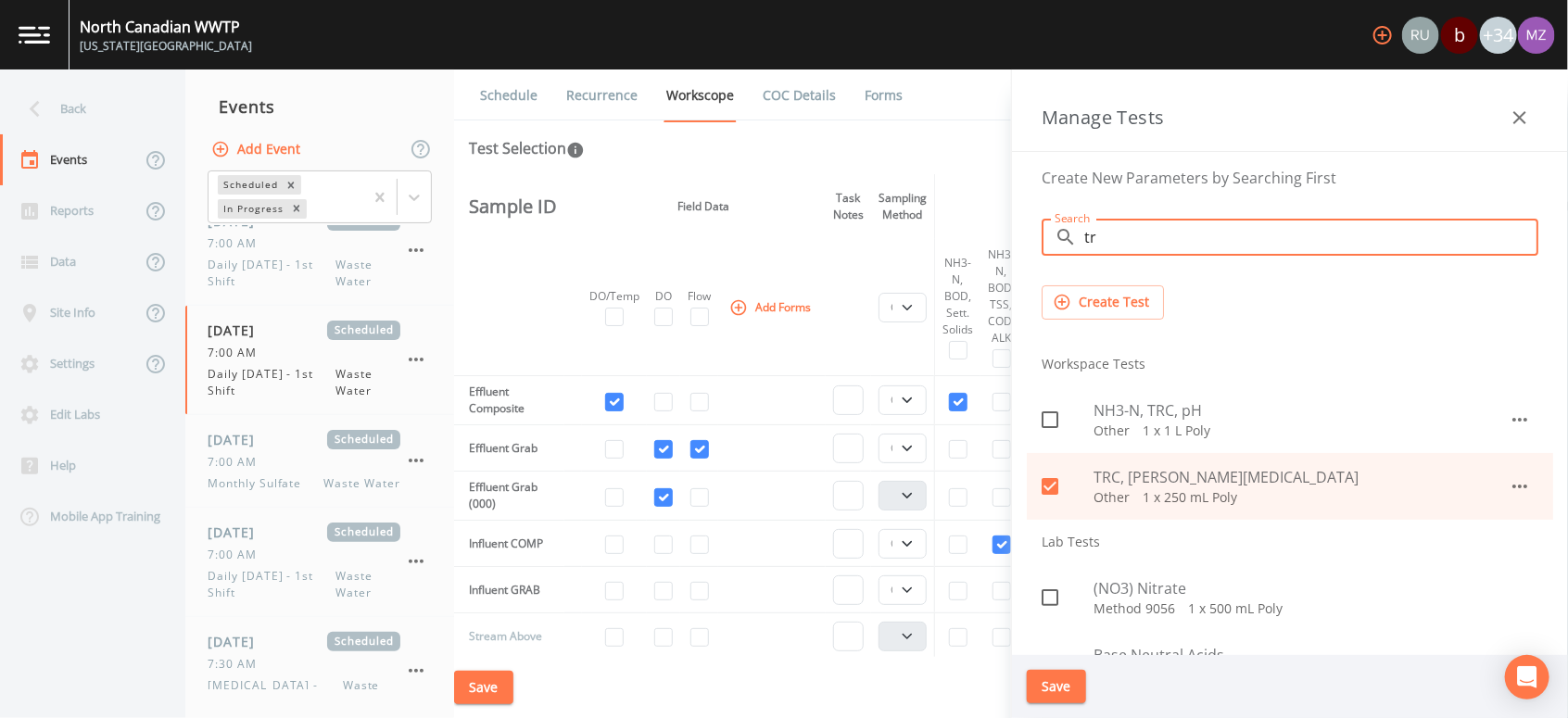 type on "tr" 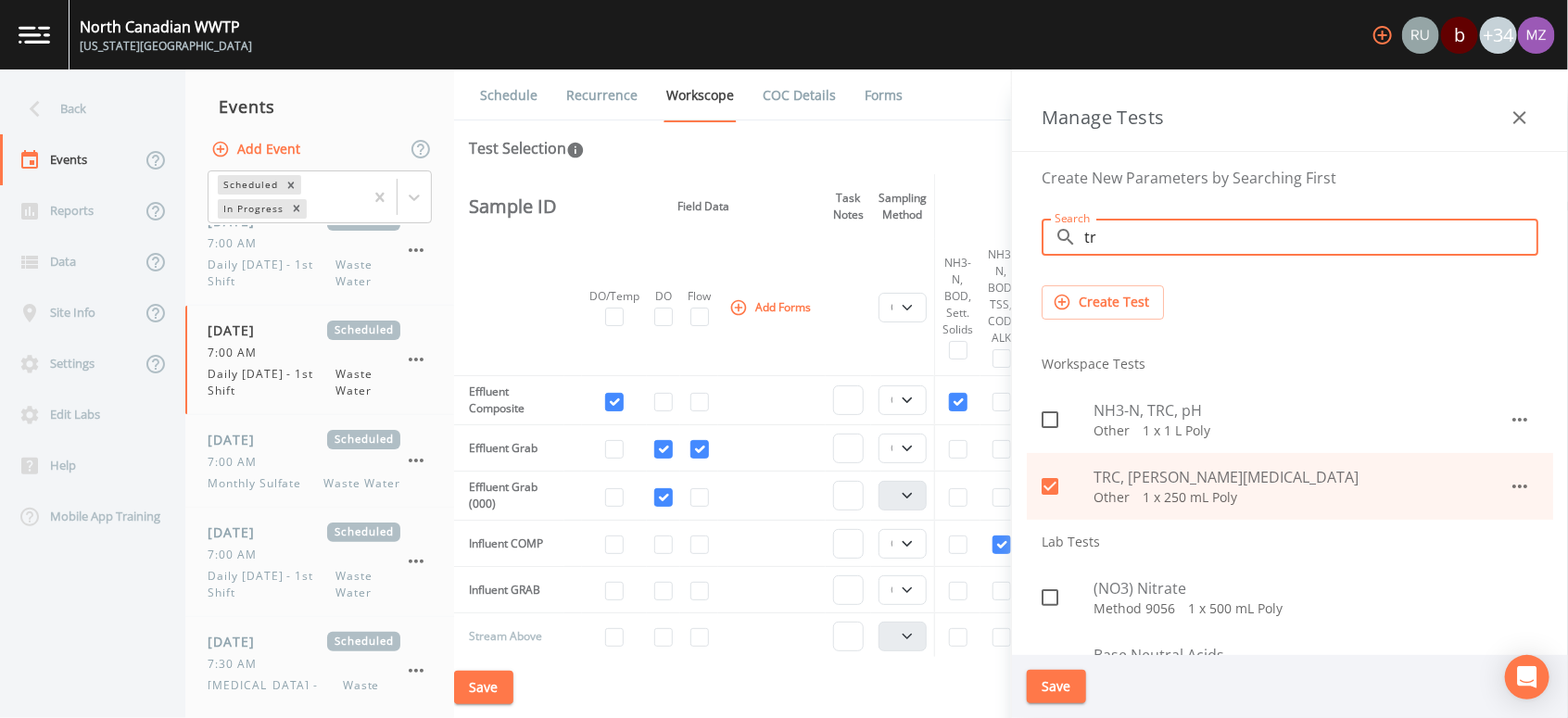 click on "TRC, [PERSON_NAME][MEDICAL_DATA]" at bounding box center [1301, 477] 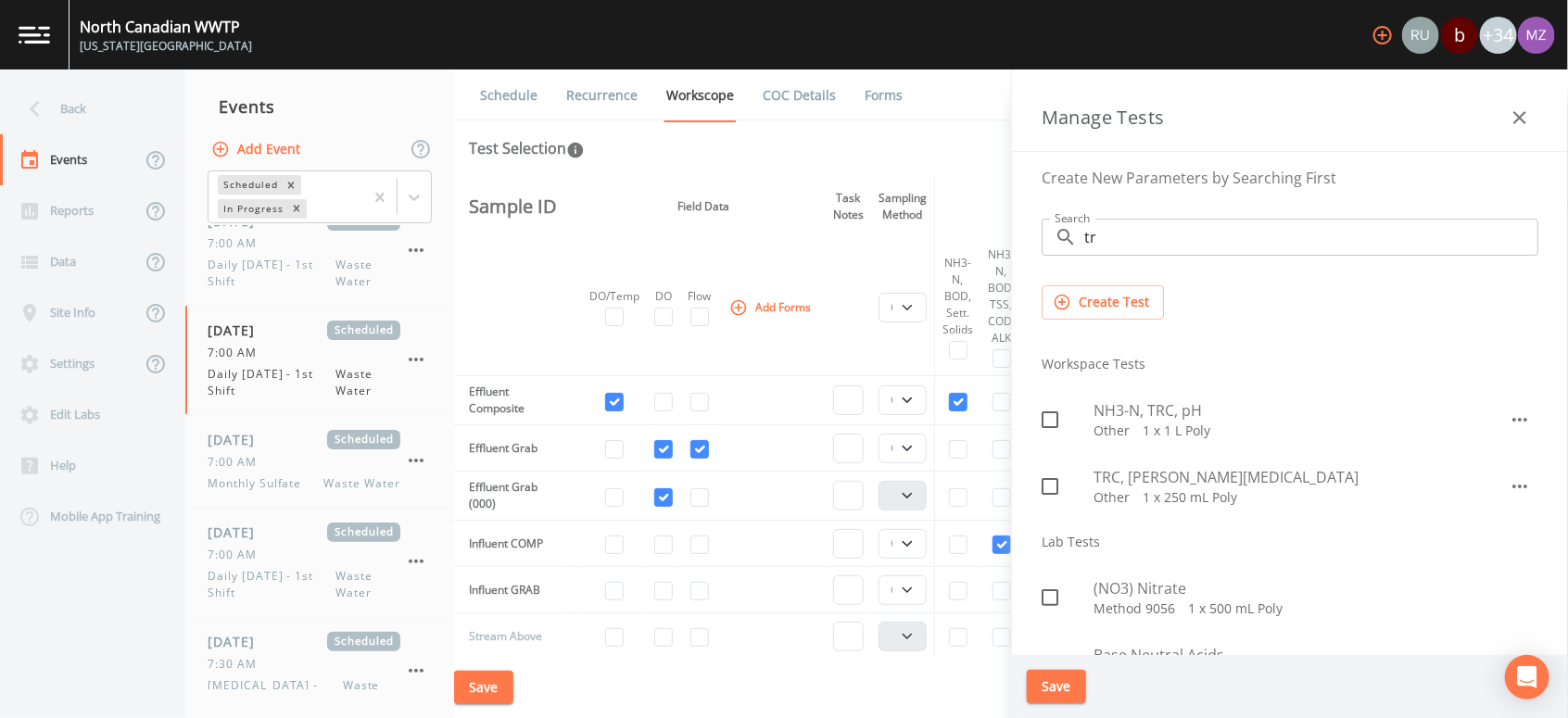 click at bounding box center (1040, 476) 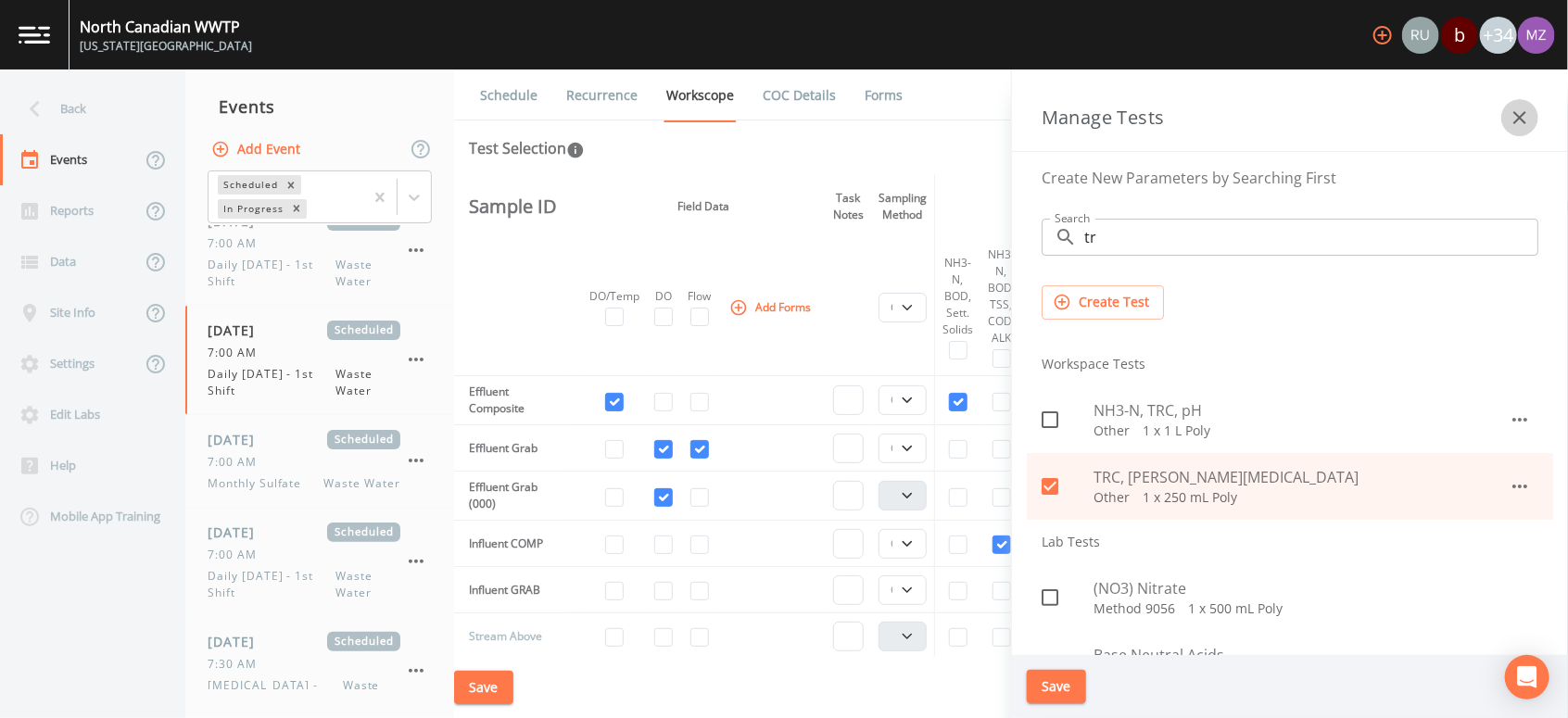 click 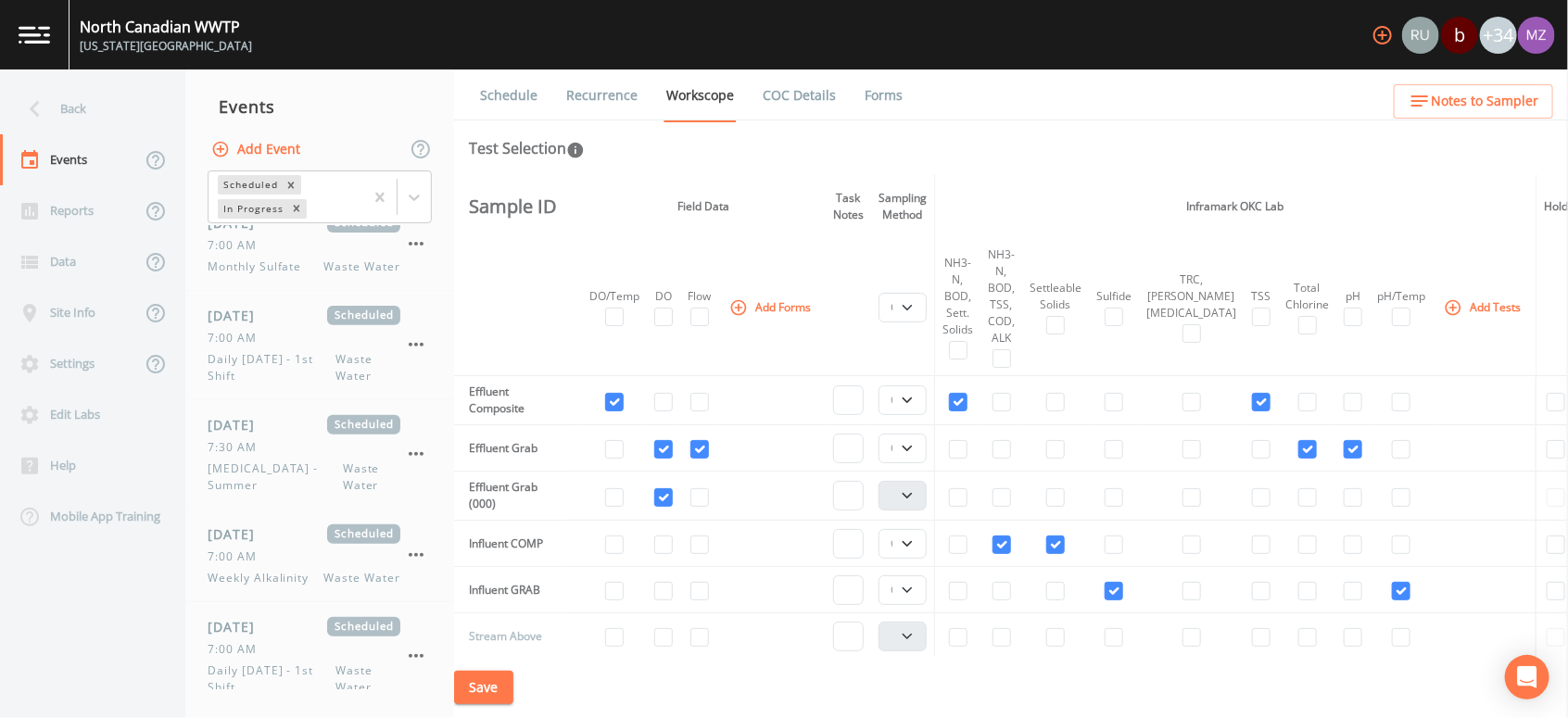 scroll, scrollTop: 363, scrollLeft: 0, axis: vertical 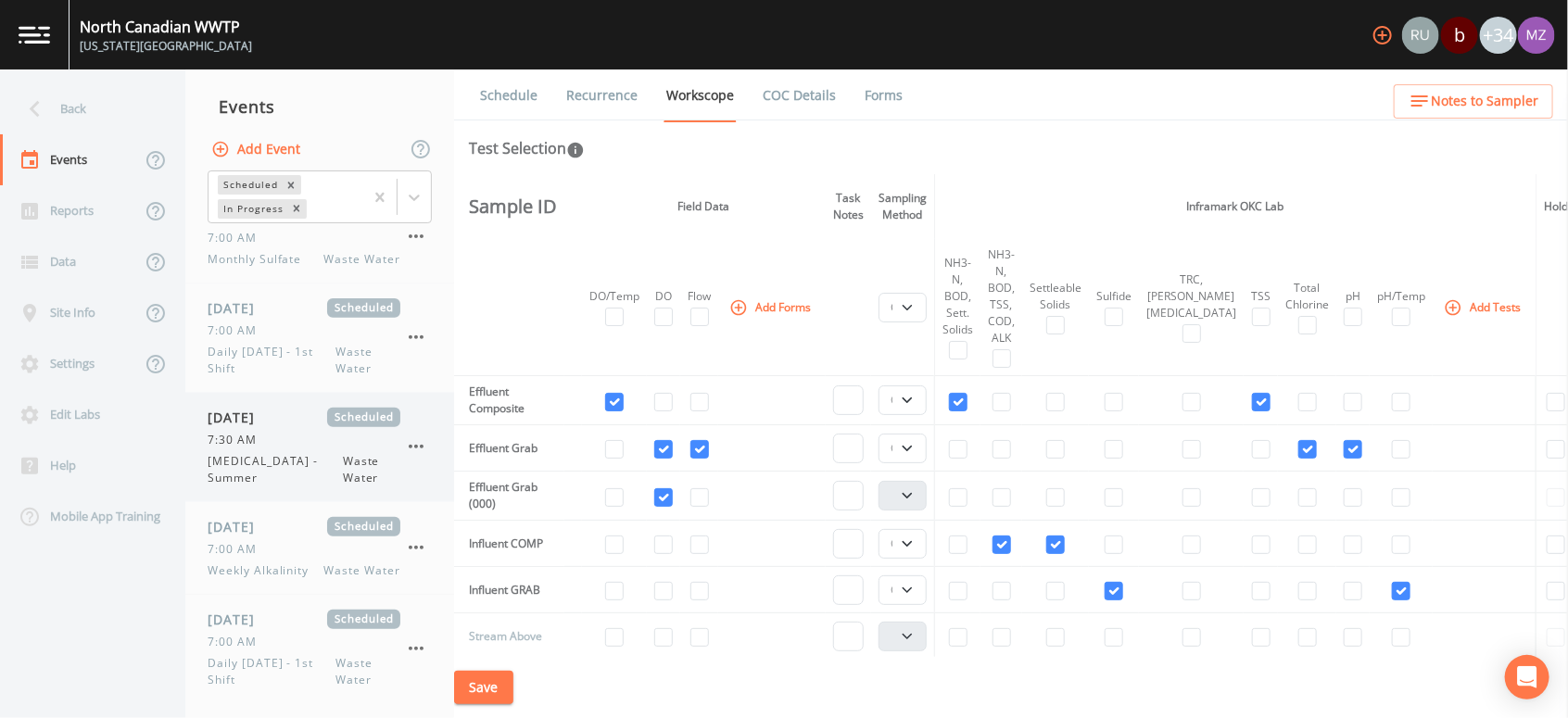 click 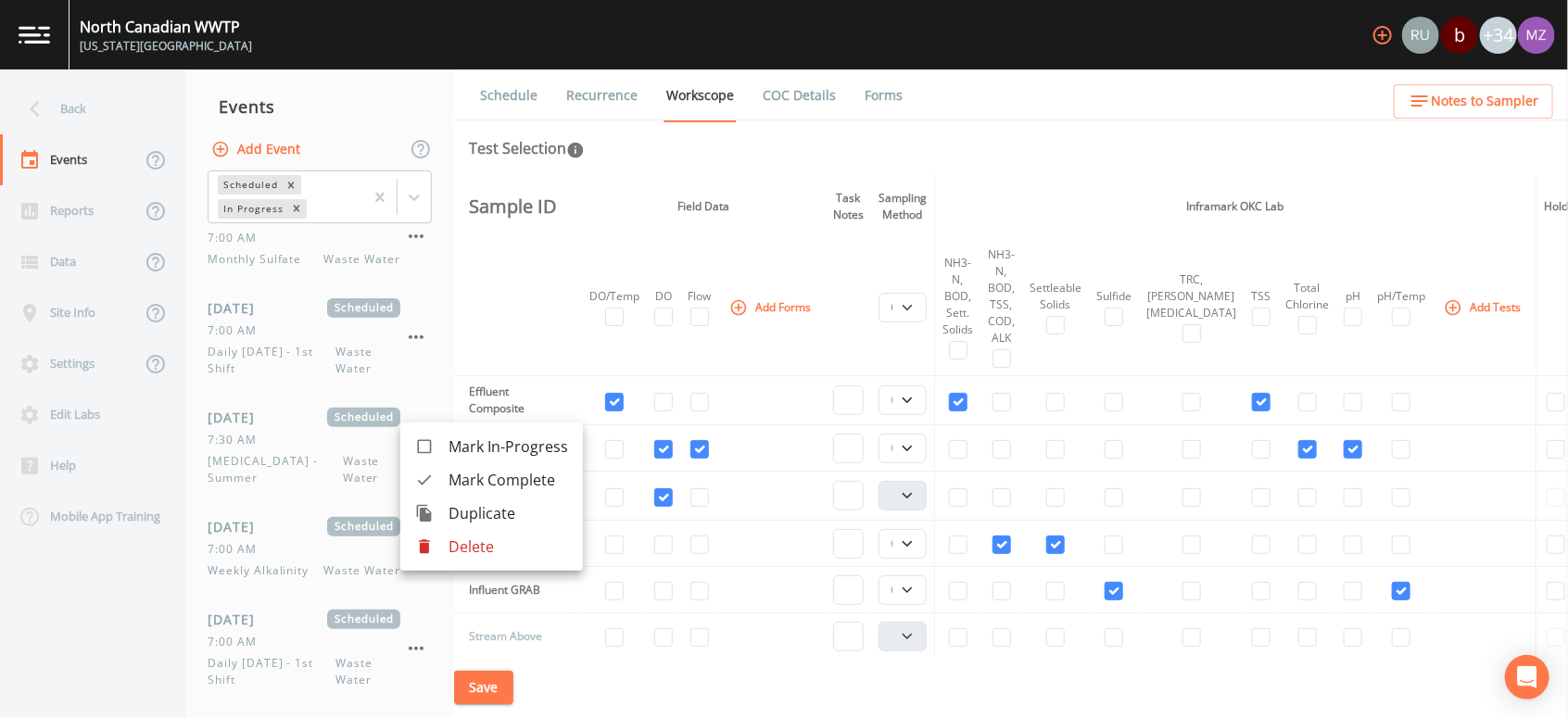 drag, startPoint x: 419, startPoint y: 439, endPoint x: 464, endPoint y: 544, distance: 114.2366 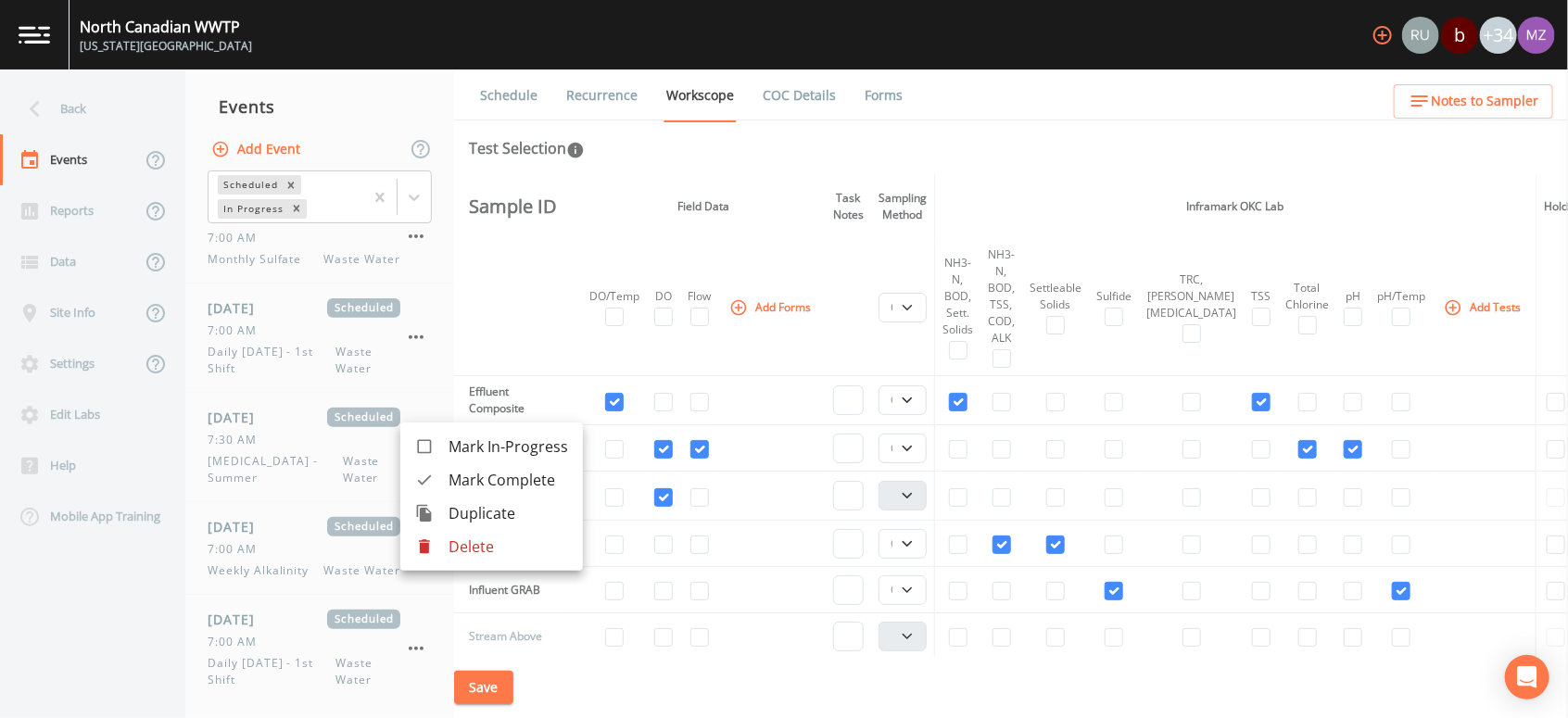 click on "Delete" at bounding box center (508, 547) 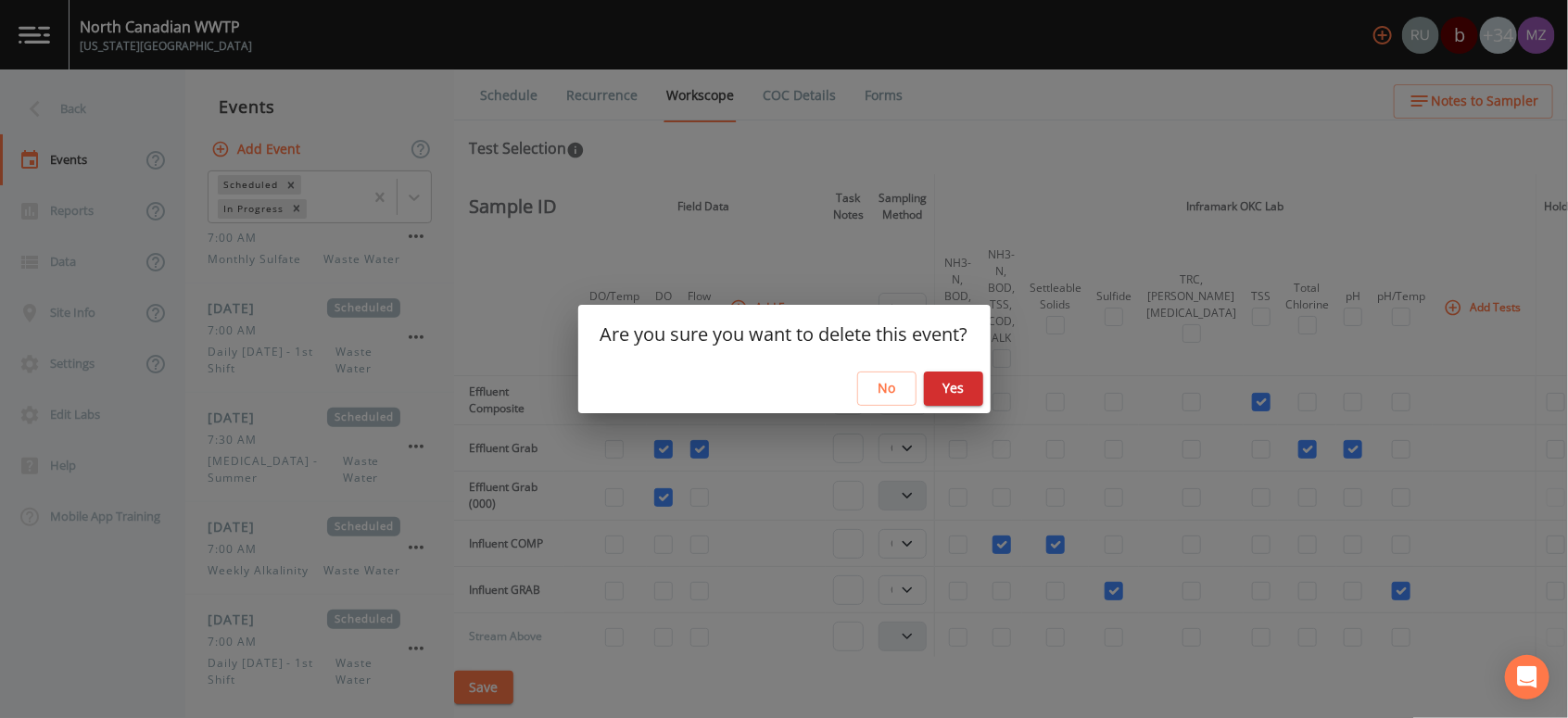 click on "Yes" at bounding box center [954, 388] 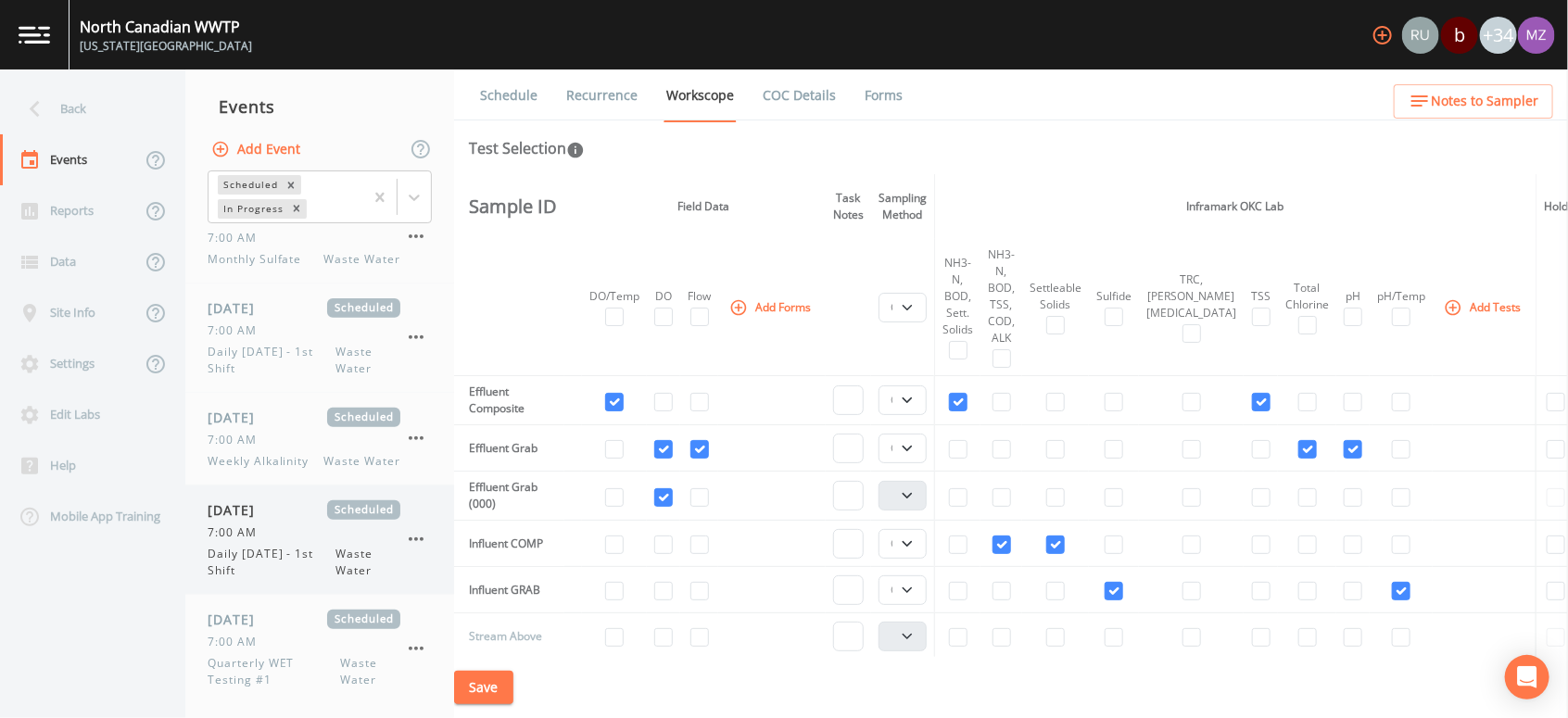 click on "Daily Wednesday - 1st Shift" at bounding box center (272, 562) 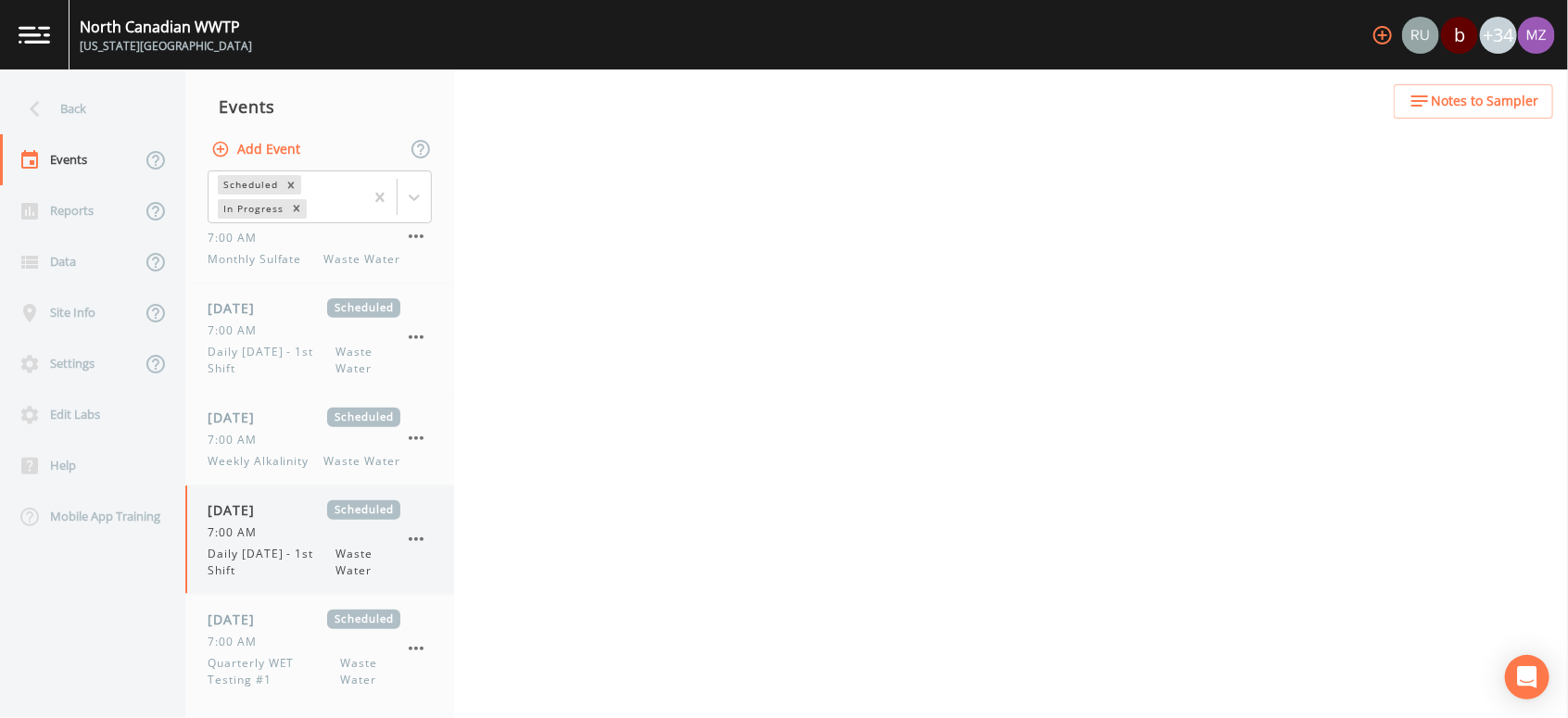 select on "b6a3c313-748b-4795-a028-792ad310bd60" 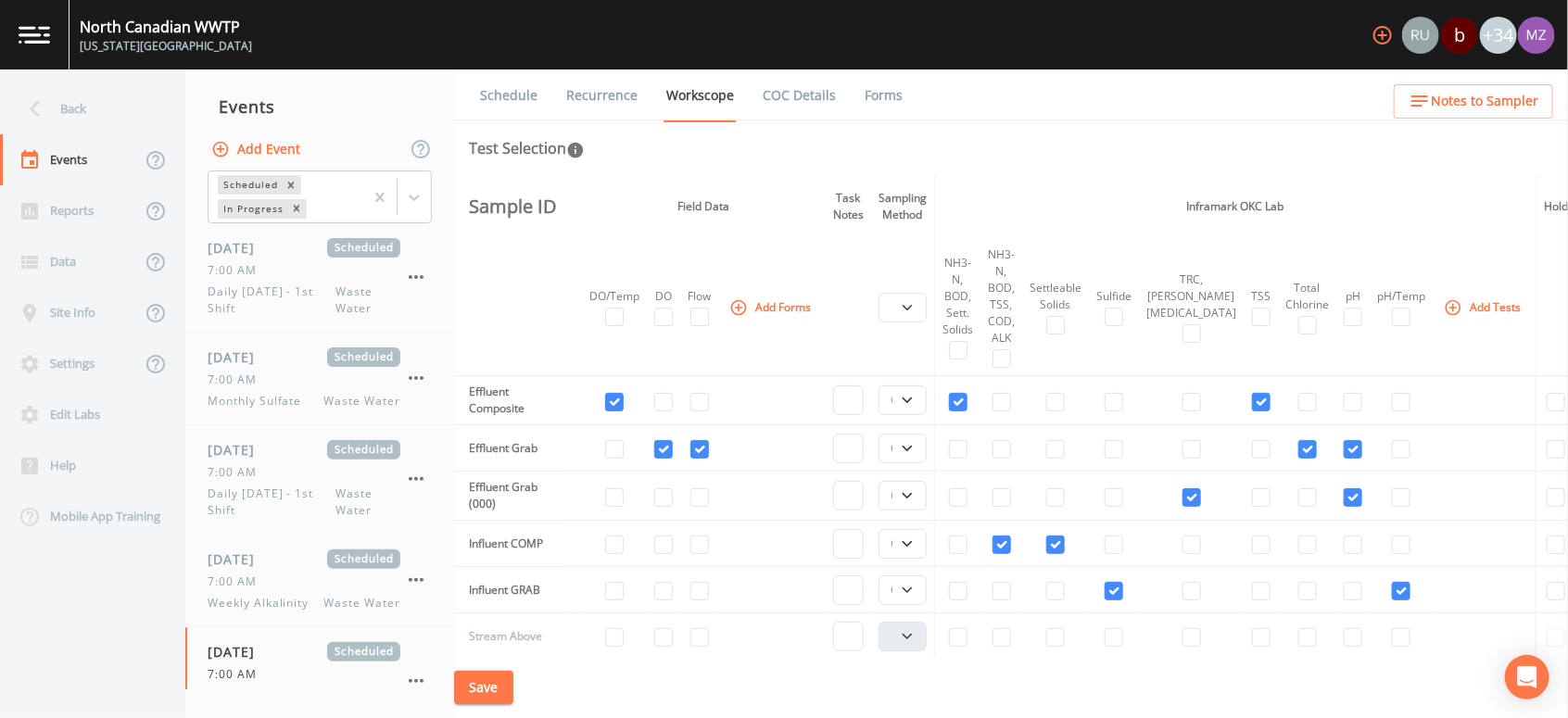 scroll, scrollTop: 209, scrollLeft: 0, axis: vertical 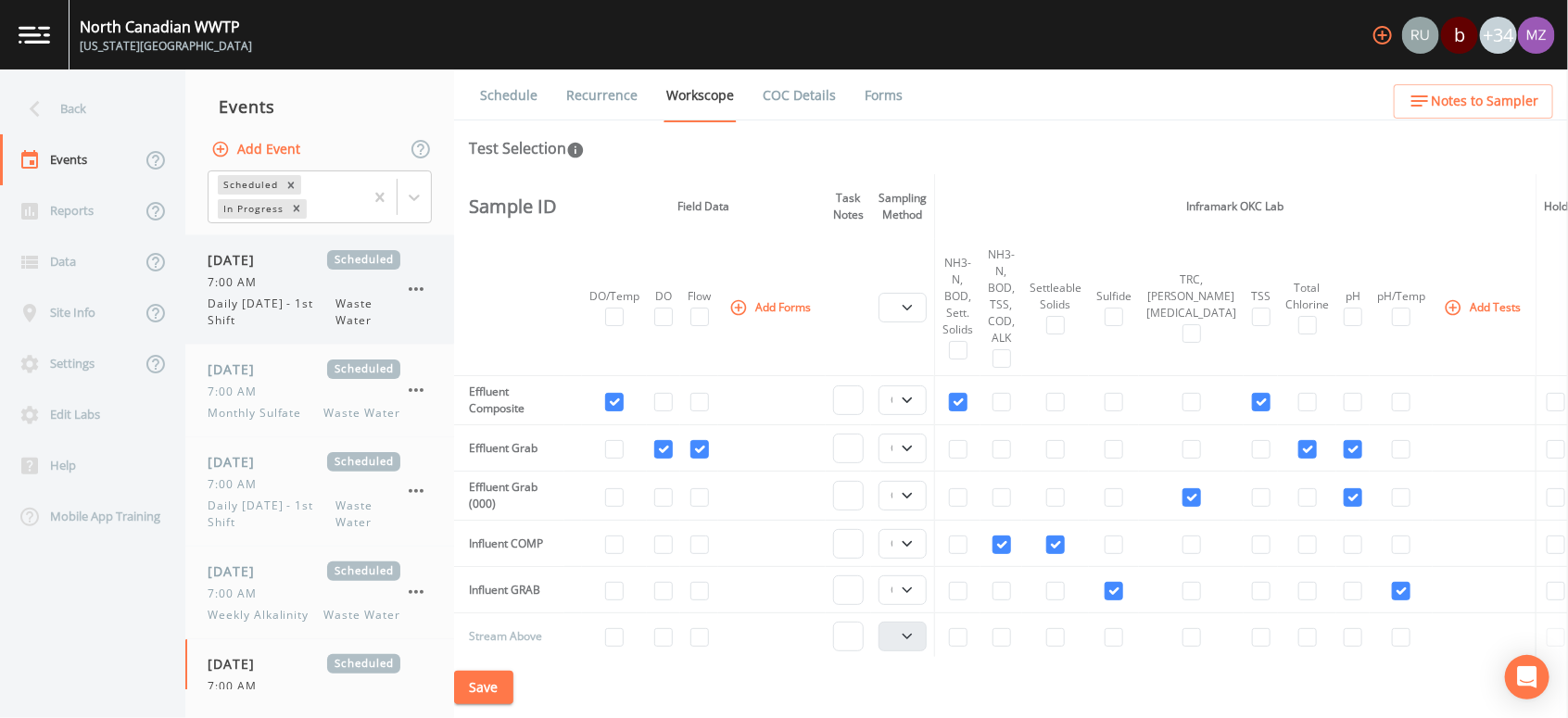 click on "Daily Monday - 1st Shift" at bounding box center (272, 312) 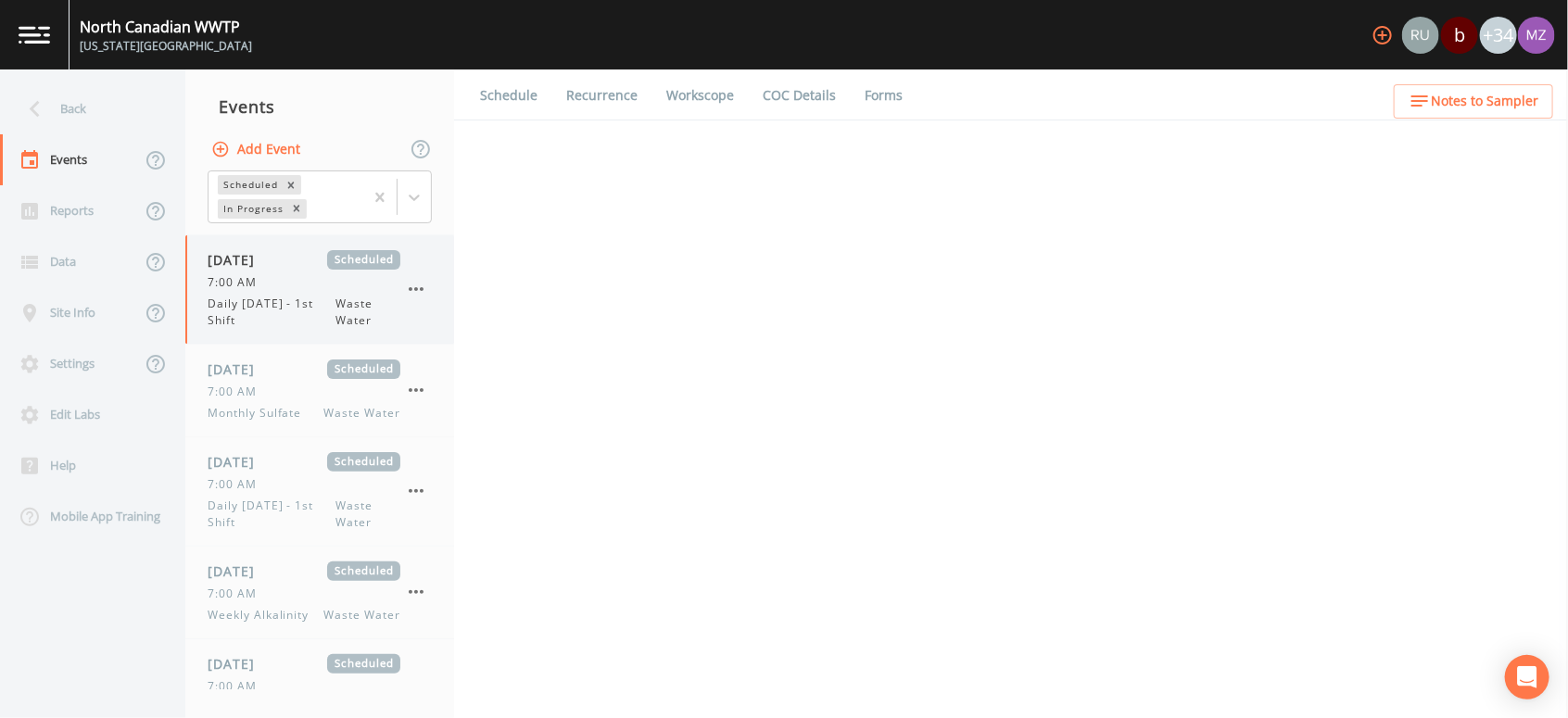 select on "b6a3c313-748b-4795-a028-792ad310bd60" 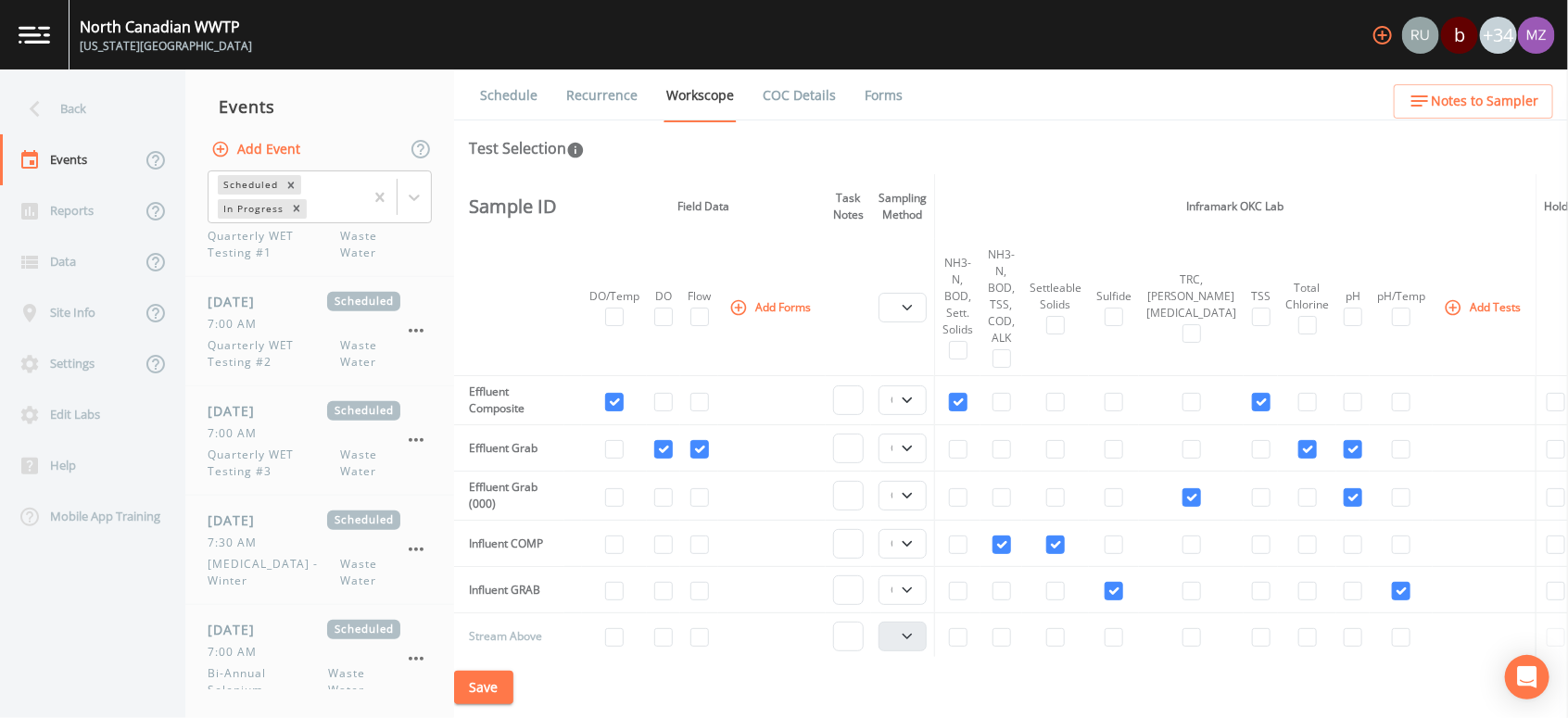 scroll, scrollTop: 797, scrollLeft: 0, axis: vertical 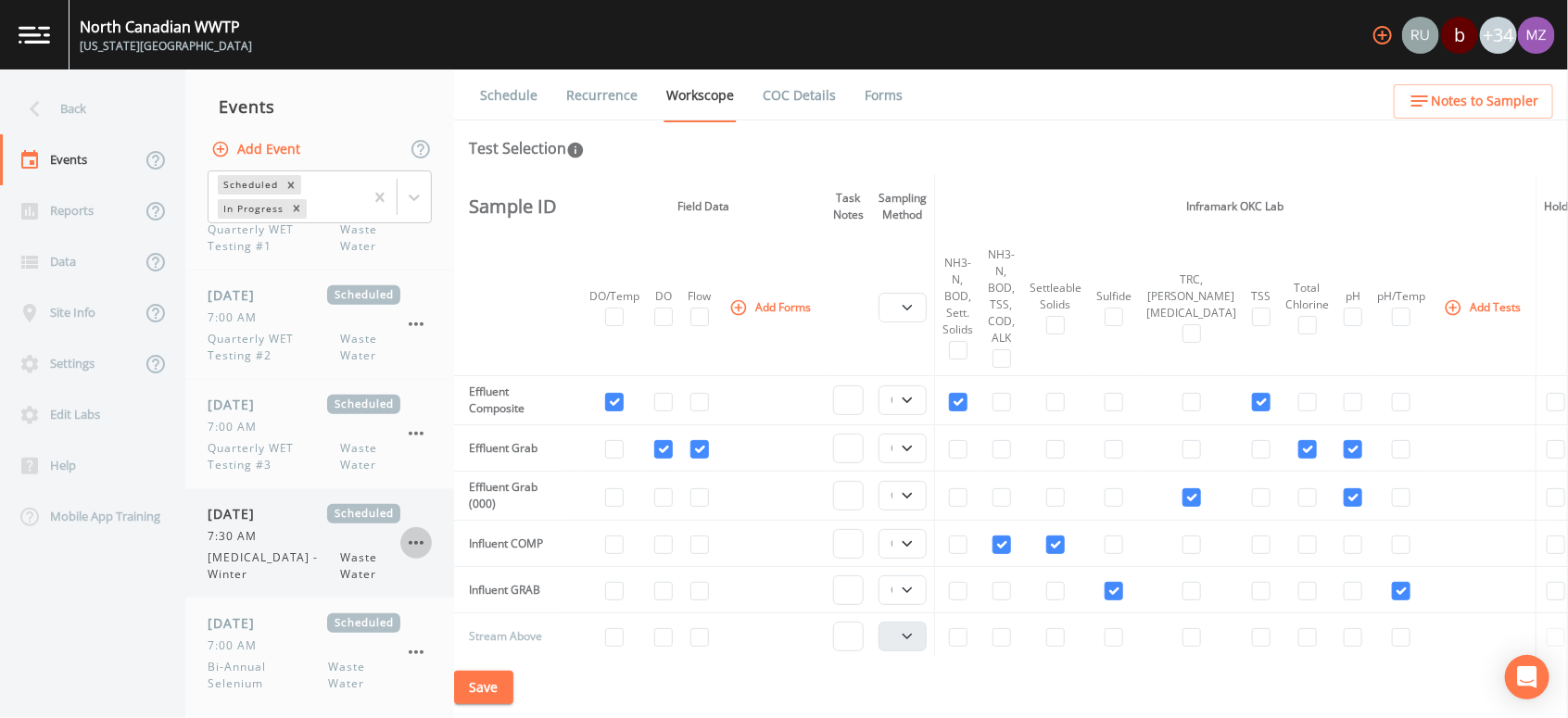 drag, startPoint x: 415, startPoint y: 529, endPoint x: 412, endPoint y: 538, distance: 9.486833 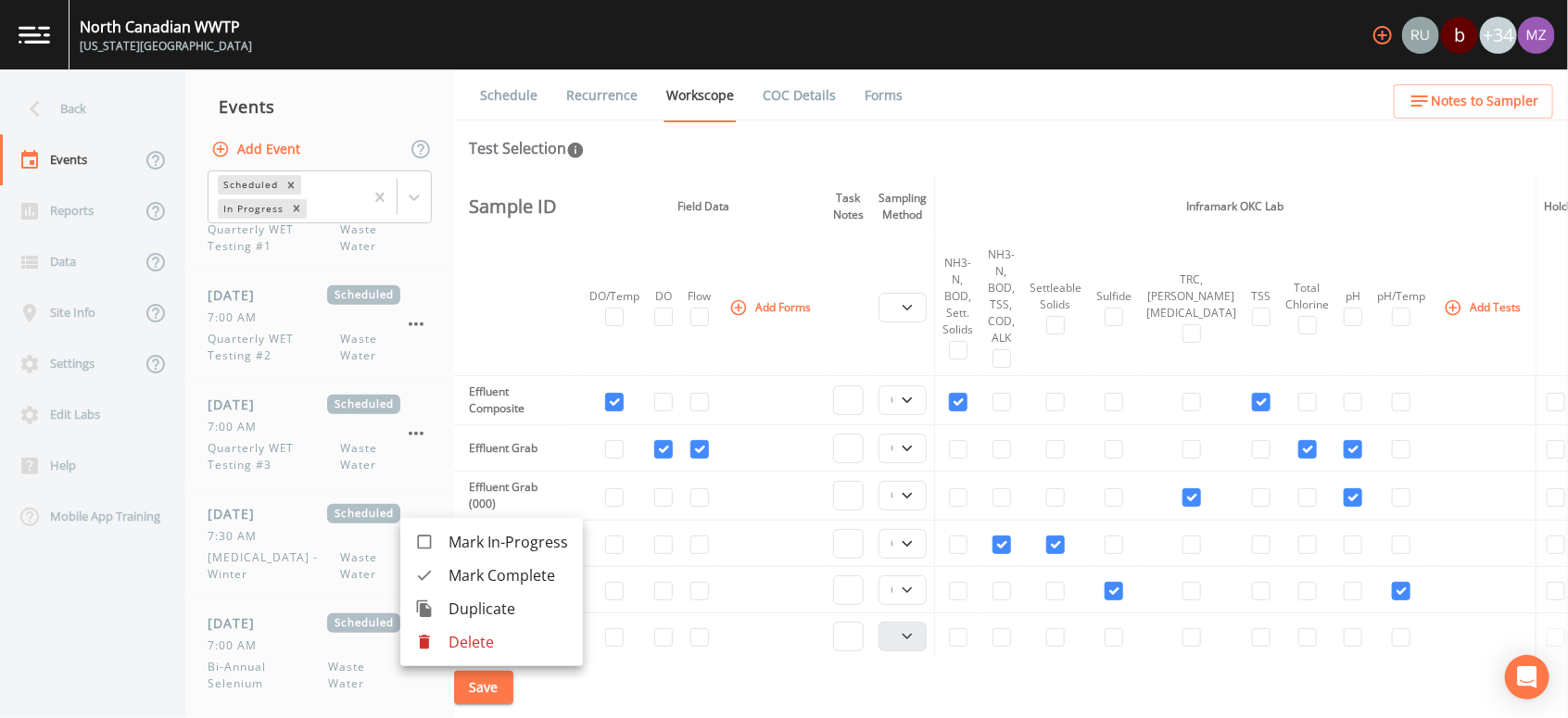 click on "Delete" at bounding box center (508, 642) 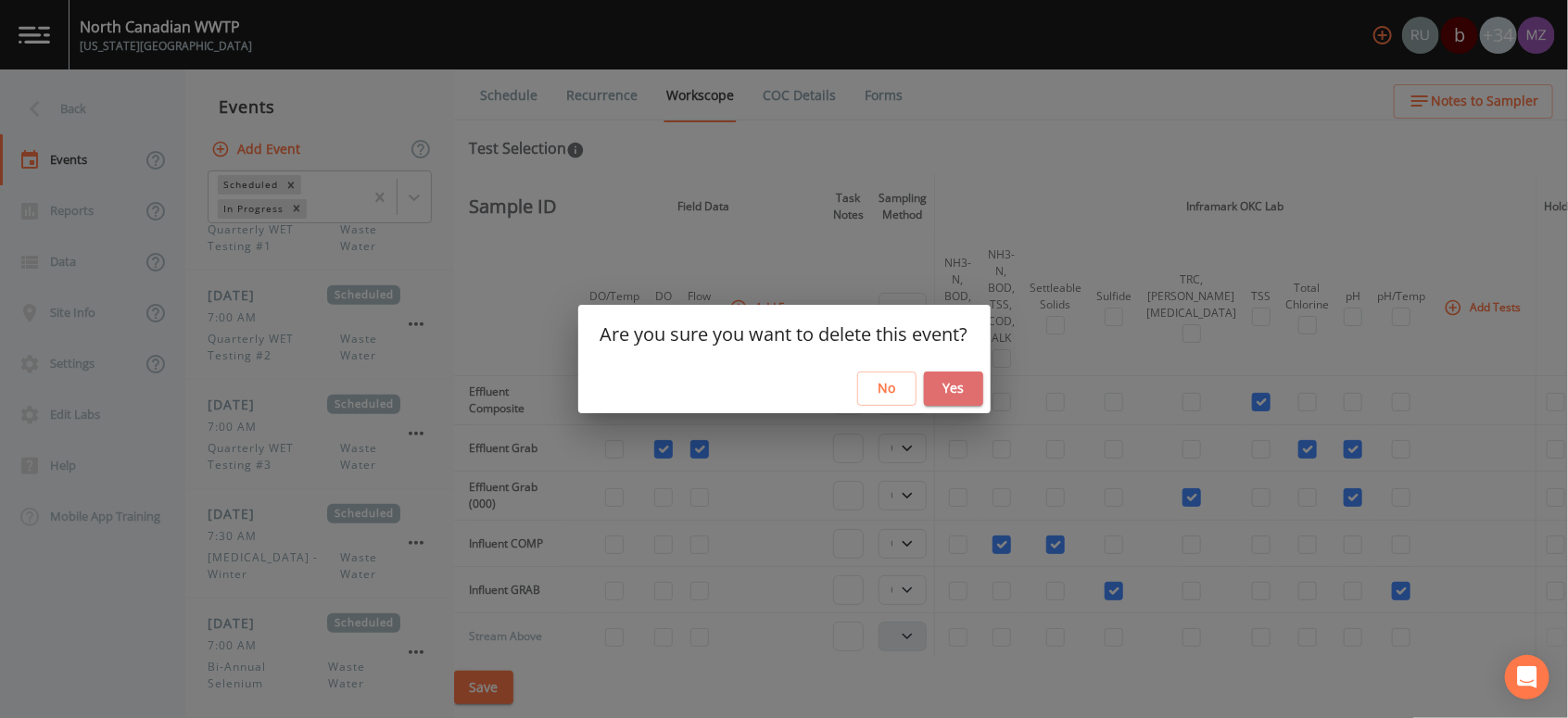 click on "Yes" at bounding box center [954, 388] 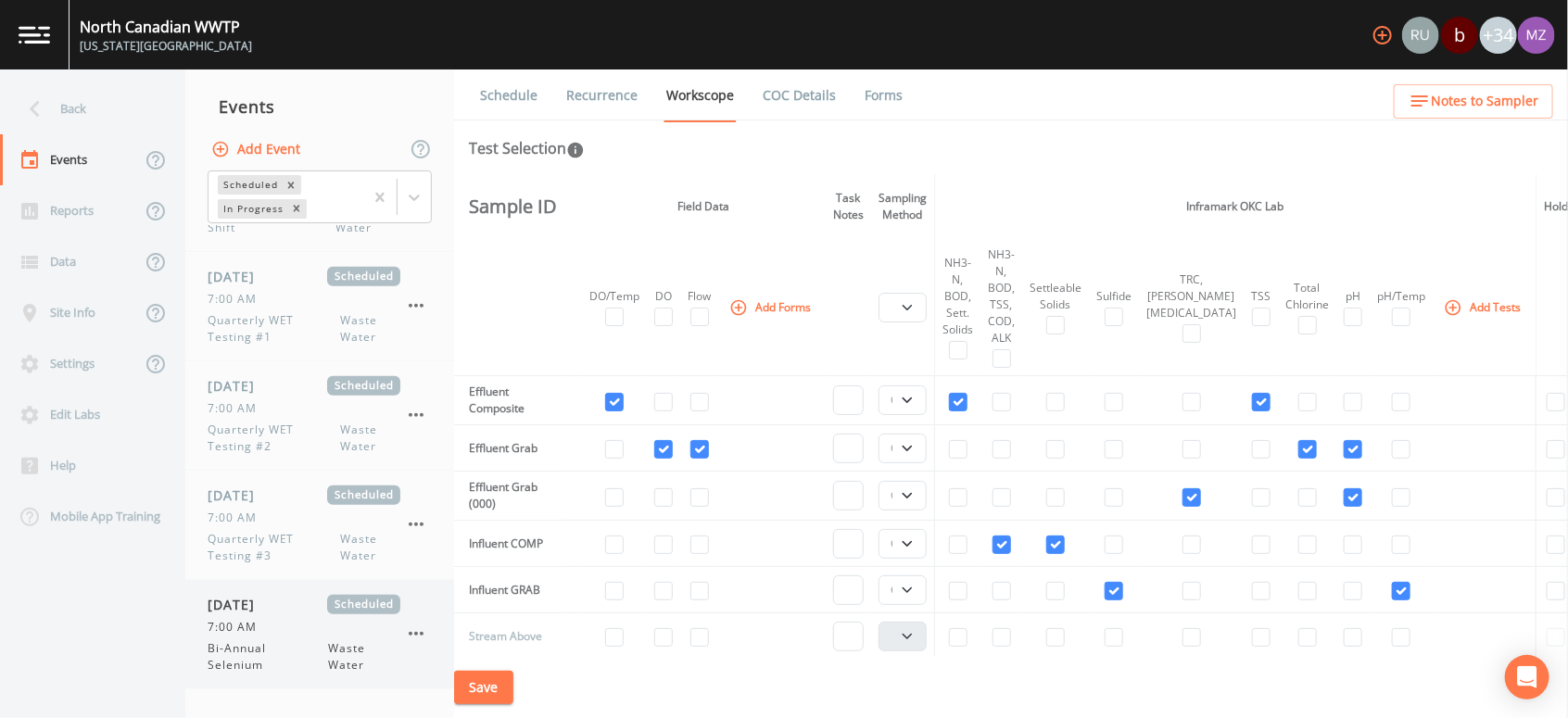 scroll, scrollTop: 704, scrollLeft: 0, axis: vertical 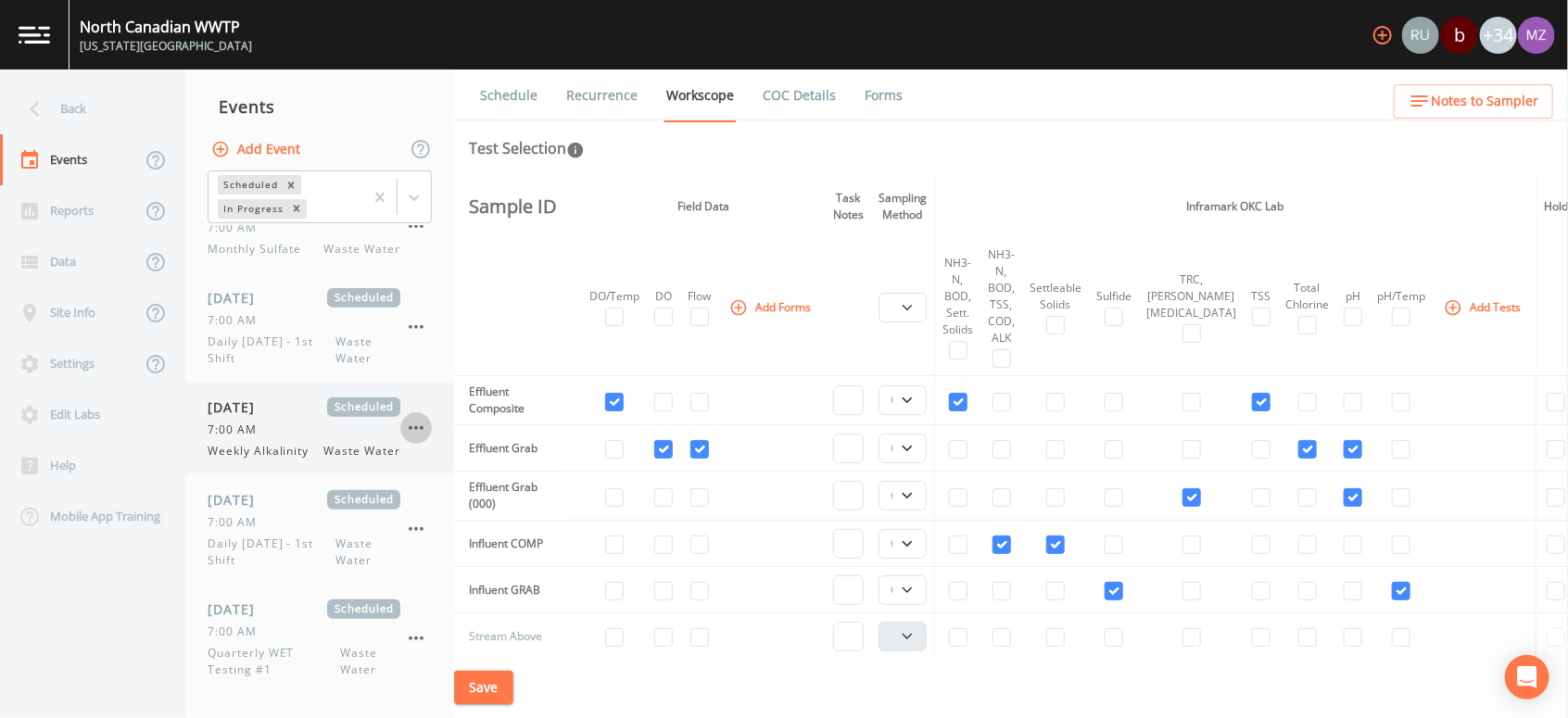 click 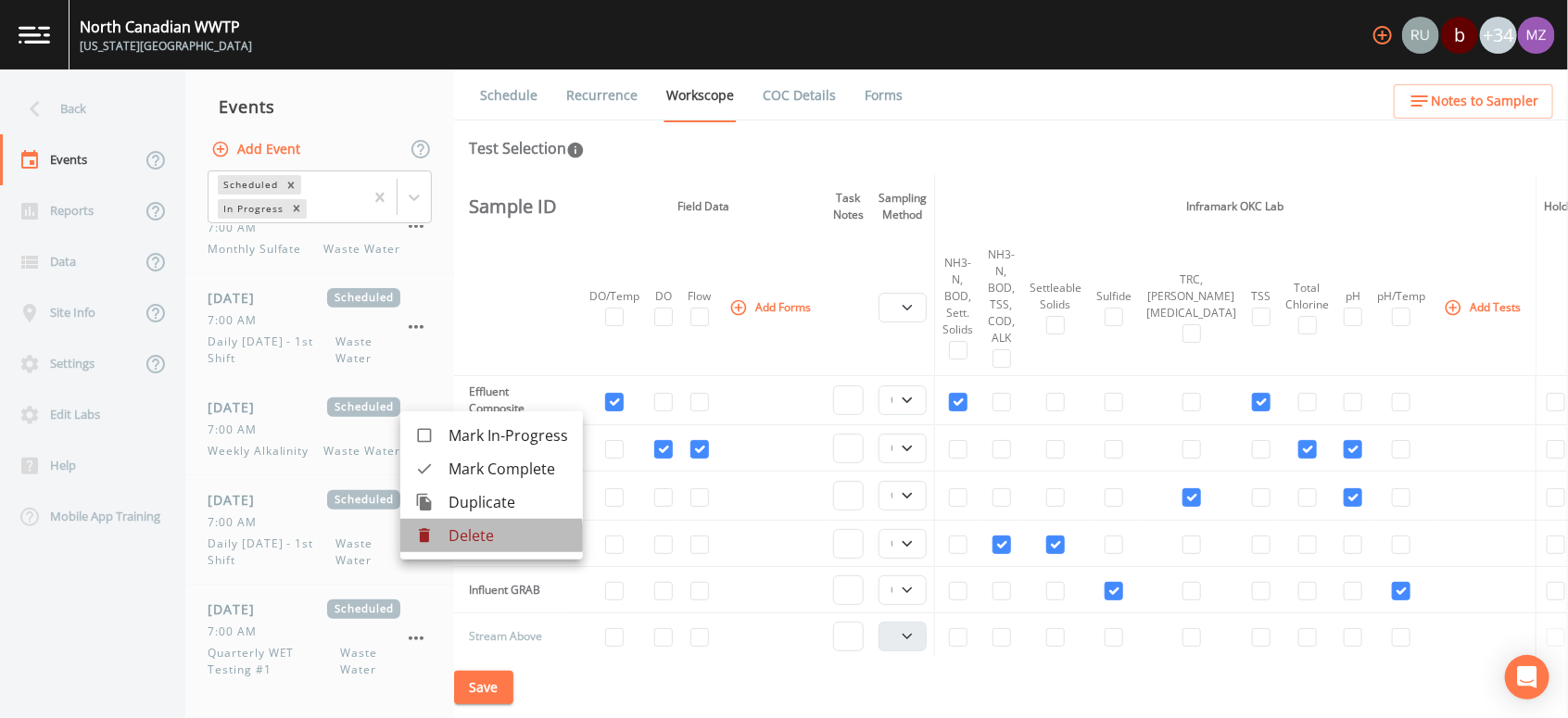 click on "Delete" at bounding box center [508, 535] 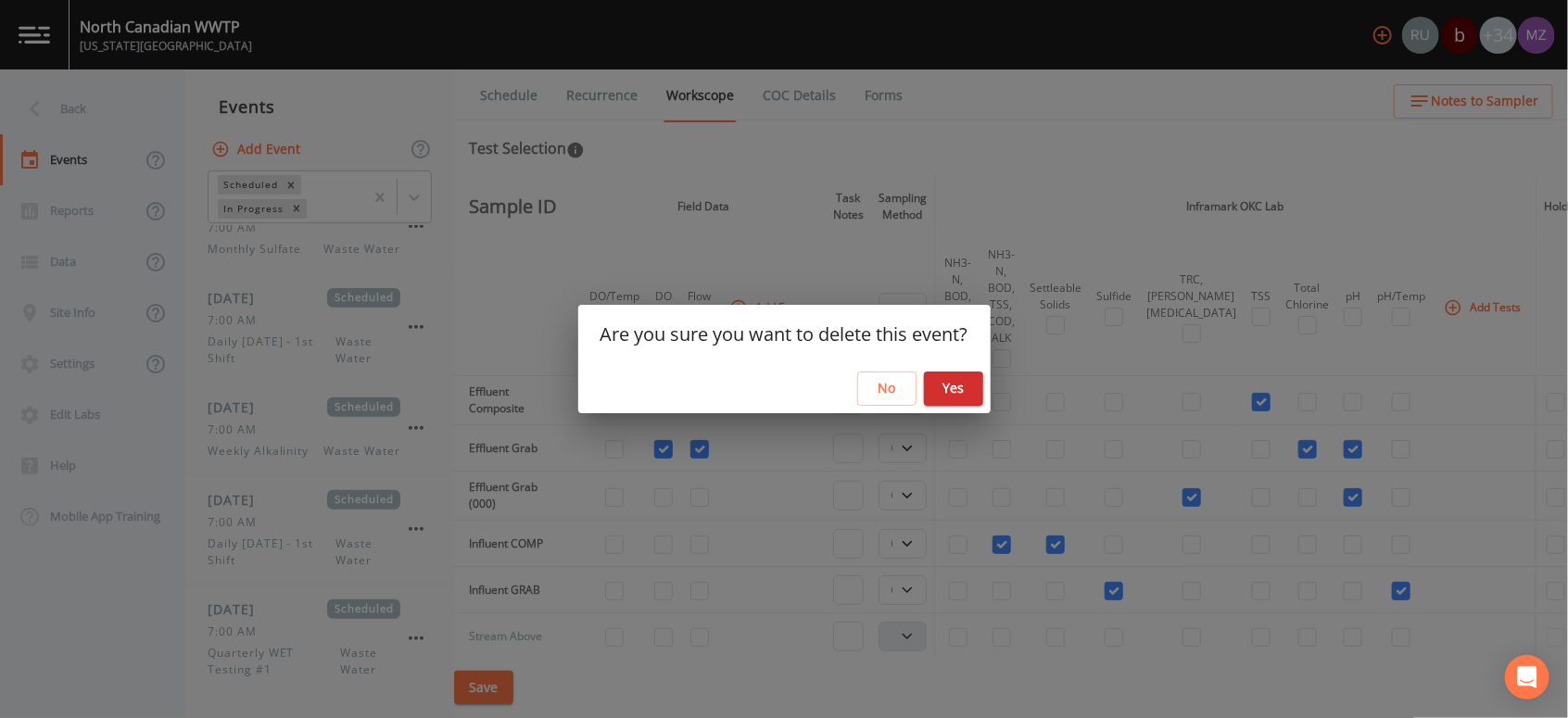 click on "Yes" at bounding box center [954, 388] 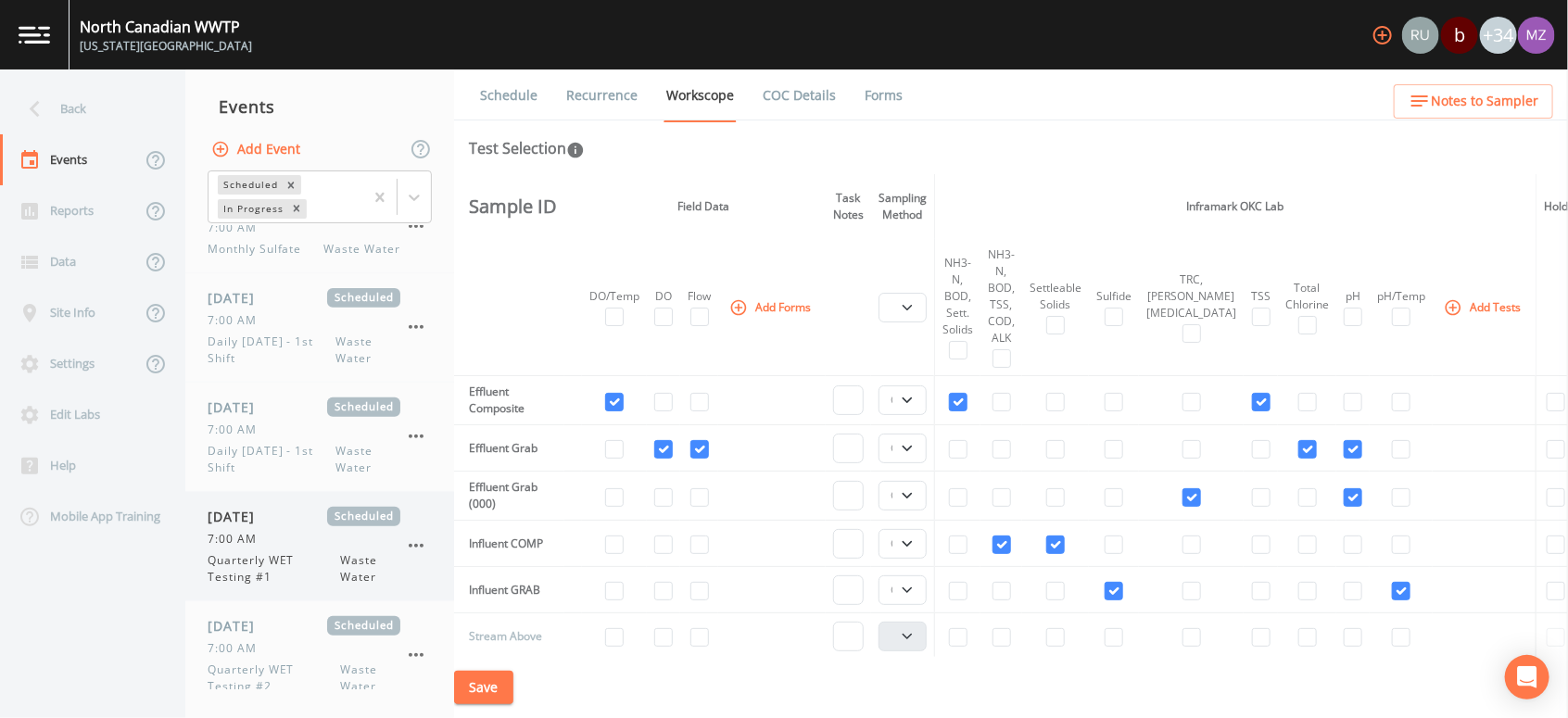 click on "7:00 AM" at bounding box center [304, 539] 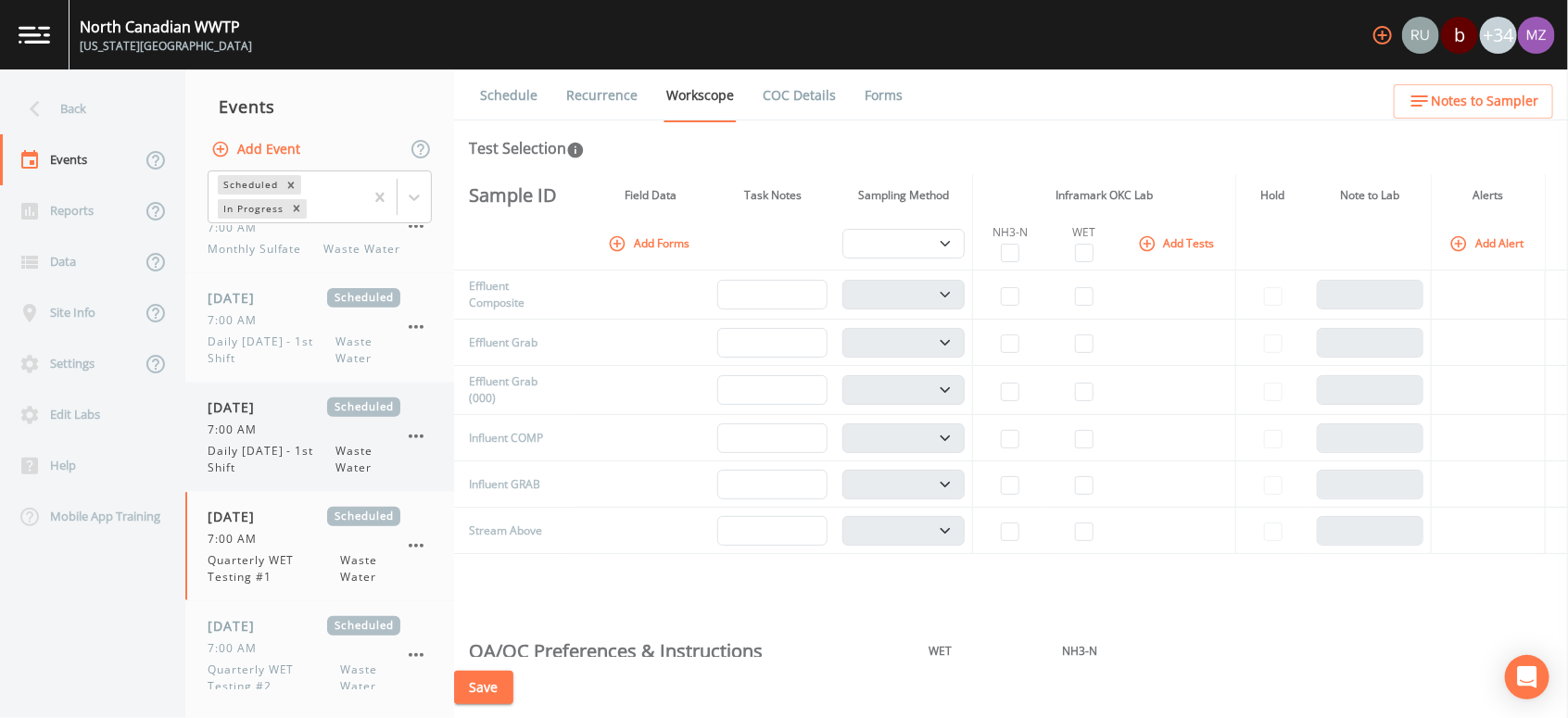 click on "Daily Wednesday - 1st Shift" at bounding box center [272, 460] 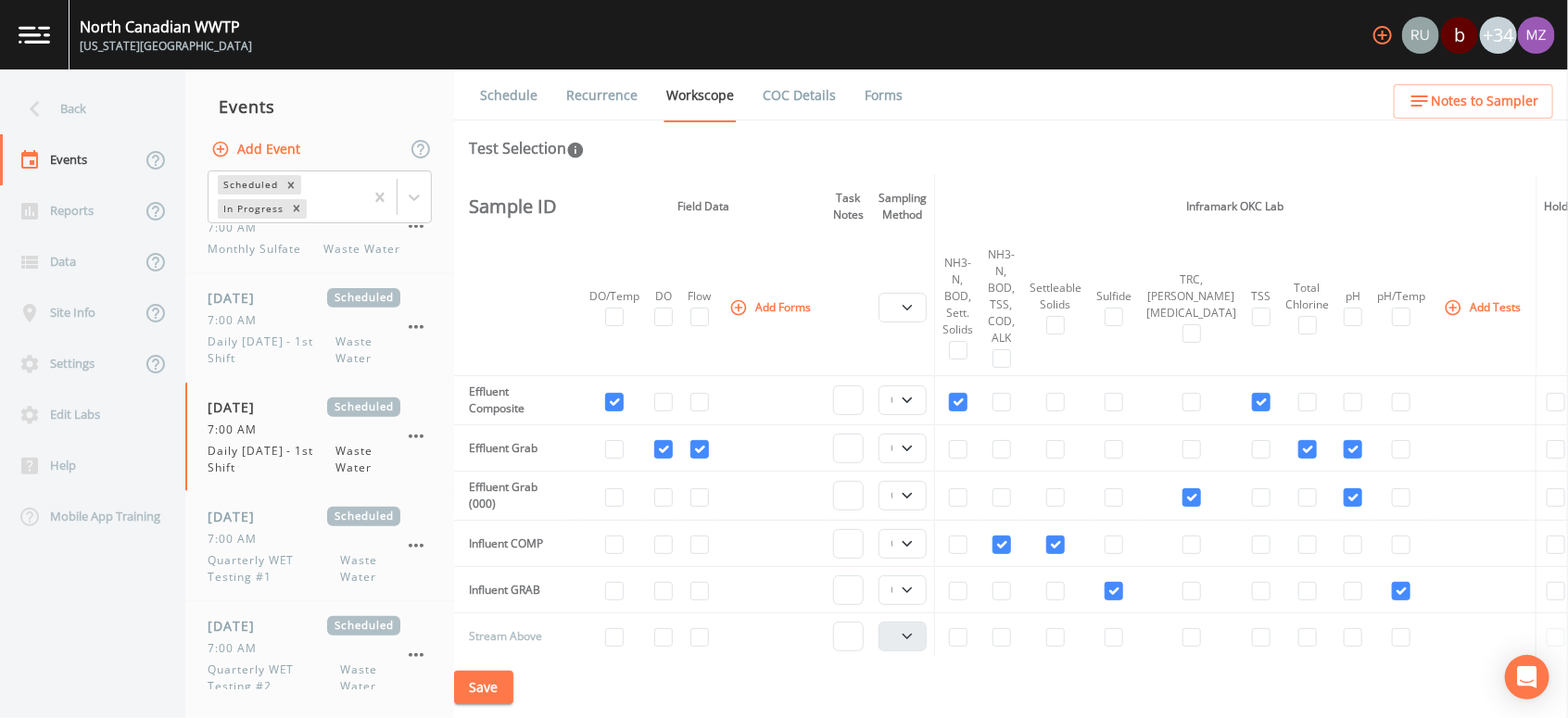 click on "Add Tests" at bounding box center (1484, 307) 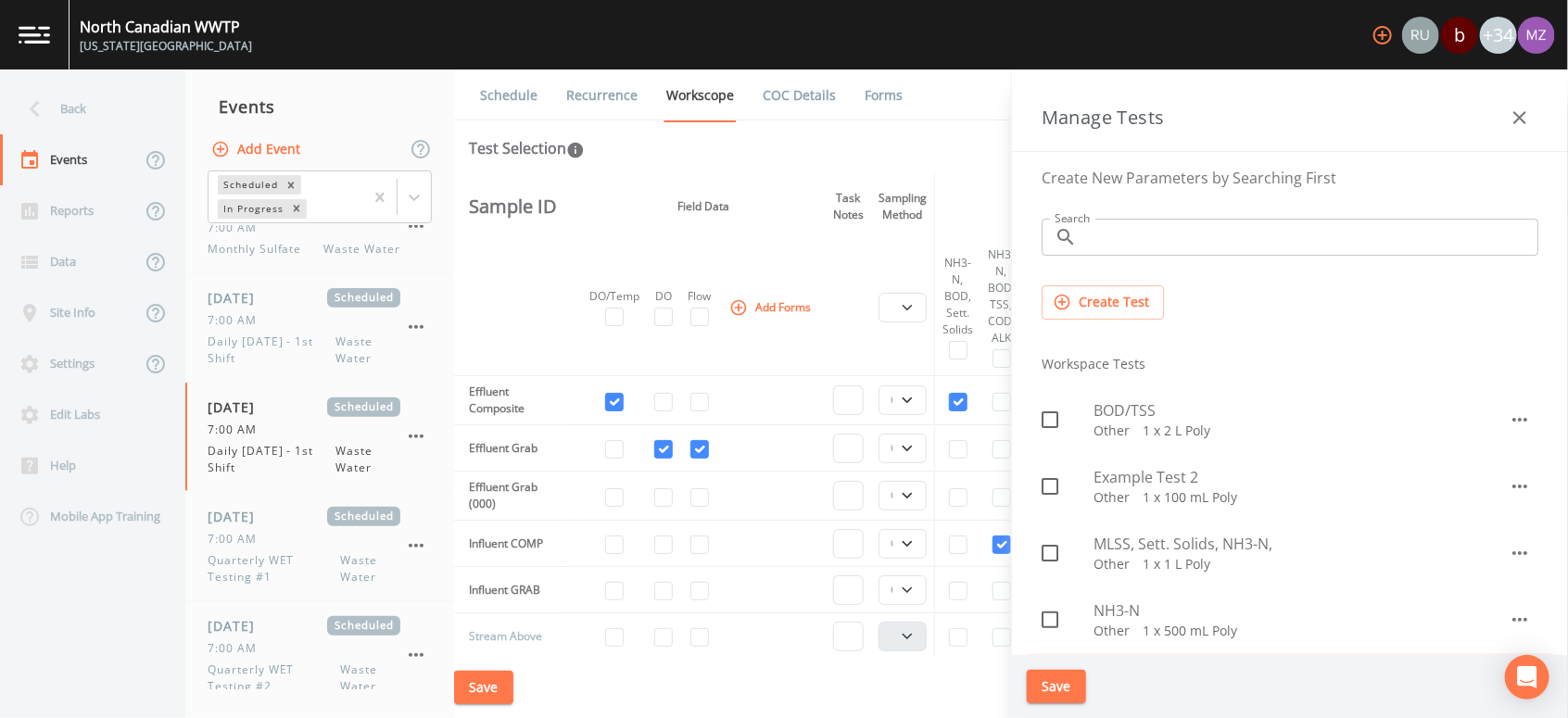 click on "Search" at bounding box center [1311, 237] 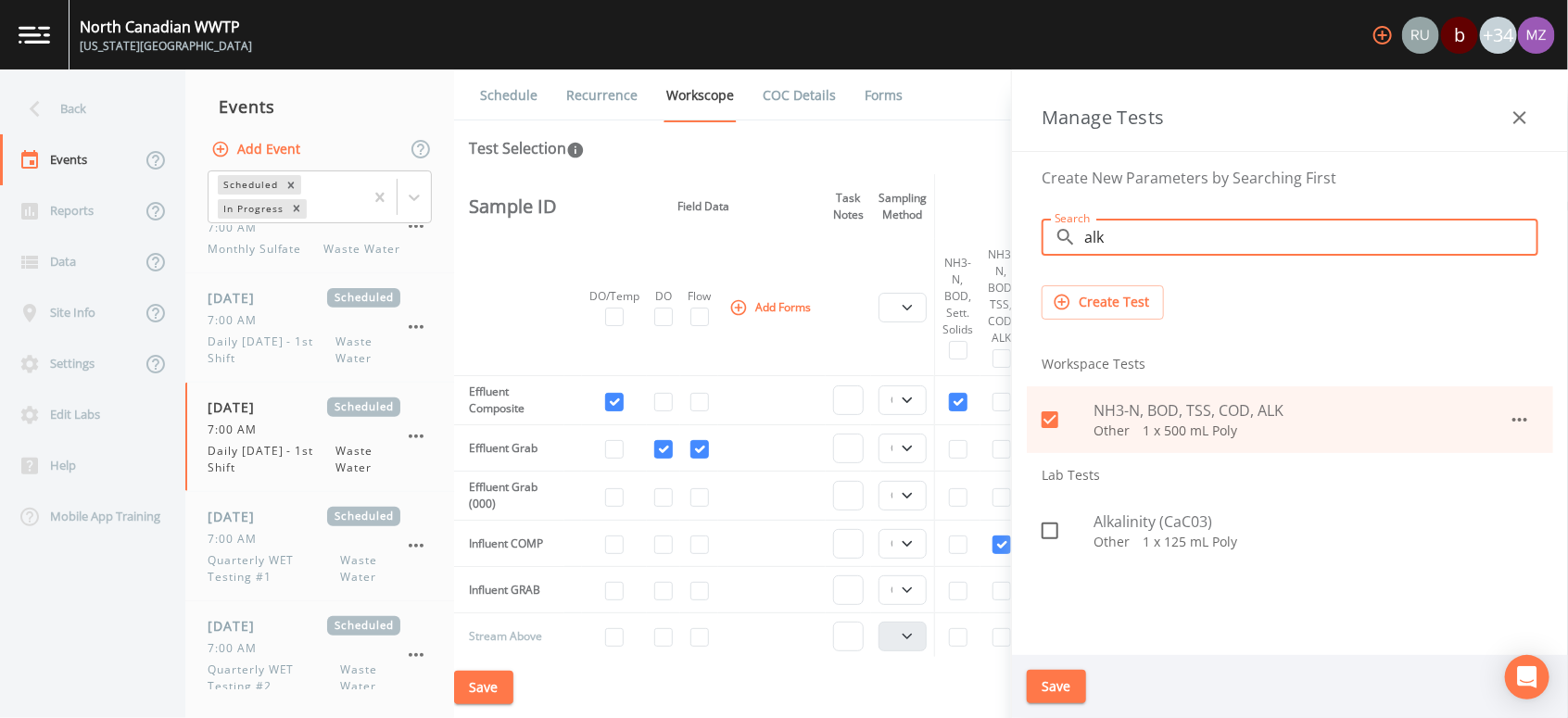 type on "alk" 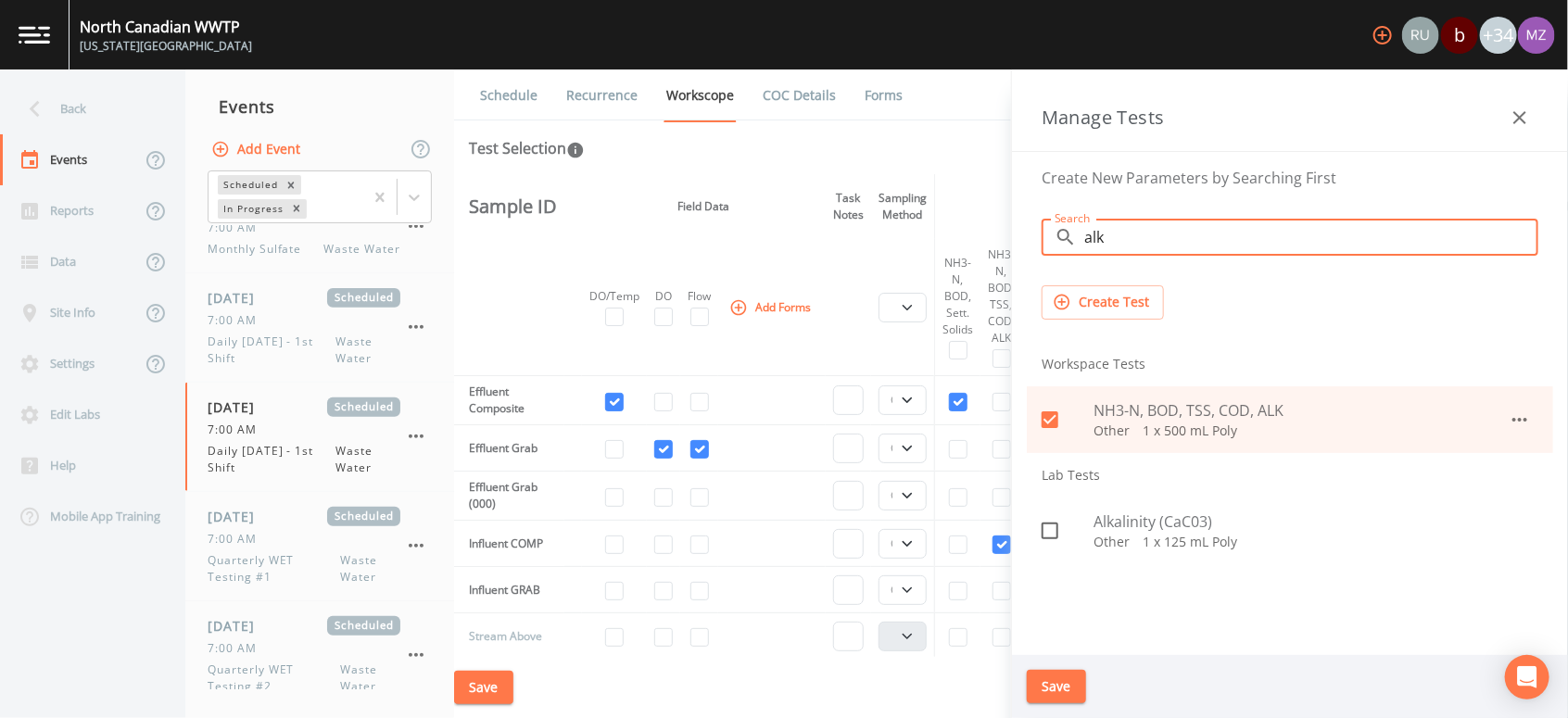 click 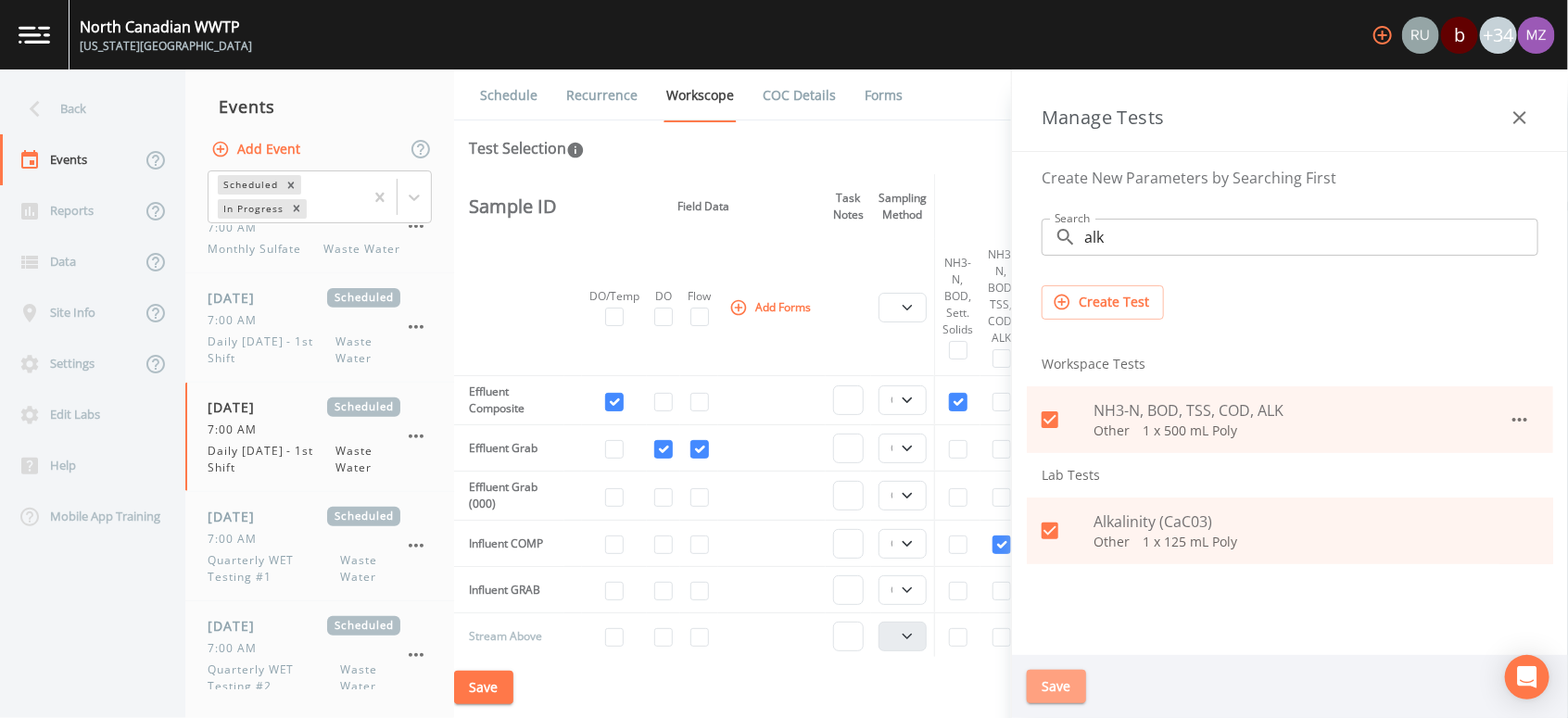 click on "Save" at bounding box center [1056, 687] 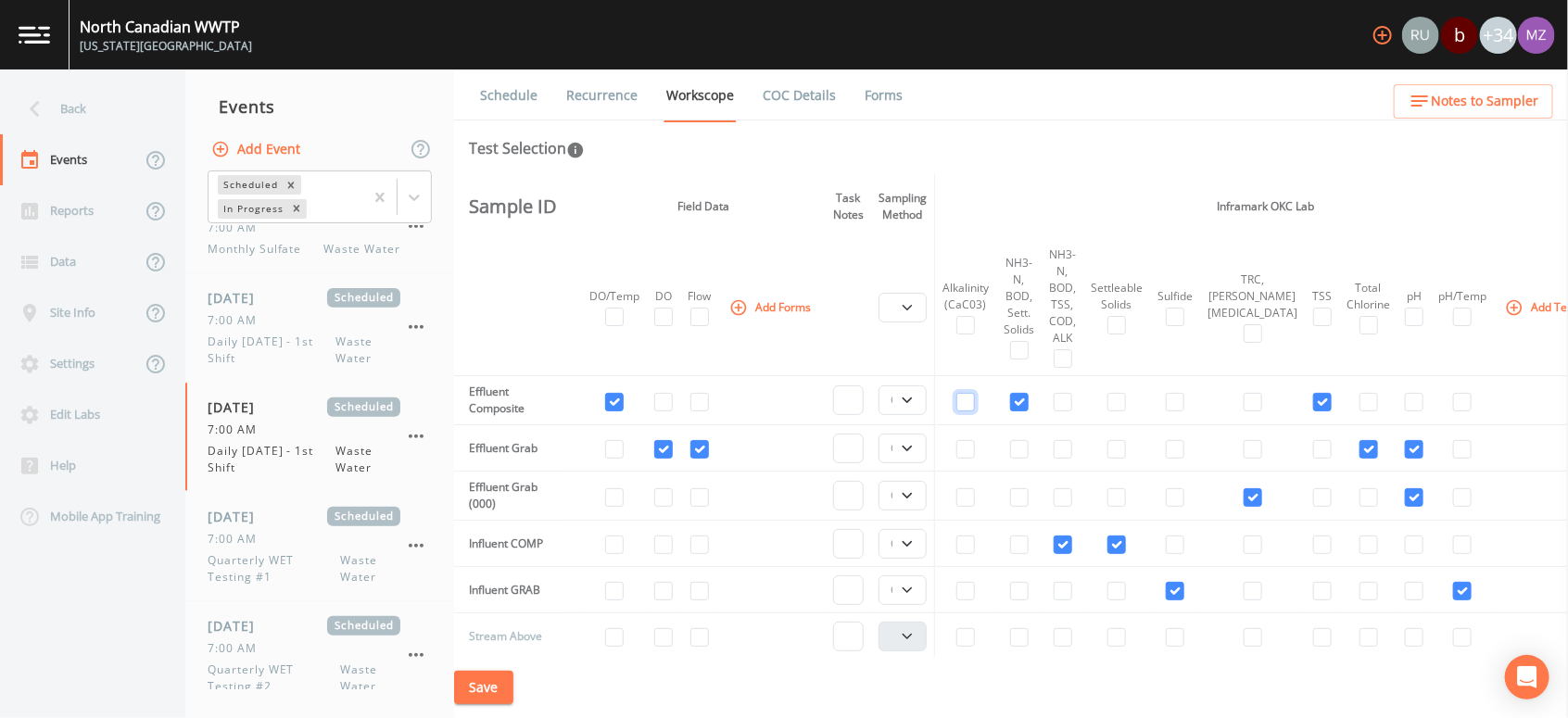 click at bounding box center (966, 402) 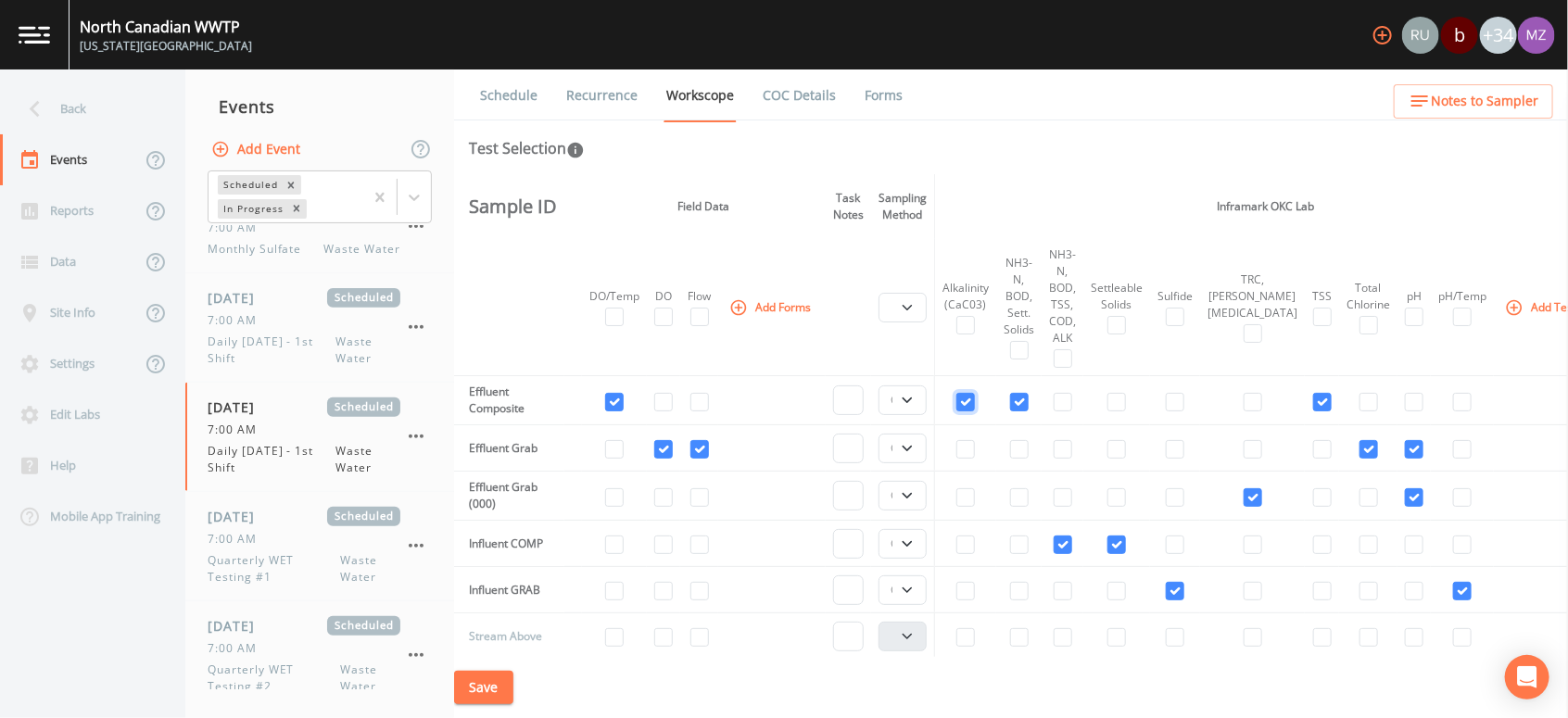 checkbox on "true" 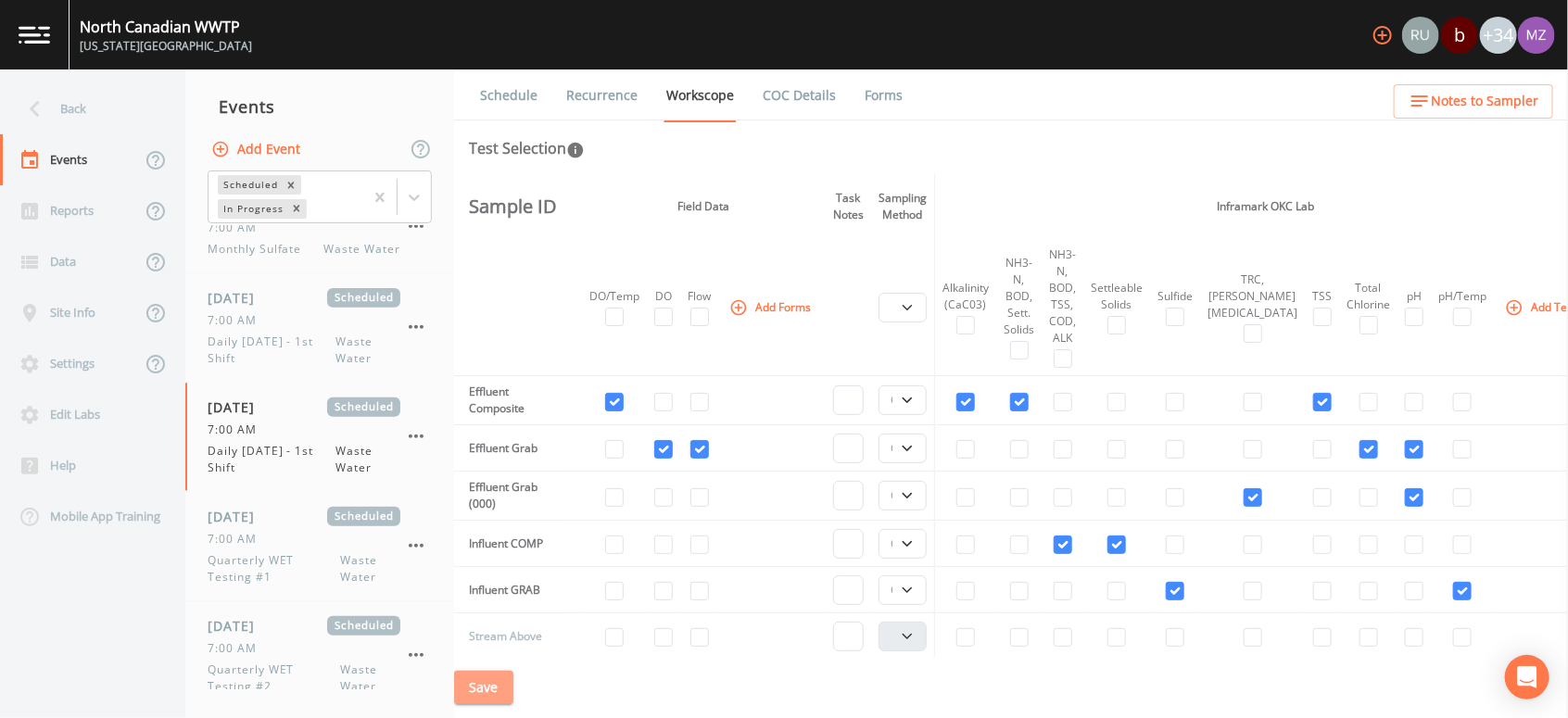 click on "Save" at bounding box center (484, 687) 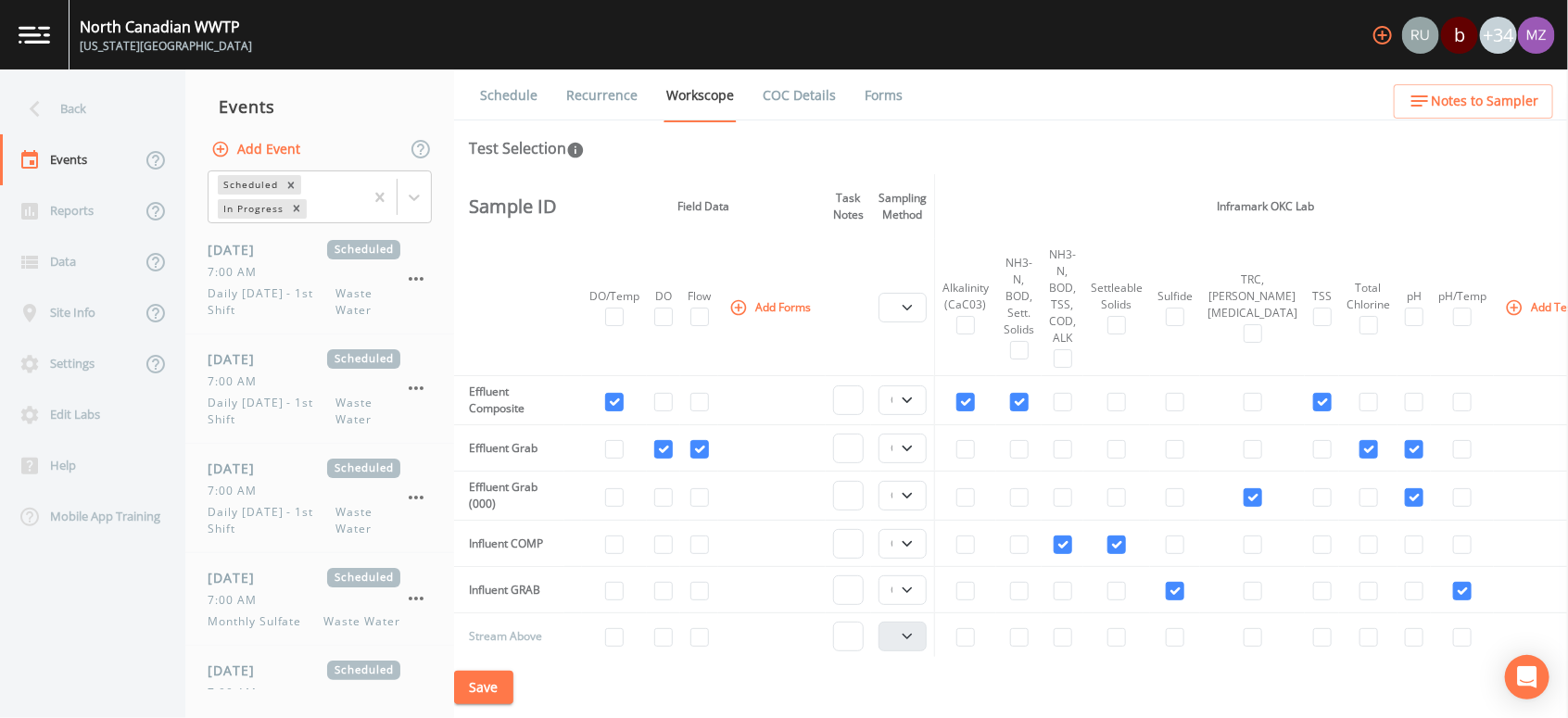 scroll, scrollTop: 0, scrollLeft: 0, axis: both 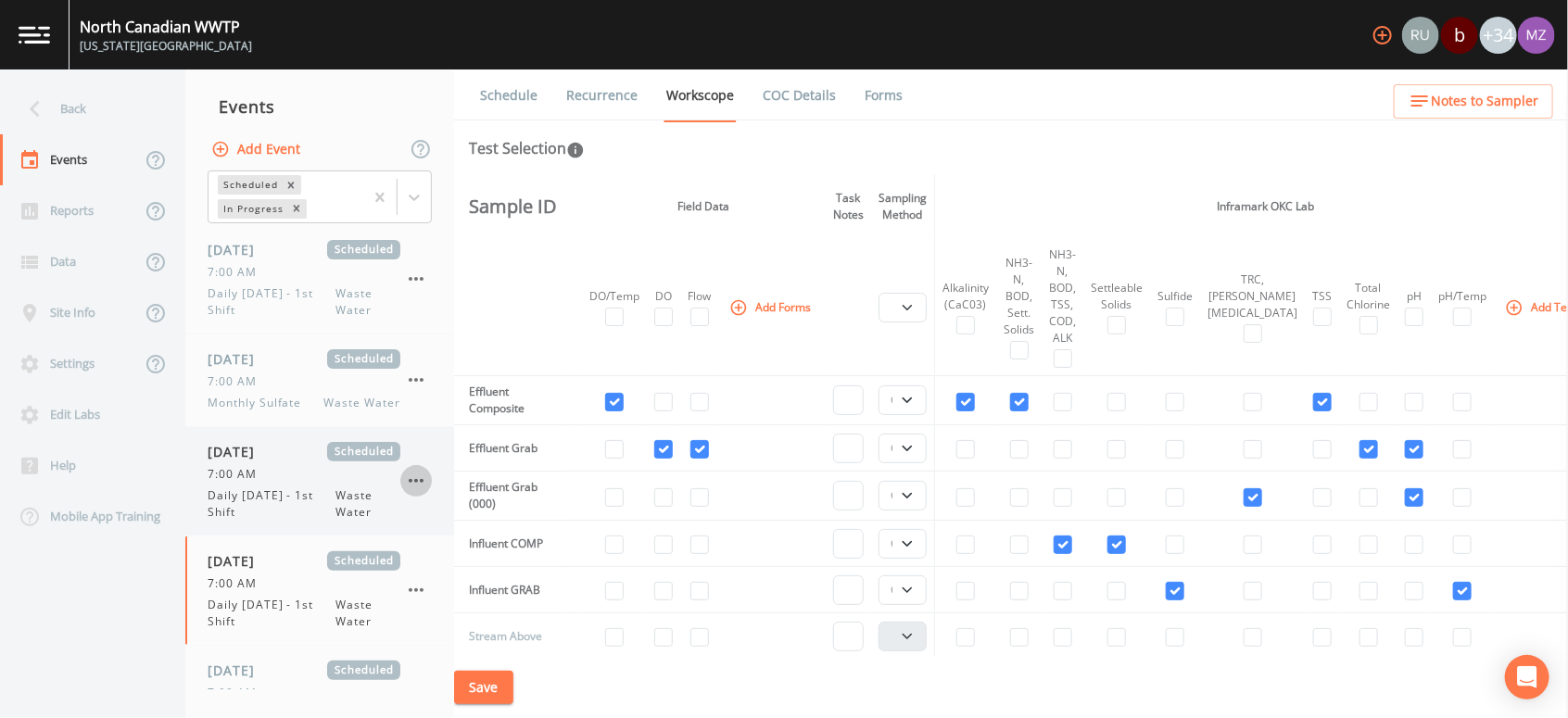 click 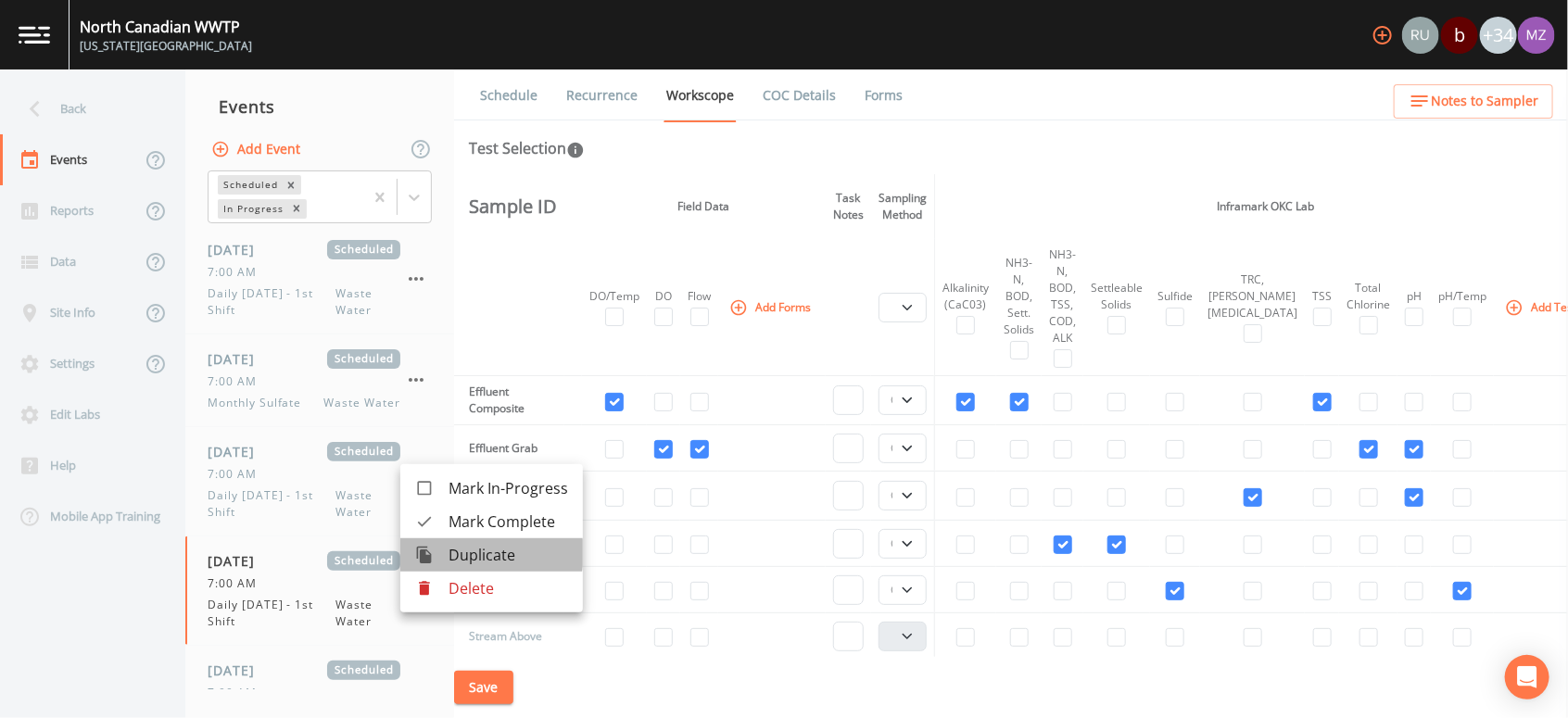 click on "Duplicate" at bounding box center [508, 555] 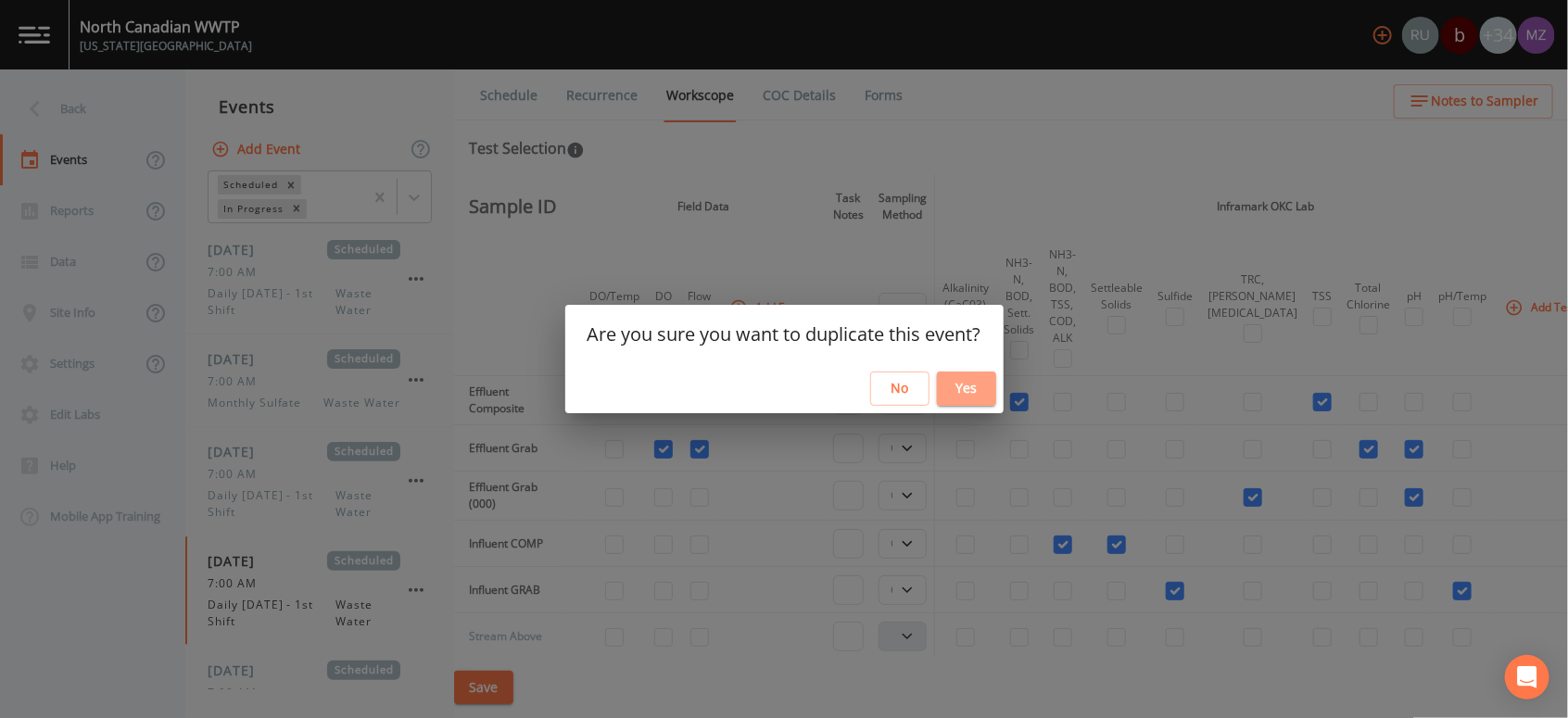 click on "Yes" at bounding box center (967, 388) 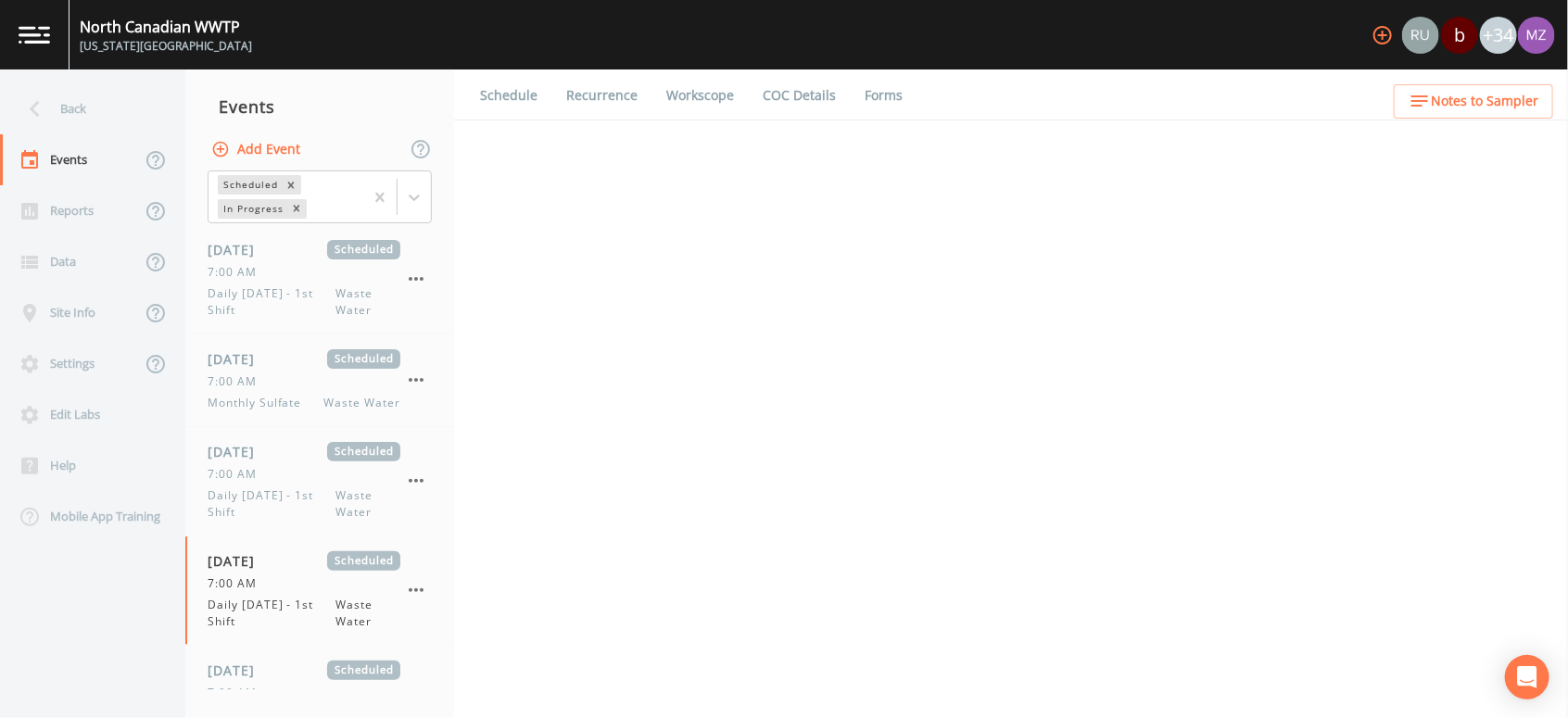 select on "b6a3c313-748b-4795-a028-792ad310bd60" 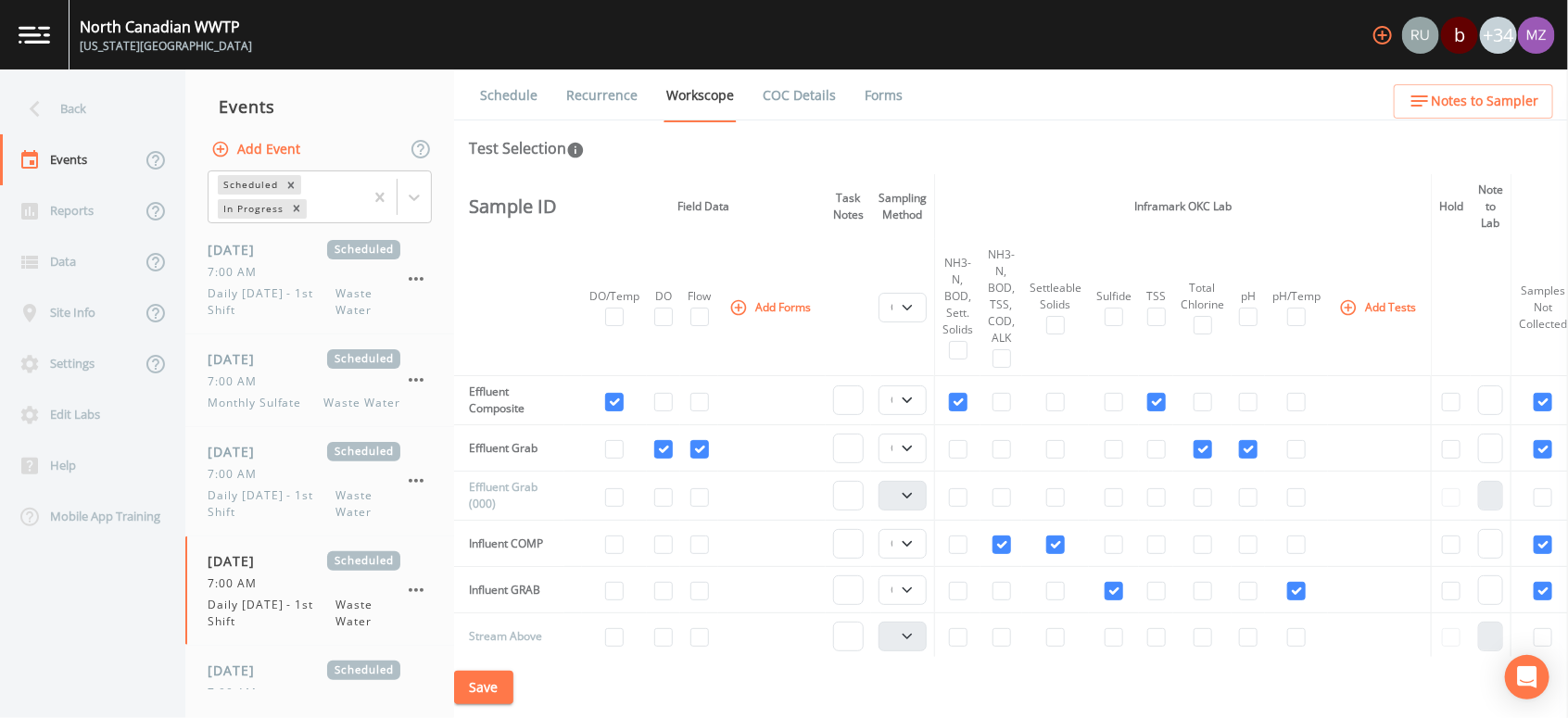 click on "Schedule" at bounding box center [509, 95] 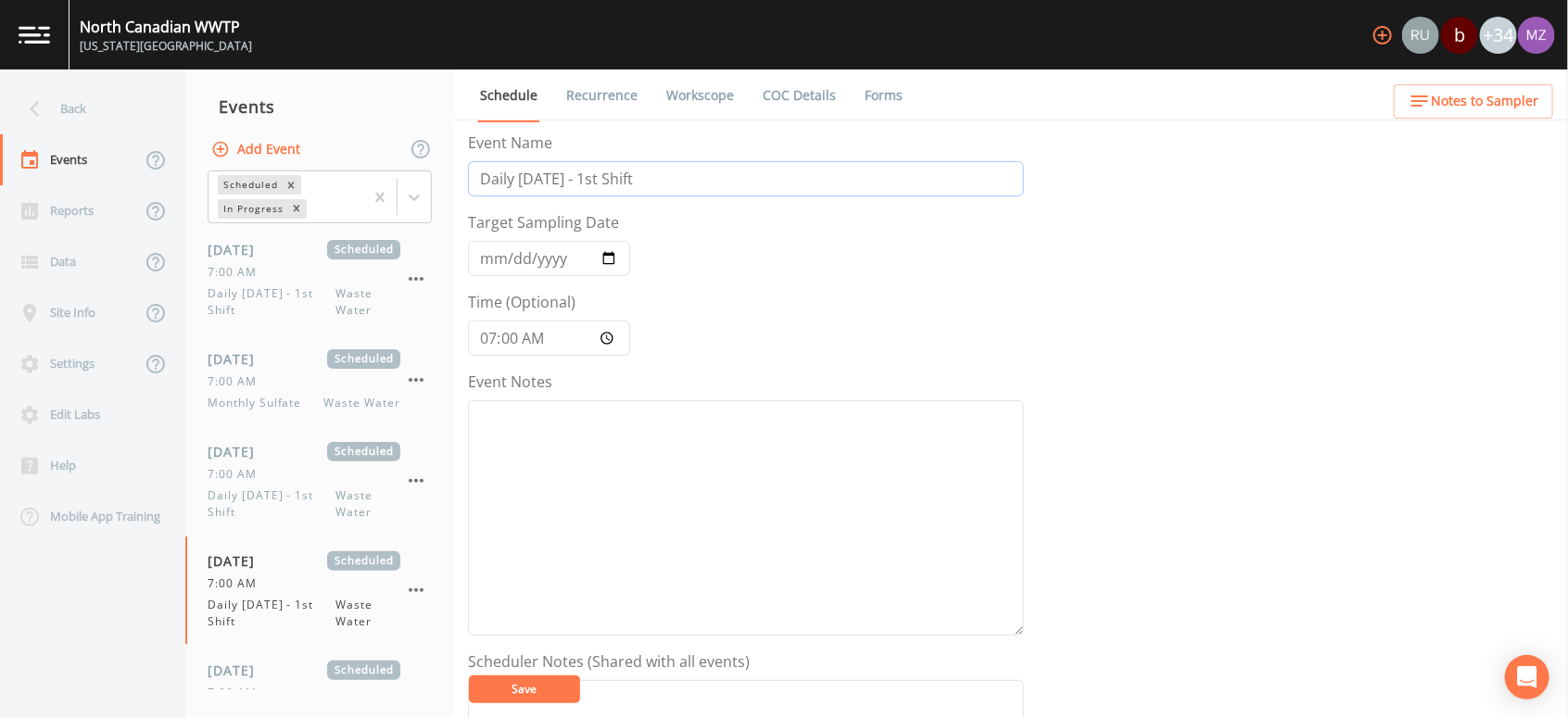 click on "Daily Tuesday - 1st Shift" at bounding box center [746, 179] 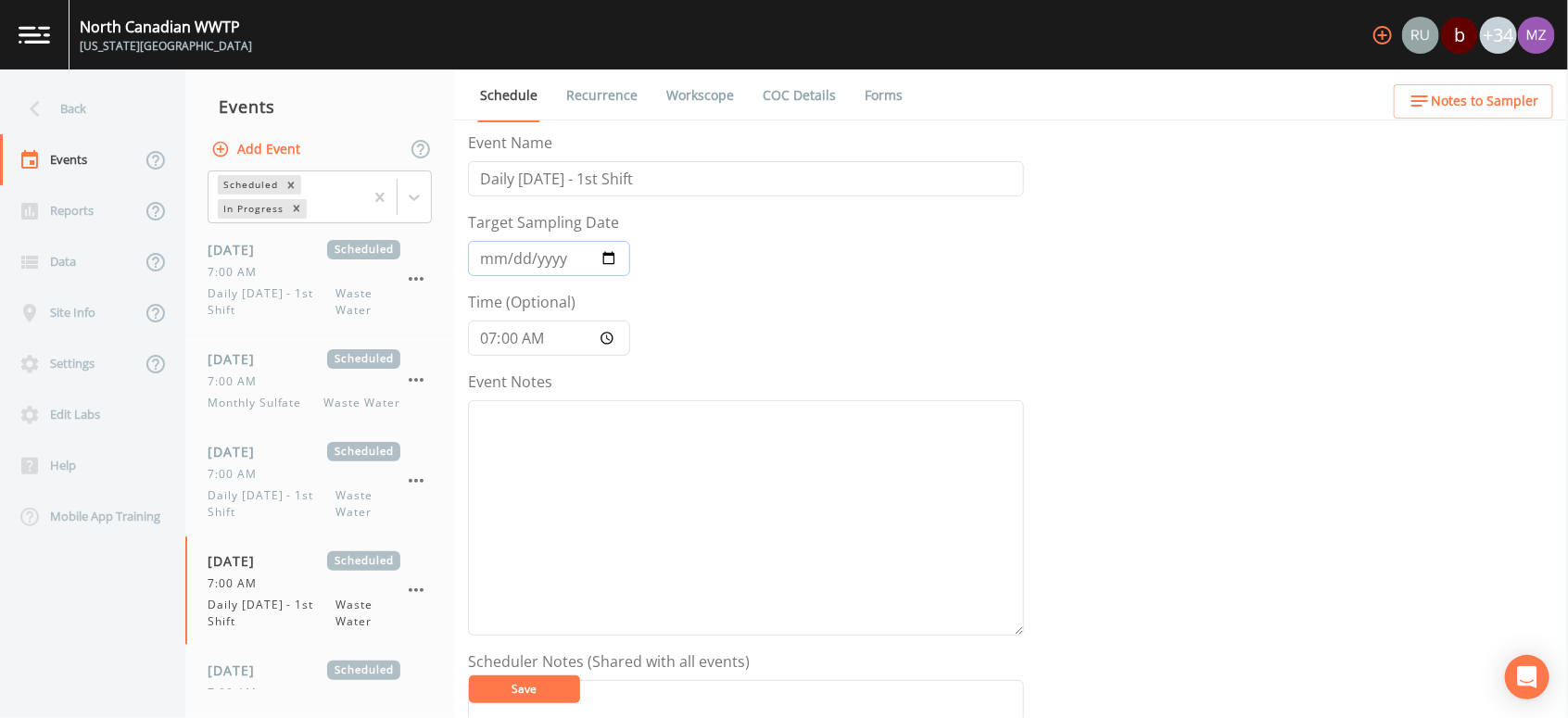 click on "2025-07-15" at bounding box center (549, 258) 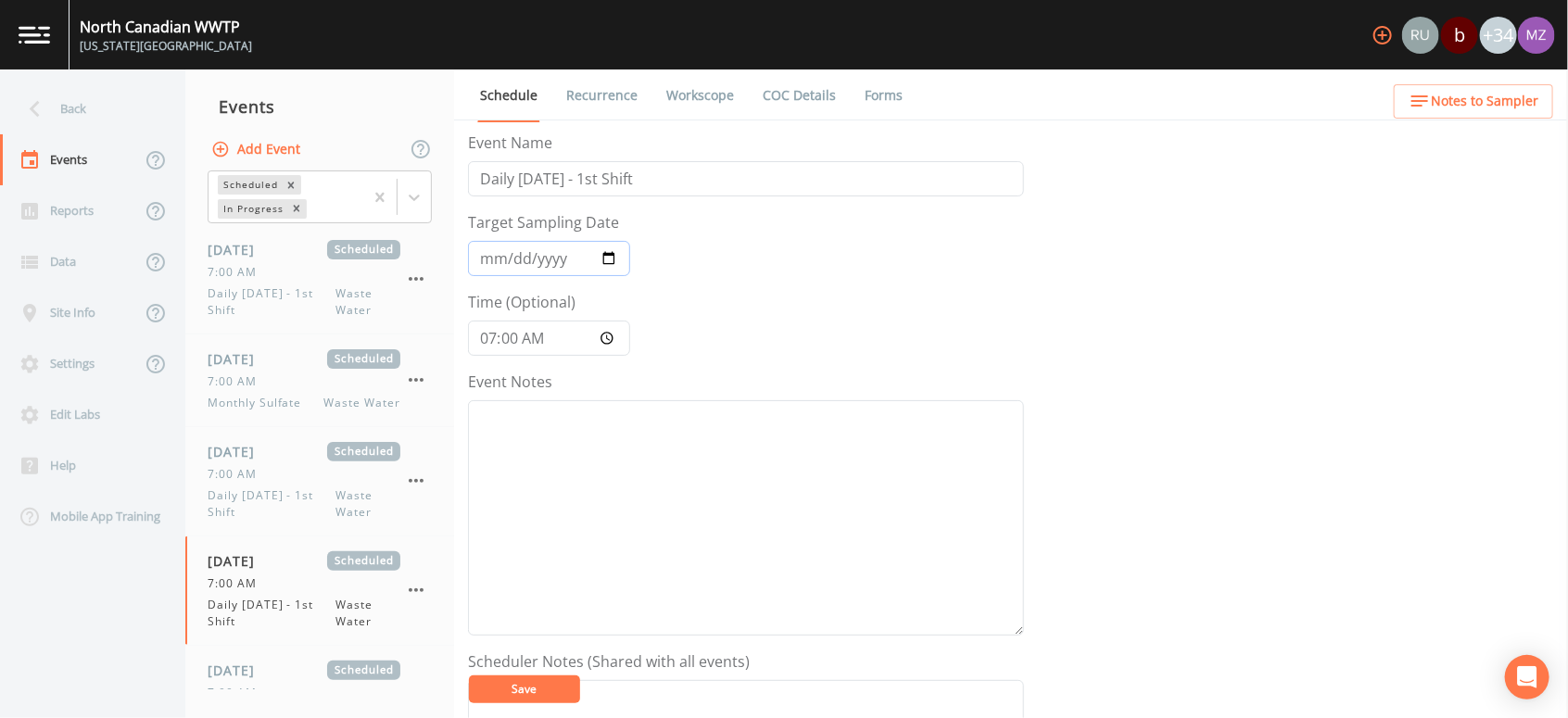 type on "2025-07-17" 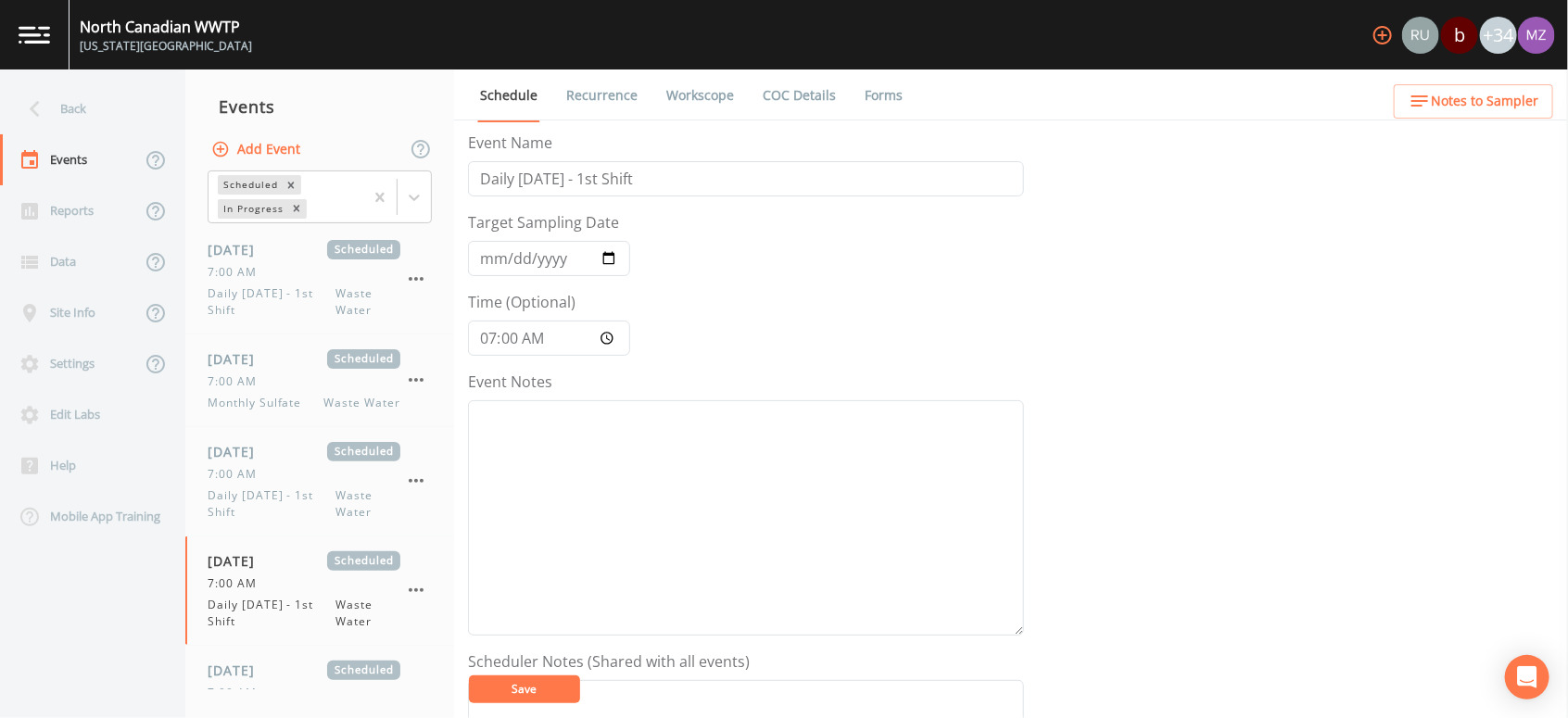 click on "Workscope" at bounding box center (700, 95) 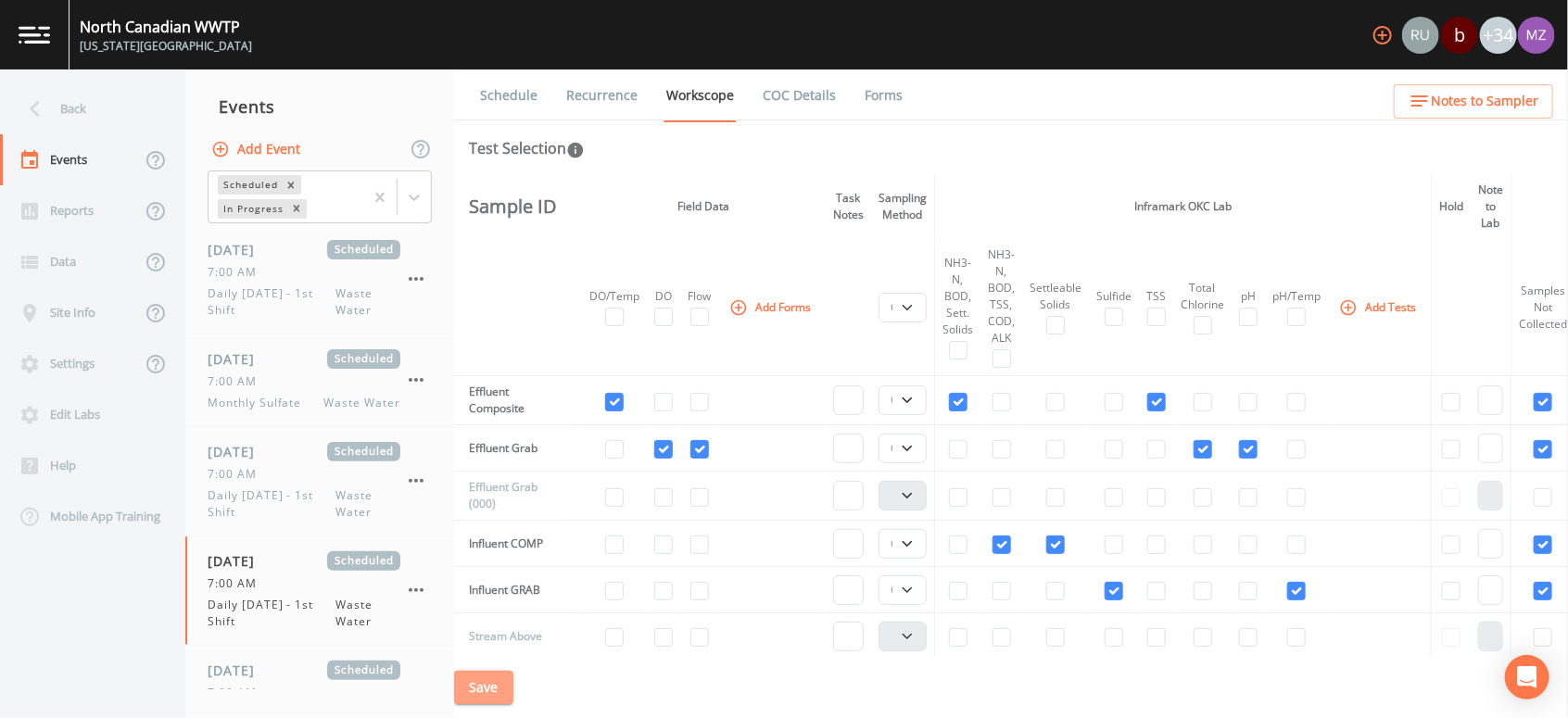 click on "Save" at bounding box center [484, 687] 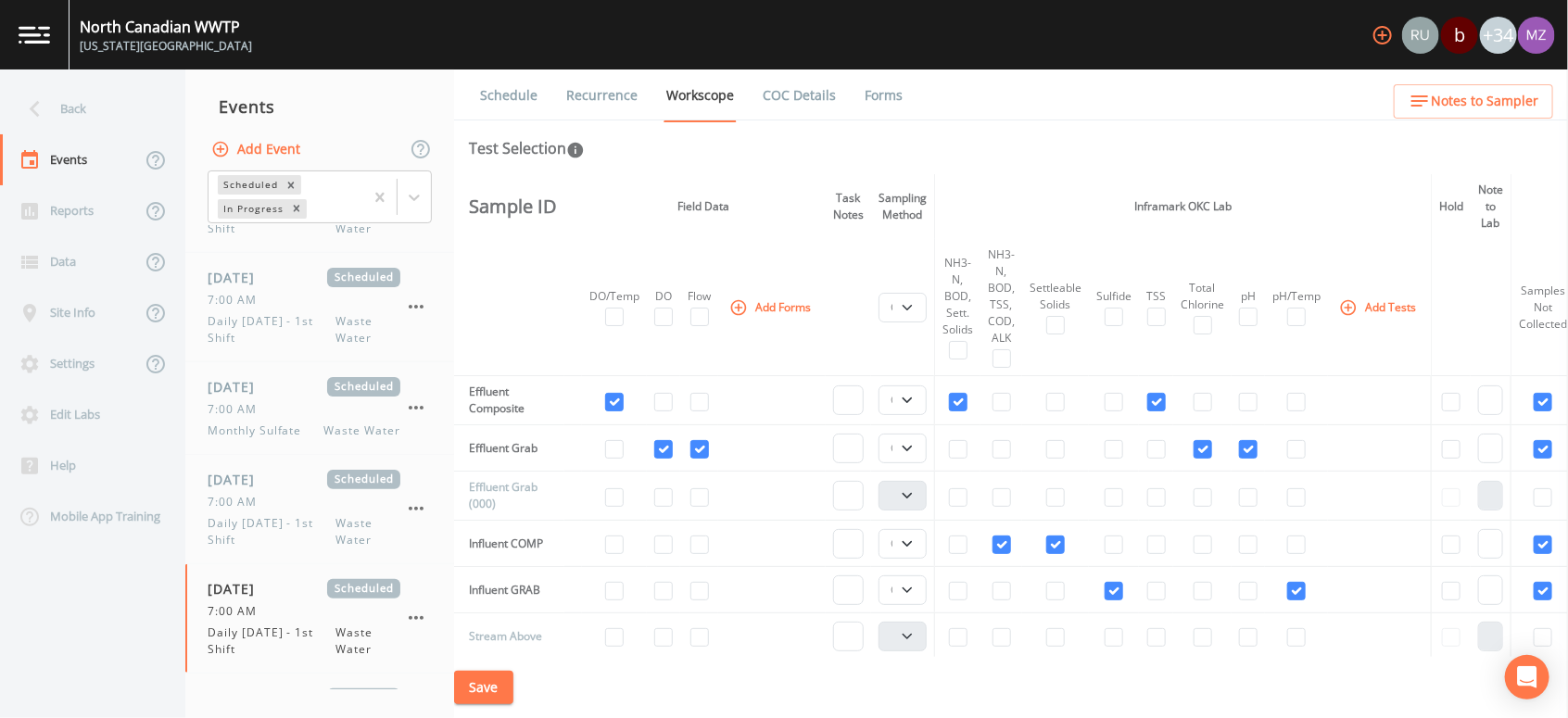 scroll, scrollTop: 185, scrollLeft: 0, axis: vertical 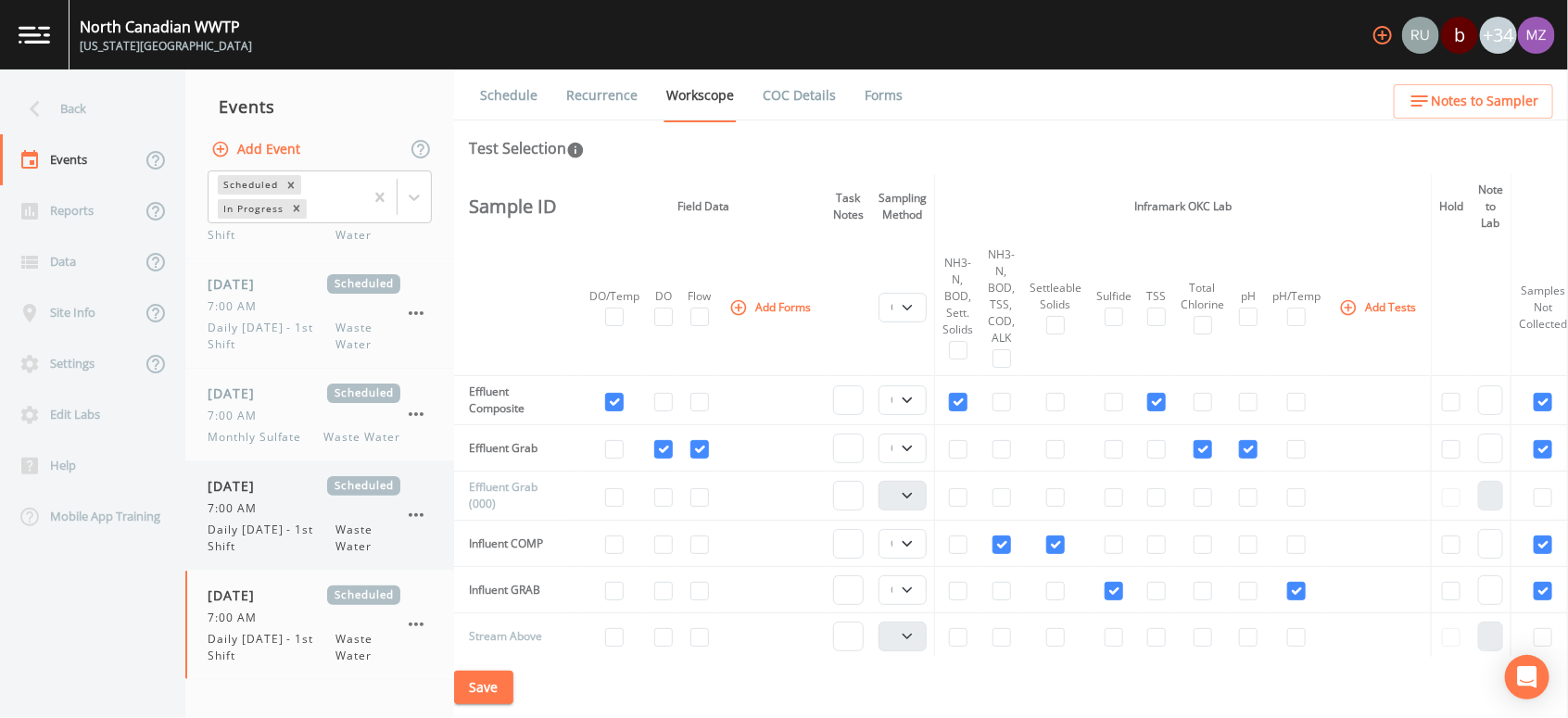 click on "Daily Tuesday - 1st Shift" at bounding box center [272, 538] 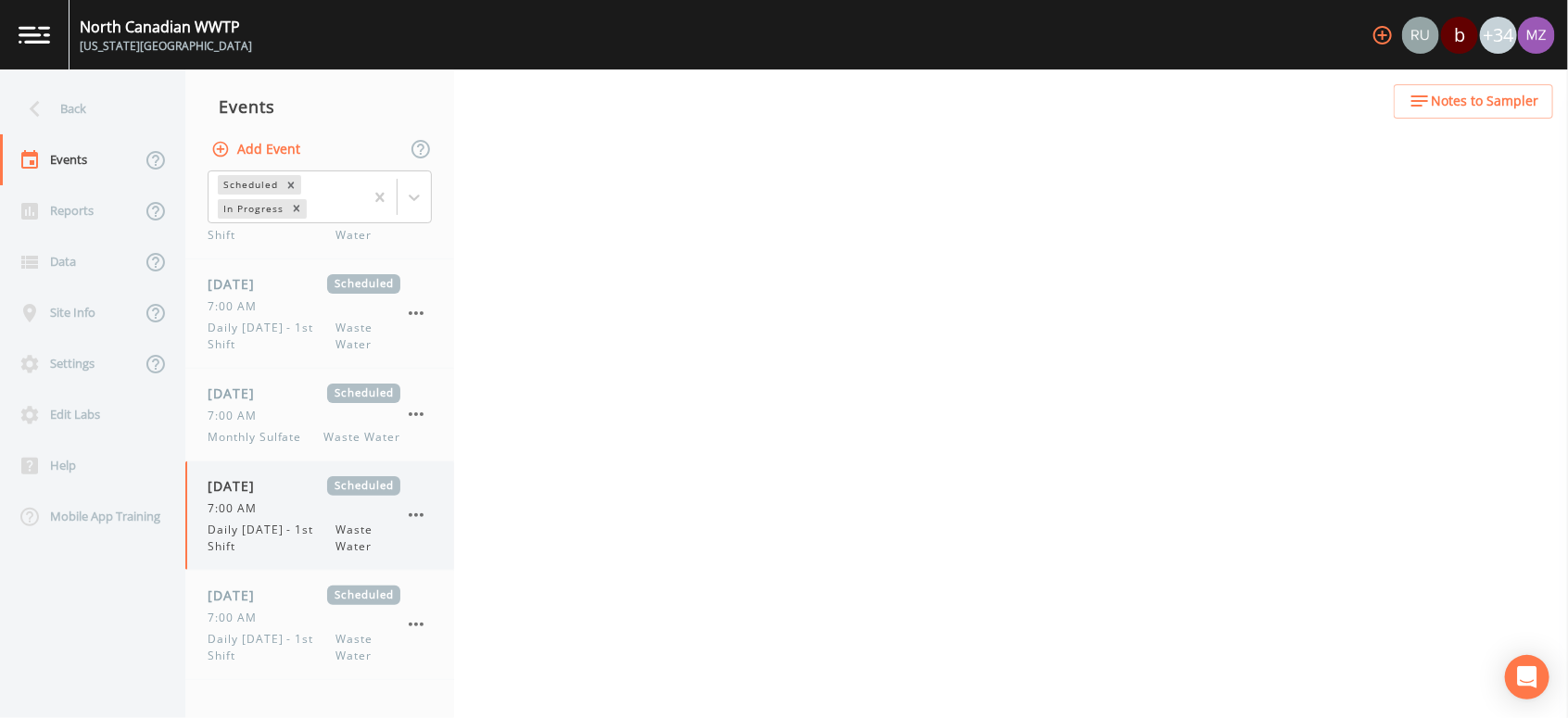 select on "b6a3c313-748b-4795-a028-792ad310bd60" 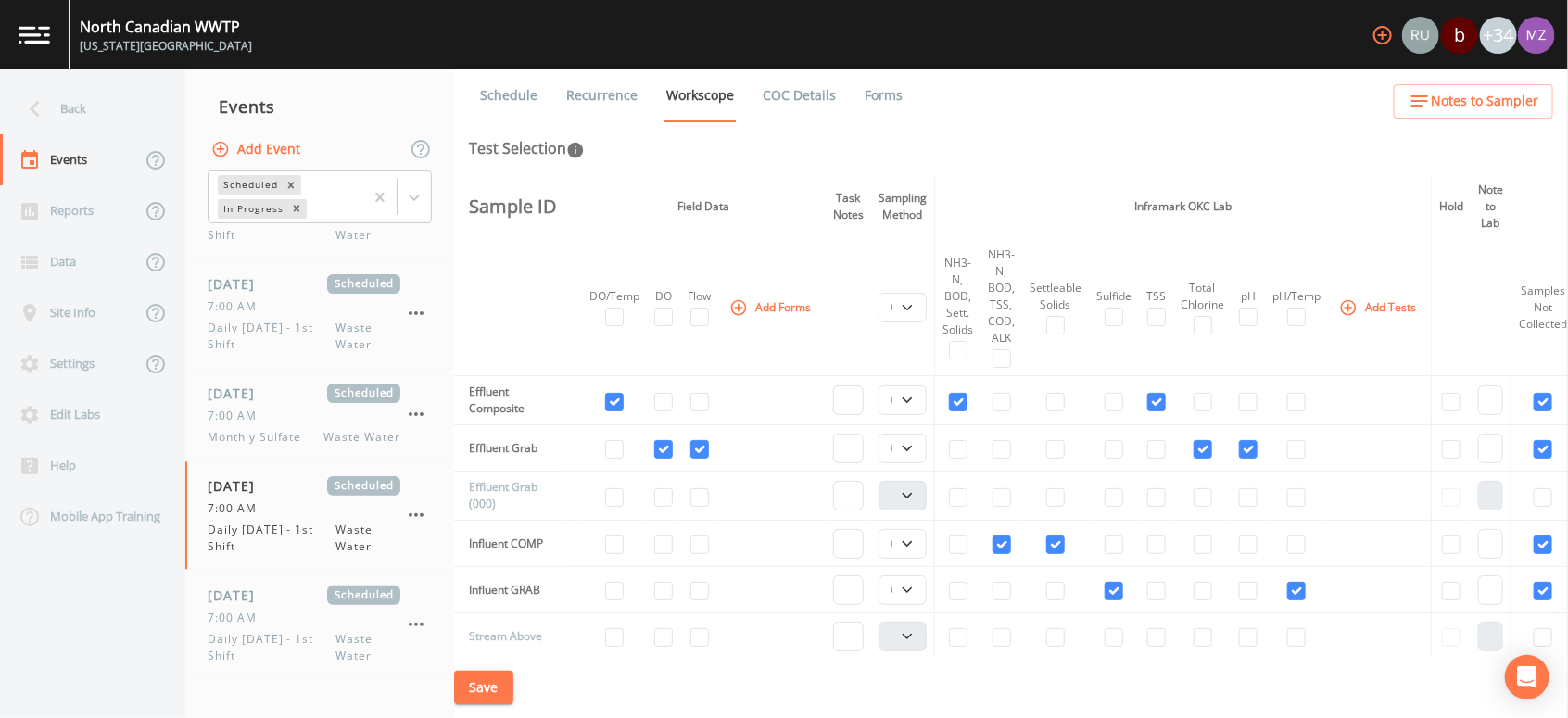 click on "Schedule" at bounding box center (509, 95) 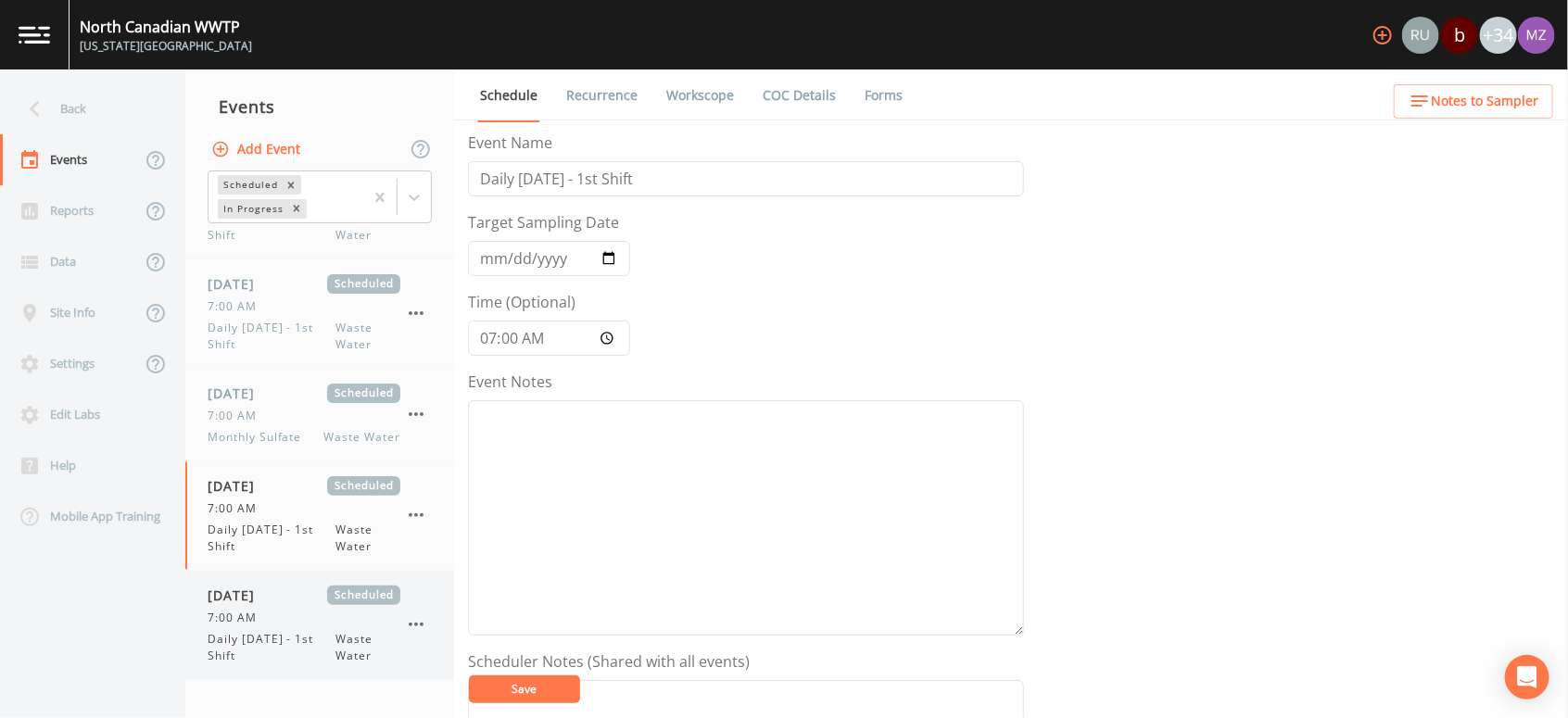click on "07/15/2025 Scheduled 7:00 AM Daily Tuesday - 1st Shift Waste Water" at bounding box center [304, 624] 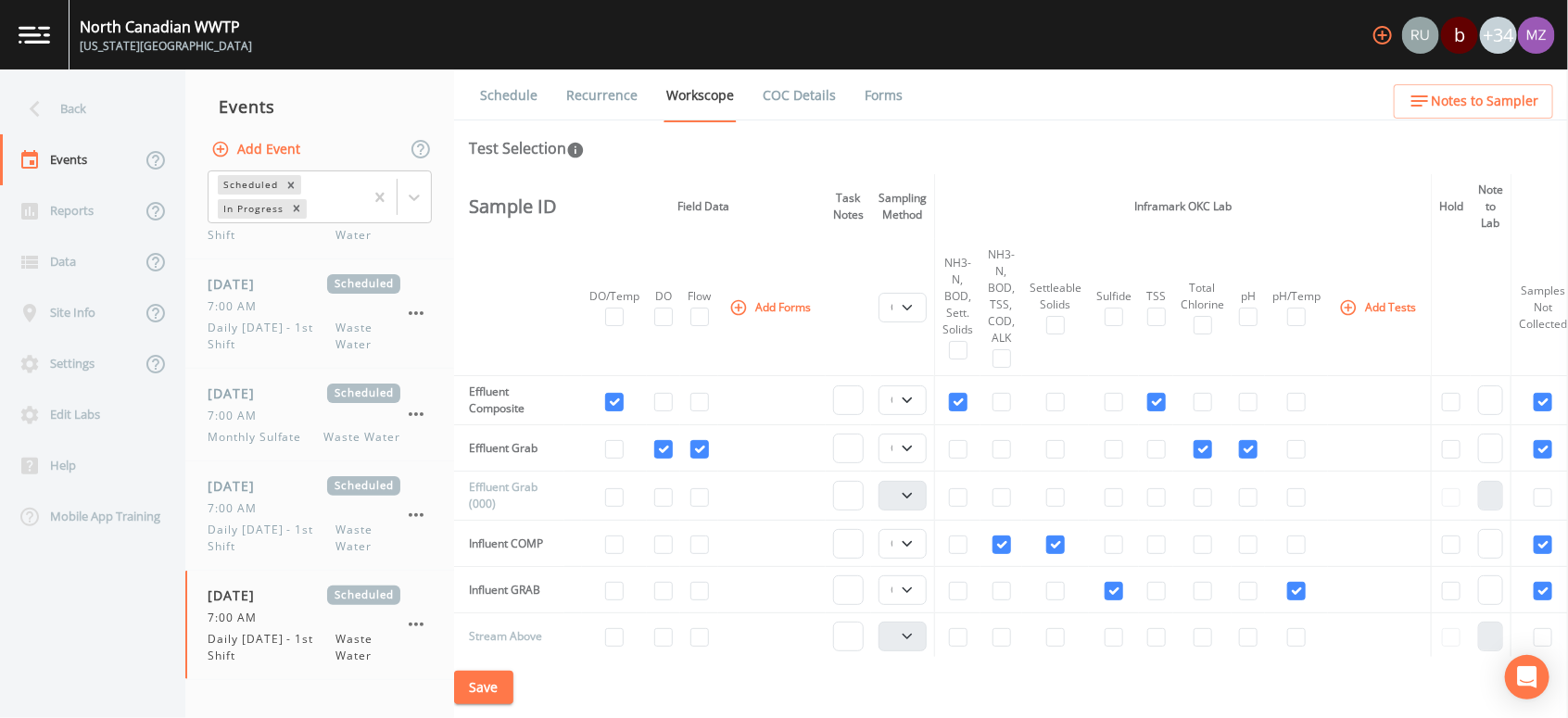 click on "Schedule" at bounding box center [509, 95] 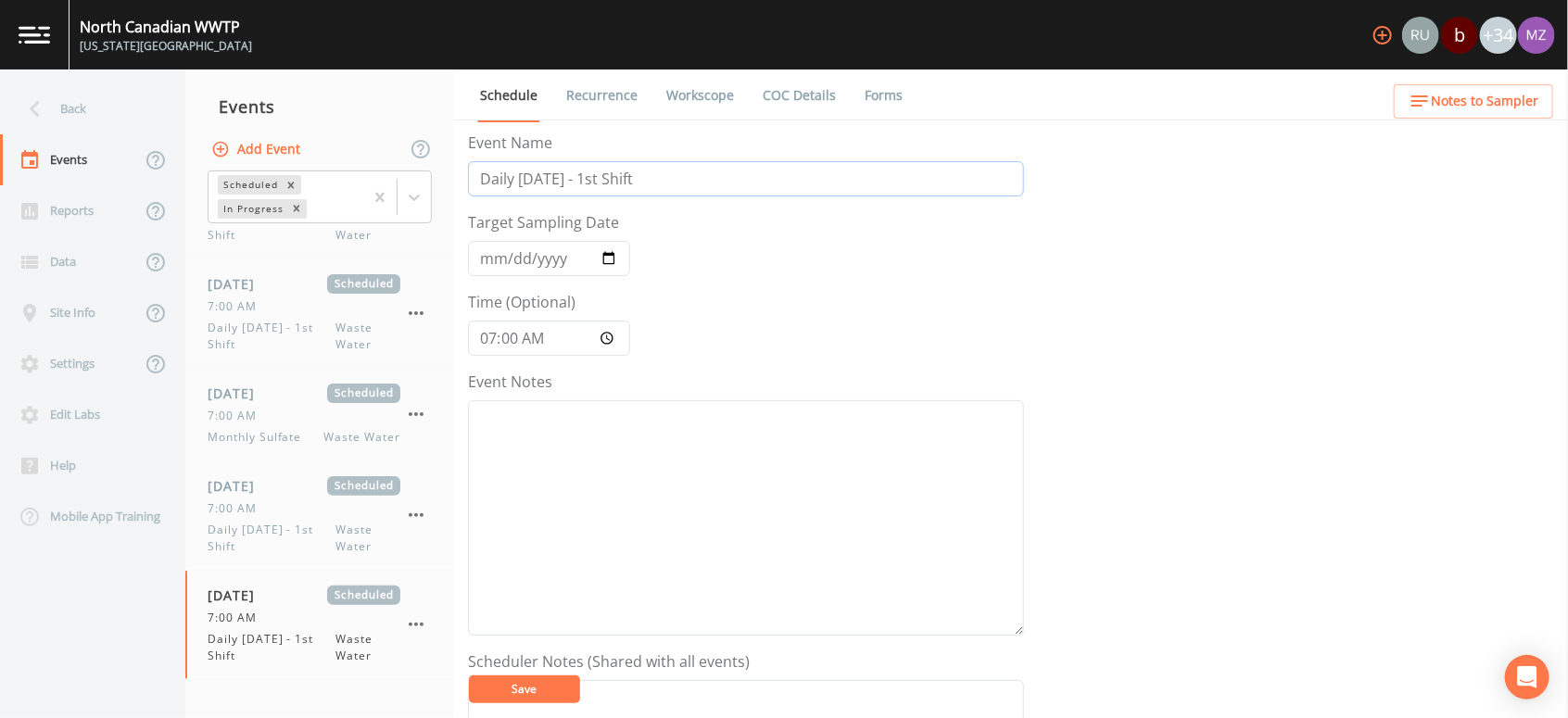 drag, startPoint x: 550, startPoint y: 179, endPoint x: 535, endPoint y: 180, distance: 15.0333 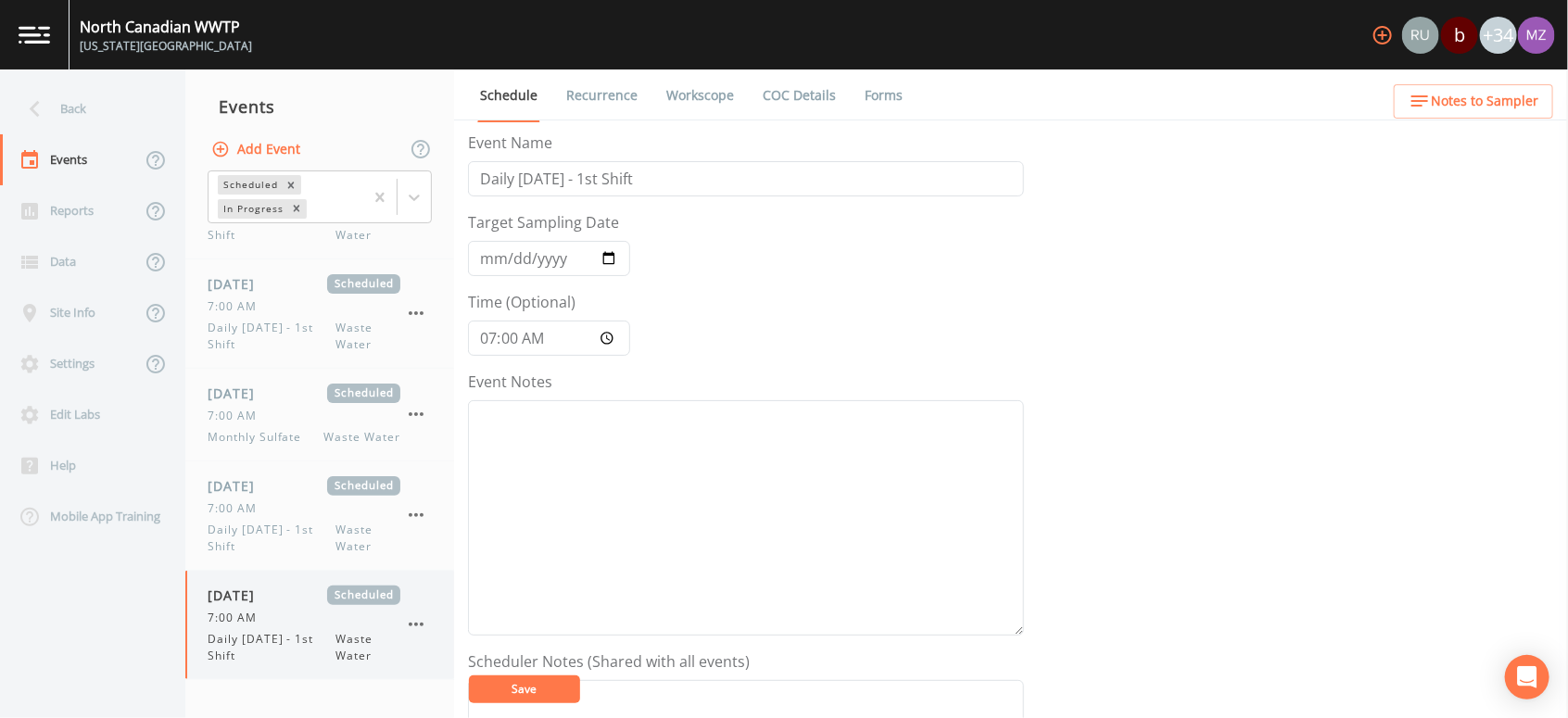 click on "Daily Tuesday - 1st Shift" at bounding box center [272, 648] 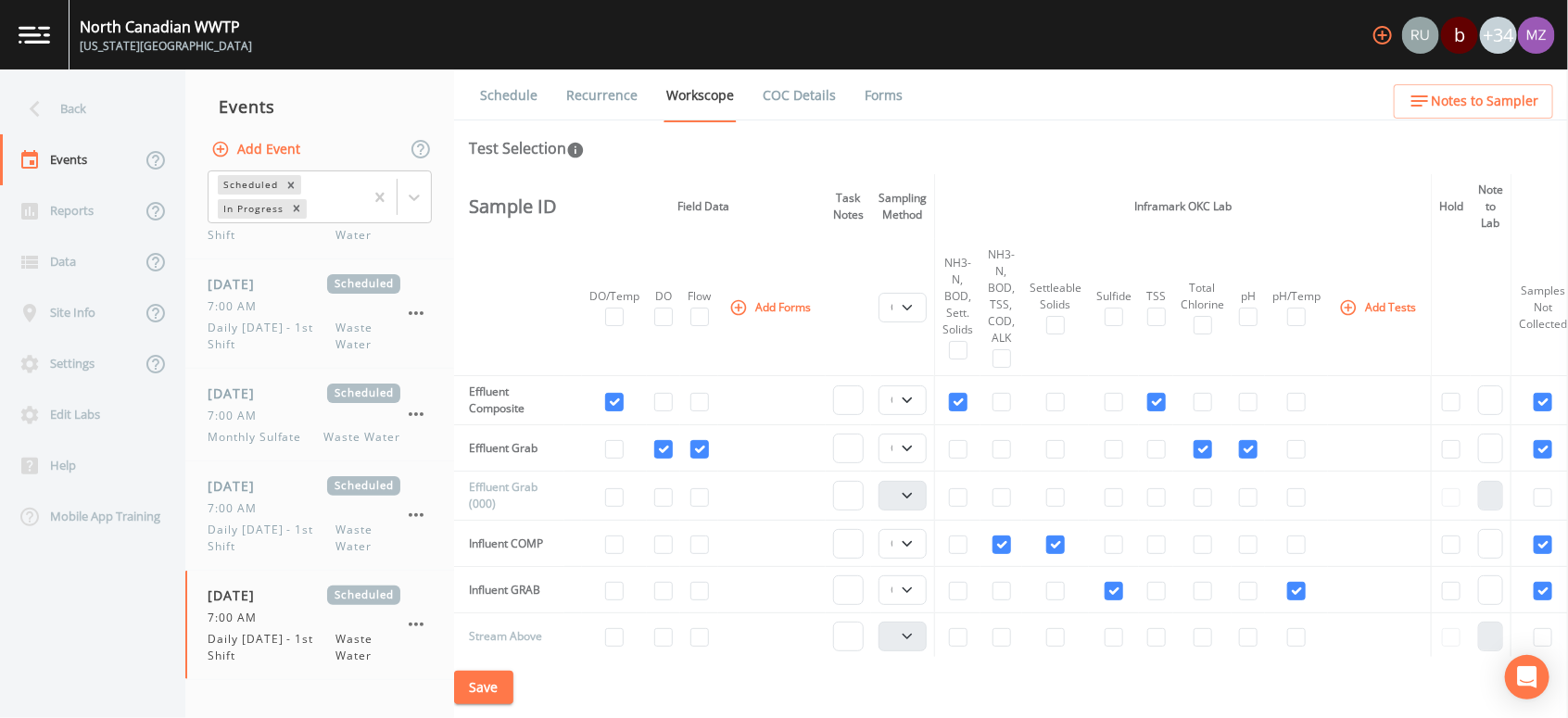 click on "Schedule" at bounding box center (509, 95) 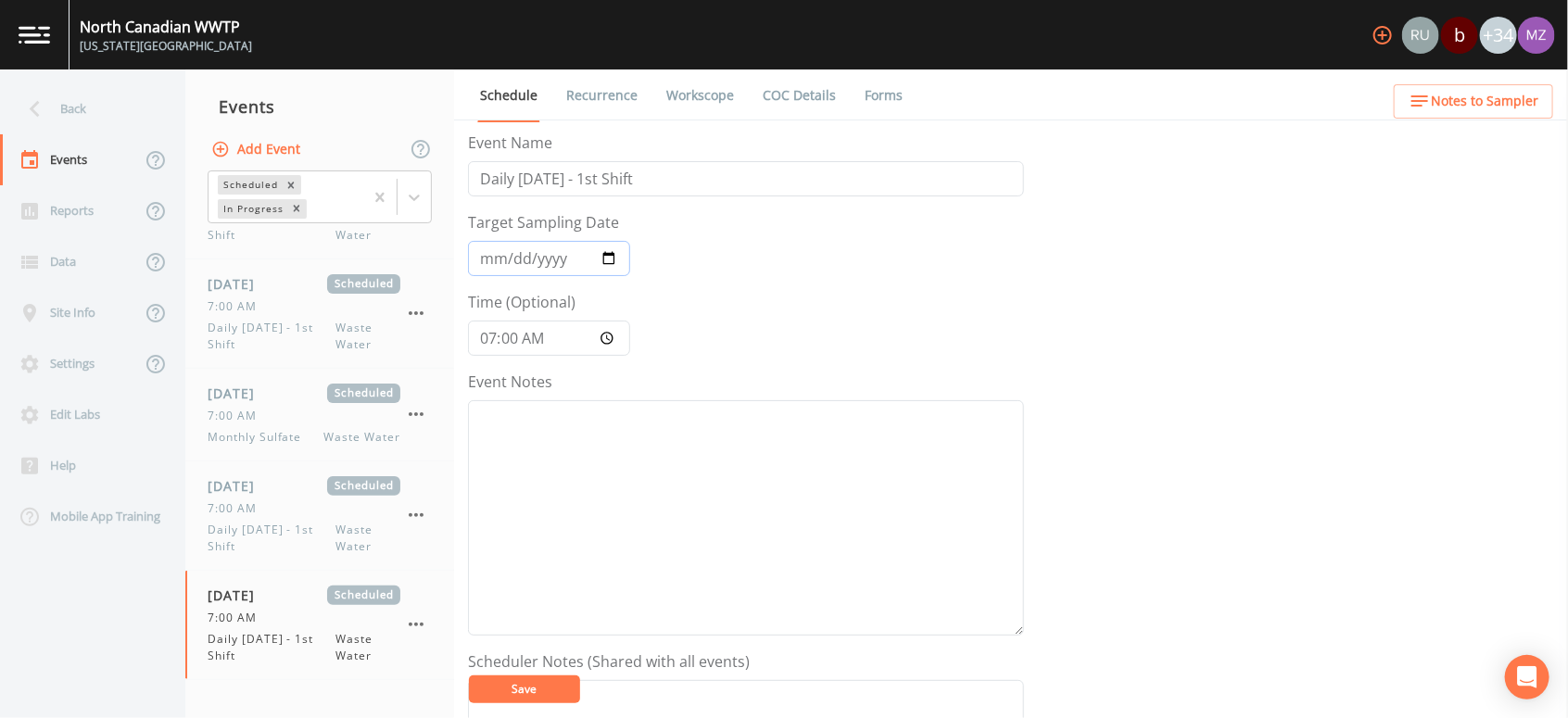 click on "2025-07-15" at bounding box center (549, 258) 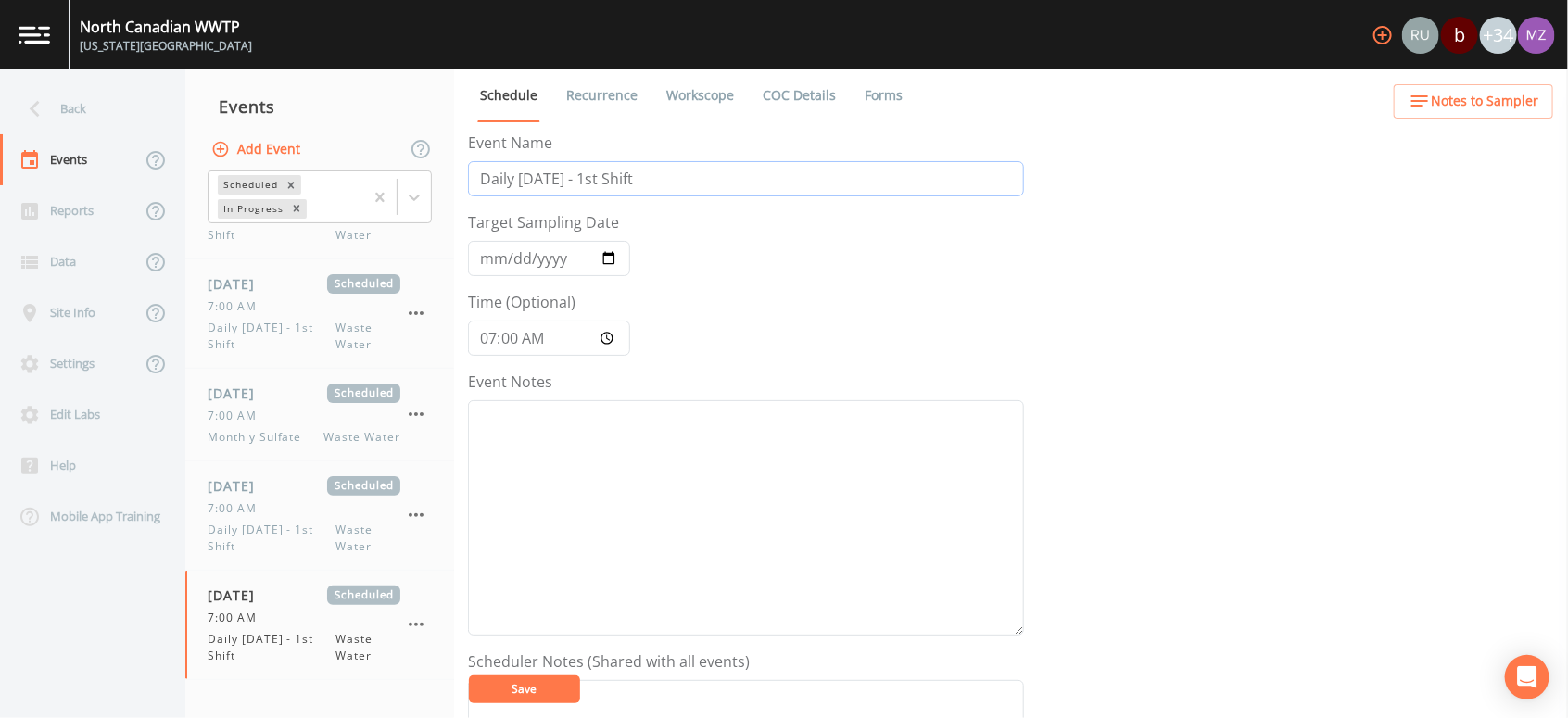 drag, startPoint x: 546, startPoint y: 180, endPoint x: 534, endPoint y: 182, distance: 12.165525 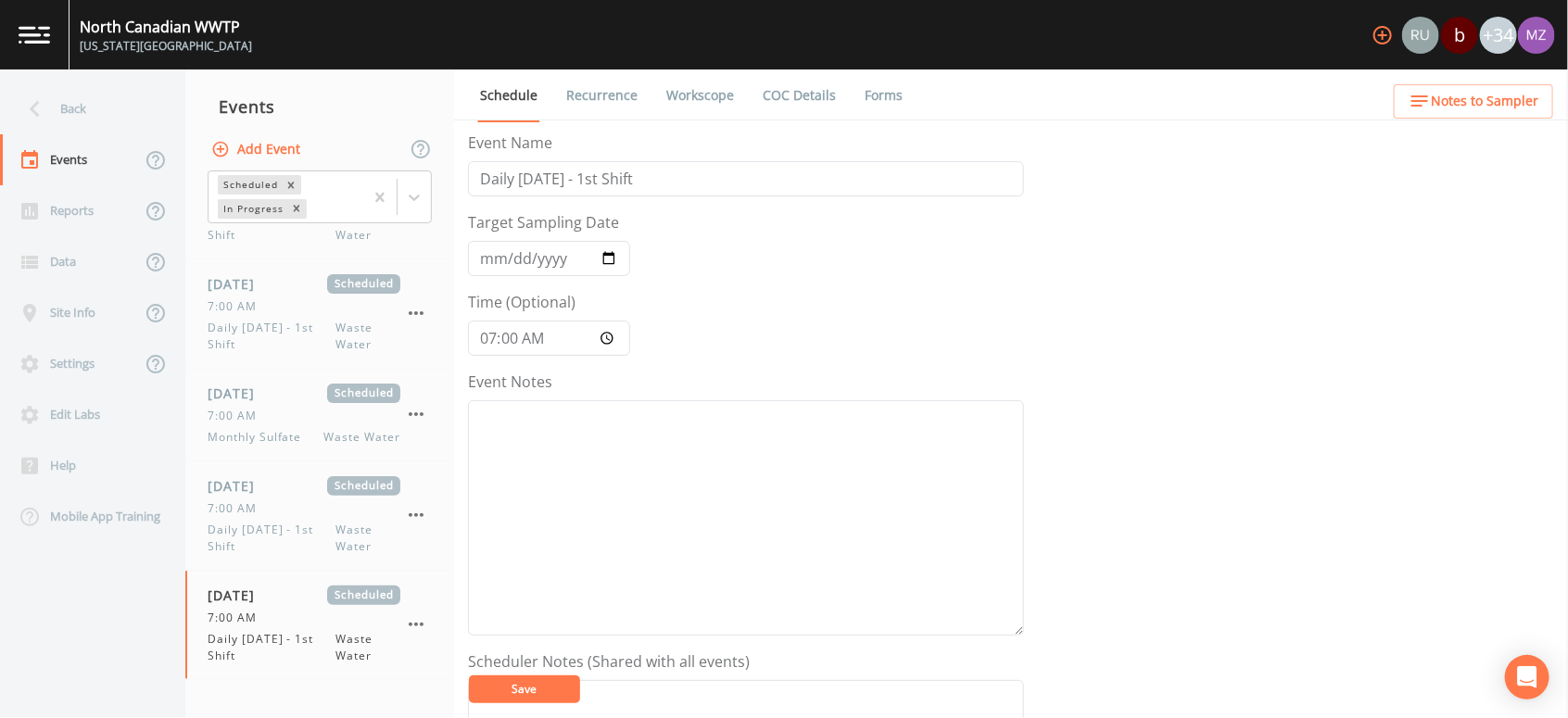 click on "Save" at bounding box center [525, 688] 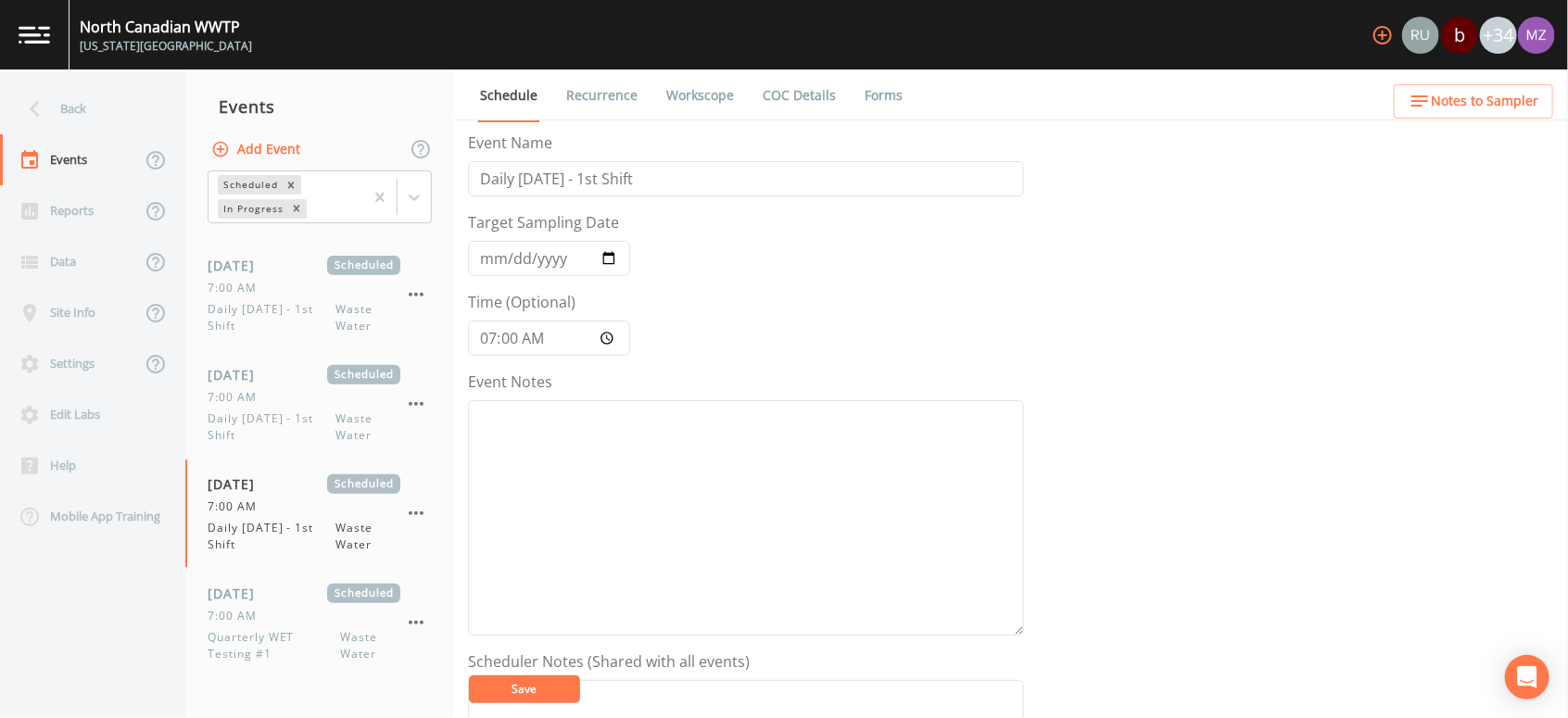 scroll, scrollTop: 452, scrollLeft: 0, axis: vertical 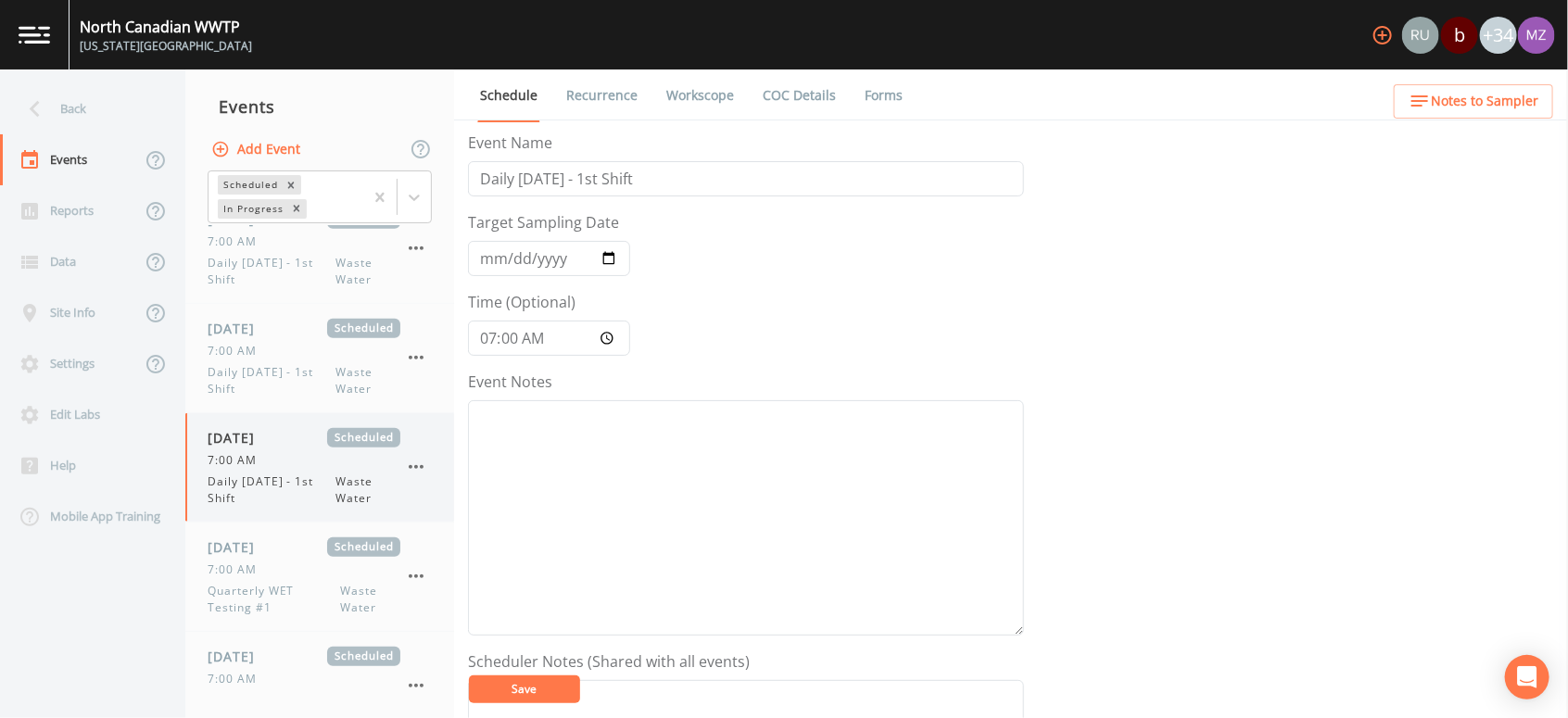 click 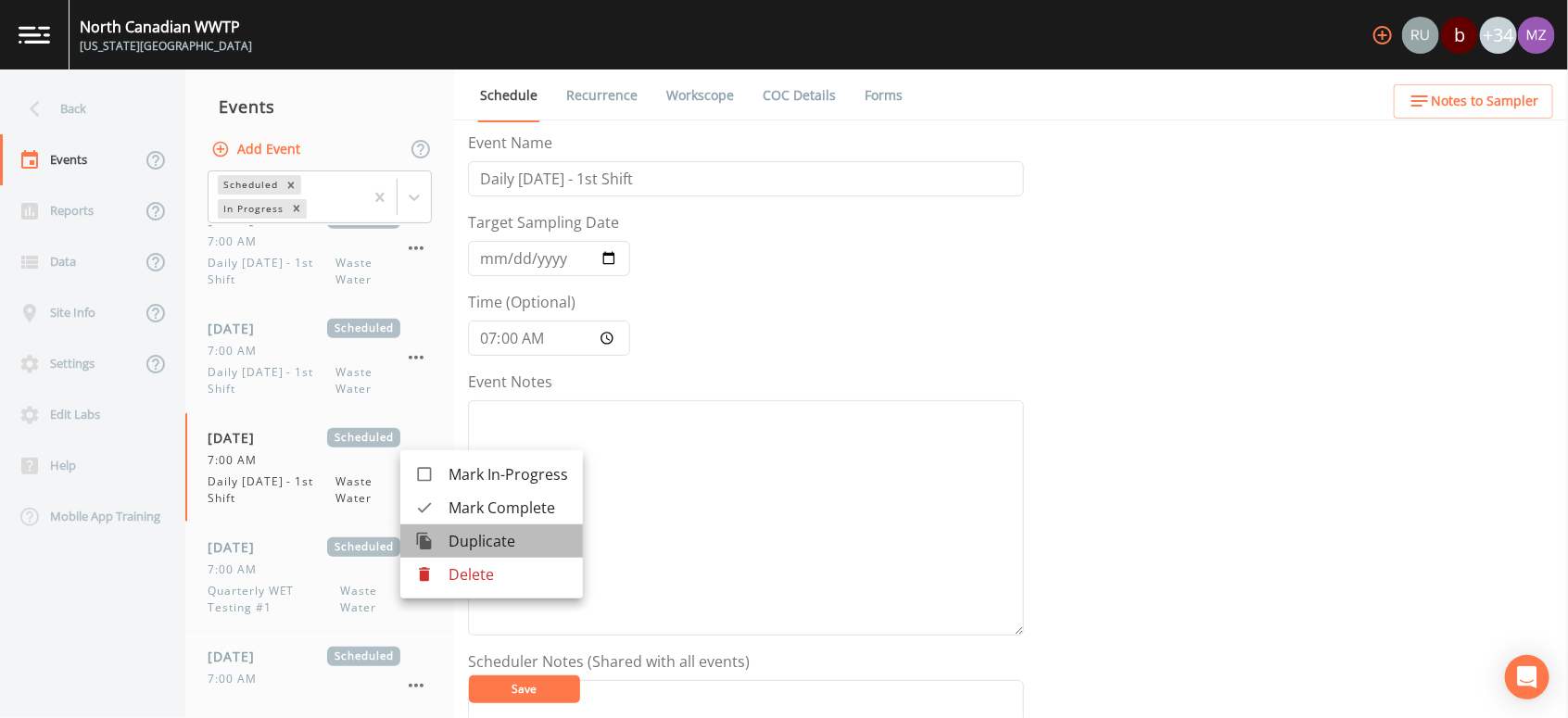 click on "Duplicate" at bounding box center (508, 541) 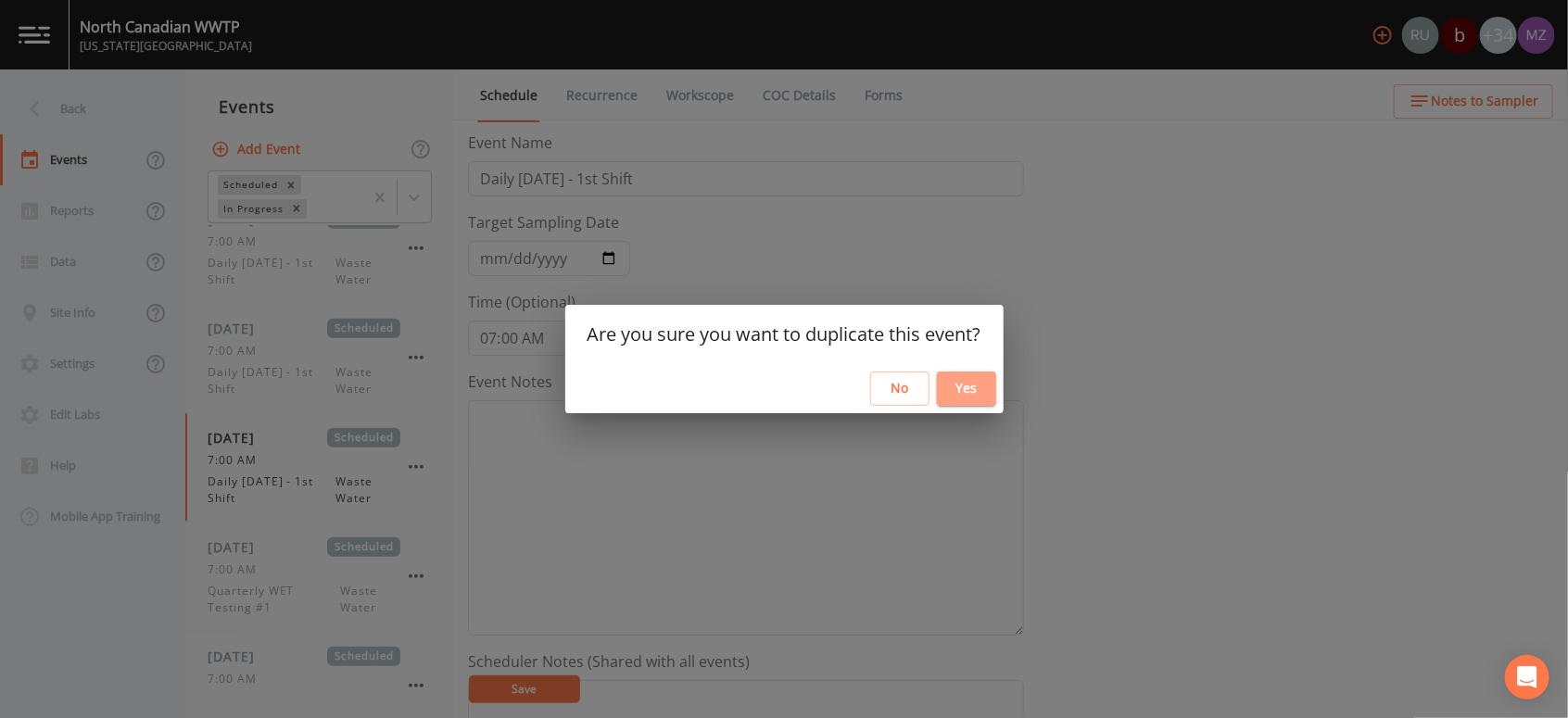 click on "Yes" at bounding box center (967, 388) 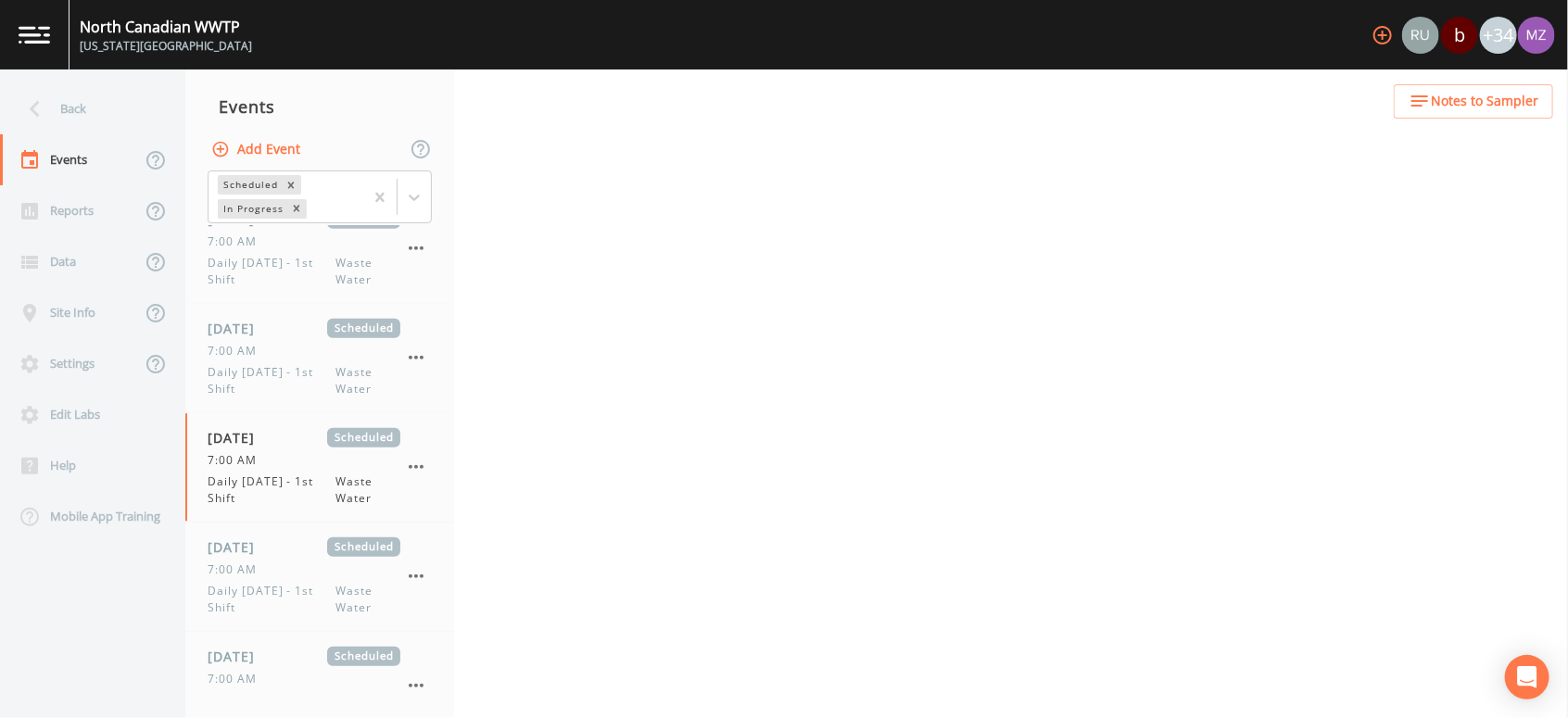 select on "b6a3c313-748b-4795-a028-792ad310bd60" 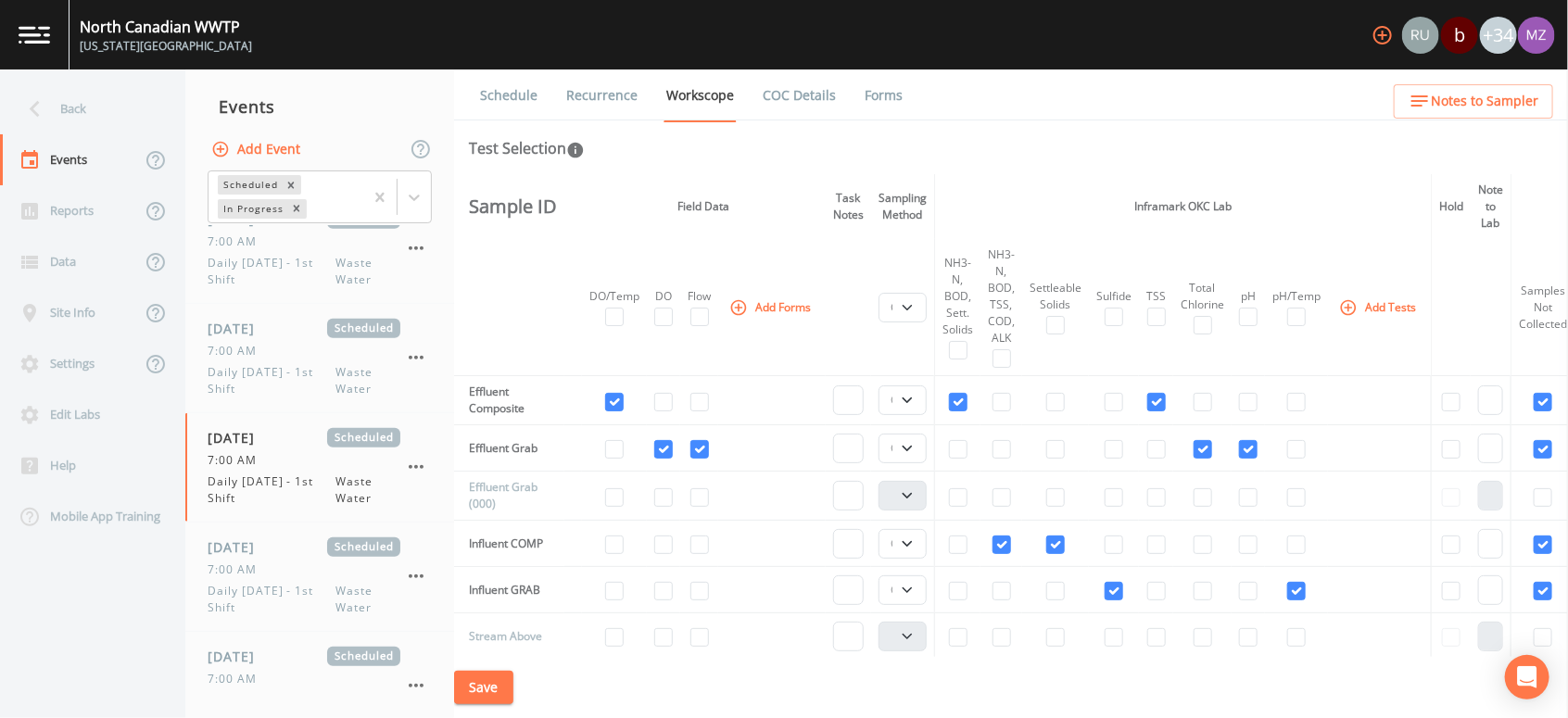 click on "Schedule" at bounding box center [509, 95] 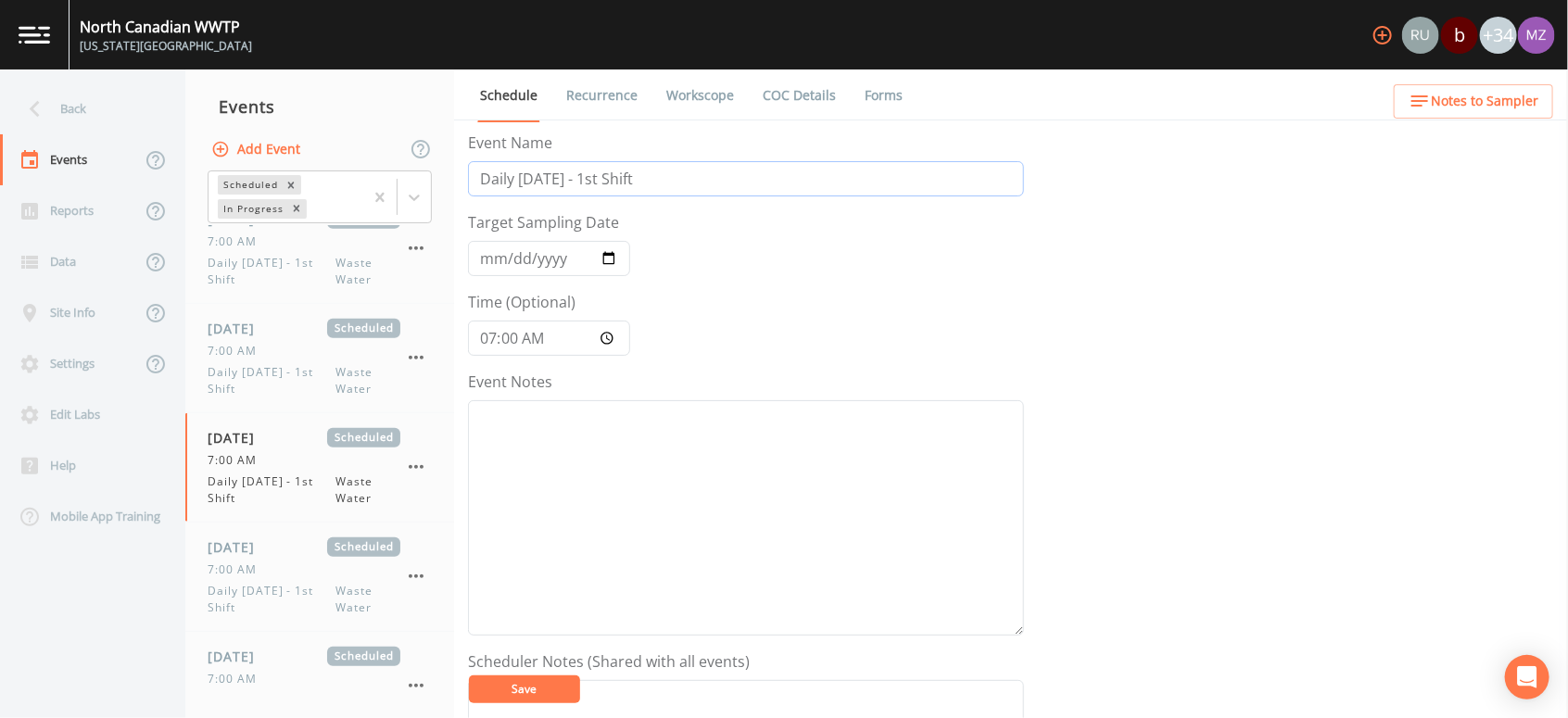 drag, startPoint x: 560, startPoint y: 179, endPoint x: 526, endPoint y: 177, distance: 34.05877 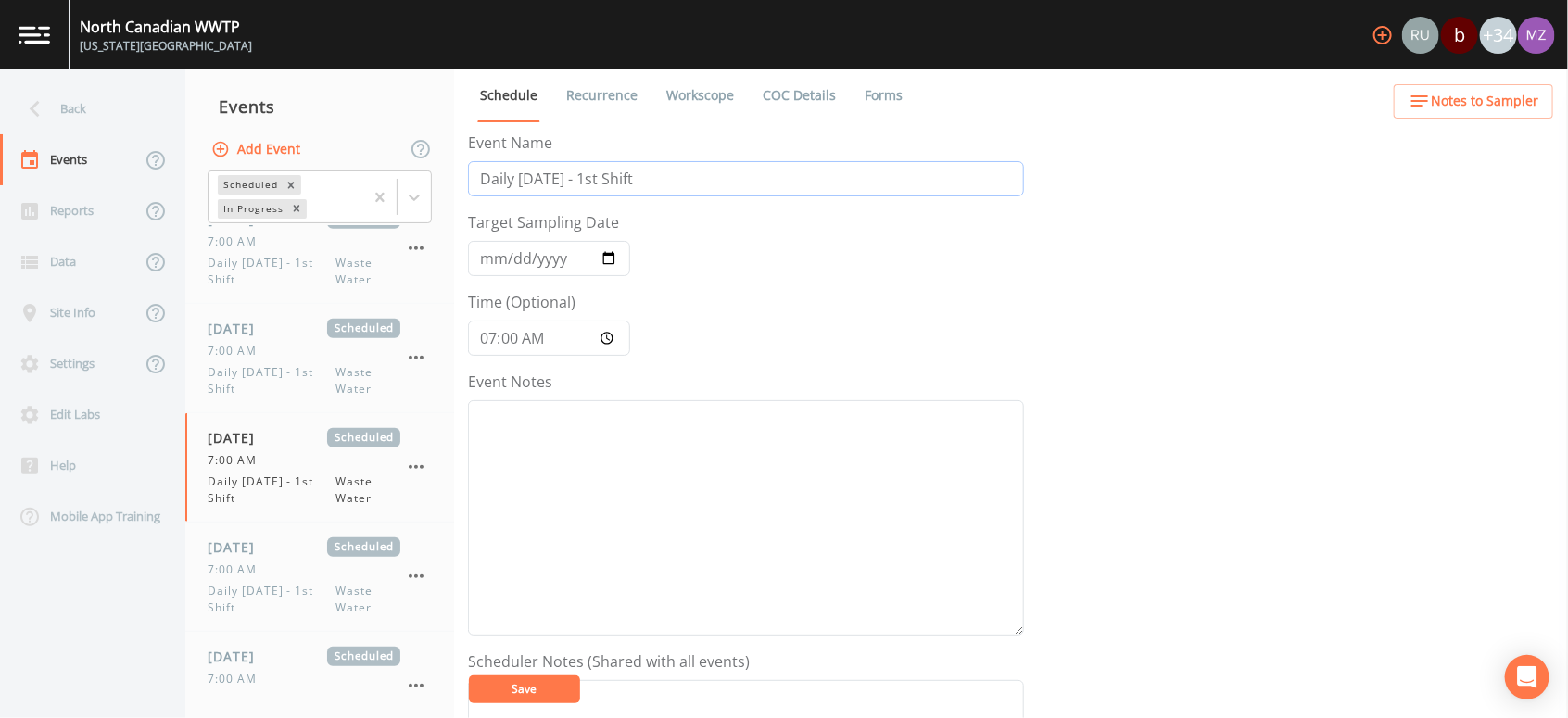 type on "Daily Friday - 1st Shift" 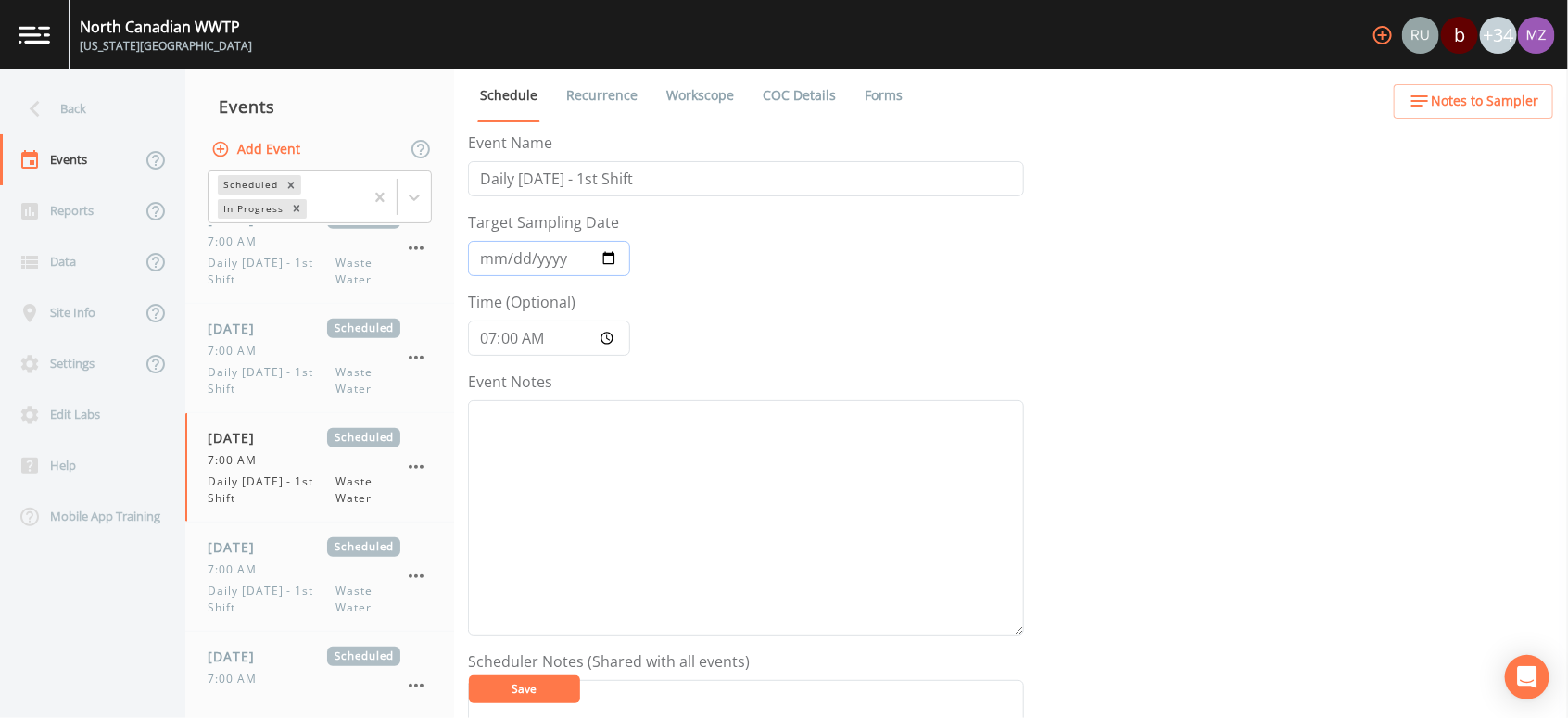 click on "2025-07-17" at bounding box center [549, 258] 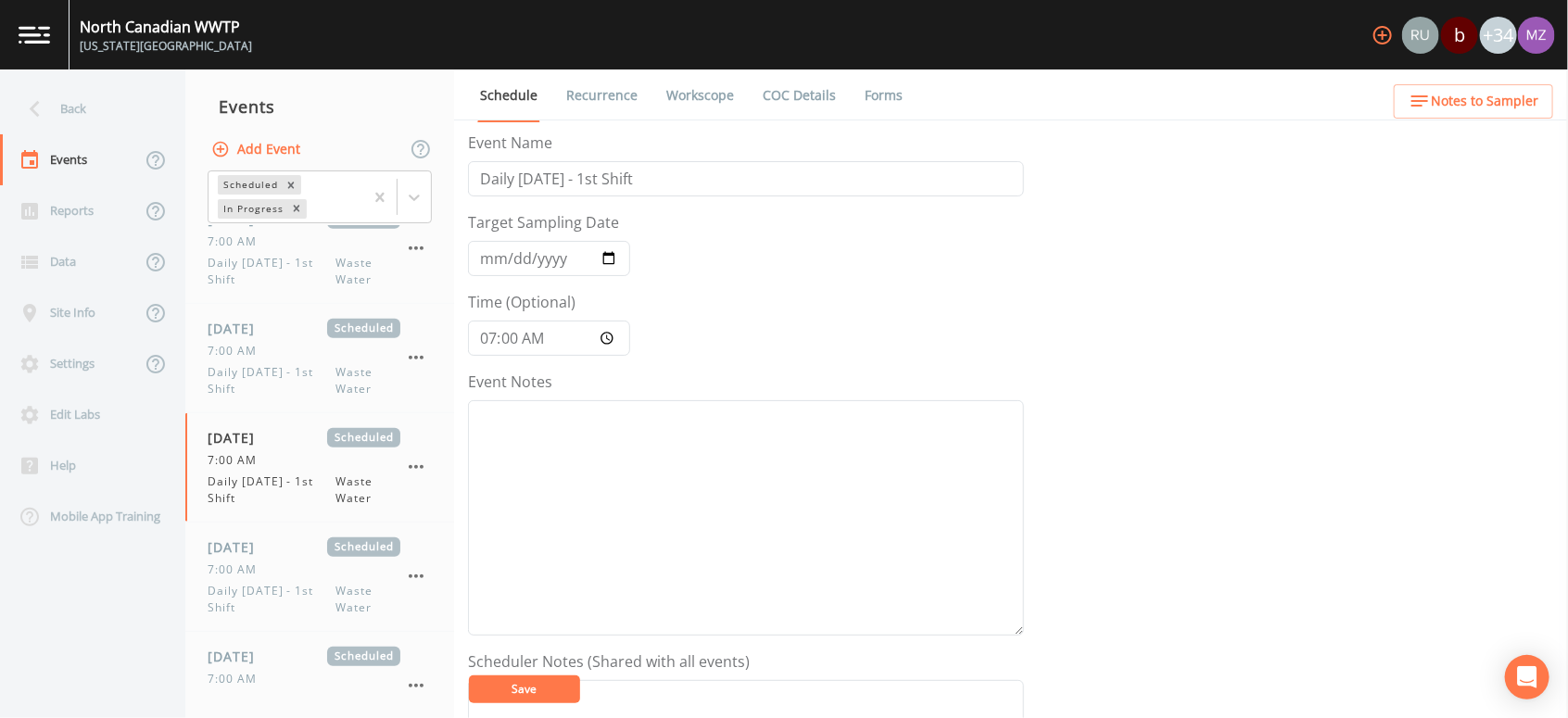 click on "Save" at bounding box center [525, 688] 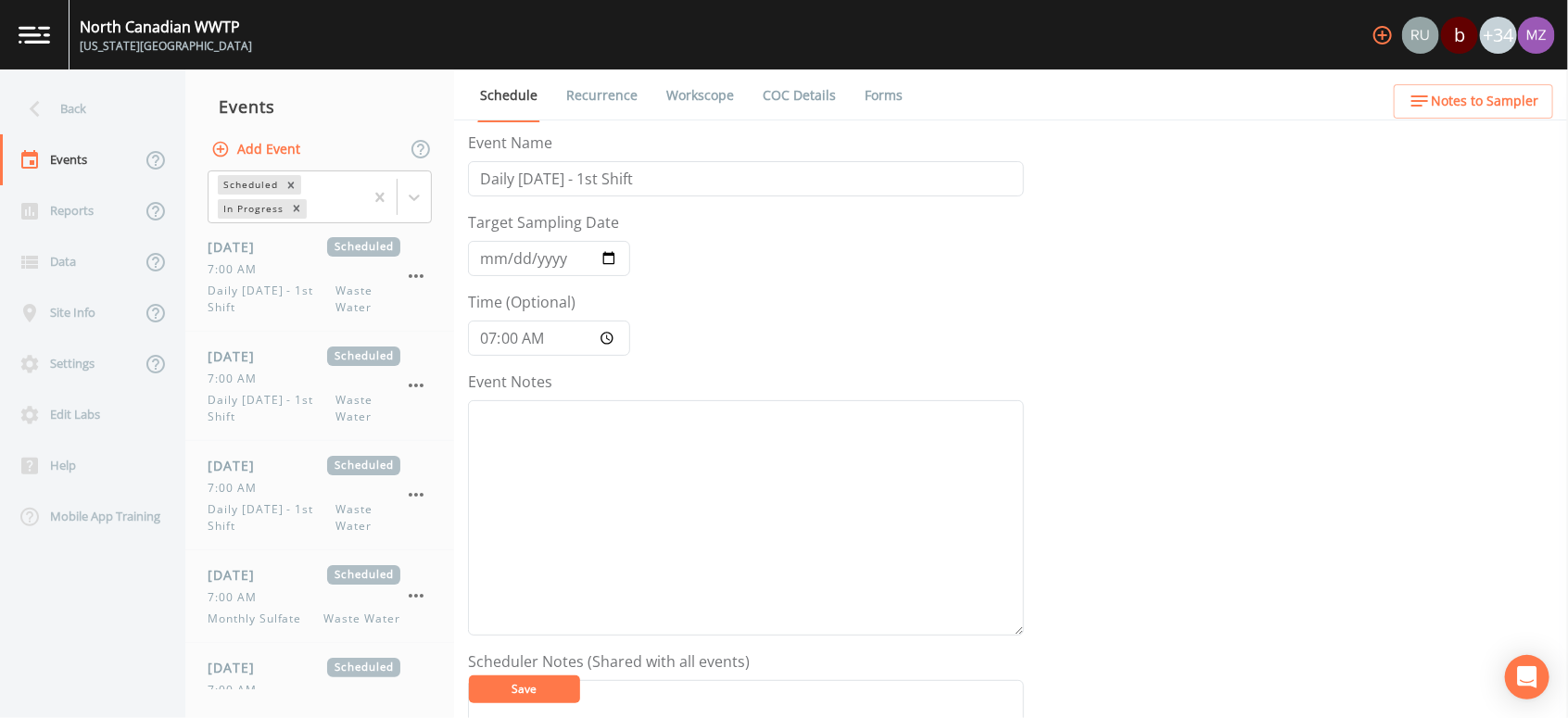 scroll, scrollTop: 0, scrollLeft: 0, axis: both 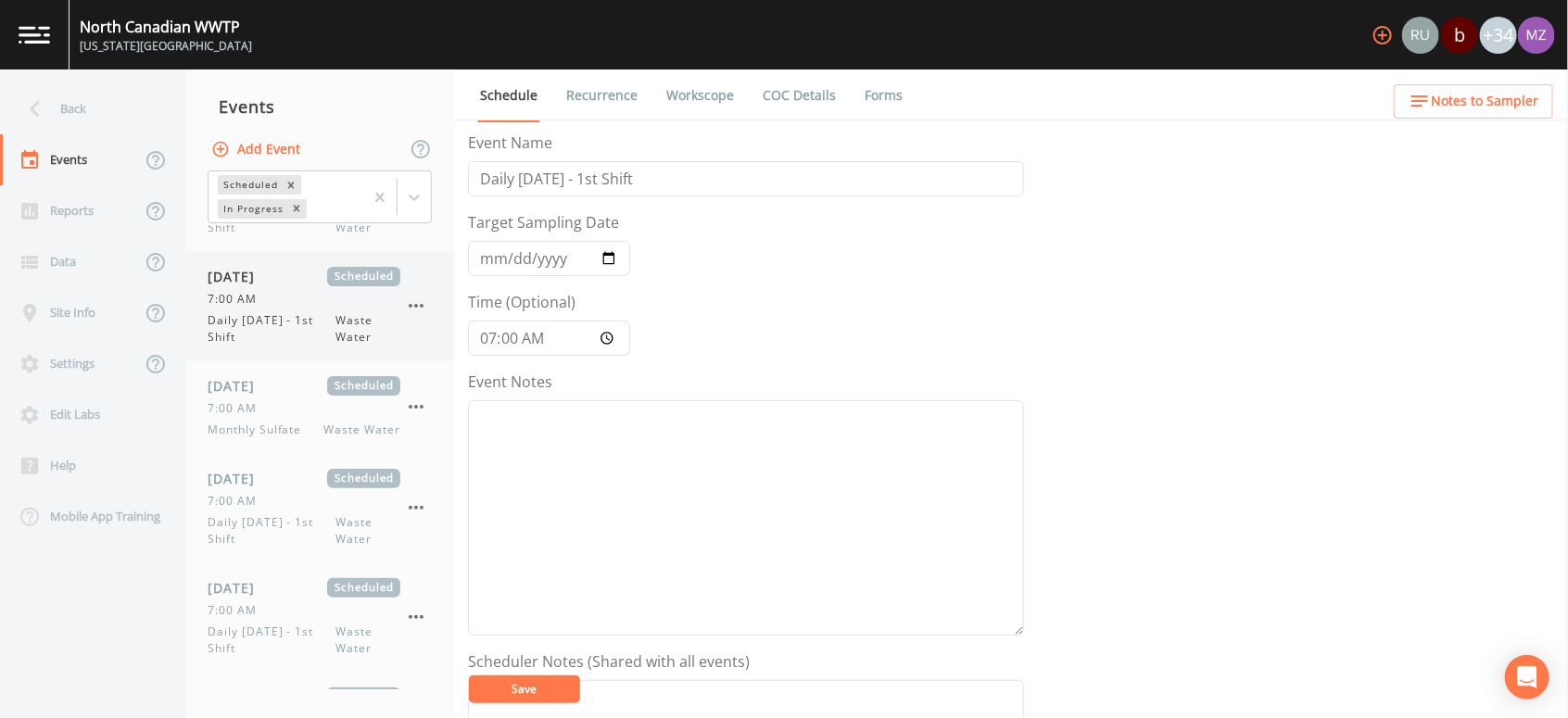 click on "Daily Monday - 1st Shift" at bounding box center [272, 329] 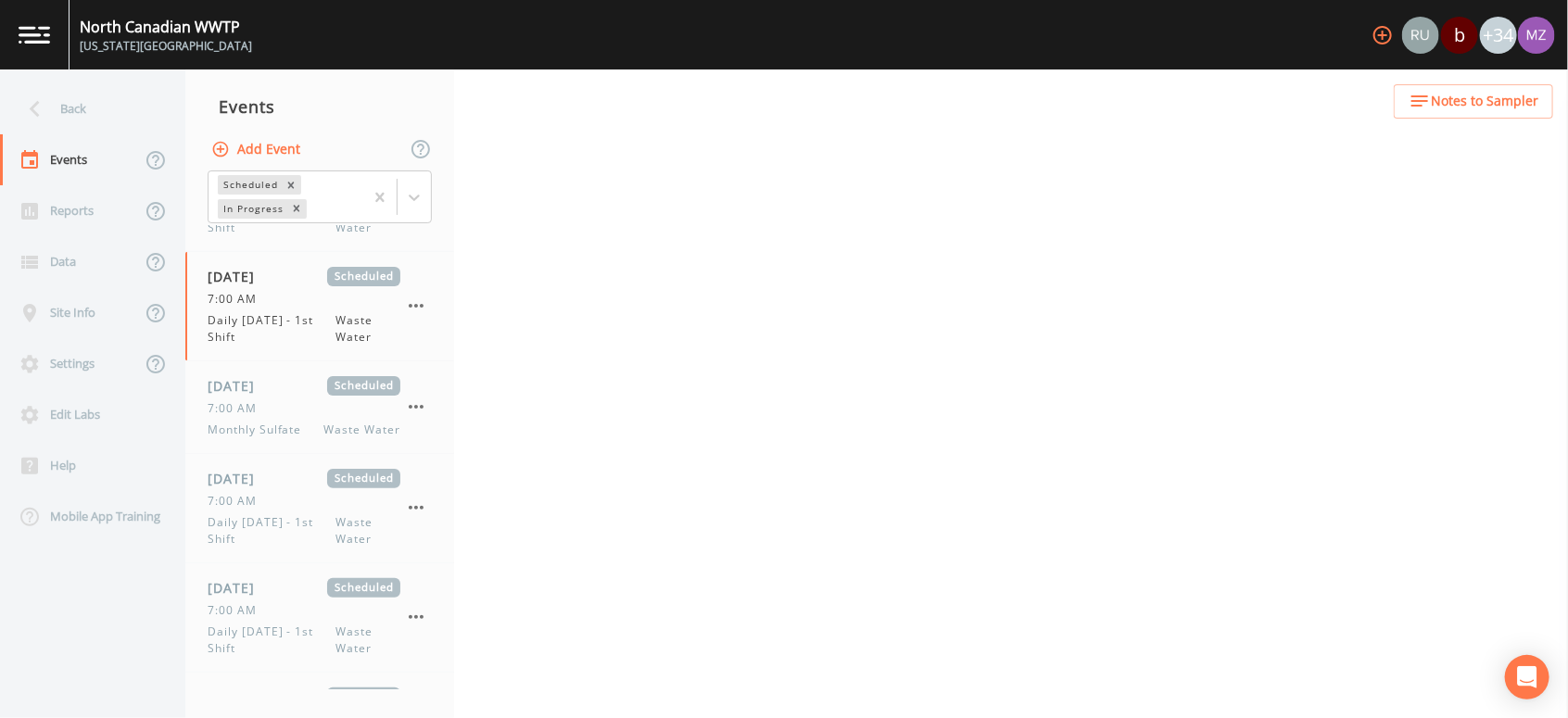 select on "b6a3c313-748b-4795-a028-792ad310bd60" 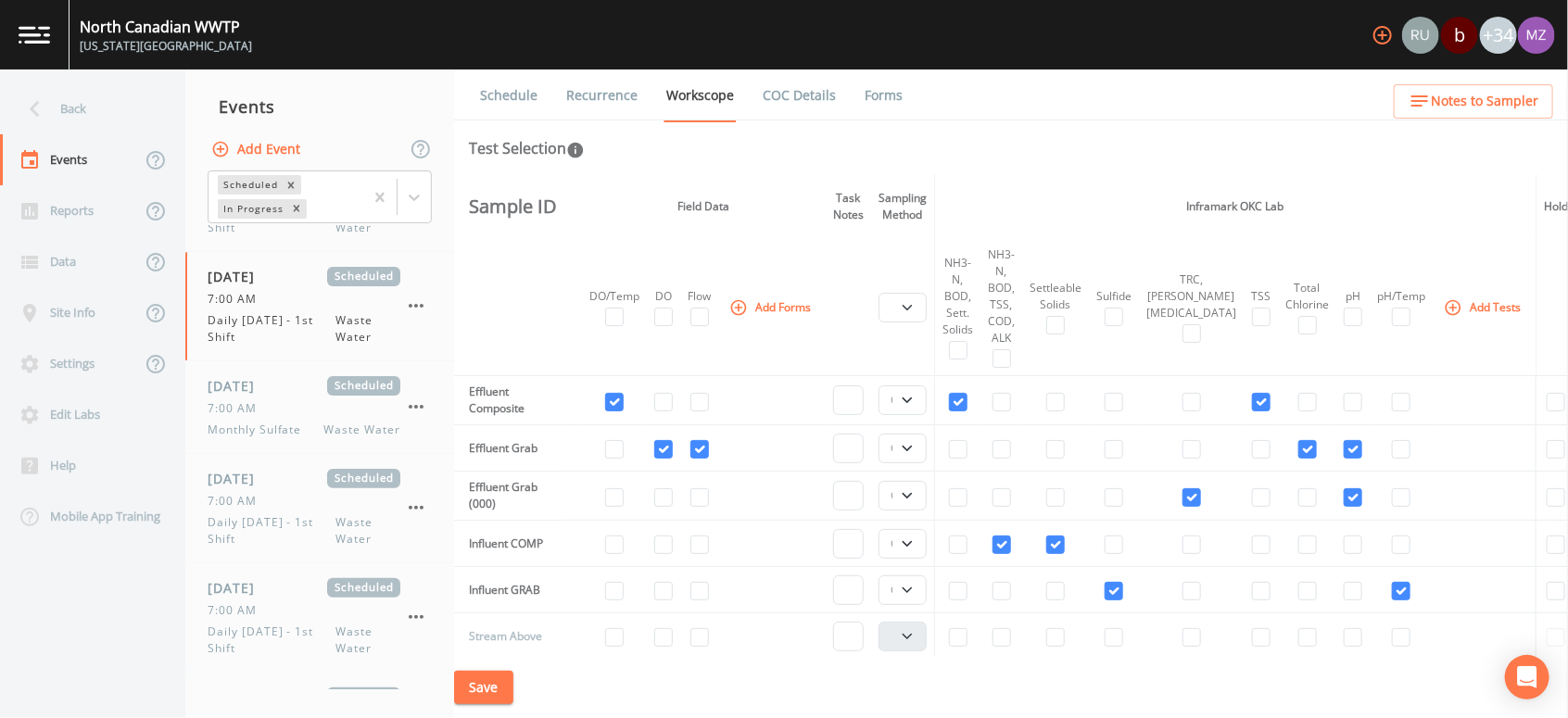 click on "Schedule" at bounding box center (509, 95) 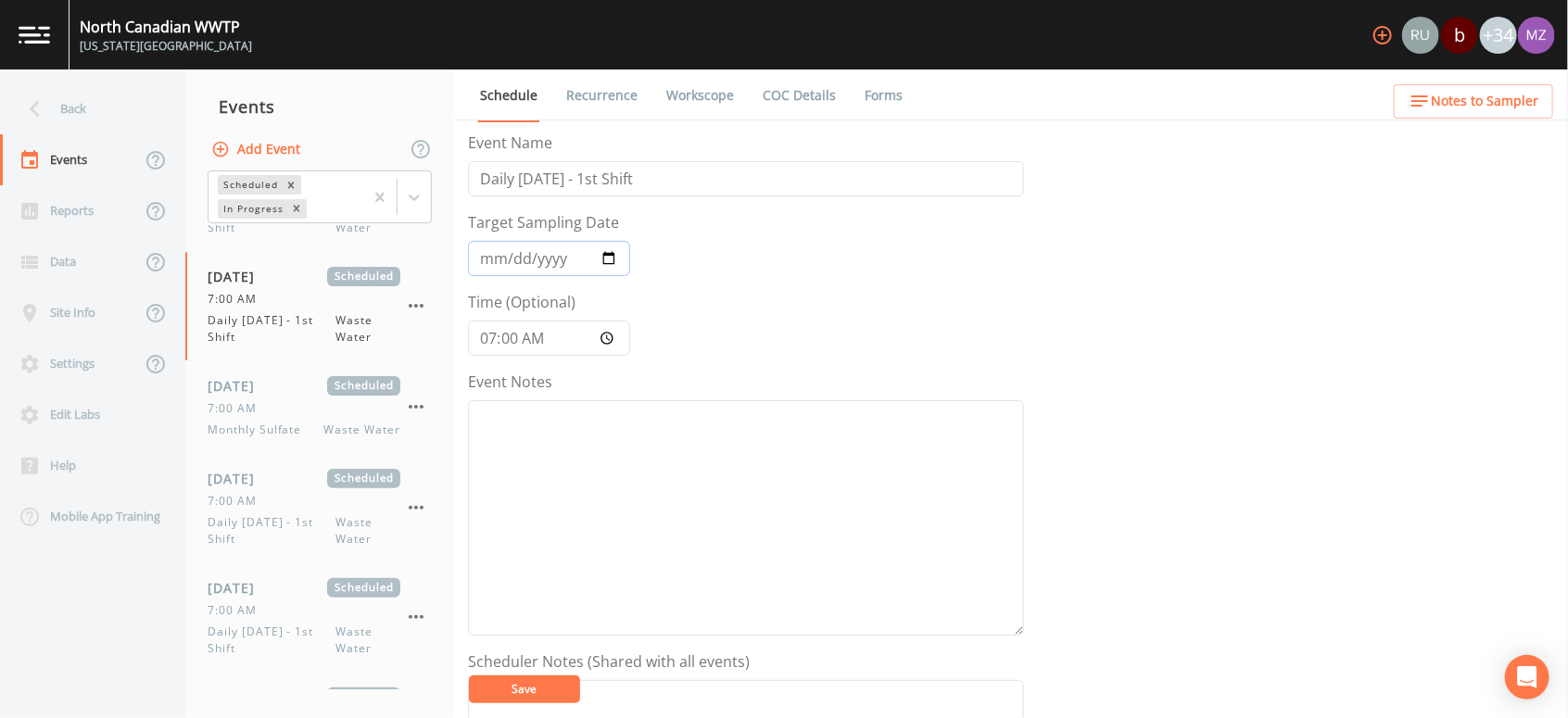 click on "2025-07-14" at bounding box center (549, 258) 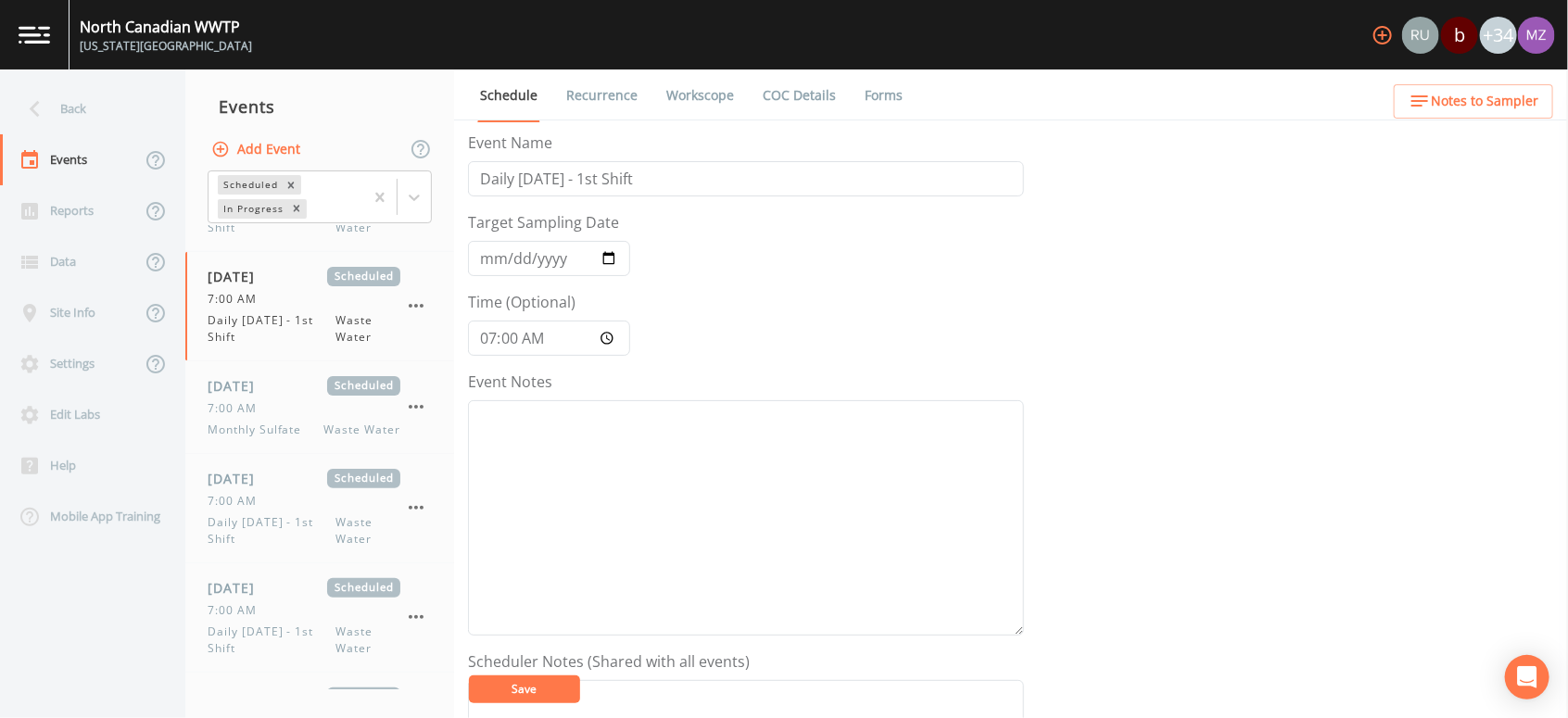 click on "Save" at bounding box center [525, 688] 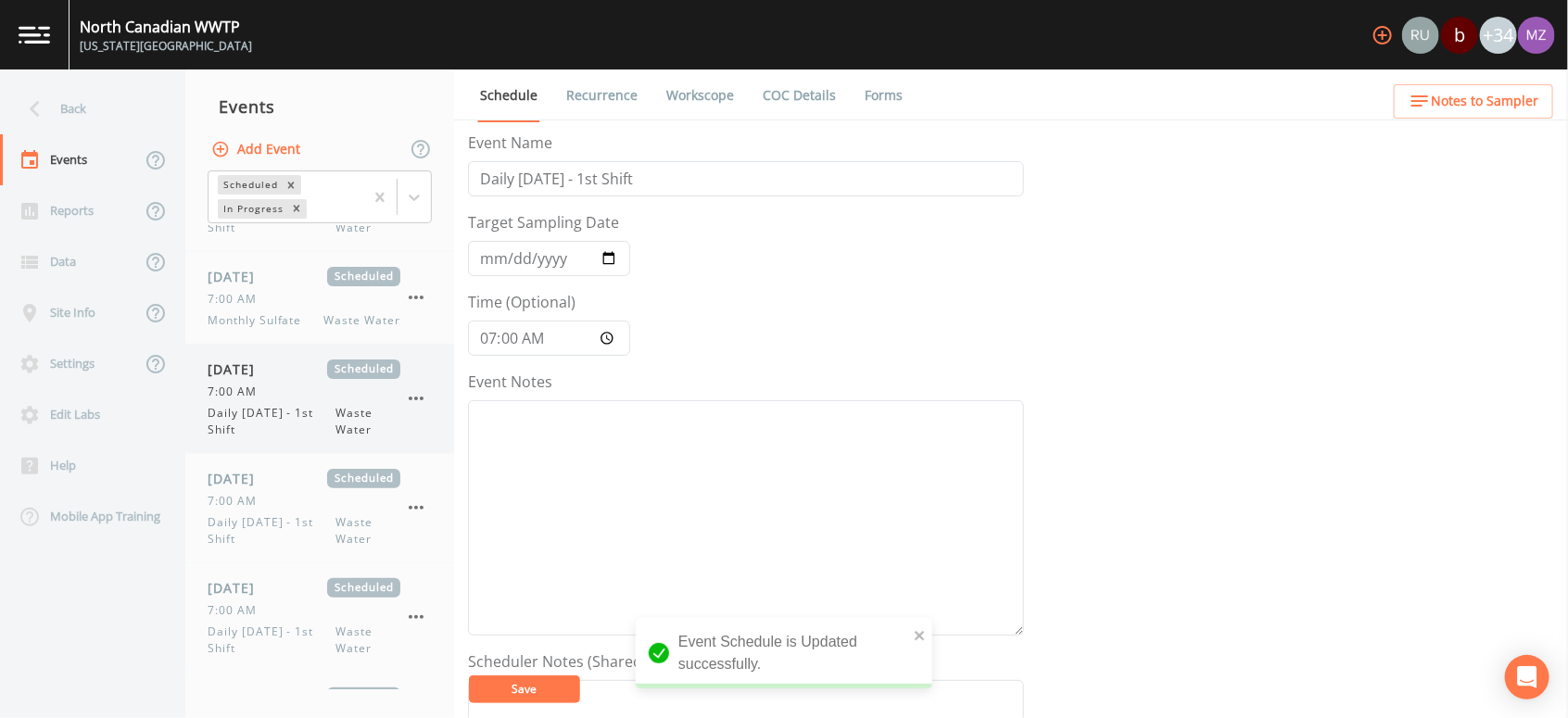 click on "Daily Tuesday - 1st Shift" at bounding box center [272, 422] 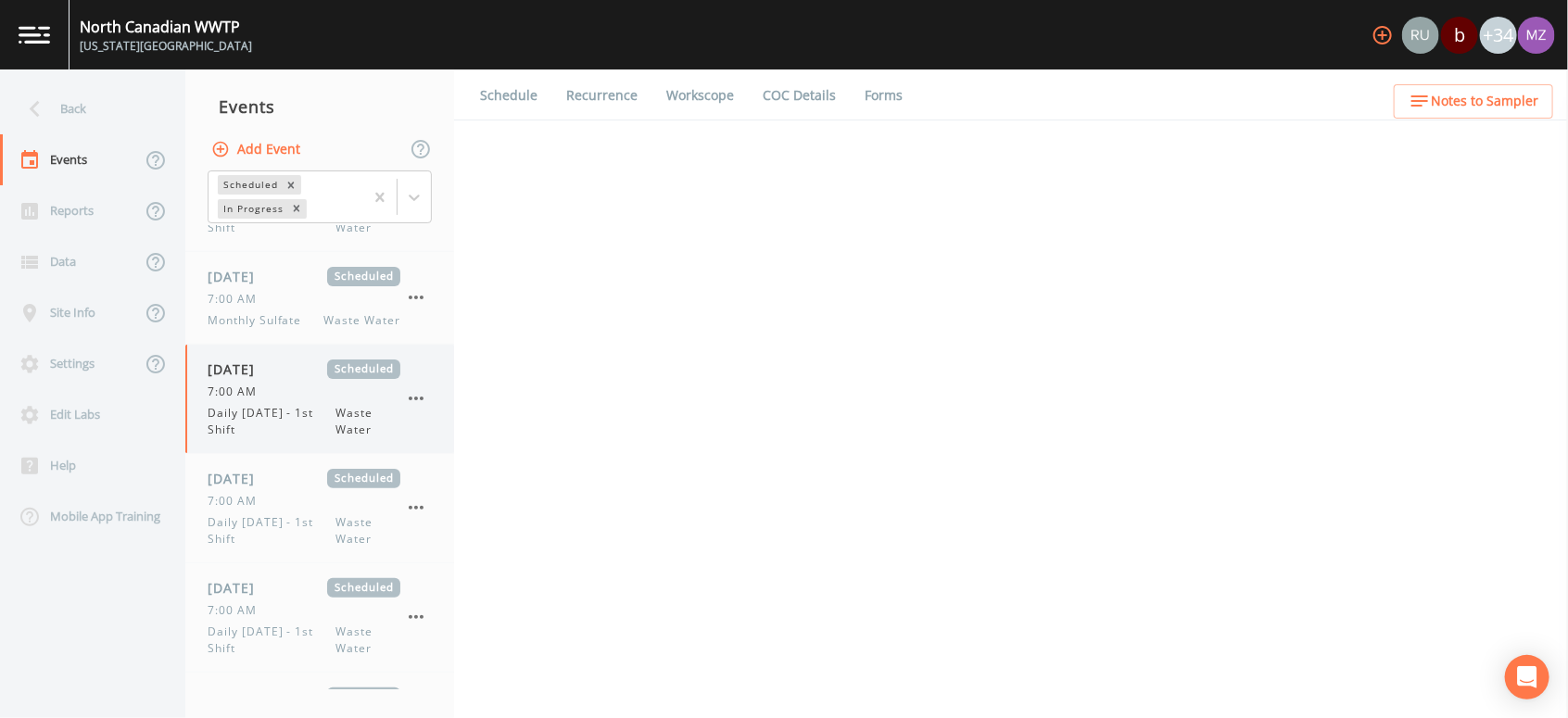 select on "b6a3c313-748b-4795-a028-792ad310bd60" 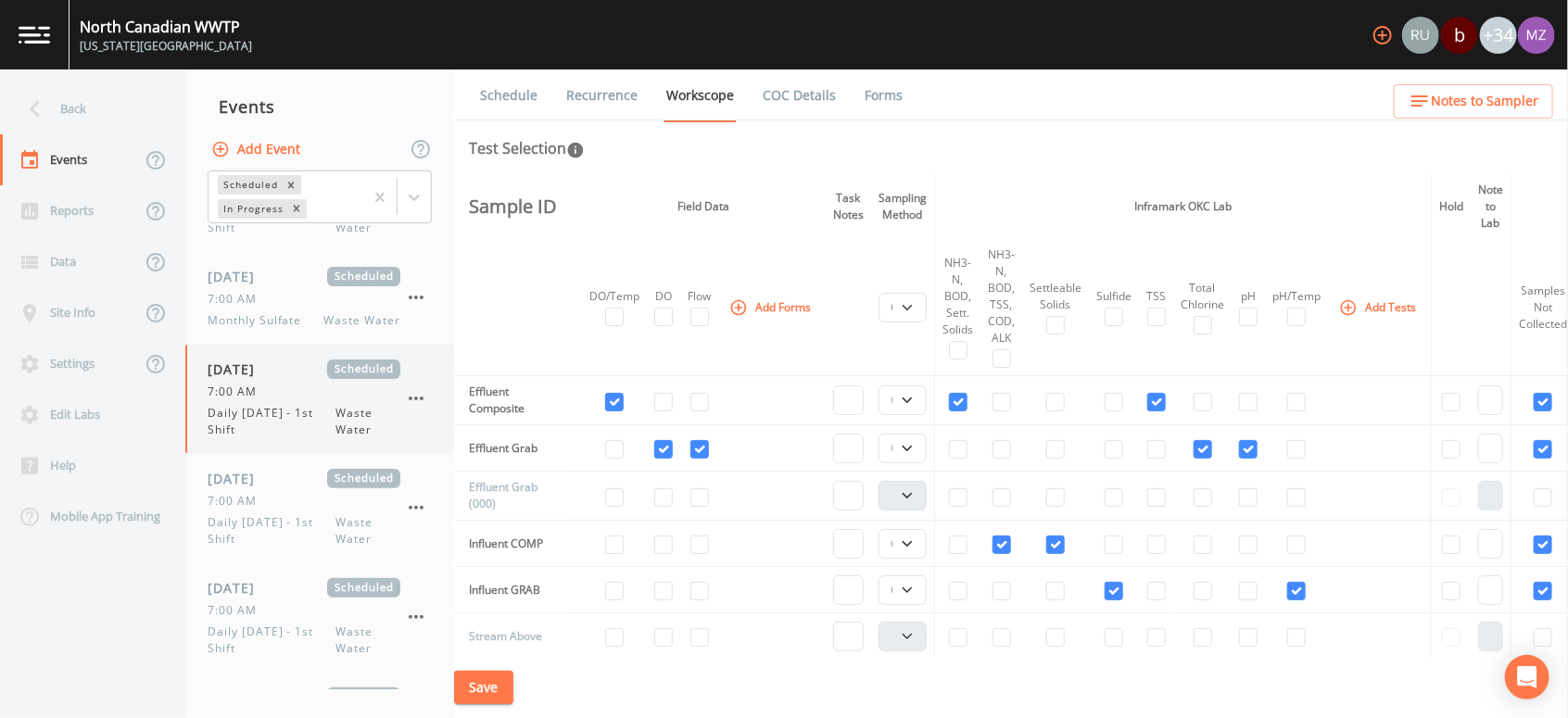 click on "07/15/2025 Scheduled 7:00 AM Daily Tuesday - 1st Shift Waste Water" at bounding box center [304, 398] 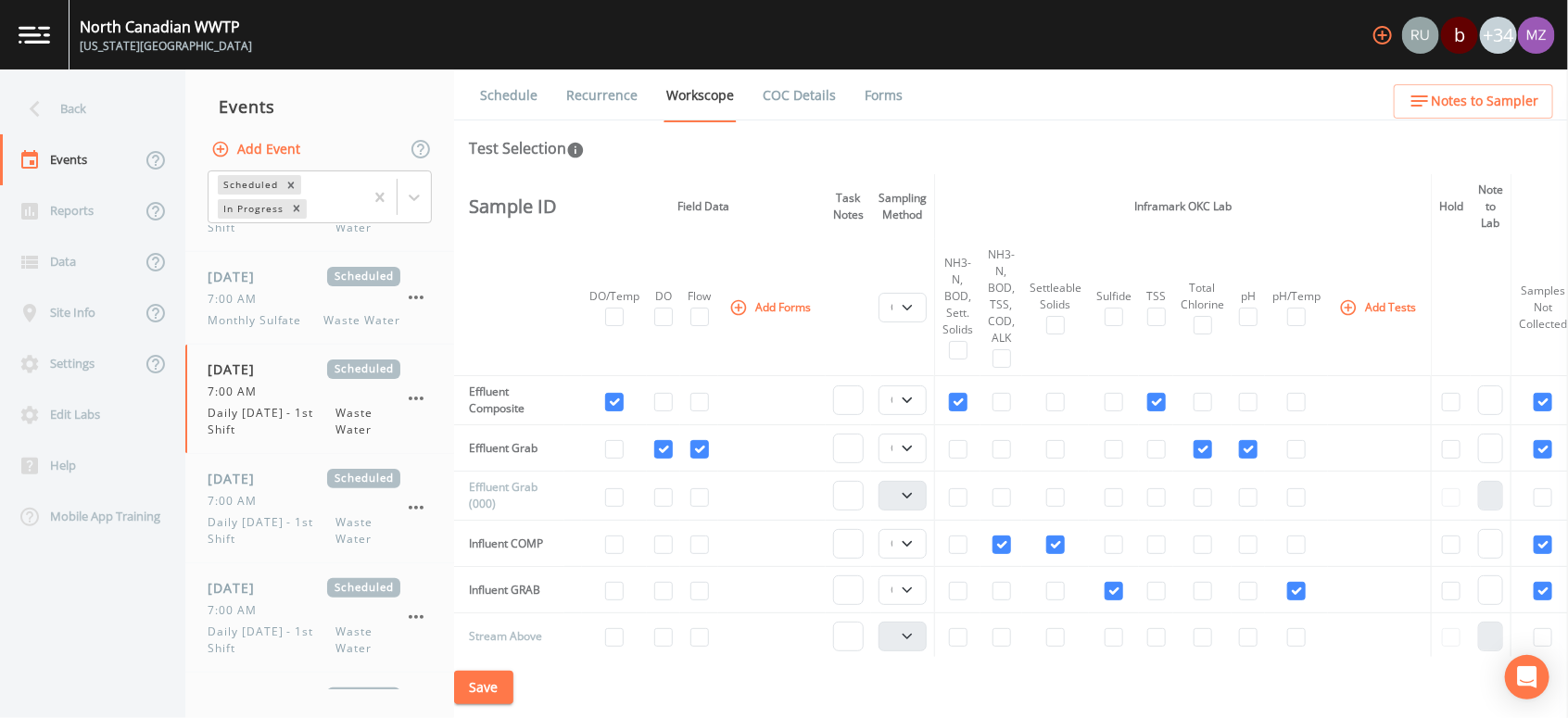 click on "Schedule" at bounding box center (509, 95) 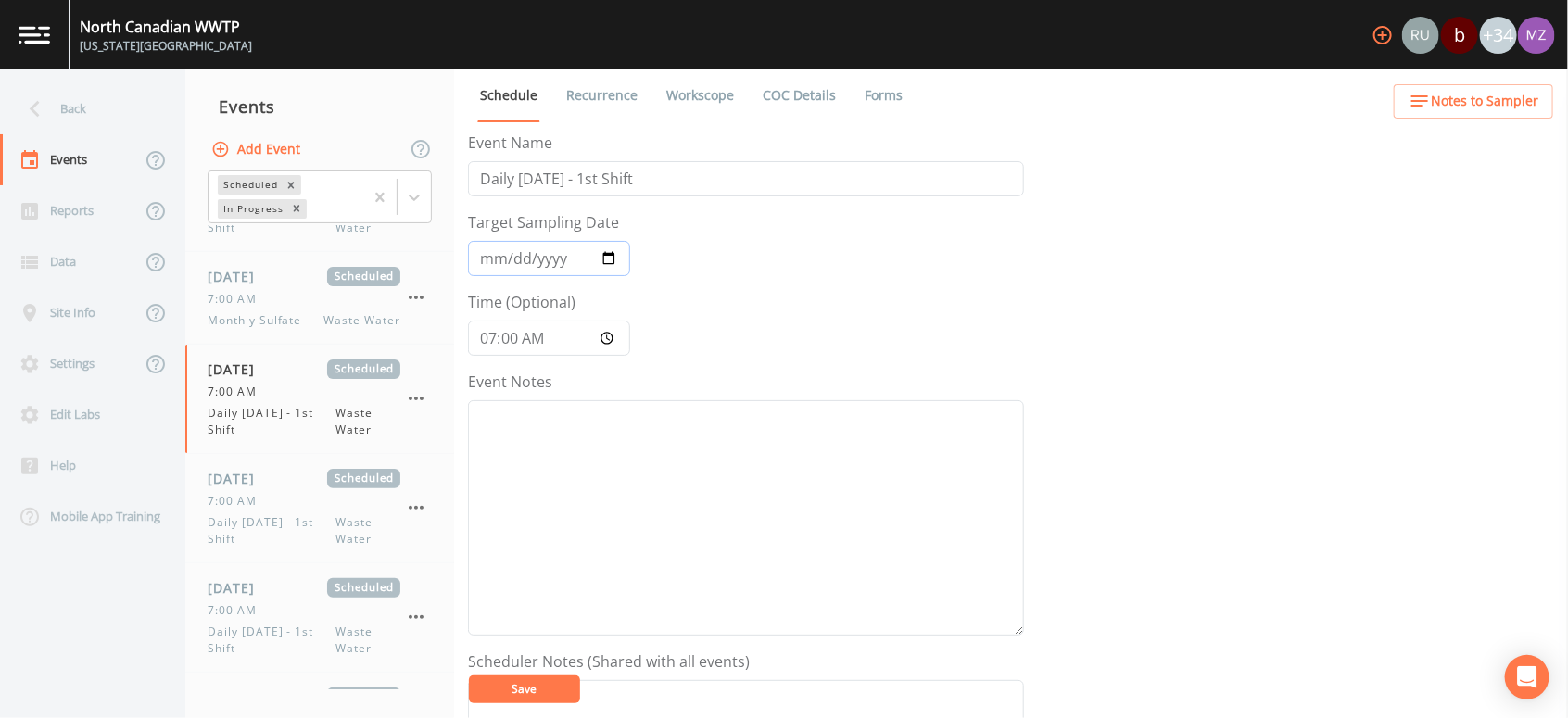 click on "2025-07-15" at bounding box center [549, 258] 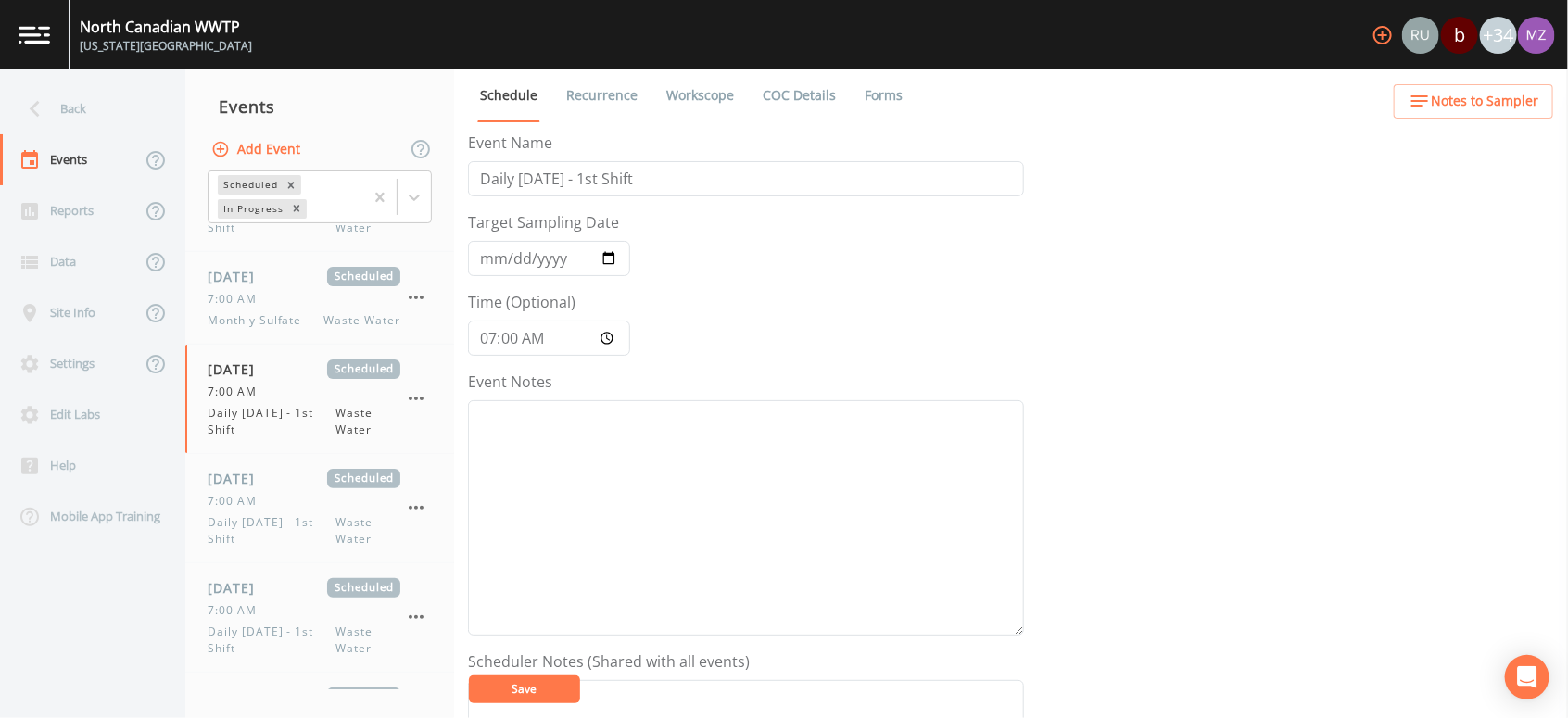click on "Save" at bounding box center (525, 688) 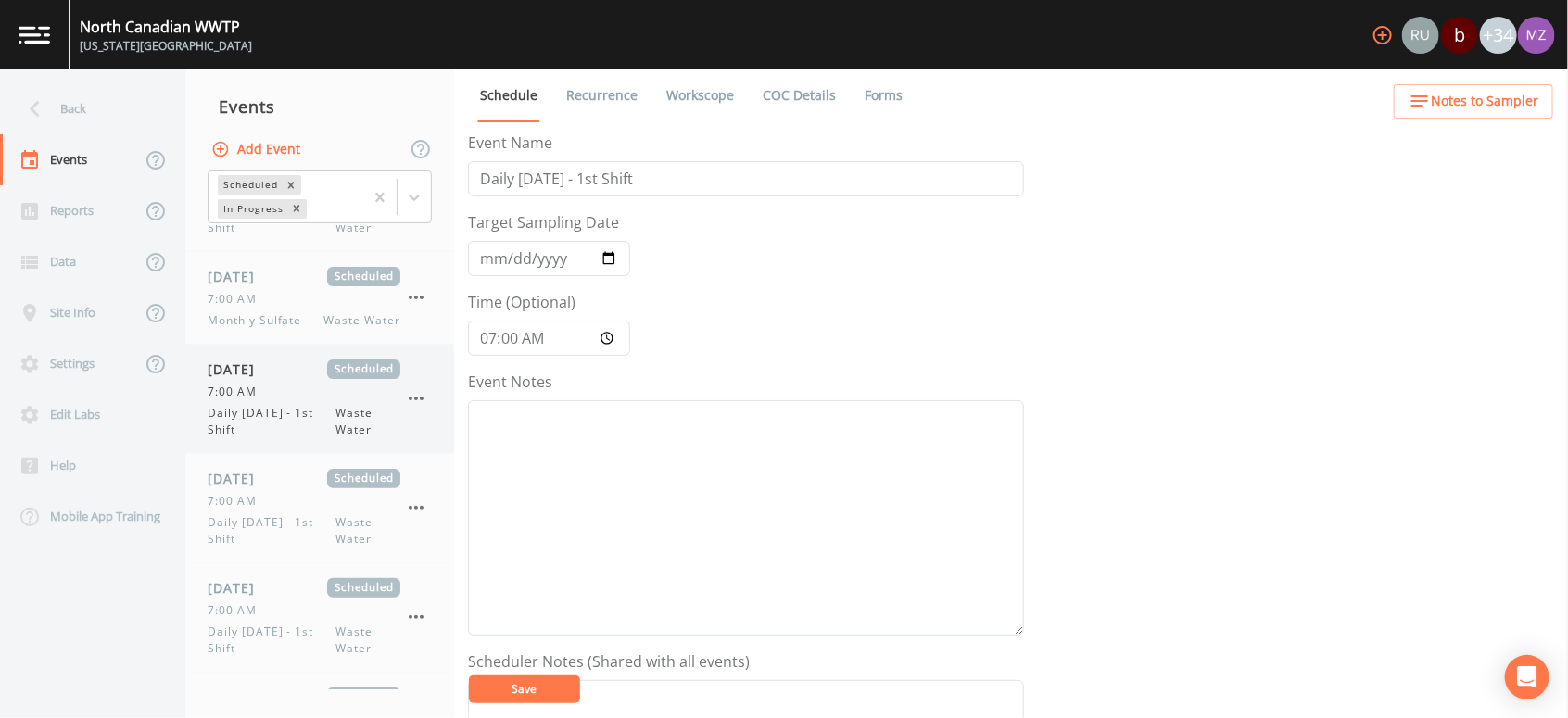 click on "Daily Wednesday - 1st Shift" at bounding box center (272, 422) 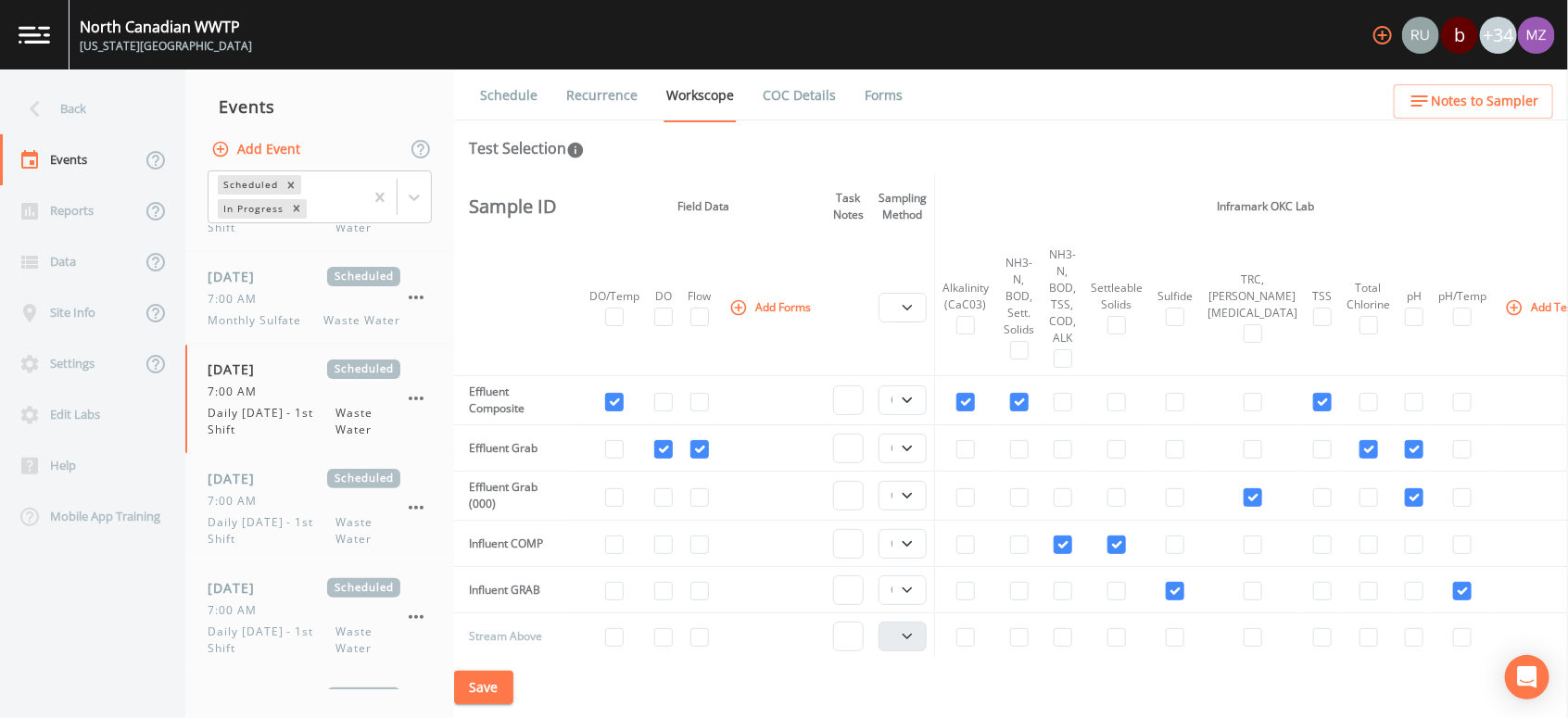 click on "Schedule" at bounding box center [509, 95] 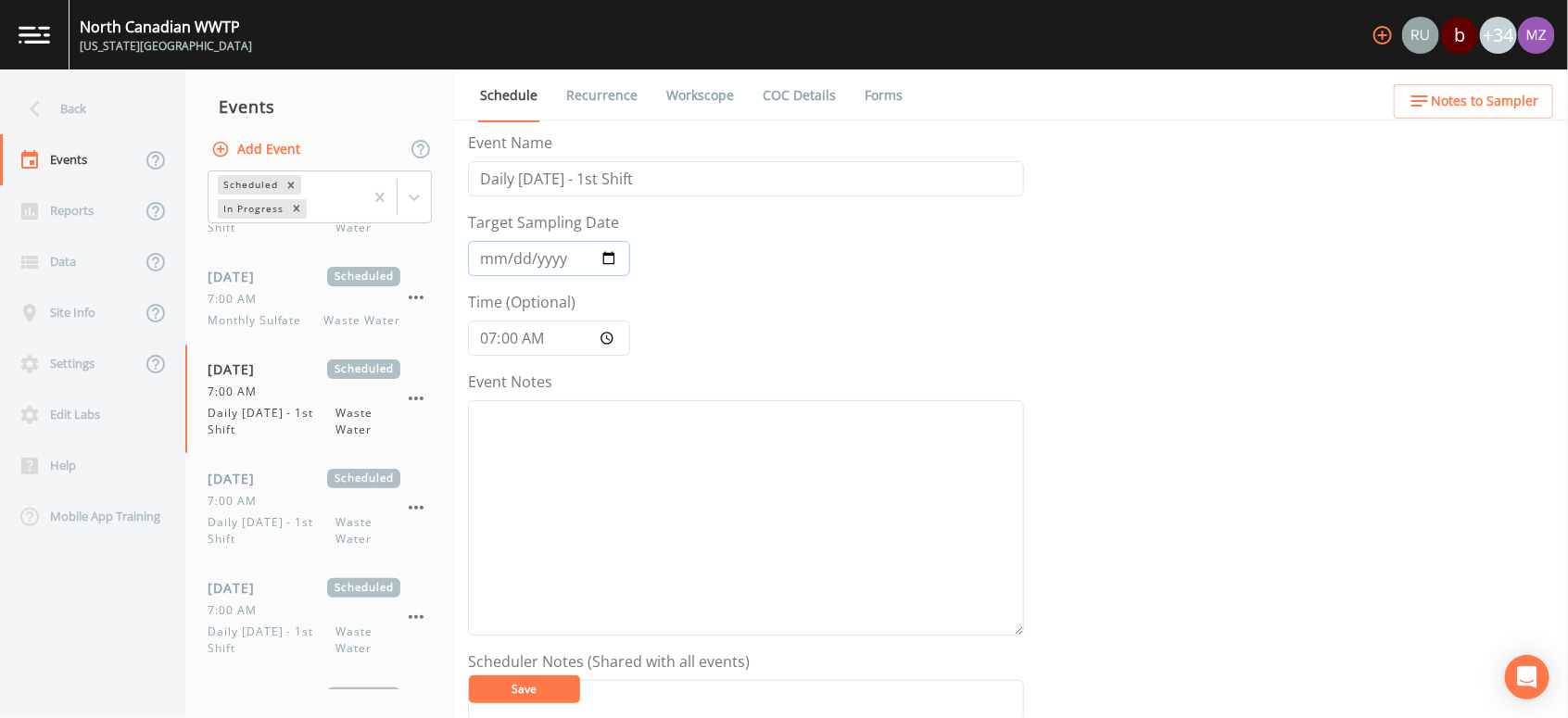 click on "2025-07-16" at bounding box center [549, 258] 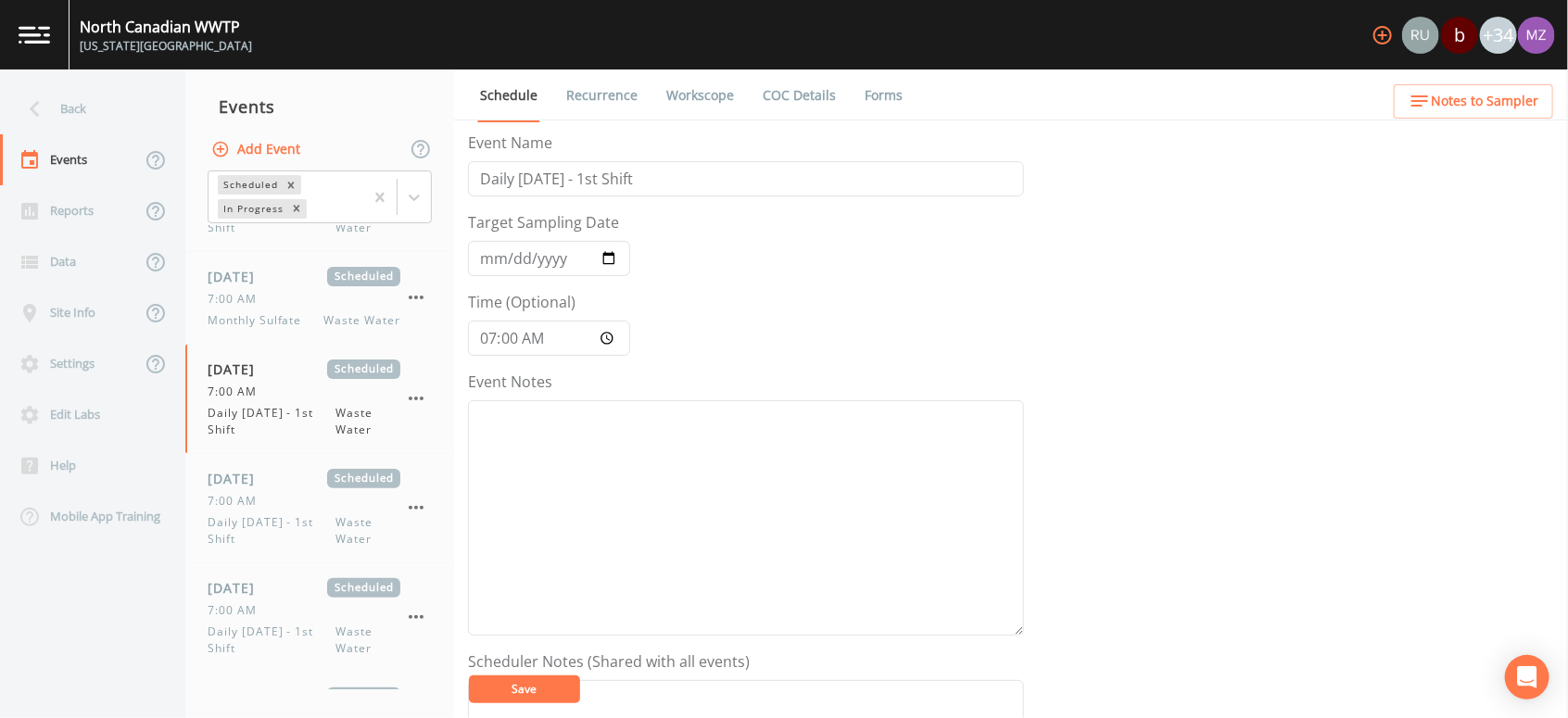 click on "Save" at bounding box center [525, 688] 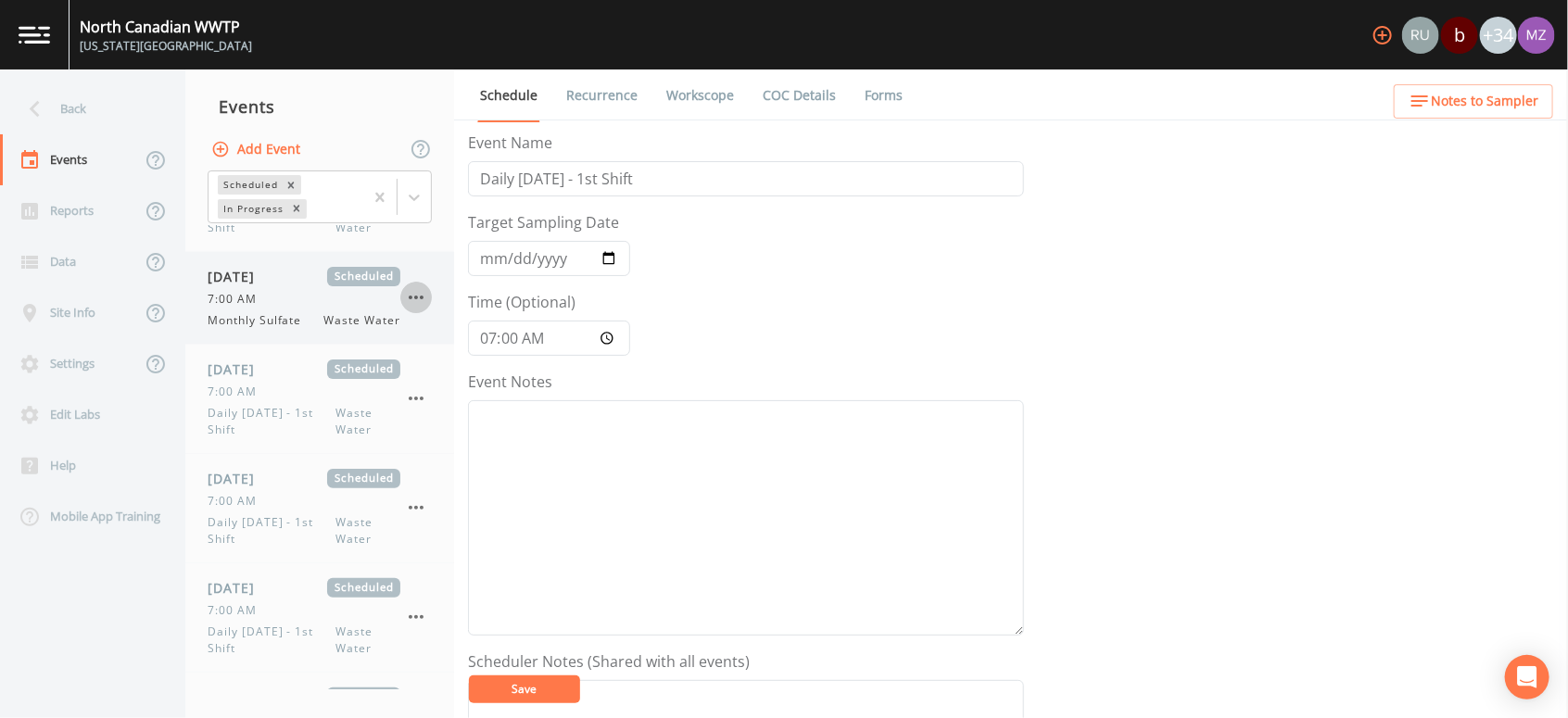click 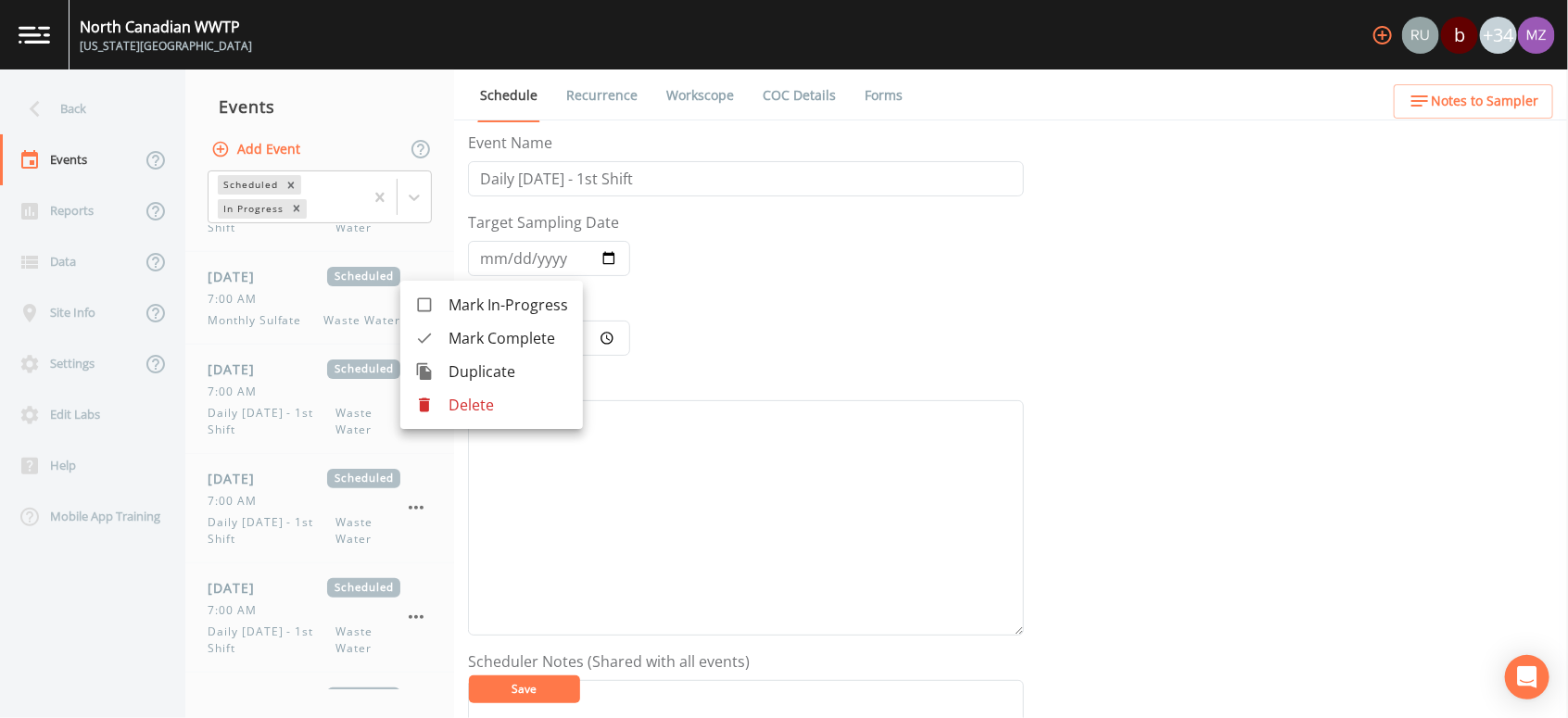 click at bounding box center [784, 359] 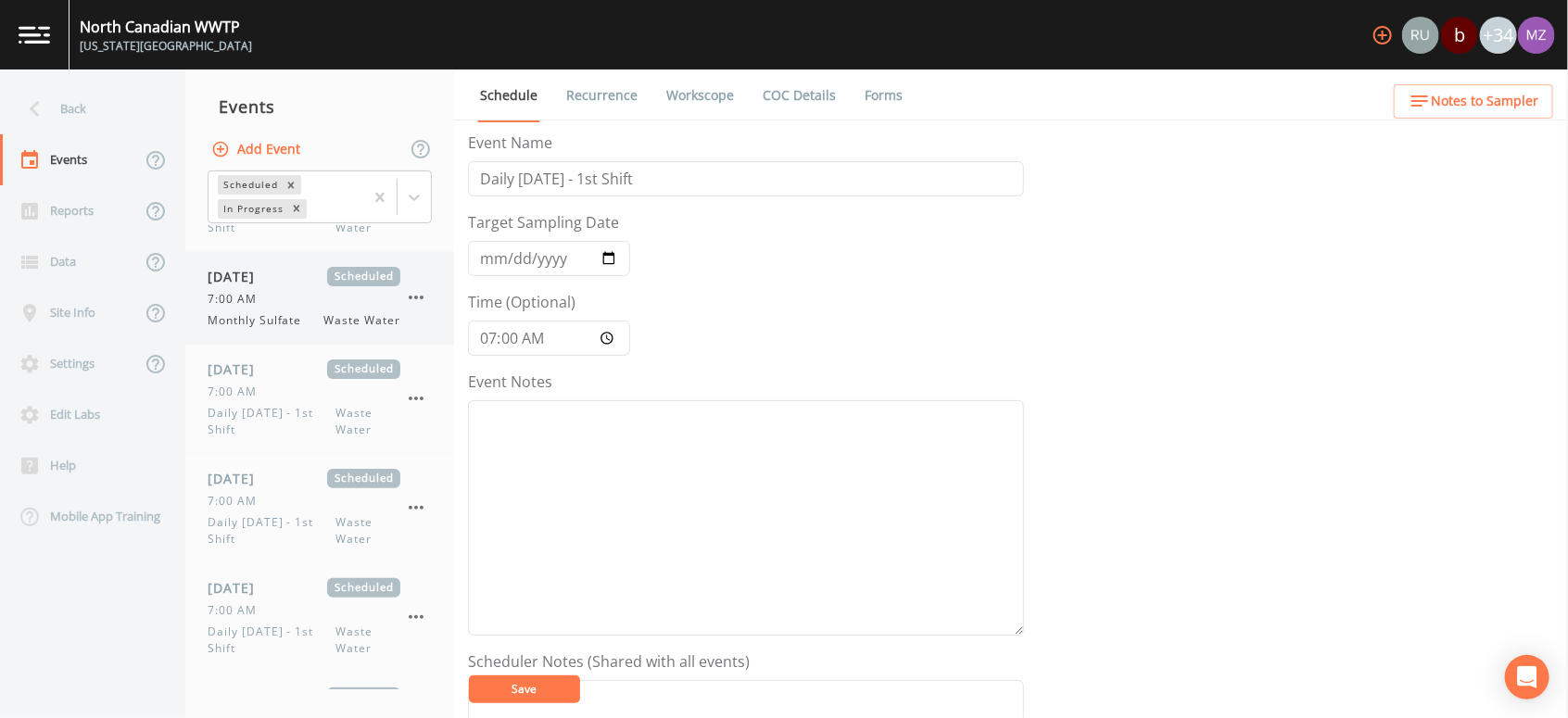 click on "7:00 AM" at bounding box center (304, 299) 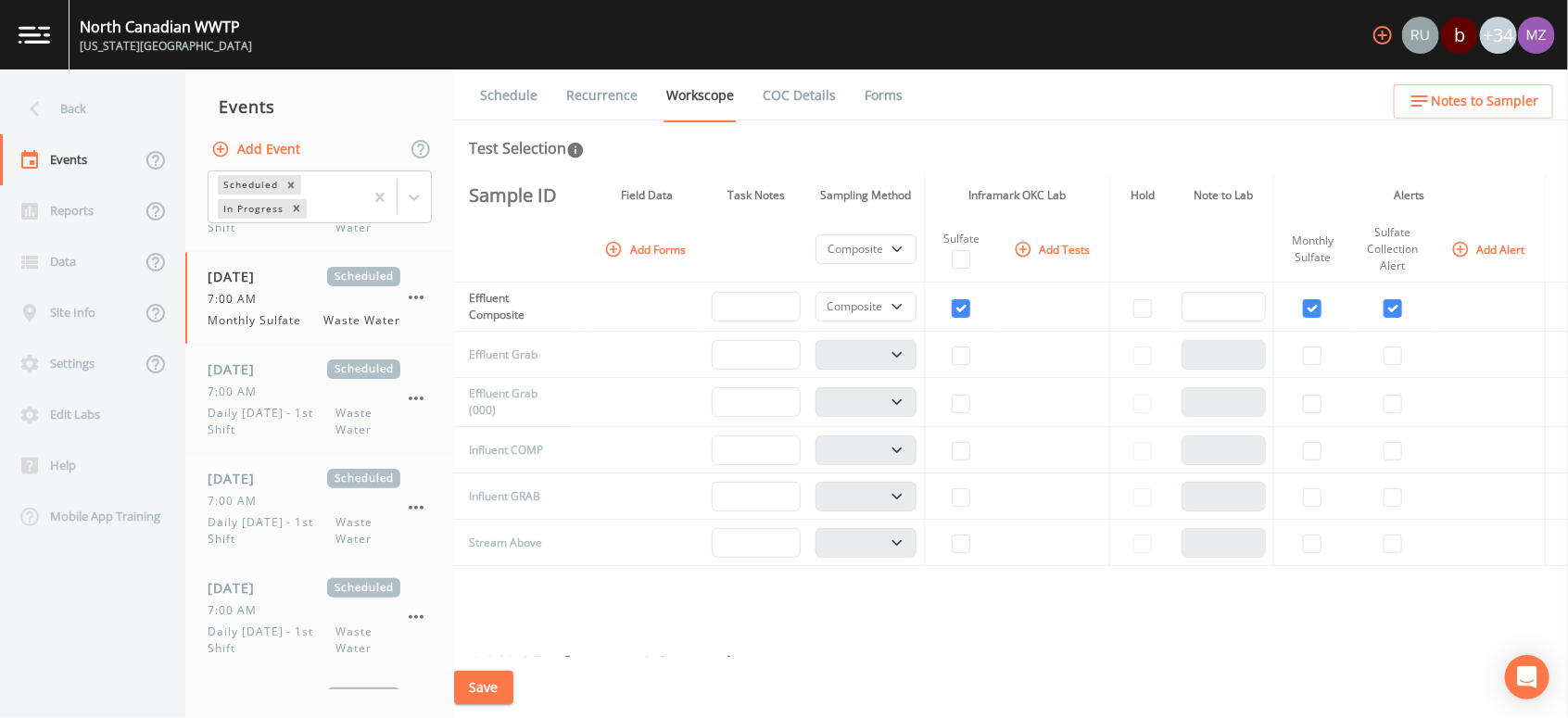 click on "Schedule" at bounding box center [509, 95] 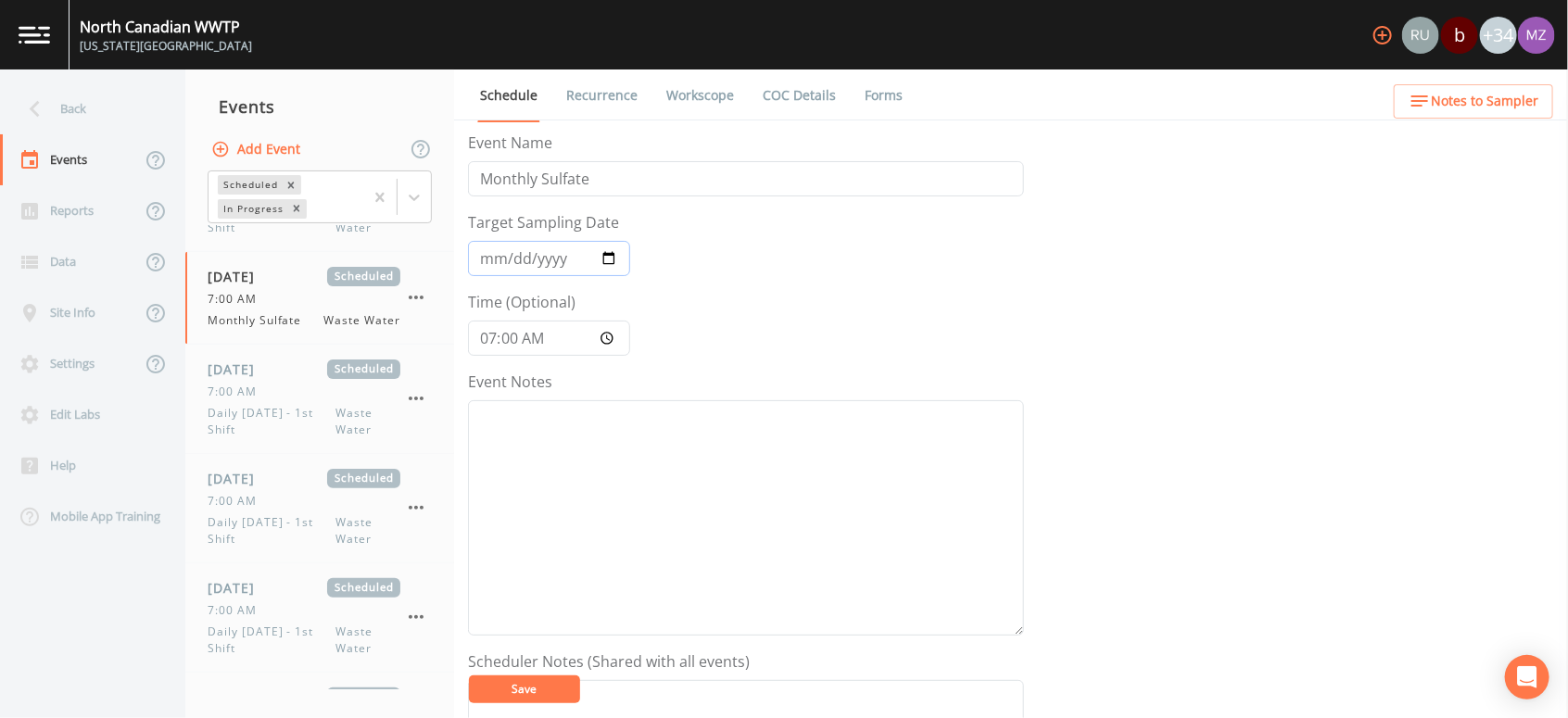 click on "2025-07-15" at bounding box center [549, 258] 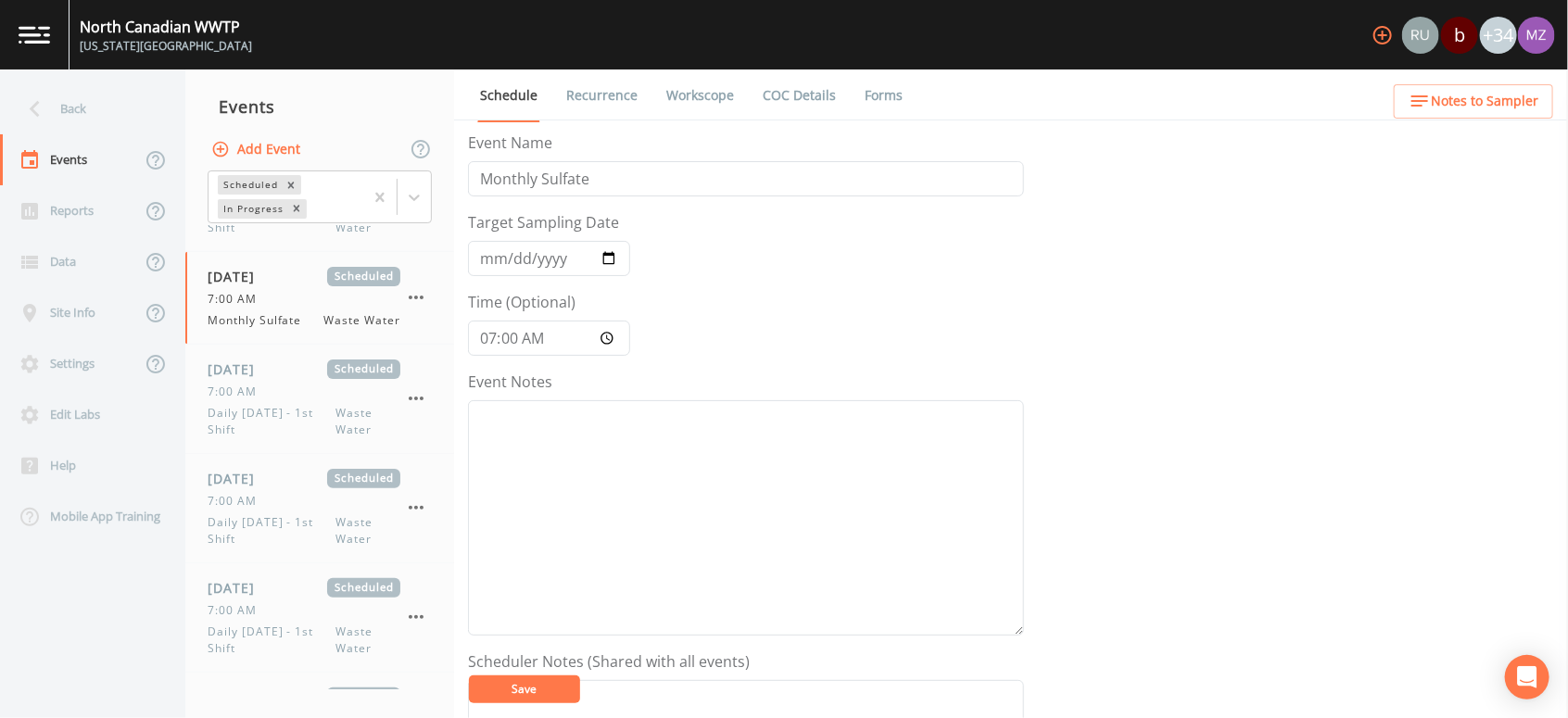 click on "Save" at bounding box center [525, 688] 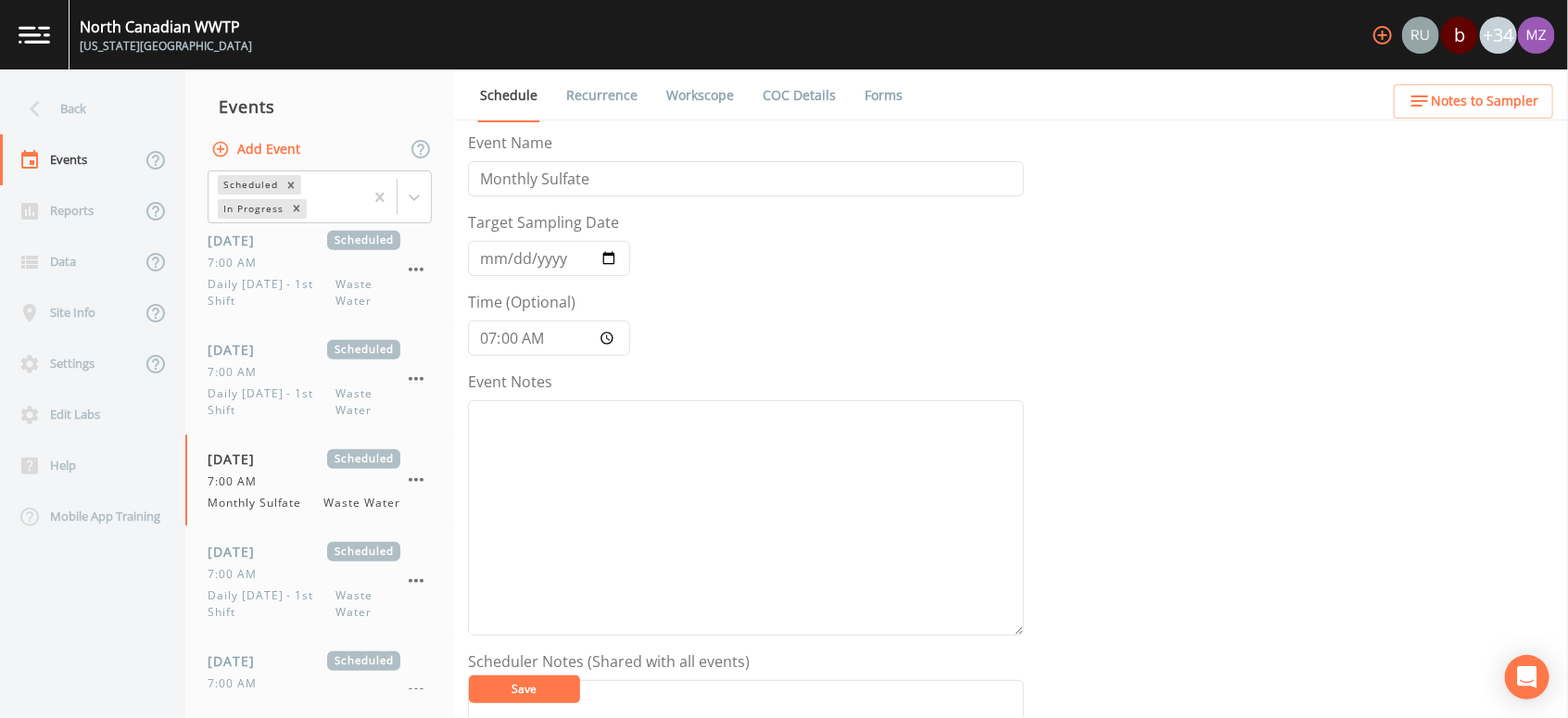 scroll, scrollTop: 464, scrollLeft: 0, axis: vertical 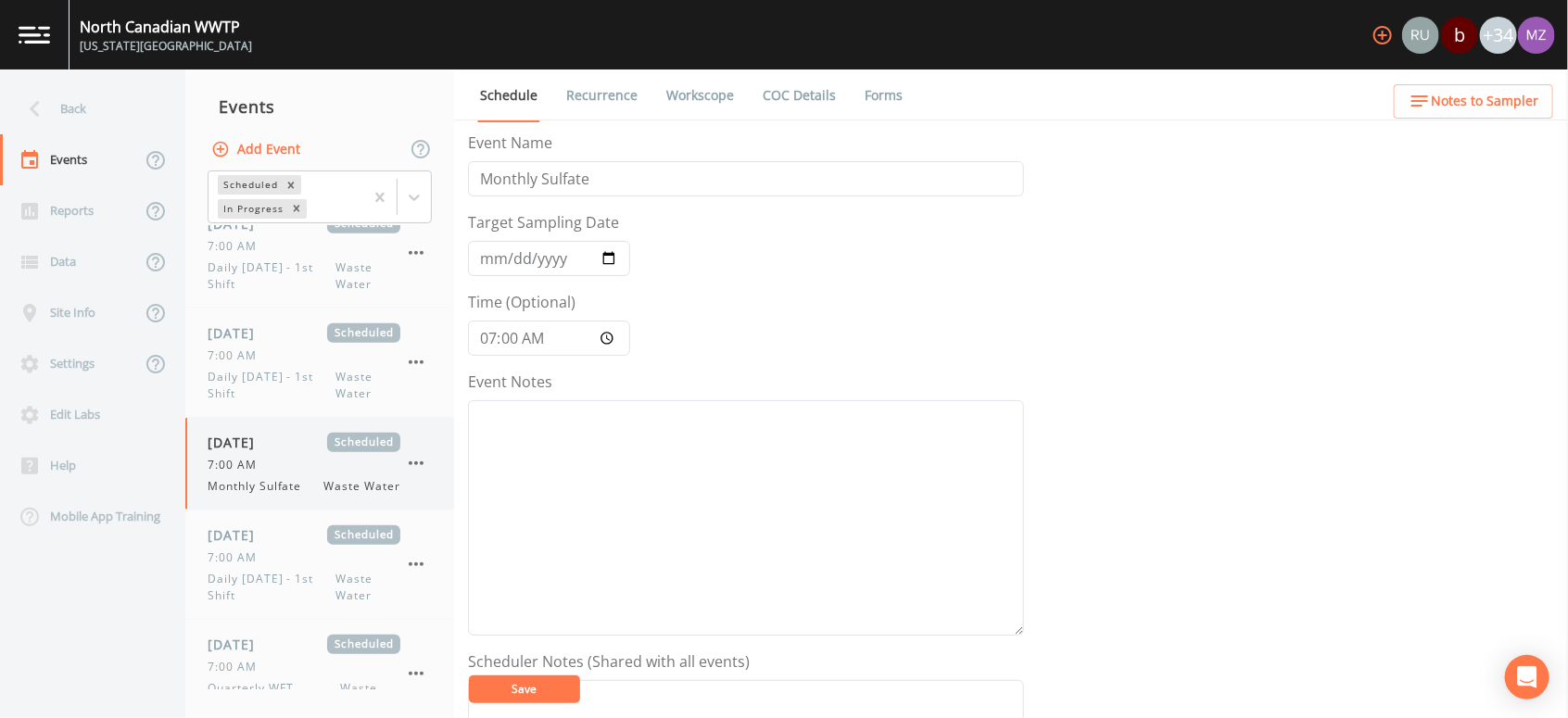 click on "07/23/2025 Scheduled 7:00 AM Monthly Sulfate Waste Water" at bounding box center (304, 463) 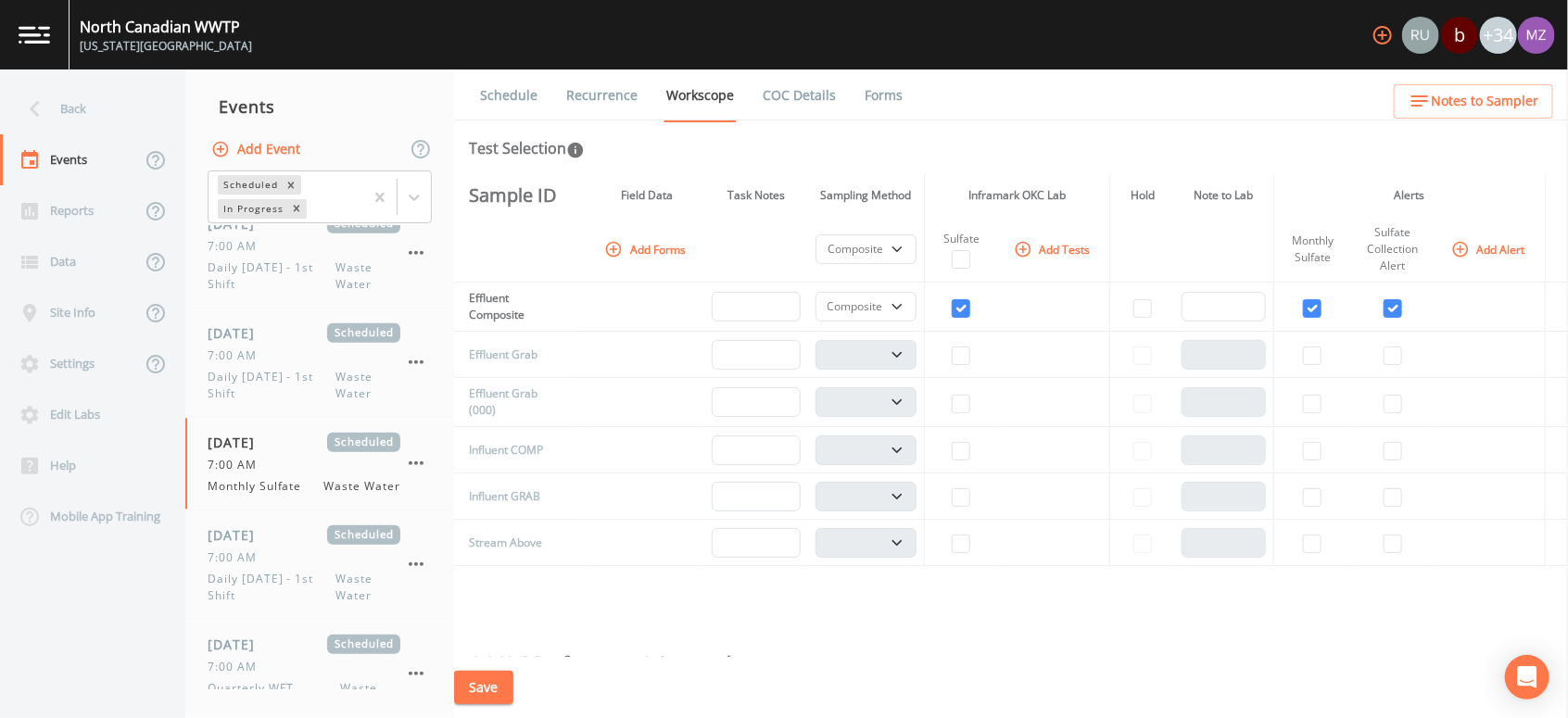 click on "Recurrence" at bounding box center (601, 95) 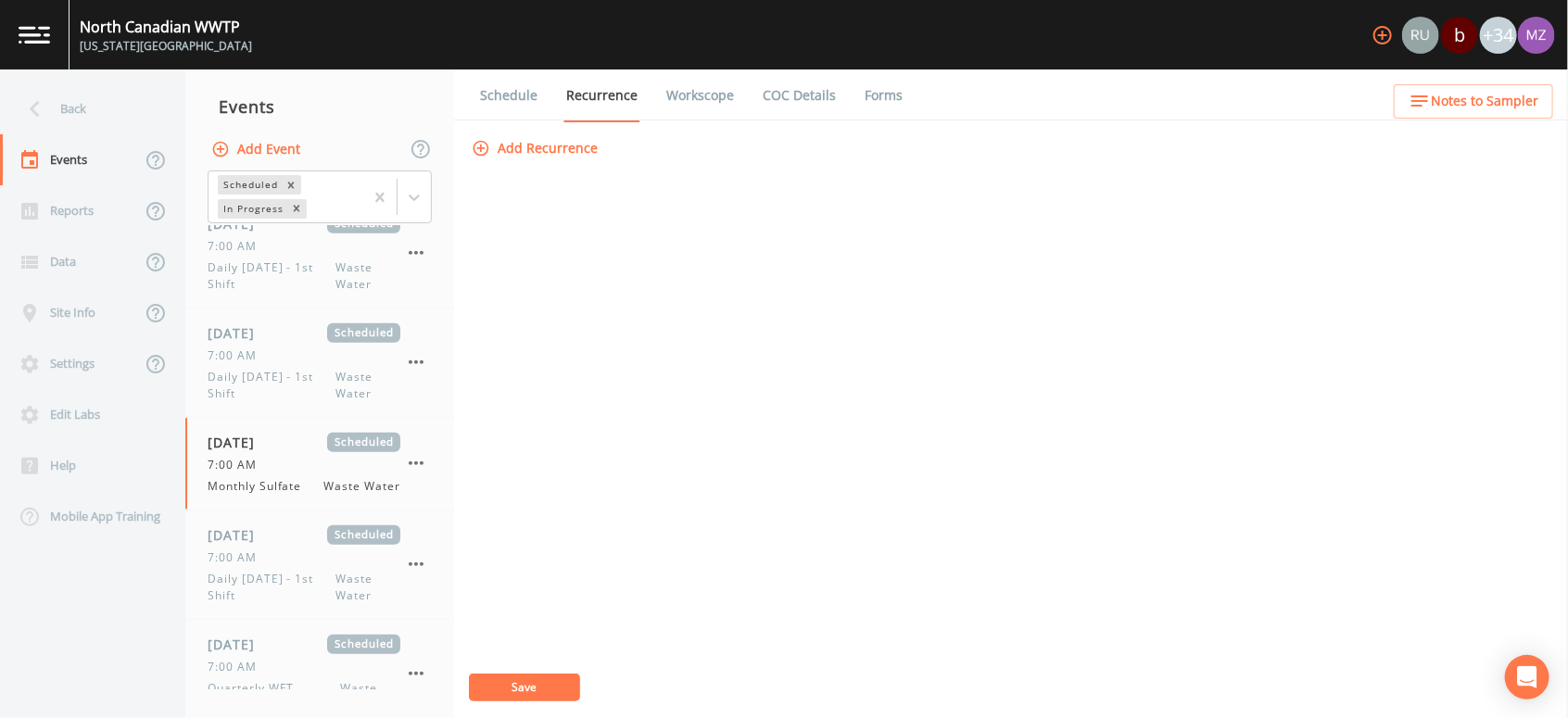 click on "Recurrence" at bounding box center (601, 95) 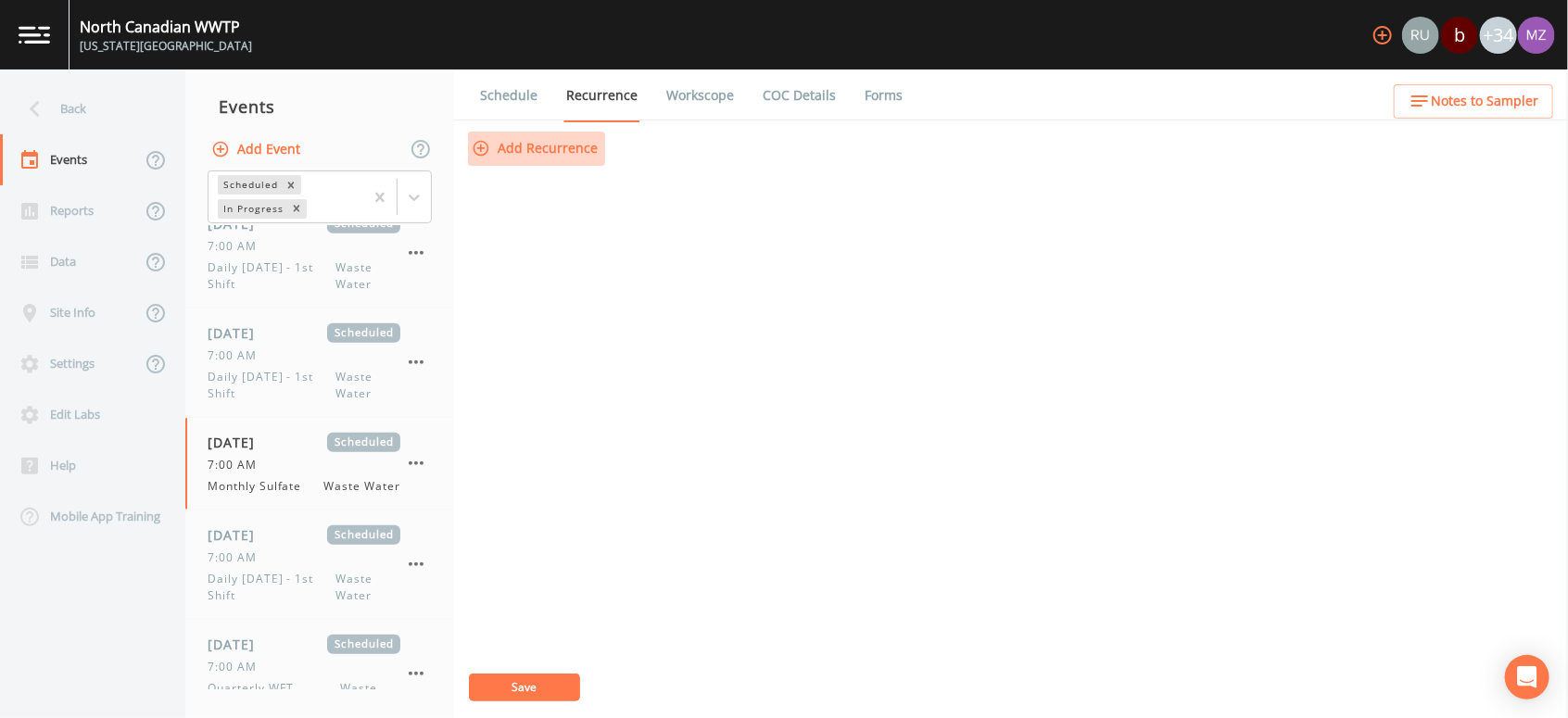 click on "Add Recurrence" at bounding box center (537, 148) 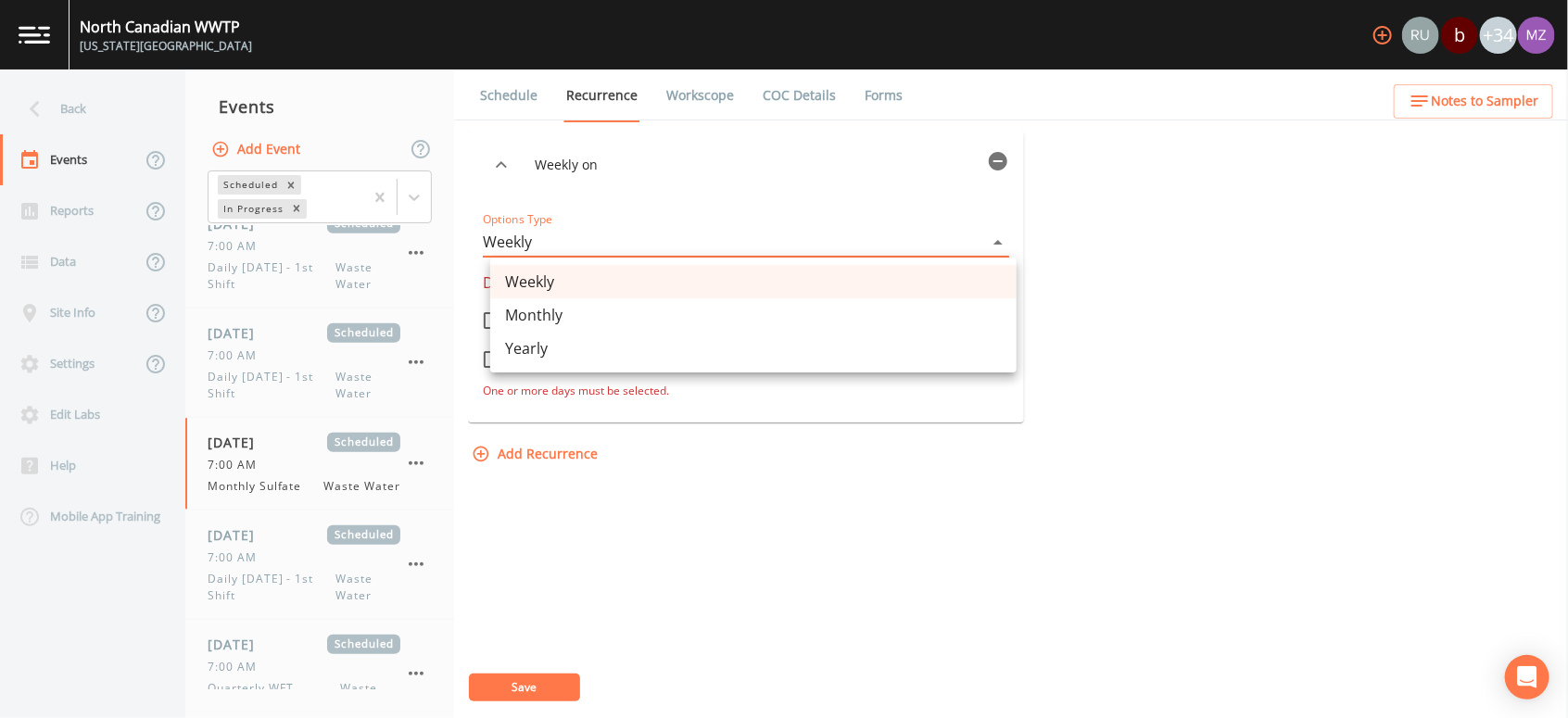 click on "North Canadian WWTP  Oklahoma City b +34 Back Events Reports Data Site Info Settings Edit Labs Help Mobile App Training Events Add Event Scheduled In Progress 07/12/2025 Scheduled 7:00 AM Daily Saturday - 1st Shift Waste Water 07/13/2025 Scheduled 7:00 AM Daily Sunday - 1st Shift Waste Water 07/17/2025 Scheduled 7:00 AM Daily Thursday - 1st Shift Waste Water 07/18/2025 Scheduled 7:00 AM Daily Friday - 1st Shift Waste Water 07/21/2025 Scheduled 7:00 AM Daily Monday - 1st Shift Waste Water 07/22/2025 Scheduled 7:00 AM Daily Tuesday - 1st Shift Waste Water 07/23/2025 Scheduled 7:00 AM Monthly Sulfate Waste Water 07/23/2025 Scheduled 7:00 AM Daily Wednesday - 1st Shift Waste Water 08/04/2025 Scheduled 7:00 AM Quarterly WET Testing #1 Waste Water 08/06/2025 Scheduled 7:00 AM Quarterly WET Testing #2 Waste Water 08/08/2025 Scheduled 7:00 AM Quarterly WET Testing #3 Waste Water 12/02/2025 Scheduled 7:00 AM Bi-Annual Selenium Waste Water Schedule Recurrence Workscope COC Details Forms Weekly on  Options Type ×" at bounding box center [784, 359] 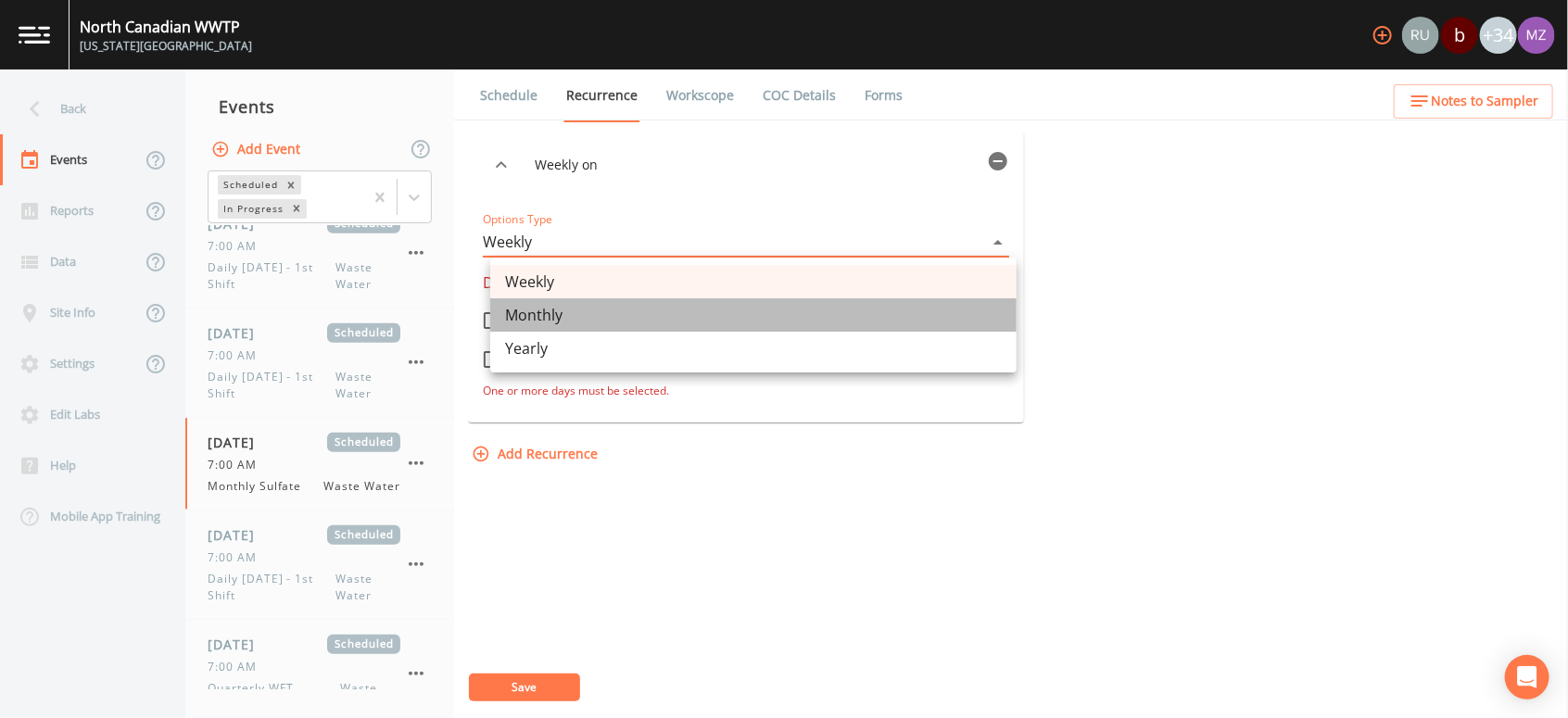 click on "Monthly" at bounding box center (753, 315) 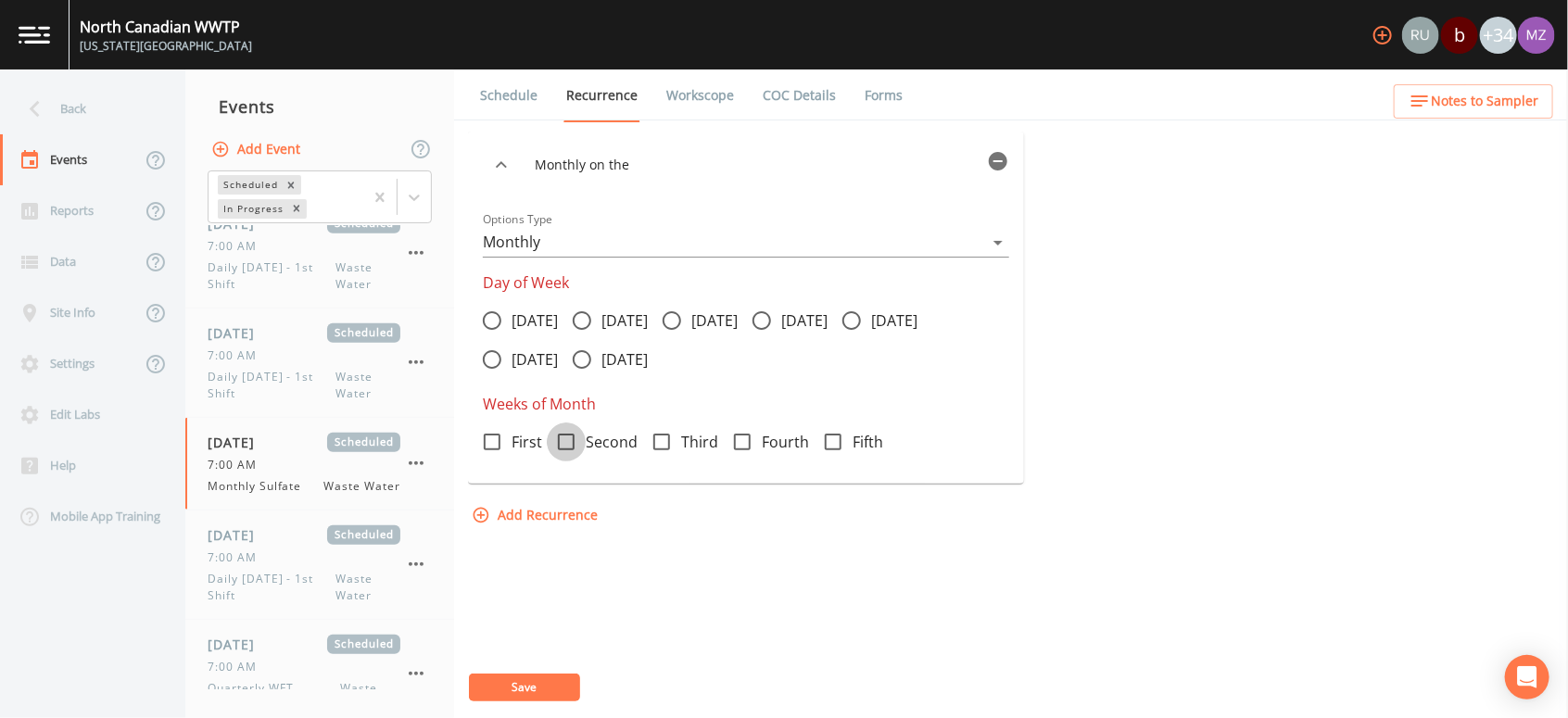 click on "Second" at bounding box center (556, 432) 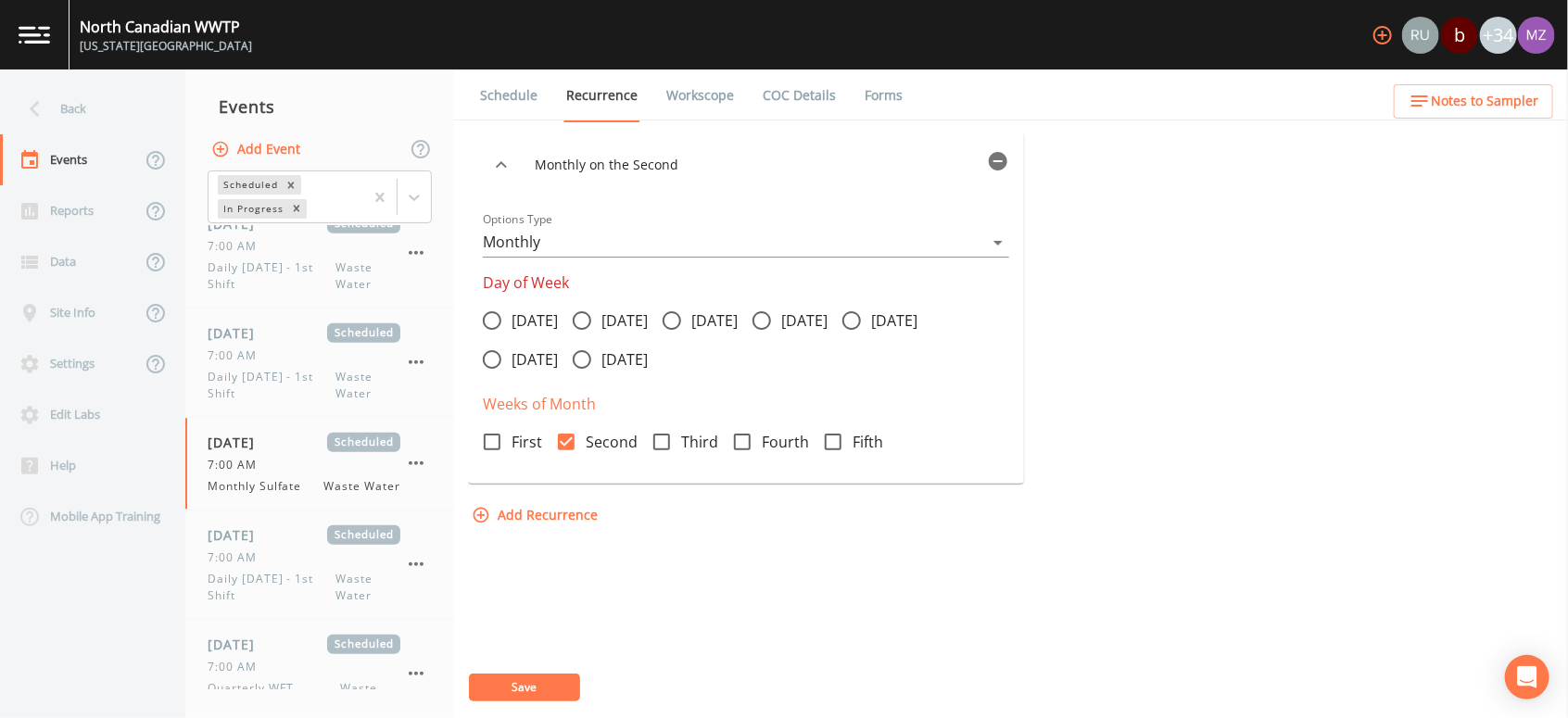 click 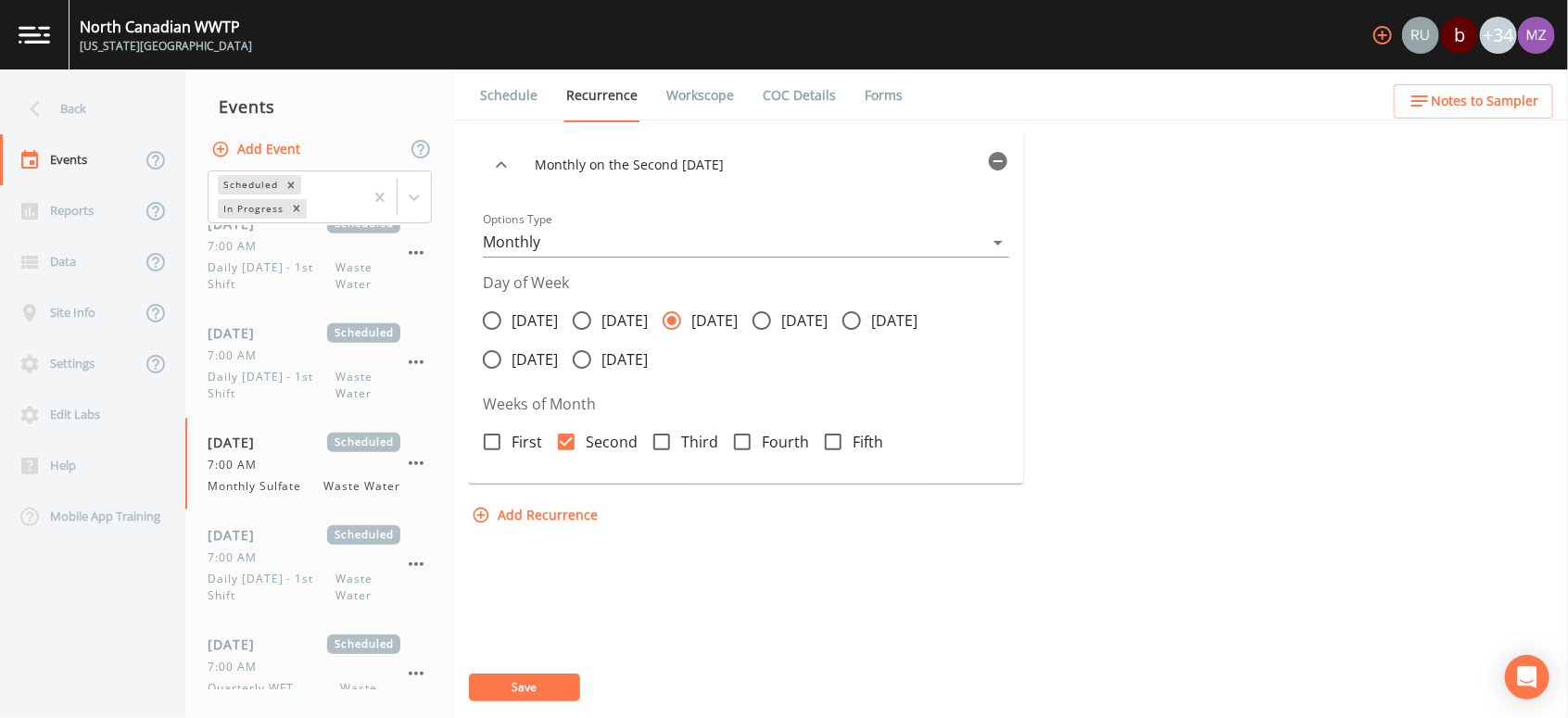 click on "Save" at bounding box center (525, 687) 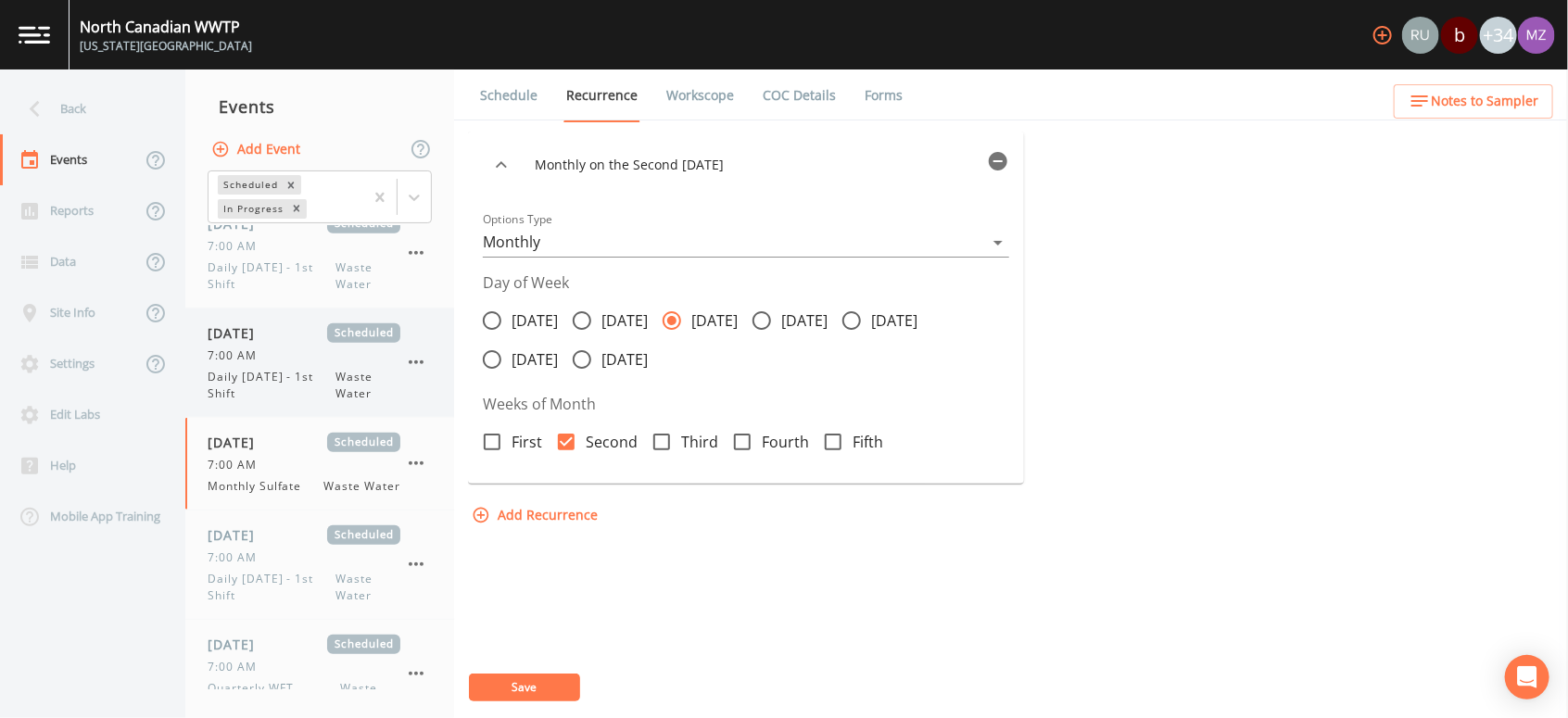 click on "07/22/2025 Scheduled 7:00 AM Daily Tuesday - 1st Shift Waste Water" at bounding box center [320, 362] 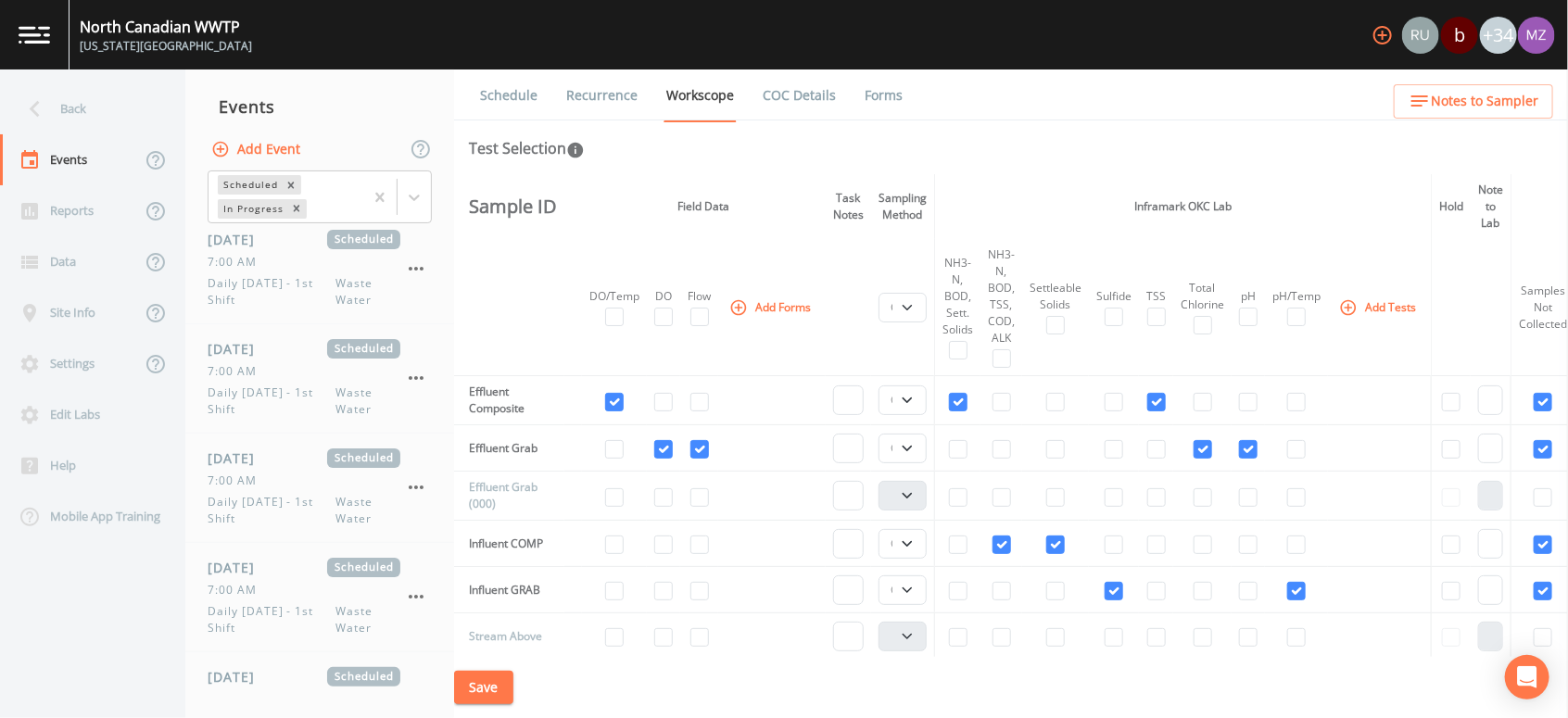 scroll, scrollTop: 0, scrollLeft: 0, axis: both 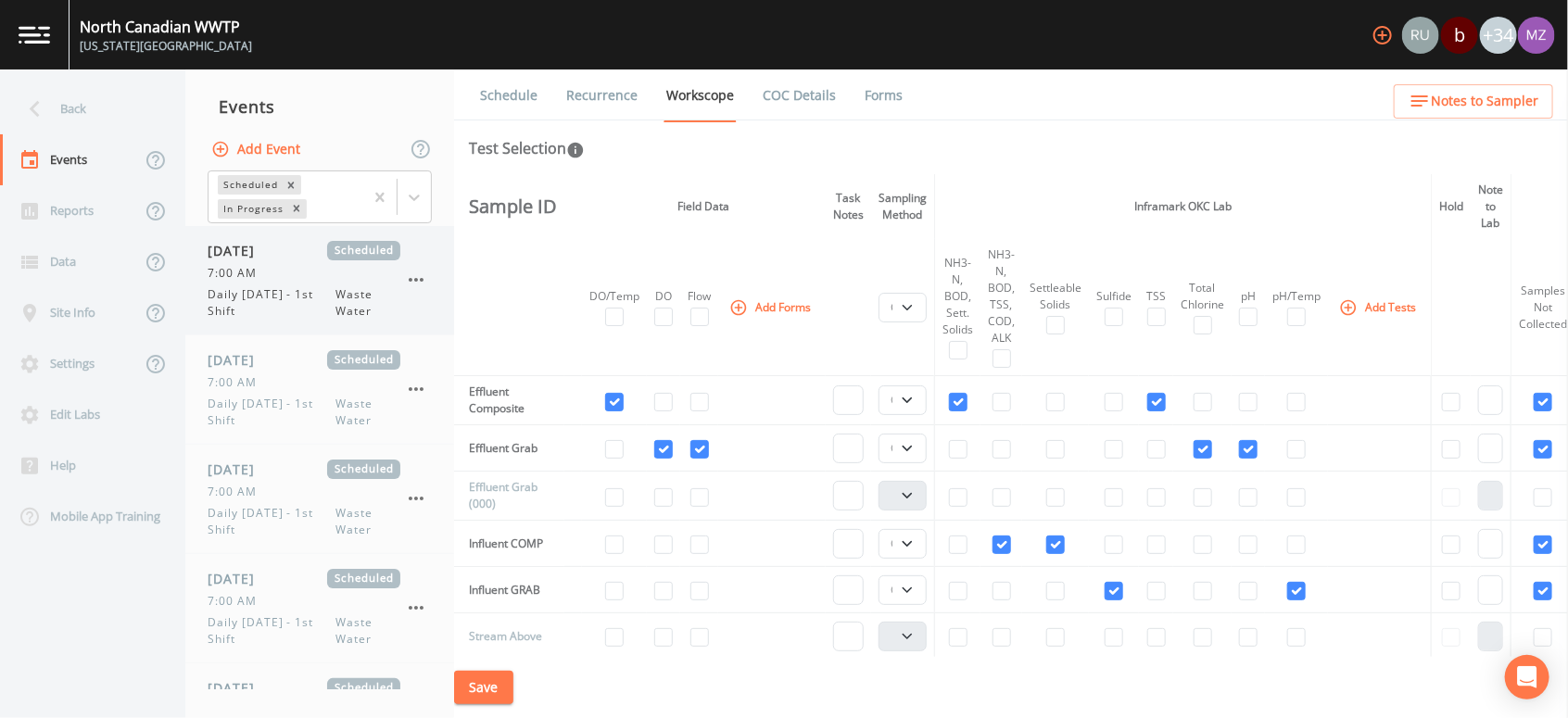 click on "7:00 AM" at bounding box center [304, 273] 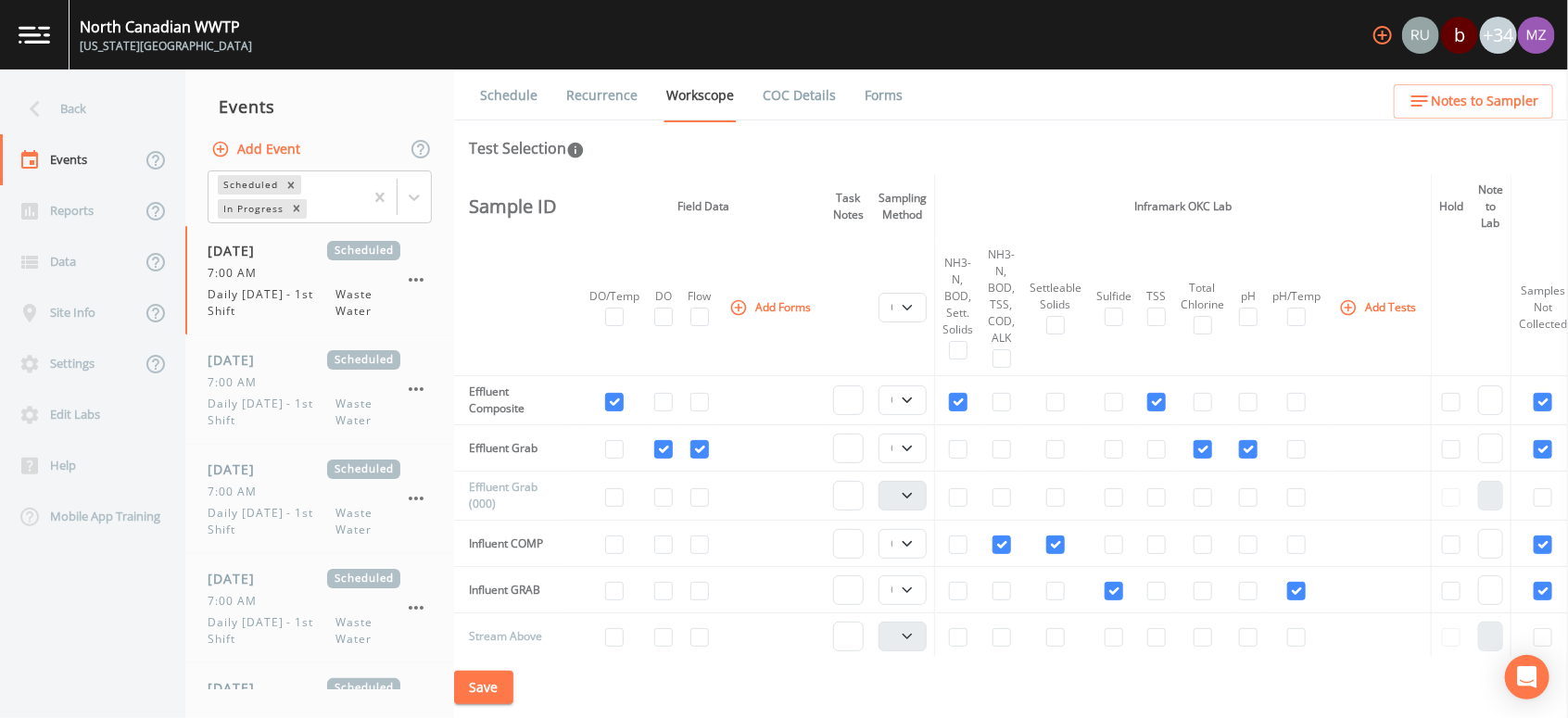 click on "Schedule" at bounding box center (509, 95) 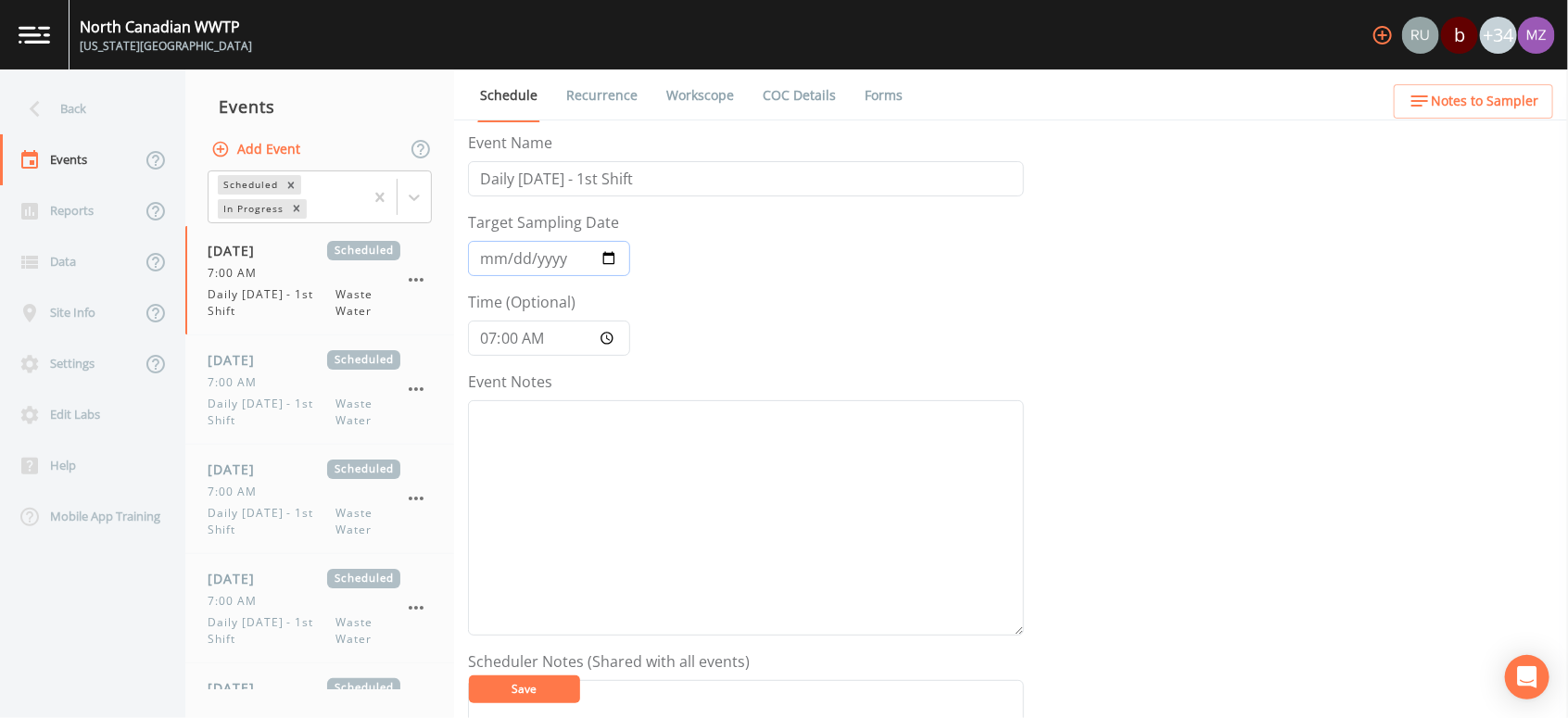 click on "2025-07-12" at bounding box center (549, 258) 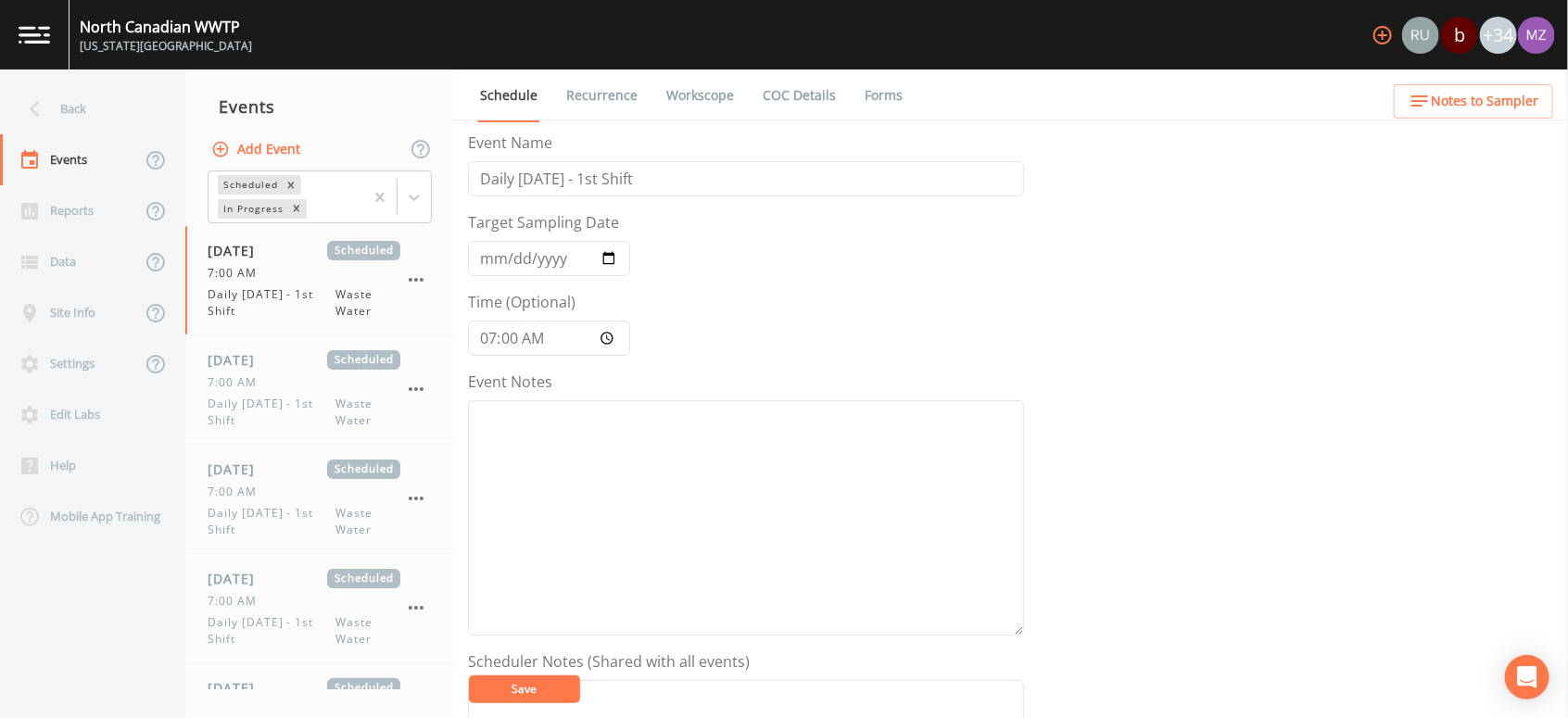 click on "Save" at bounding box center [525, 688] 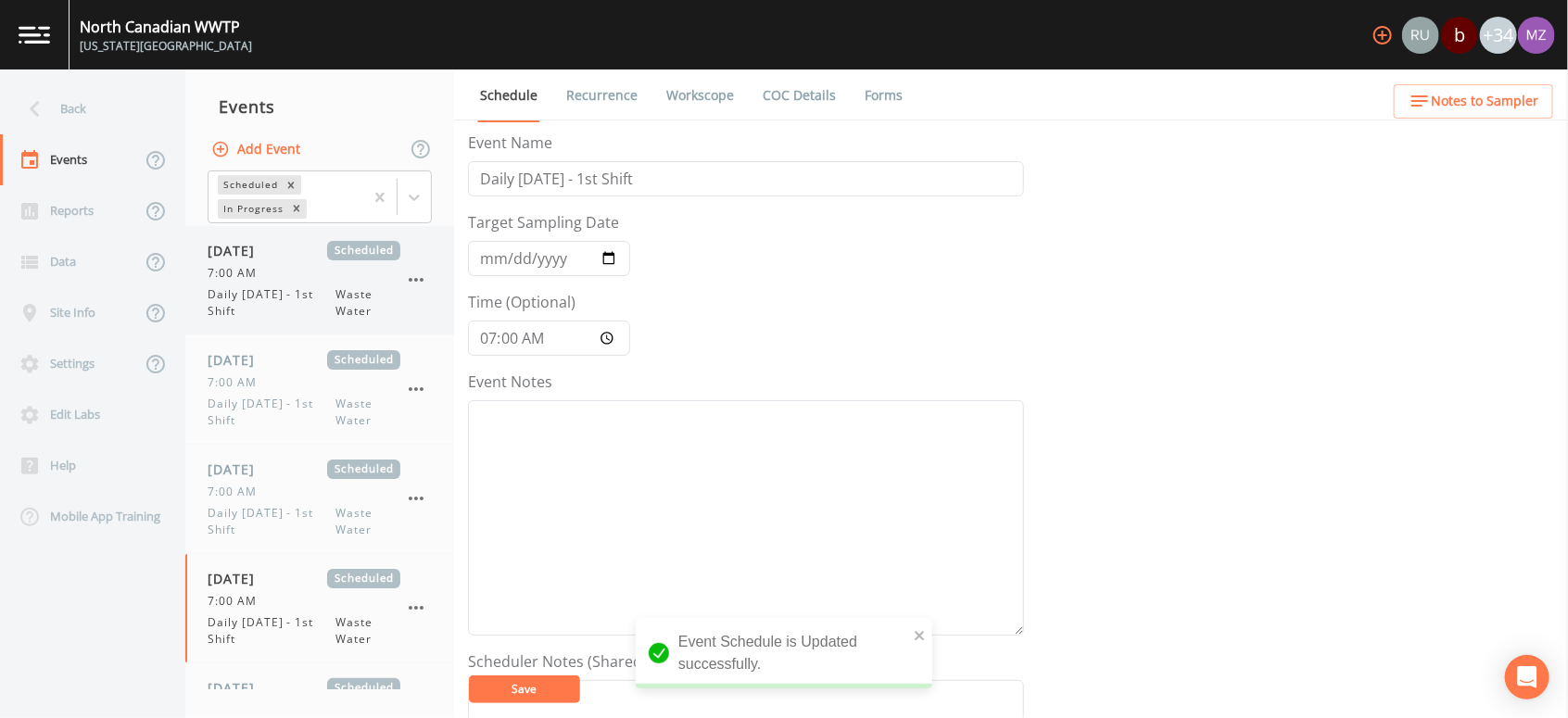 click on "07/13/2025 Scheduled 7:00 AM Daily Sunday - 1st Shift Waste Water" at bounding box center [304, 280] 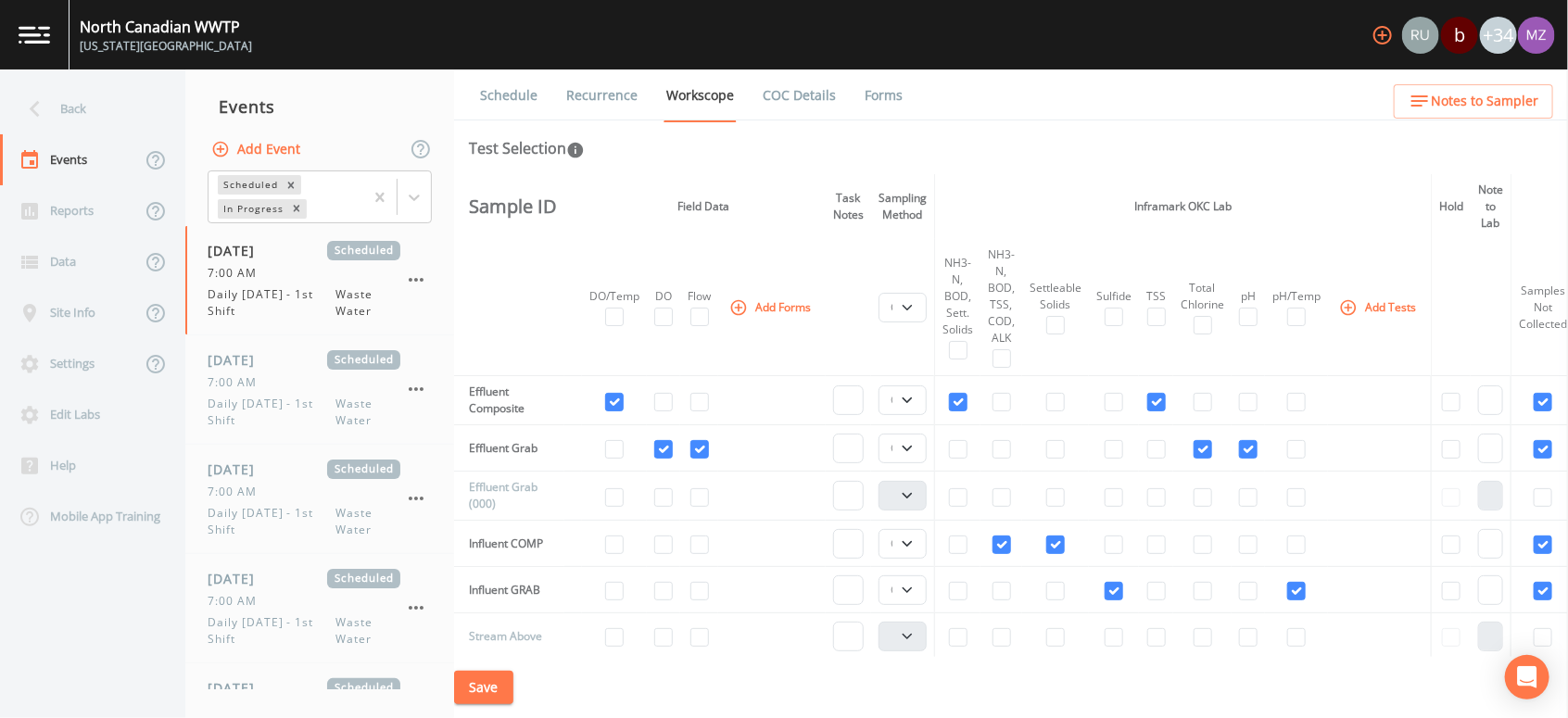 click on "Schedule" at bounding box center [509, 95] 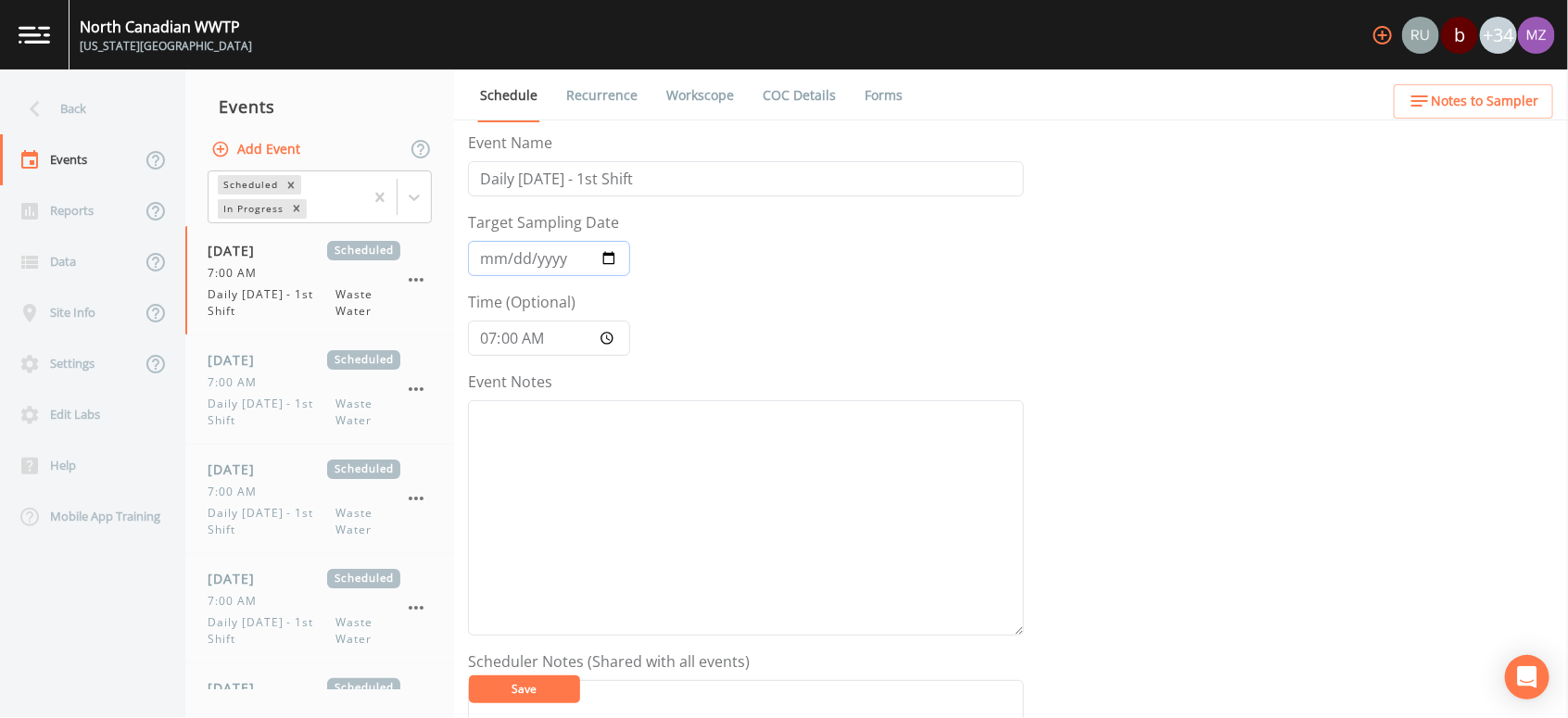 click on "2025-07-13" at bounding box center (549, 258) 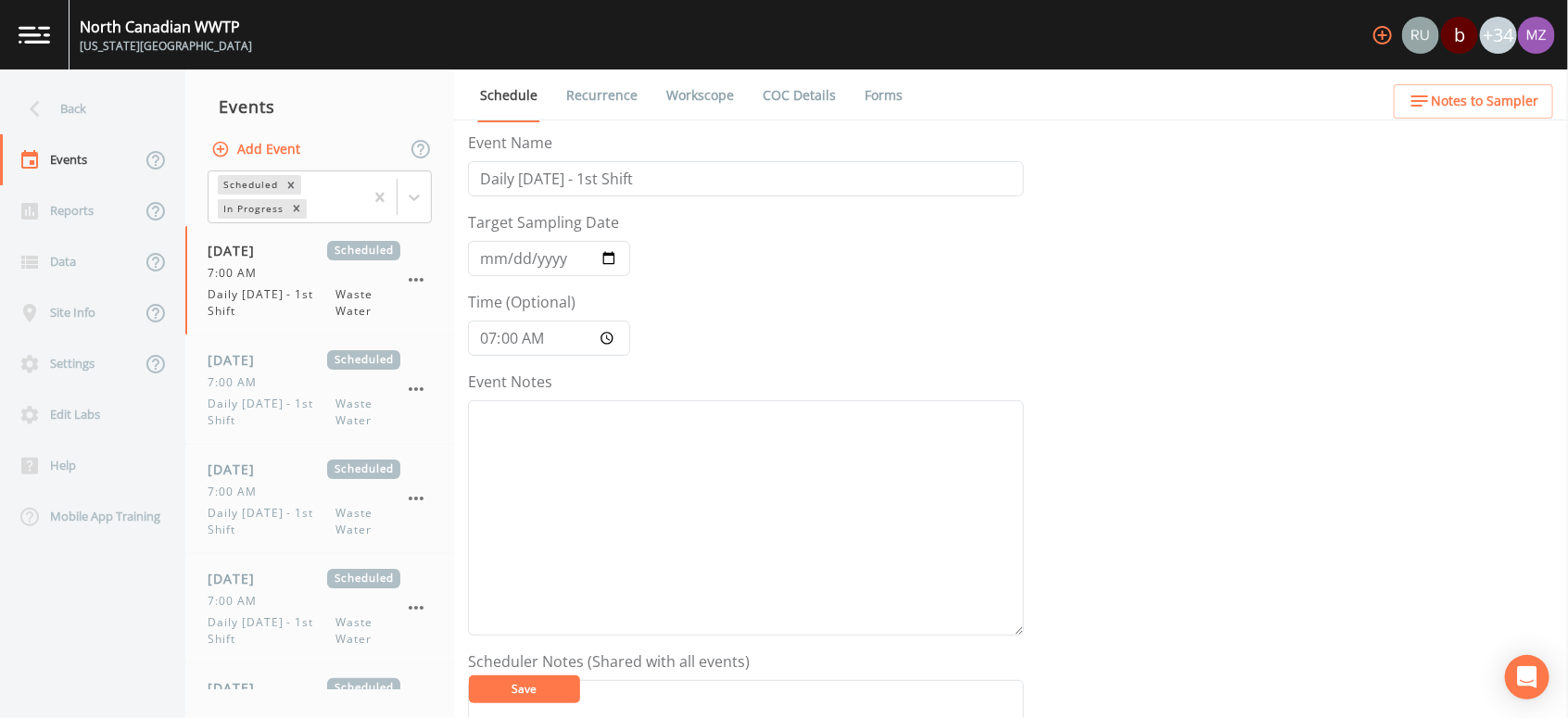 click on "Save" at bounding box center [525, 688] 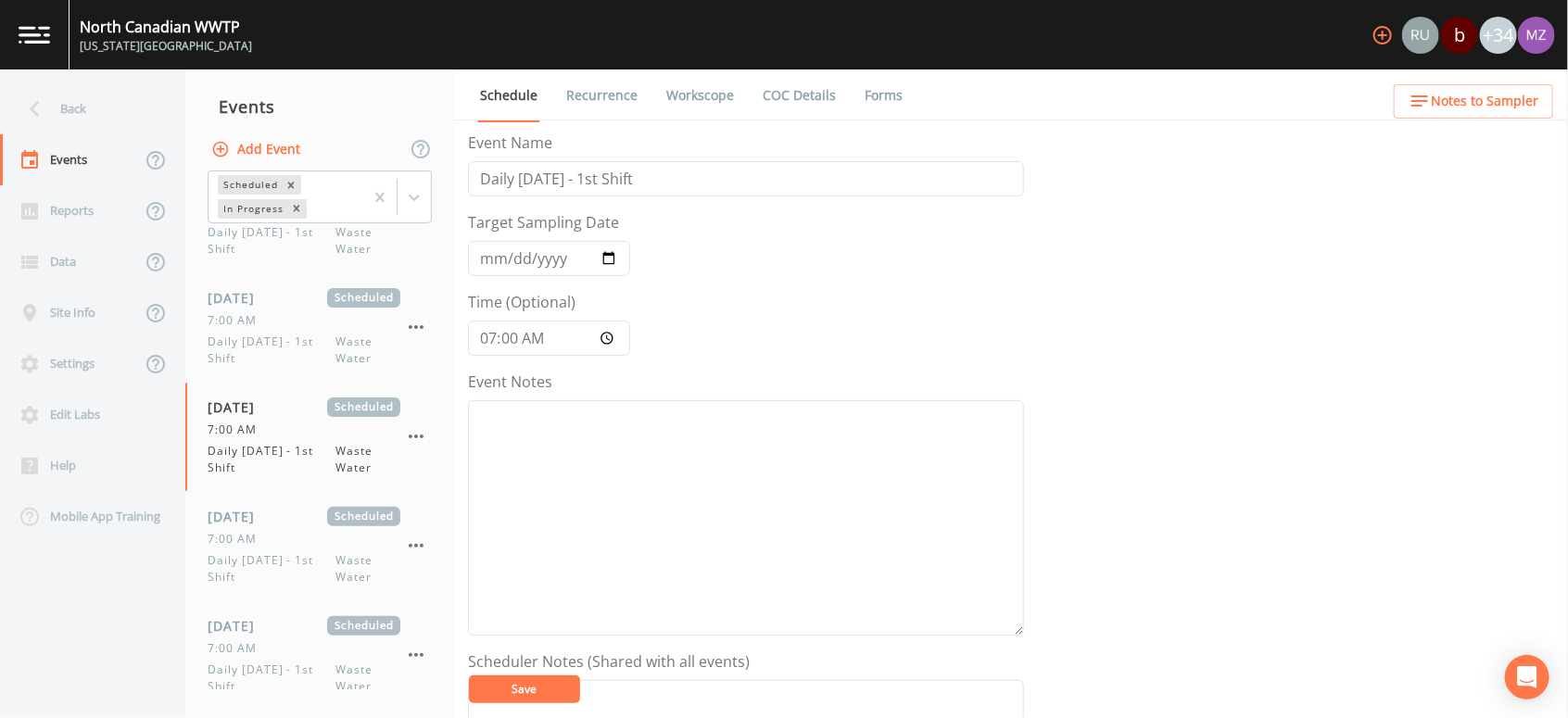 scroll, scrollTop: 142, scrollLeft: 0, axis: vertical 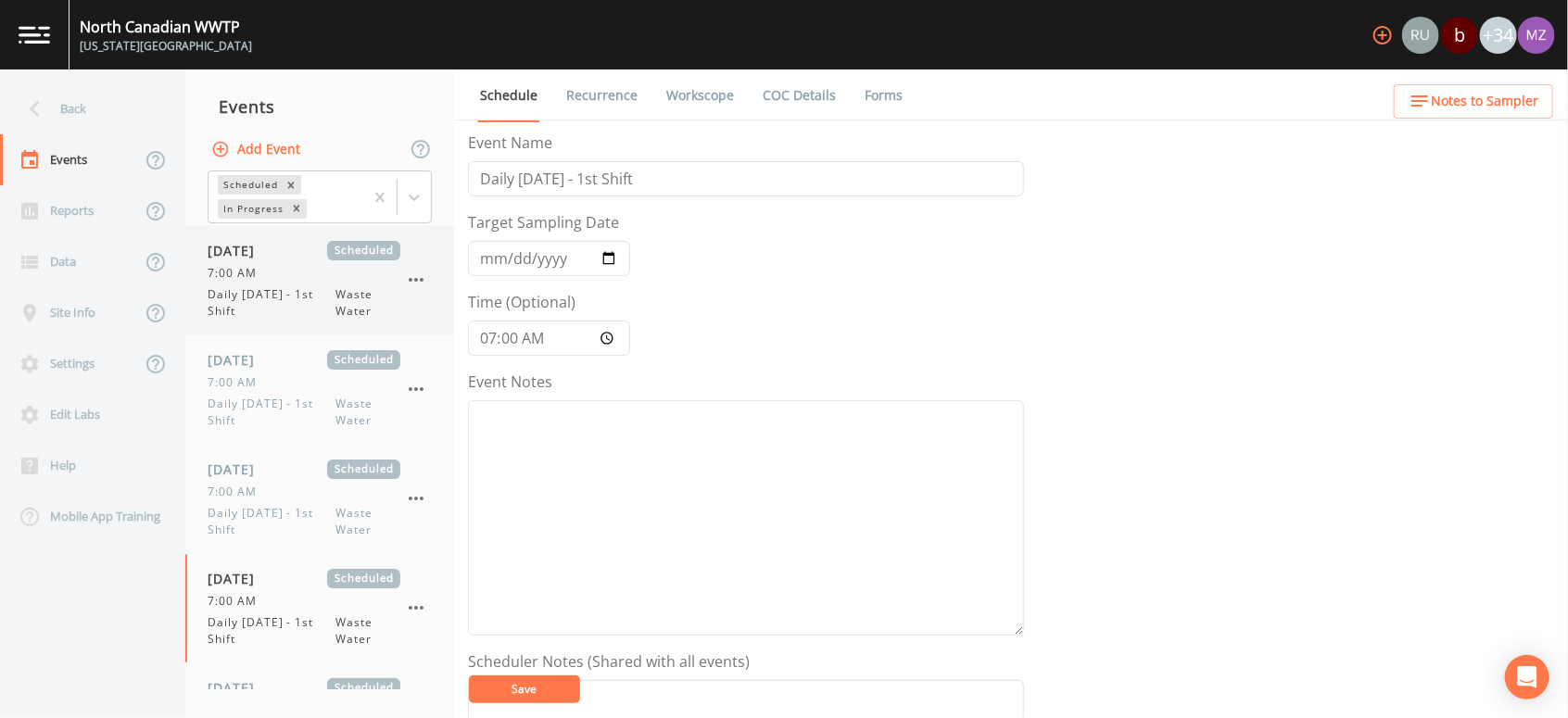 click on "Daily Thursday - 1st Shift" at bounding box center [272, 303] 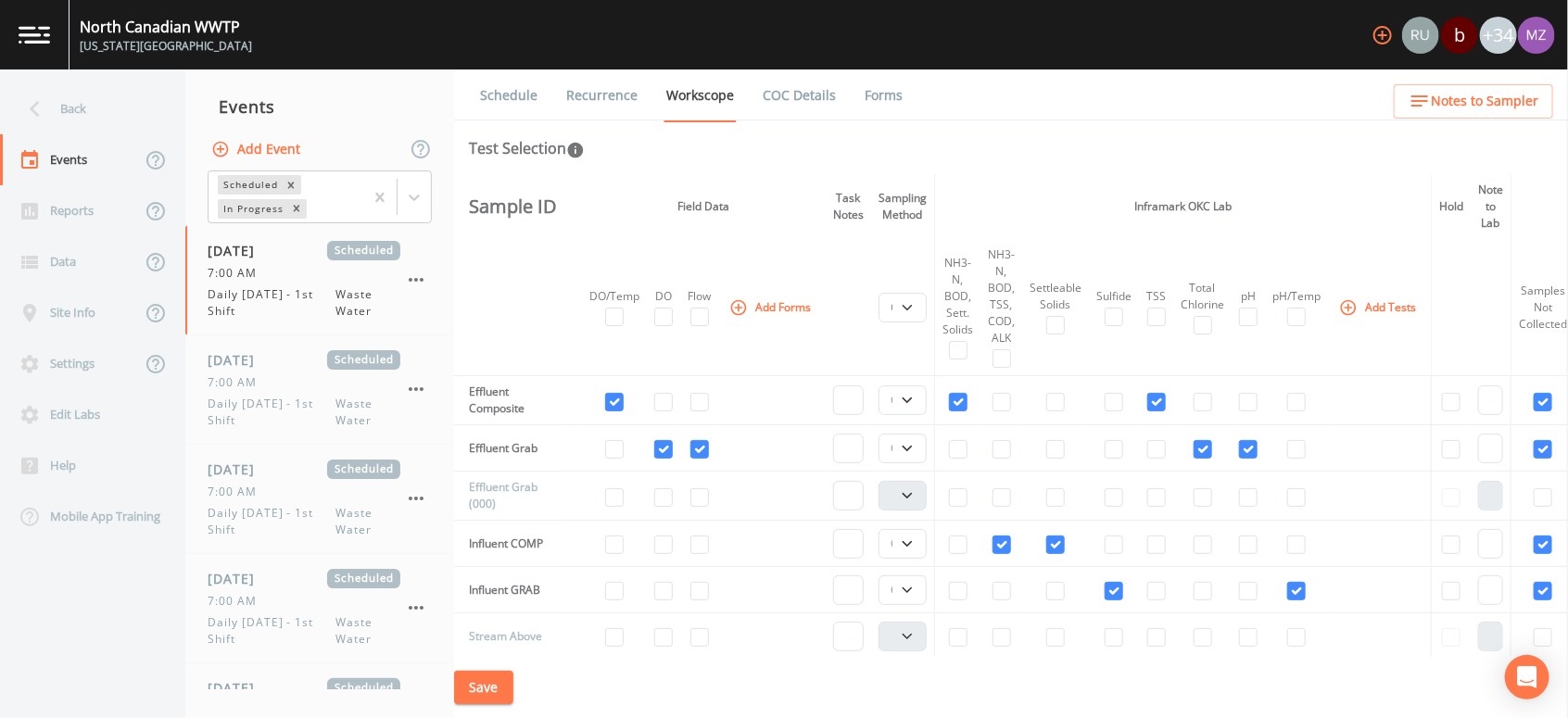 click on "Recurrence" at bounding box center (601, 95) 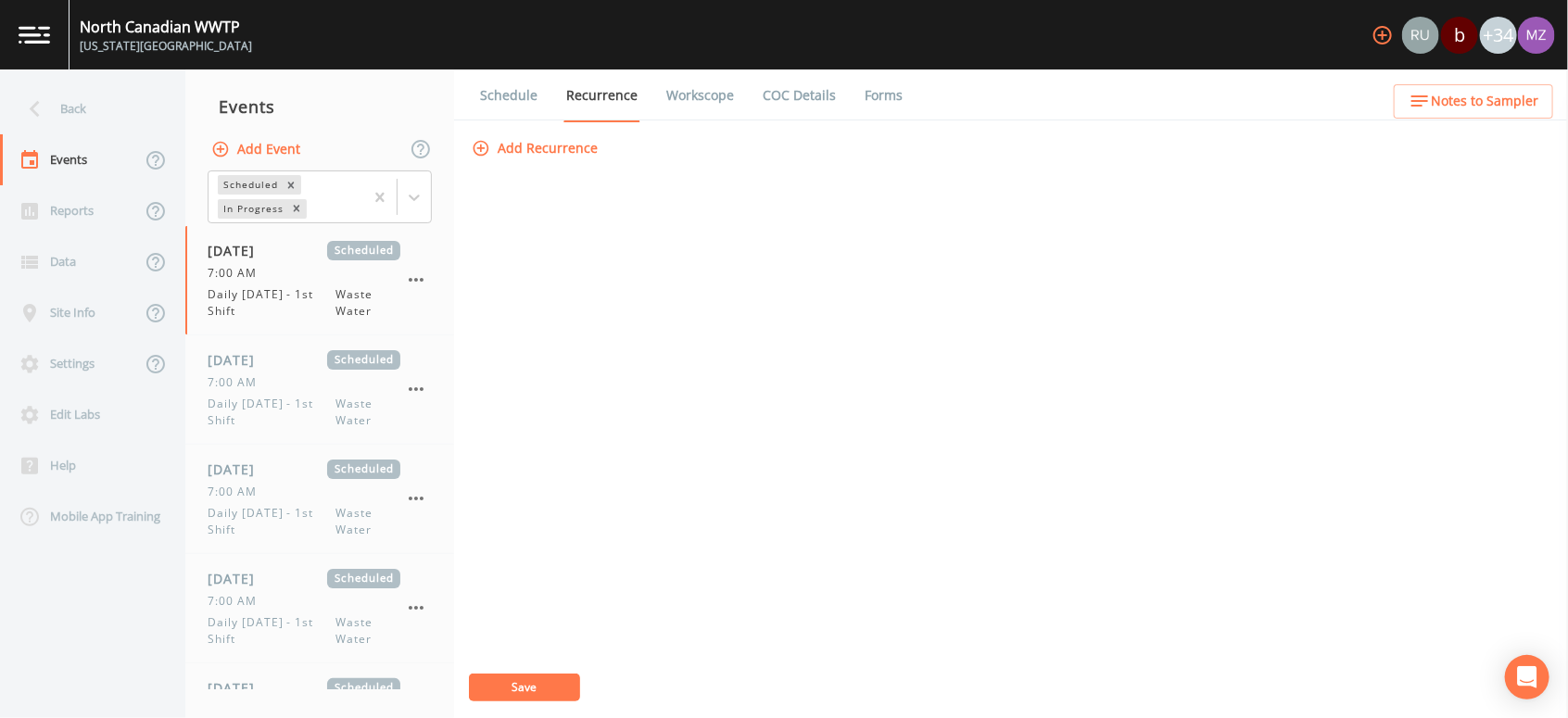 click on "Add Recurrence" at bounding box center (537, 148) 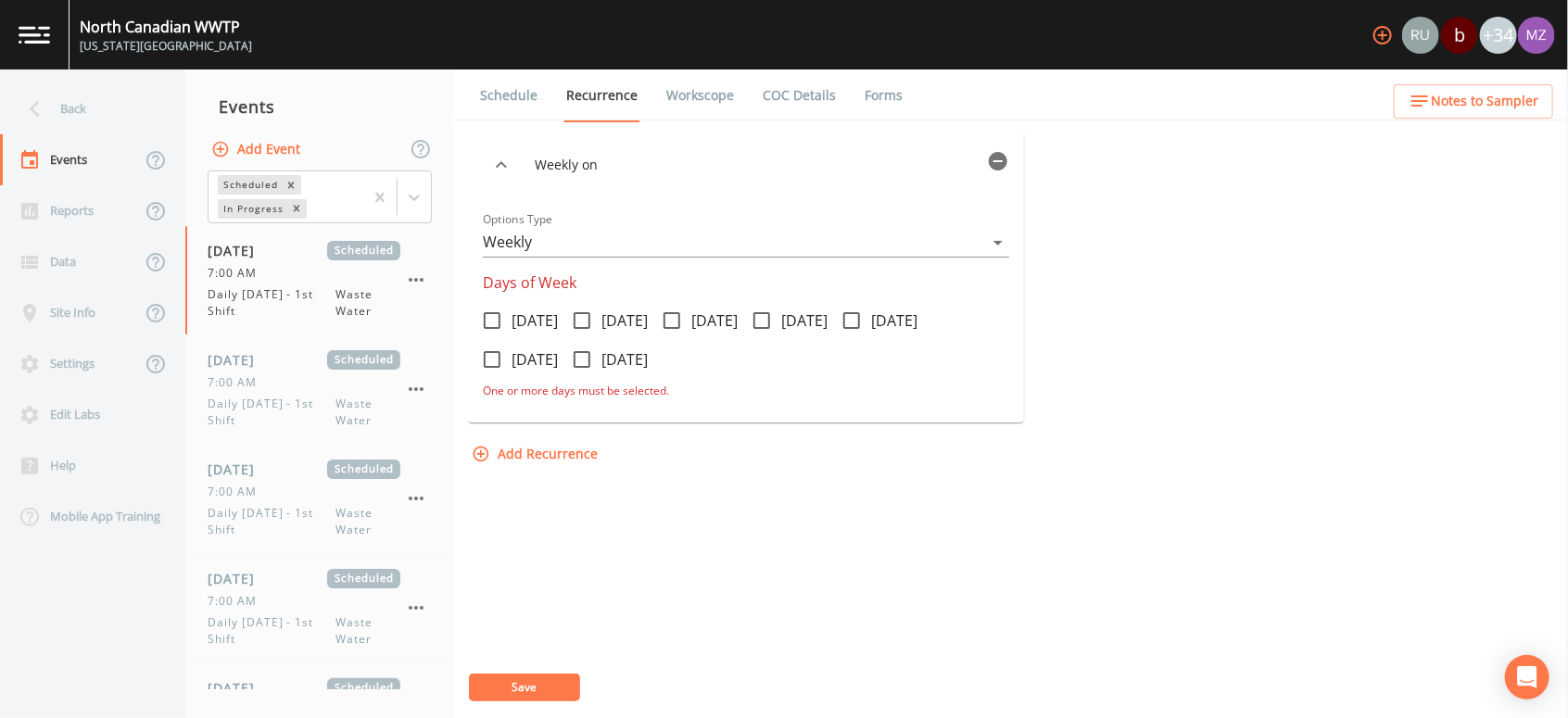 click 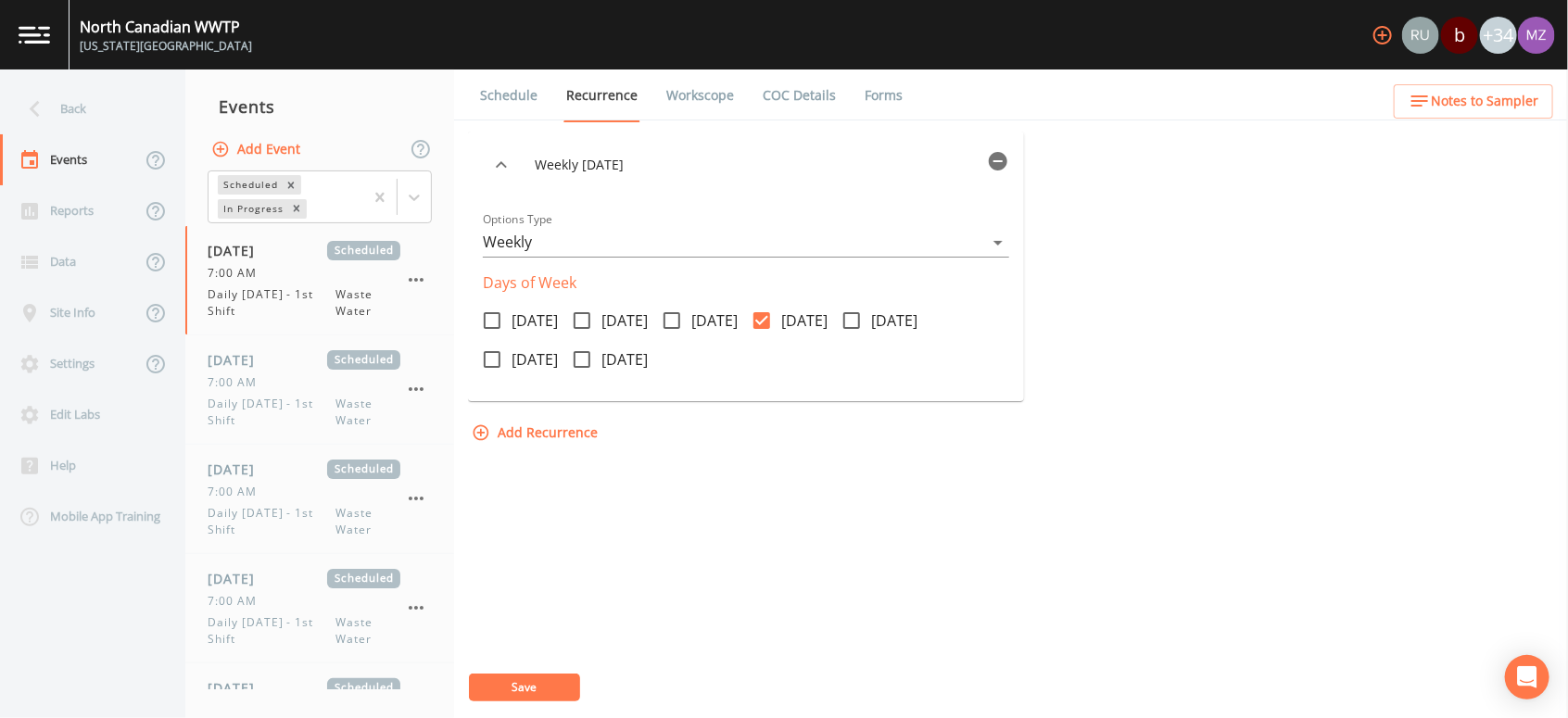 click on "Save" at bounding box center [525, 687] 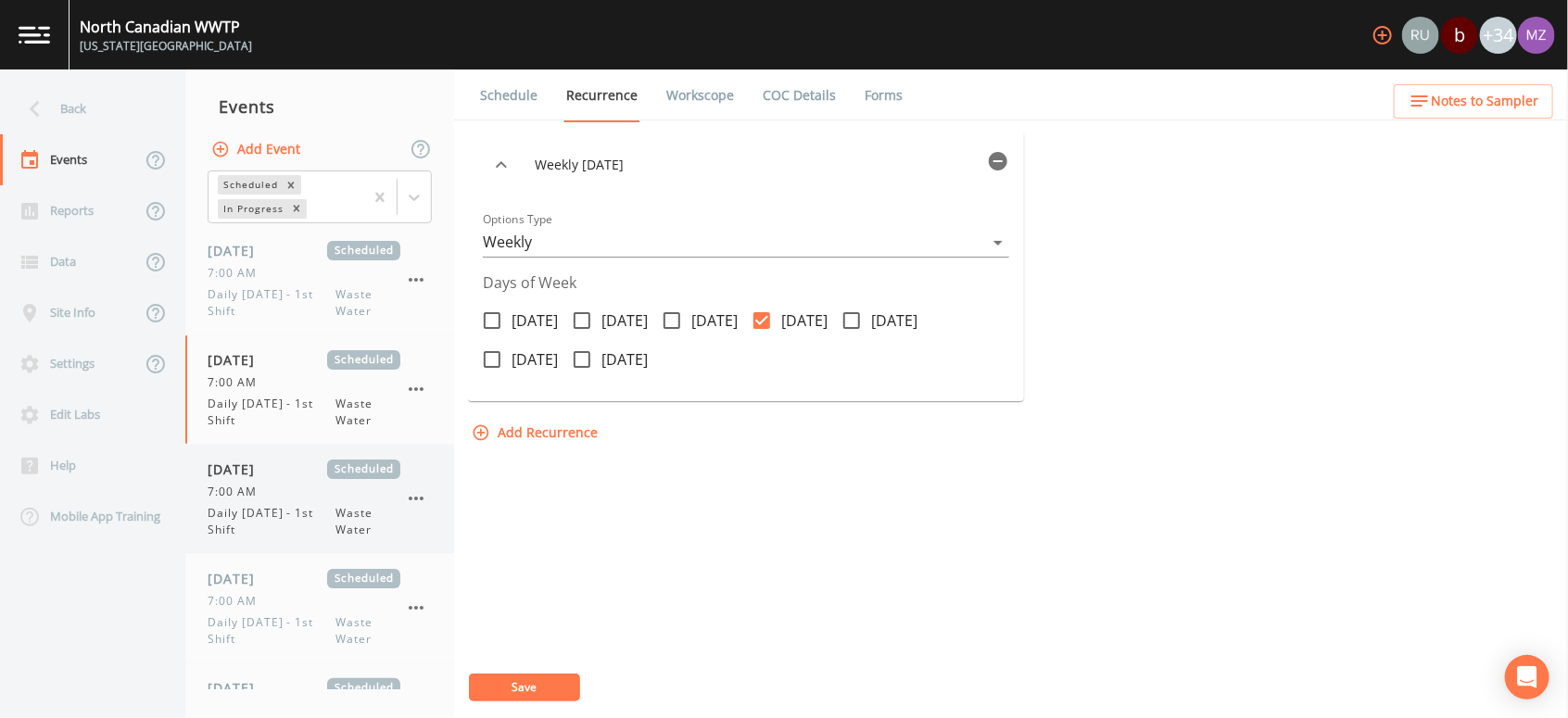 click on "Daily Friday - 1st Shift" at bounding box center [272, 522] 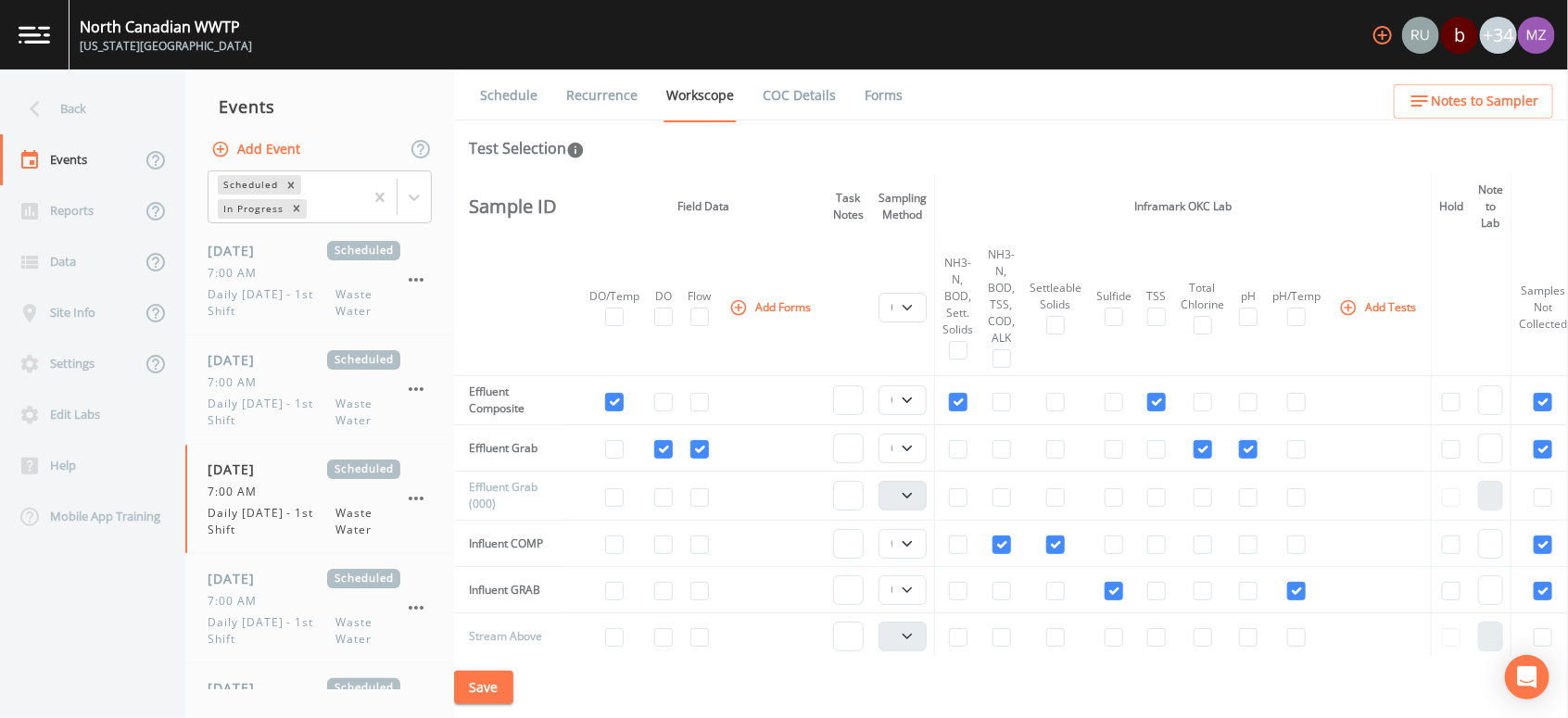 click on "Schedule" at bounding box center [509, 95] 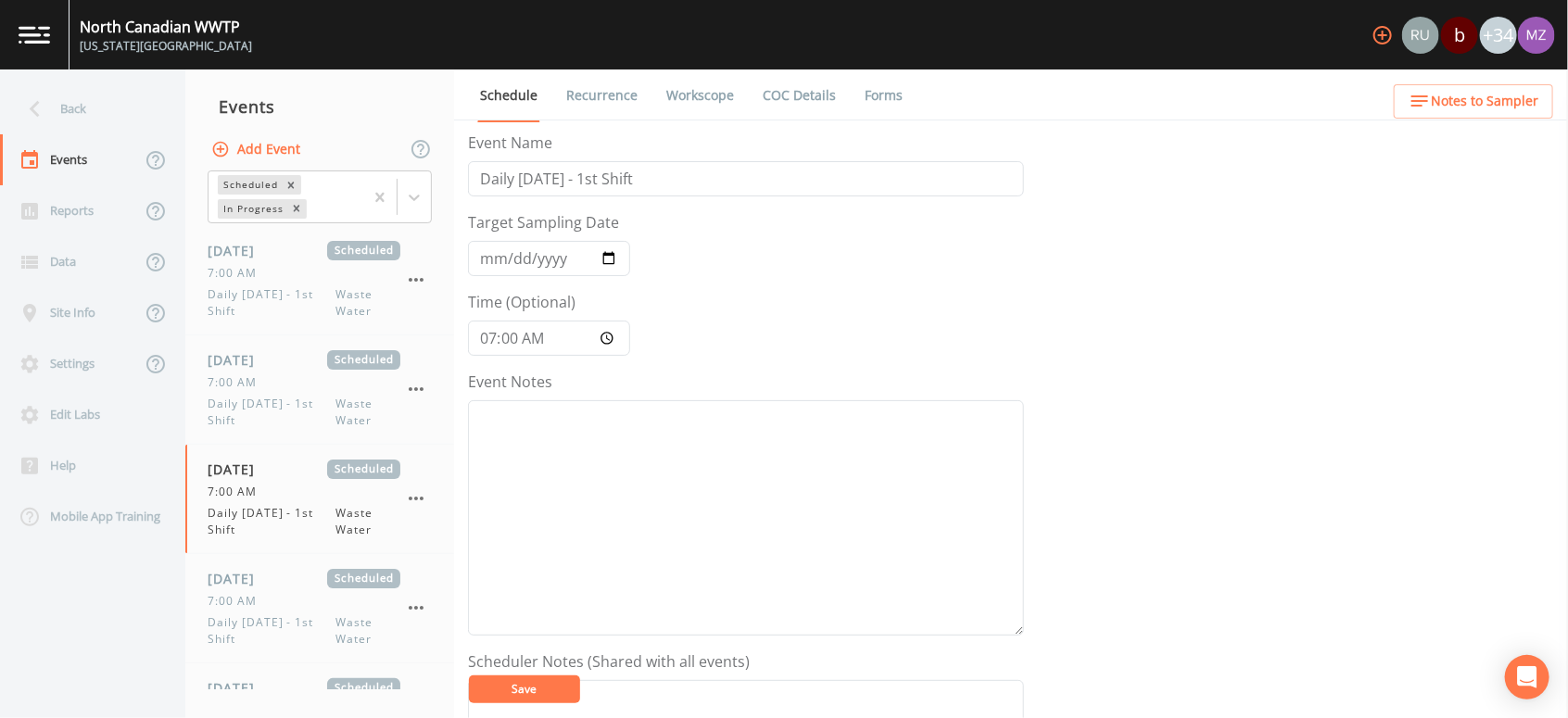 click on "Recurrence" at bounding box center (601, 95) 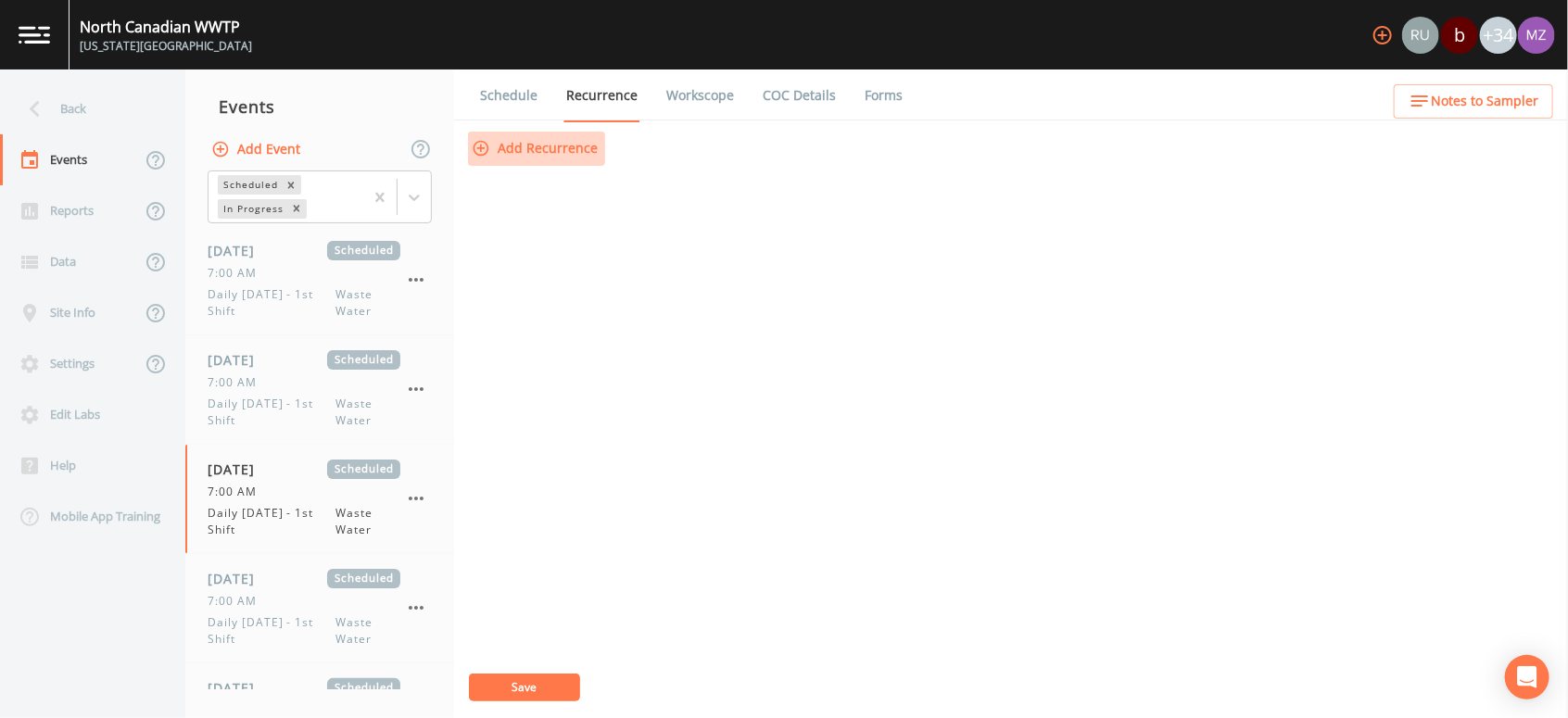 click on "Add Recurrence" at bounding box center (537, 148) 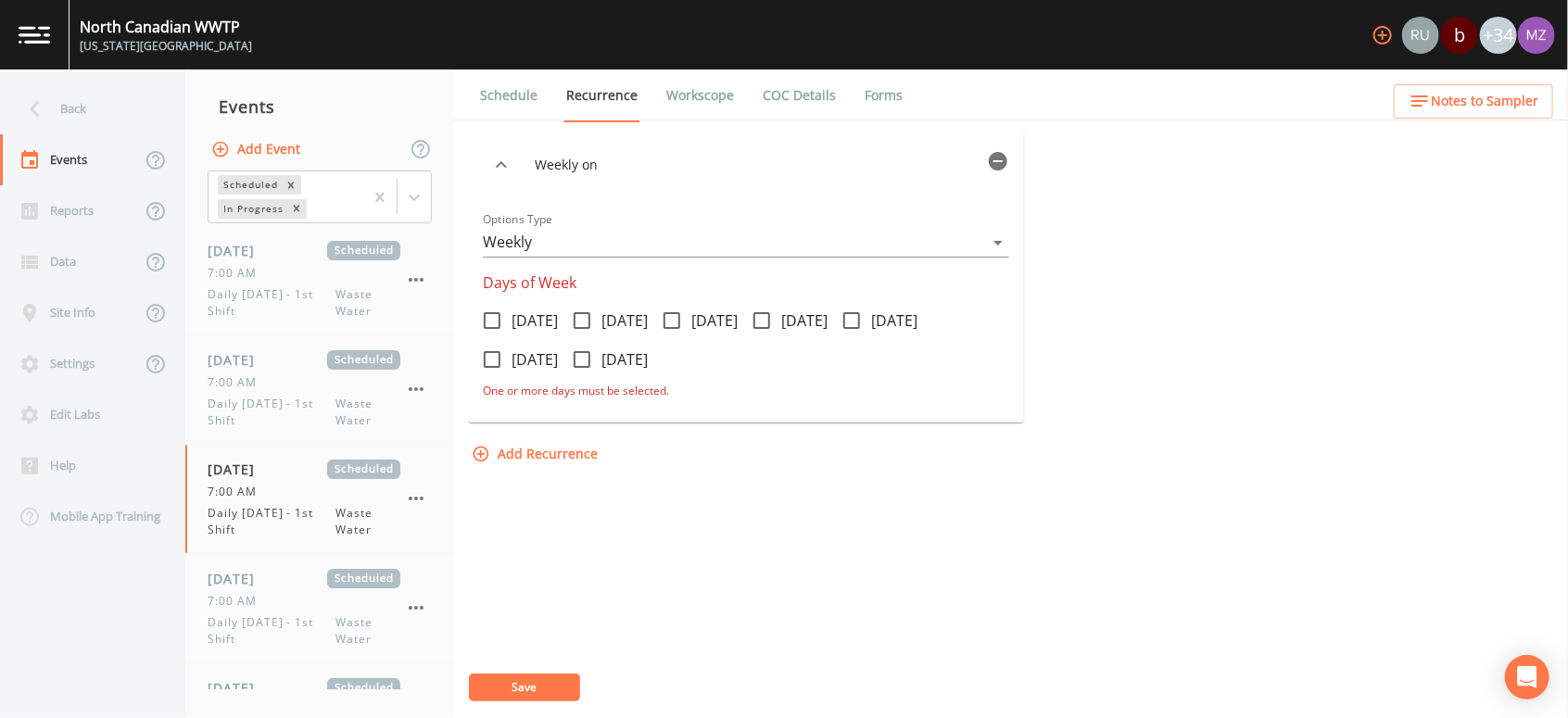 click 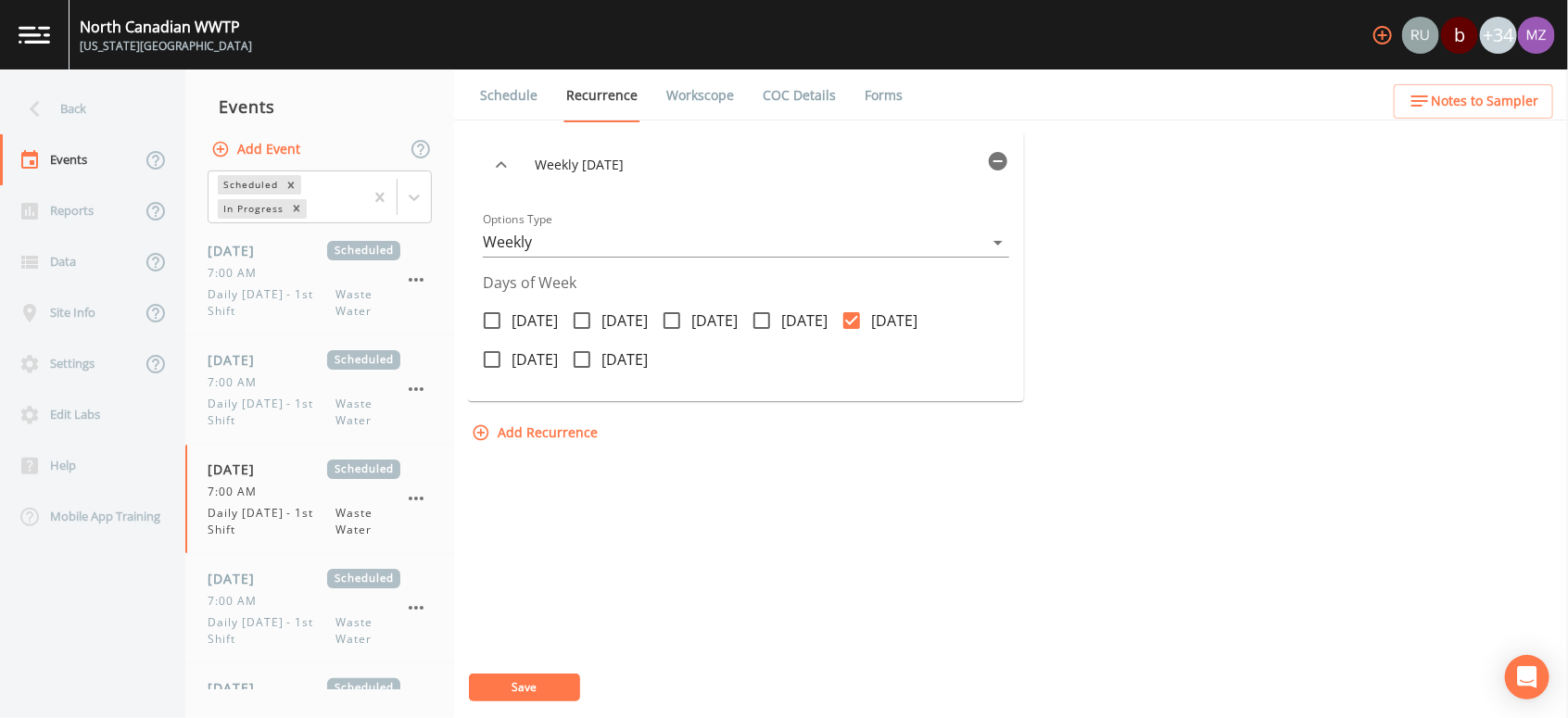click on "Save" at bounding box center [525, 687] 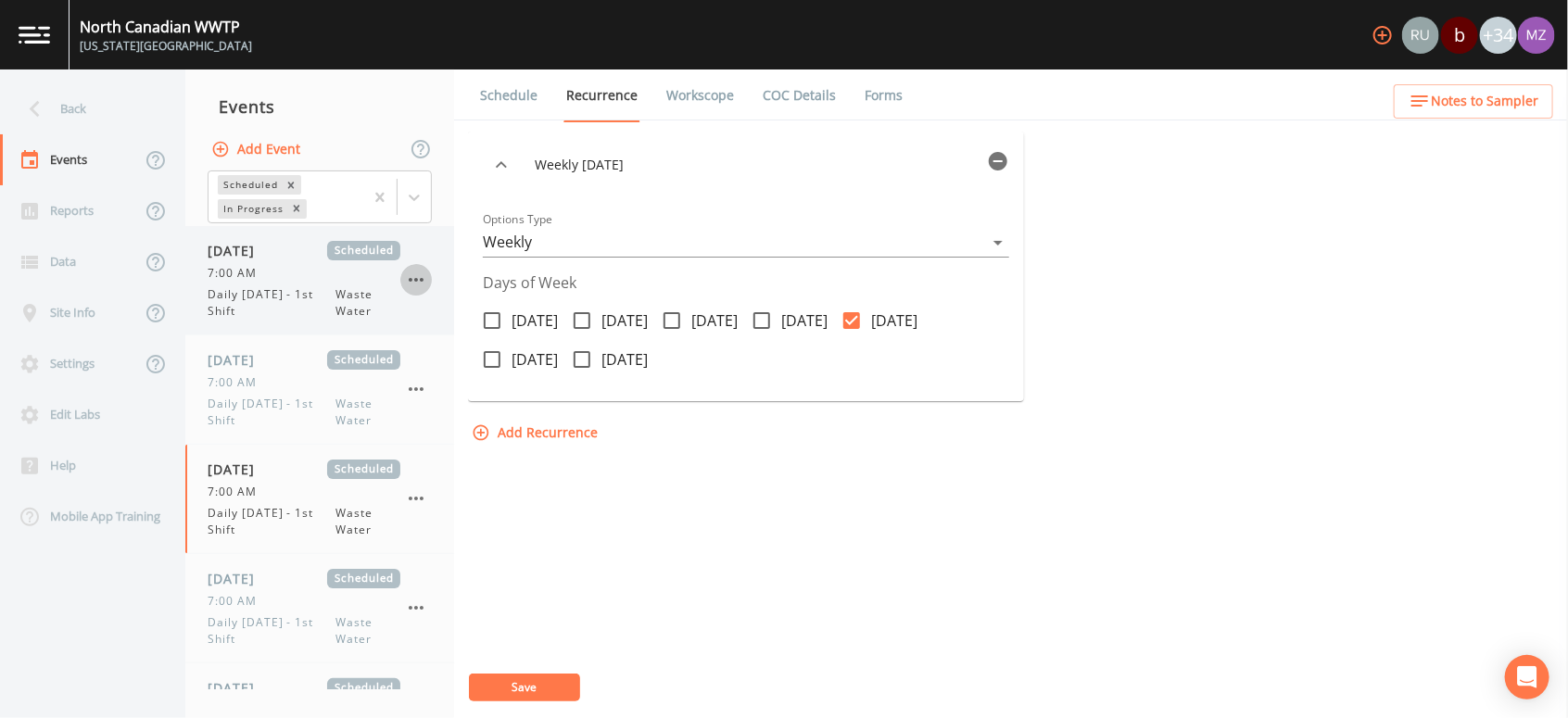 click 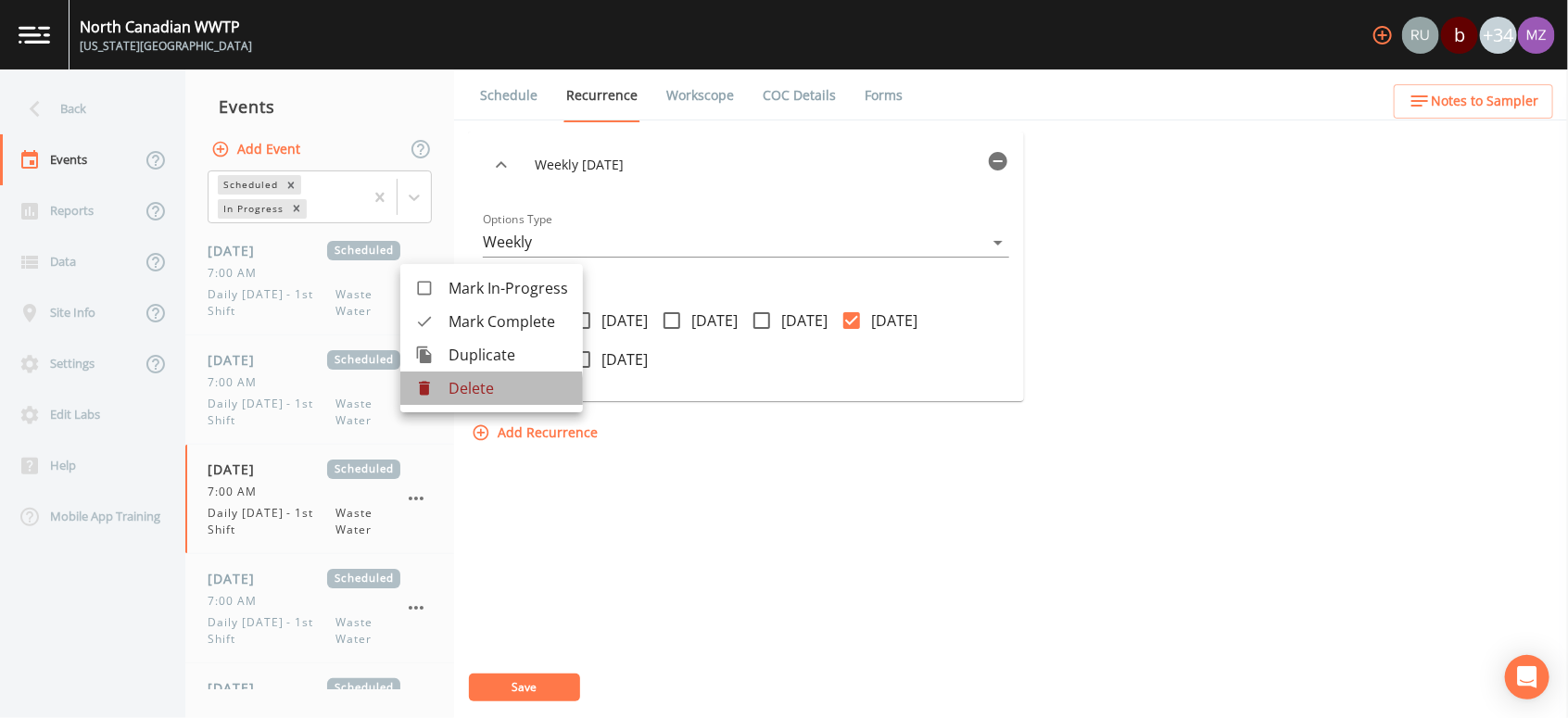 click on "Delete" at bounding box center [508, 388] 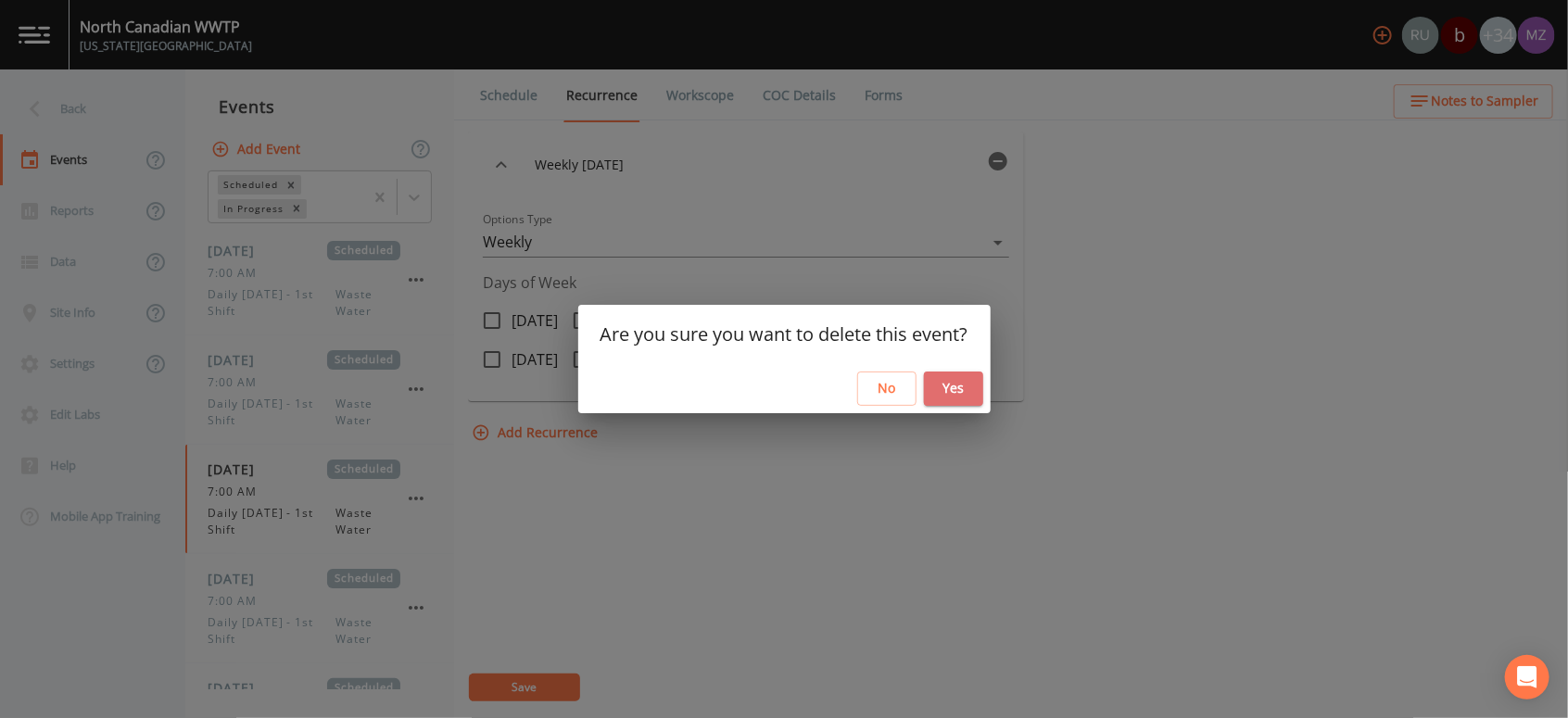 click on "Yes" at bounding box center (954, 388) 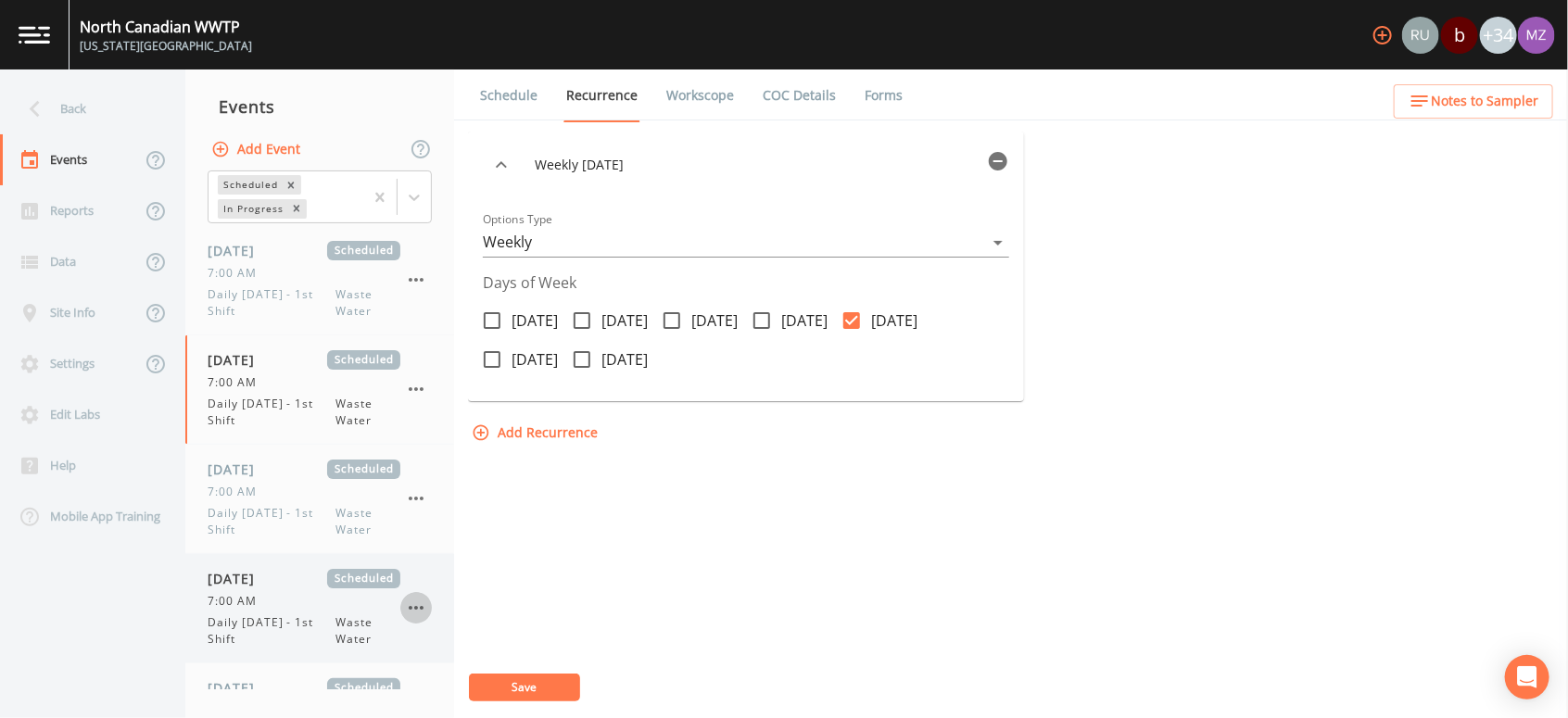 click 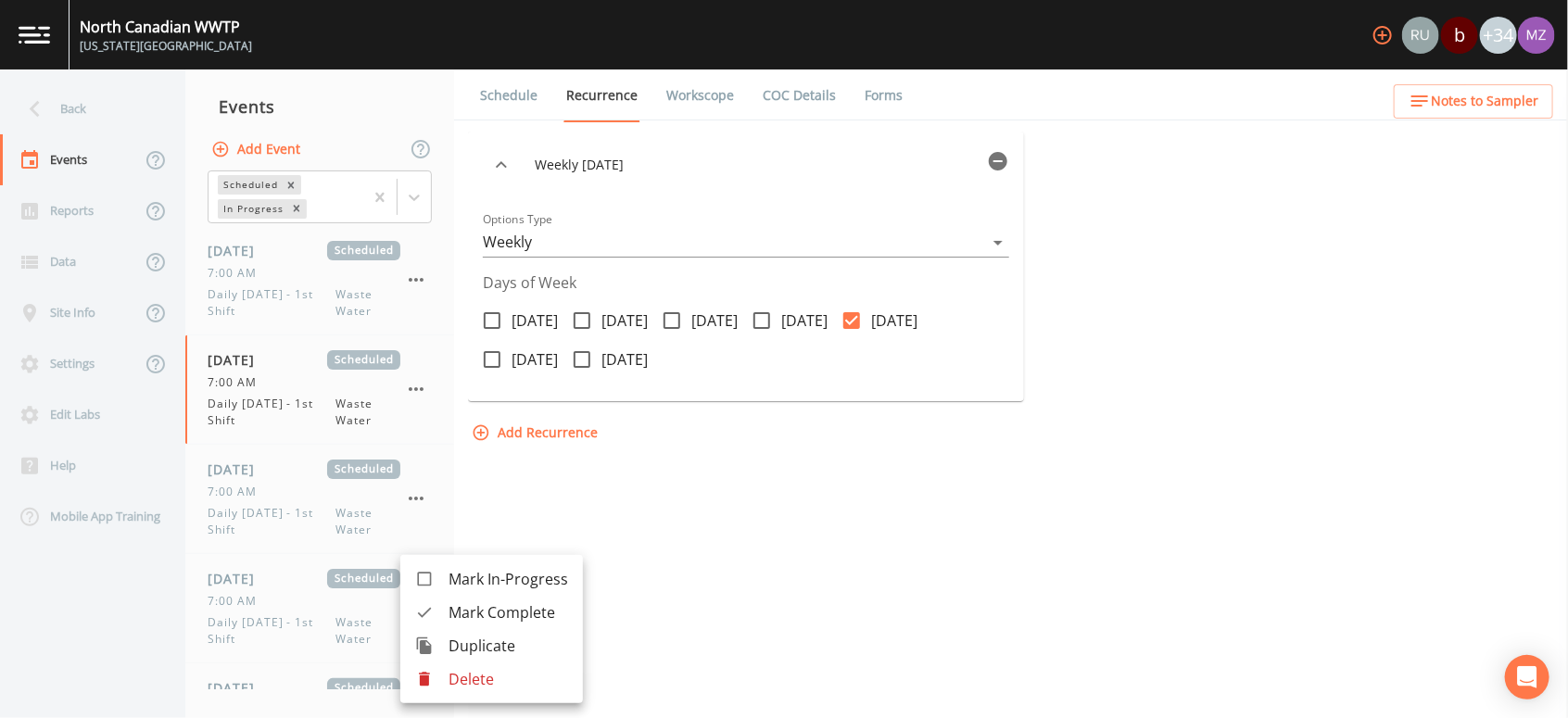 click at bounding box center (784, 359) 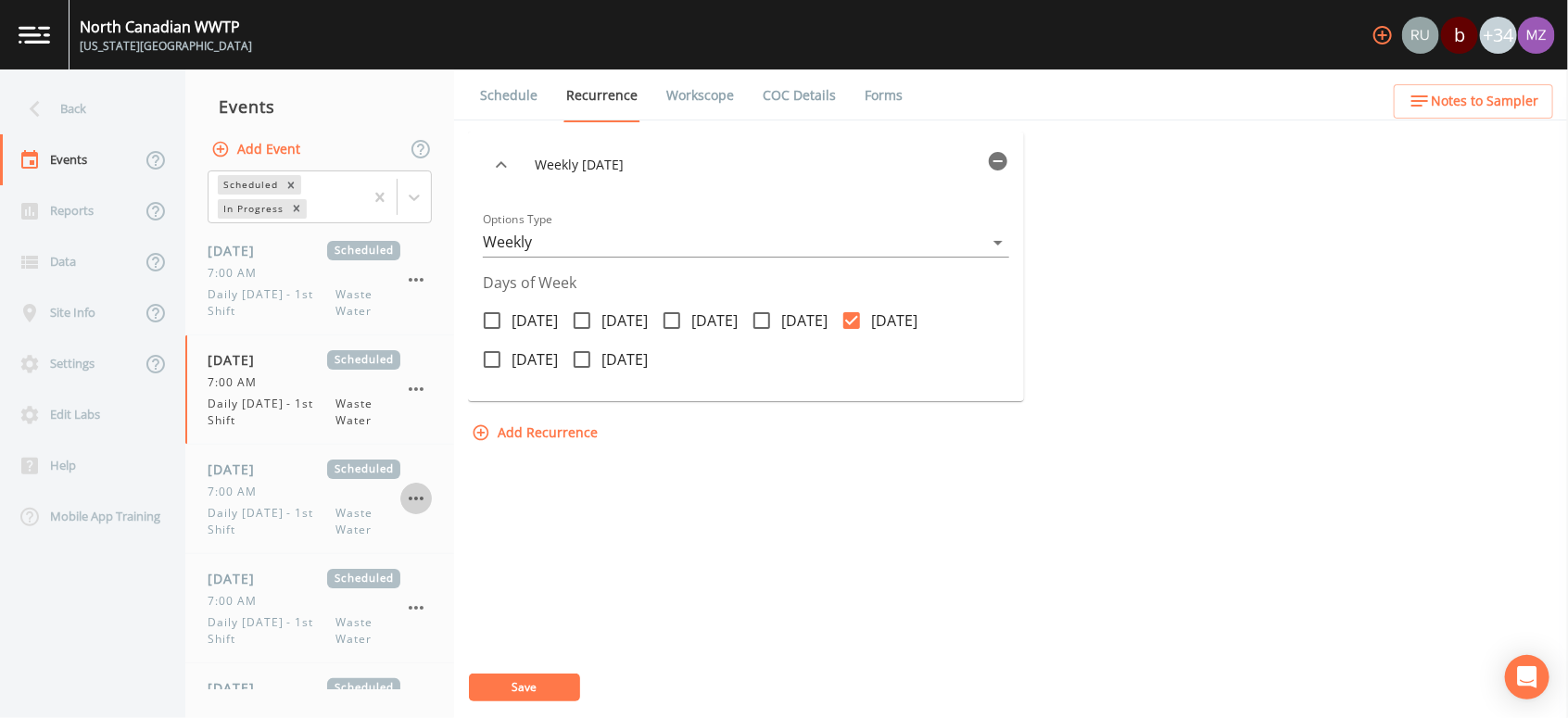 click 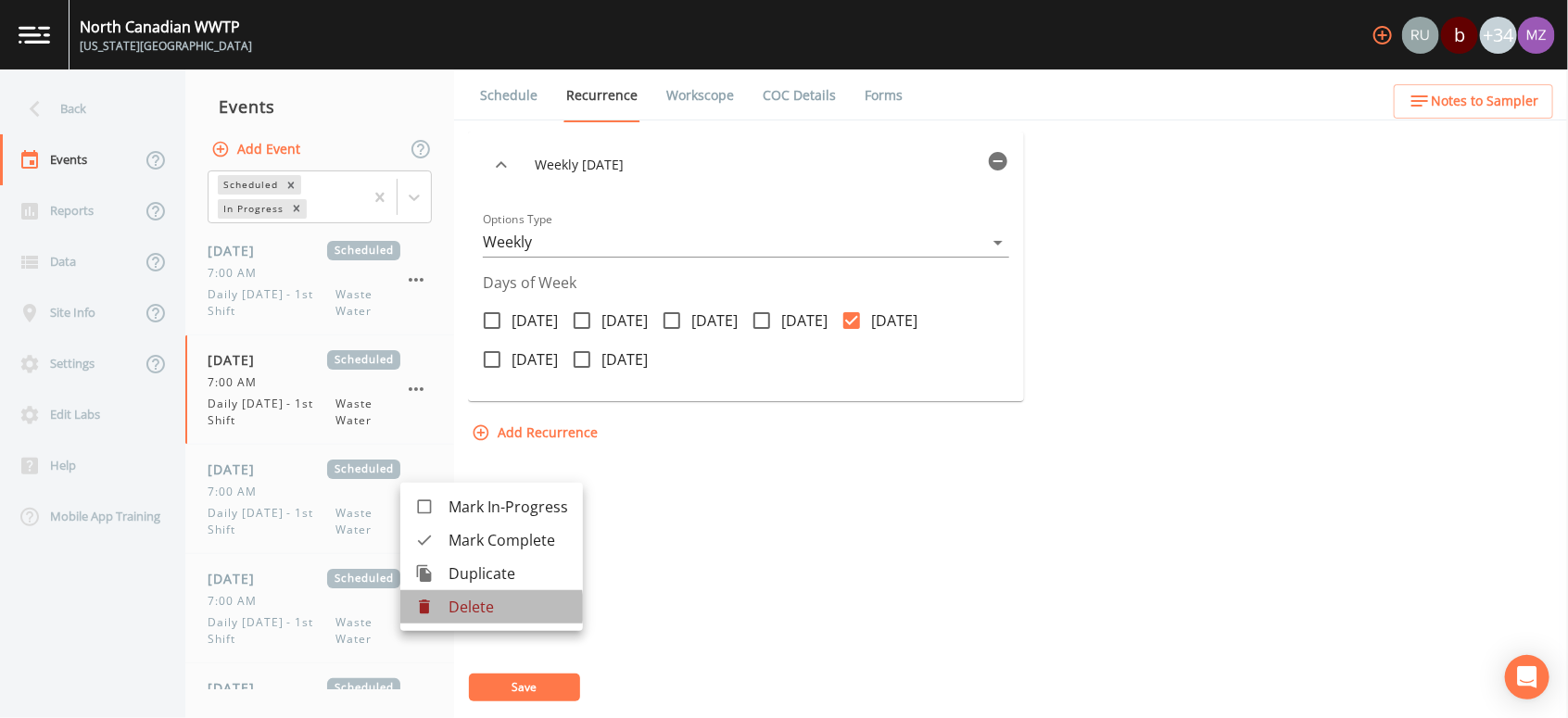 click on "Delete" at bounding box center [508, 607] 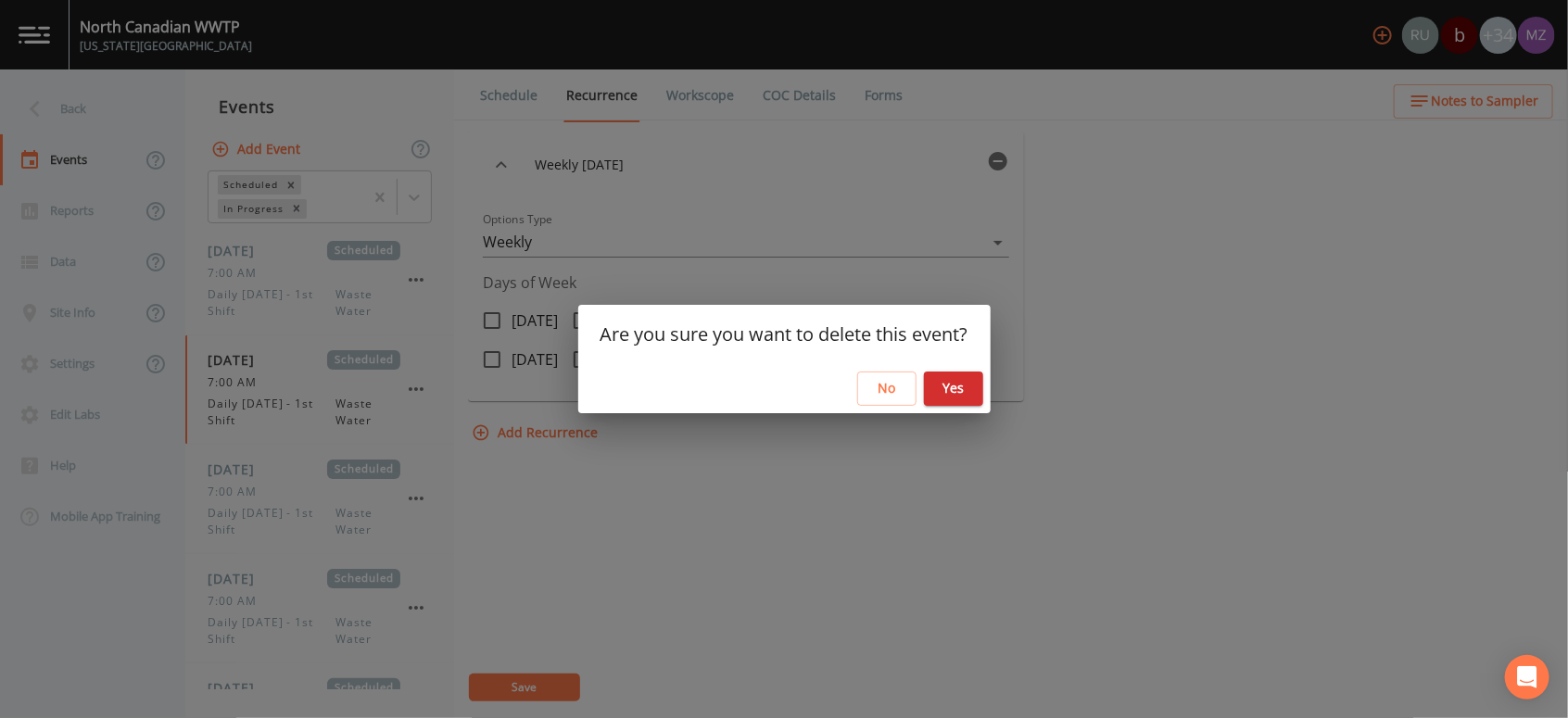 click on "Yes" at bounding box center (954, 388) 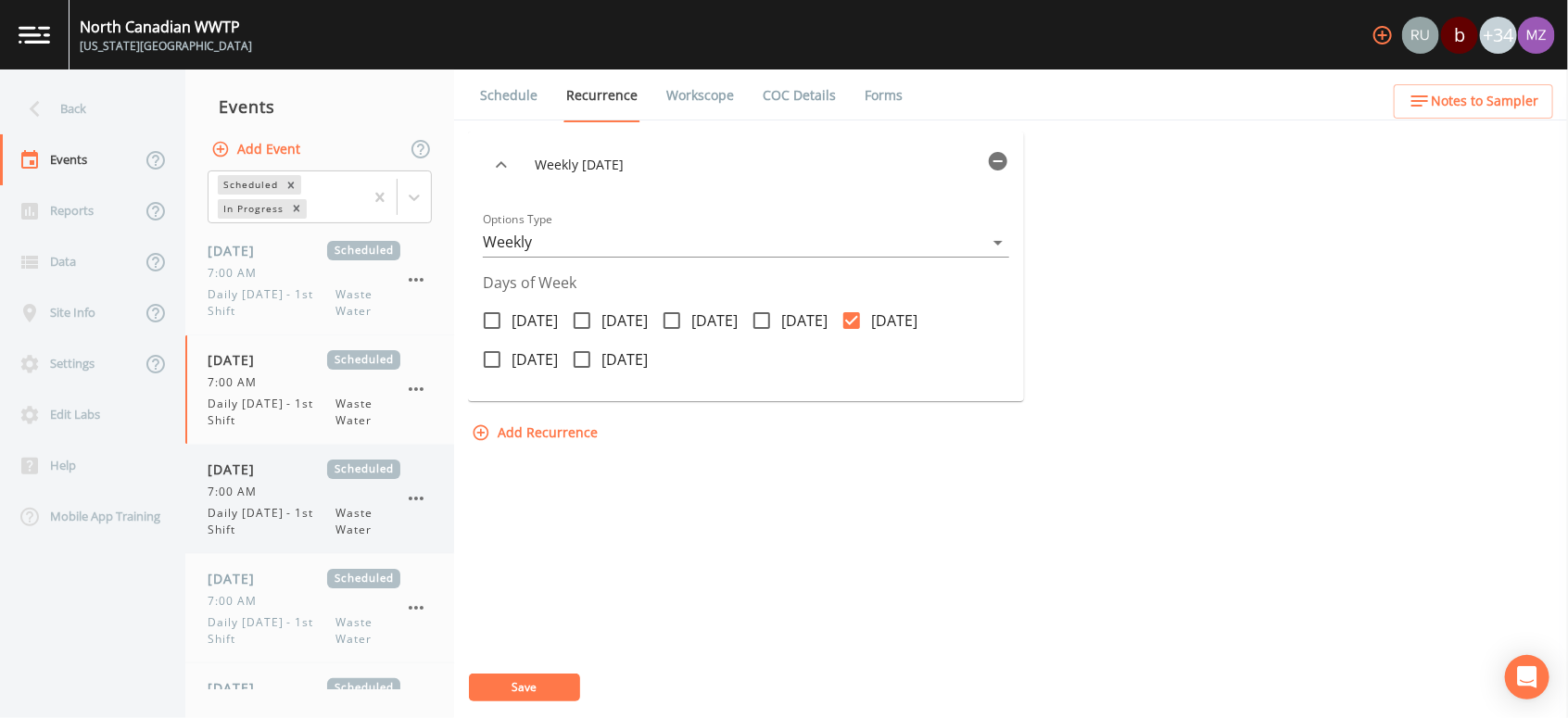 click on "7:00 AM" at bounding box center [304, 492] 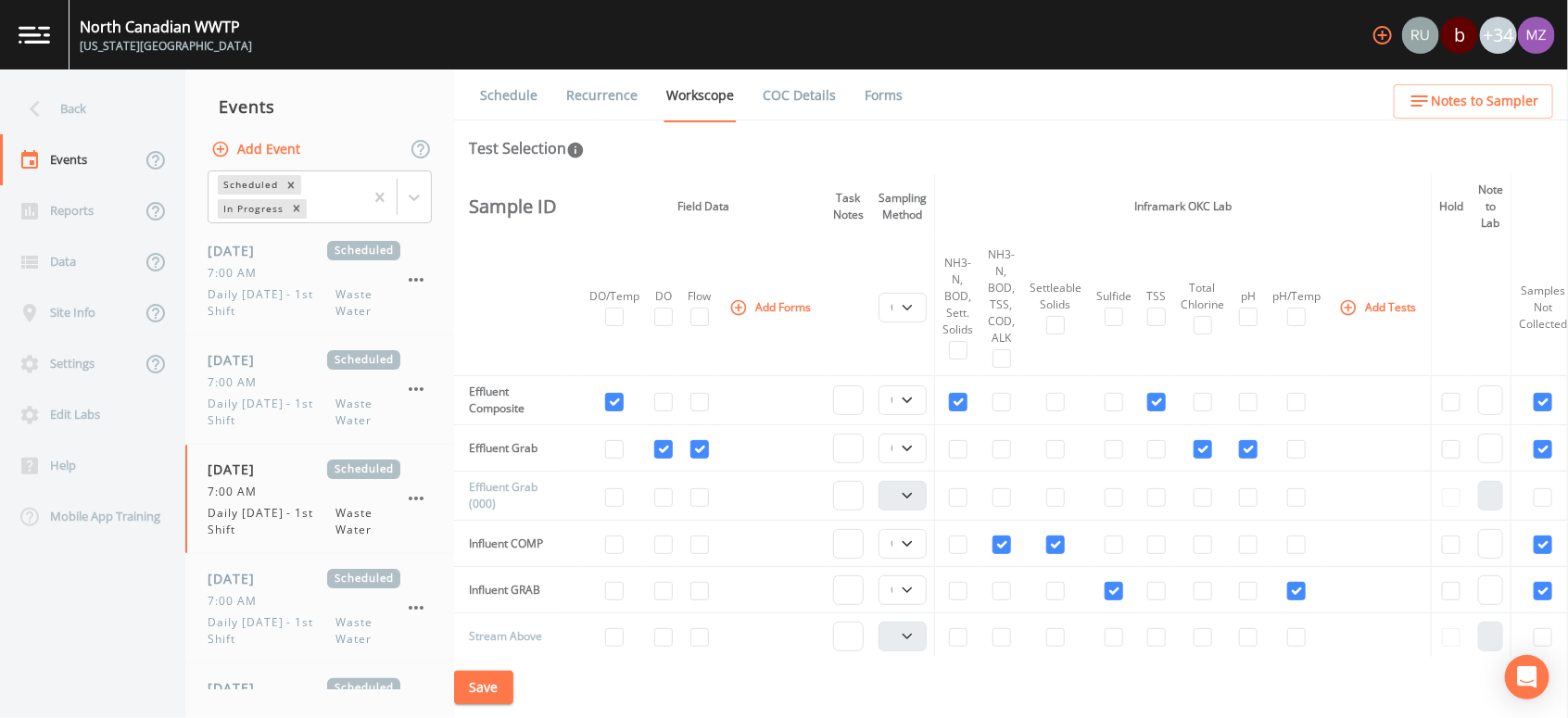 click on "Recurrence" at bounding box center (601, 95) 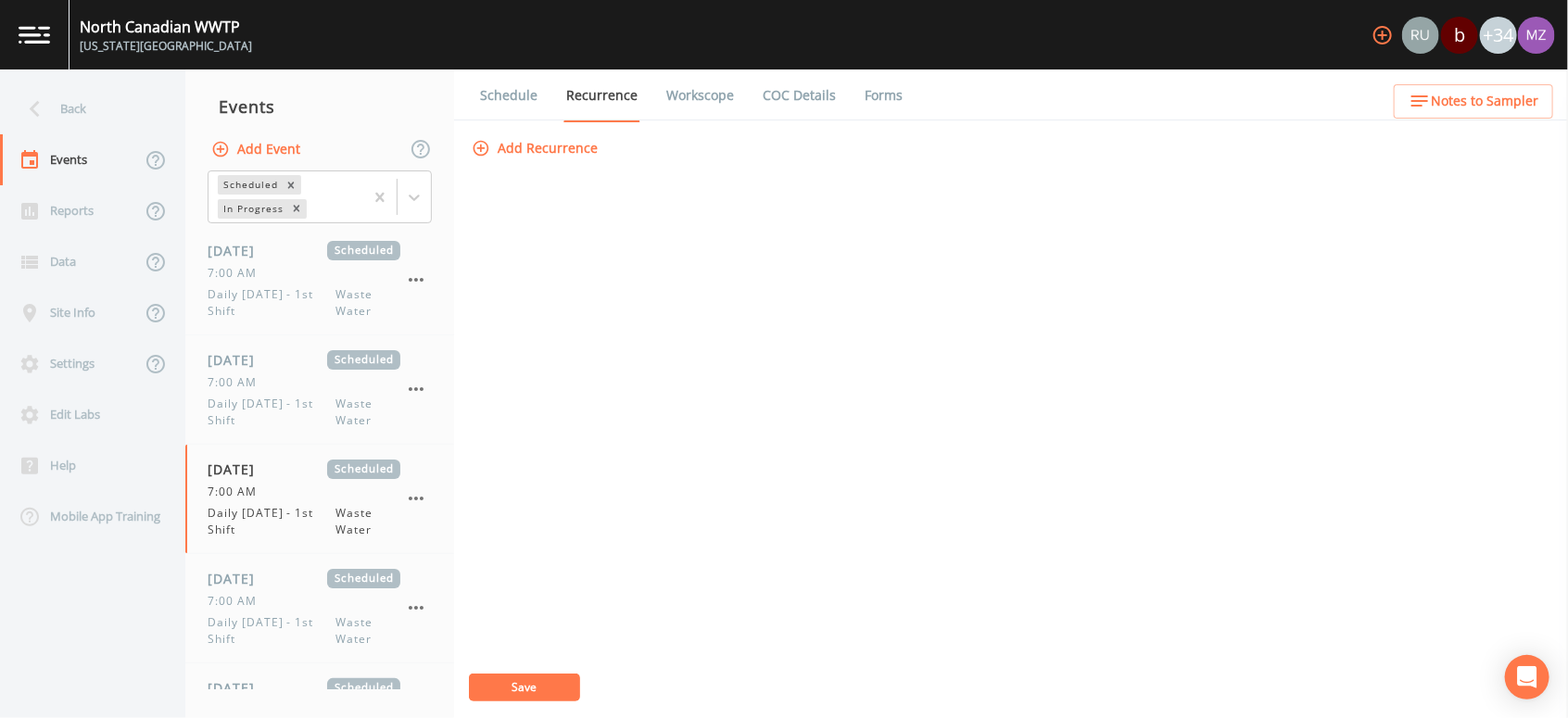 click on "Add Recurrence" at bounding box center (537, 148) 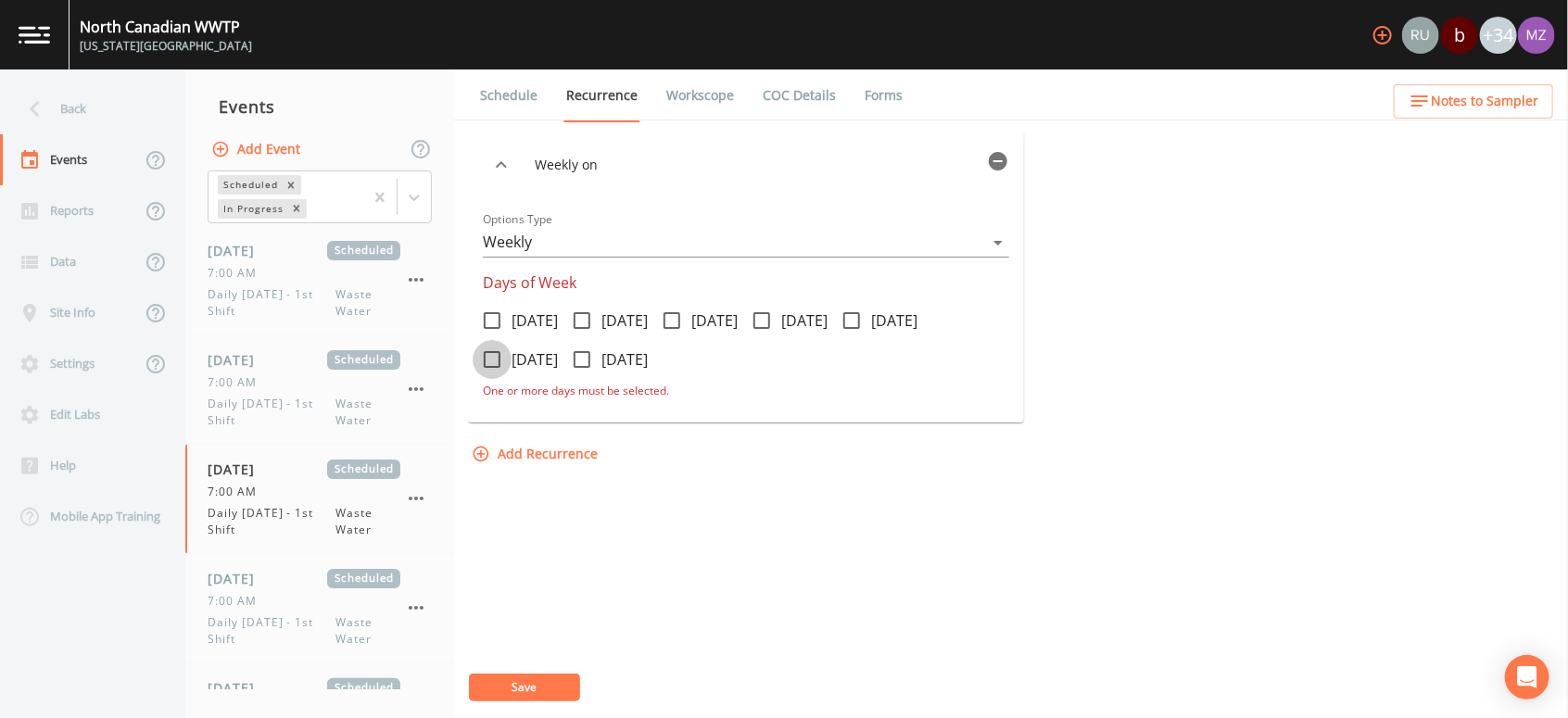 click 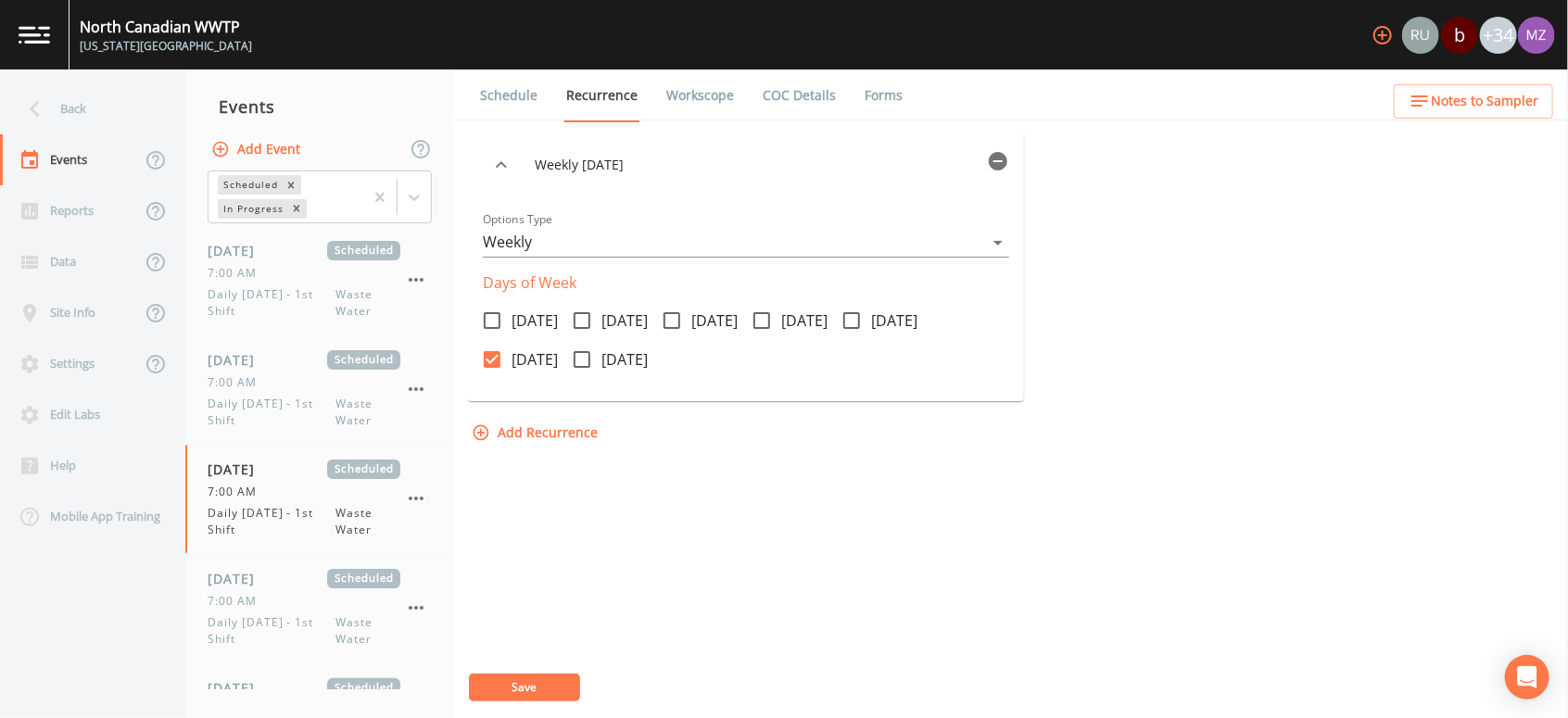 click on "Save" at bounding box center [525, 687] 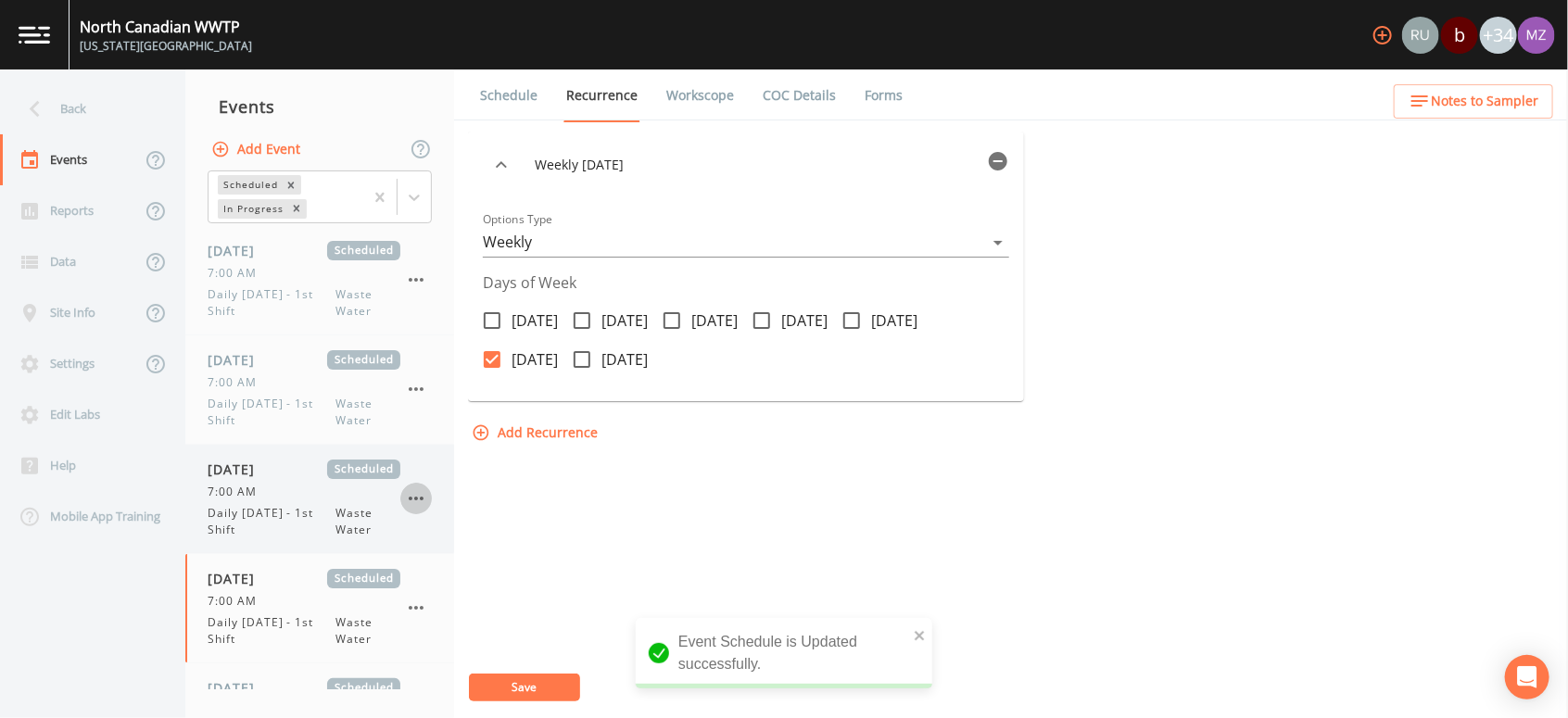 click 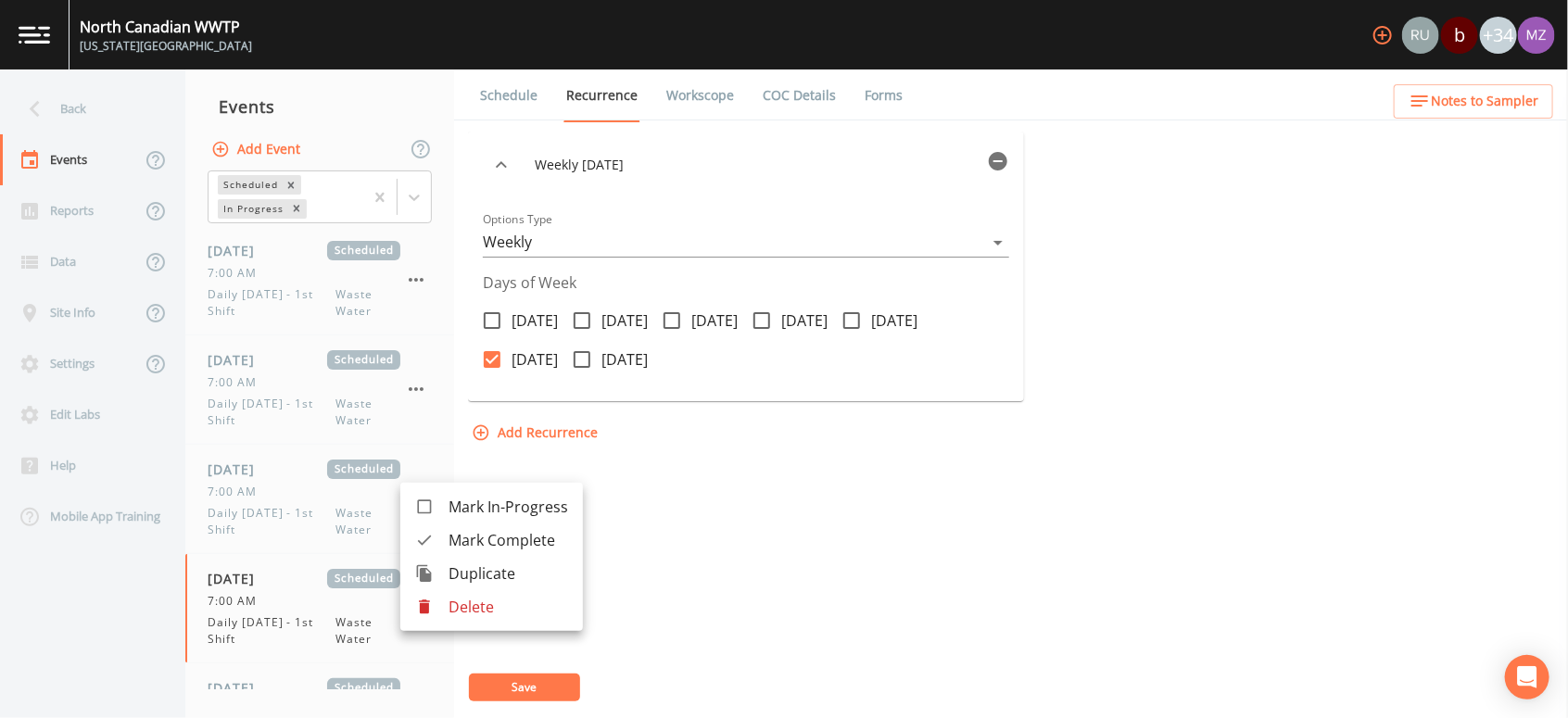 click on "Delete" at bounding box center [508, 607] 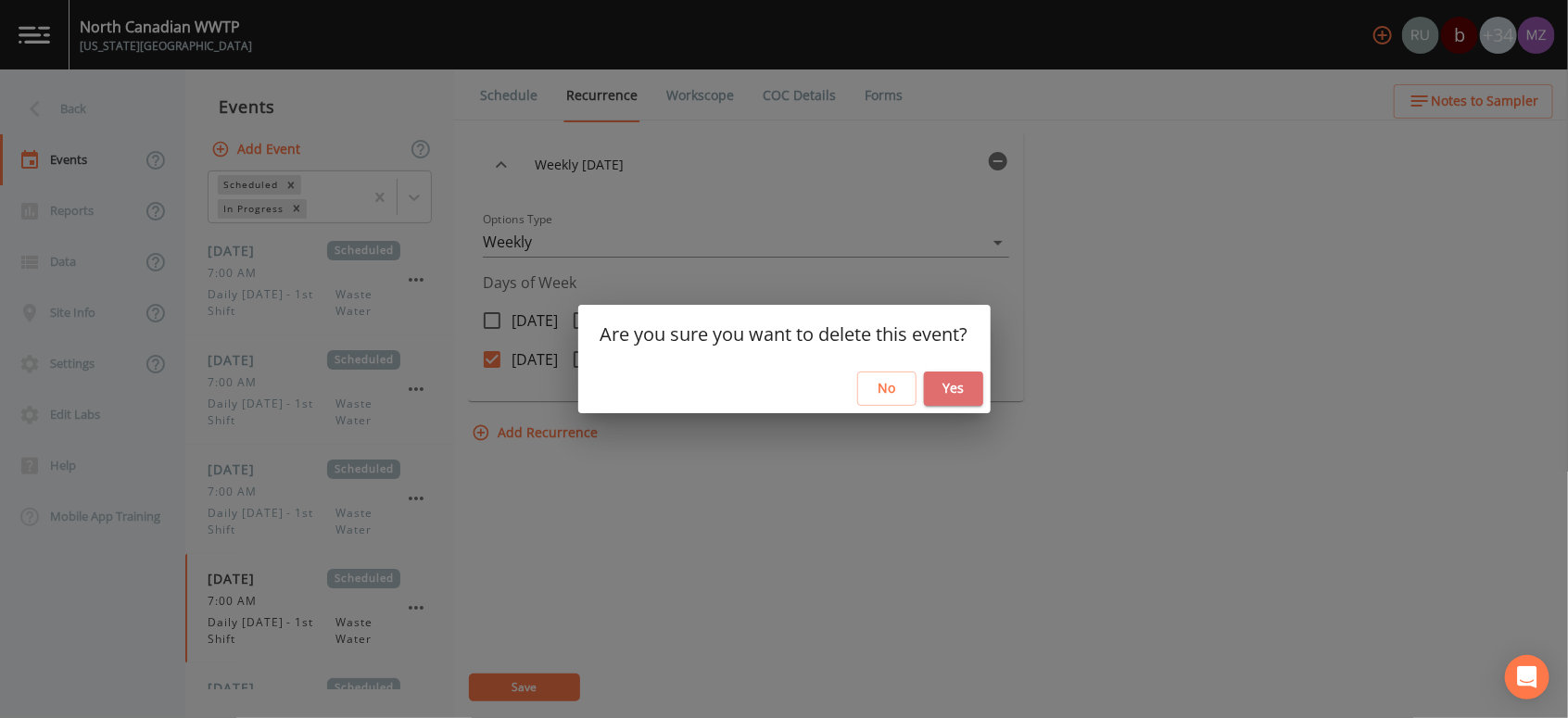 click on "Yes" at bounding box center [954, 388] 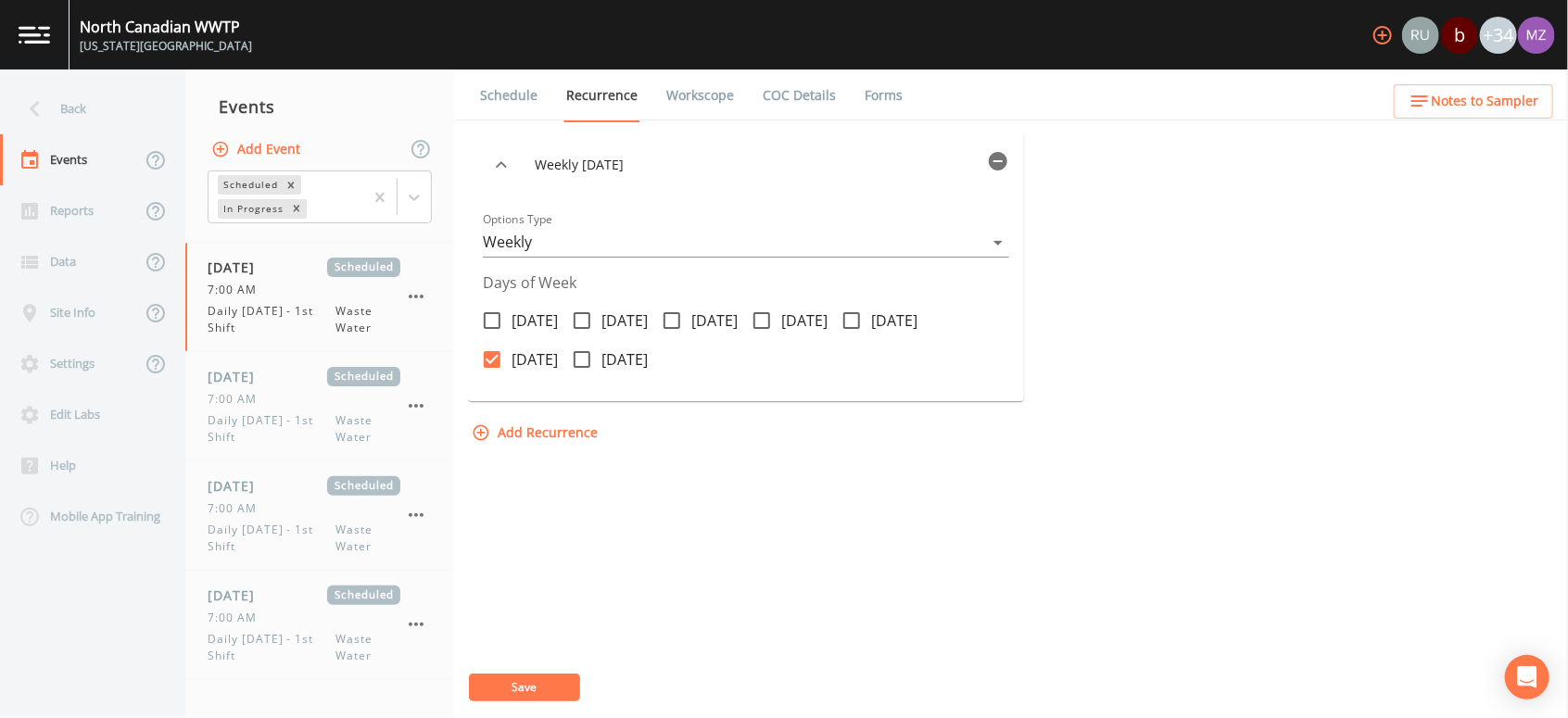 scroll, scrollTop: 211, scrollLeft: 0, axis: vertical 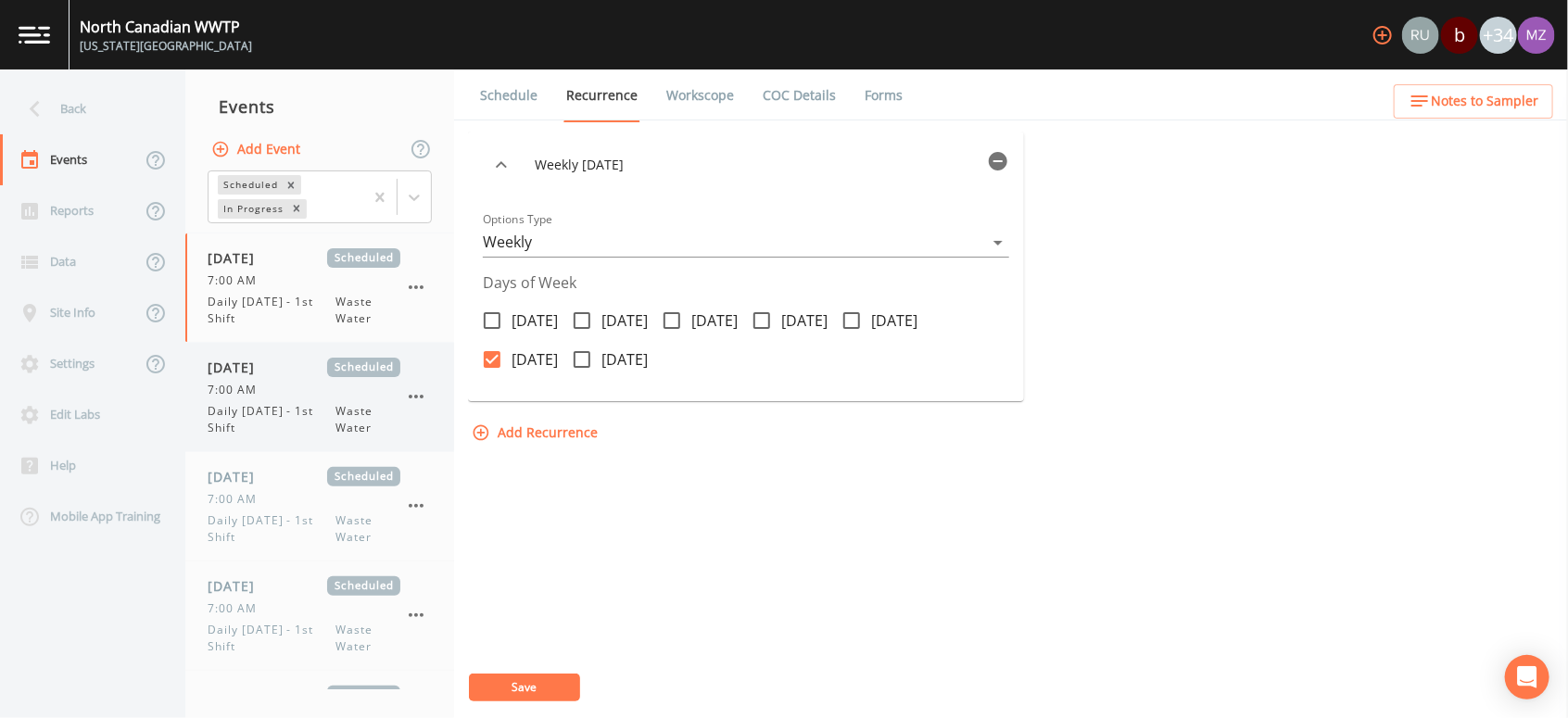 click on "07/20/2025 Scheduled 7:00 AM Daily Sunday - 1st Shift Waste Water" at bounding box center (304, 397) 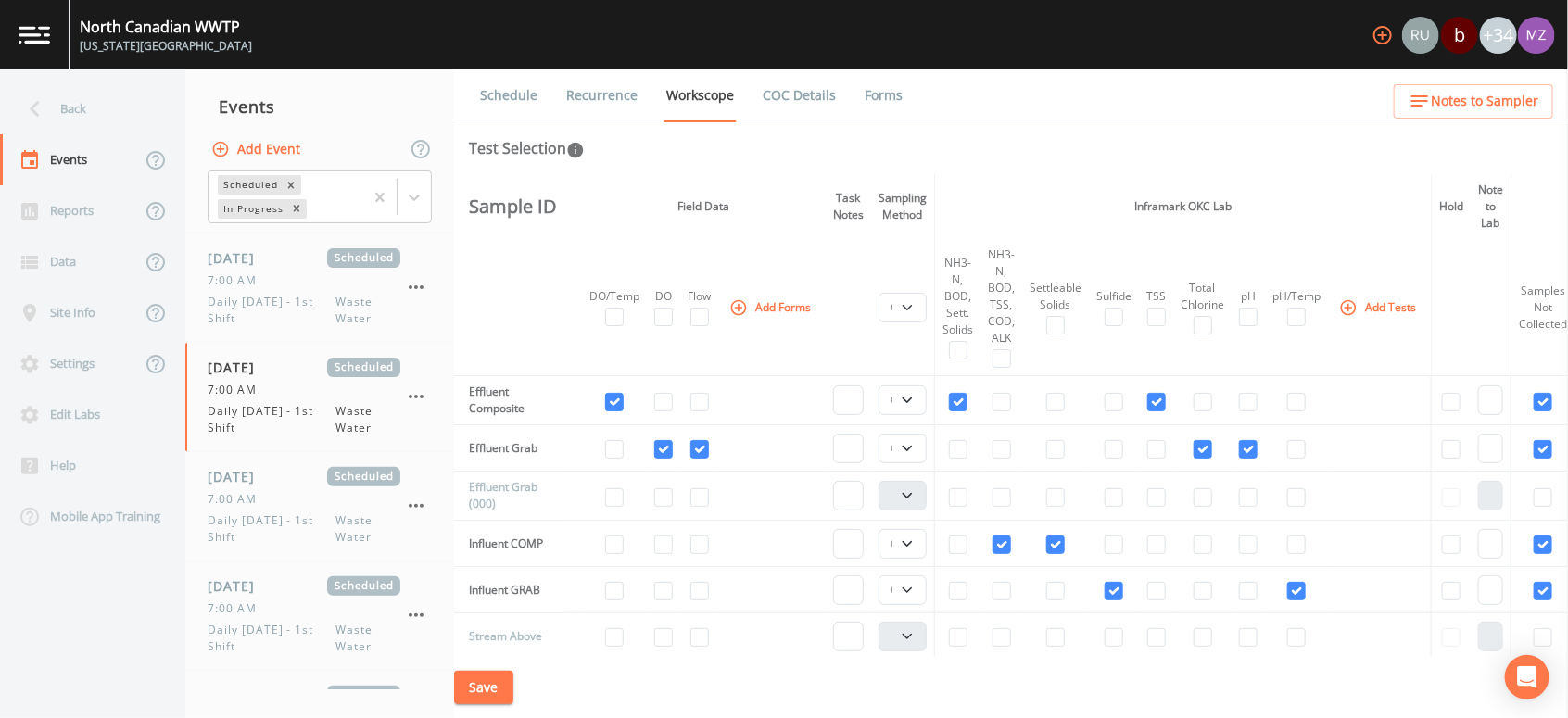 click on "Recurrence" at bounding box center (601, 95) 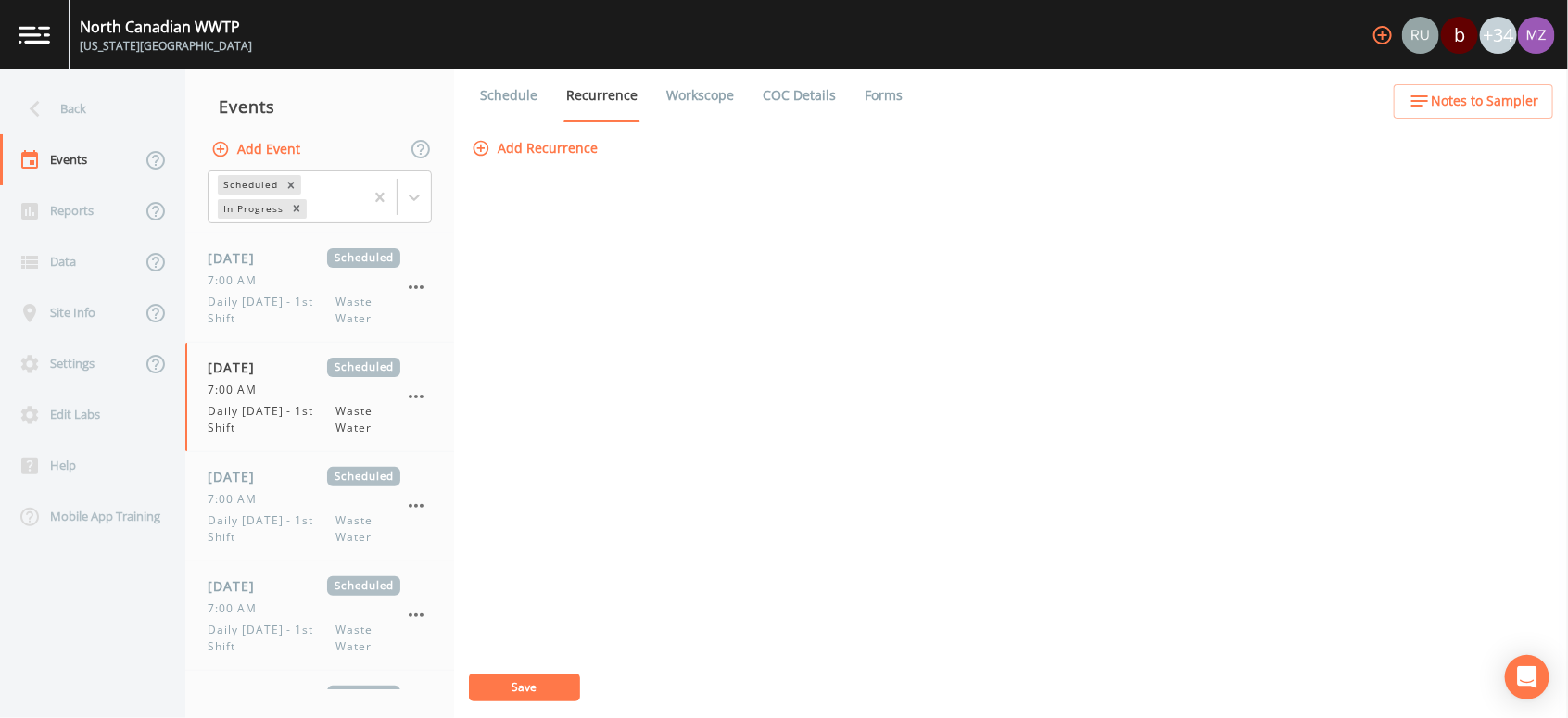 click on "Add Recurrence" at bounding box center [537, 148] 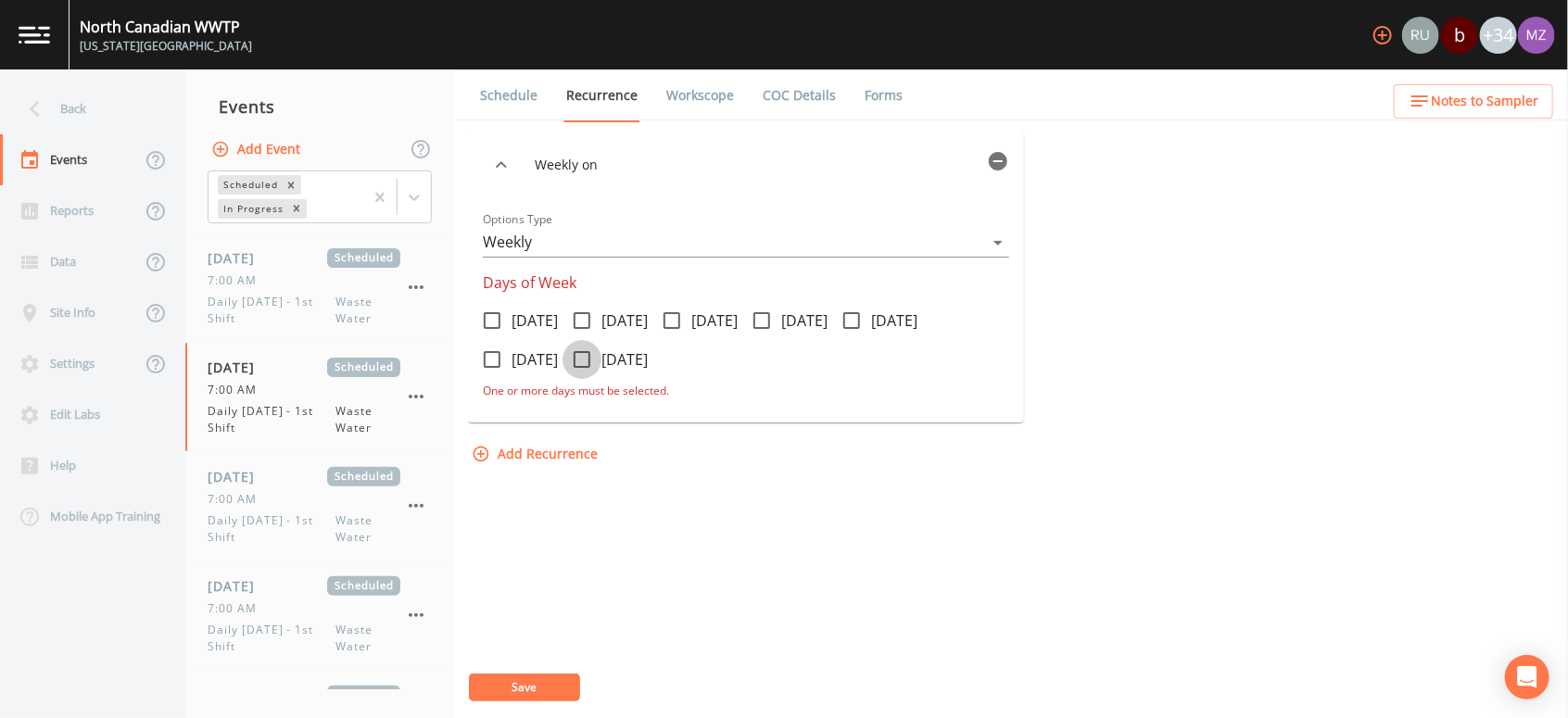 click 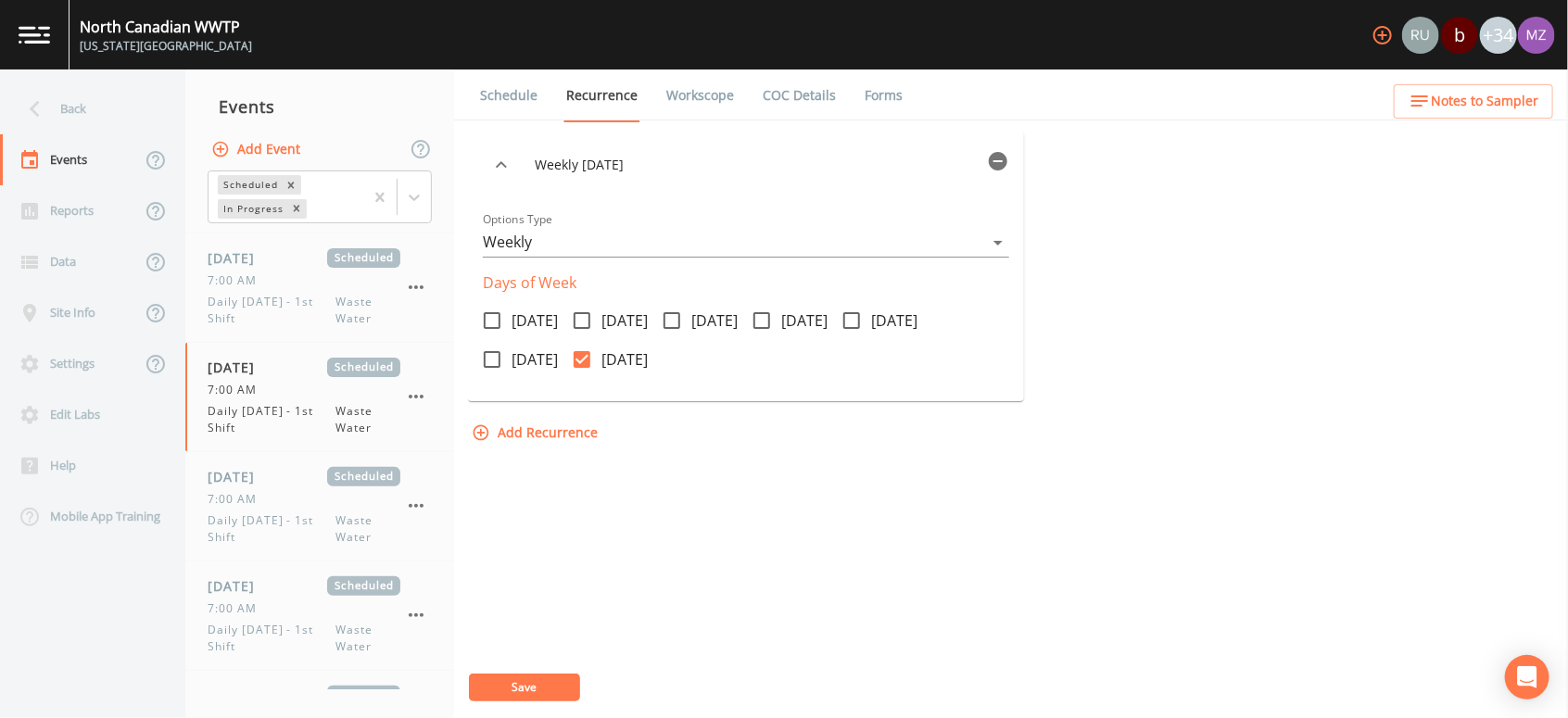 click on "Save" at bounding box center (525, 687) 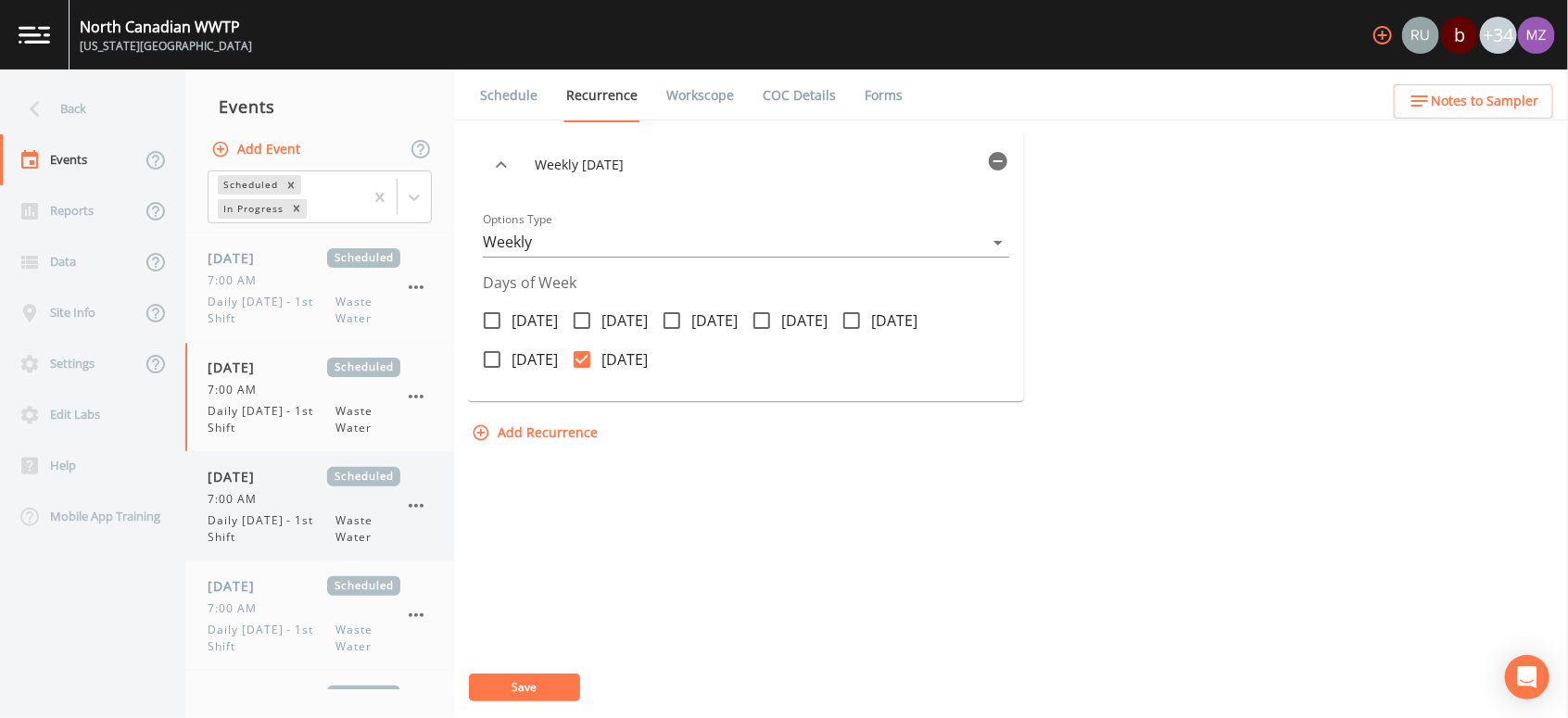 click on "Daily Monday - 1st Shift" at bounding box center (272, 529) 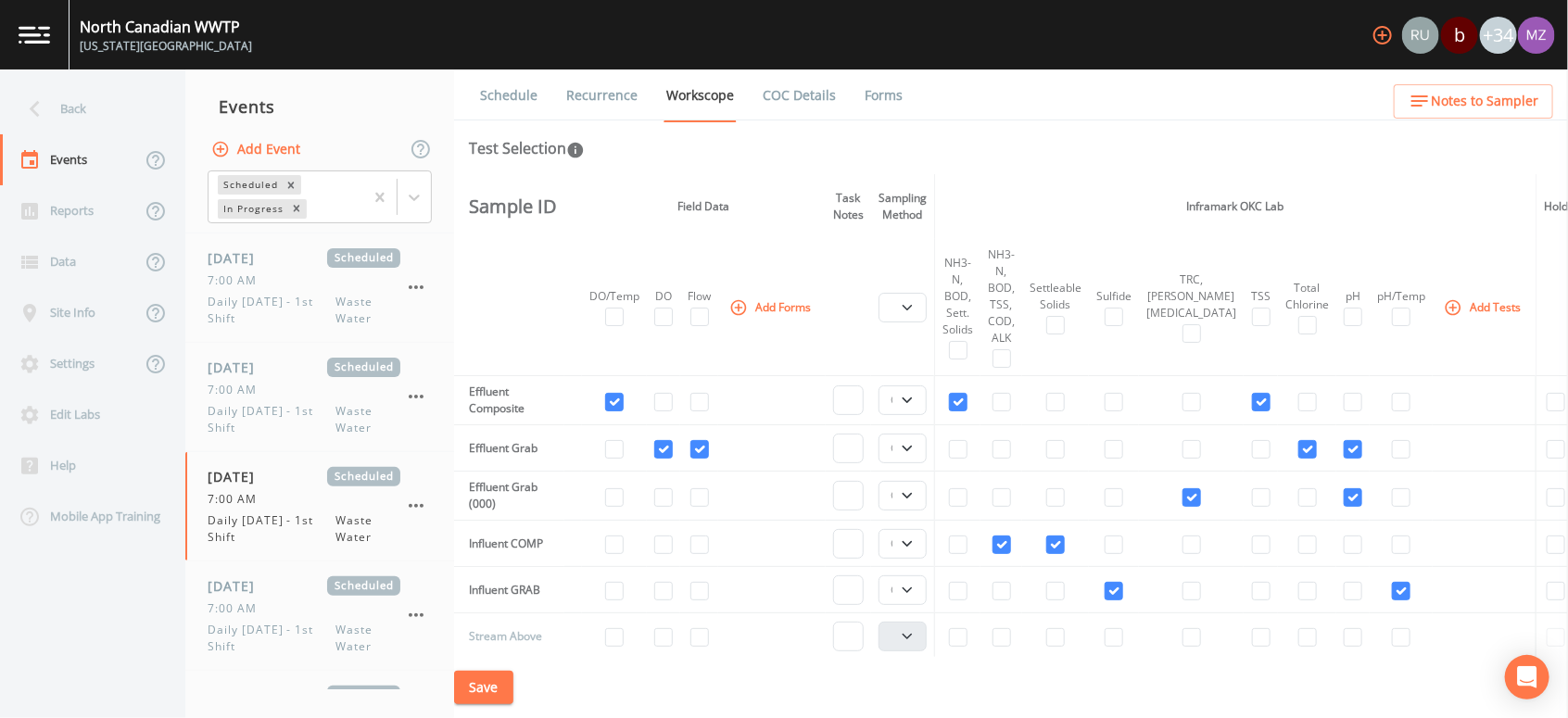 click on "Recurrence" at bounding box center (601, 95) 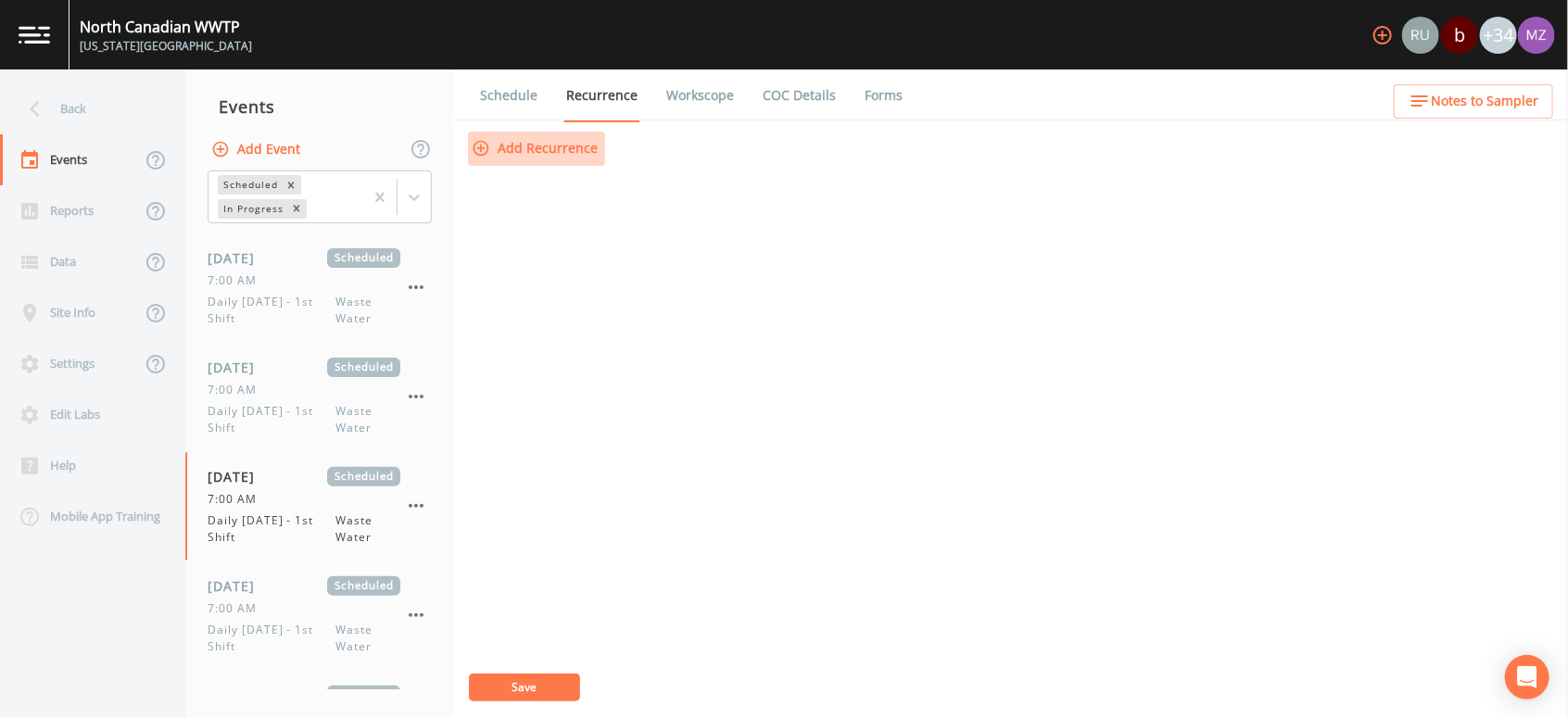 click on "Add Recurrence" at bounding box center (537, 148) 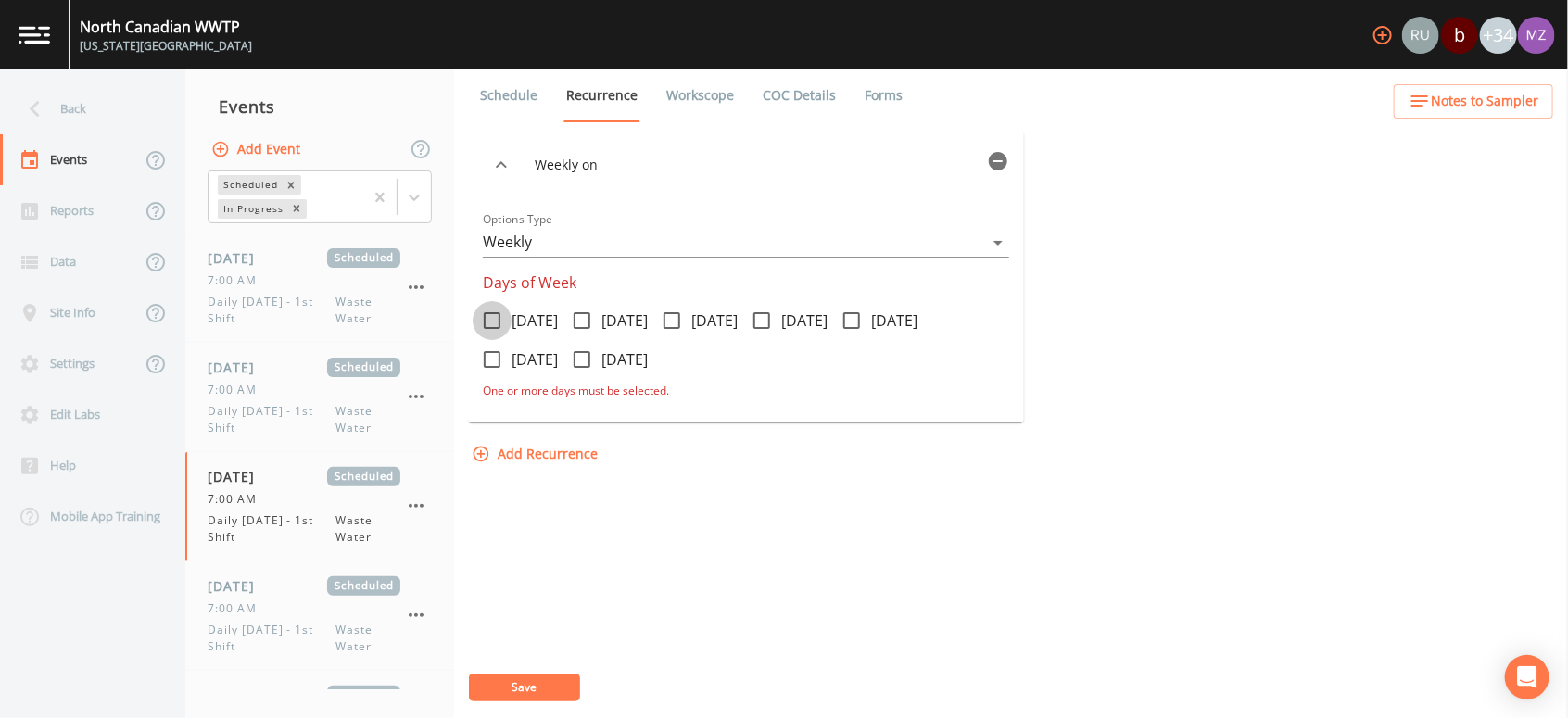 click 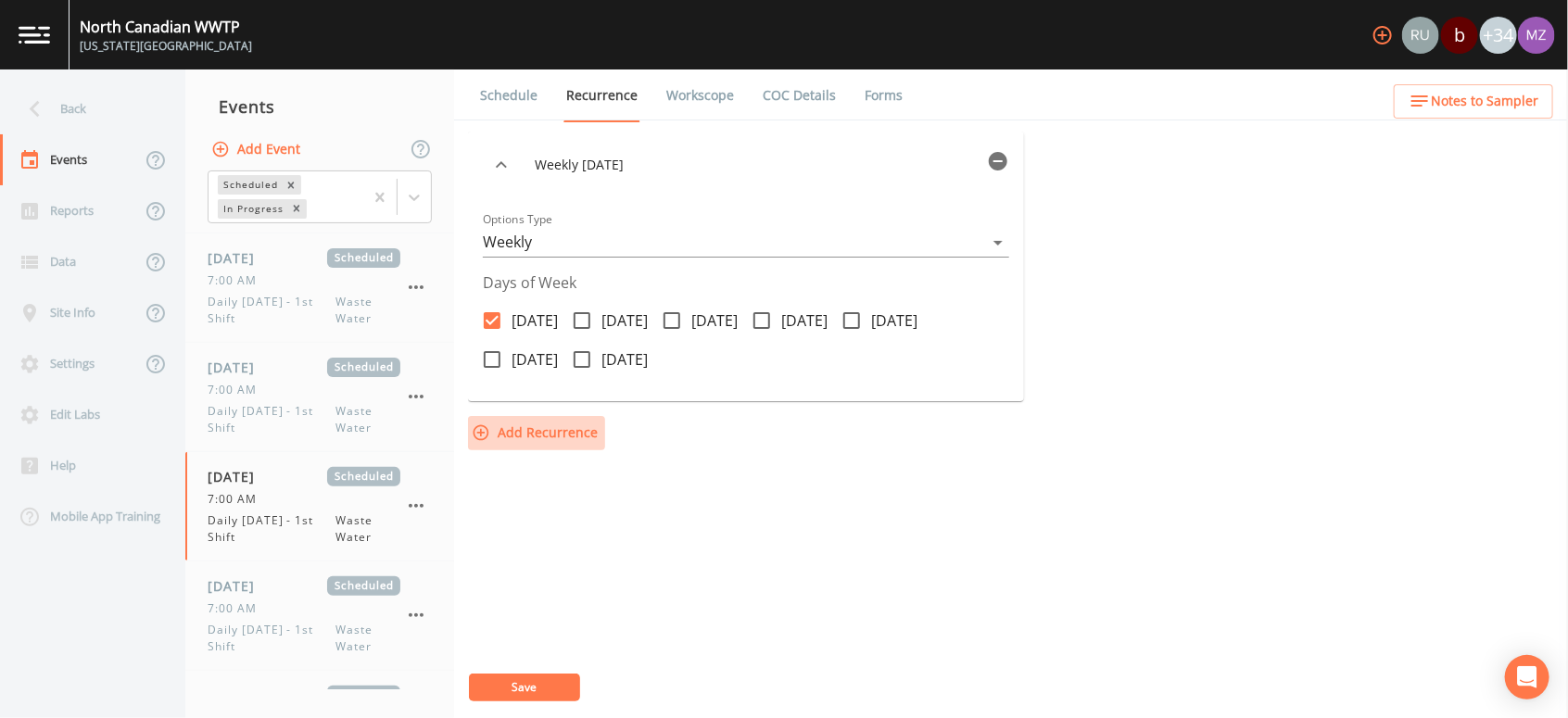 click on "Add Recurrence" at bounding box center (537, 433) 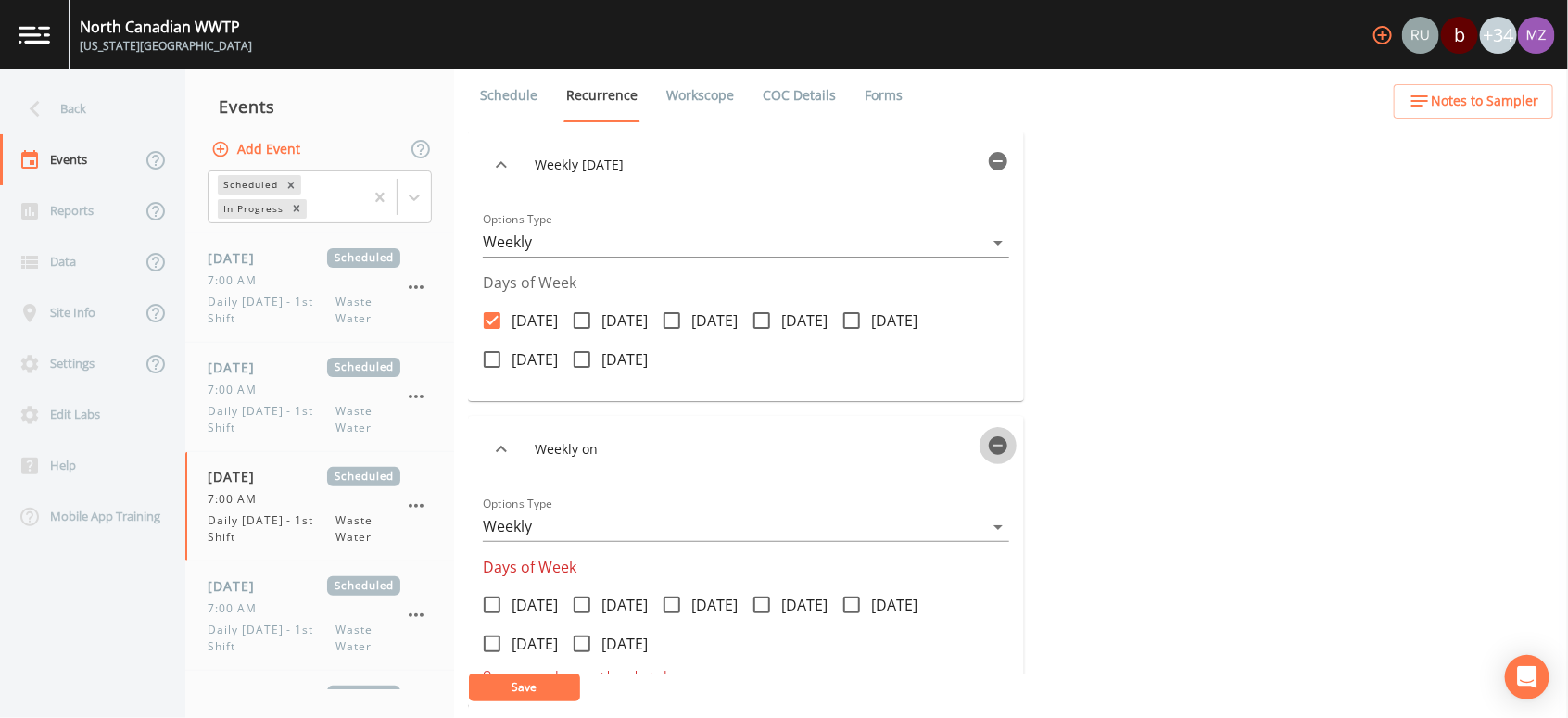 click 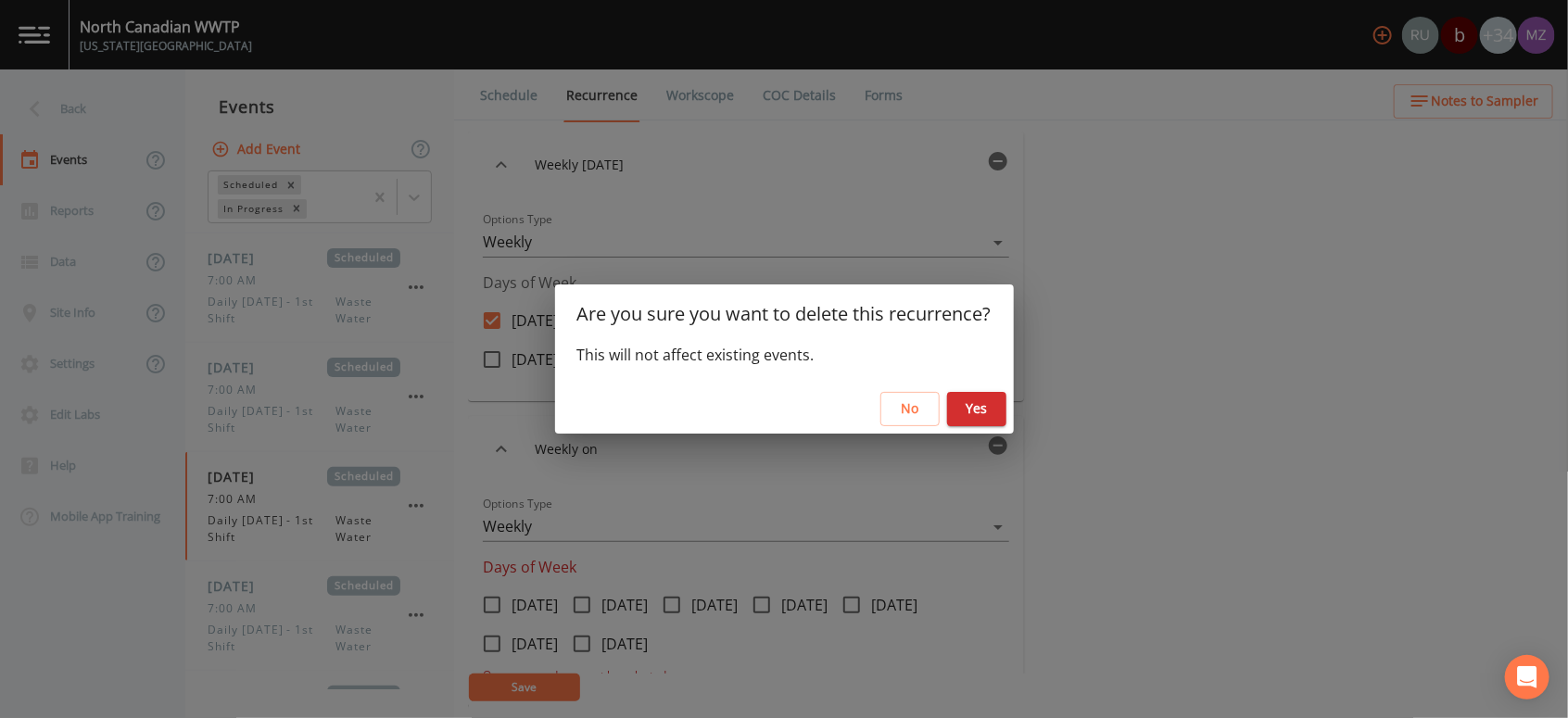 click on "Yes" at bounding box center (977, 409) 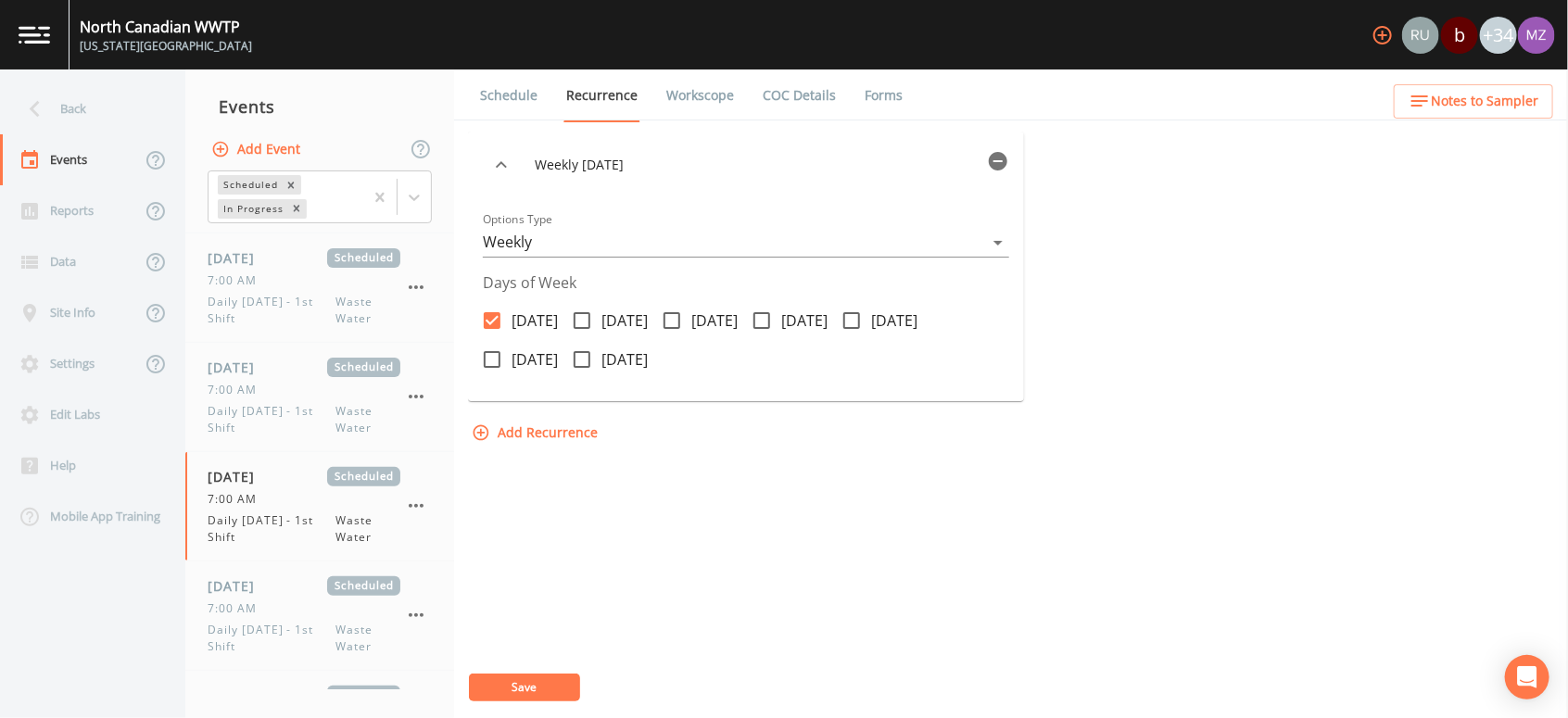 click on "Save" at bounding box center (525, 687) 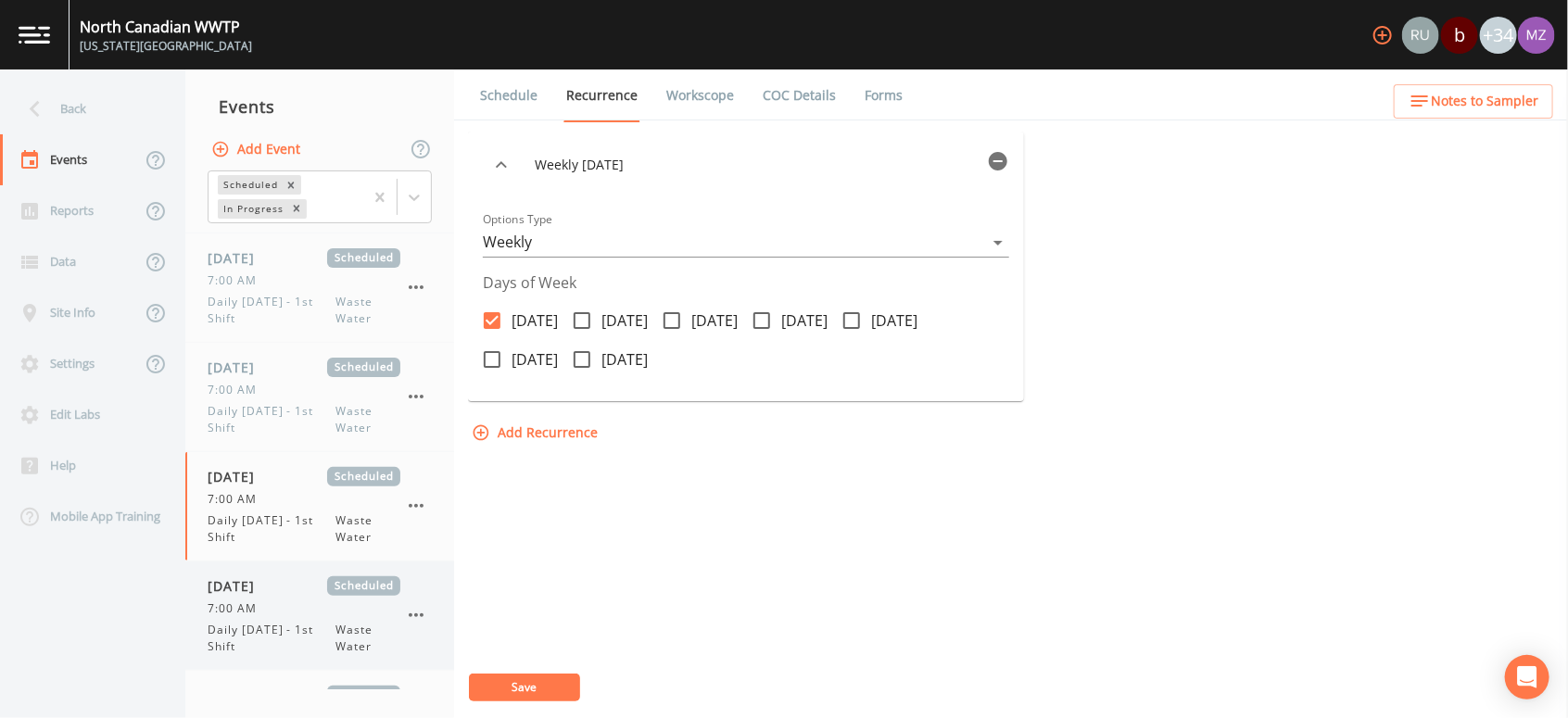 click on "Daily Tuesday - 1st Shift" at bounding box center [272, 638] 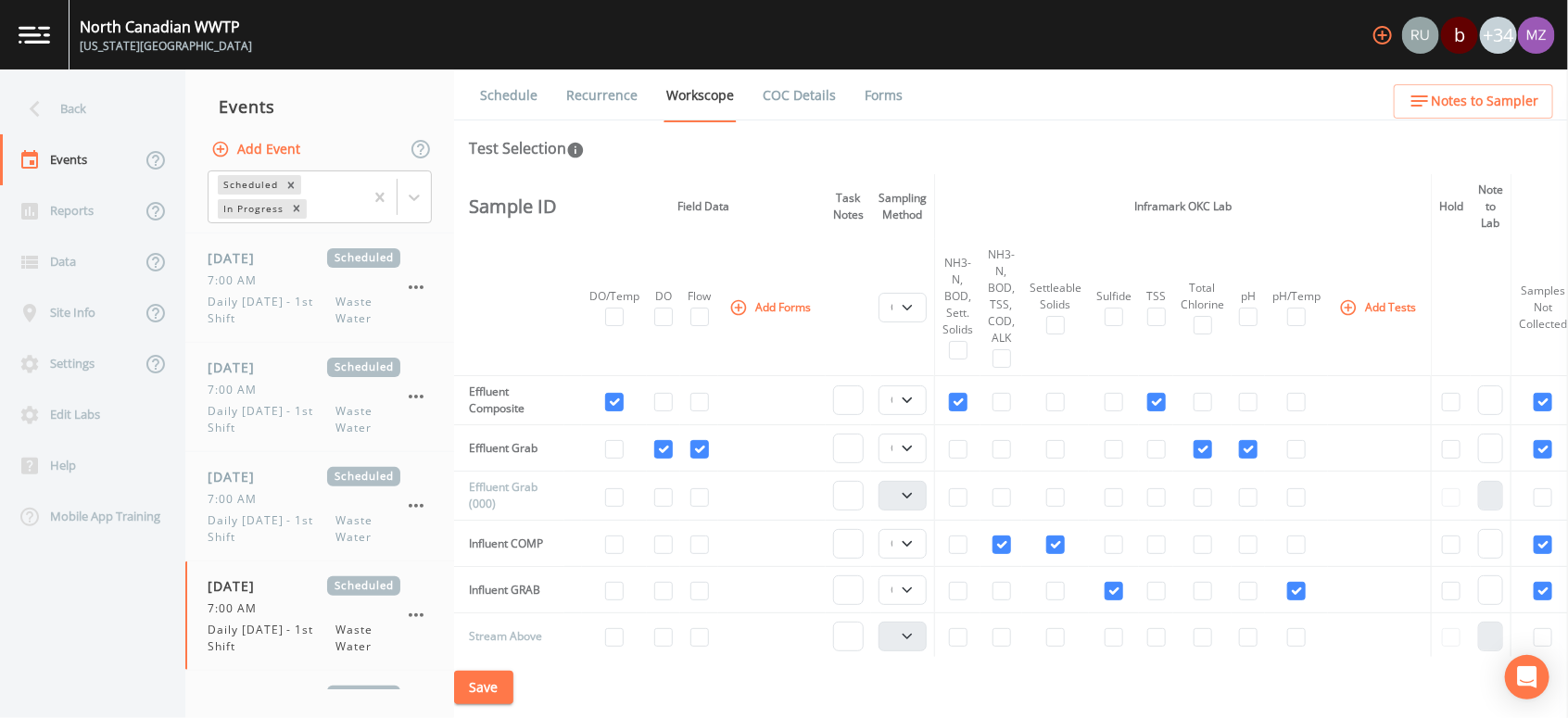 click on "Recurrence" at bounding box center (601, 95) 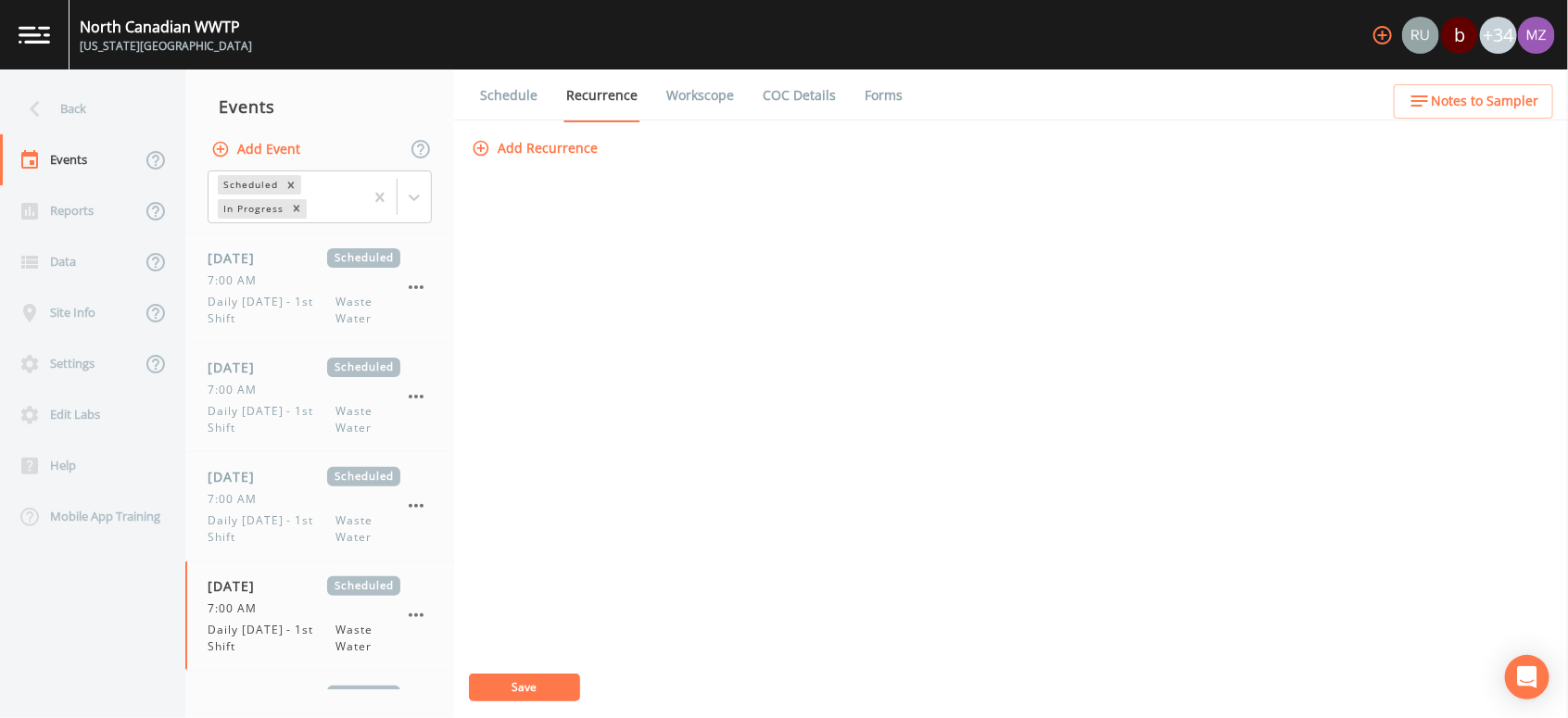 click on "Add Recurrence" at bounding box center [537, 148] 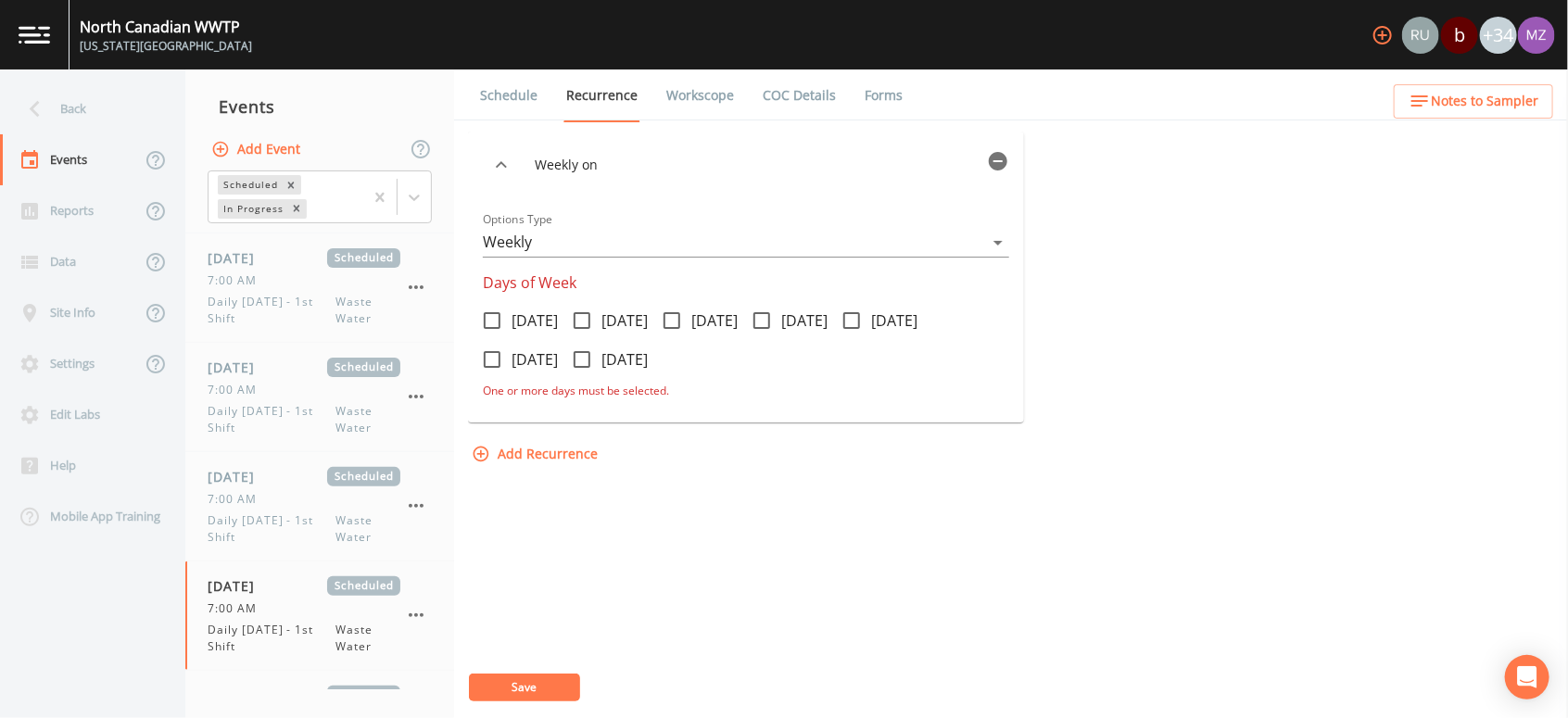 click 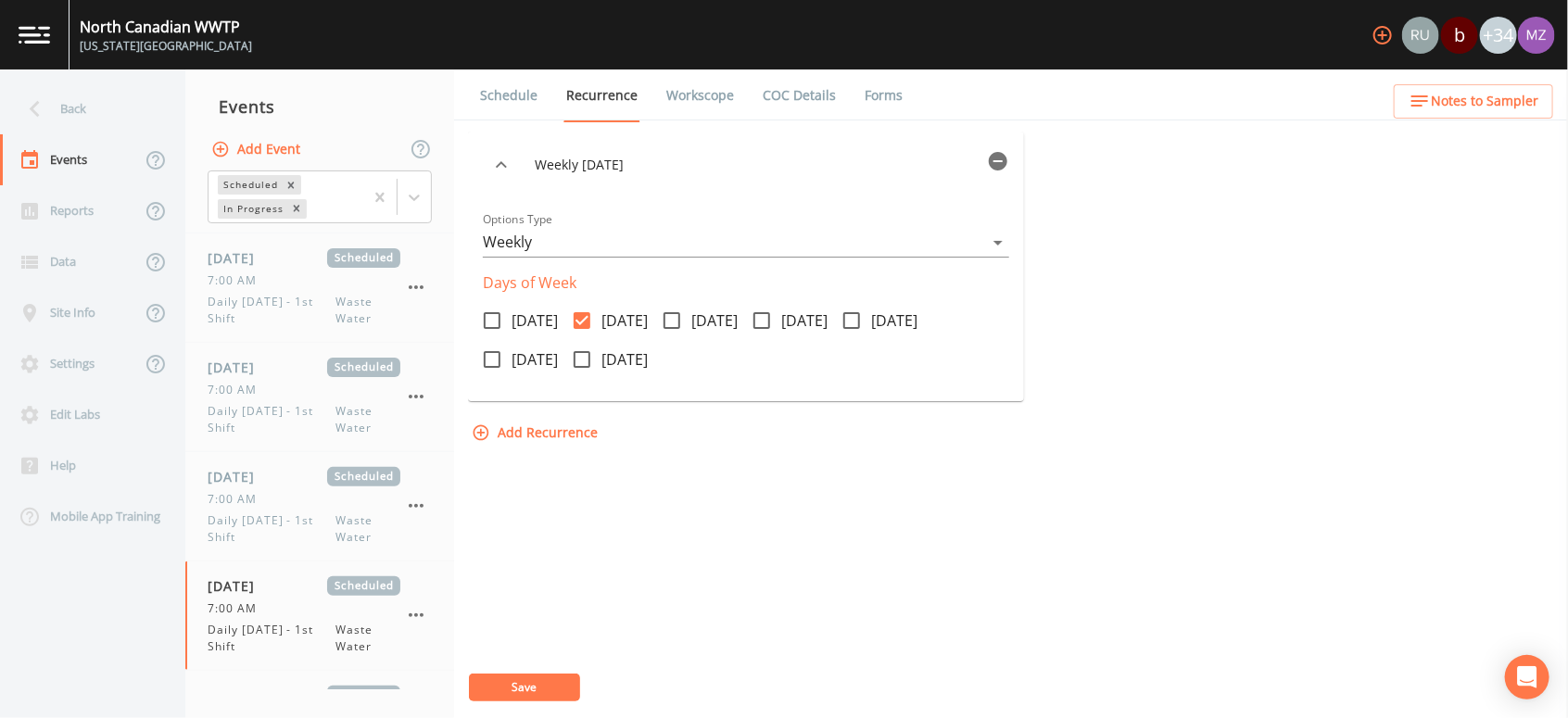 click on "Save" at bounding box center (525, 687) 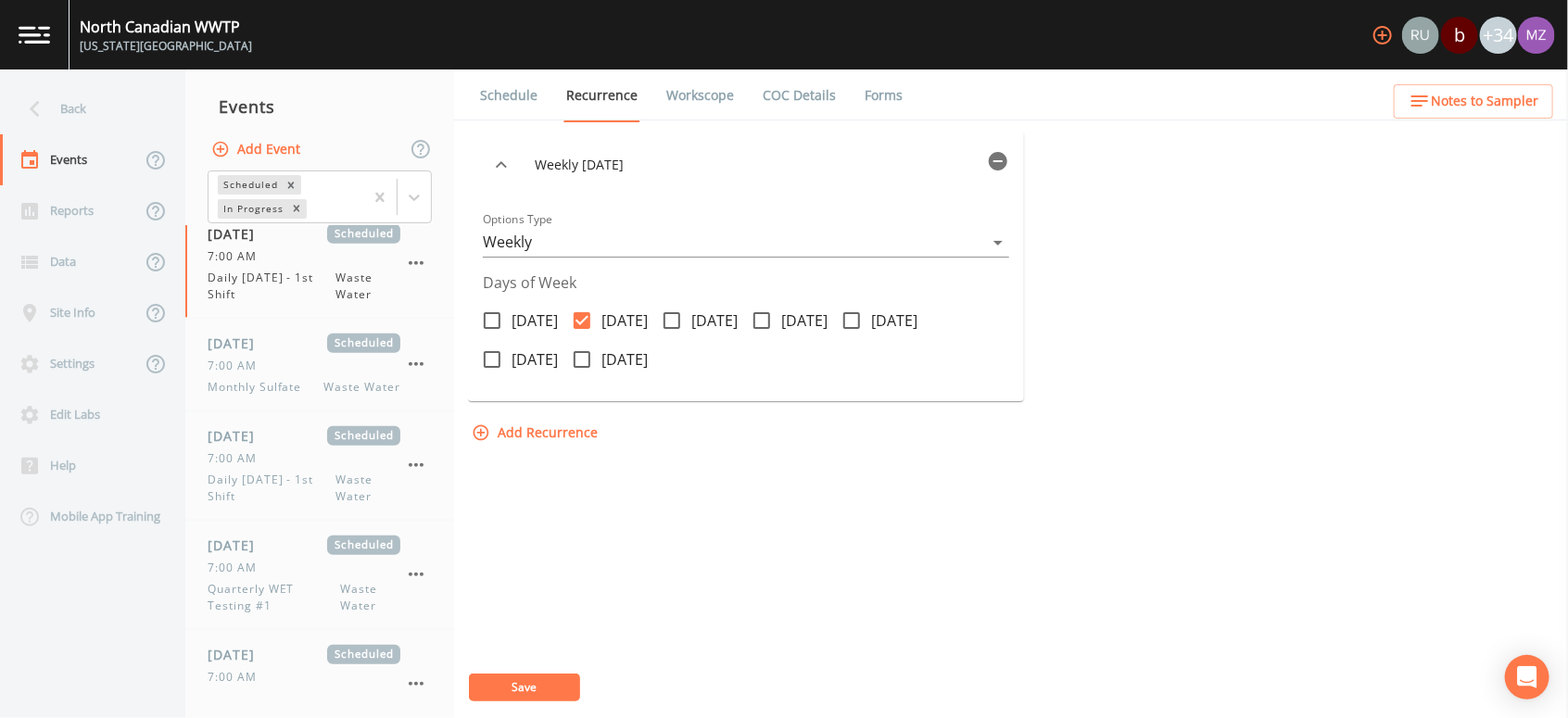 scroll, scrollTop: 572, scrollLeft: 0, axis: vertical 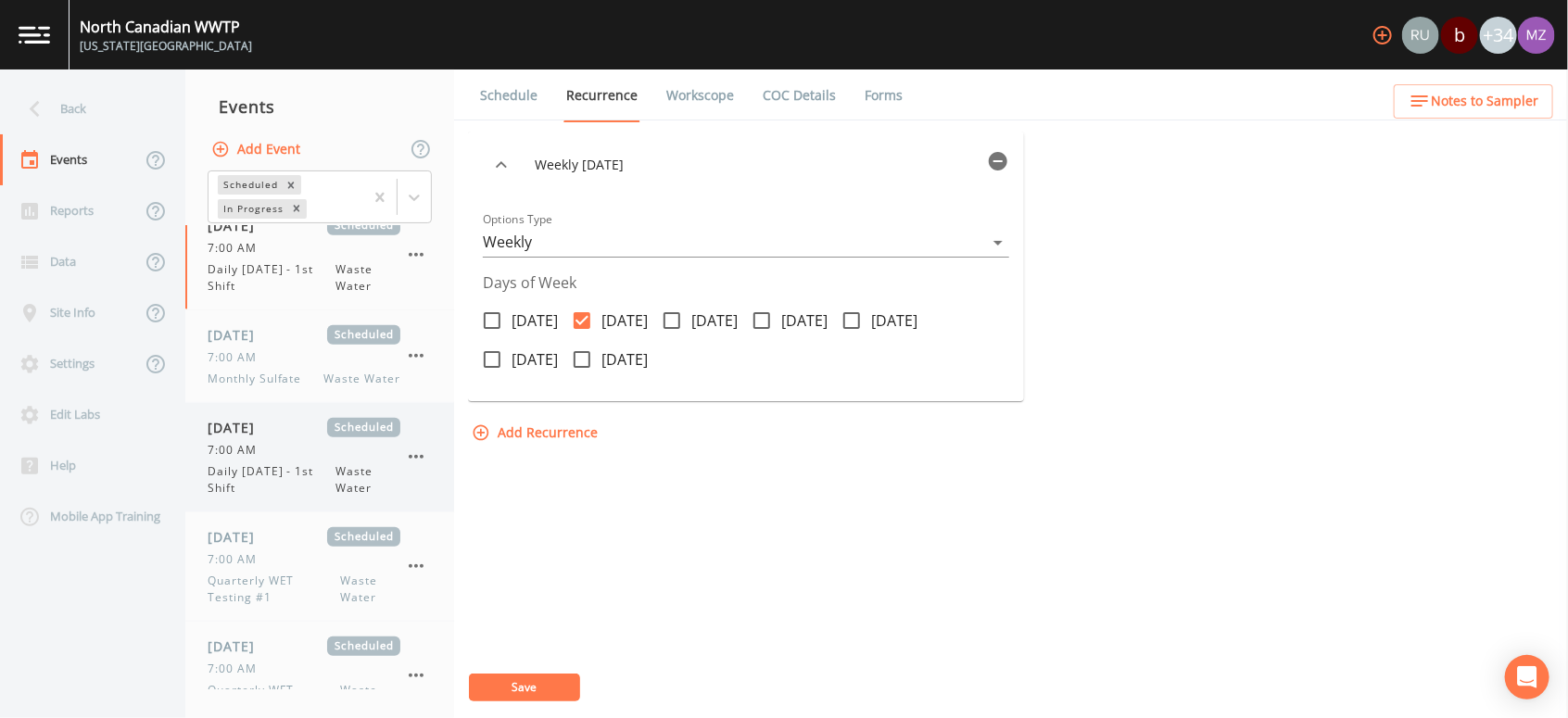 click on "Daily Wednesday - 1st Shift" at bounding box center (272, 480) 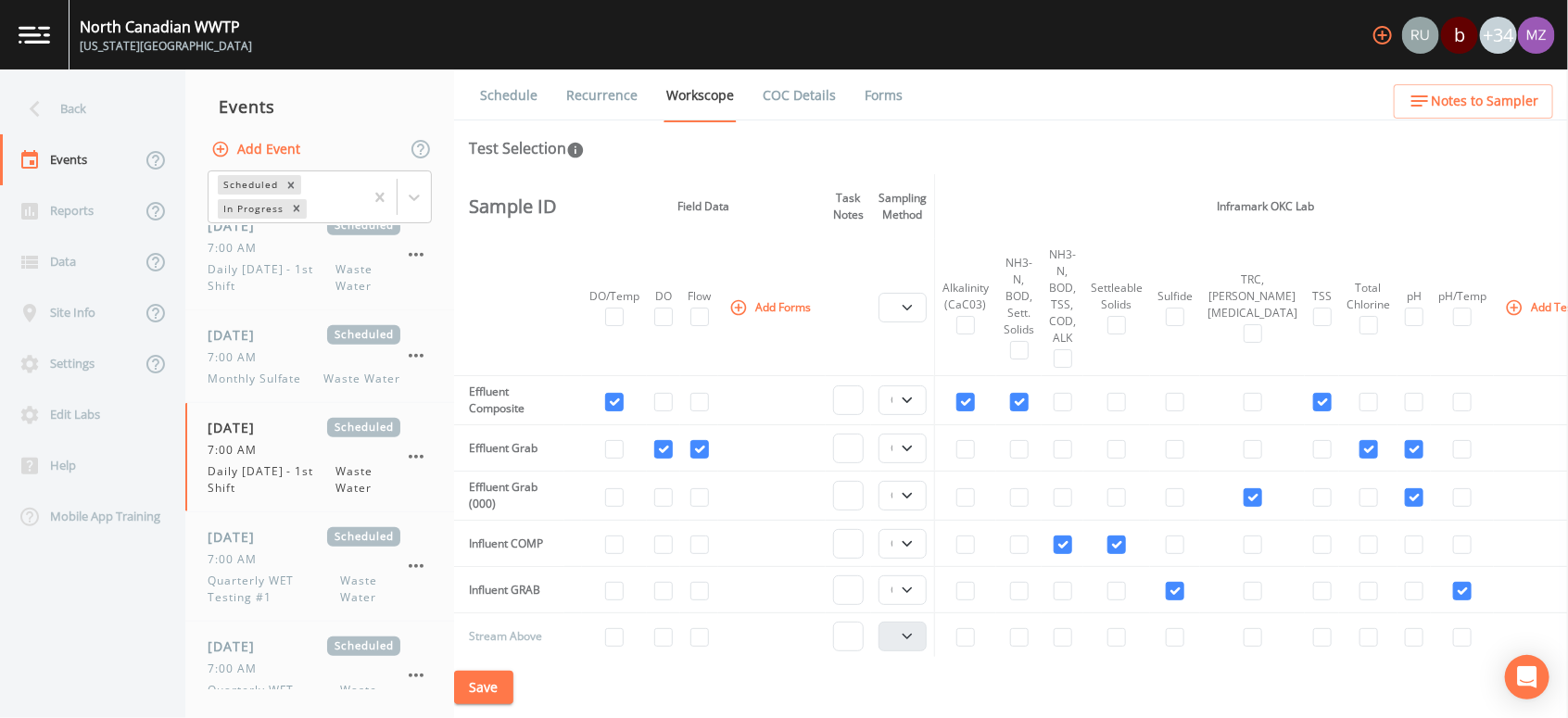 click on "Recurrence" at bounding box center [601, 95] 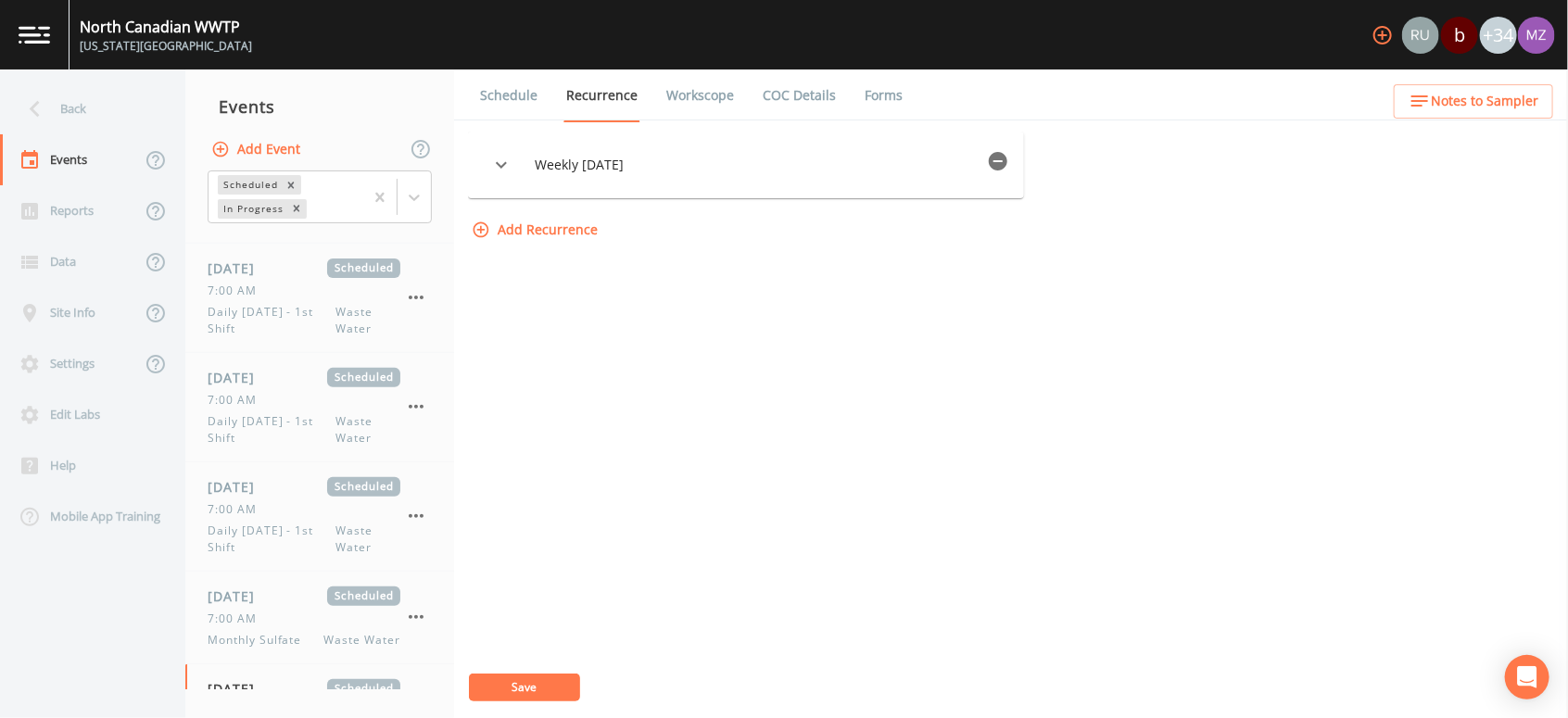 scroll, scrollTop: 0, scrollLeft: 0, axis: both 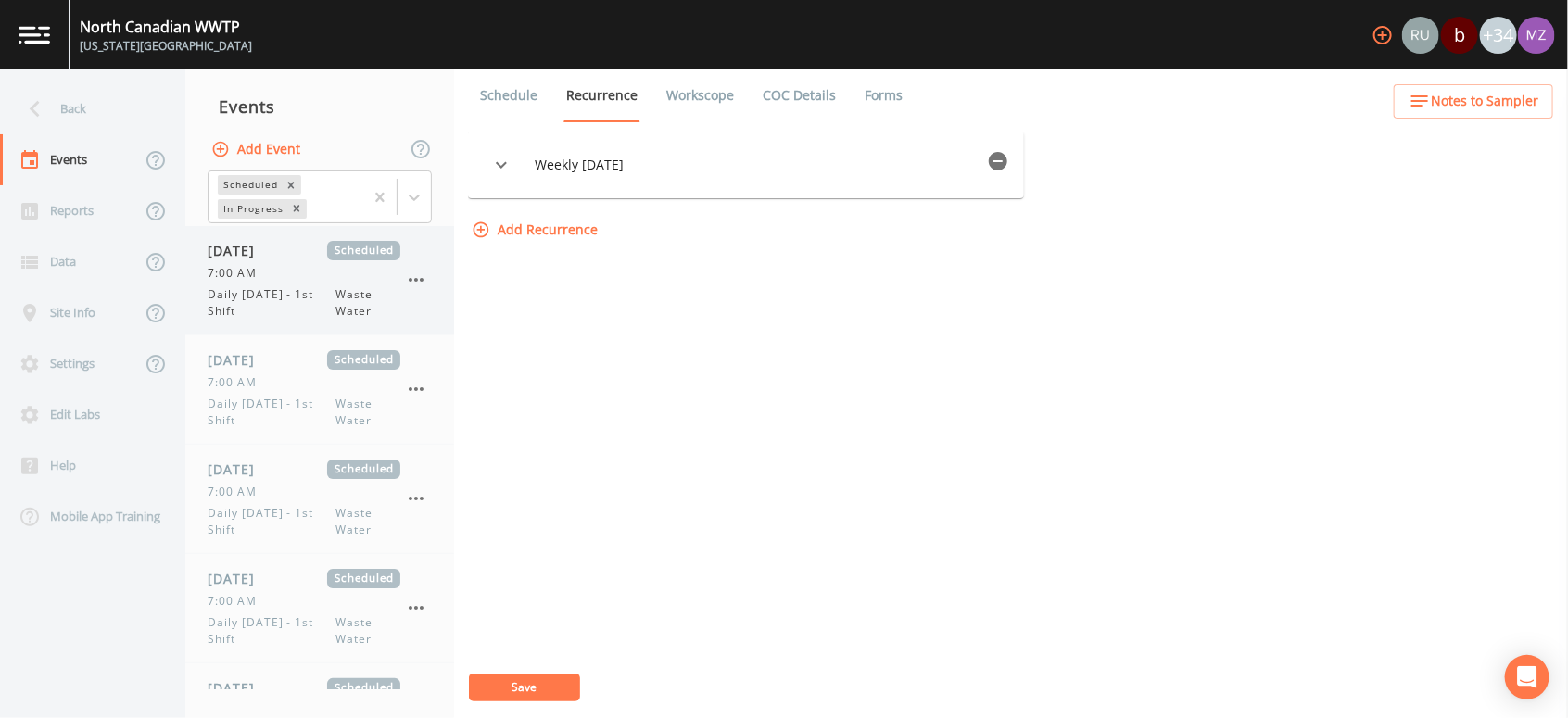 click on "Daily Thursday - 1st Shift" at bounding box center (272, 303) 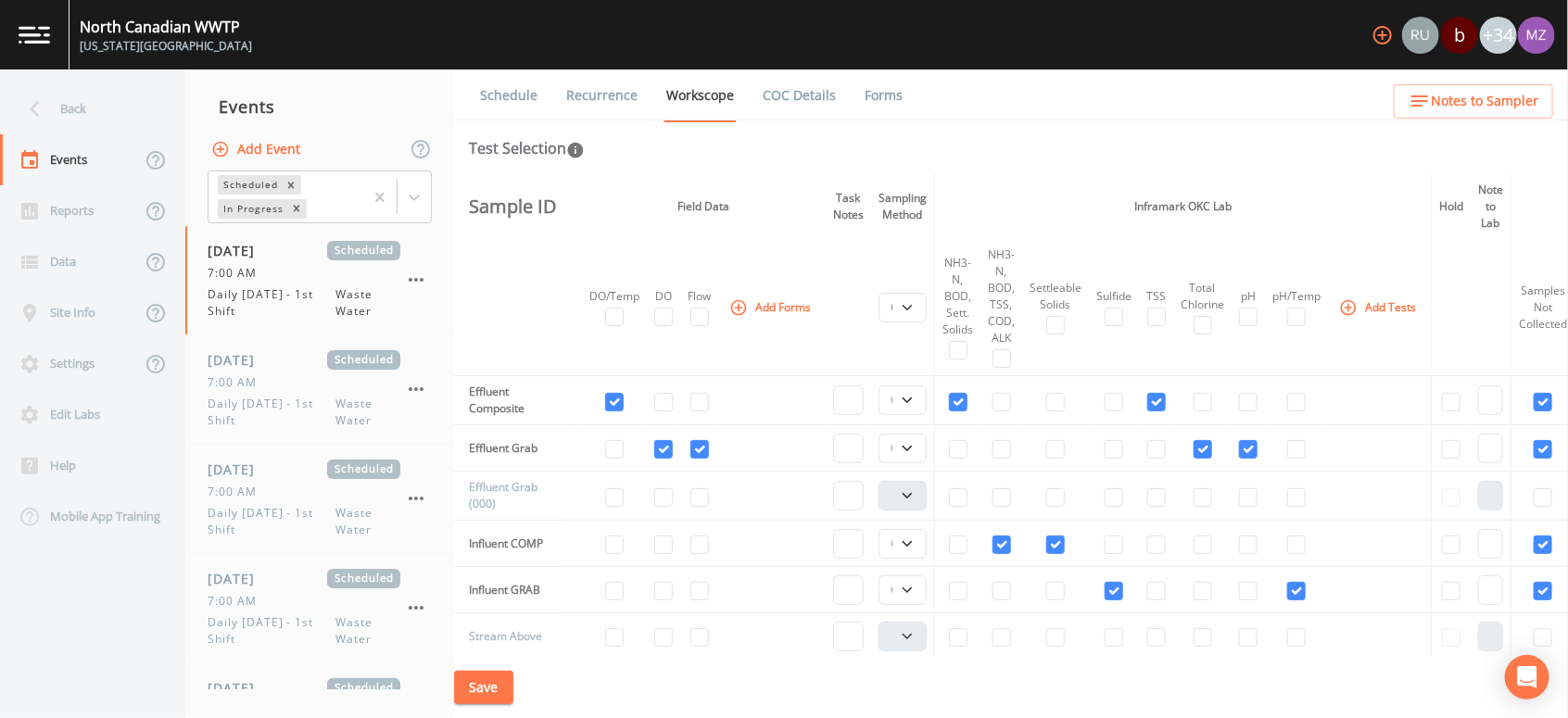 click at bounding box center (34, 34) 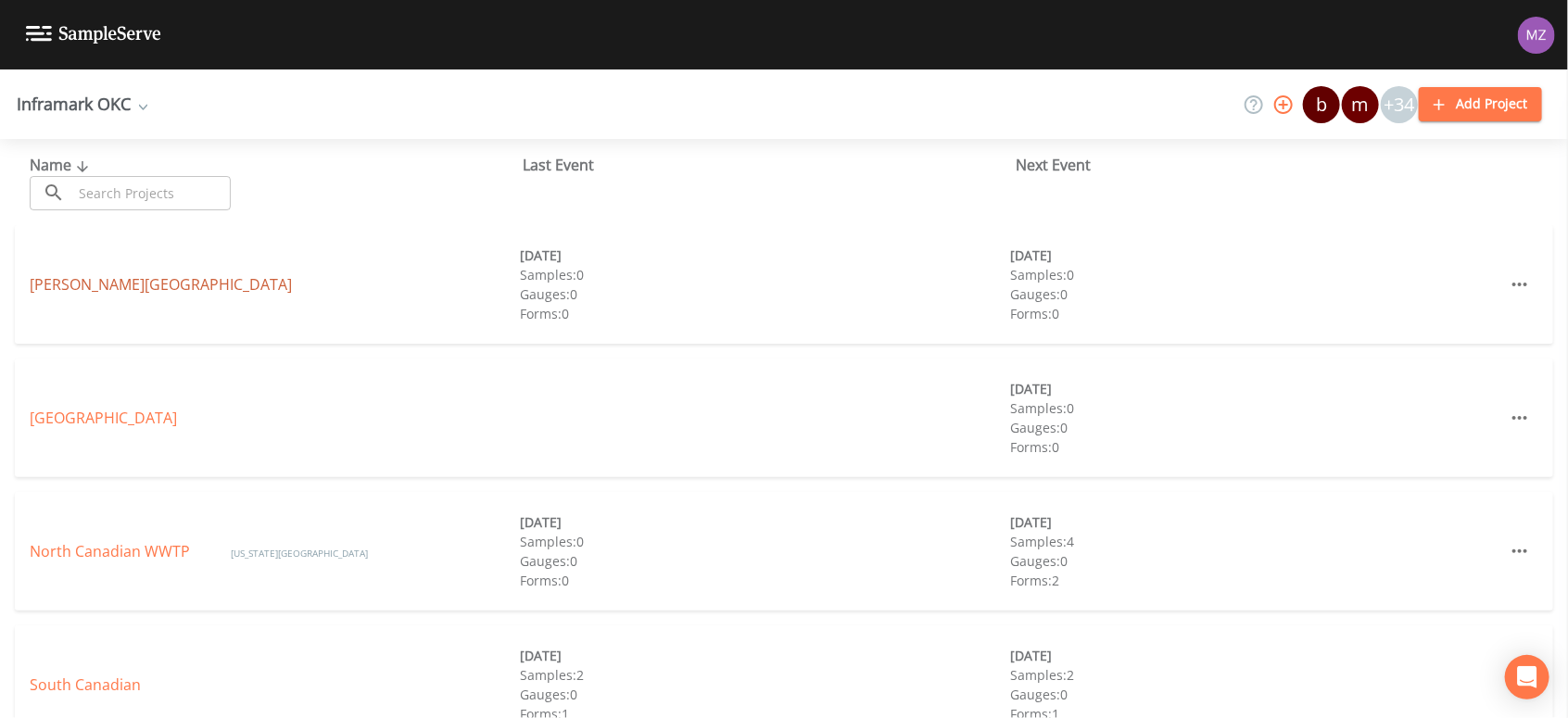 click on "[PERSON_NAME][GEOGRAPHIC_DATA]" at bounding box center [160, 284] 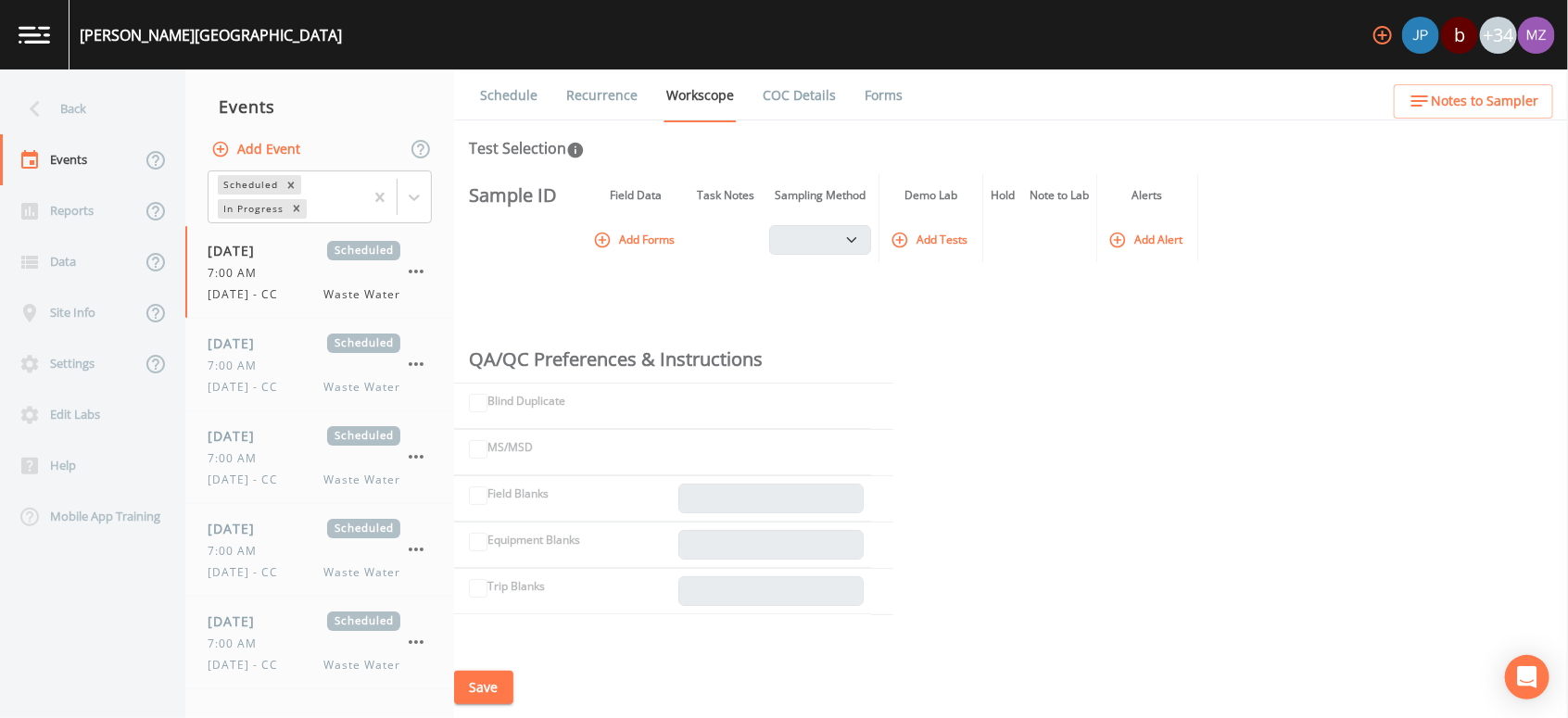 click at bounding box center (34, 34) 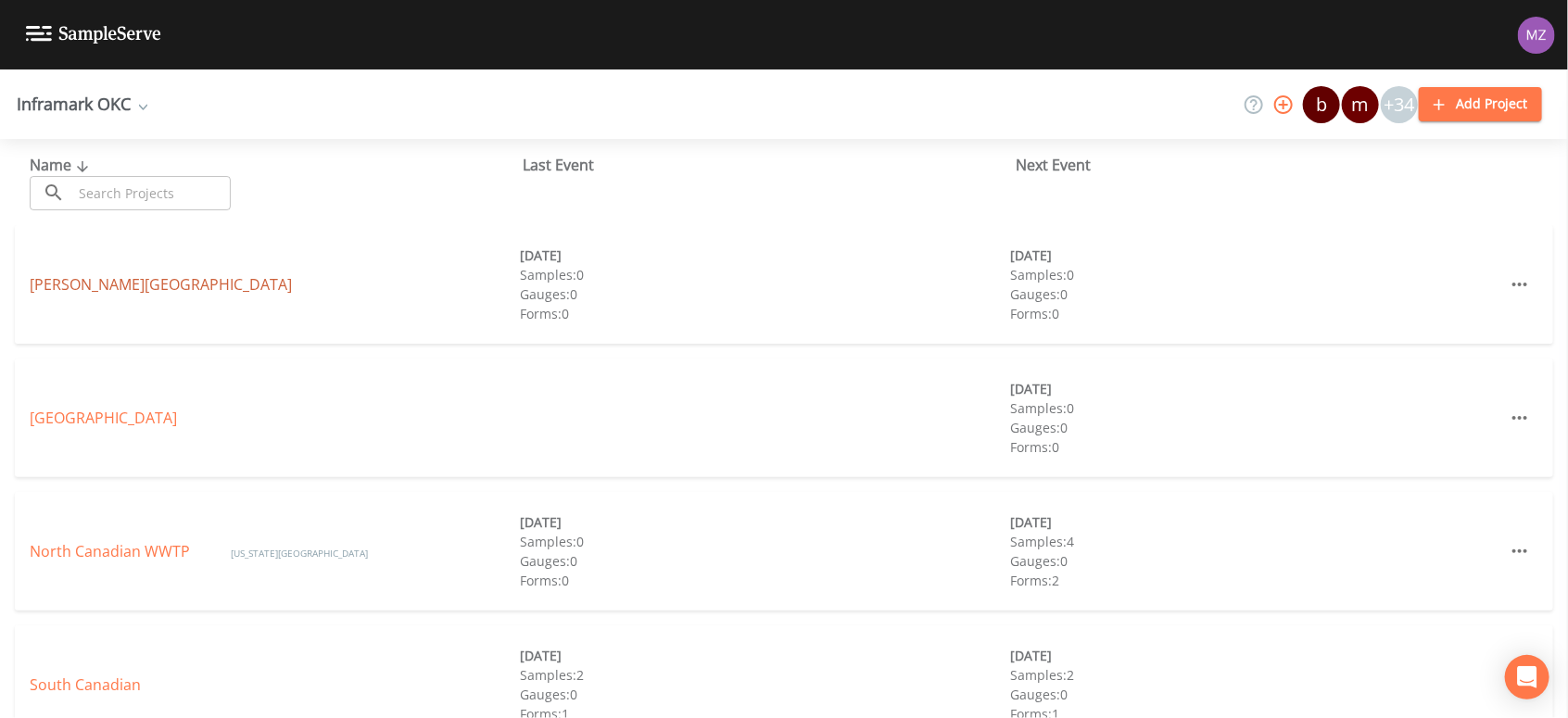 click on "[PERSON_NAME][GEOGRAPHIC_DATA]" at bounding box center [160, 284] 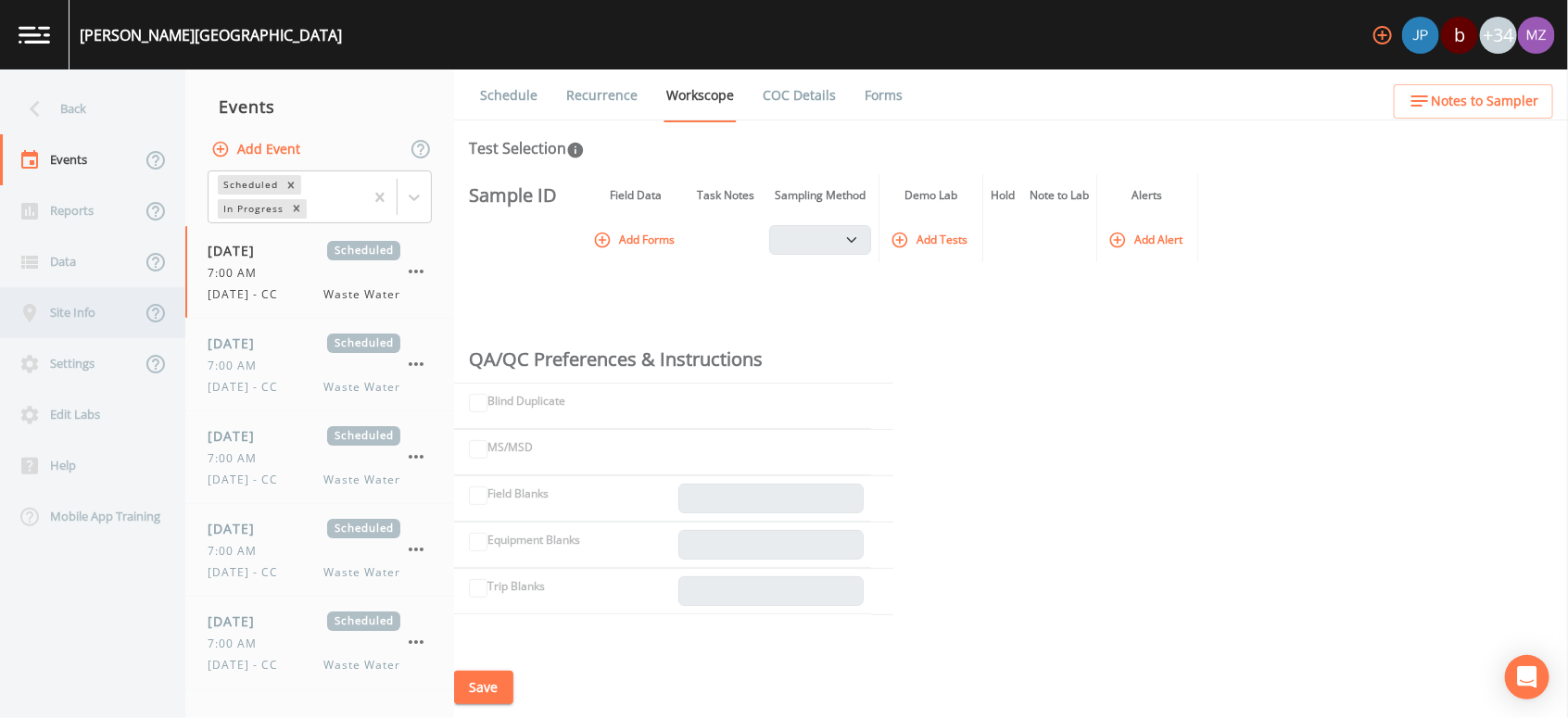 click on "Site Info" at bounding box center (70, 312) 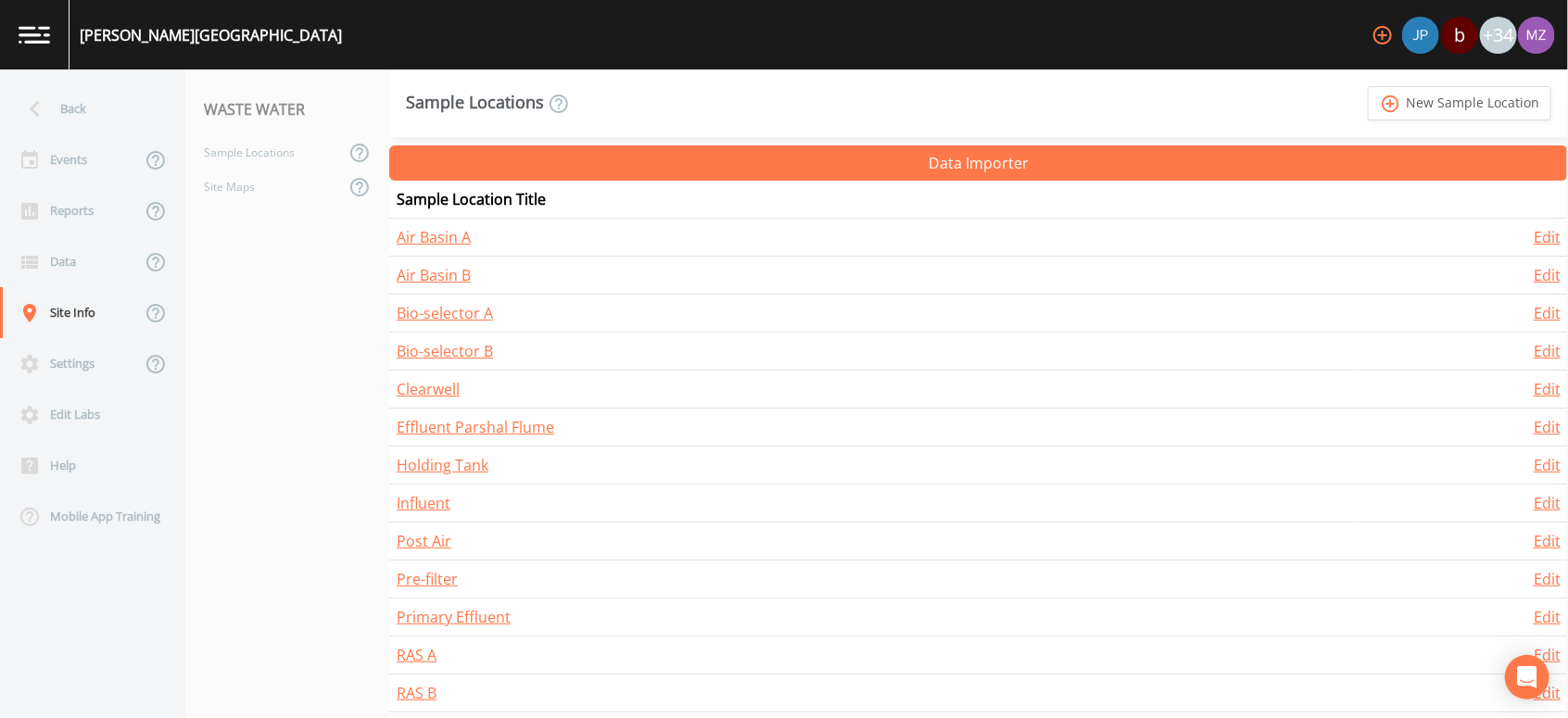 scroll, scrollTop: 301, scrollLeft: 0, axis: vertical 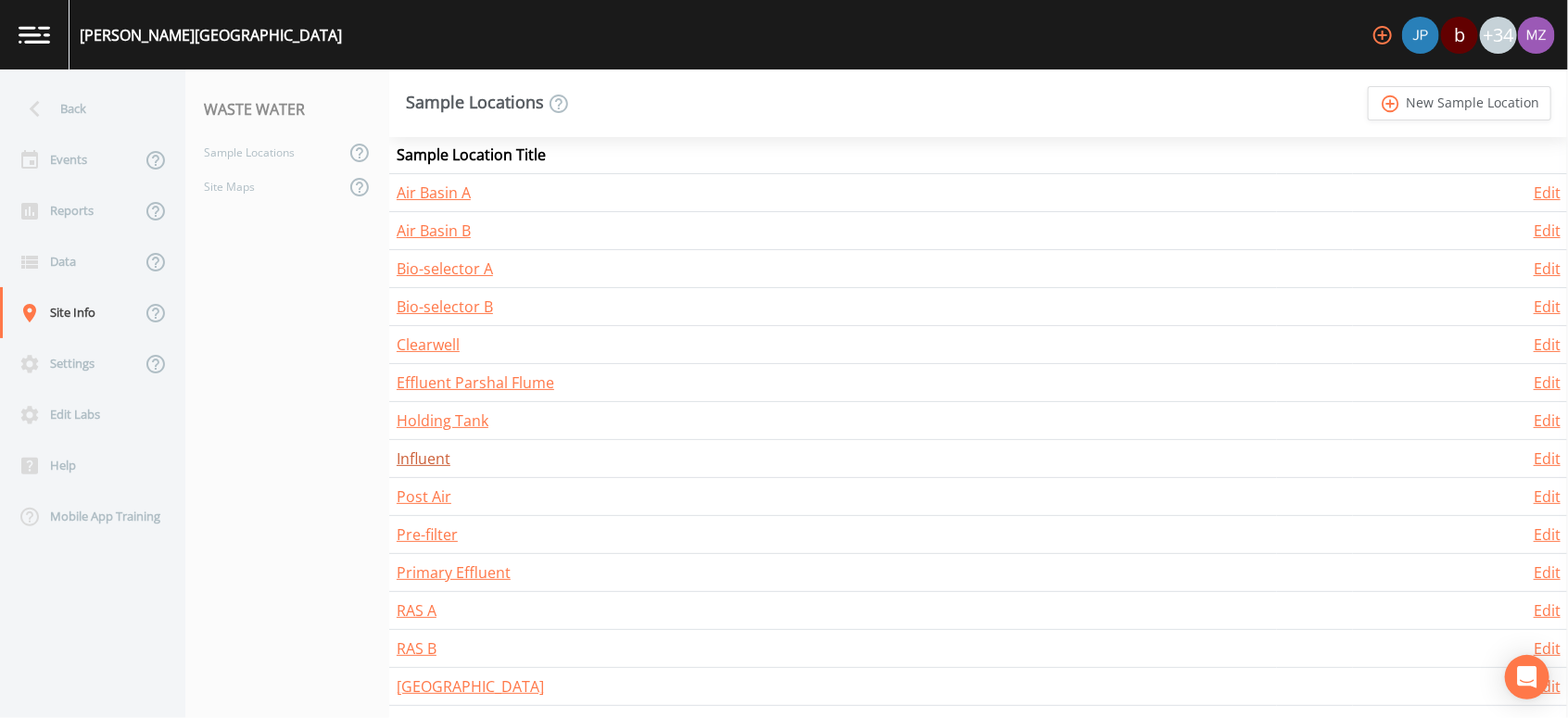 click on "Influent" at bounding box center [424, 459] 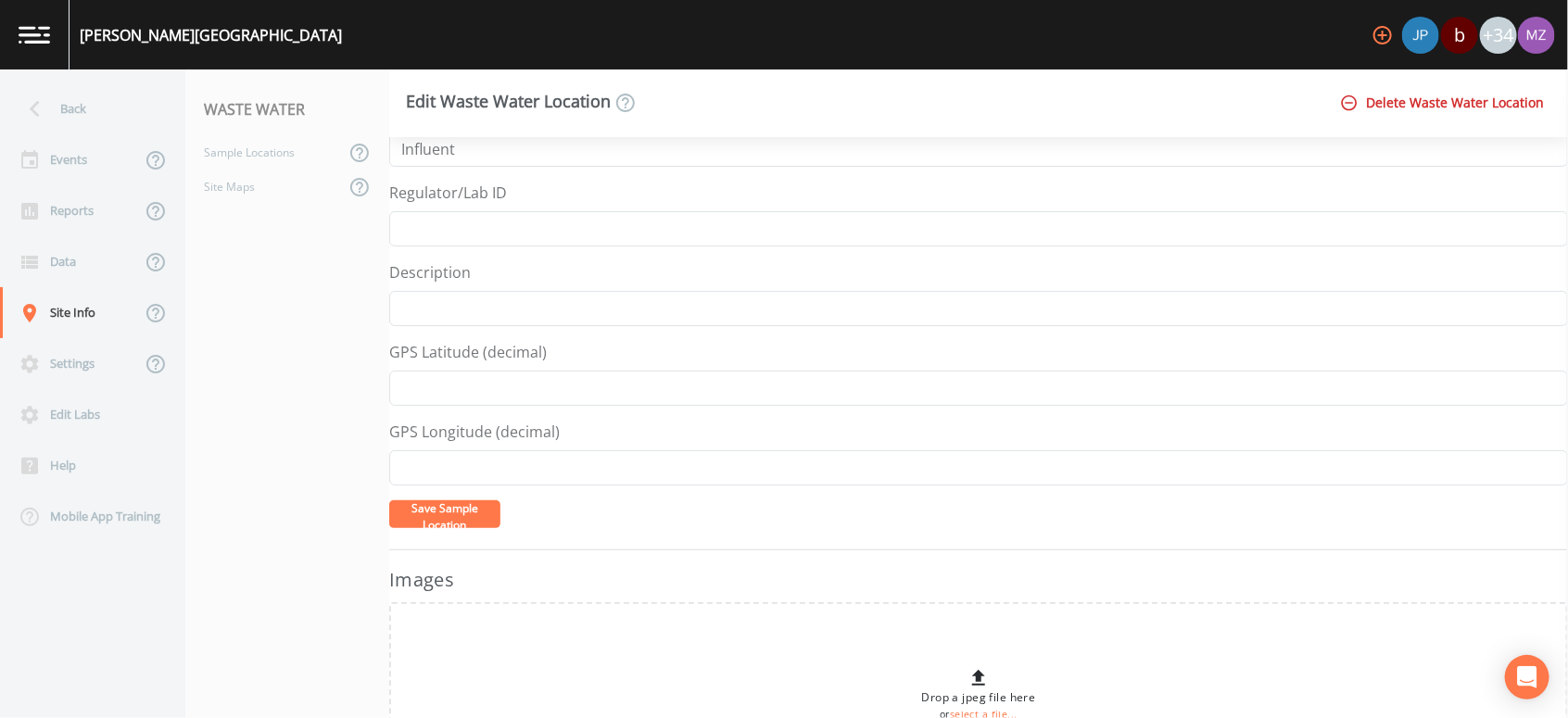 scroll, scrollTop: 69, scrollLeft: 0, axis: vertical 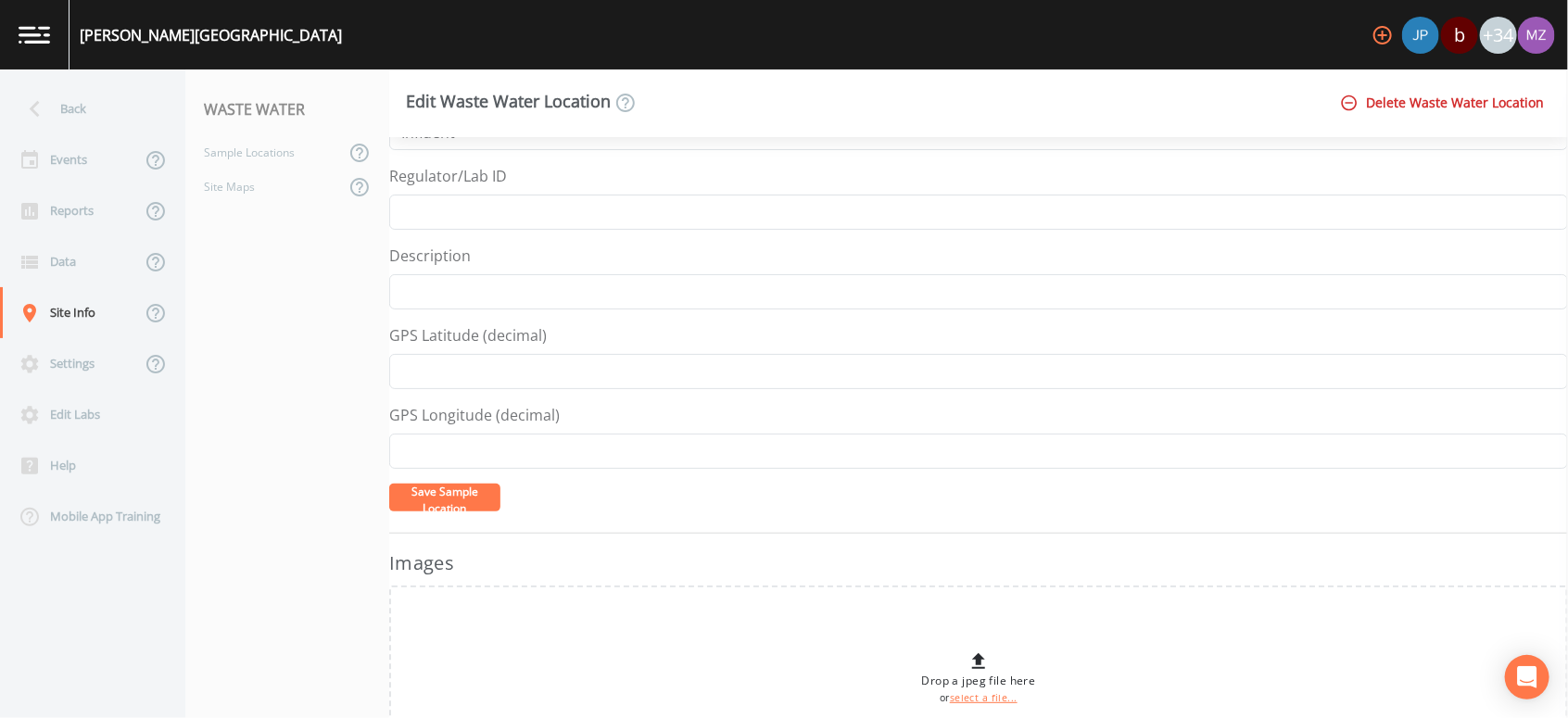 click on "Save Sample Location" at bounding box center [445, 499] 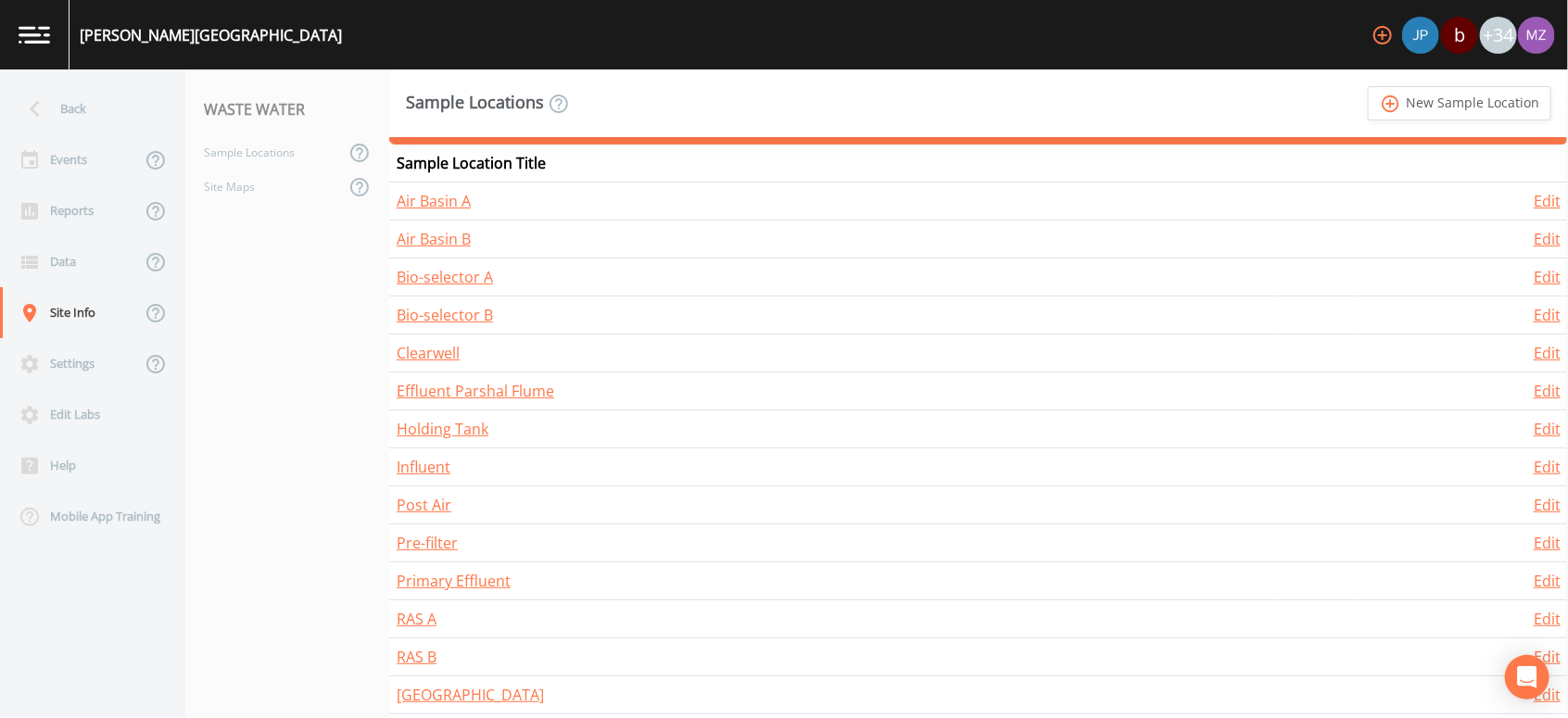 scroll, scrollTop: 294, scrollLeft: 0, axis: vertical 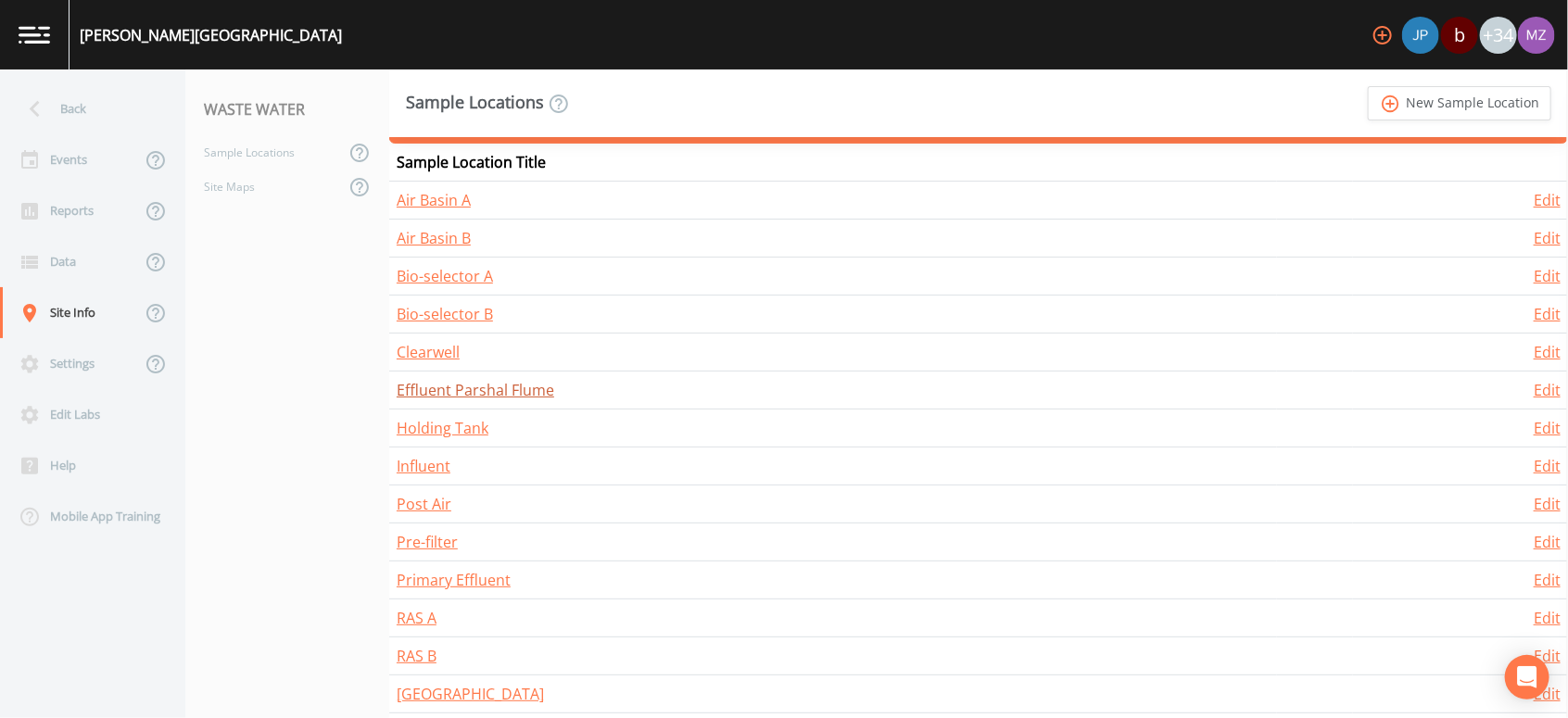click on "Effluent Parshal Flume" at bounding box center (475, 390) 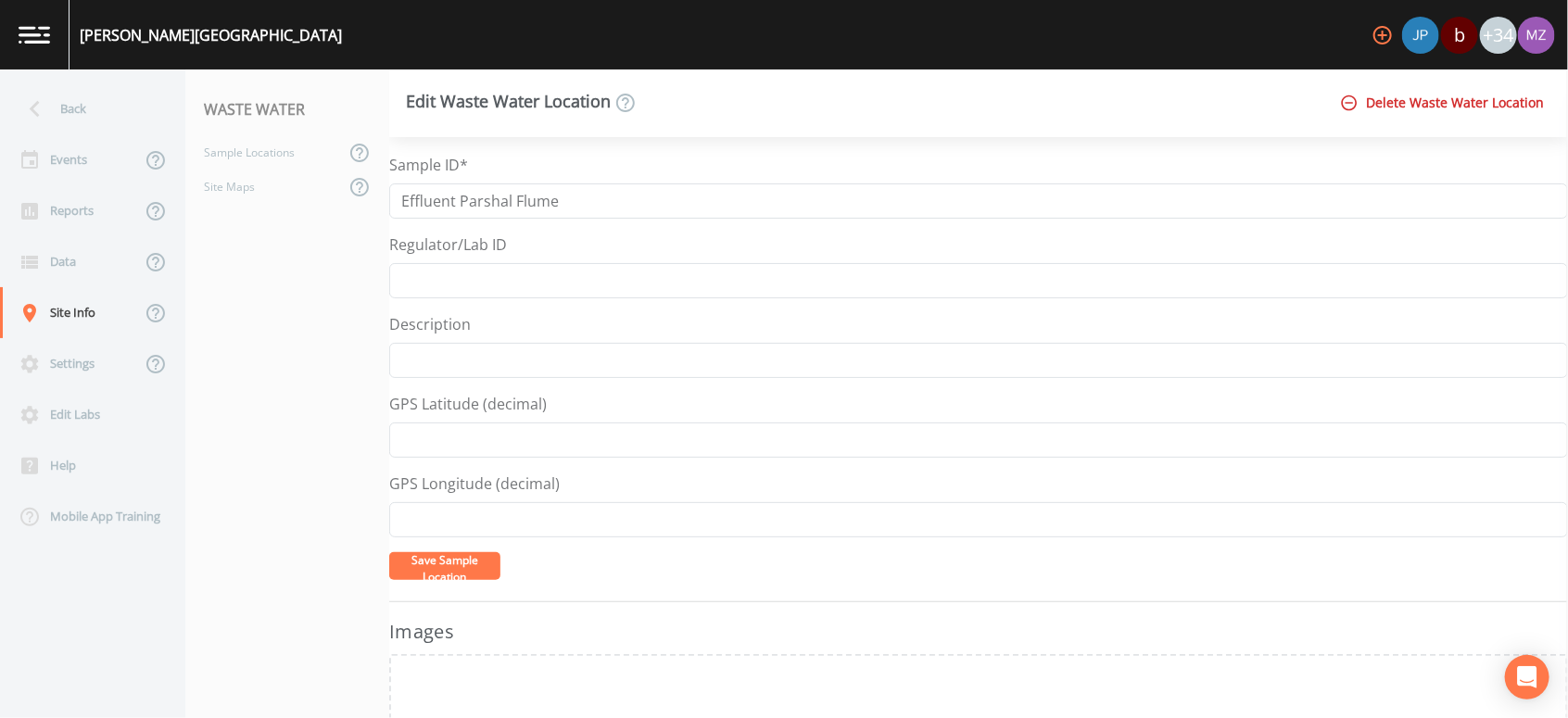click on "Save Sample Location" at bounding box center [445, 568] 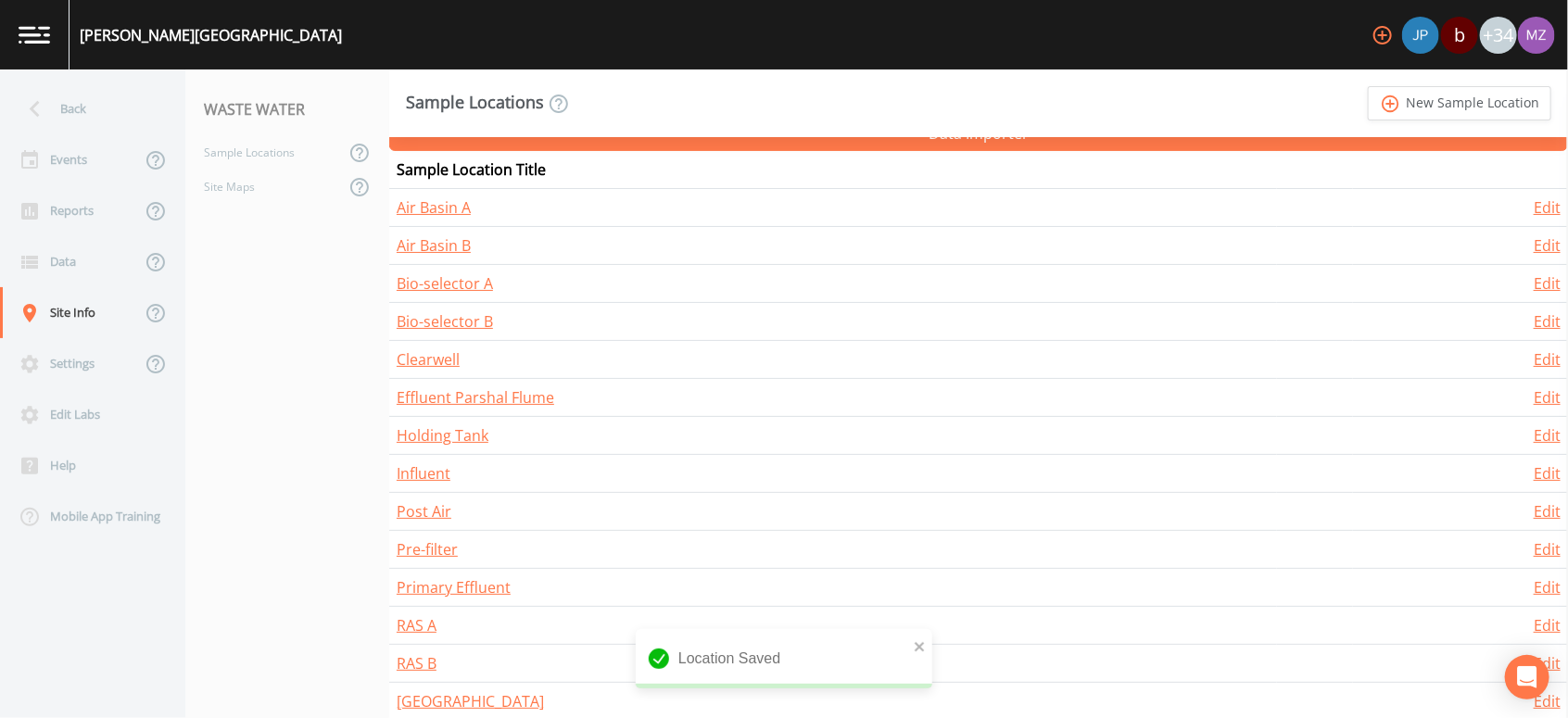 scroll, scrollTop: 301, scrollLeft: 0, axis: vertical 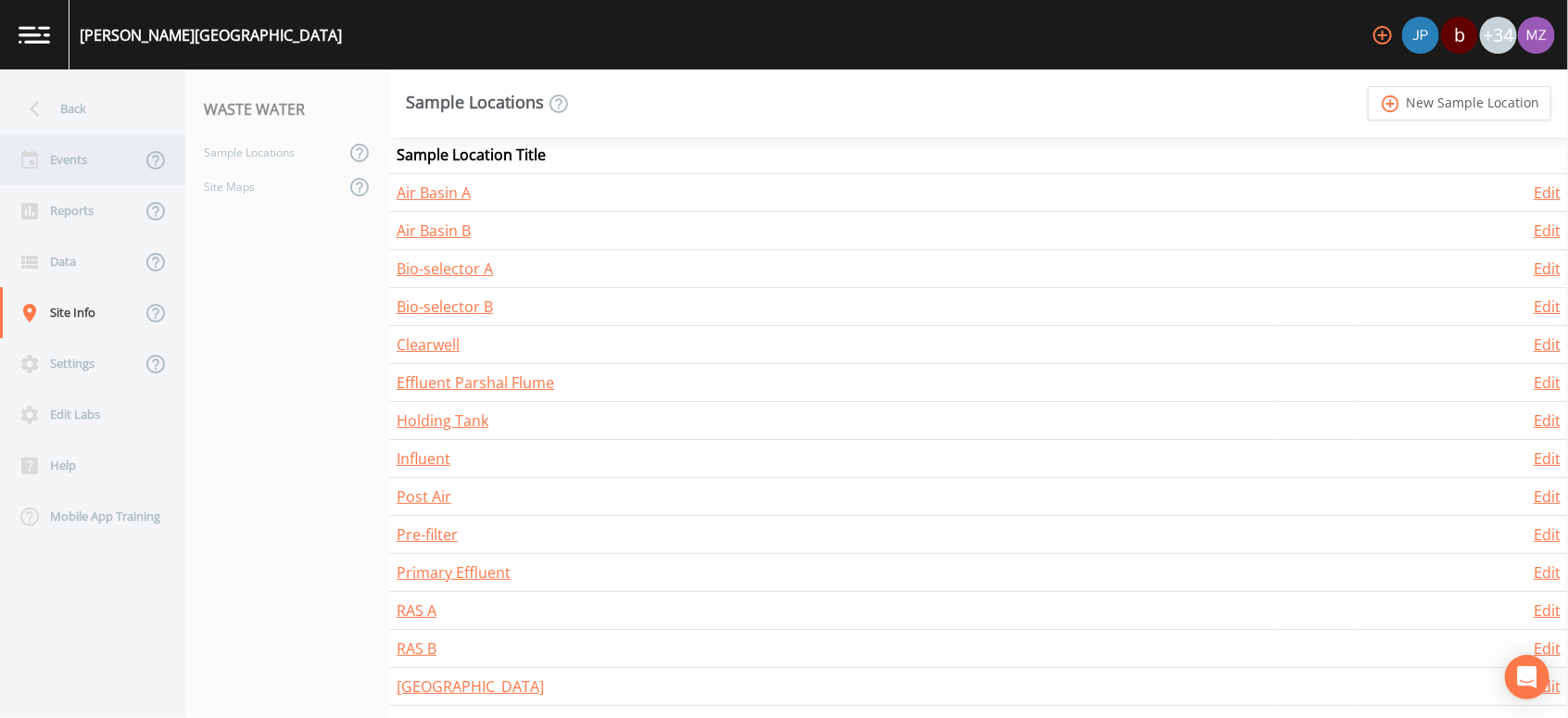 click on "Events" at bounding box center (70, 159) 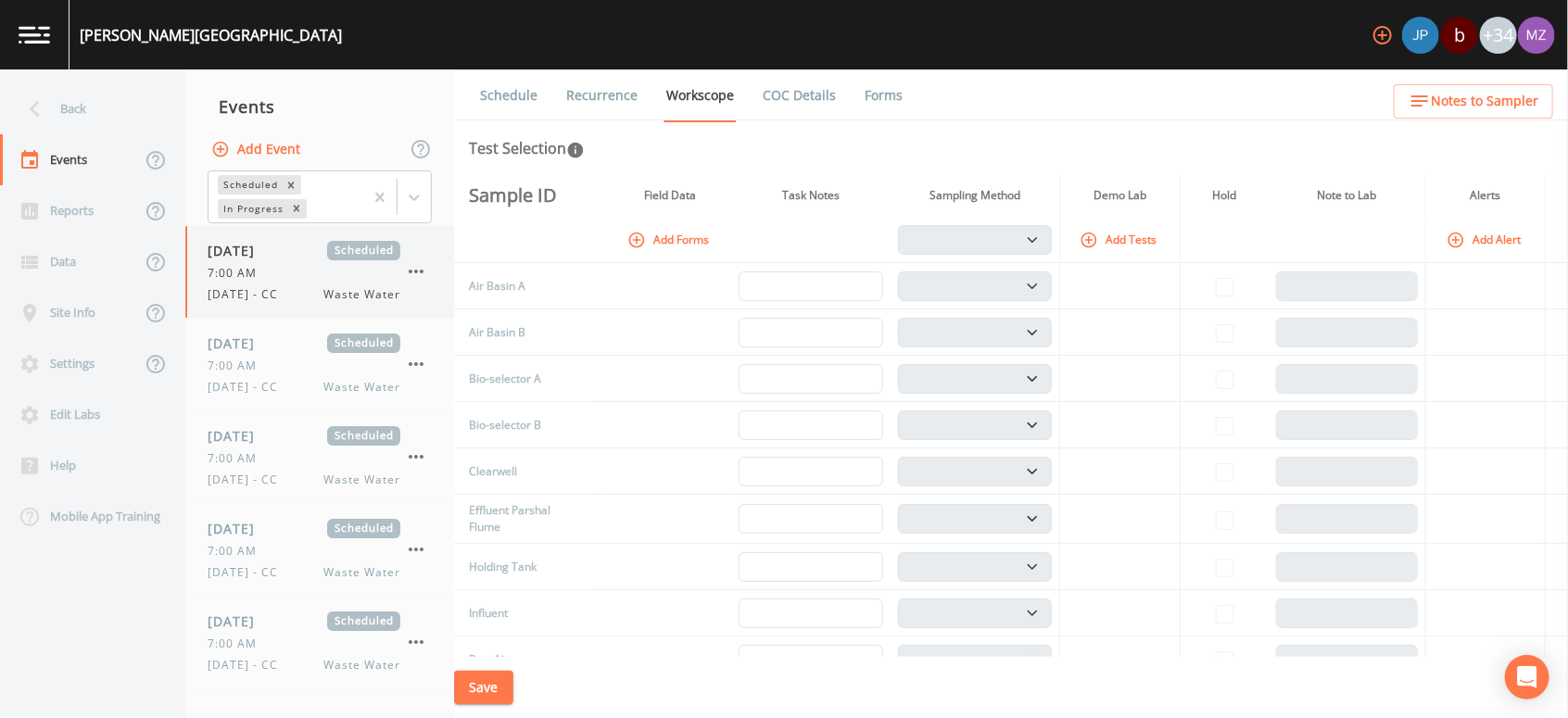 click 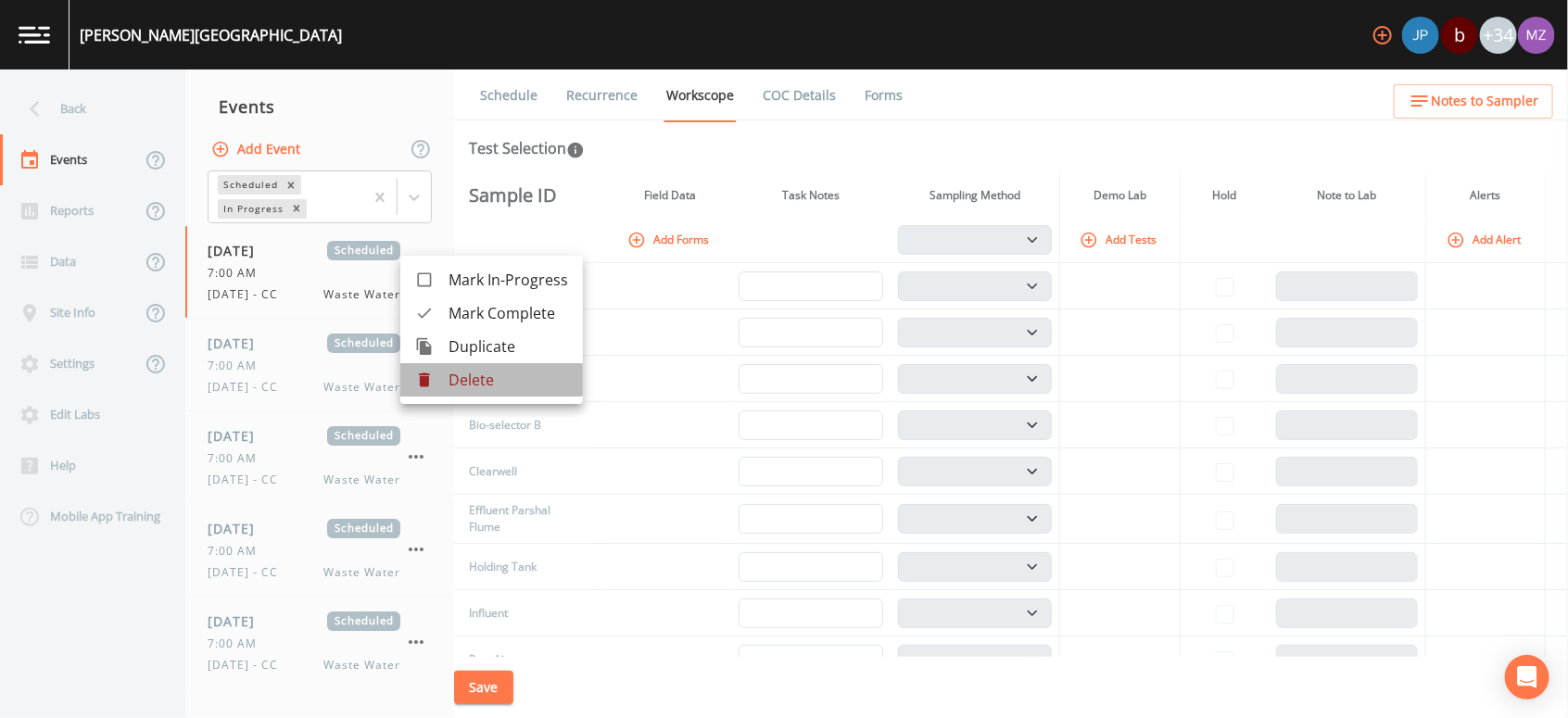click on "Delete" at bounding box center (508, 380) 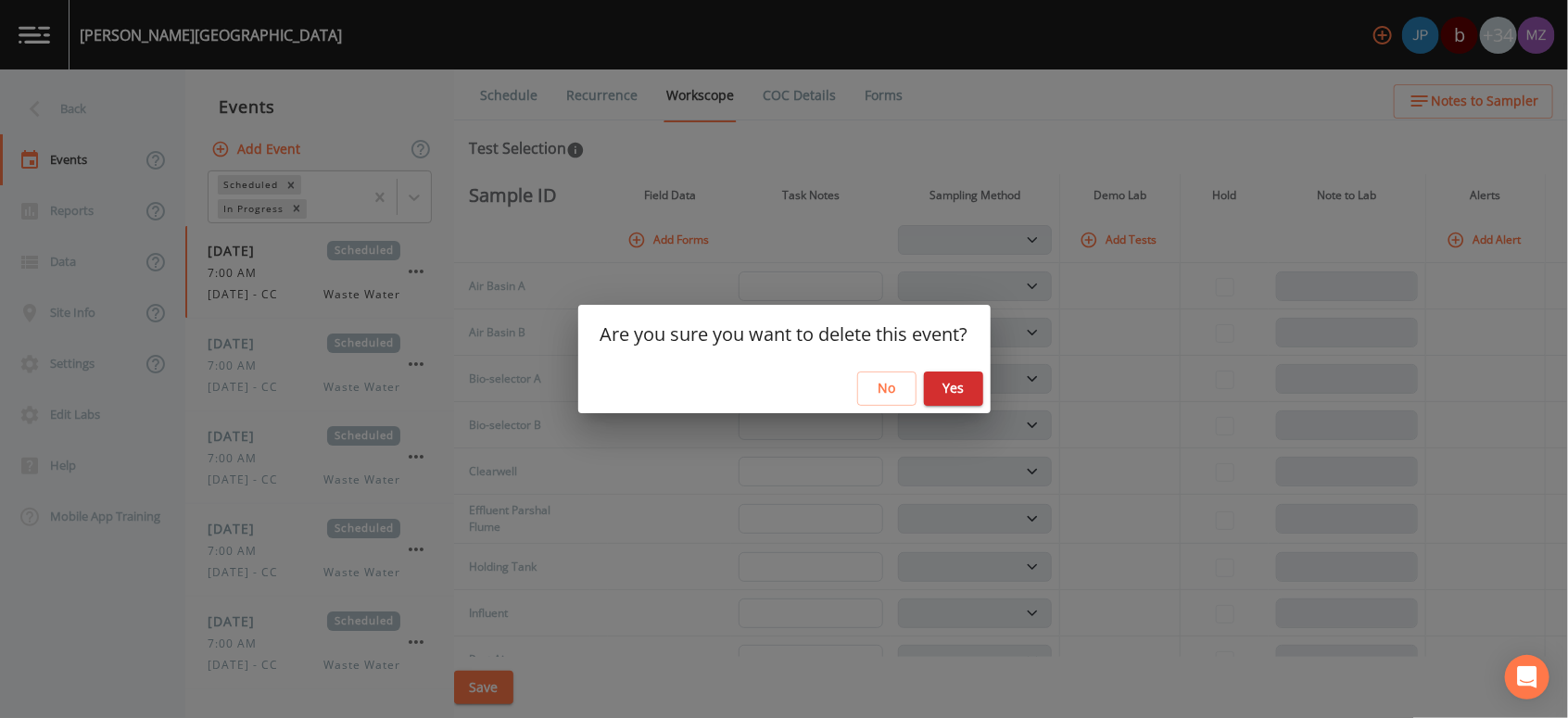 drag, startPoint x: 966, startPoint y: 389, endPoint x: 953, endPoint y: 390, distance: 13.038405 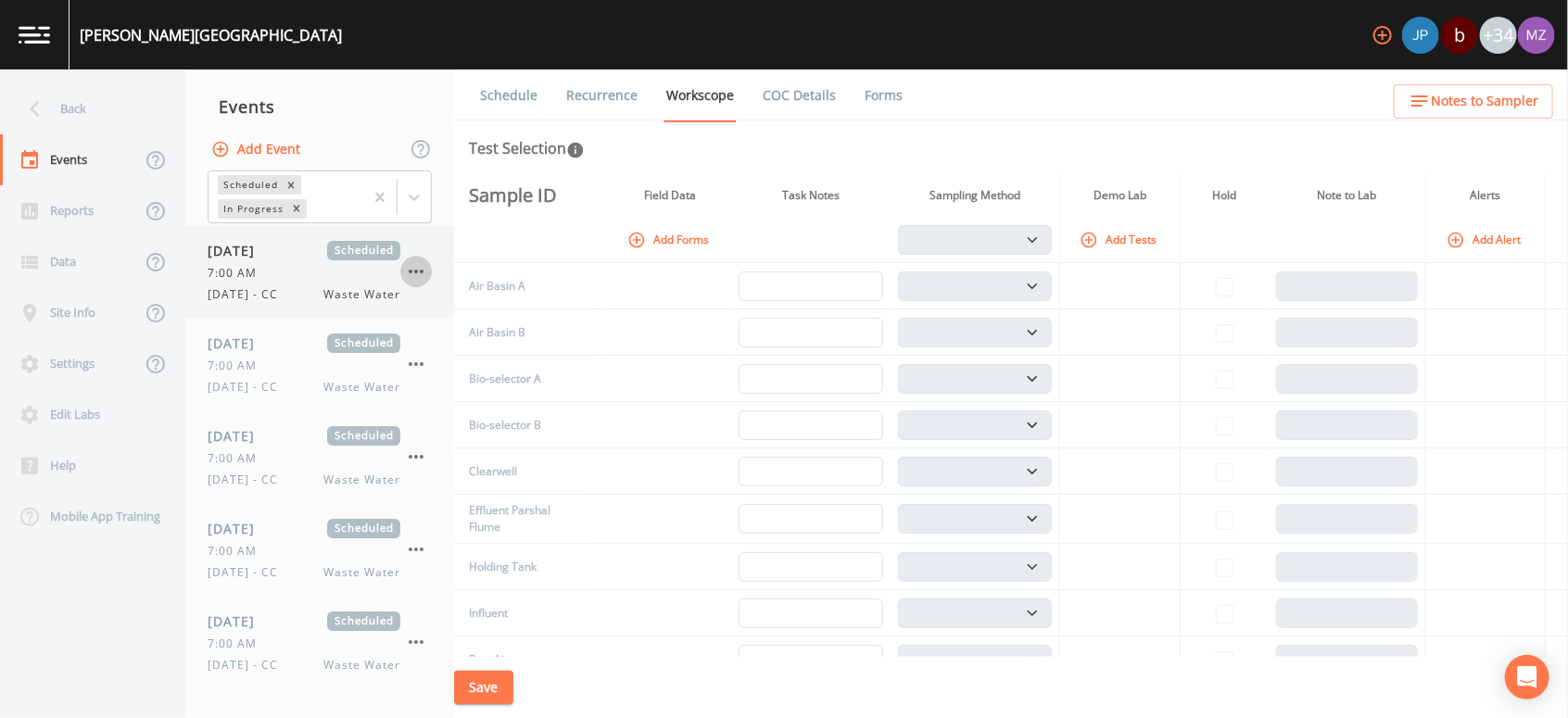 click 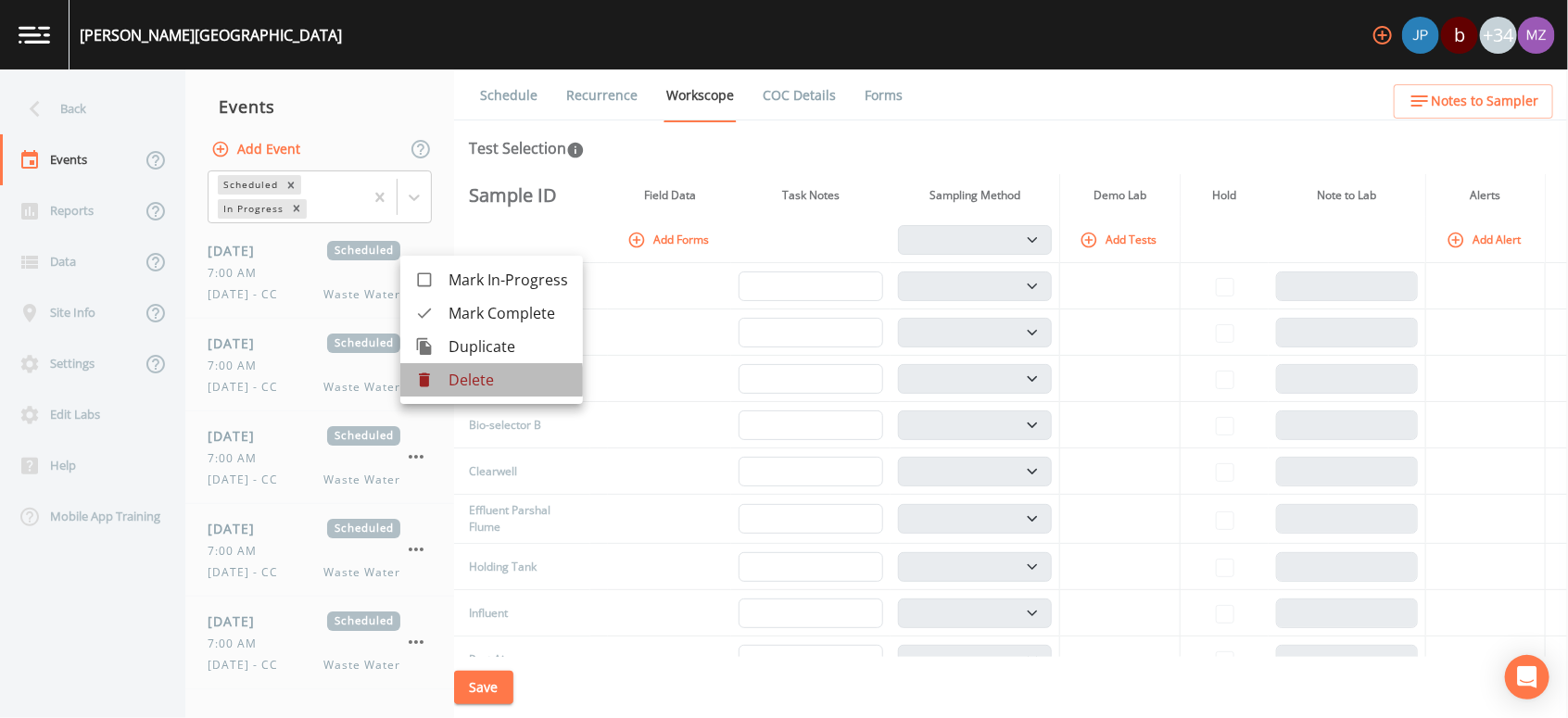 click on "Delete" at bounding box center [508, 380] 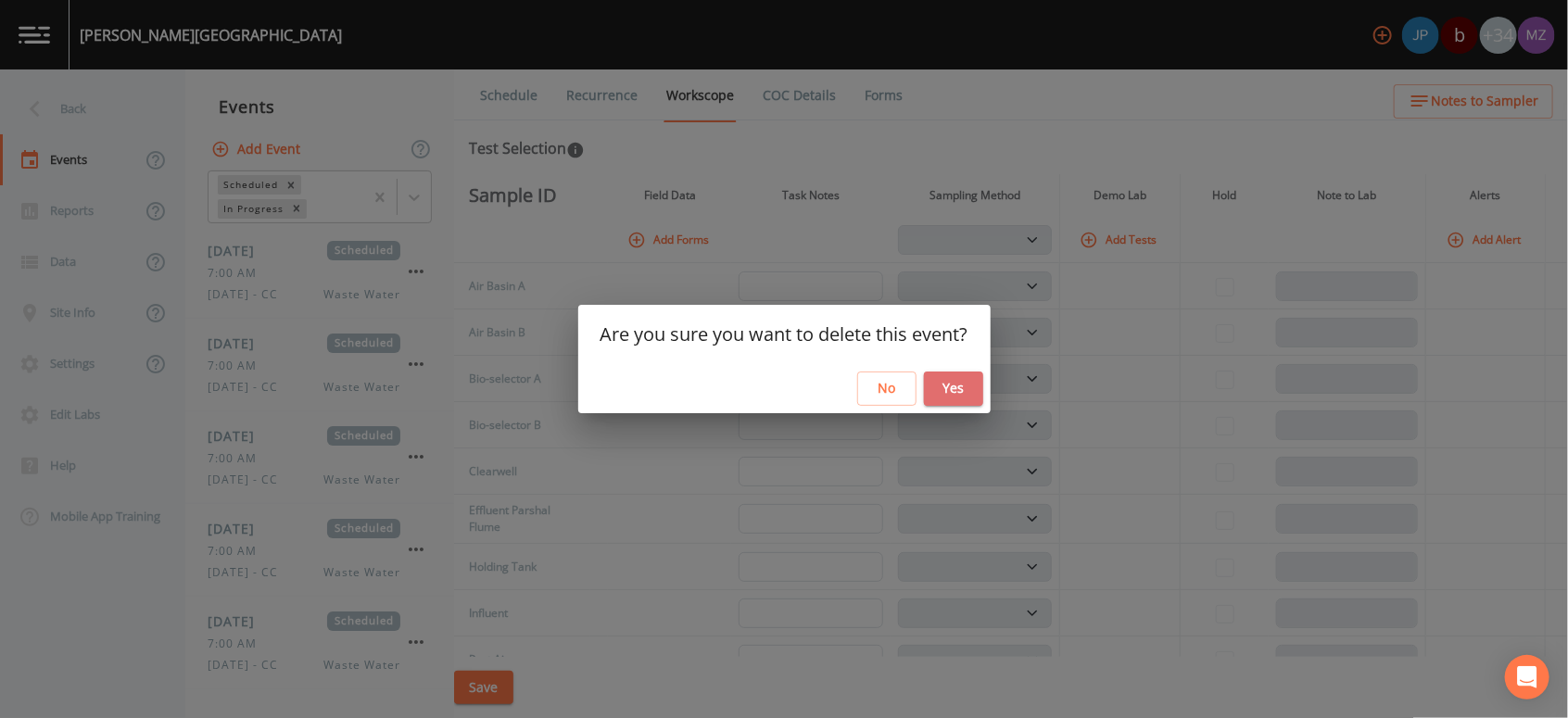 click on "Yes" at bounding box center [954, 388] 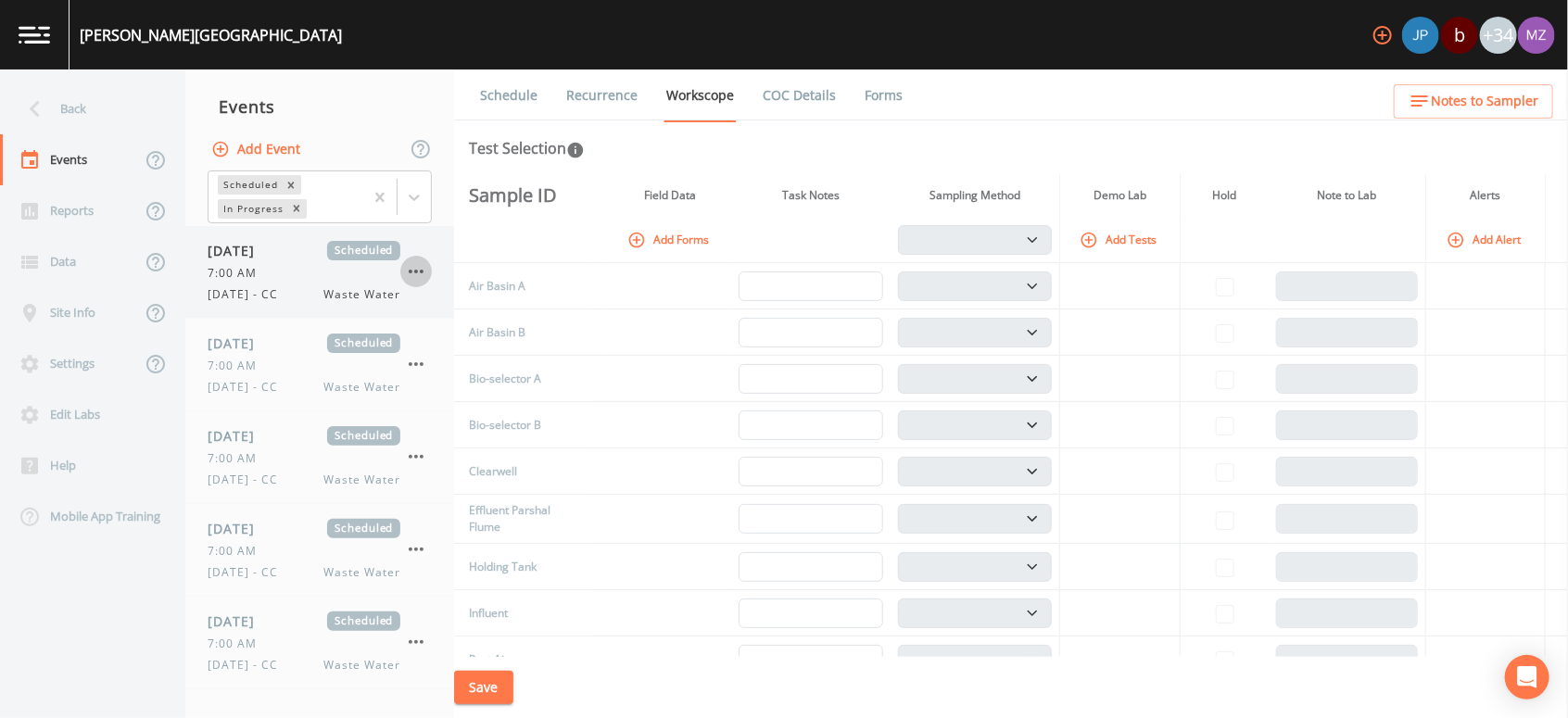 click 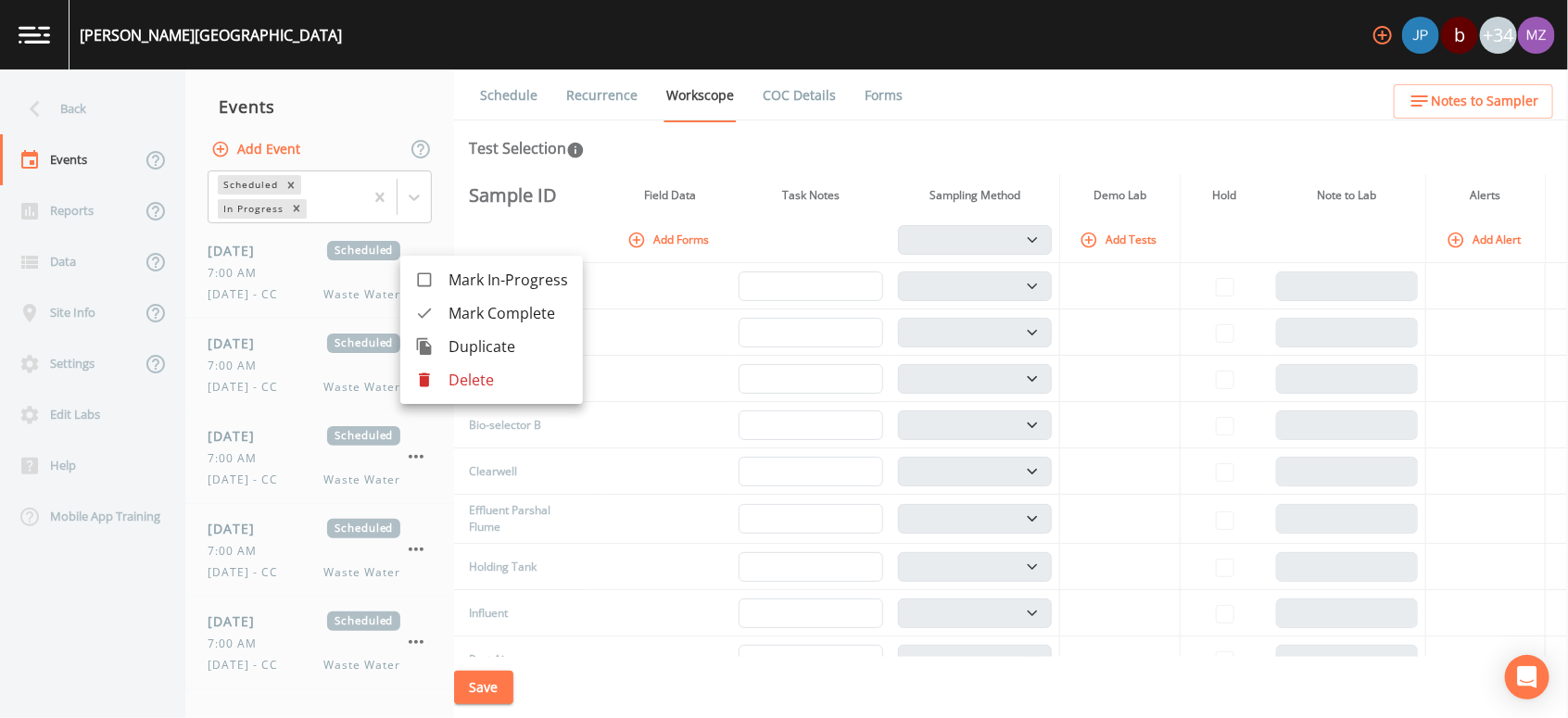click on "Delete" at bounding box center [508, 380] 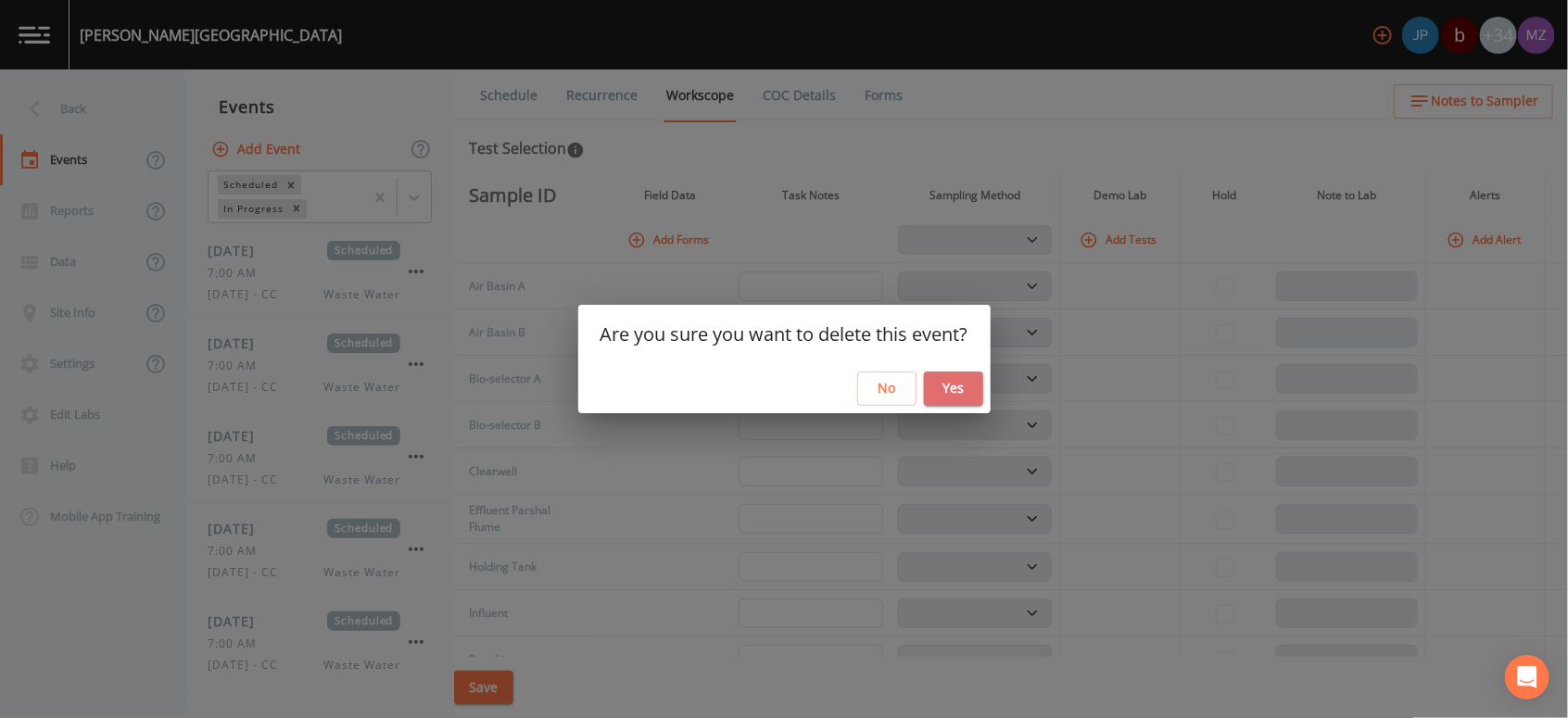 click on "Yes" at bounding box center [954, 388] 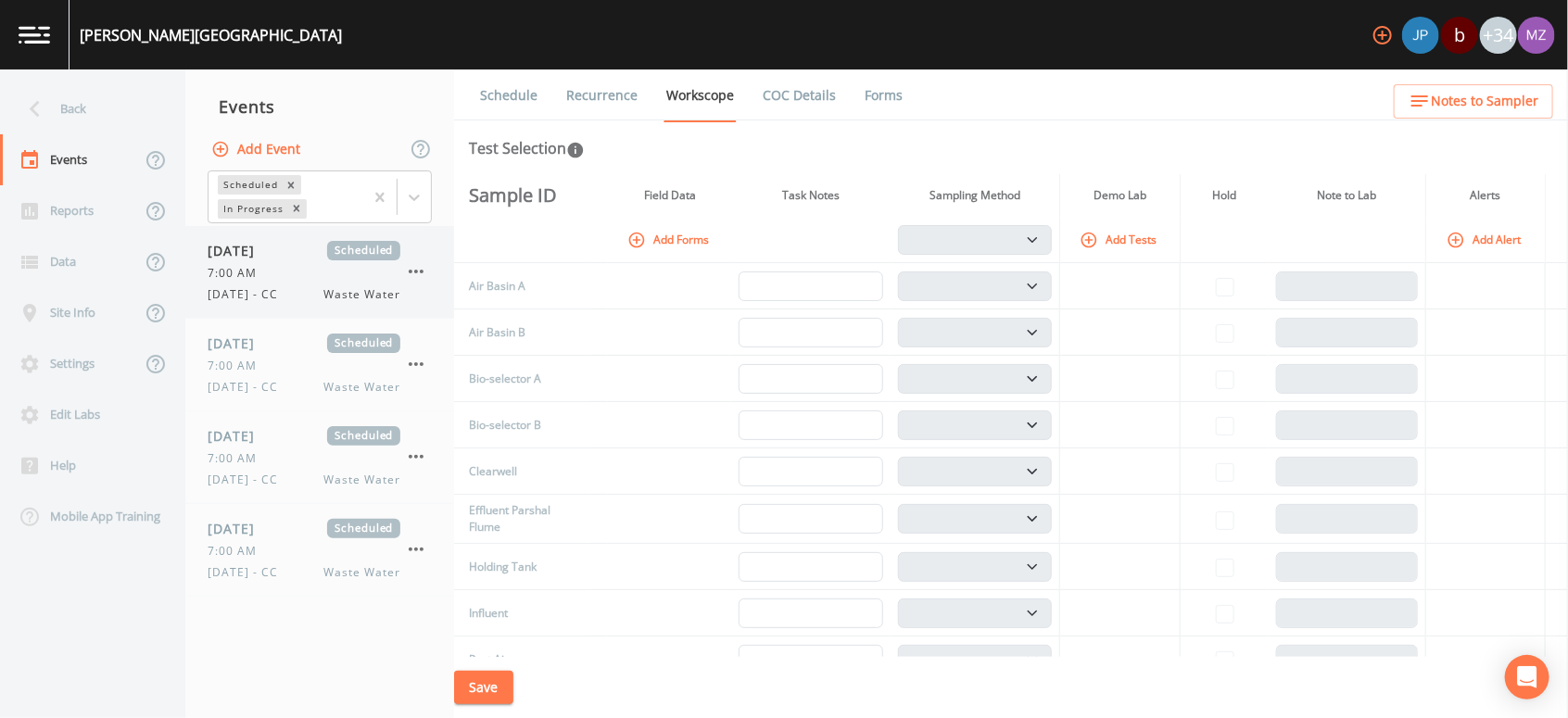 click 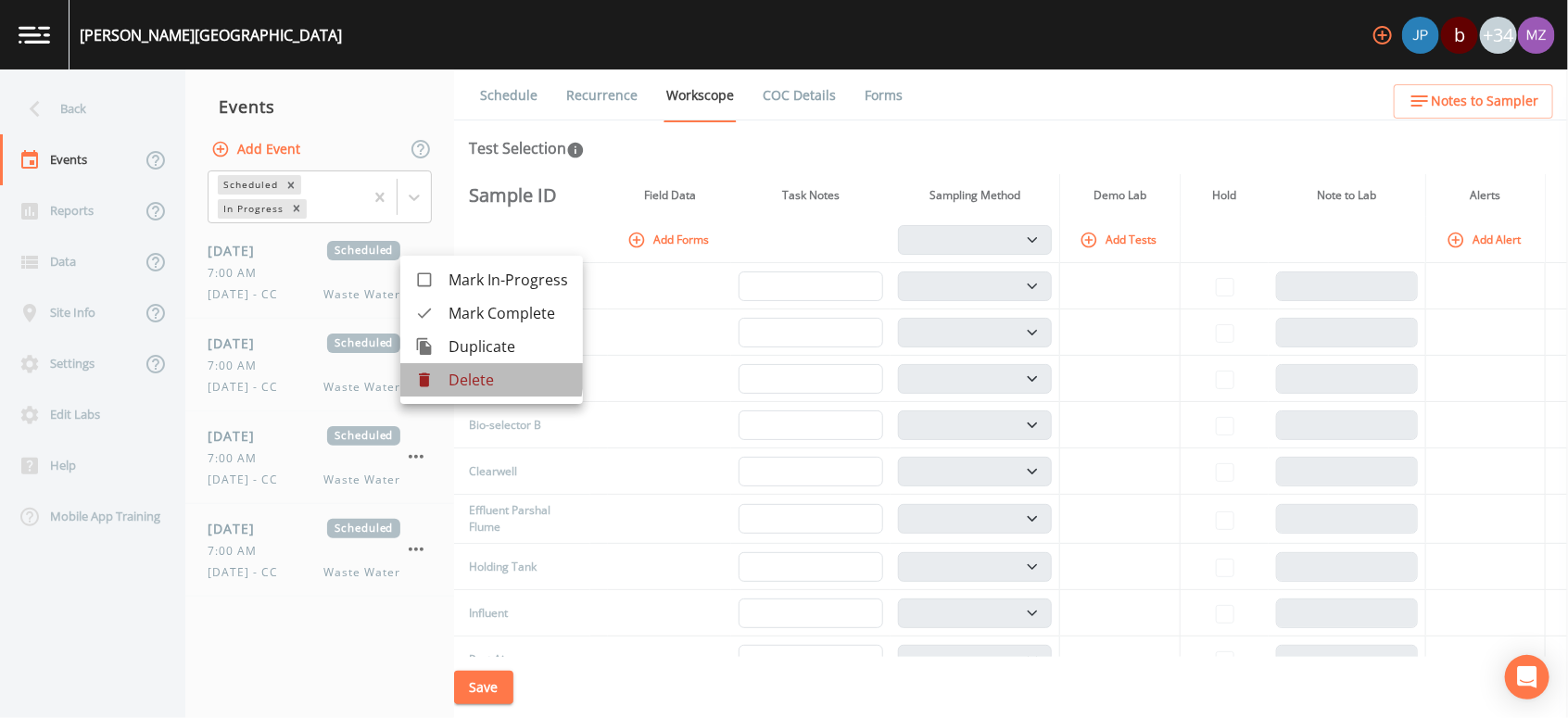 click on "Delete" at bounding box center [508, 380] 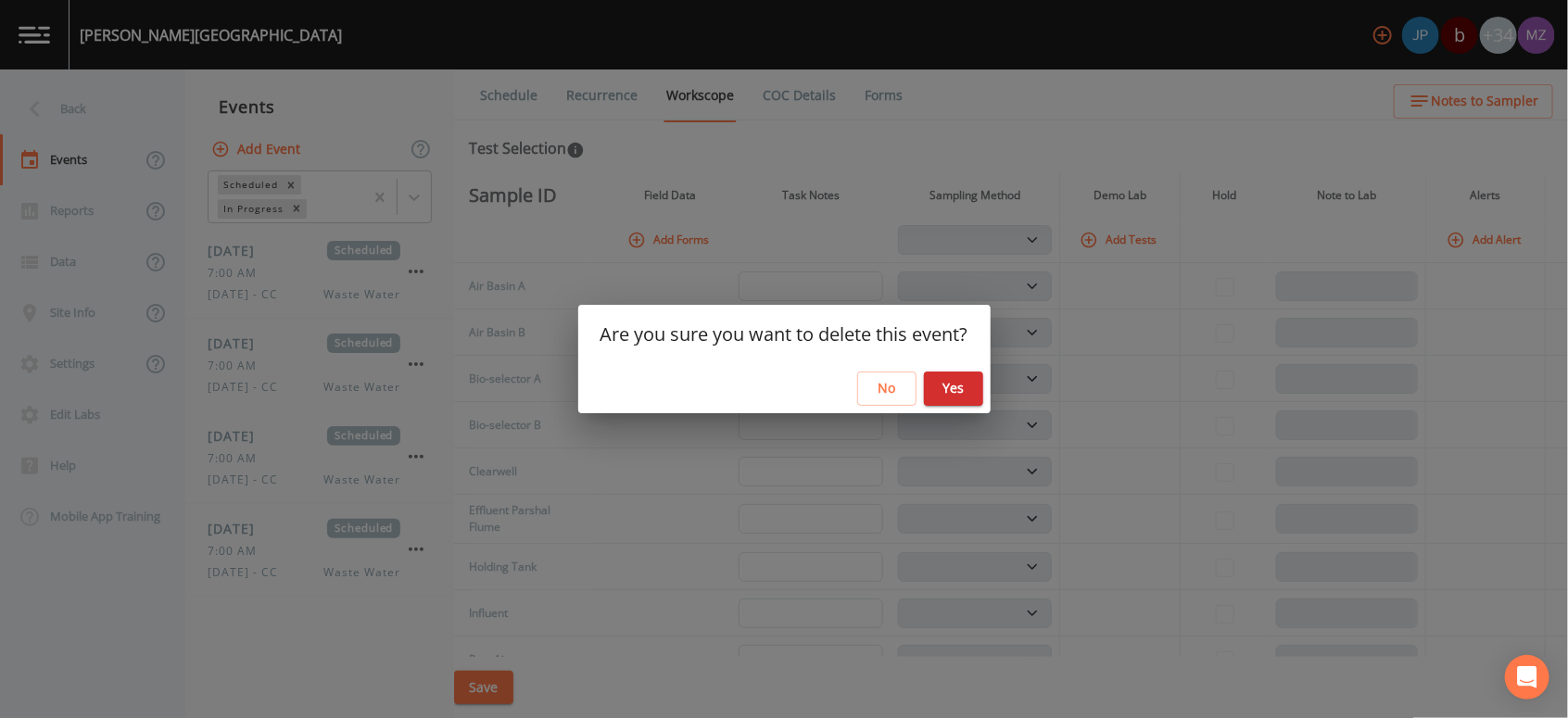 click on "Yes" at bounding box center [954, 388] 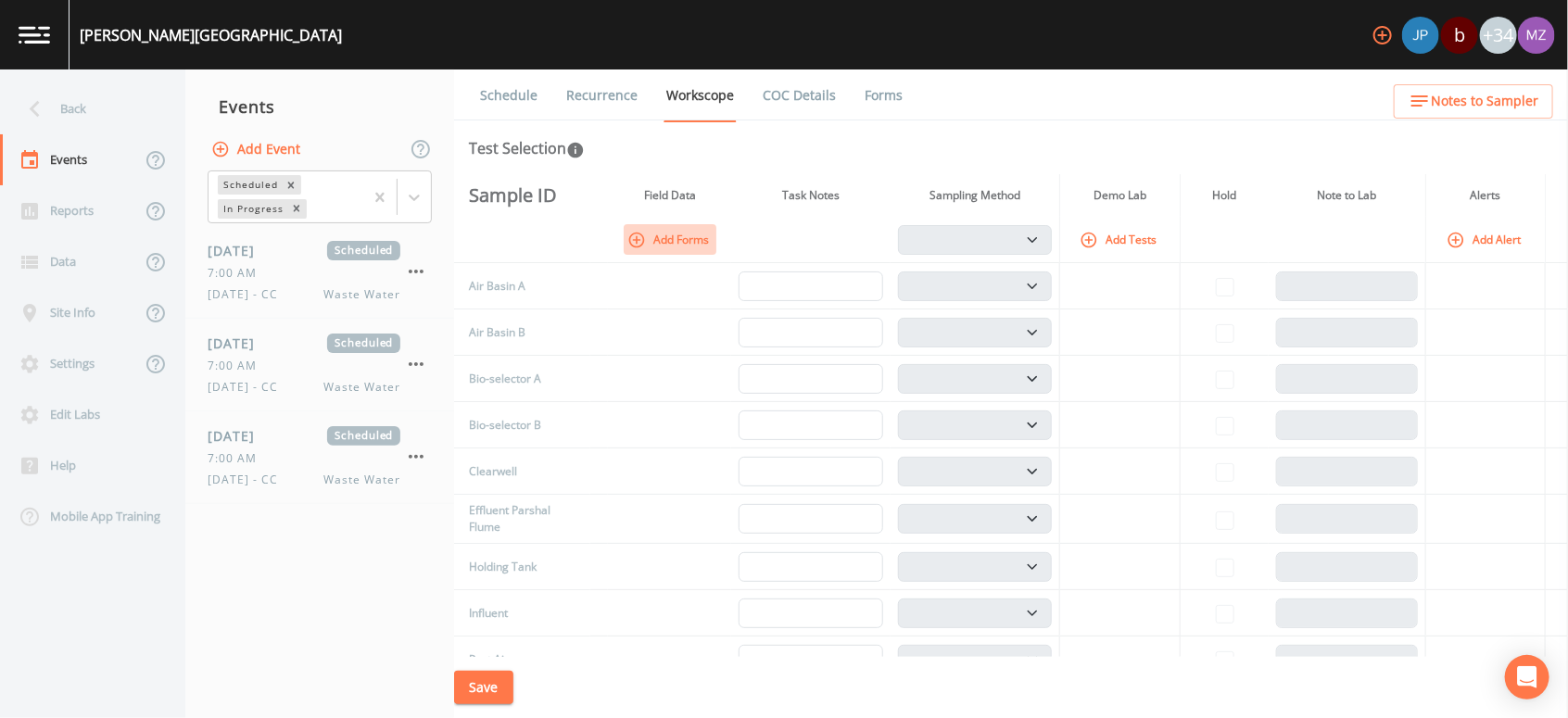 click on "Add Forms" at bounding box center [670, 239] 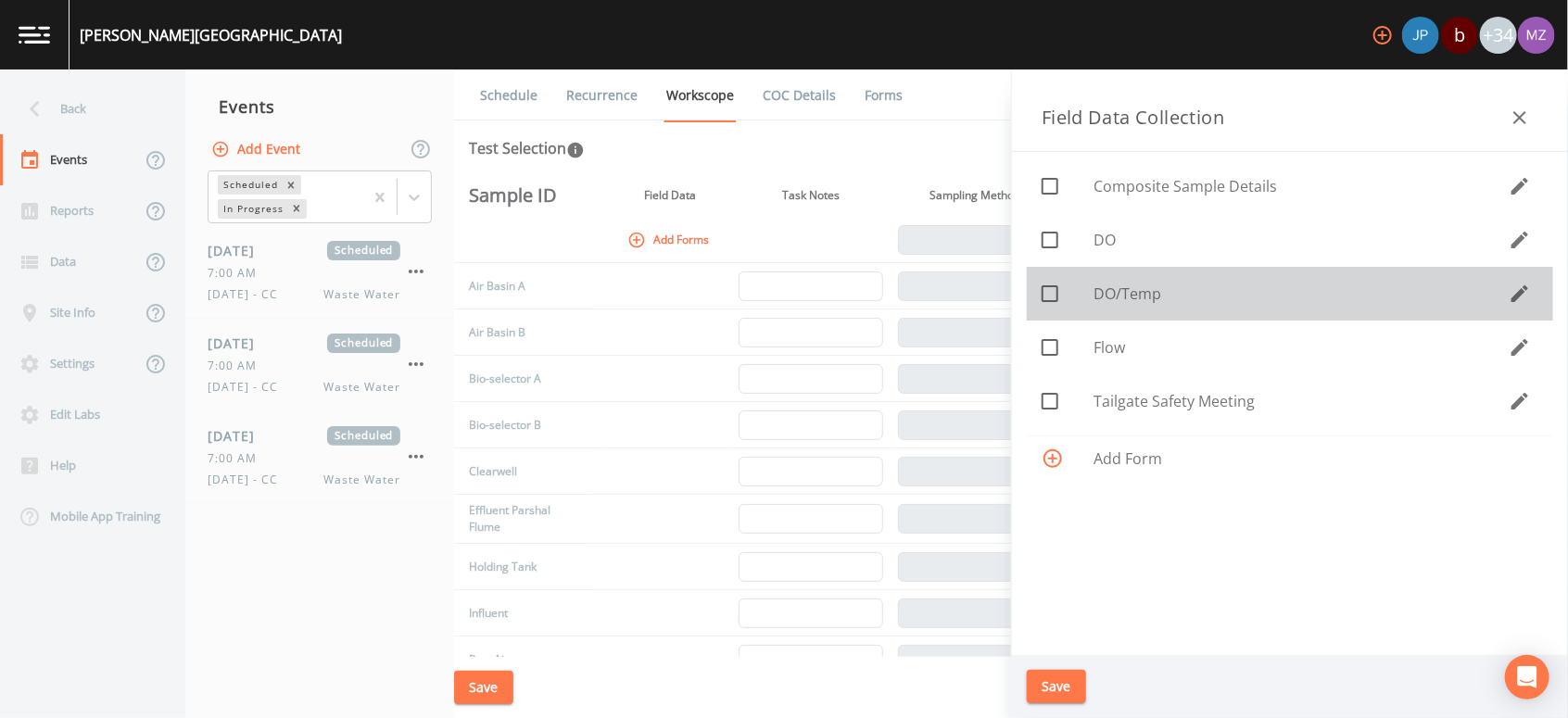 click 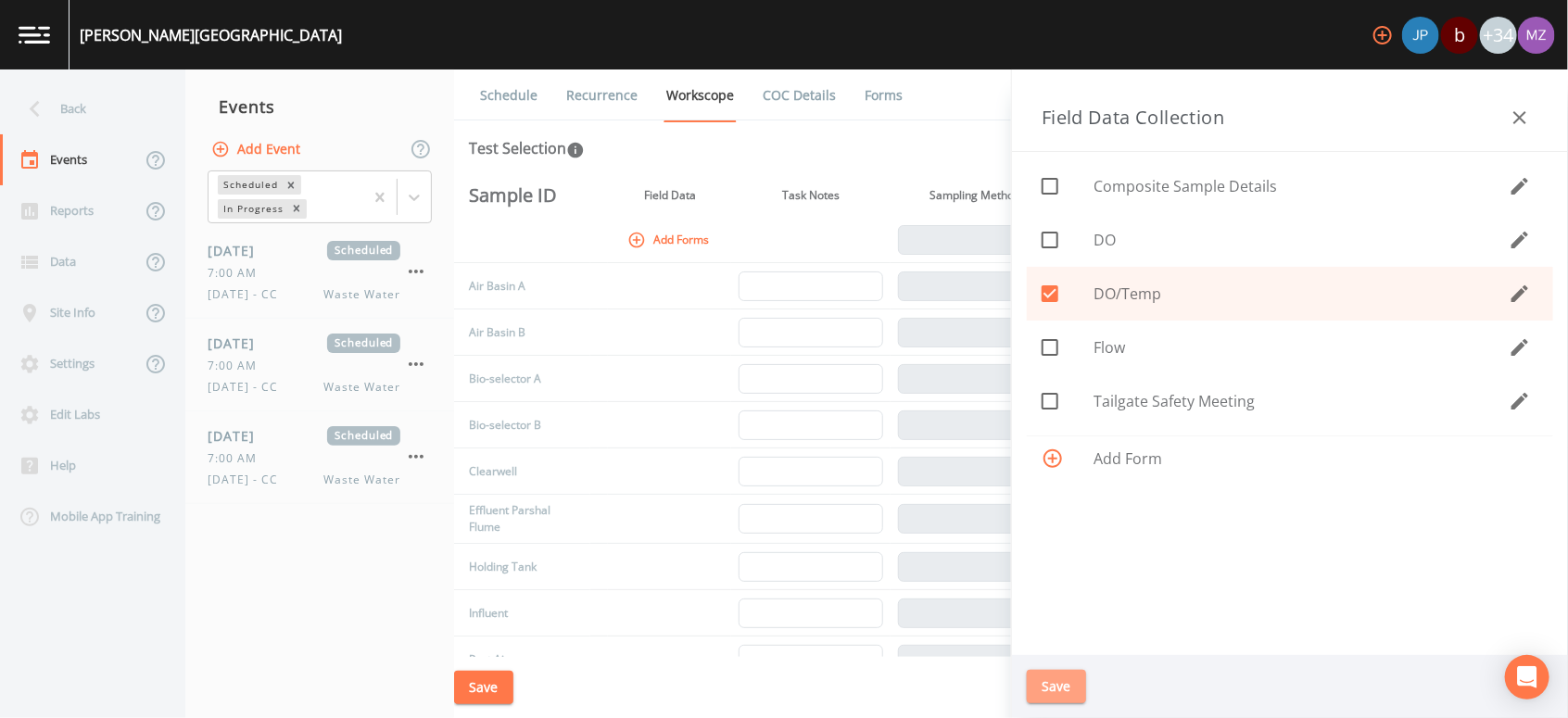 click on "Save" at bounding box center (1056, 687) 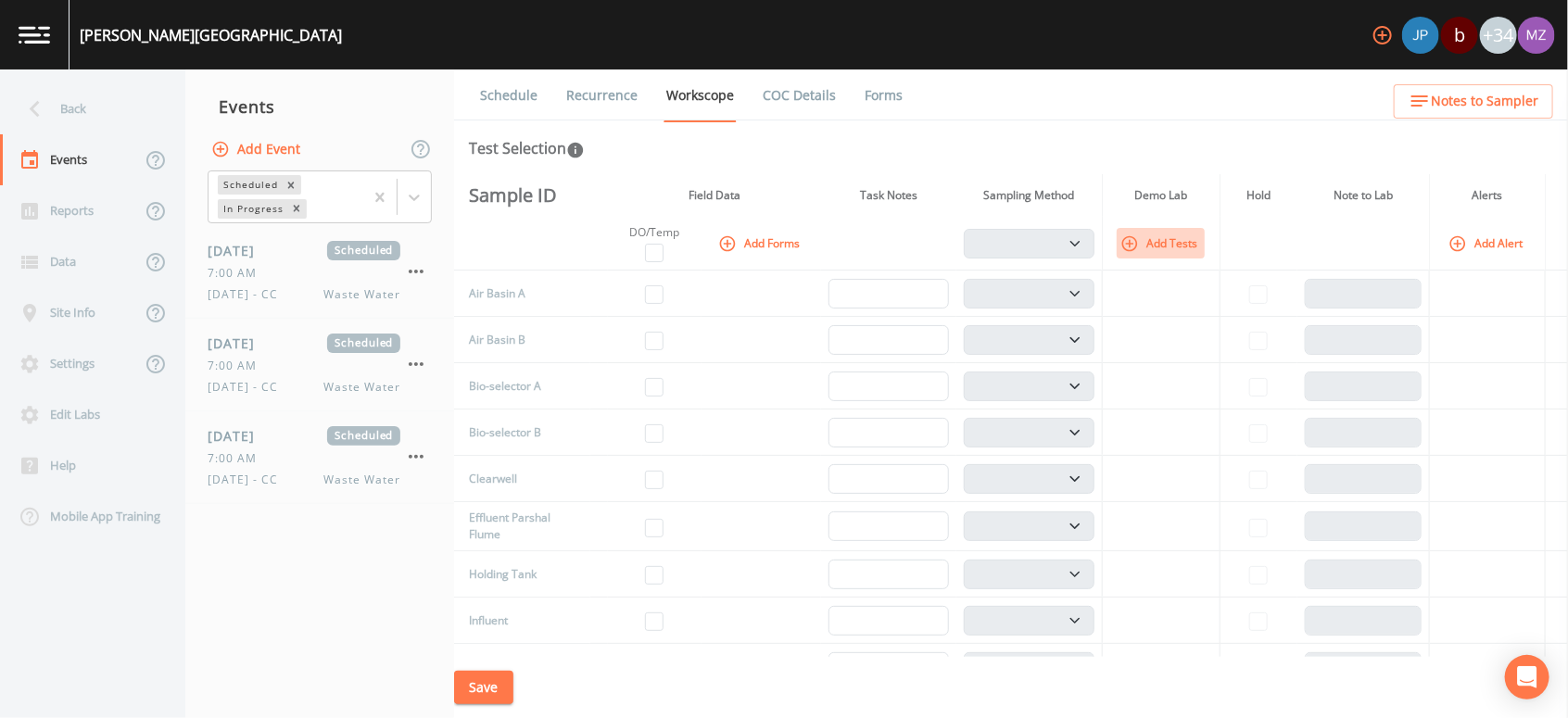 click on "Add Tests" at bounding box center (1160, 243) 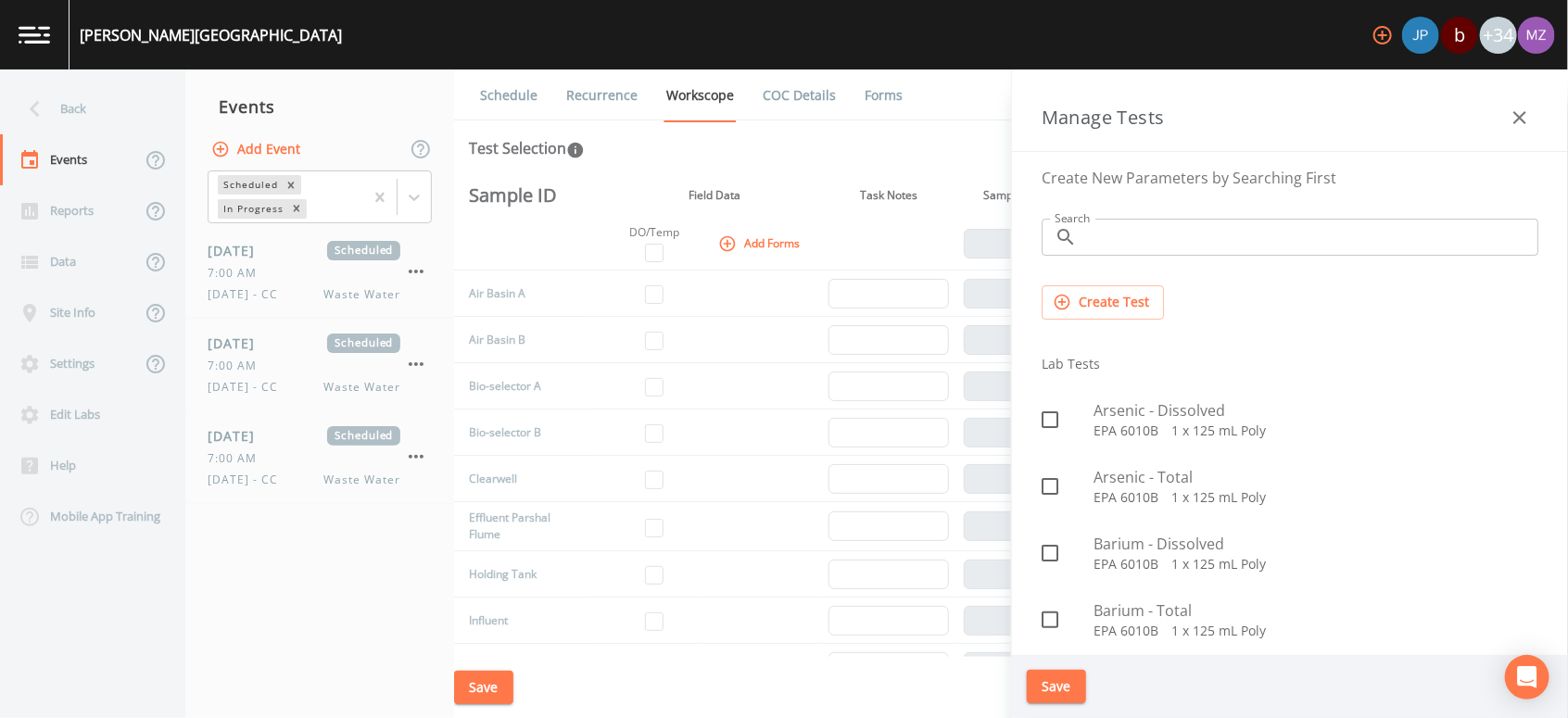 click on "Search" at bounding box center (1311, 237) 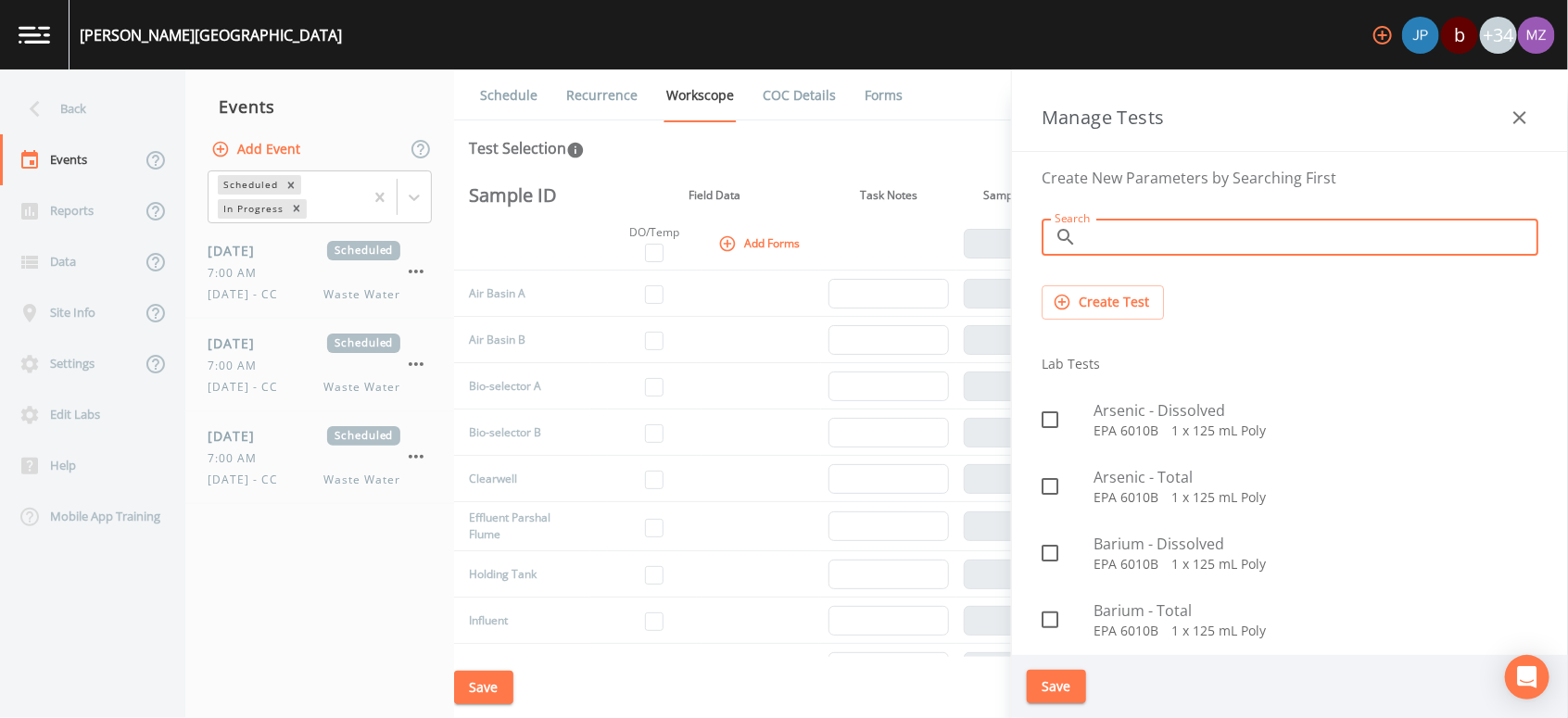click at bounding box center [889, 244] 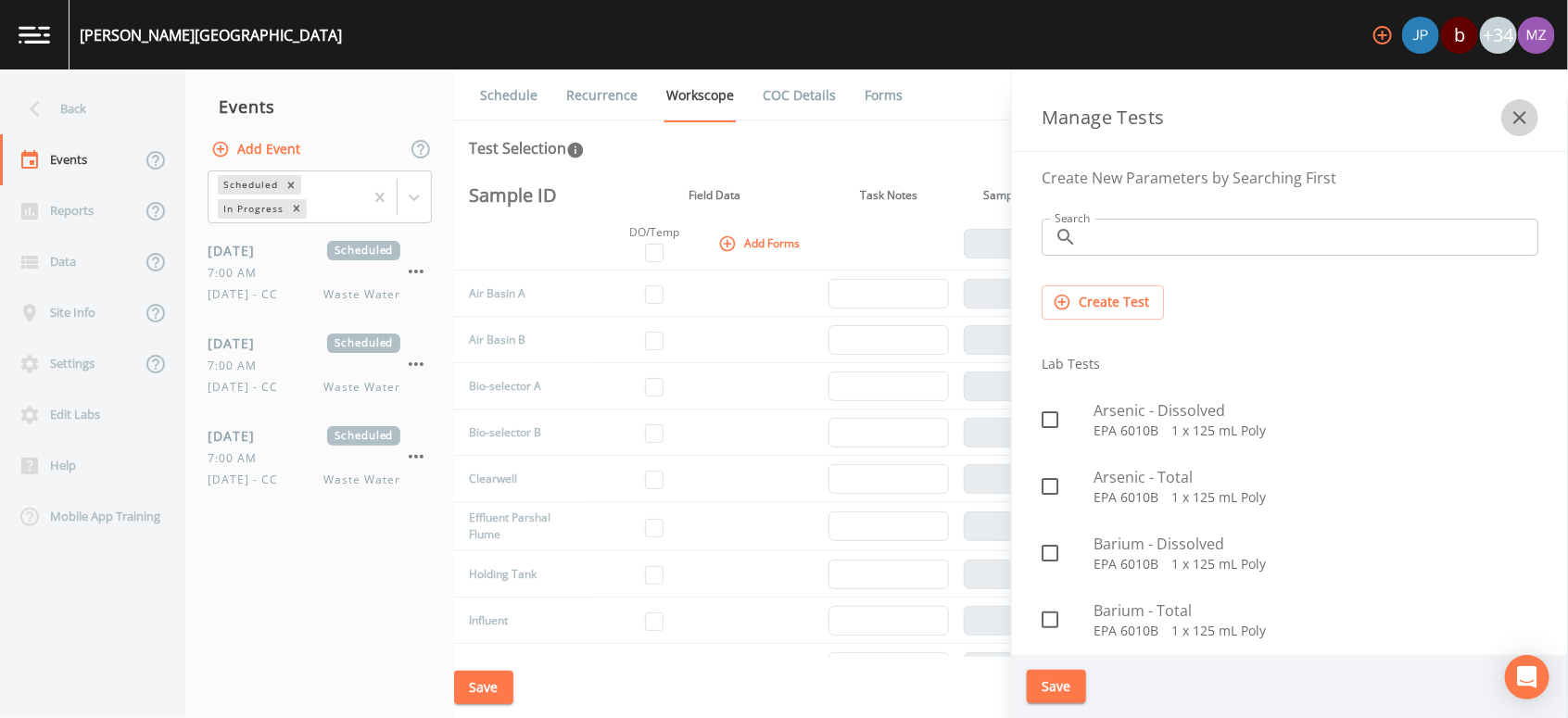 click 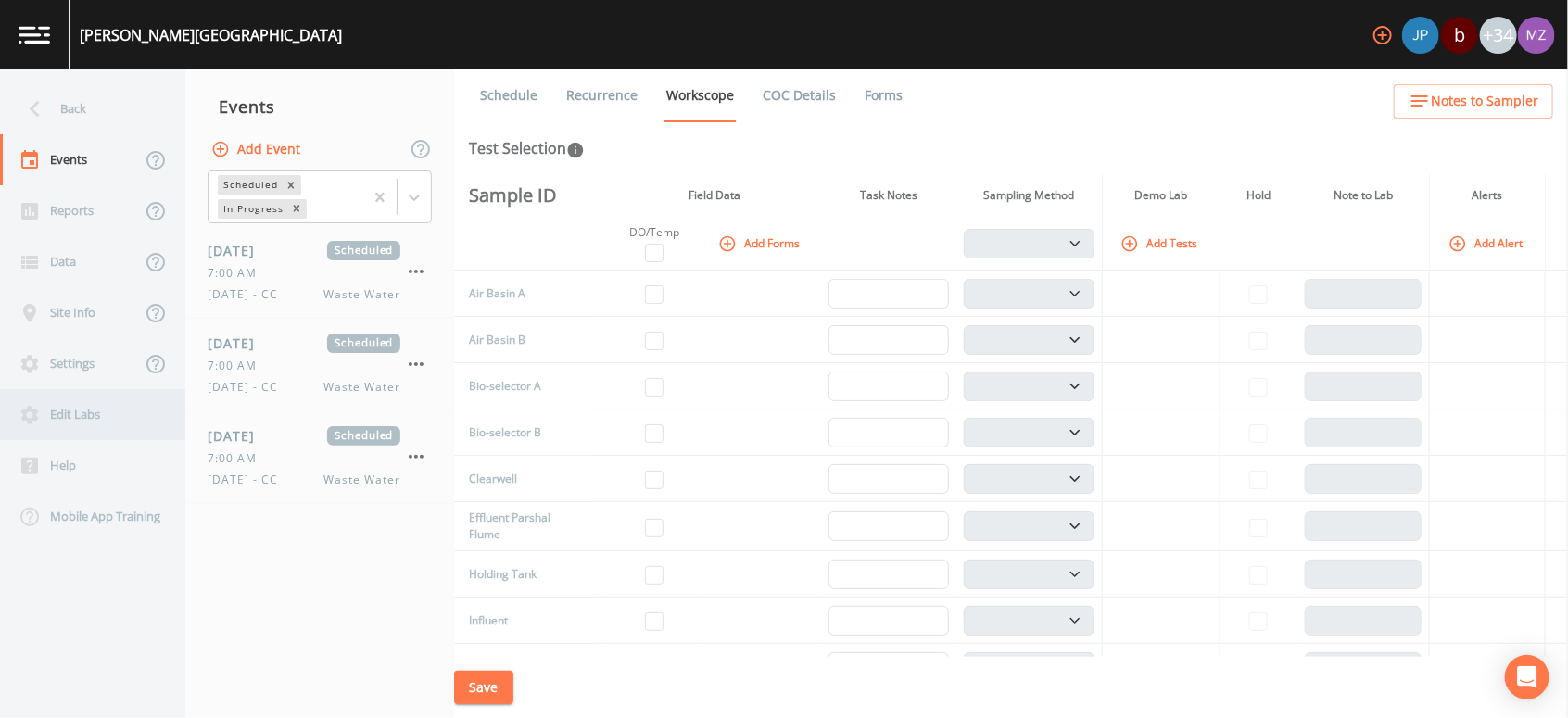 click on "Edit Labs" at bounding box center (83, 414) 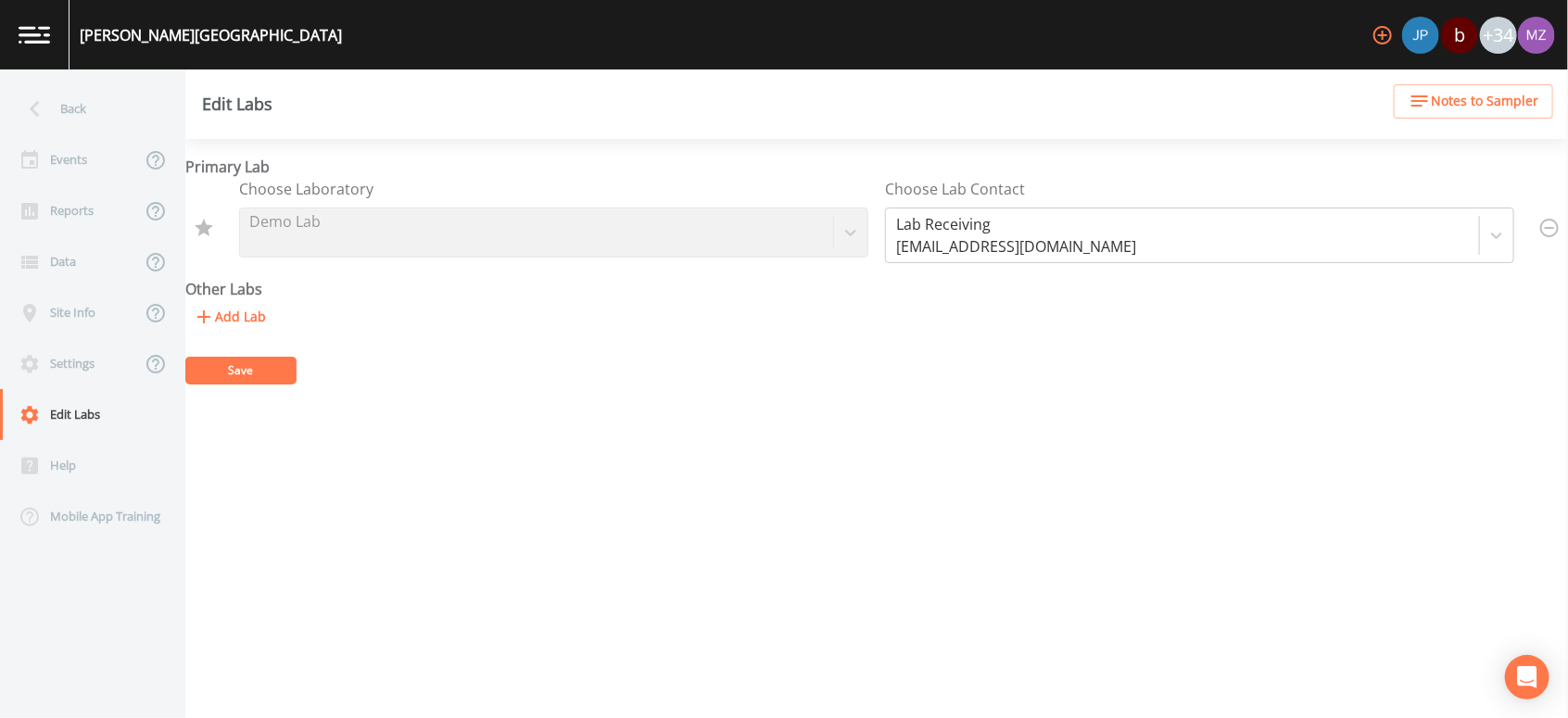 click on "Choose Laboratory" at bounding box center (306, 189) 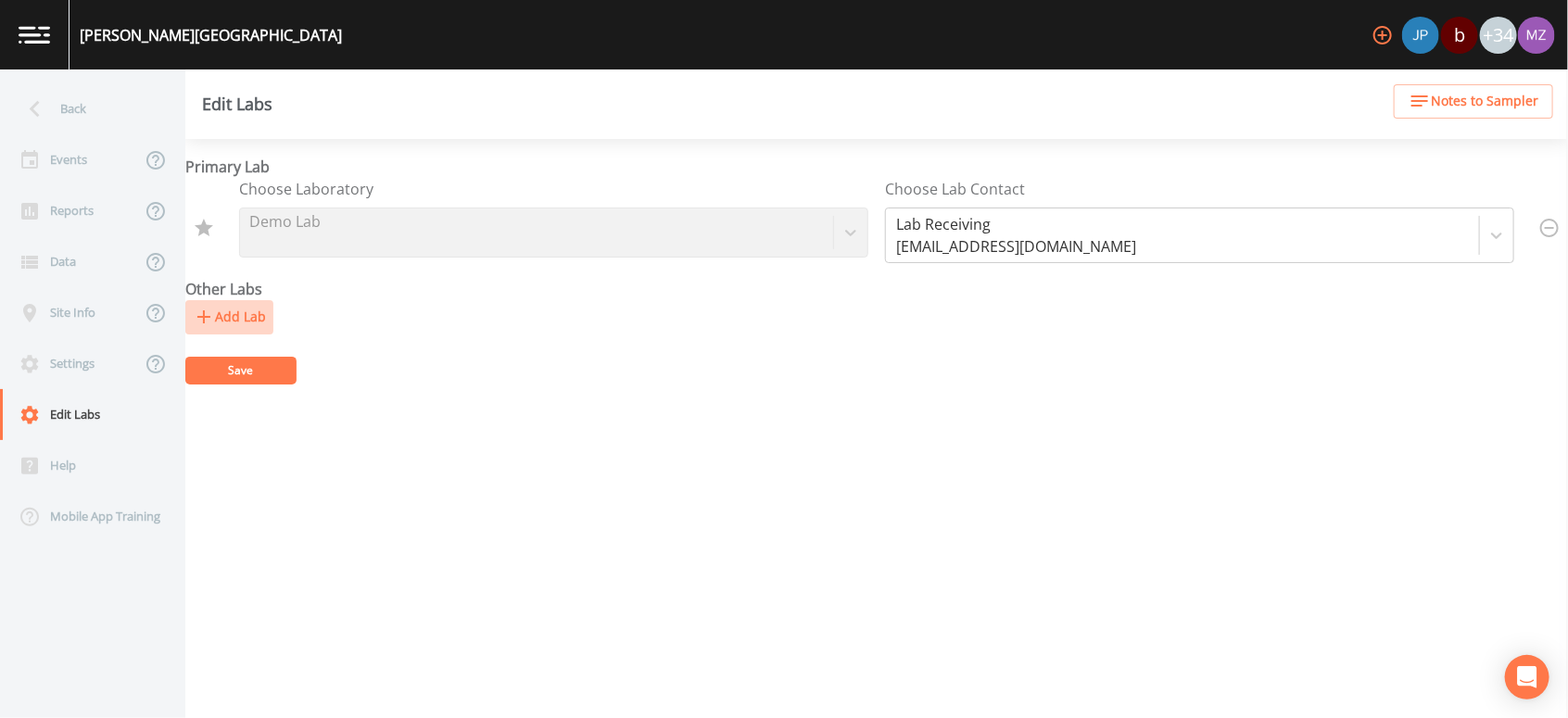 click on "Add Lab" at bounding box center [229, 317] 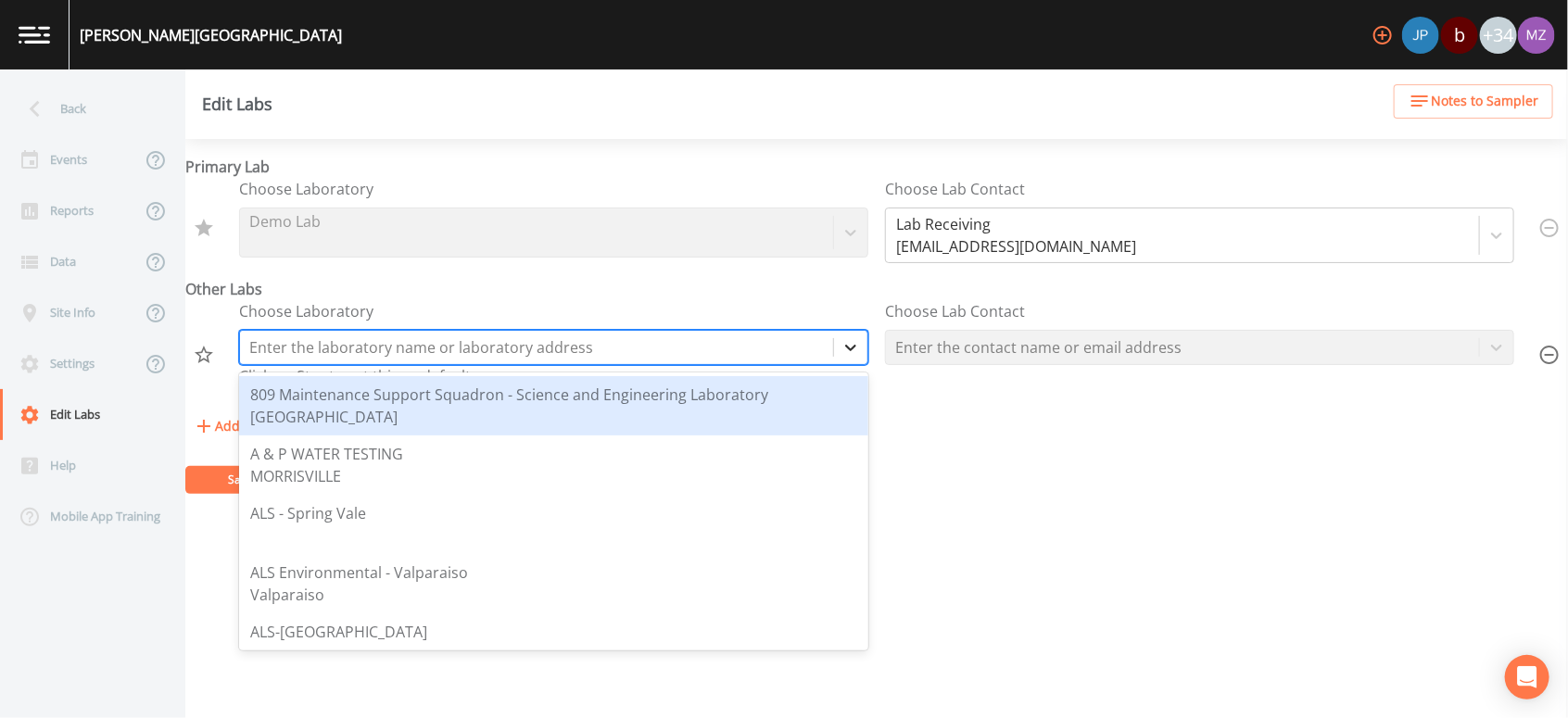 click 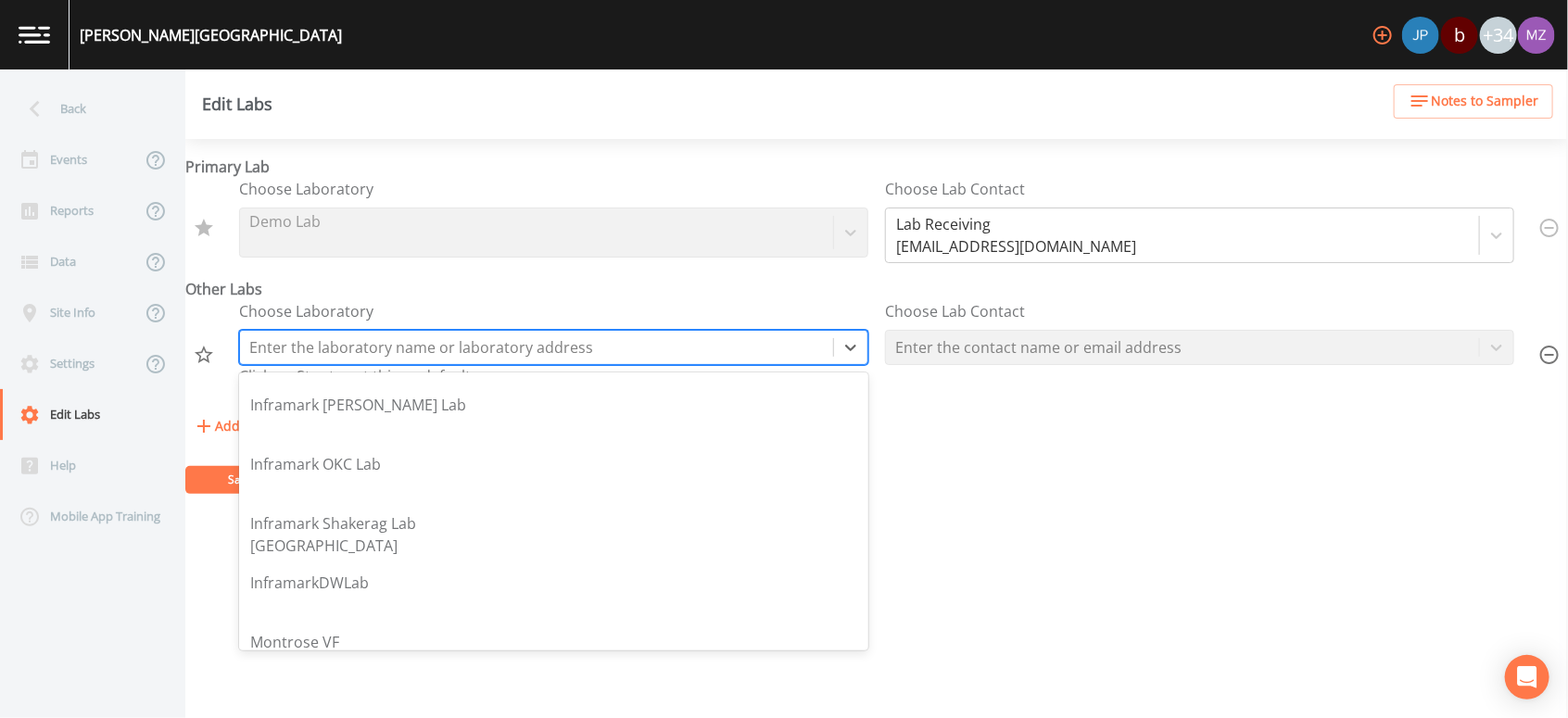 scroll, scrollTop: 1745, scrollLeft: 0, axis: vertical 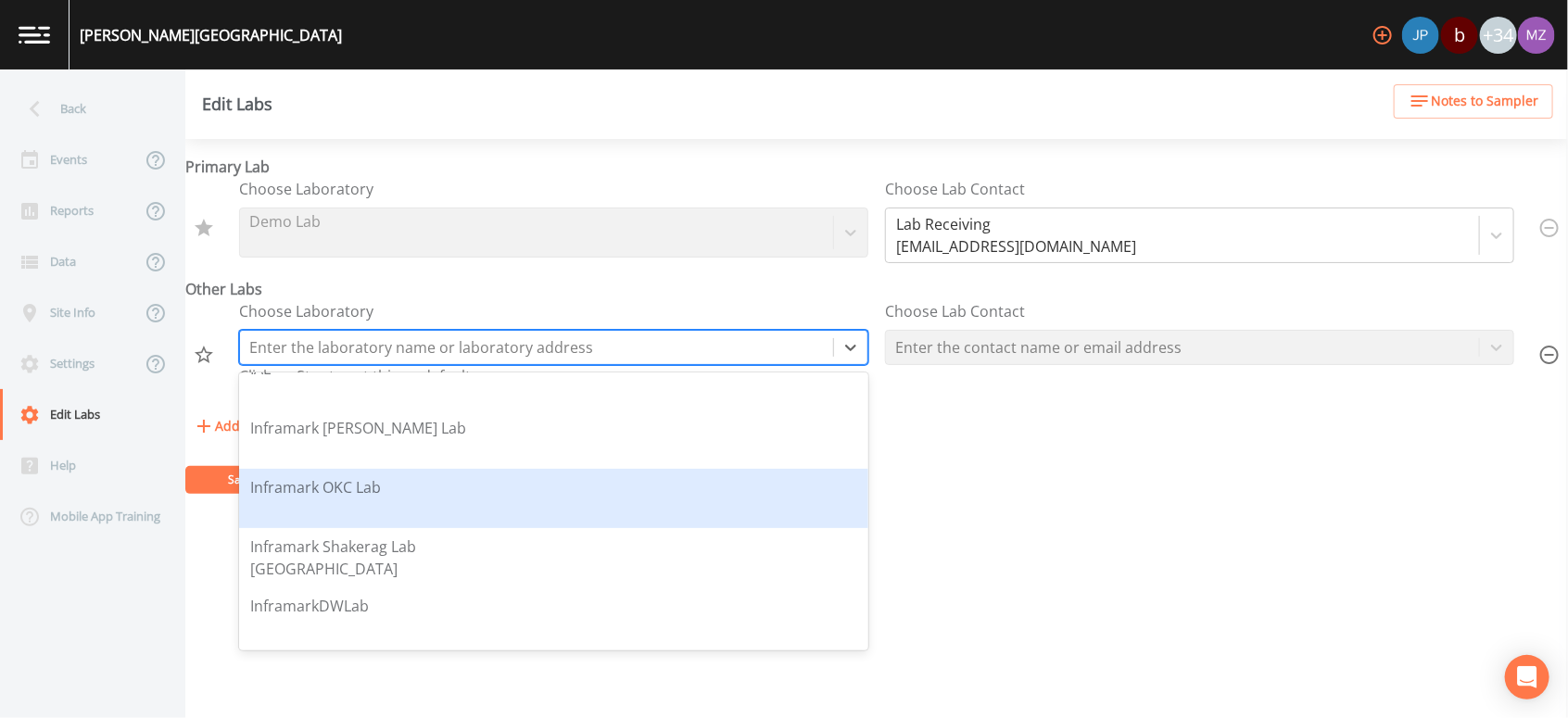 click on "Inframark OKC Lab" at bounding box center (315, 487) 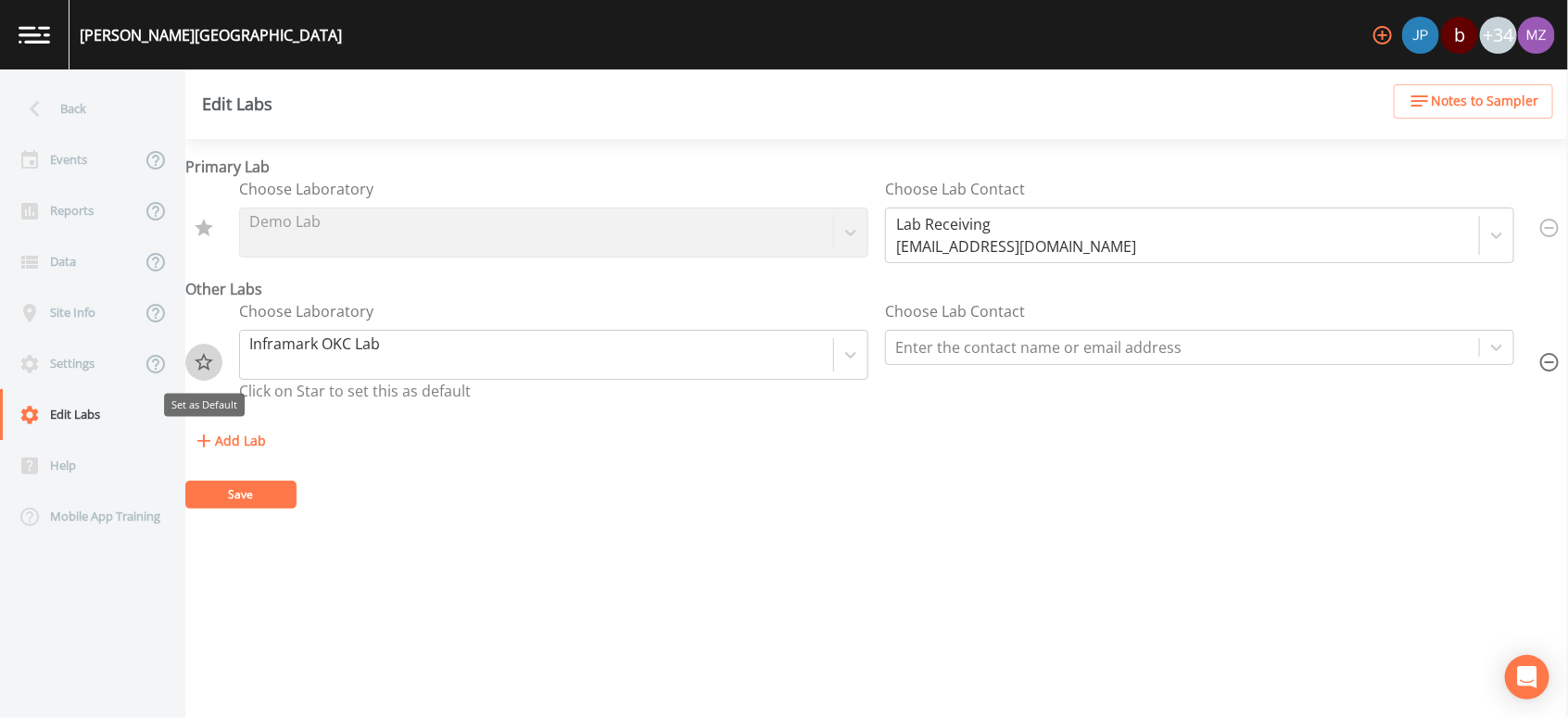 click 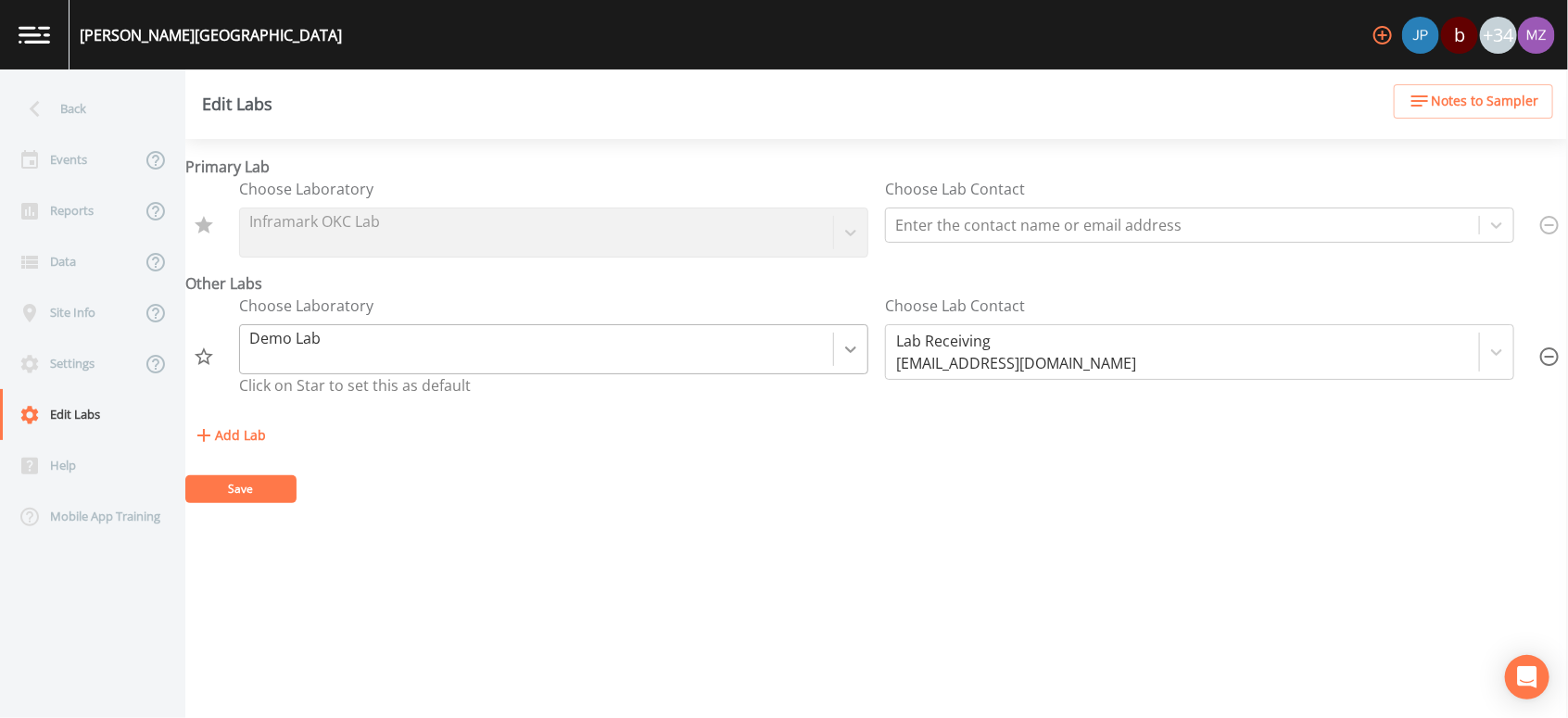 click 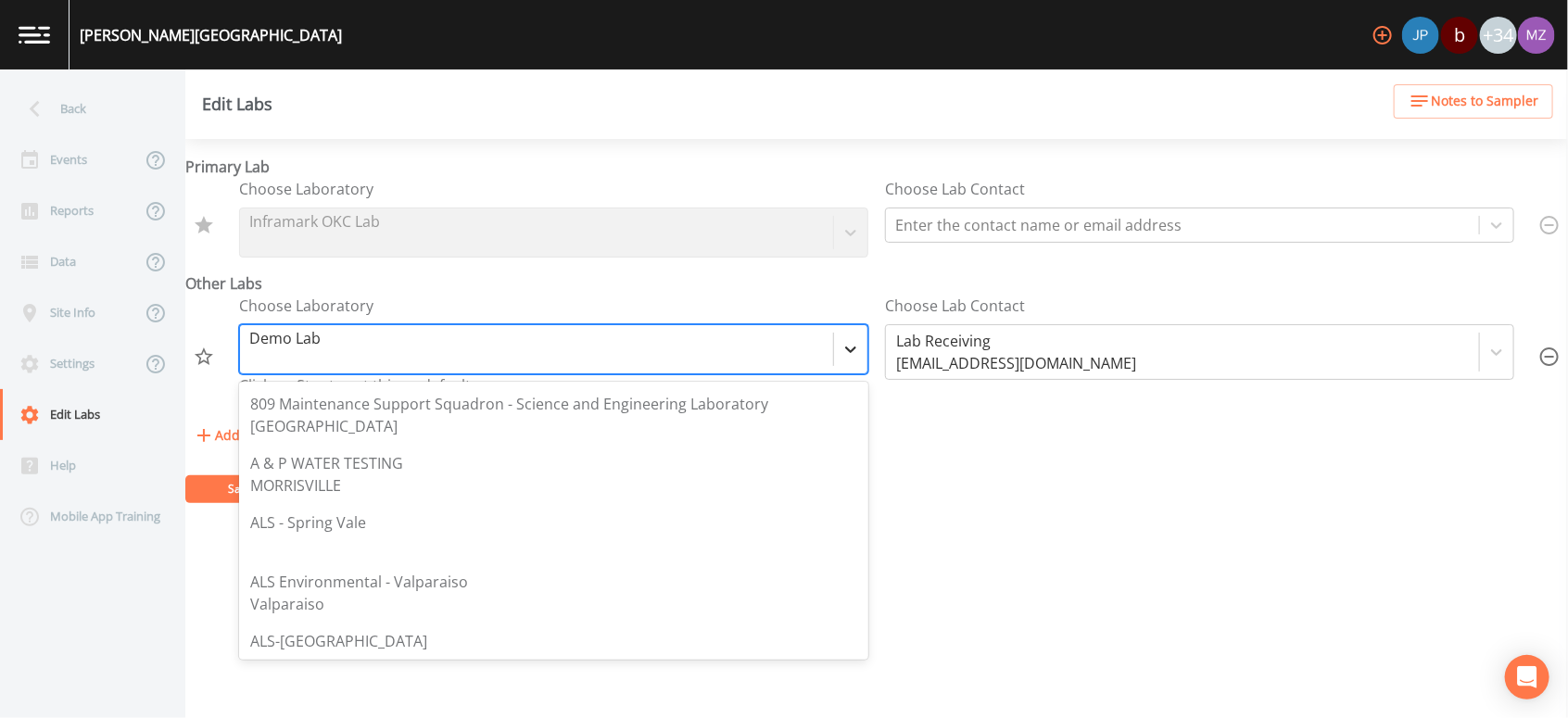 scroll, scrollTop: 457, scrollLeft: 0, axis: vertical 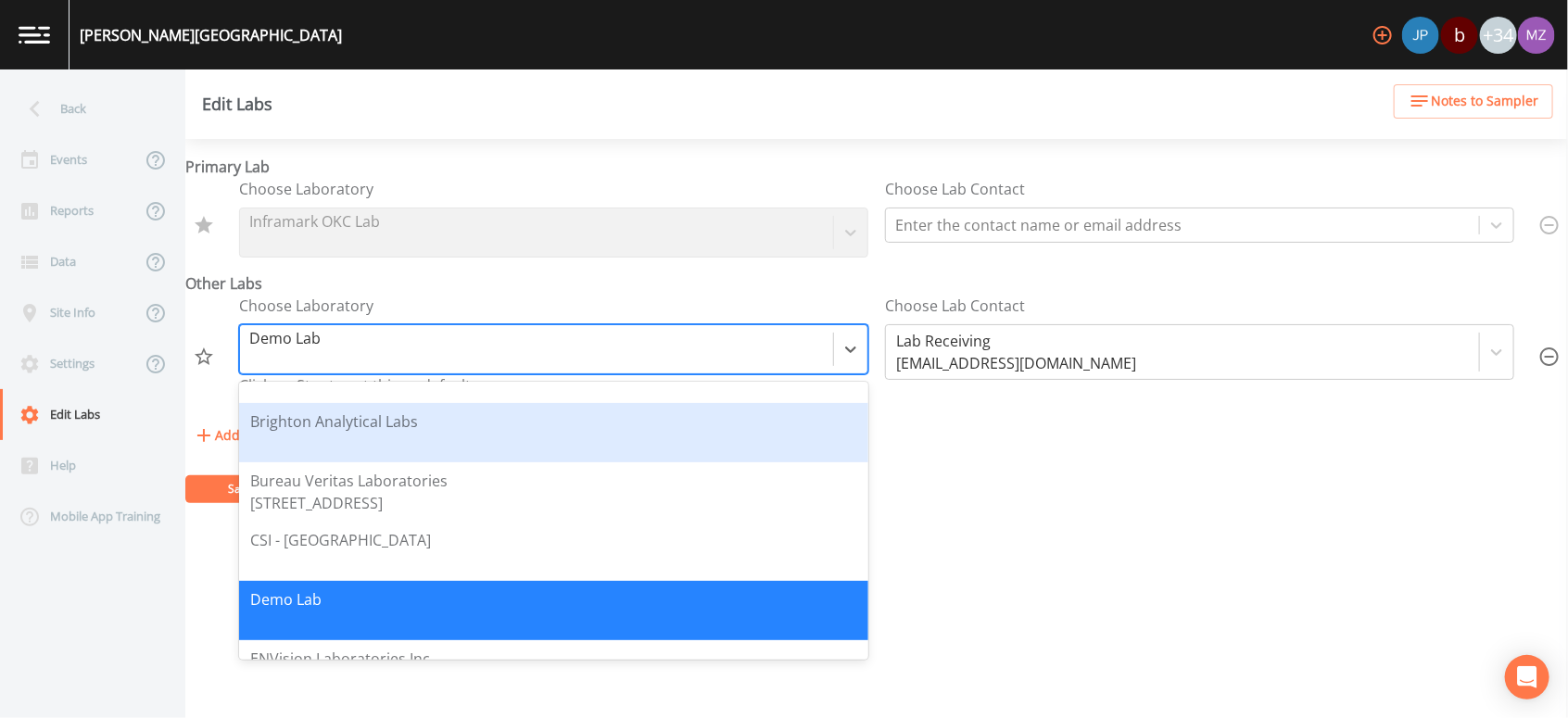 click 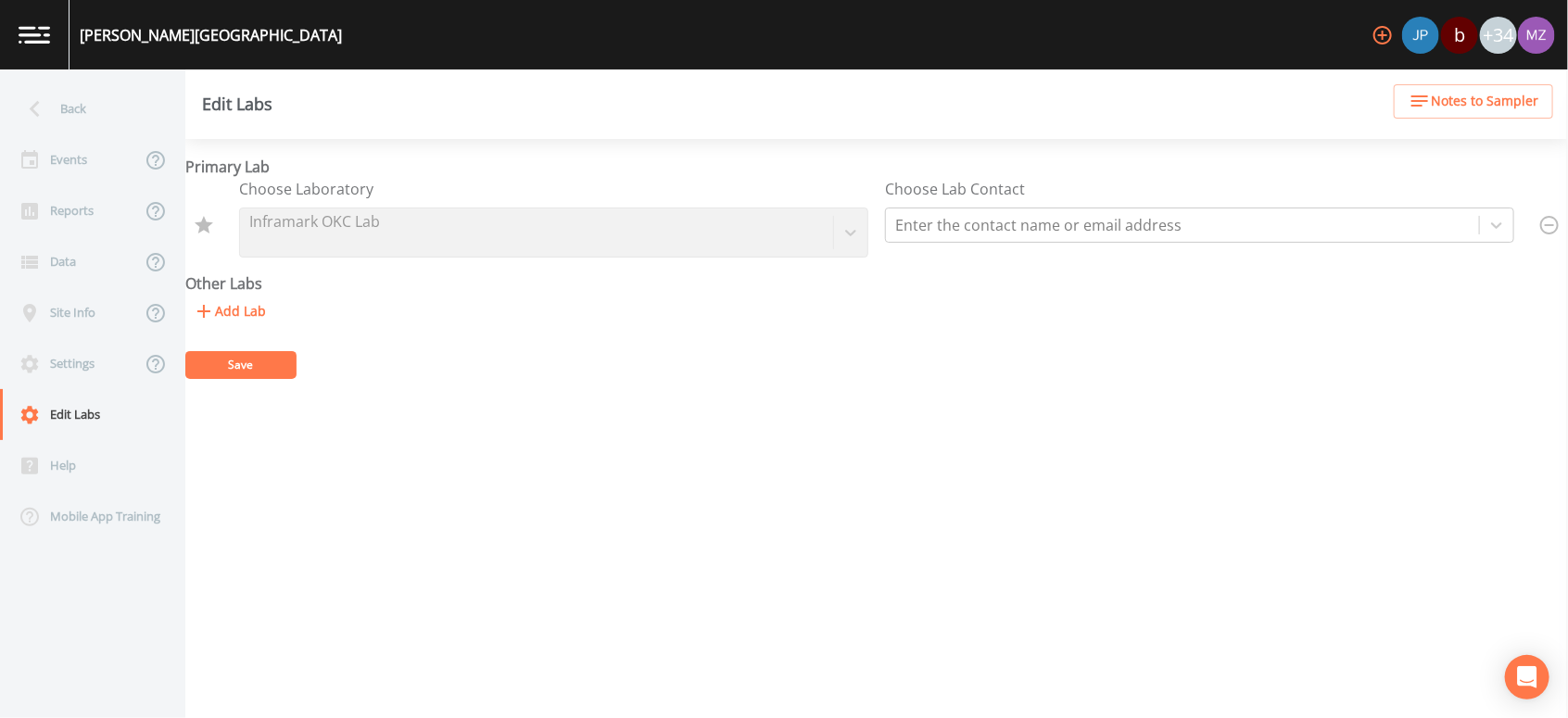 click on "Save" at bounding box center [241, 364] 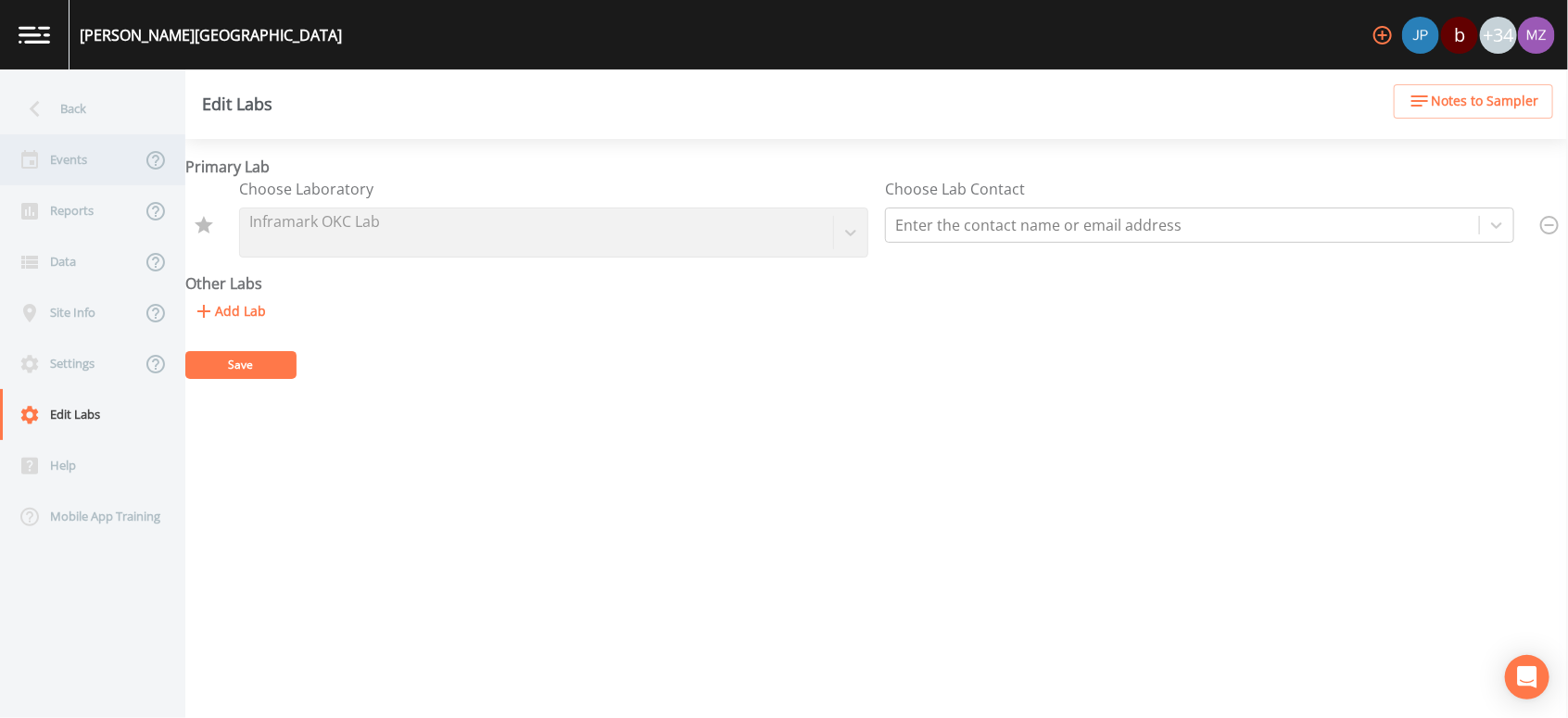 click on "Events" at bounding box center (70, 159) 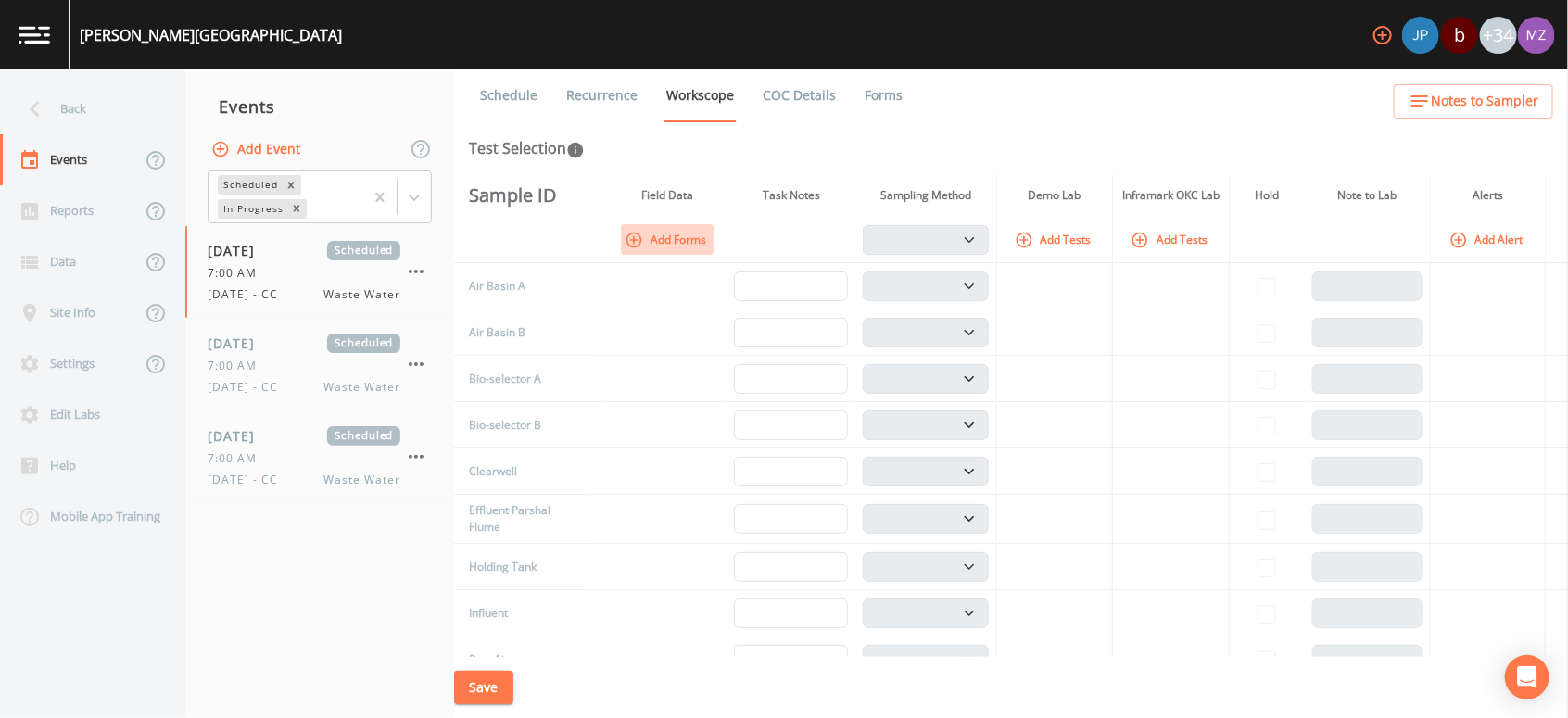 click on "Add Forms" at bounding box center [667, 239] 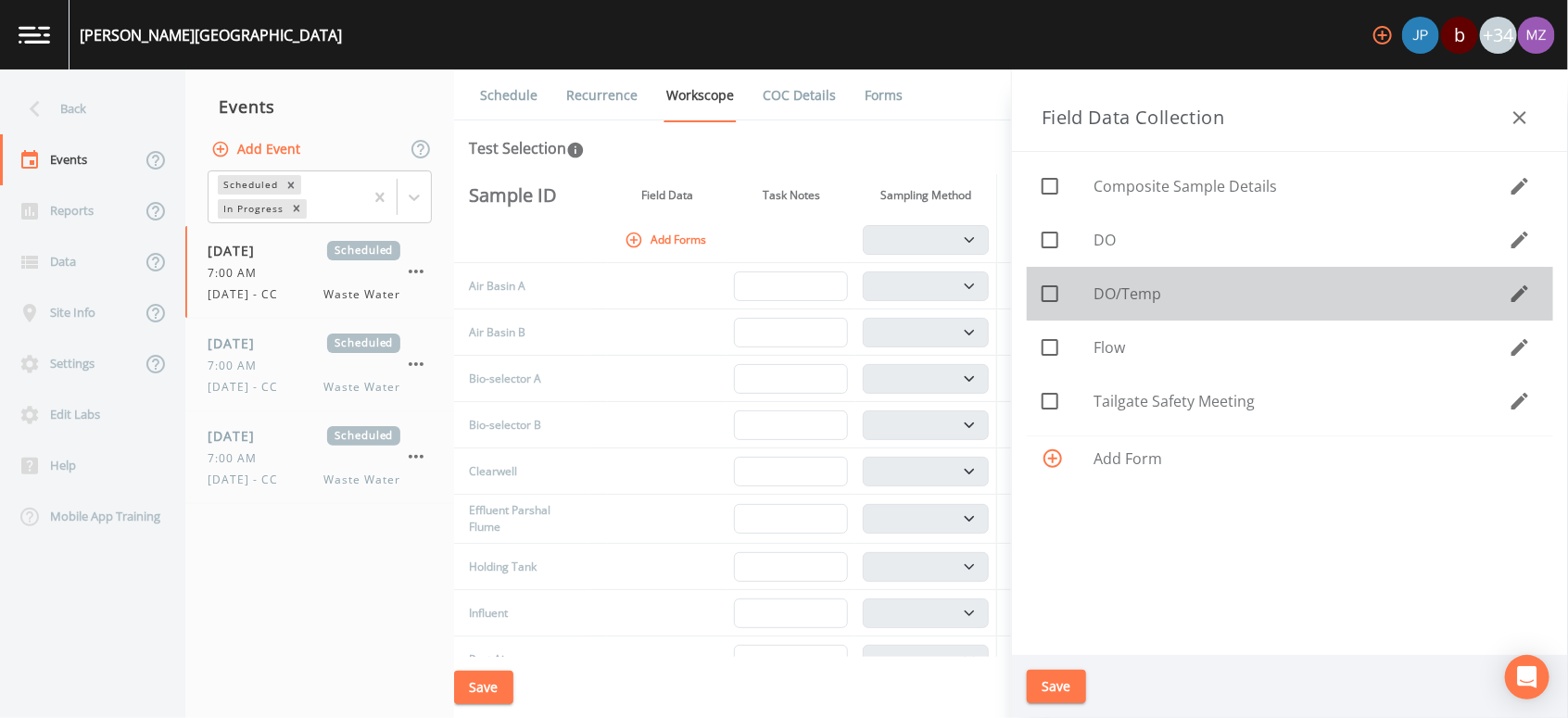 click at bounding box center [1040, 283] 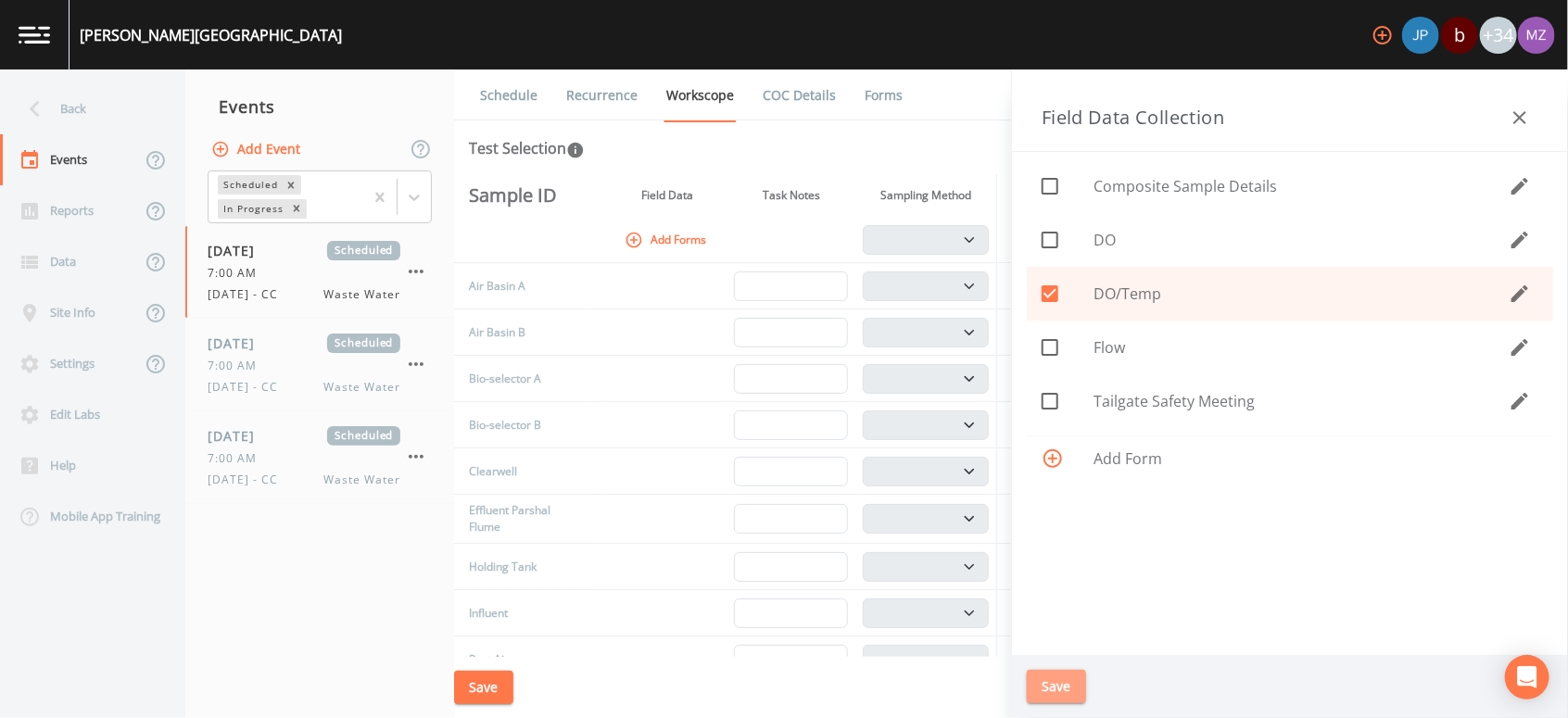click on "Save" at bounding box center [1056, 687] 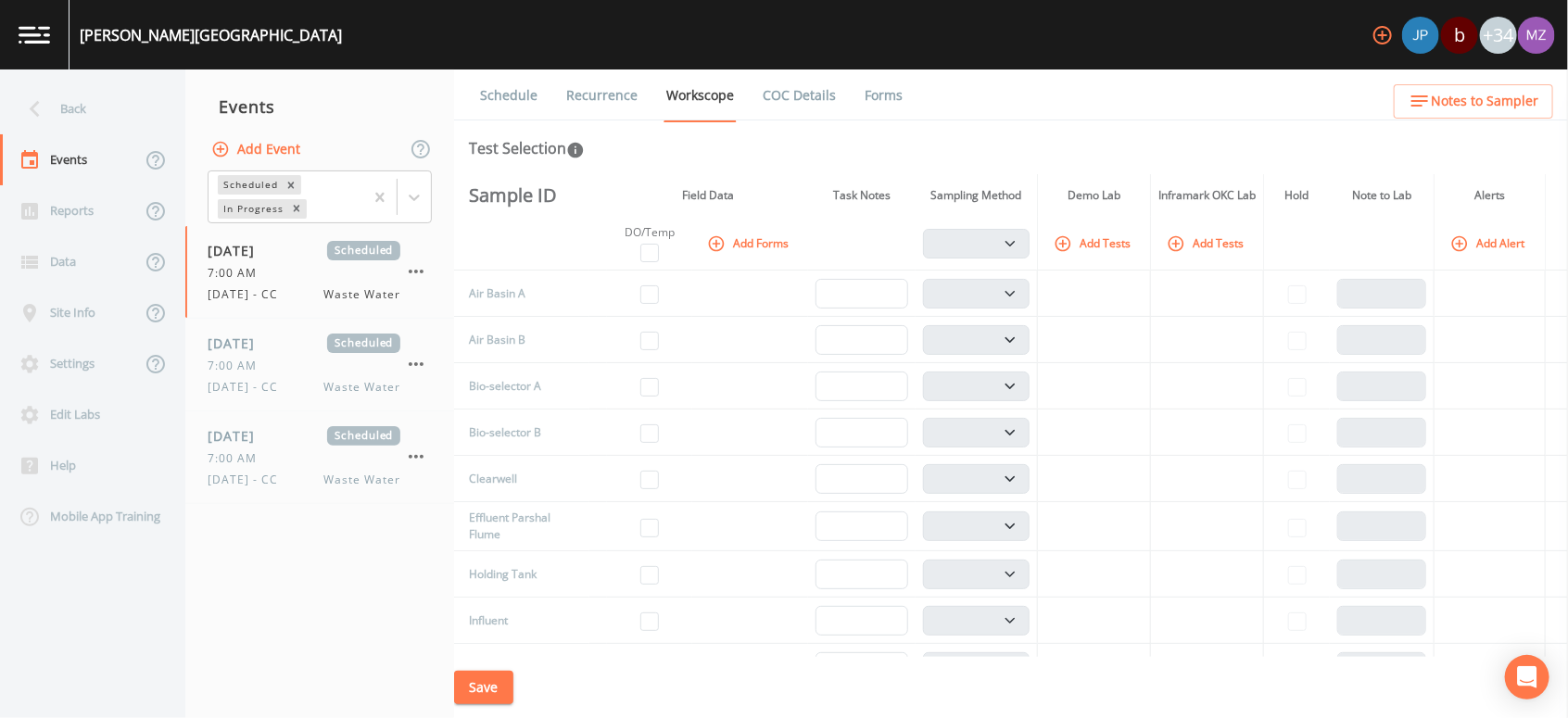 click on "Add Tests" at bounding box center (1094, 243) 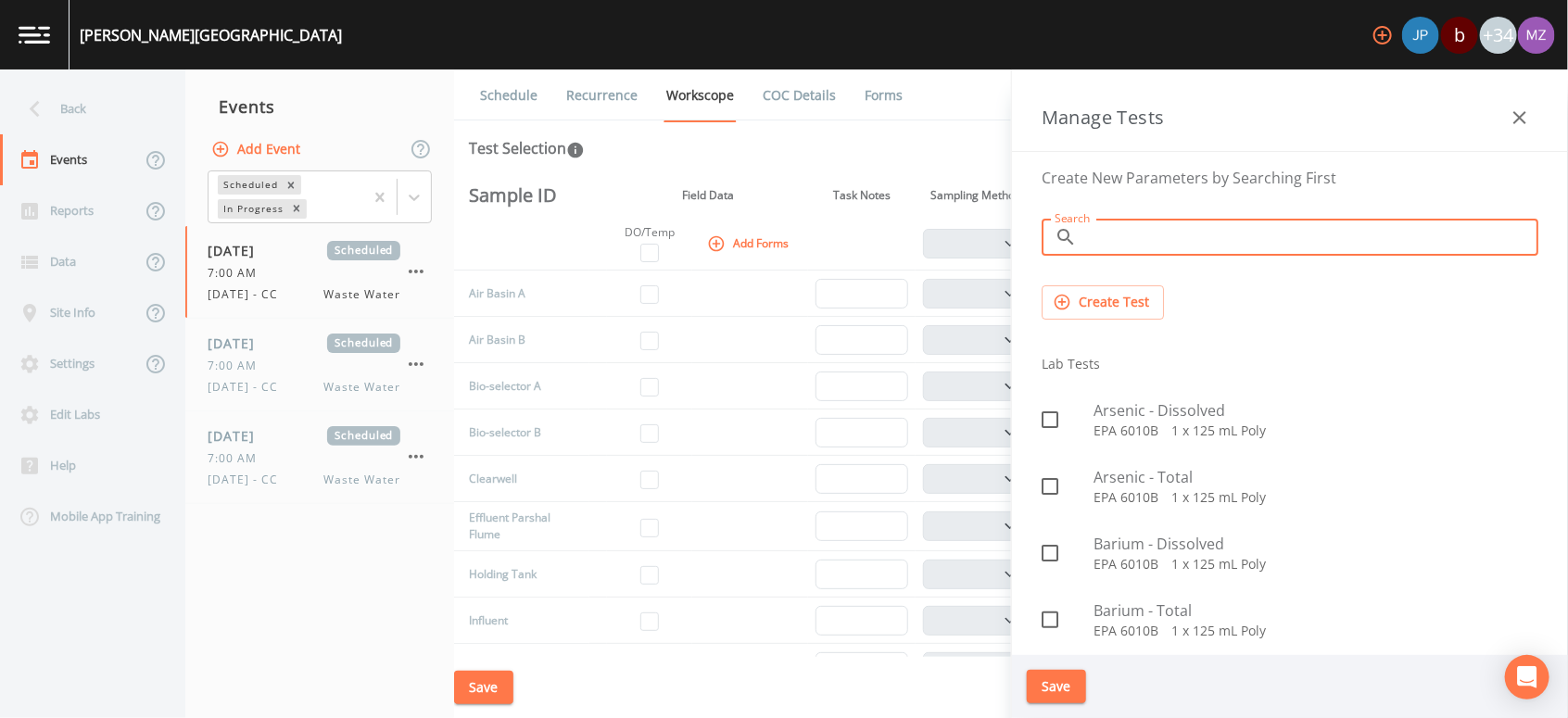 click on "Search" at bounding box center (1311, 237) 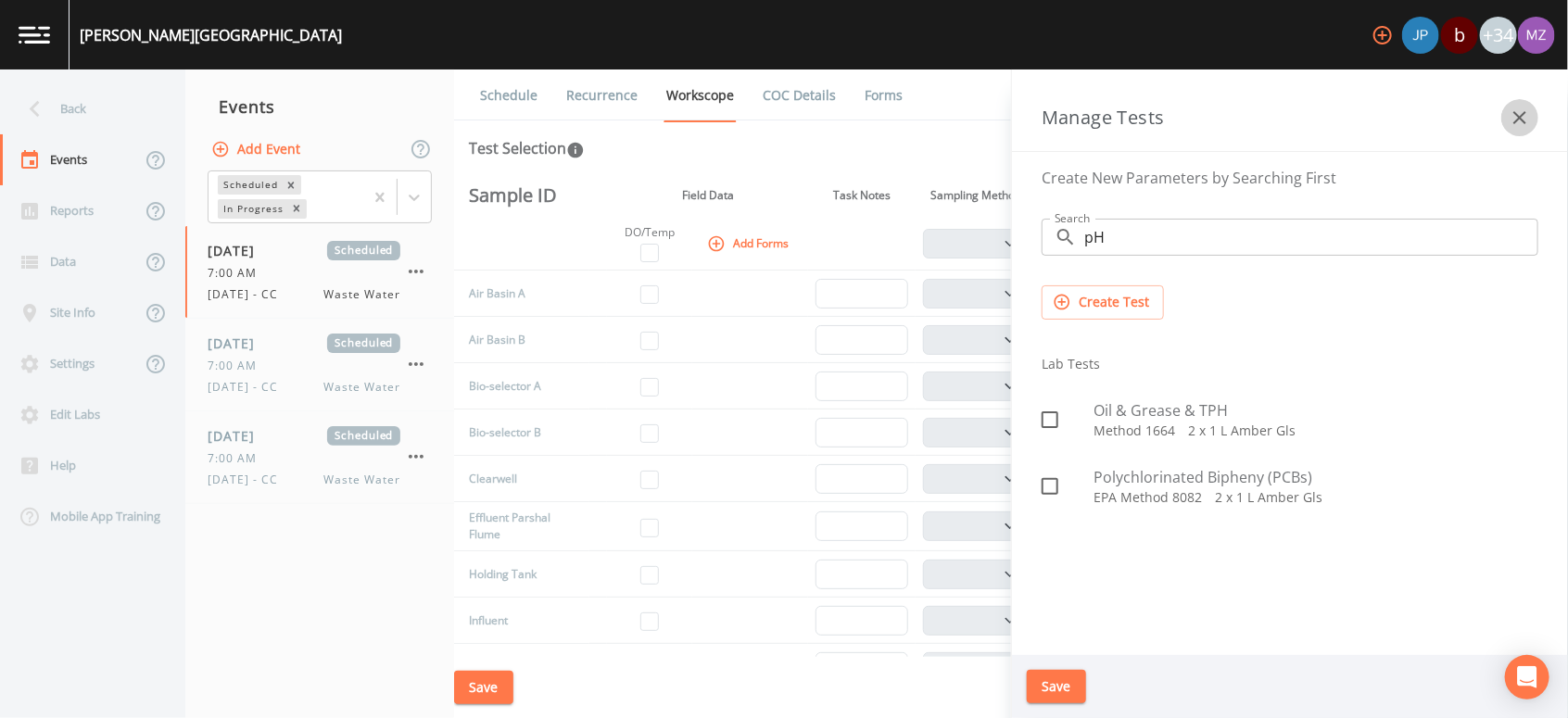 click 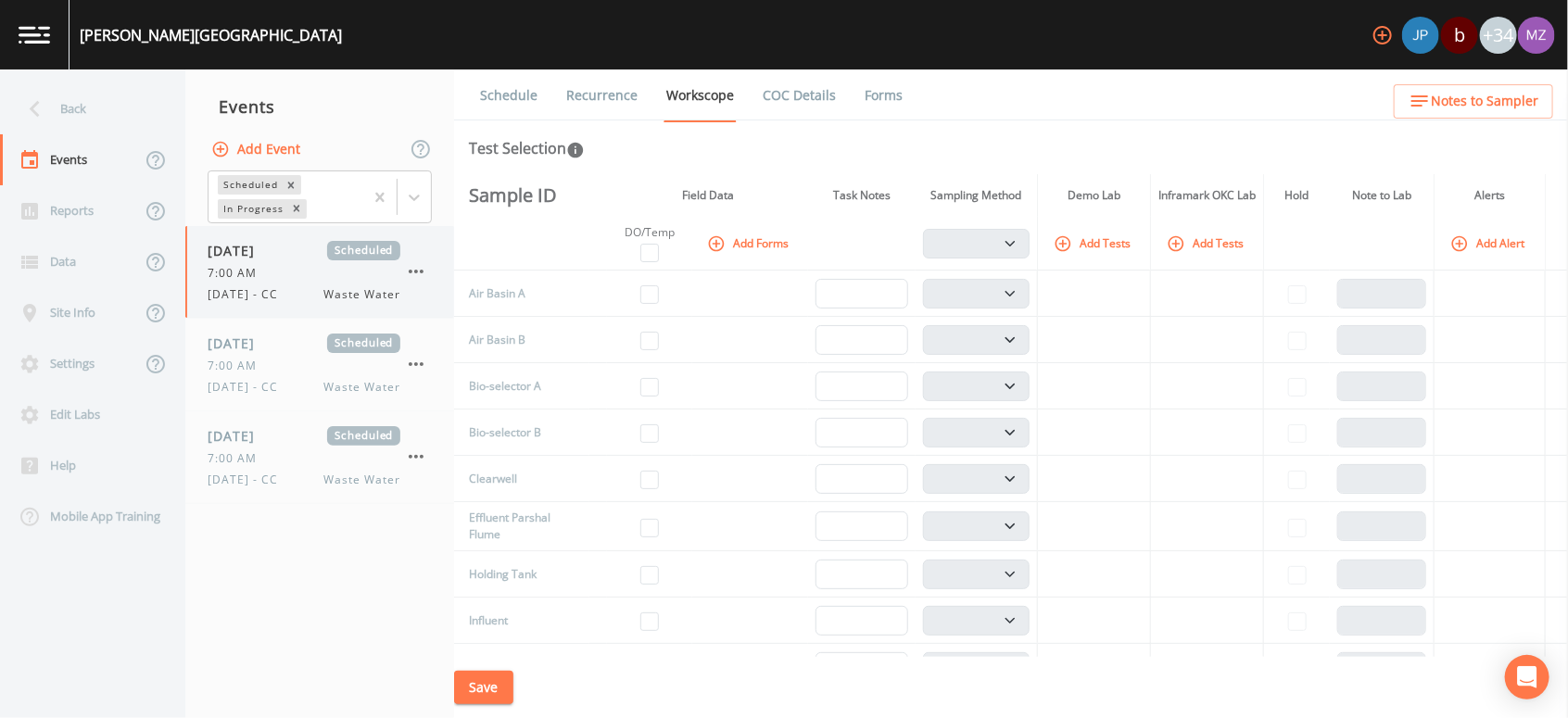 click 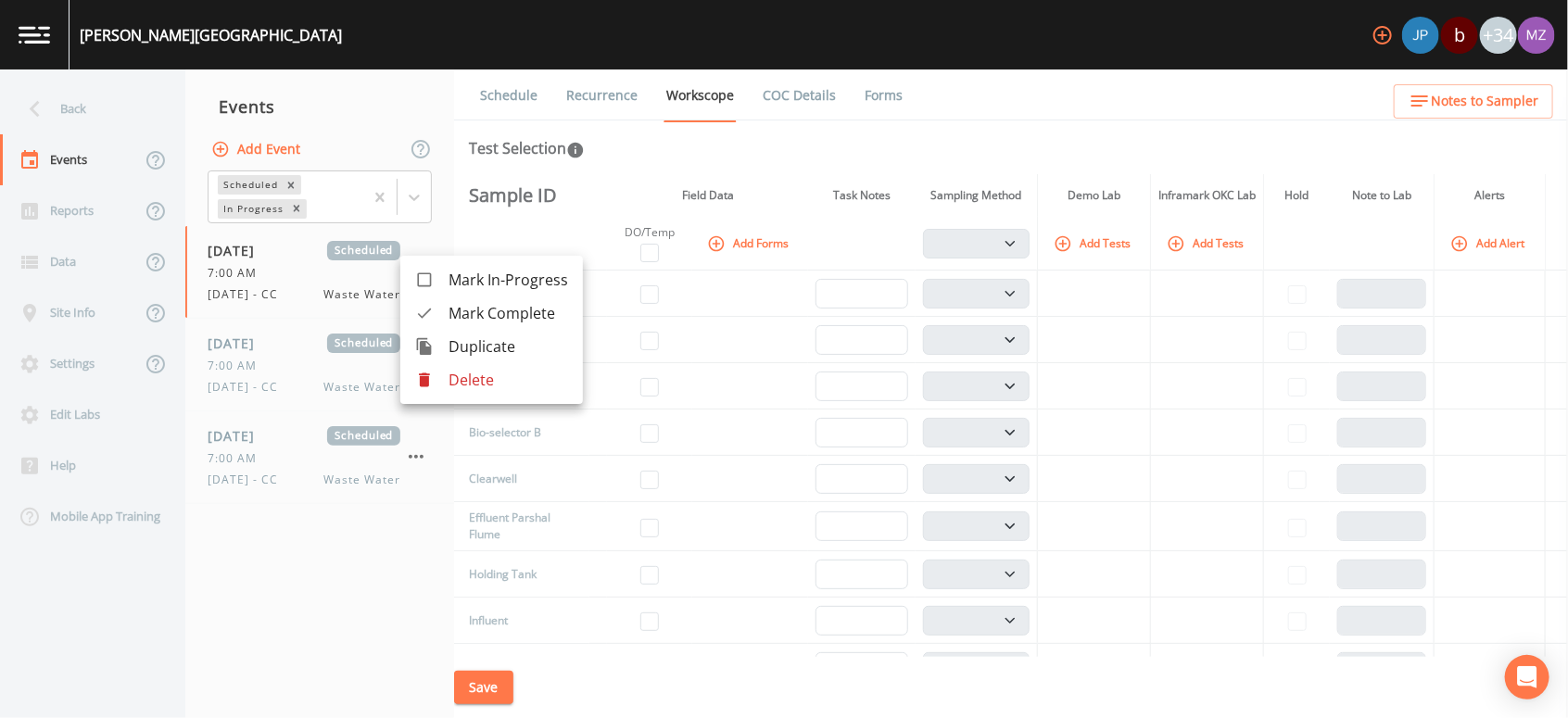 click on "Delete" at bounding box center (508, 380) 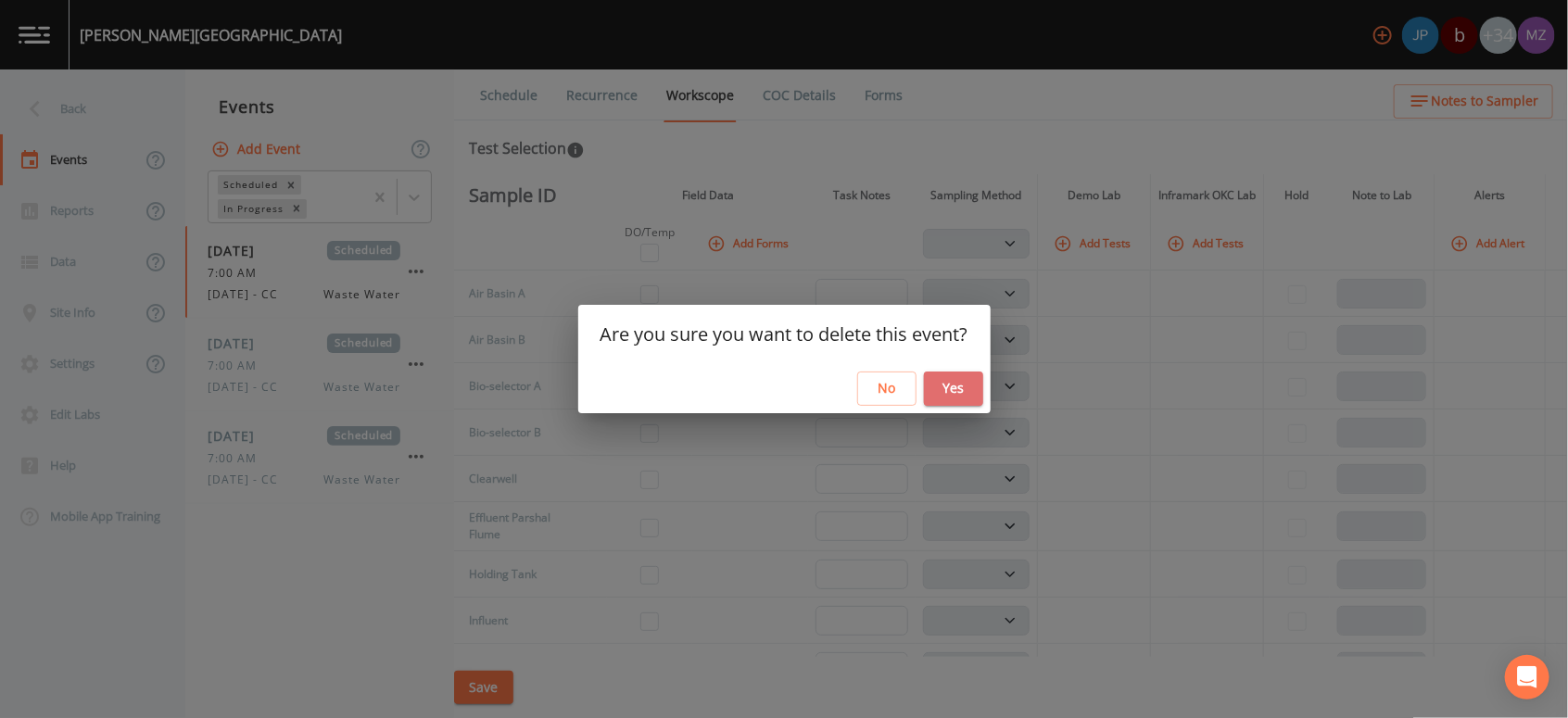 click on "Yes" at bounding box center [954, 388] 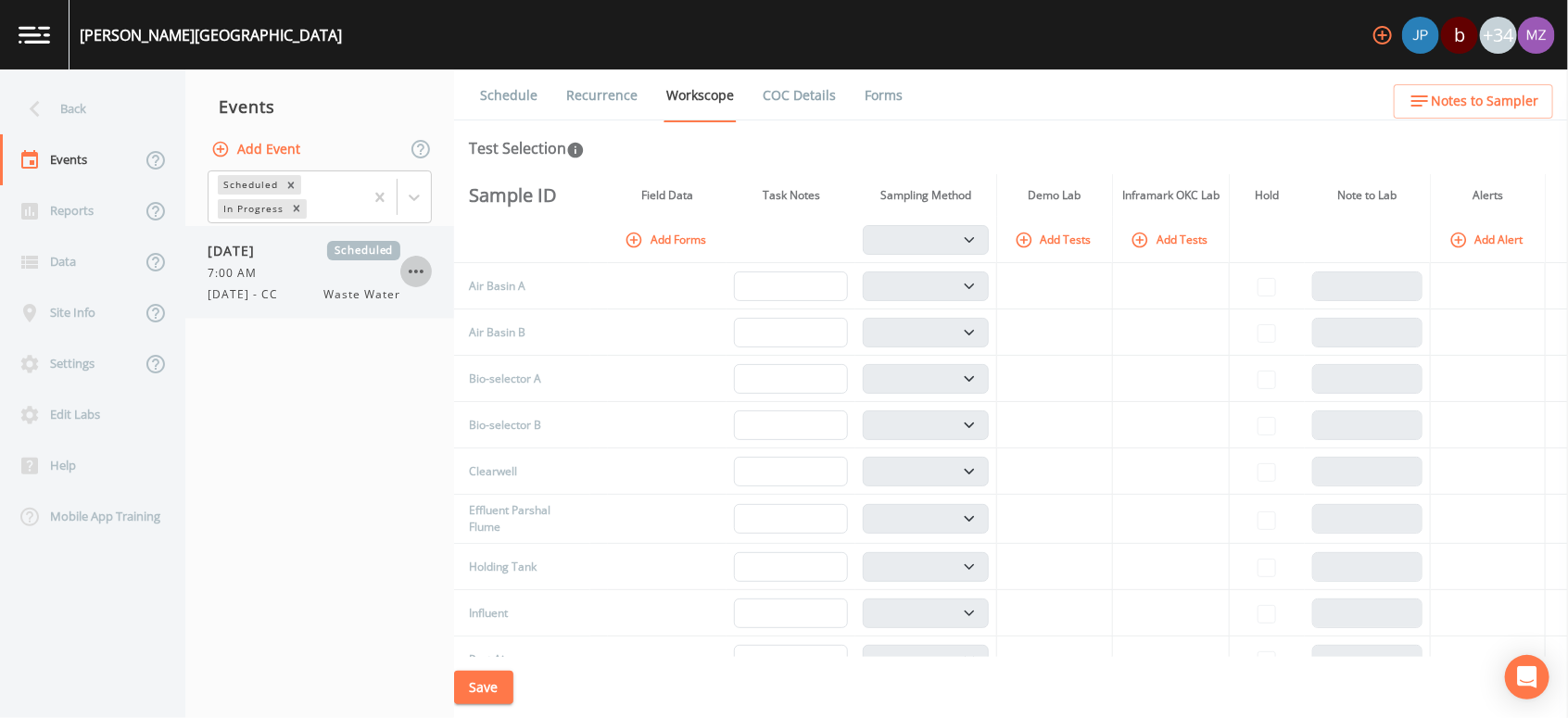 click 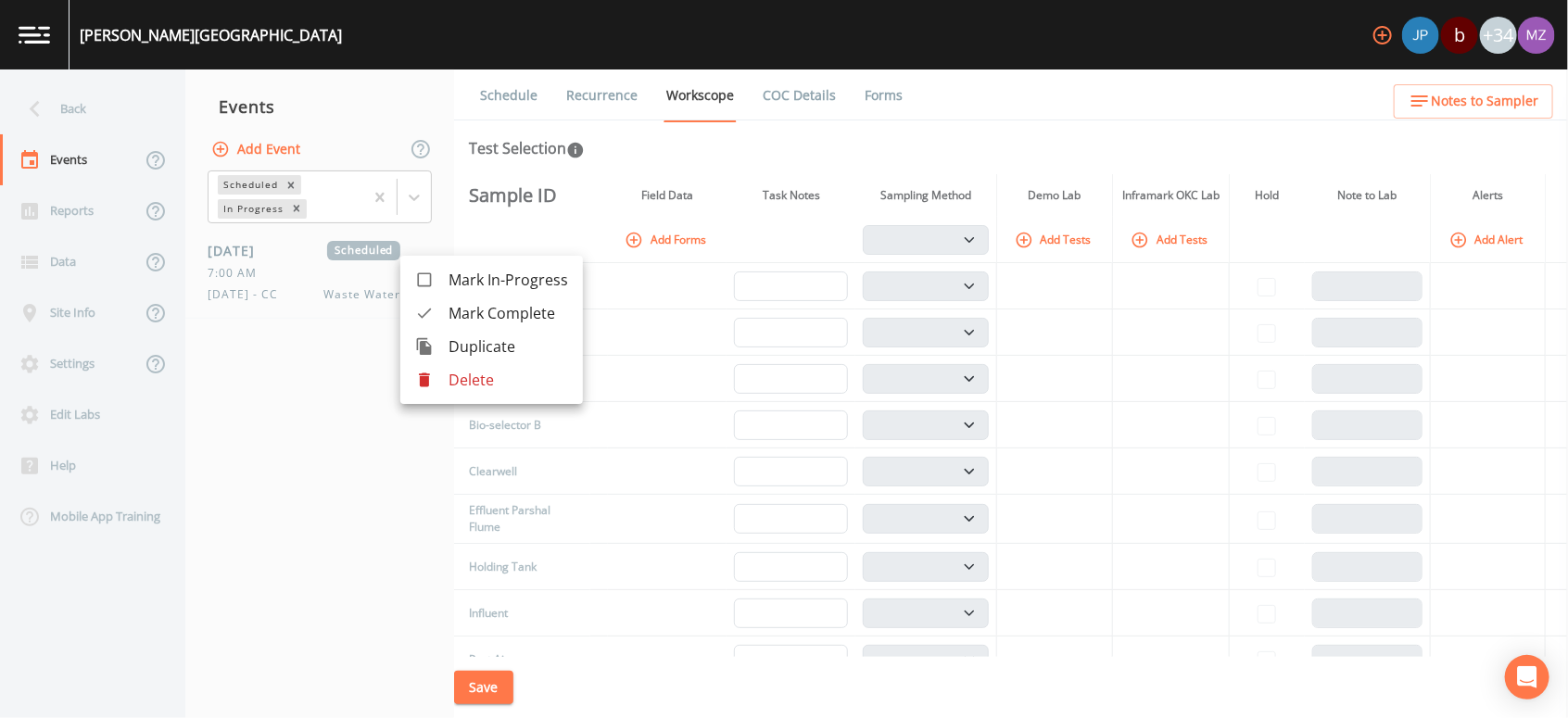 click on "Delete" at bounding box center [508, 380] 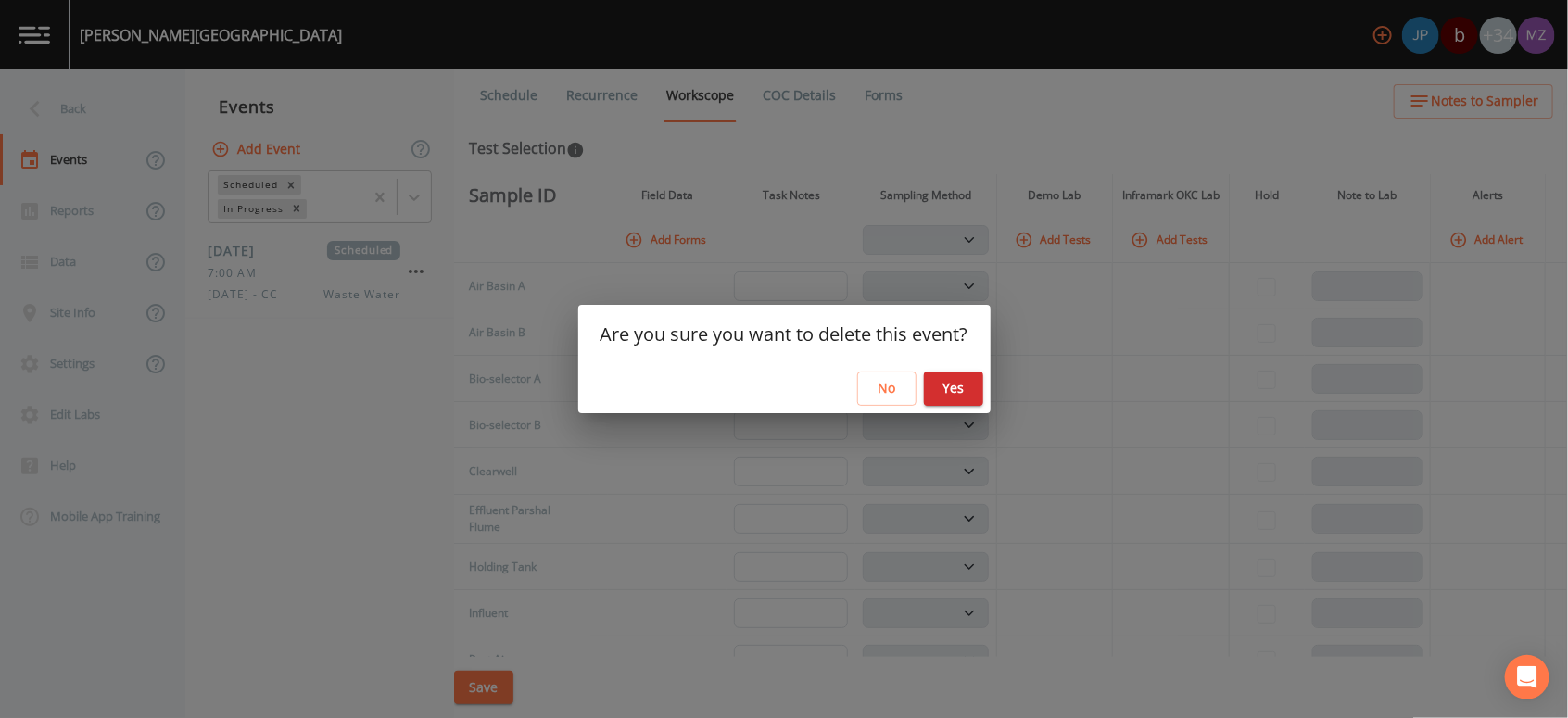 click on "Yes" at bounding box center [954, 388] 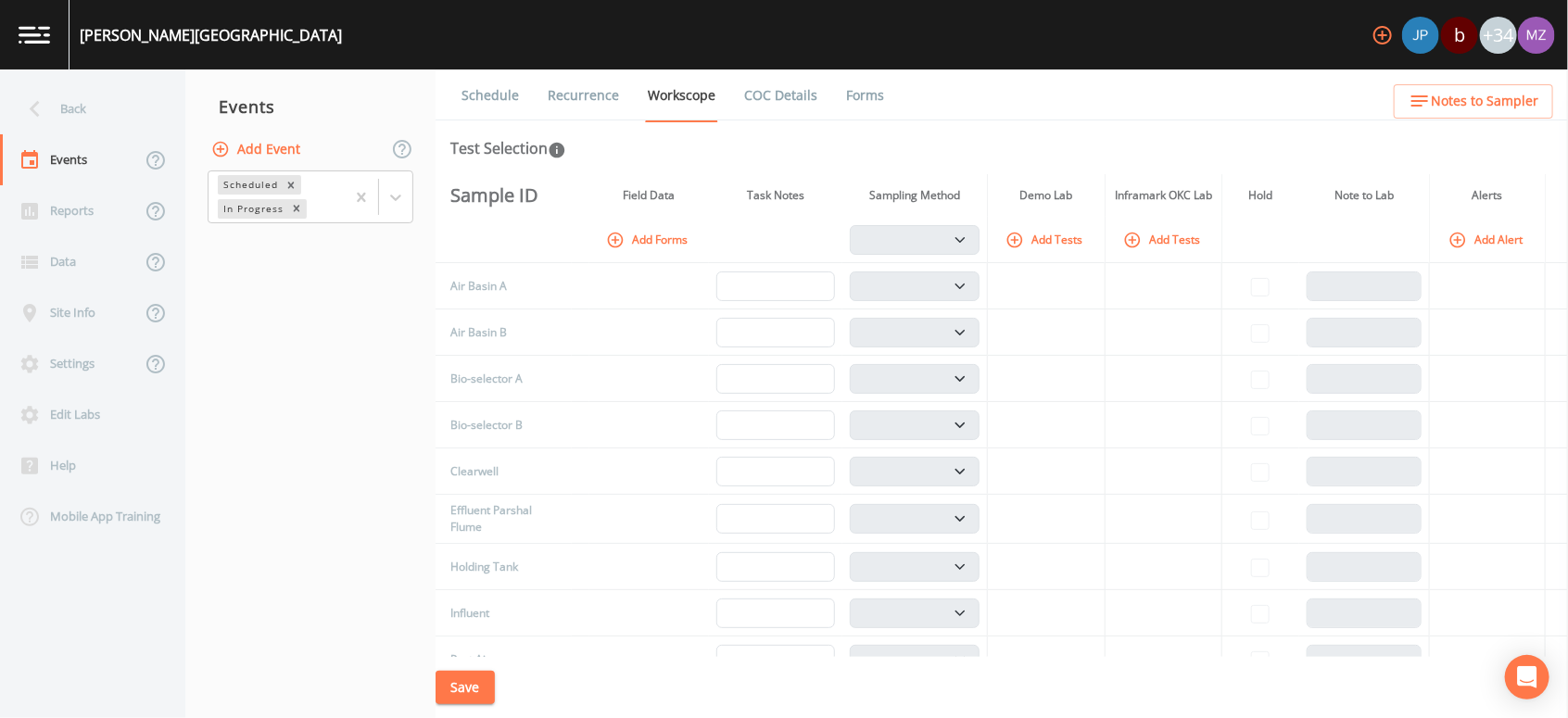 click on "Schedule" at bounding box center (490, 95) 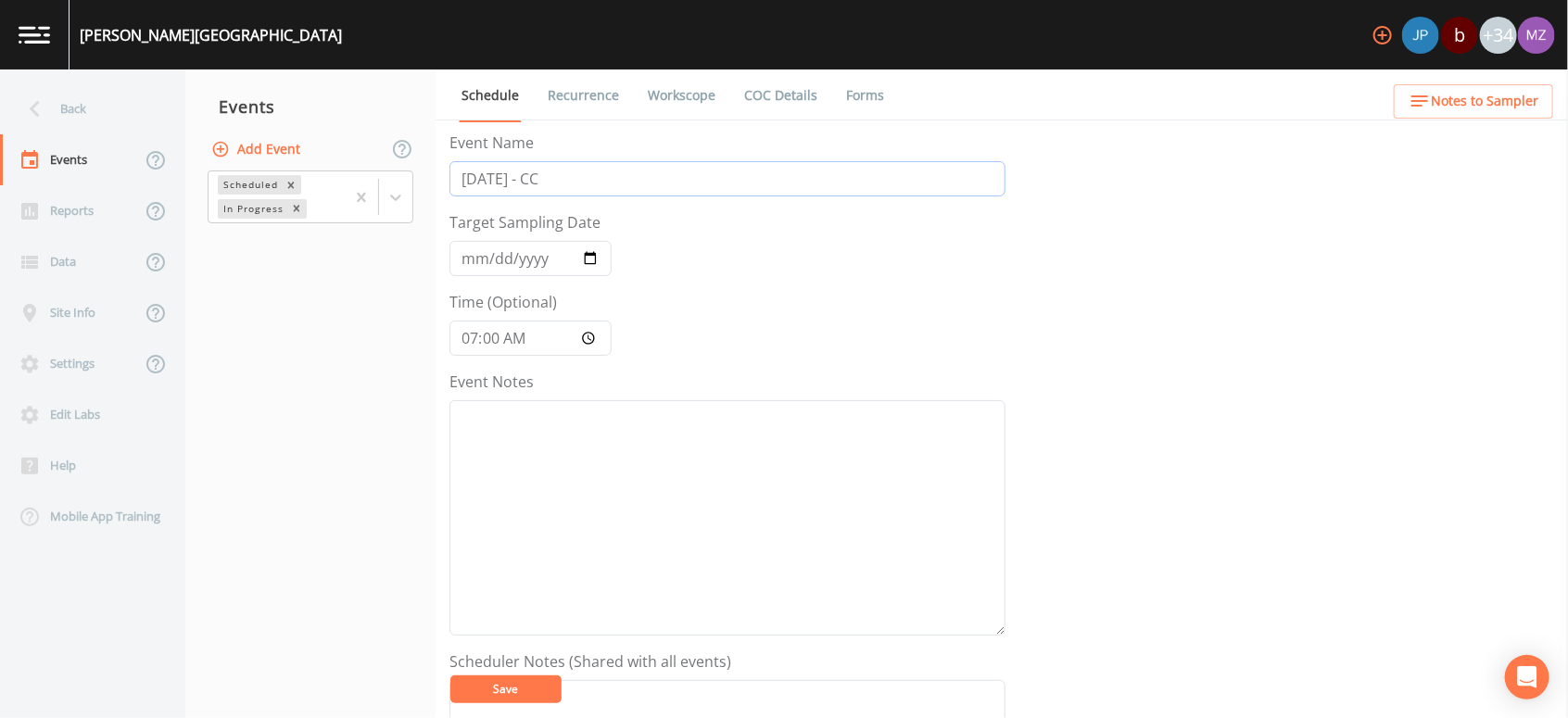 drag, startPoint x: 503, startPoint y: 177, endPoint x: 436, endPoint y: 165, distance: 68.0661 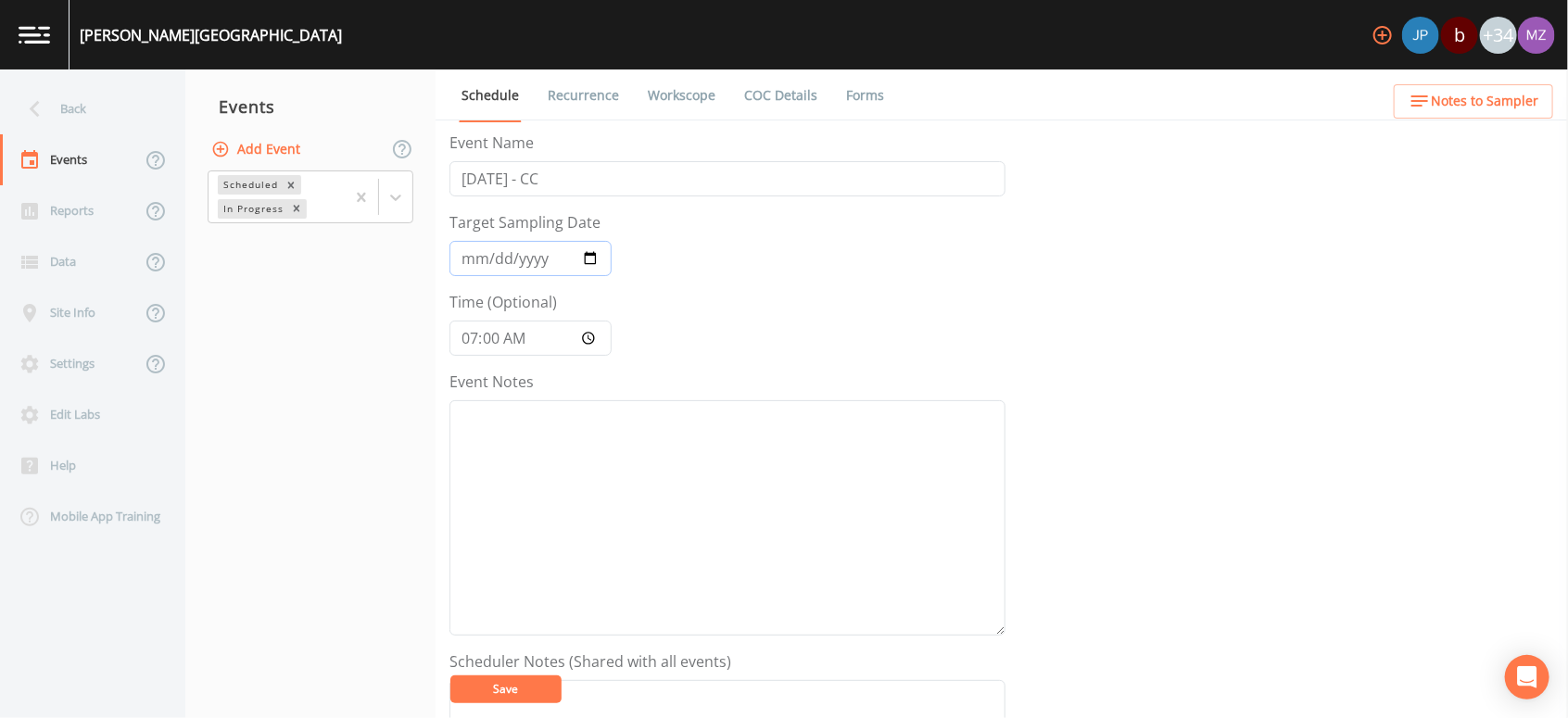 click on "2025-07-18" at bounding box center [530, 258] 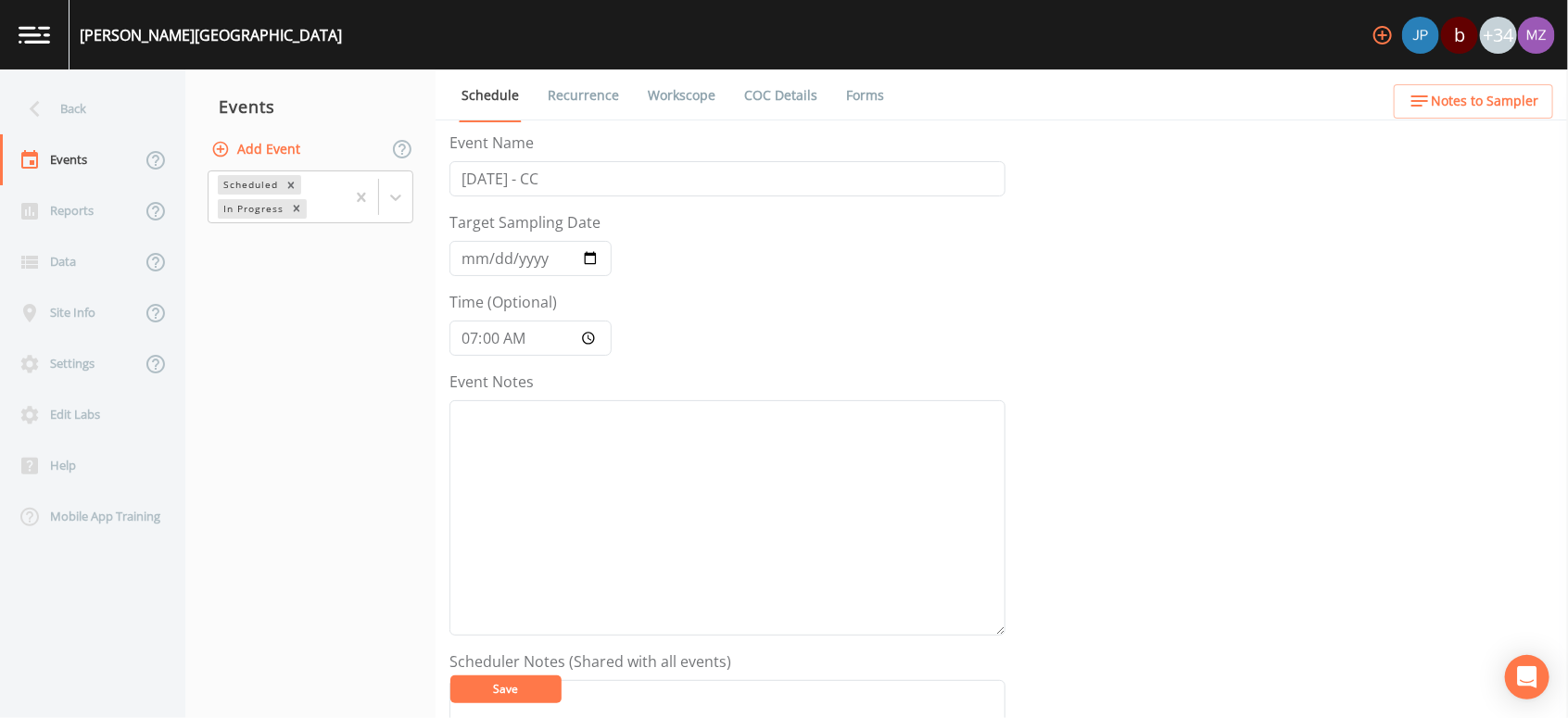 click on "Workscope" at bounding box center (681, 95) 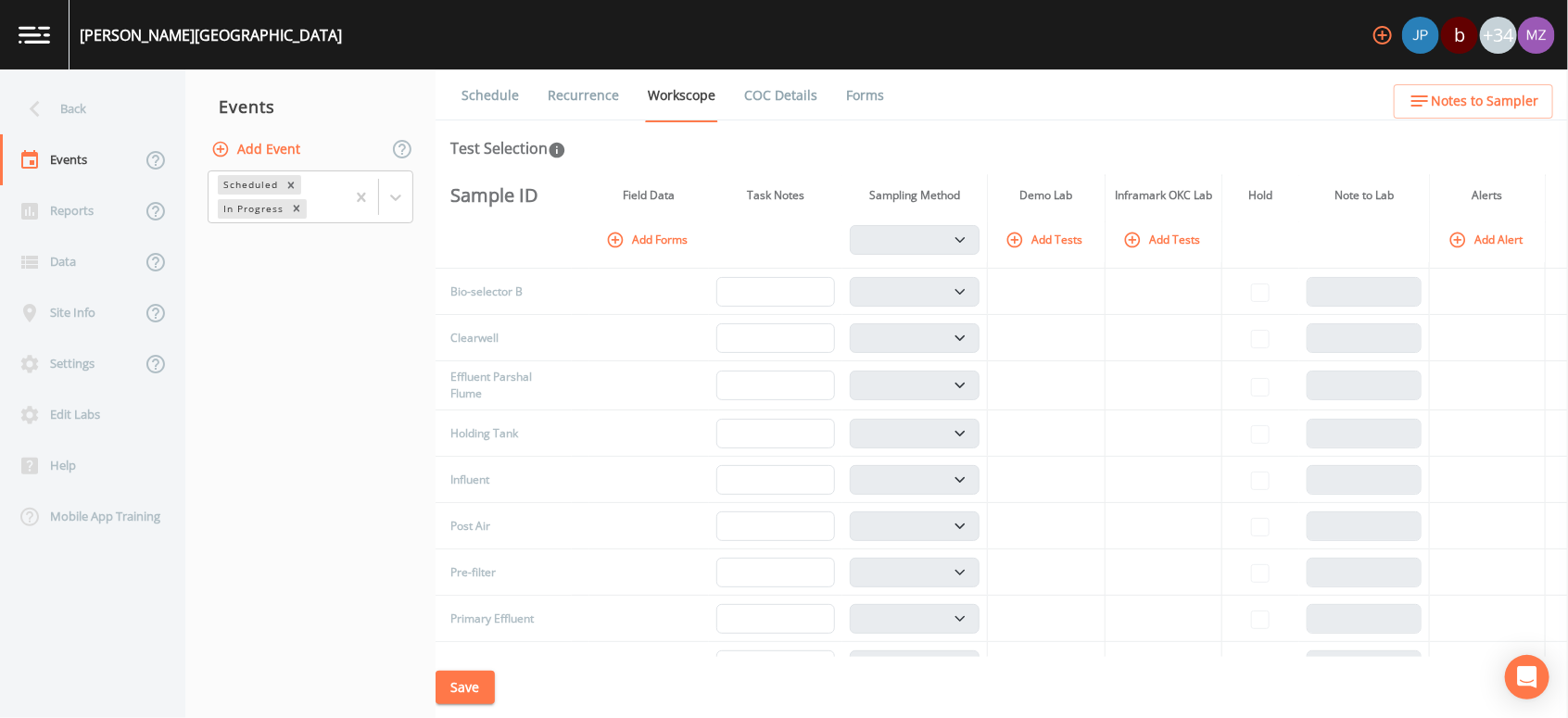 scroll, scrollTop: 141, scrollLeft: 0, axis: vertical 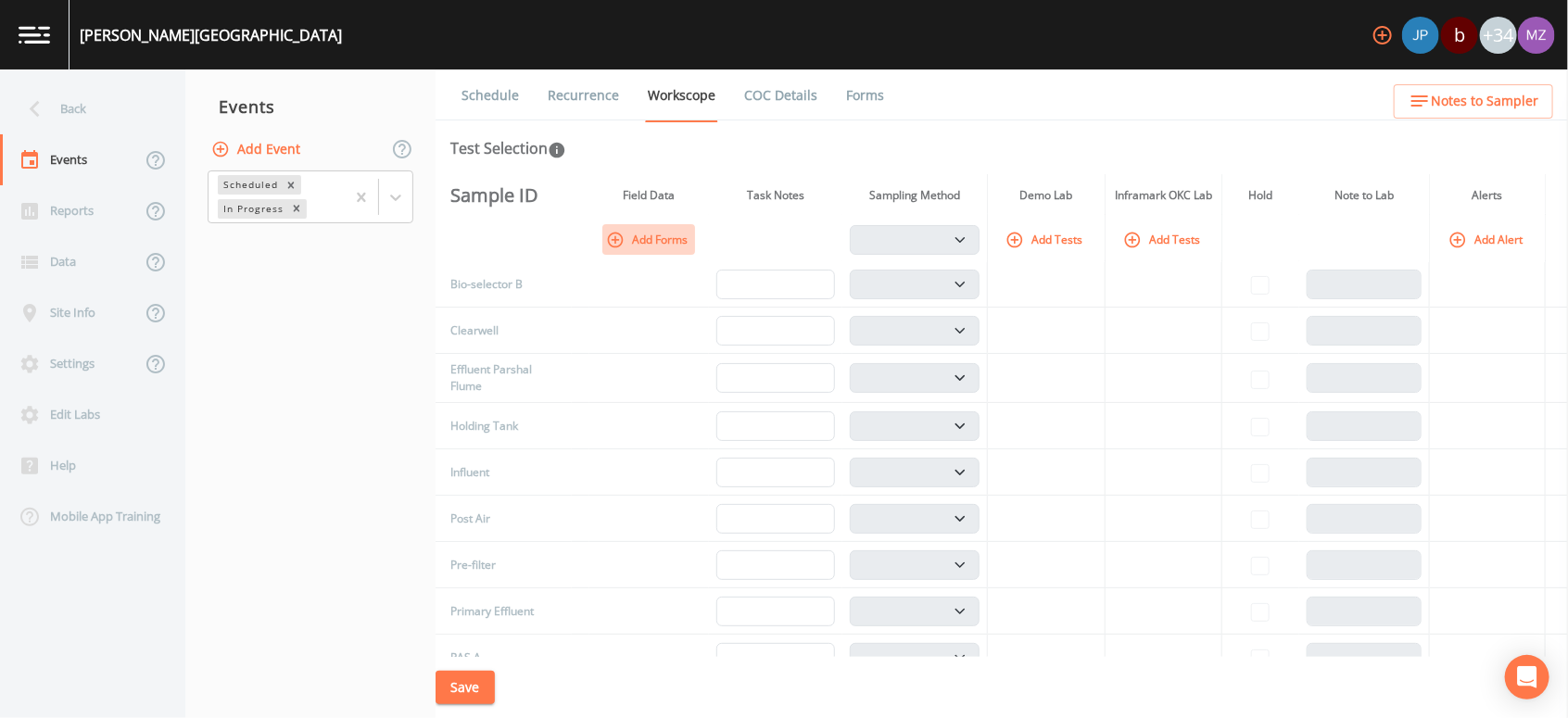 click on "Add Forms" at bounding box center (649, 239) 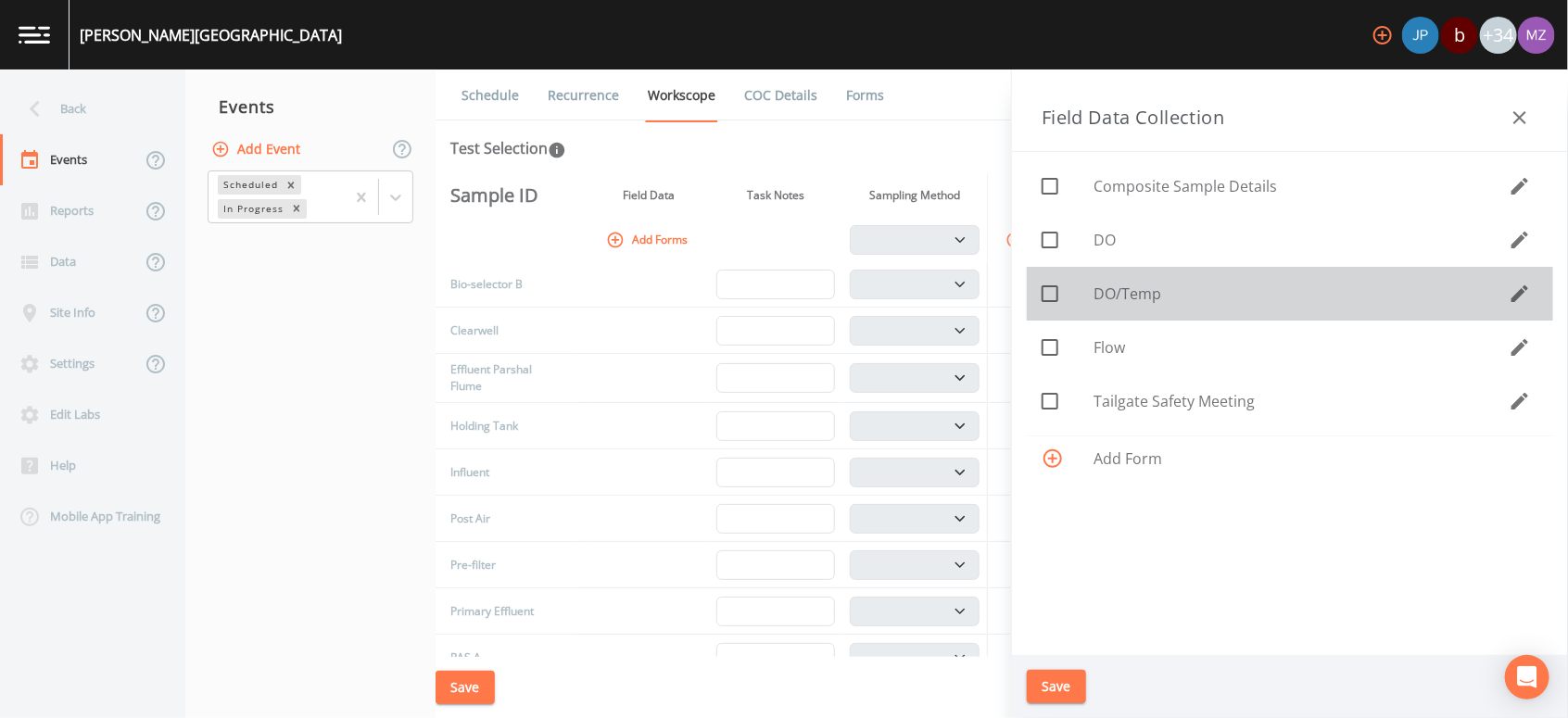 click 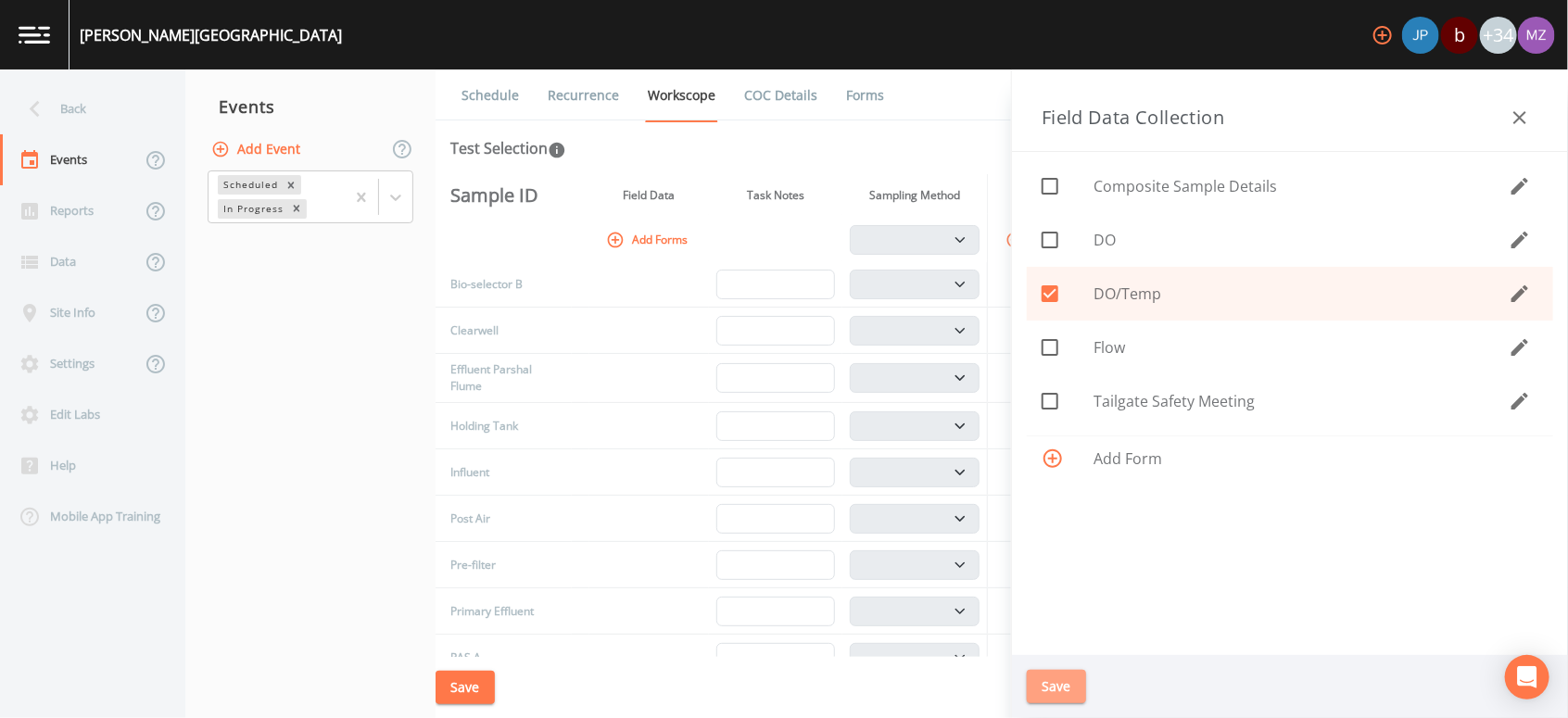 click on "Save" at bounding box center (1056, 687) 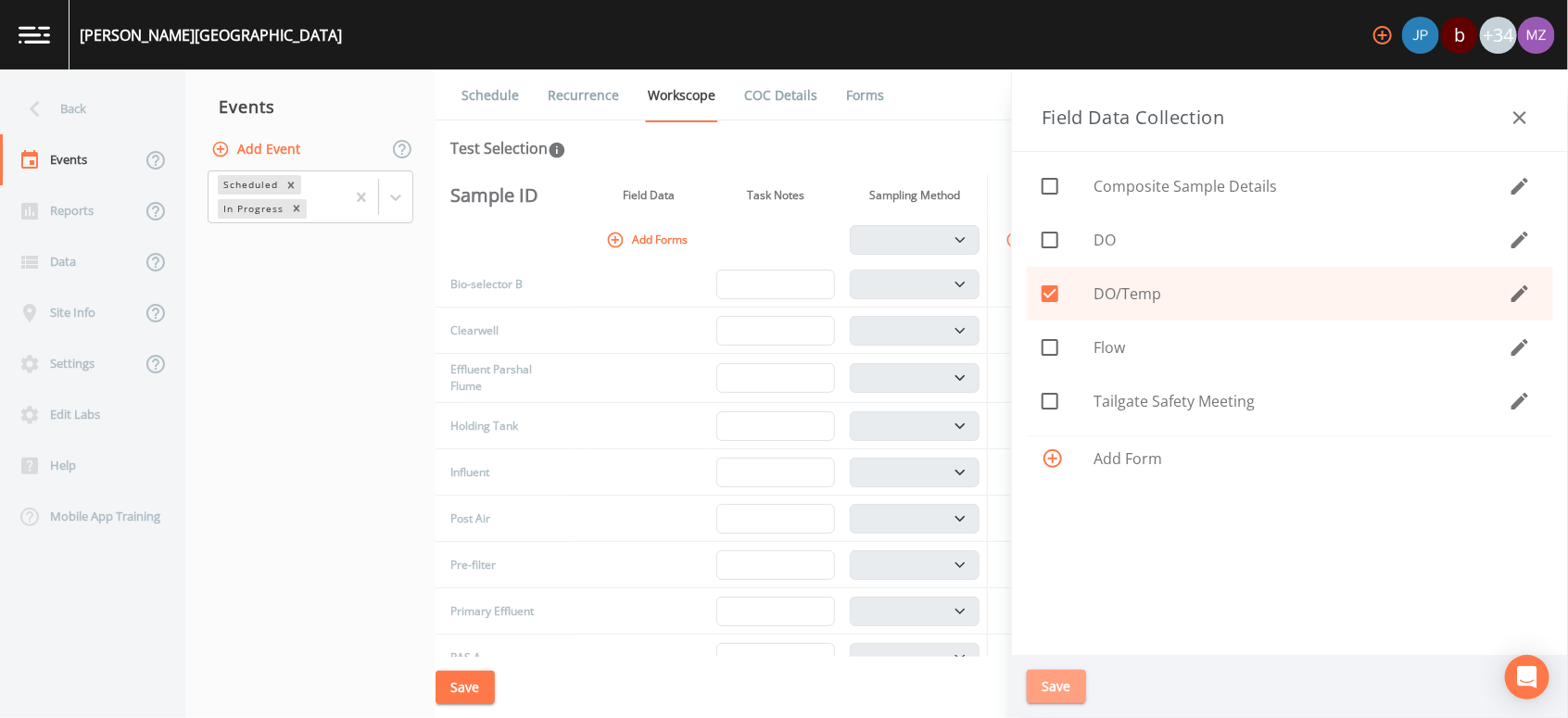 scroll, scrollTop: 154, scrollLeft: 0, axis: vertical 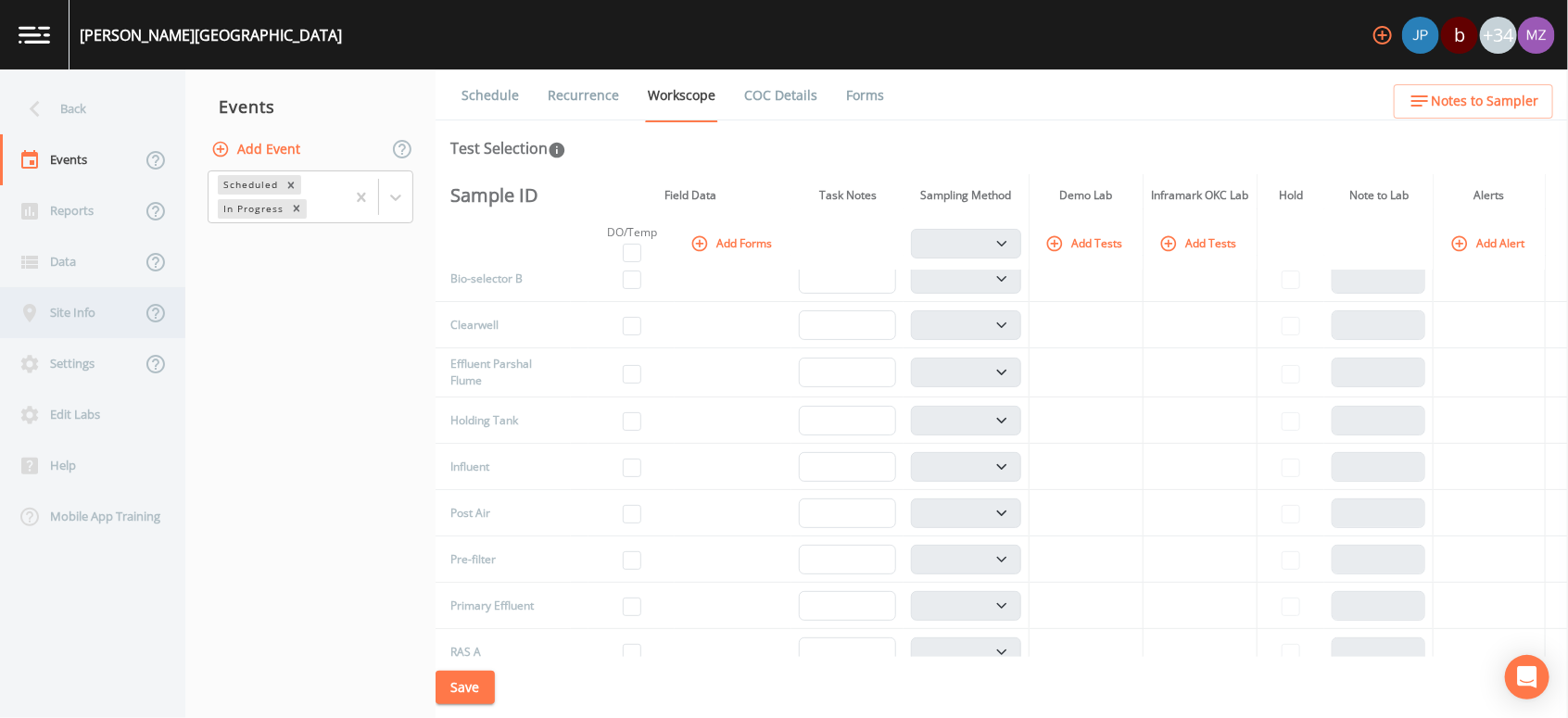 click on "Site Info" at bounding box center [70, 312] 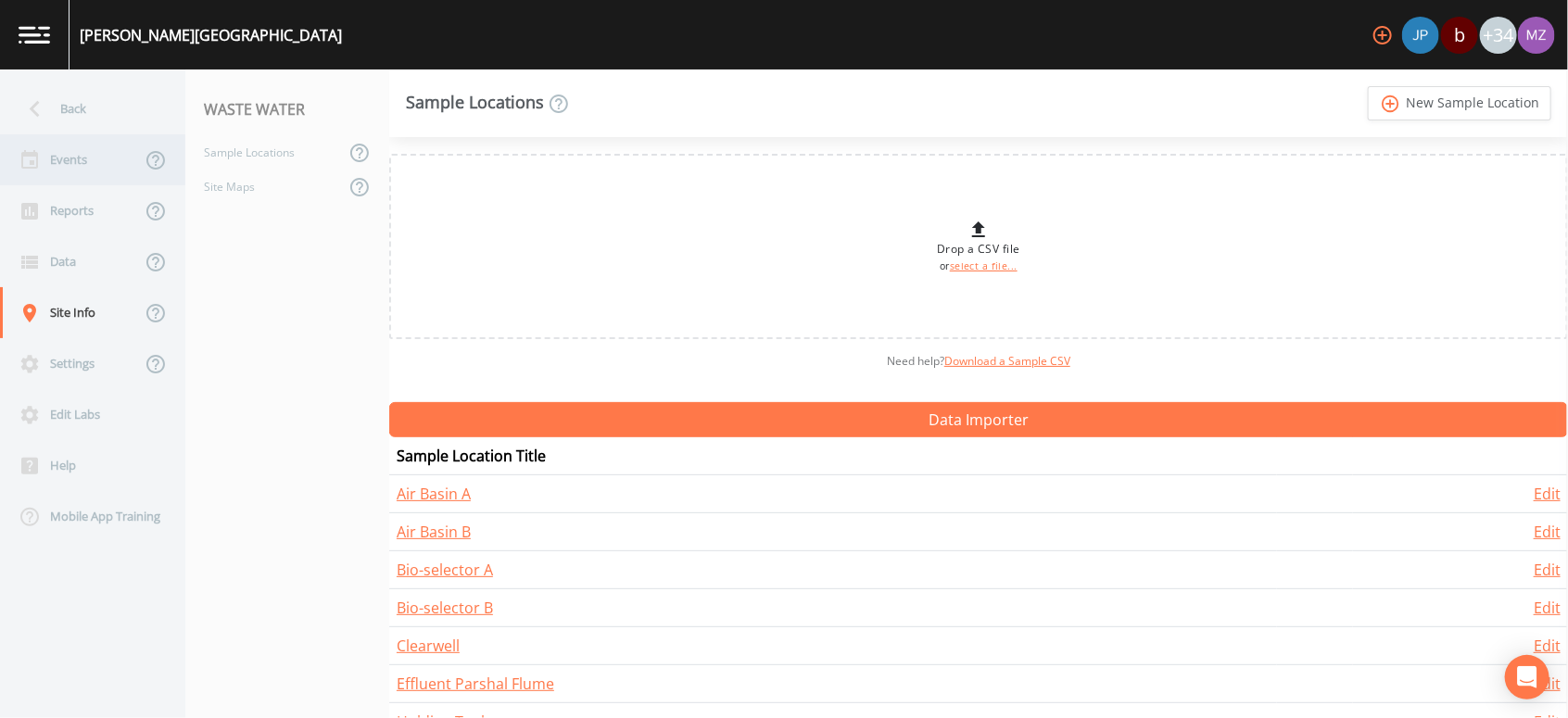 click on "Events" at bounding box center (70, 159) 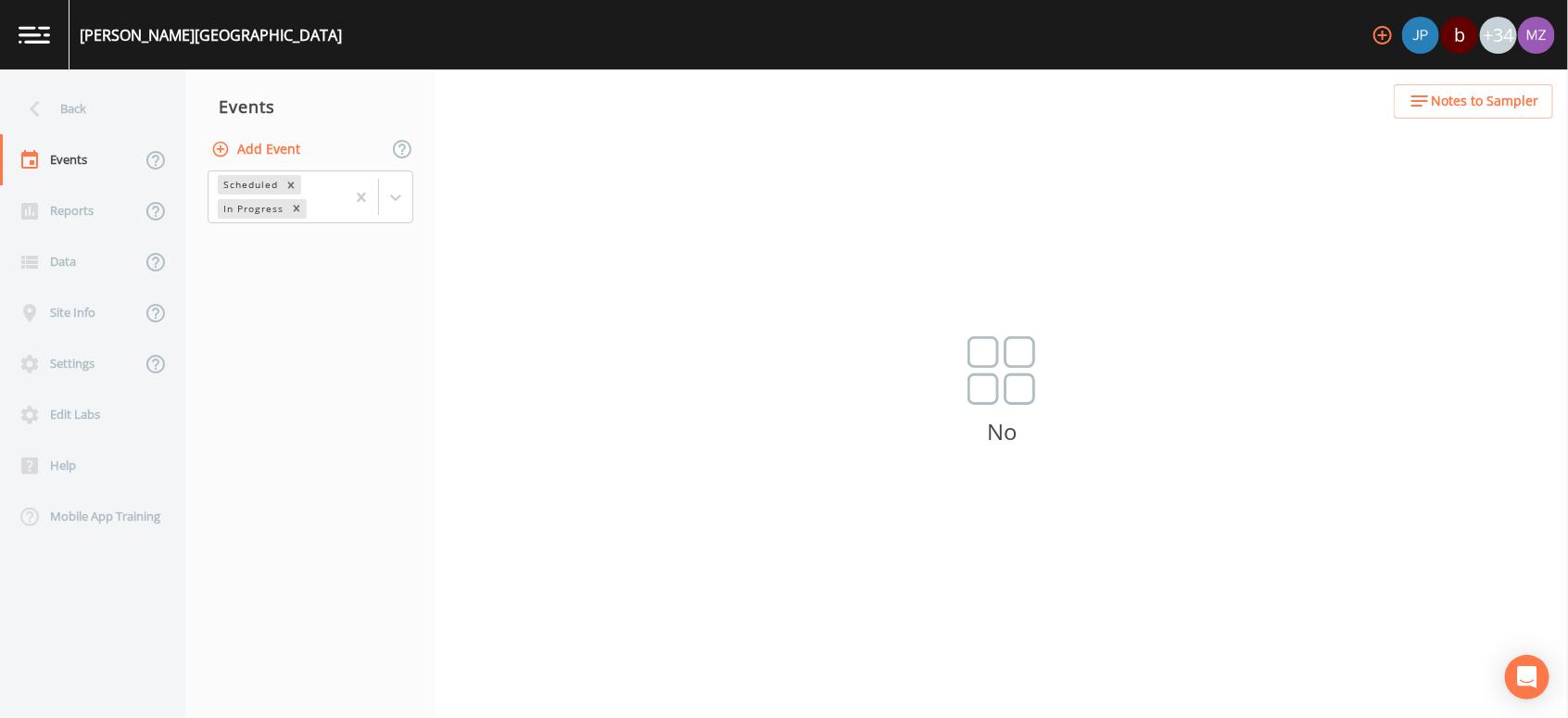 click on "Add Event" at bounding box center (258, 149) 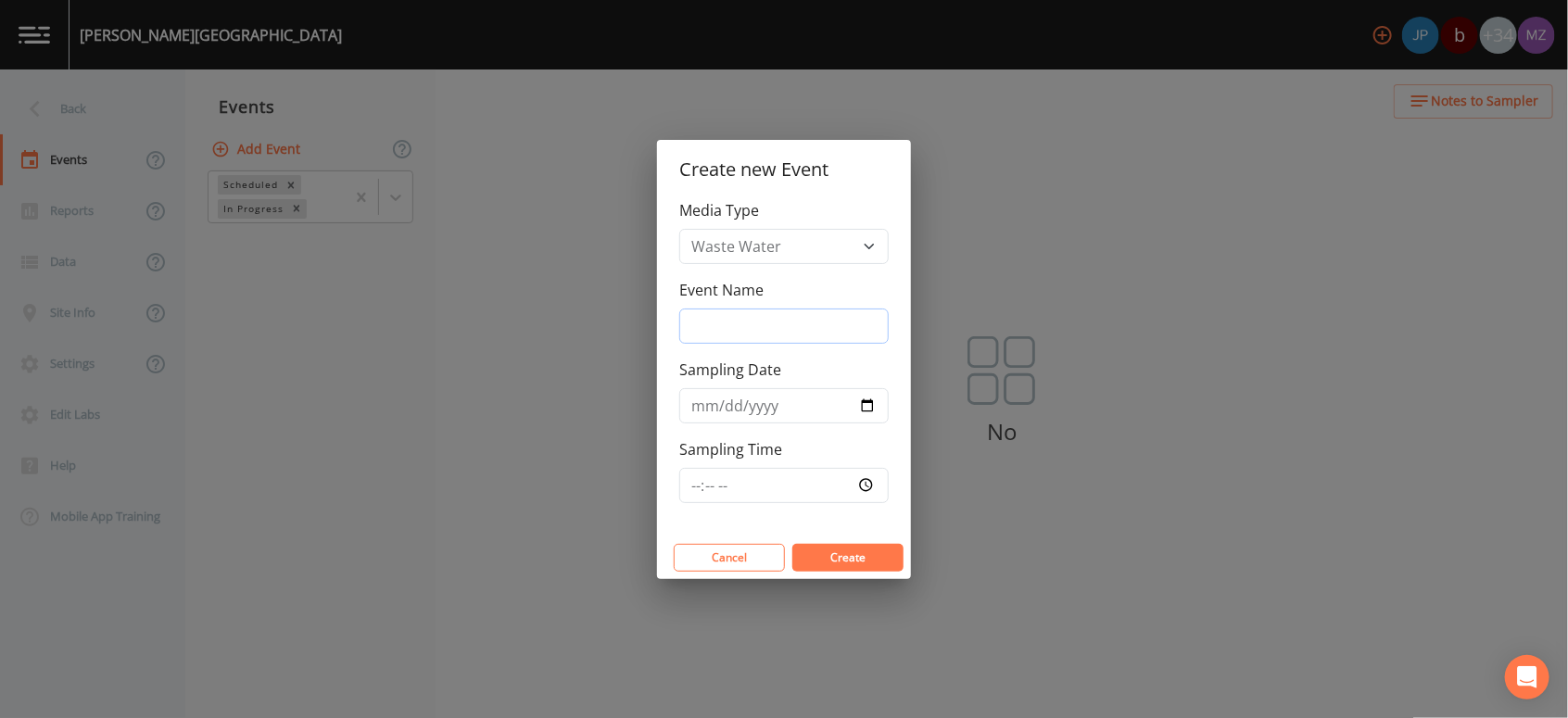 click on "Event Name" at bounding box center (784, 326) 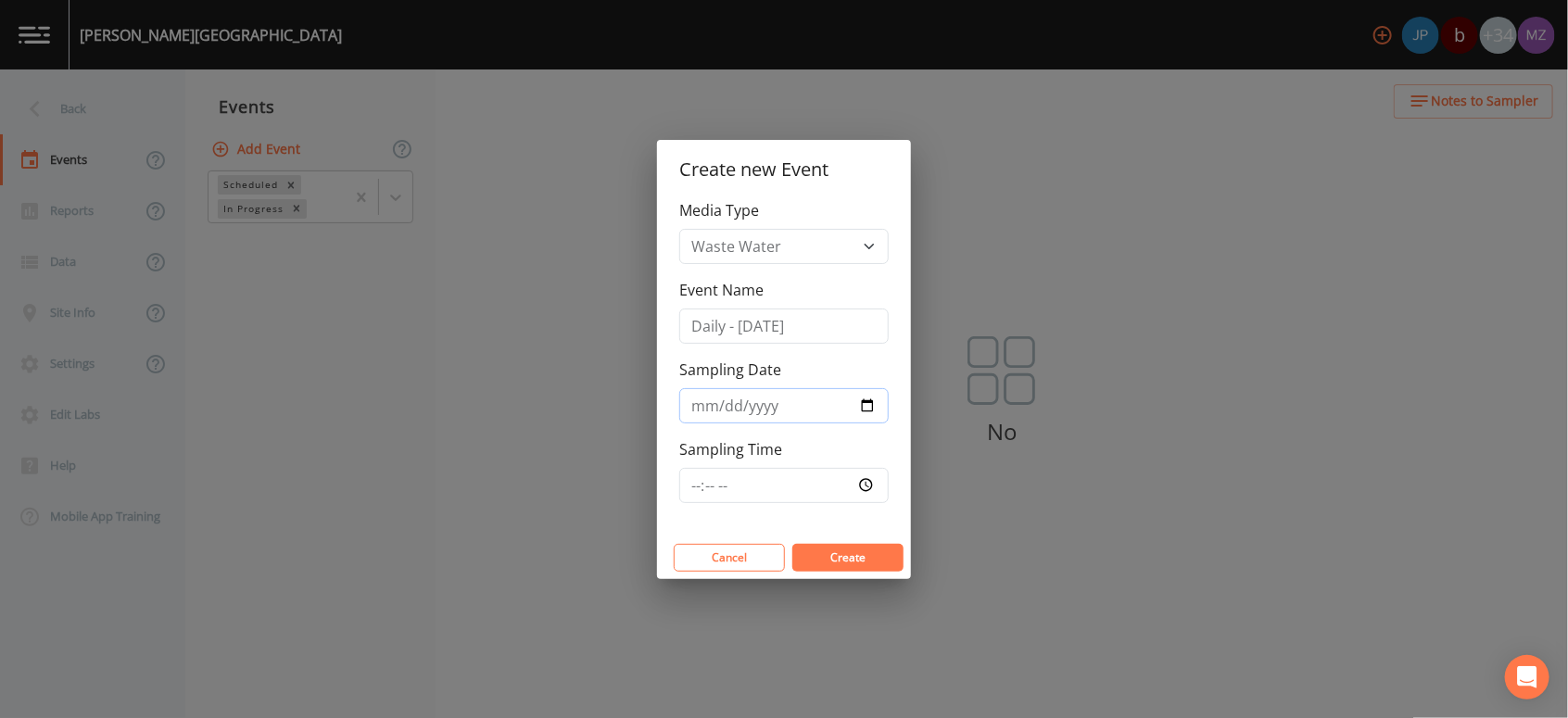 click on "Sampling Date" at bounding box center [784, 406] 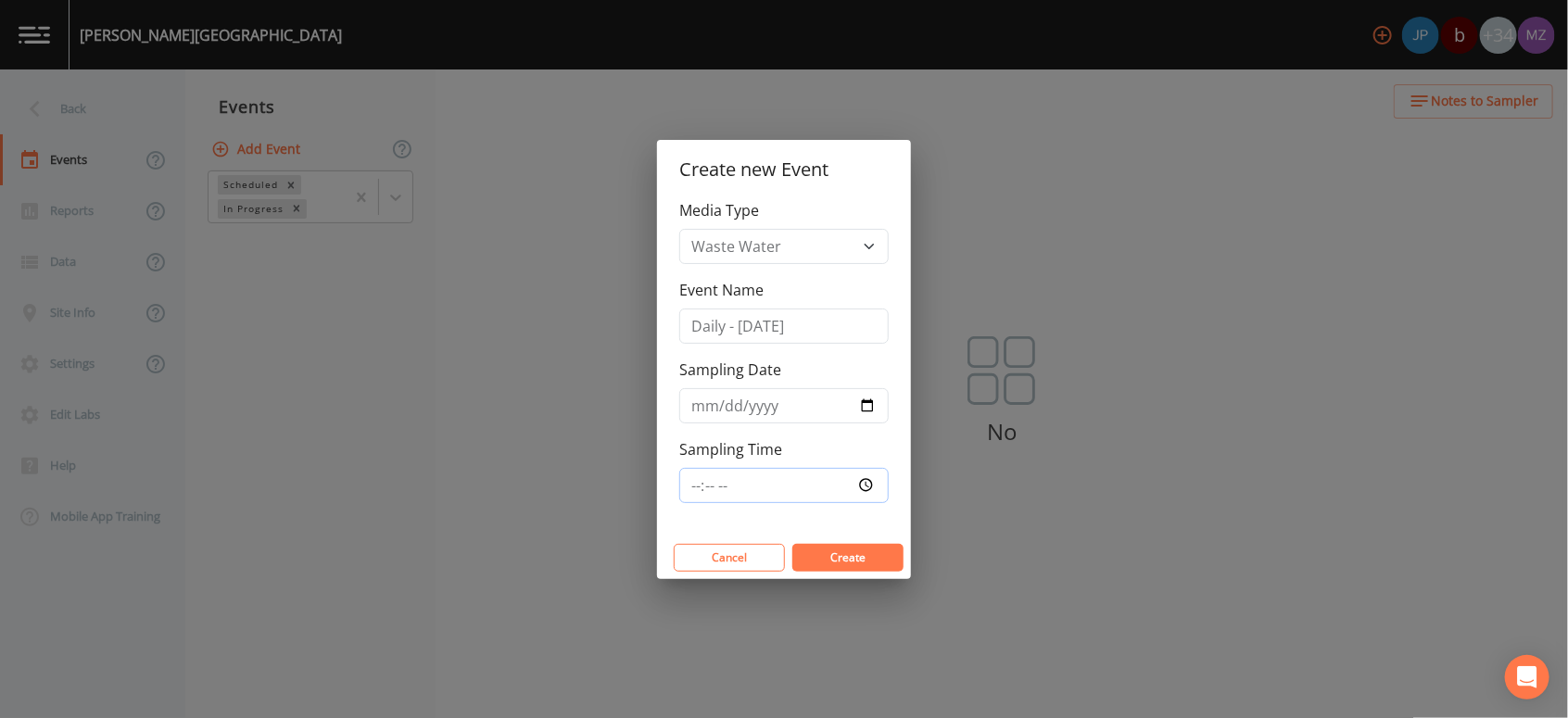 click on "Sampling Time" at bounding box center (784, 485) 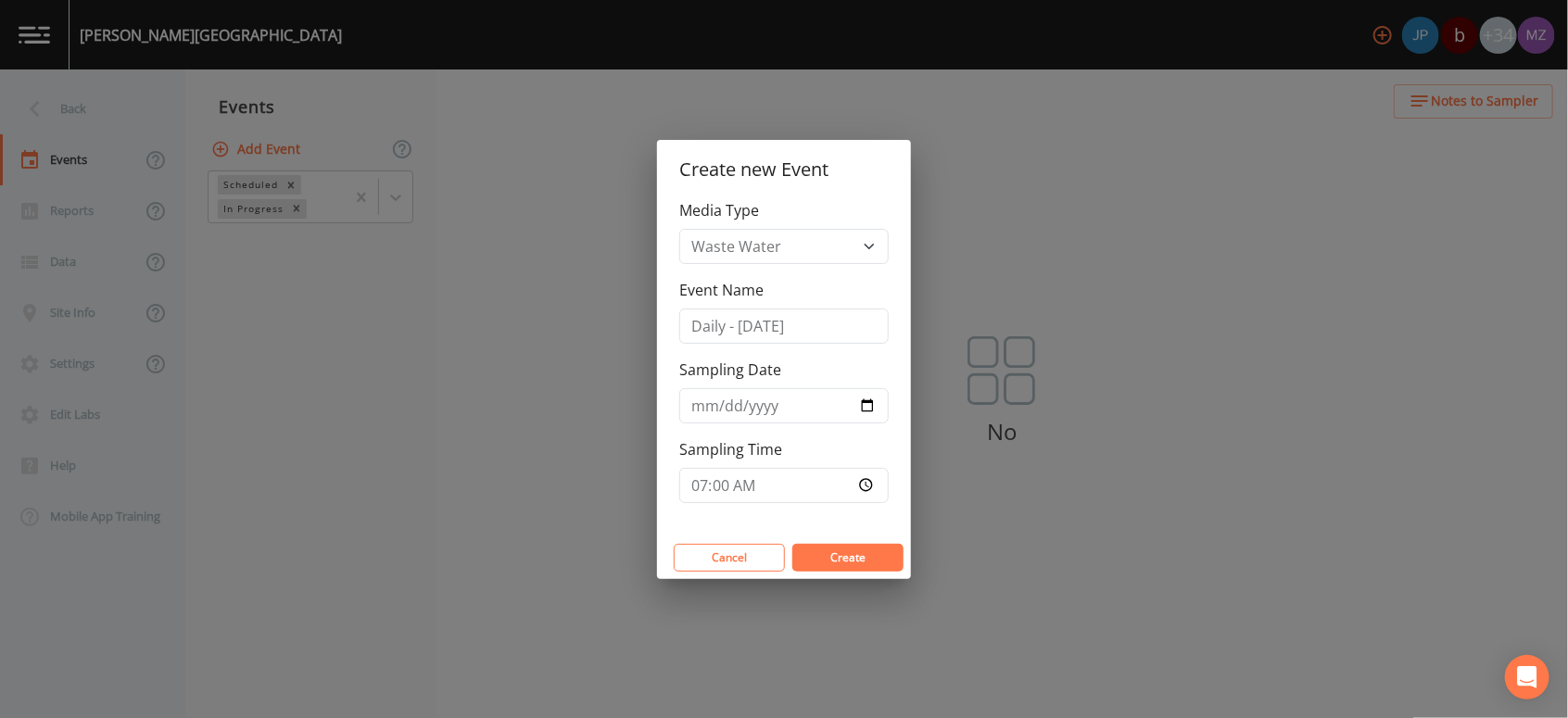 click on "Create" at bounding box center (848, 557) 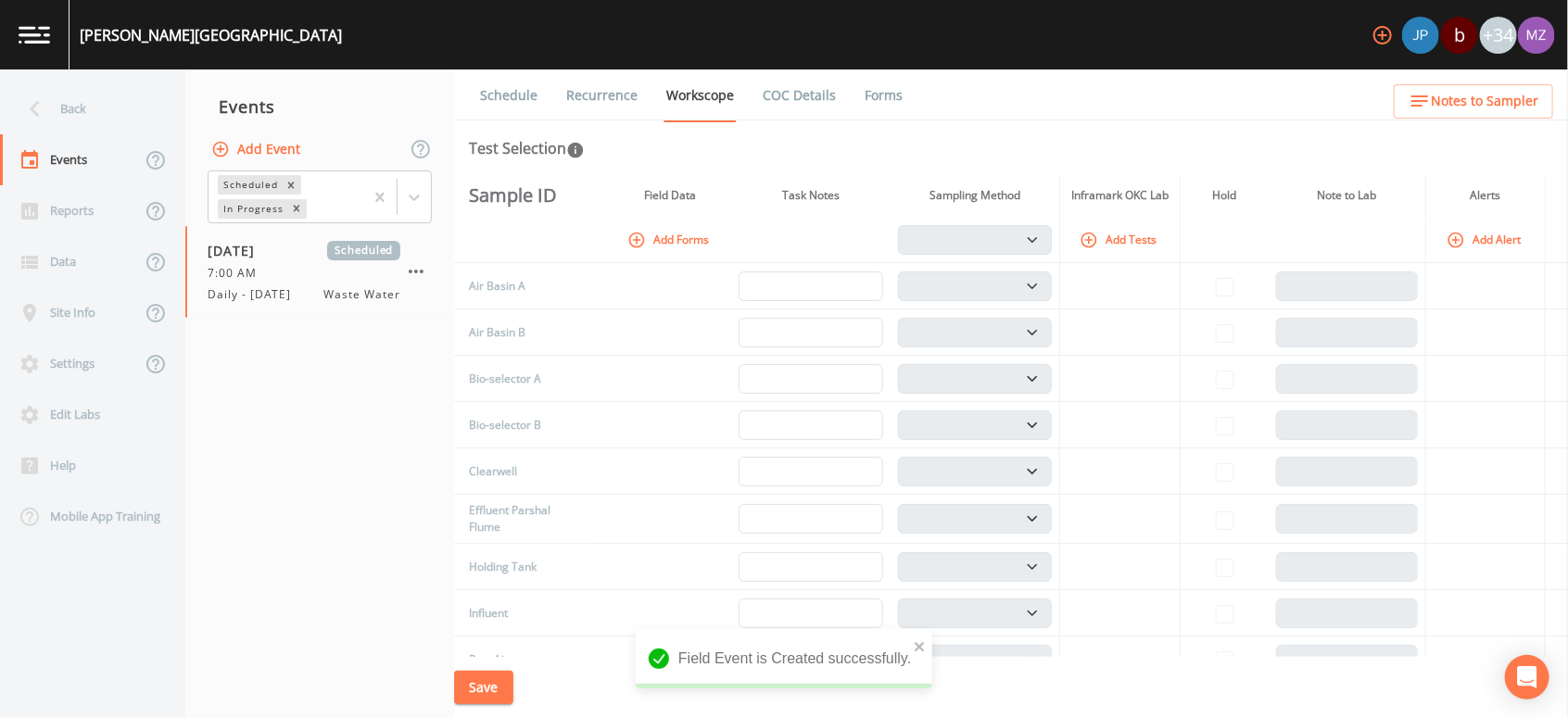 click on "Add Forms" at bounding box center (670, 239) 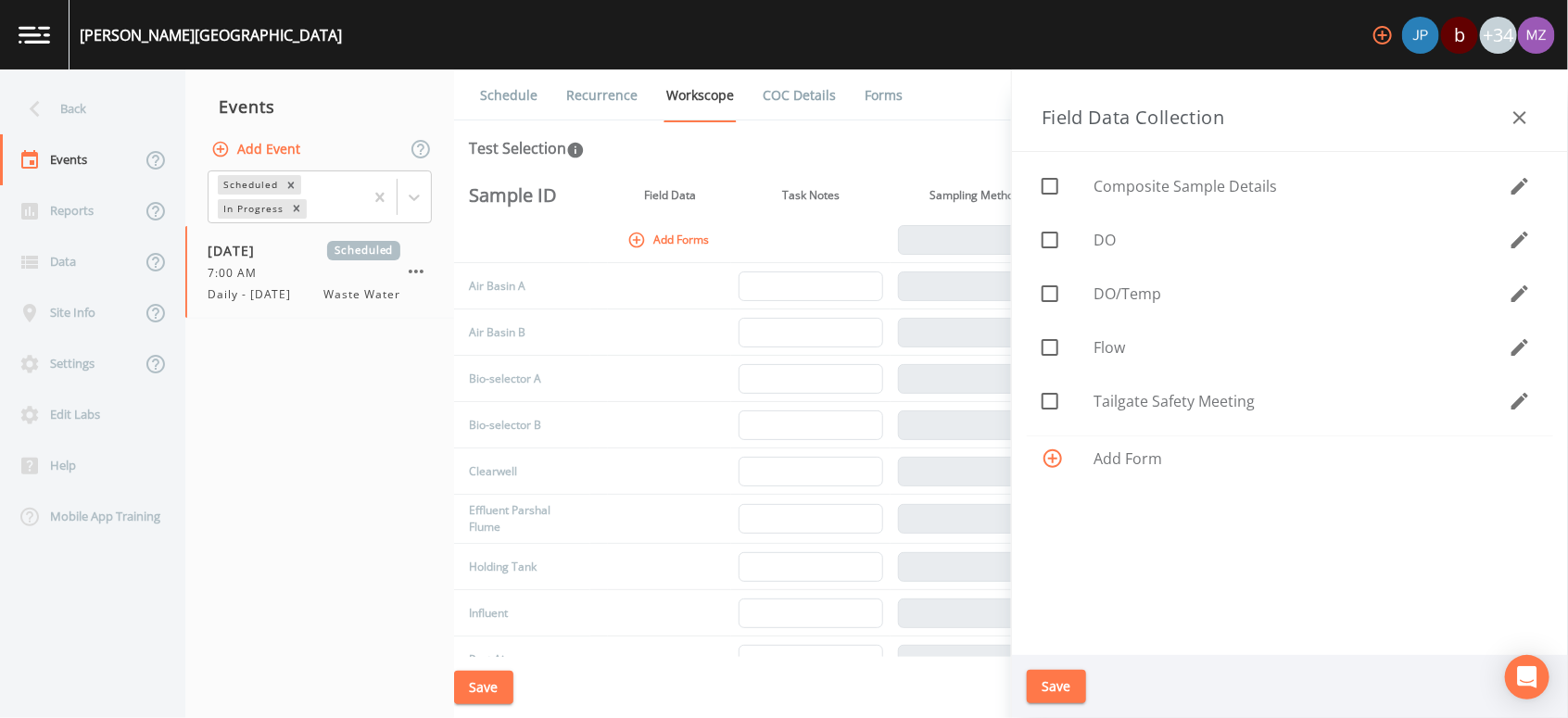 click 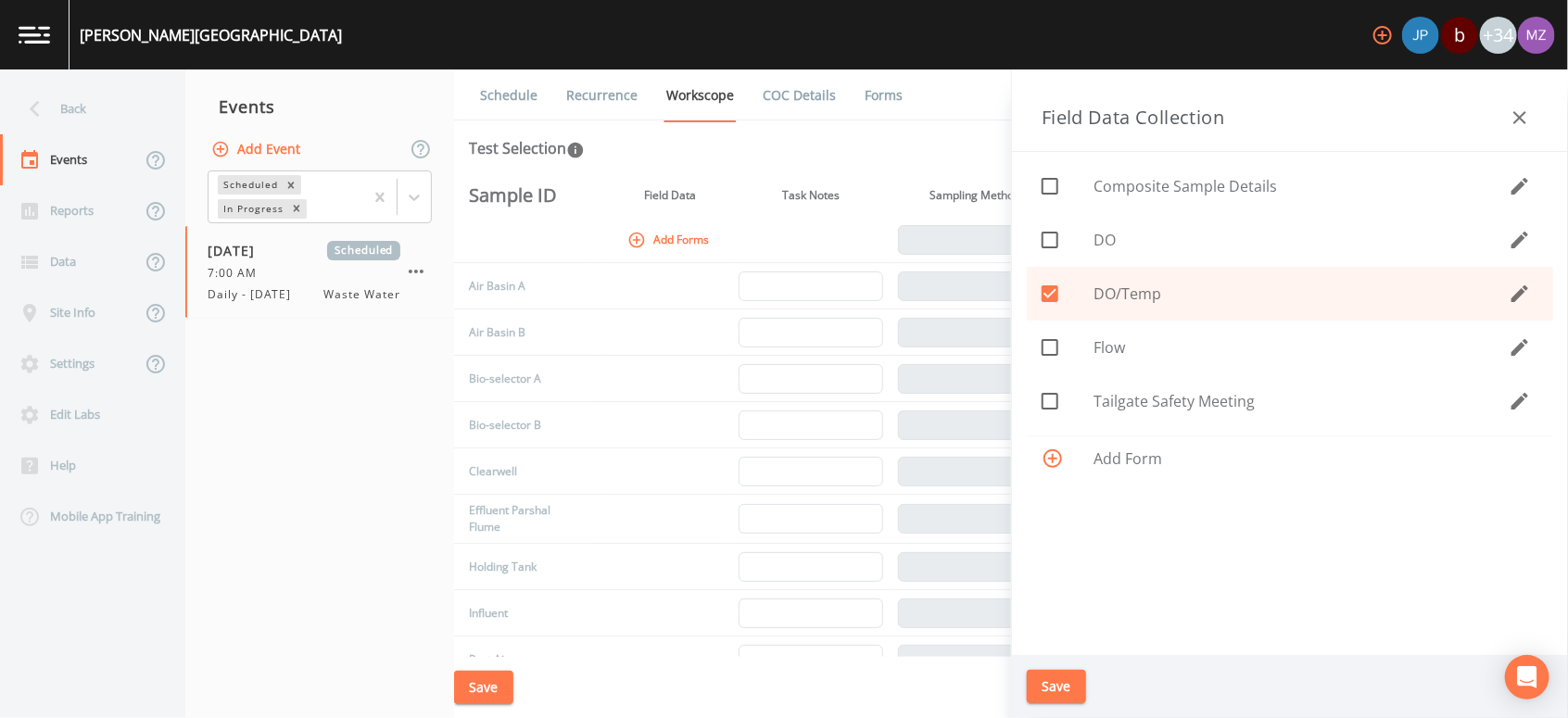 click on "Save" at bounding box center (1056, 687) 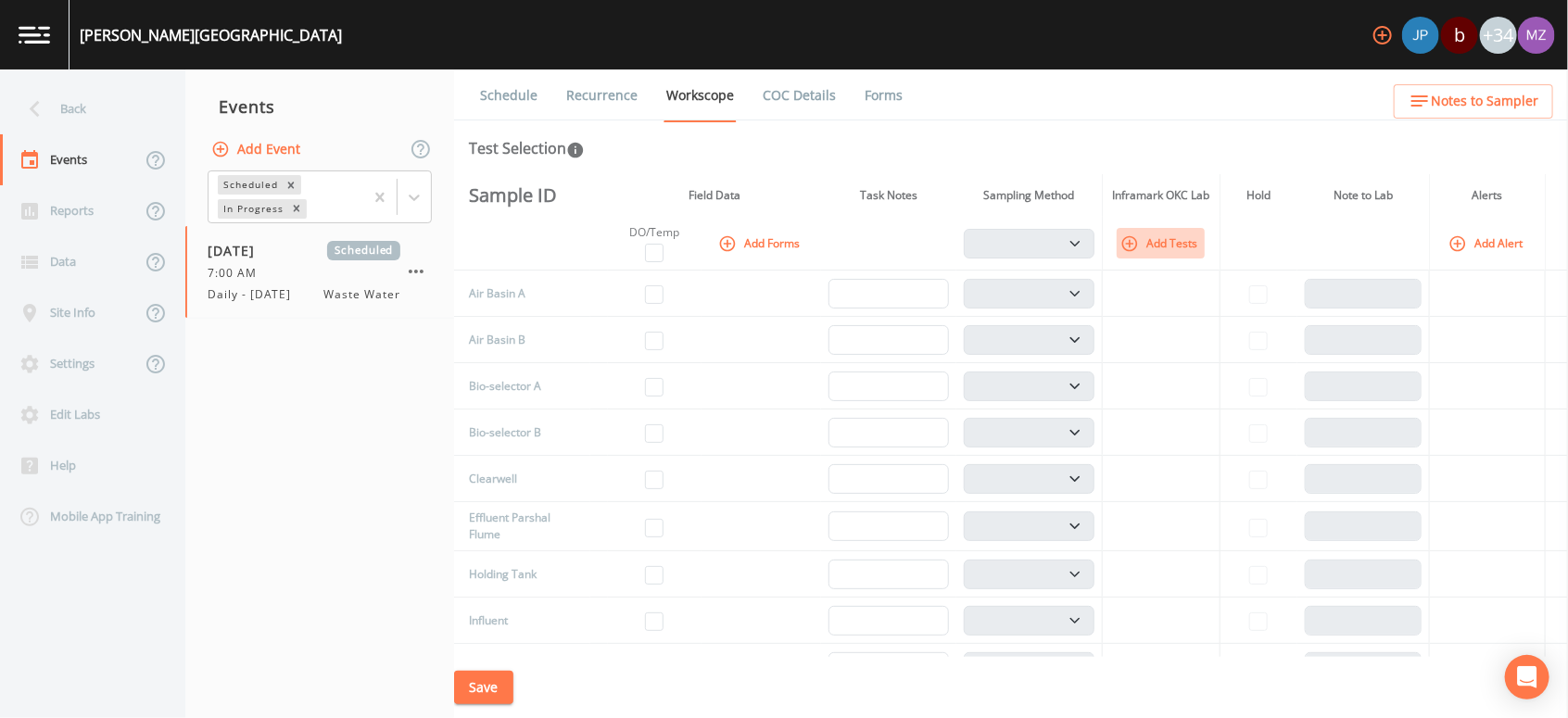 click on "Add Tests" at bounding box center (1160, 243) 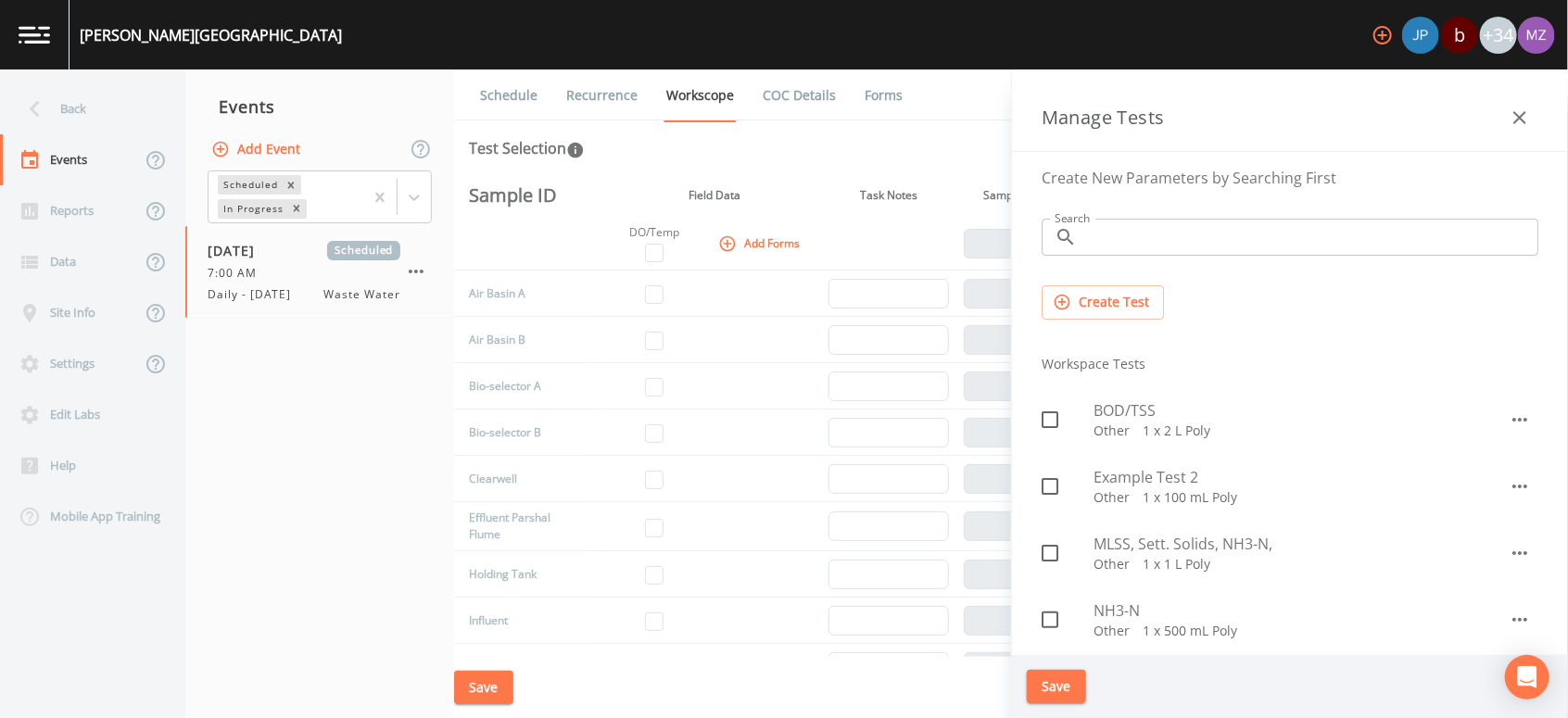 click on "Search" at bounding box center (1311, 237) 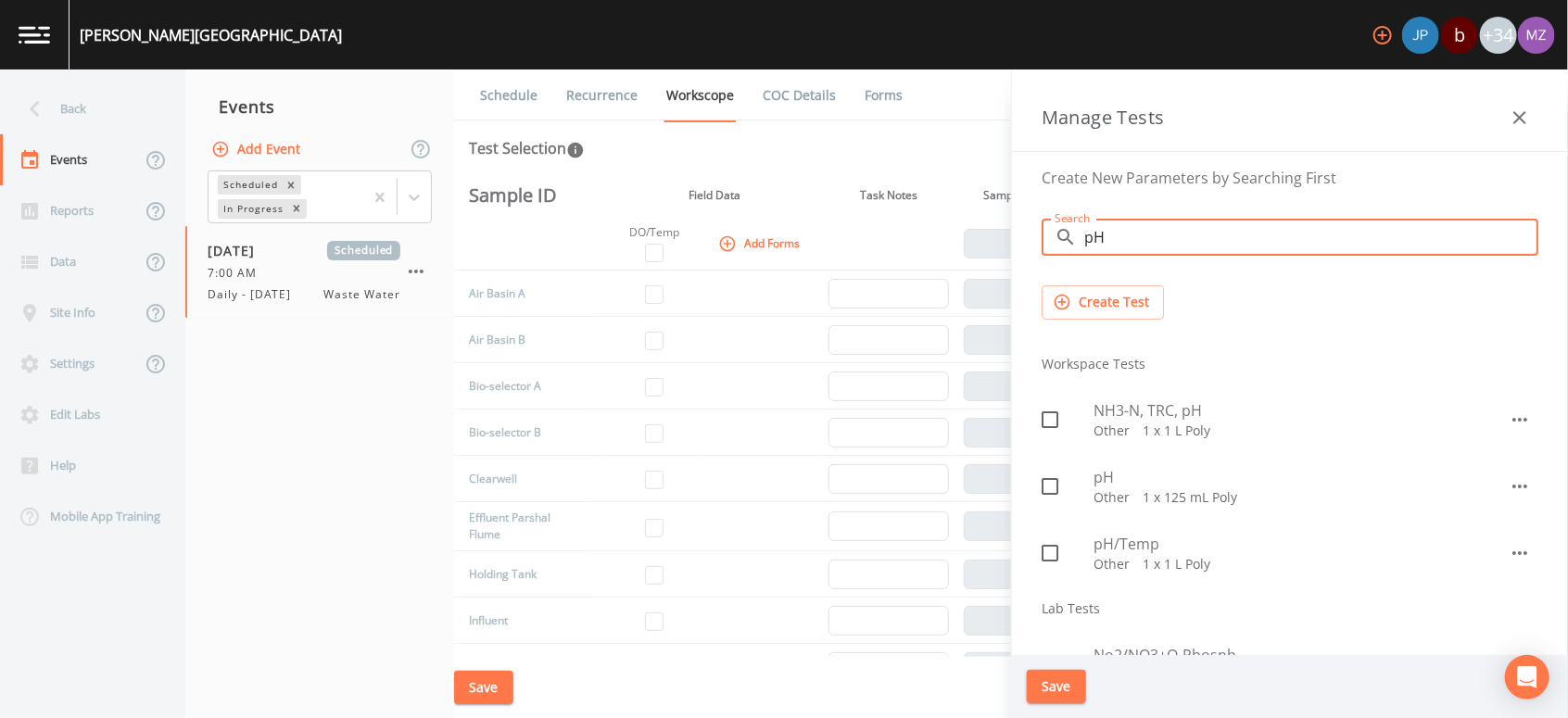click on "Create Test" at bounding box center [1103, 302] 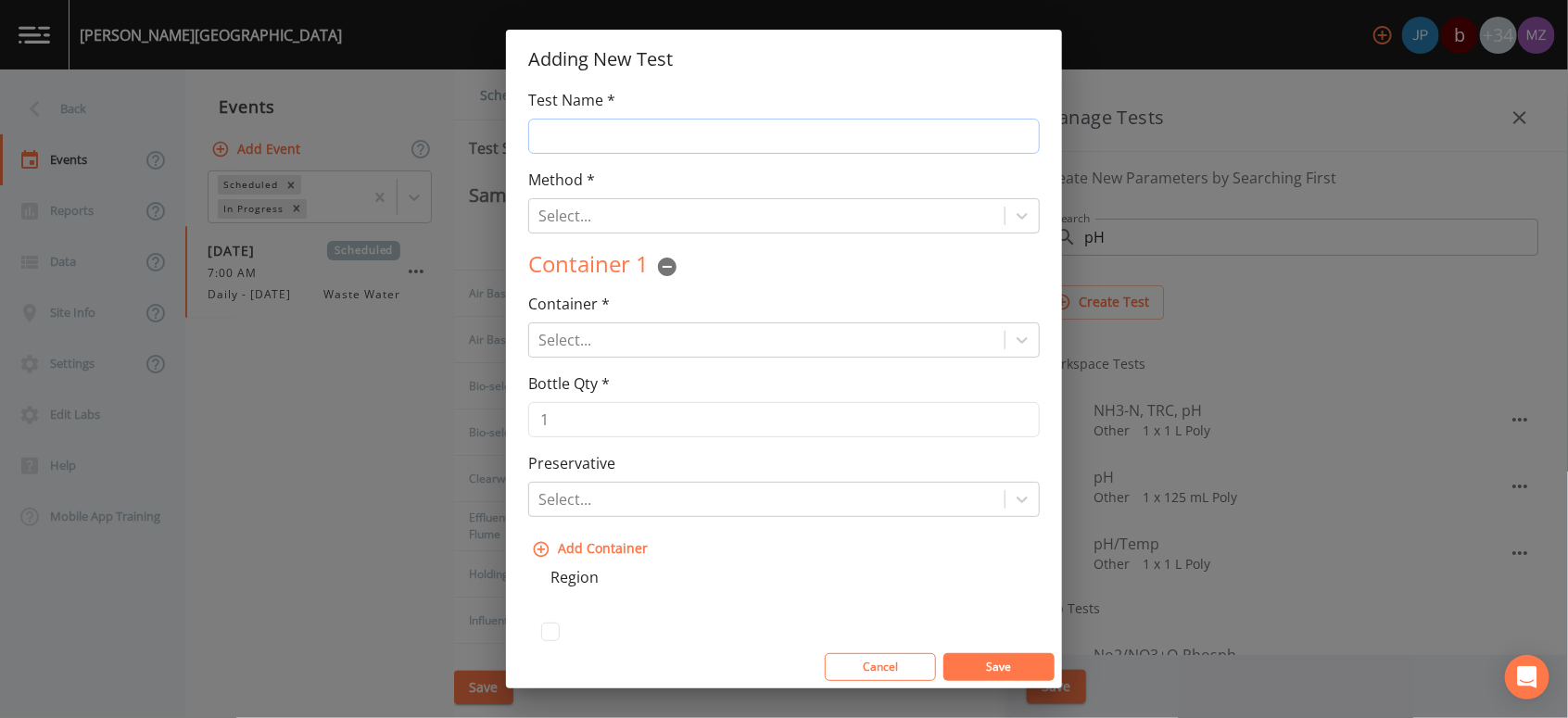 click on "Test Name *" at bounding box center [784, 136] 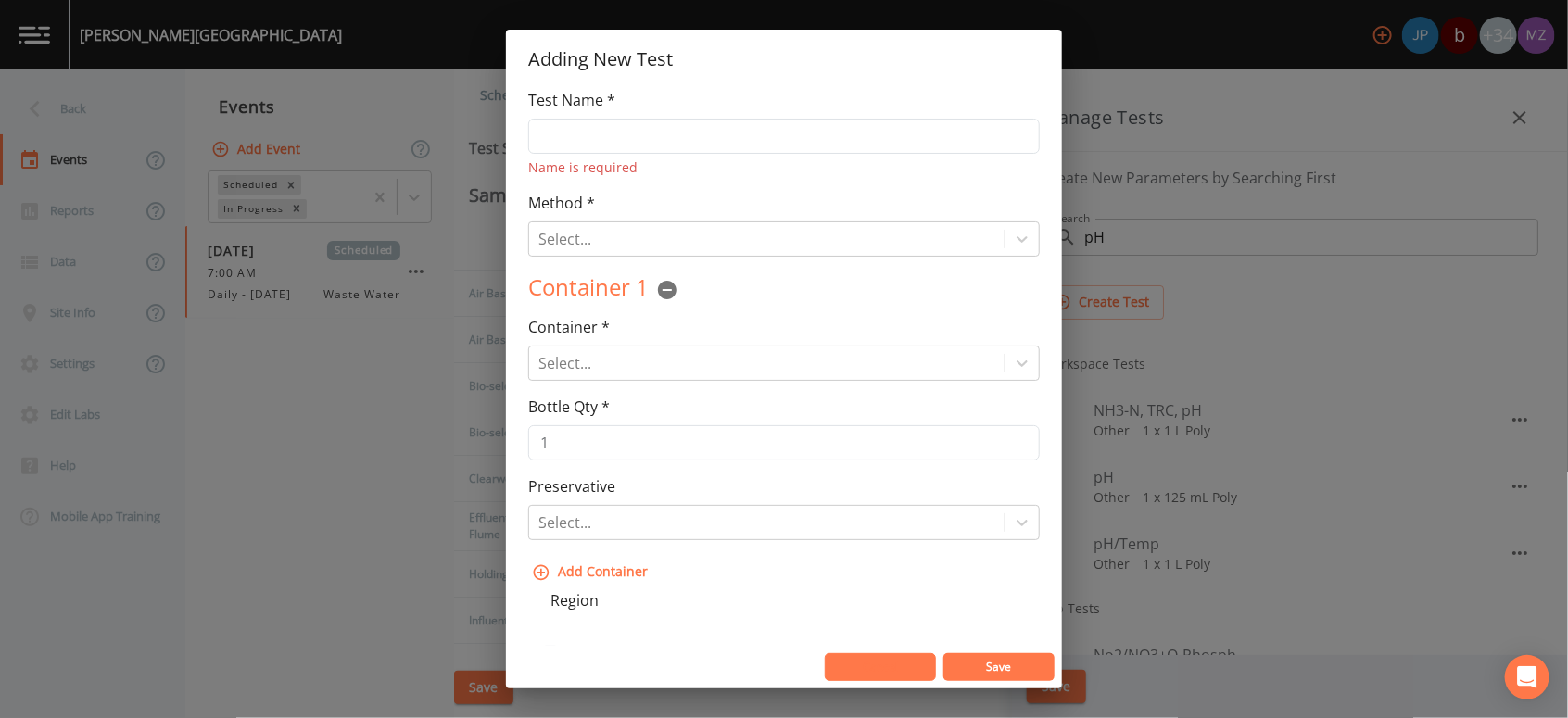 click on "Cancel" at bounding box center (880, 666) 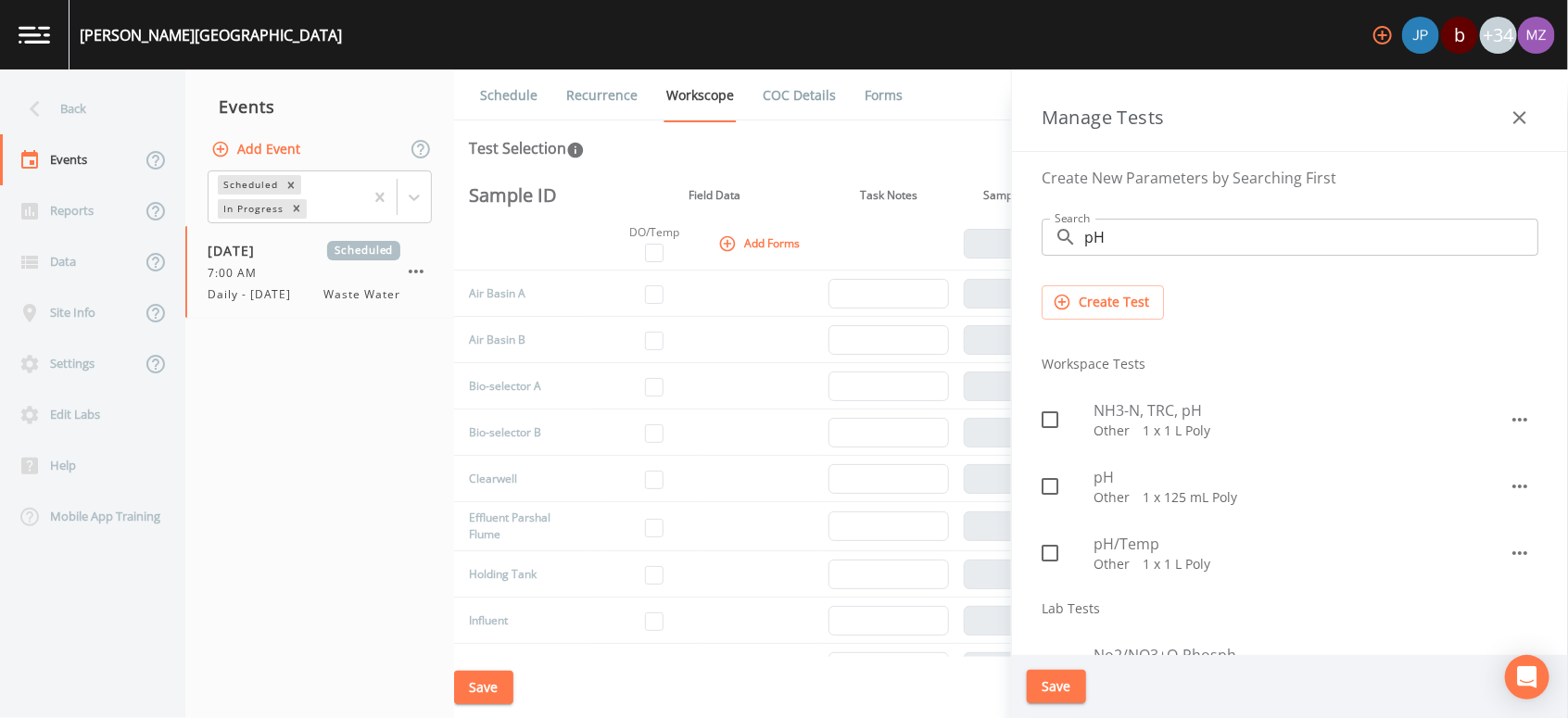click 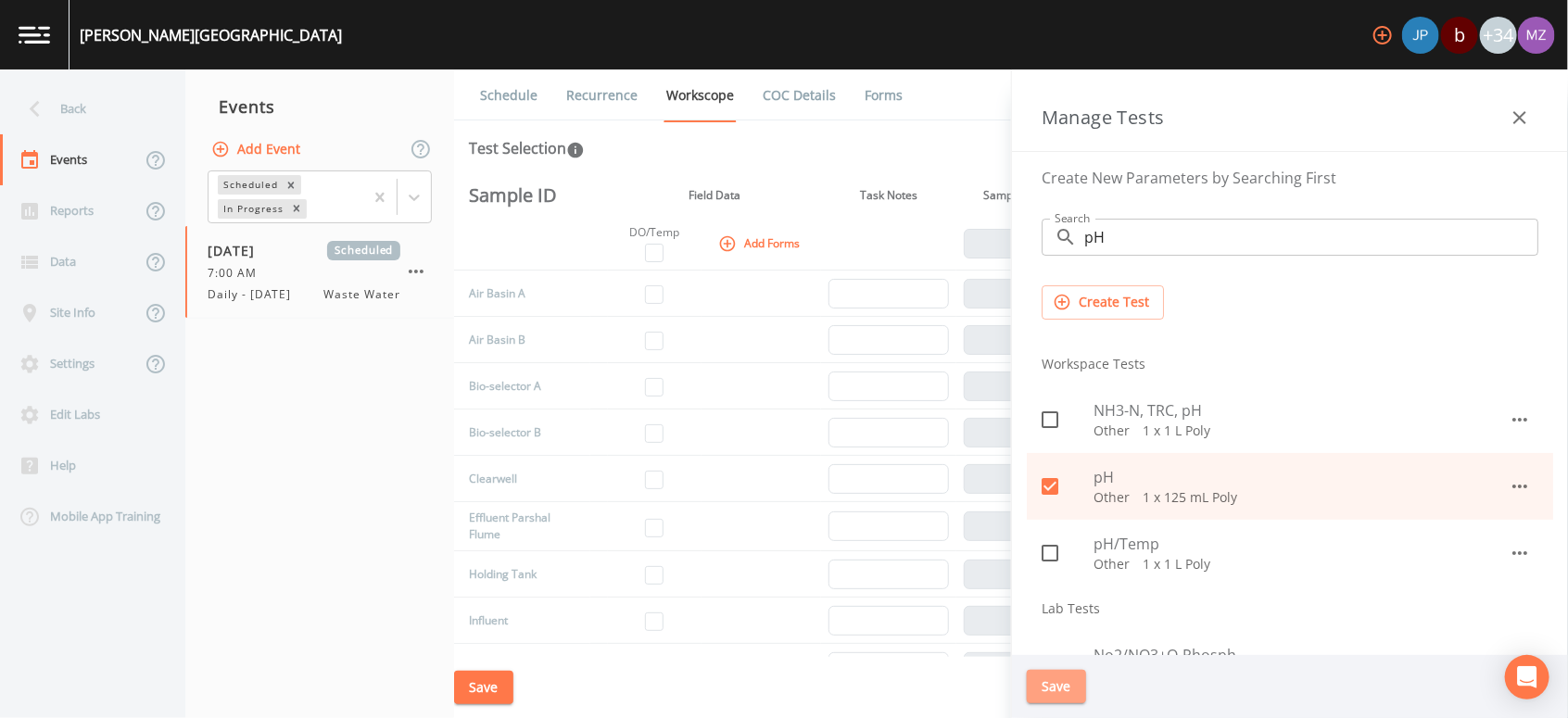 click on "Save" at bounding box center [1056, 687] 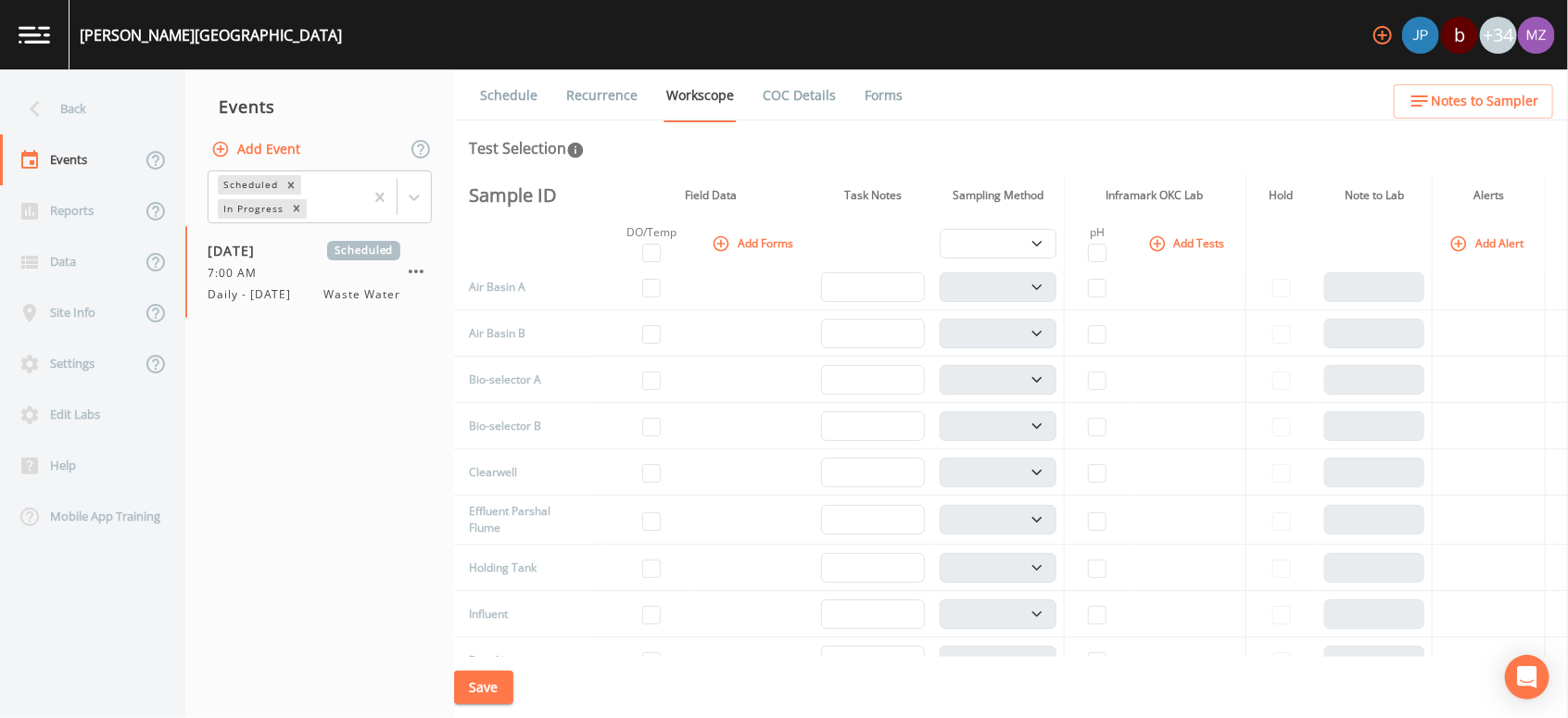 scroll, scrollTop: 0, scrollLeft: 0, axis: both 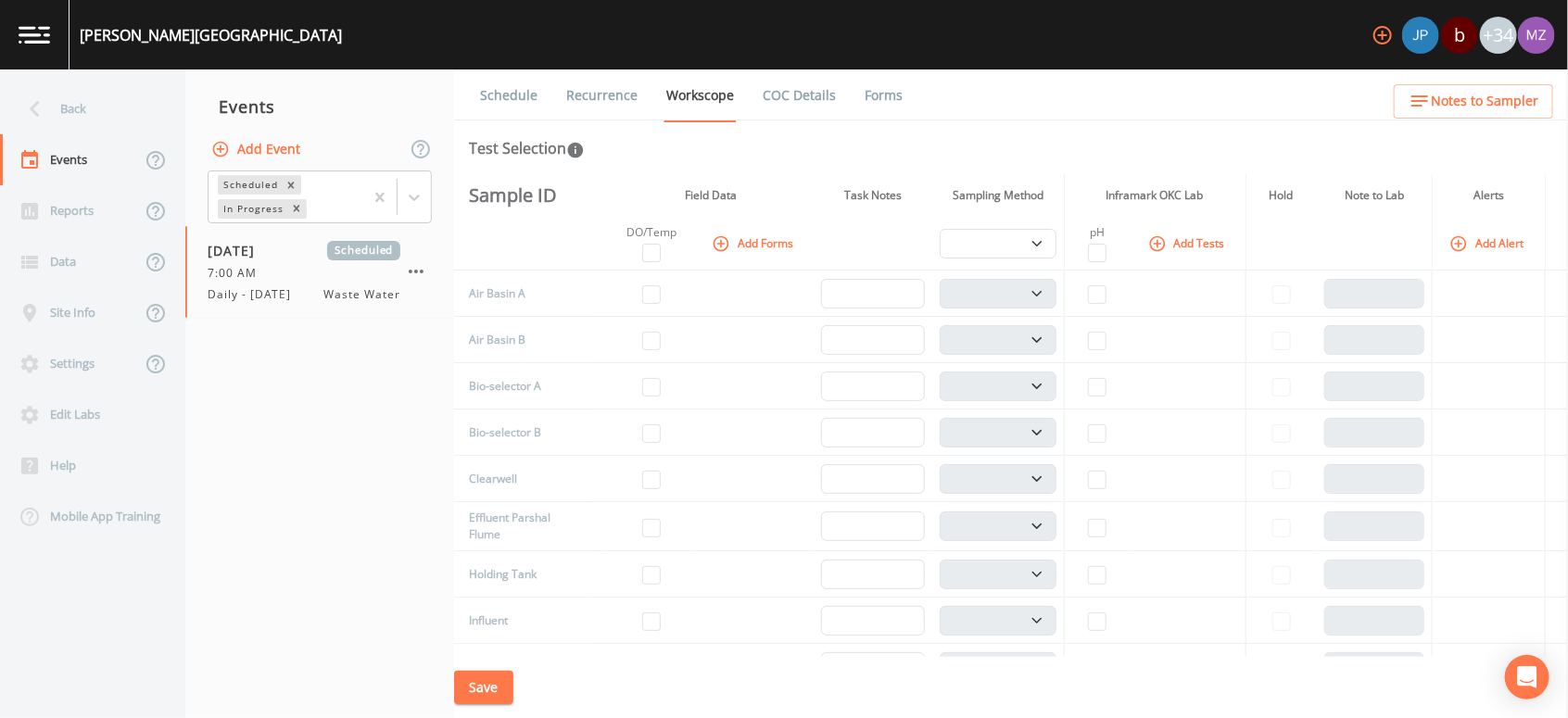 drag, startPoint x: 1560, startPoint y: 336, endPoint x: 1560, endPoint y: 358, distance: 22 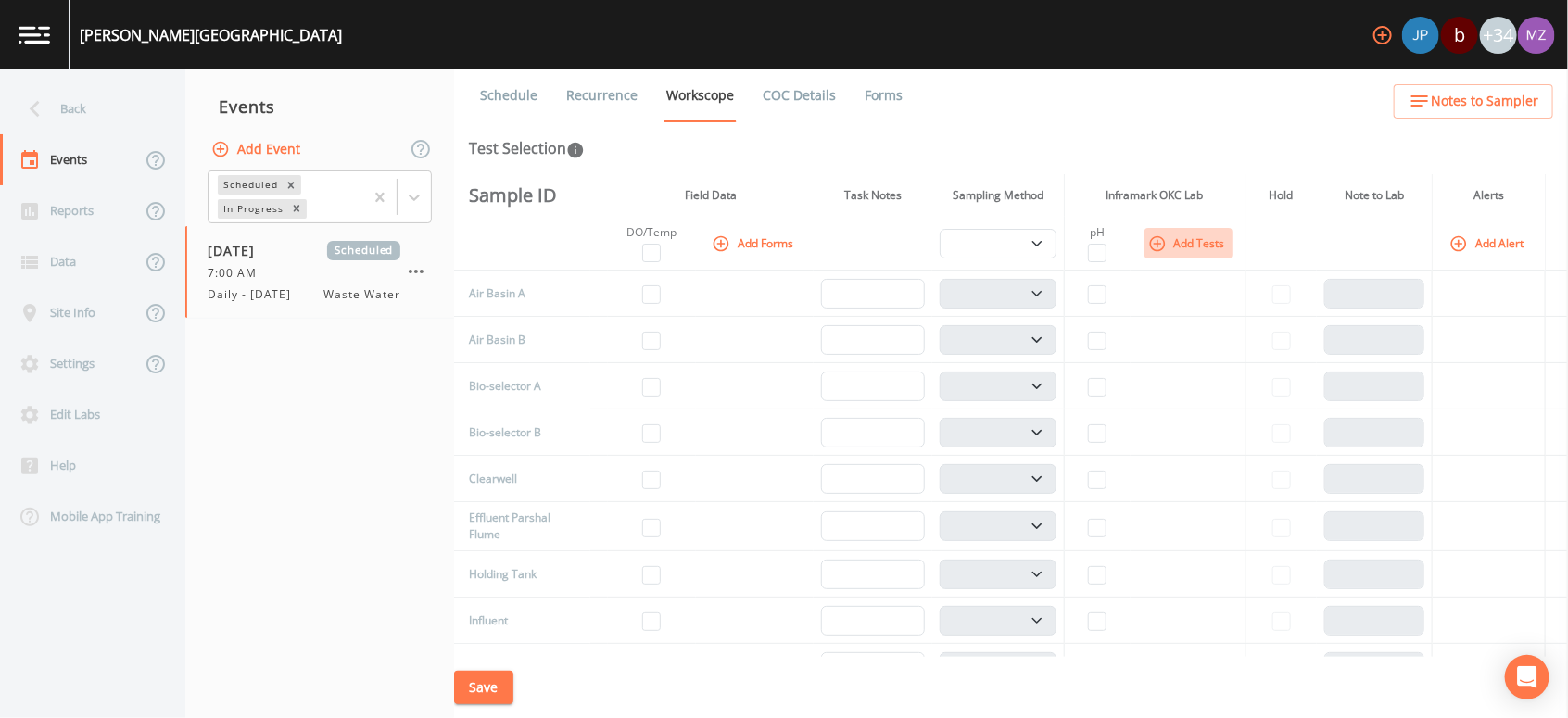 click on "Add Tests" at bounding box center (1188, 243) 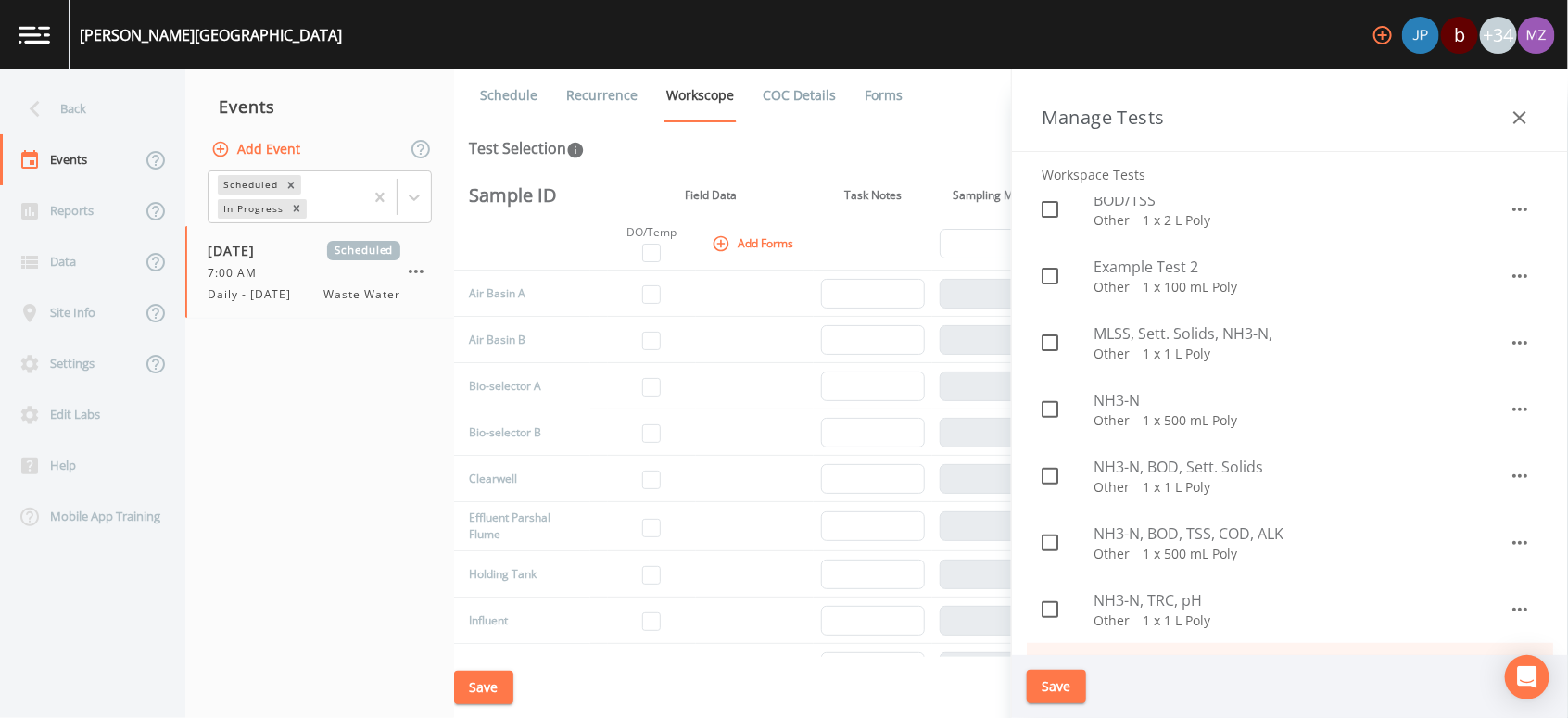 scroll, scrollTop: 293, scrollLeft: 0, axis: vertical 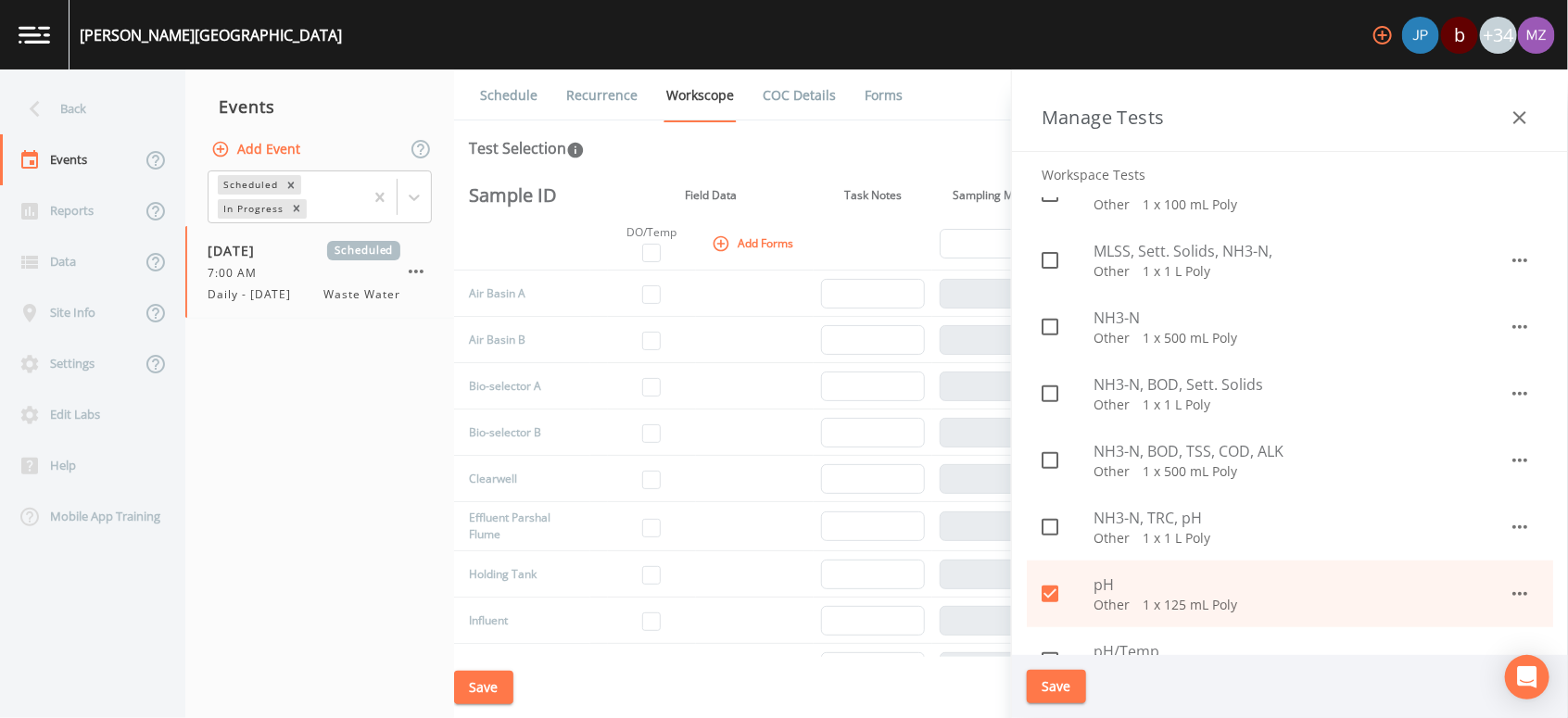 click on "NH3-N, BOD, Sett. Solids" at bounding box center [1301, 384] 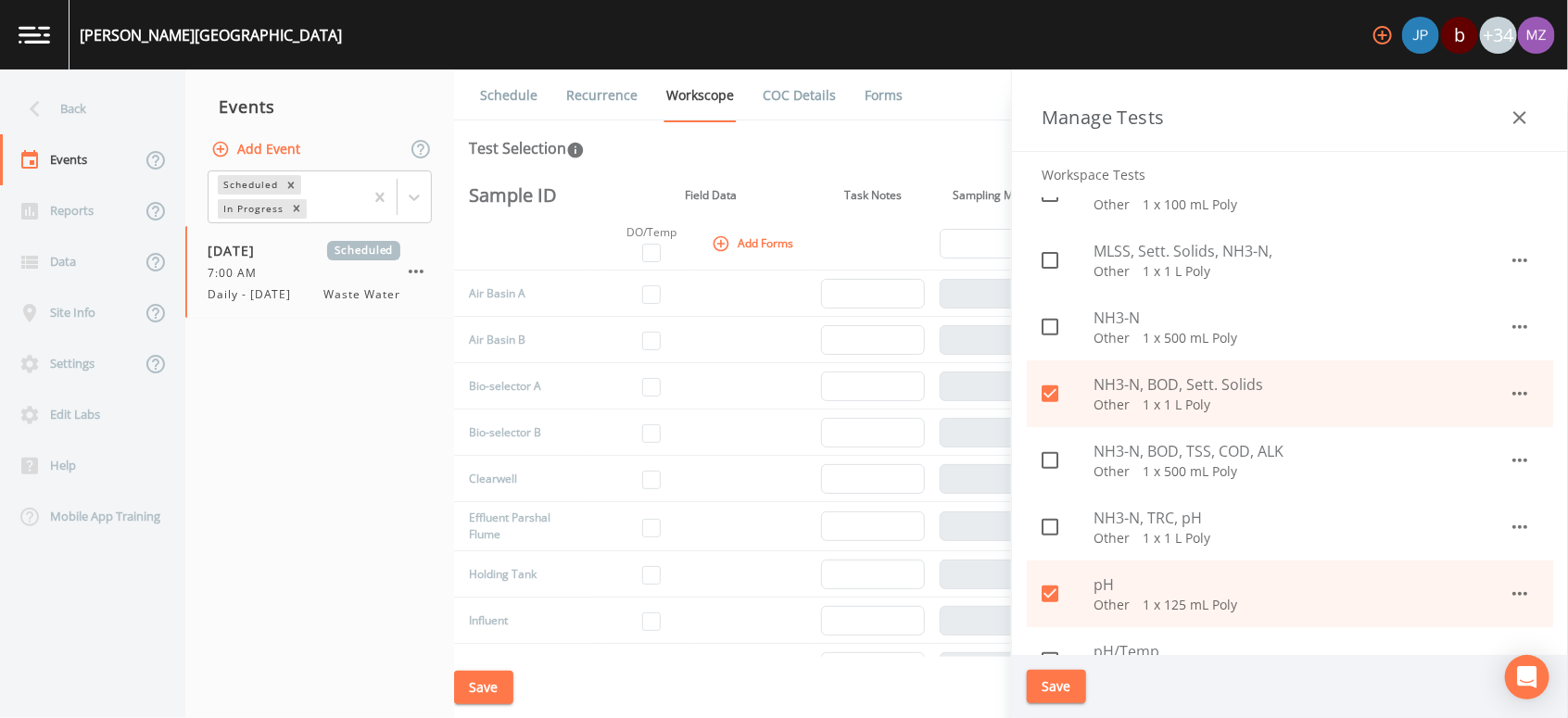 click 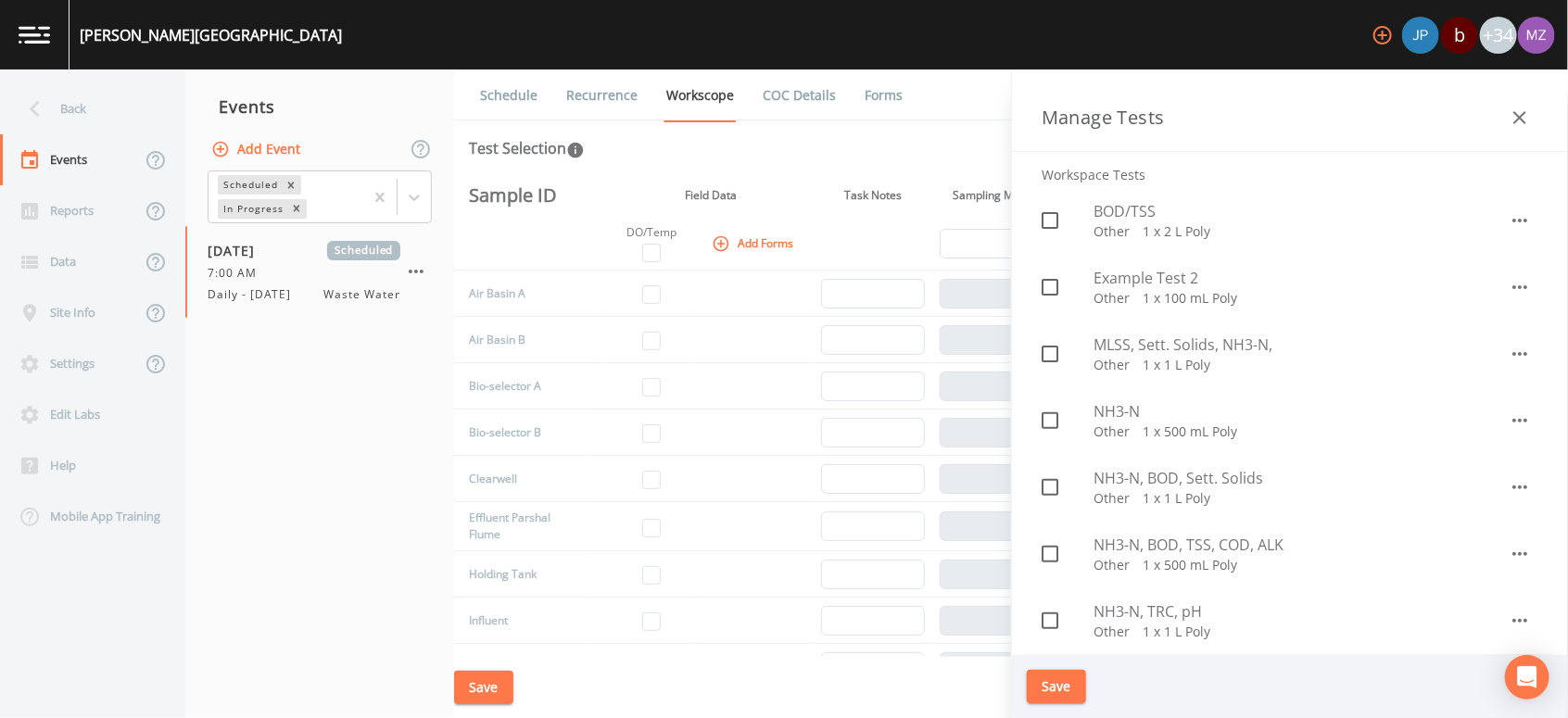scroll, scrollTop: 187, scrollLeft: 0, axis: vertical 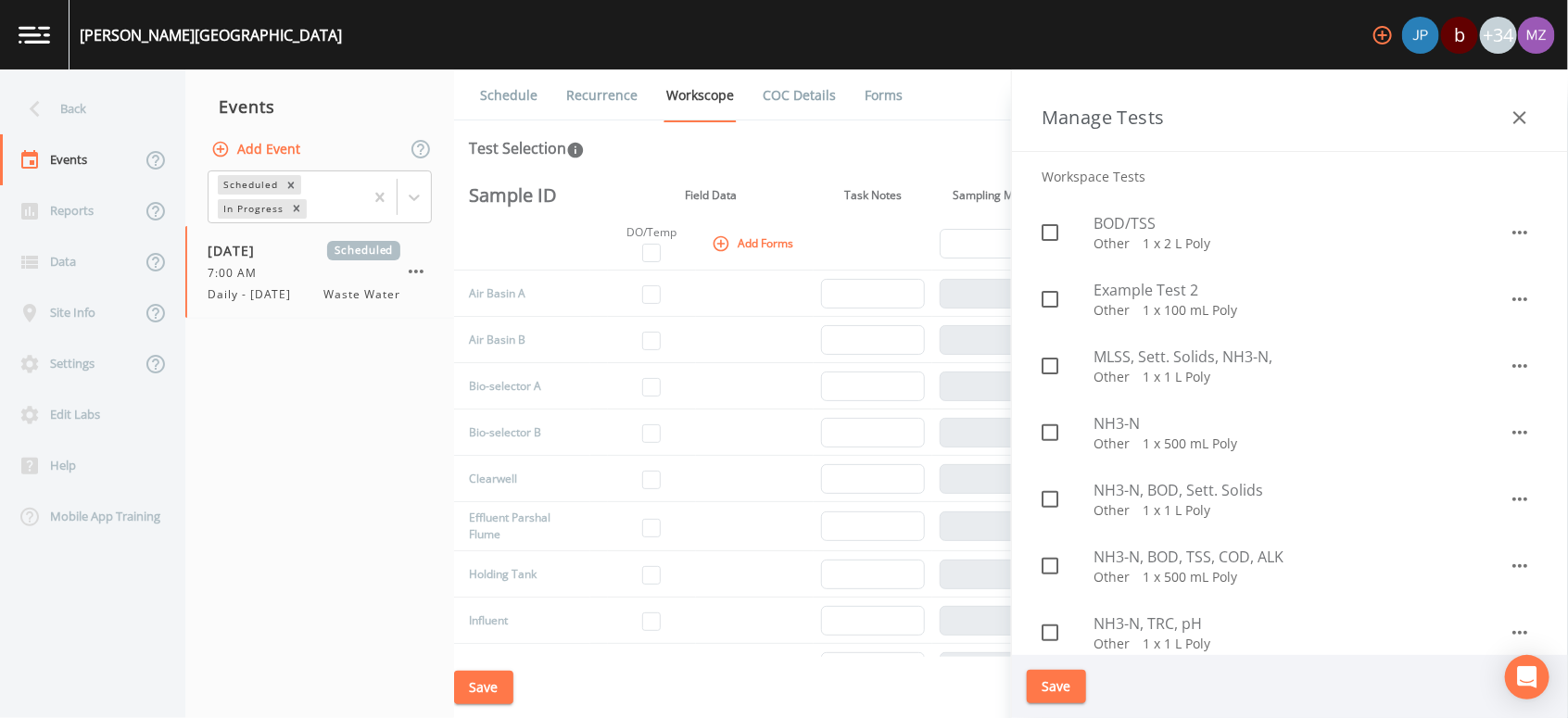 click 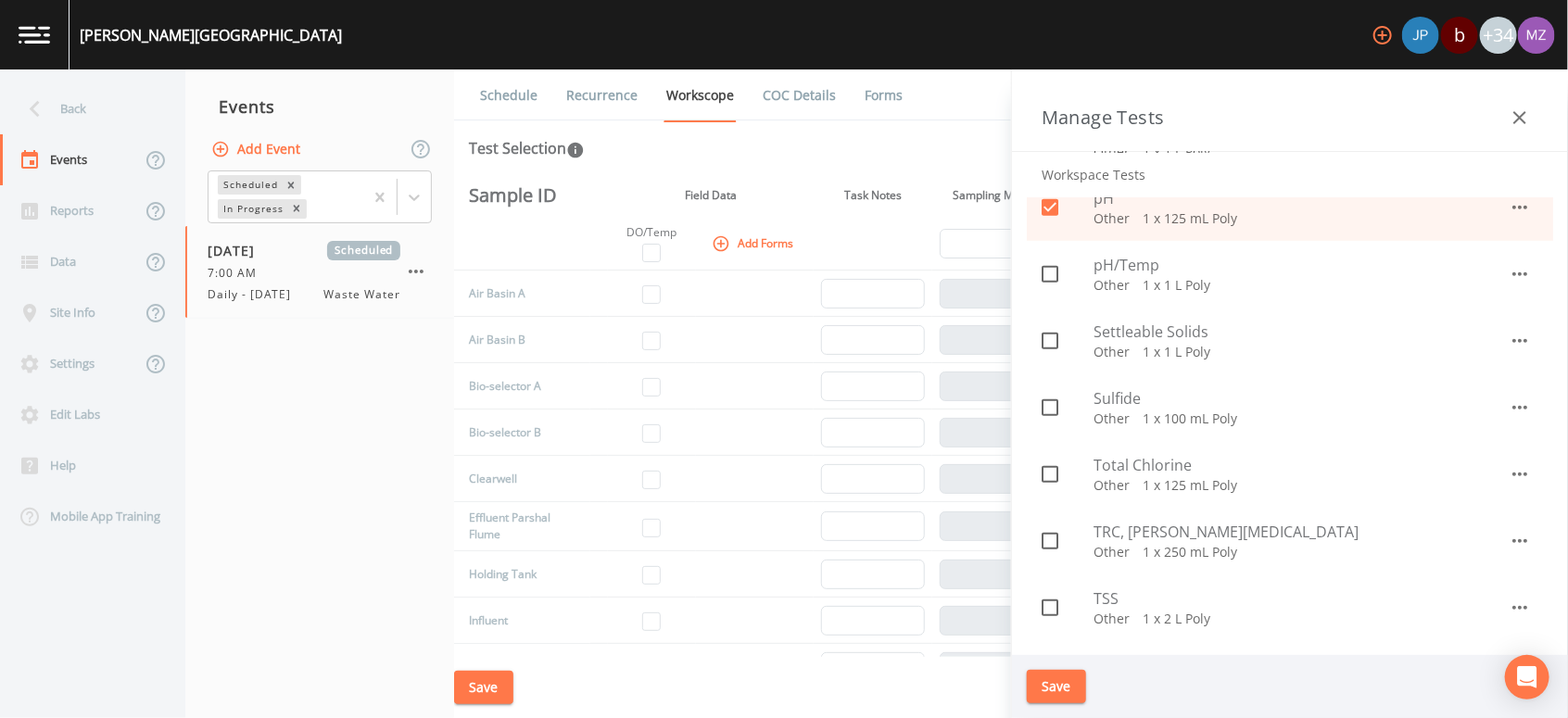 scroll, scrollTop: 504, scrollLeft: 0, axis: vertical 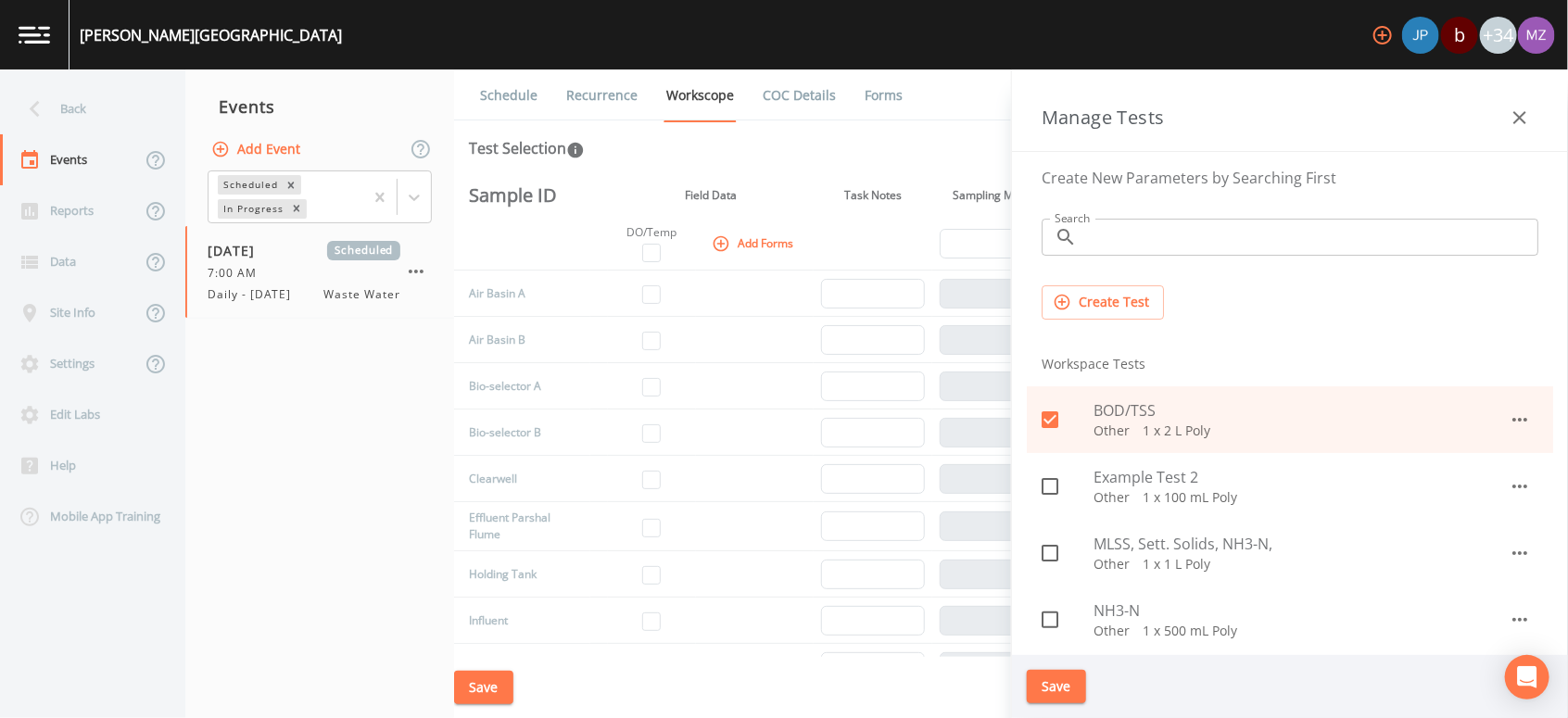 click on "Search" at bounding box center [1311, 237] 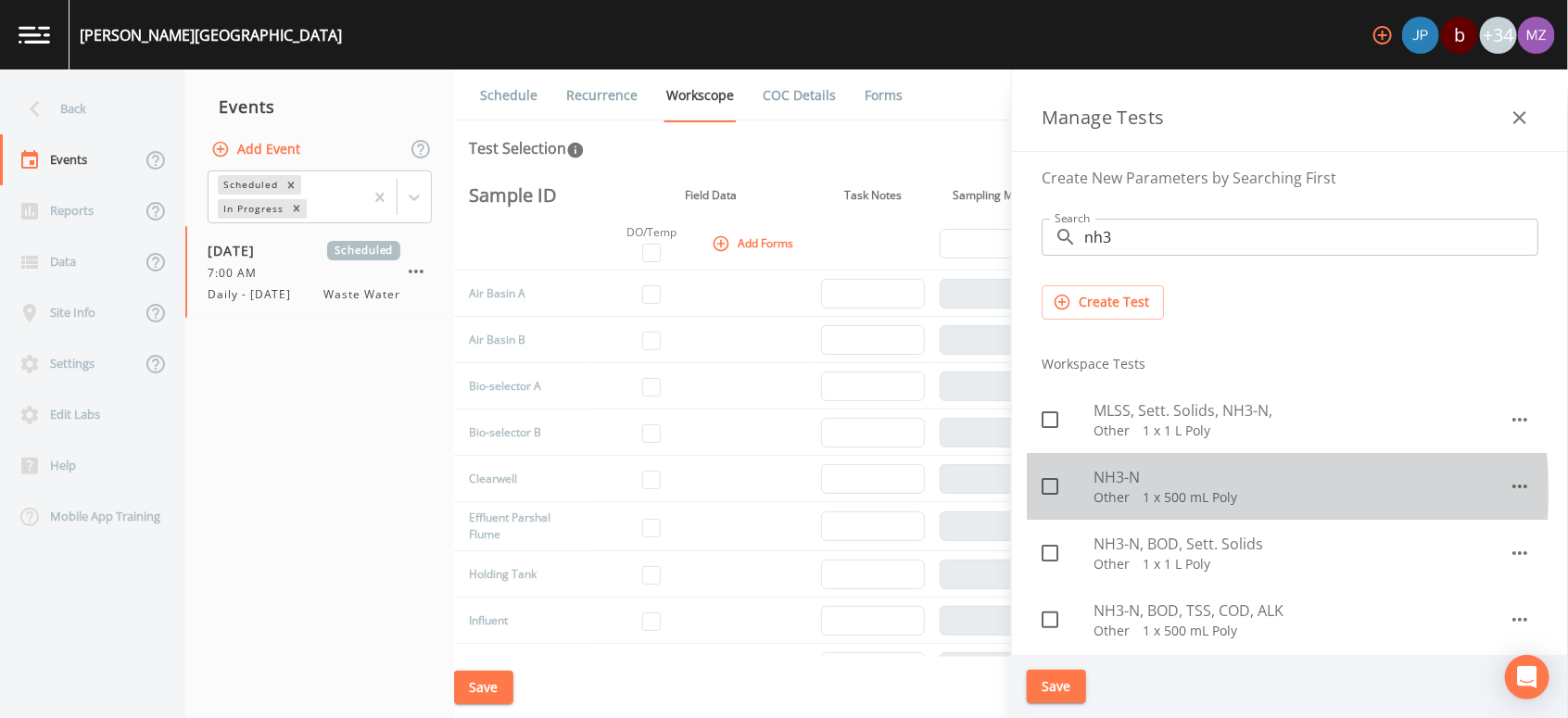 click 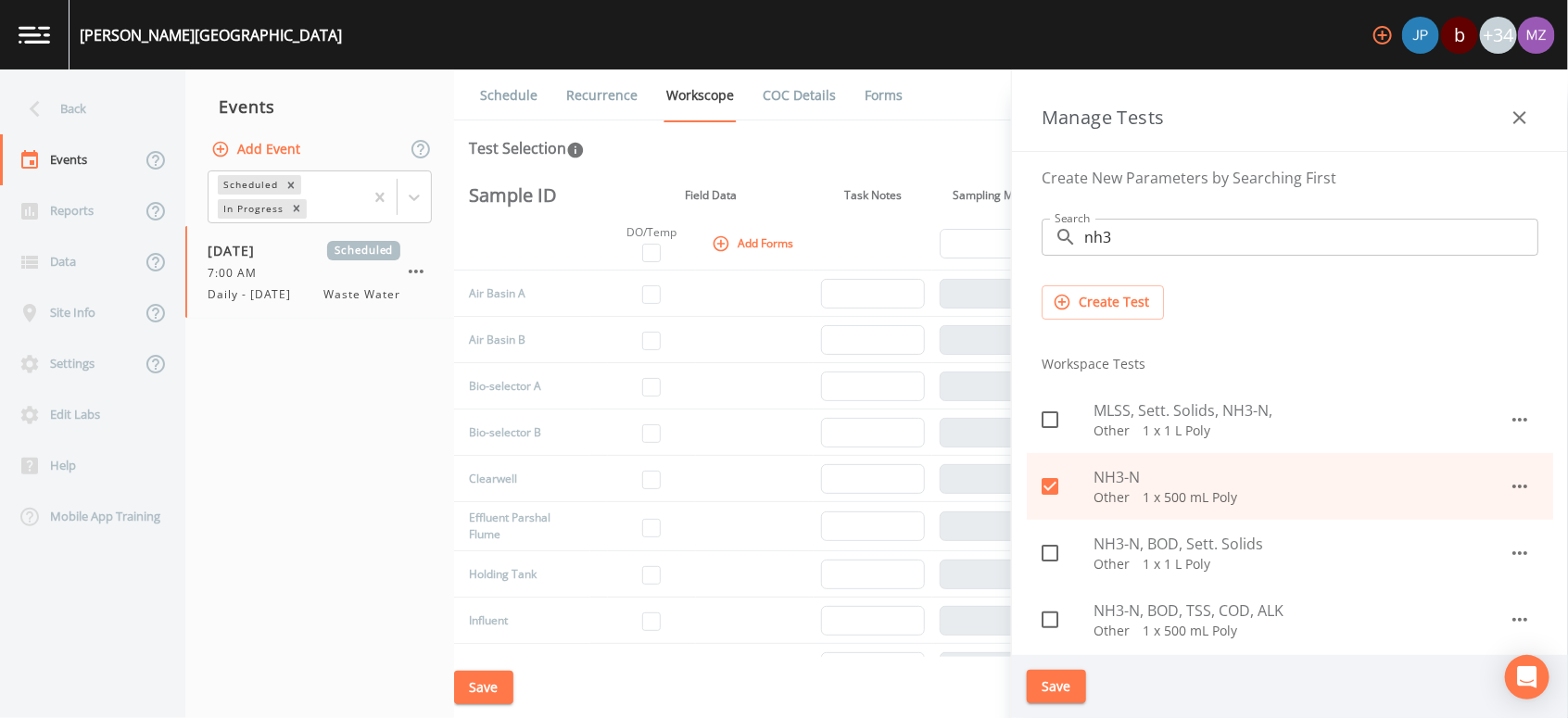 click on "Save" at bounding box center [1056, 687] 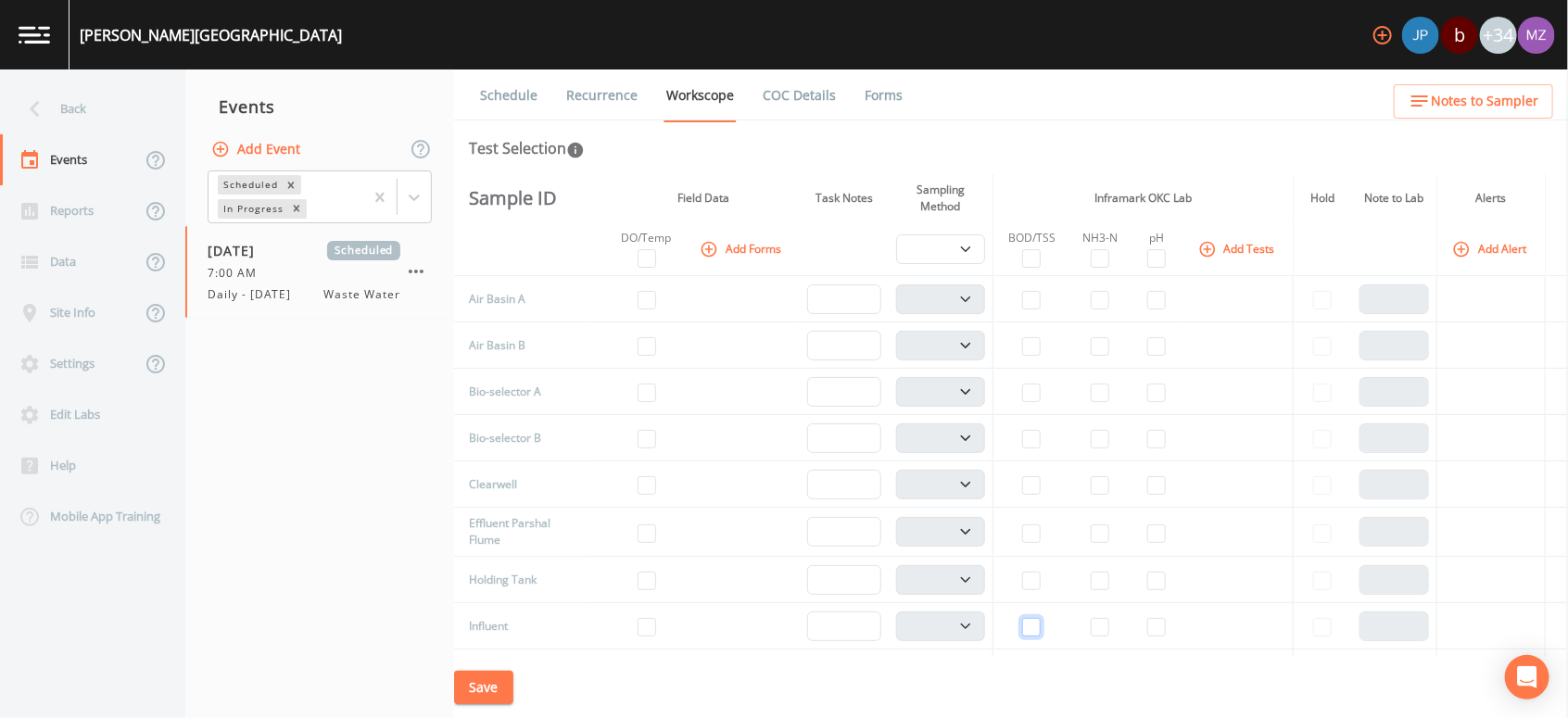 click at bounding box center (1031, 627) 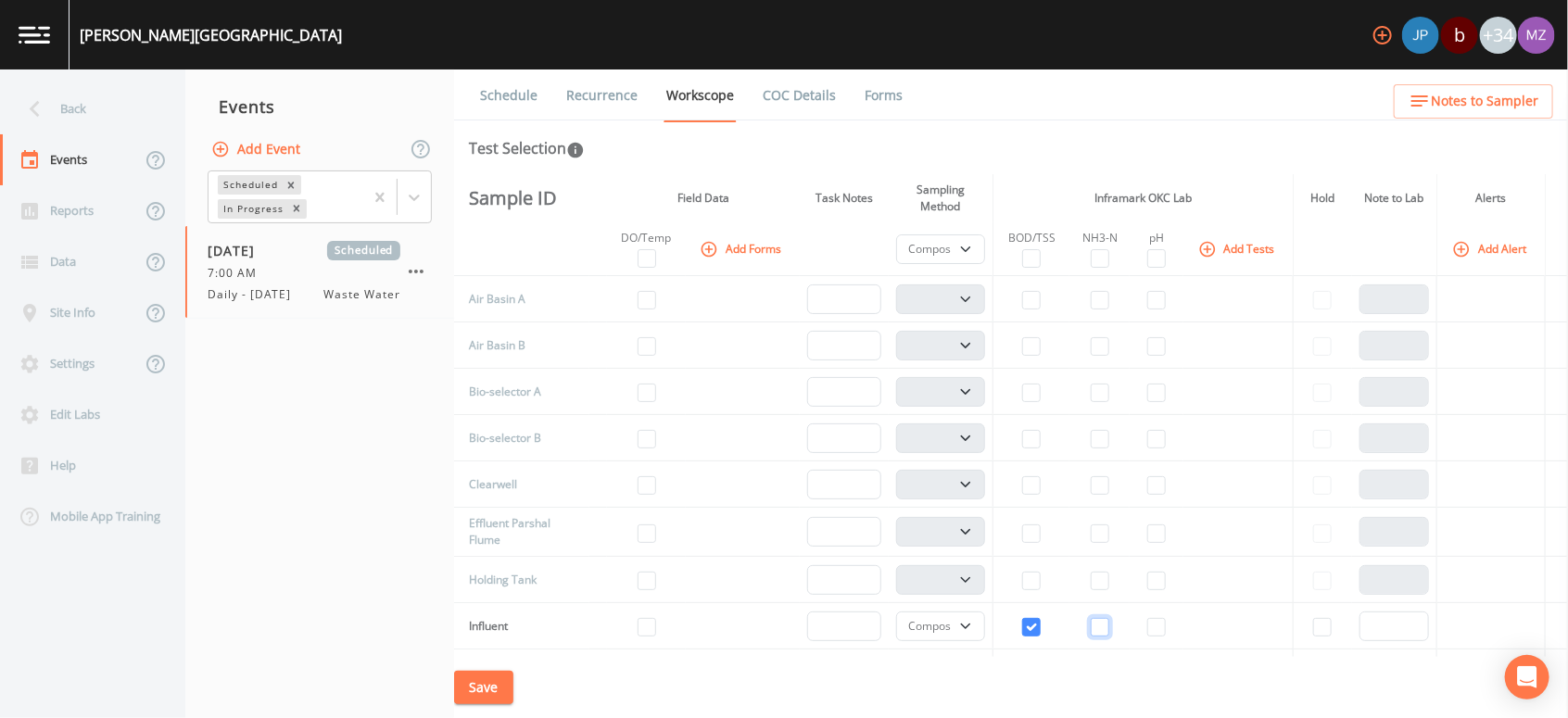 click at bounding box center (1100, 627) 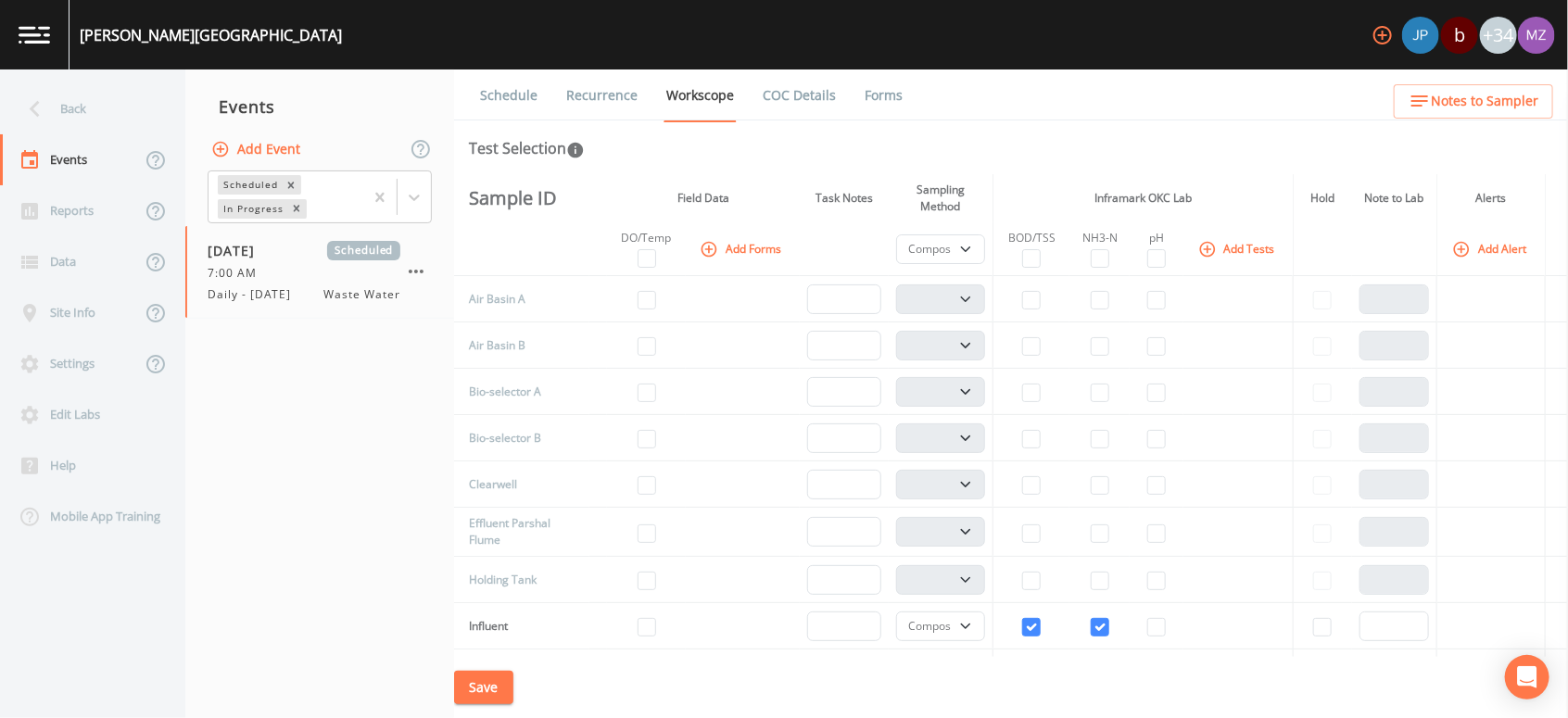 click at bounding box center (1157, 626) 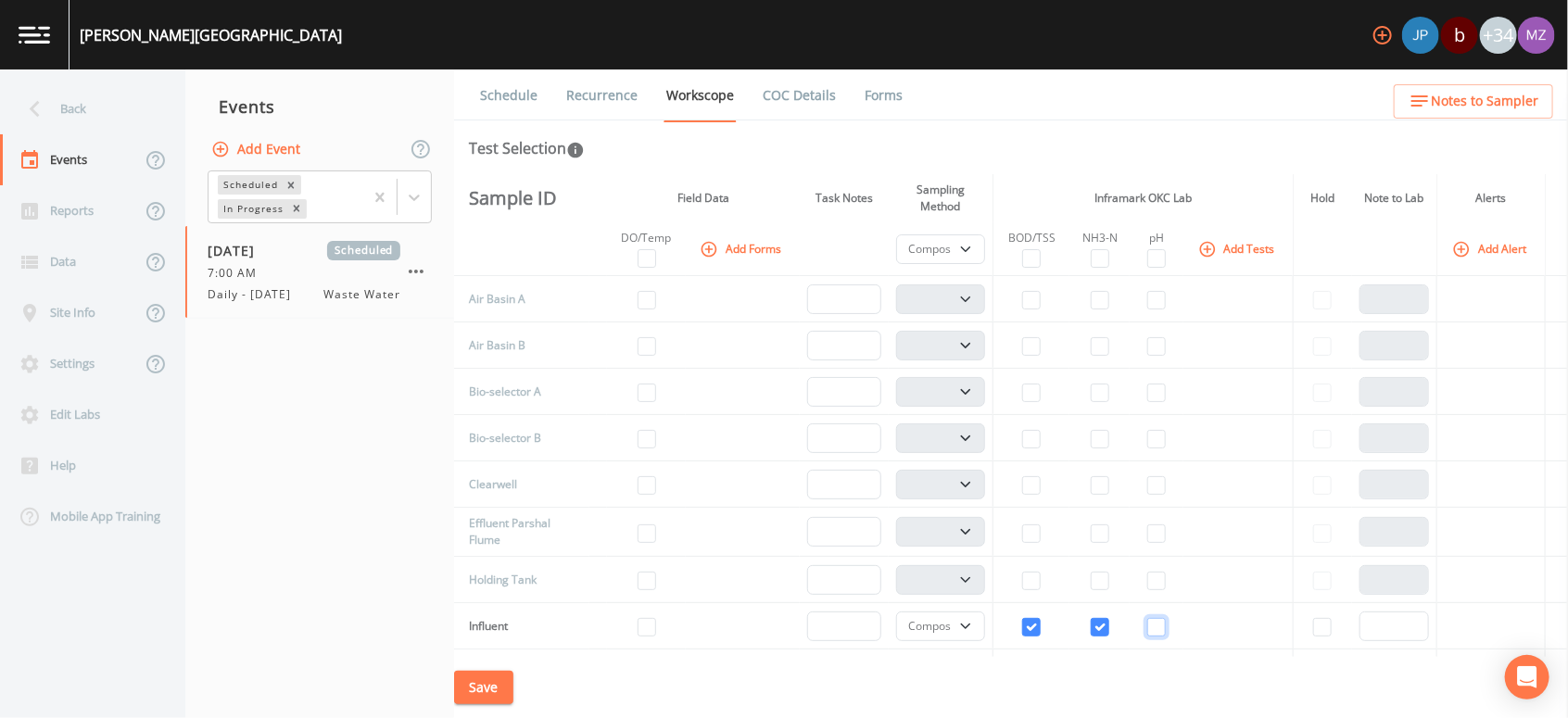 click at bounding box center [1157, 627] 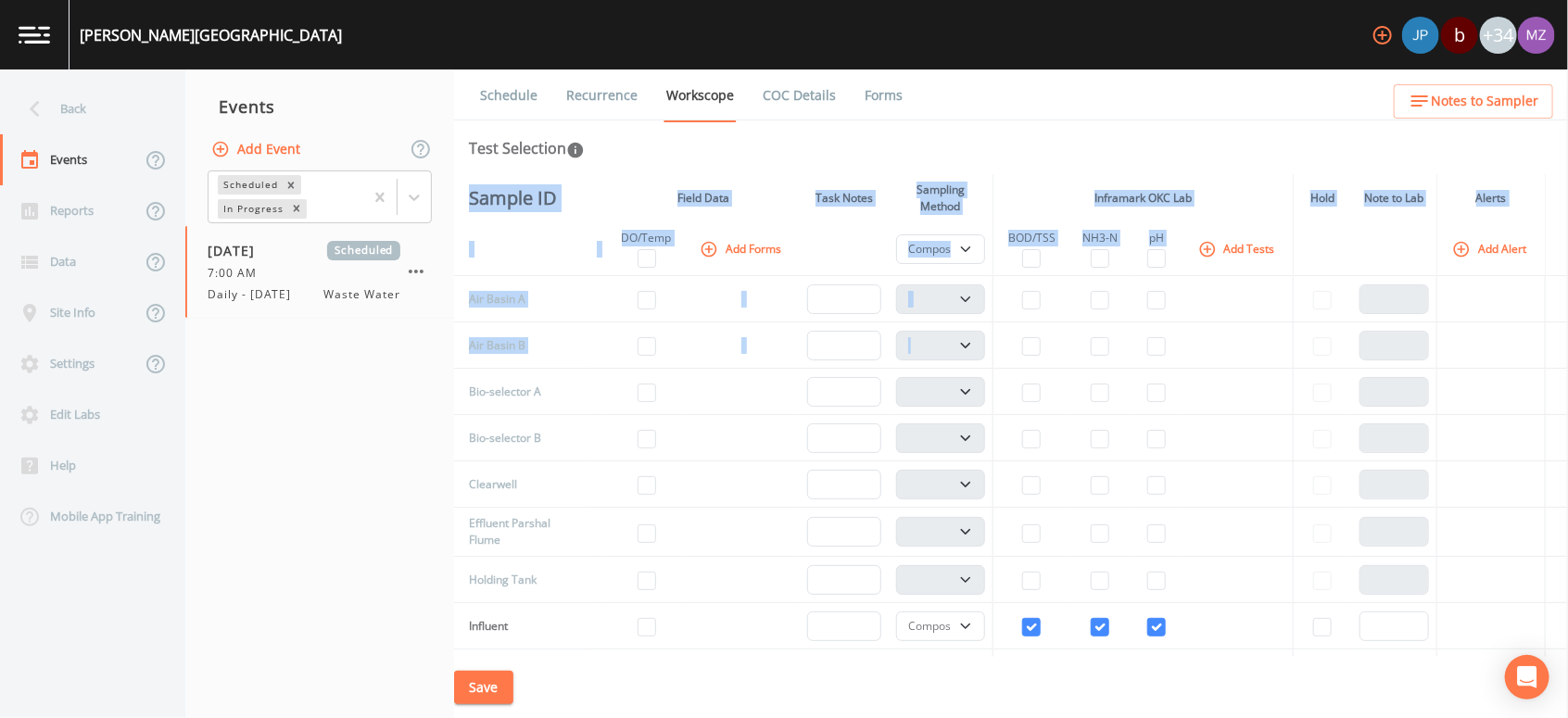drag, startPoint x: 1558, startPoint y: 329, endPoint x: 1562, endPoint y: 347, distance: 18.439089 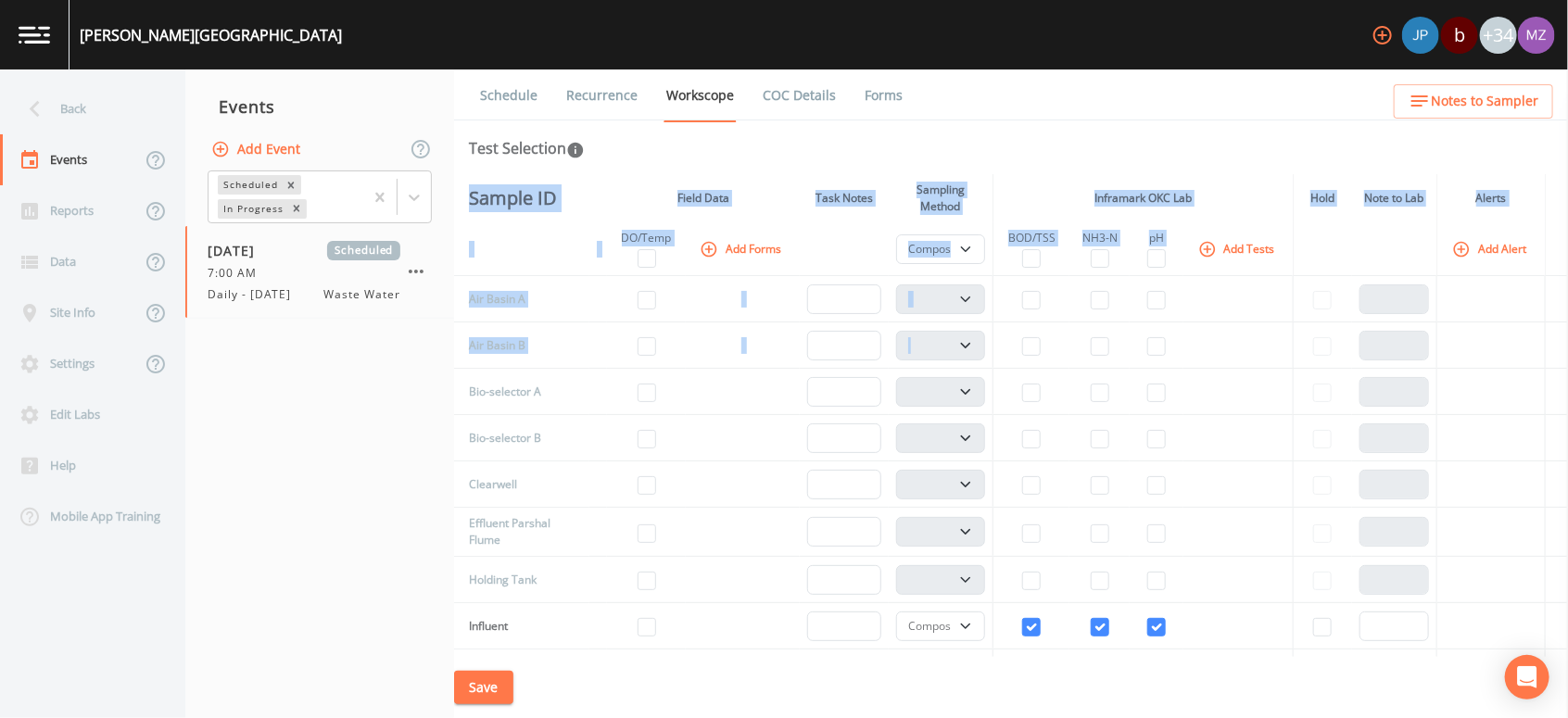 click on "Sample ID Field Data Task Notes Sampling Method Inframark OKC Lab Hold Note to Lab Alerts     DO/Temp Add Forms   Composite Grab BOD/TSS NH3-N pH Add Tests Add Alert Air Basin A     Composite Grab Air Basin B     Composite Grab Bio-selector A     Composite Grab Bio-selector B     Composite Grab Clearwell     Composite Grab Effluent Parshal Flume     Composite Grab Holding Tank     Composite Grab Influent     Composite Grab Post Air     Composite Grab Pre-filter     Composite Grab Primary Effluent     Composite Grab RAS A     Composite Grab RAS B     Composite Grab Western Ave Bridge     Composite Grab QA/QC Preferences & Instructions pH BOD/TSS NH3-N Blind Duplicate       MS/MSD       Field Blanks Equipment Blanks Trip Blanks Event Form Instructions Add Form Add Task" at bounding box center (1011, 415) 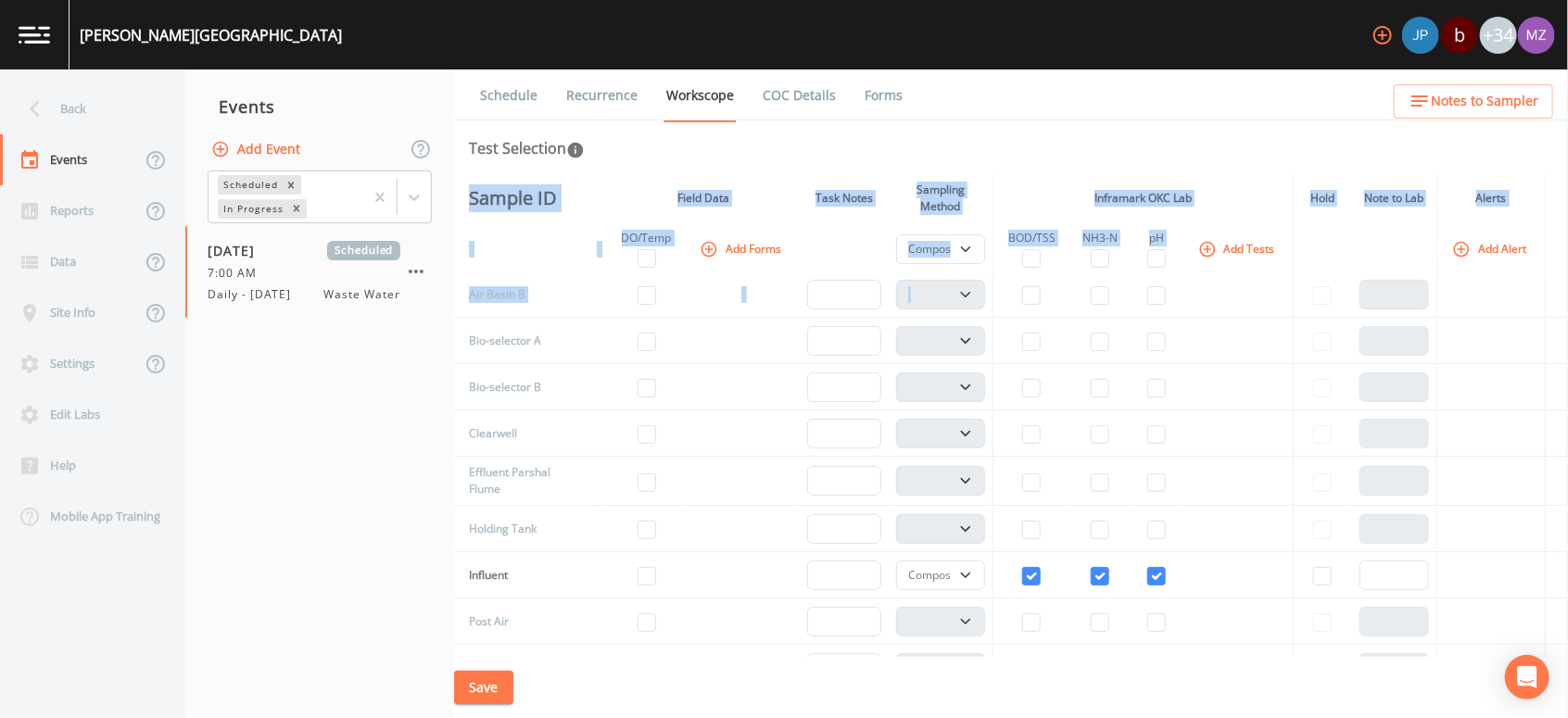 scroll, scrollTop: 20, scrollLeft: 0, axis: vertical 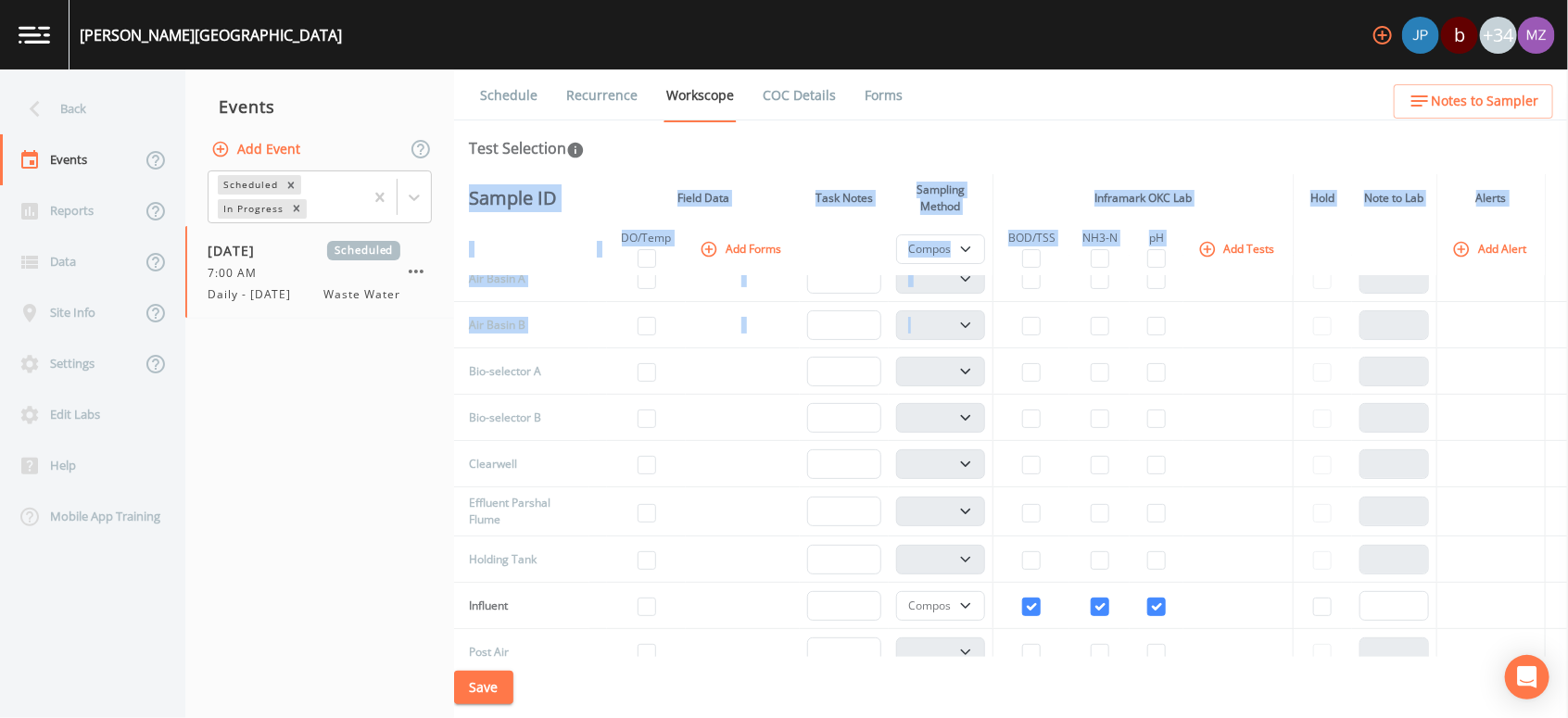 click at bounding box center [1238, 418] 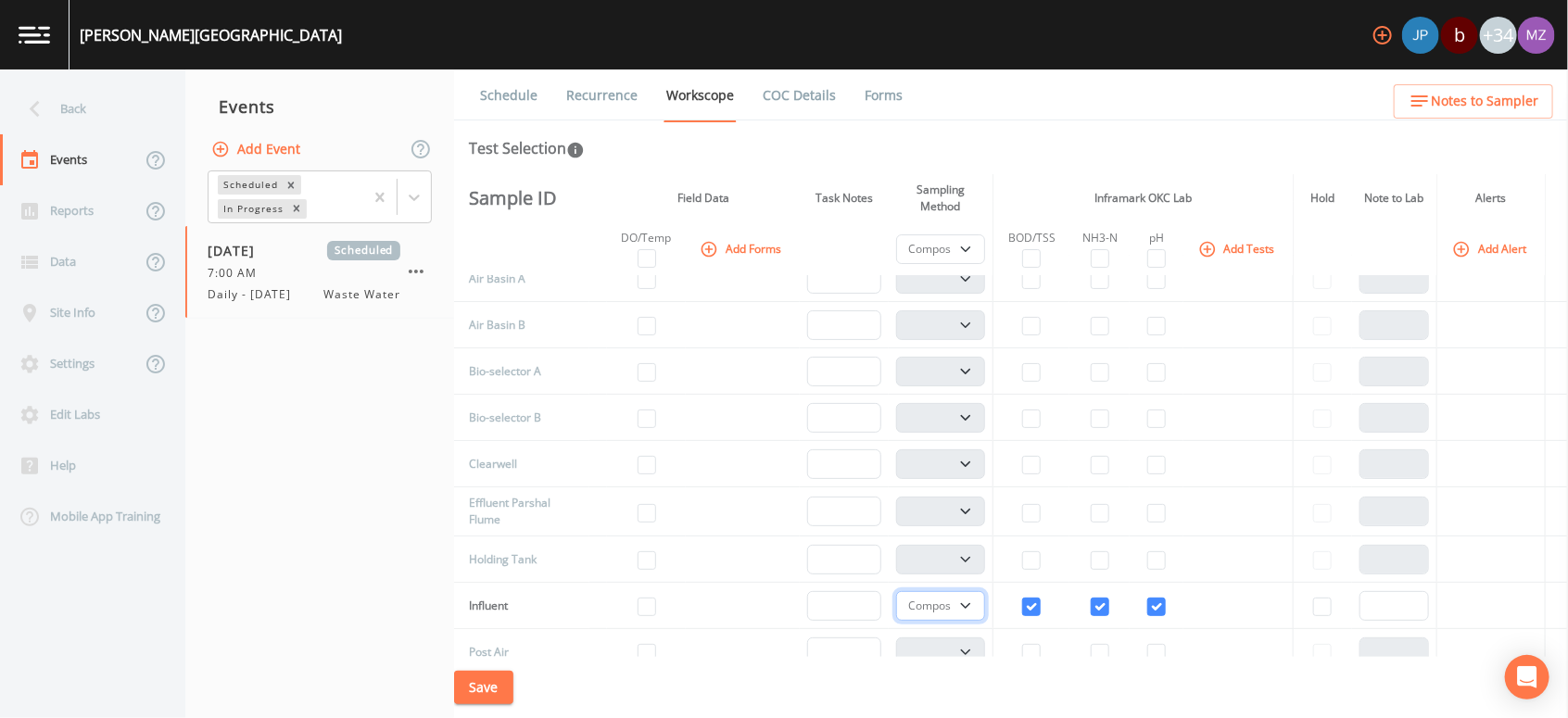 click on "Composite Grab" at bounding box center (941, 606) 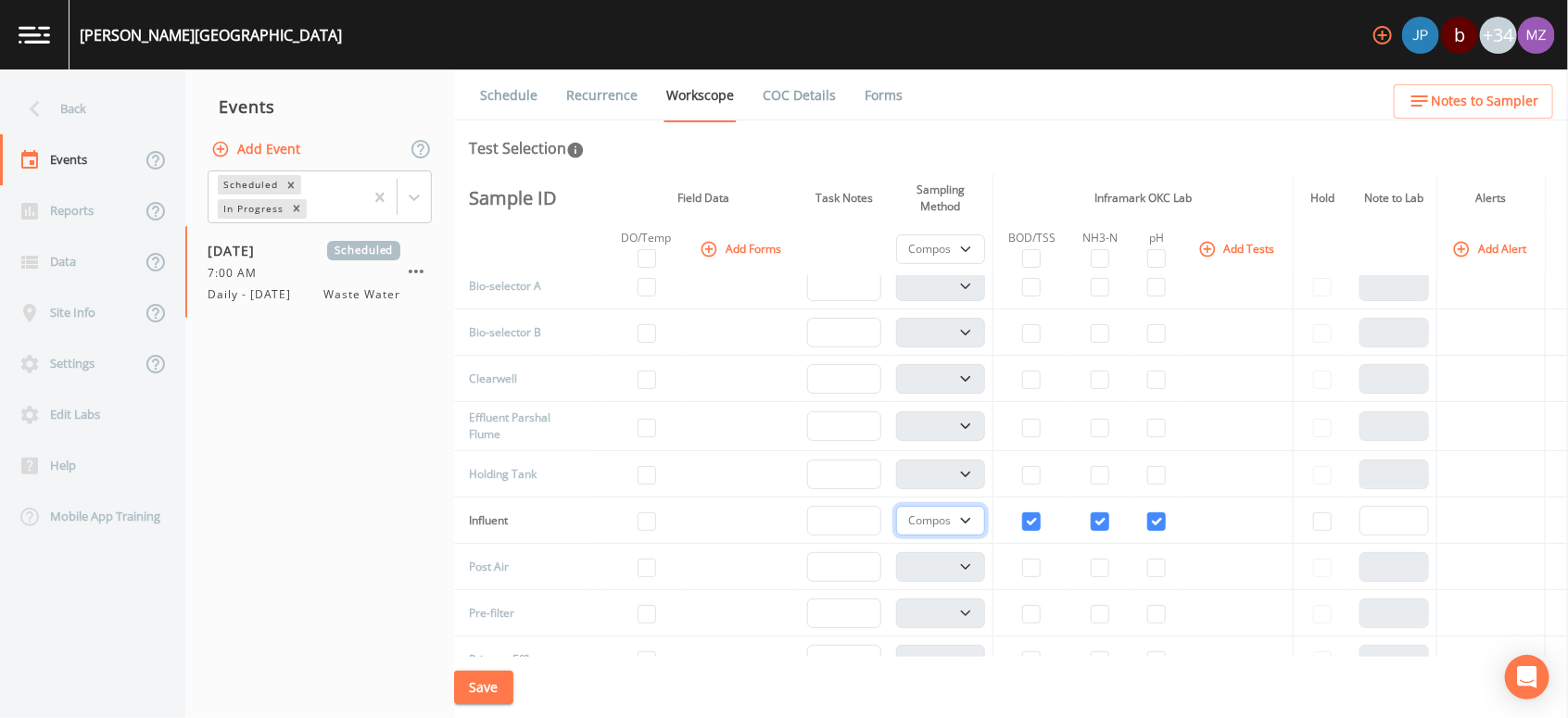 scroll, scrollTop: 111, scrollLeft: 0, axis: vertical 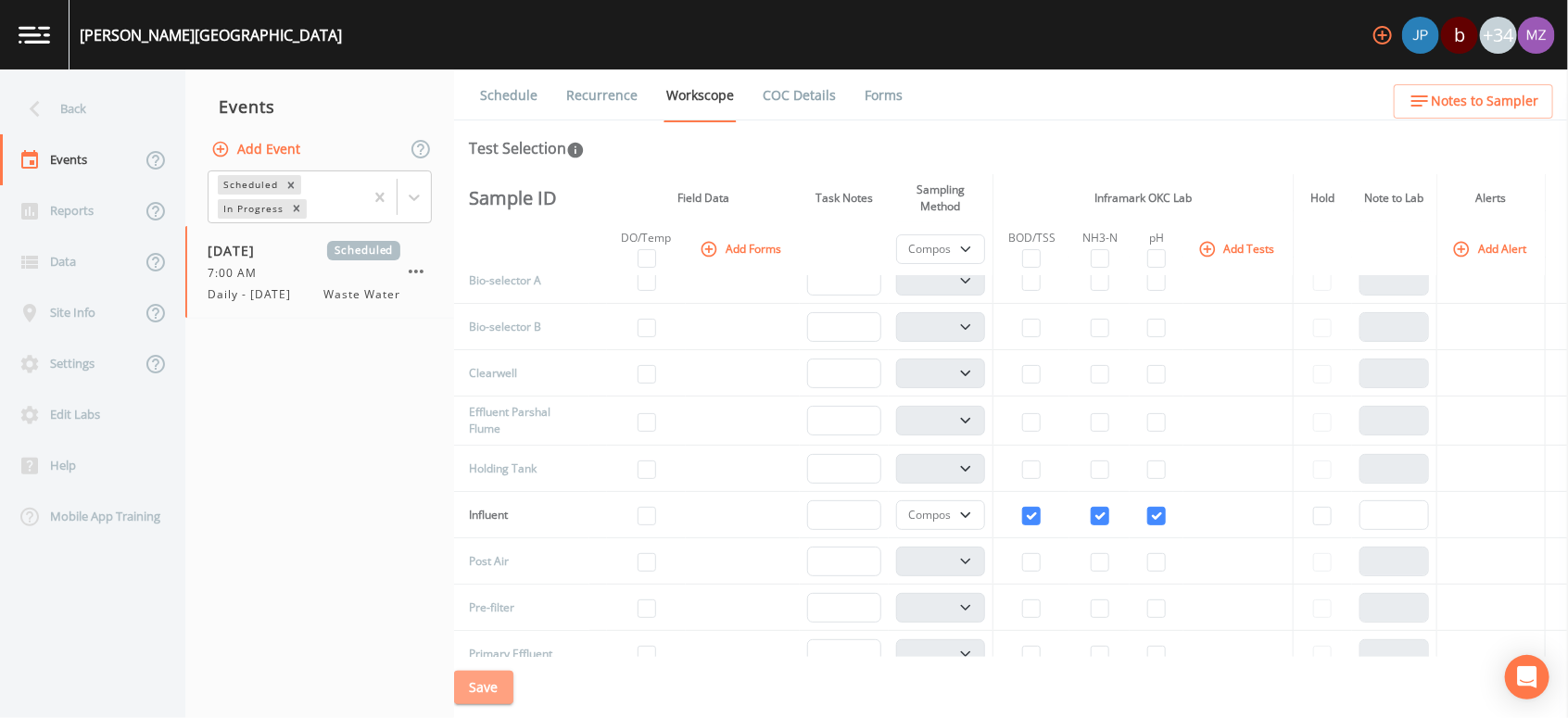 click on "Save" at bounding box center (484, 687) 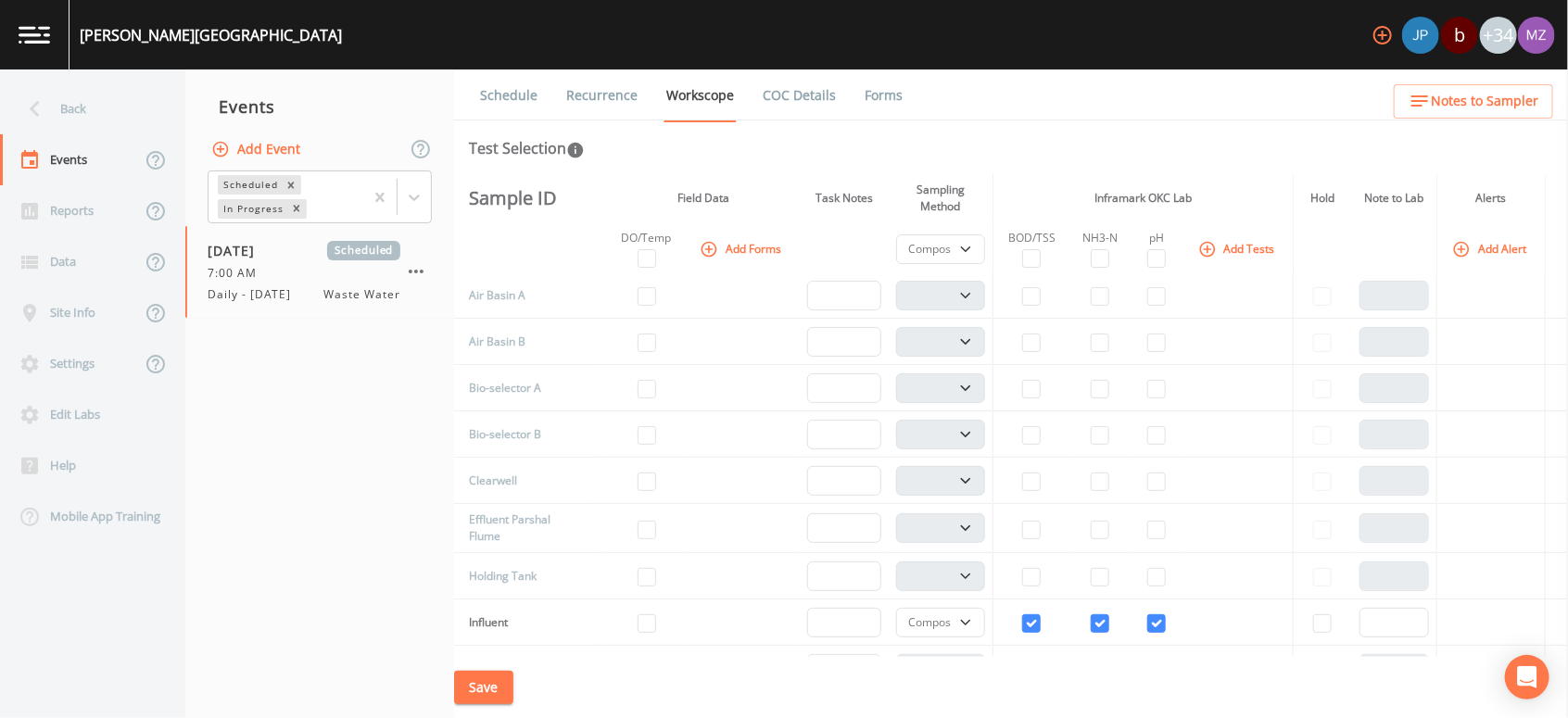 scroll, scrollTop: 0, scrollLeft: 0, axis: both 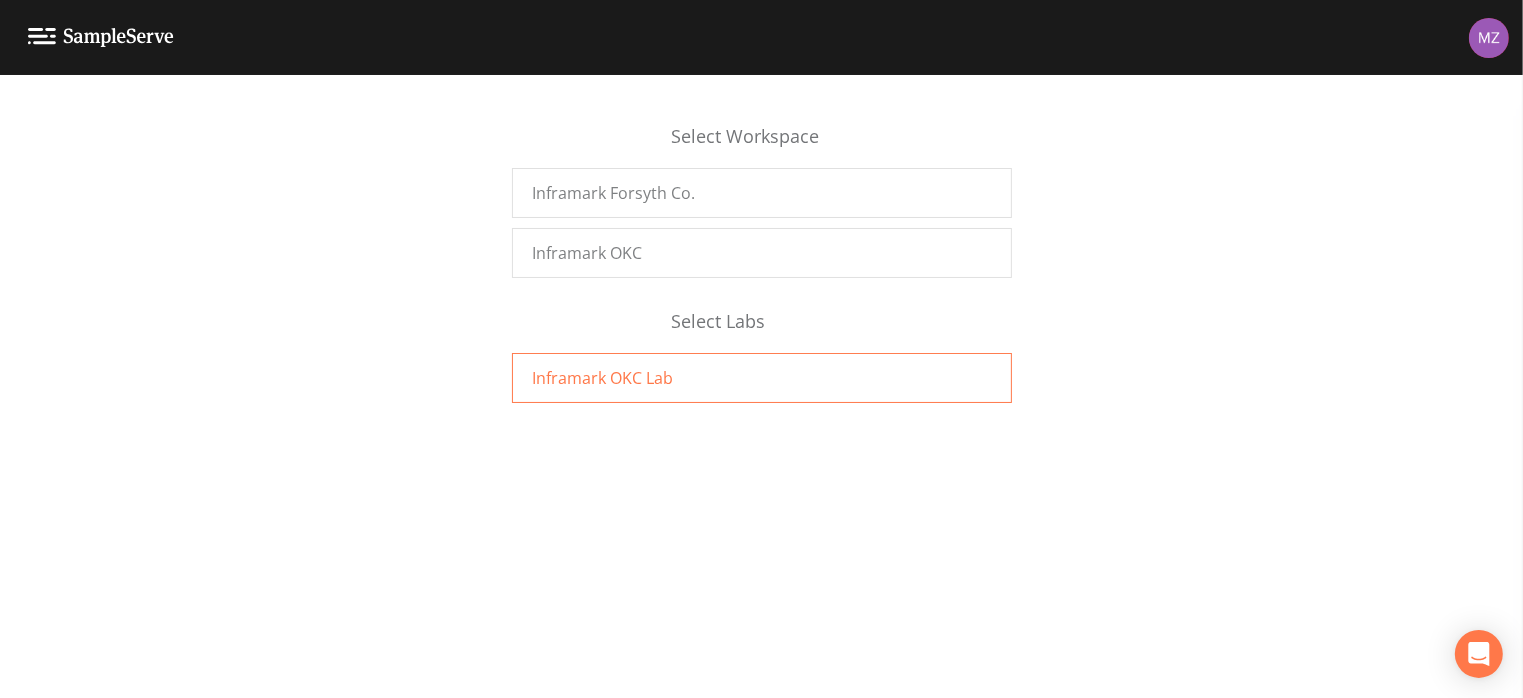 click on "Inframark OKC Lab" at bounding box center [762, 378] 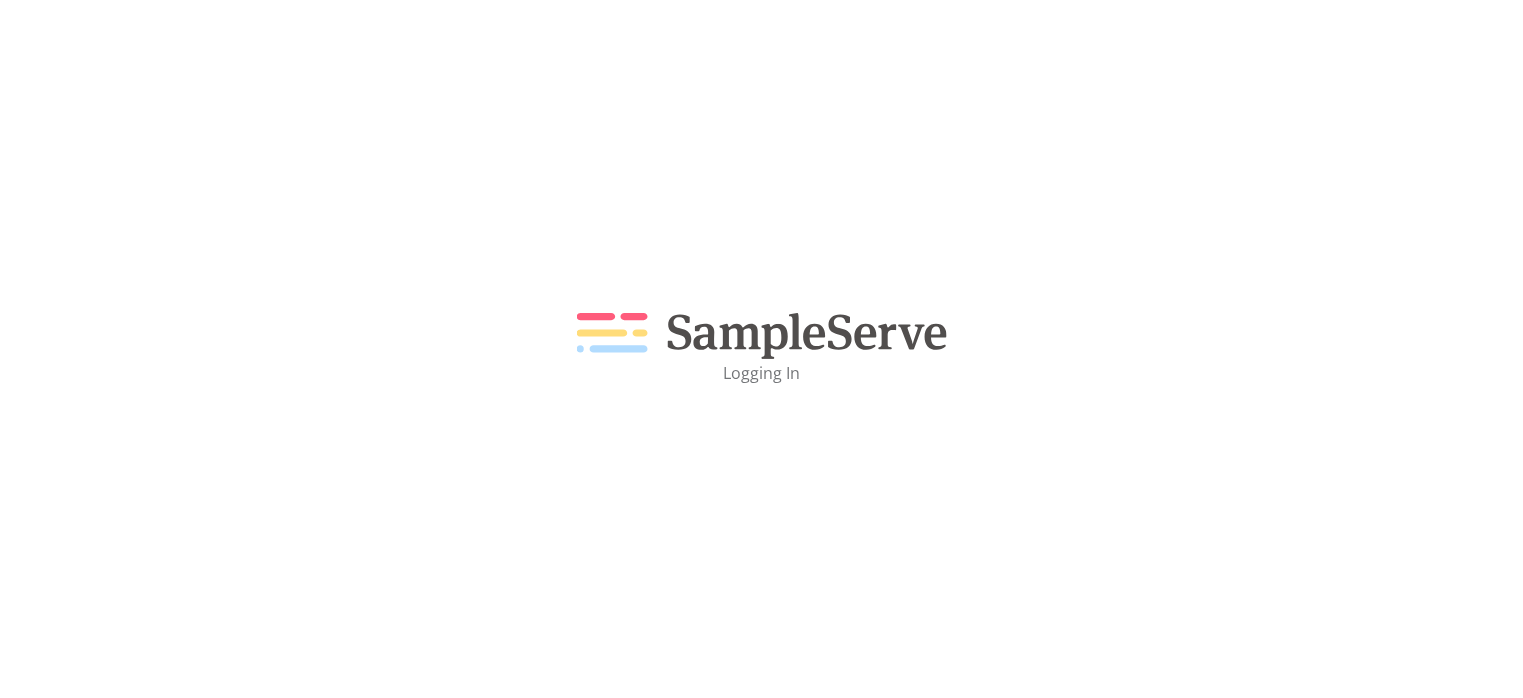 scroll, scrollTop: 0, scrollLeft: 0, axis: both 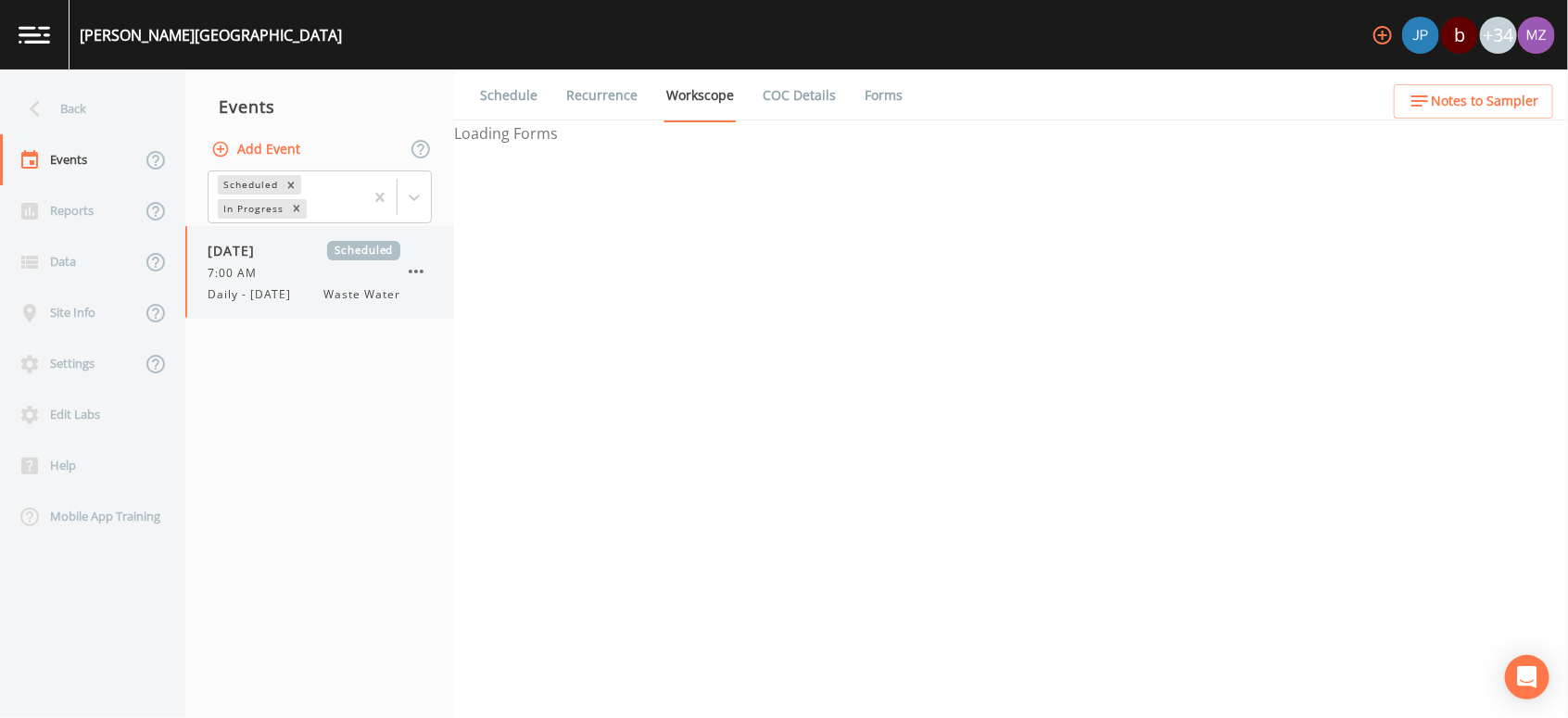 select on "b6a3c313-748b-4795-a028-792ad310bd60" 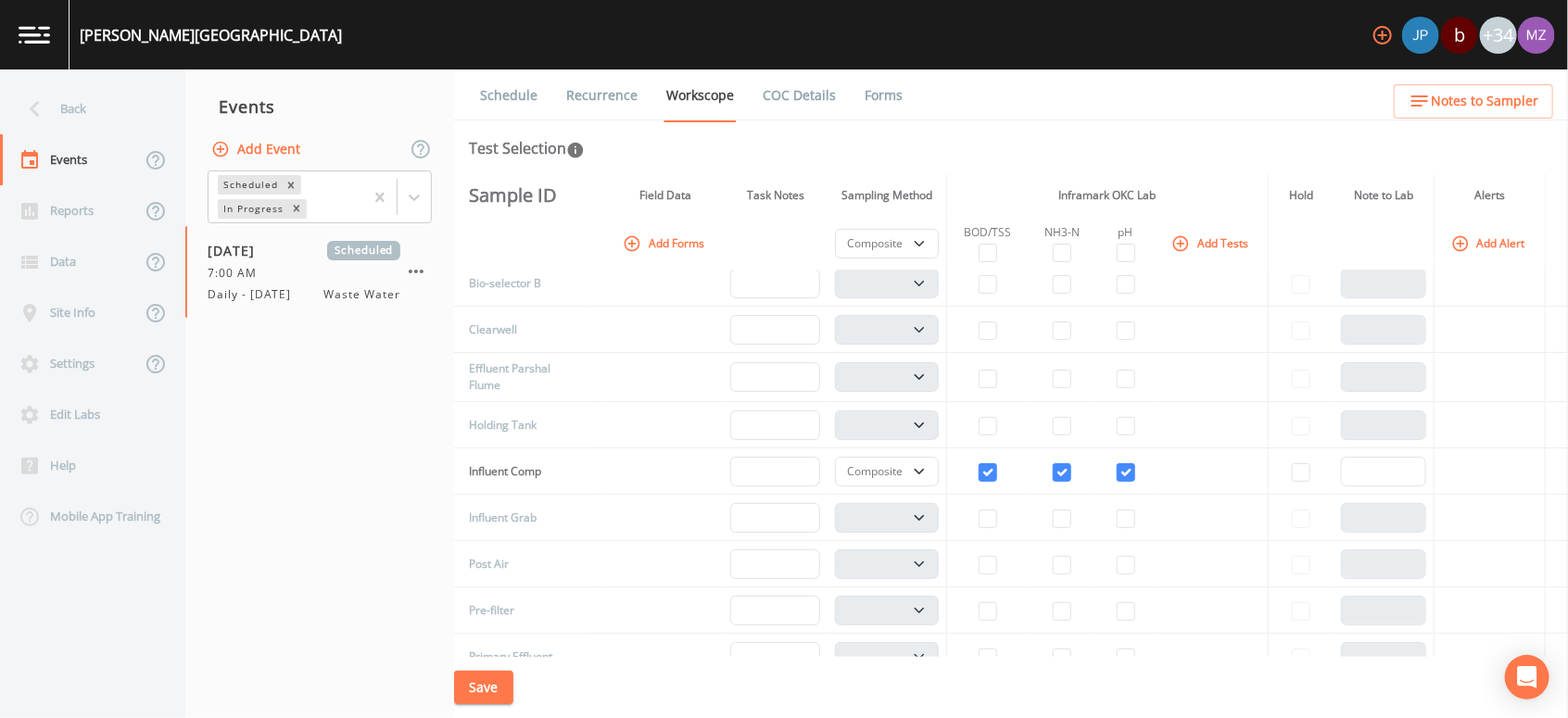 scroll, scrollTop: 155, scrollLeft: 0, axis: vertical 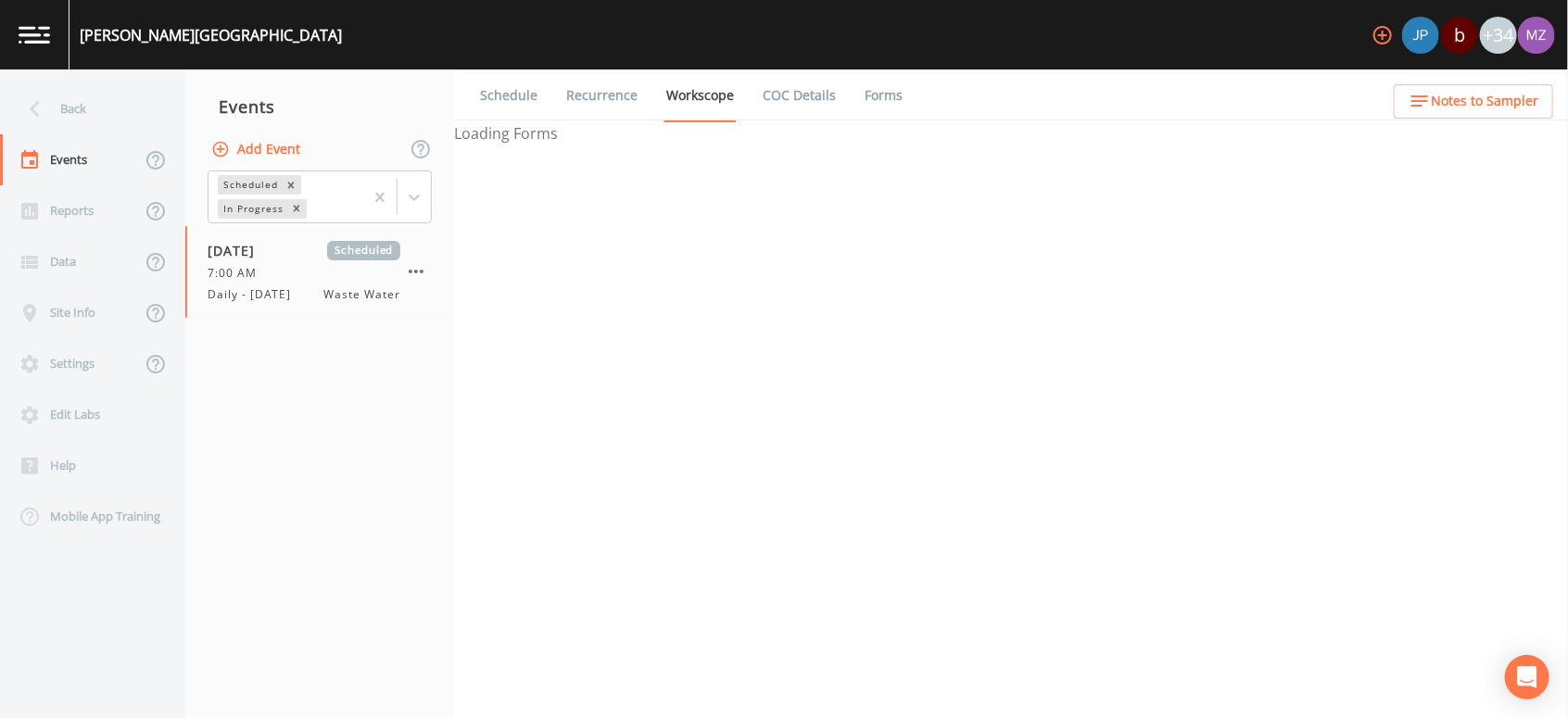 select on "b6a3c313-748b-4795-a028-792ad310bd60" 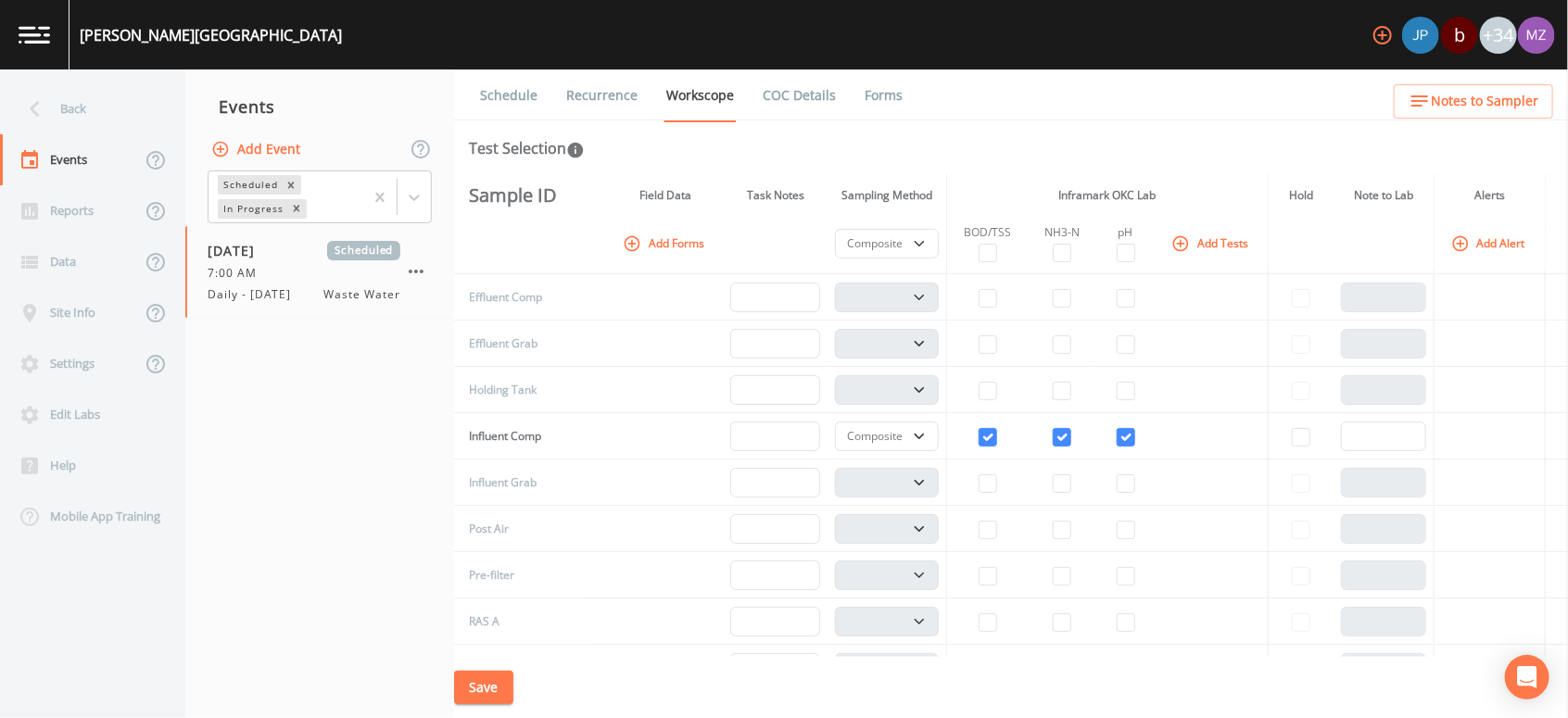scroll, scrollTop: 237, scrollLeft: 0, axis: vertical 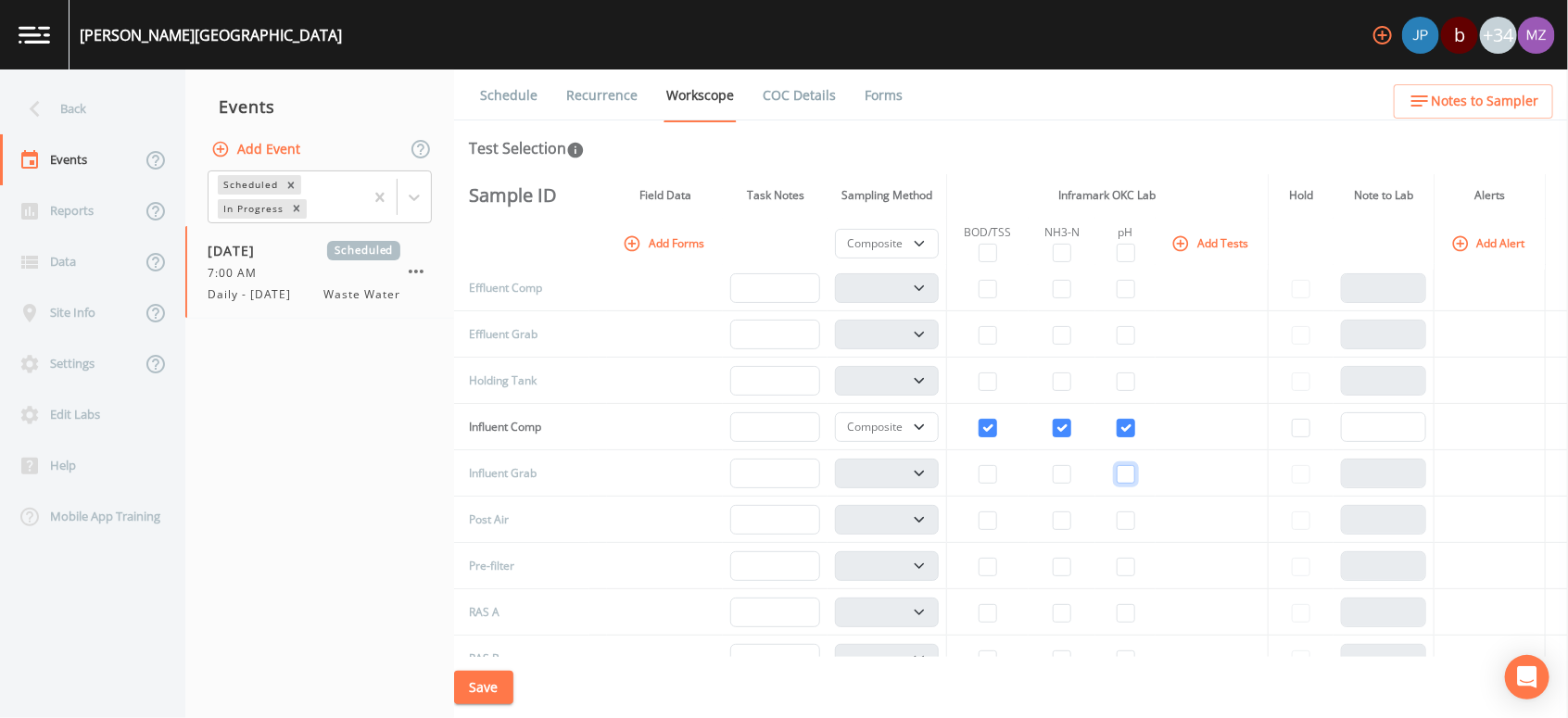 click at bounding box center [1126, 474] 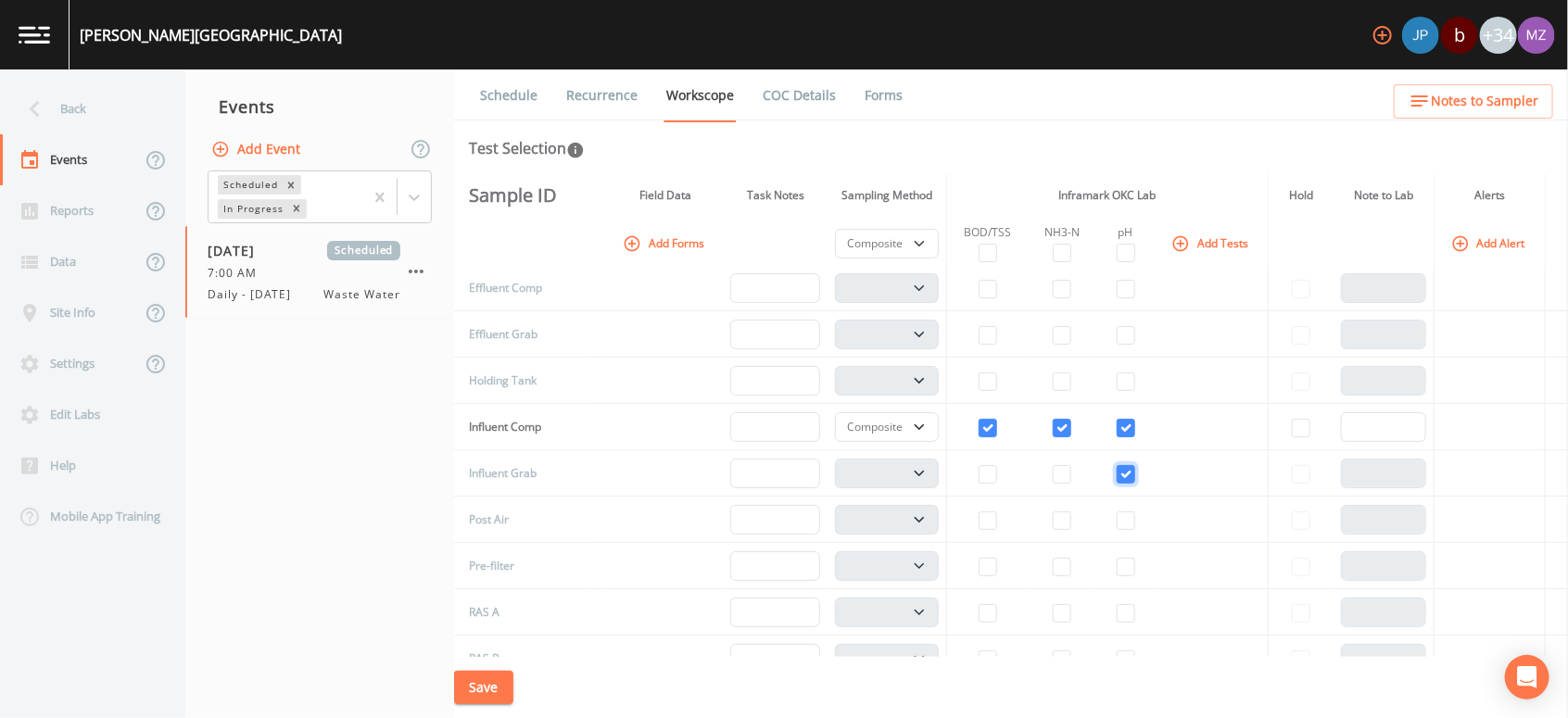 checkbox on "true" 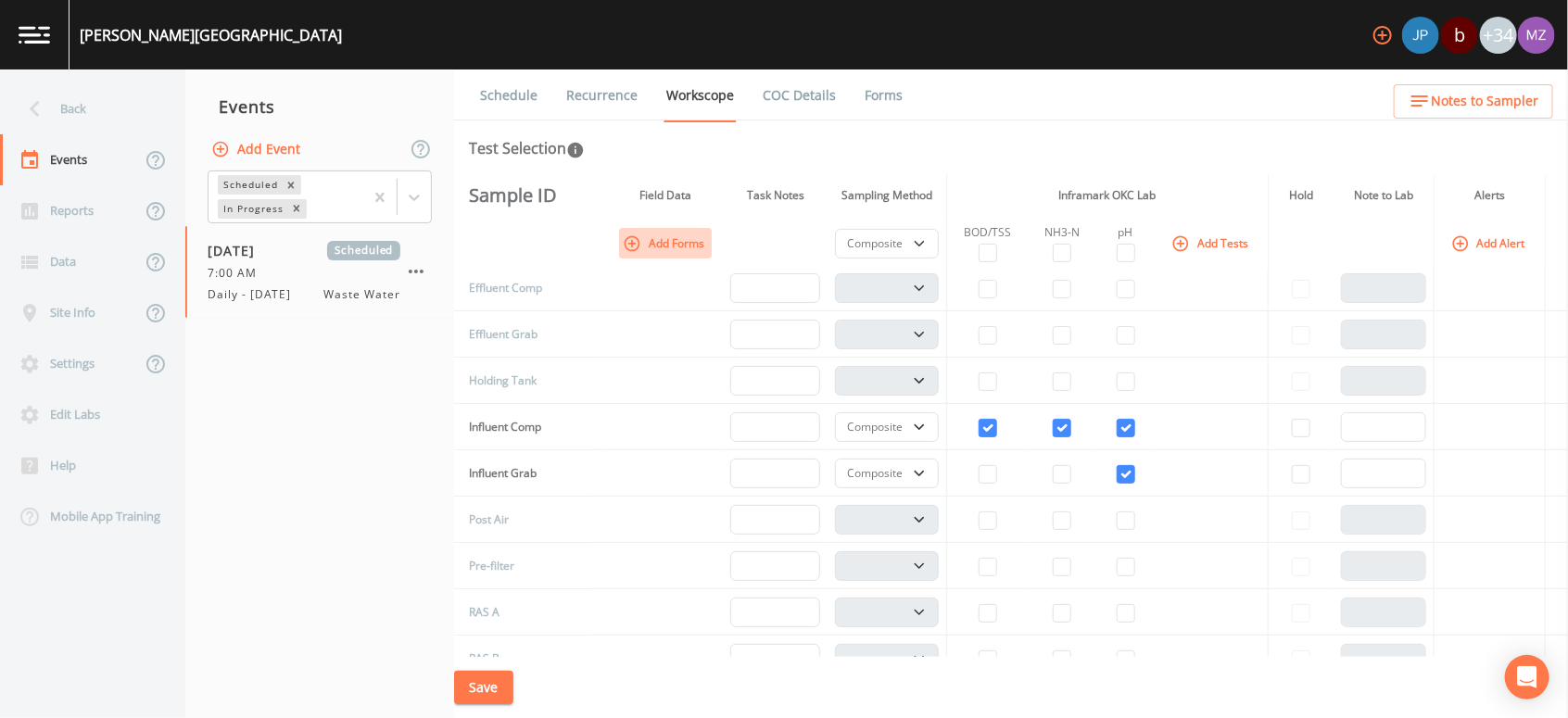 click on "Add Forms" at bounding box center [665, 243] 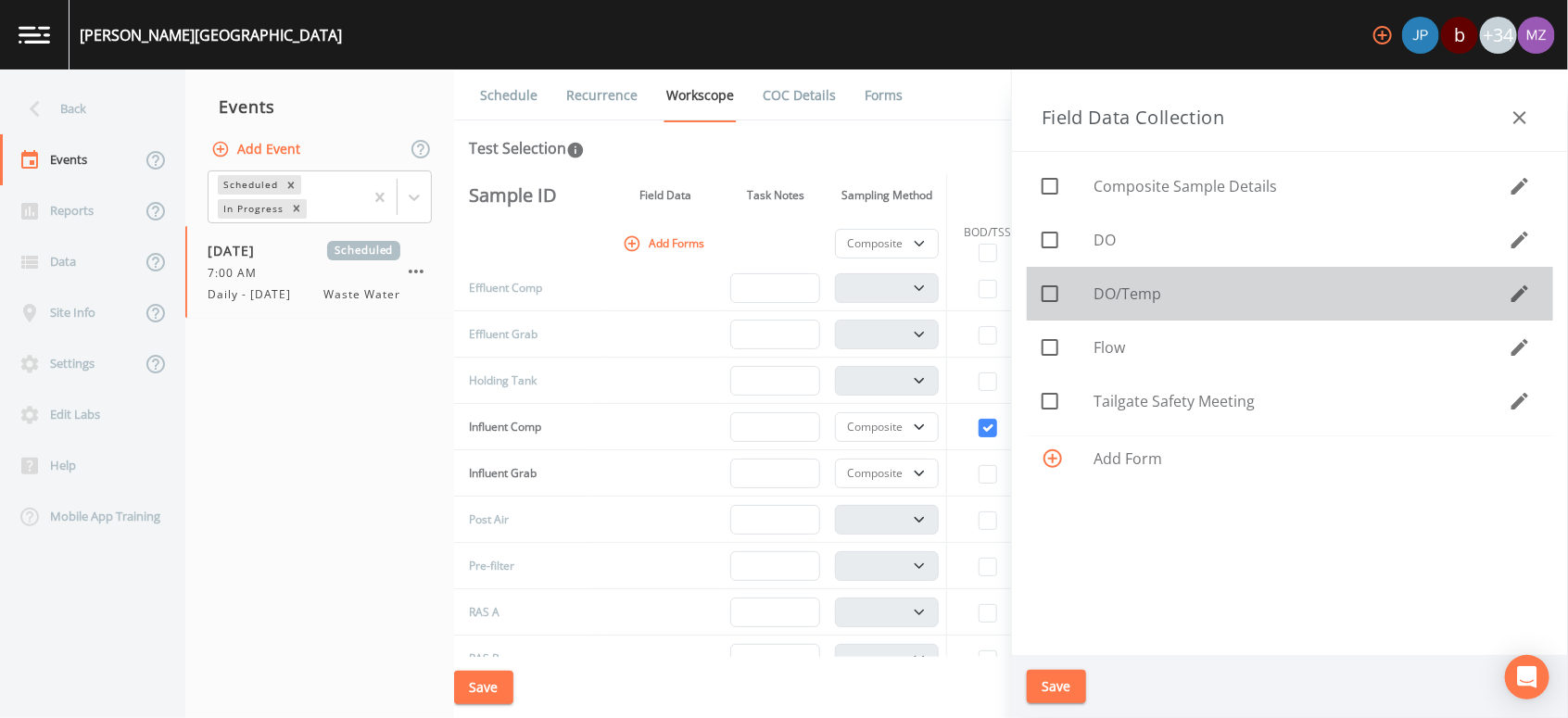 click 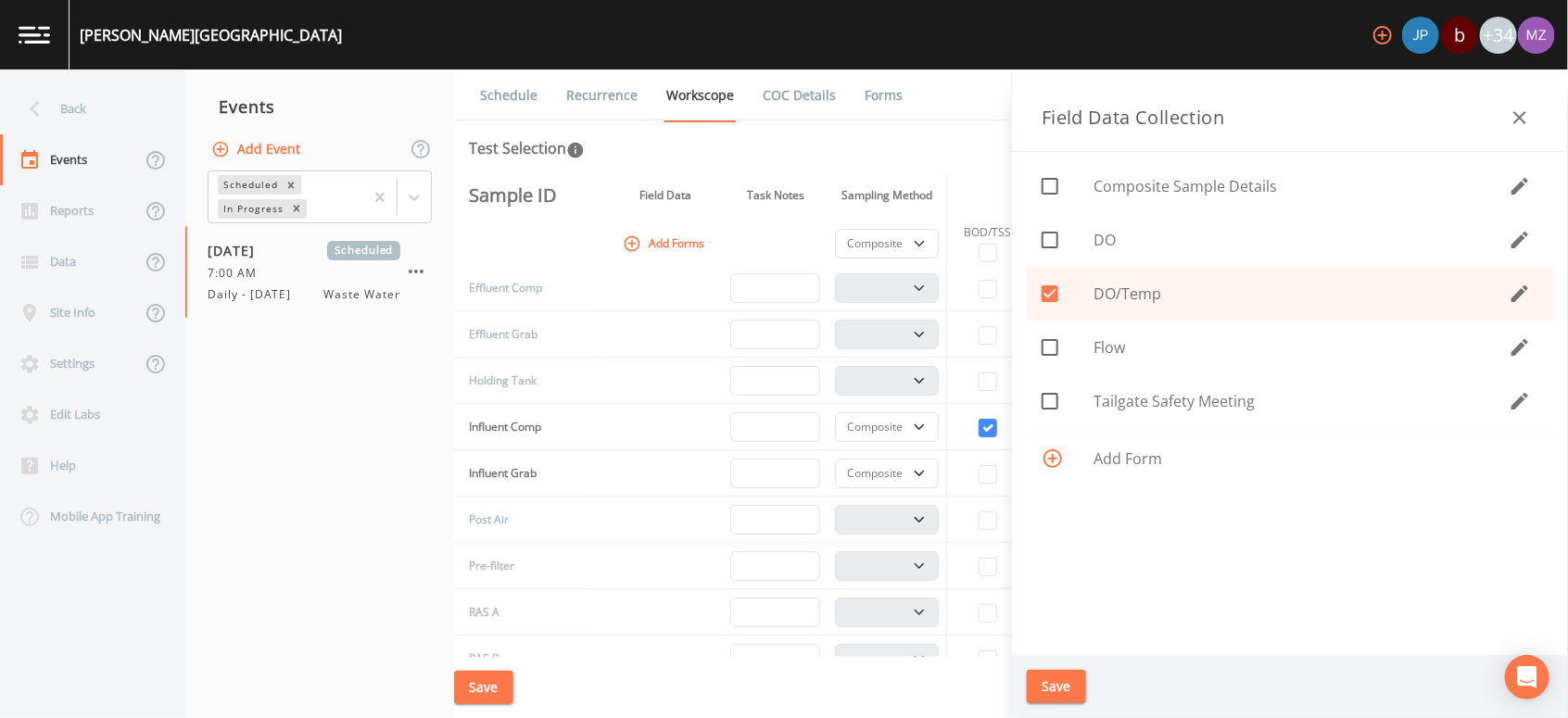 click on "Save" at bounding box center [1056, 687] 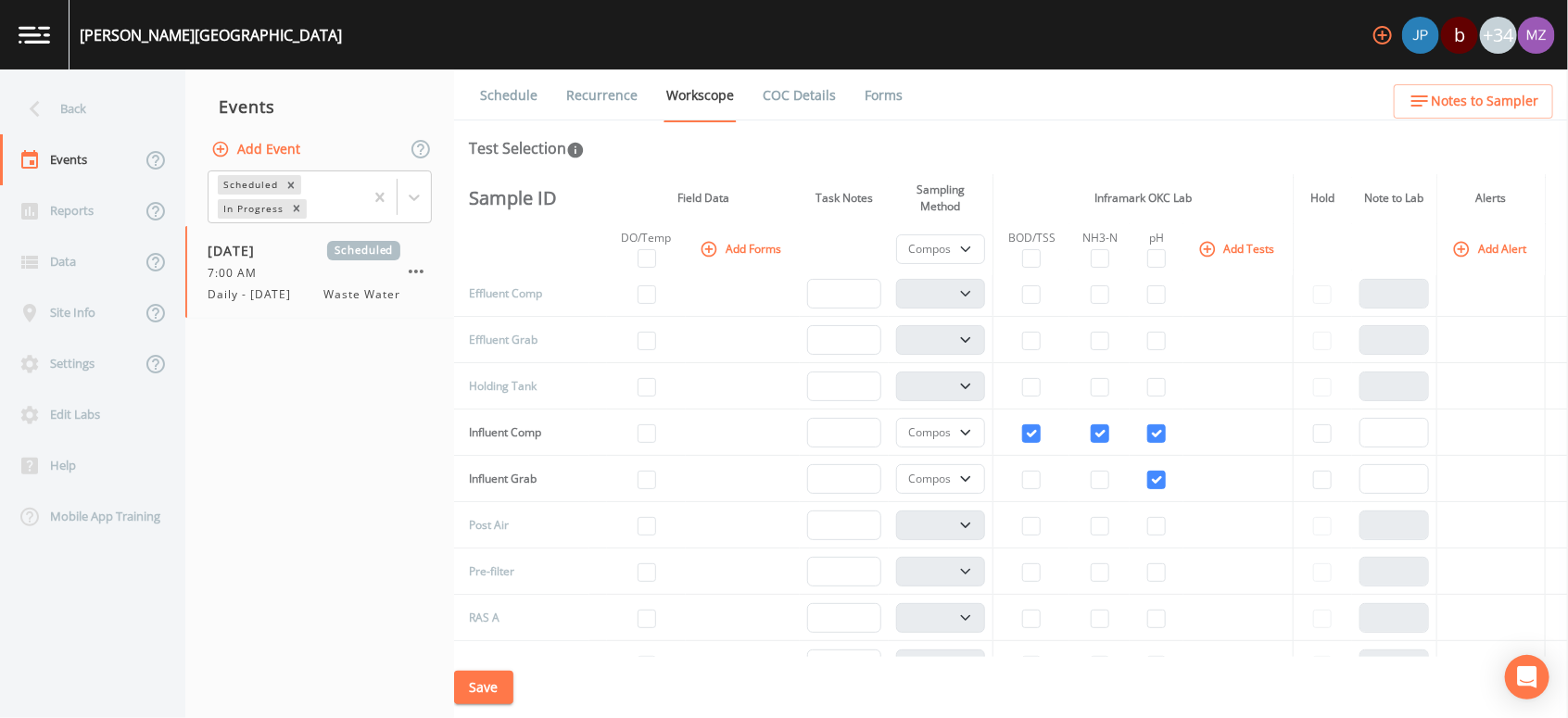 scroll, scrollTop: 243, scrollLeft: 0, axis: vertical 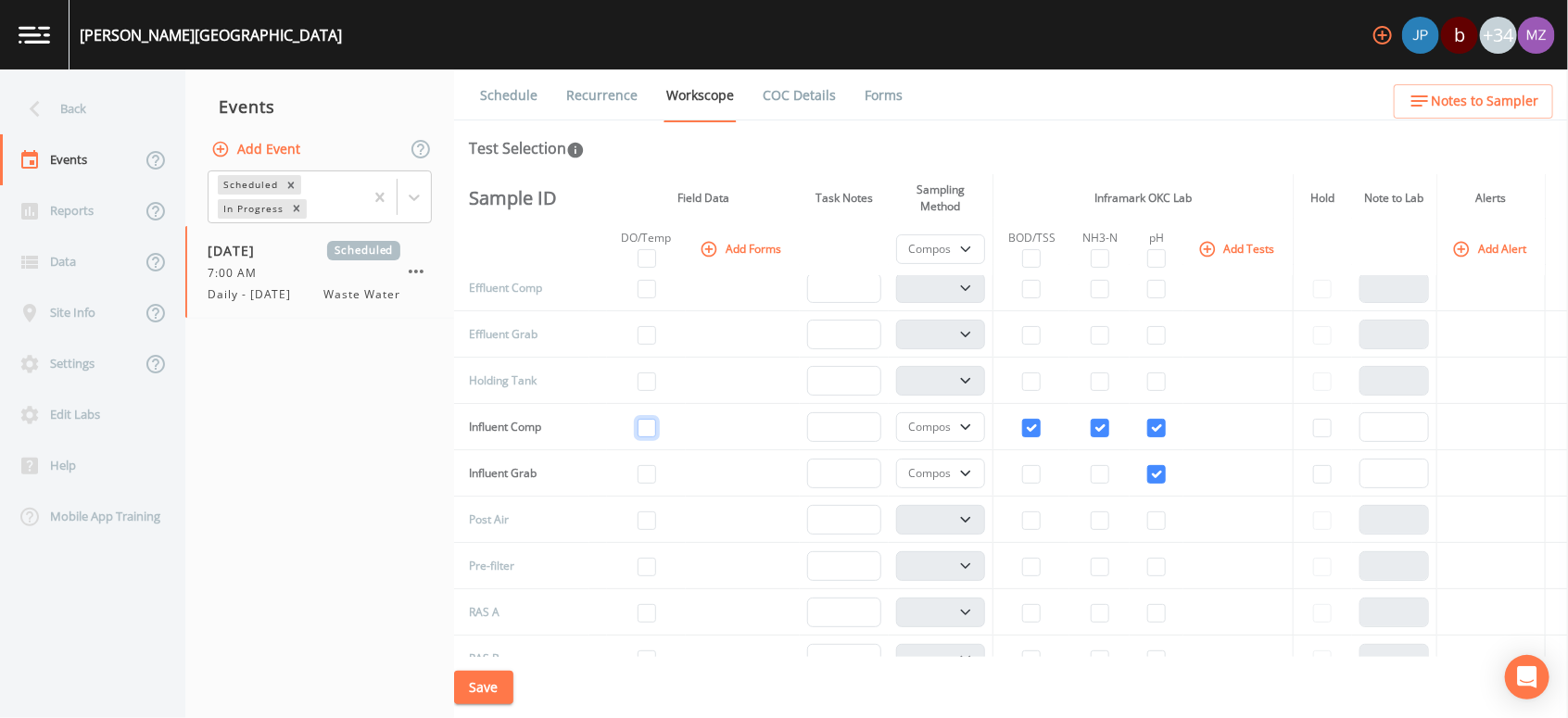 click at bounding box center (647, 428) 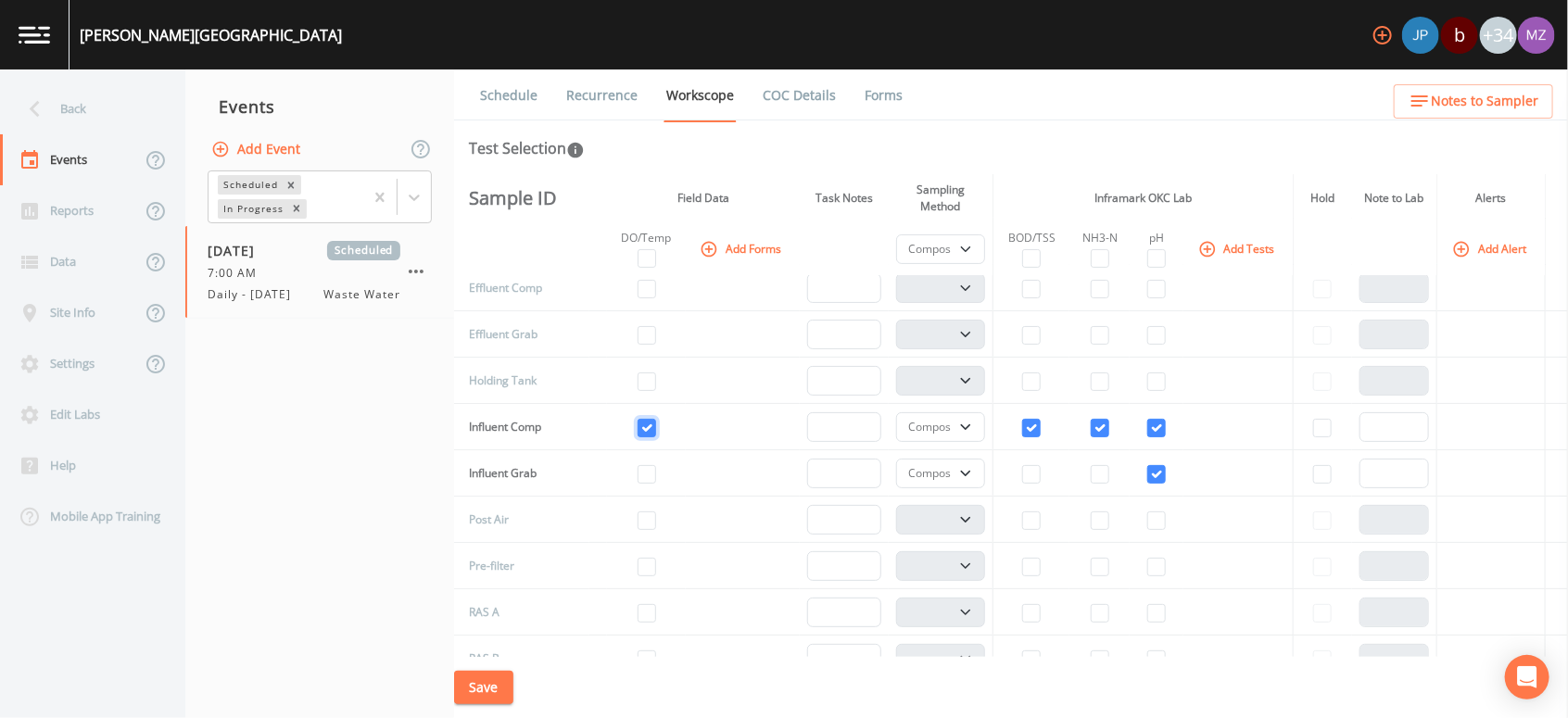 checkbox on "true" 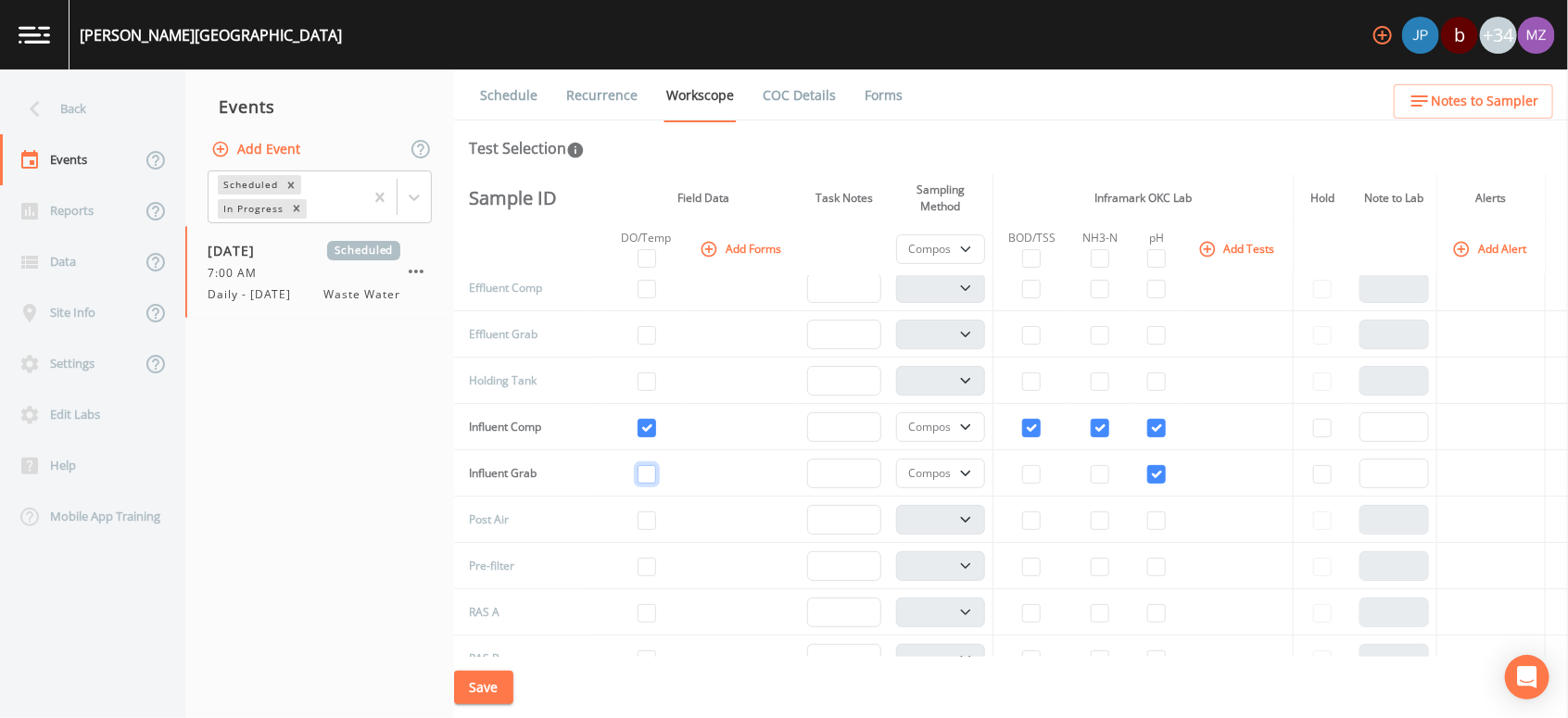click at bounding box center [647, 474] 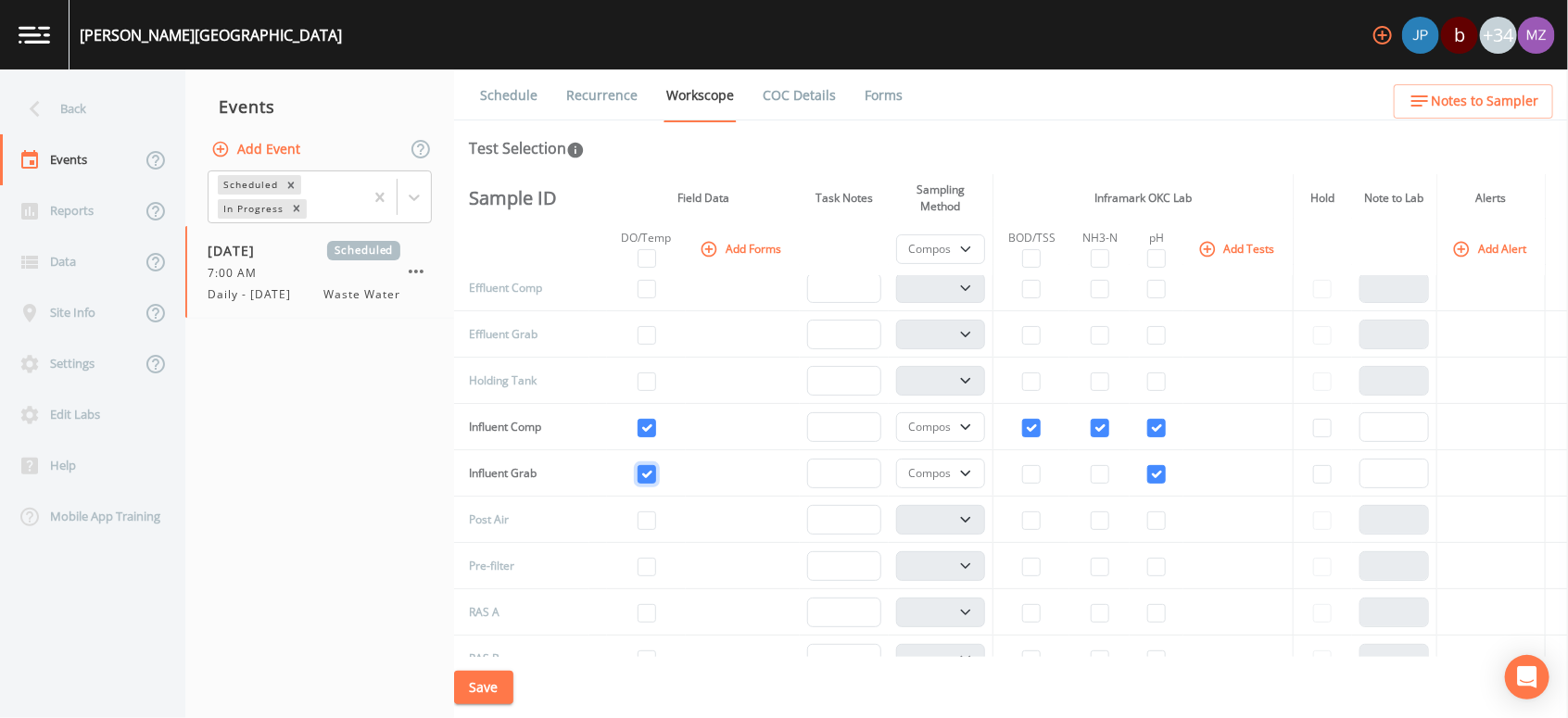 checkbox on "true" 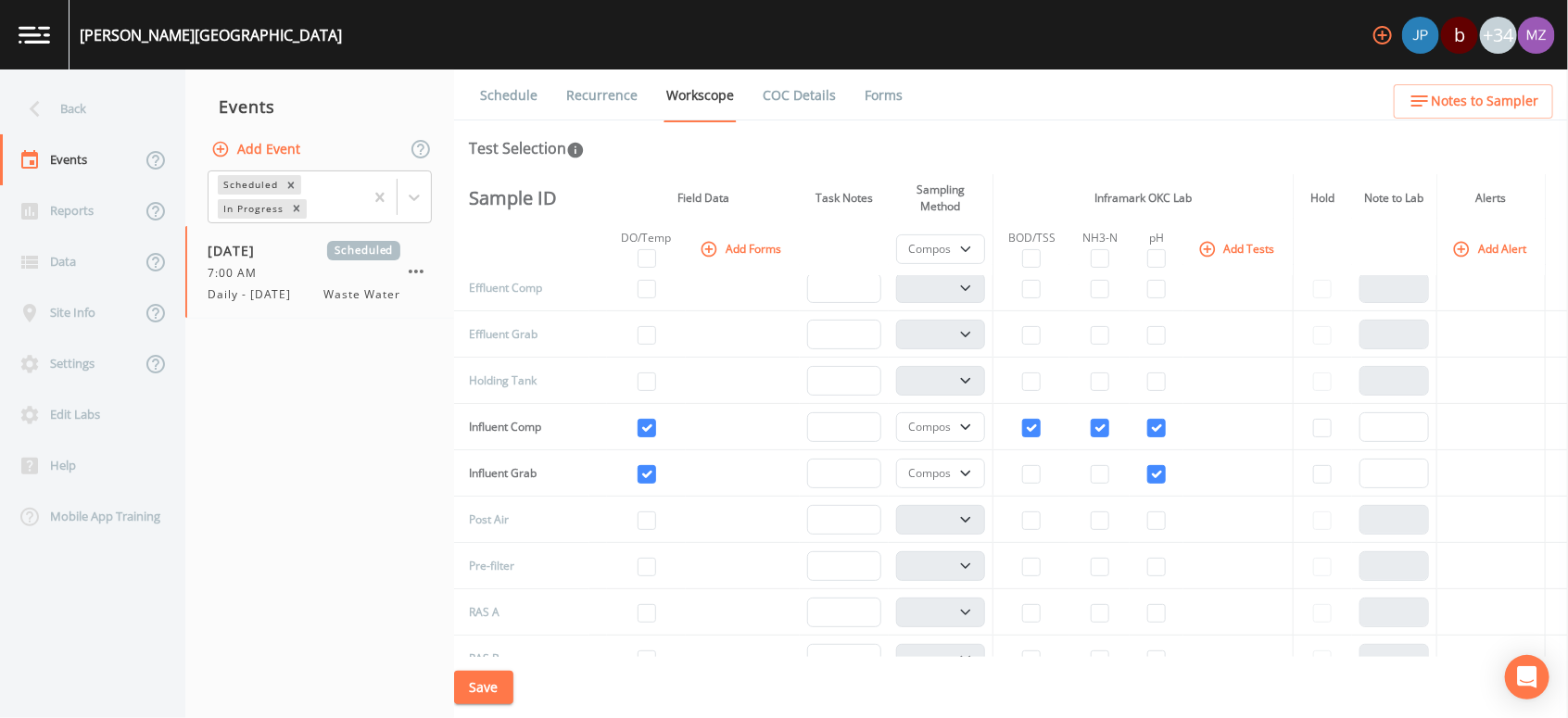 click on "Add Tests" at bounding box center (1238, 248) 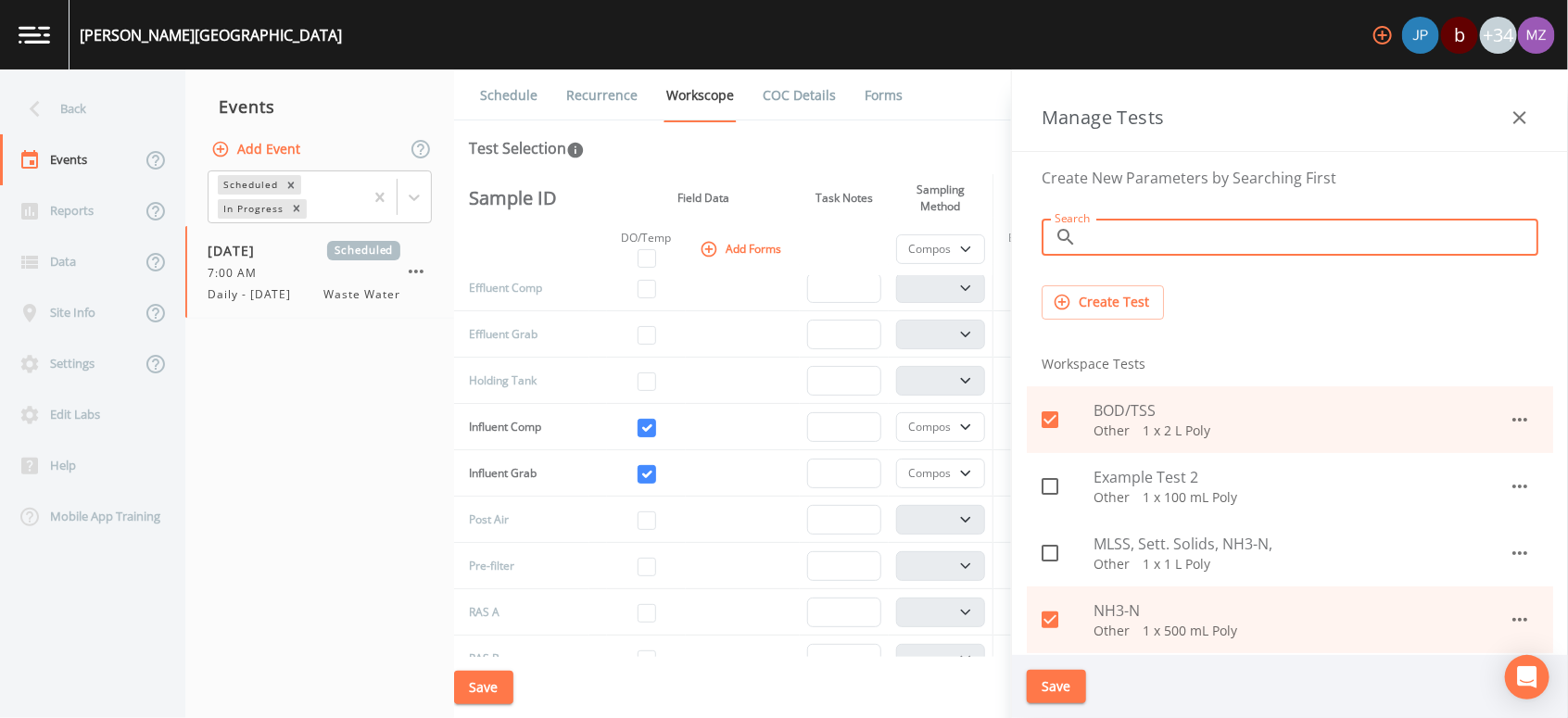 click on "Search" at bounding box center [1311, 237] 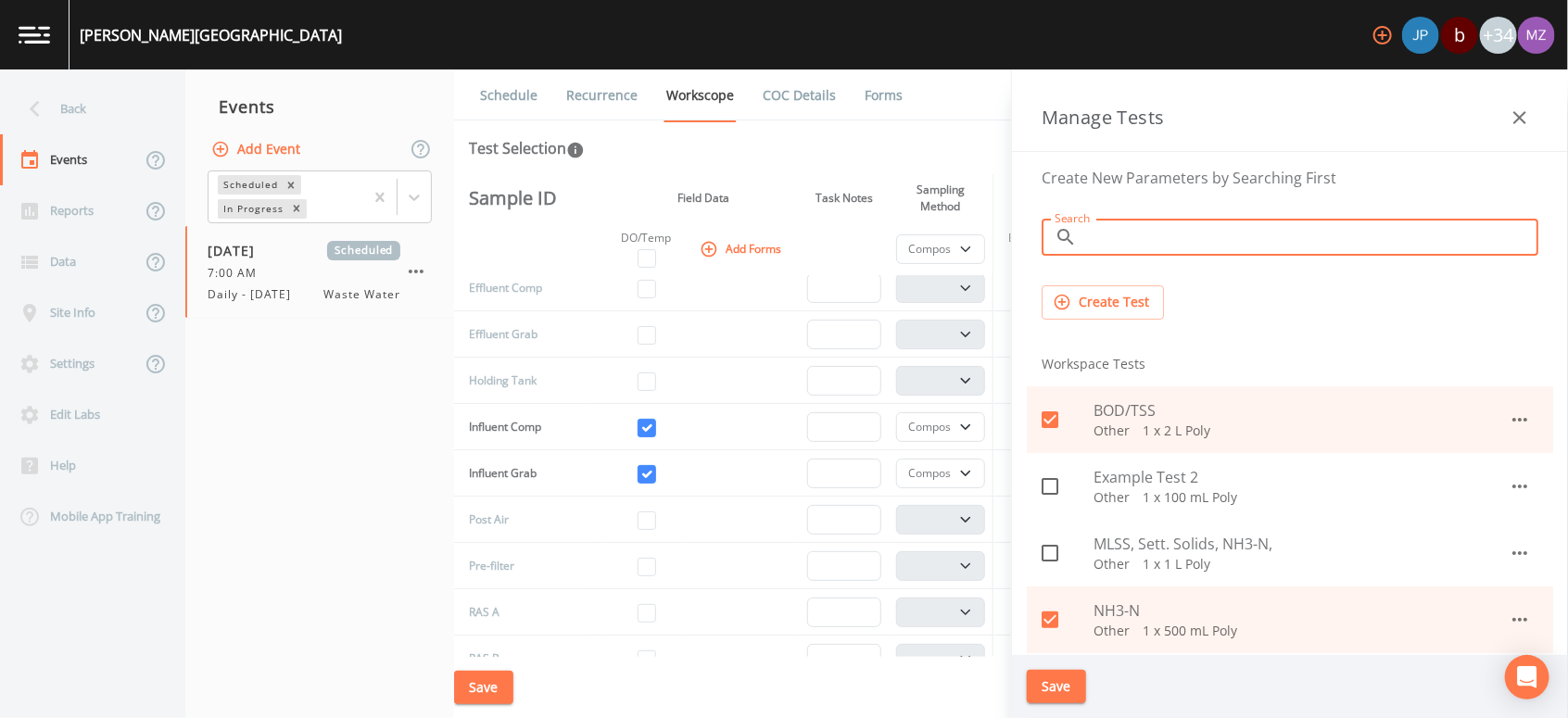 type on "alk" 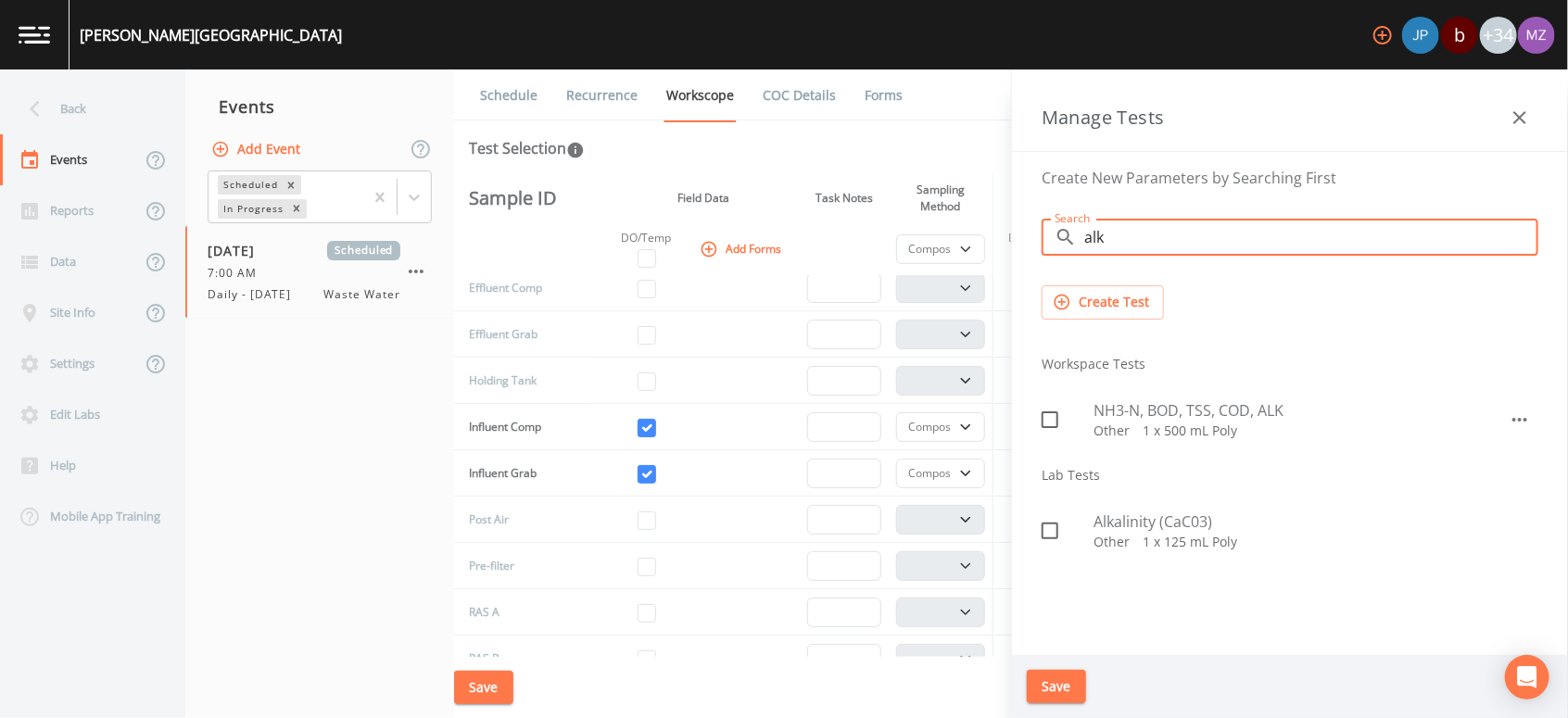 click at bounding box center [1040, 521] 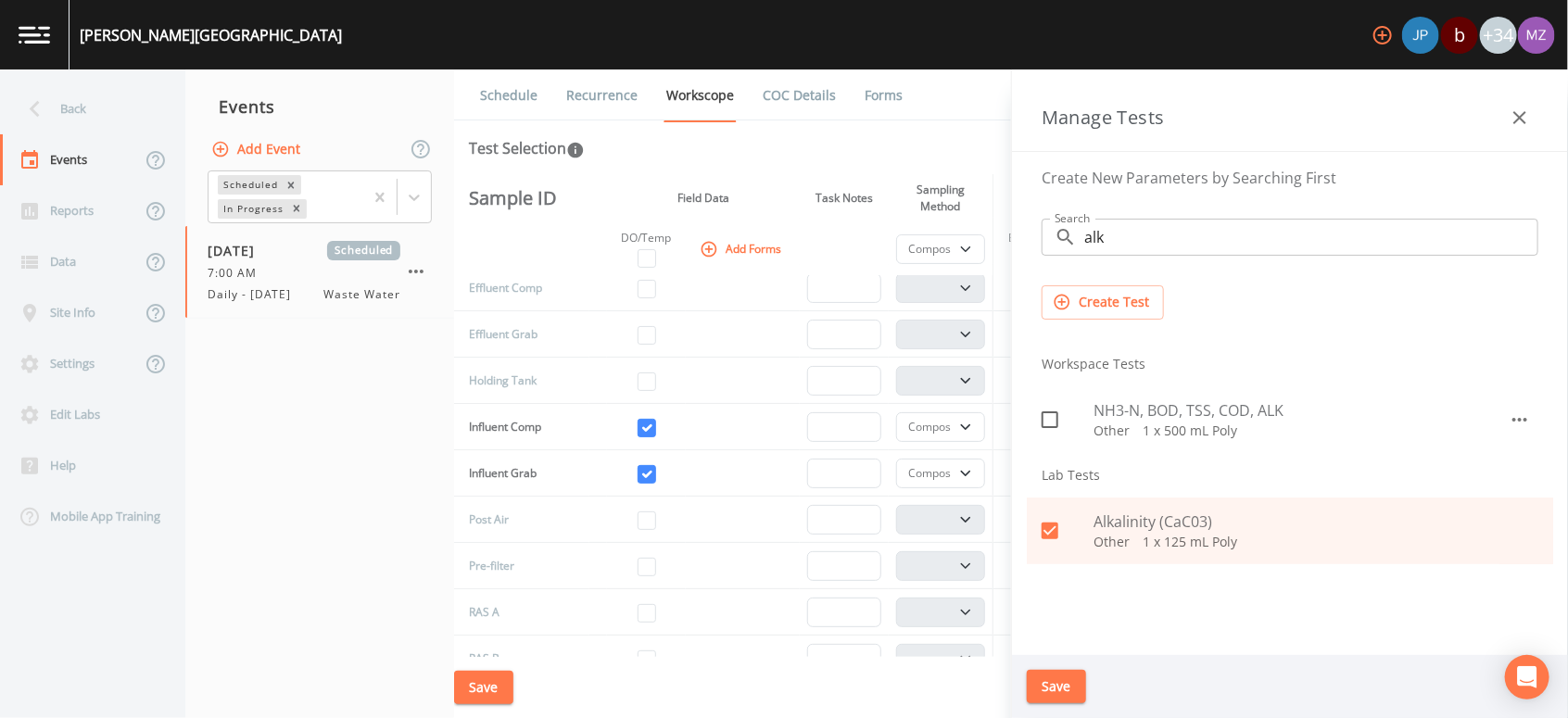click on "Save" at bounding box center (1056, 687) 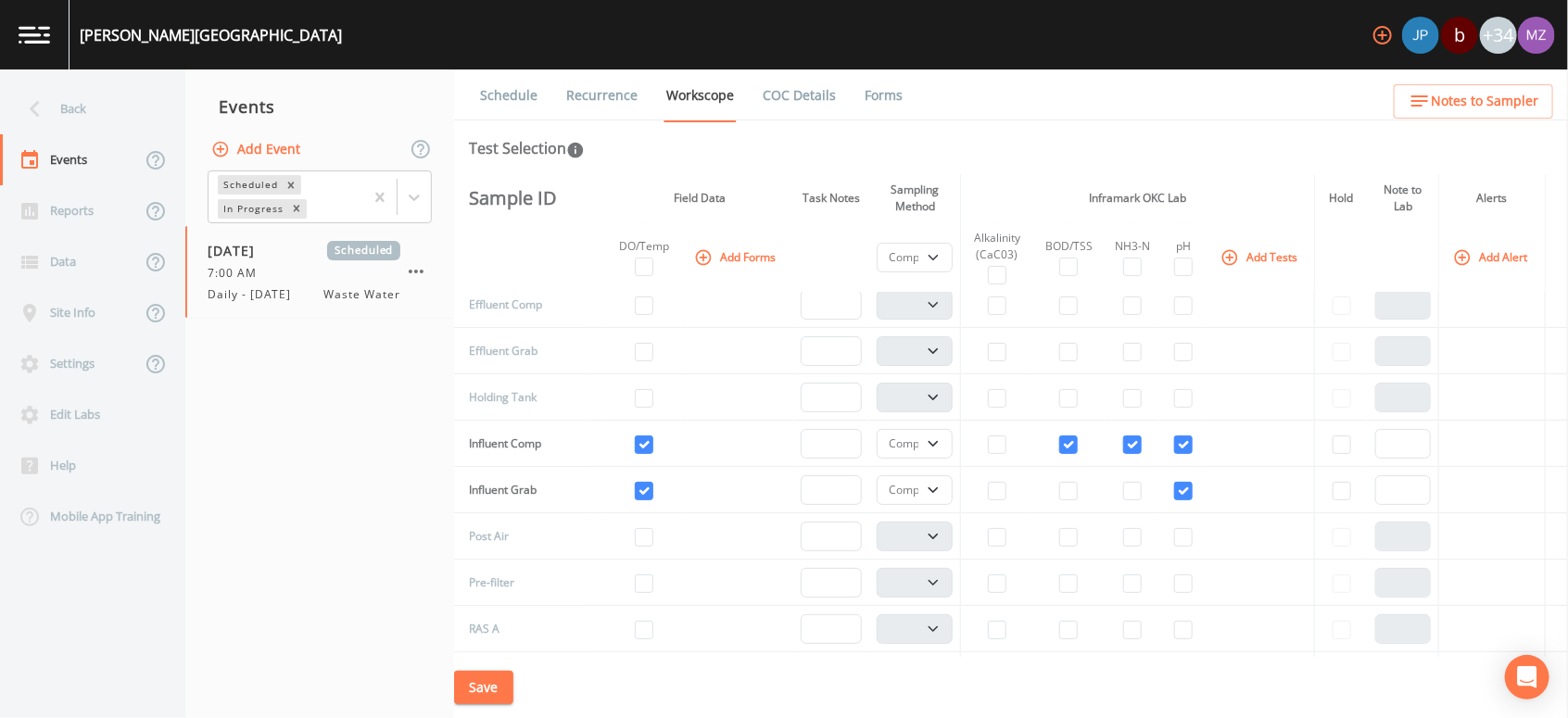 scroll, scrollTop: 259, scrollLeft: 0, axis: vertical 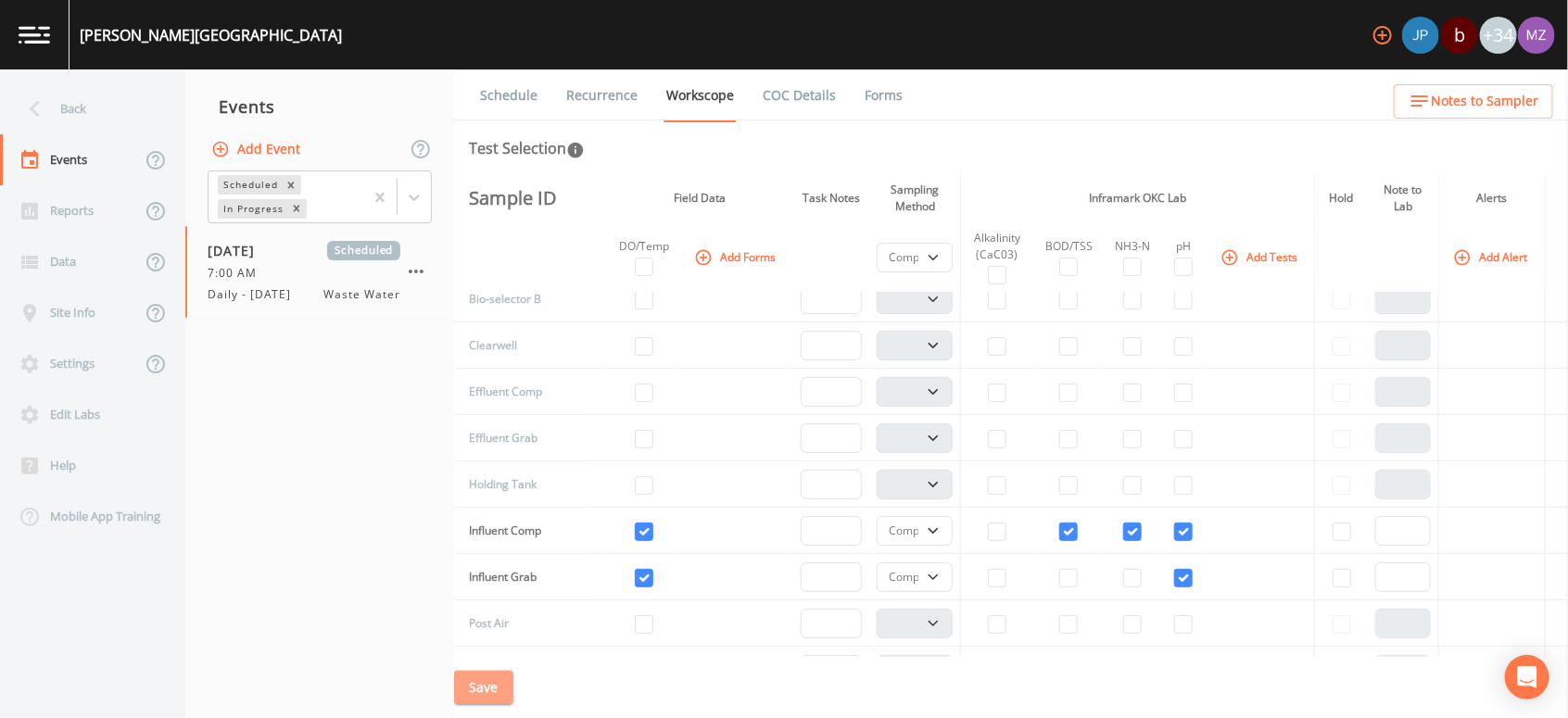 click on "Save" at bounding box center [484, 687] 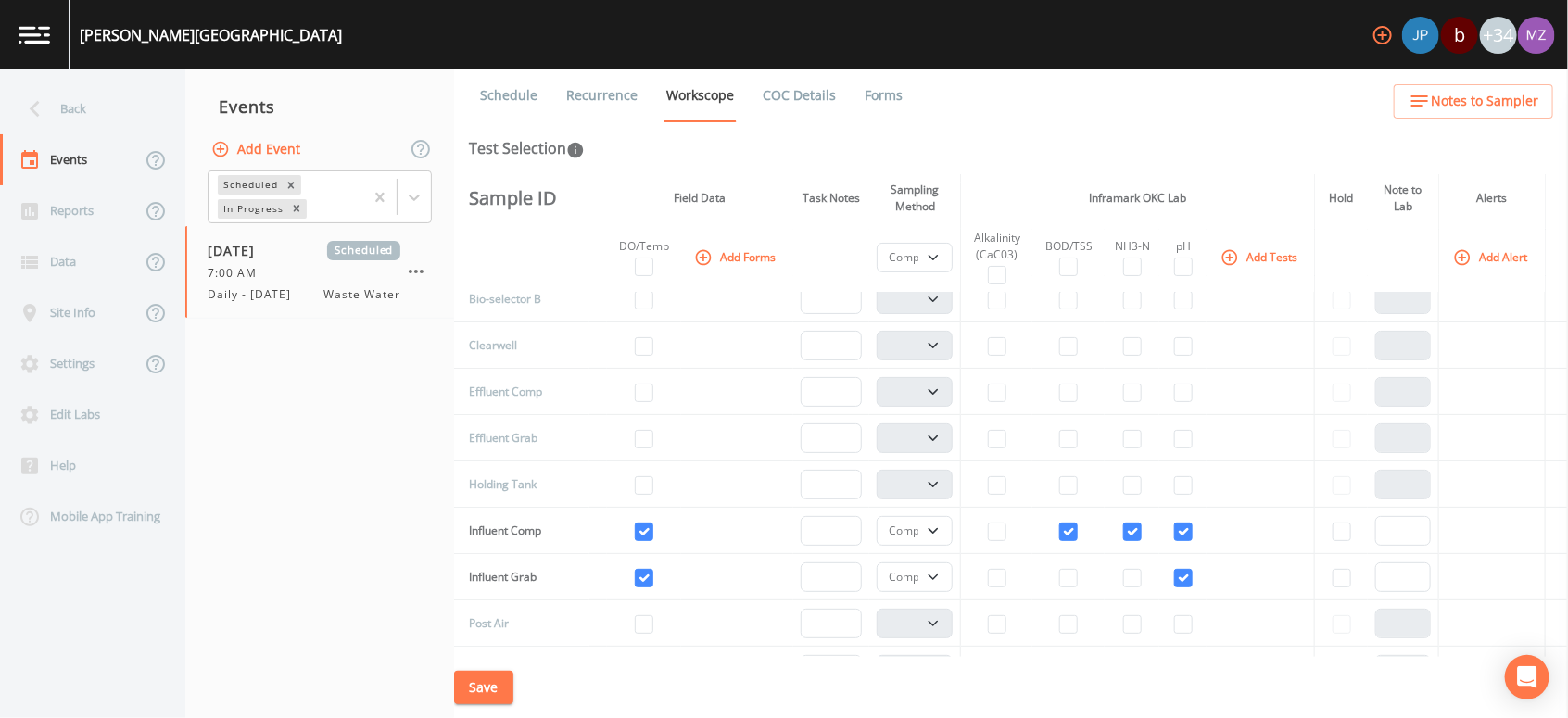 click on "Save" at bounding box center (1011, 687) 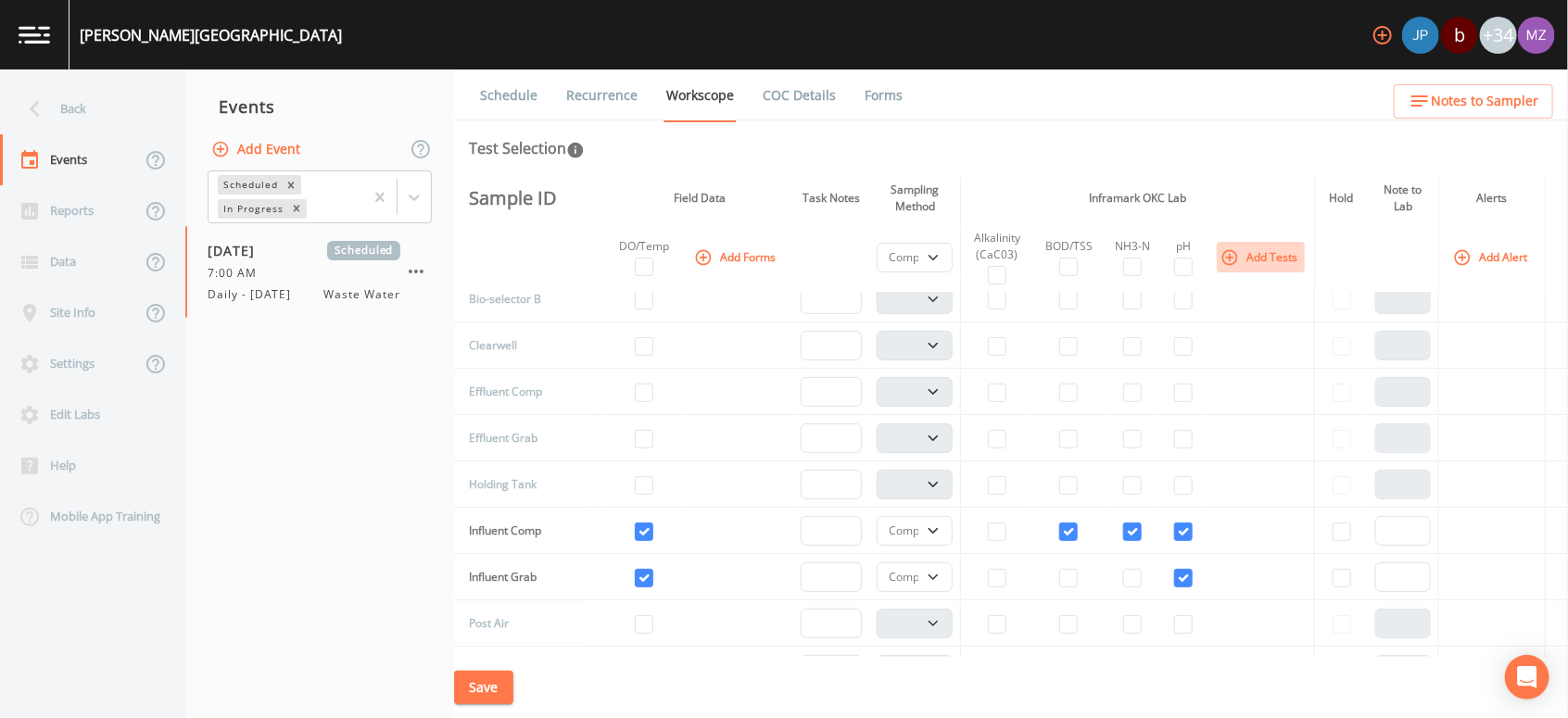click on "Add Tests" at bounding box center [1260, 257] 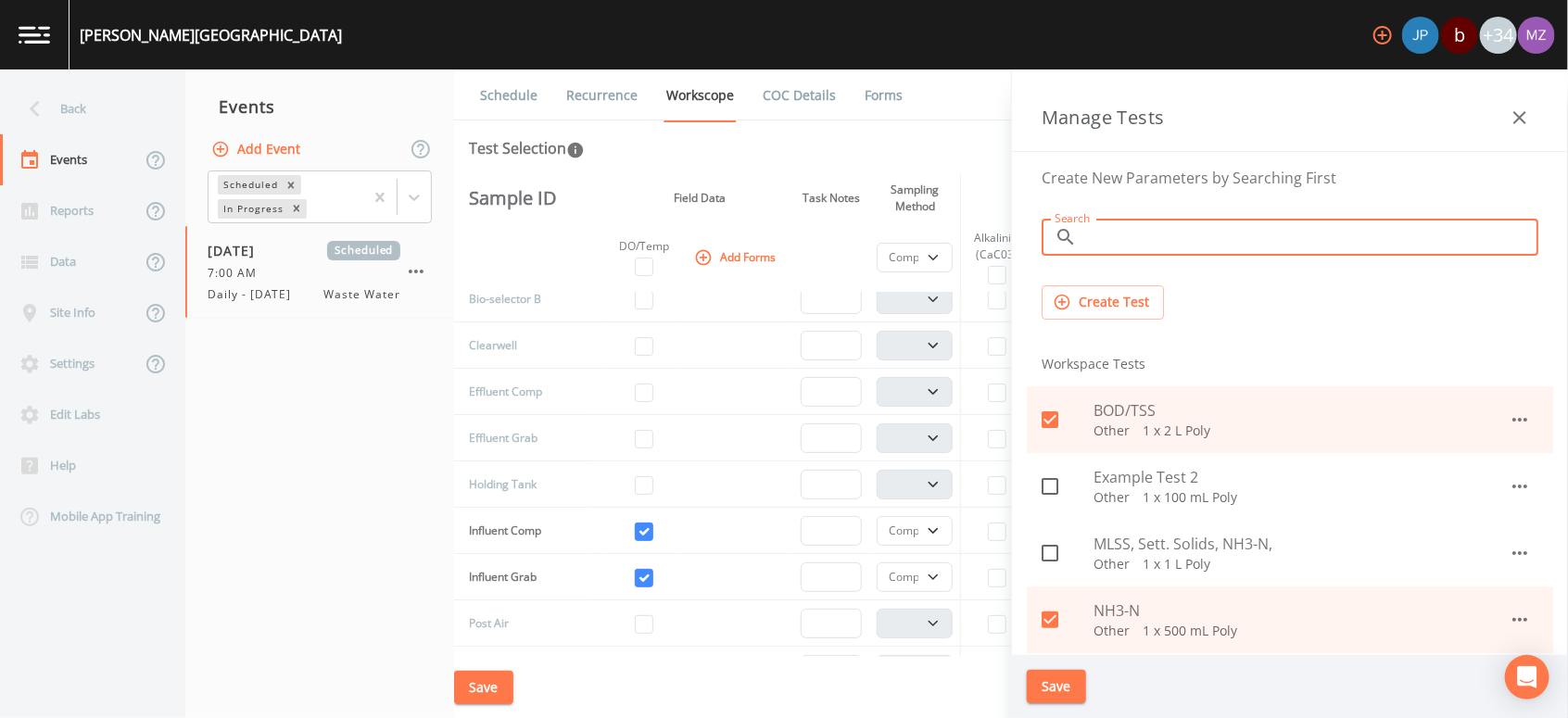 click on "Search" at bounding box center [1311, 237] 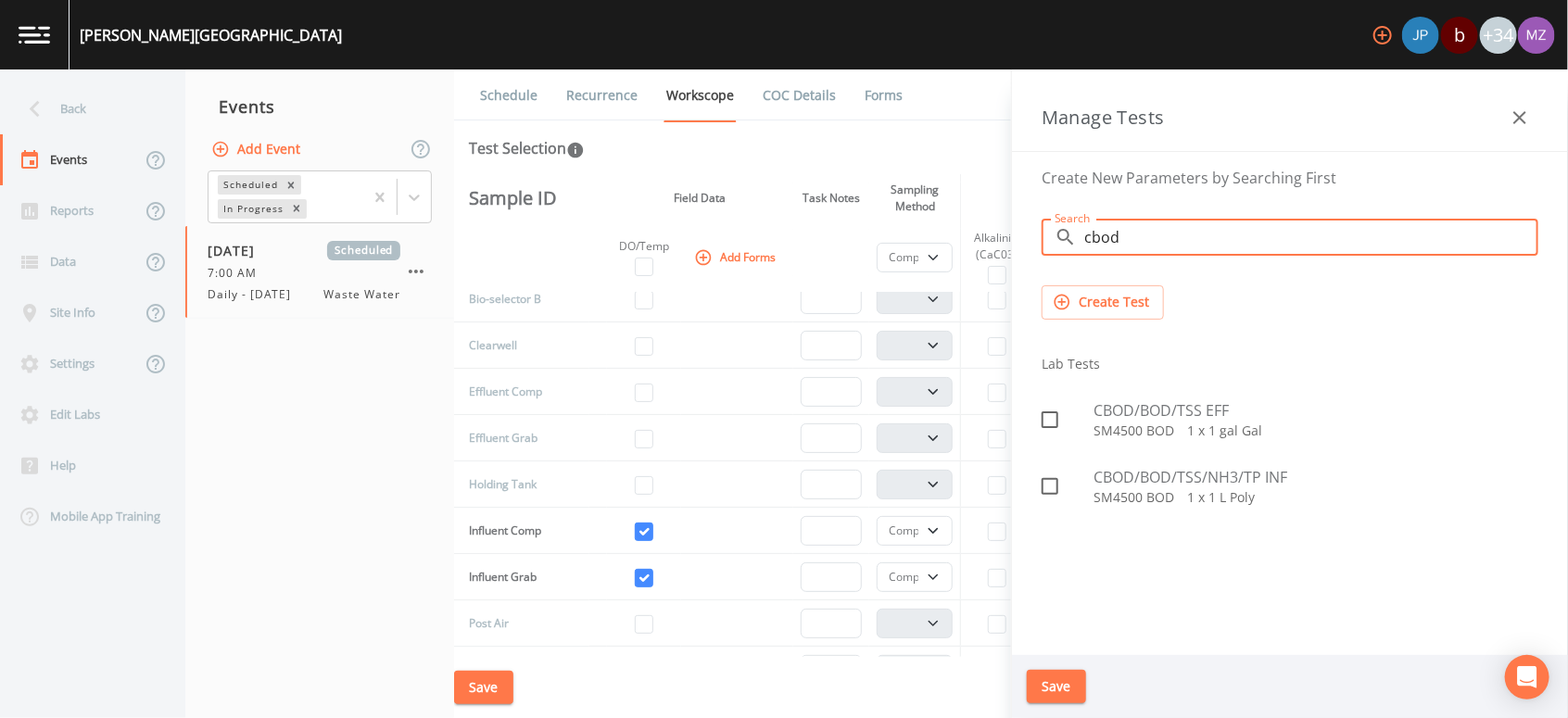 type on "cbod" 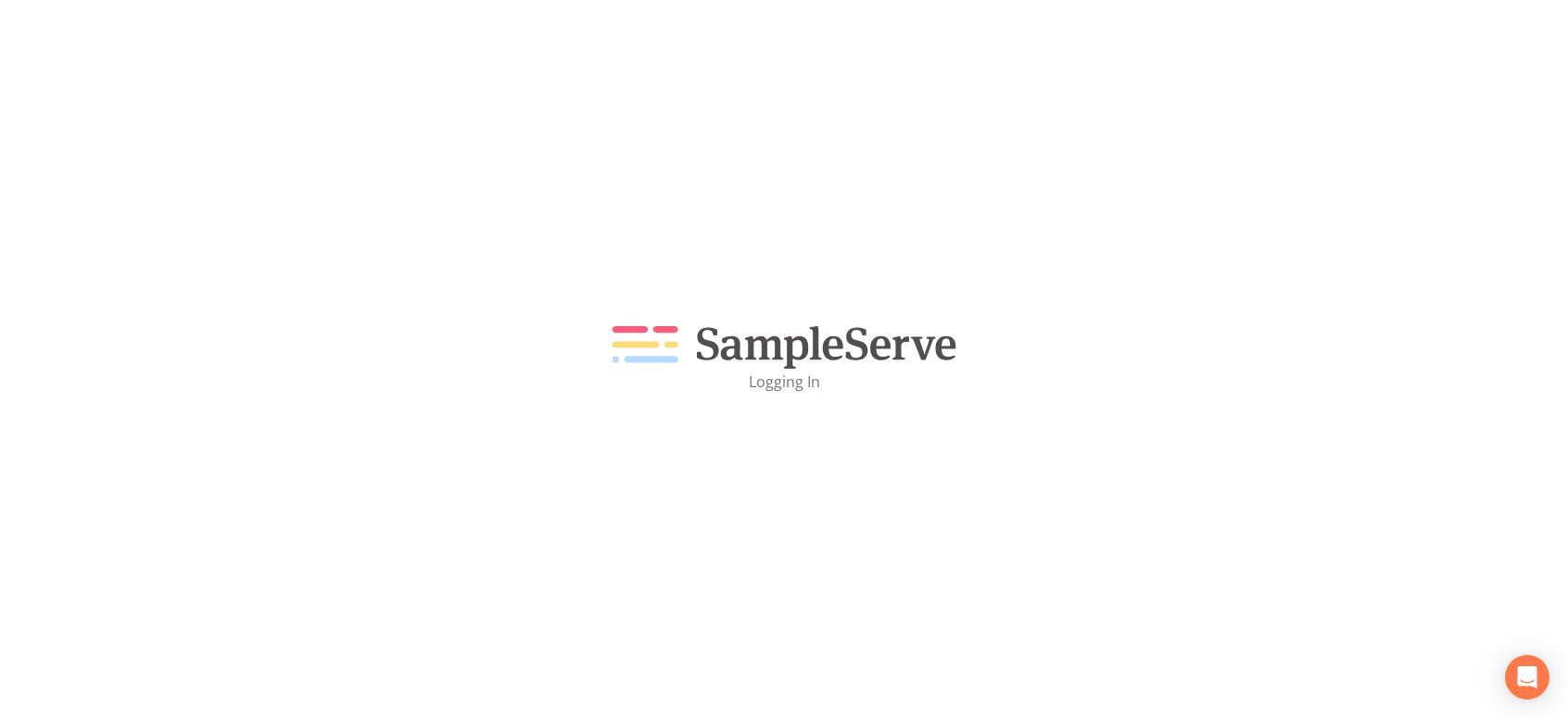 scroll, scrollTop: 0, scrollLeft: 0, axis: both 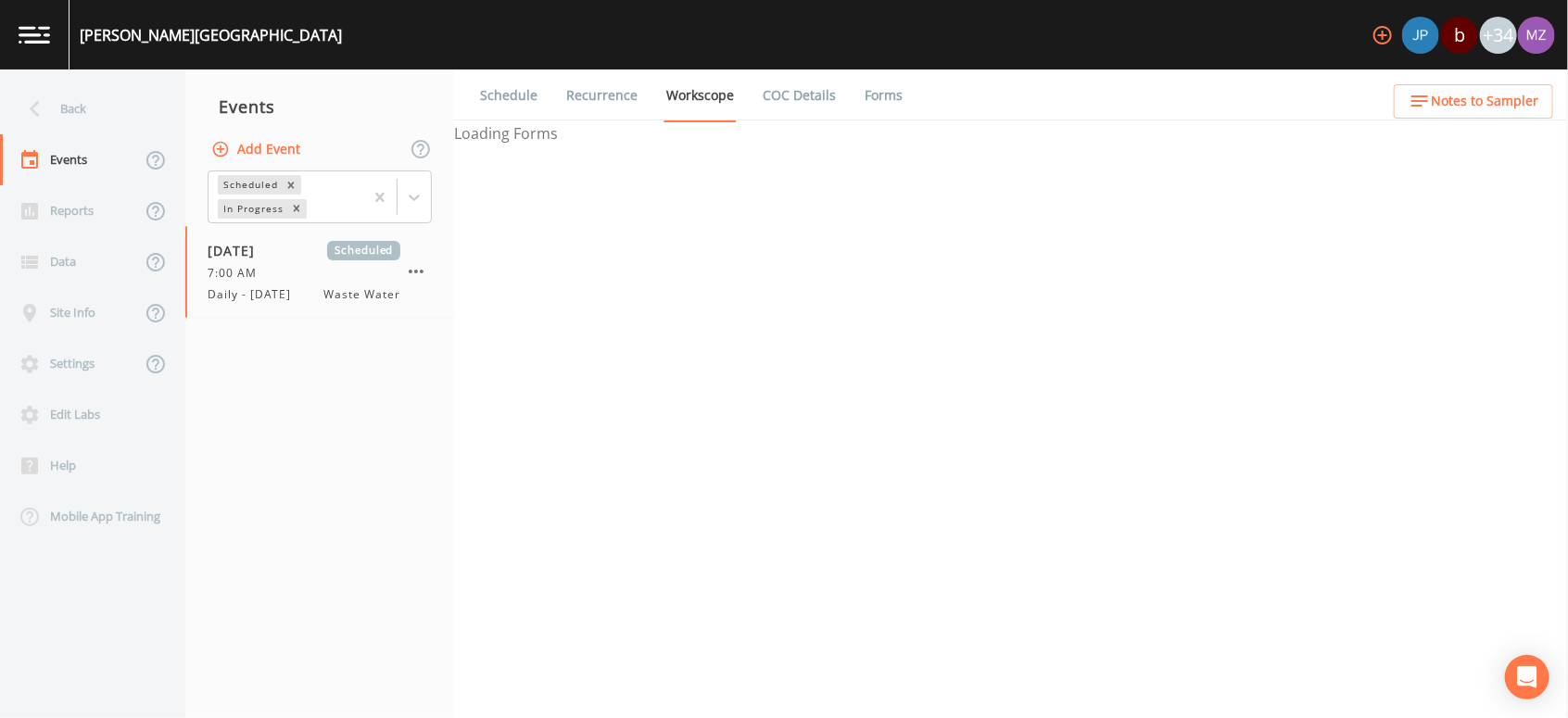select on "b6a3c313-748b-4795-a028-792ad310bd60" 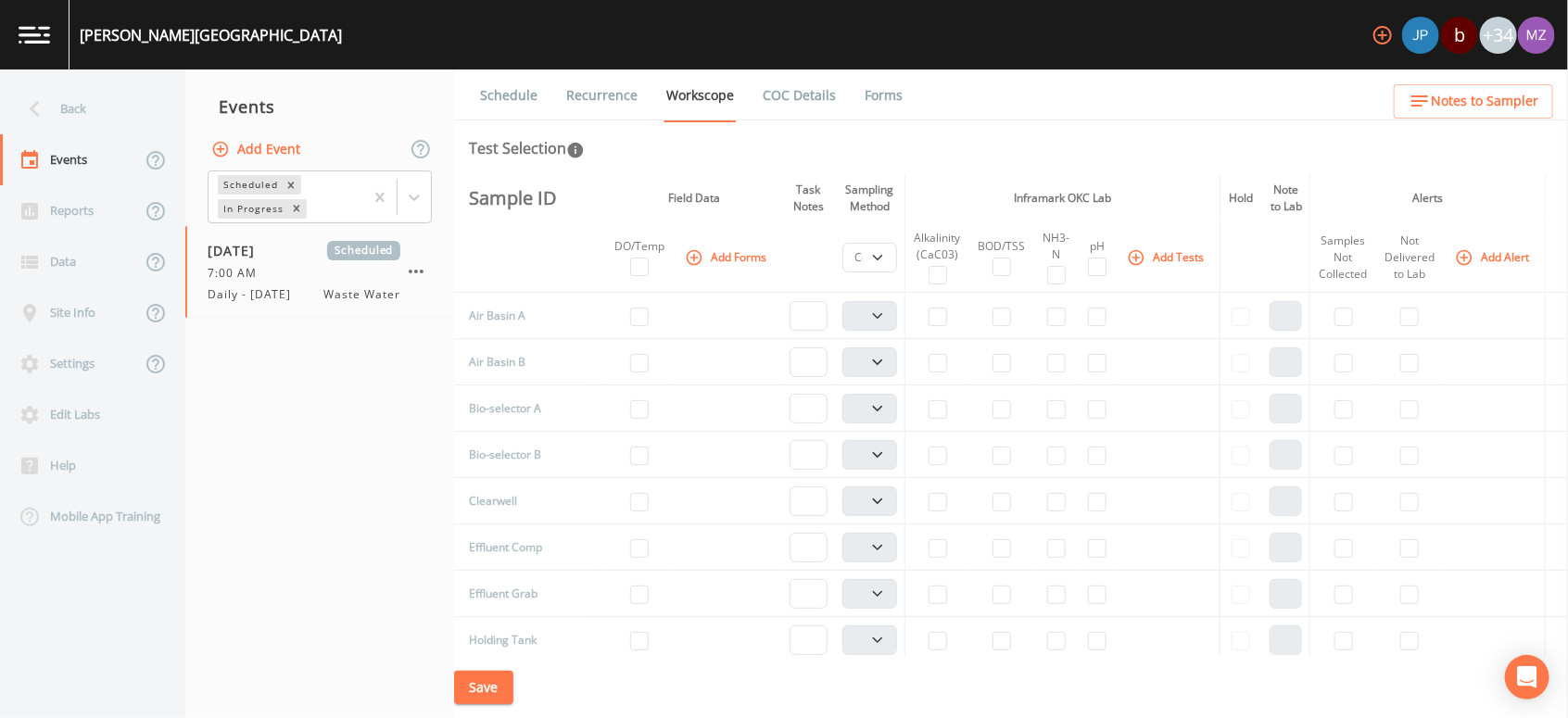 click on "Add Tests" at bounding box center [1167, 257] 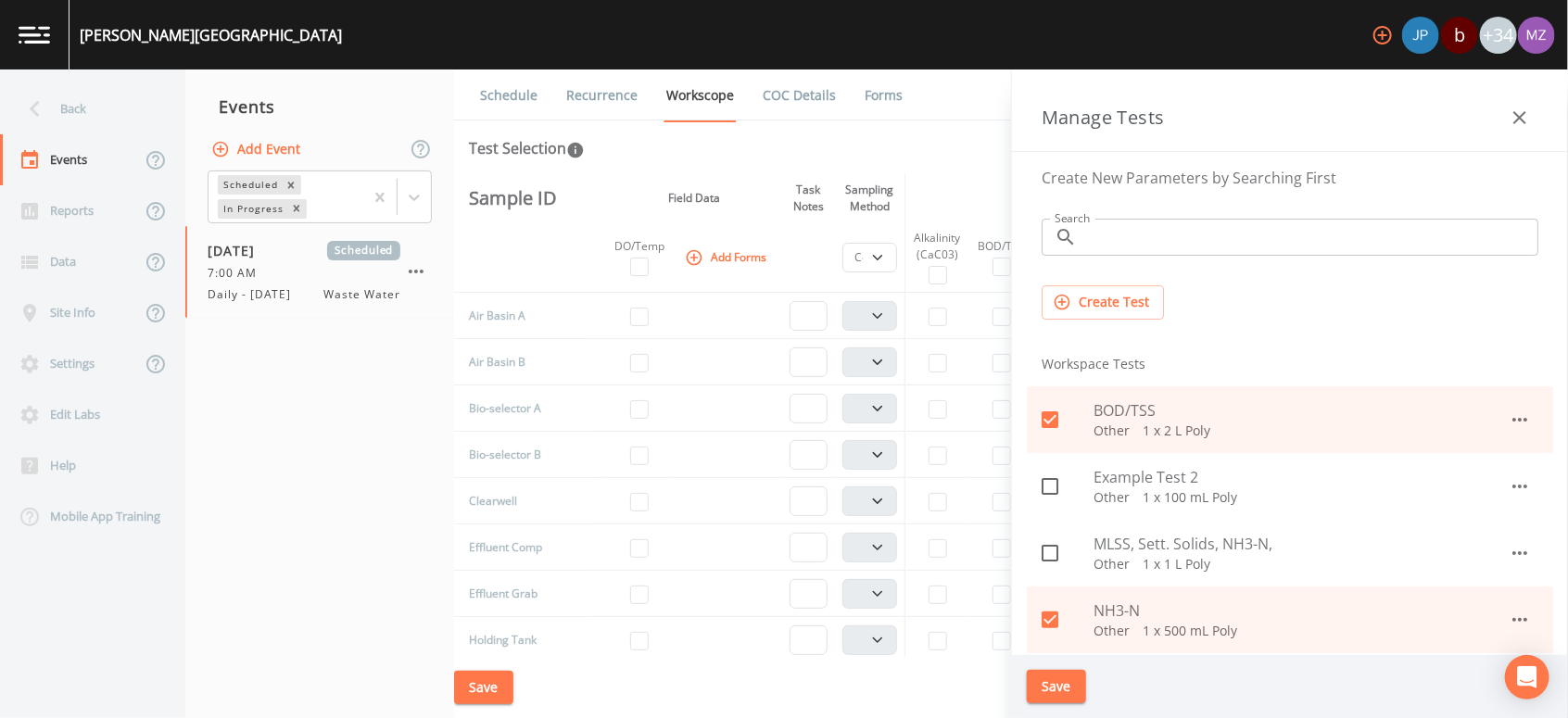 click on "Search" at bounding box center [1311, 237] 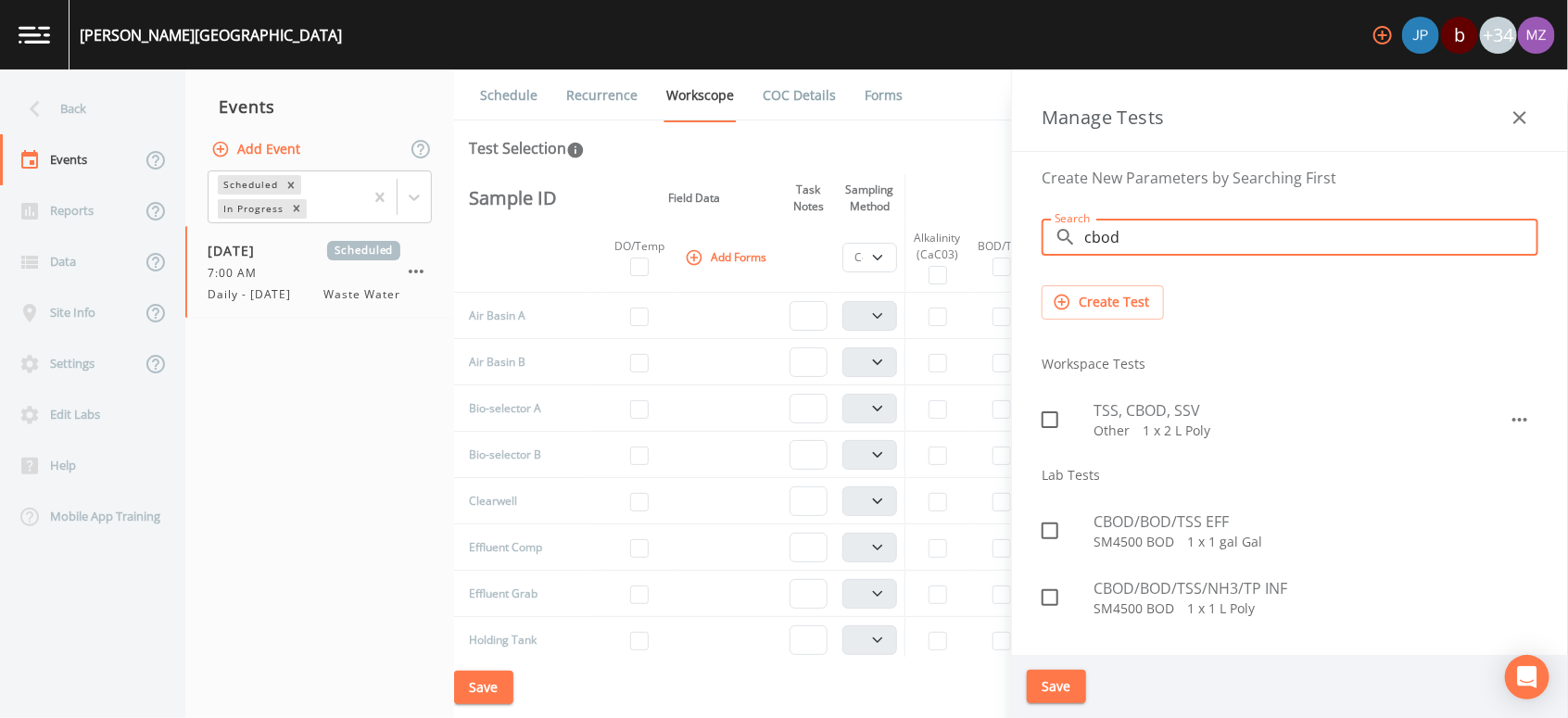 type on "cbod" 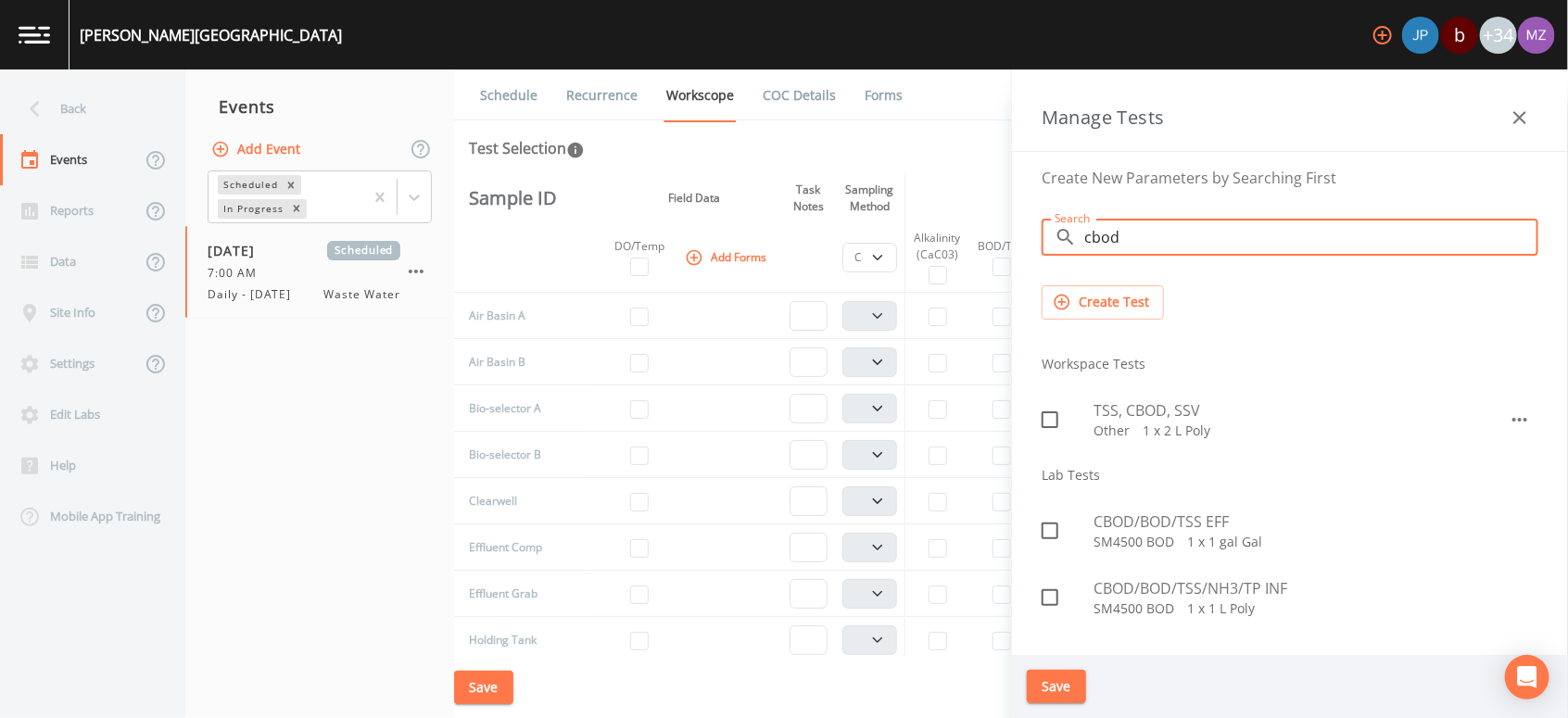 click 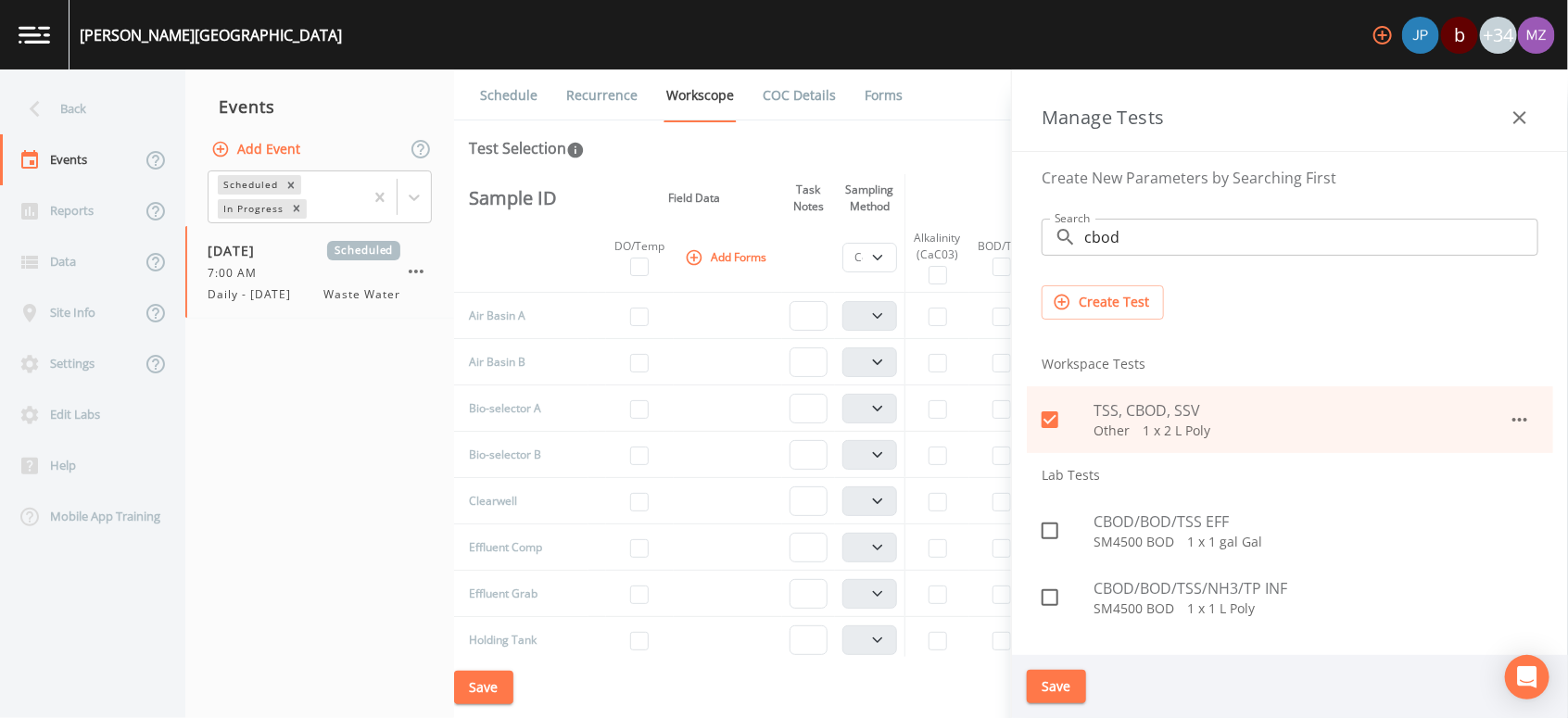 click on "Save" at bounding box center (1056, 687) 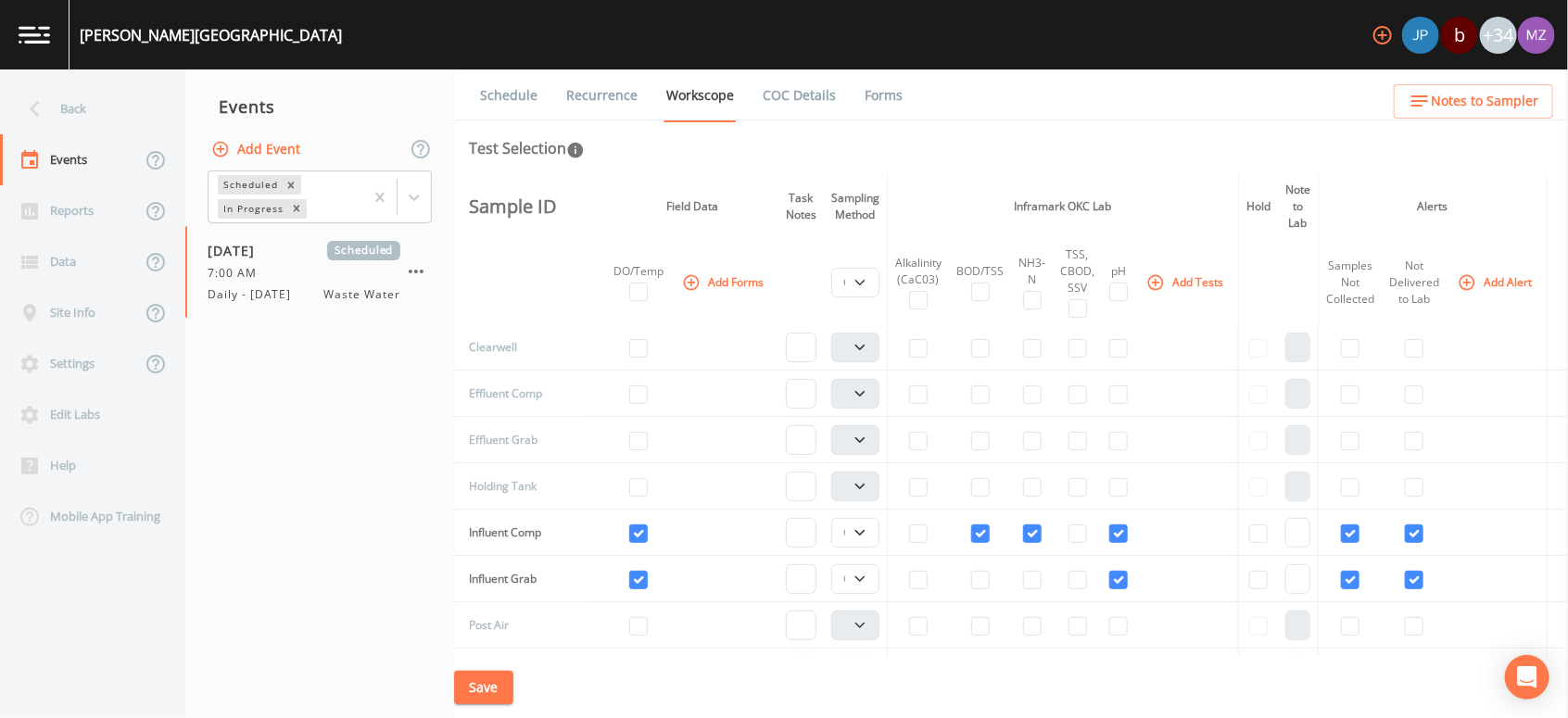 scroll, scrollTop: 189, scrollLeft: 0, axis: vertical 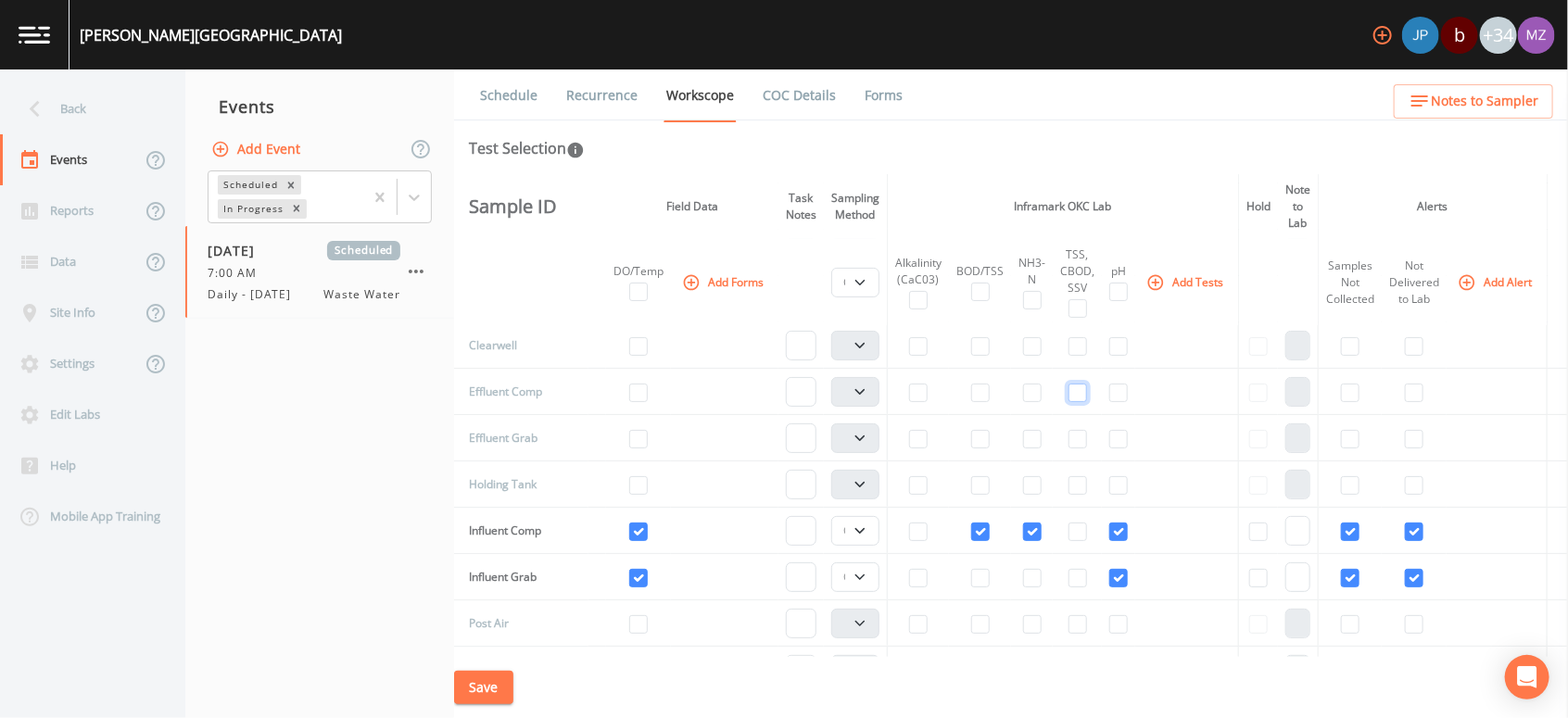 click at bounding box center [1078, 393] 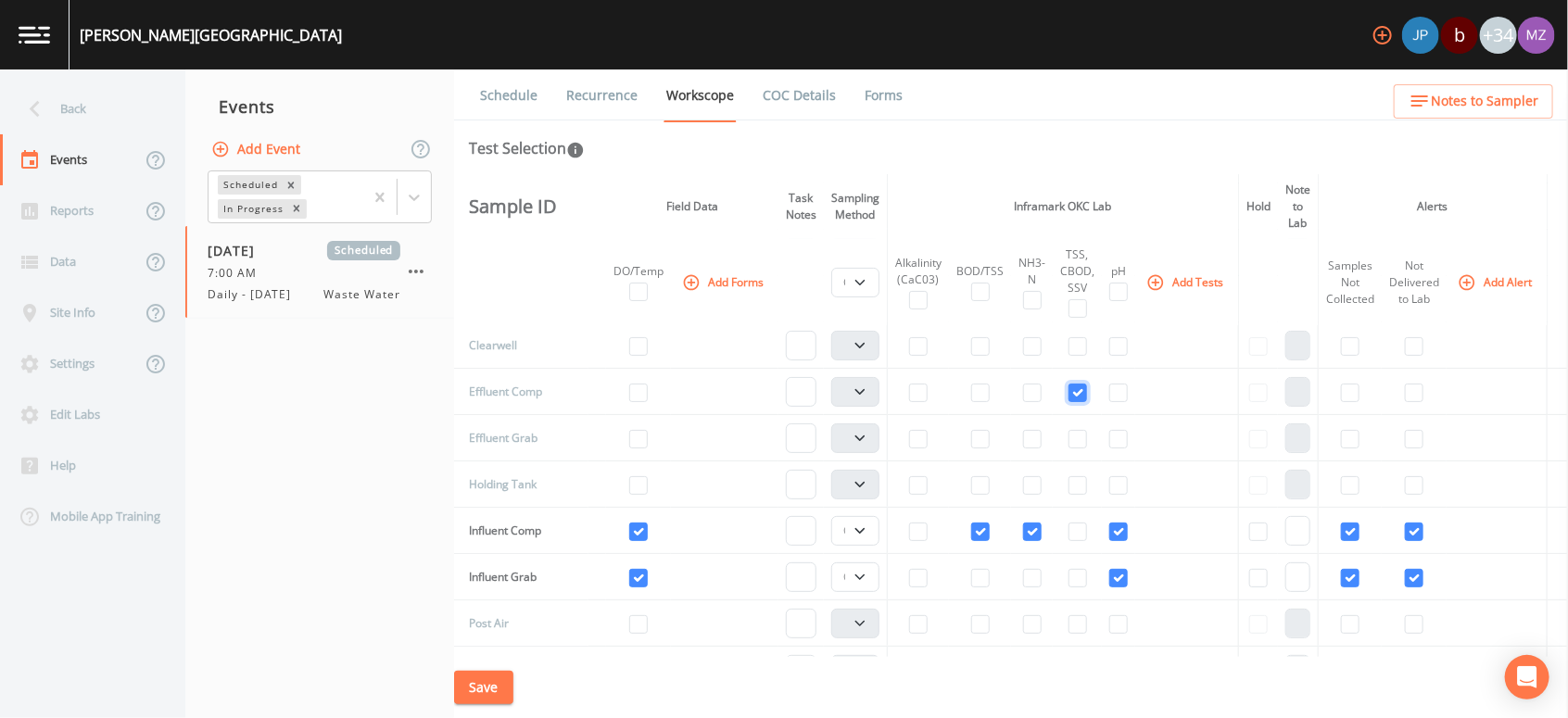 checkbox on "true" 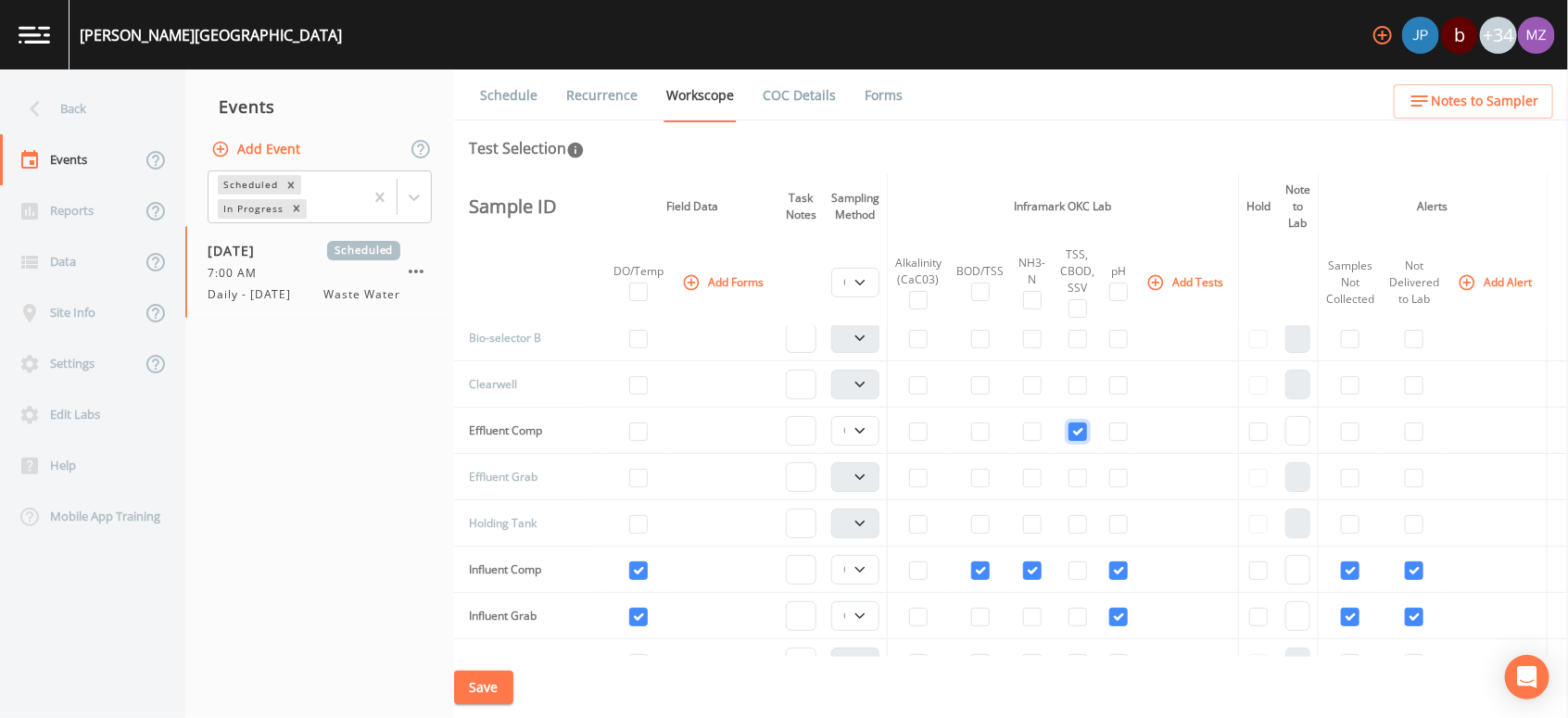 scroll, scrollTop: 141, scrollLeft: 0, axis: vertical 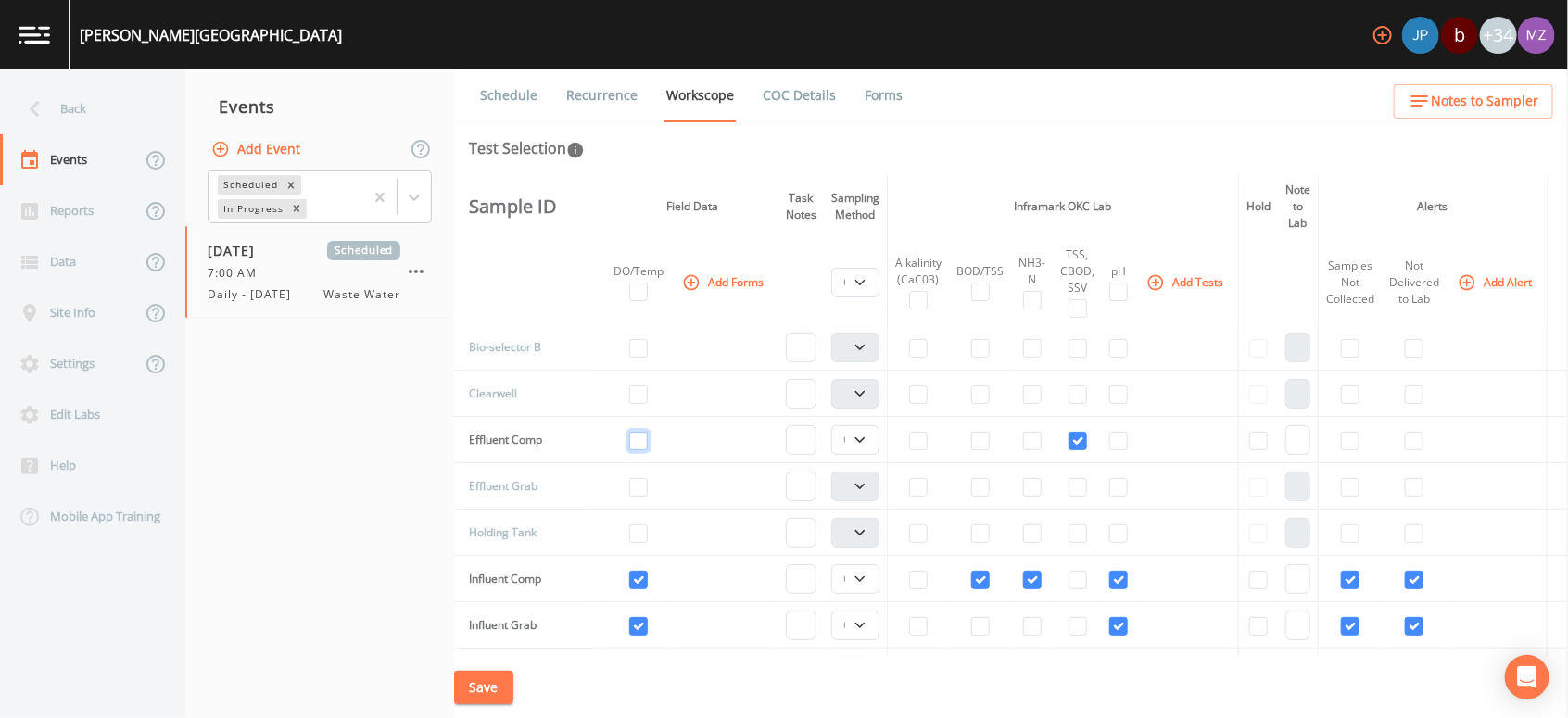 click at bounding box center [639, 441] 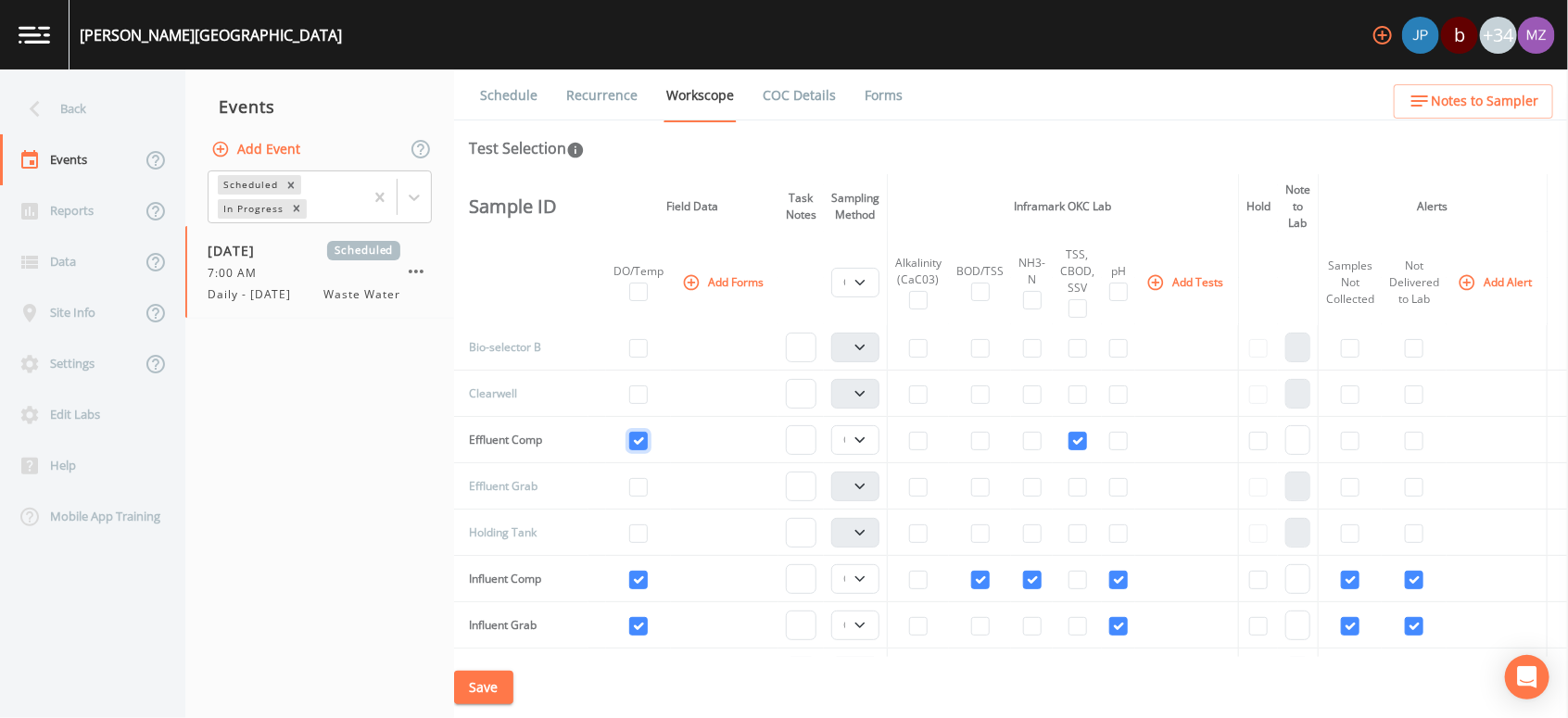 click at bounding box center [639, 441] 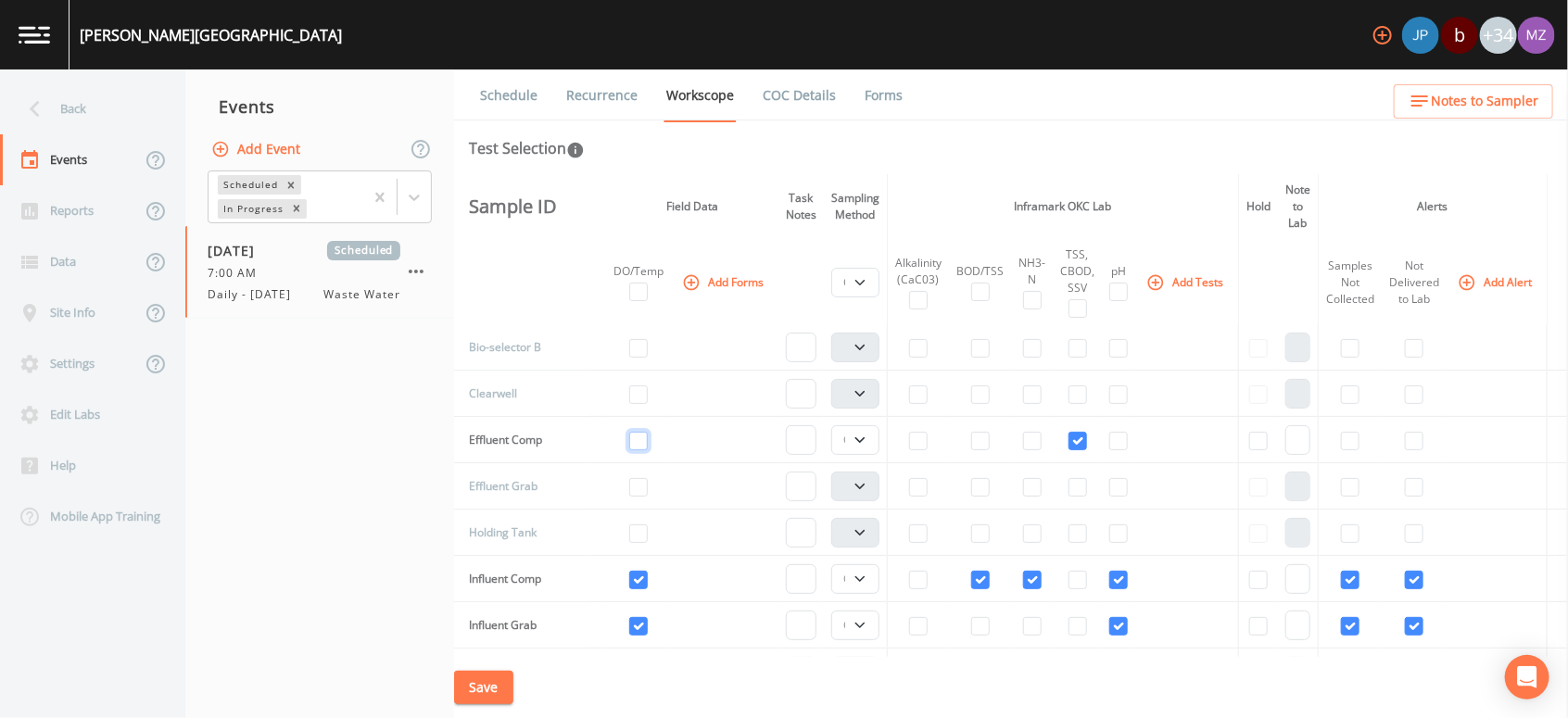 checkbox on "false" 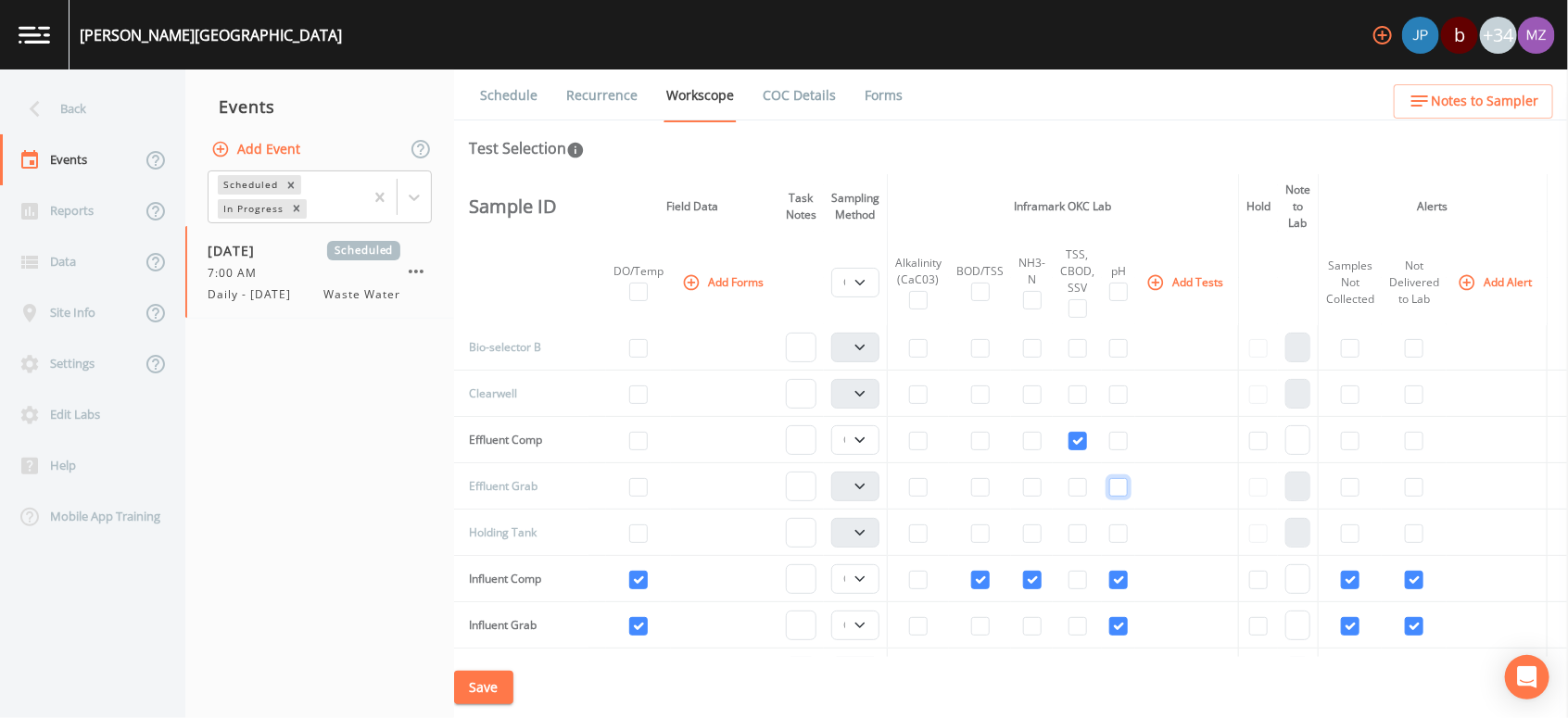 click at bounding box center (1119, 487) 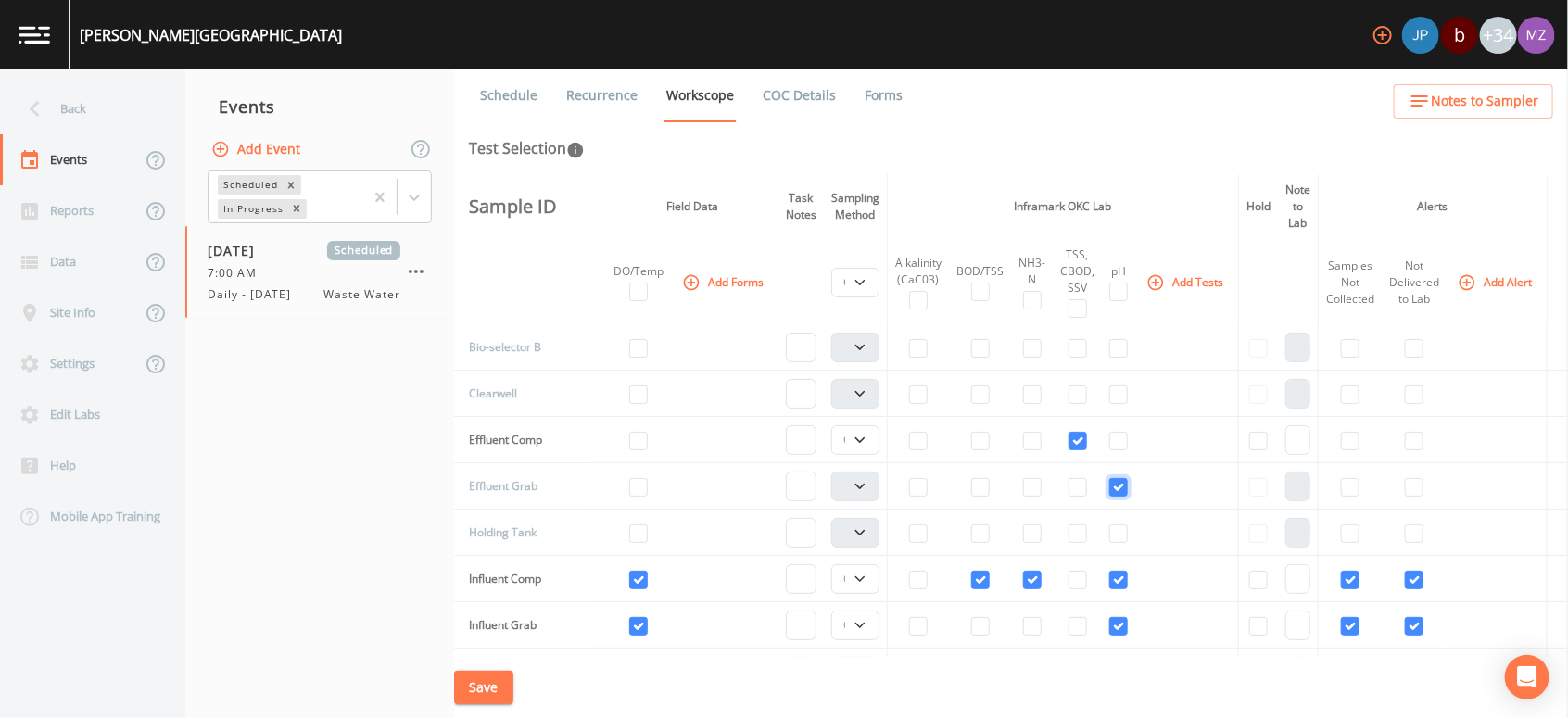 checkbox on "true" 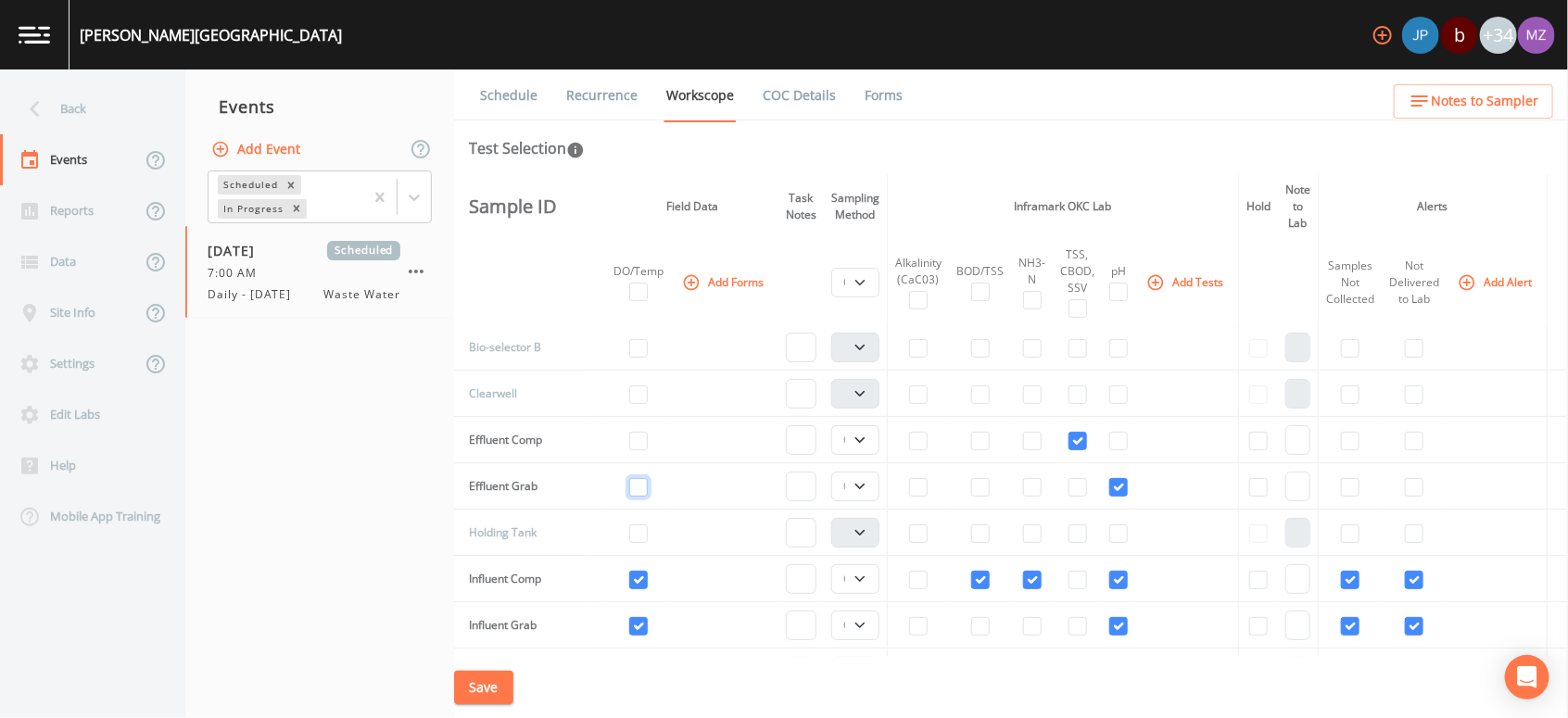 click at bounding box center [639, 487] 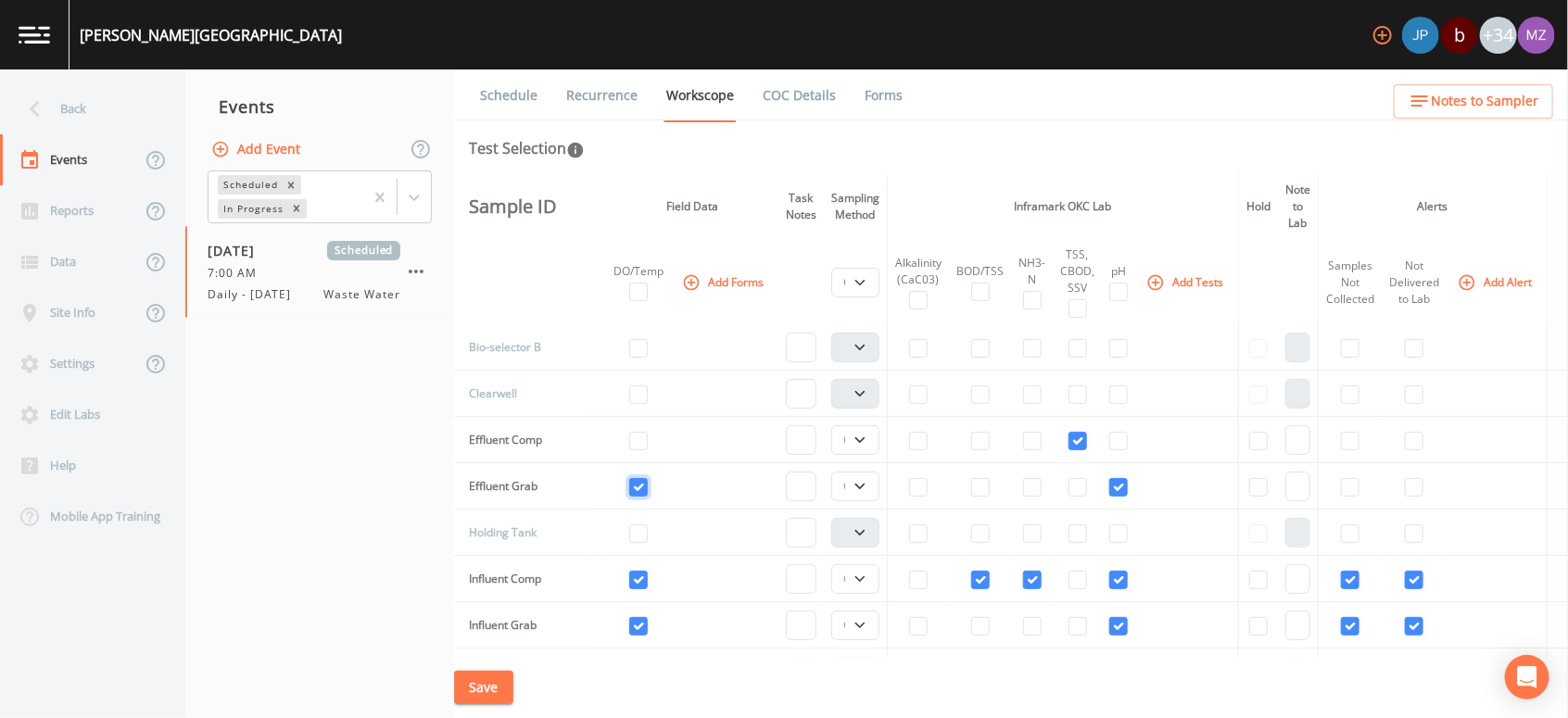 checkbox on "true" 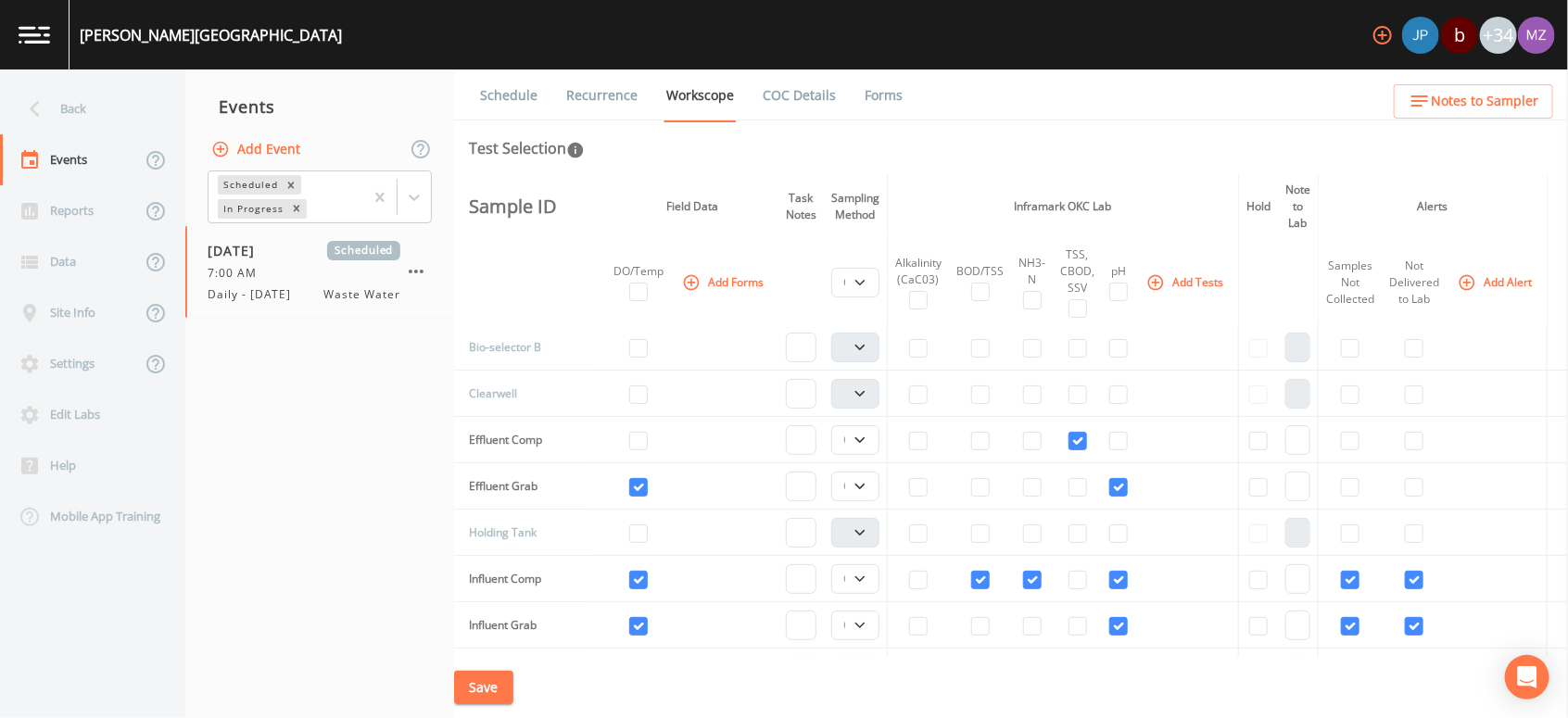 click on "Add Tests" at bounding box center (1186, 282) 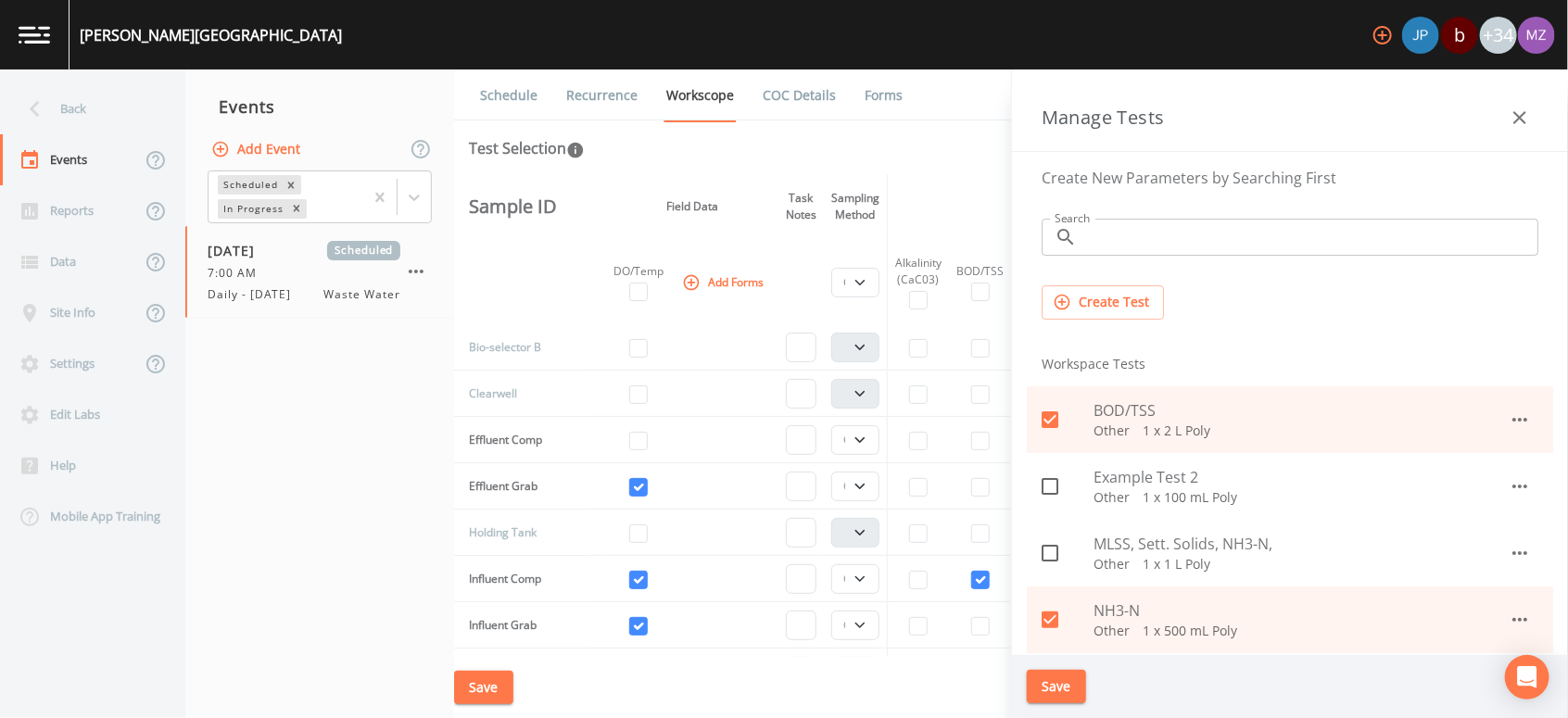 click on "Search" at bounding box center [1311, 237] 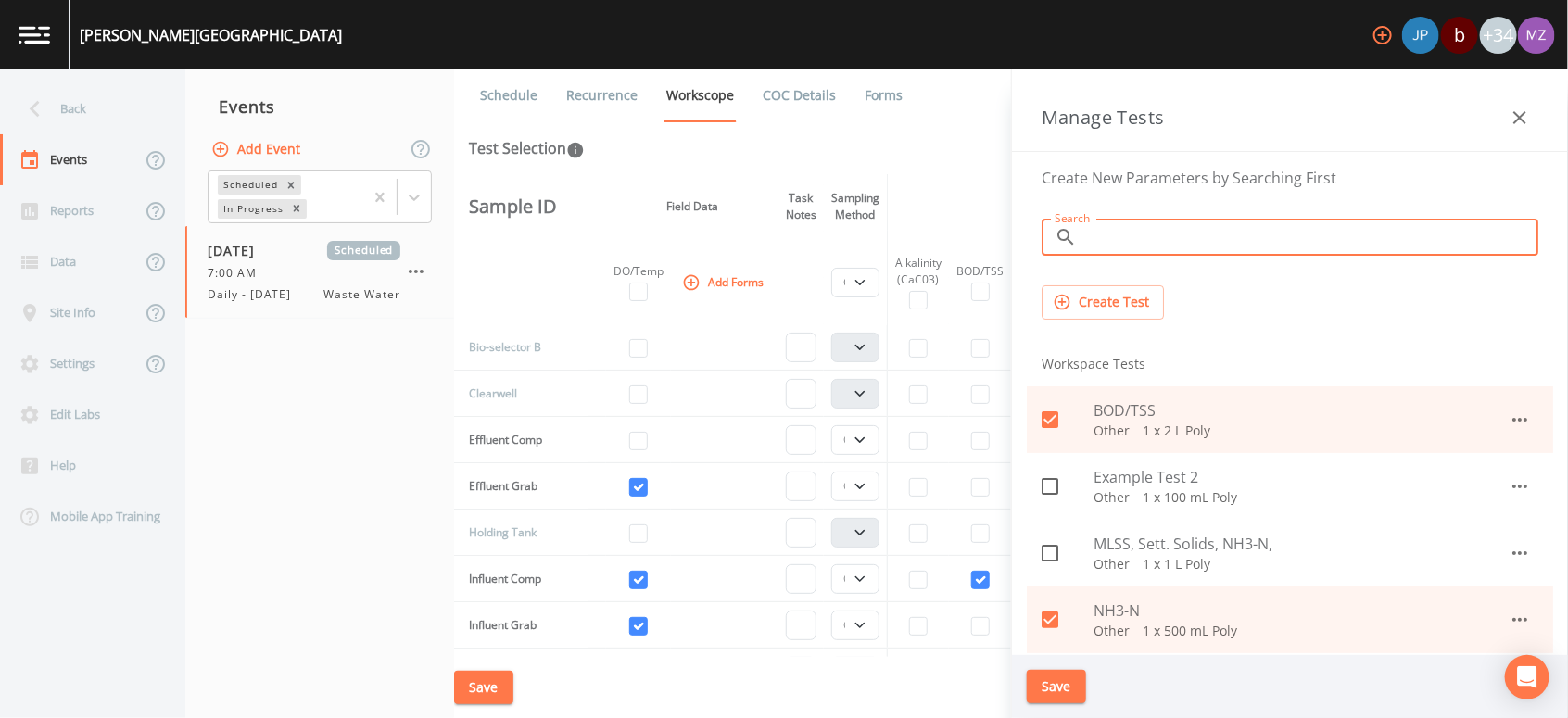 type on "tr" 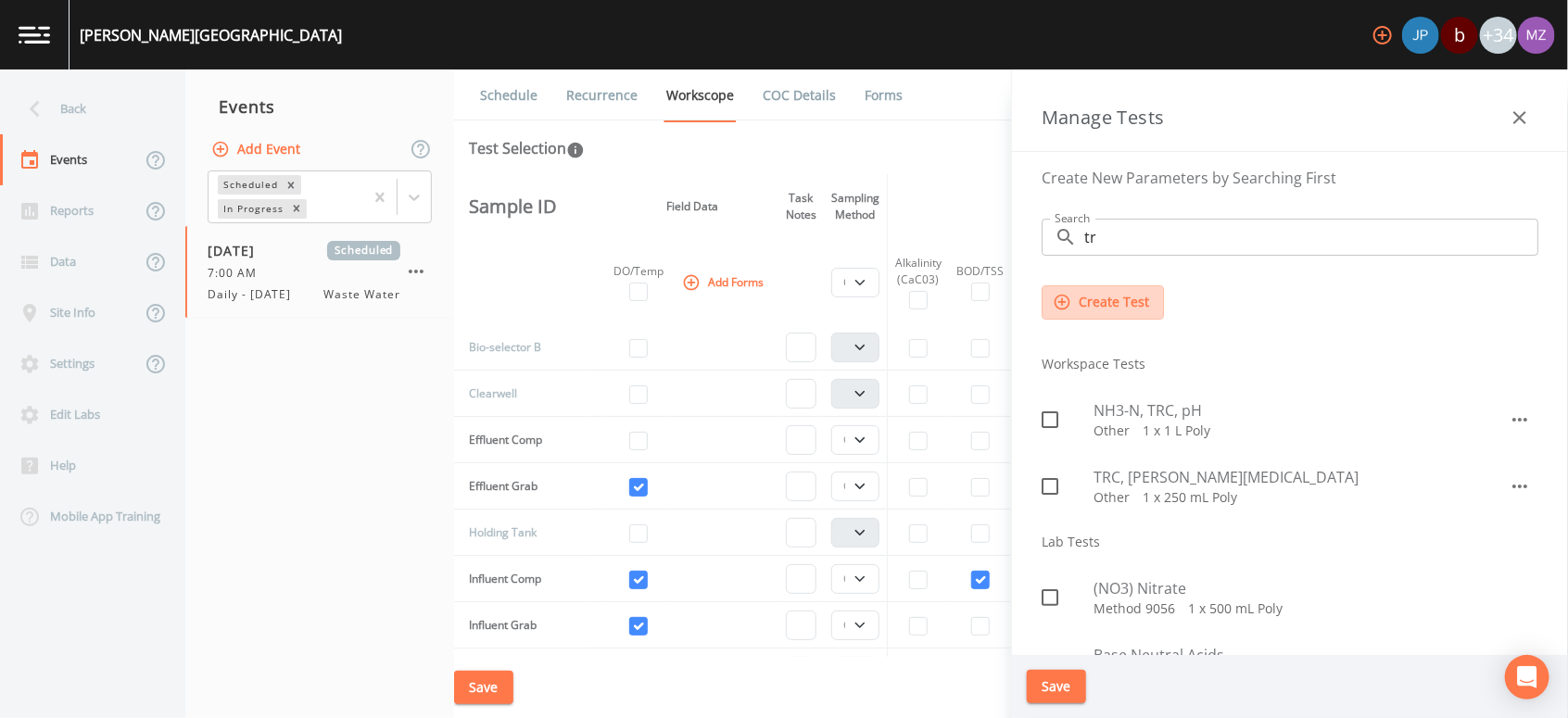 click on "Create Test" at bounding box center (1103, 302) 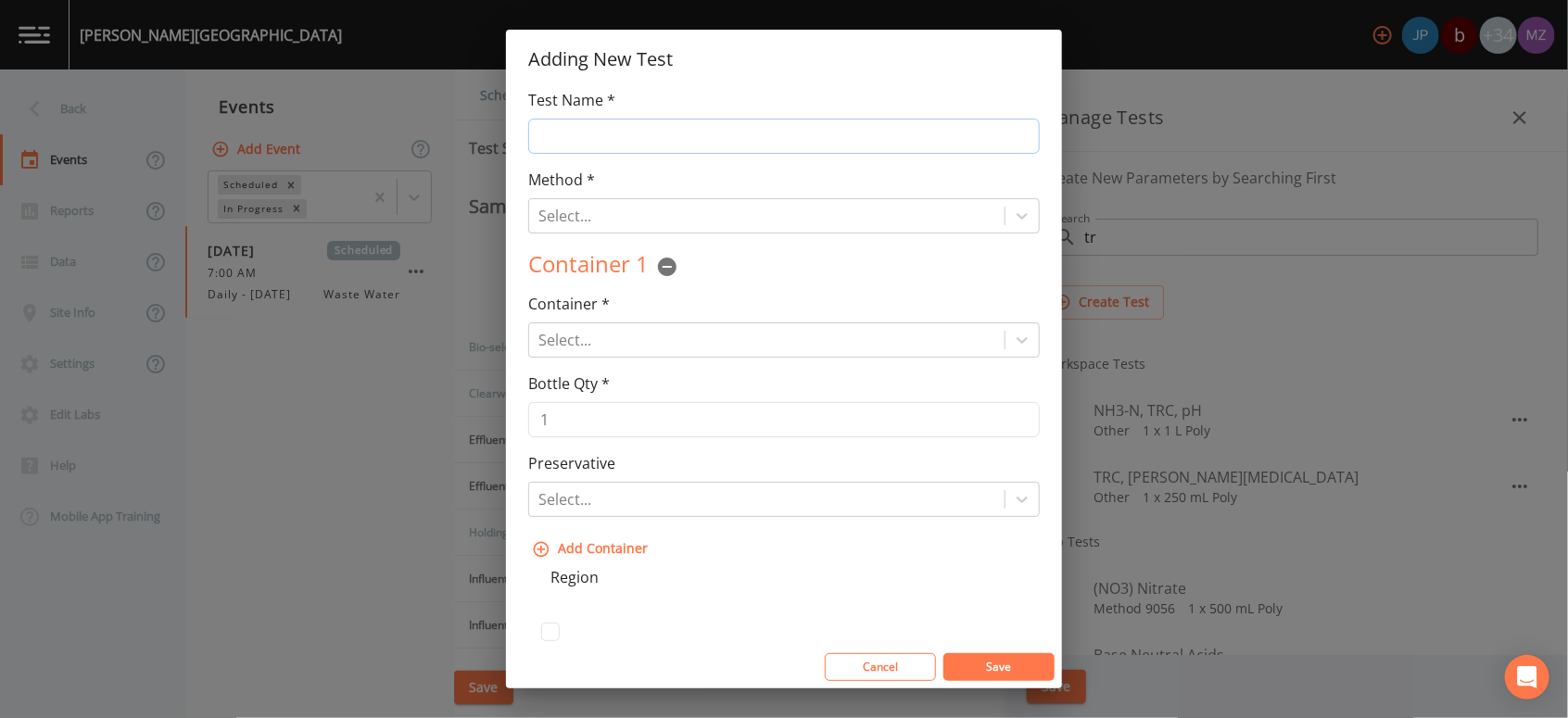 click on "Test Name *" at bounding box center (784, 136) 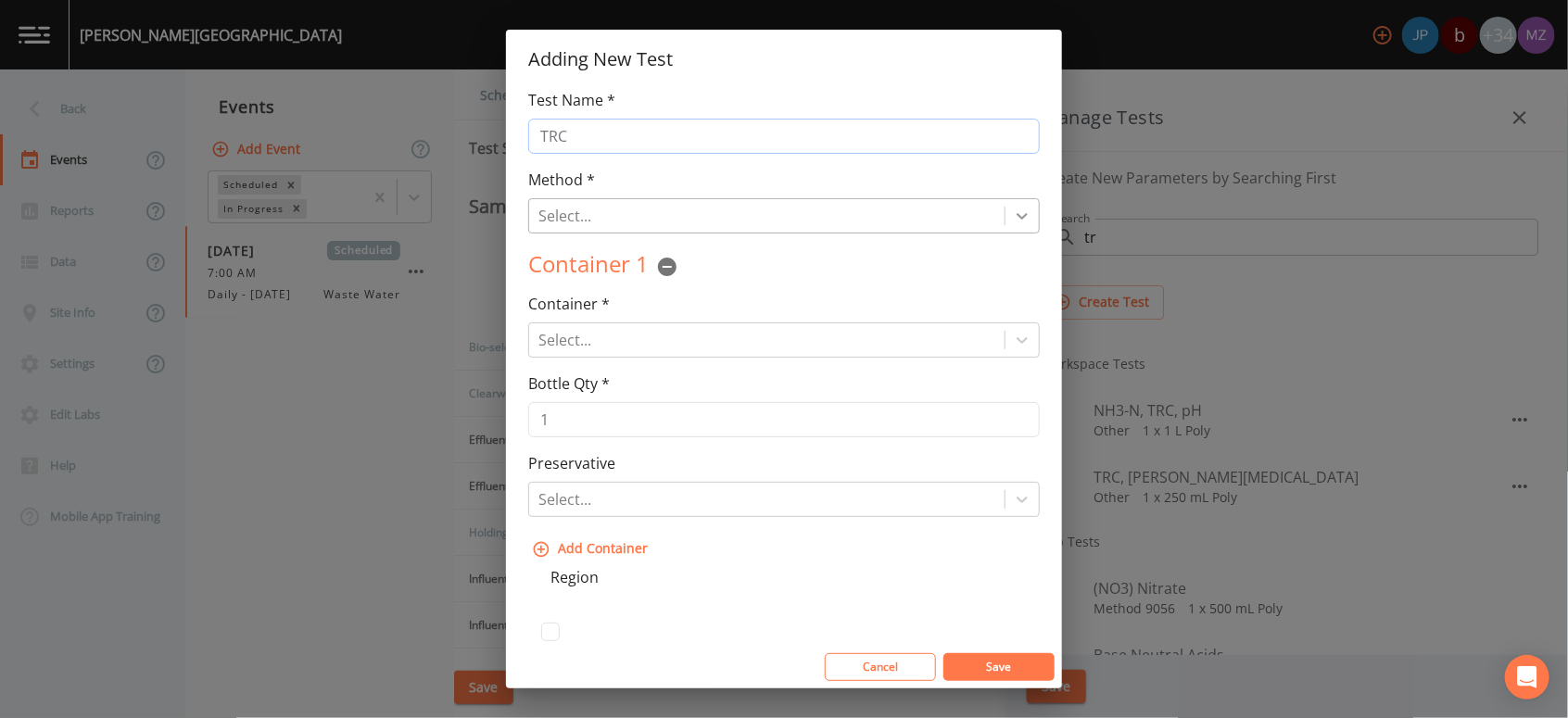 type on "TRC" 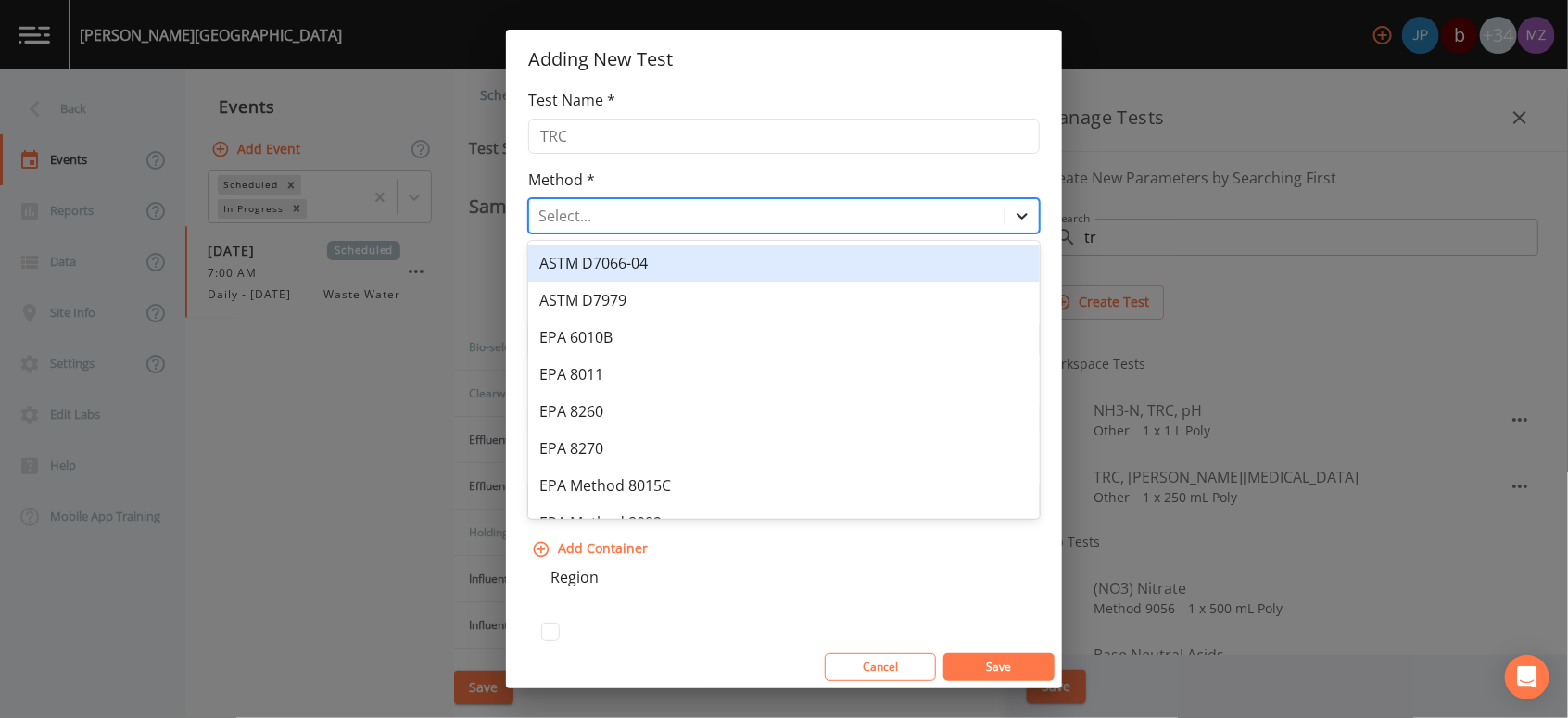 click 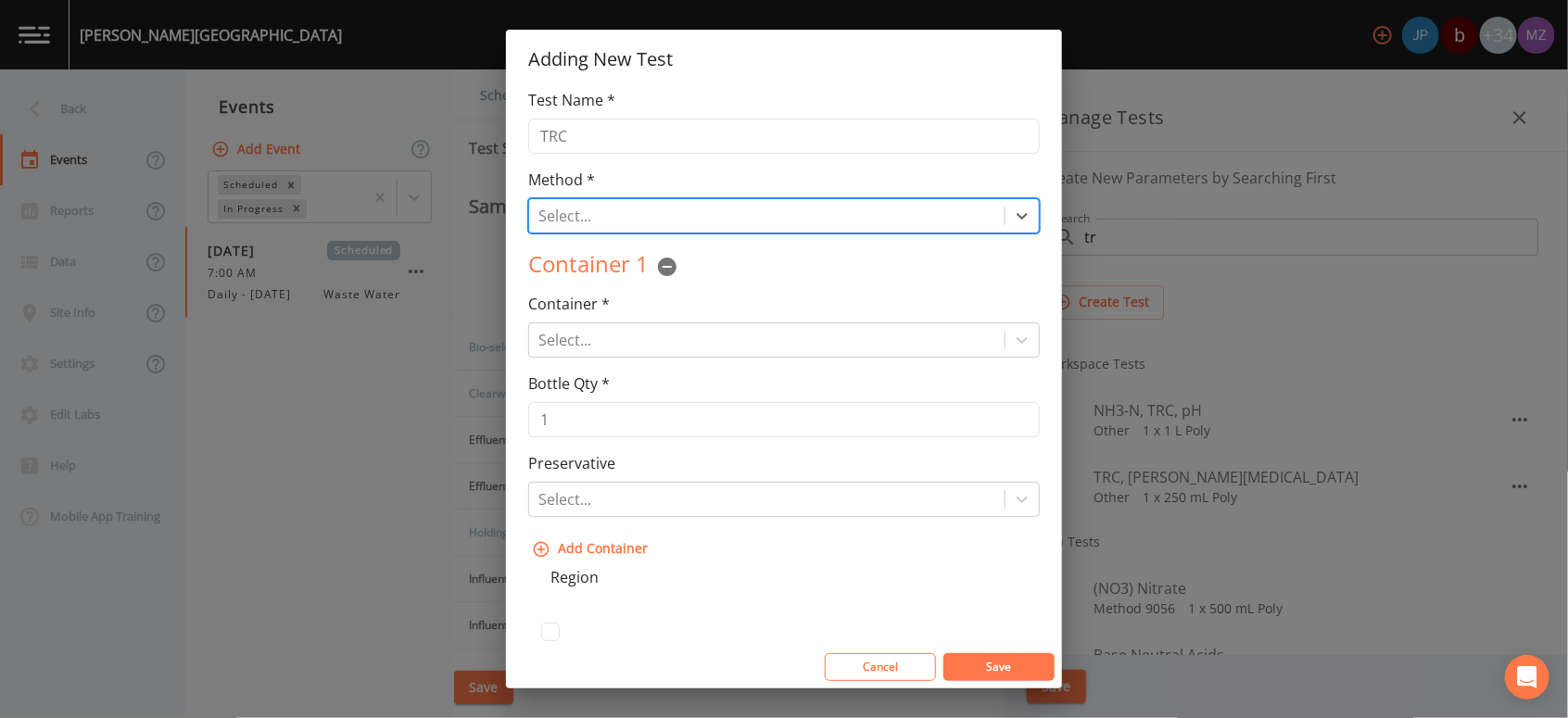 click at bounding box center [766, 216] 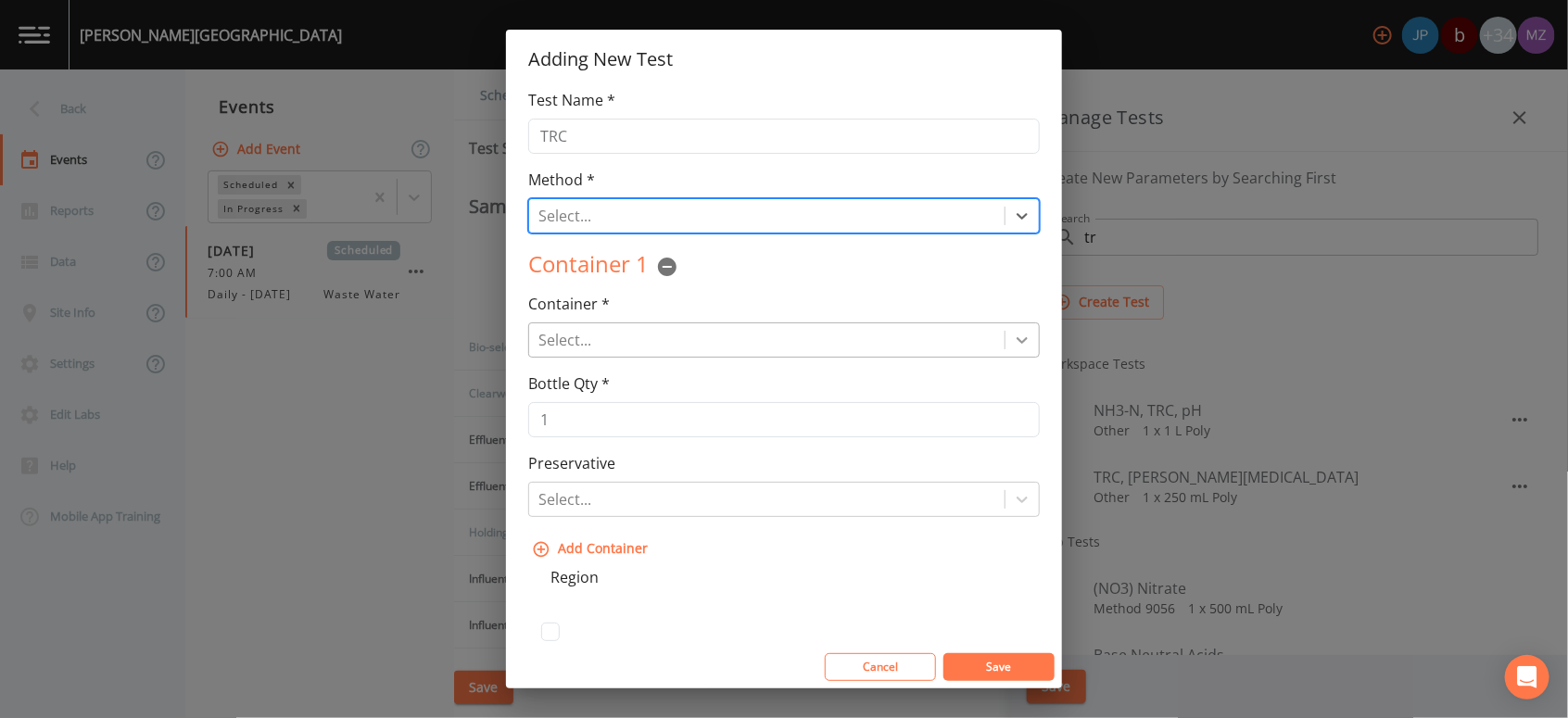 click at bounding box center [1022, 340] 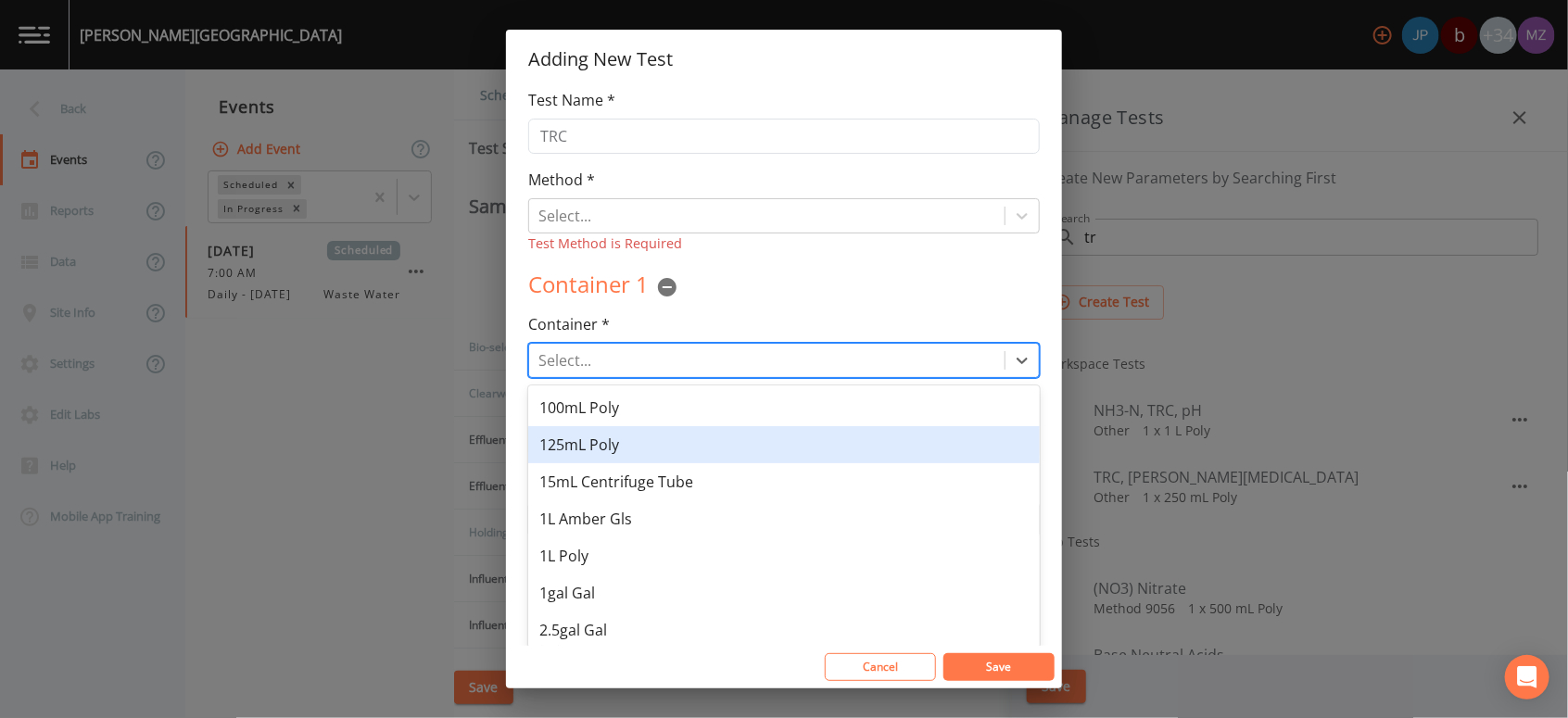 click on "125mL Poly" at bounding box center (784, 445) 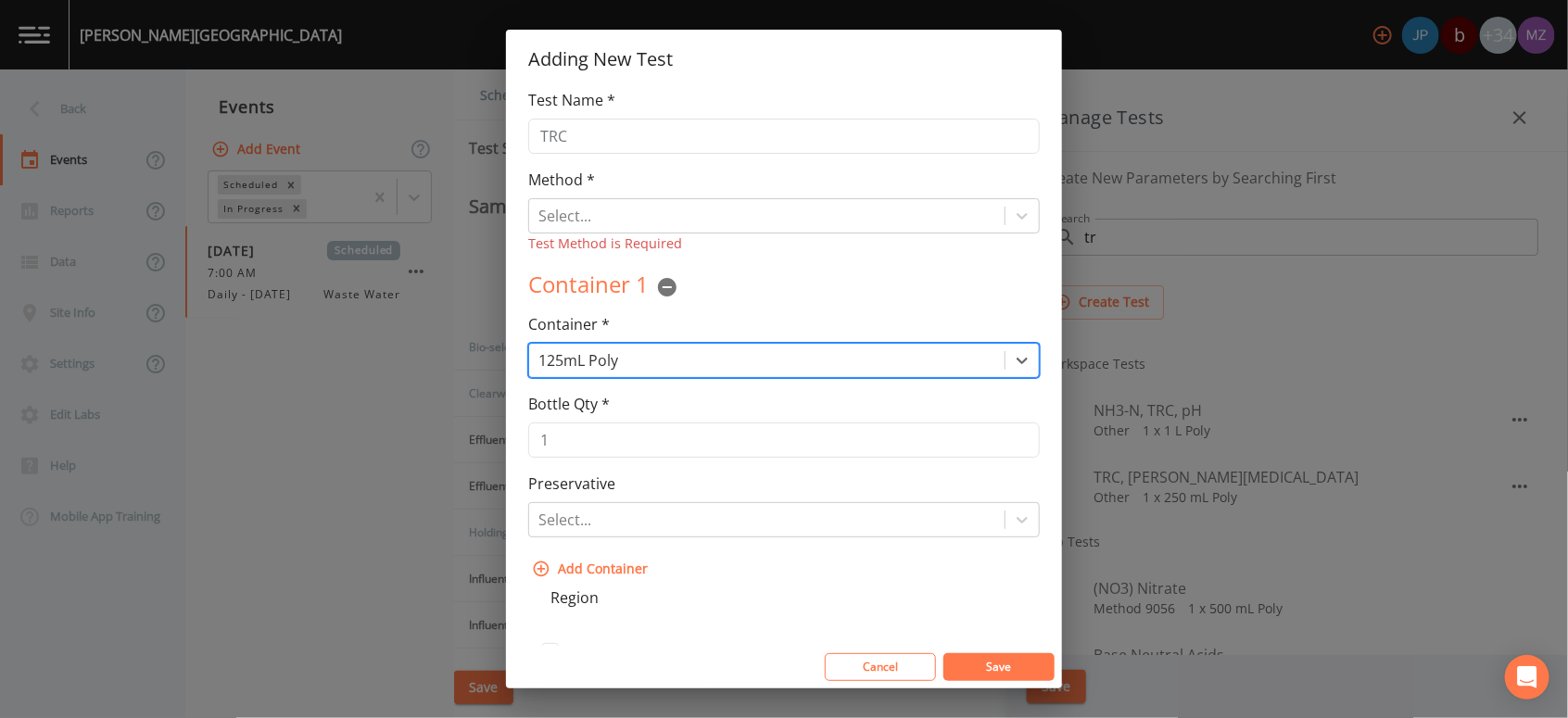 click on "Save" at bounding box center (999, 667) 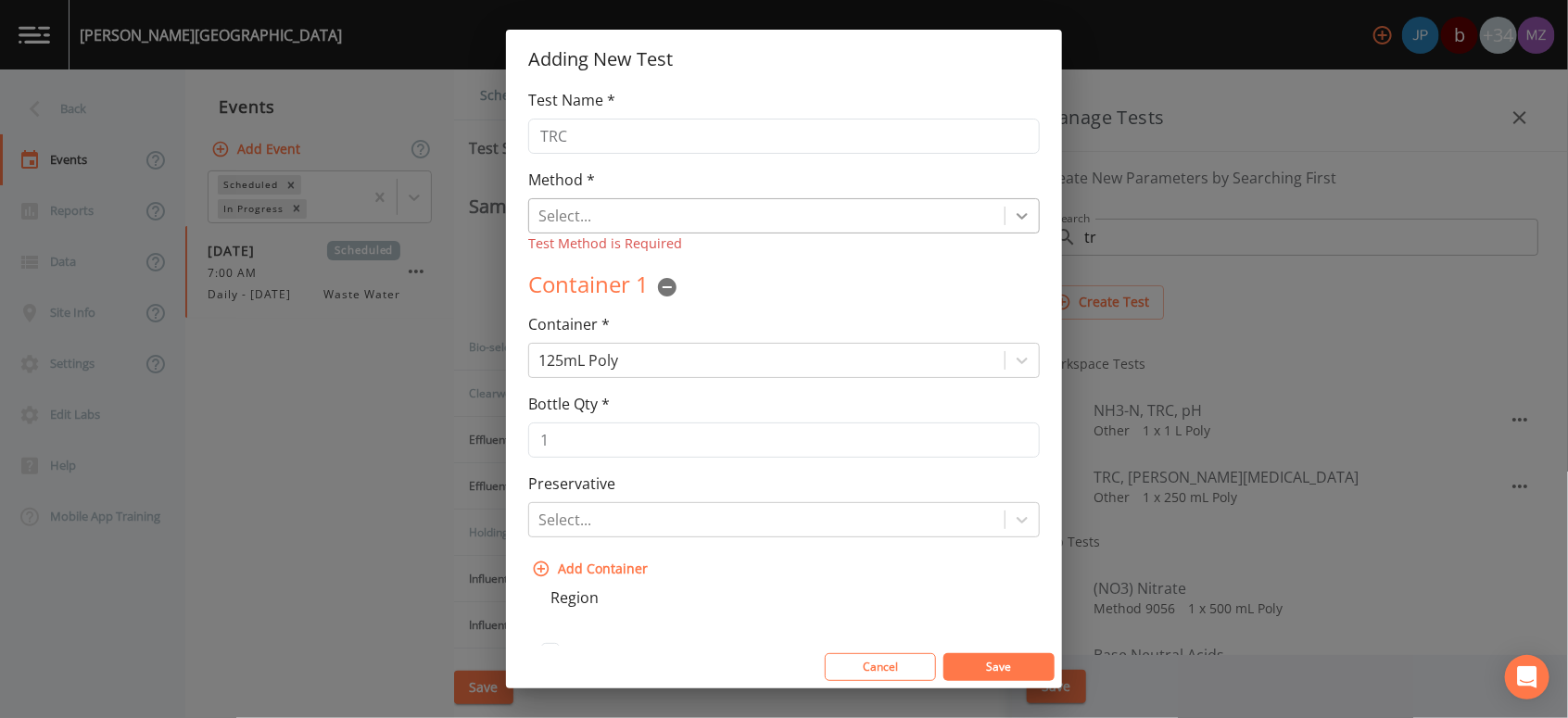 click at bounding box center [1022, 216] 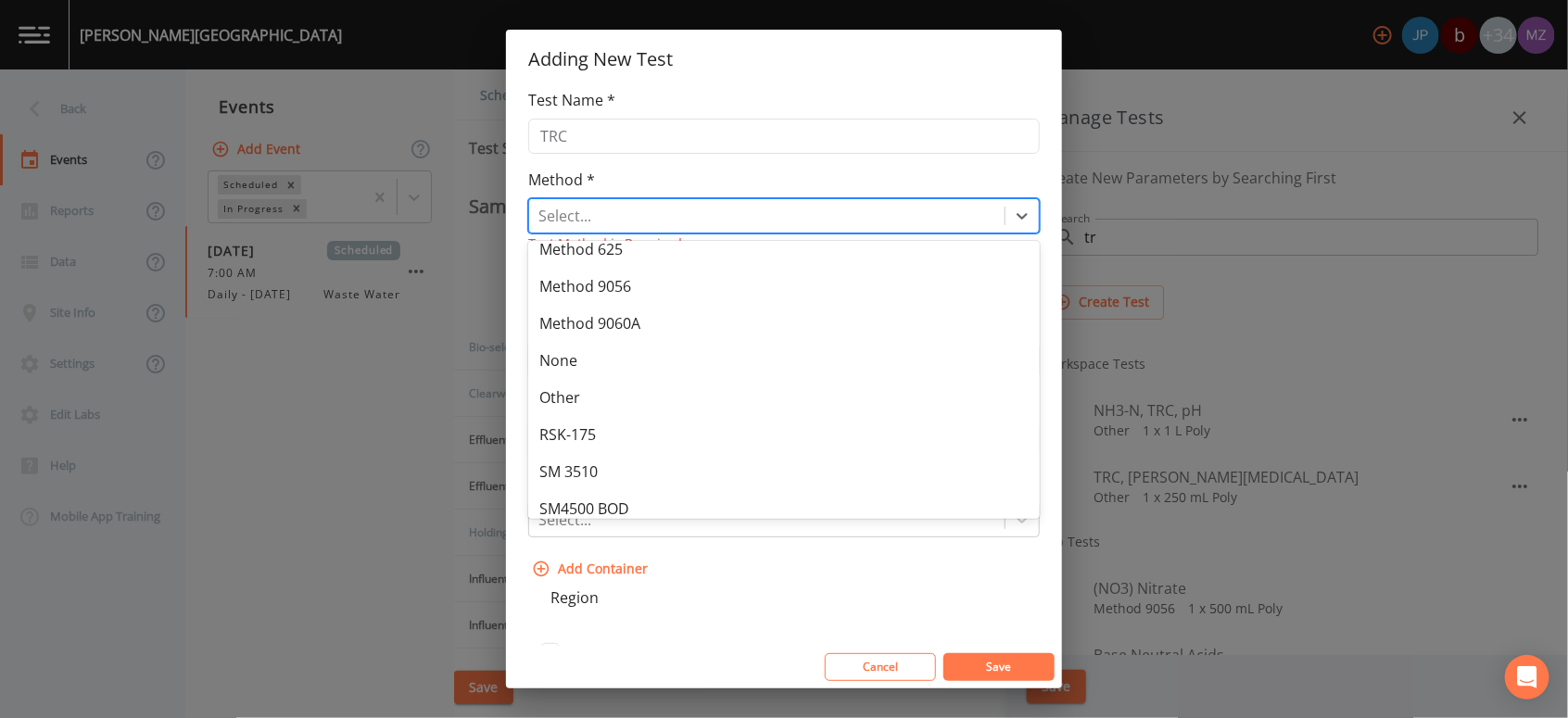 scroll, scrollTop: 507, scrollLeft: 0, axis: vertical 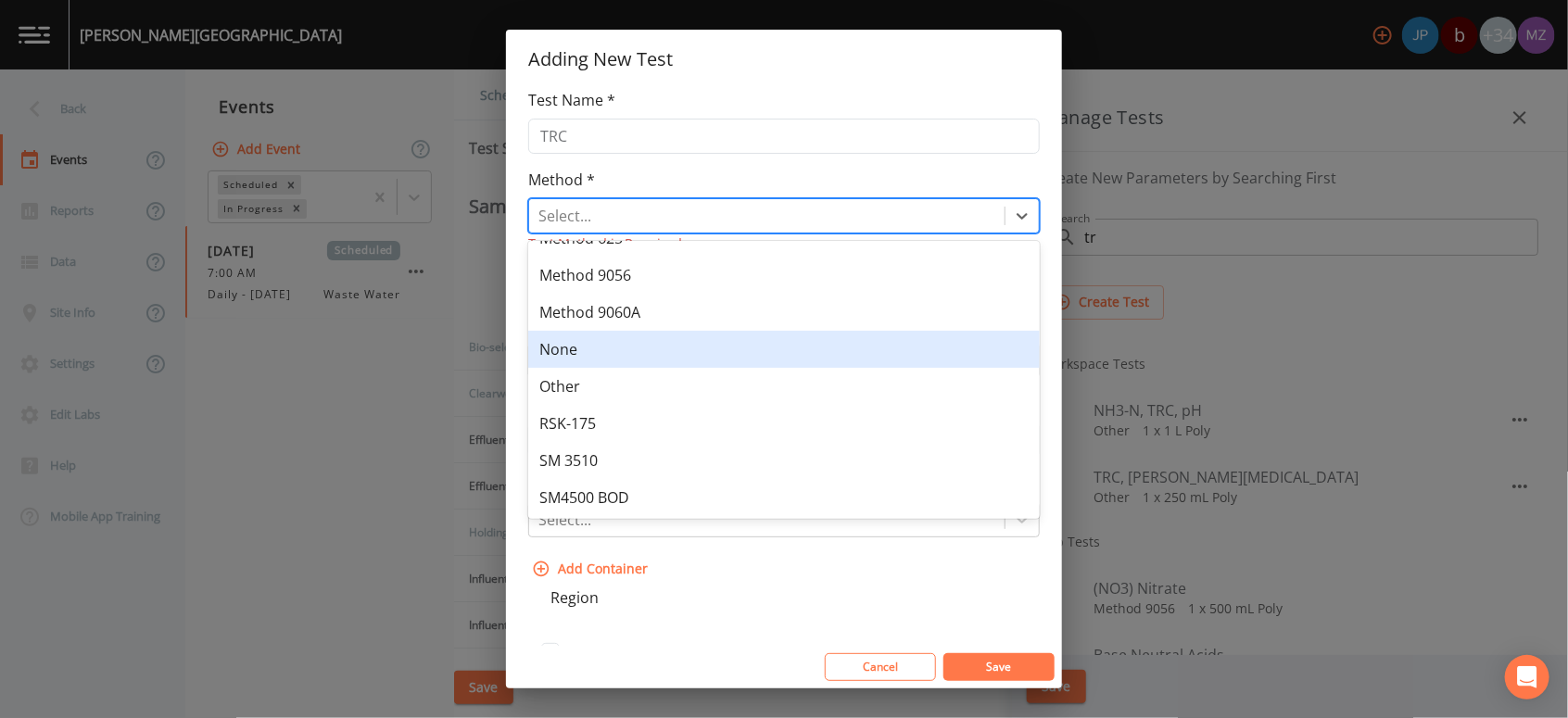 click on "None" at bounding box center (784, 349) 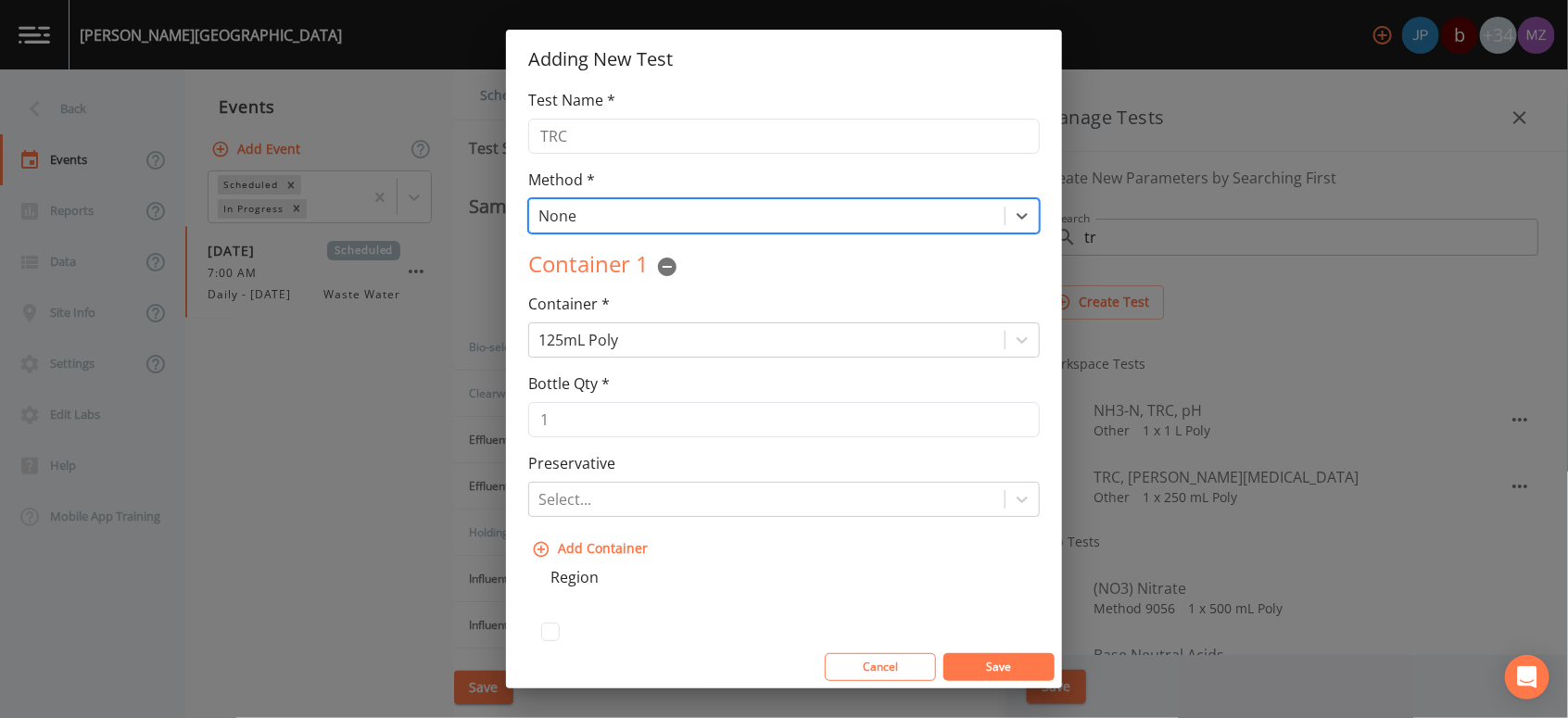 click on "Save" at bounding box center (999, 666) 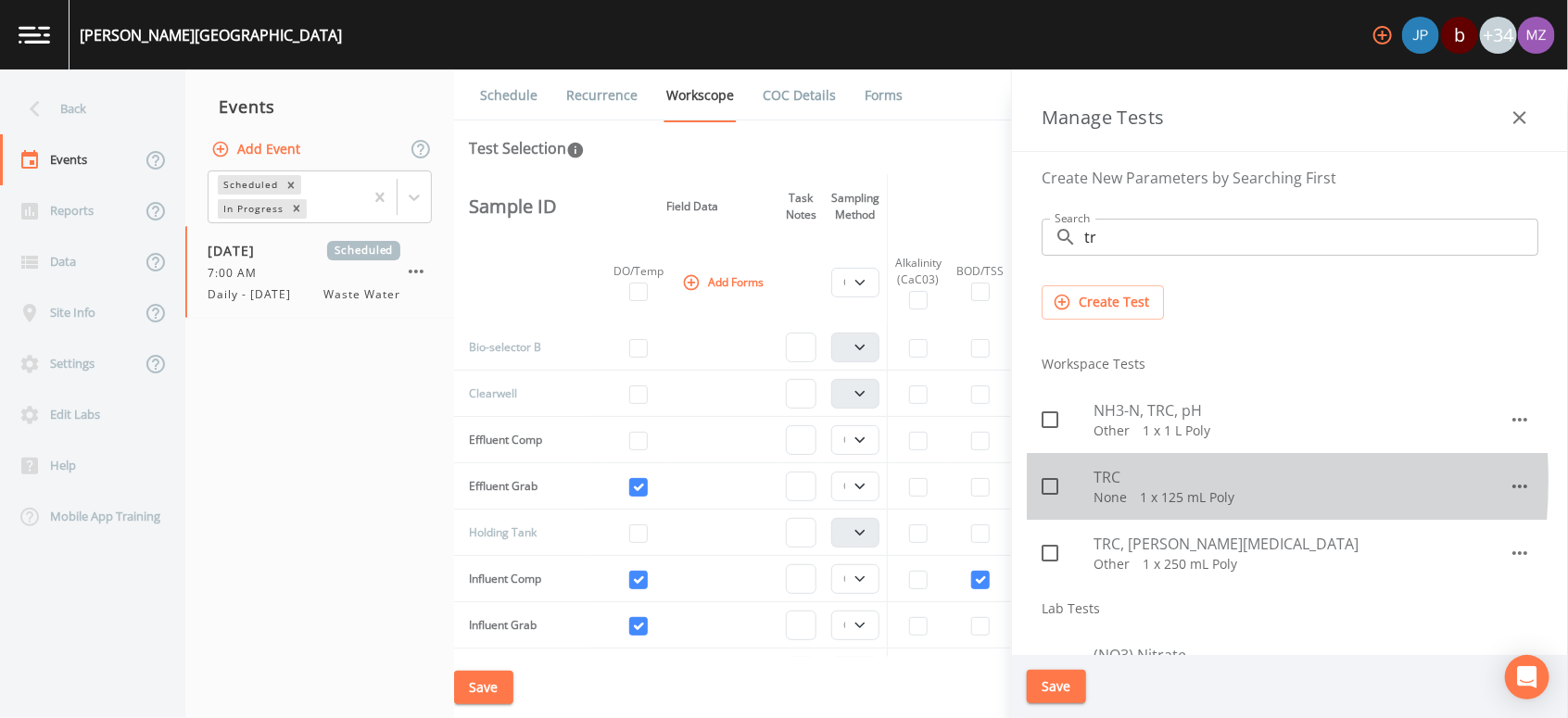 click 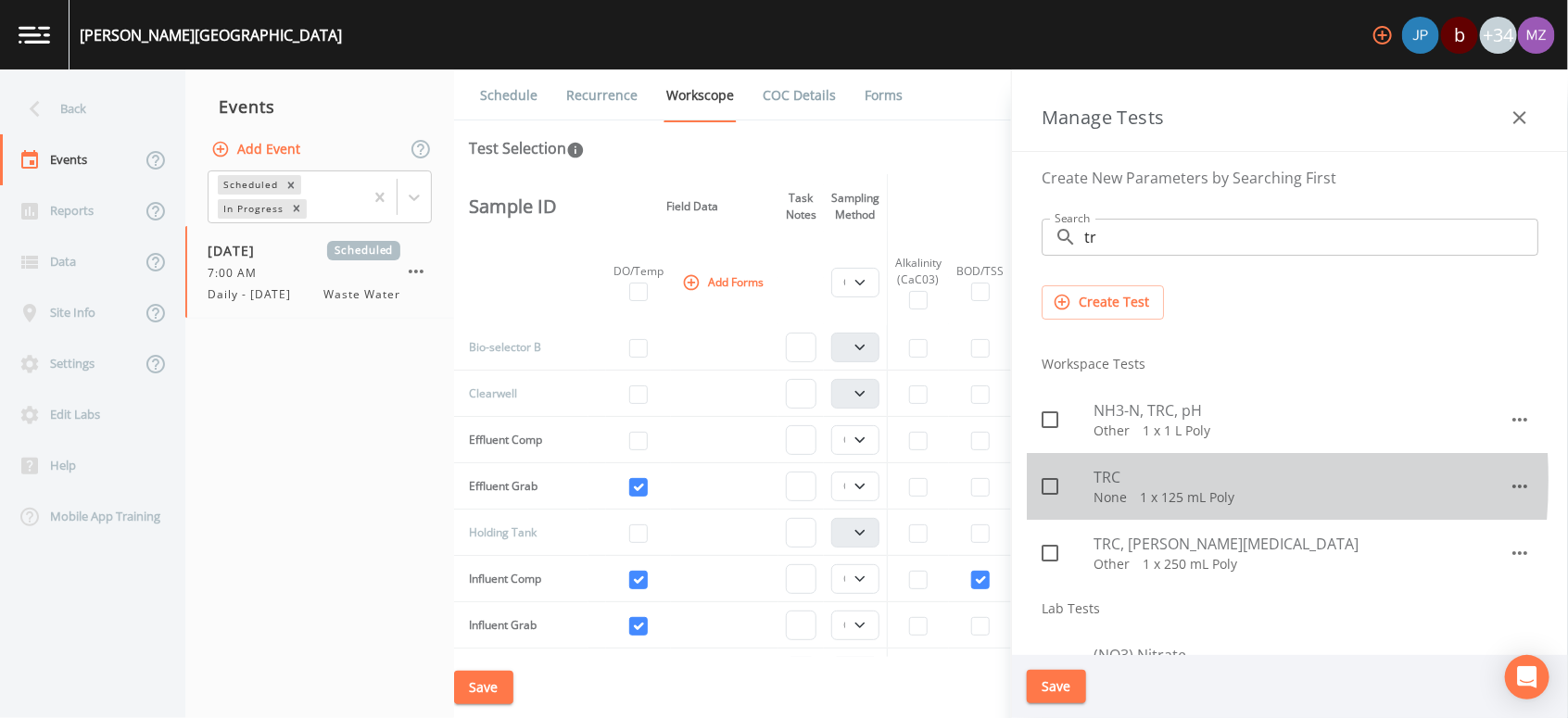 checkbox on "true" 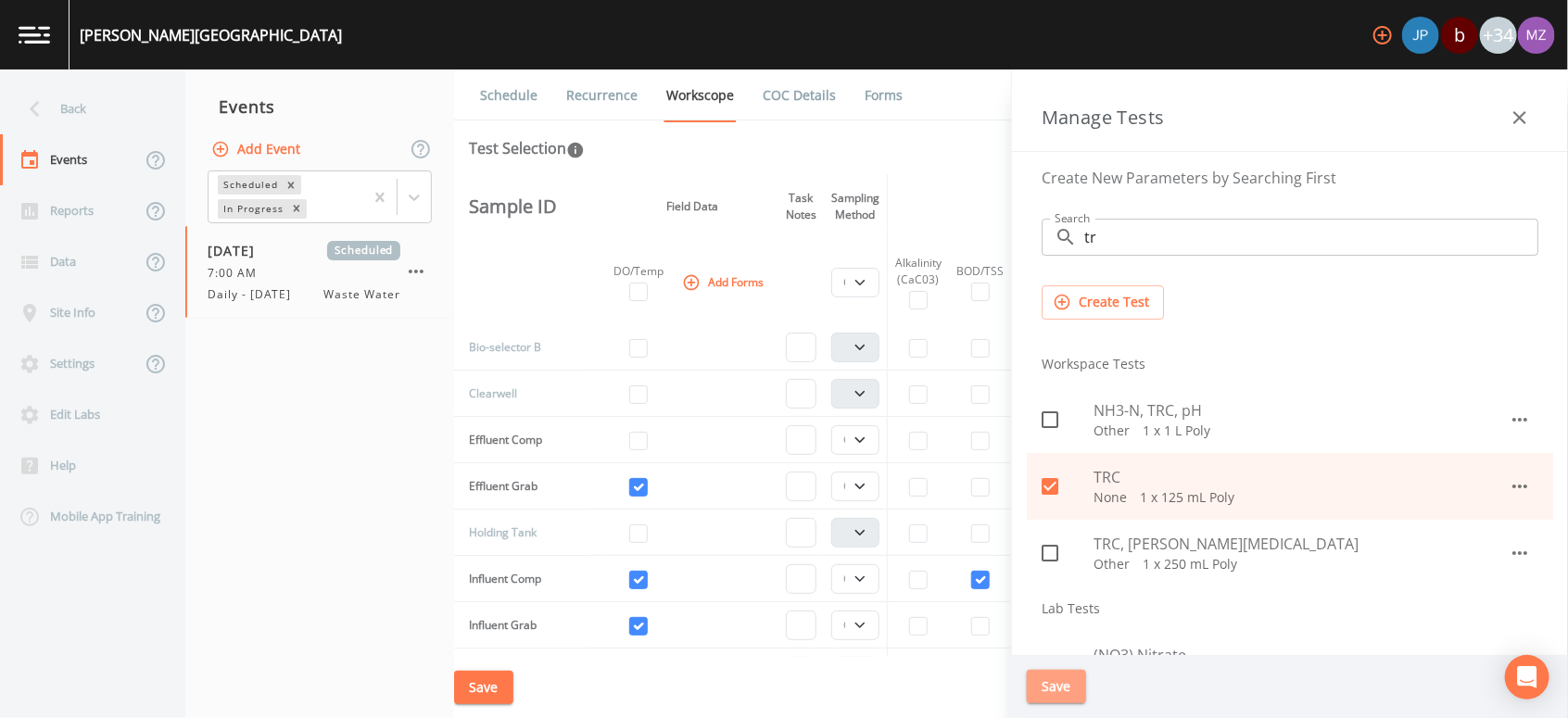 click on "Save" at bounding box center [1056, 687] 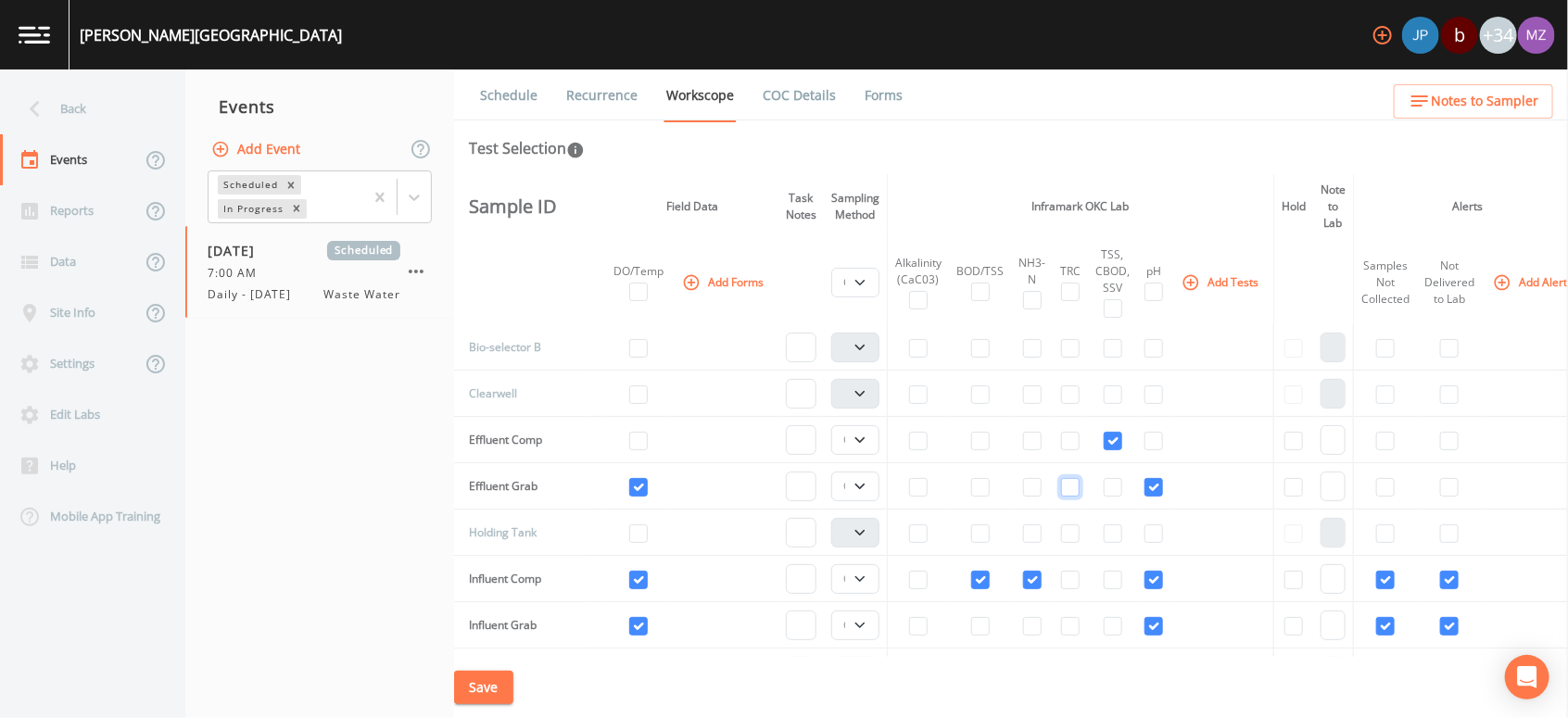 click at bounding box center (1070, 487) 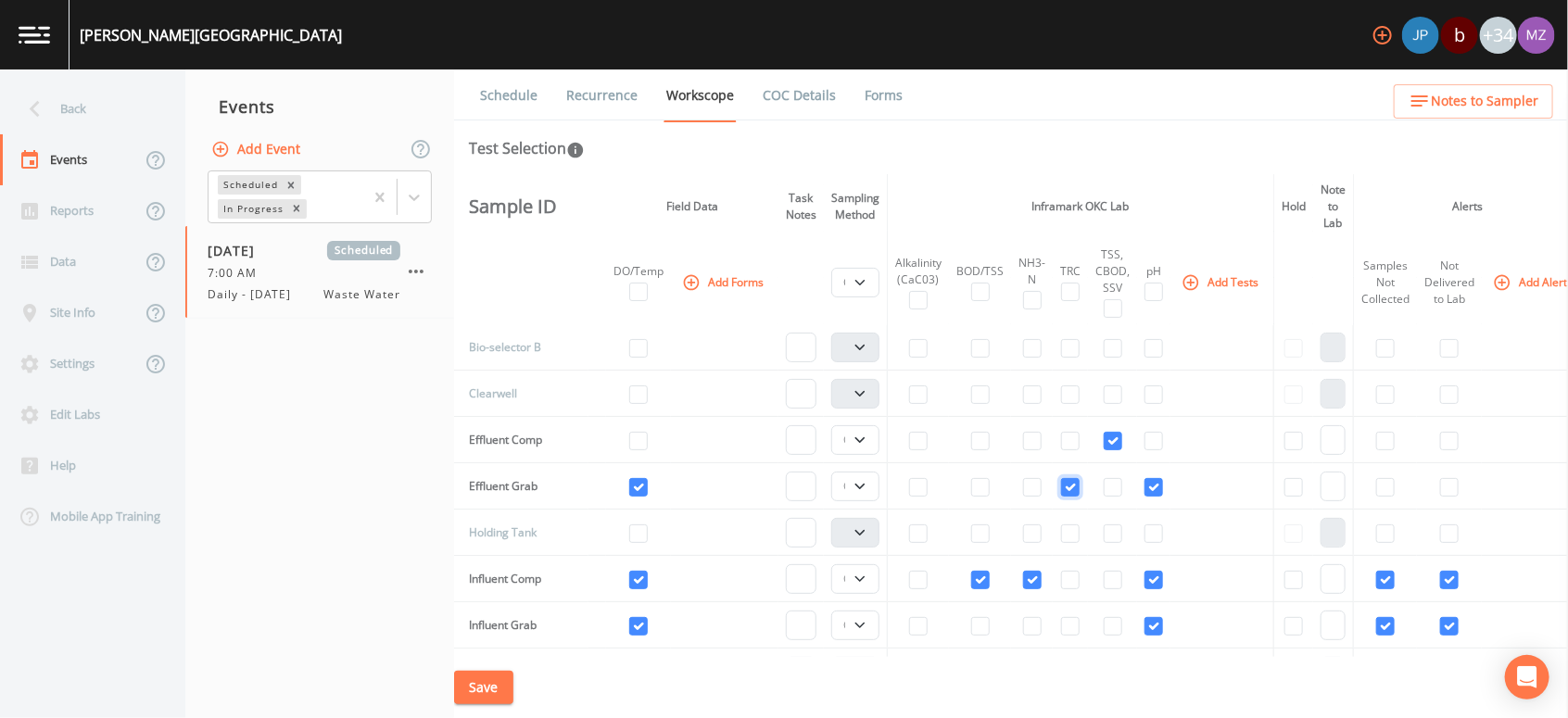 checkbox on "true" 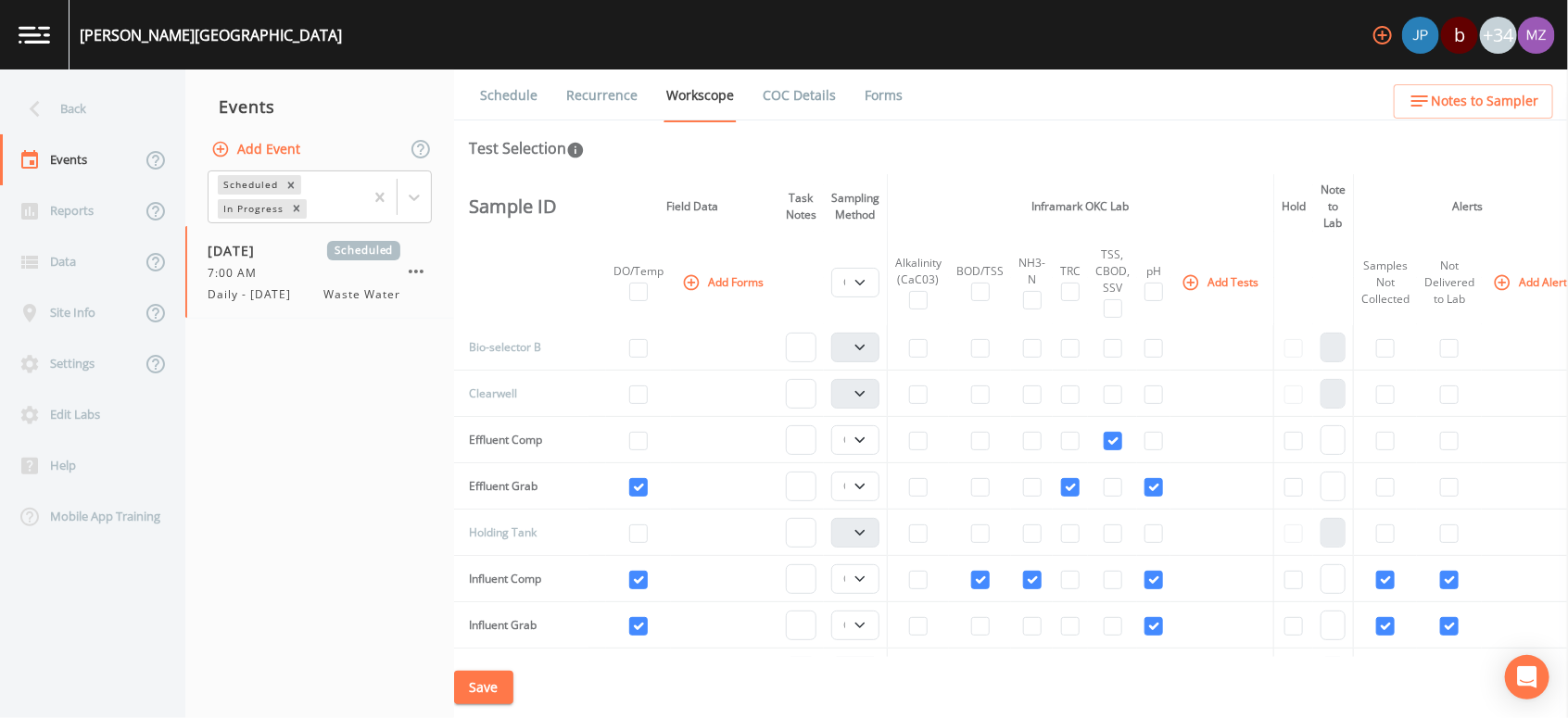click on "Add Tests" at bounding box center (1221, 282) 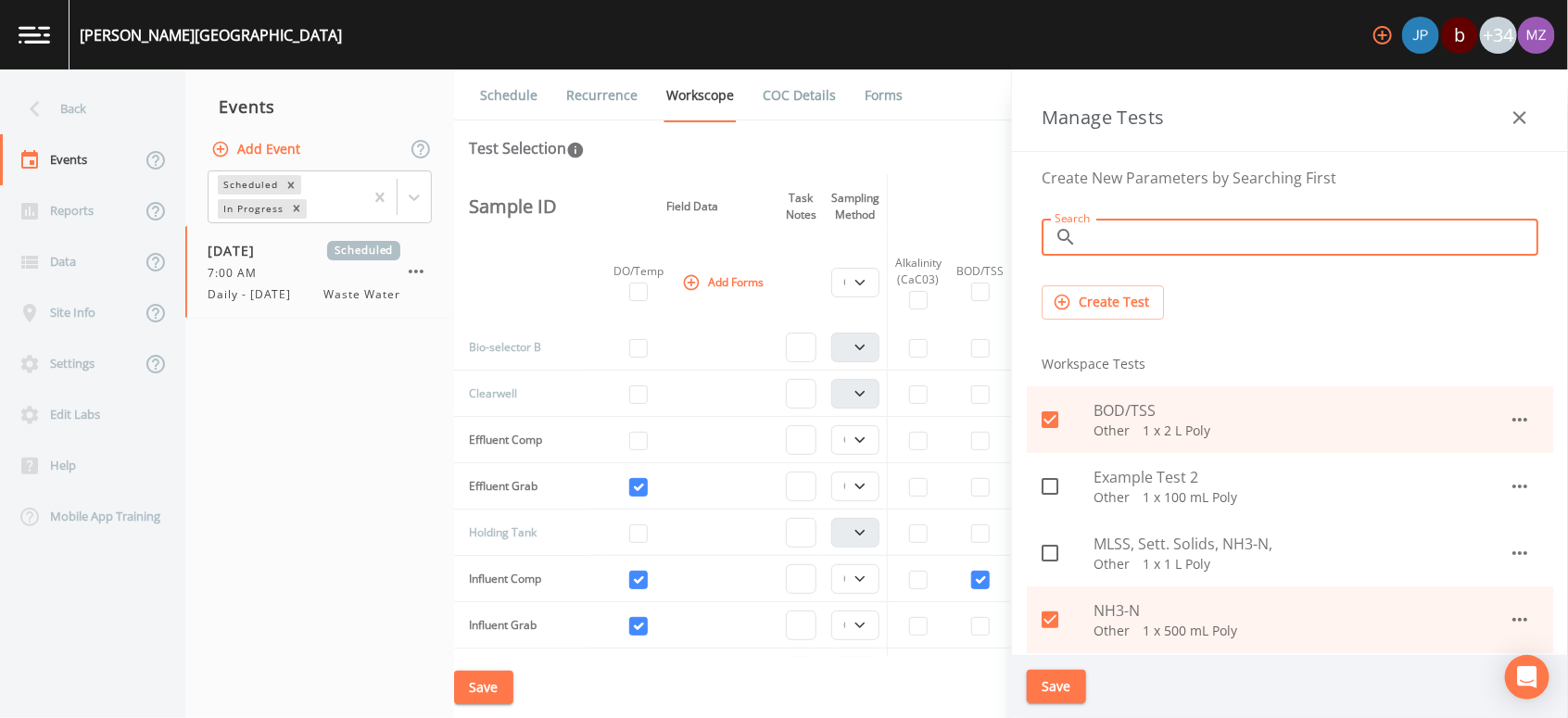 click on "Search" at bounding box center [1311, 237] 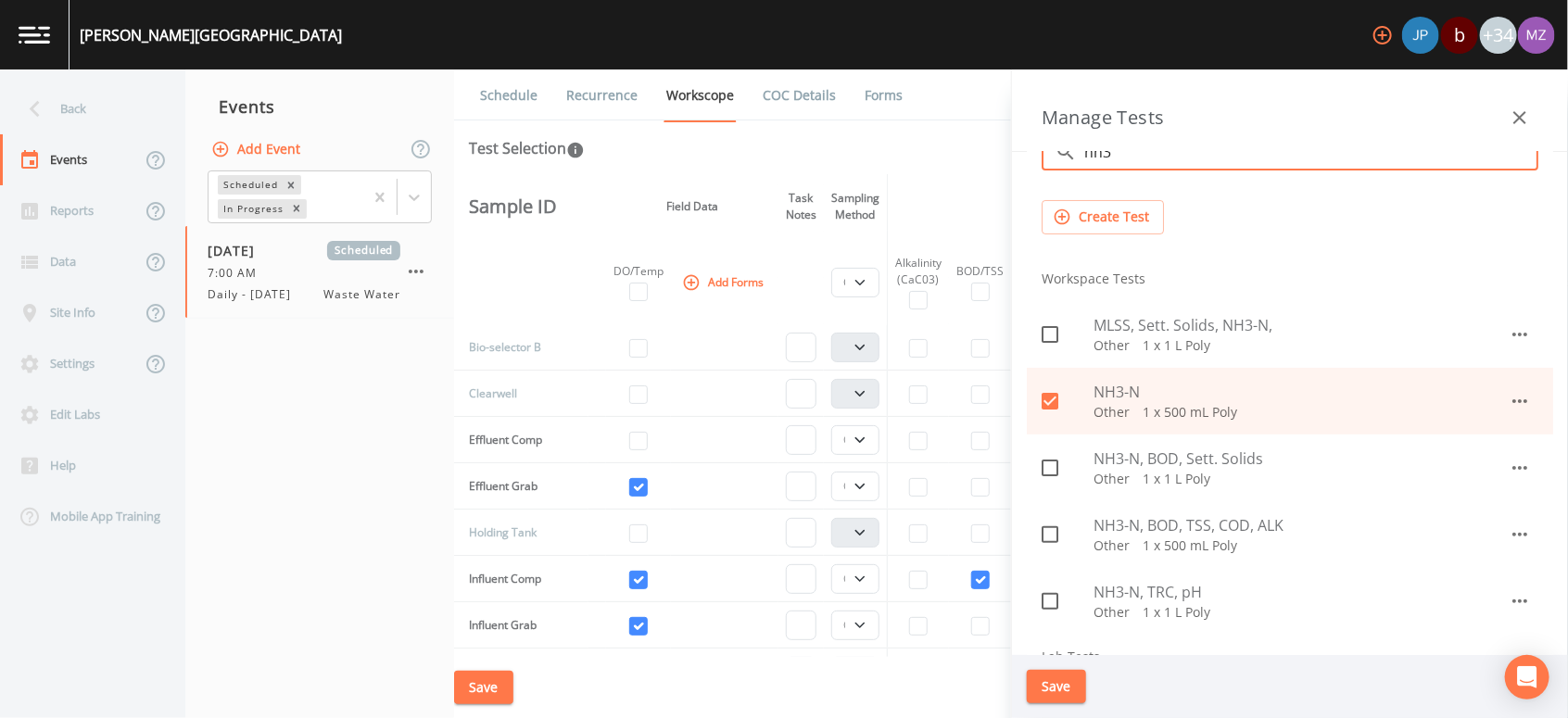 scroll, scrollTop: 37, scrollLeft: 0, axis: vertical 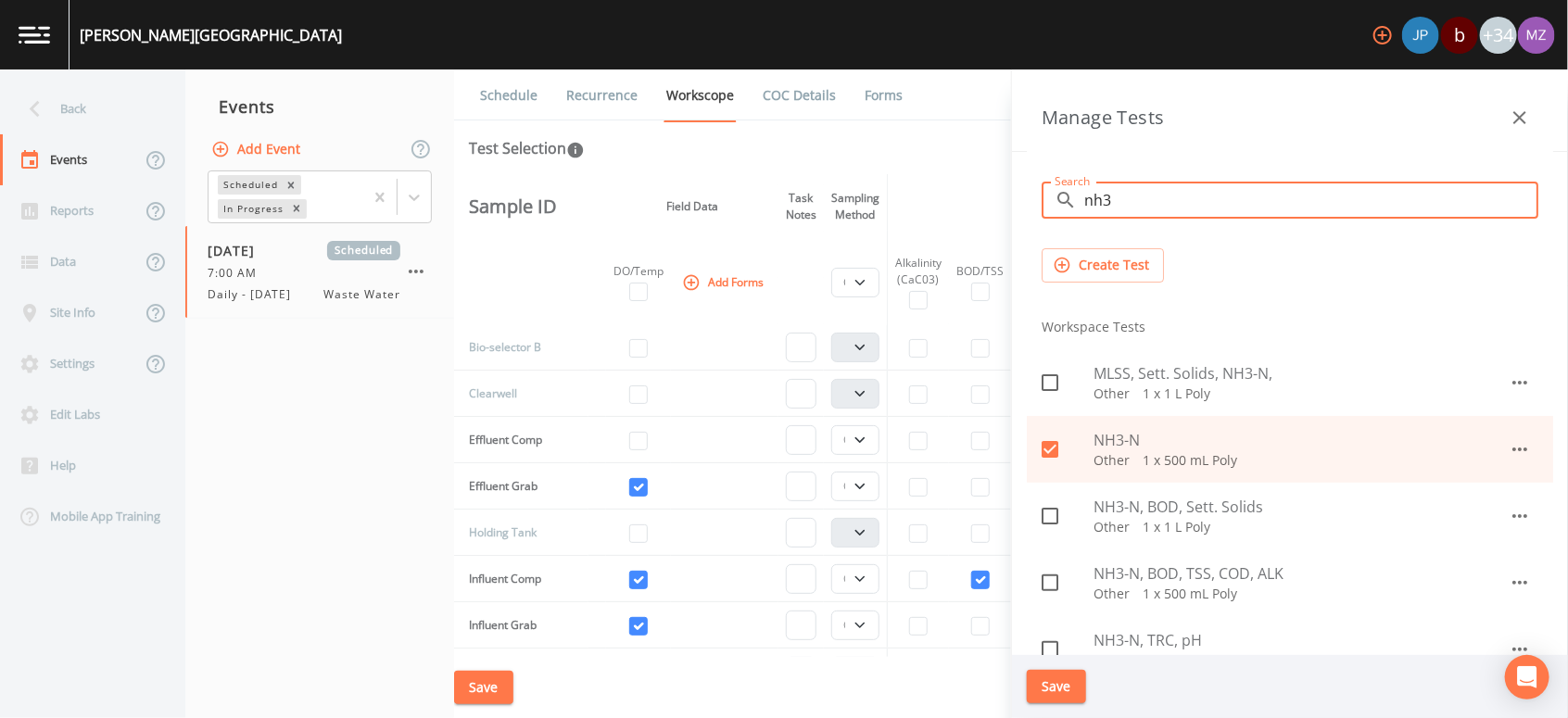 type on "nh3" 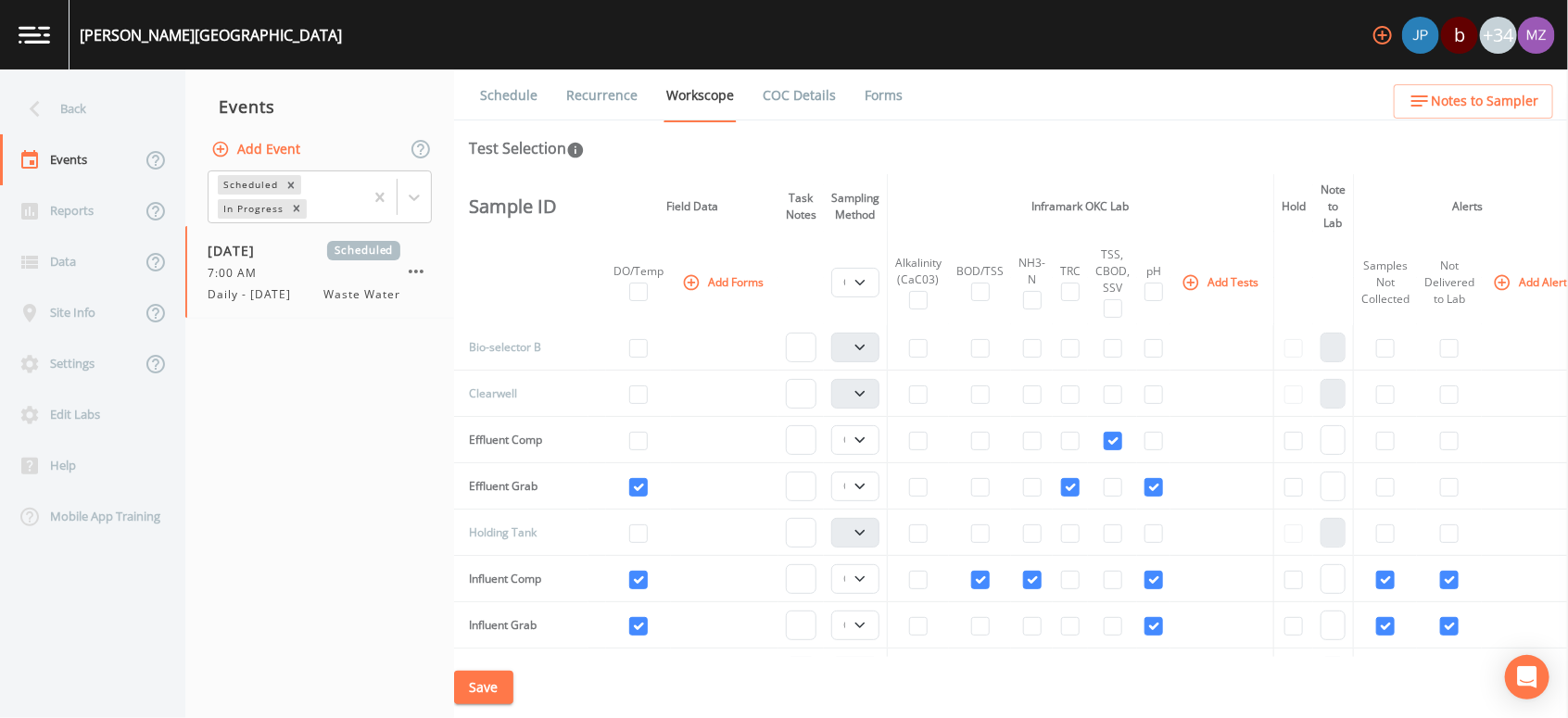 click on "Add Tests" at bounding box center [1221, 282] 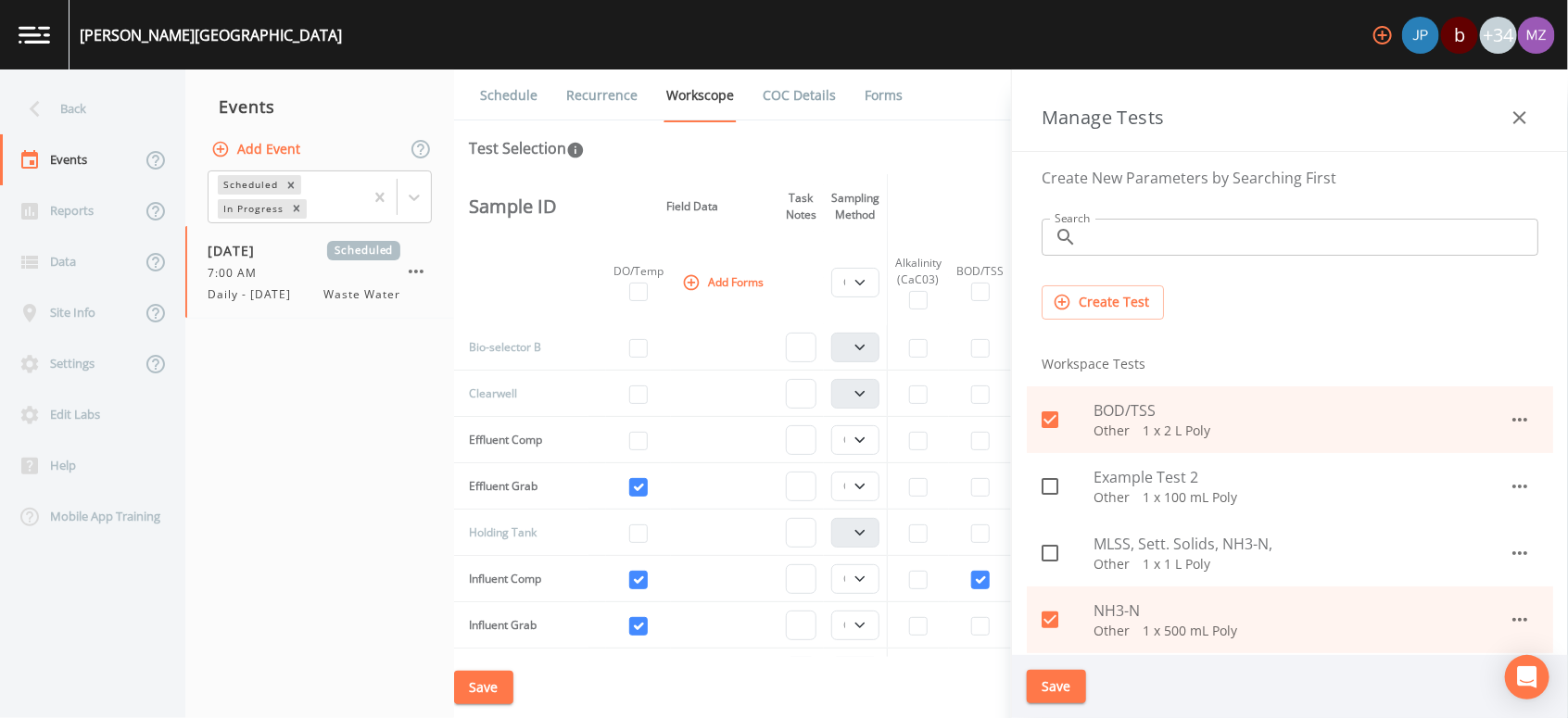 click on "Search" at bounding box center [1311, 237] 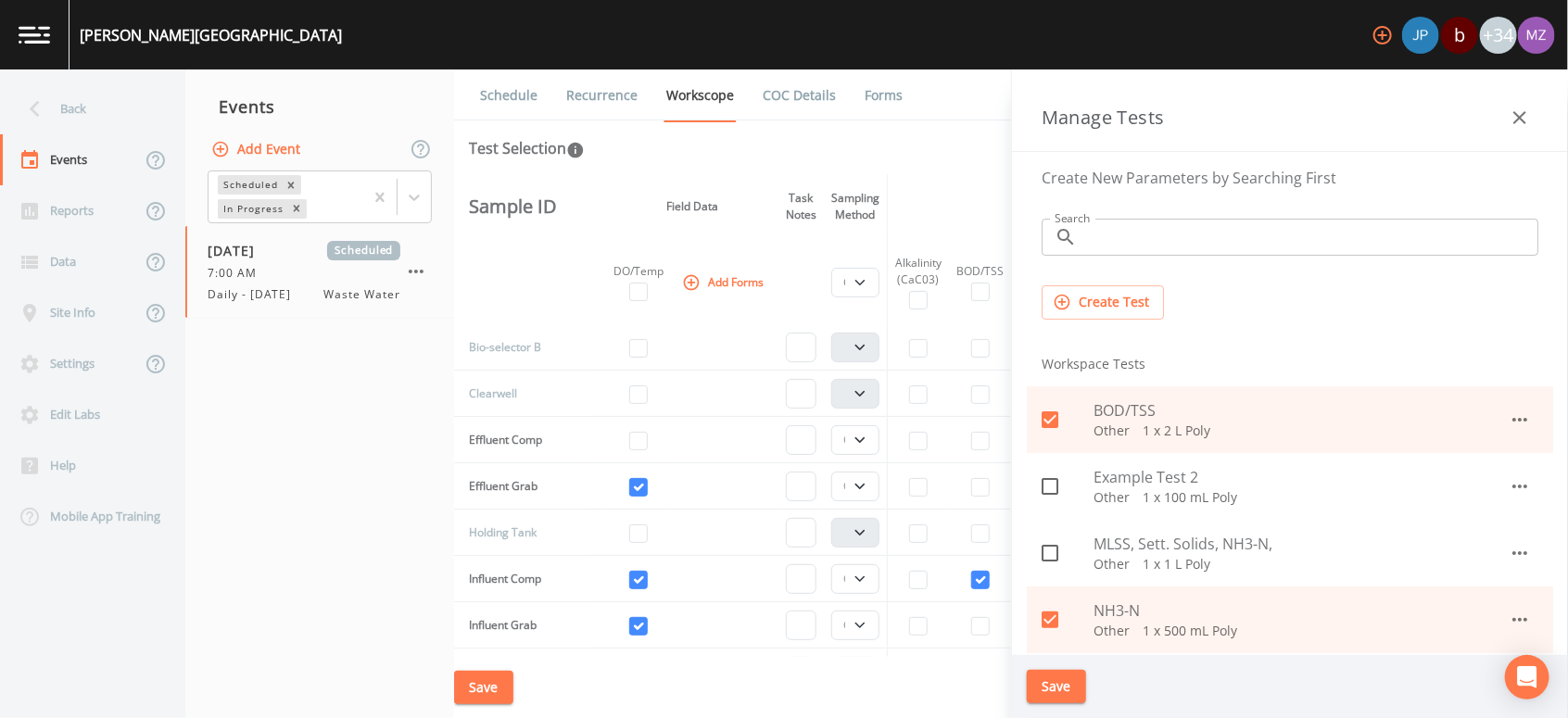 click on "Workspace Tests" at bounding box center (1290, 364) 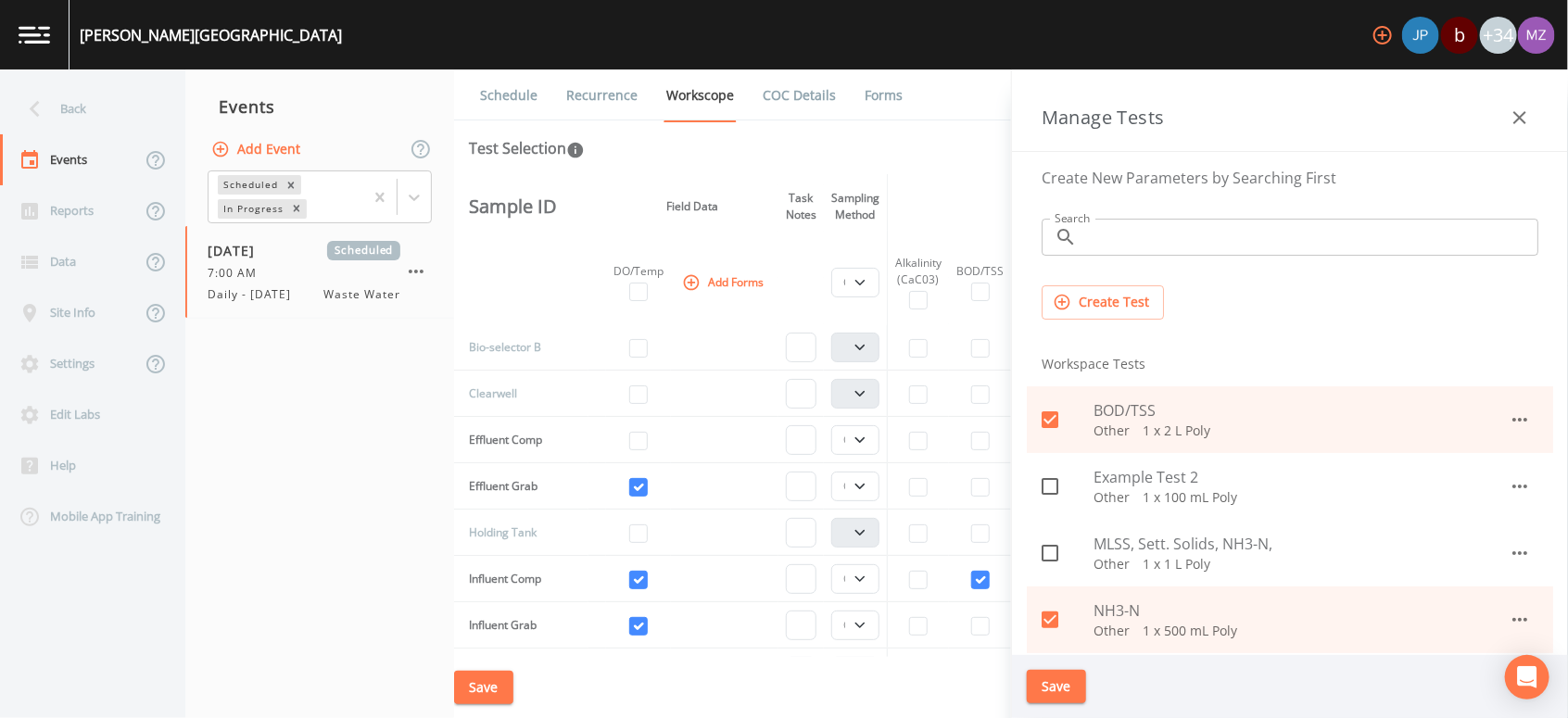 click on "Search" at bounding box center (1311, 237) 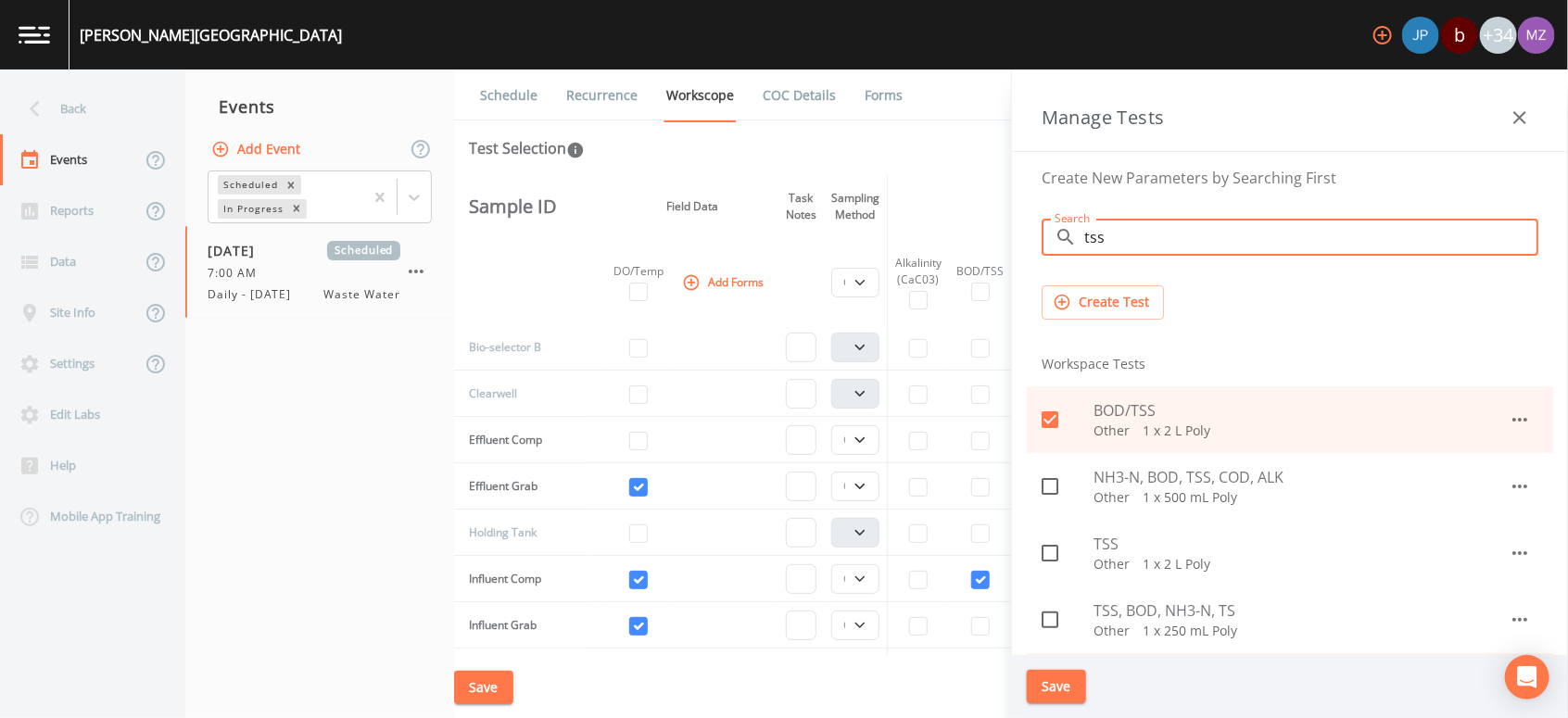 type on "tss" 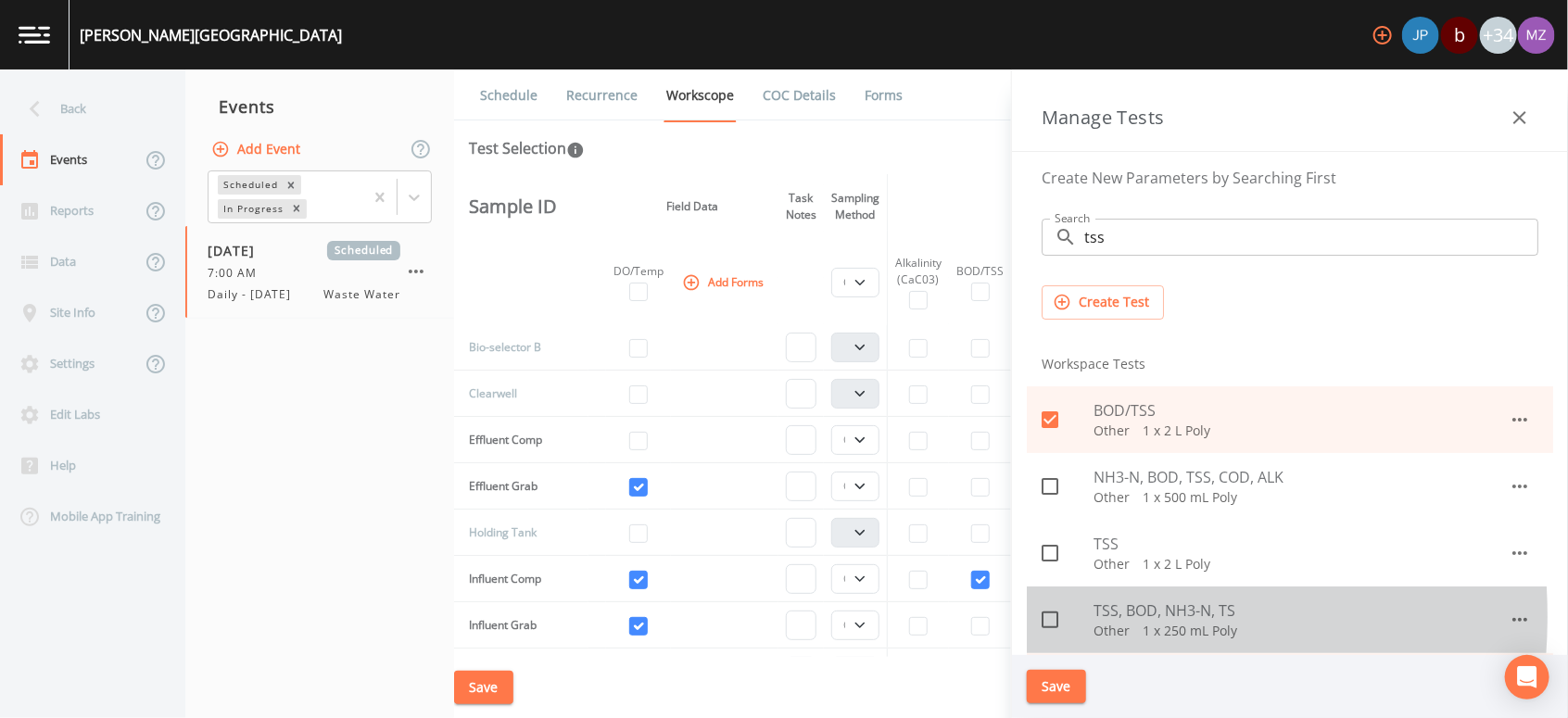 click at bounding box center (1040, 610) 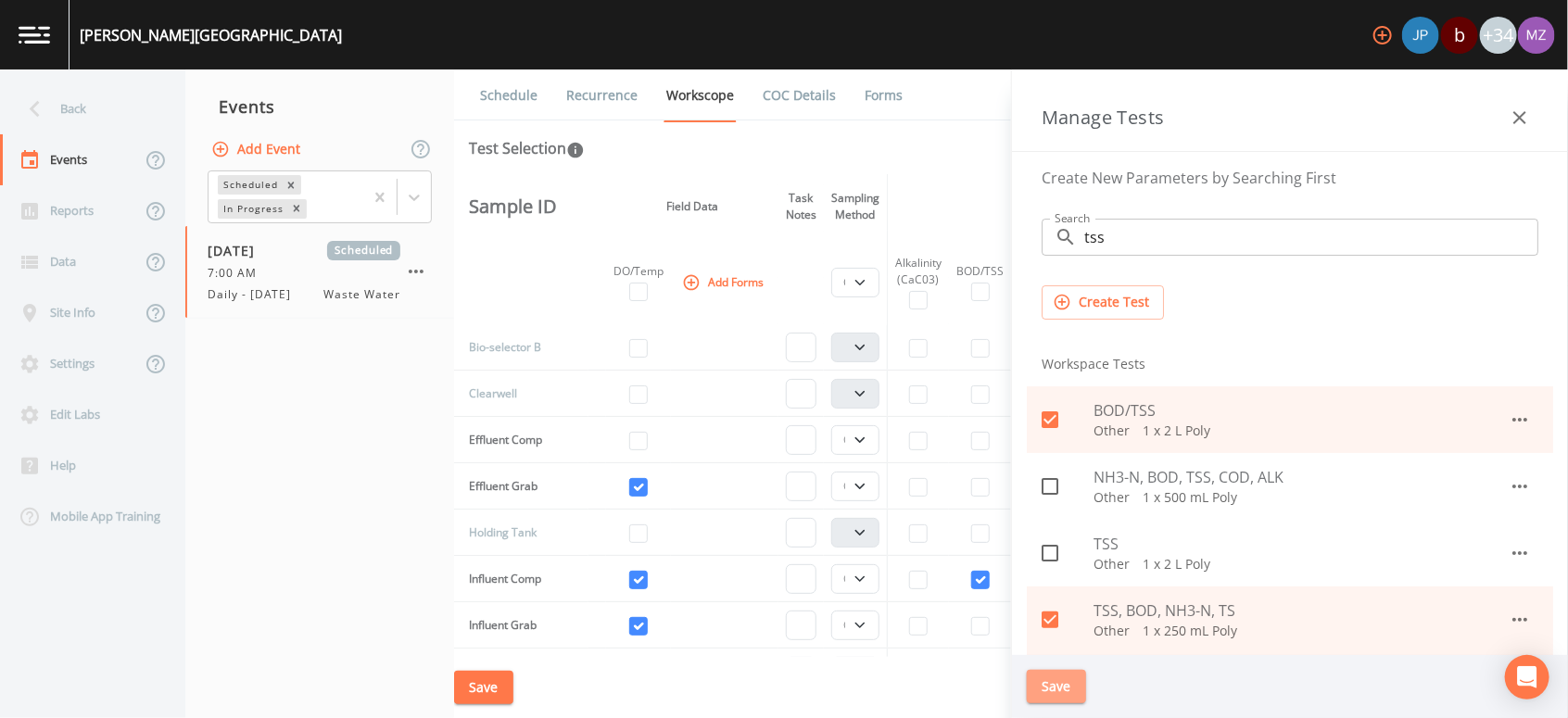 click on "Save" at bounding box center [1056, 687] 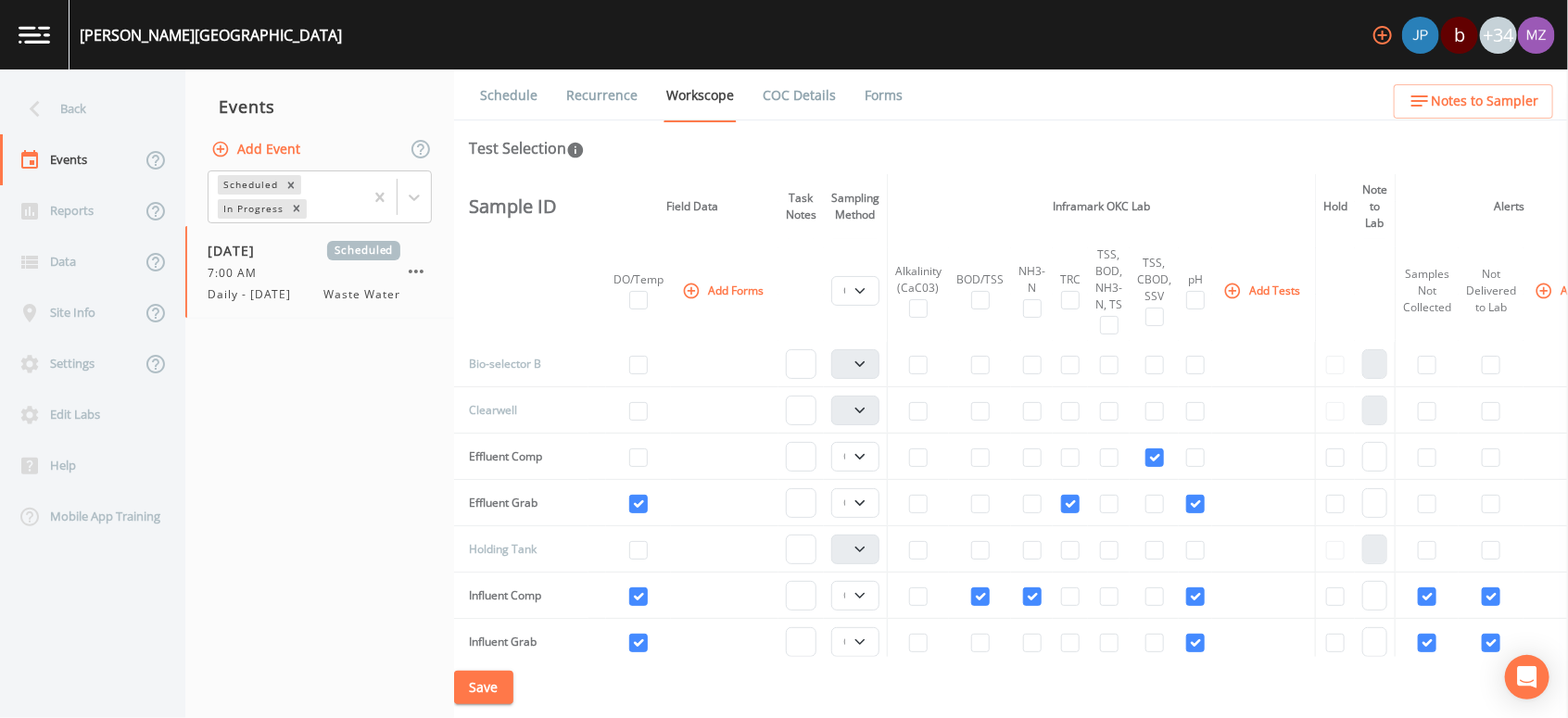 scroll, scrollTop: 157, scrollLeft: 0, axis: vertical 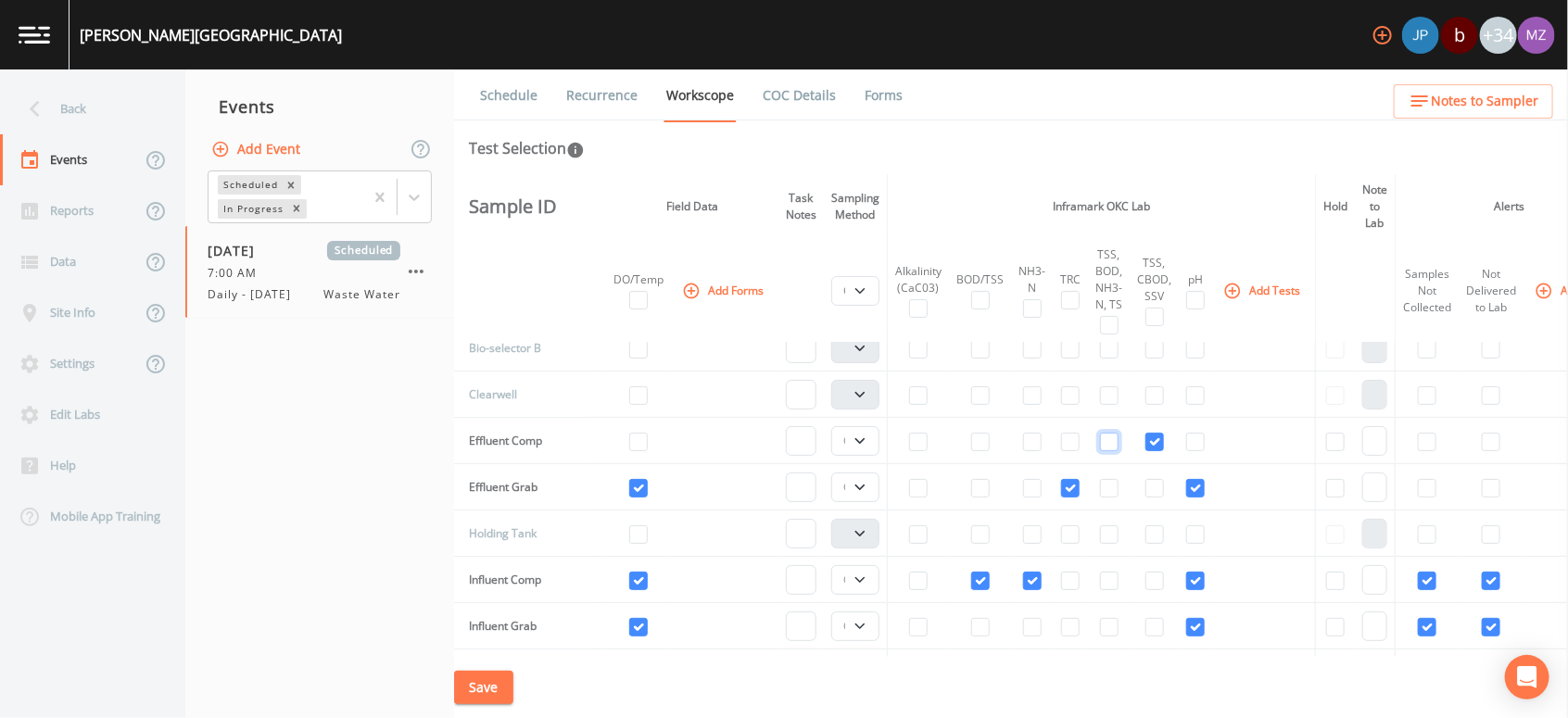 click at bounding box center [1109, 442] 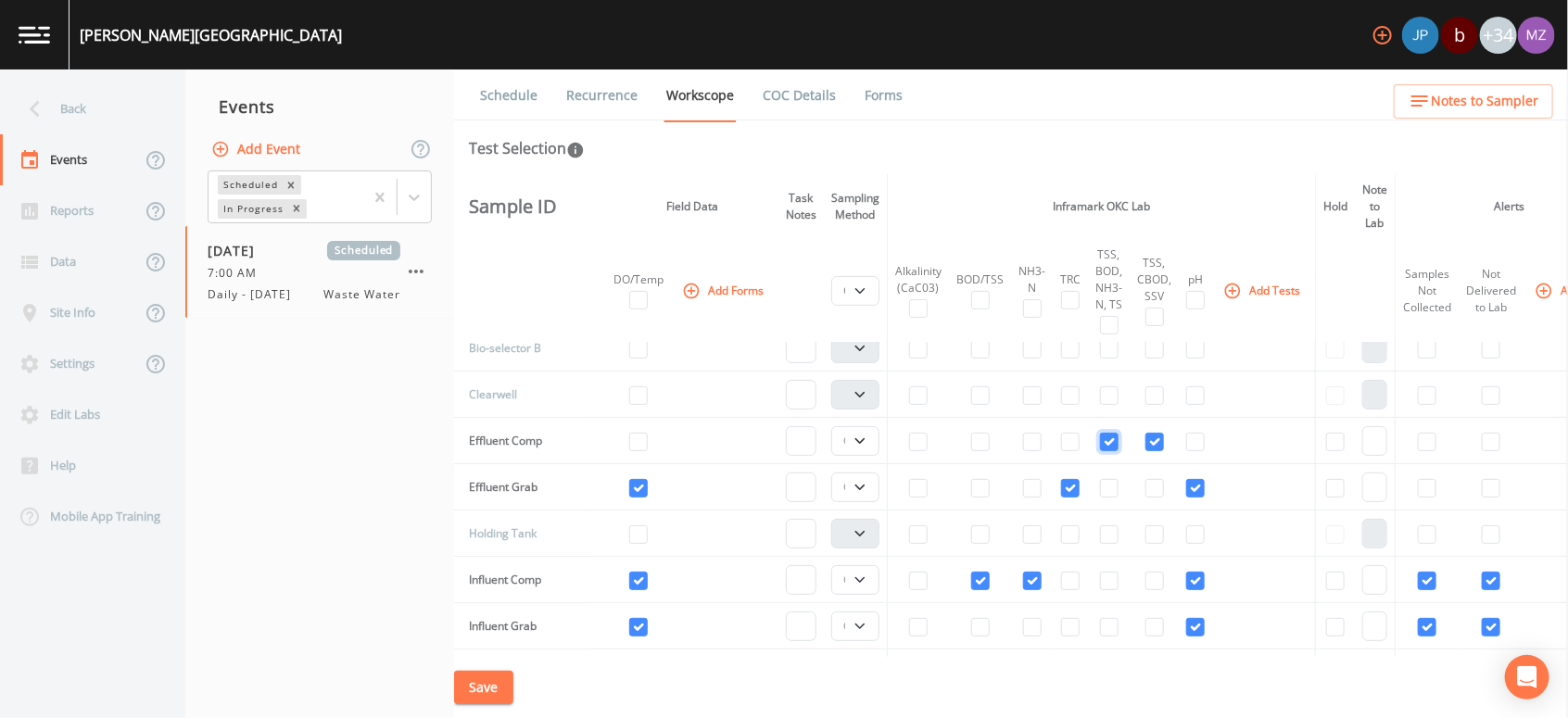 click at bounding box center (1109, 442) 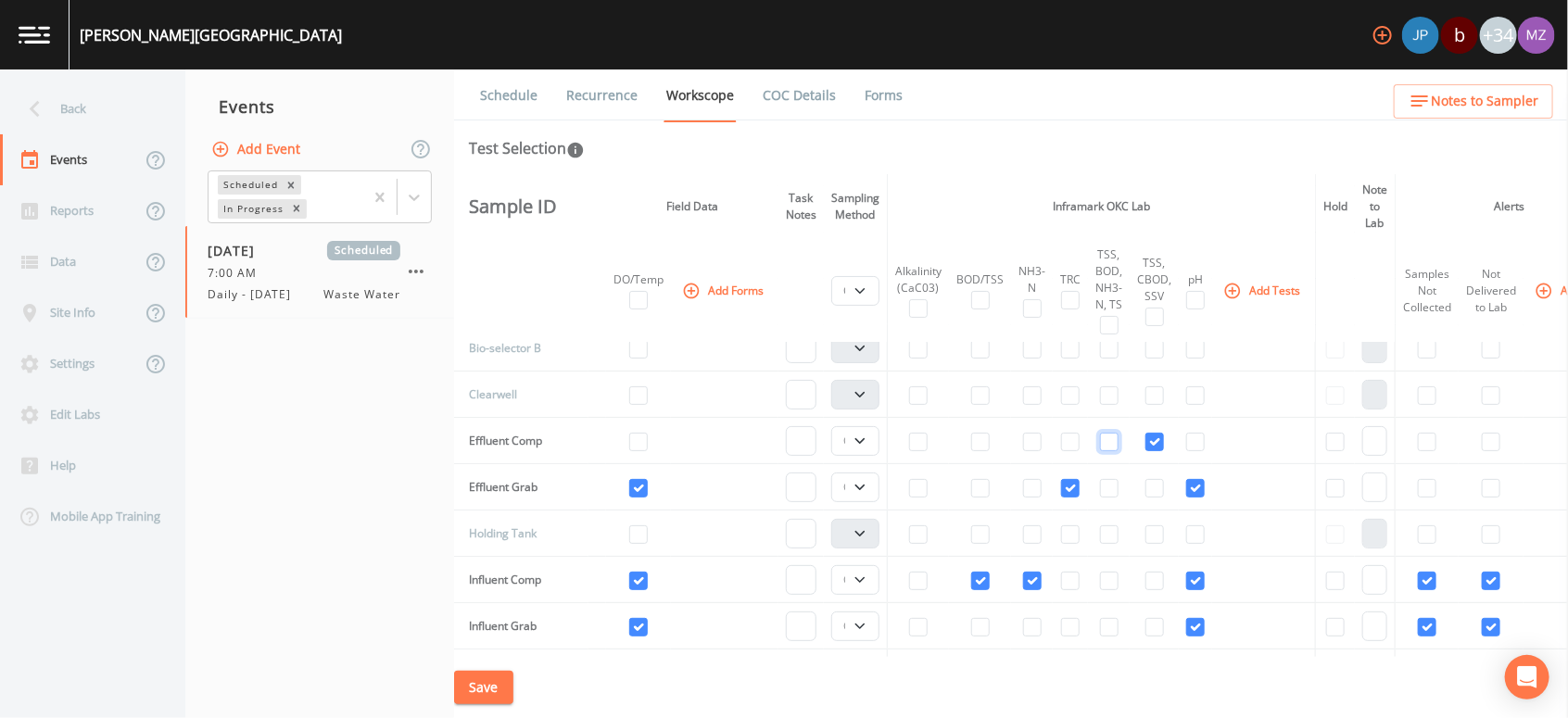 checkbox on "false" 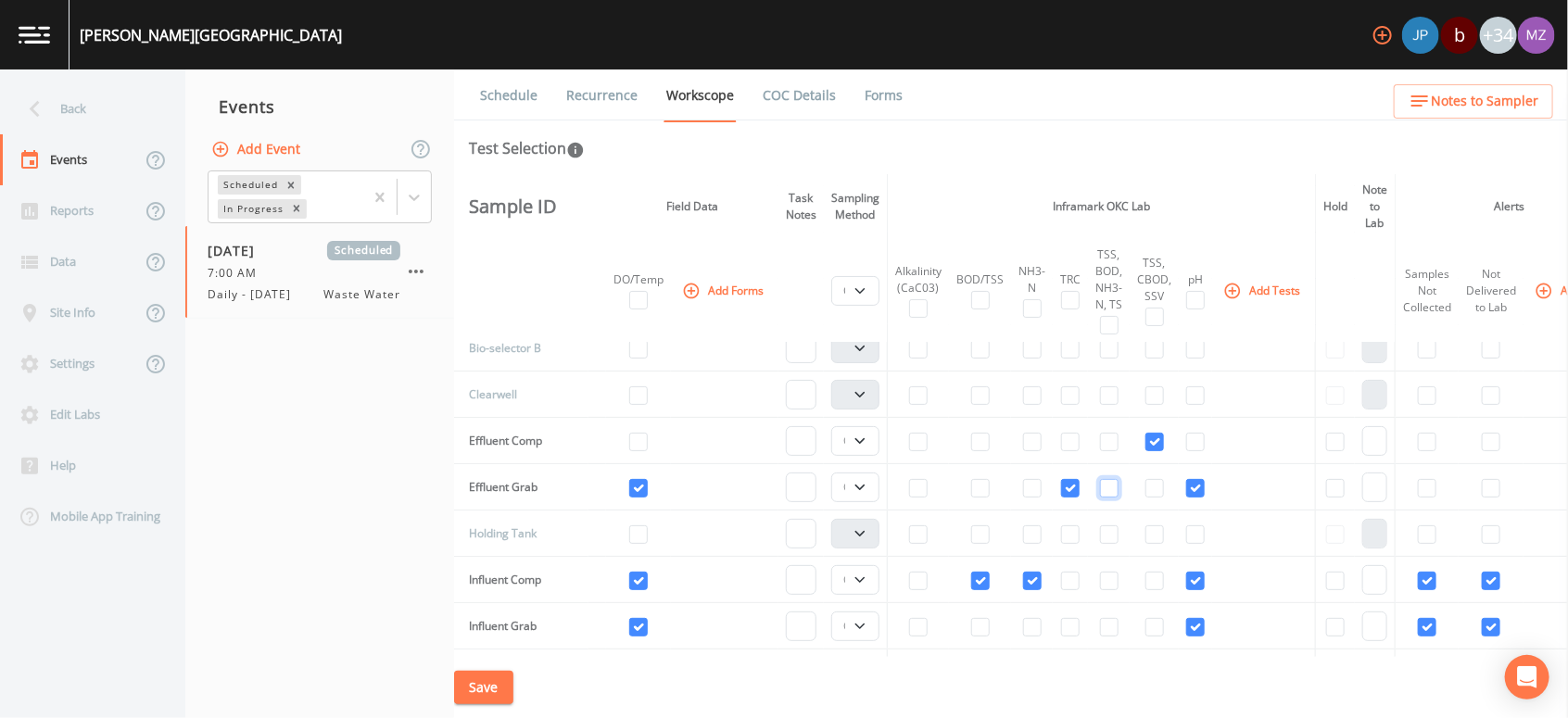 click at bounding box center (1109, 488) 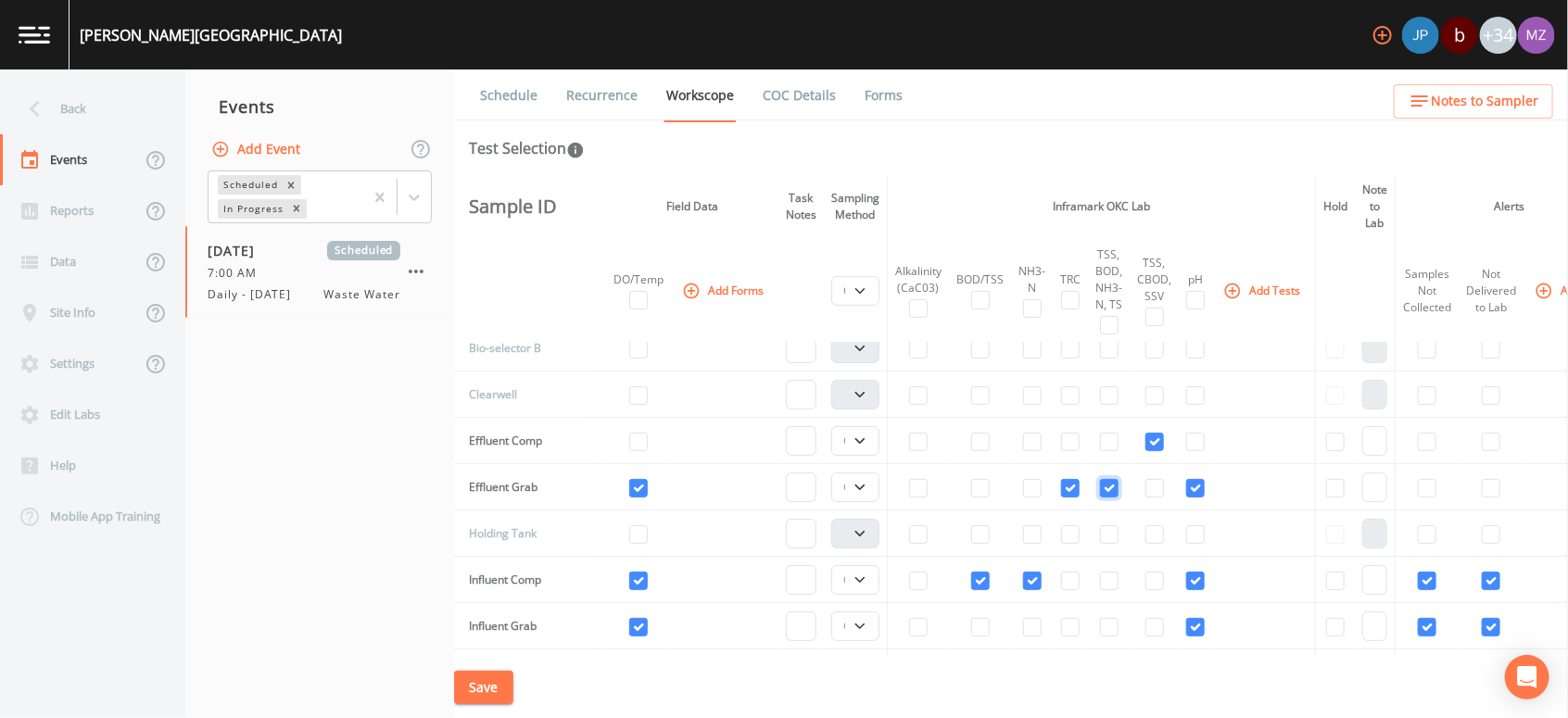 checkbox on "true" 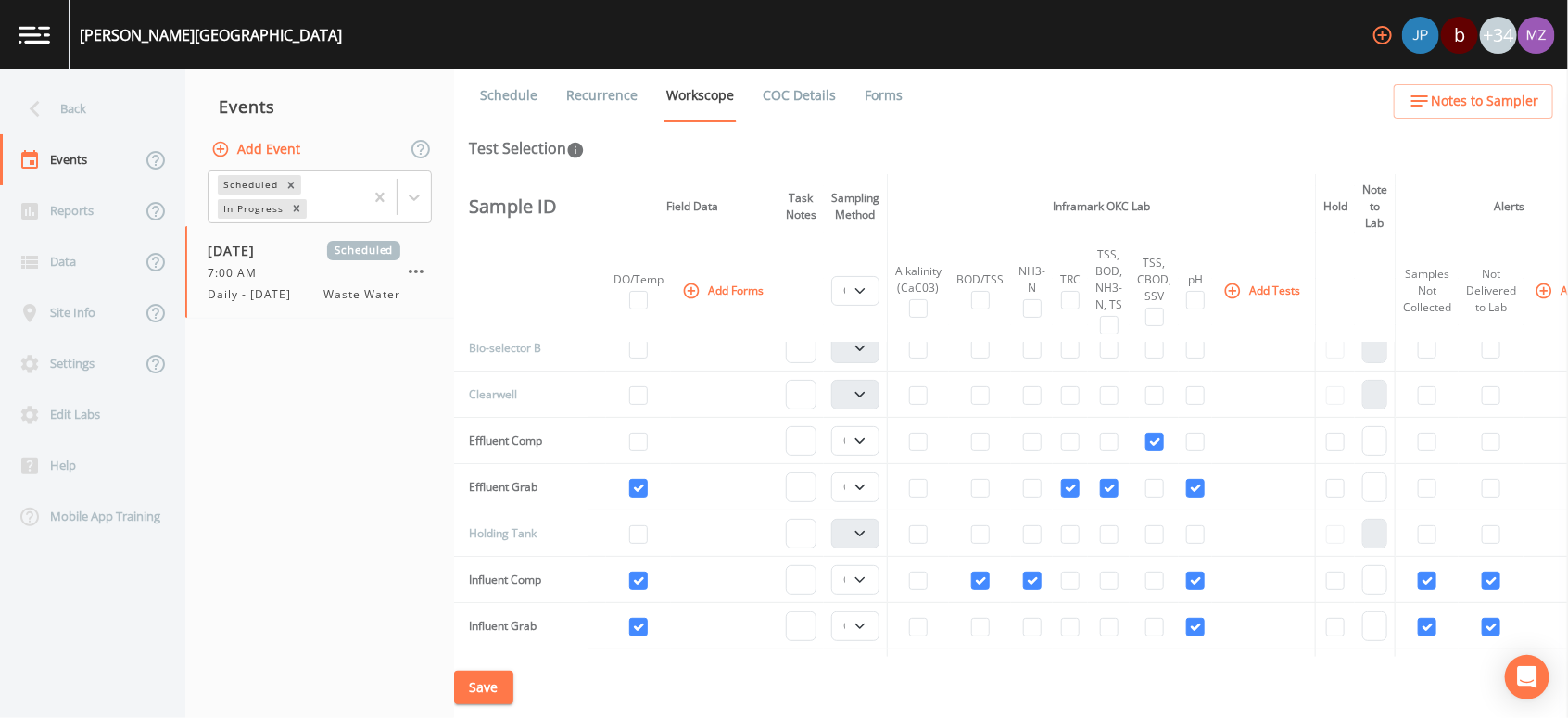 click on "TRC" at bounding box center [1070, 291] 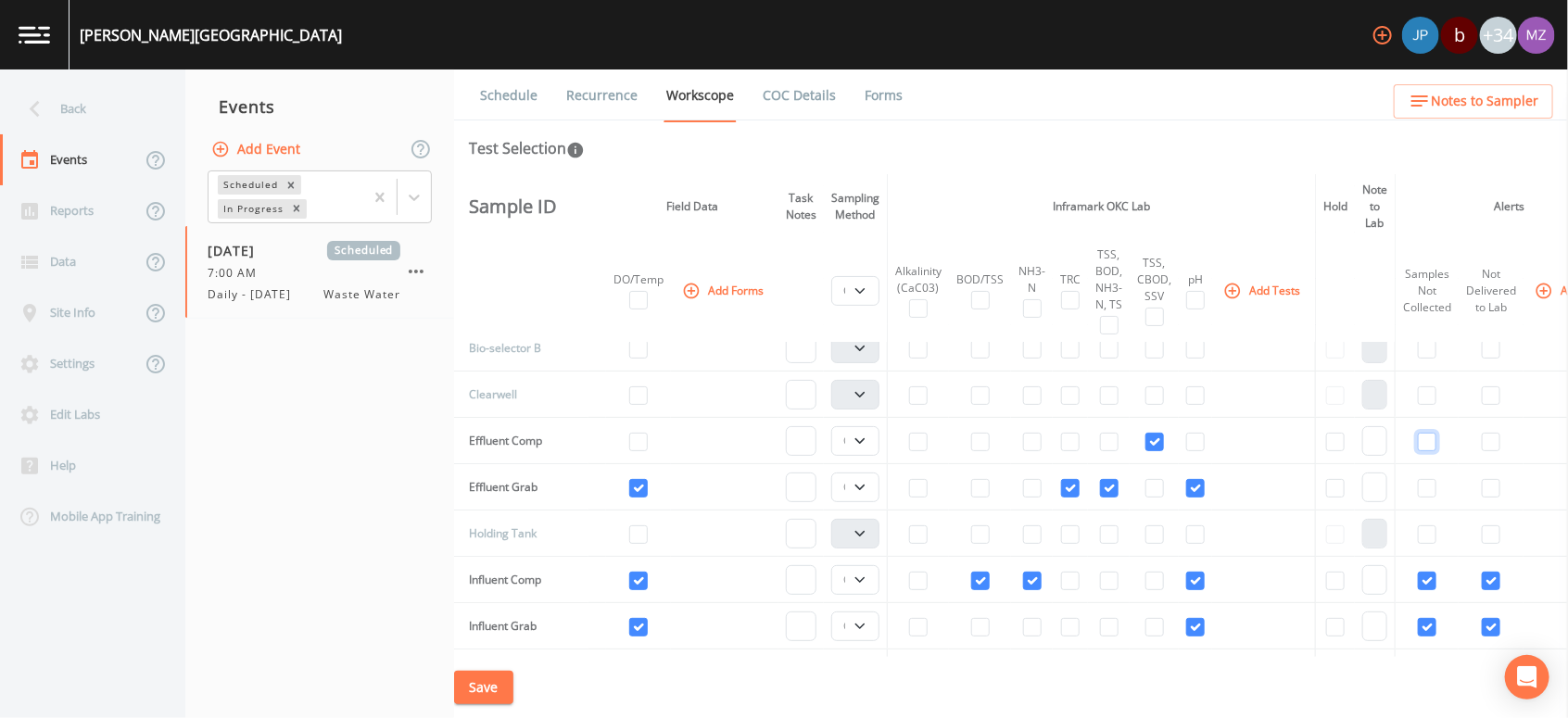 click at bounding box center (1427, 442) 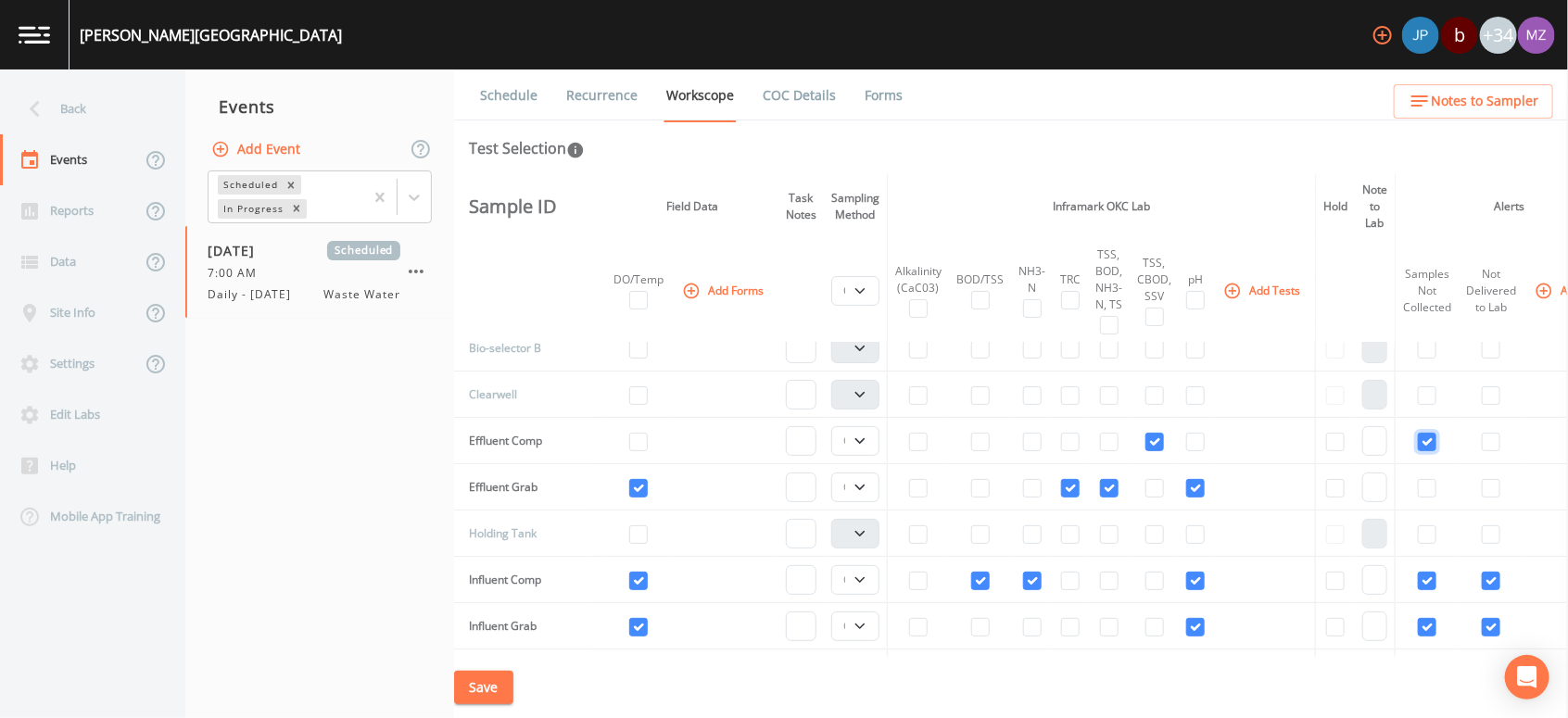 checkbox on "true" 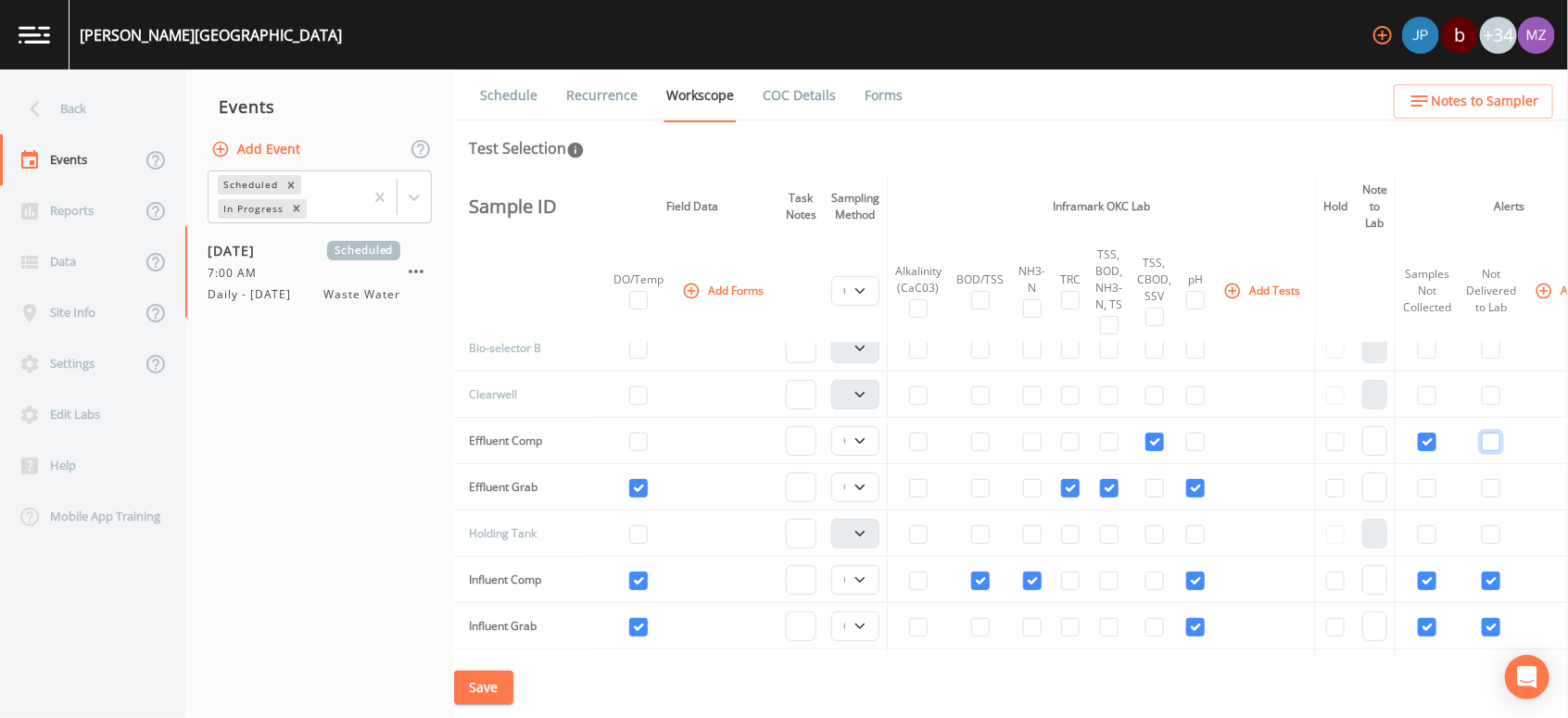 drag, startPoint x: 1464, startPoint y: 443, endPoint x: 1418, endPoint y: 490, distance: 65.76473 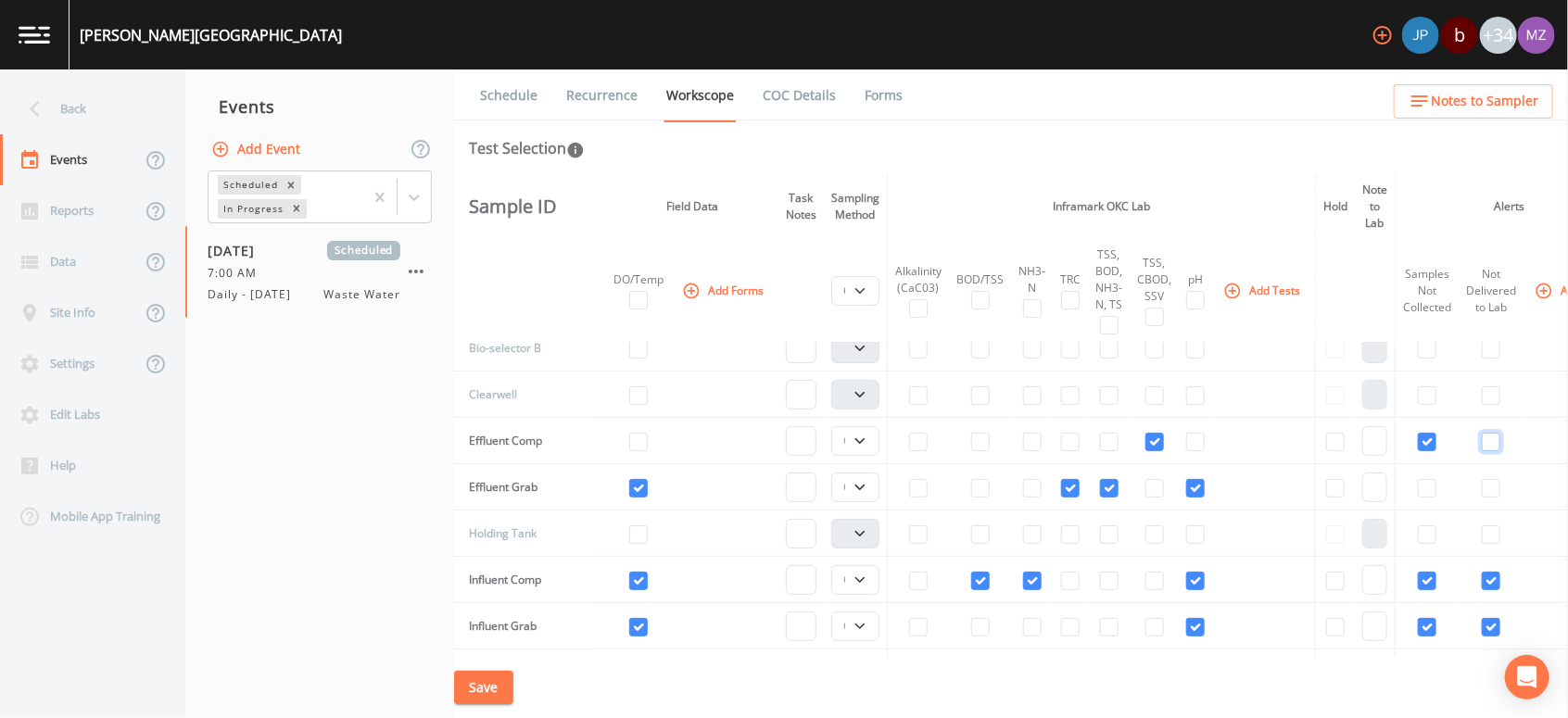 click at bounding box center [1491, 442] 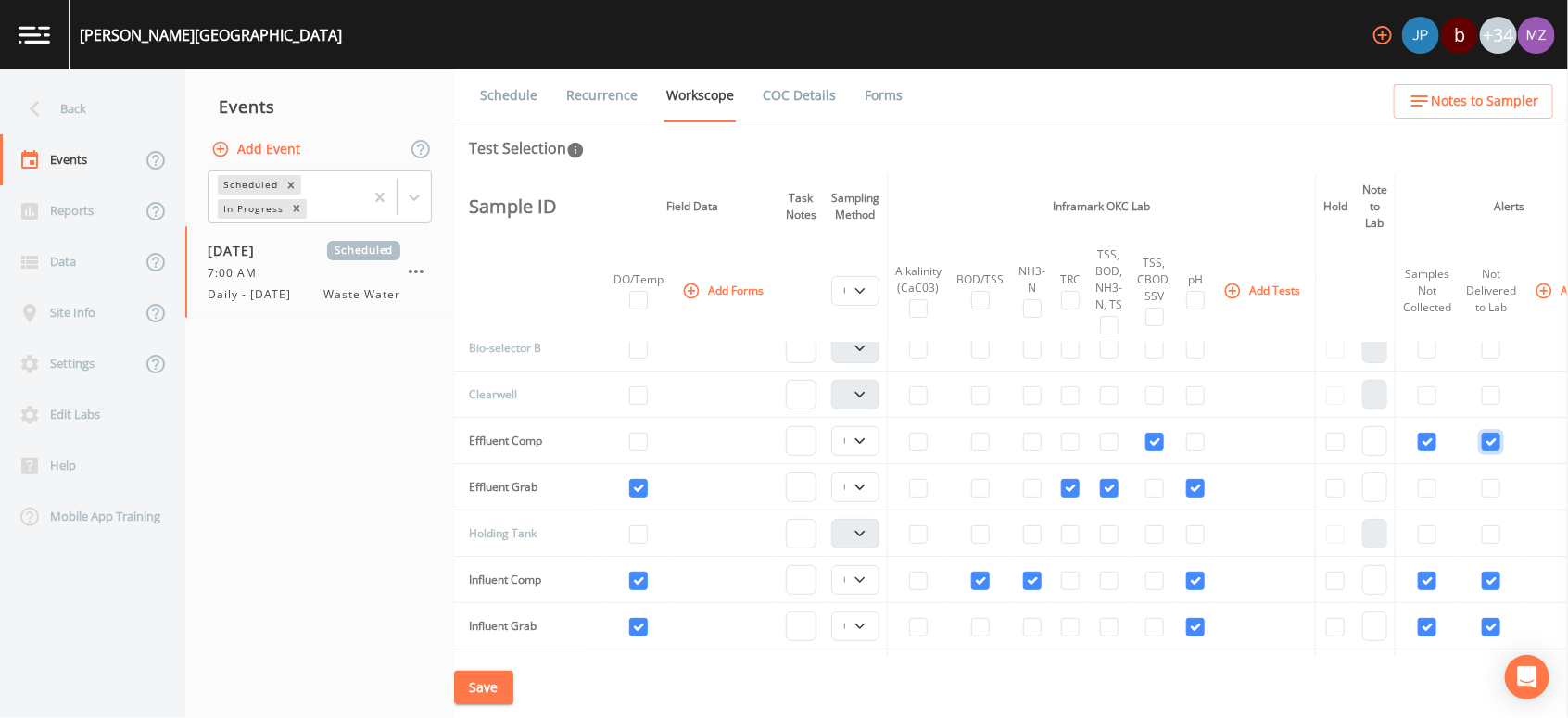 checkbox on "true" 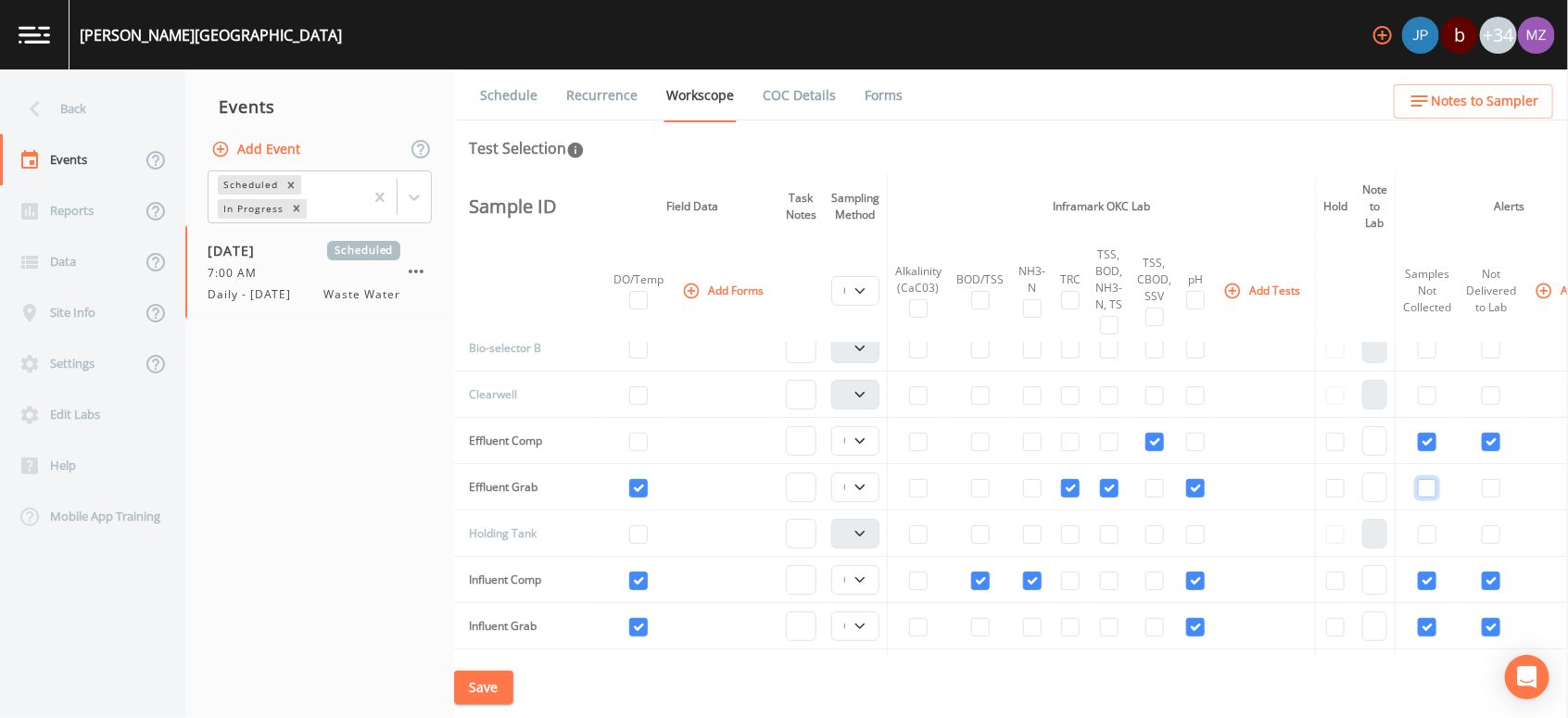 click at bounding box center [1427, 488] 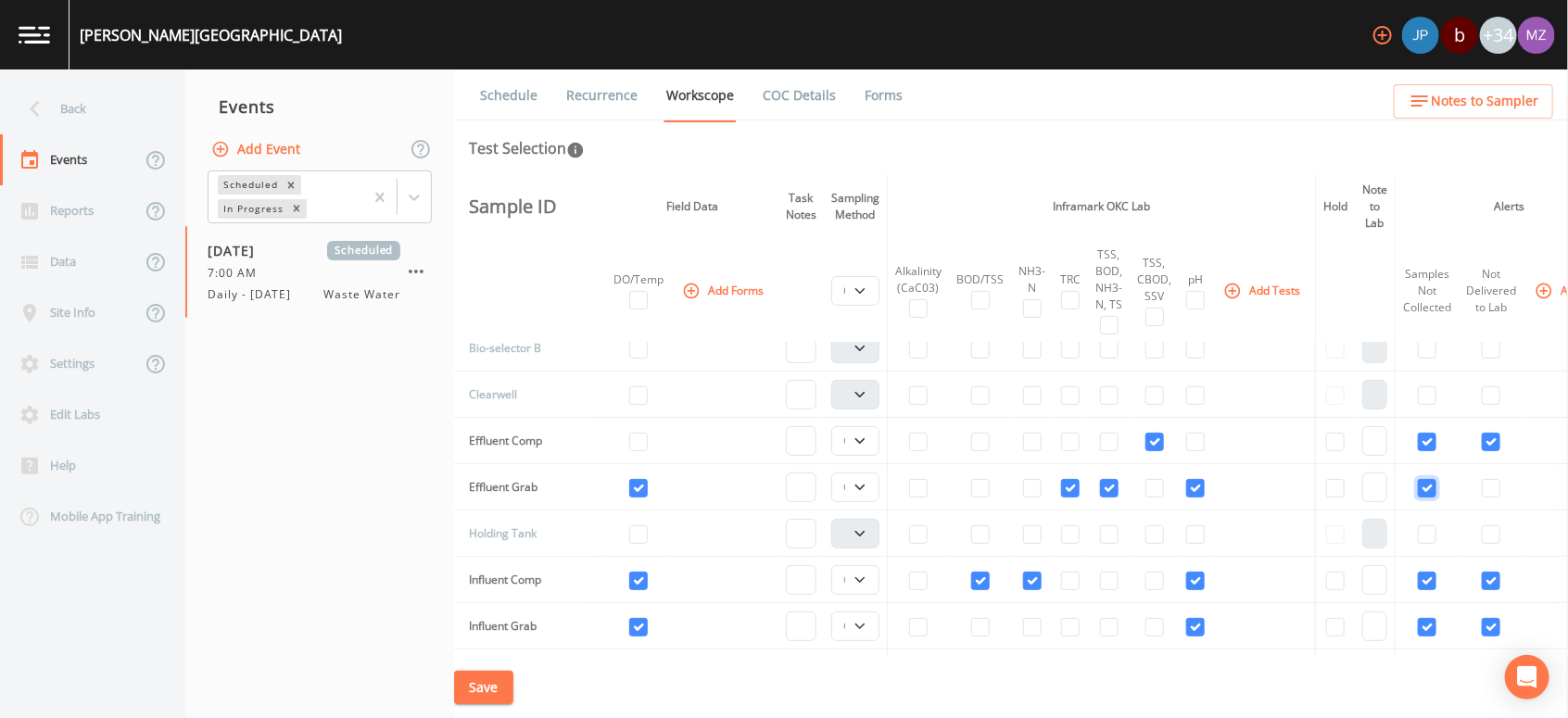checkbox on "true" 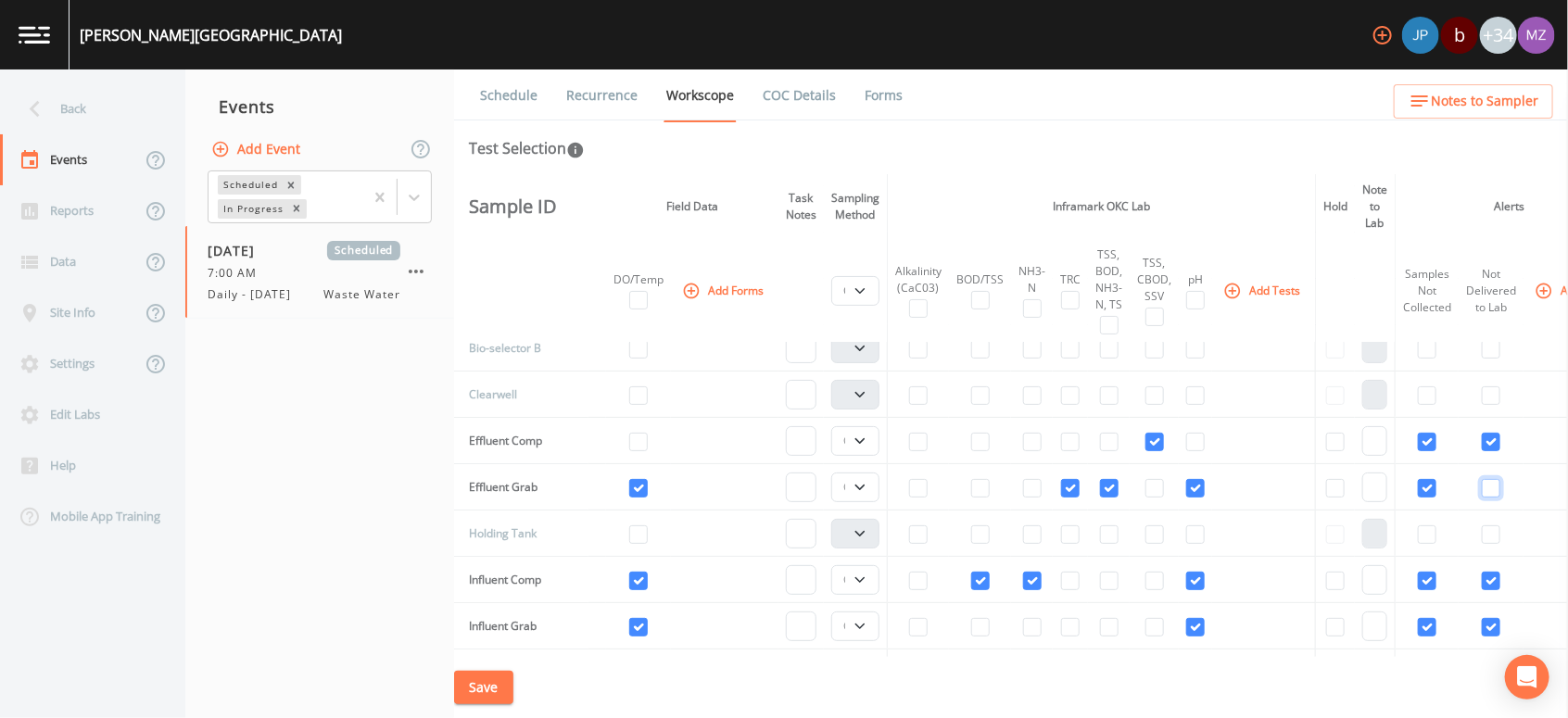 click at bounding box center (1491, 488) 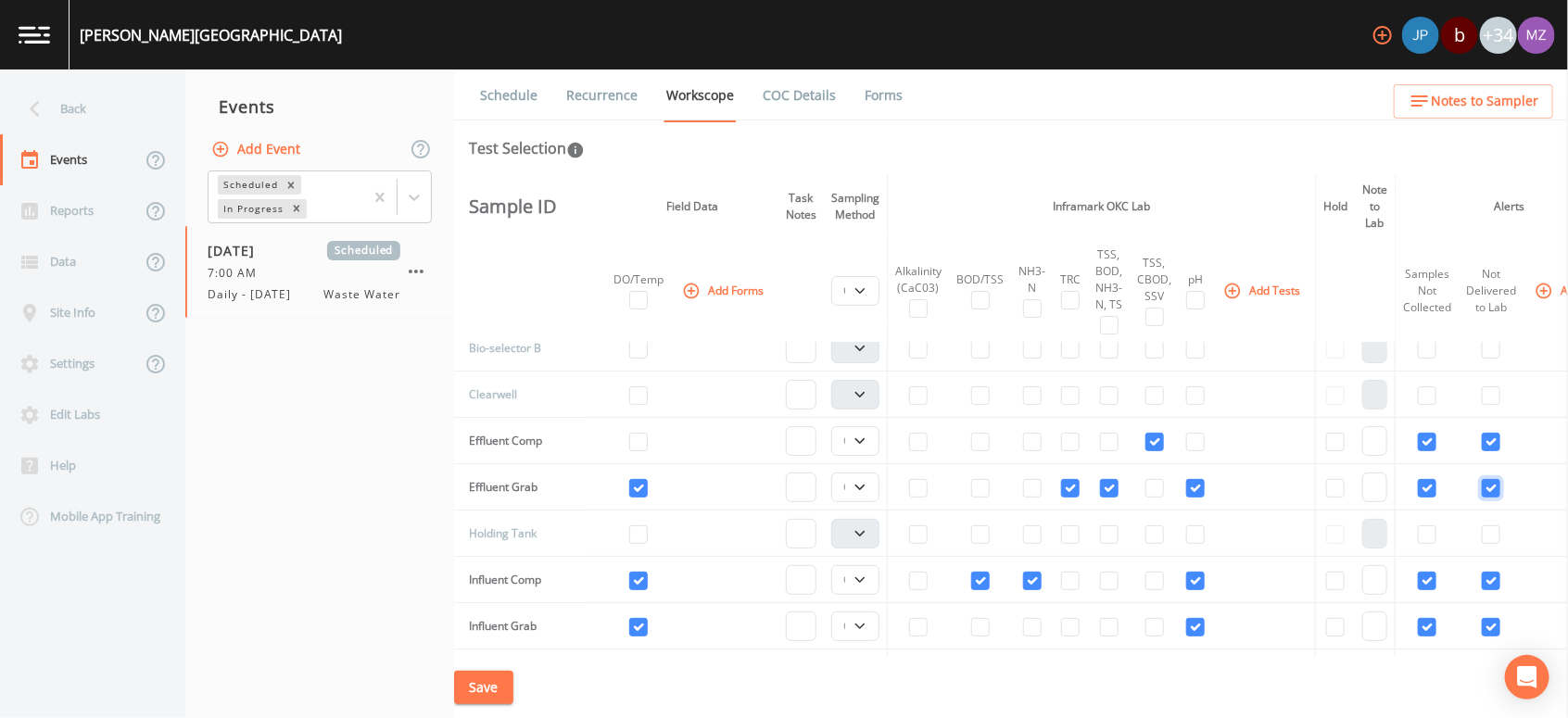 checkbox on "true" 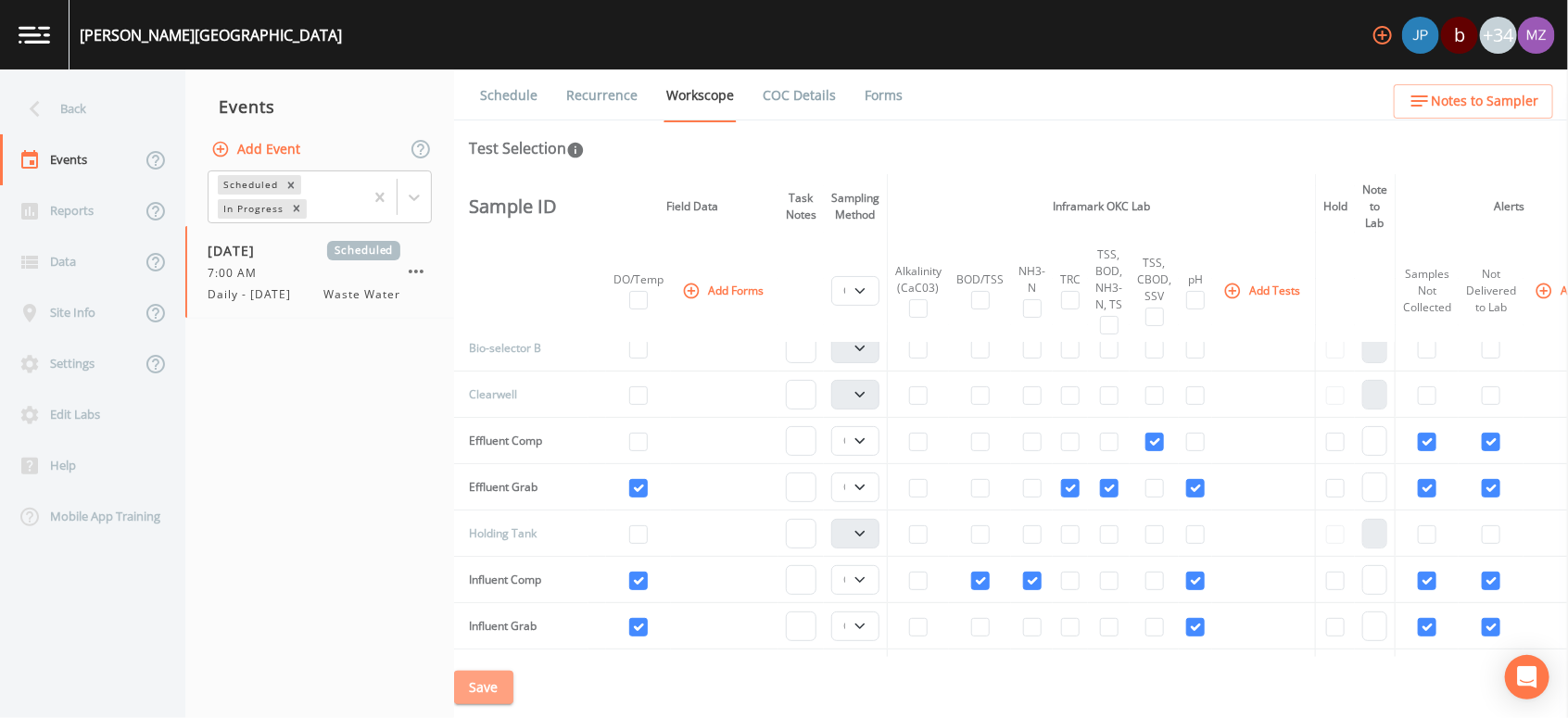 click on "Save" at bounding box center (484, 687) 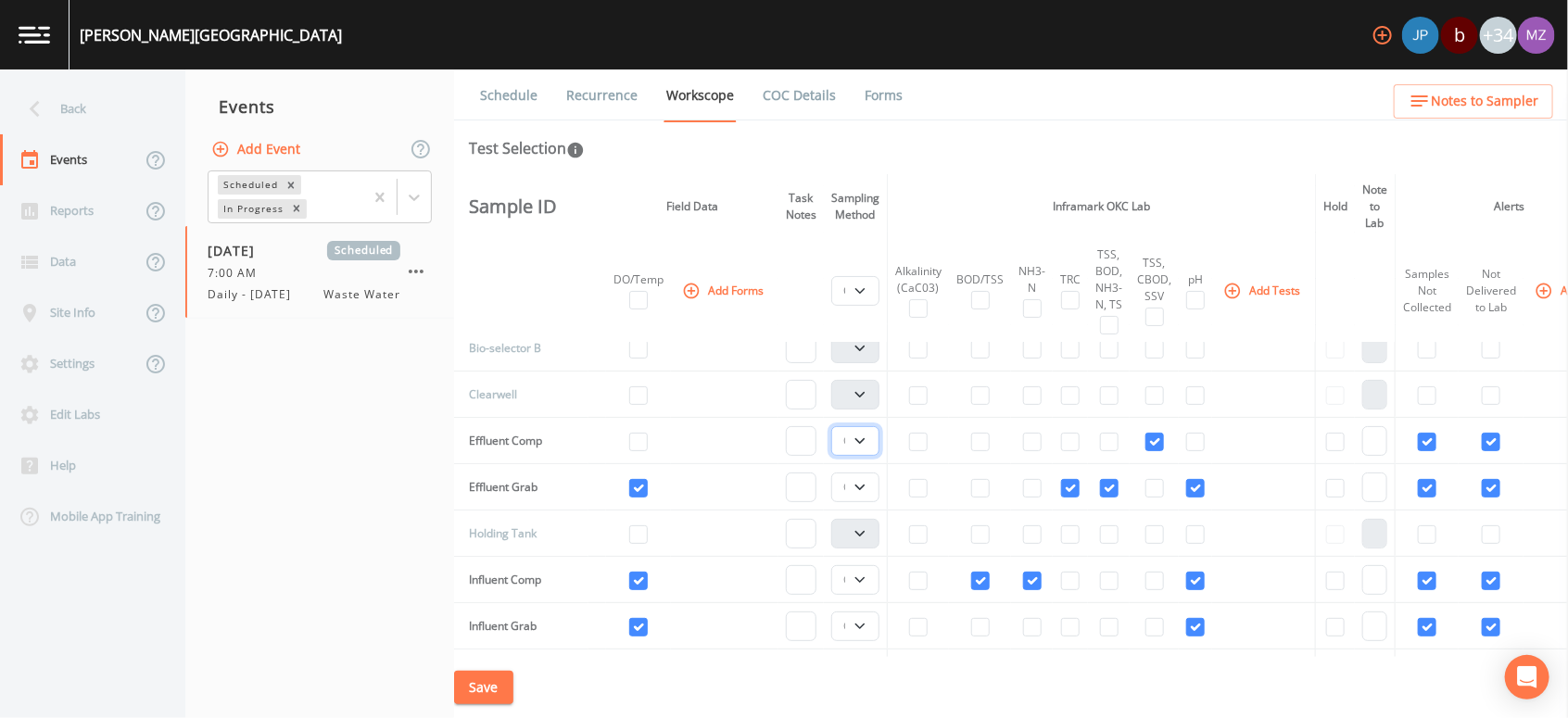 click on "Composite Grab" at bounding box center [855, 441] 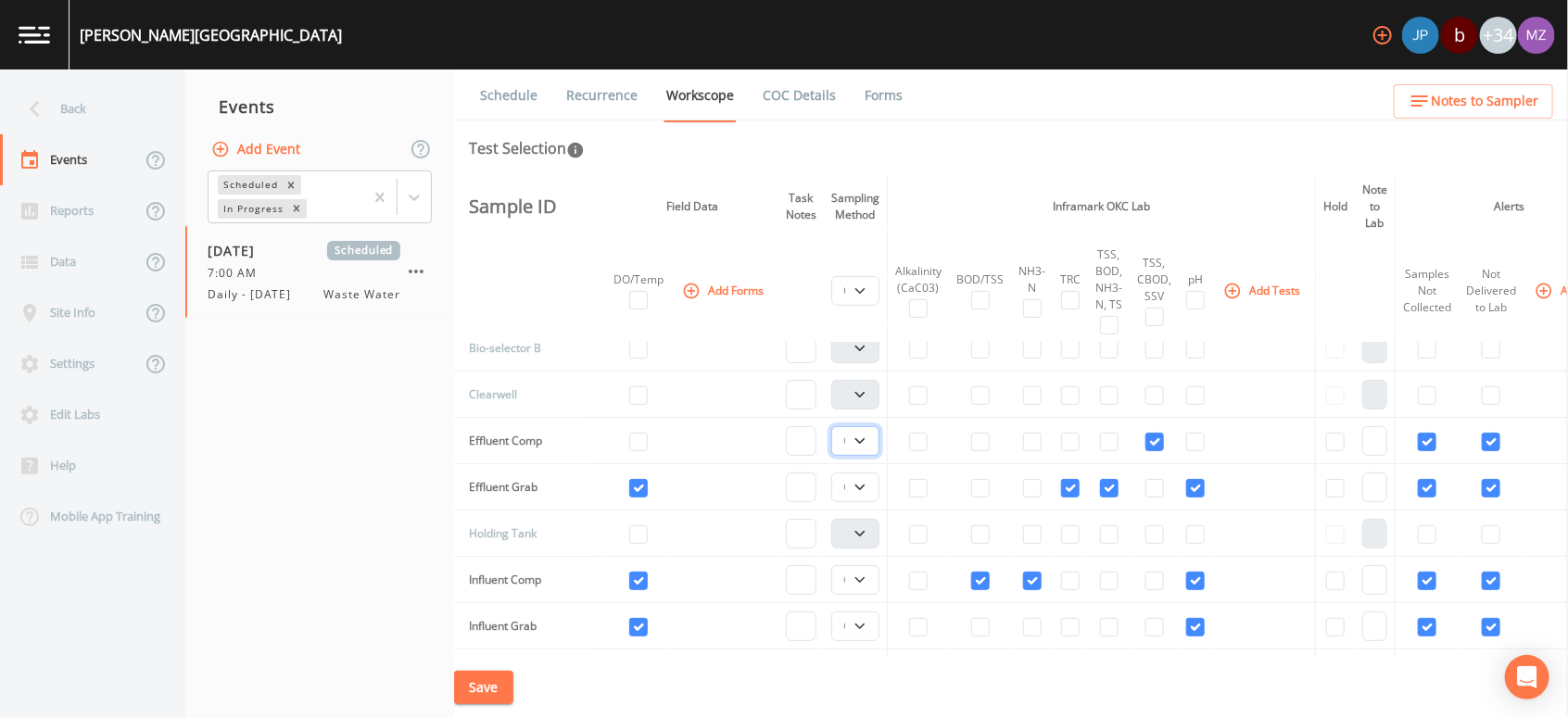 click on "Composite Grab" at bounding box center (855, 441) 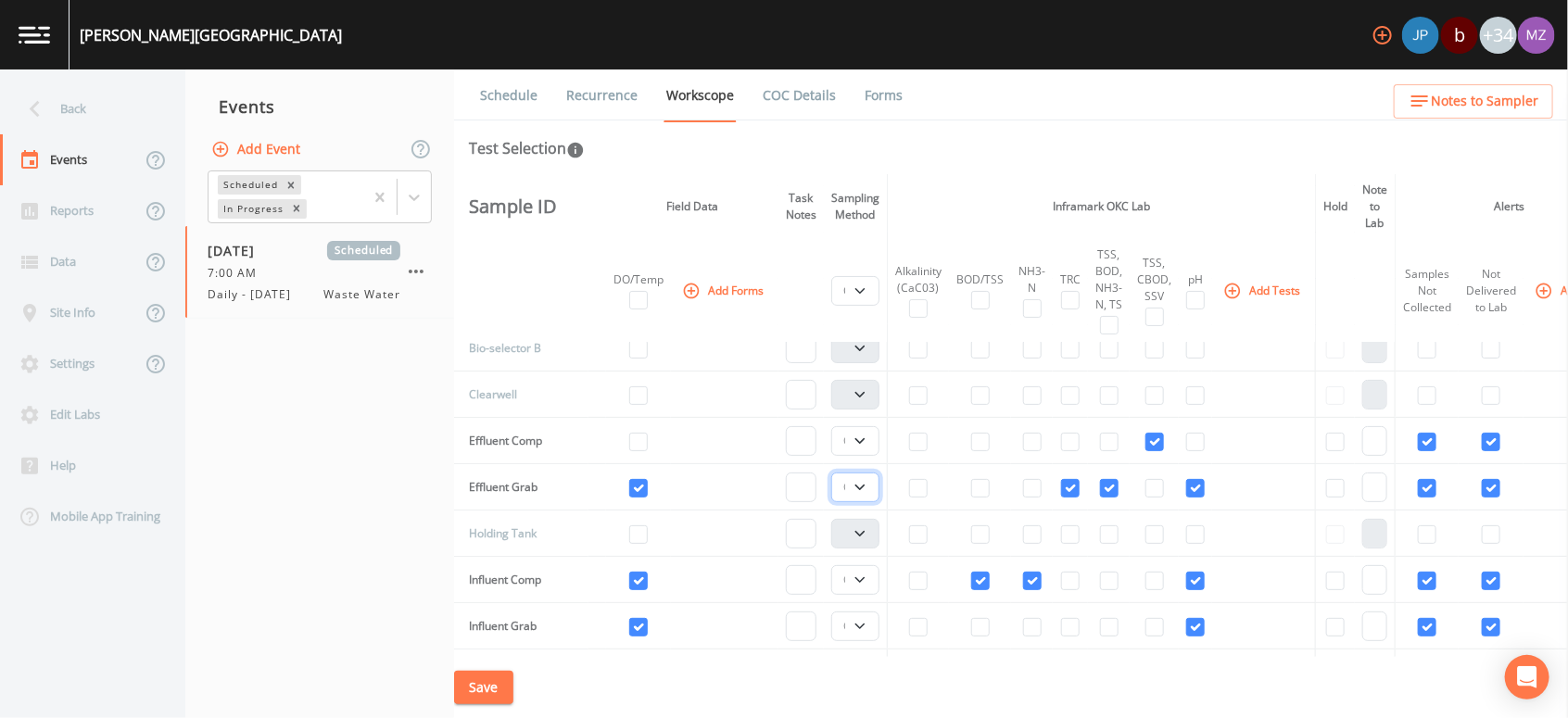 click on "Composite Grab" at bounding box center [855, 487] 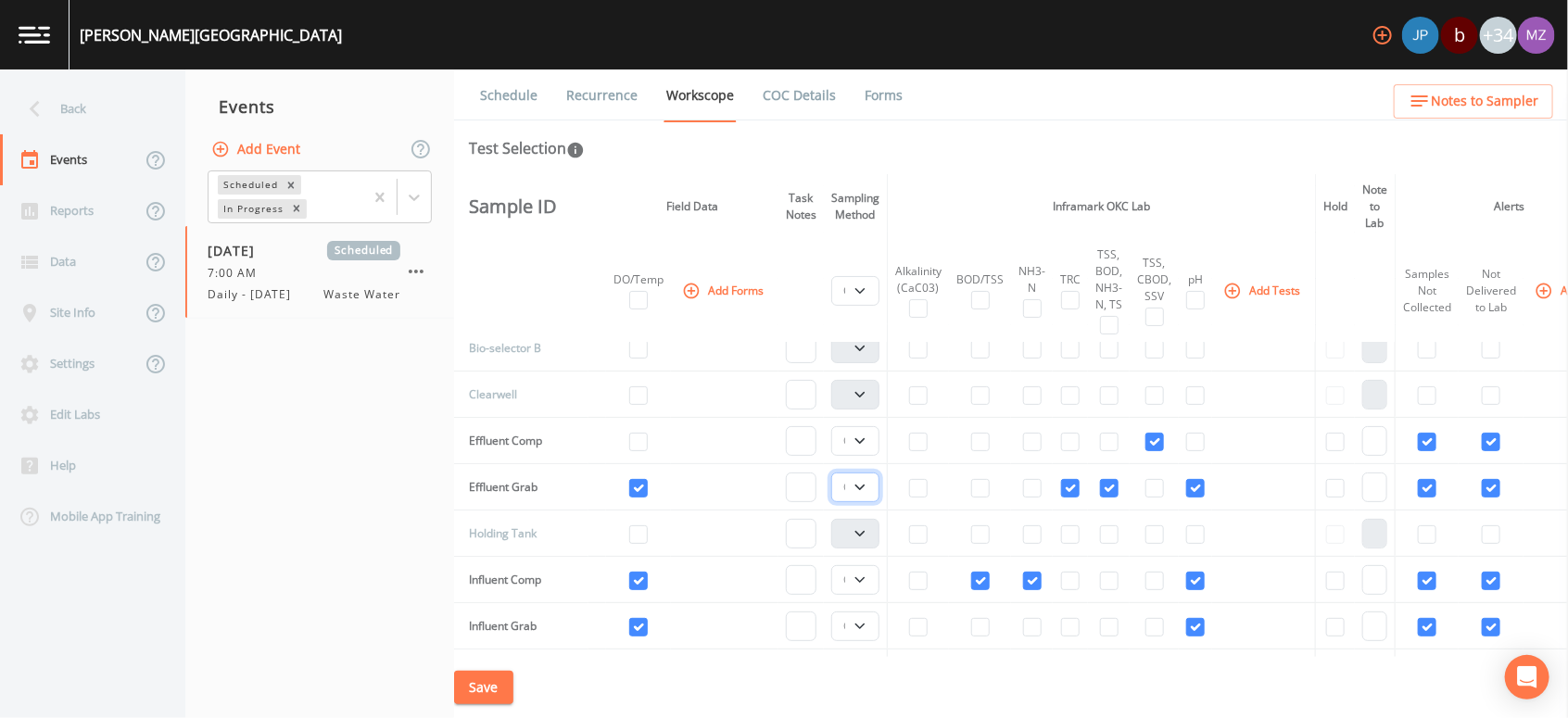 select on "092b3f94-5697-4c94-9891-da161916fdbb" 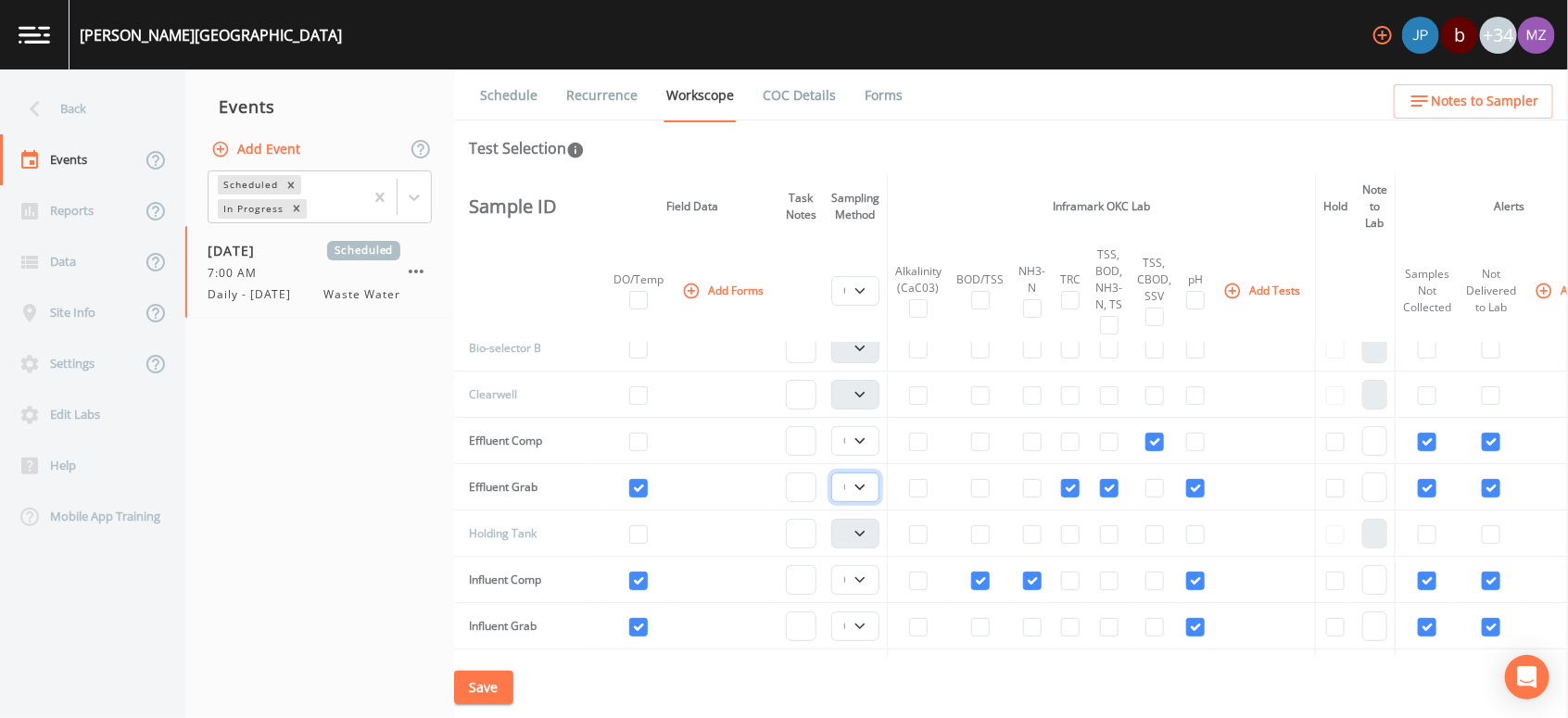 click on "Composite Grab" at bounding box center (855, 487) 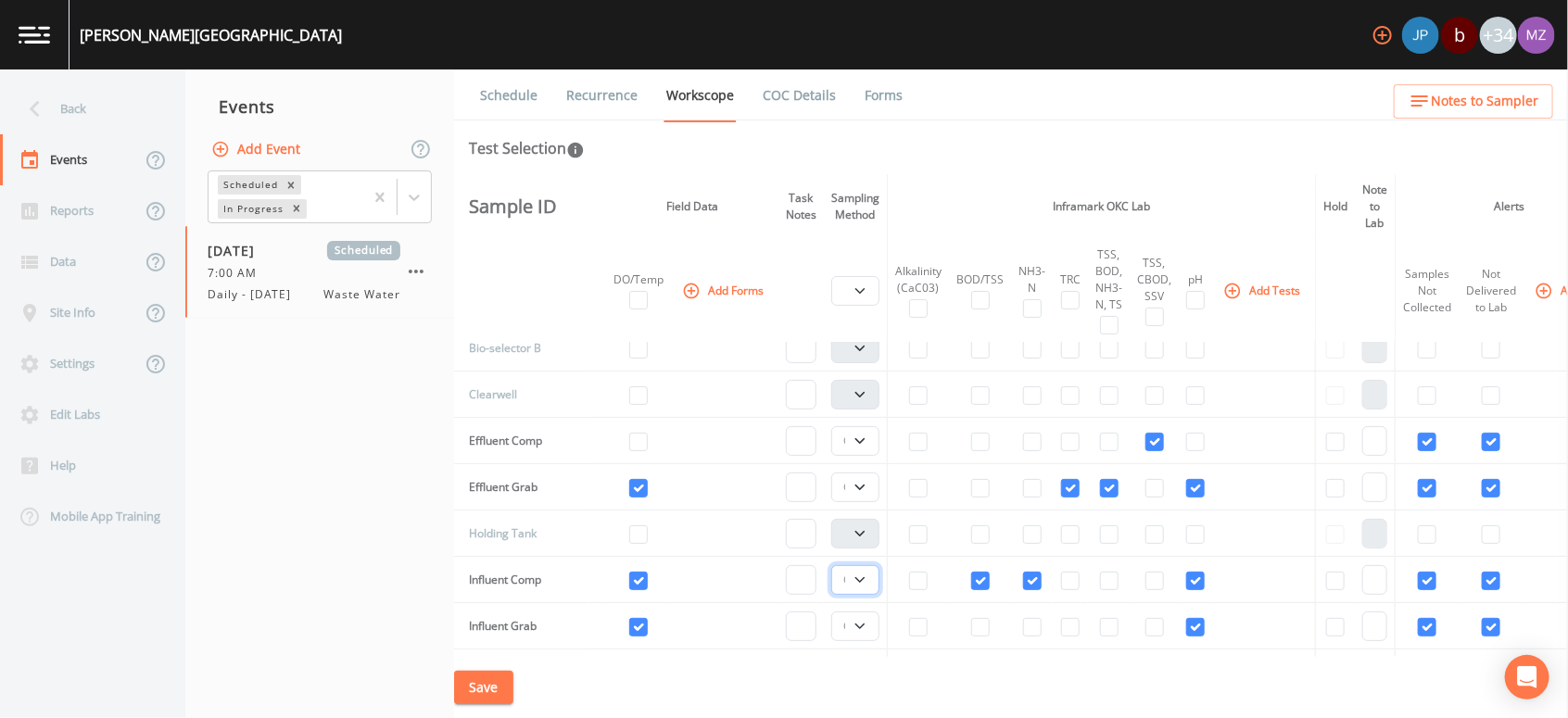 click on "Composite Grab" at bounding box center (855, 580) 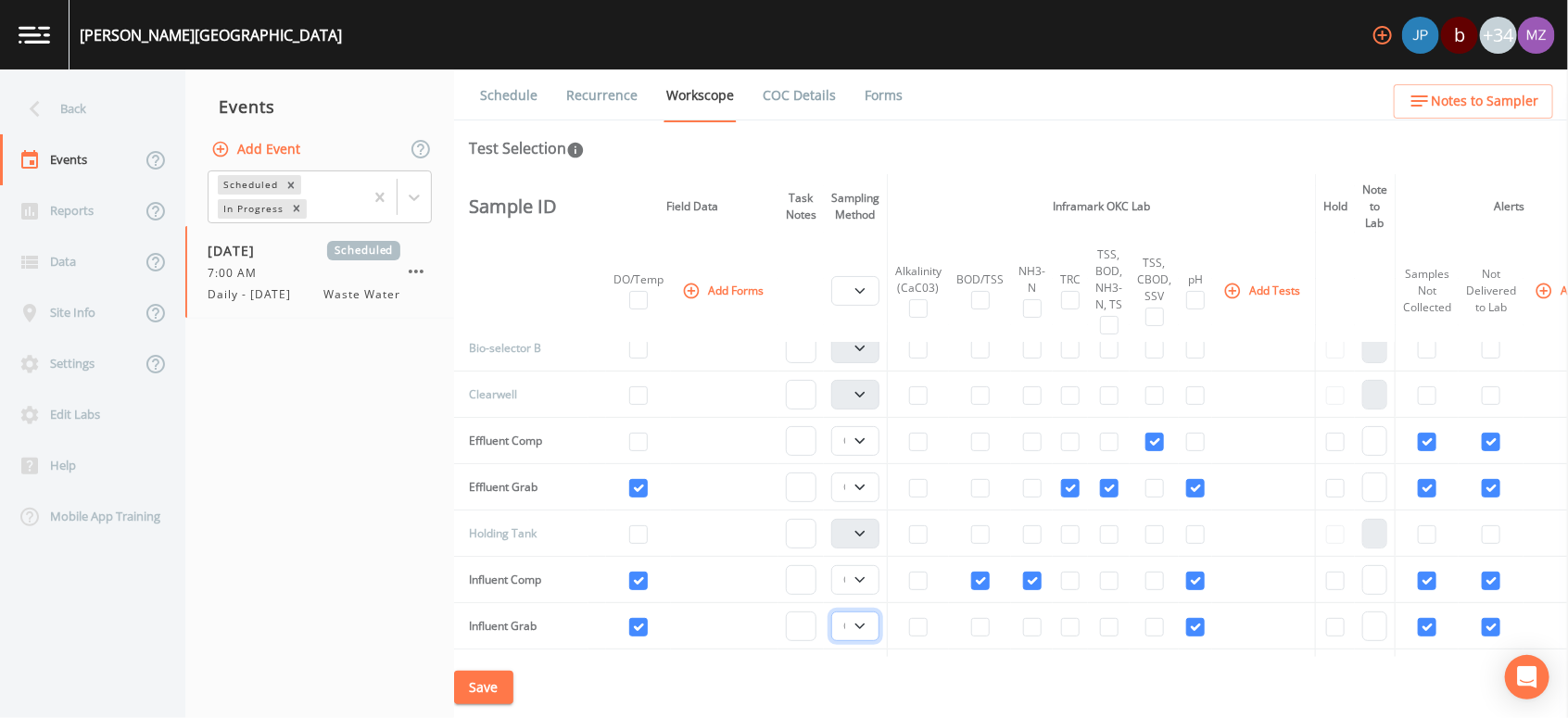 click on "Composite Grab" at bounding box center (855, 626) 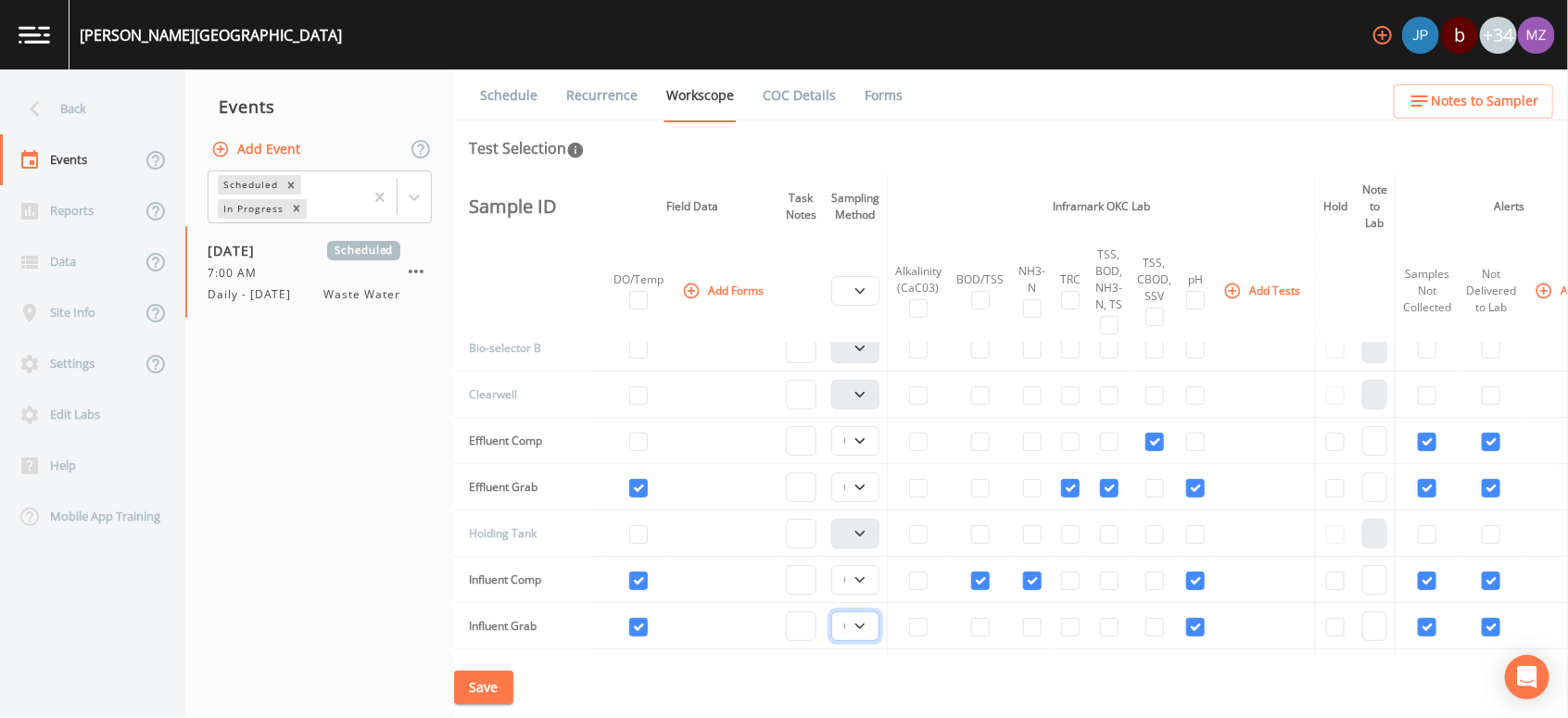 select on "092b3f94-5697-4c94-9891-da161916fdbb" 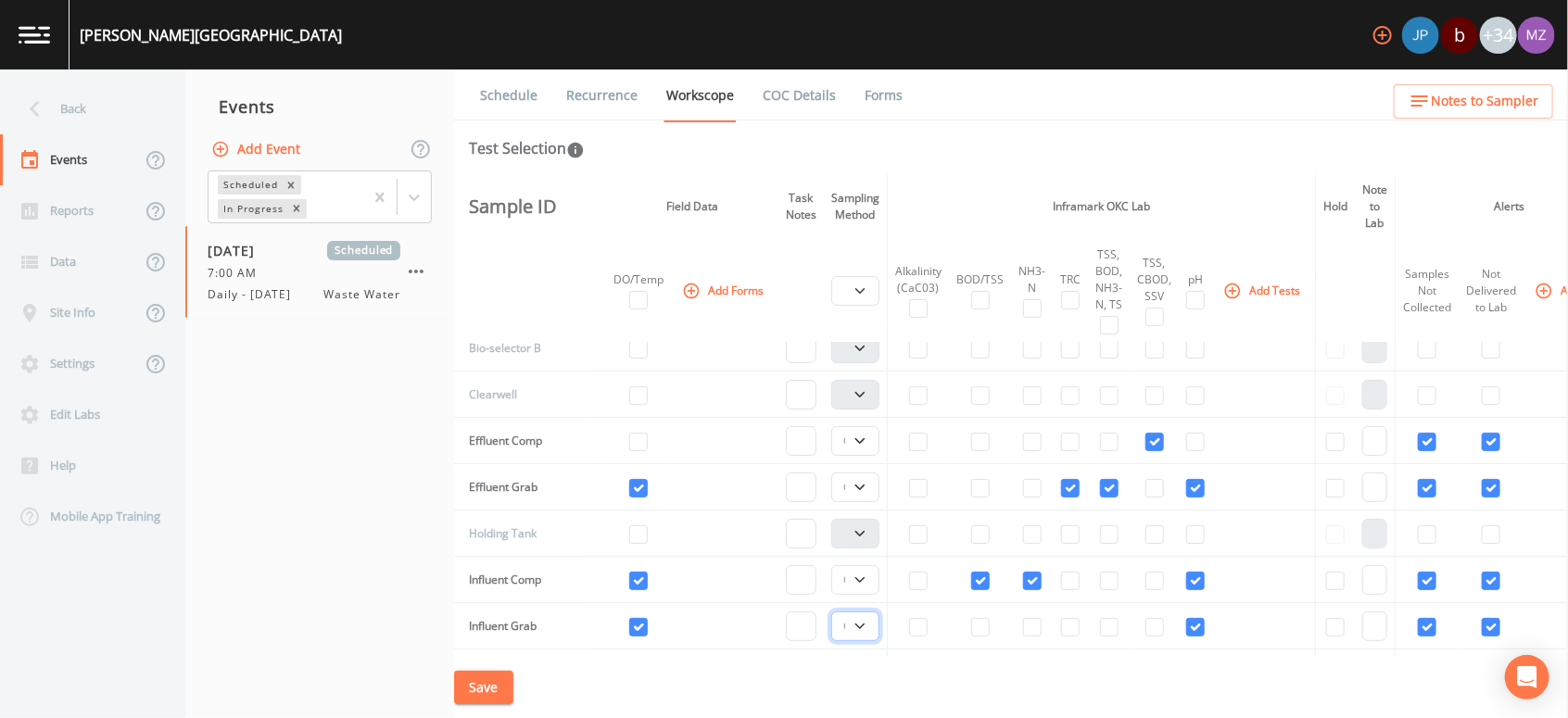 click on "Composite Grab" at bounding box center (855, 626) 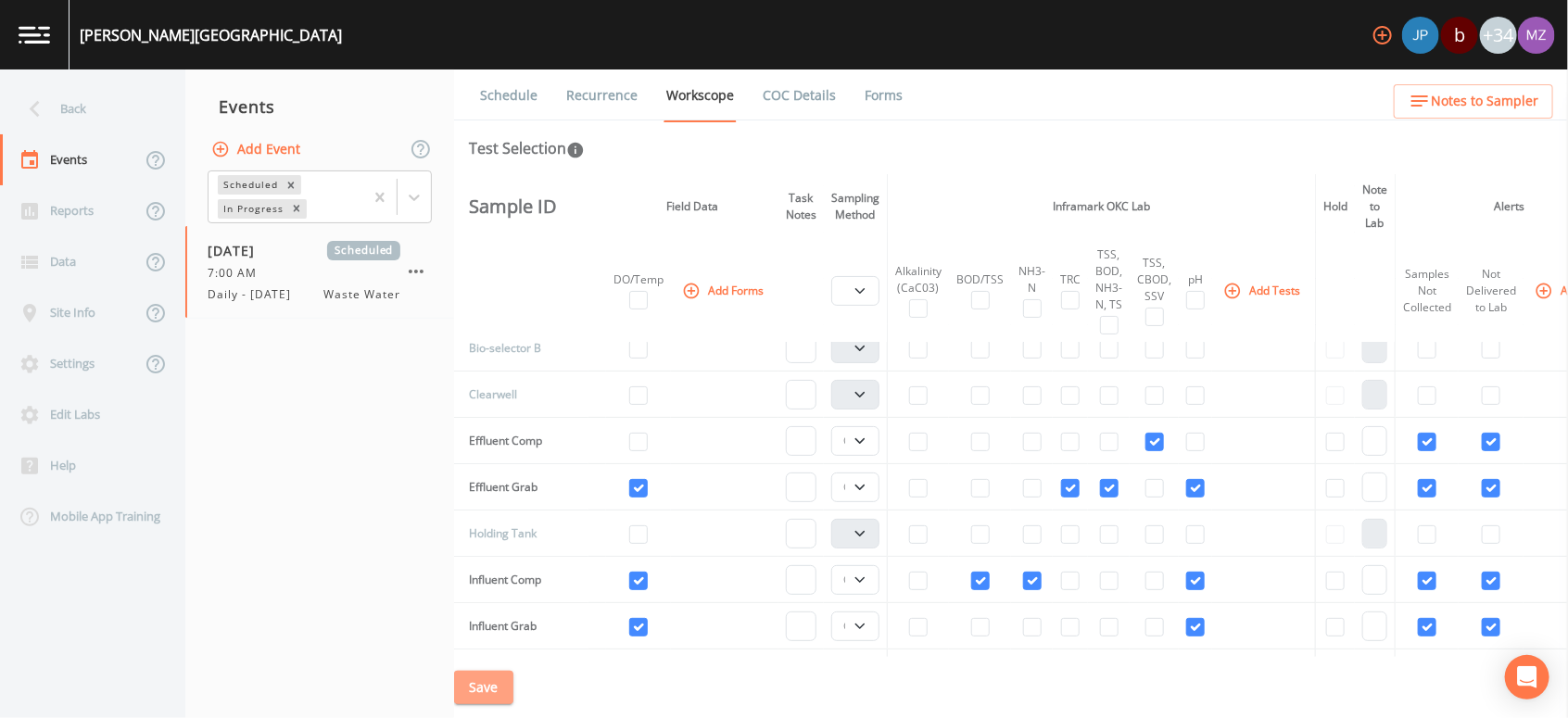 click on "Save" at bounding box center (484, 687) 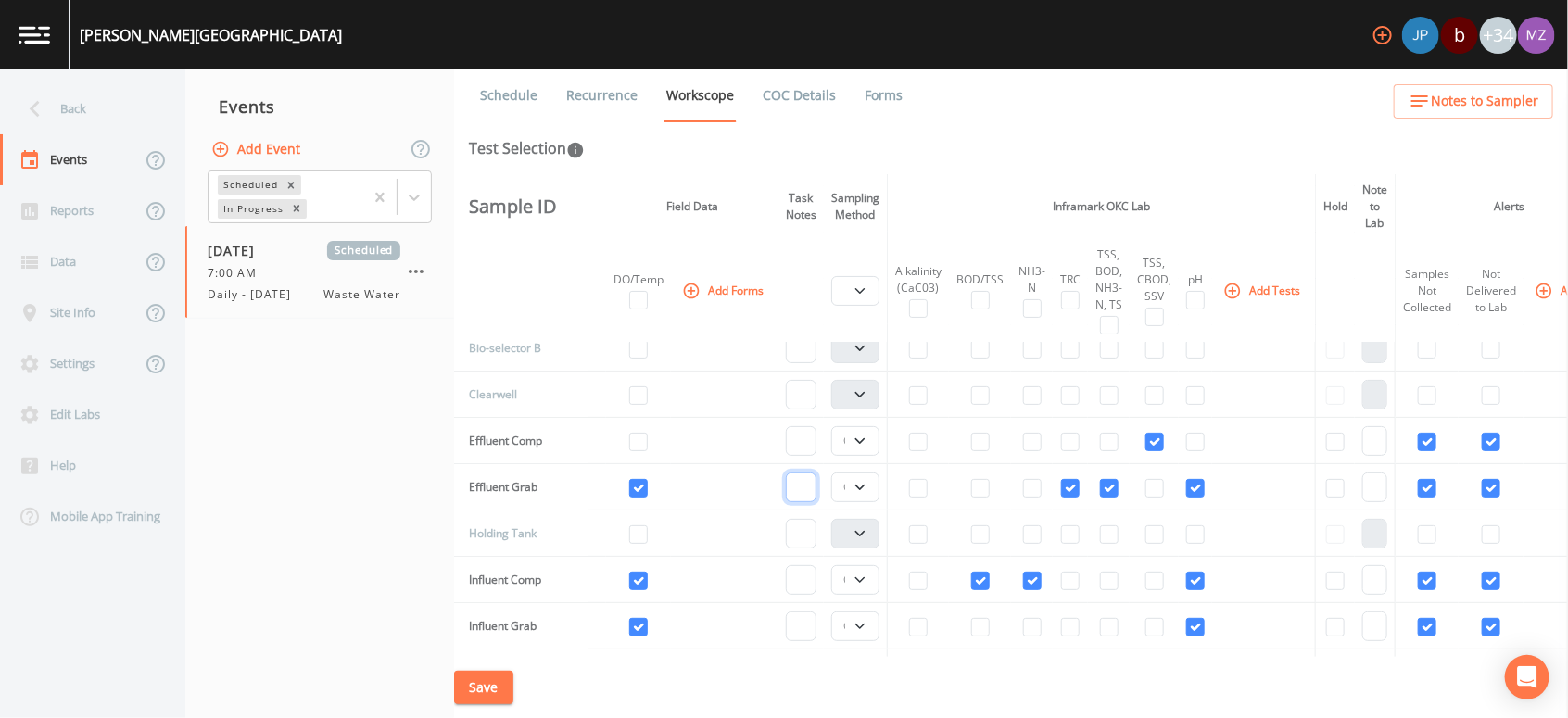 click at bounding box center (801, 487) 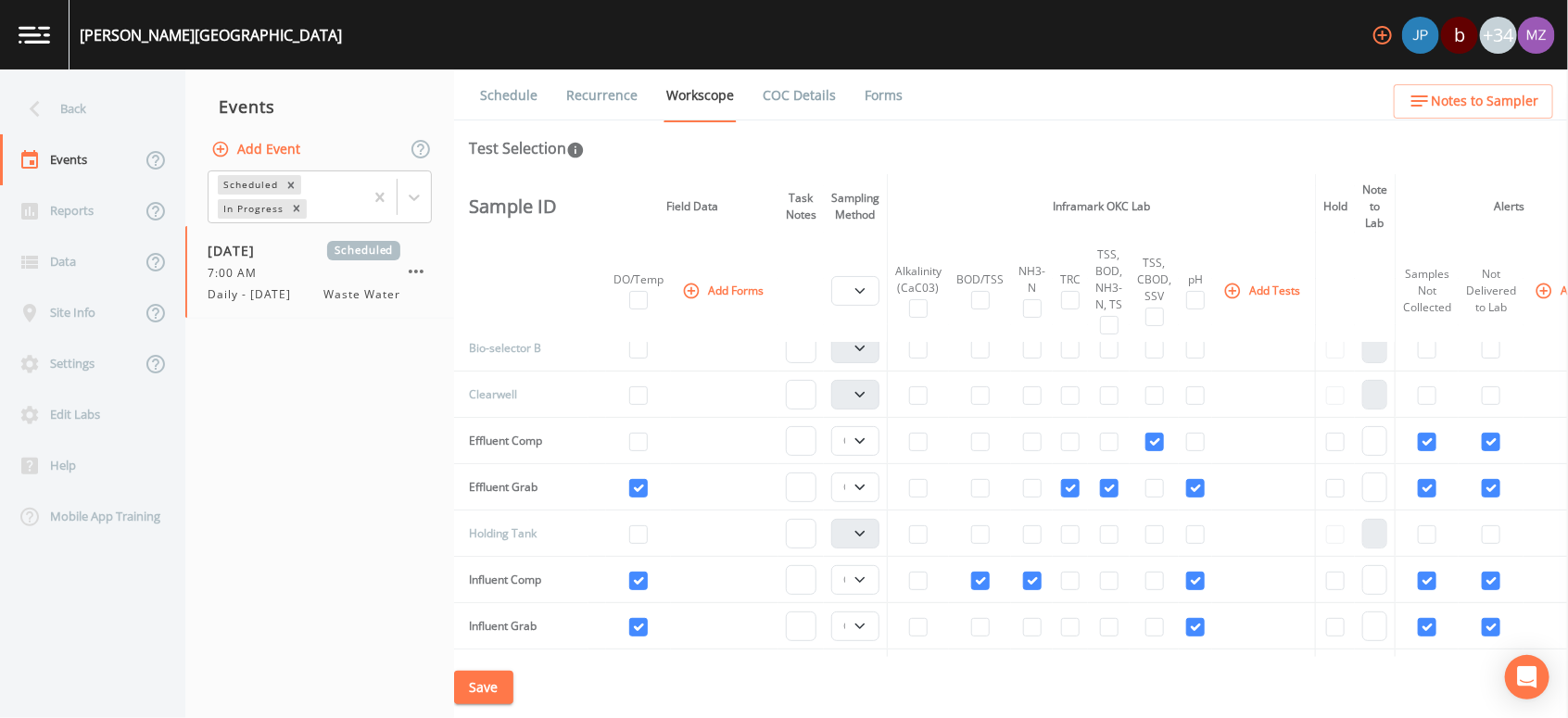 click on "Add Forms" at bounding box center [725, 291] 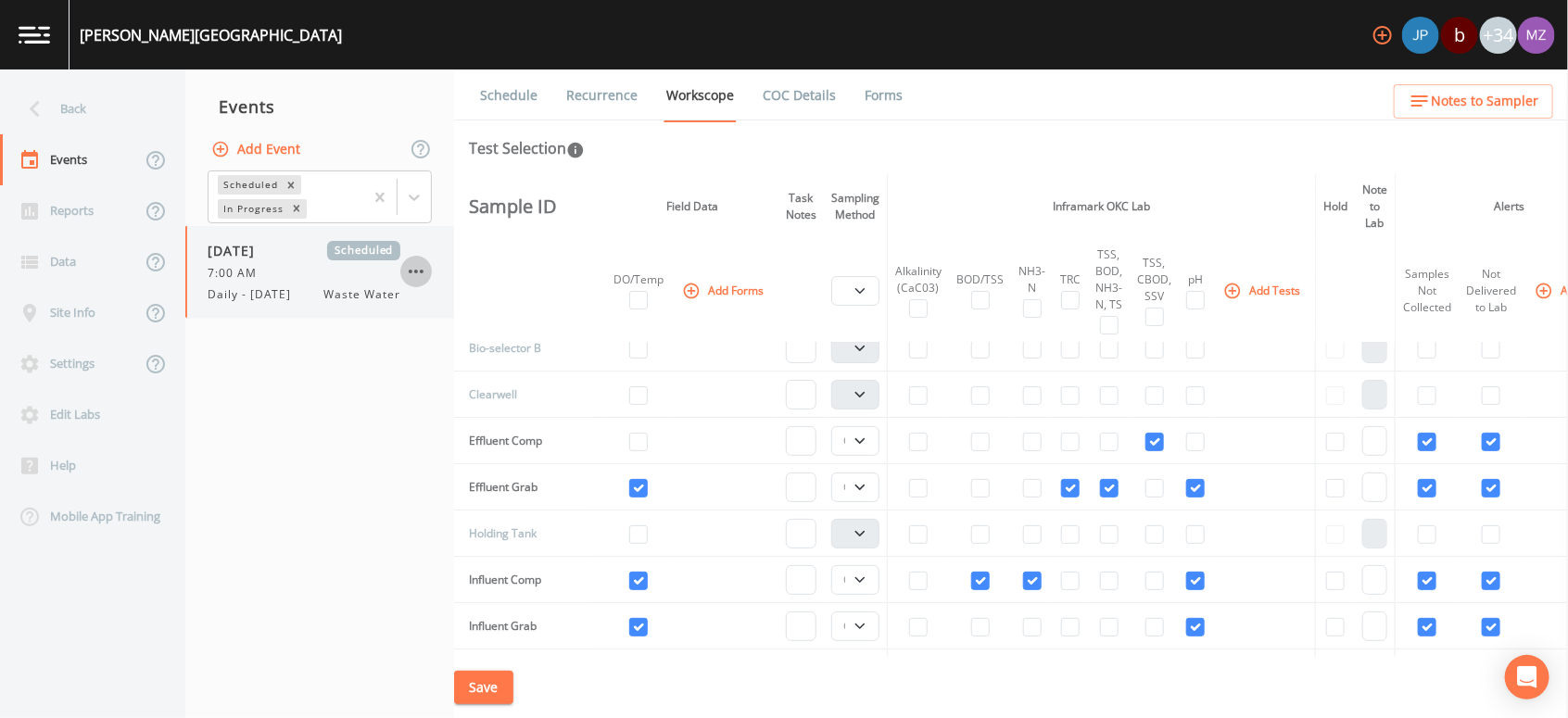 click 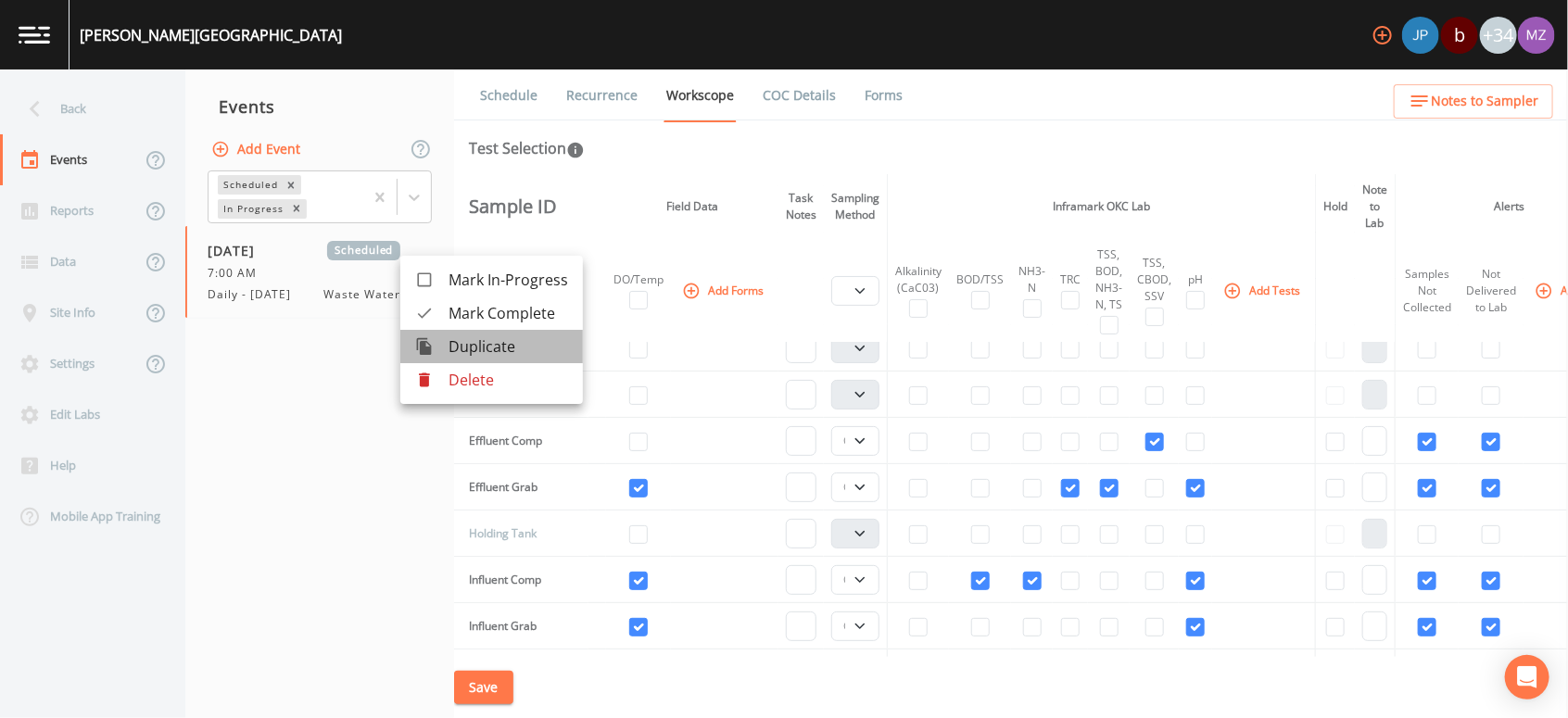 click on "Duplicate" at bounding box center (508, 346) 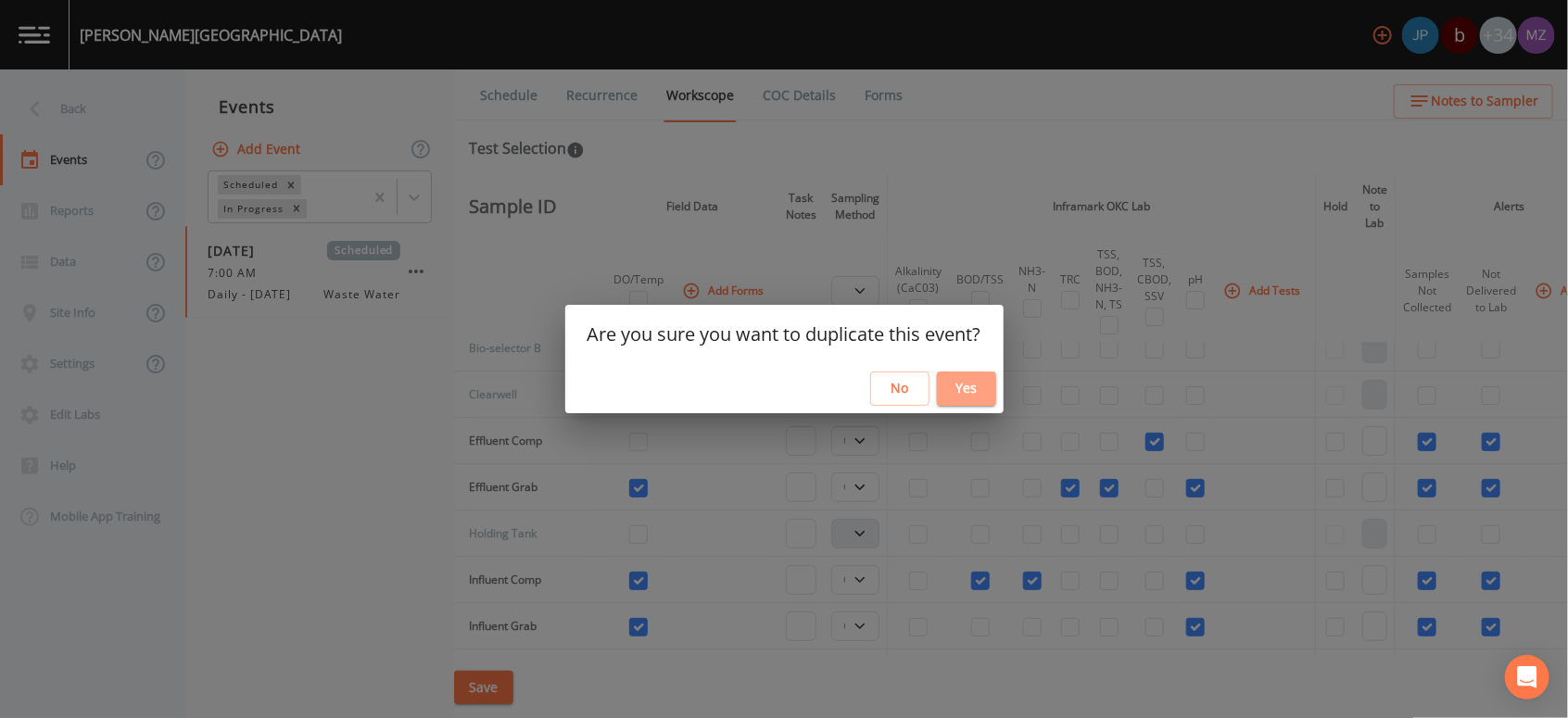 click on "Yes" at bounding box center (967, 388) 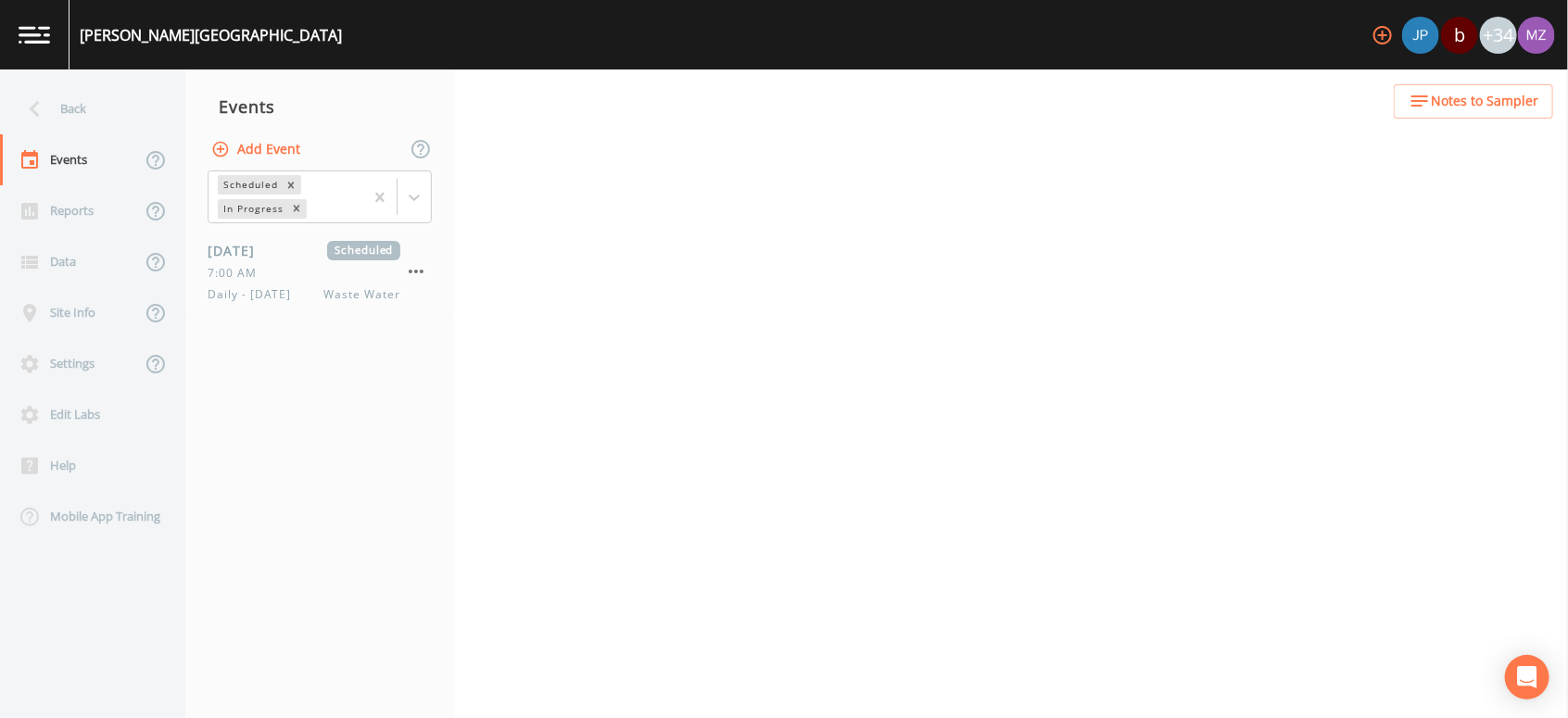 select on "b6a3c313-748b-4795-a028-792ad310bd60" 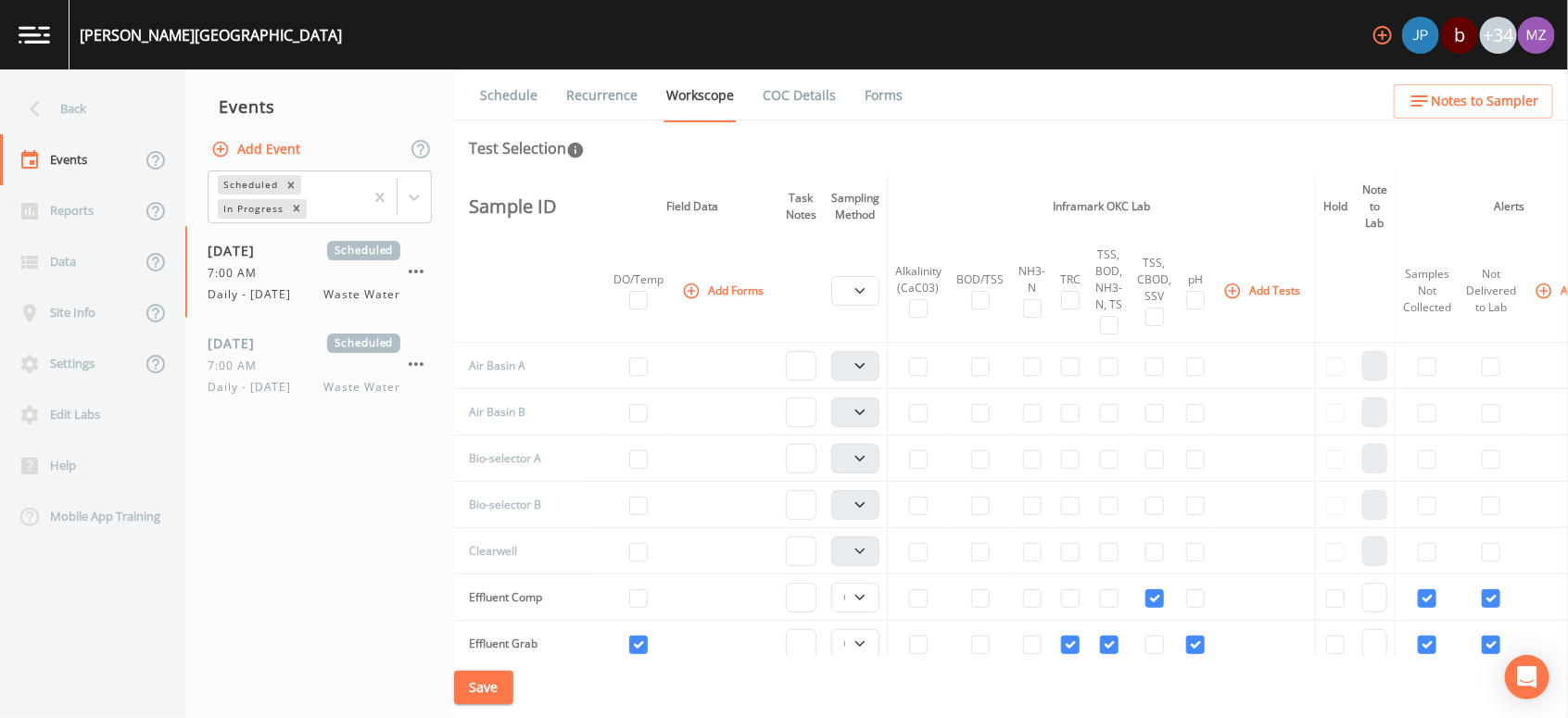 click on "Schedule" at bounding box center (509, 95) 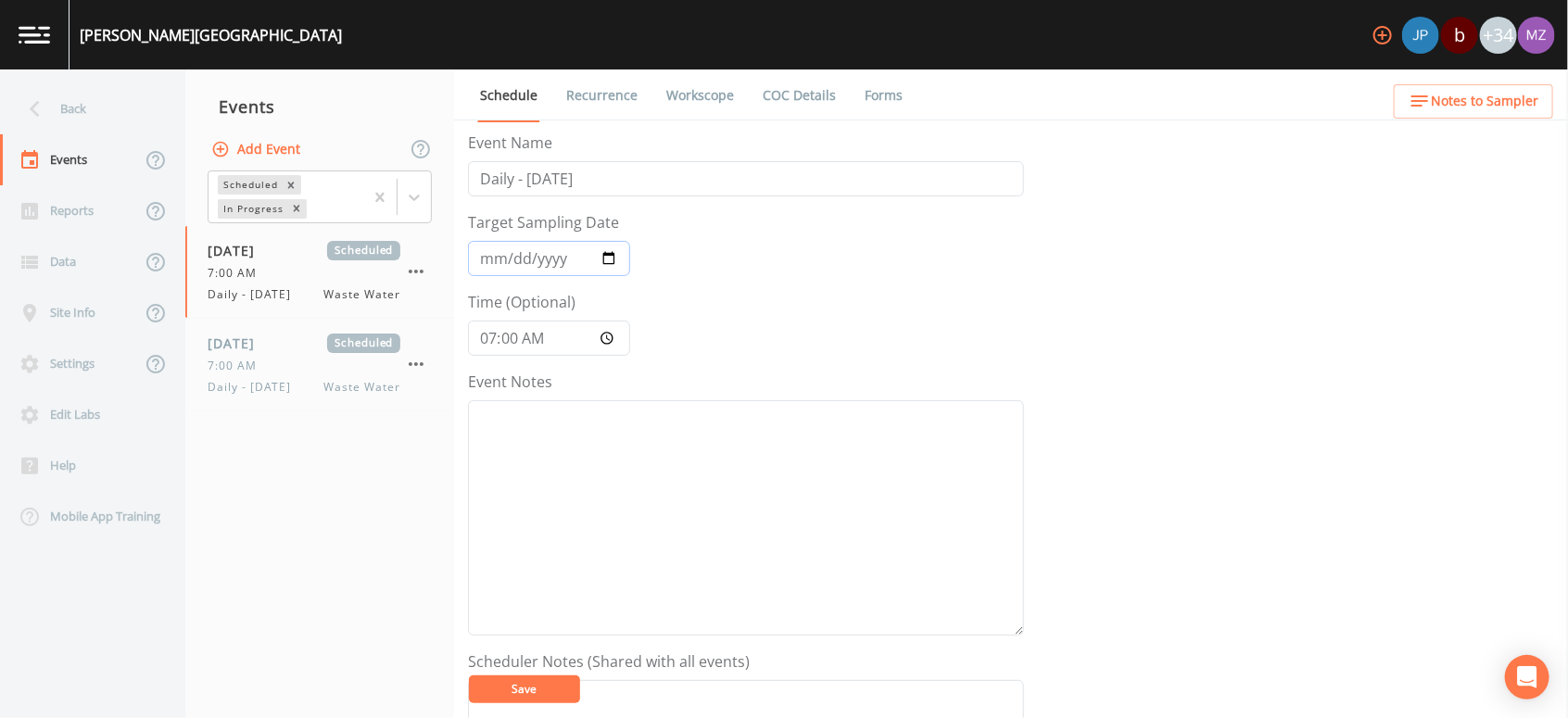 click on "[DATE]" at bounding box center [549, 258] 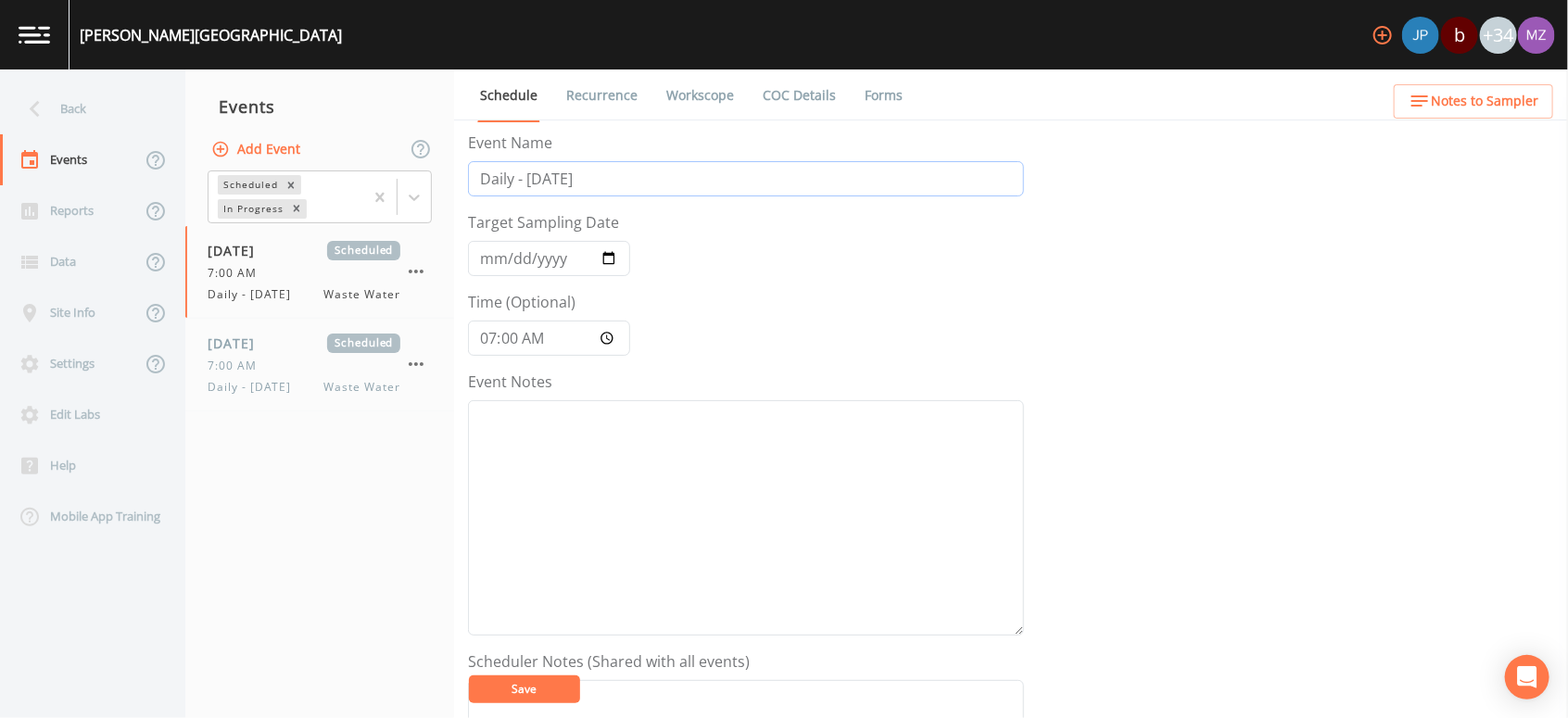drag, startPoint x: 582, startPoint y: 180, endPoint x: 526, endPoint y: 179, distance: 56.00893 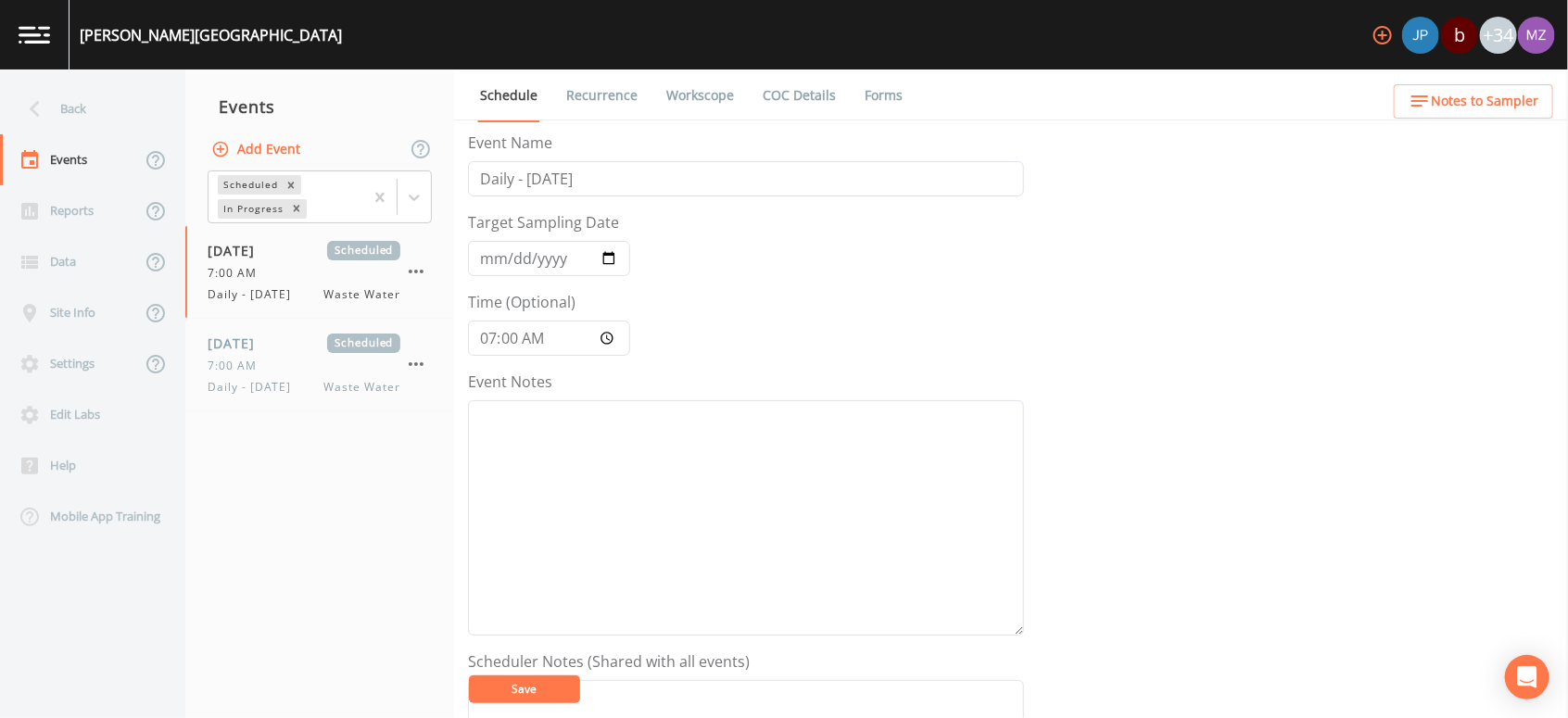 click on "Save" at bounding box center [525, 688] 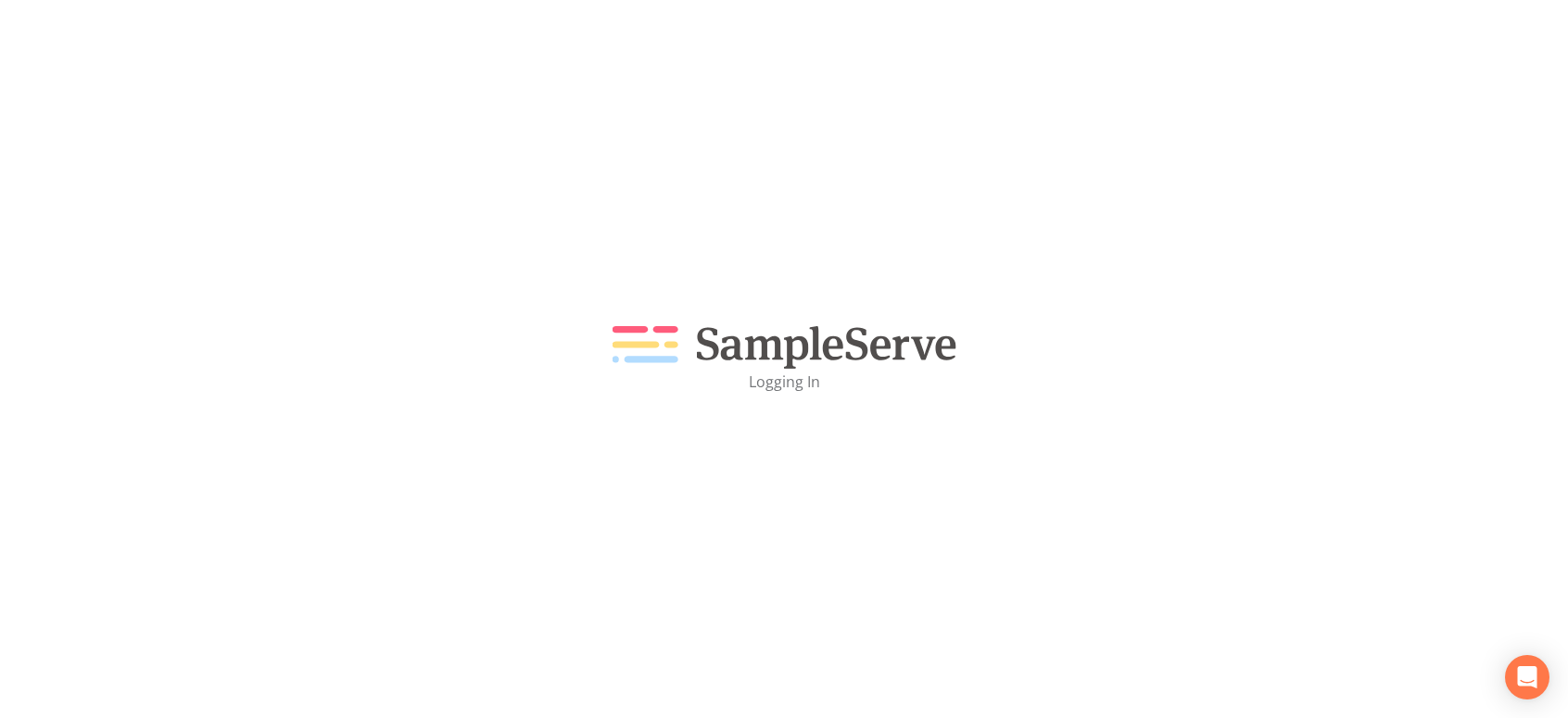 scroll, scrollTop: 0, scrollLeft: 0, axis: both 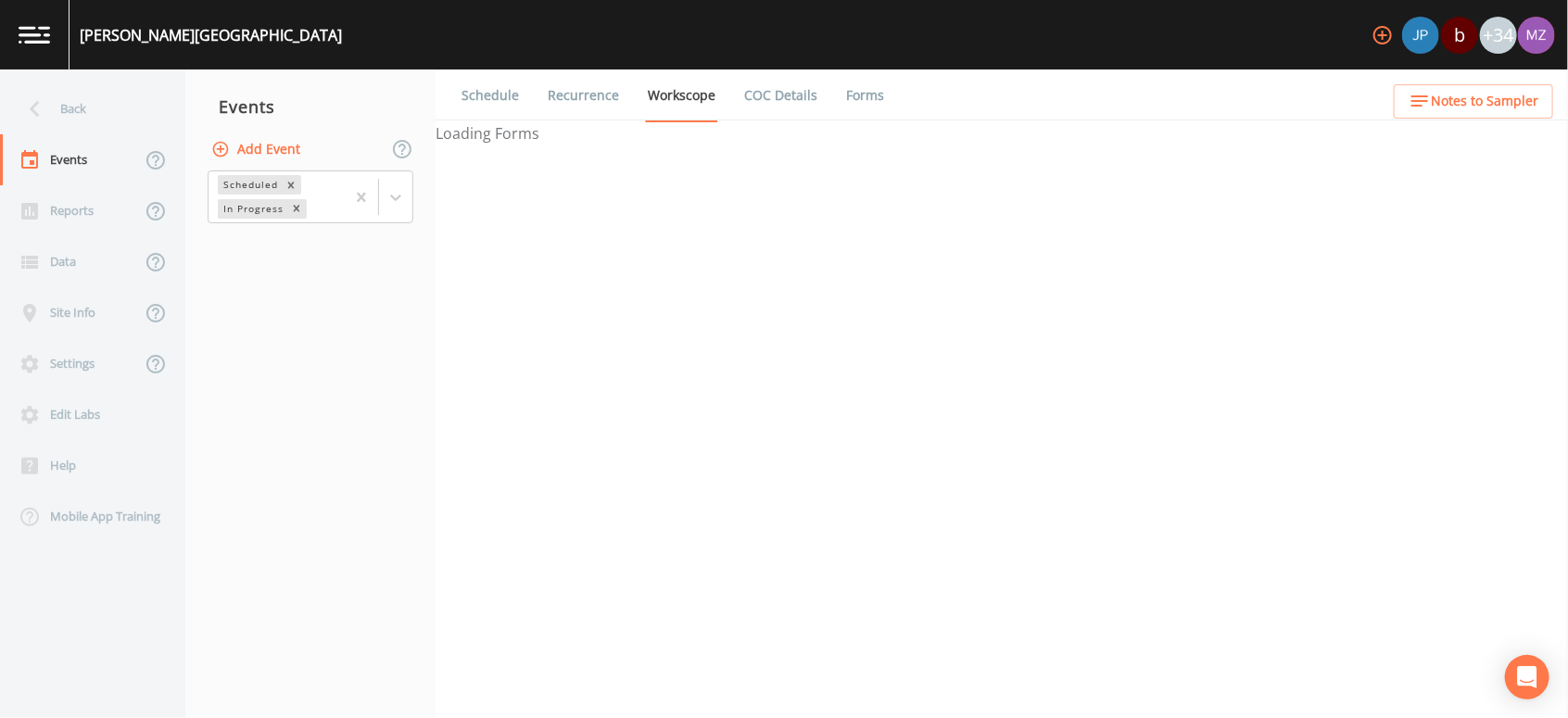 select on "b6a3c313-748b-4795-a028-792ad310bd60" 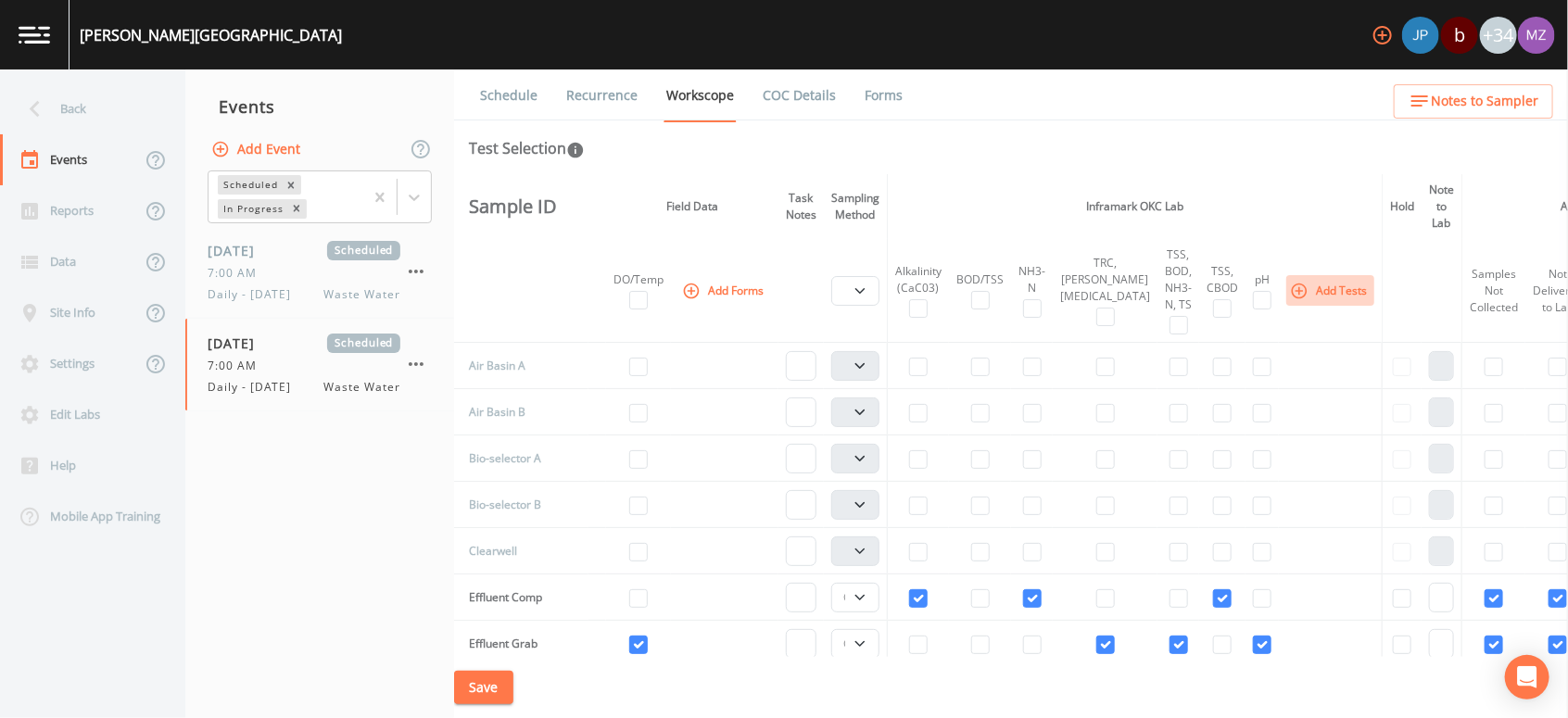 click on "Add Tests" at bounding box center (1330, 290) 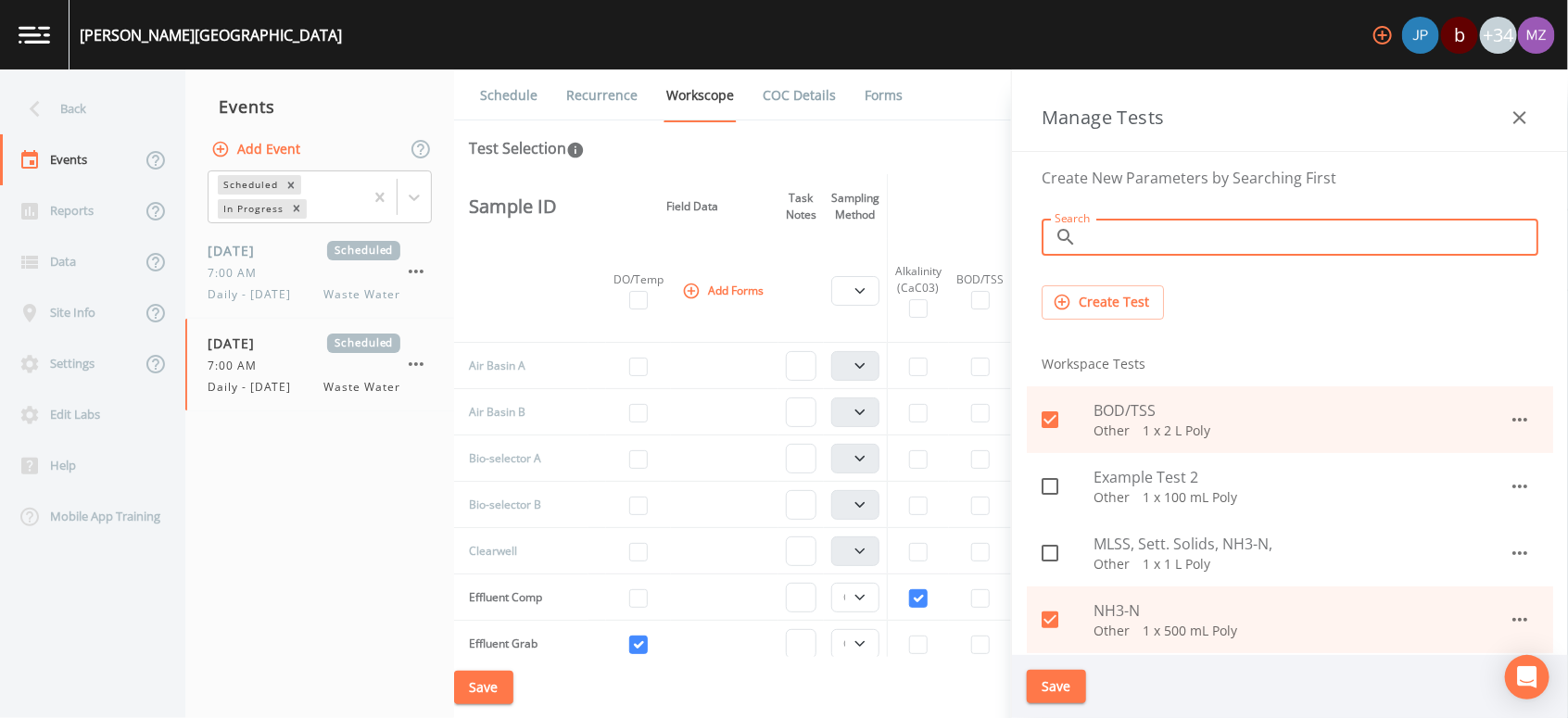 click on "Search" at bounding box center (1311, 237) 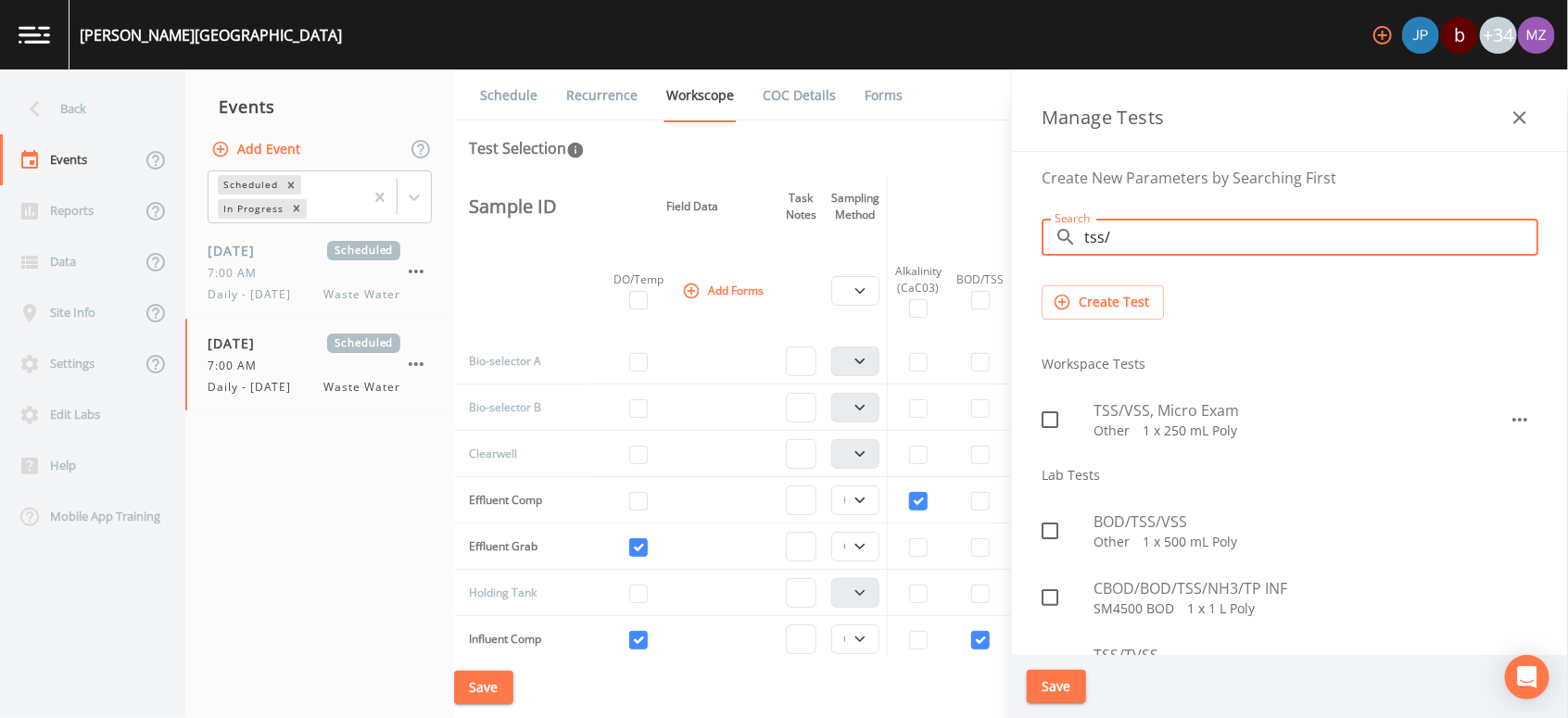 scroll, scrollTop: 206, scrollLeft: 0, axis: vertical 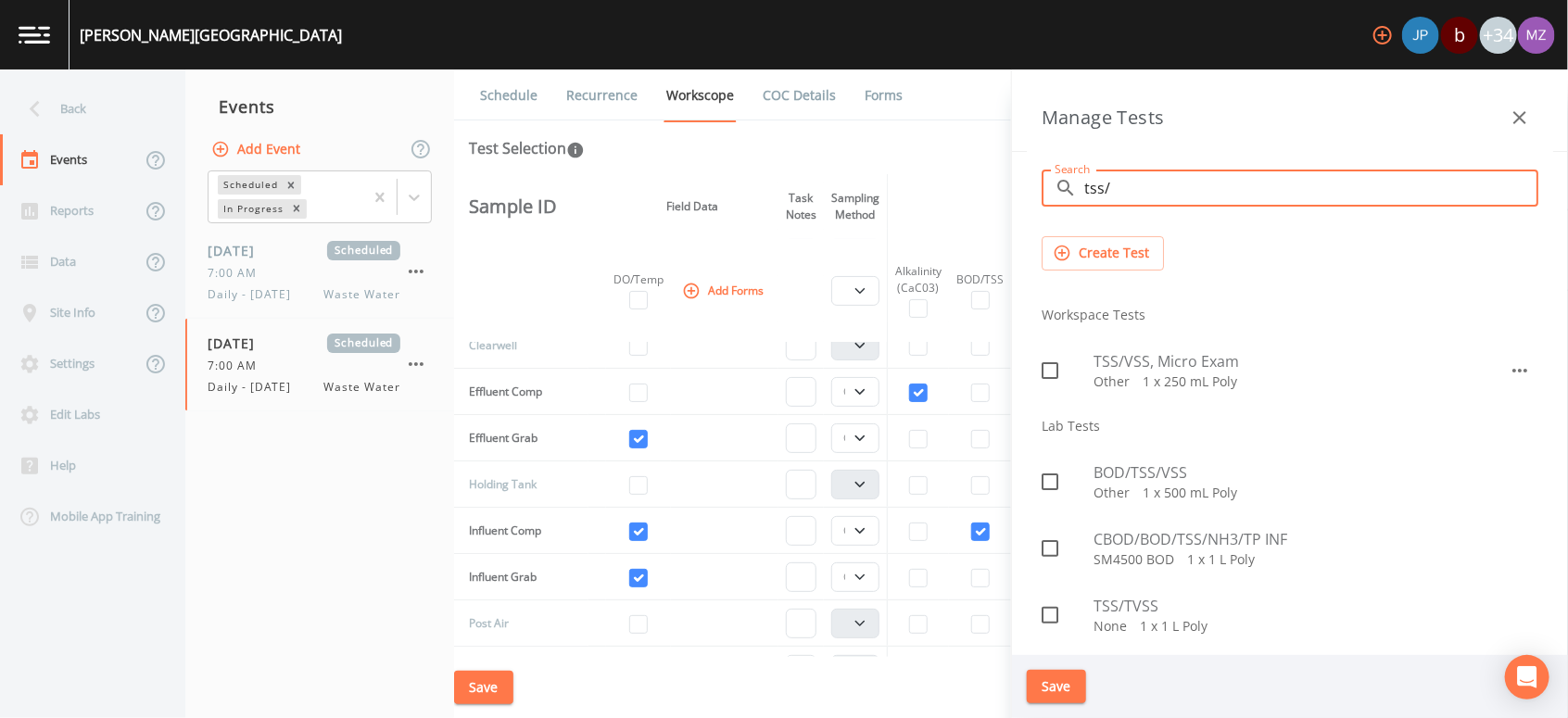 type on "tss/" 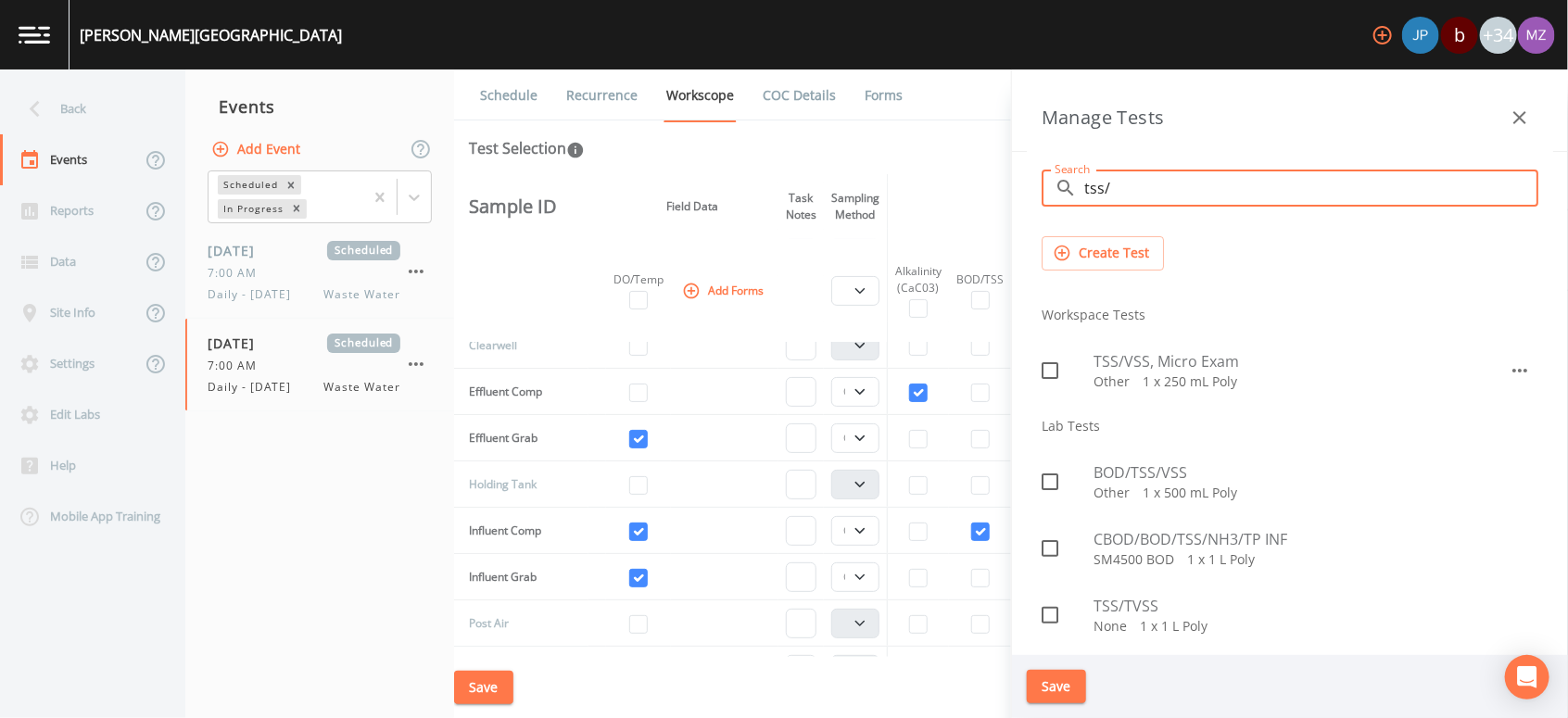 click 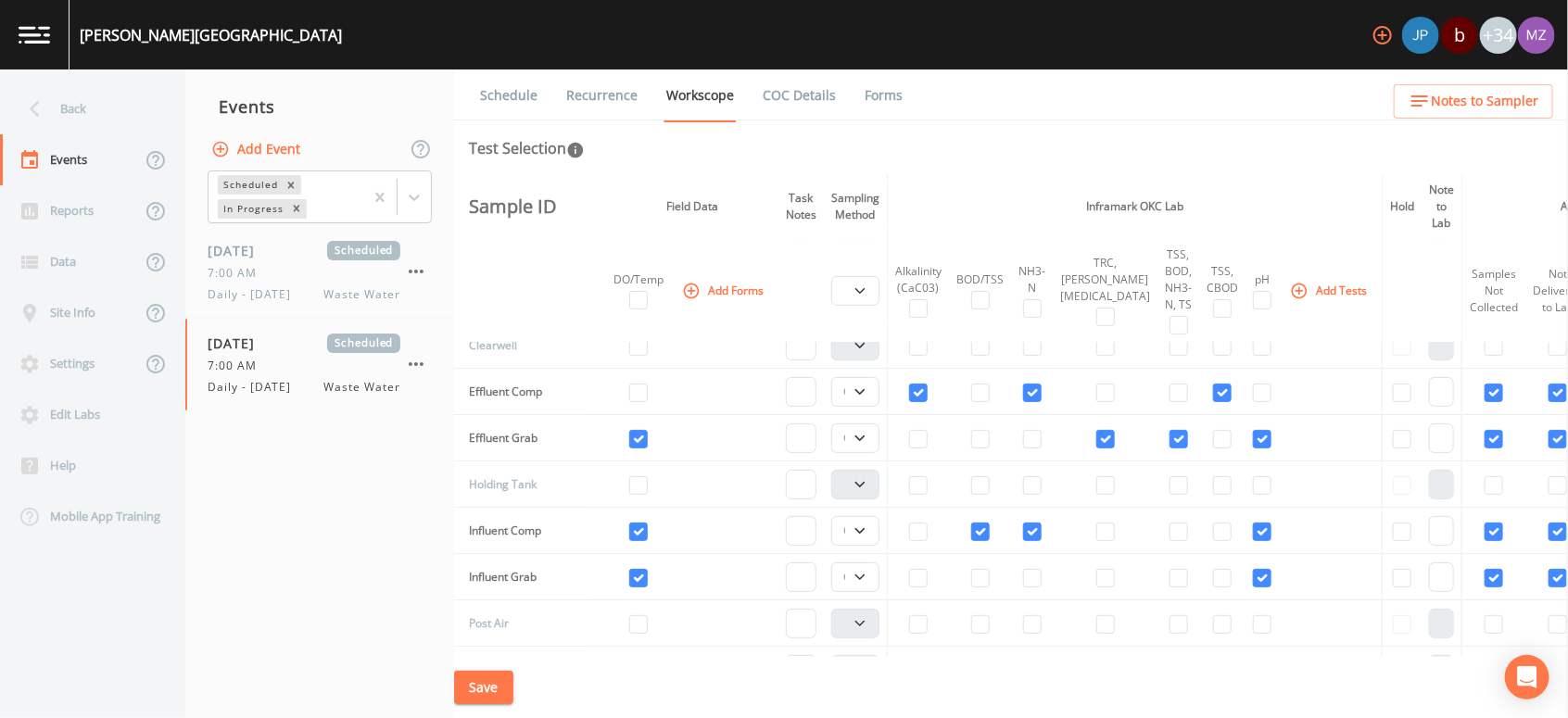 click on "Add Tests" at bounding box center [1330, 290] 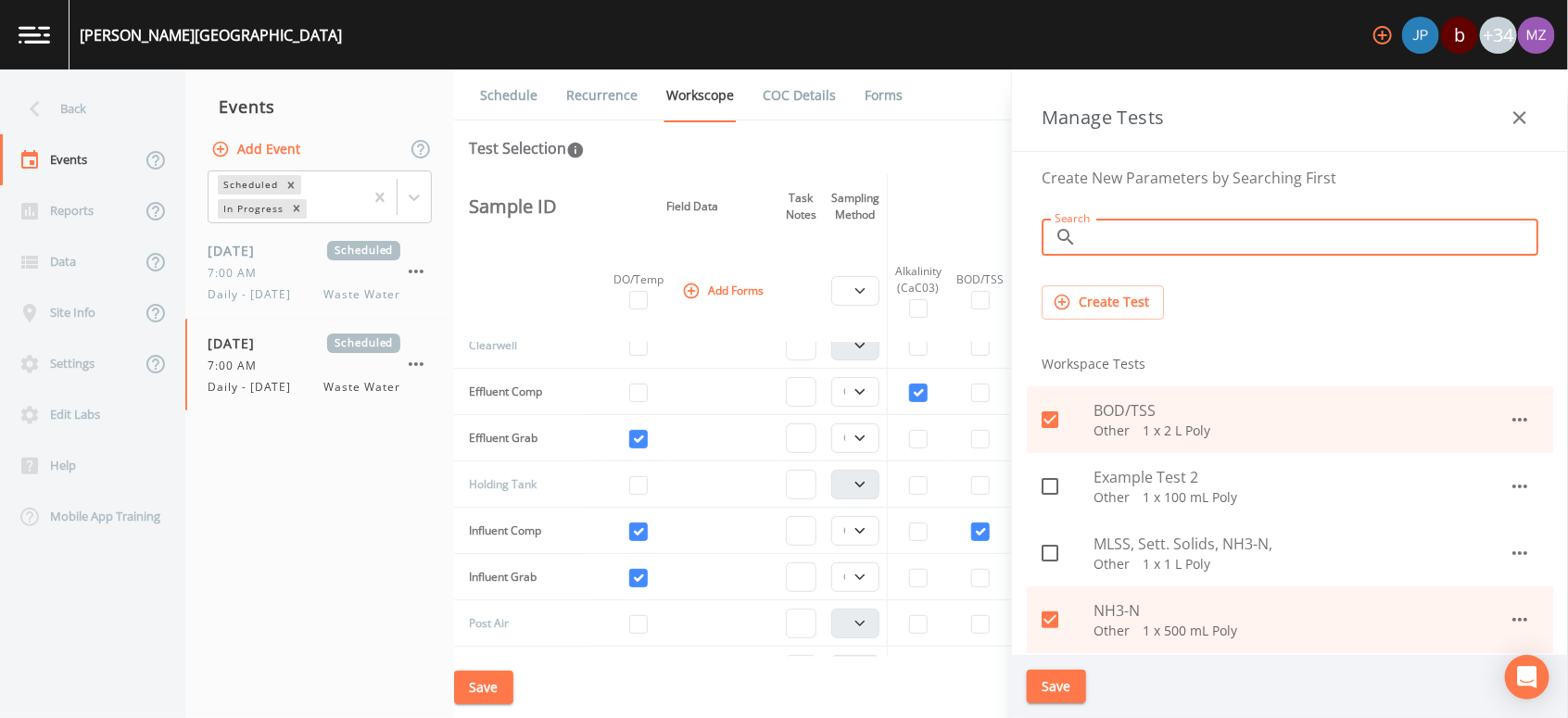 click on "Search" at bounding box center [1311, 237] 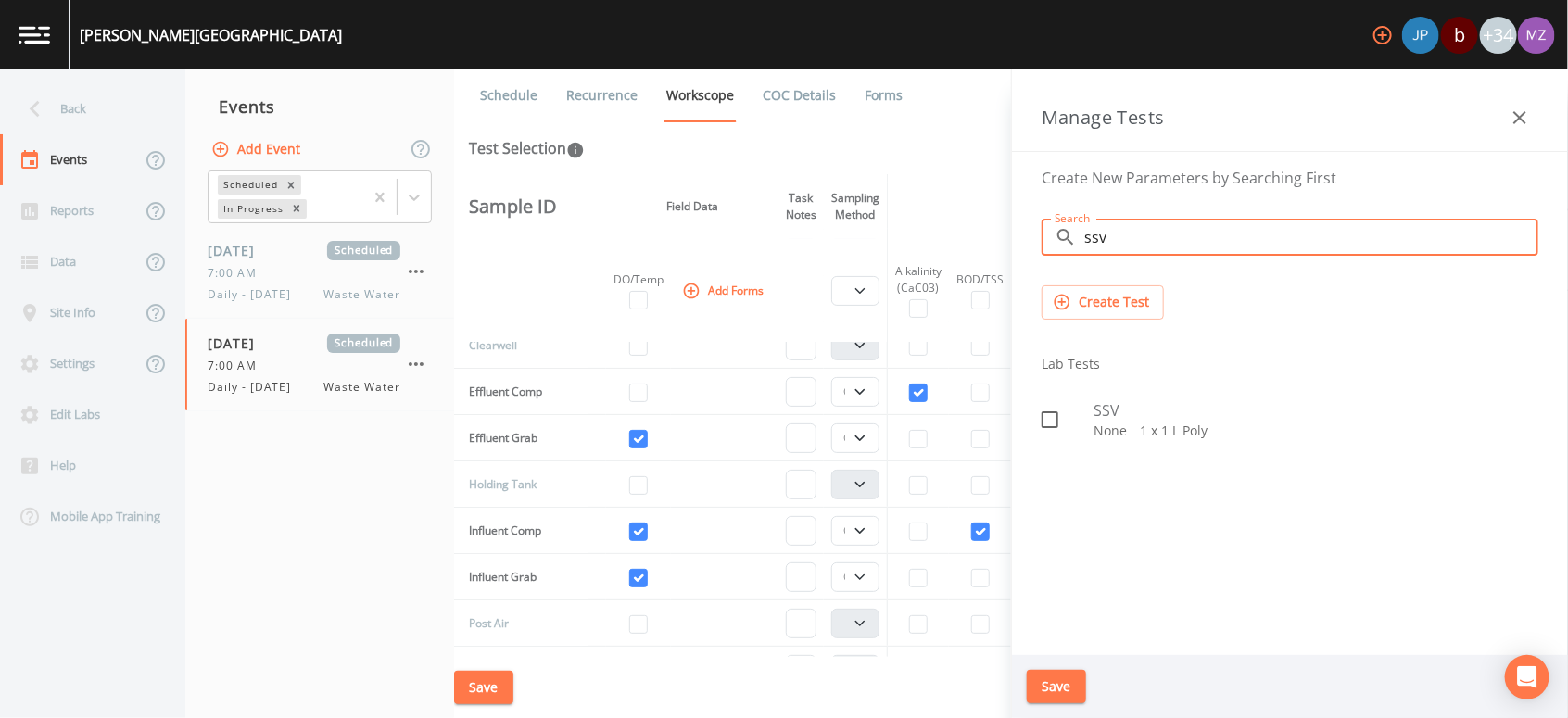 type on "ssv" 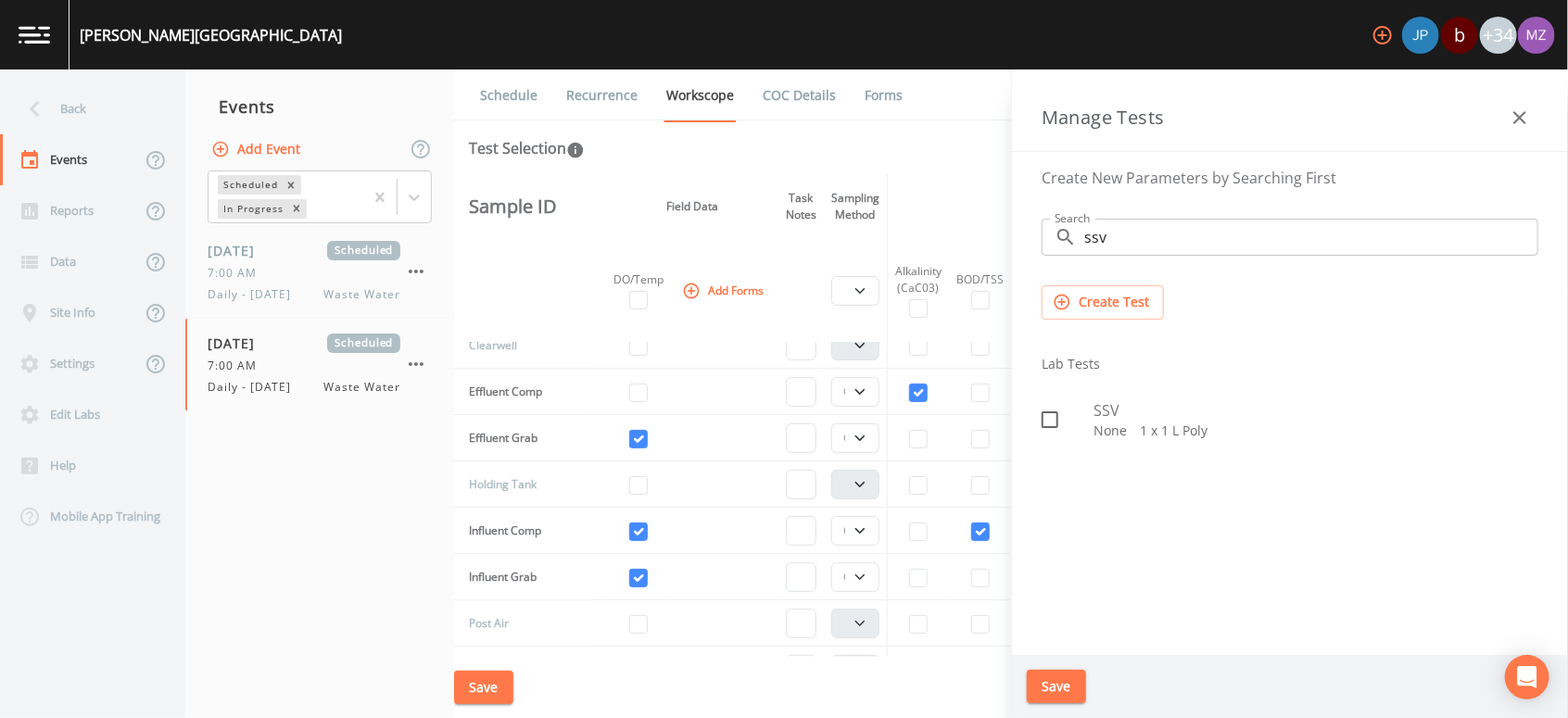 drag, startPoint x: 1121, startPoint y: 300, endPoint x: 1155, endPoint y: 394, distance: 99.95999 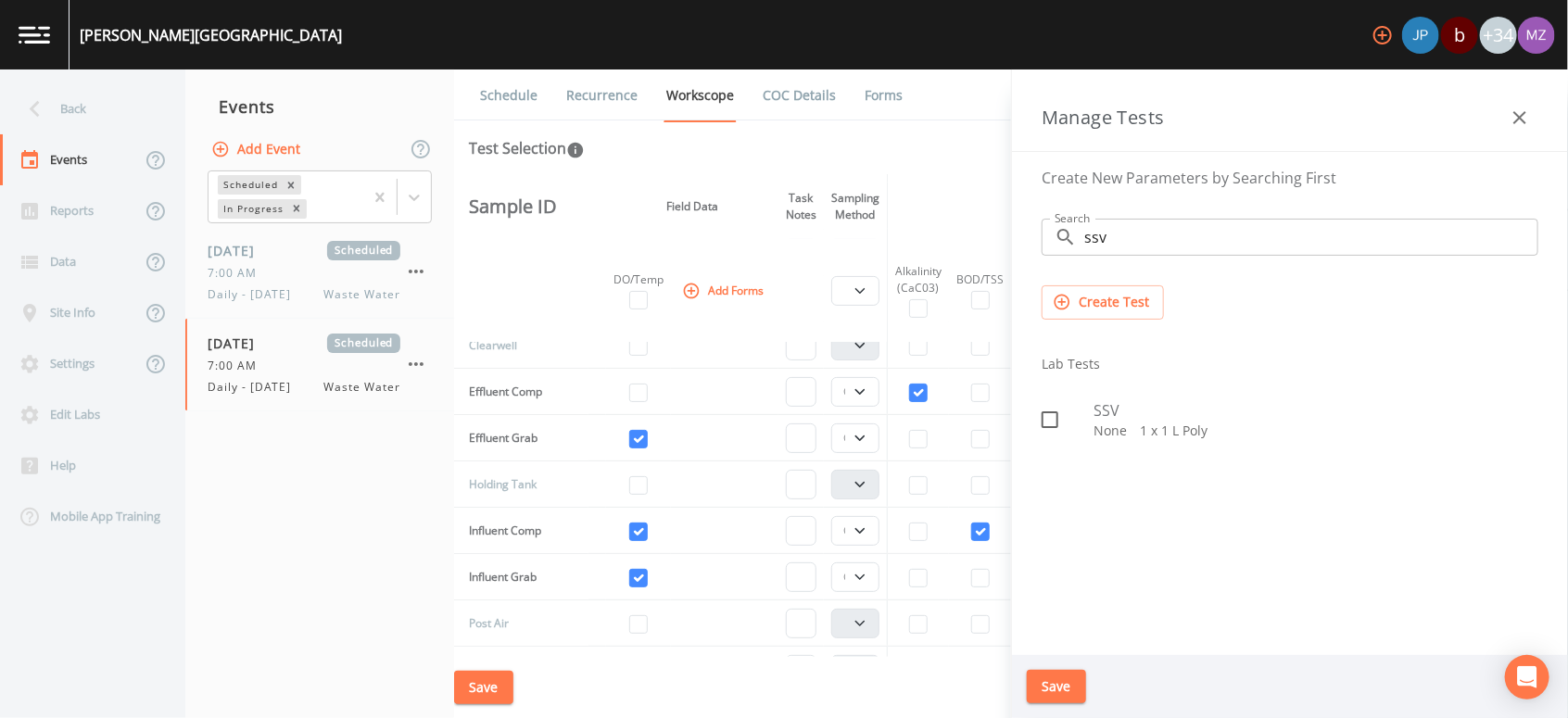 click on "Create Test   Lab Tests SSV None   1 x 1 L Poly" at bounding box center (1290, 365) 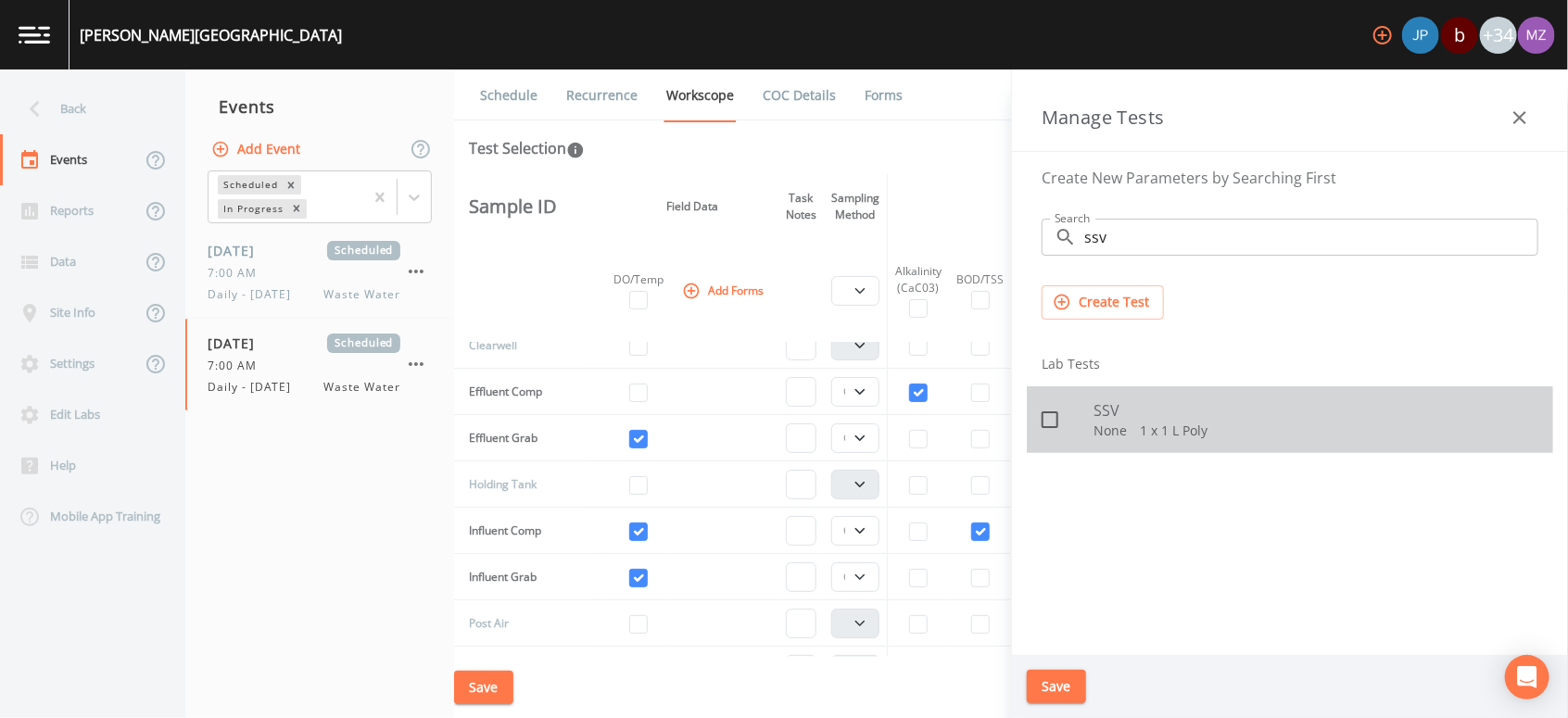 click 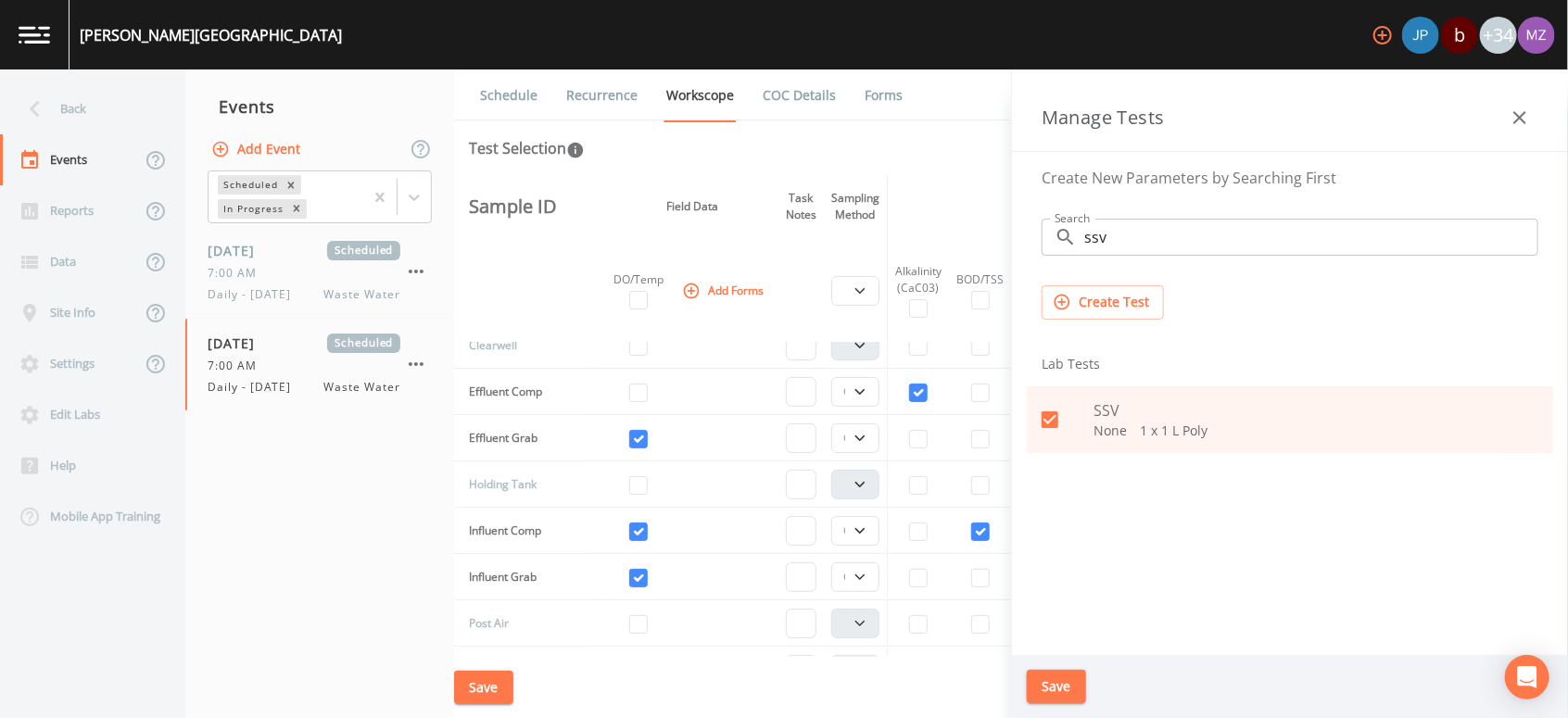 click on "Save" at bounding box center (1056, 687) 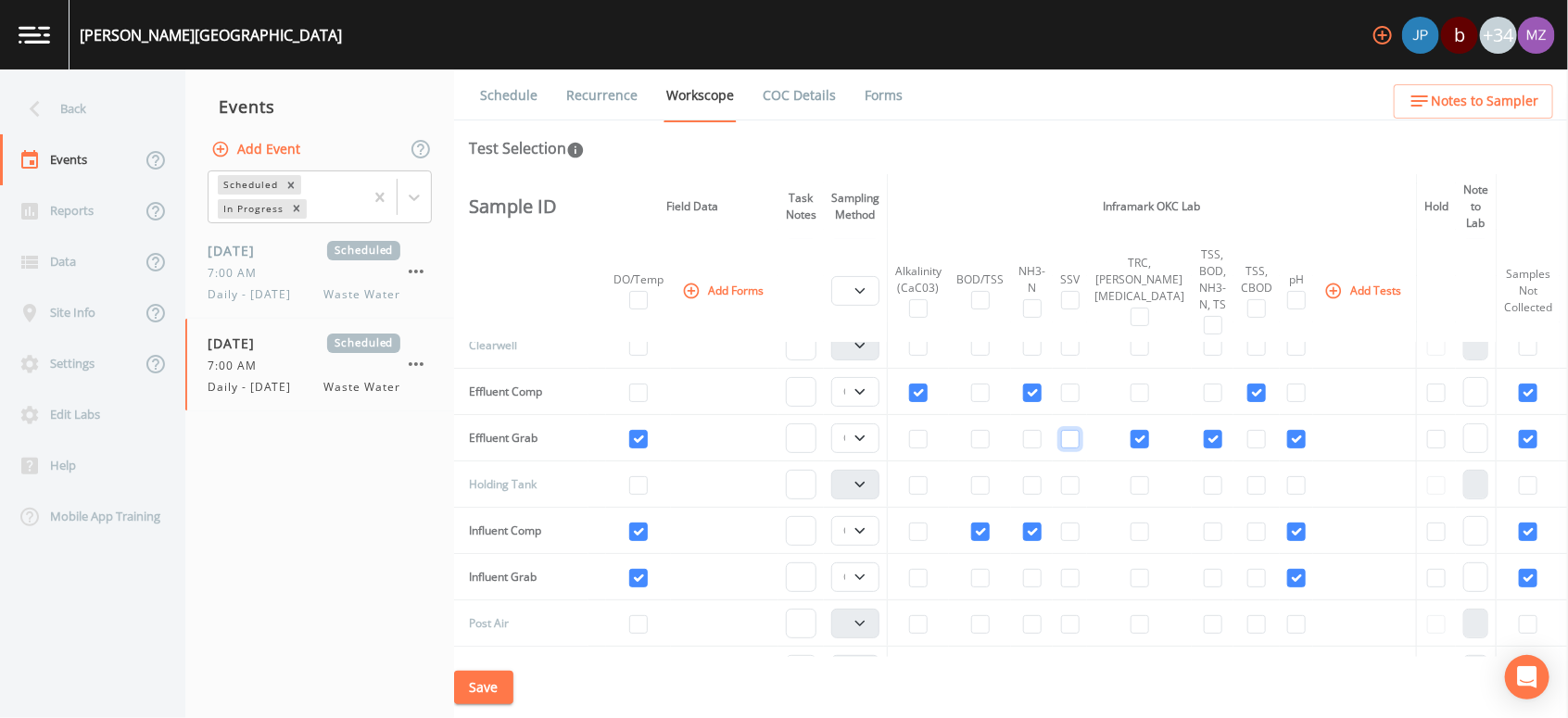 click at bounding box center [1070, 439] 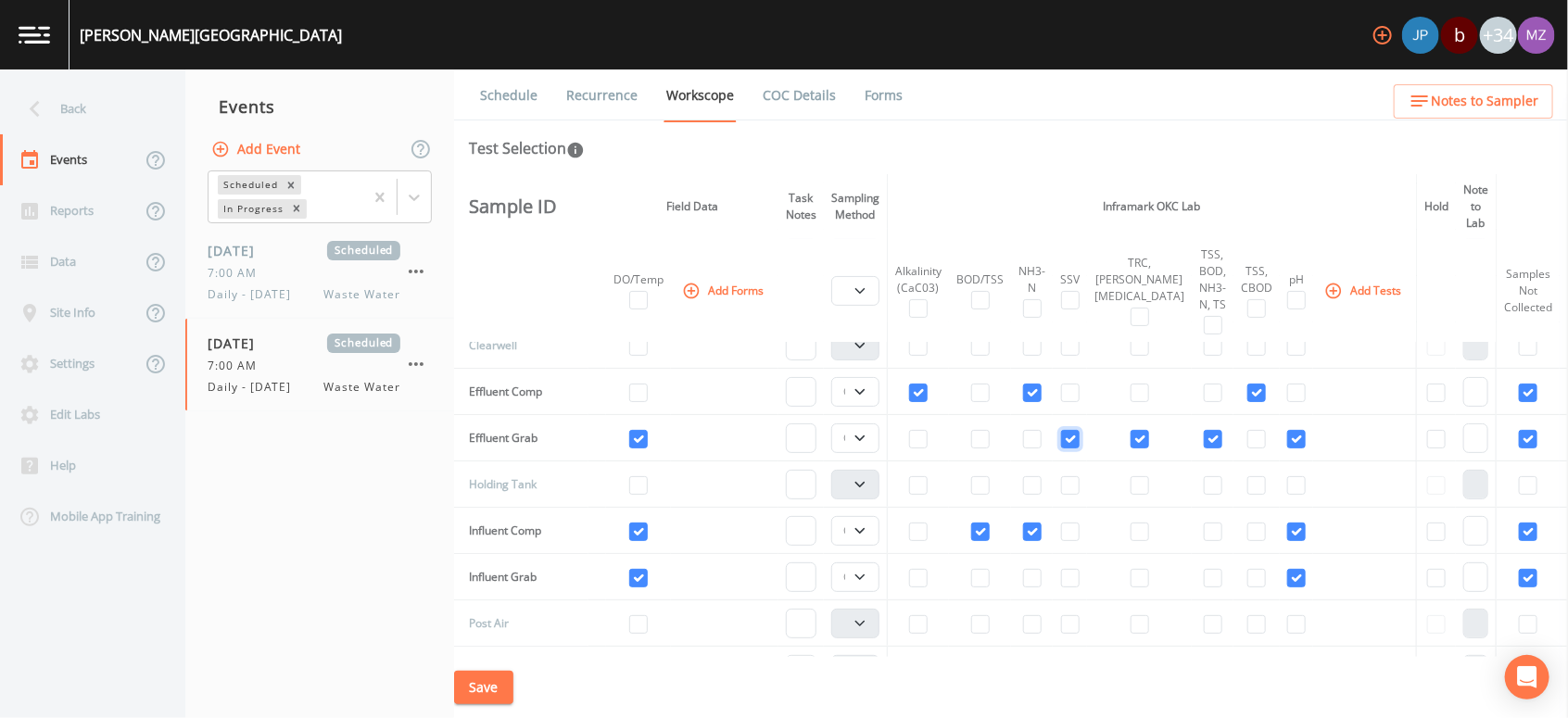checkbox on "true" 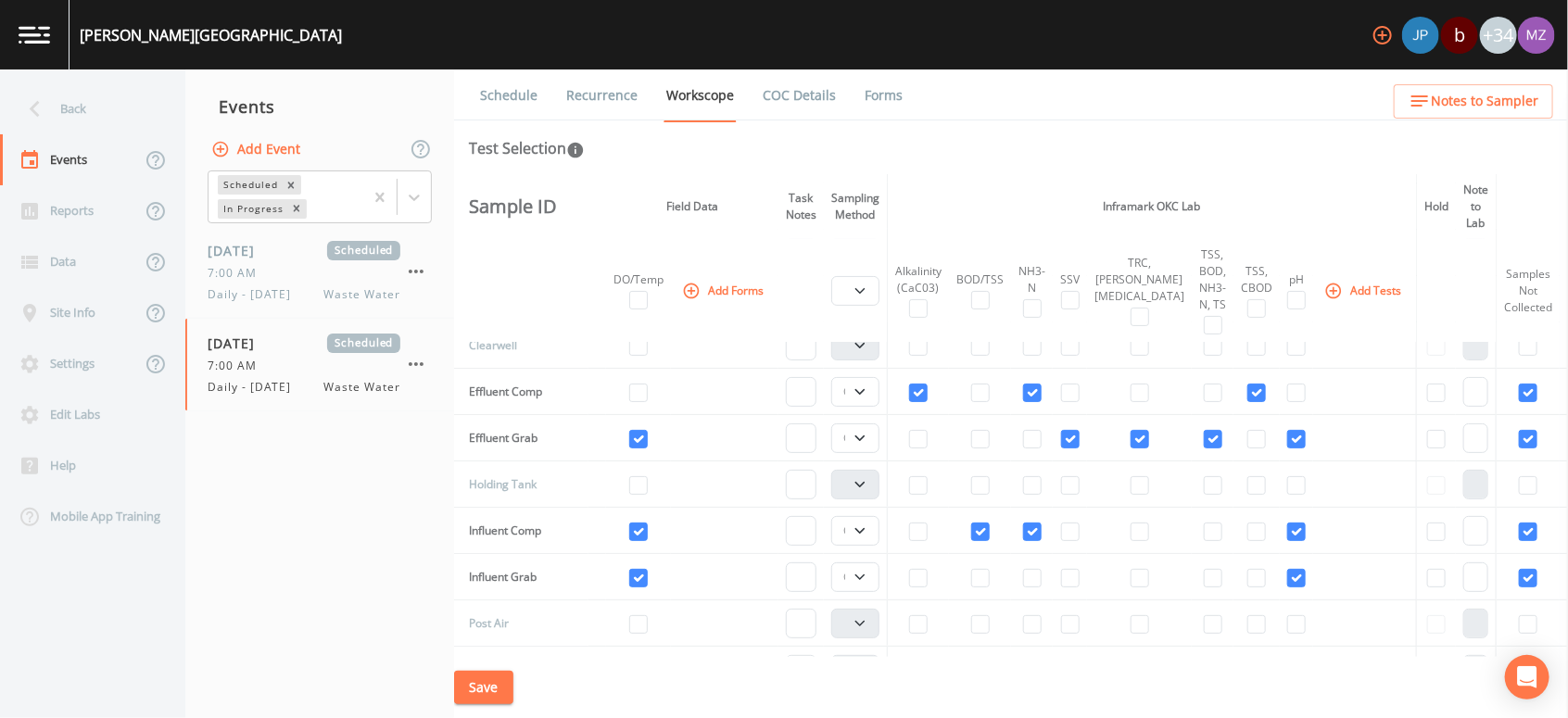 click on "Save" at bounding box center [484, 687] 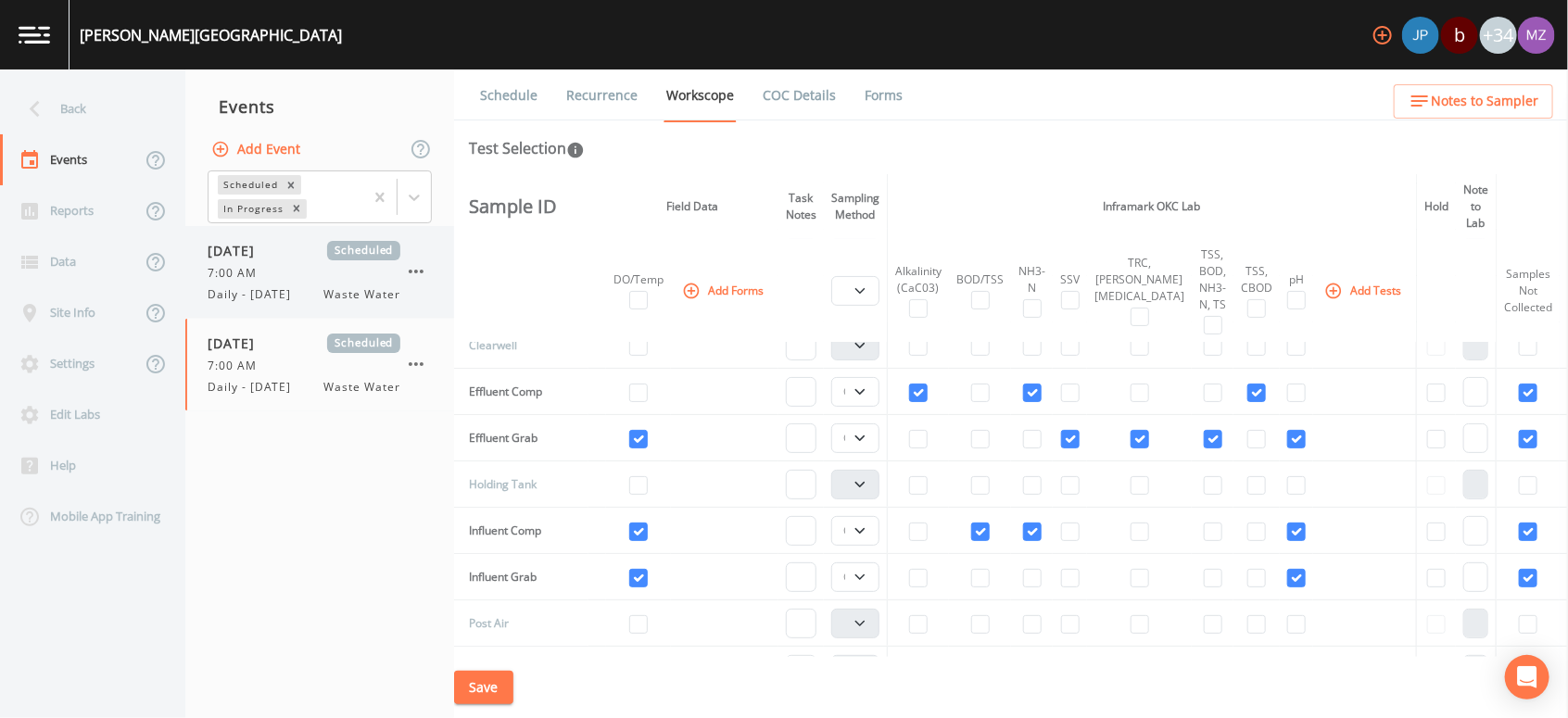 click on "Daily - [DATE]" at bounding box center (255, 295) 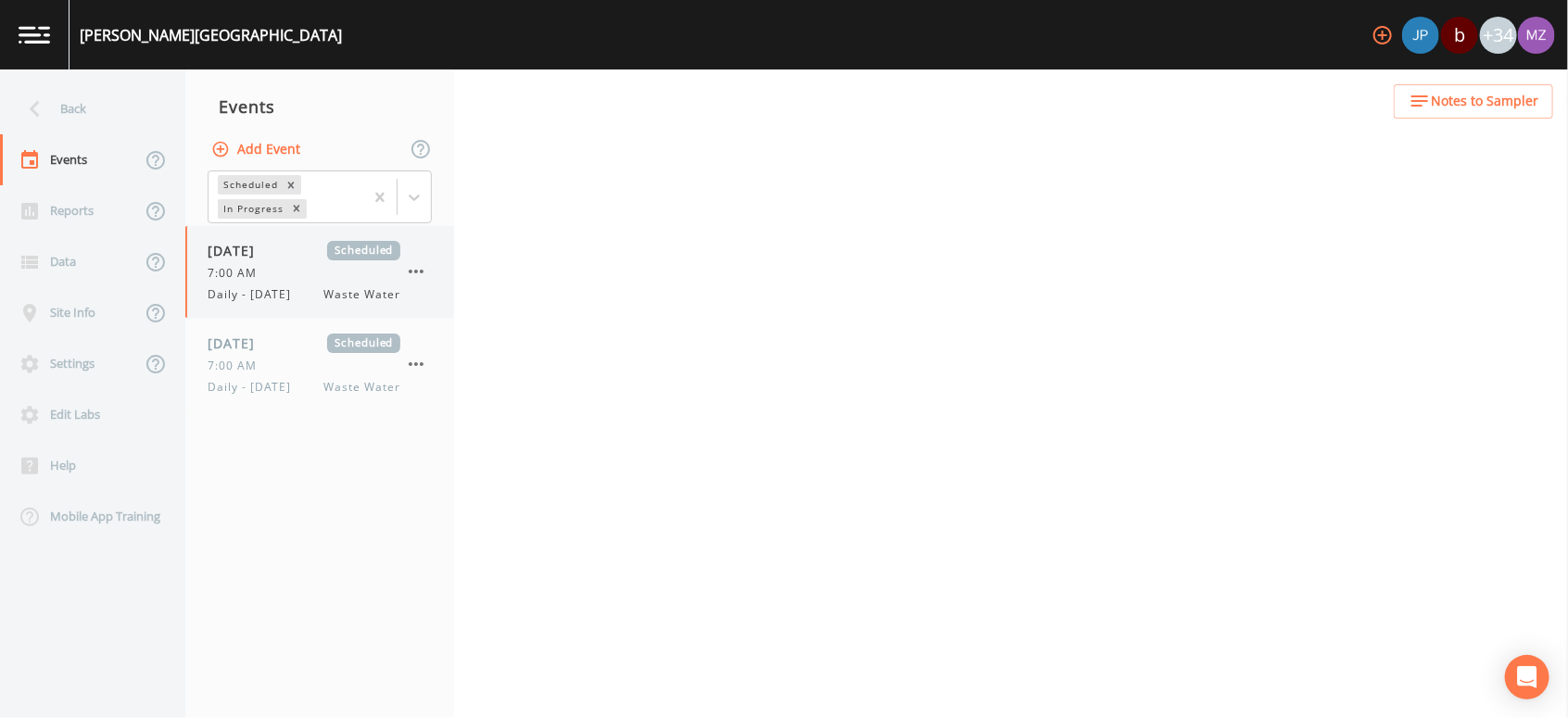 select on "b6a3c313-748b-4795-a028-792ad310bd60" 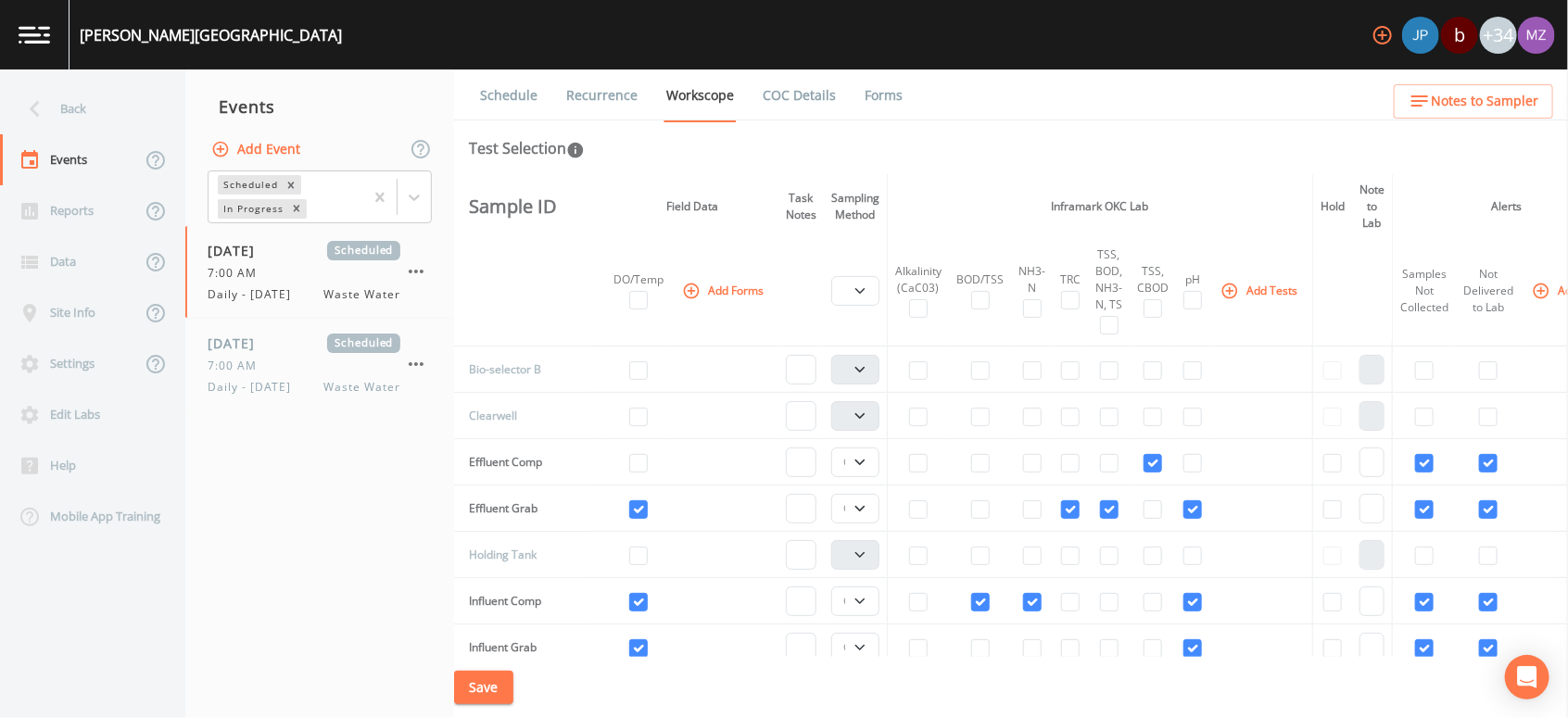 scroll, scrollTop: 144, scrollLeft: 0, axis: vertical 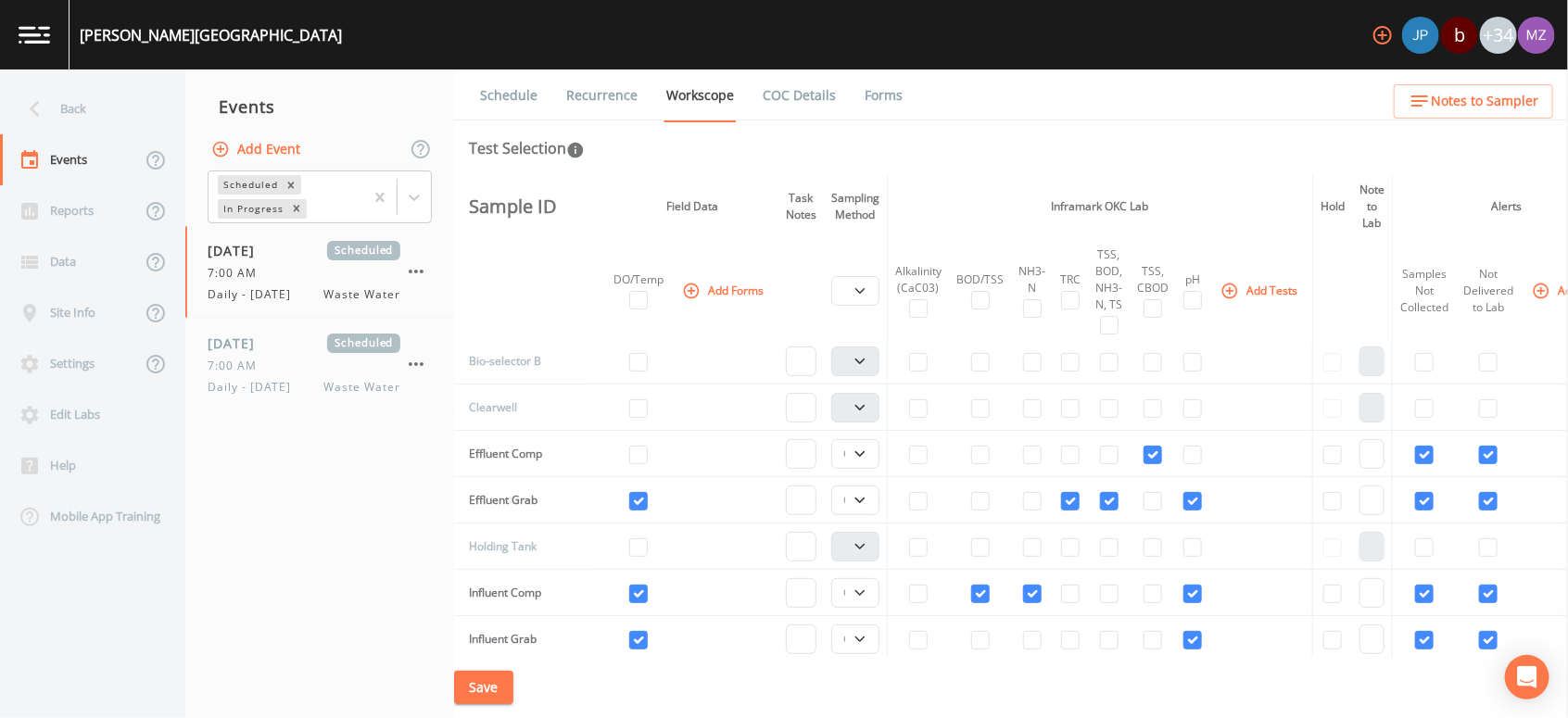 click on "Add Tests" at bounding box center (1260, 290) 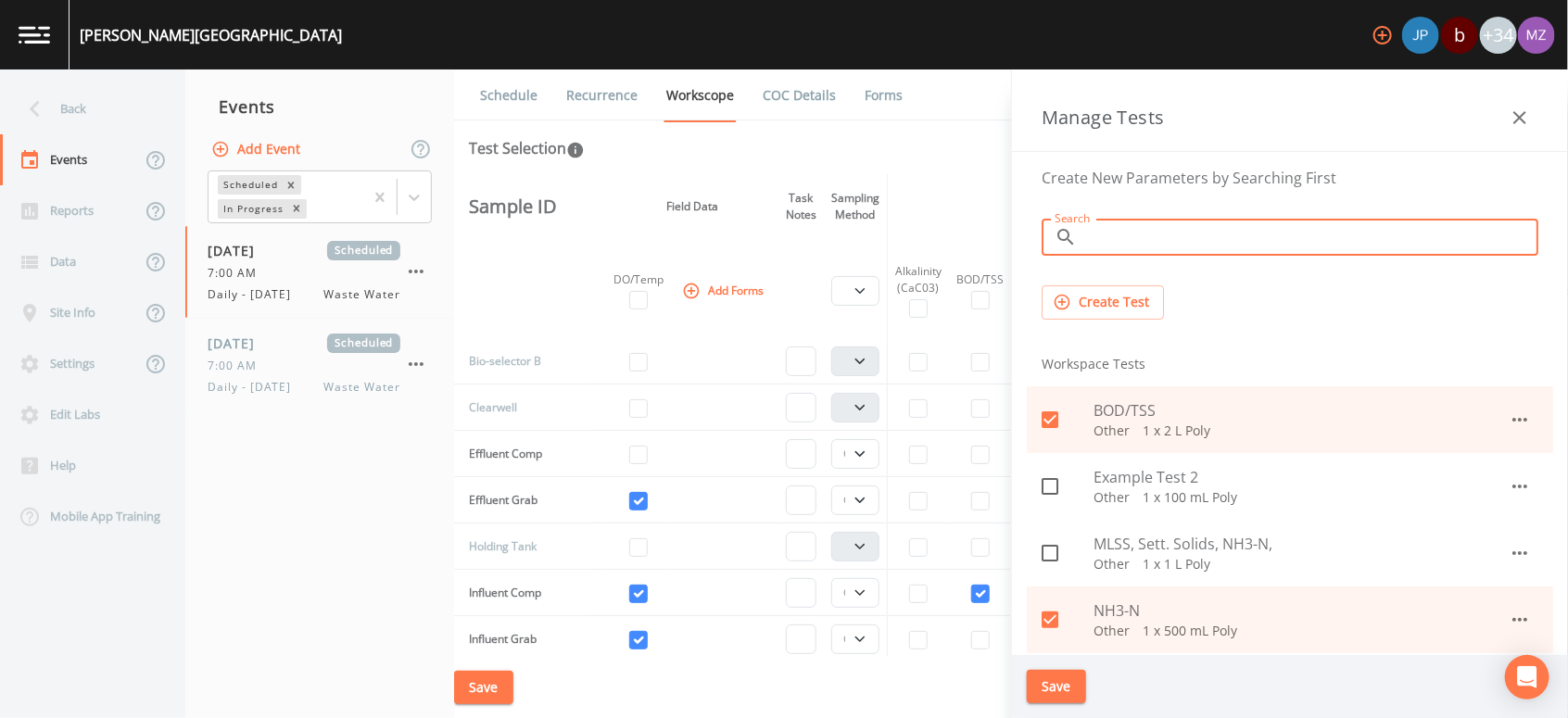 click on "Search" at bounding box center [1311, 237] 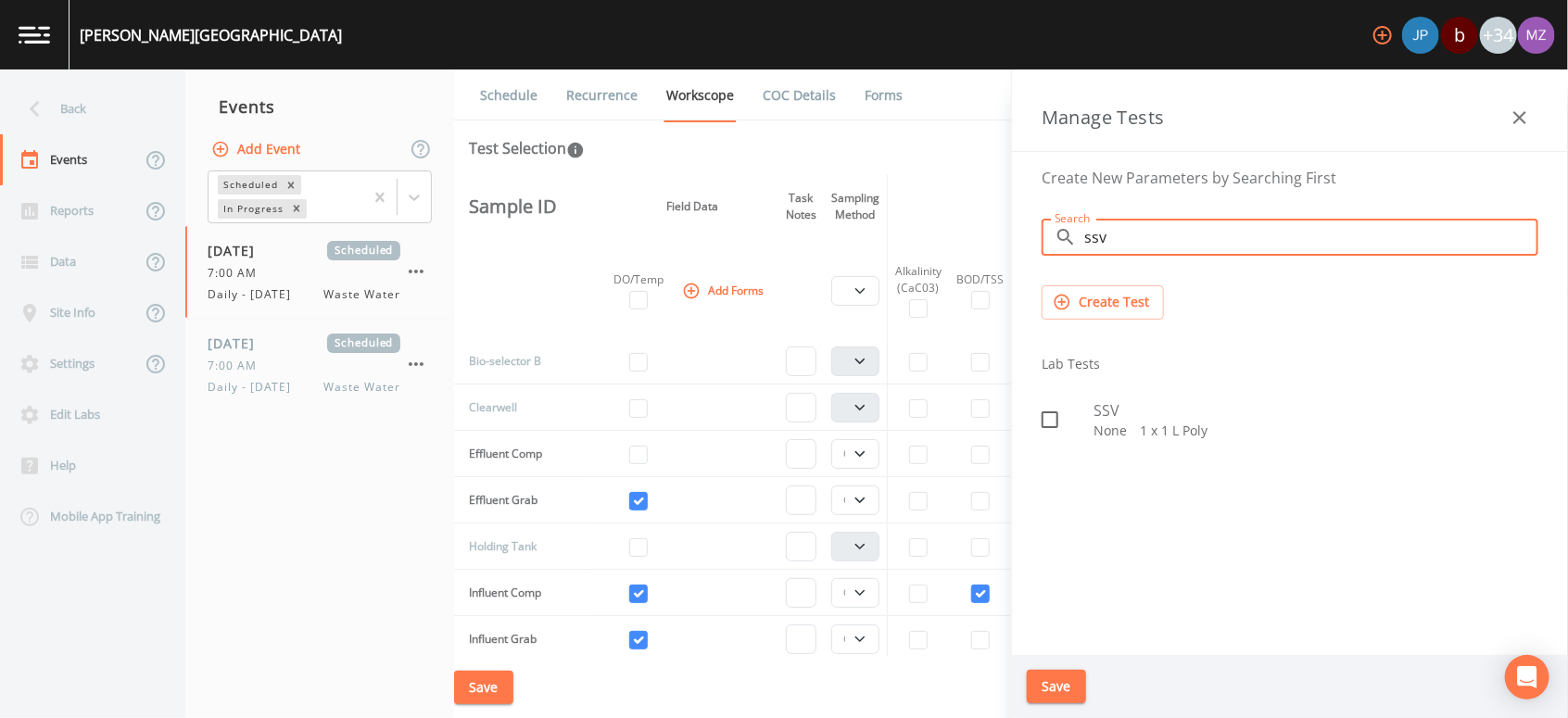 type on "ssv" 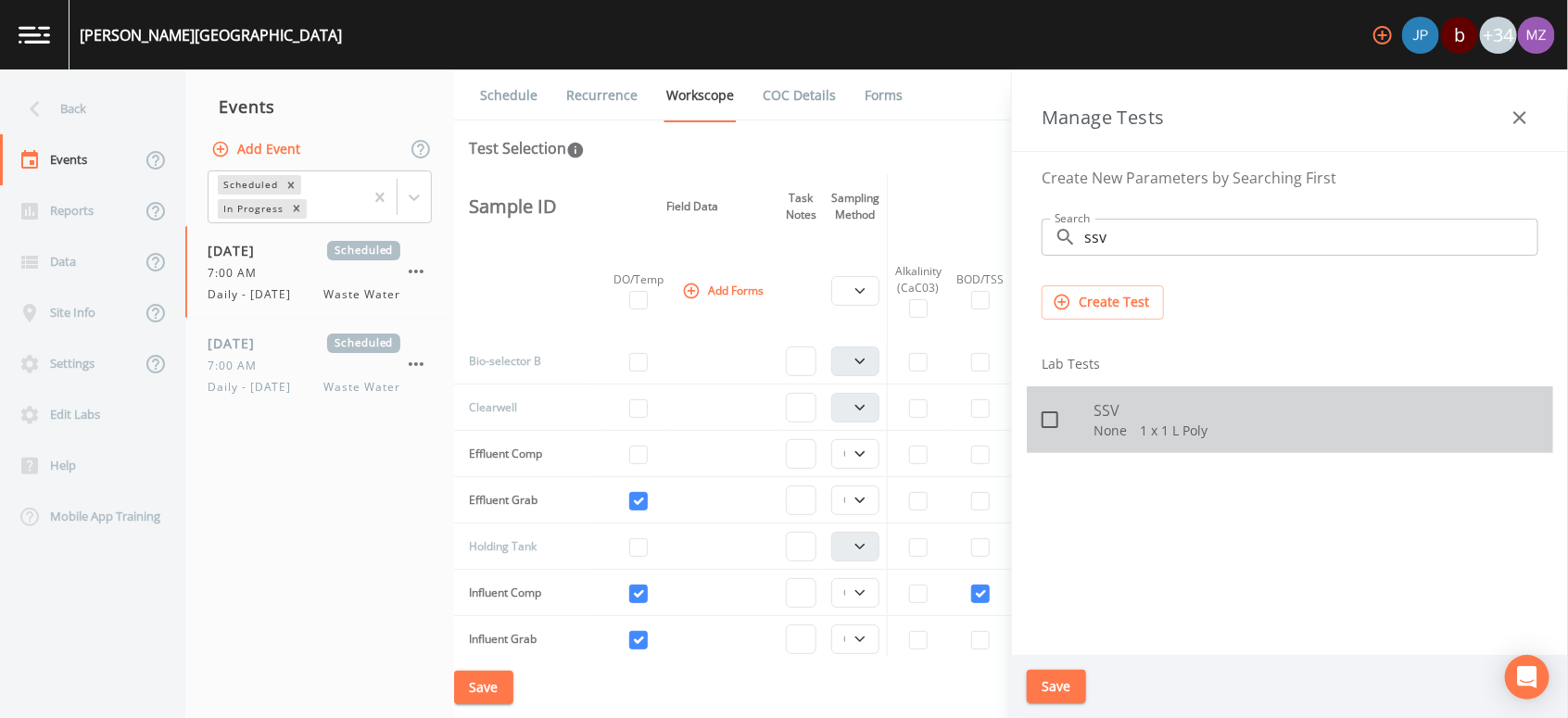 click 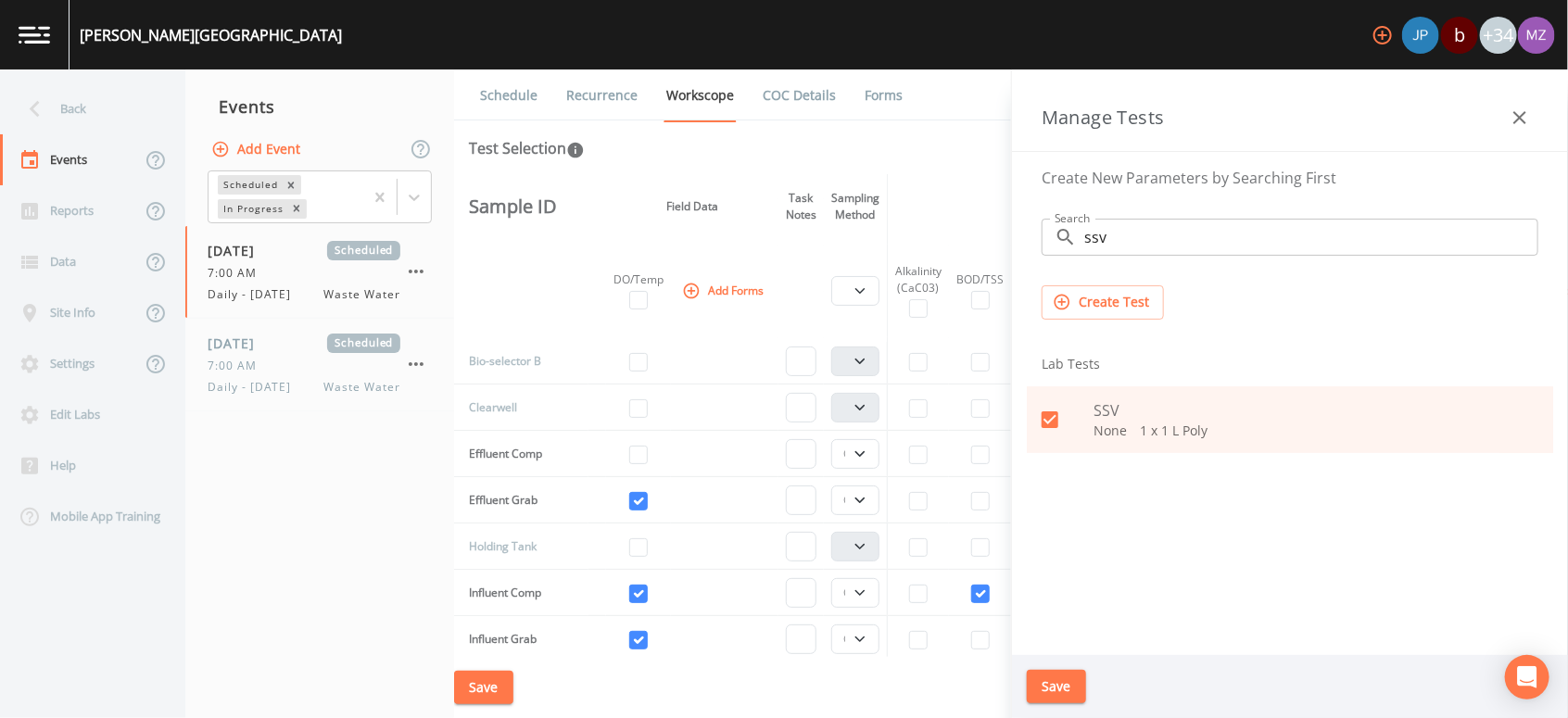 click on "Save" at bounding box center (1056, 687) 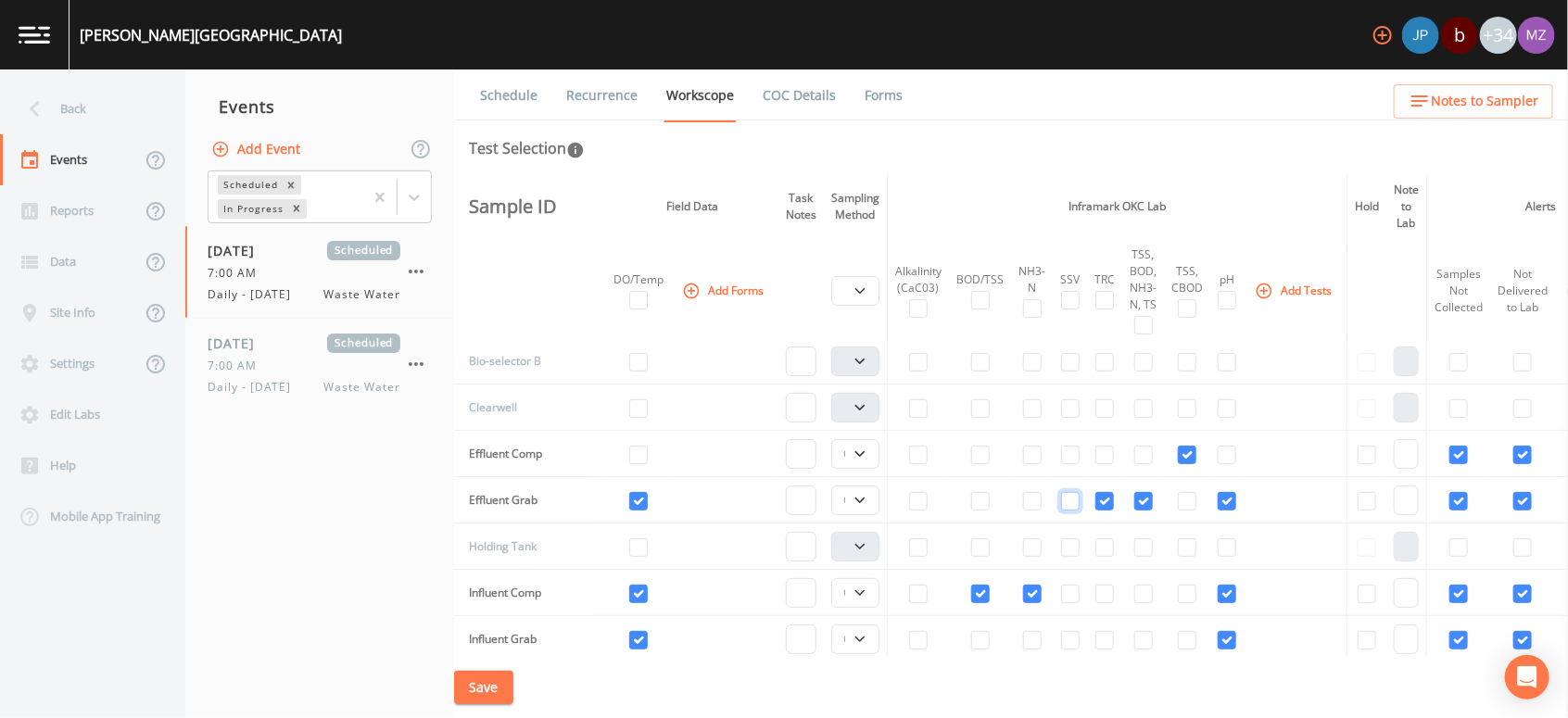 click at bounding box center (1070, 501) 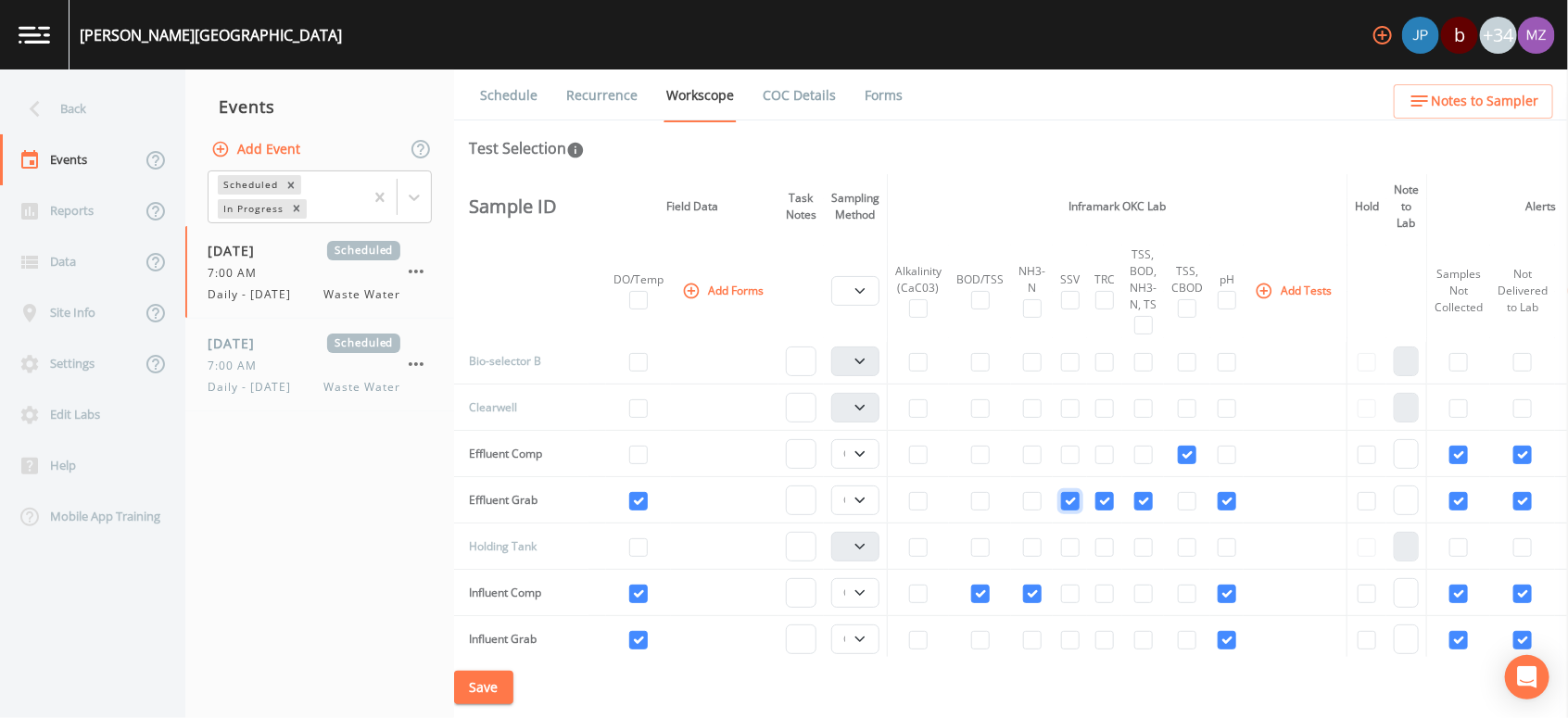 checkbox on "true" 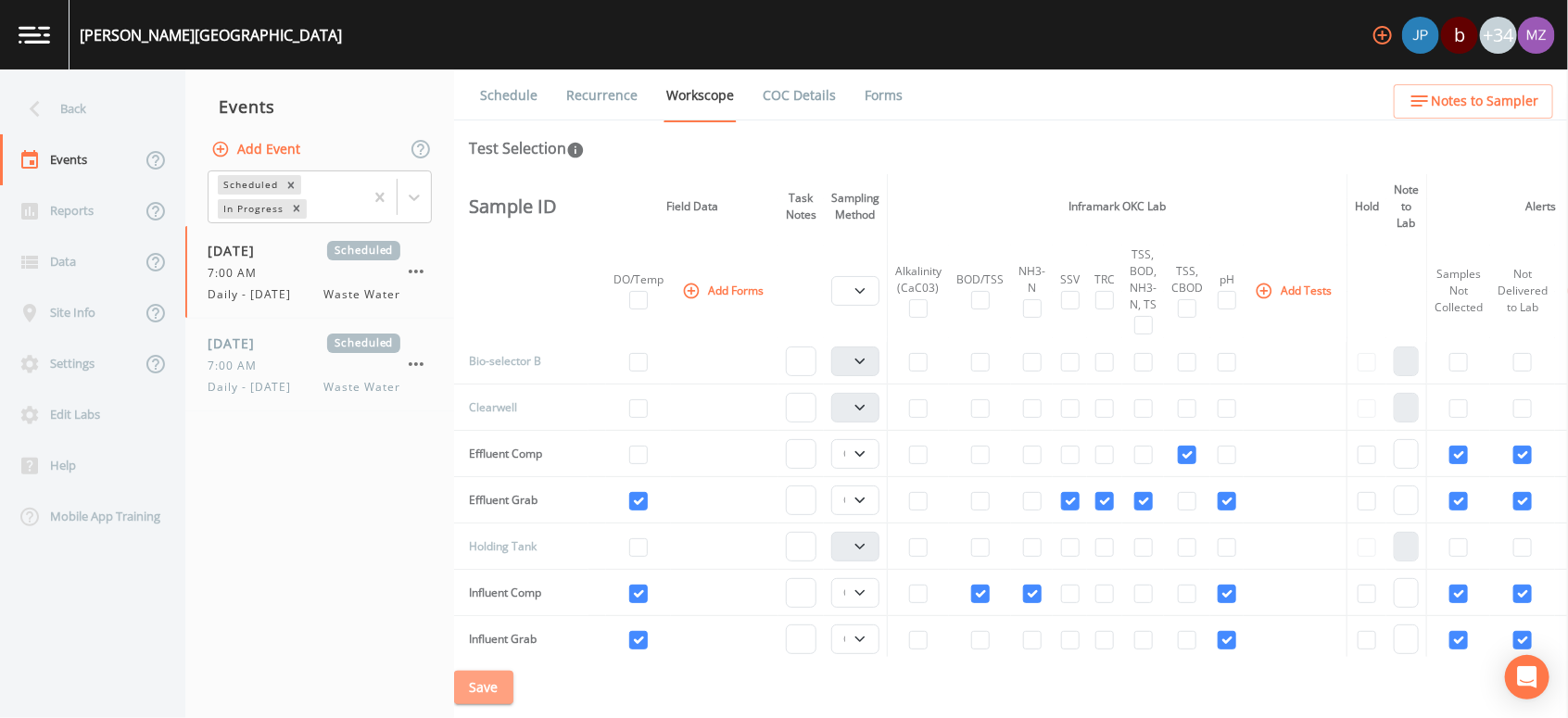 click on "Save" at bounding box center [484, 687] 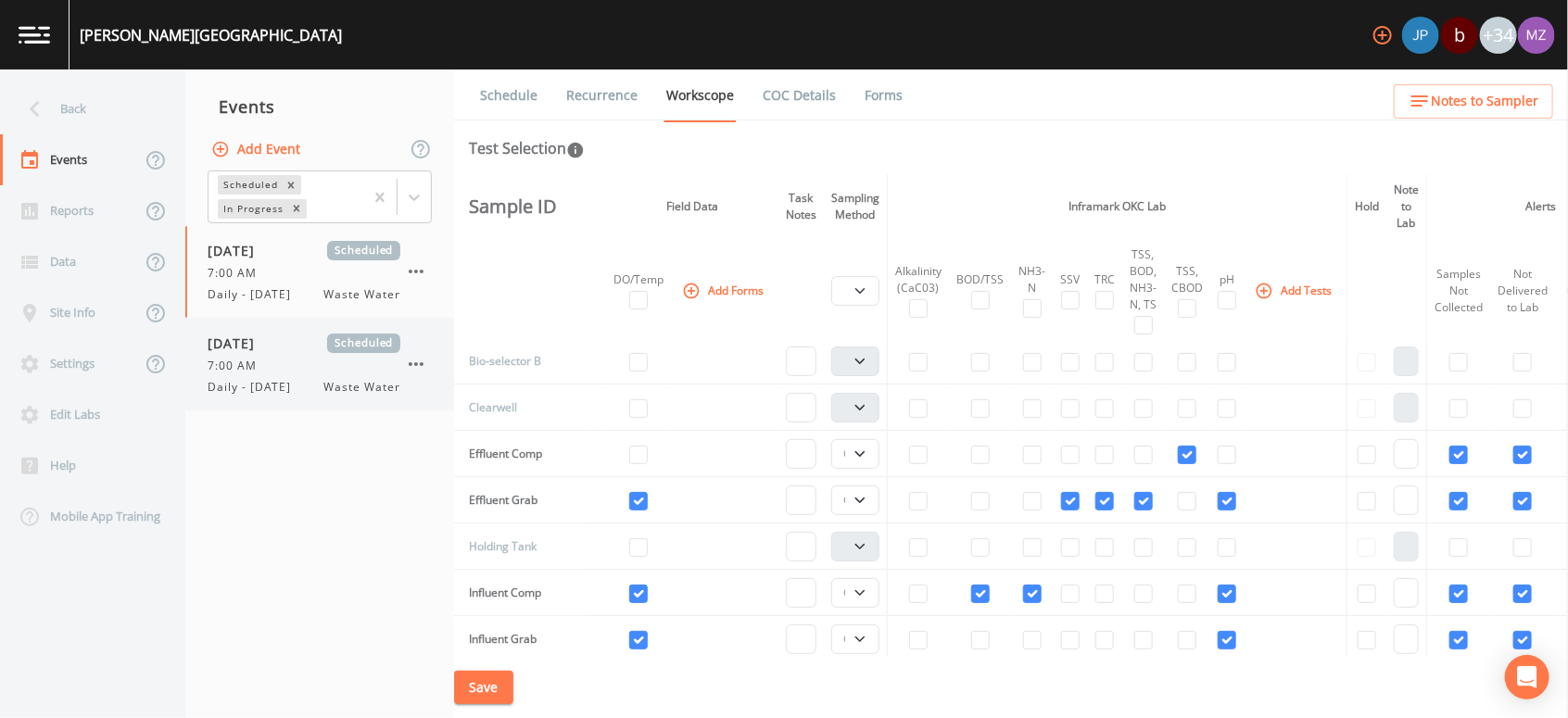 click on "7:00 AM" at bounding box center (304, 366) 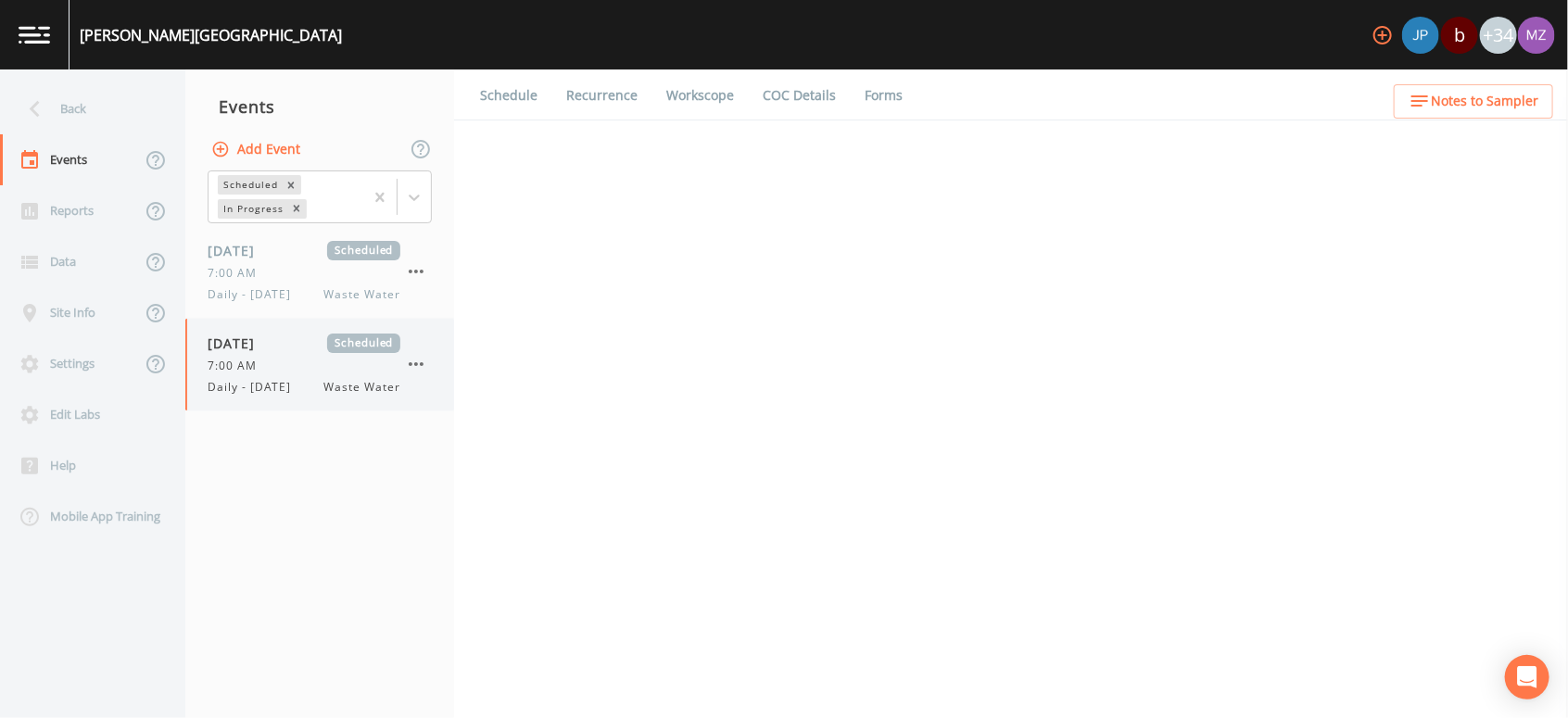 select on "b6a3c313-748b-4795-a028-792ad310bd60" 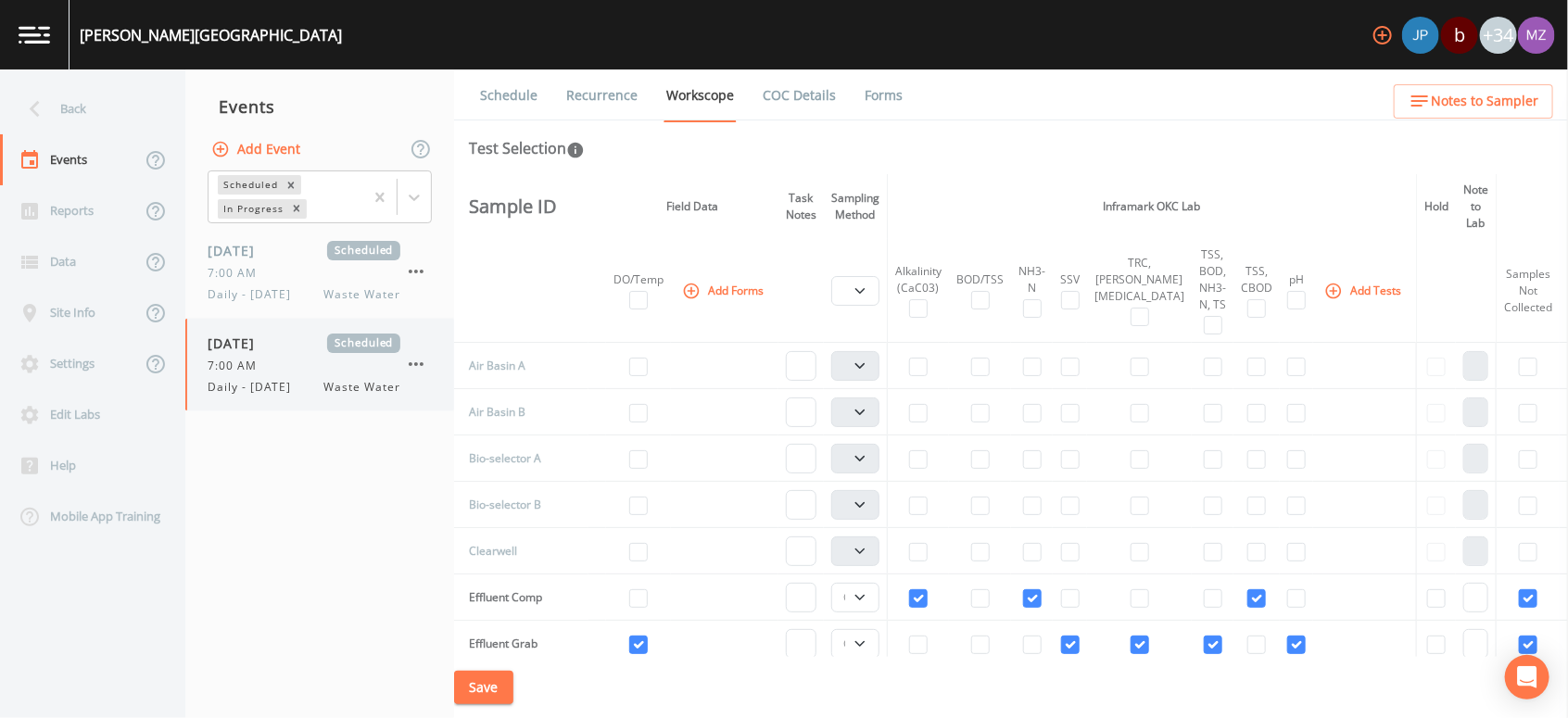 click on "7:00 AM" at bounding box center (304, 366) 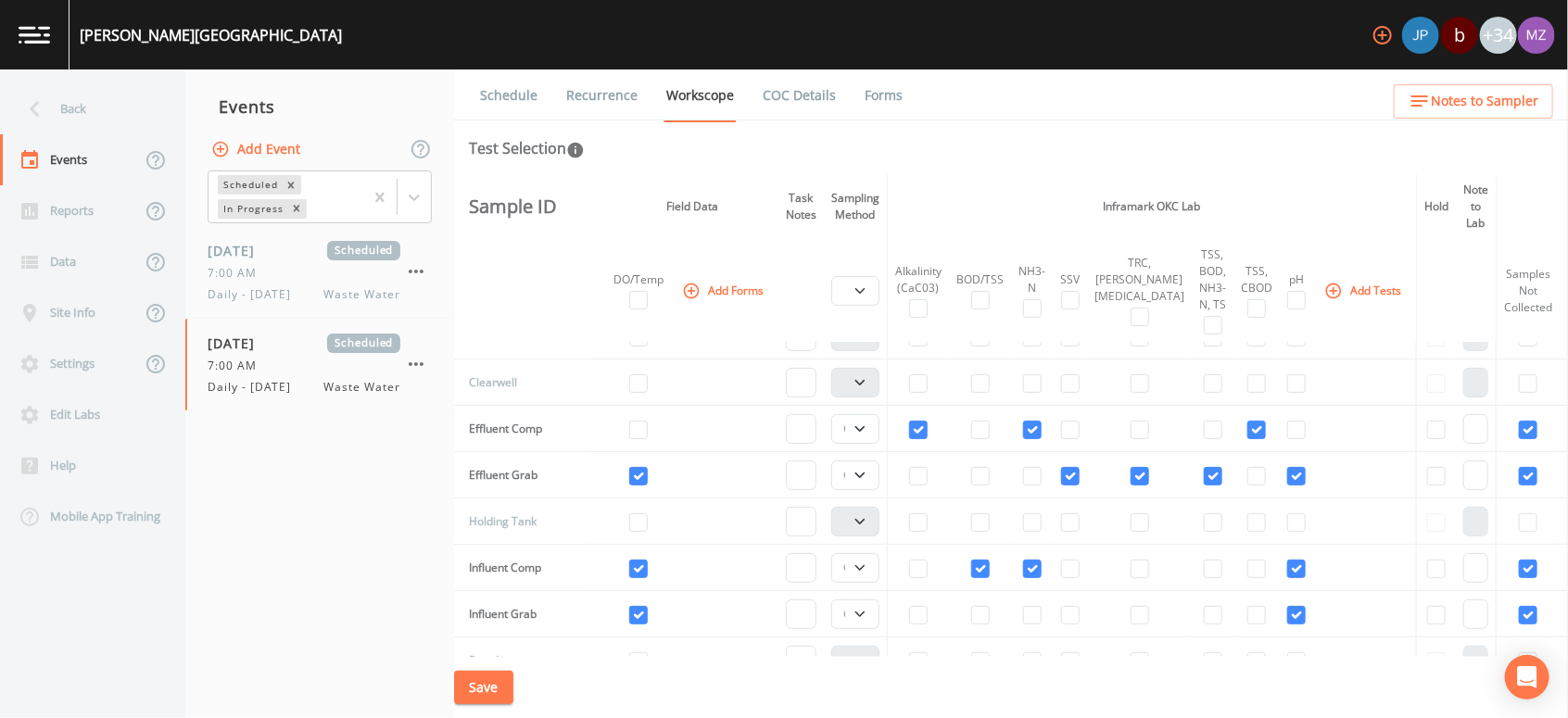 scroll, scrollTop: 173, scrollLeft: 0, axis: vertical 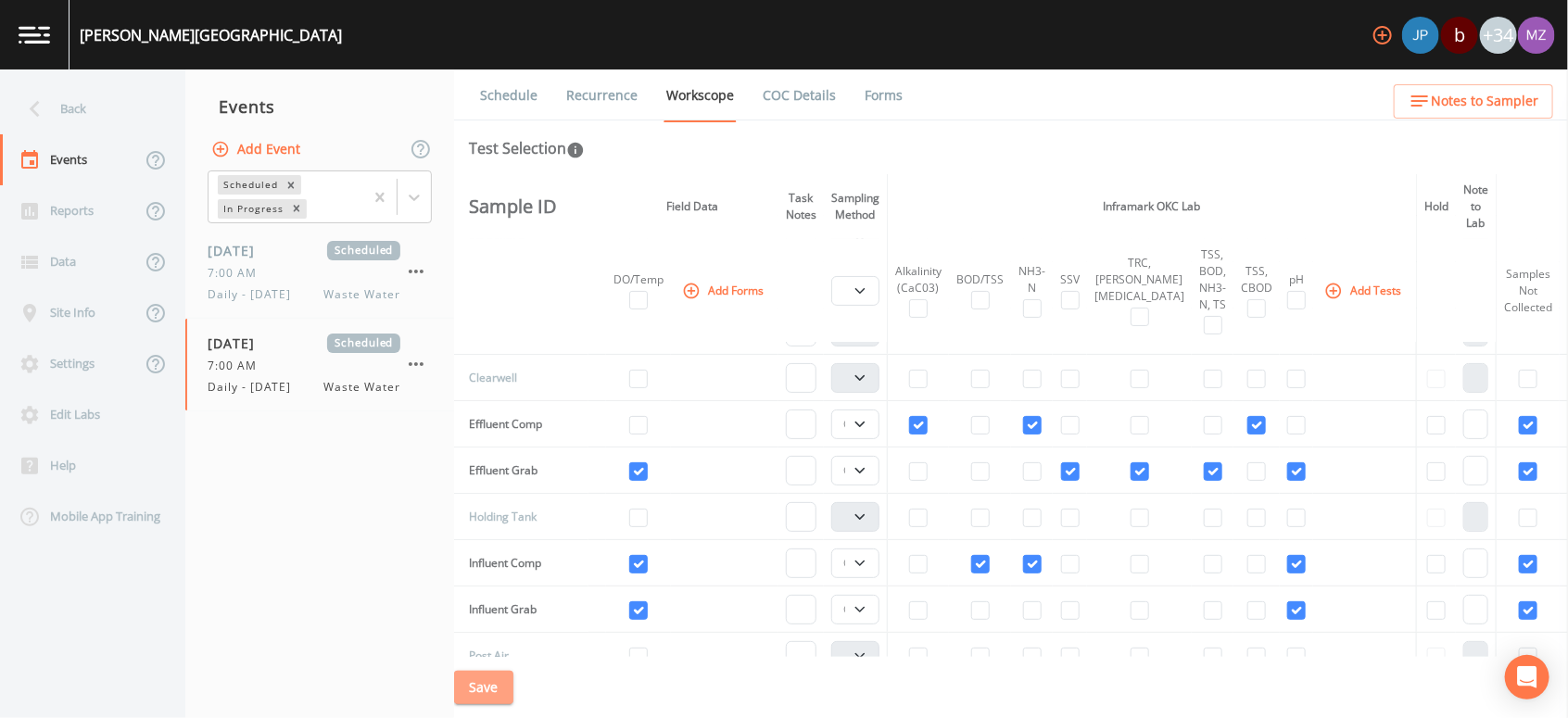click on "Save" at bounding box center (484, 687) 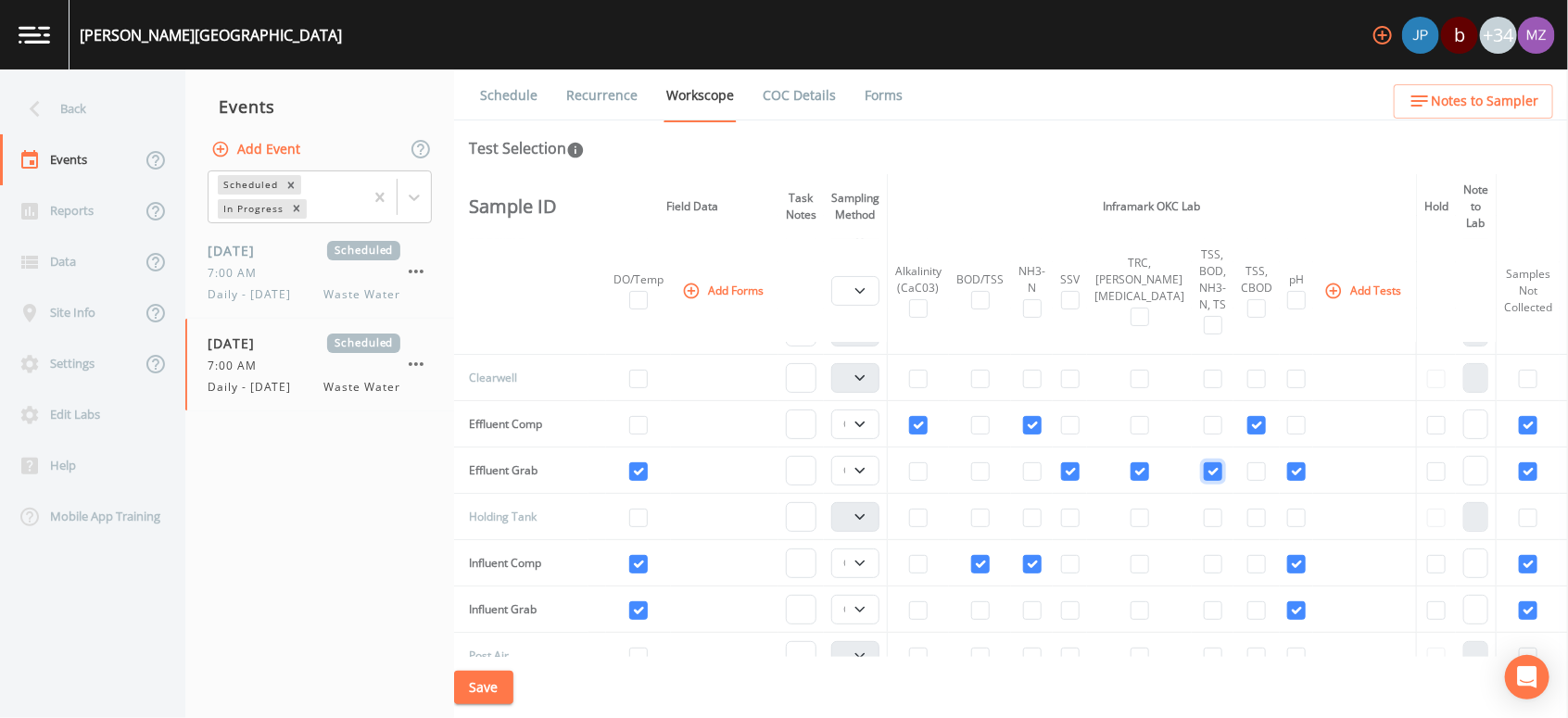 click at bounding box center [1213, 472] 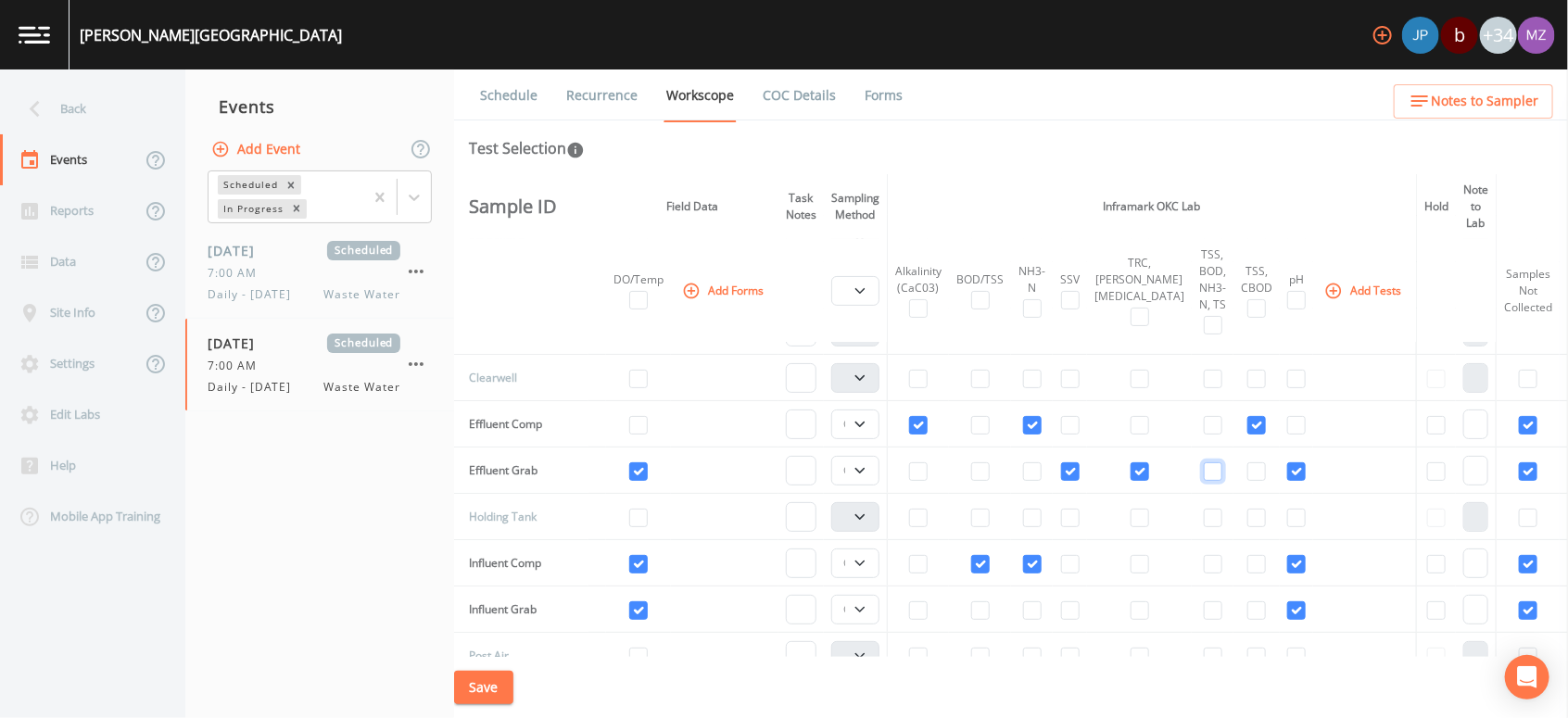 click at bounding box center [1213, 472] 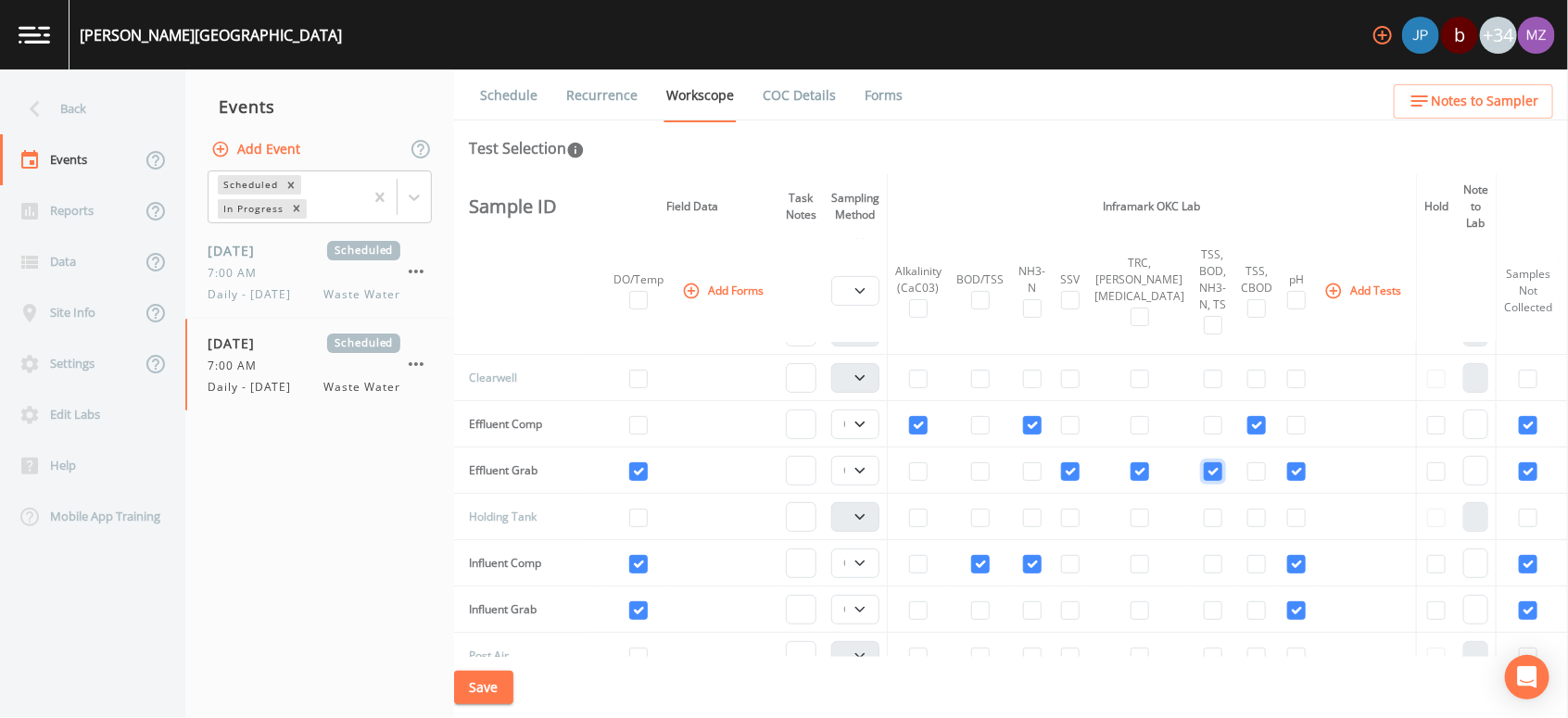 click at bounding box center [1213, 472] 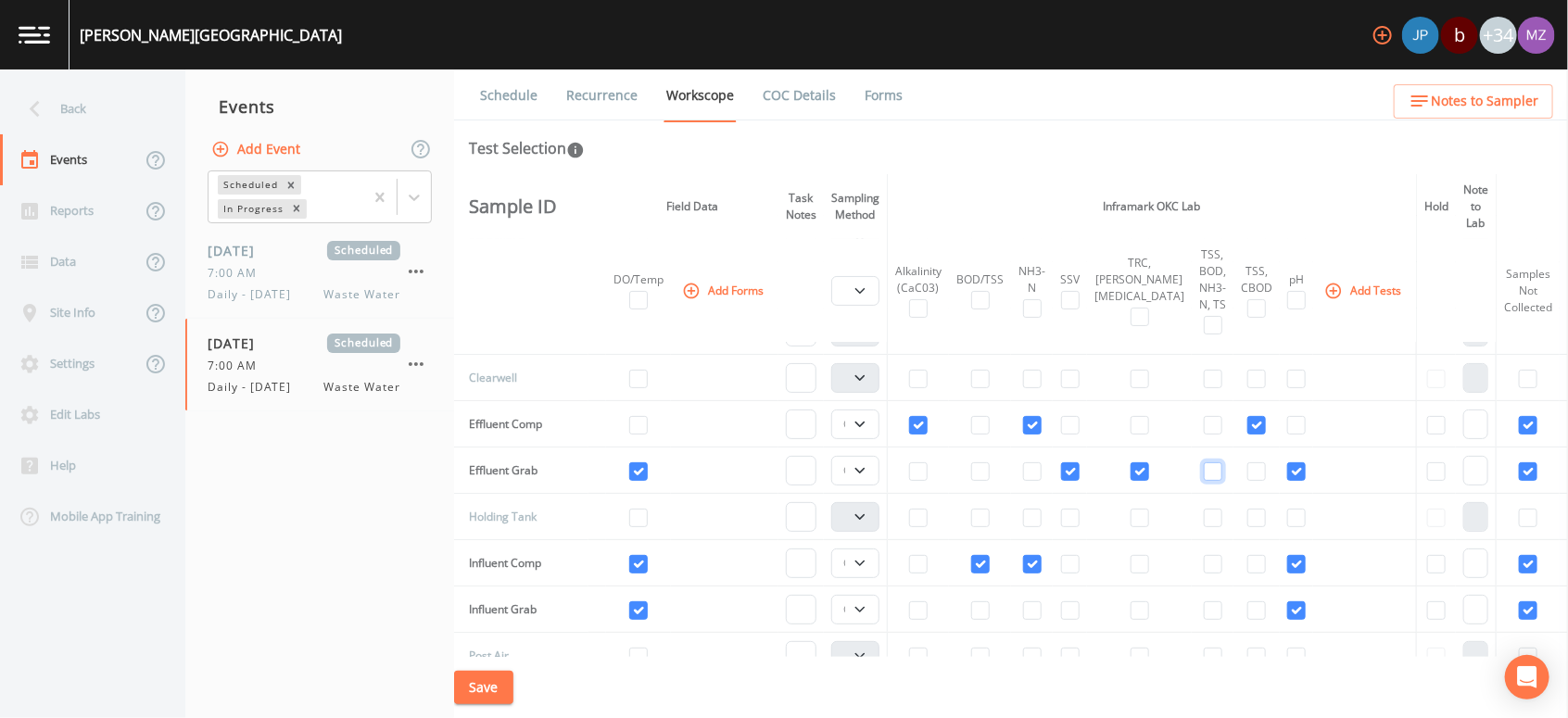 checkbox on "false" 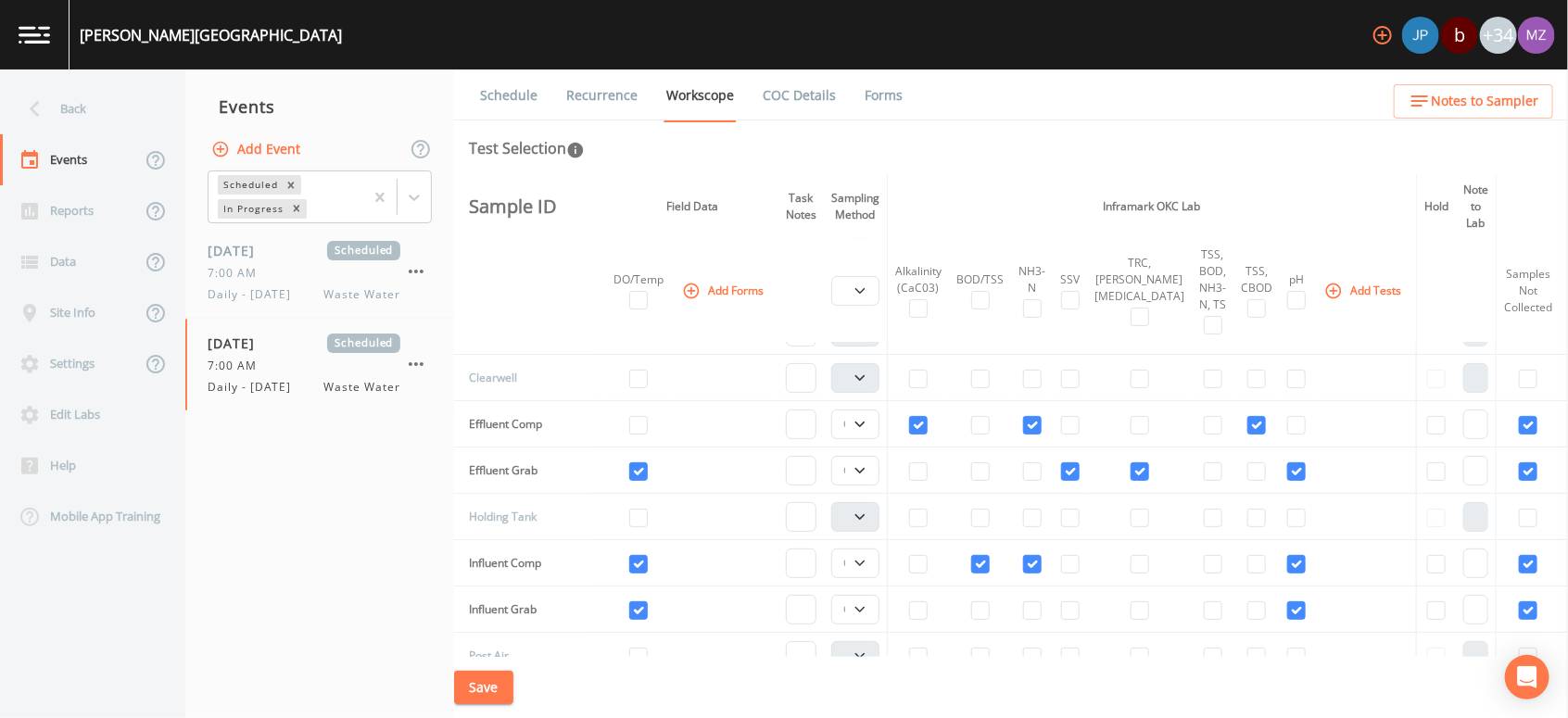 click on "Save" at bounding box center [484, 687] 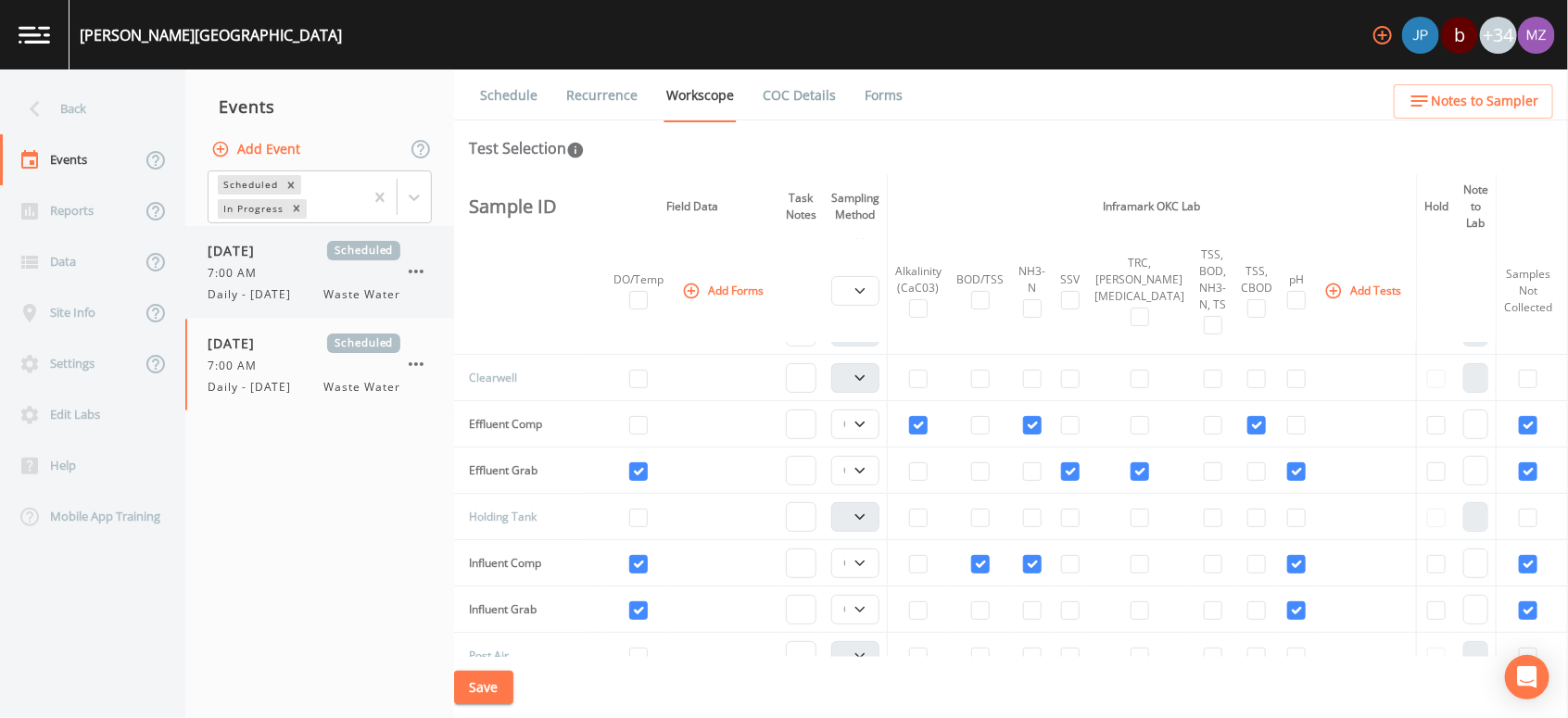 click on "Daily - [DATE]" at bounding box center (255, 295) 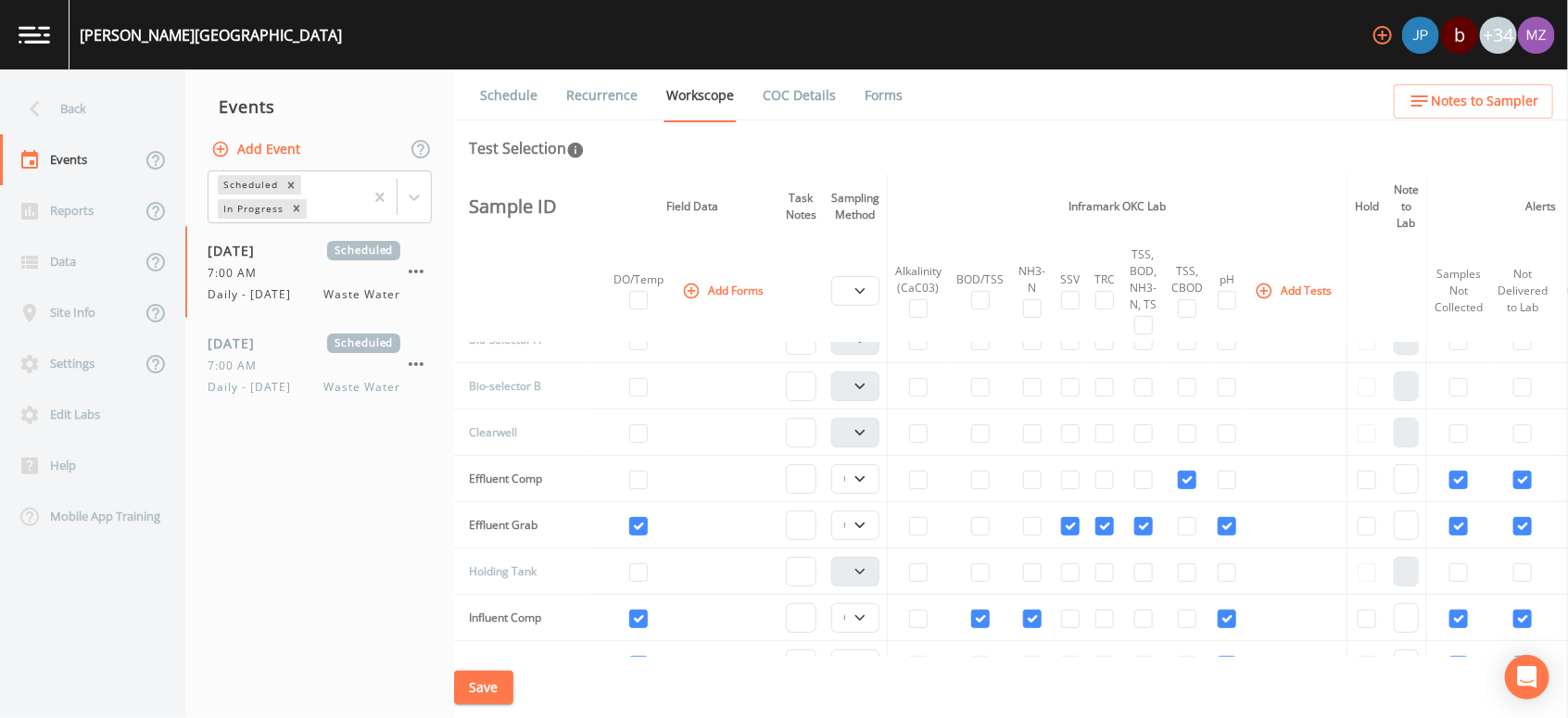 scroll, scrollTop: 123, scrollLeft: 0, axis: vertical 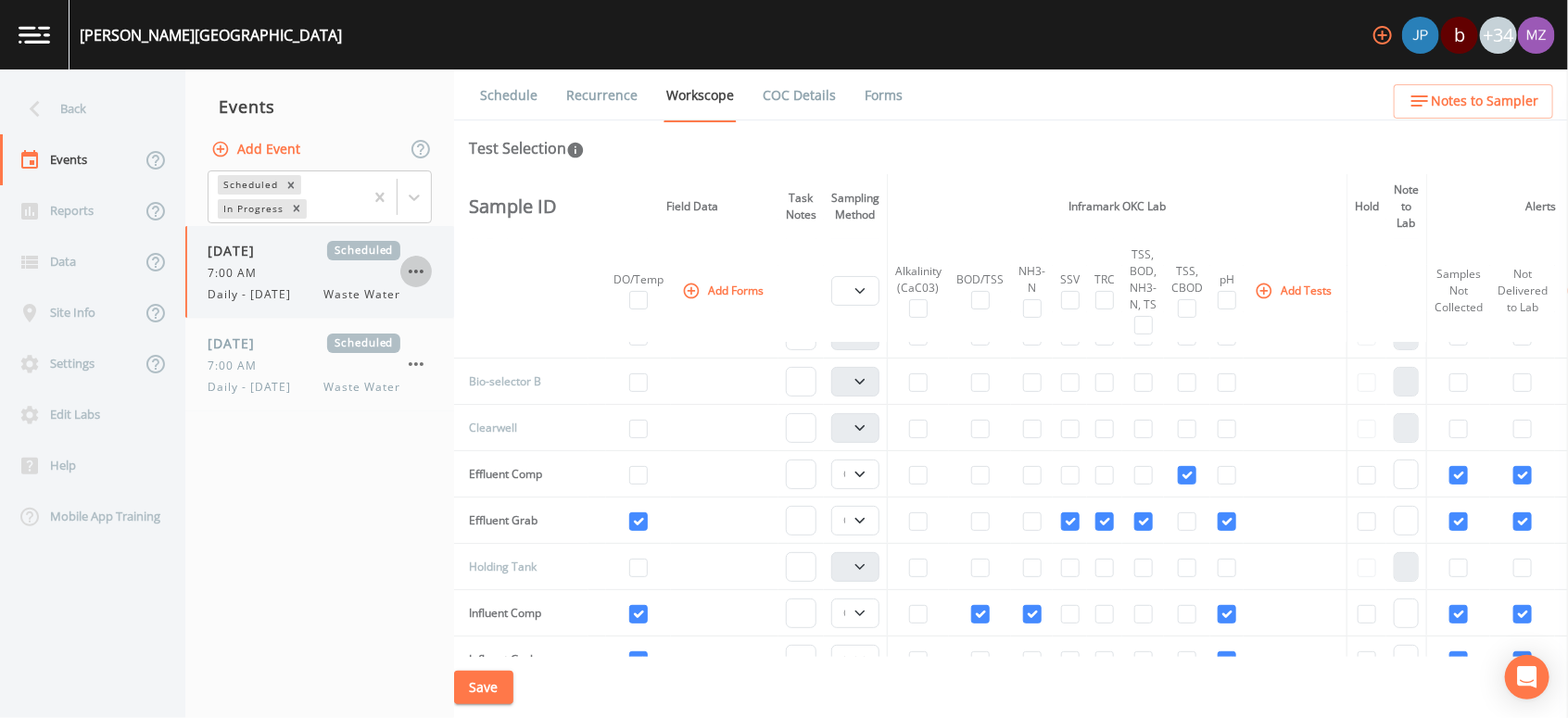 click 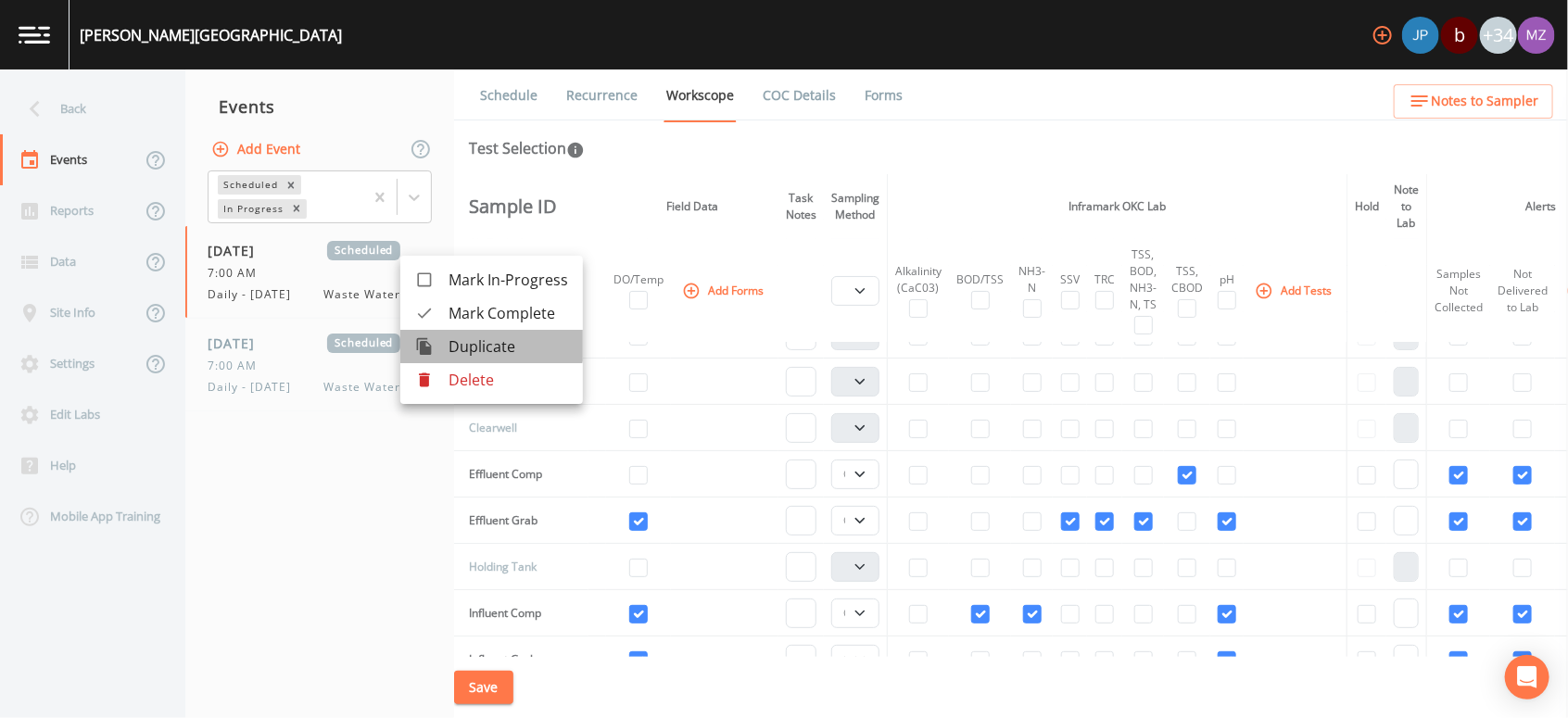 click on "Duplicate" at bounding box center [508, 346] 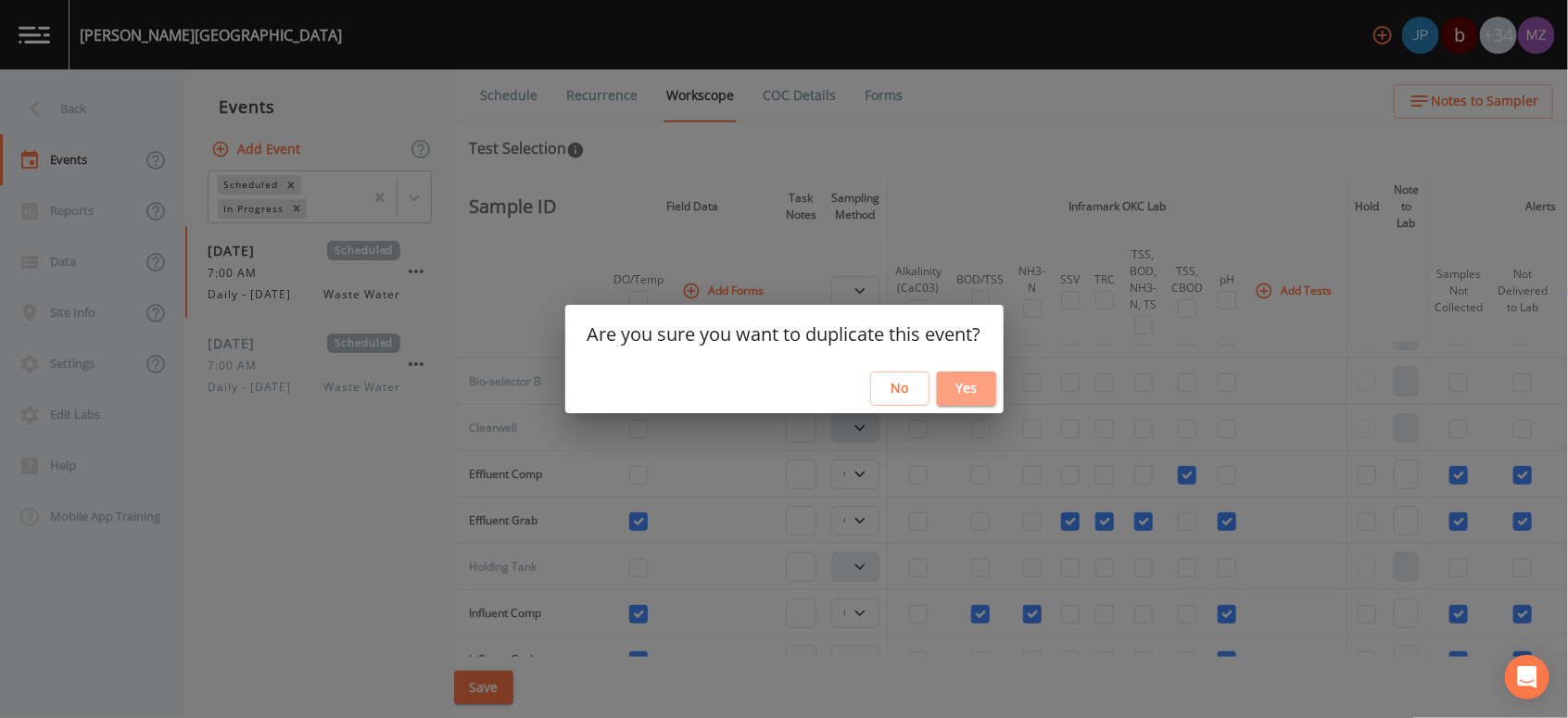 click on "Yes" at bounding box center [967, 388] 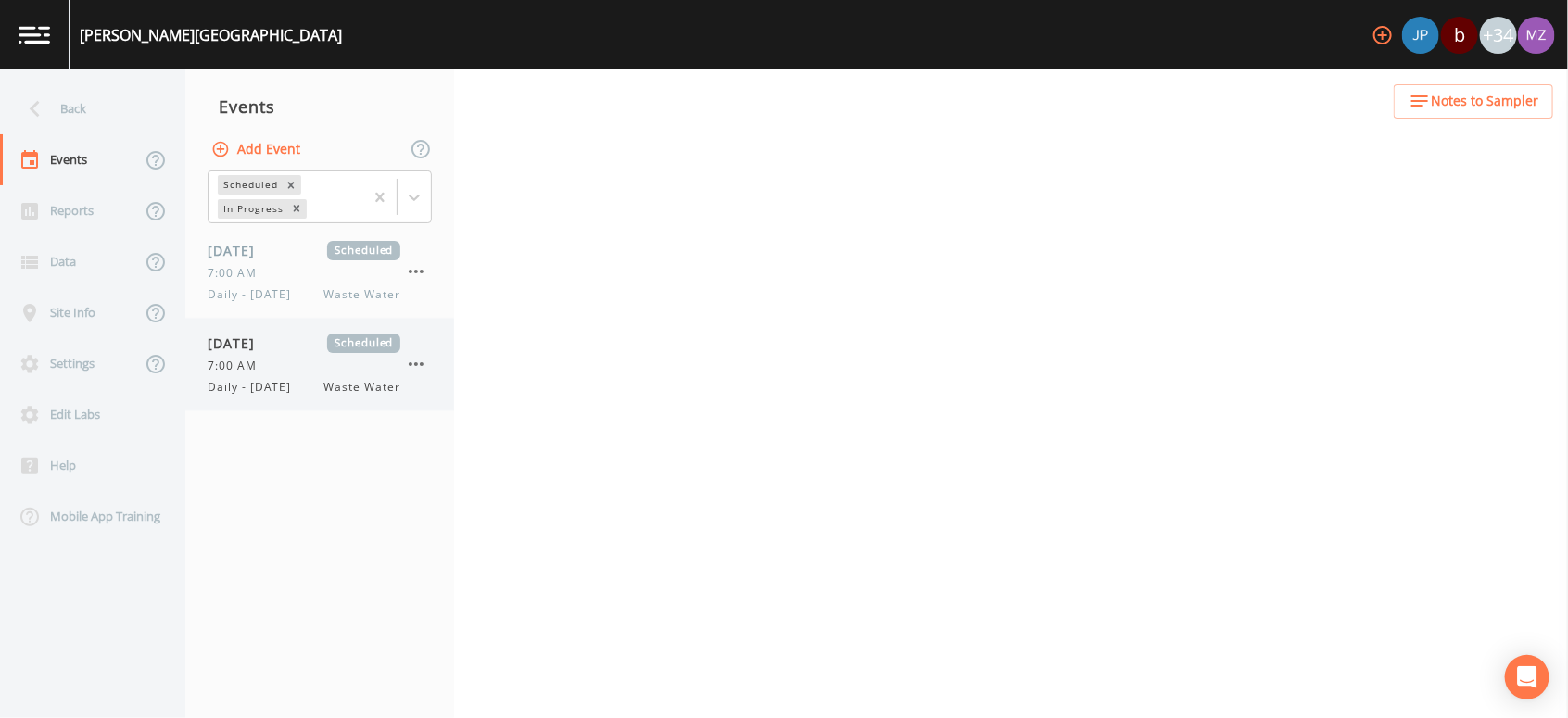 select on "b6a3c313-748b-4795-a028-792ad310bd60" 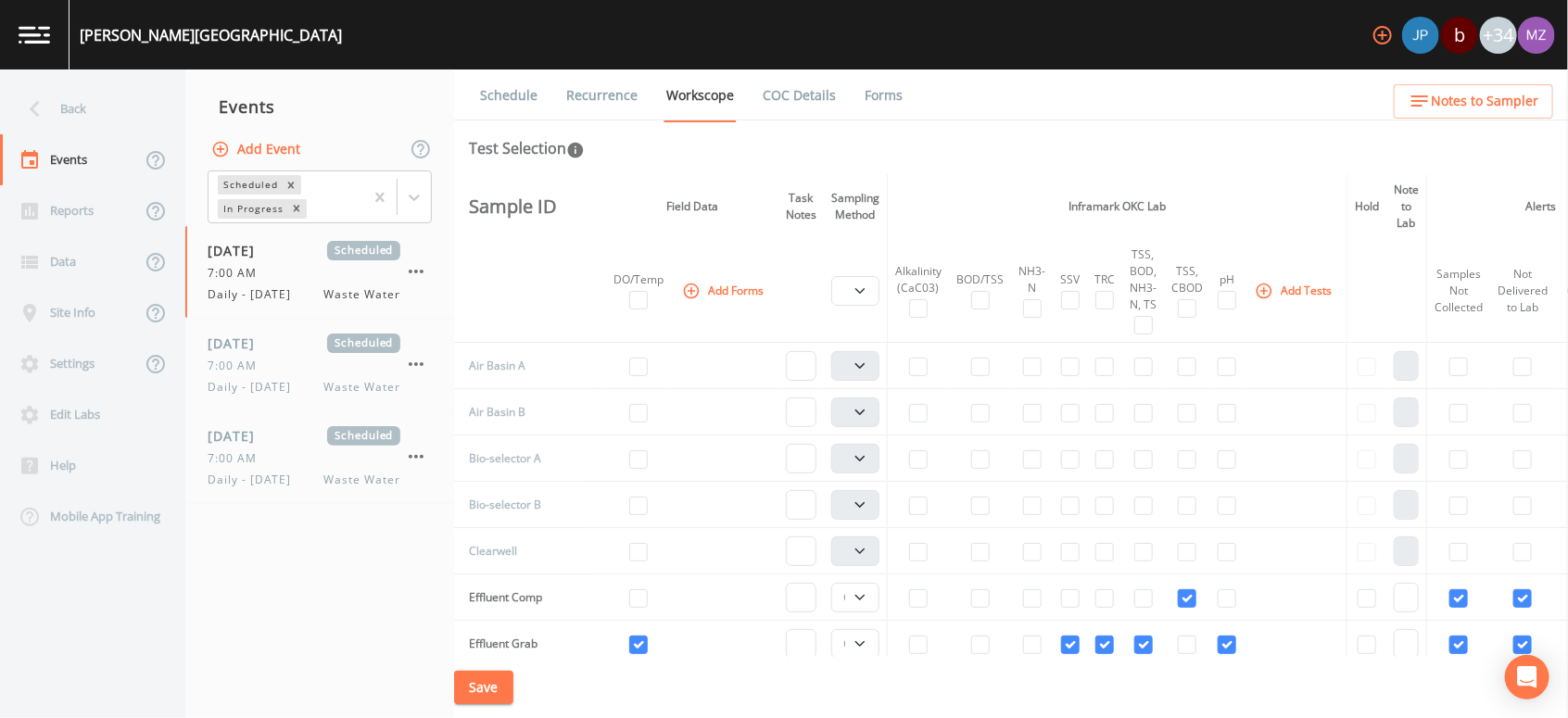 click on "Schedule" at bounding box center [509, 95] 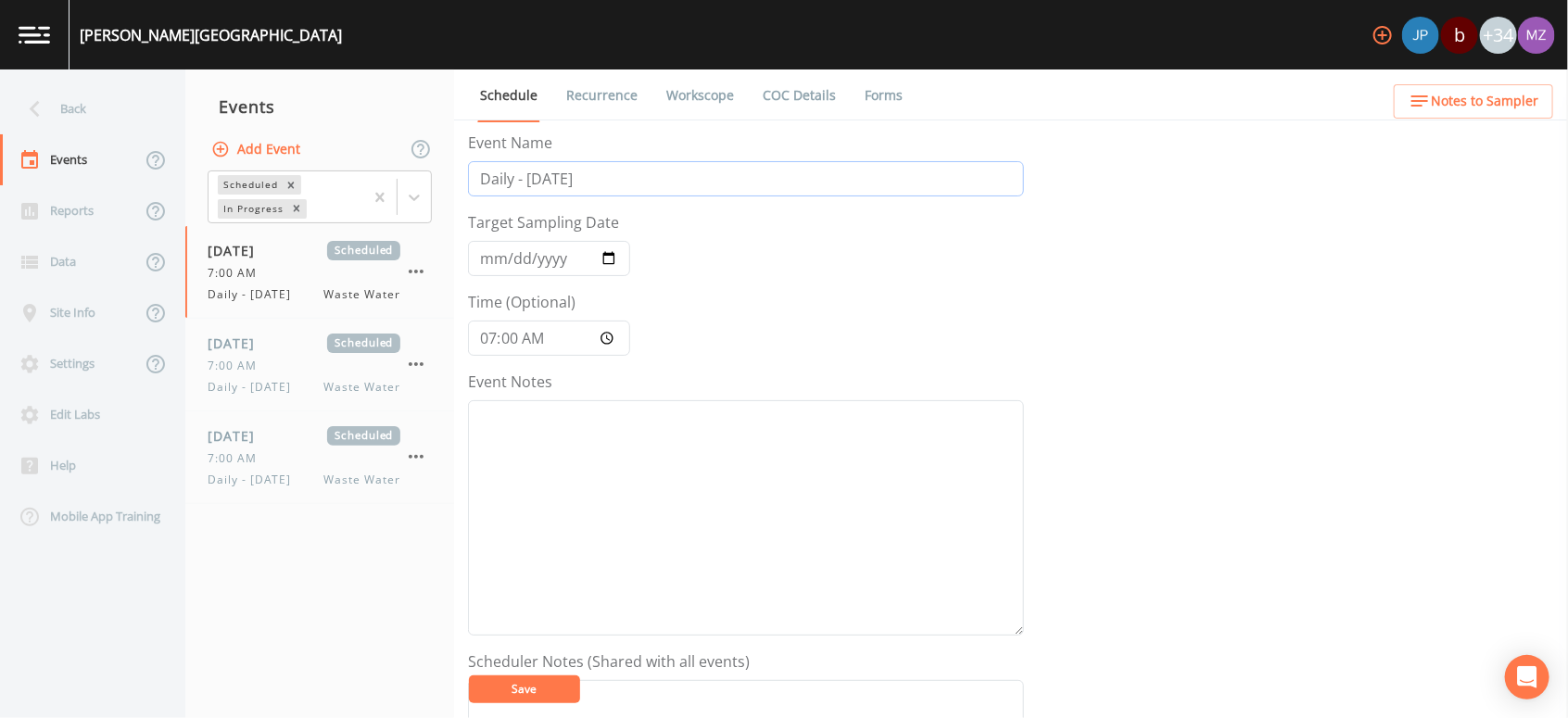 drag, startPoint x: 556, startPoint y: 176, endPoint x: 532, endPoint y: 174, distance: 24.083189 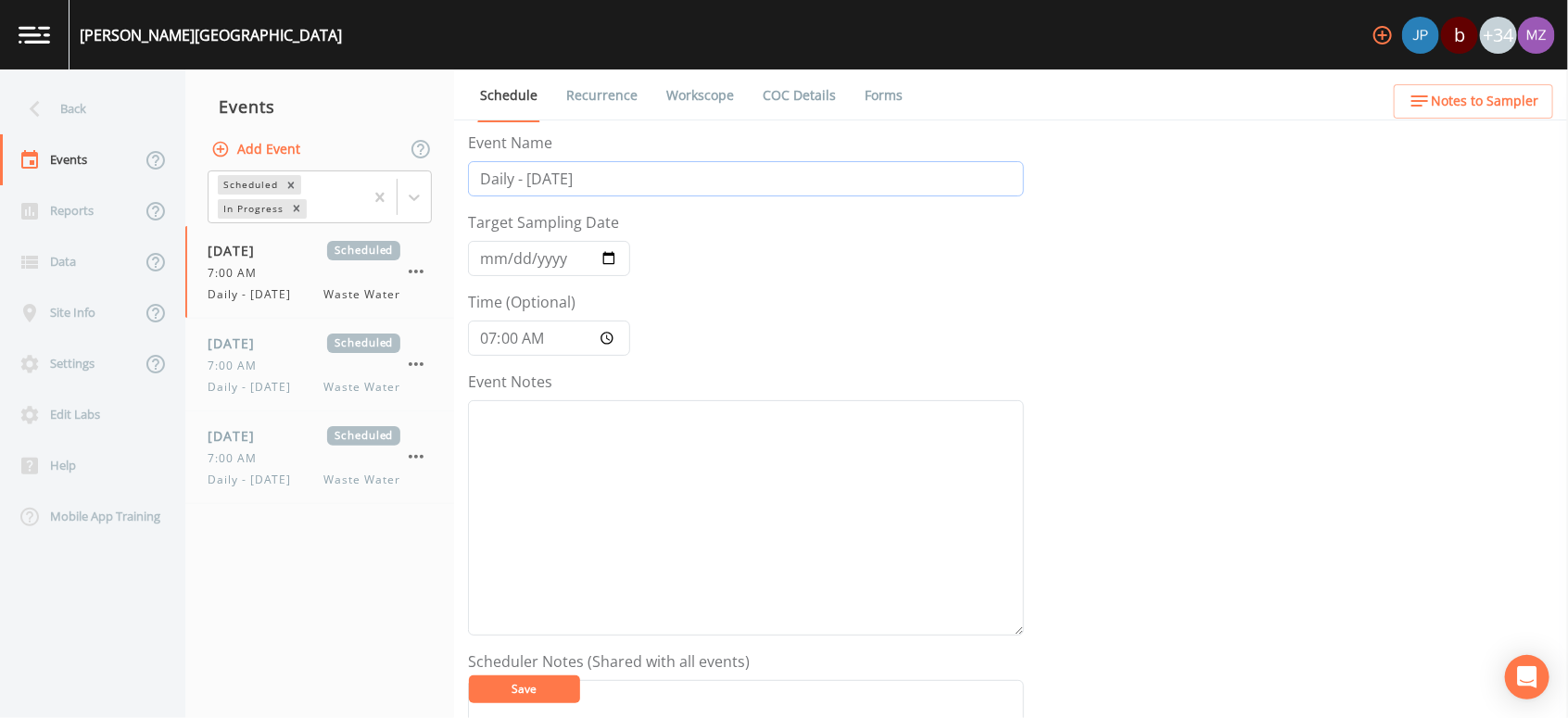 type on "Daily - [DATE]" 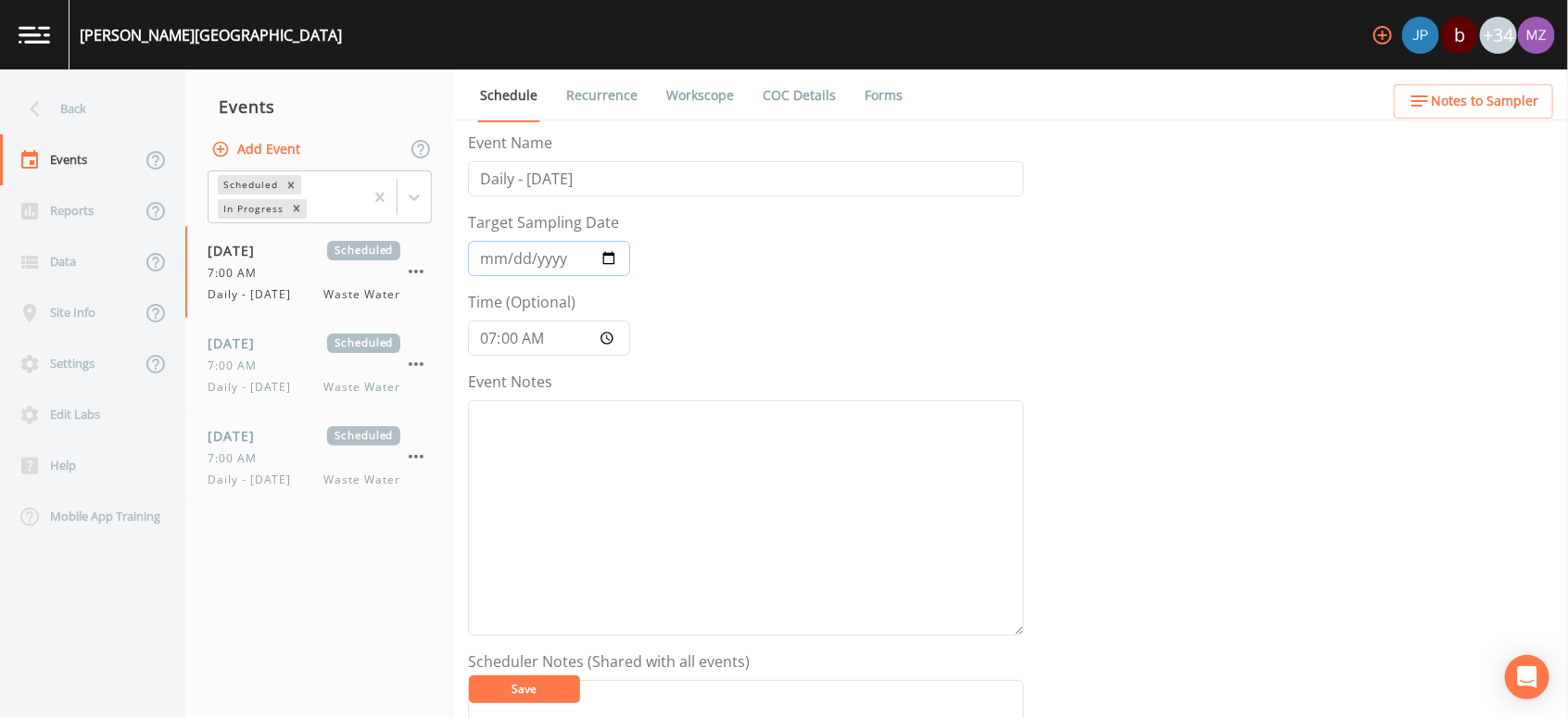 click on "[DATE]" at bounding box center [549, 258] 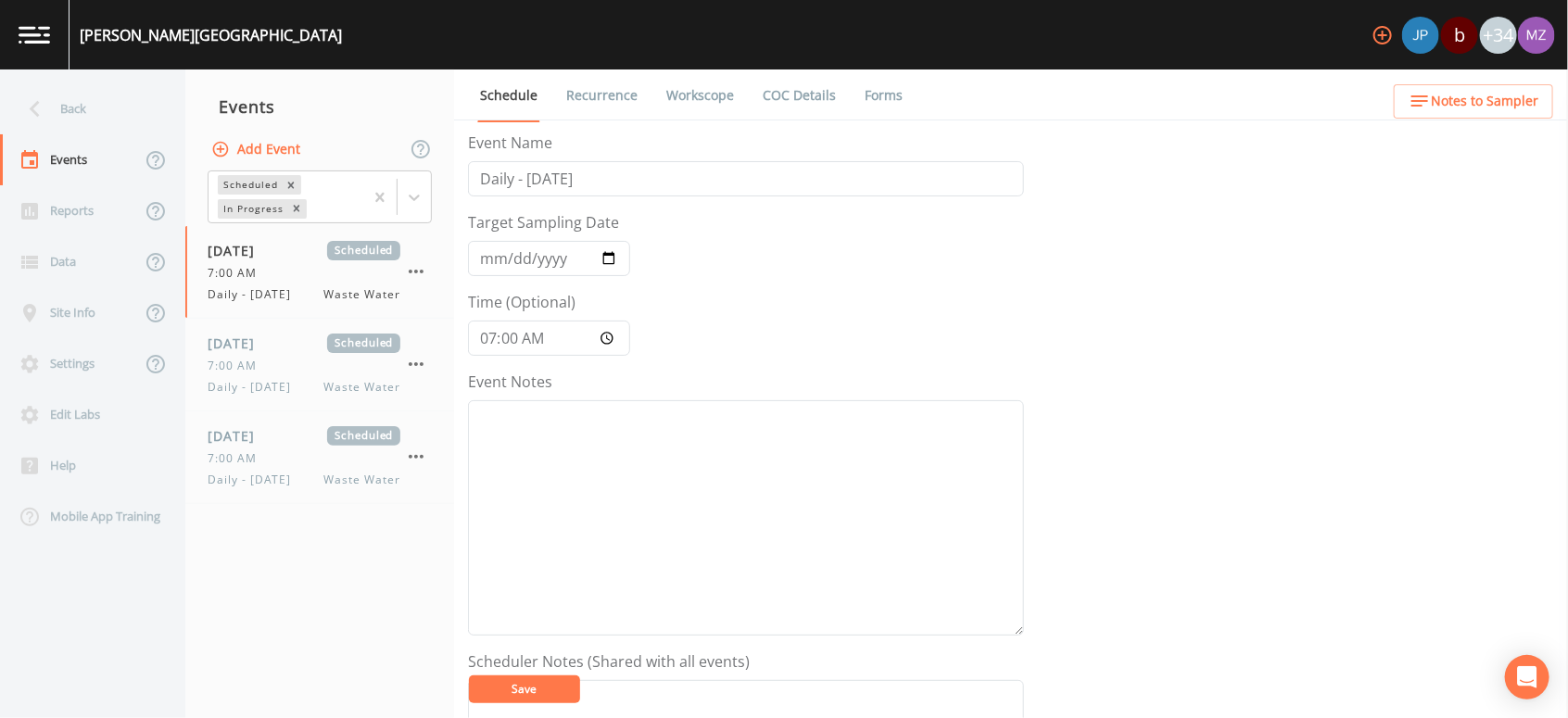 click on "Workscope" at bounding box center [700, 95] 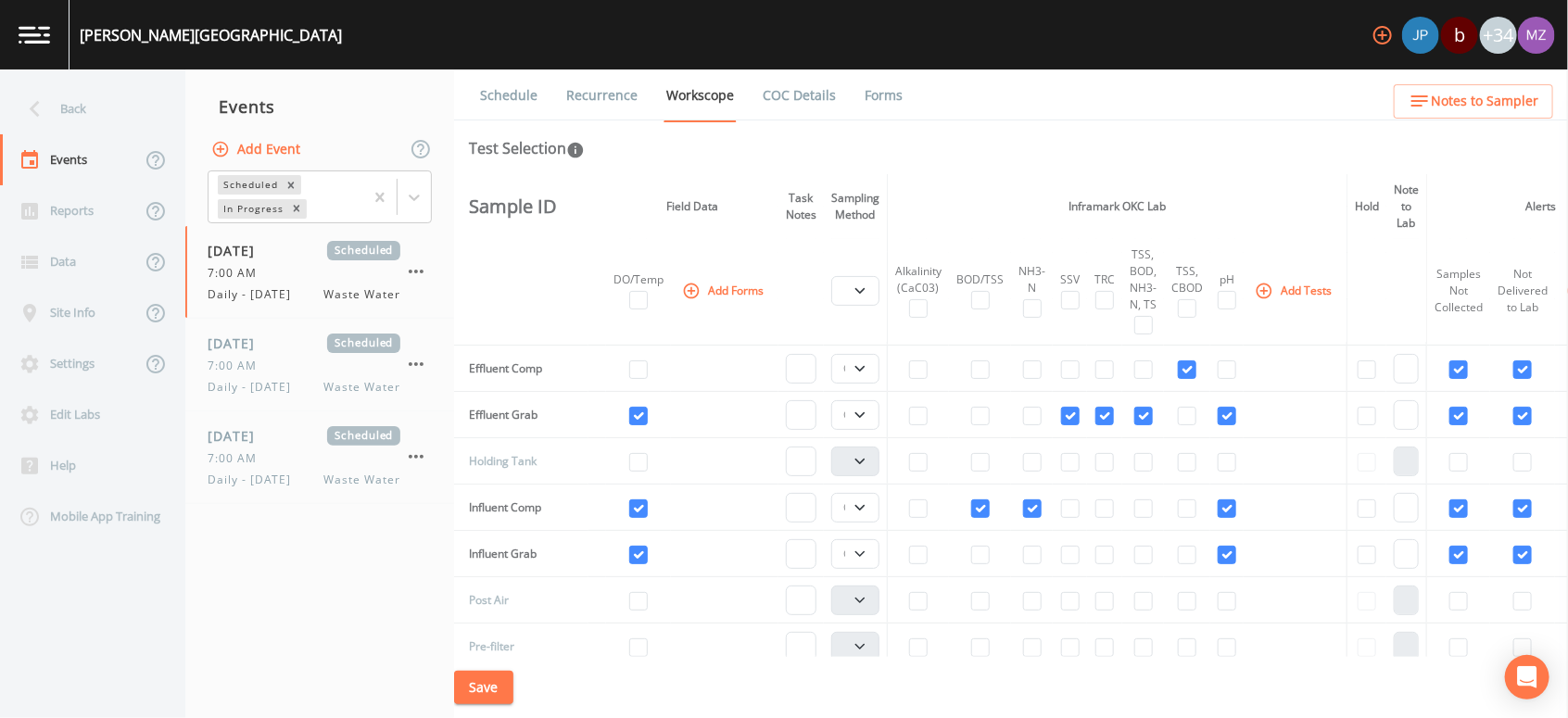 scroll, scrollTop: 238, scrollLeft: 0, axis: vertical 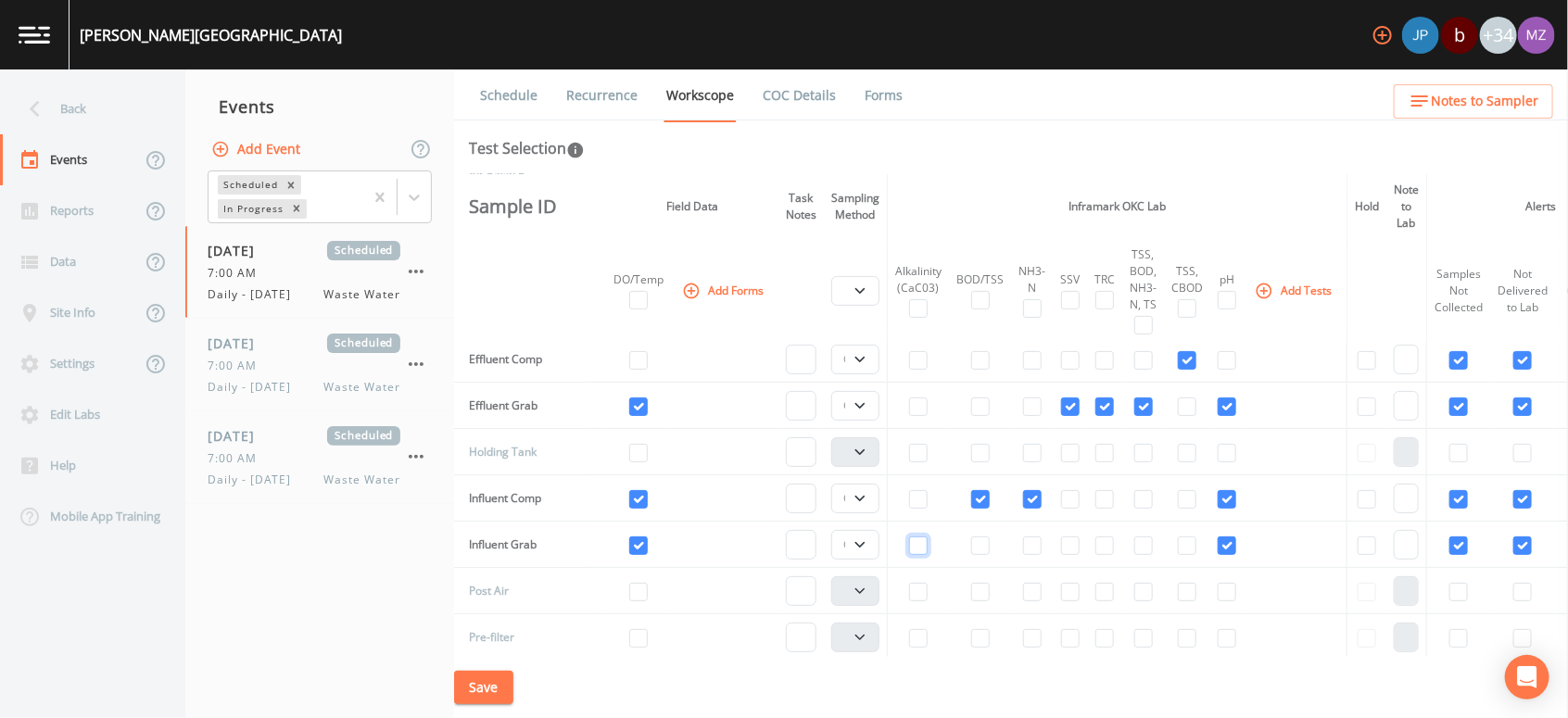click at bounding box center (918, 546) 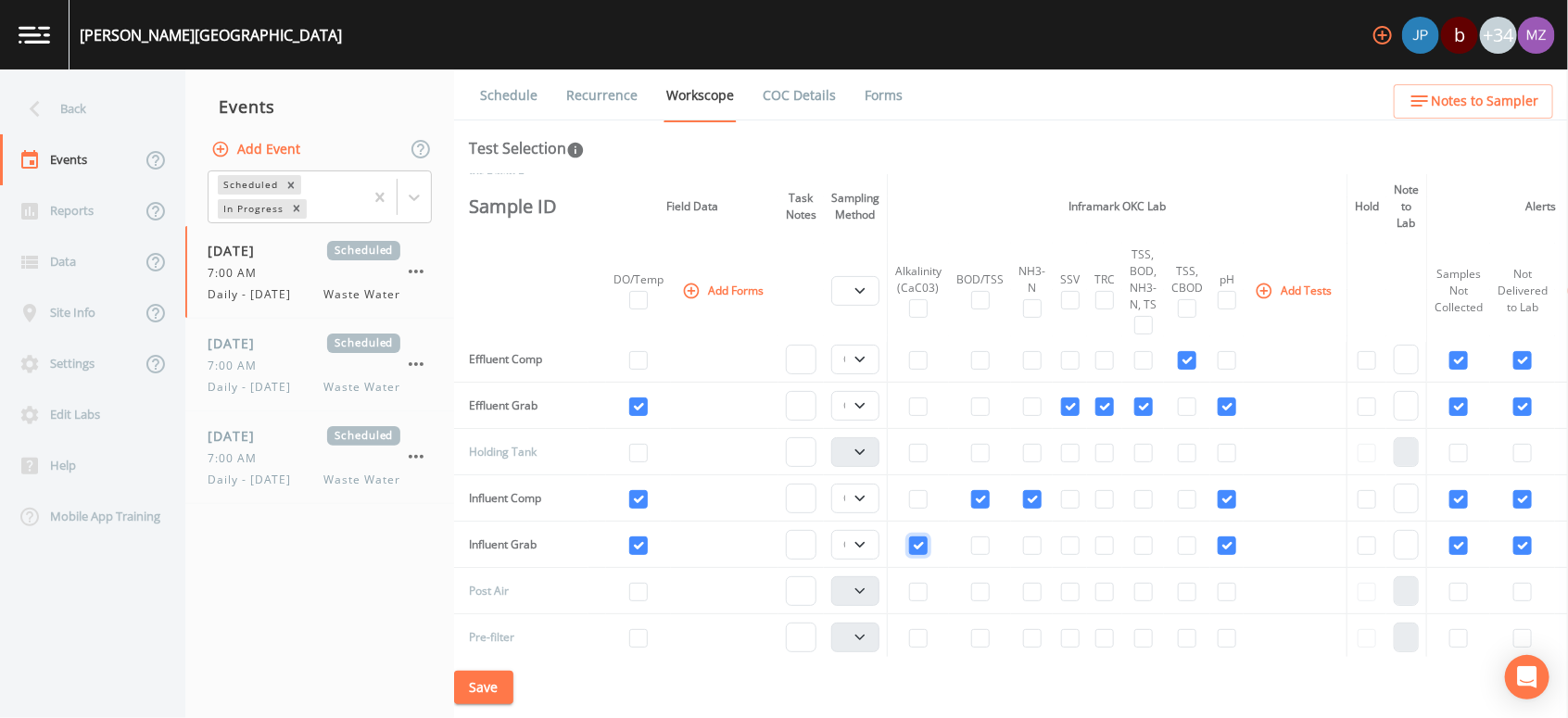 checkbox on "true" 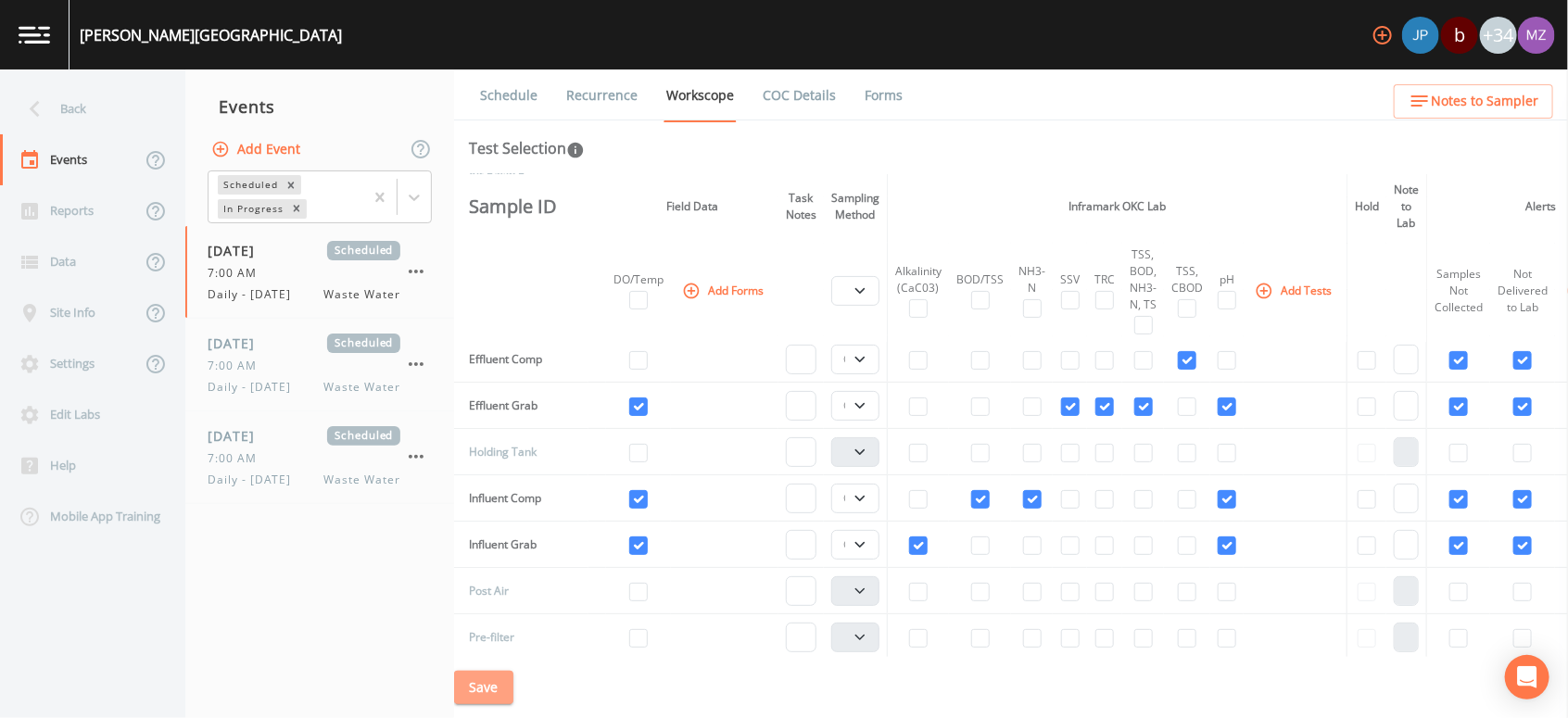 click on "Save" at bounding box center (484, 687) 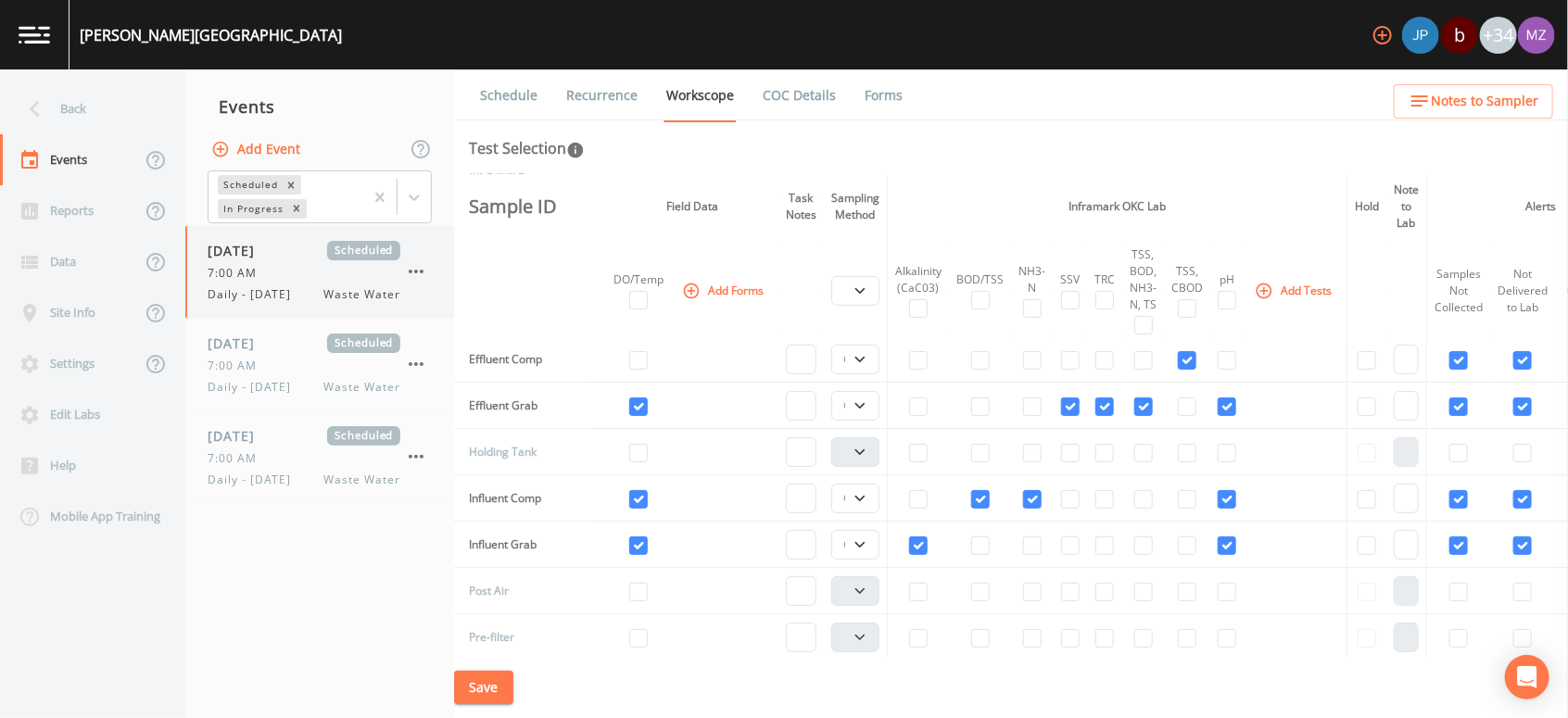 click on "Daily - [DATE]" at bounding box center [255, 295] 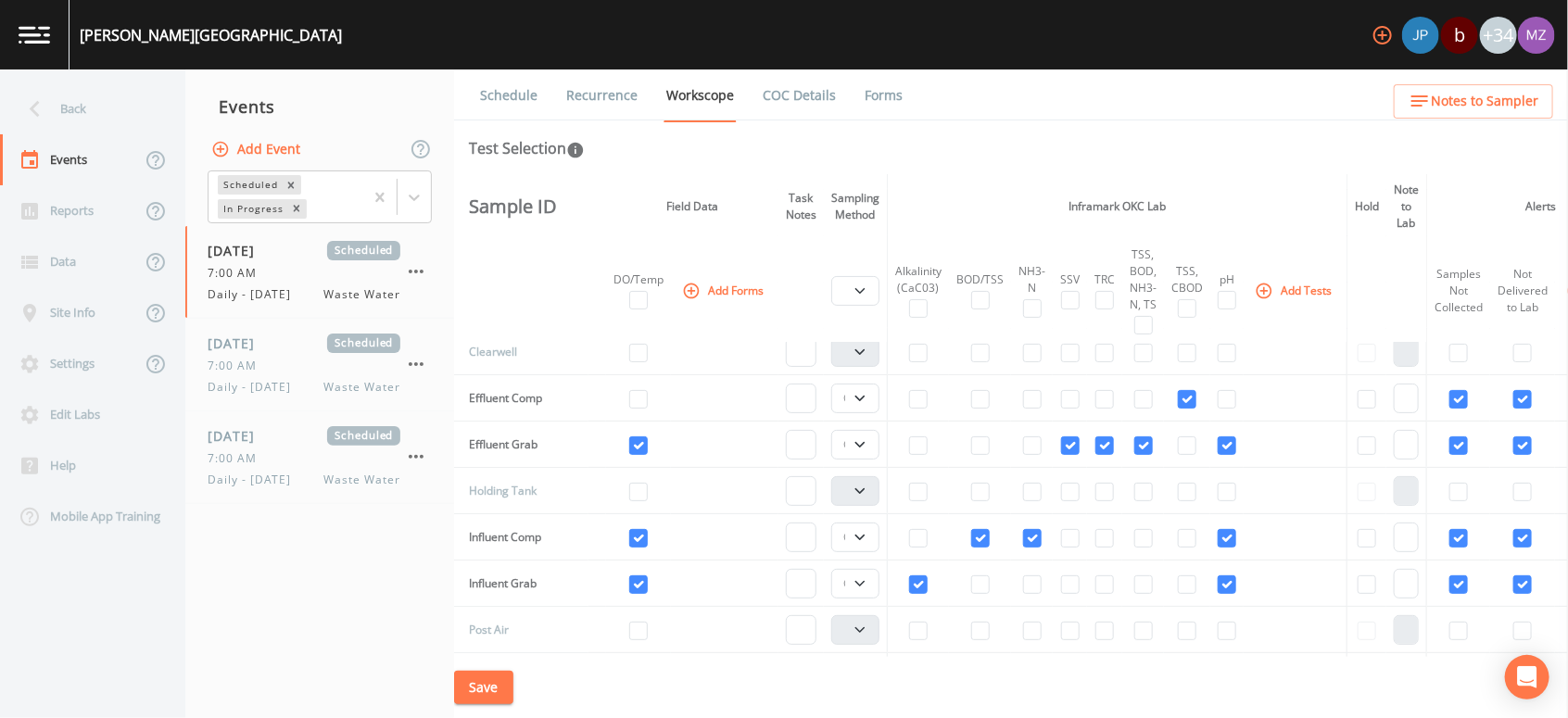 scroll, scrollTop: 207, scrollLeft: 0, axis: vertical 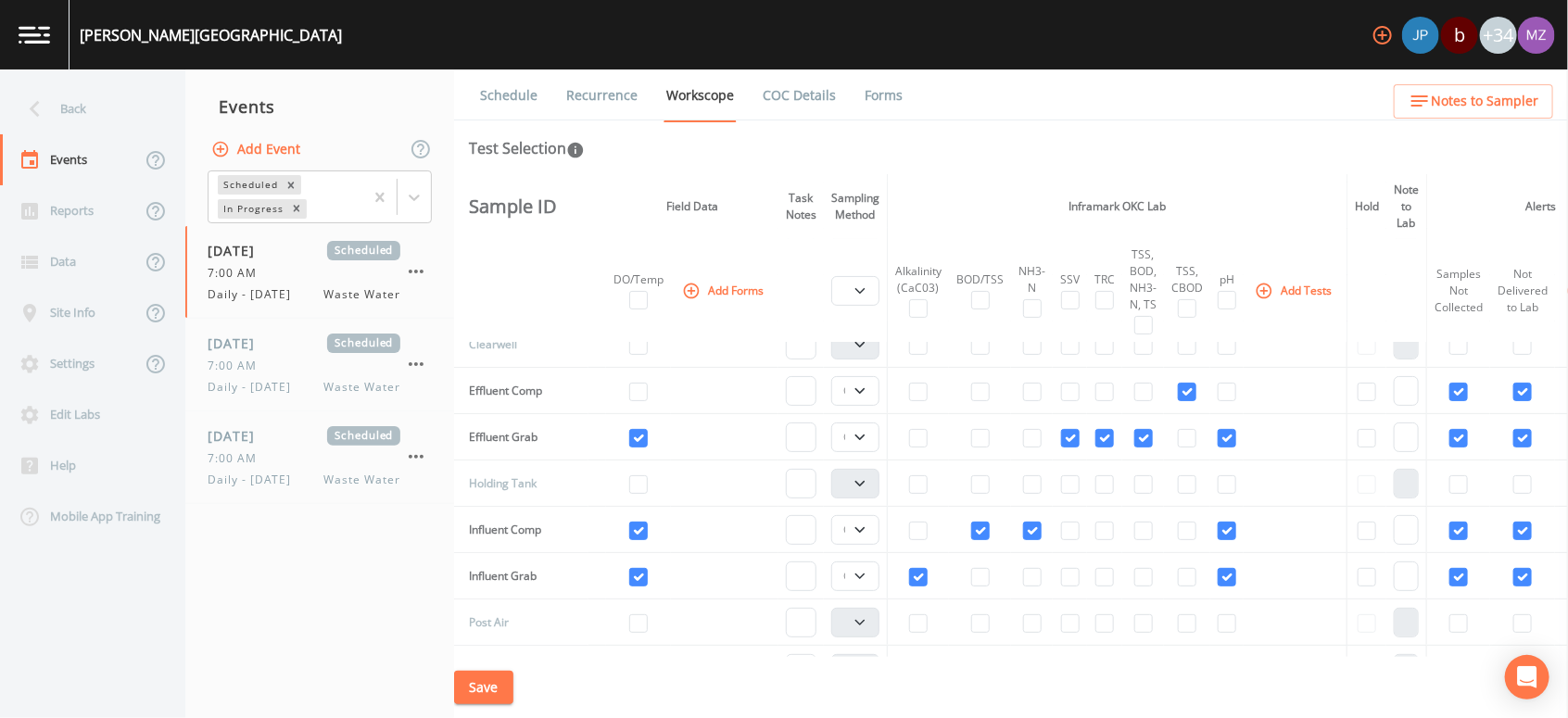 click on "Schedule" at bounding box center [509, 95] 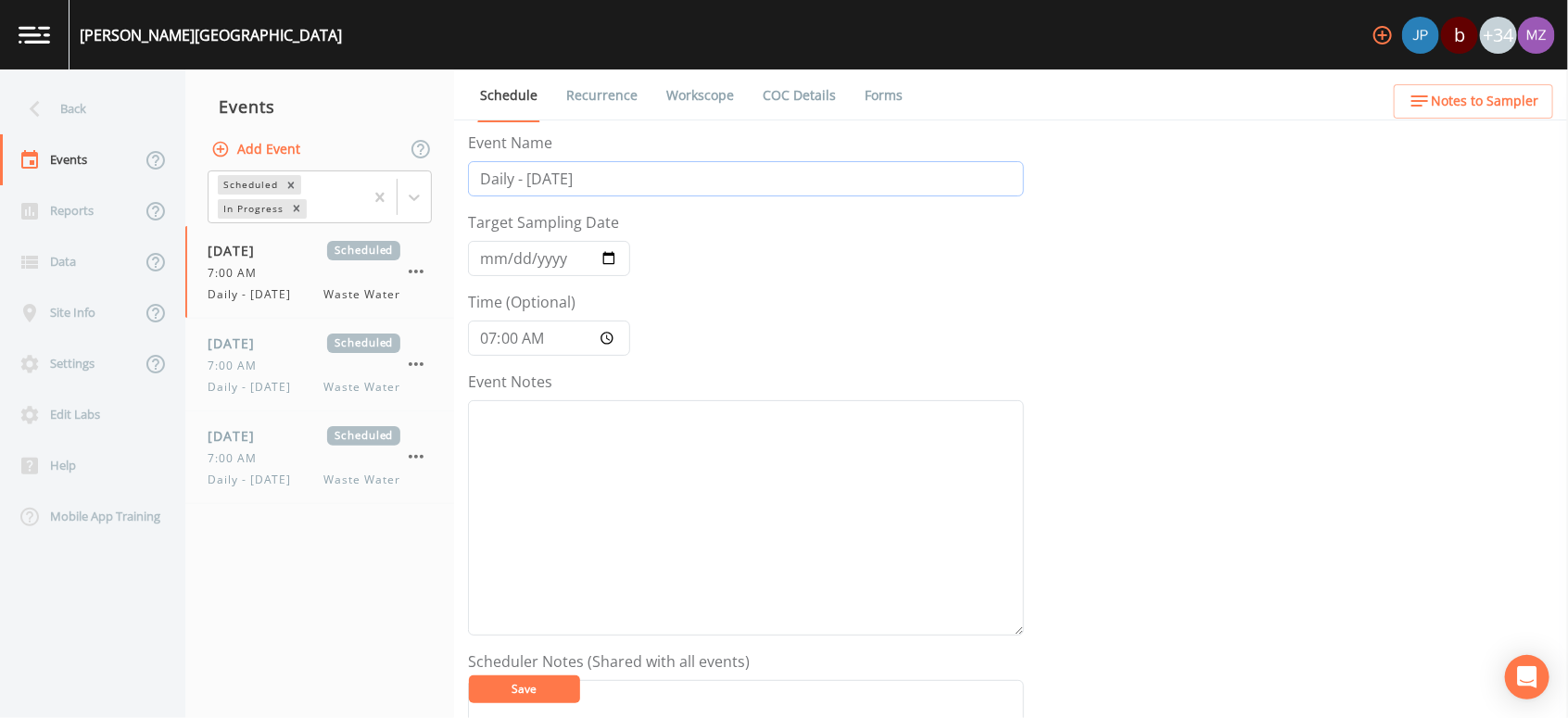 drag, startPoint x: 555, startPoint y: 179, endPoint x: 533, endPoint y: 173, distance: 22.803509 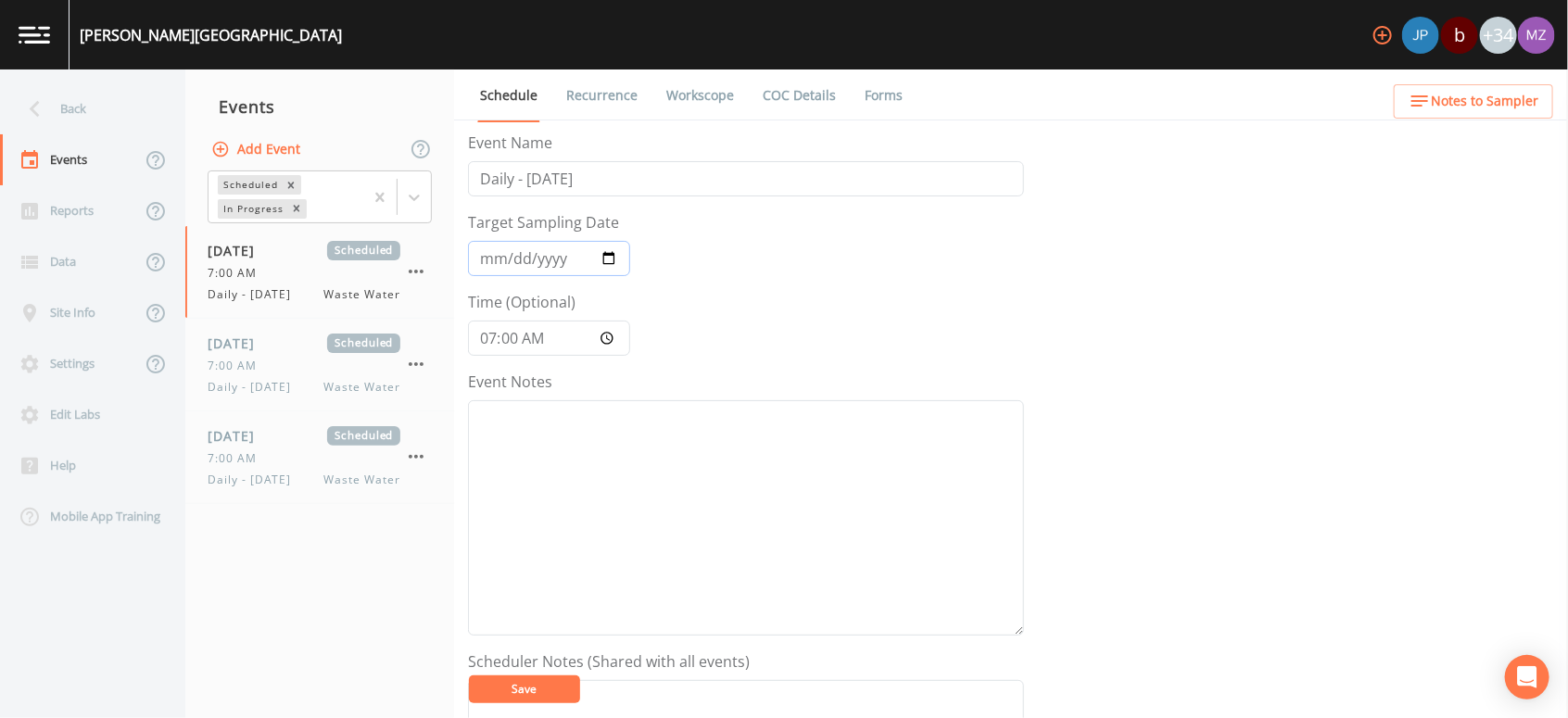 click on "[DATE]" at bounding box center [549, 258] 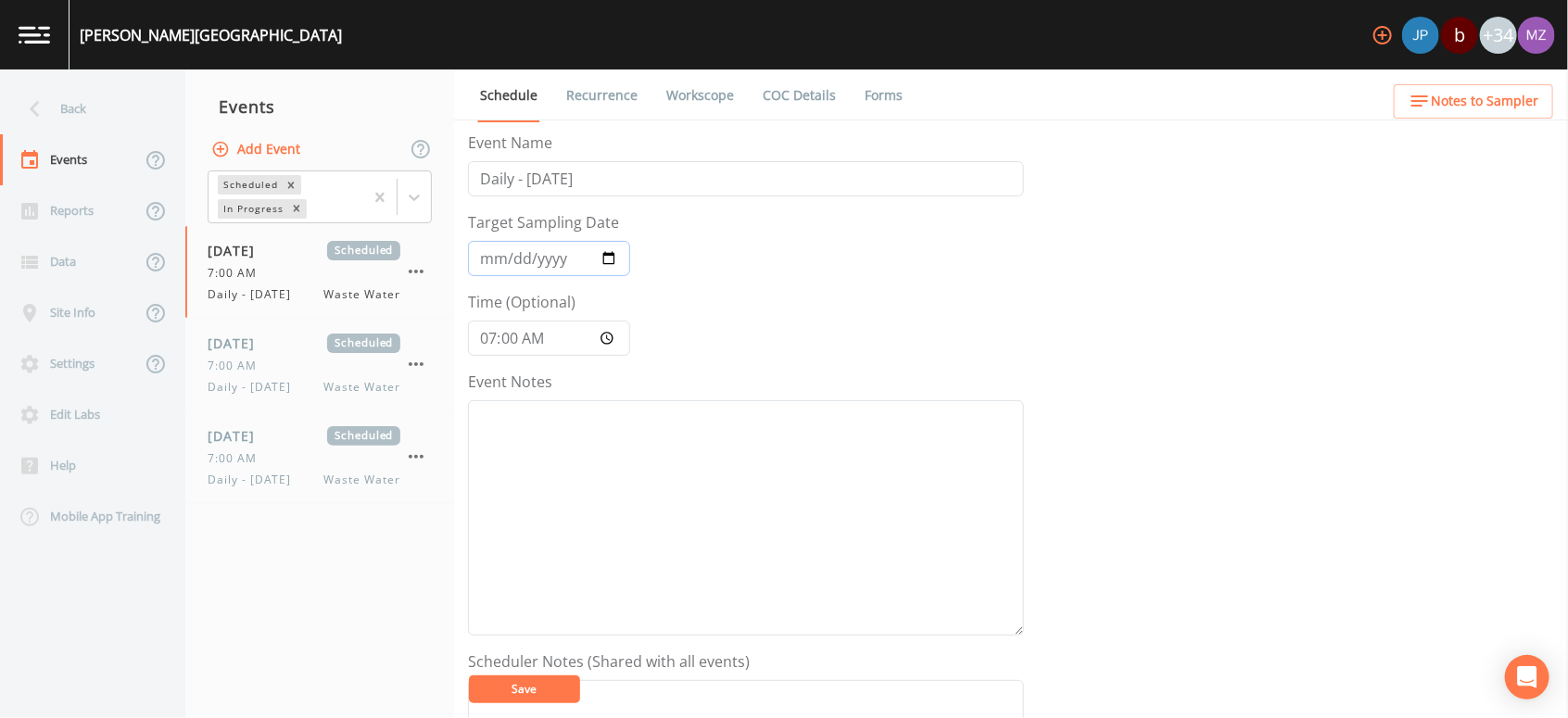 type on "[DATE]" 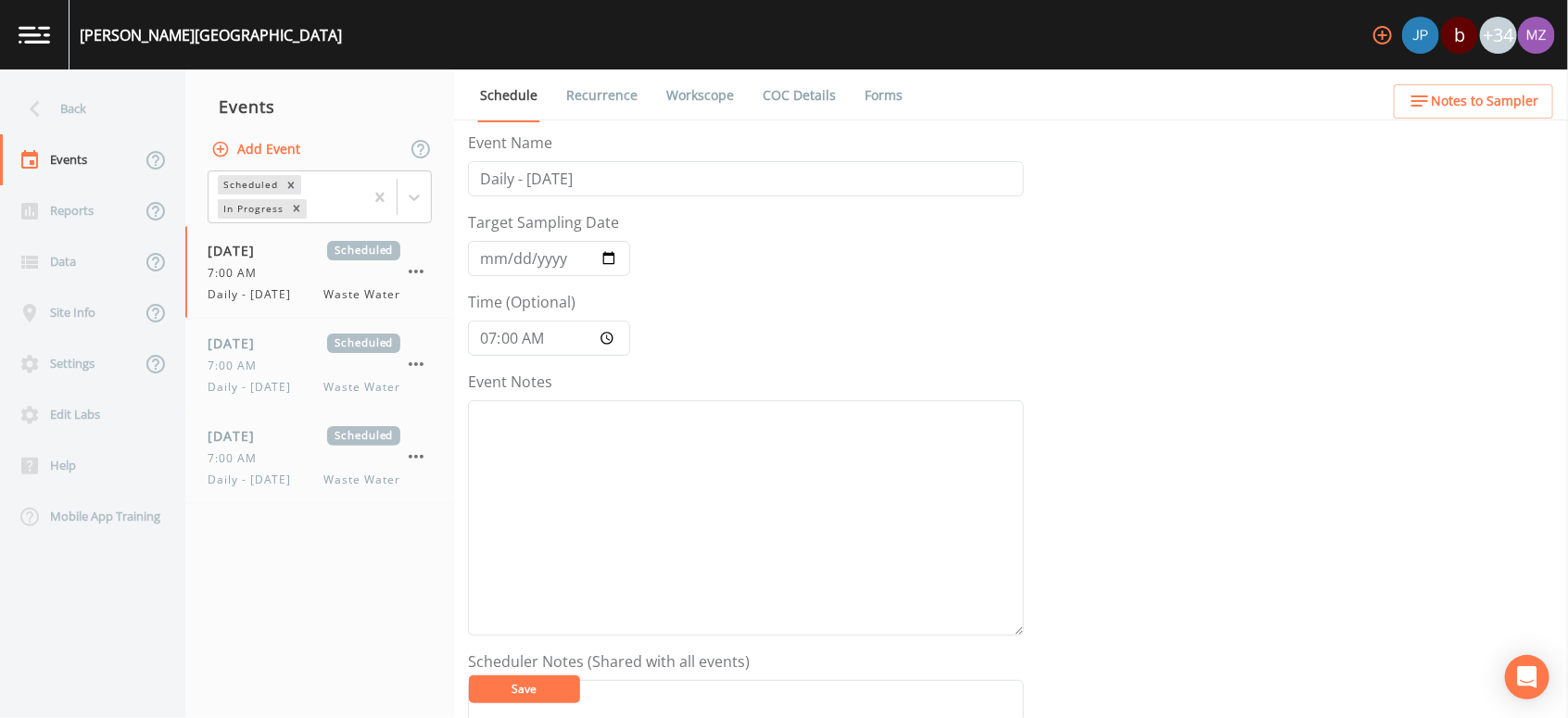 click on "Save" at bounding box center (525, 688) 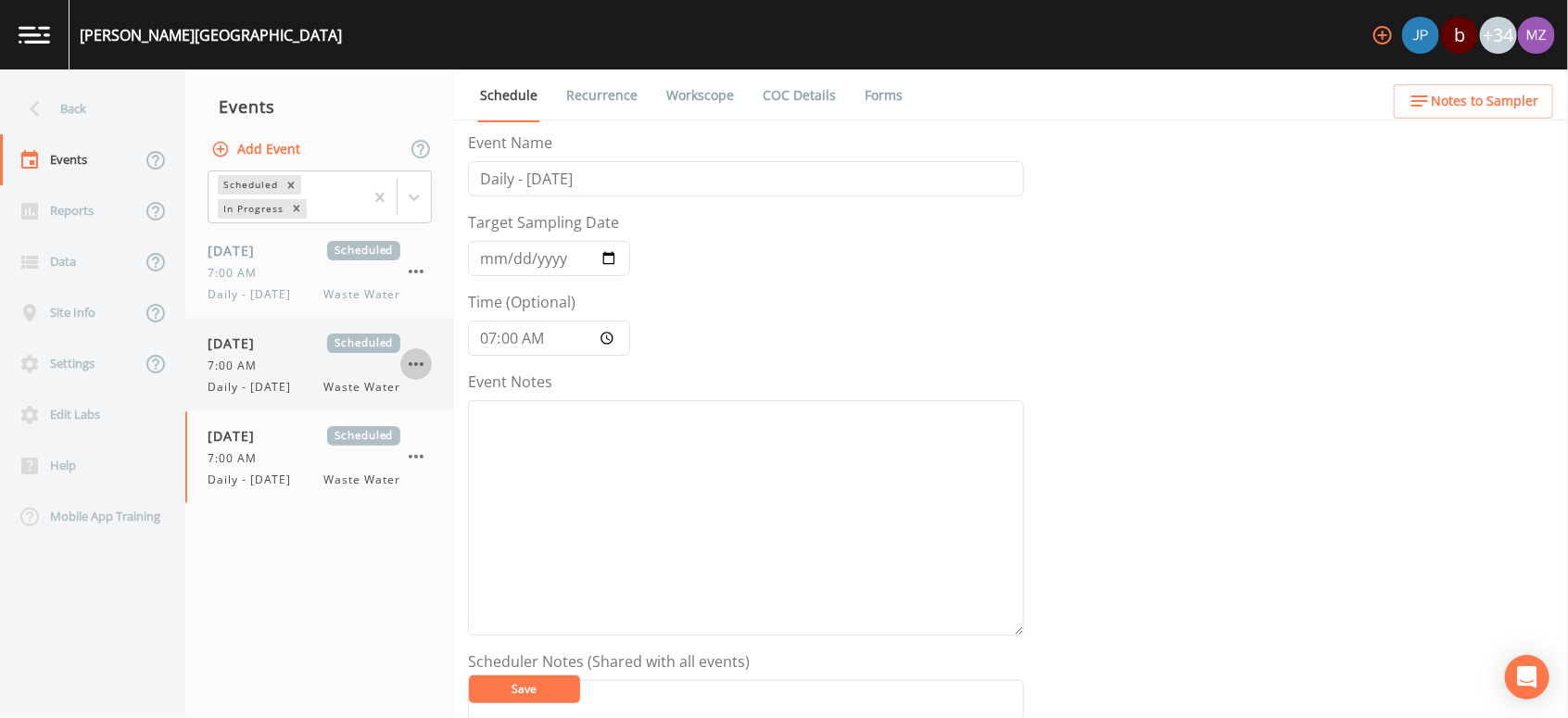 click 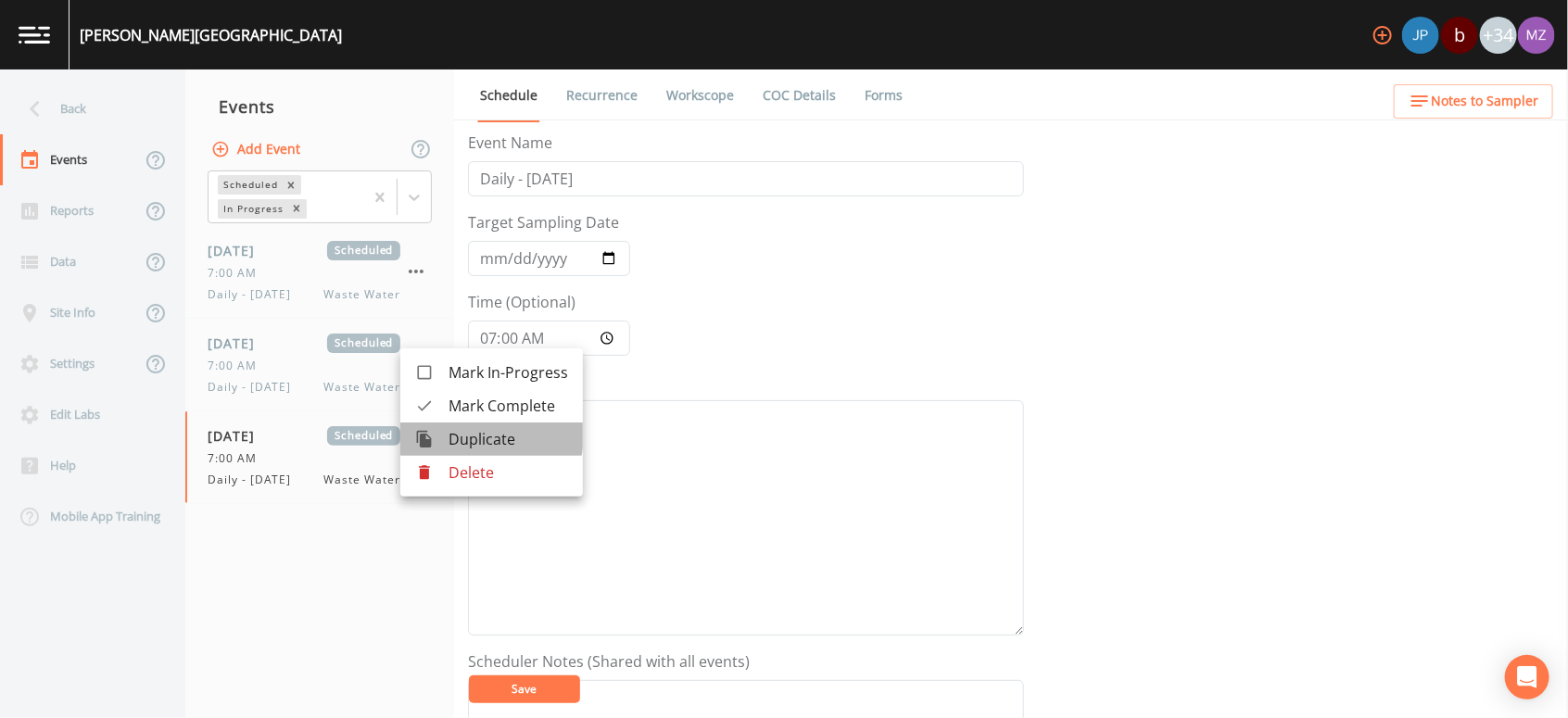 click on "Duplicate" at bounding box center [508, 439] 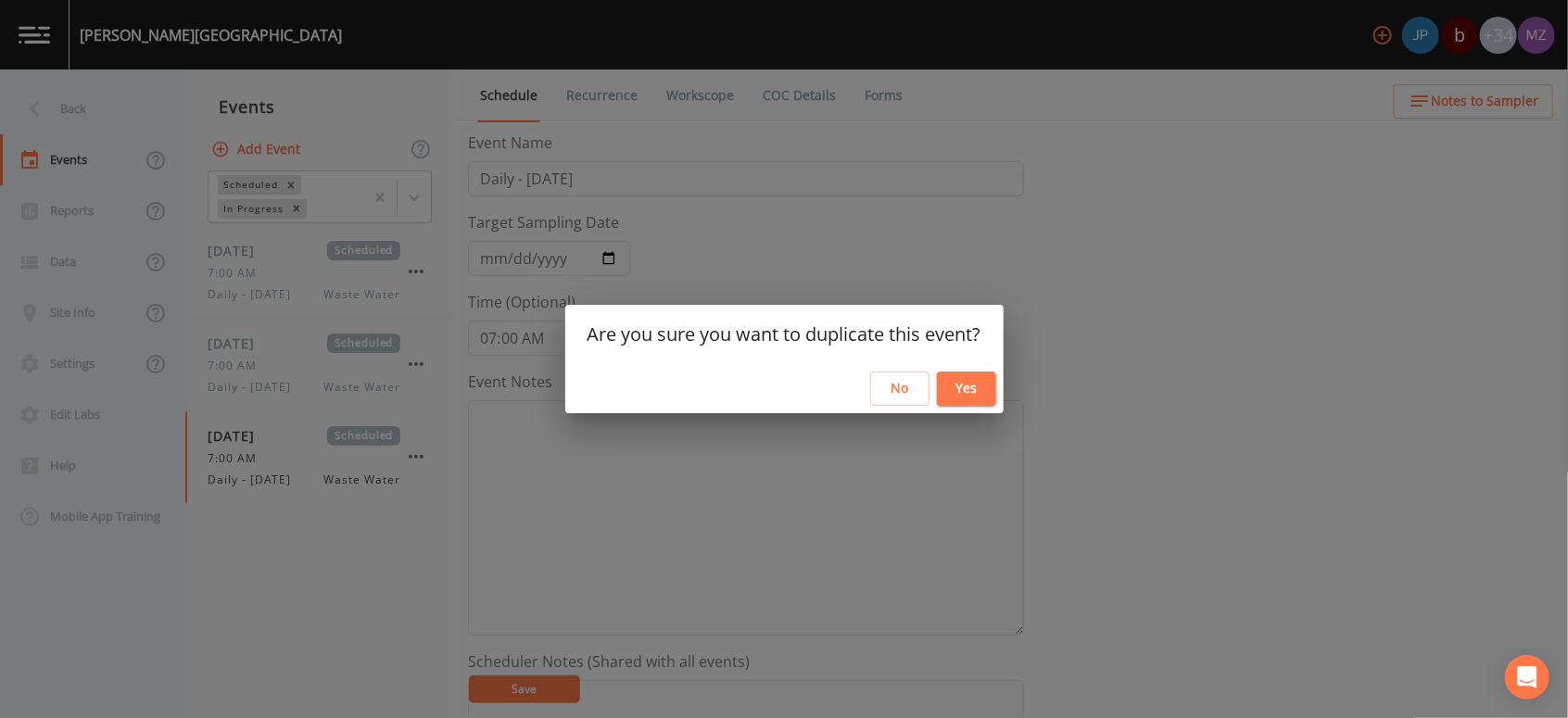 click on "Yes" at bounding box center [967, 388] 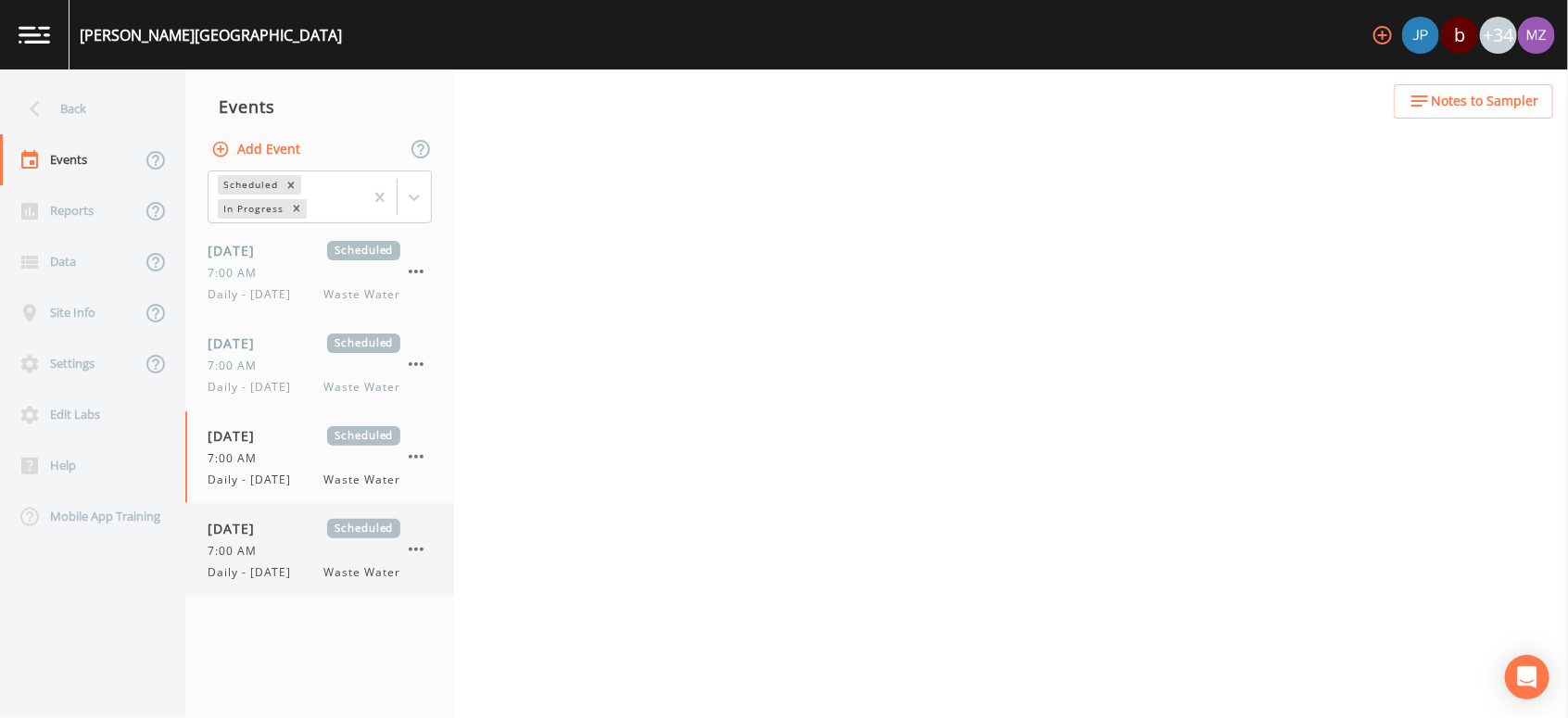 select on "b6a3c313-748b-4795-a028-792ad310bd60" 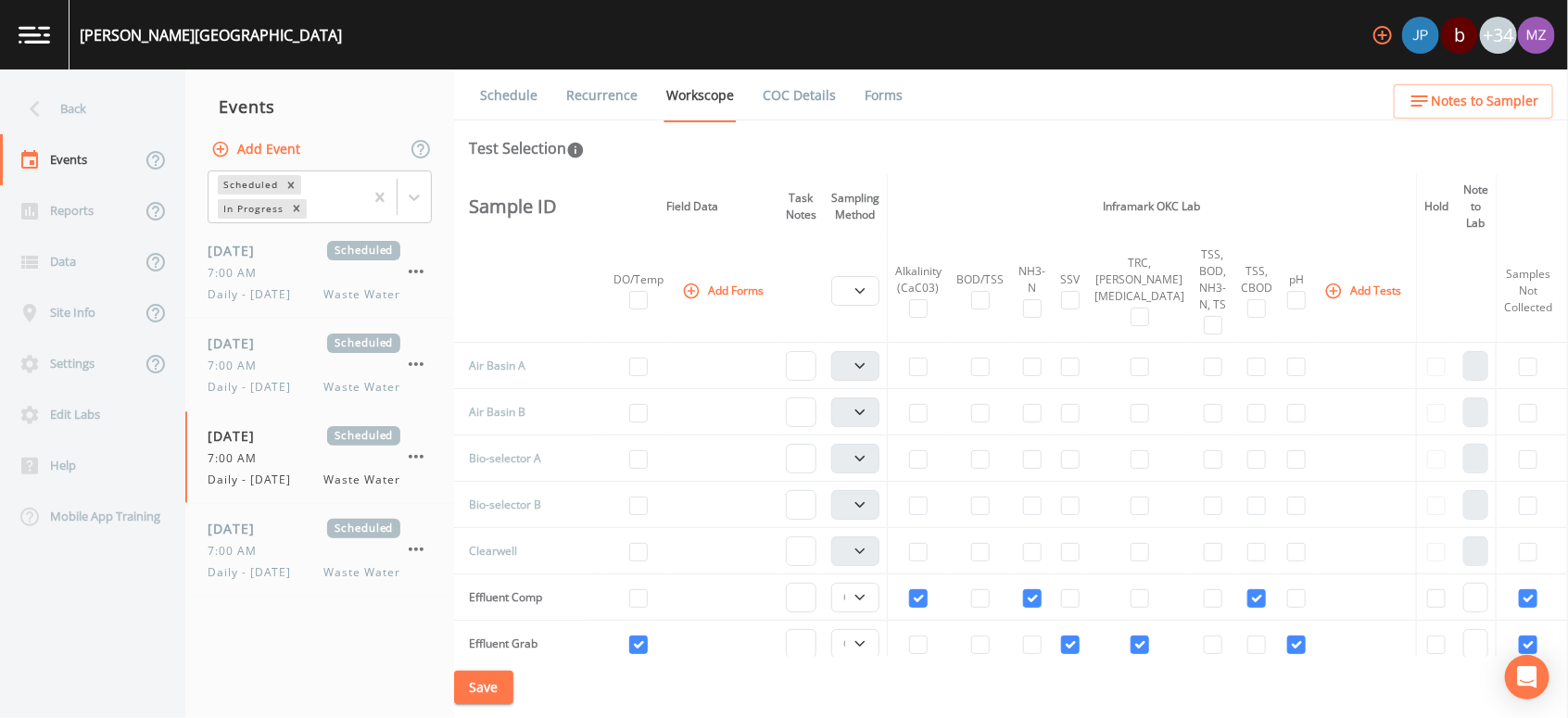click on "Schedule" at bounding box center [509, 95] 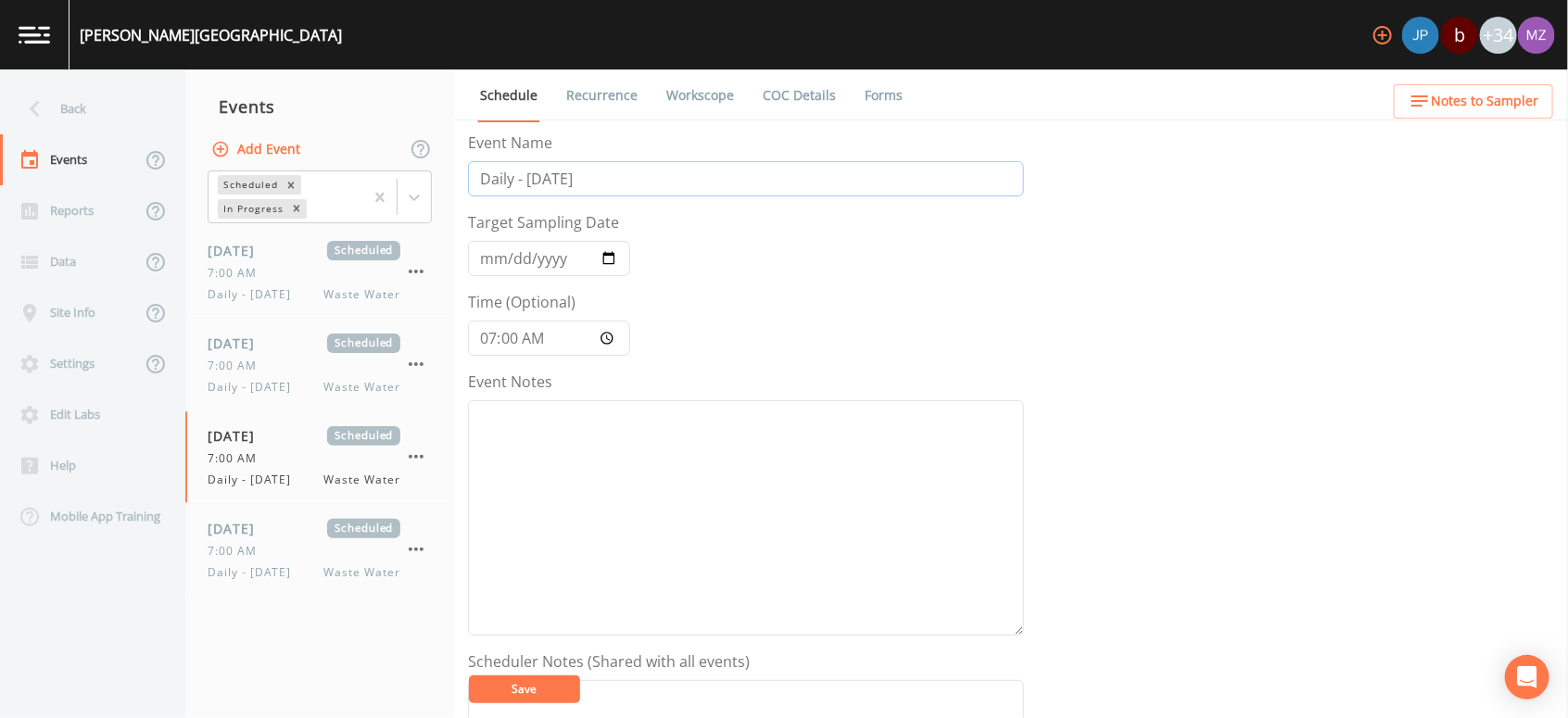 click on "Daily - [DATE]" at bounding box center [746, 179] 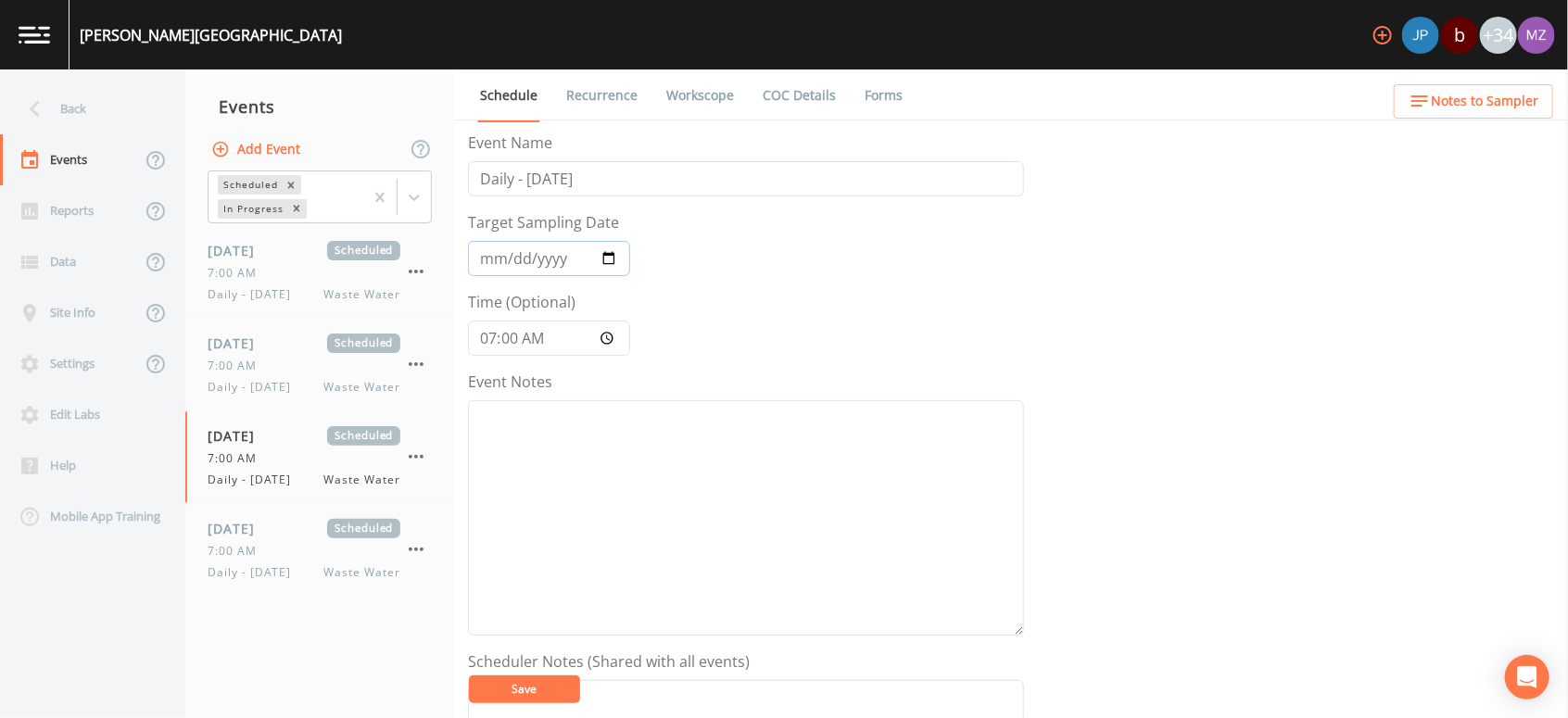 click on "[DATE]" at bounding box center [549, 258] 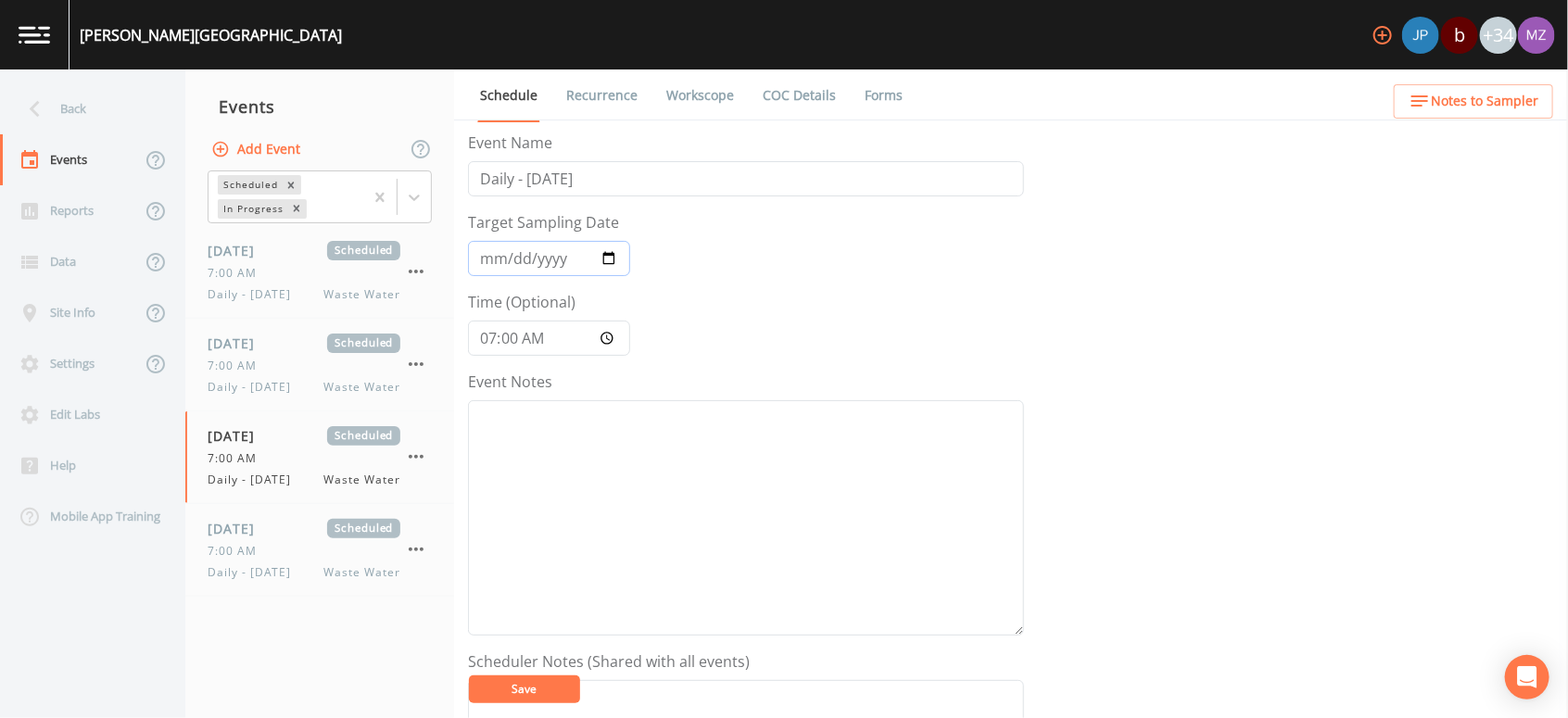 type on "[DATE]" 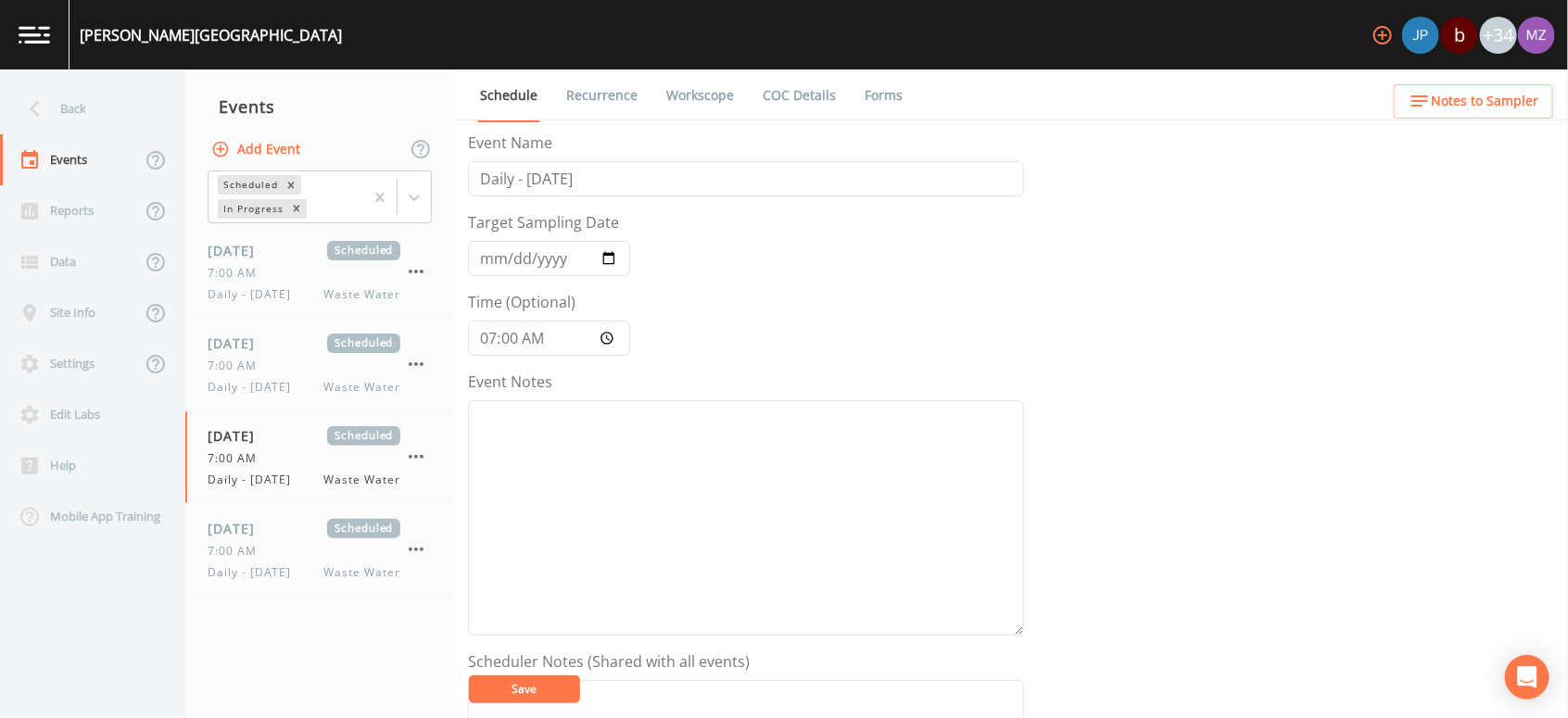 click on "Save" at bounding box center [525, 688] 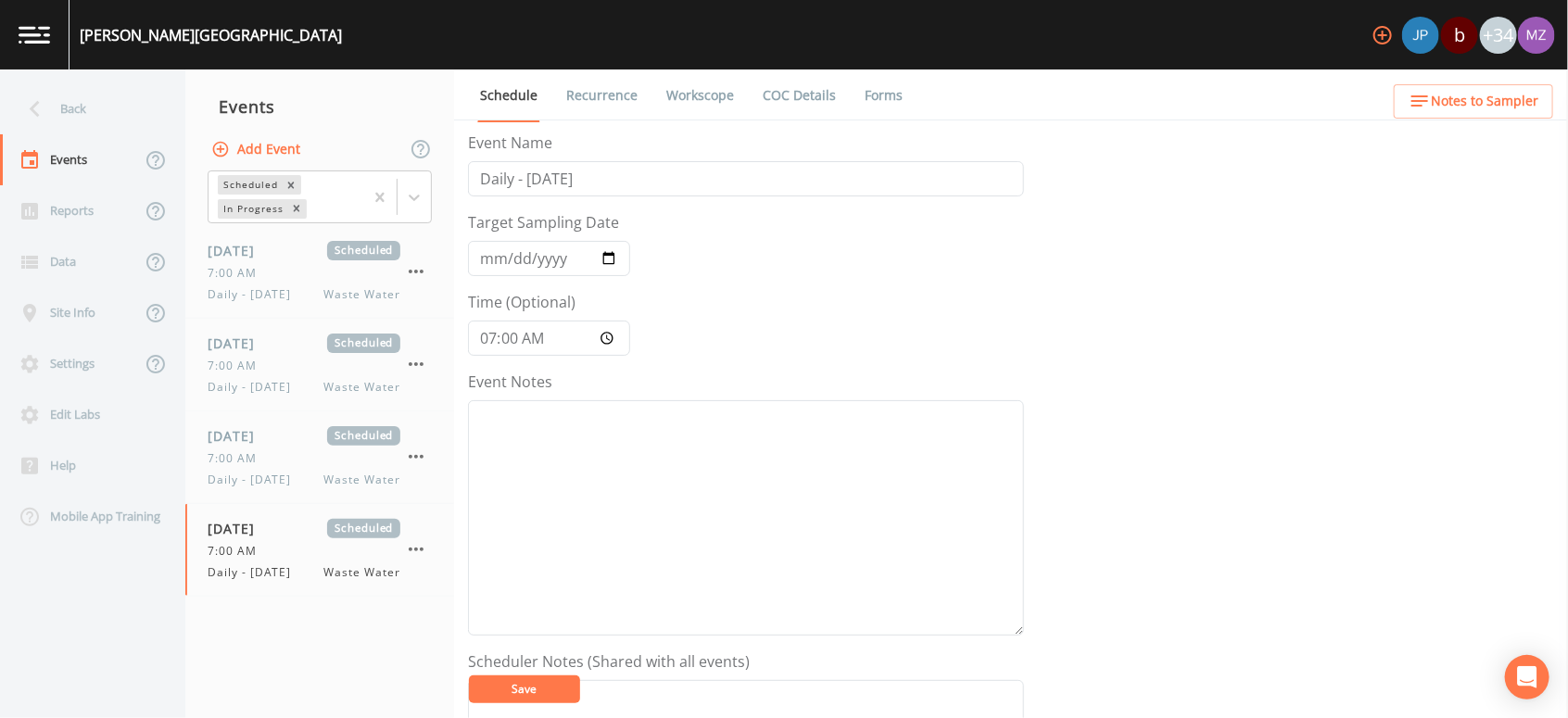 click on "Workscope" at bounding box center [700, 95] 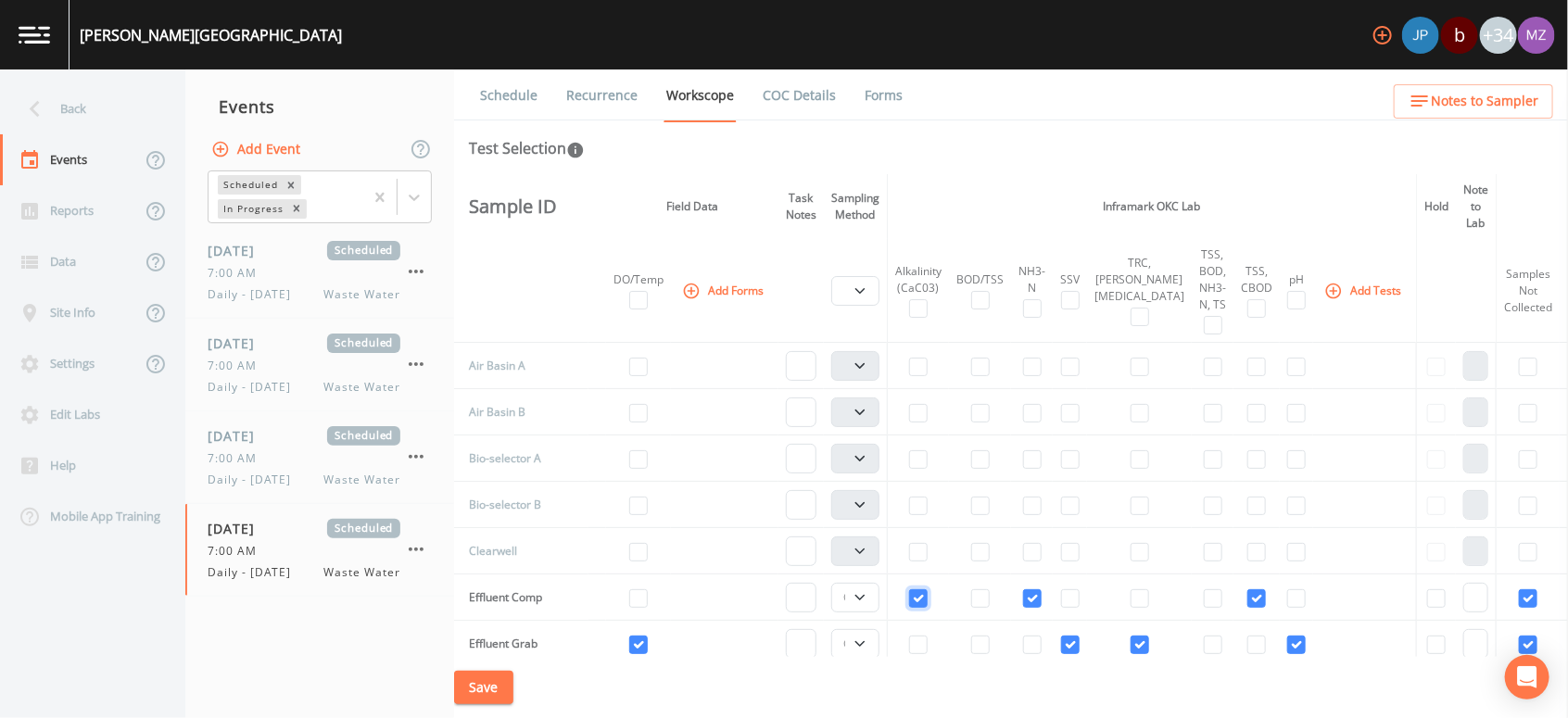 click at bounding box center (918, 598) 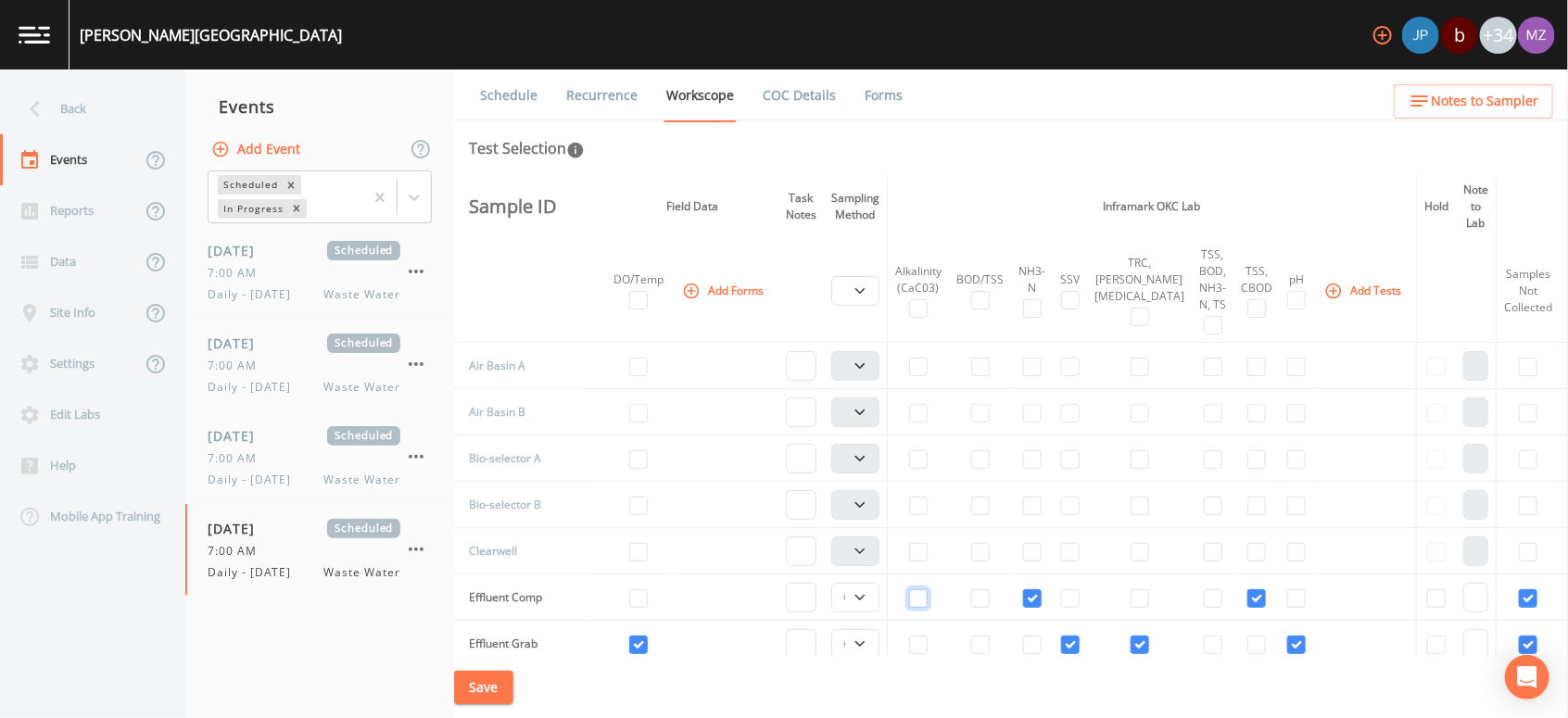 checkbox on "false" 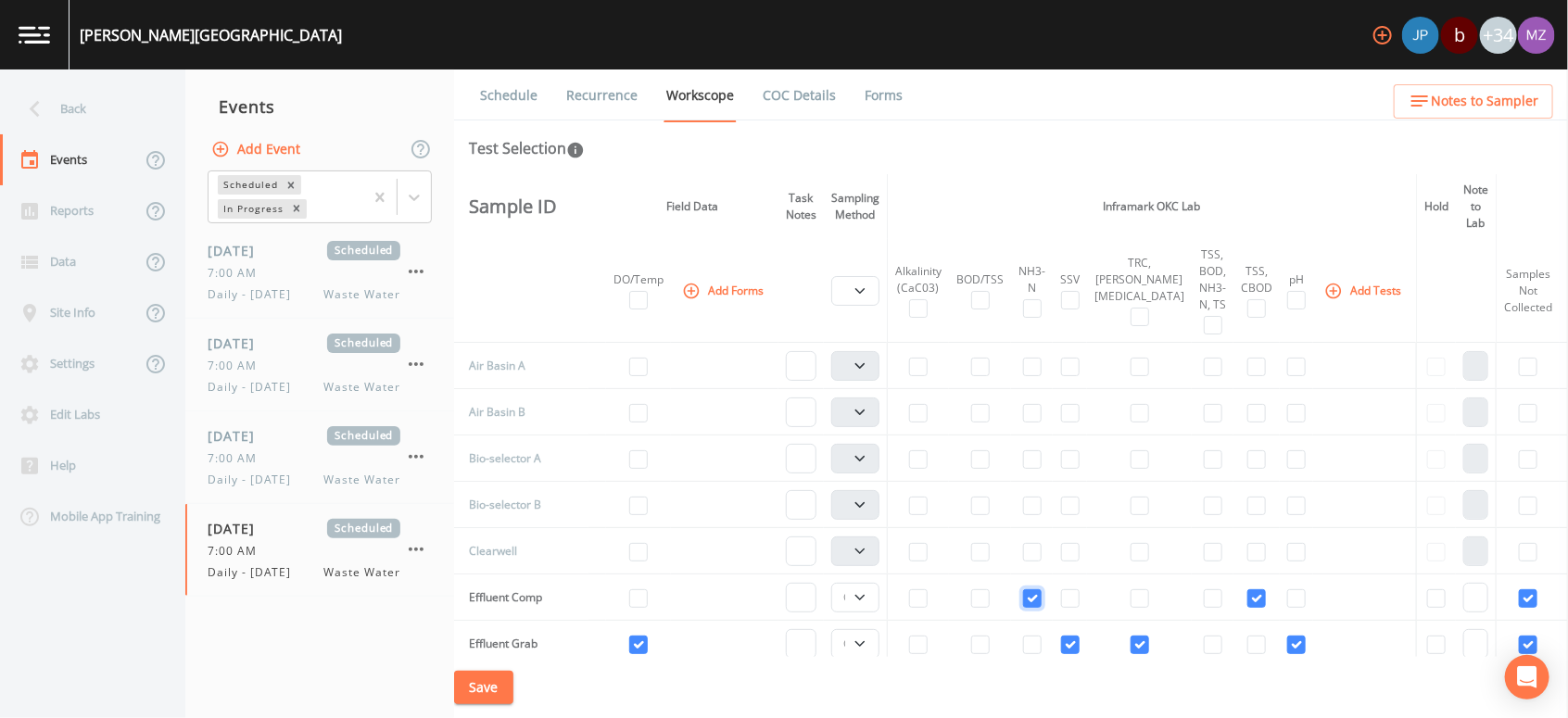 click at bounding box center [1032, 598] 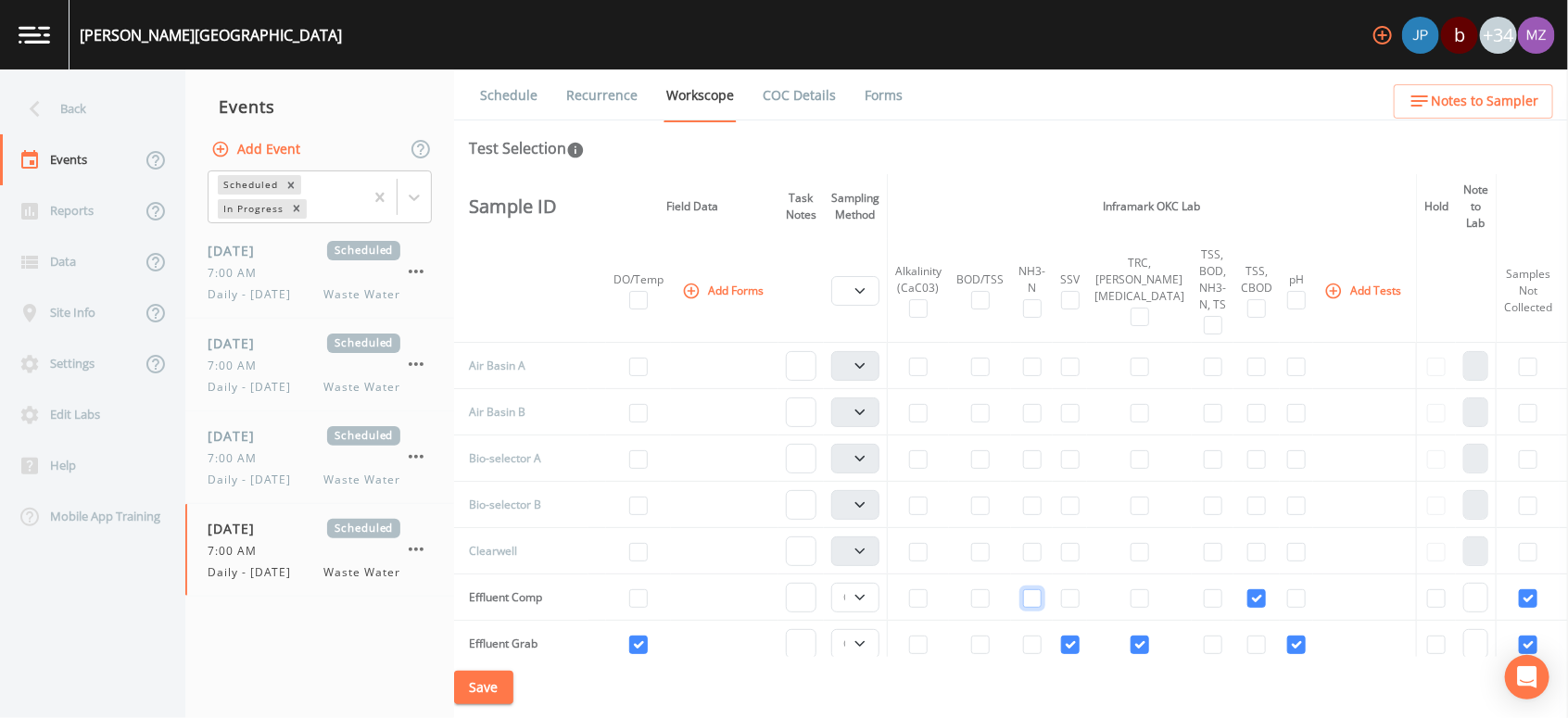 checkbox on "false" 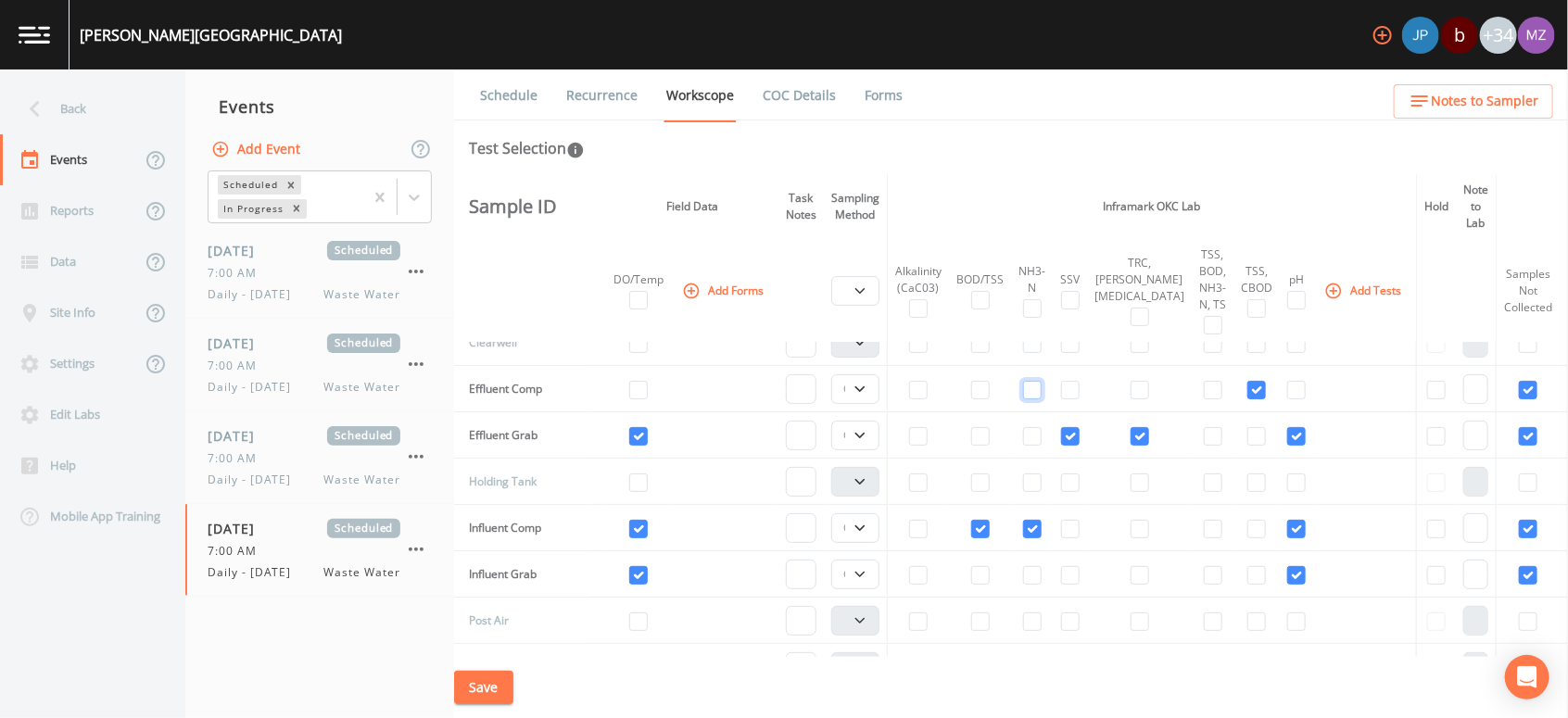 scroll, scrollTop: 178, scrollLeft: 0, axis: vertical 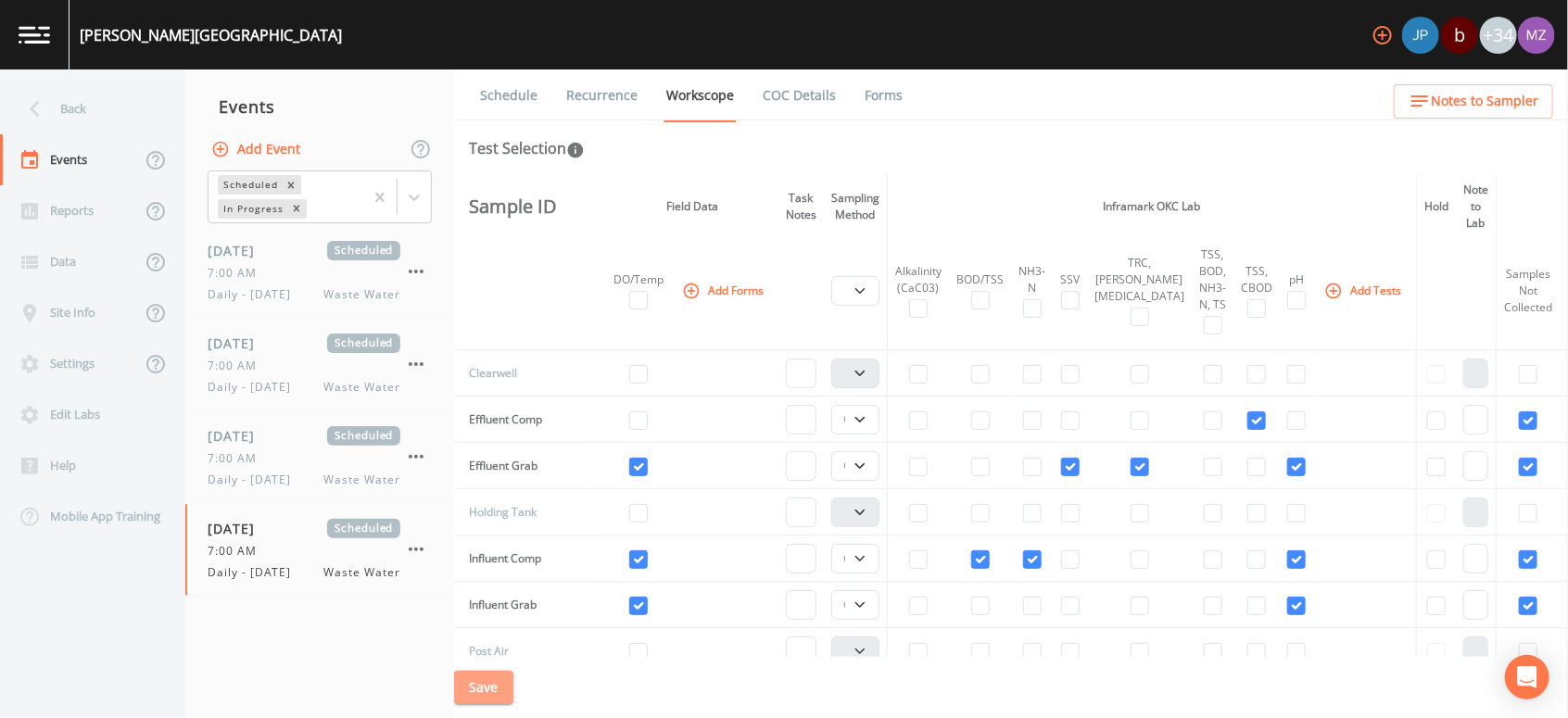 click on "Save" at bounding box center (484, 687) 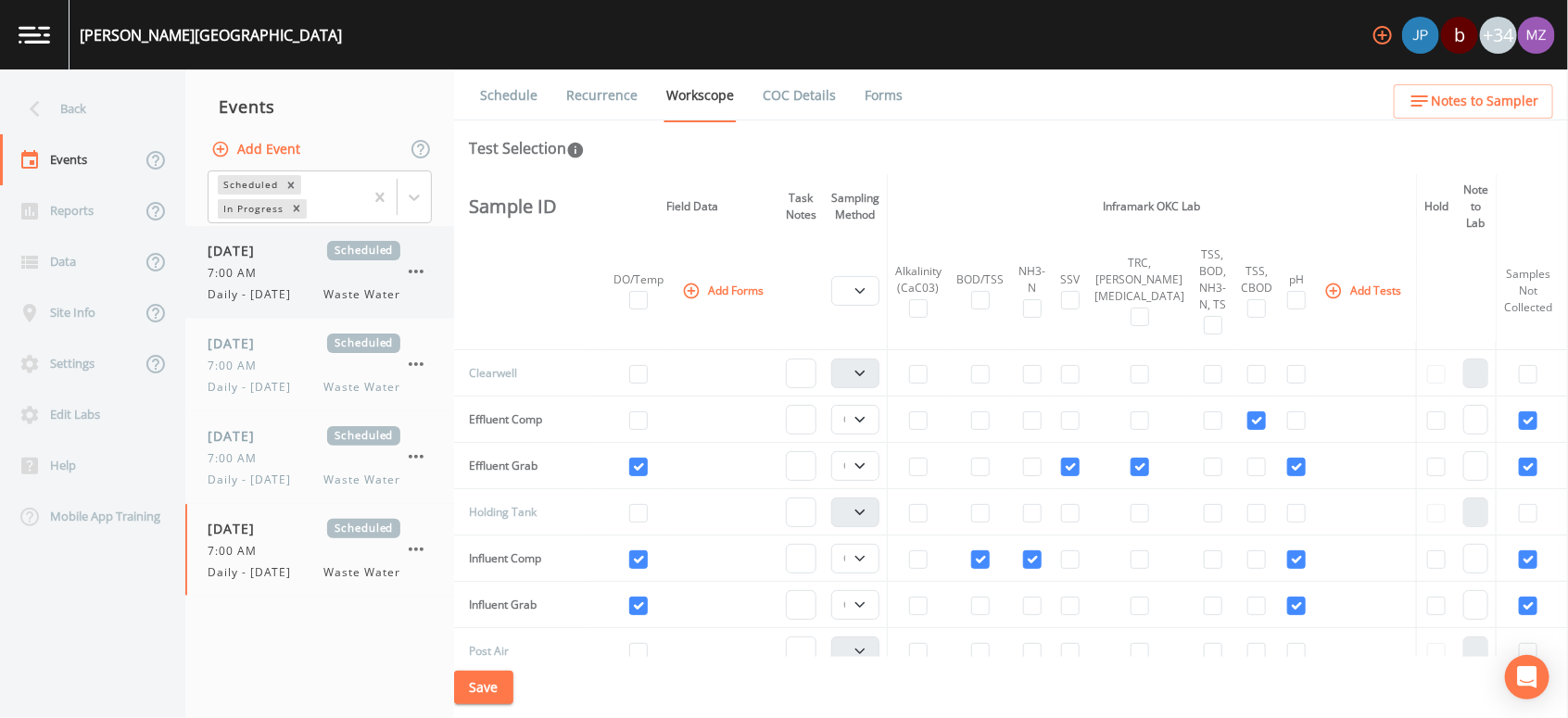 click 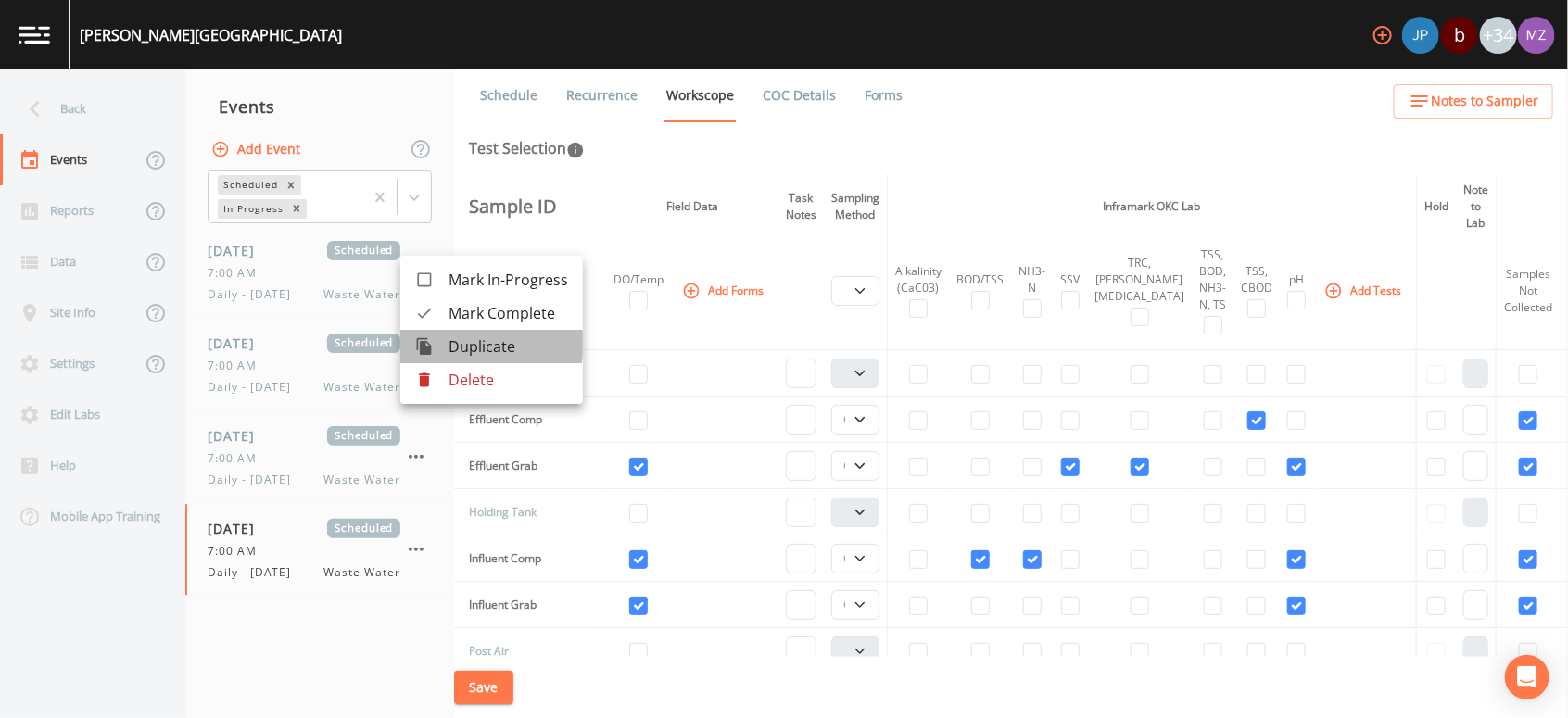click on "Duplicate" at bounding box center (508, 346) 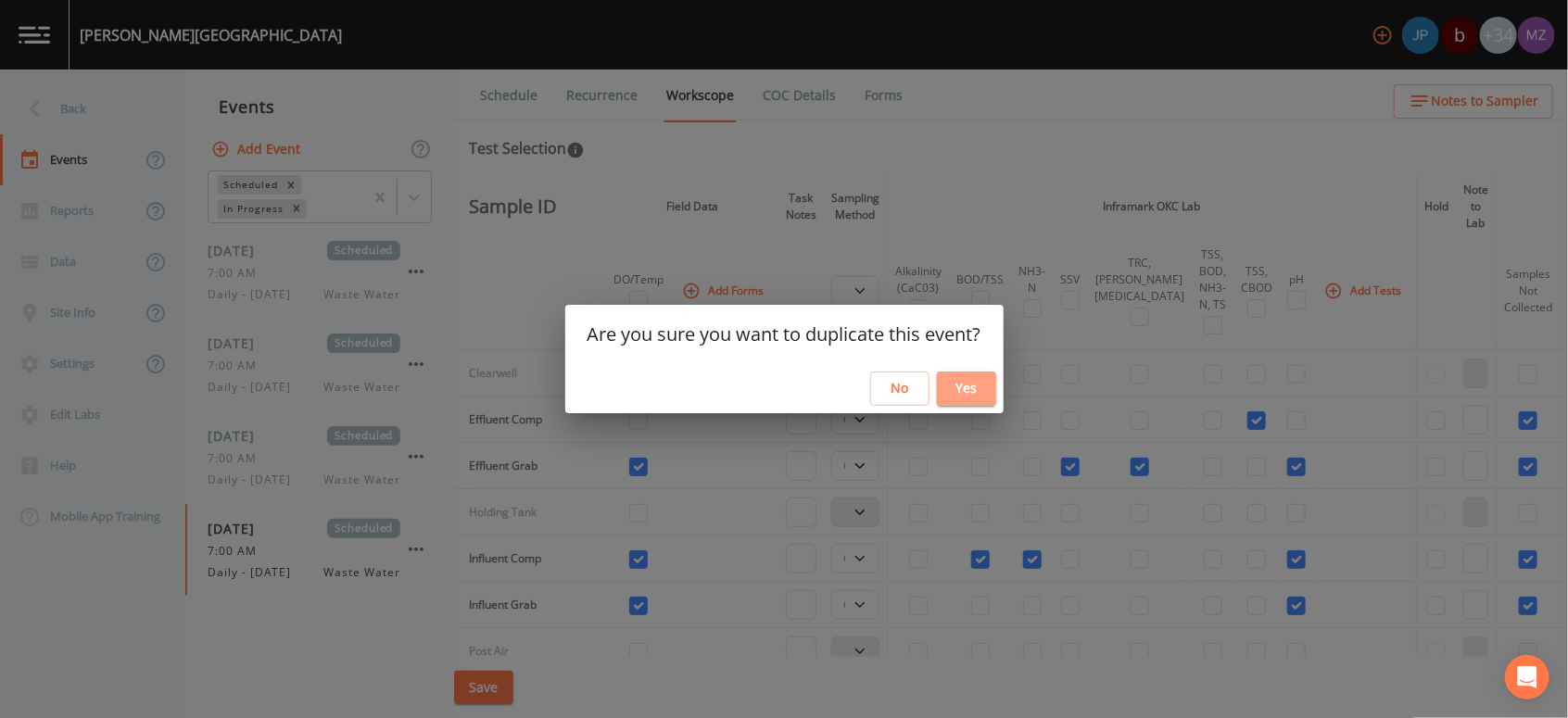 click on "Yes" at bounding box center (967, 388) 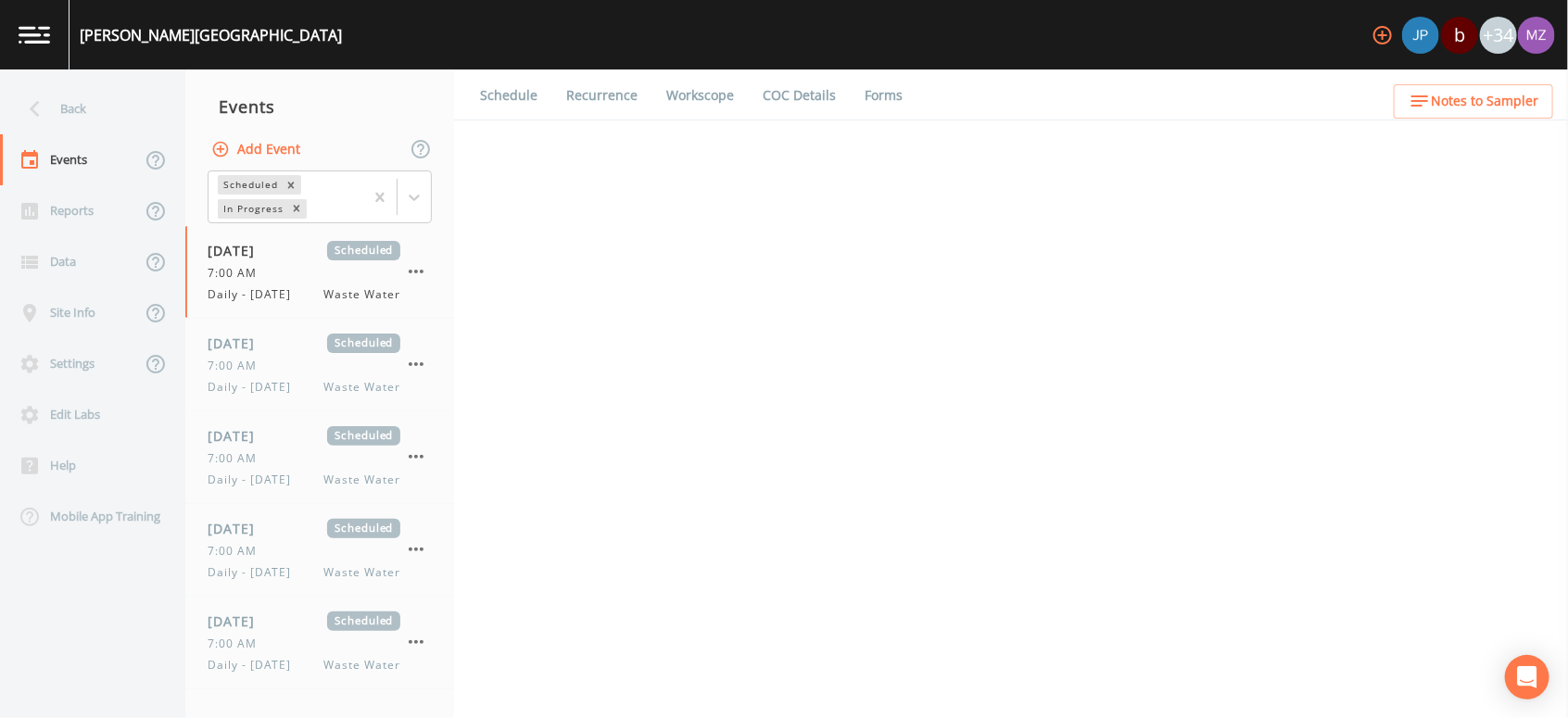 select on "b6a3c313-748b-4795-a028-792ad310bd60" 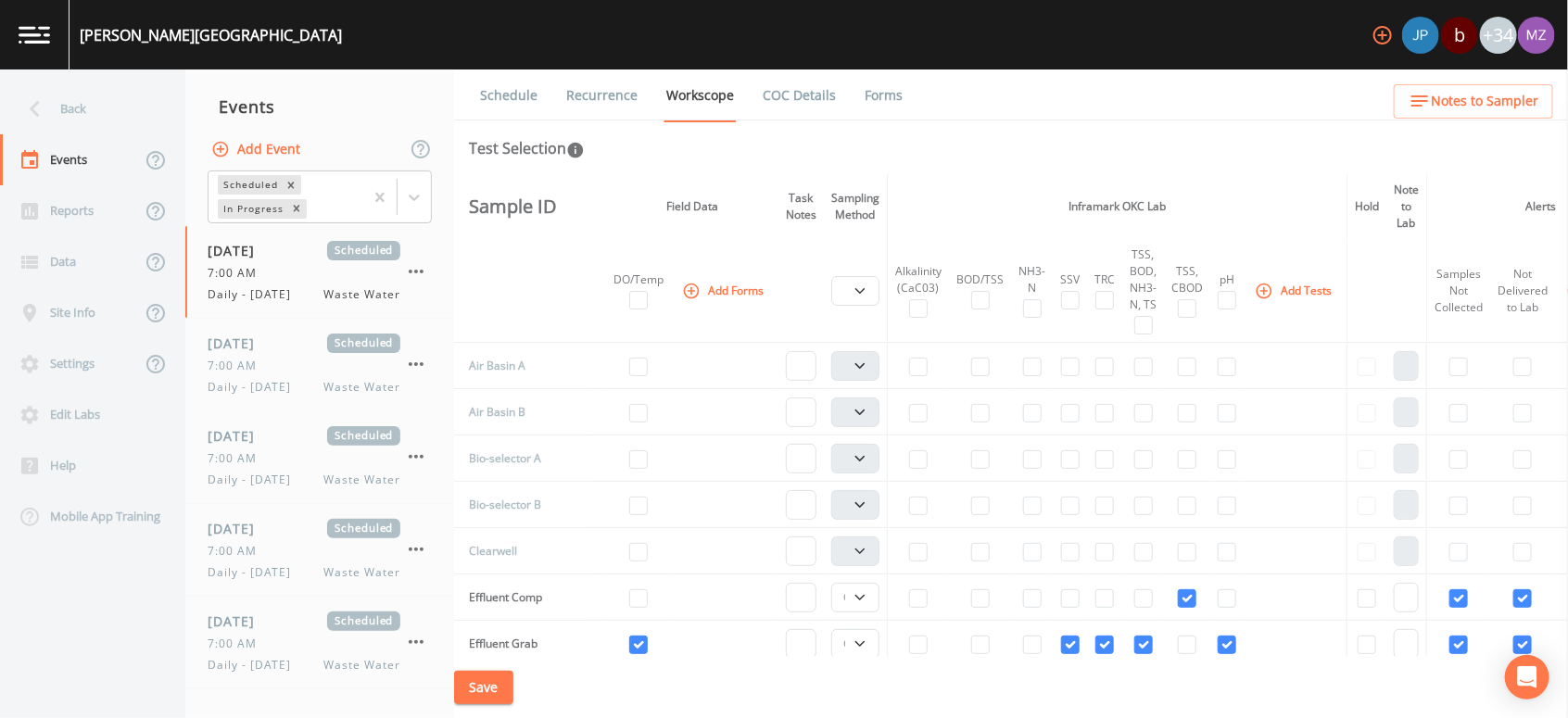 click on "Schedule" at bounding box center [509, 95] 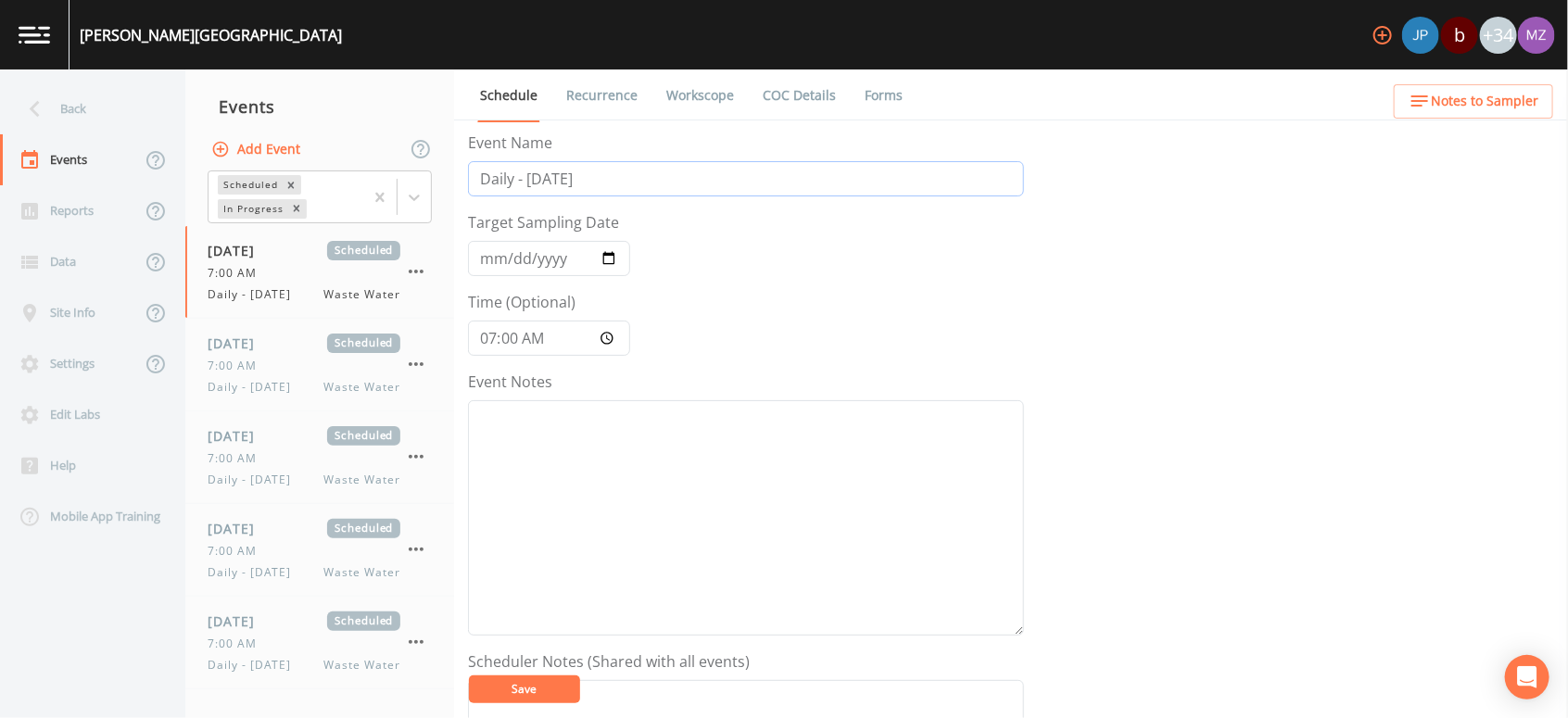 drag, startPoint x: 561, startPoint y: 177, endPoint x: 534, endPoint y: 172, distance: 27.45906 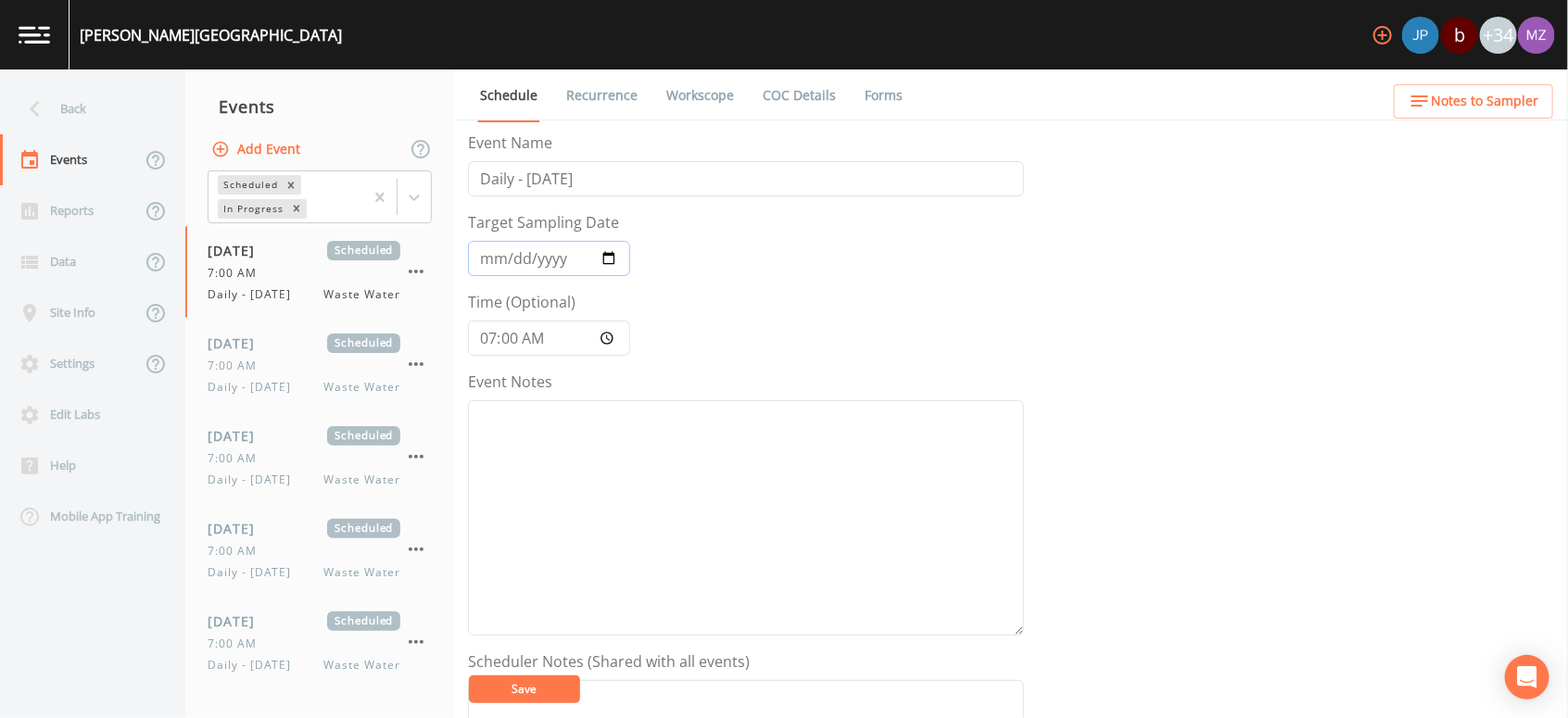 click on "[DATE]" at bounding box center [549, 258] 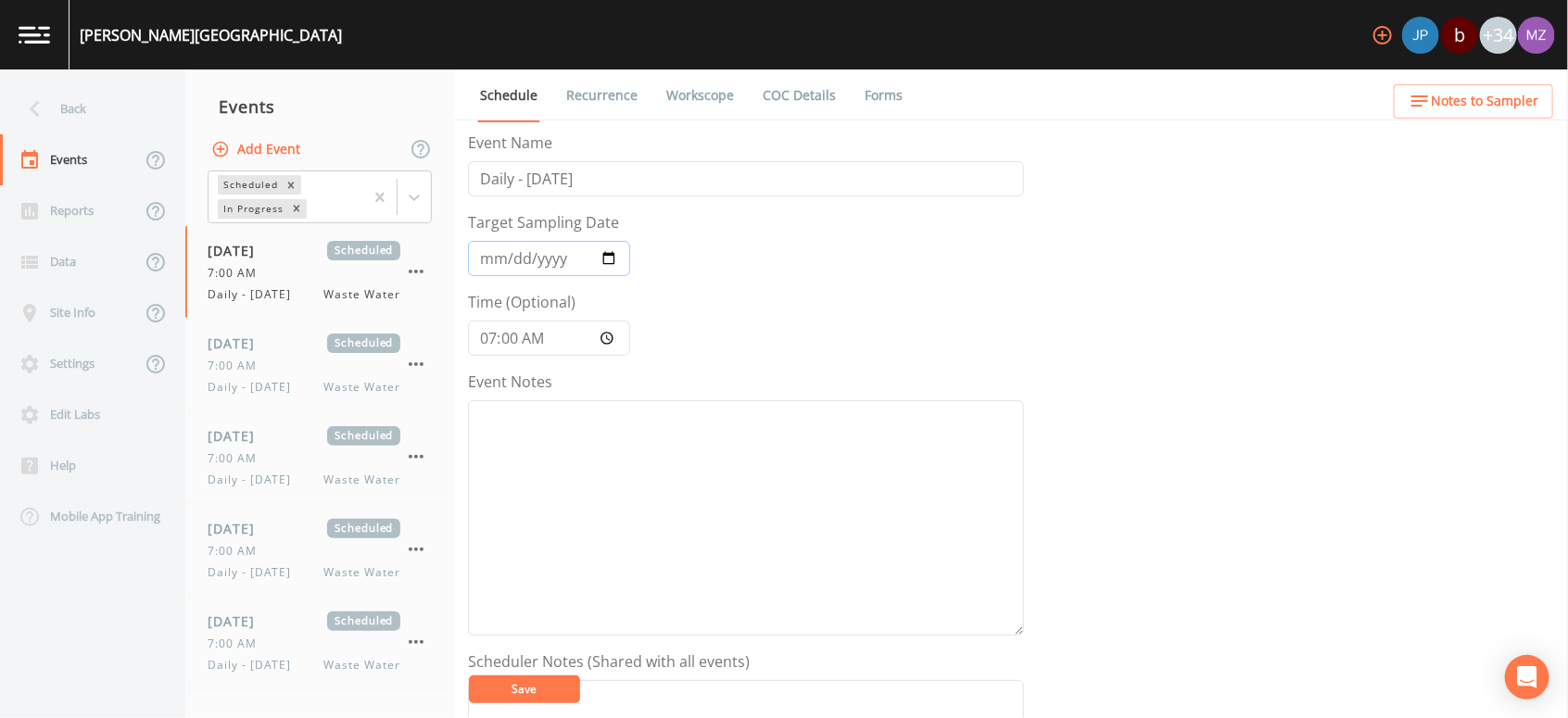 type on "[DATE]" 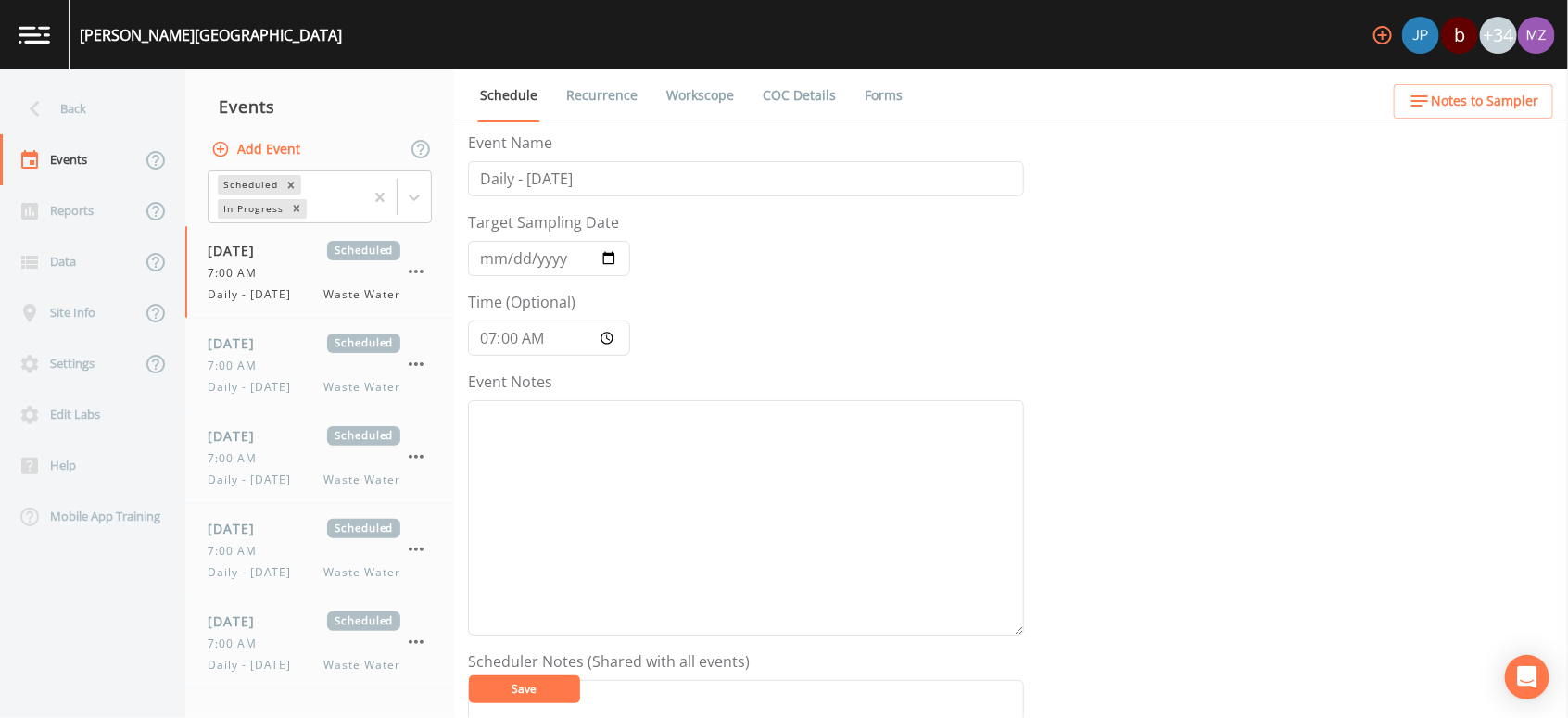 click on "Save" at bounding box center (525, 688) 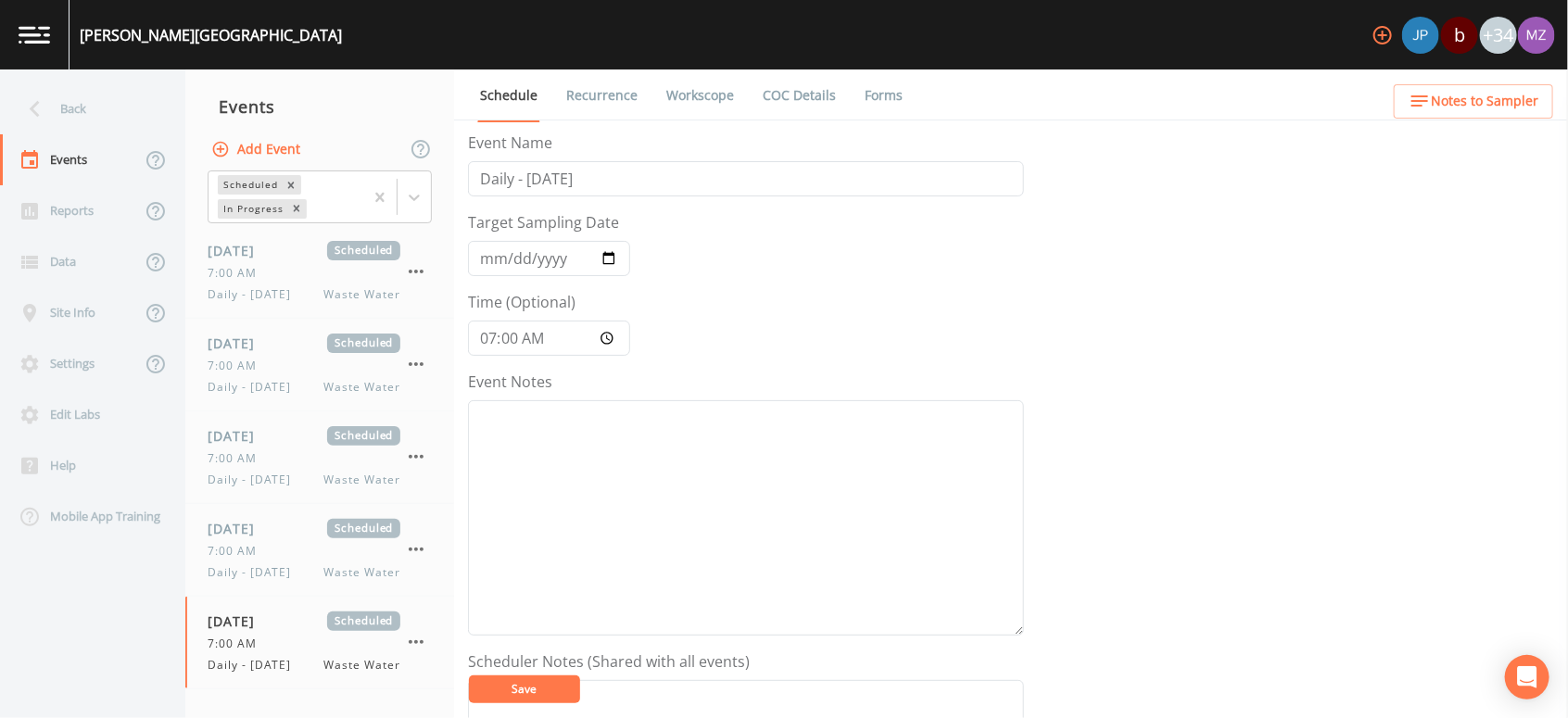 click on "Workscope" at bounding box center (700, 95) 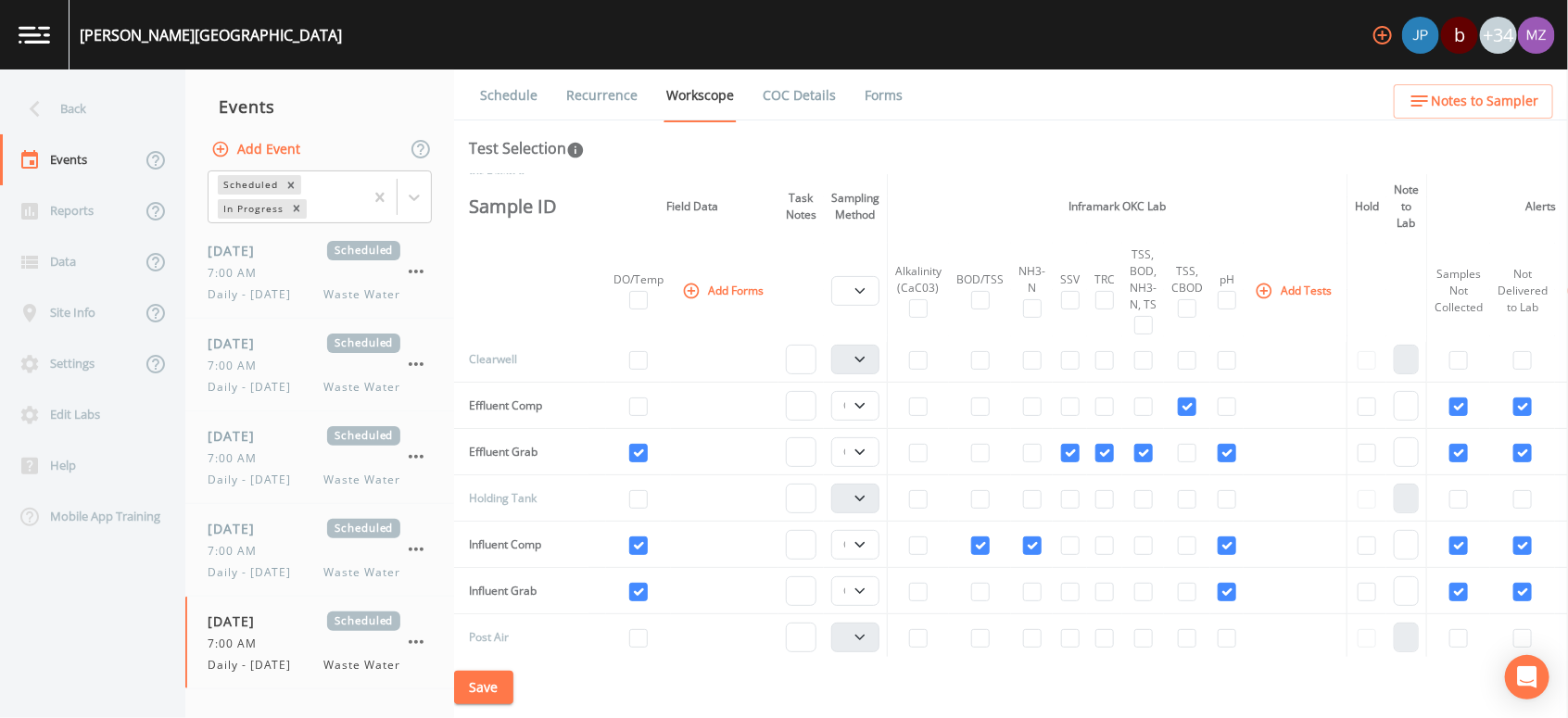 scroll, scrollTop: 194, scrollLeft: 0, axis: vertical 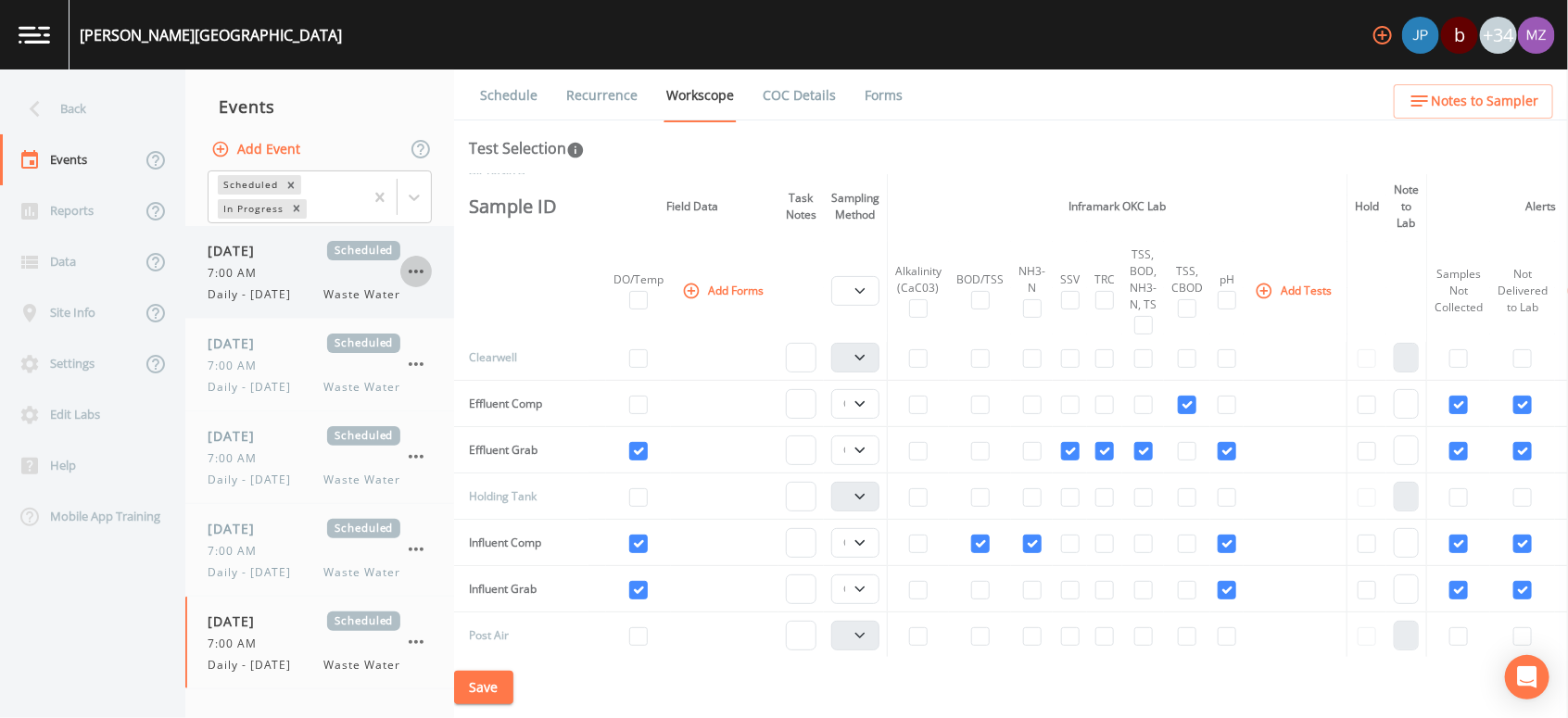 click 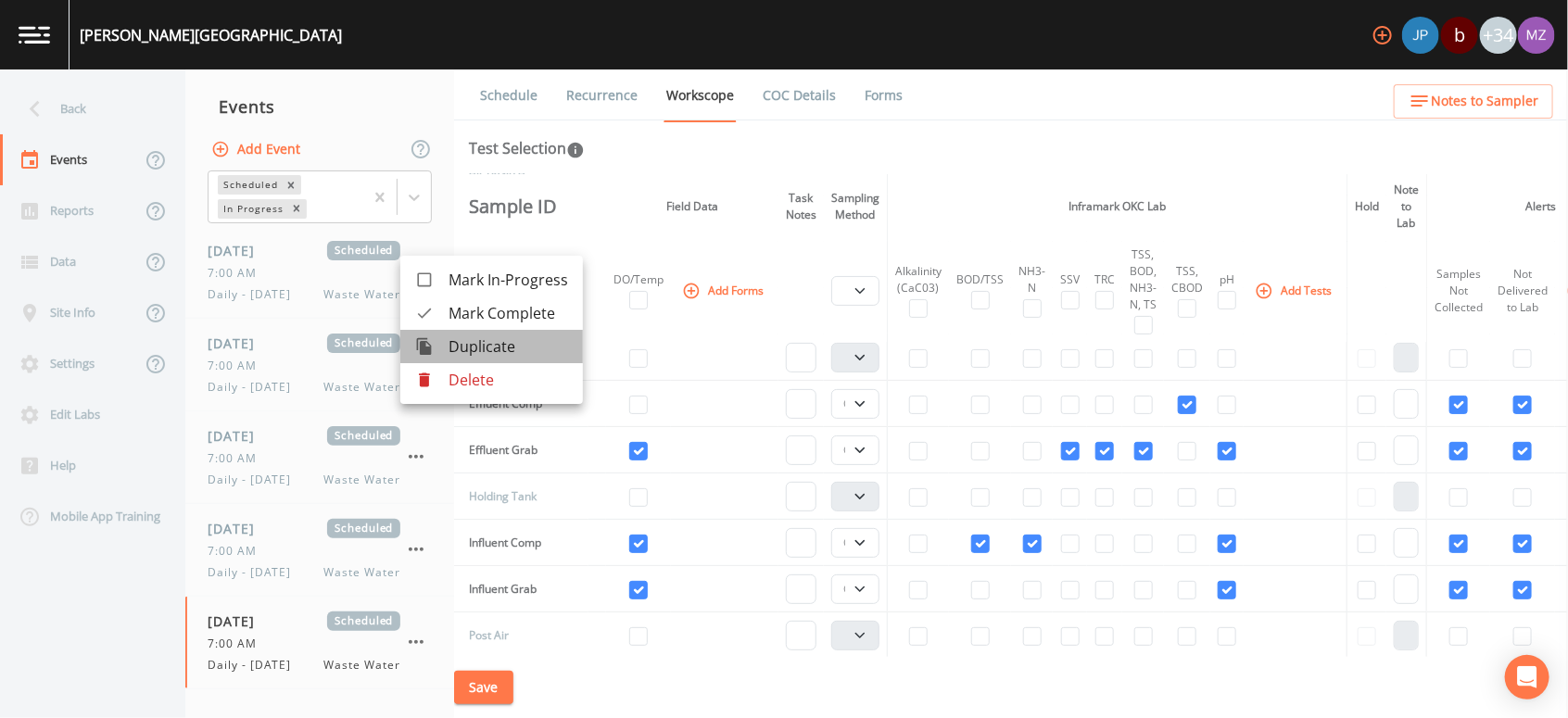 click on "Duplicate" at bounding box center [508, 346] 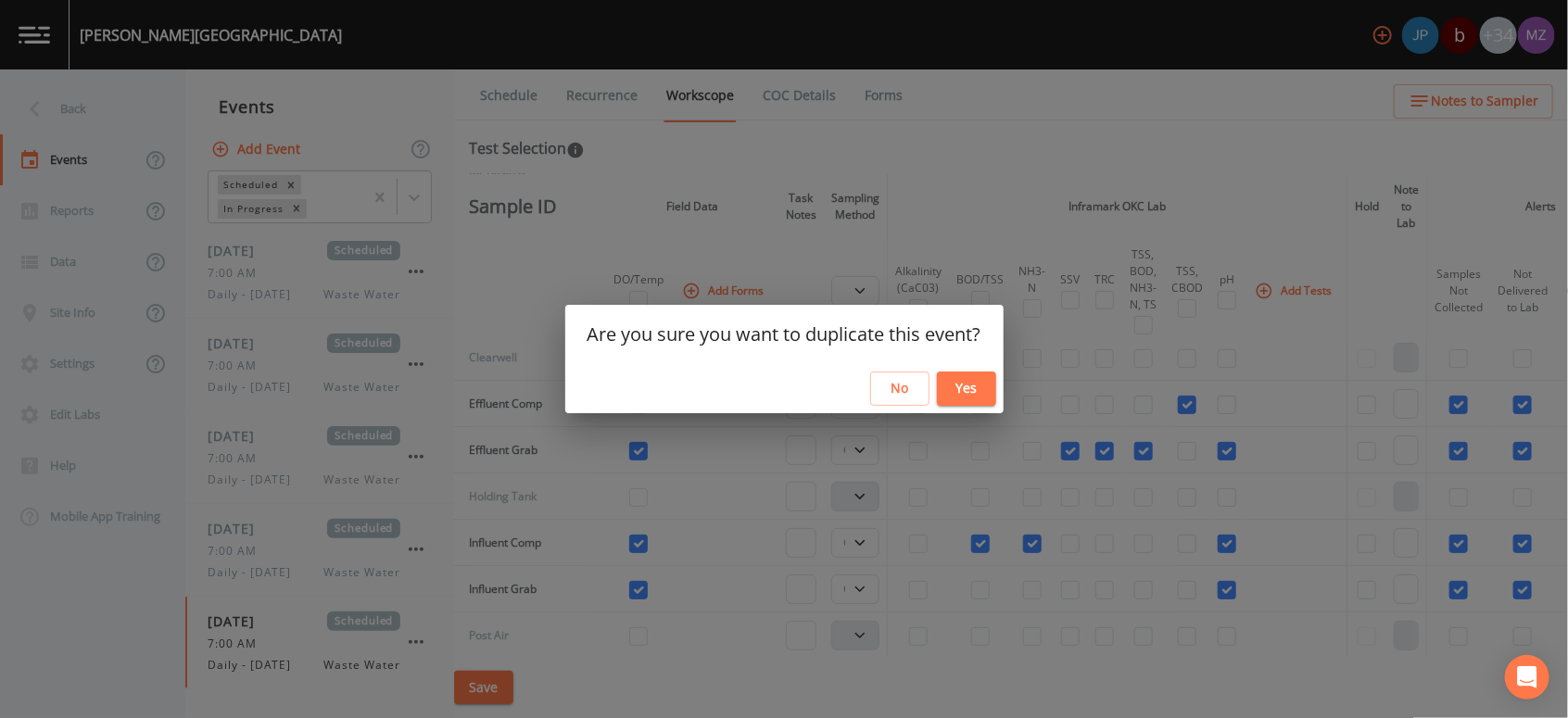 click on "Yes" at bounding box center (967, 388) 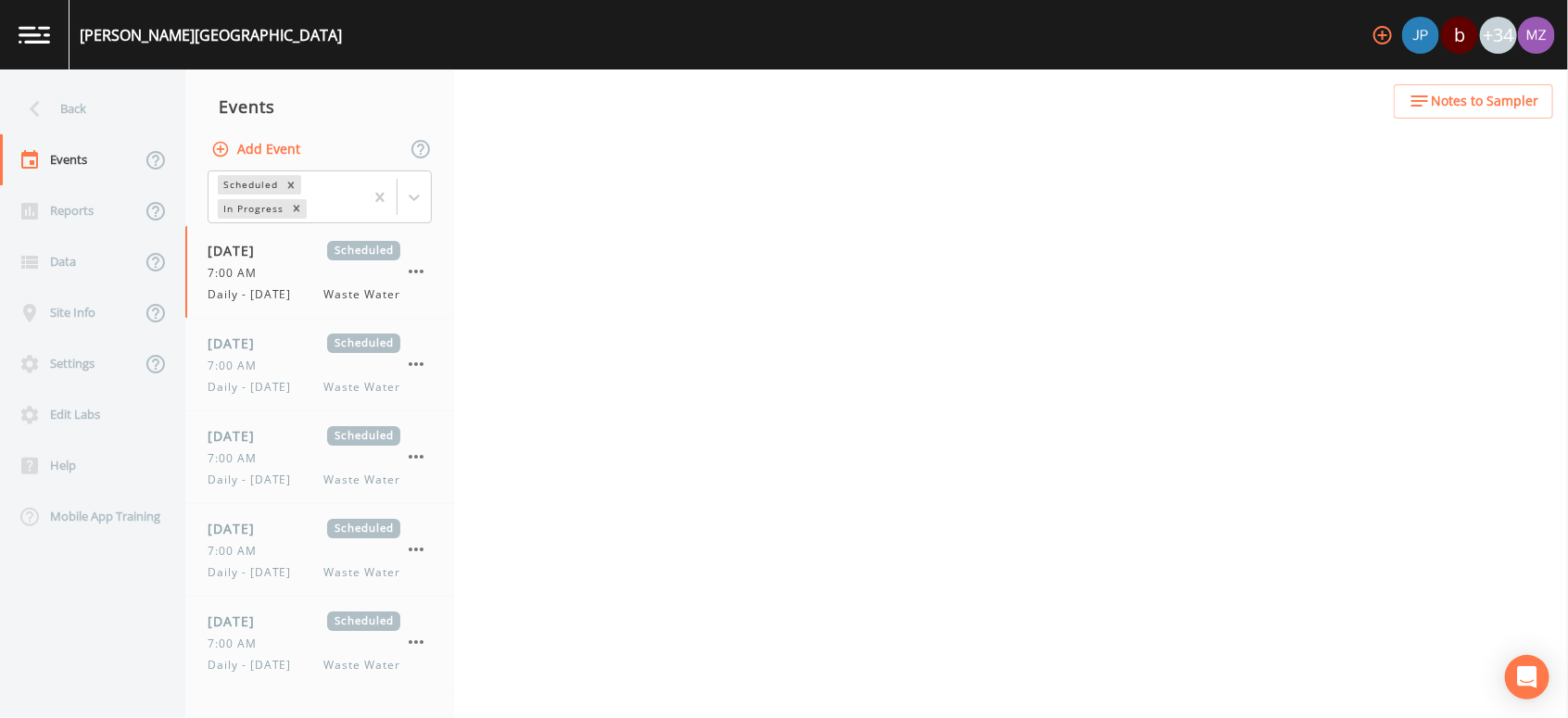 select on "b6a3c313-748b-4795-a028-792ad310bd60" 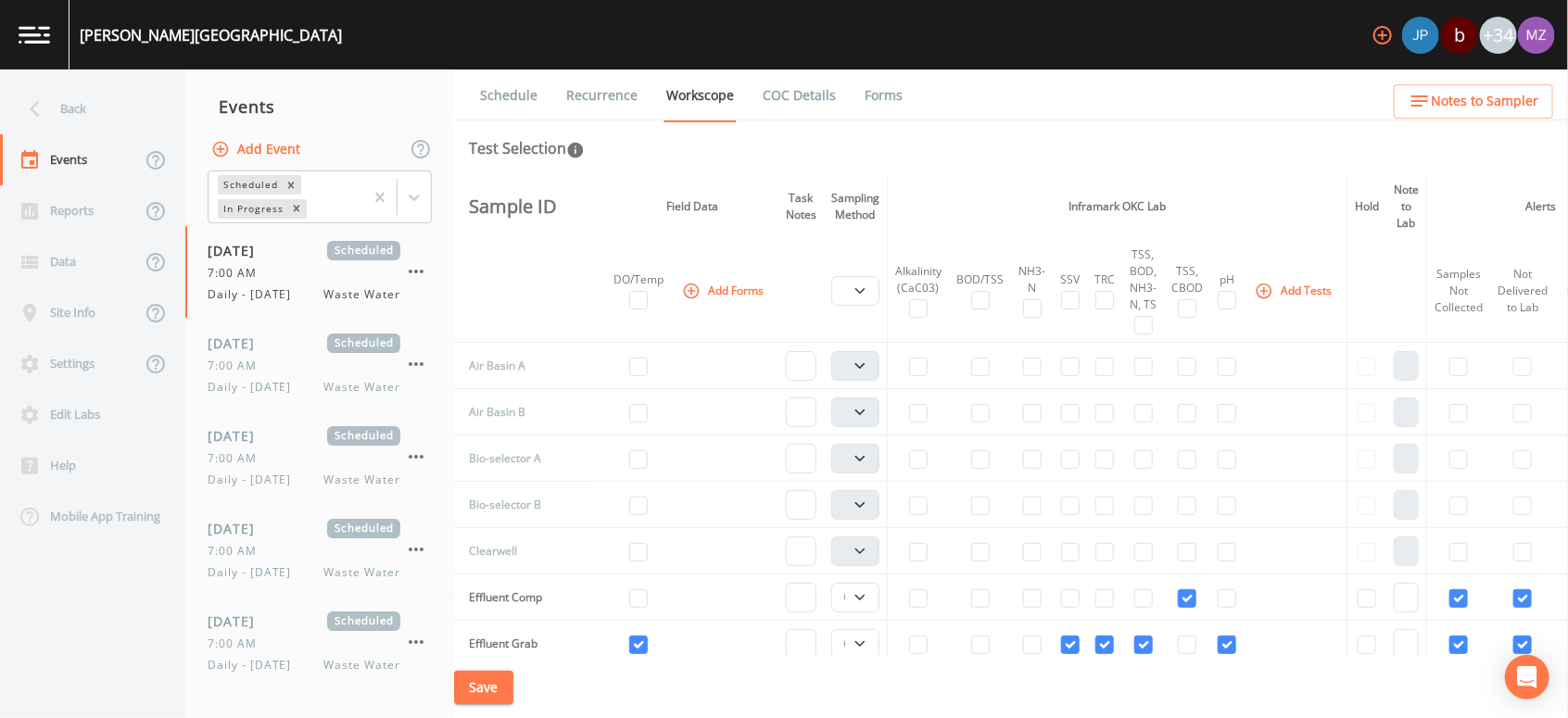 click on "Schedule" at bounding box center [509, 95] 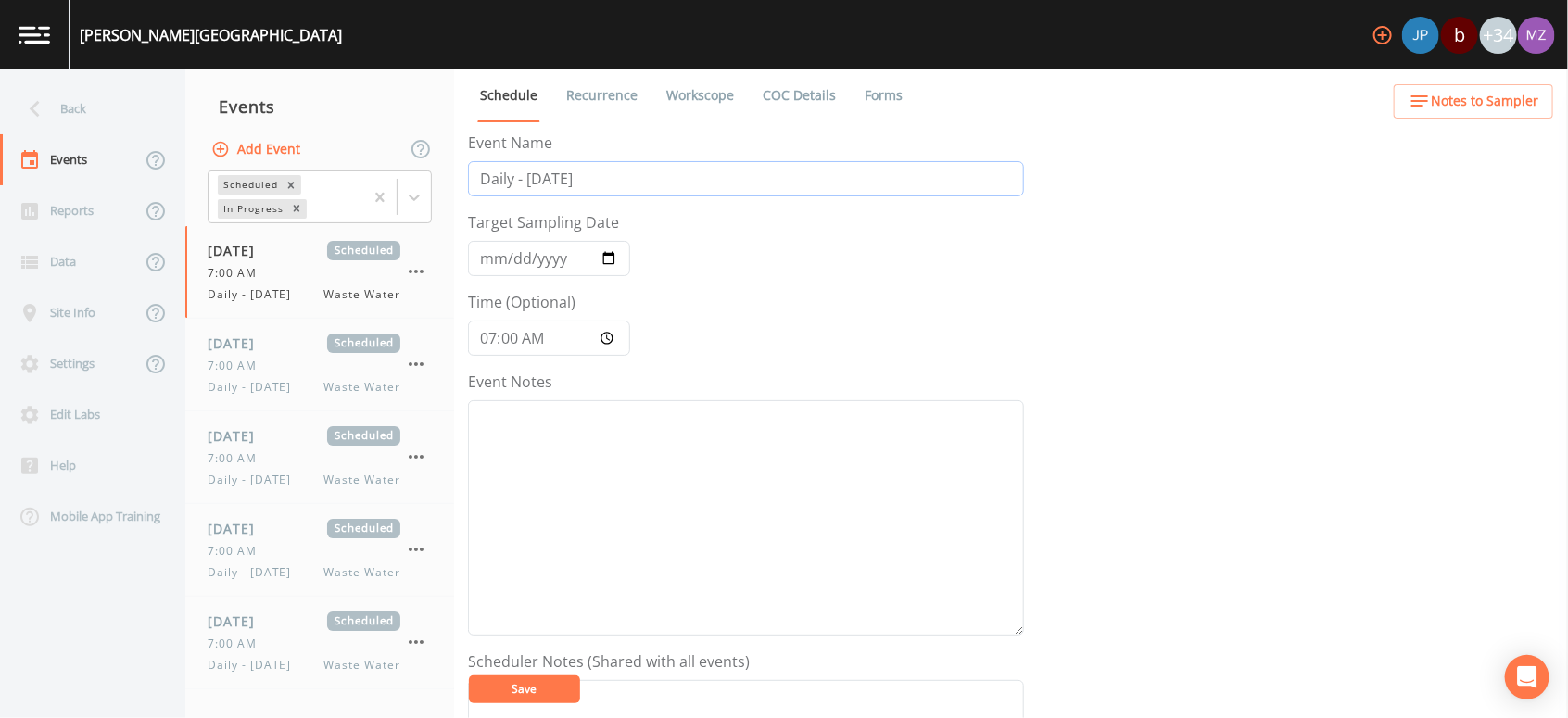 drag, startPoint x: 566, startPoint y: 178, endPoint x: 535, endPoint y: 171, distance: 31.780497 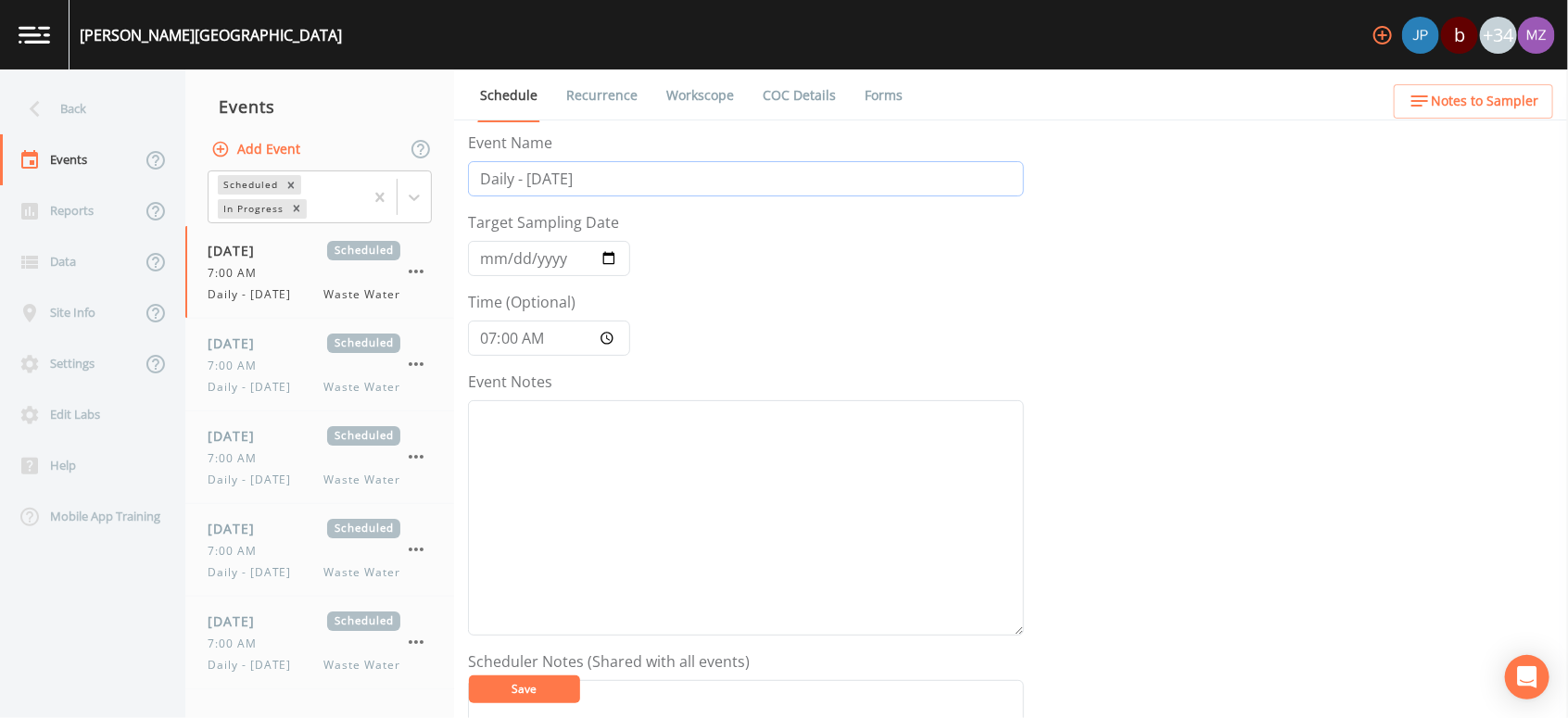 type on "Daily - [DATE]" 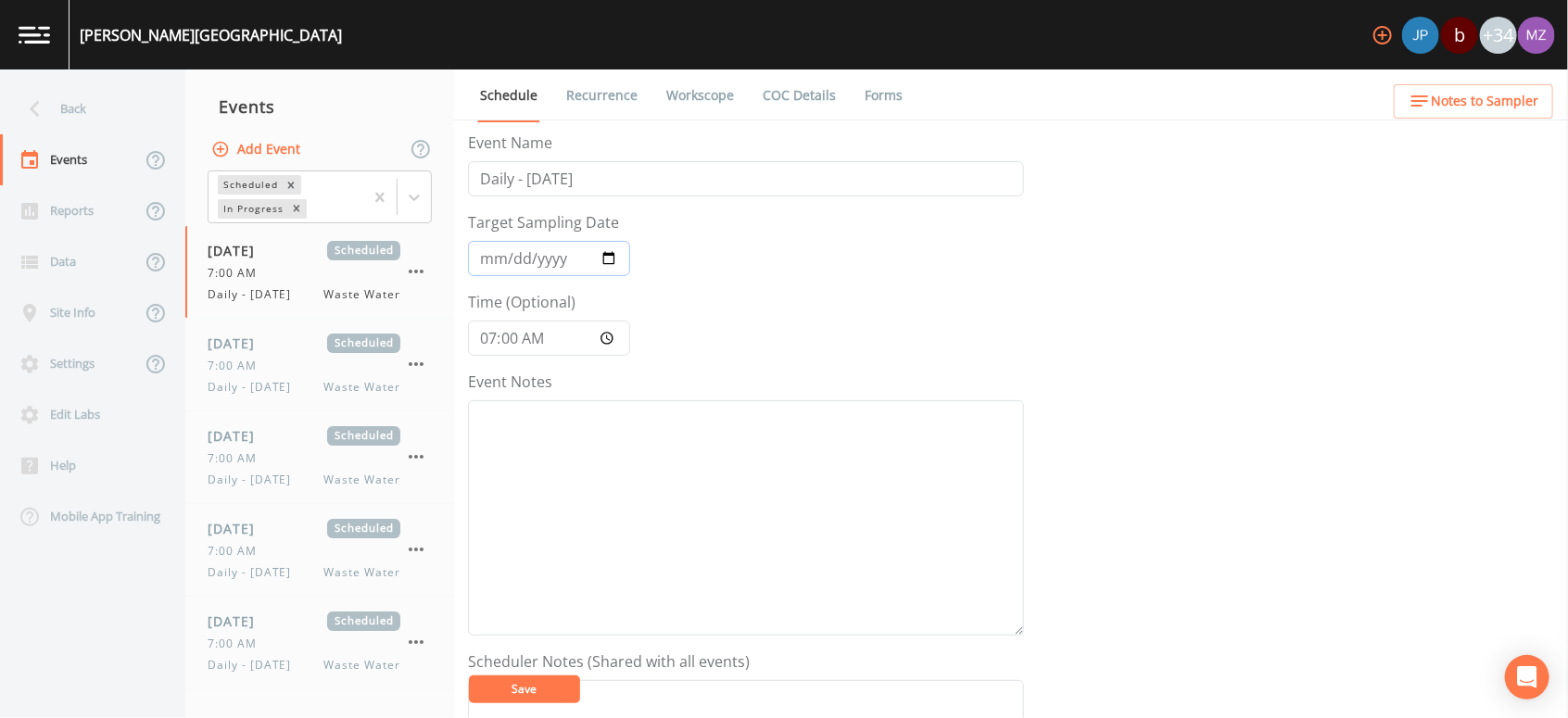 click on "[DATE]" at bounding box center (549, 258) 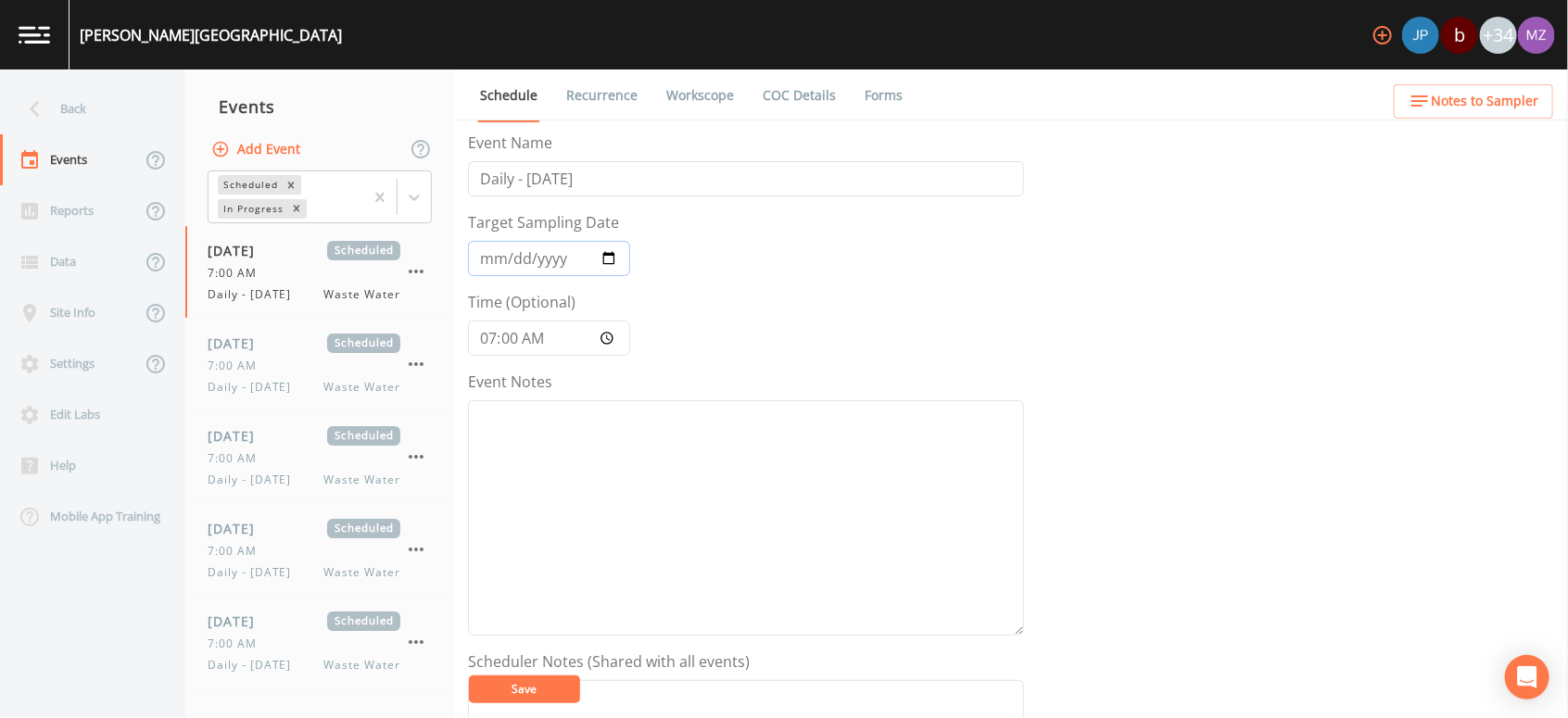 type on "[DATE]" 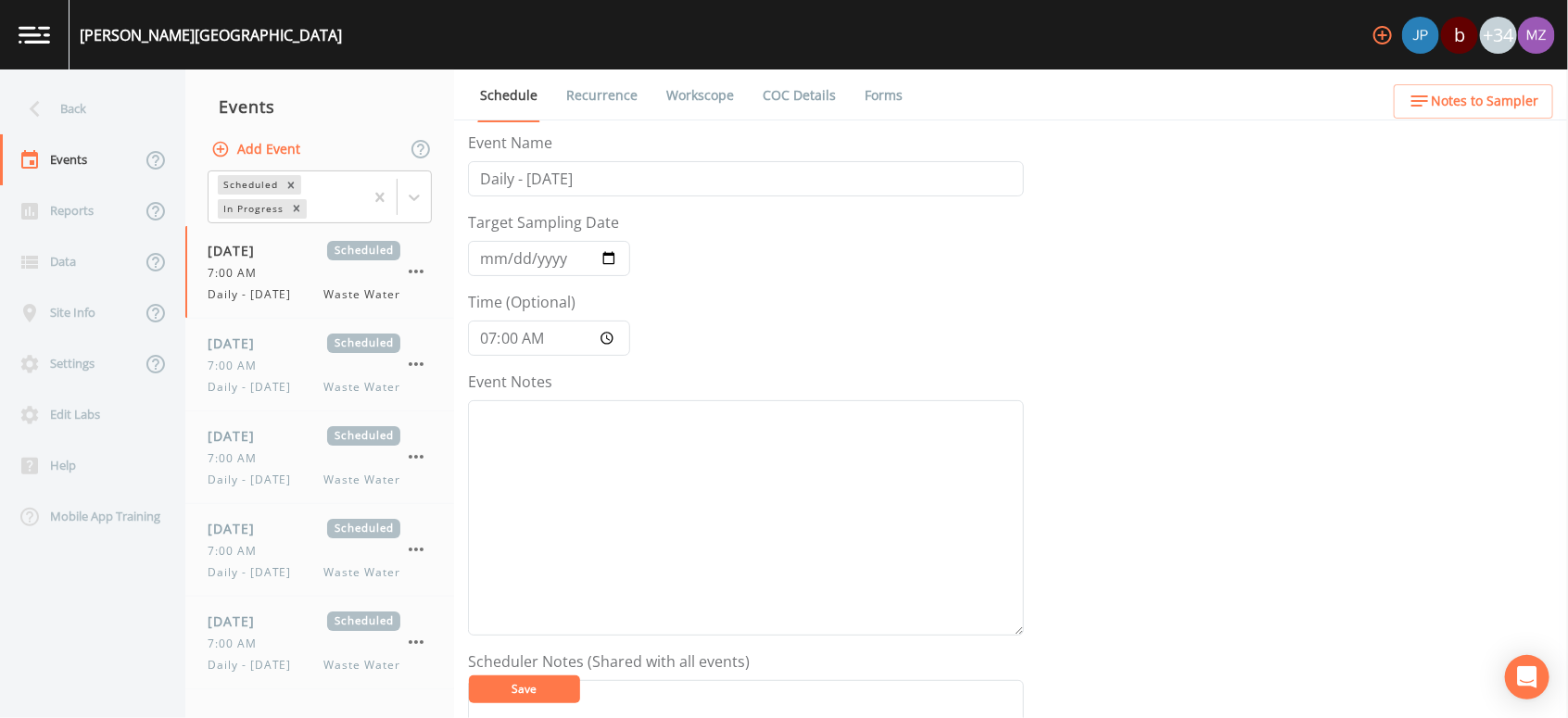 click on "Save" at bounding box center (525, 688) 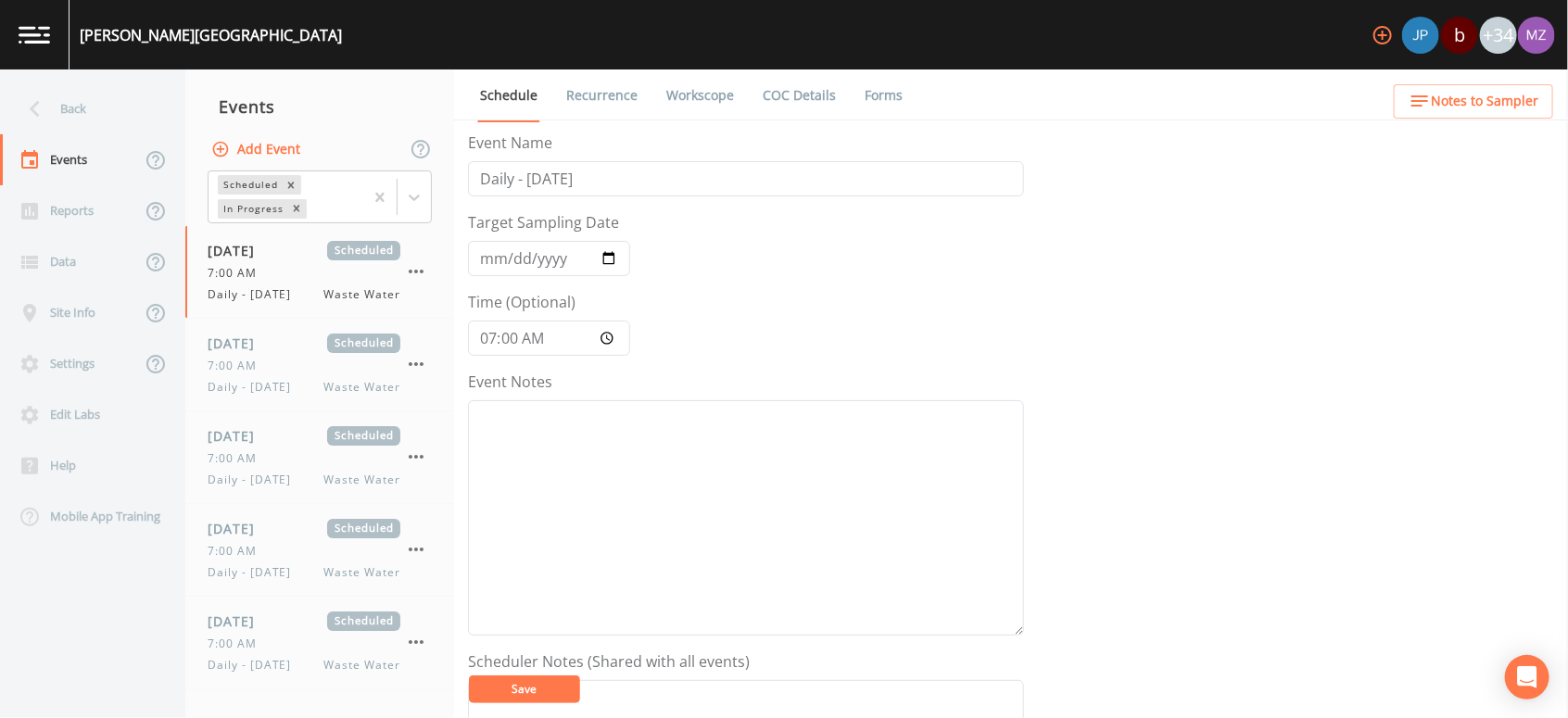 click on "Workscope" at bounding box center [700, 95] 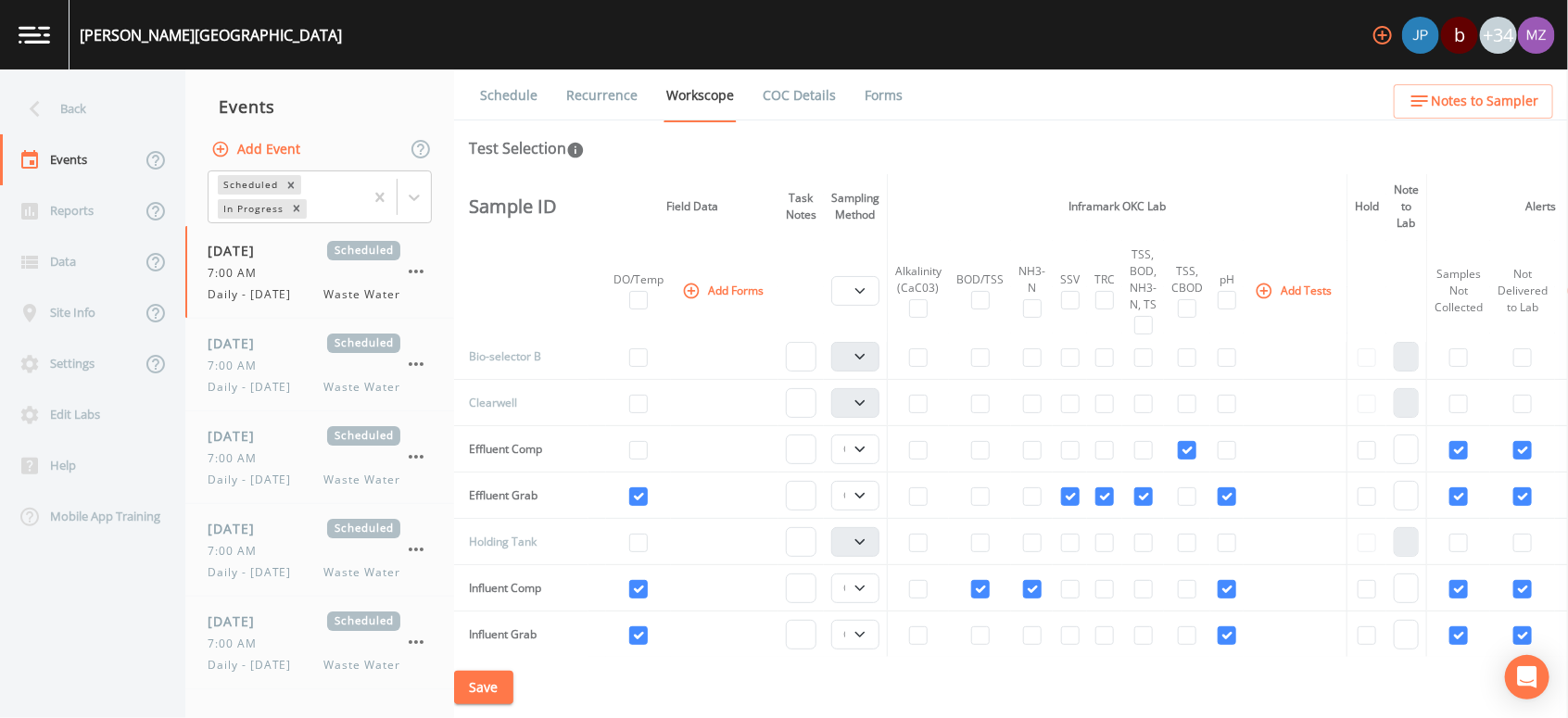 scroll, scrollTop: 145, scrollLeft: 0, axis: vertical 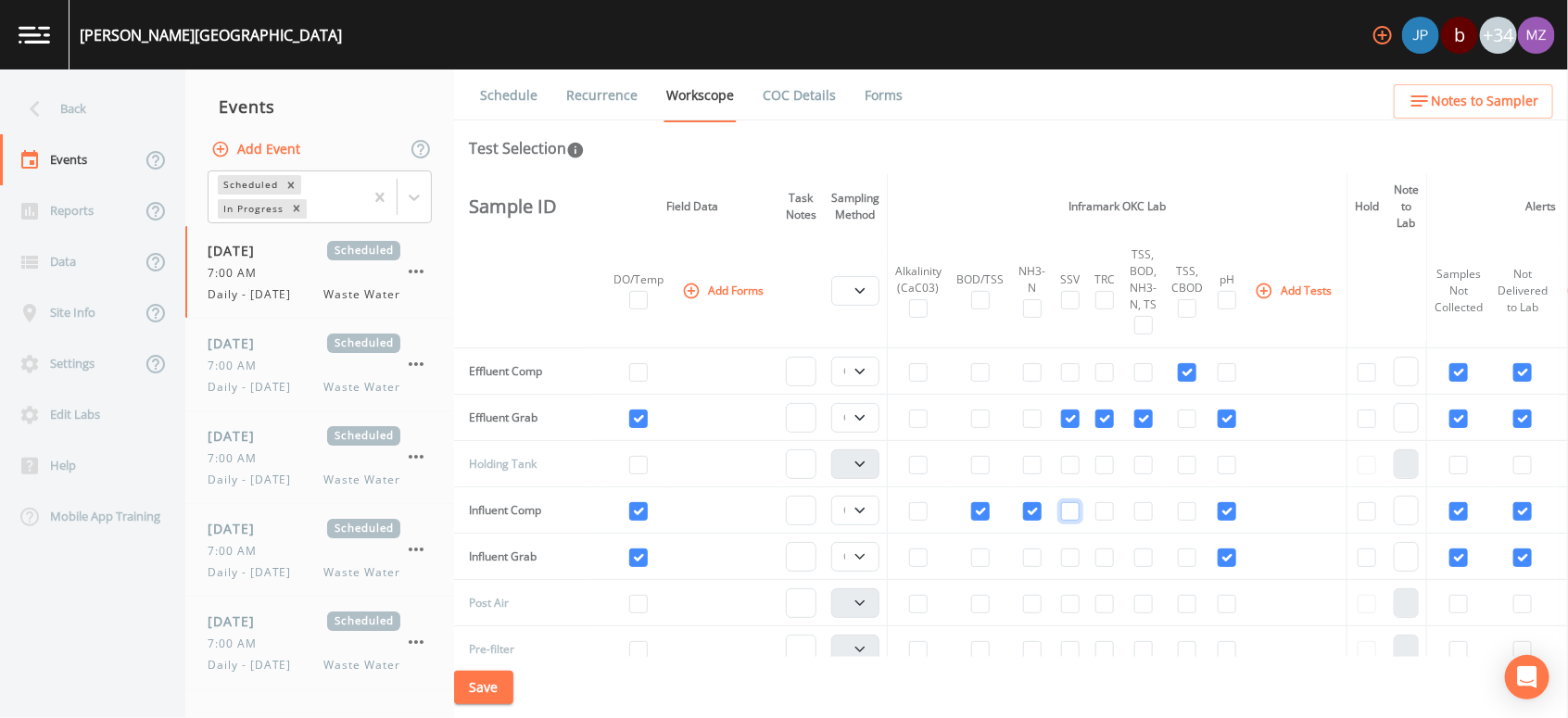 click at bounding box center (1070, 511) 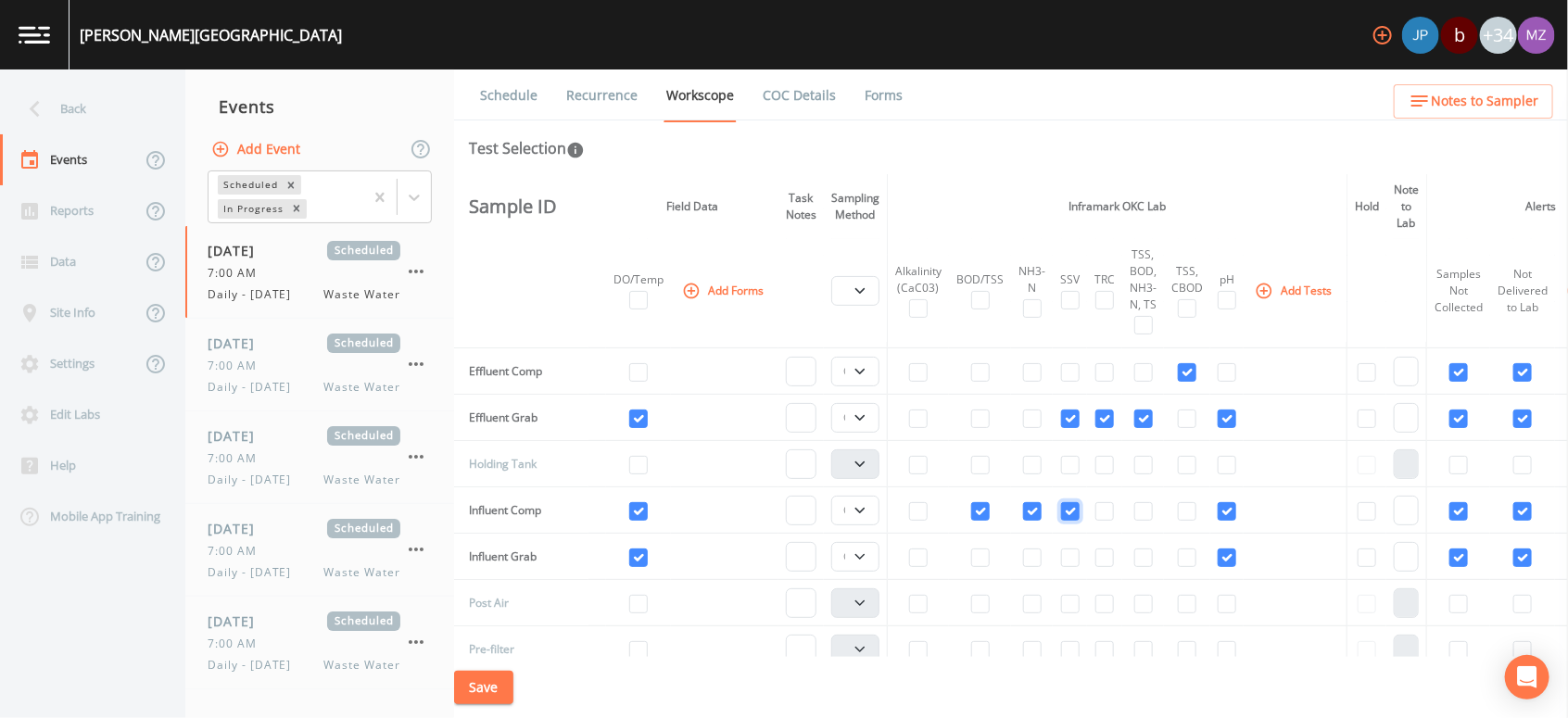checkbox on "true" 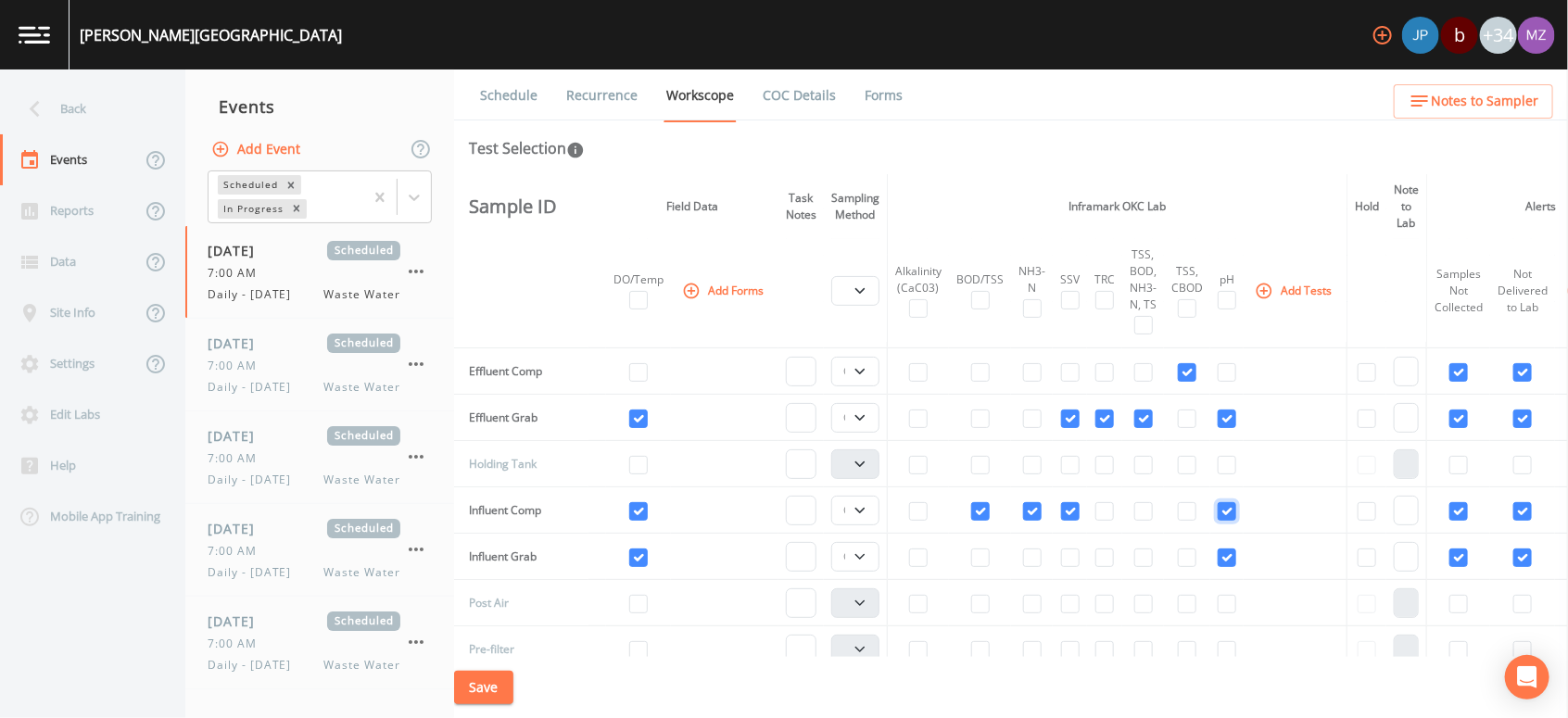 click at bounding box center (1227, 511) 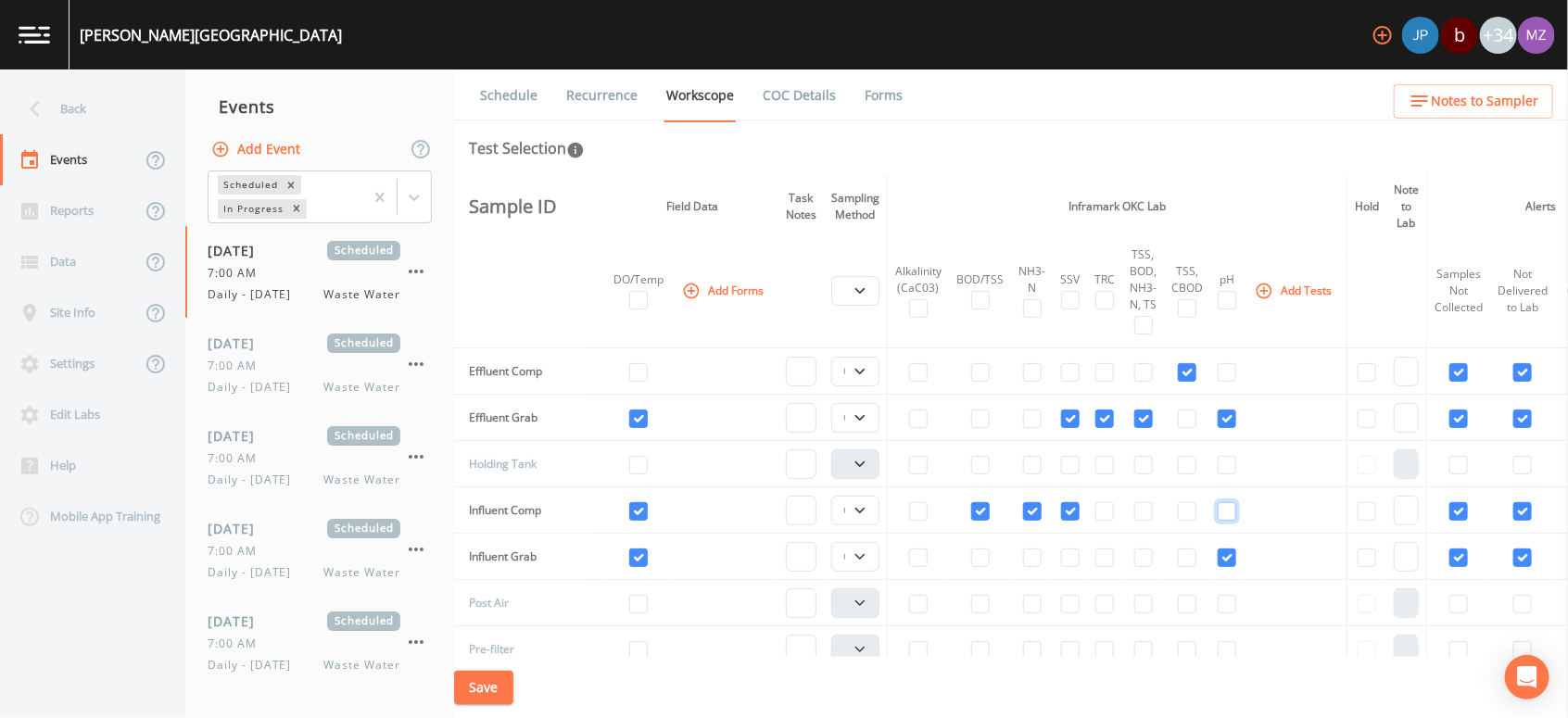 checkbox on "false" 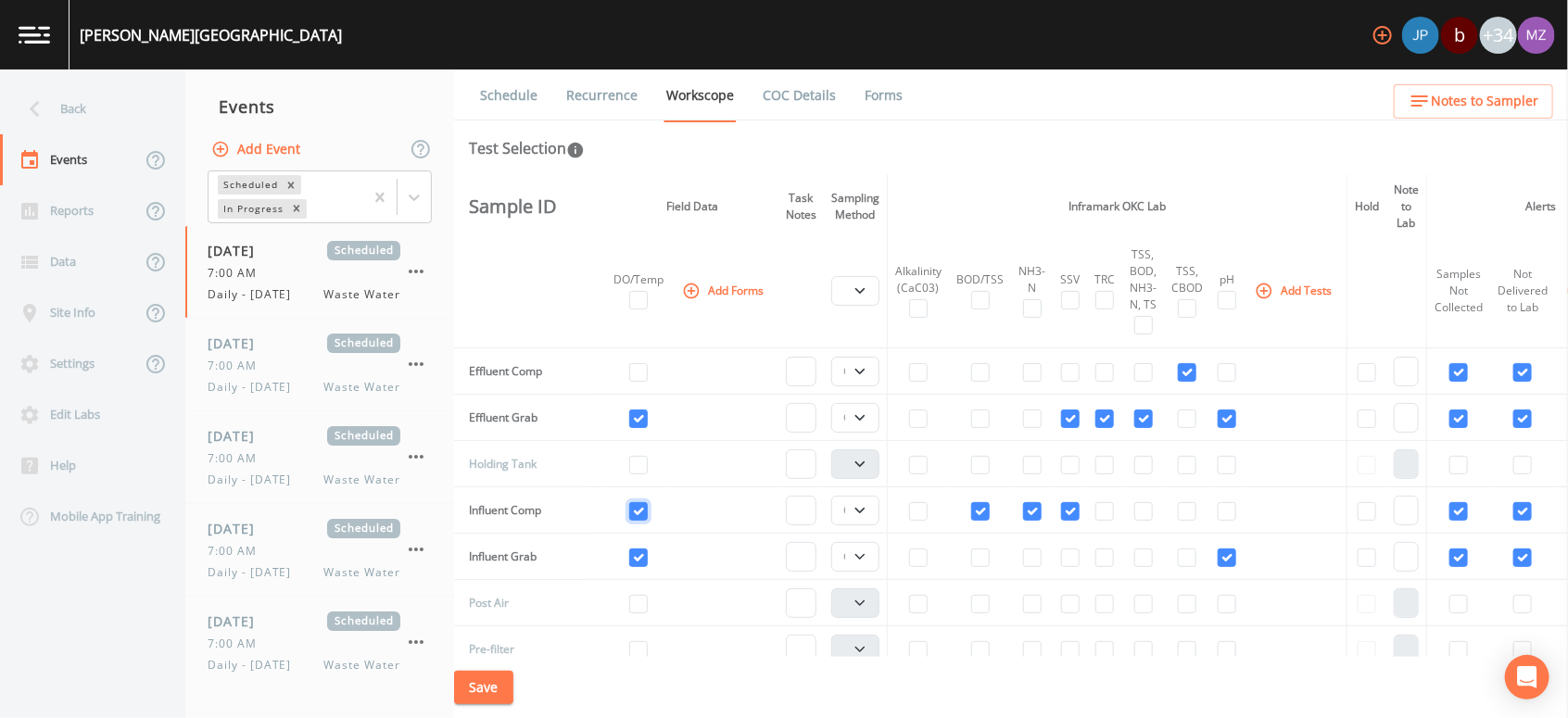 click at bounding box center (639, 511) 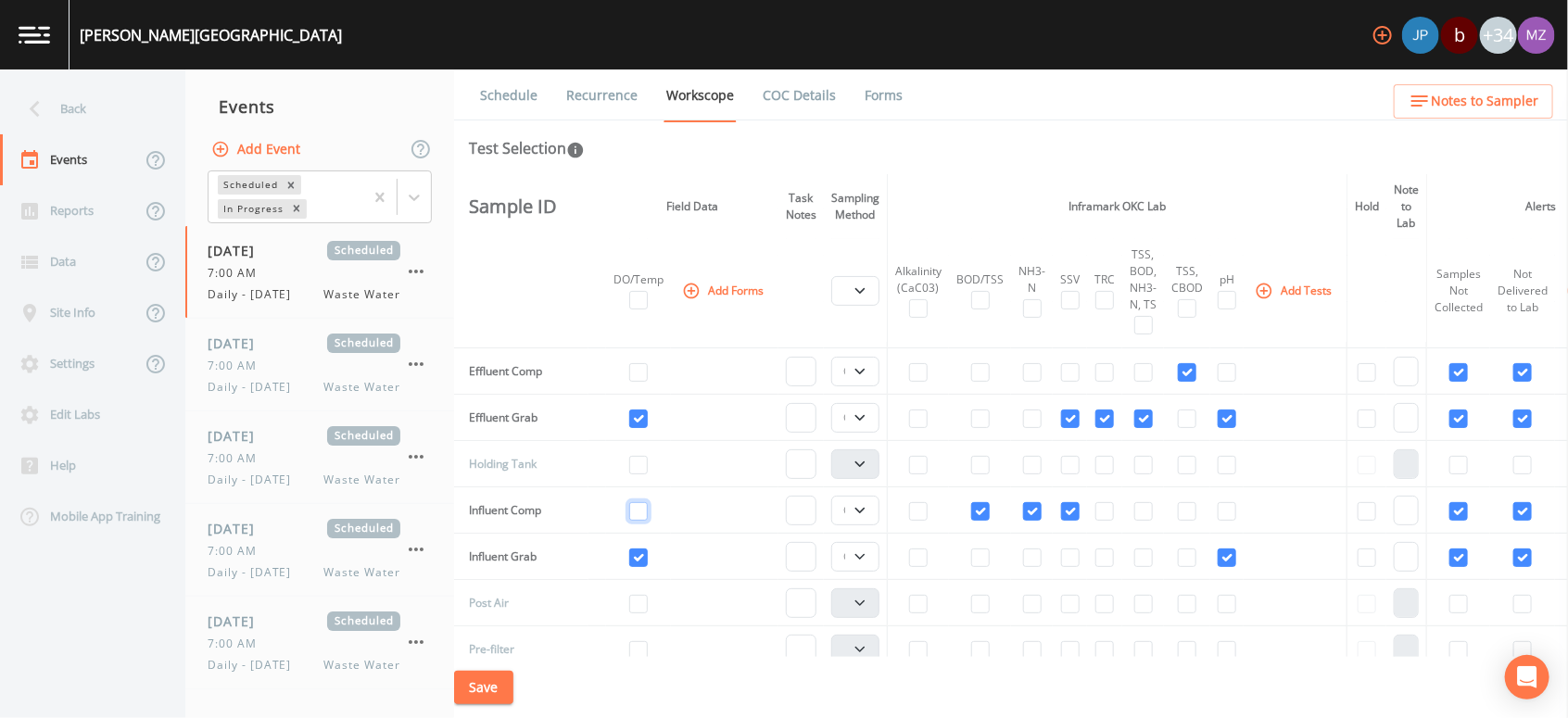checkbox on "false" 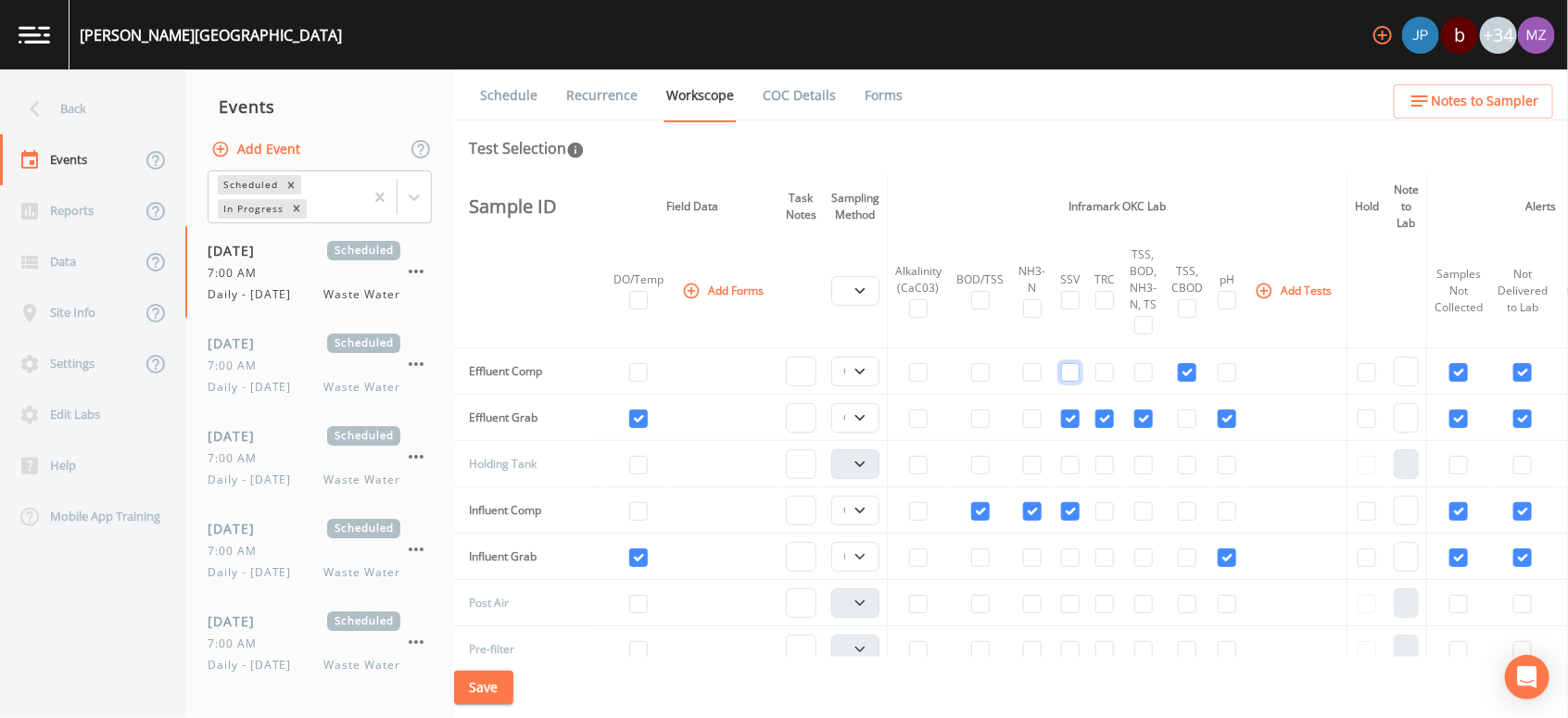 click at bounding box center (1070, 372) 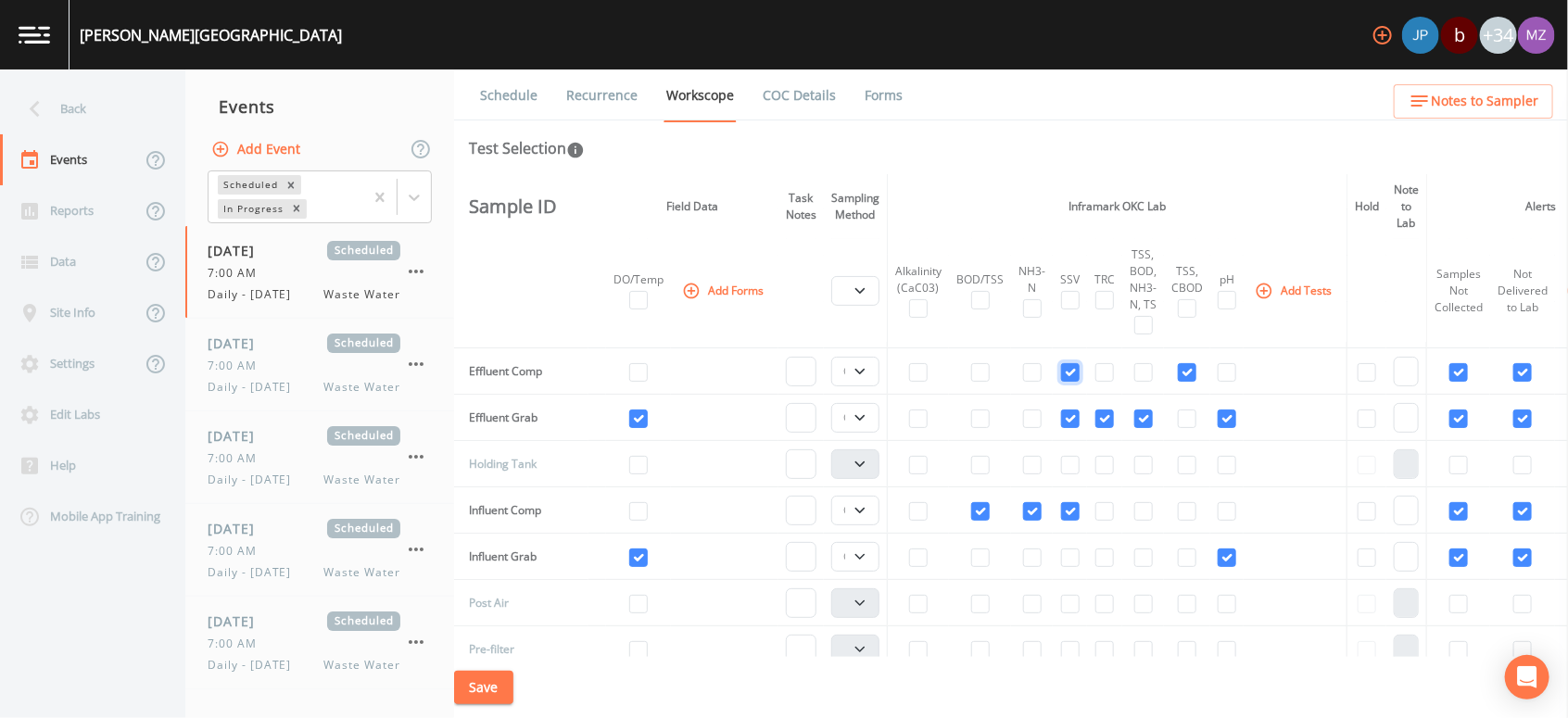 checkbox on "true" 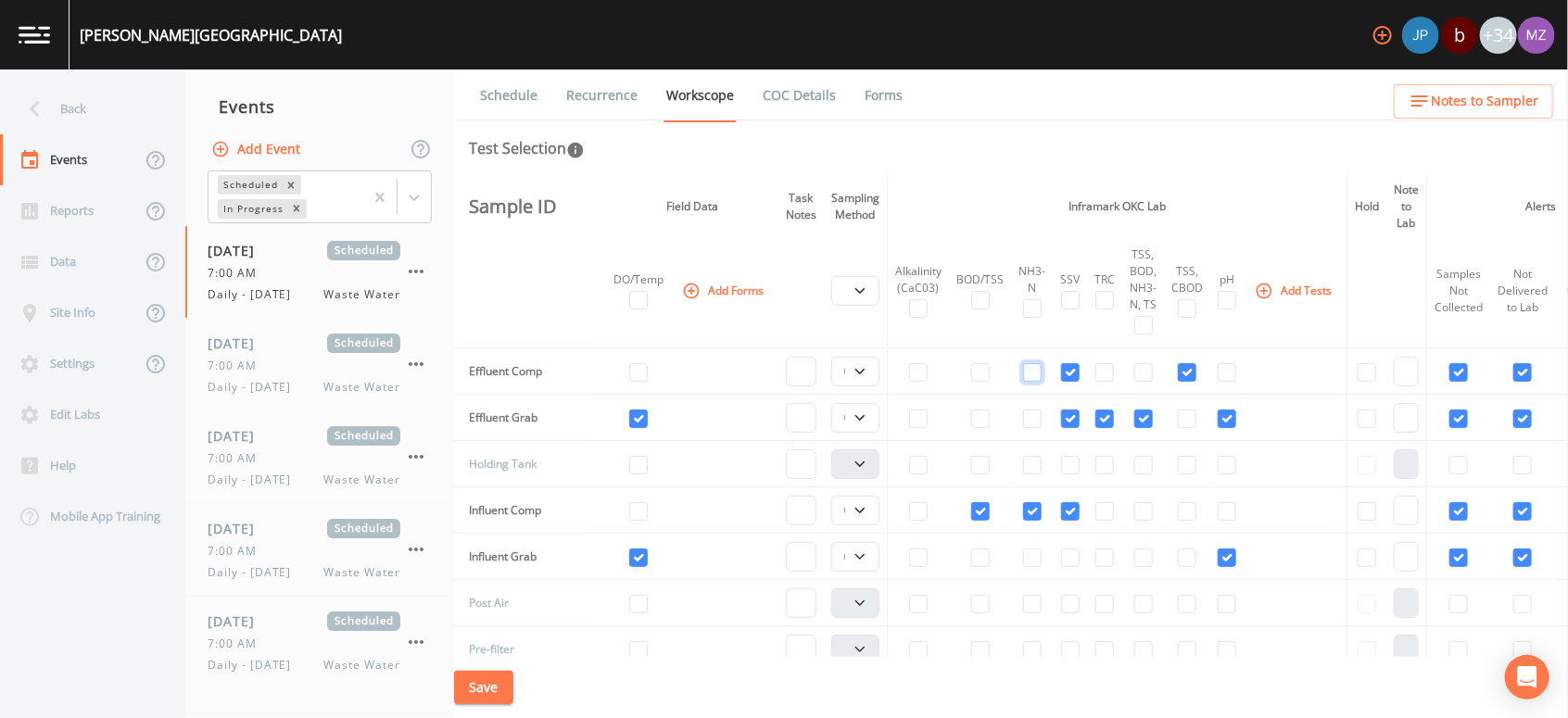 click at bounding box center [1032, 372] 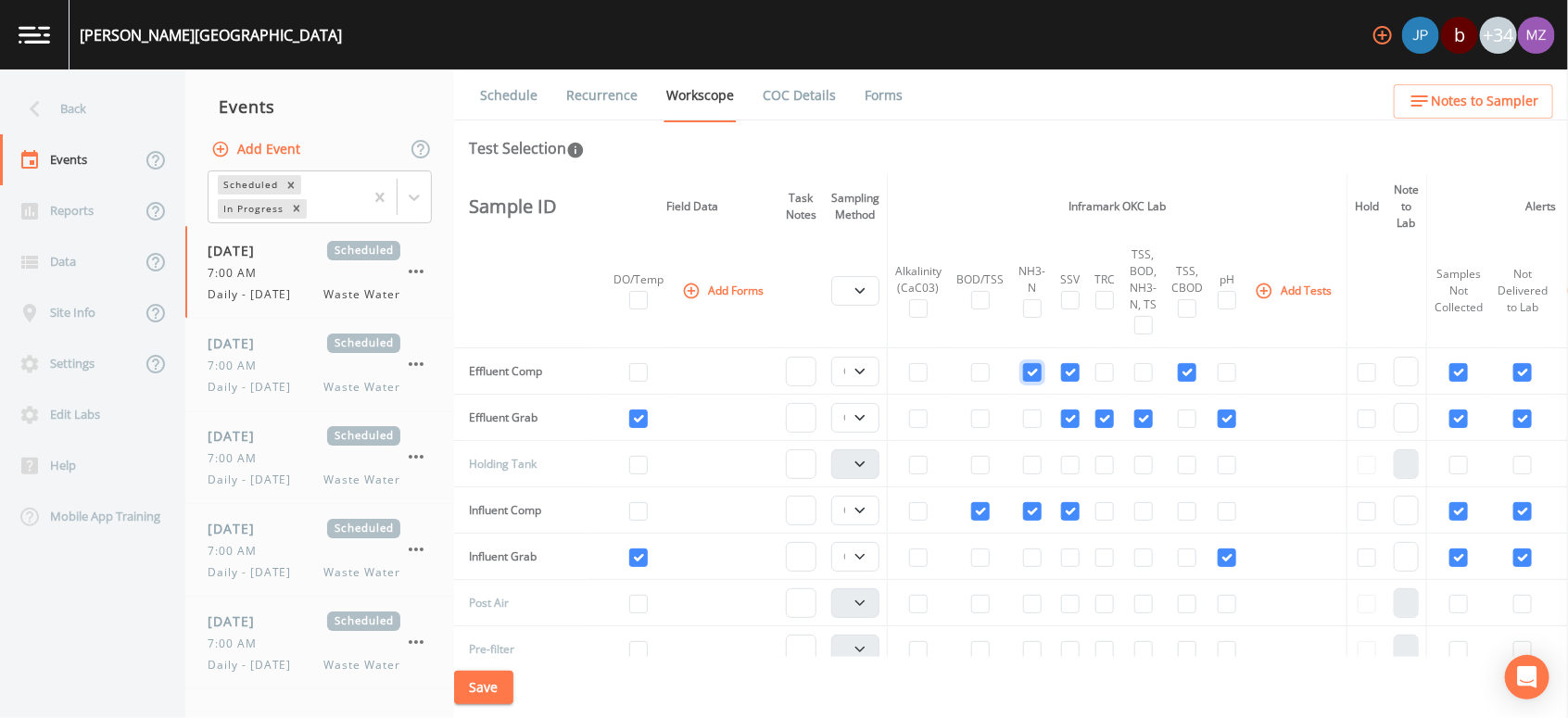 checkbox on "true" 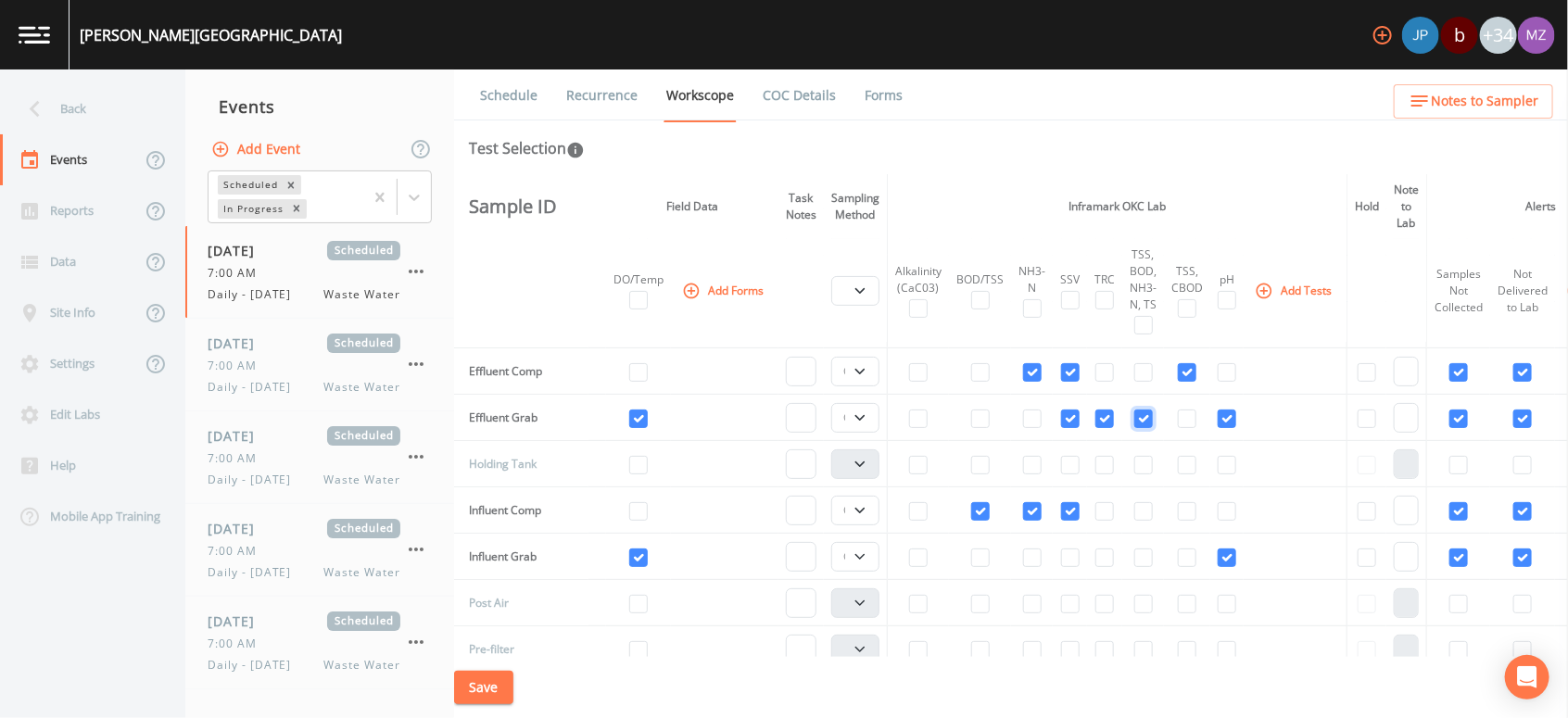 click at bounding box center [1144, 419] 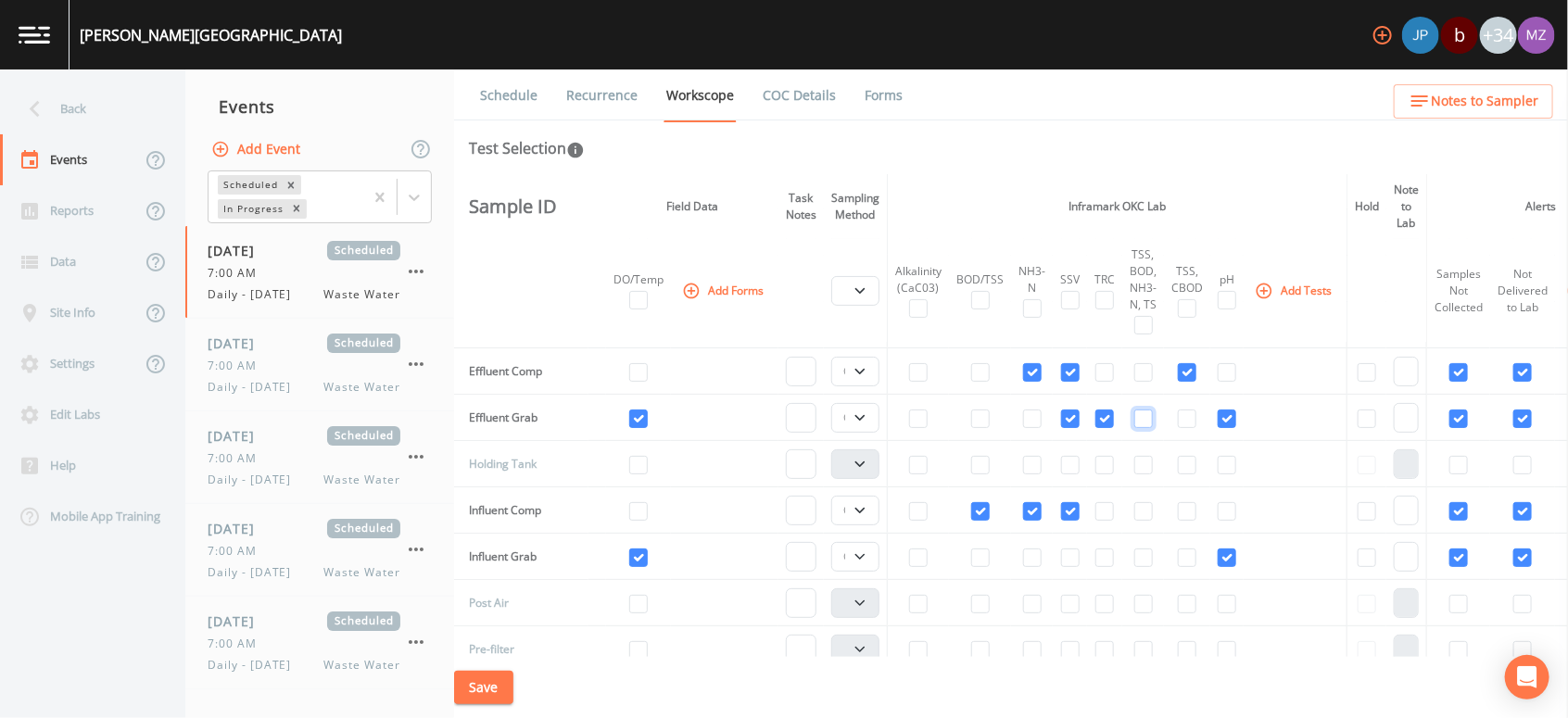 checkbox on "false" 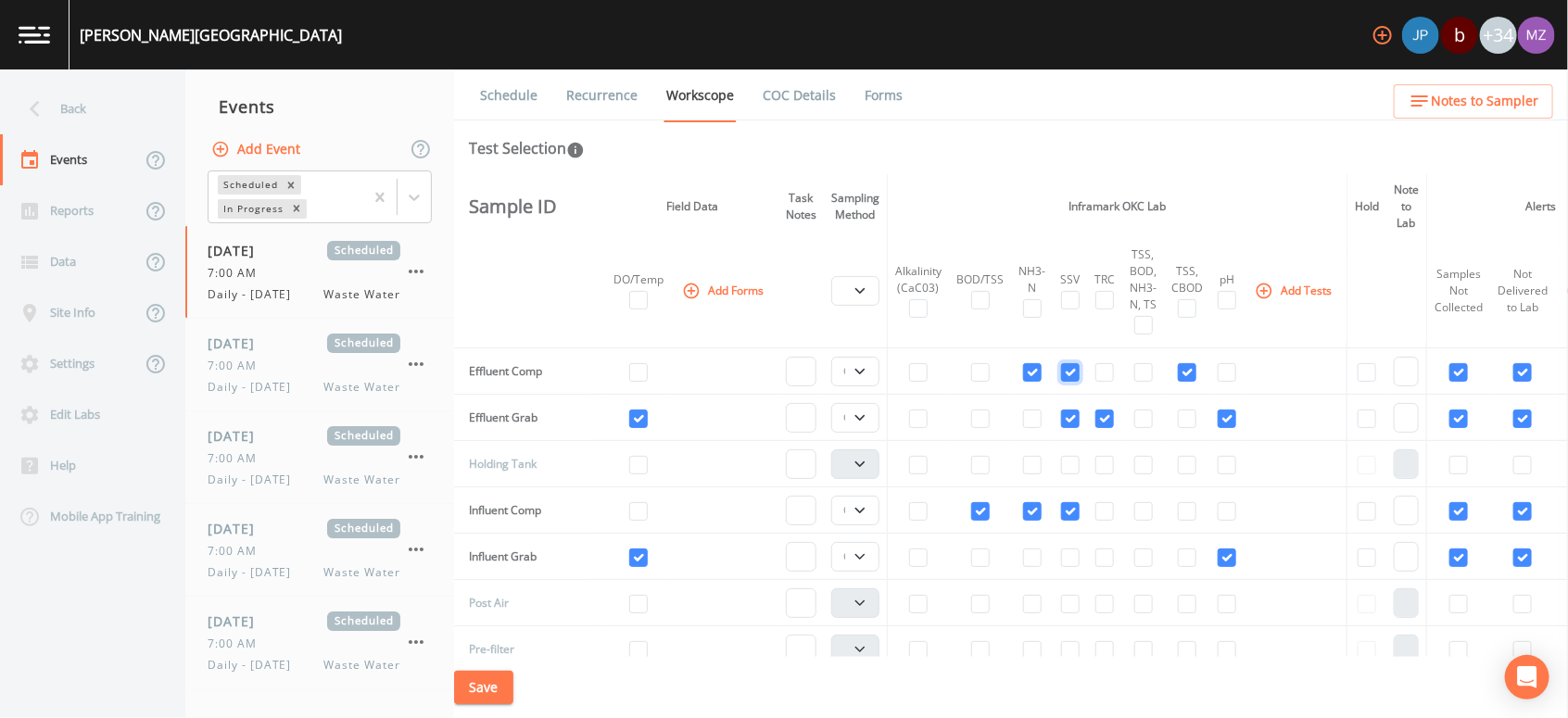 click at bounding box center (1070, 372) 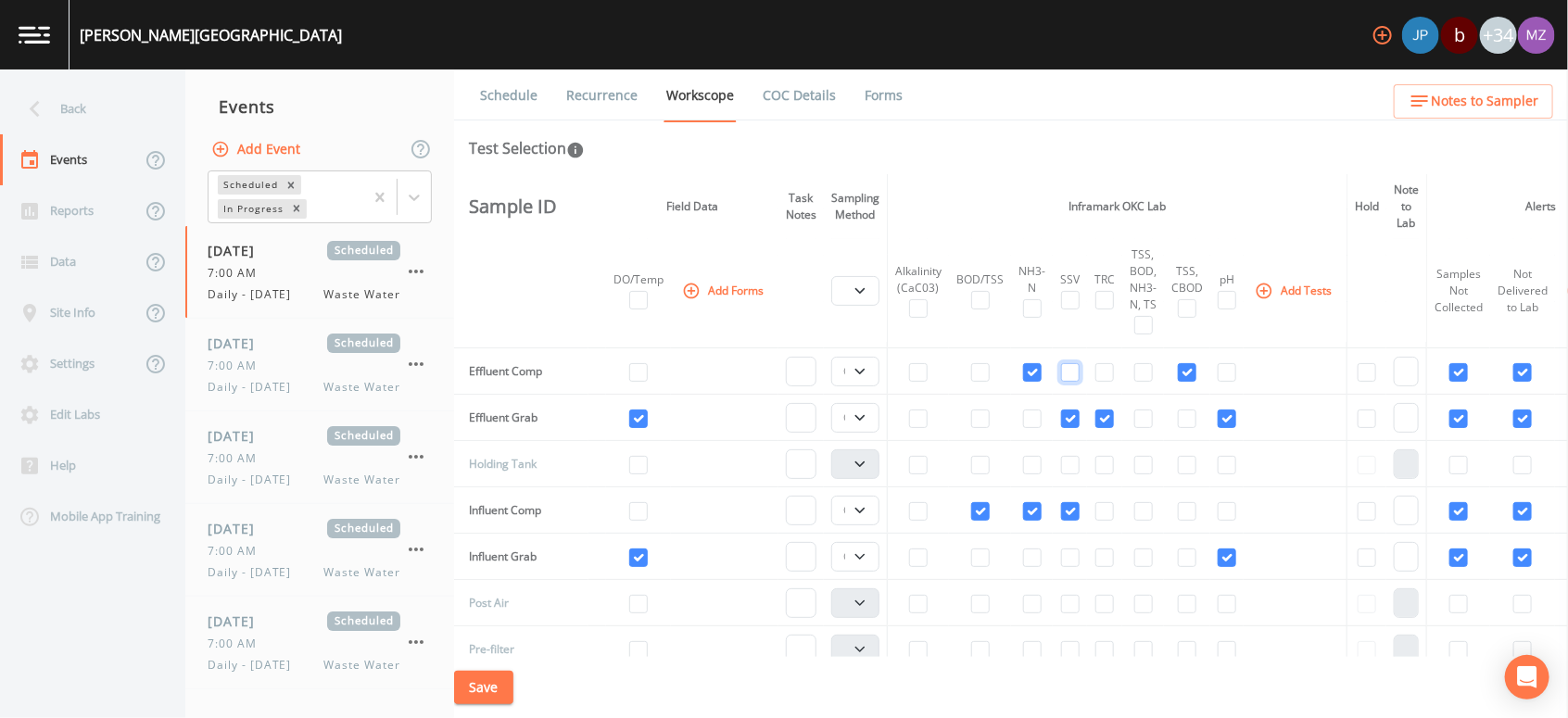 checkbox on "false" 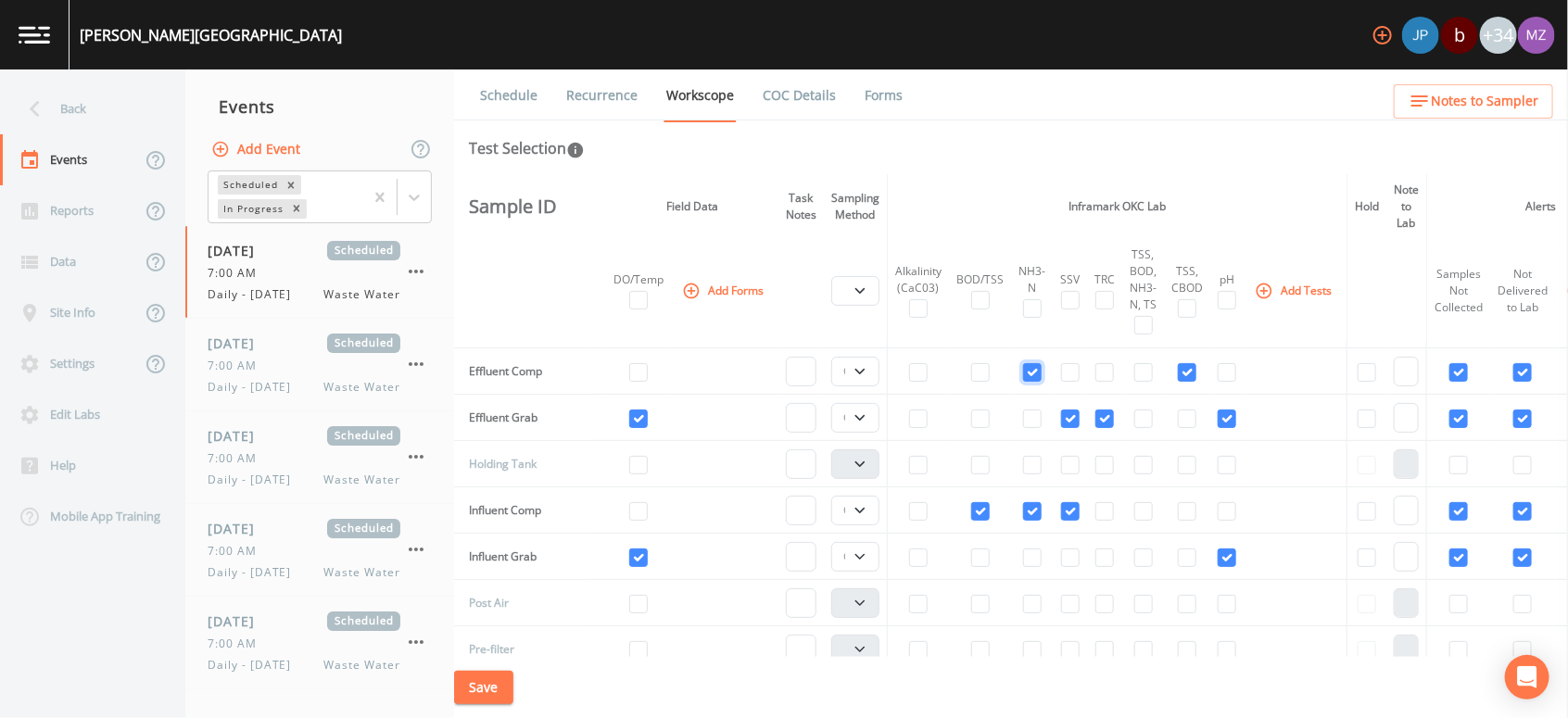 click at bounding box center [1032, 372] 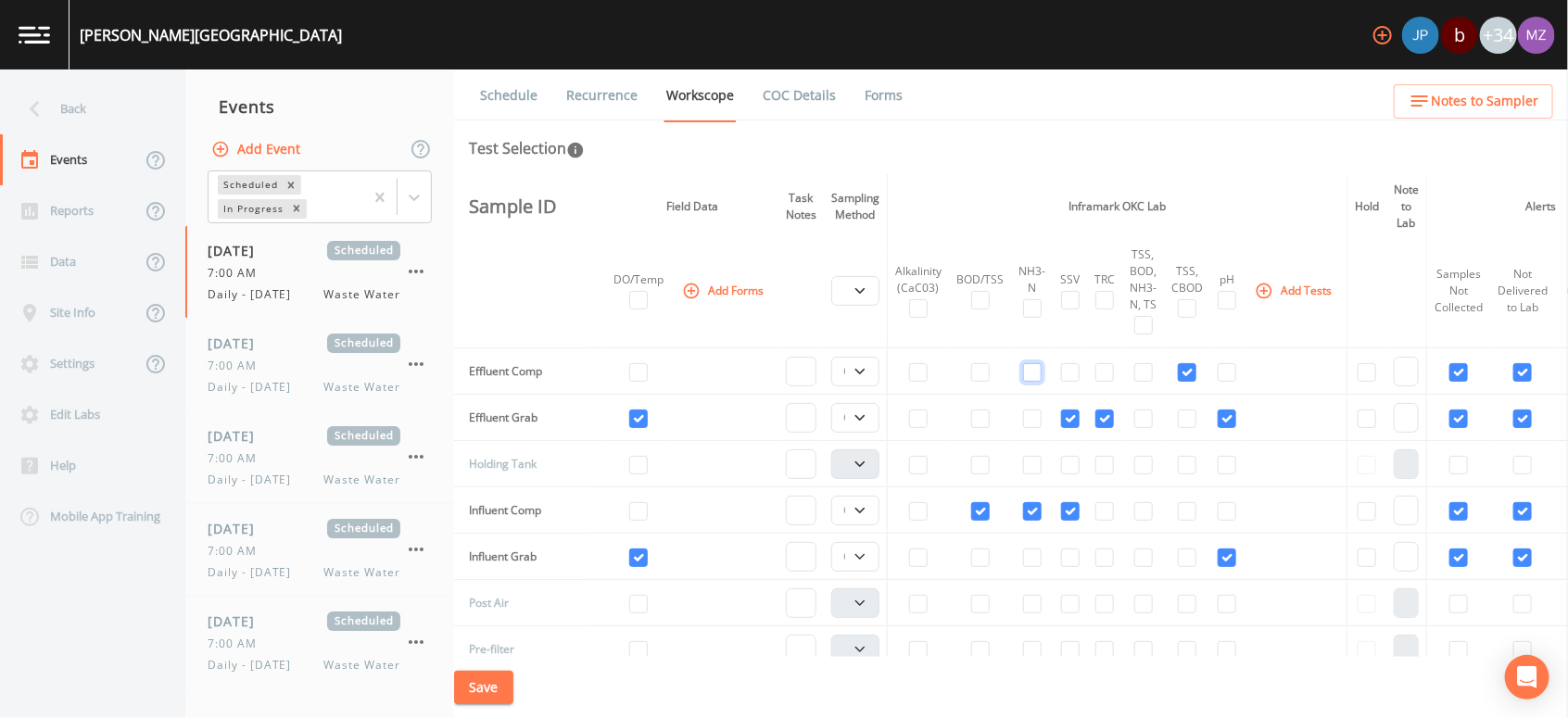 checkbox on "false" 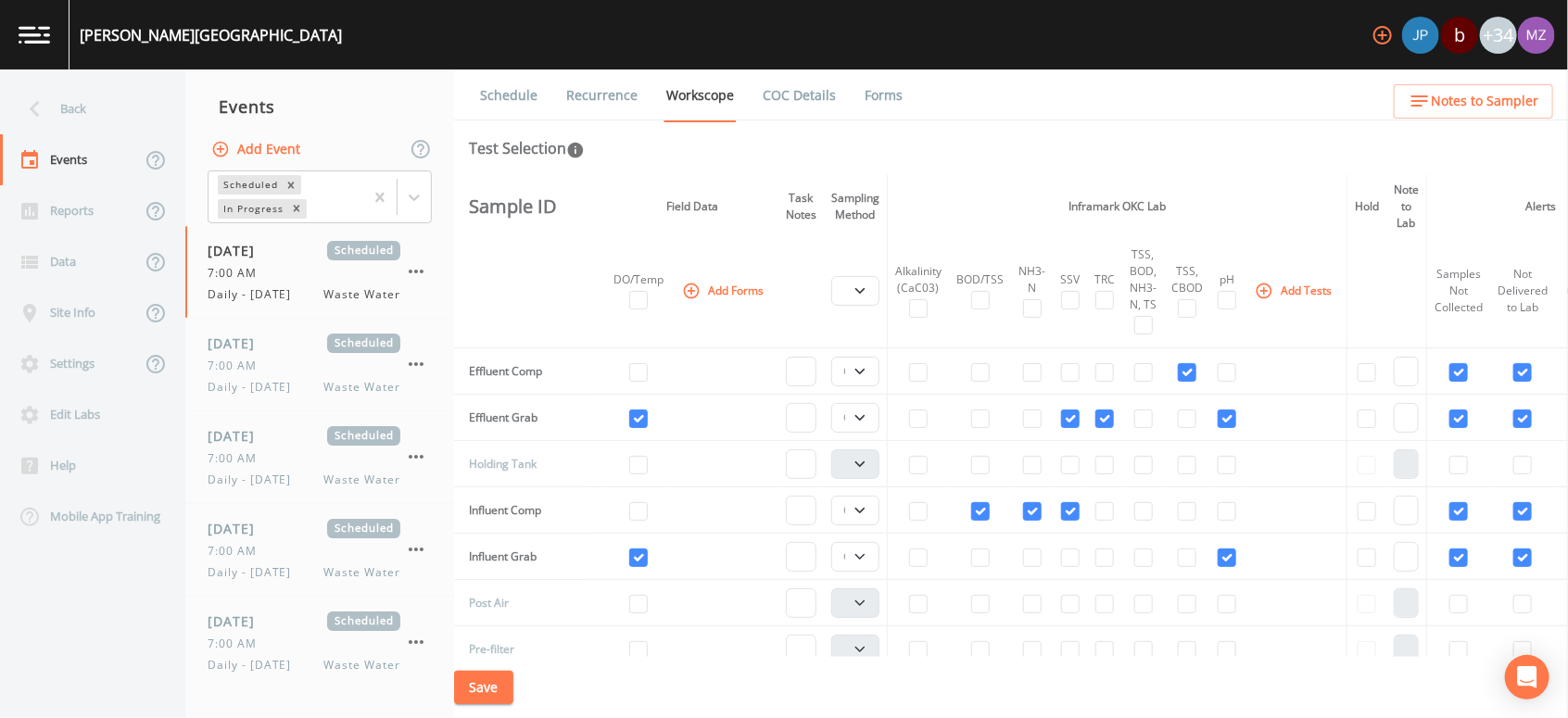 click on "Save" at bounding box center [484, 687] 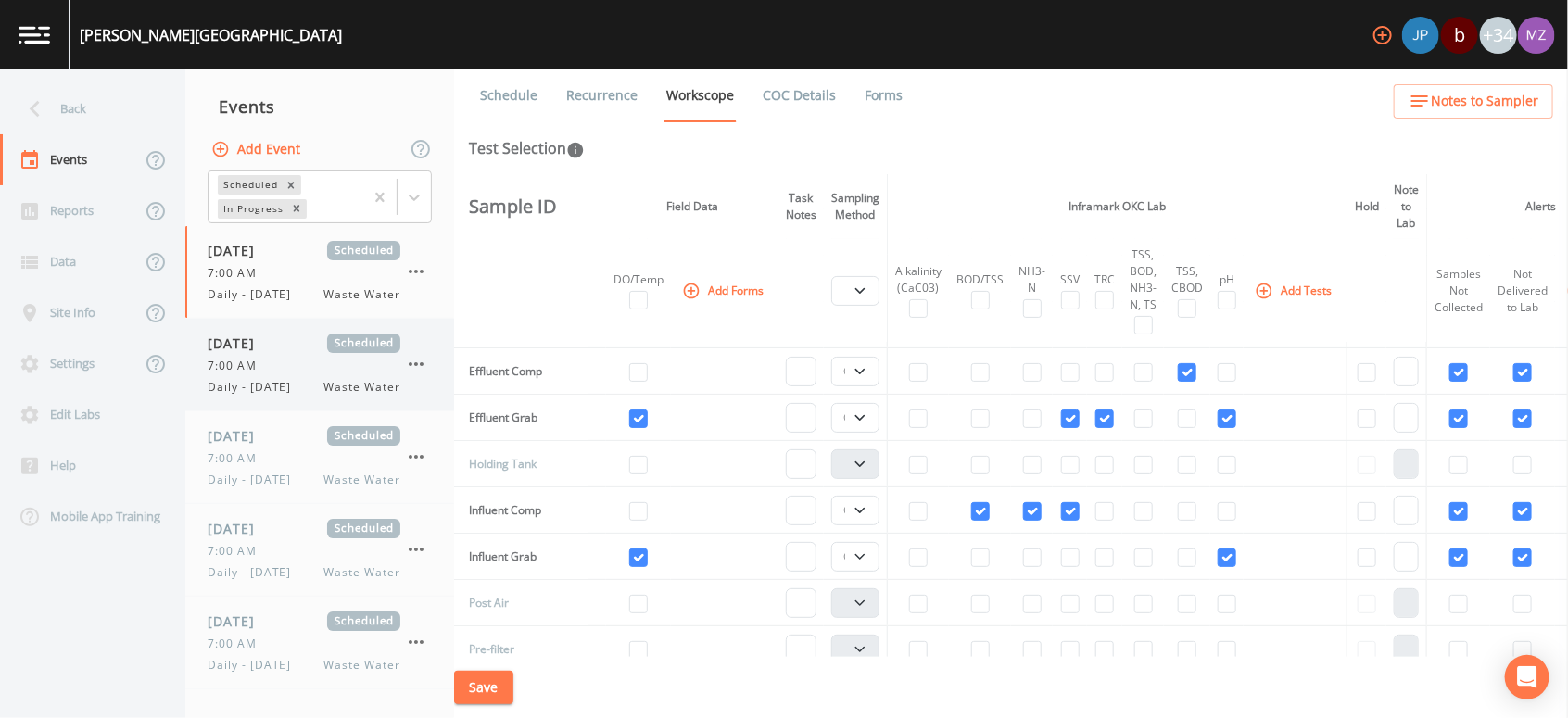 click on "[DATE] Scheduled 7:00 AM Daily - [DATE] Waste Water" at bounding box center [304, 364] 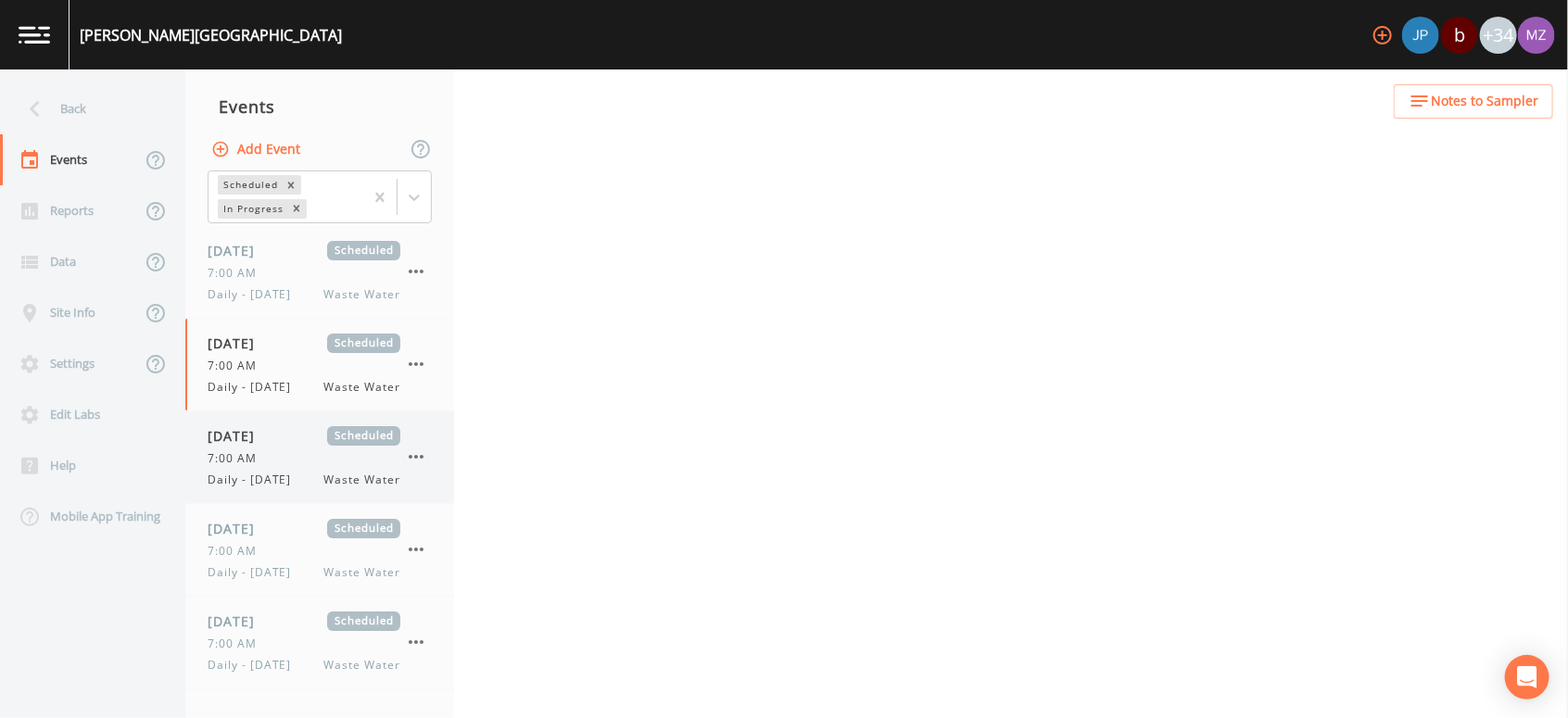 select on "b6a3c313-748b-4795-a028-792ad310bd60" 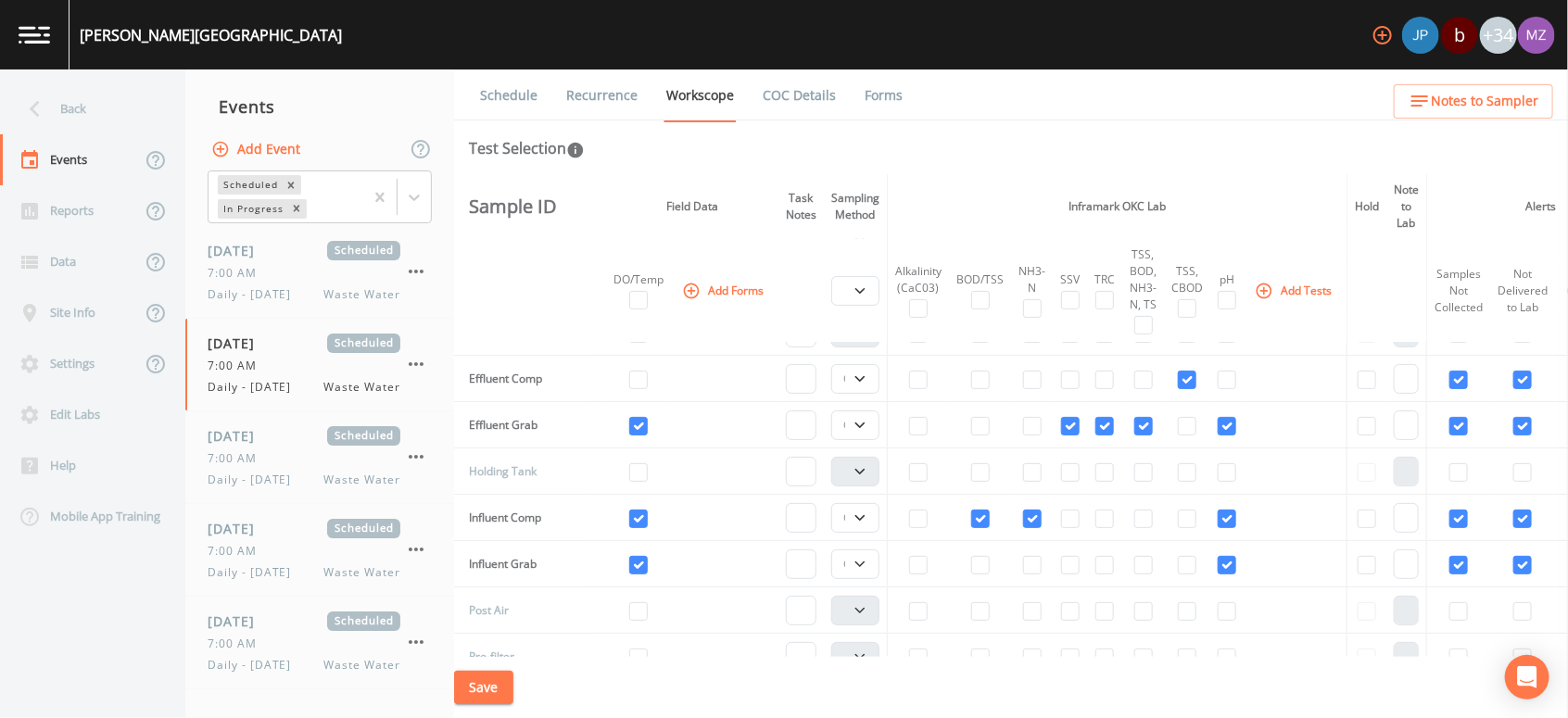 scroll, scrollTop: 222, scrollLeft: 0, axis: vertical 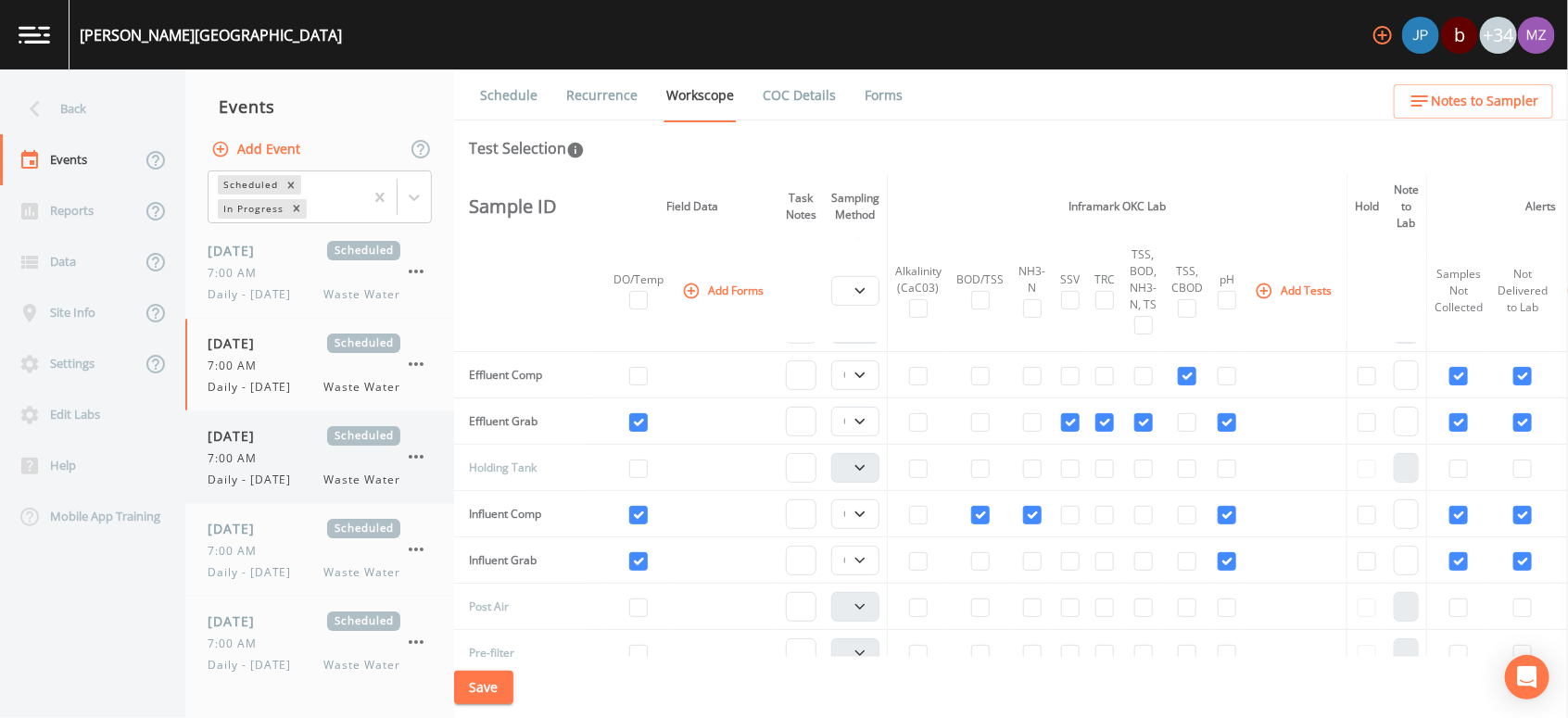 click on "[DATE] Scheduled 7:00 AM Daily - [DATE] Waste Water" at bounding box center (304, 457) 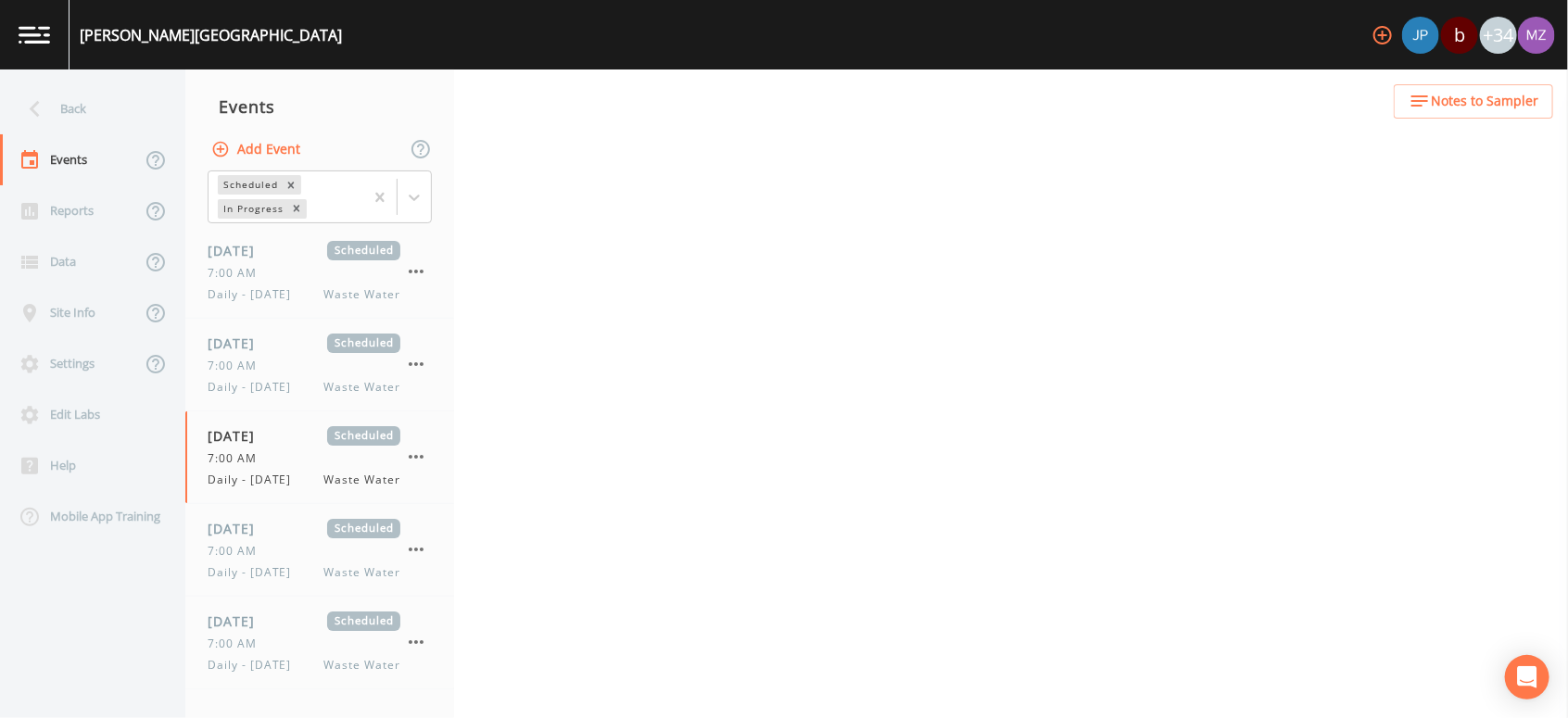 select on "b6a3c313-748b-4795-a028-792ad310bd60" 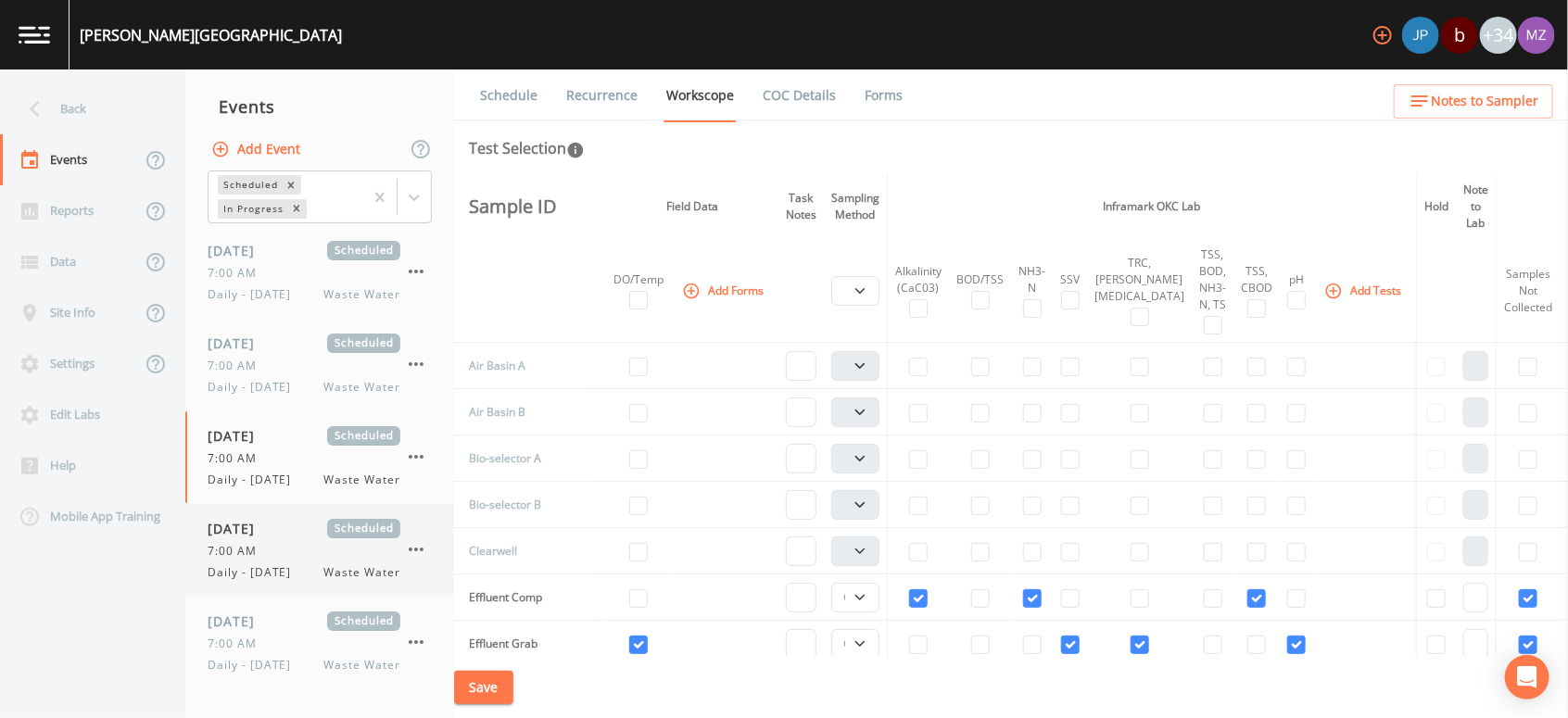 click on "7:00 AM" at bounding box center [237, 551] 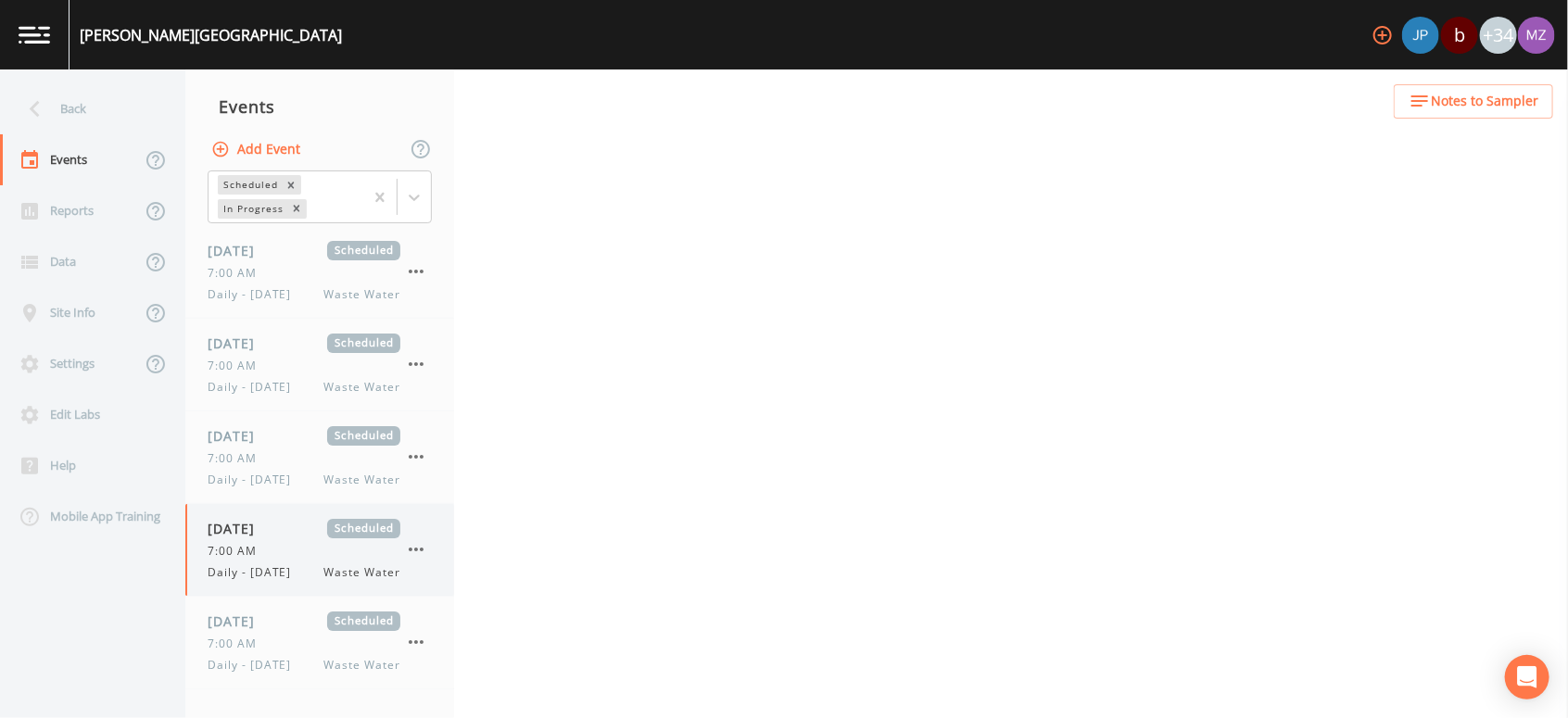 select on "b6a3c313-748b-4795-a028-792ad310bd60" 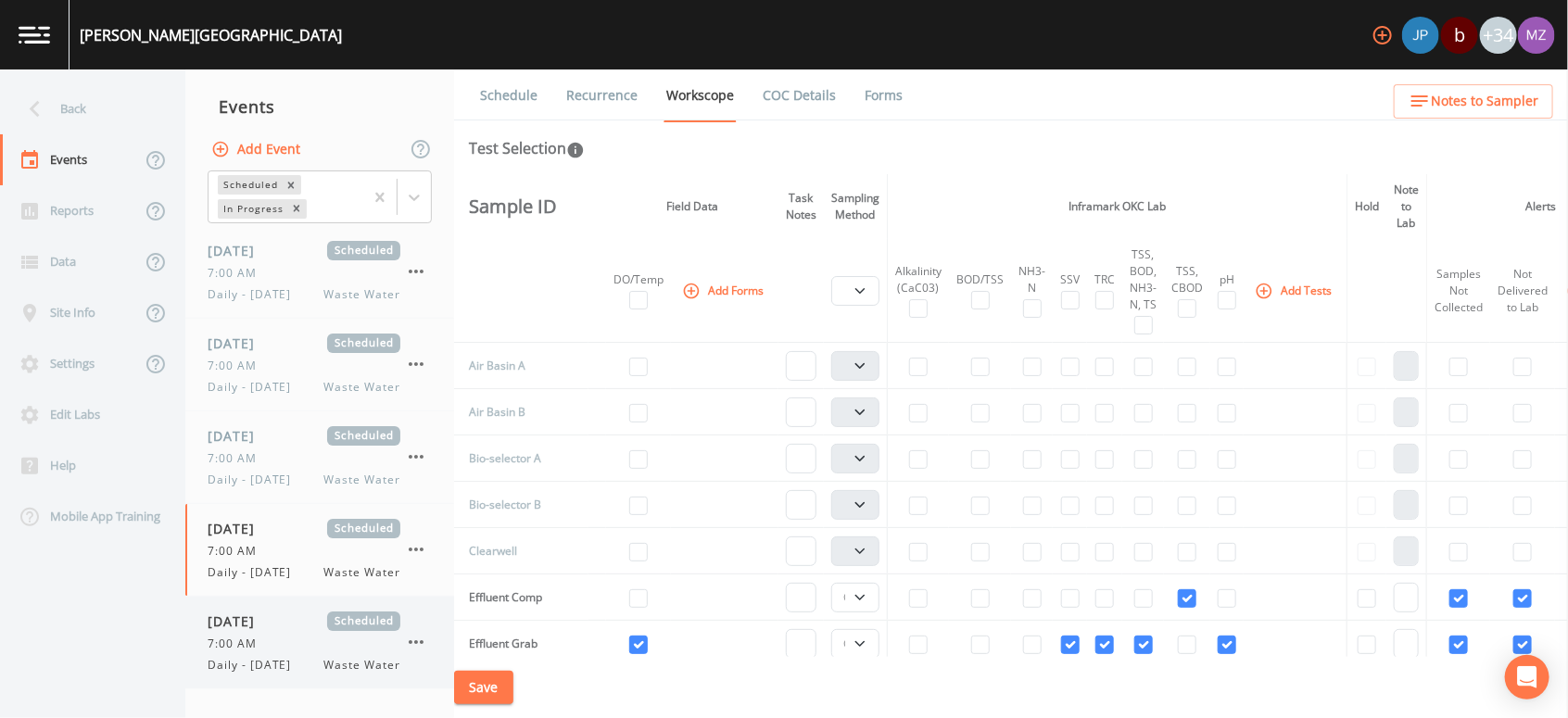 click on "[DATE] Scheduled 7:00 AM Daily - [DATE] Waste Water" at bounding box center (304, 642) 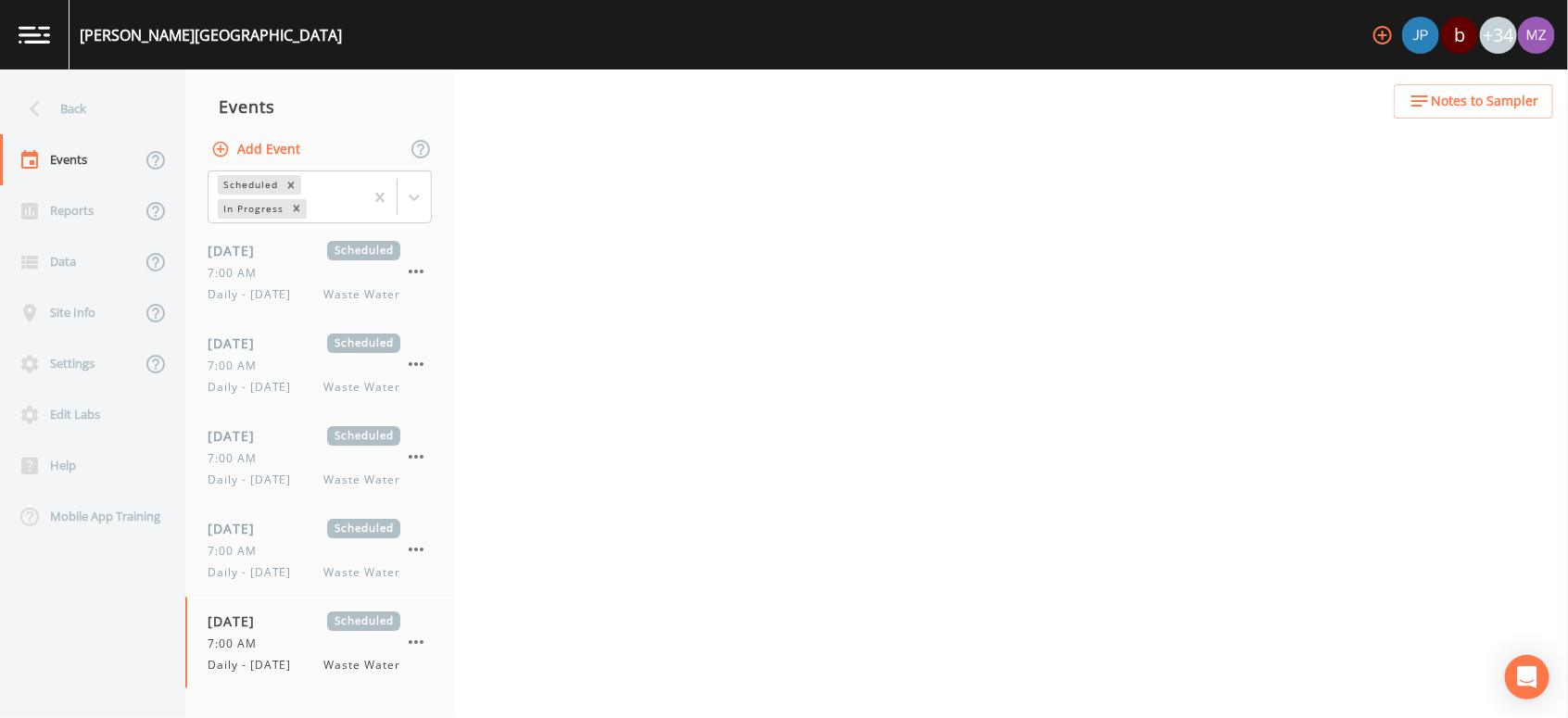 select on "b6a3c313-748b-4795-a028-792ad310bd60" 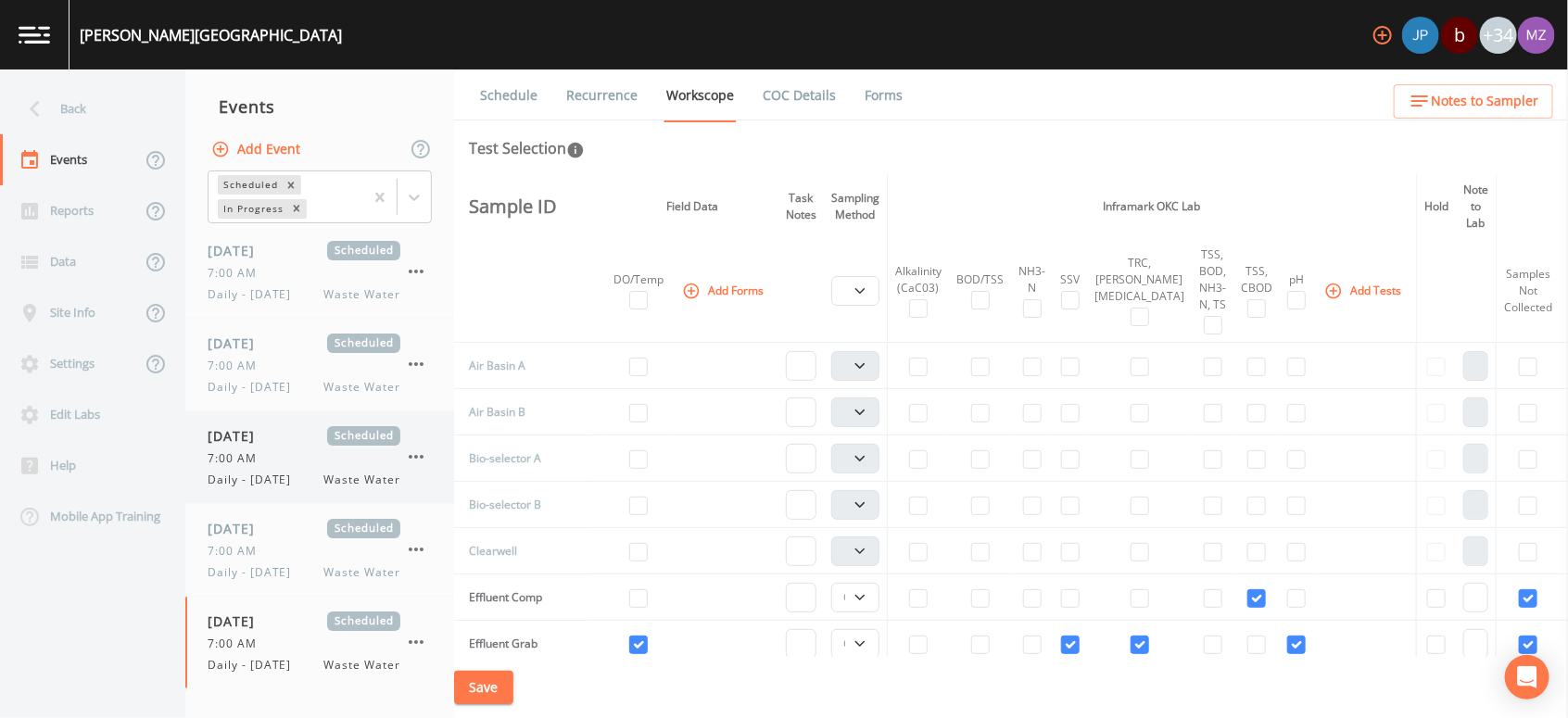 click on "Daily - [DATE]" at bounding box center (255, 480) 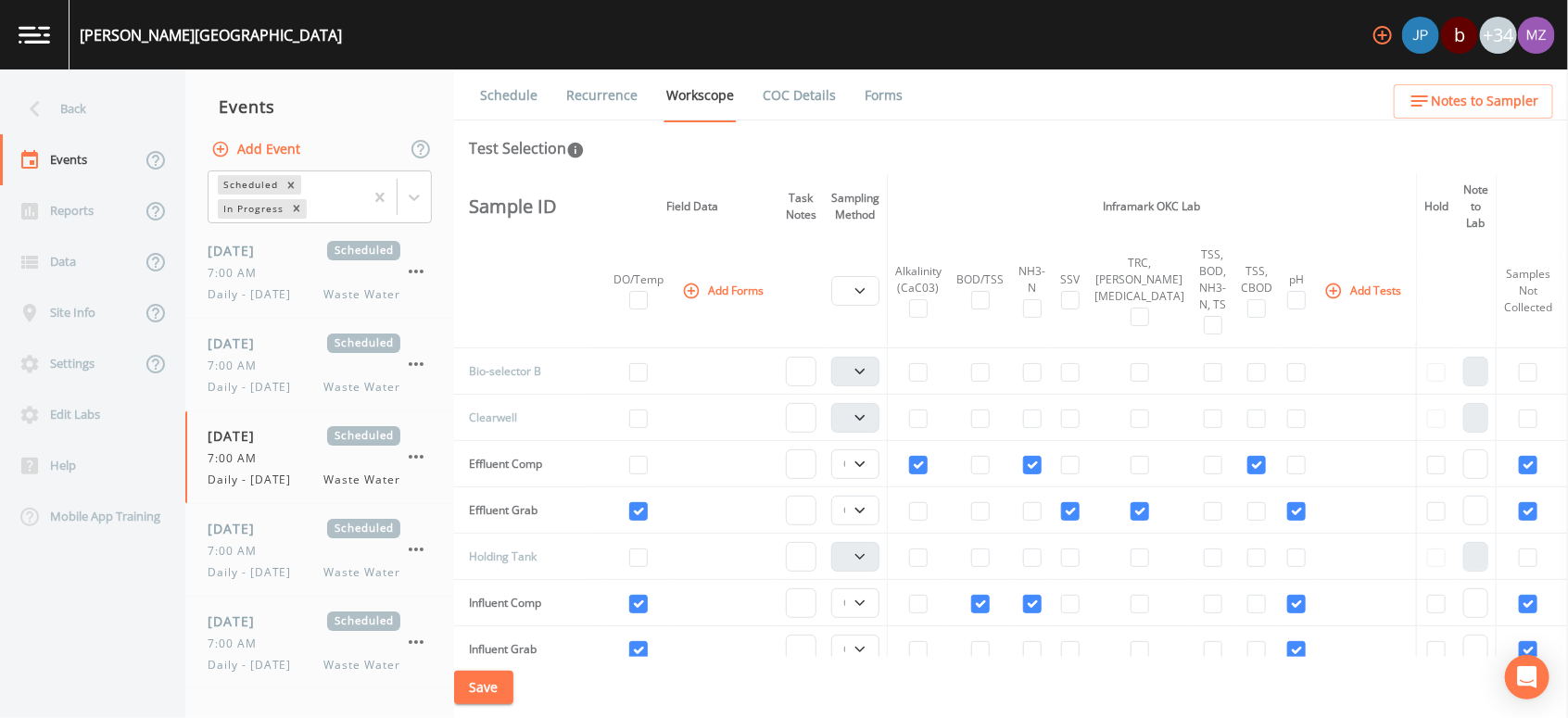 scroll, scrollTop: 154, scrollLeft: 0, axis: vertical 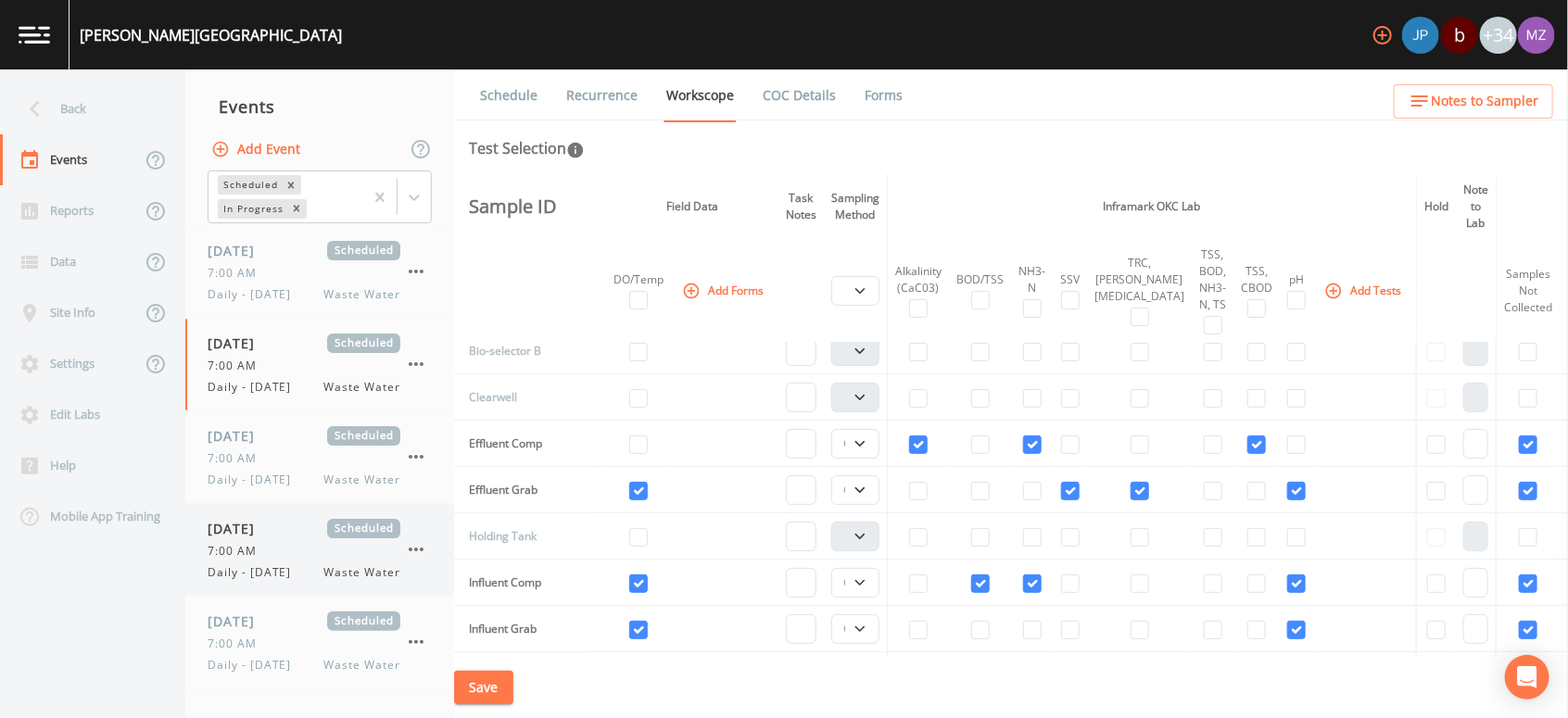 click on "Daily - [DATE]" at bounding box center [255, 573] 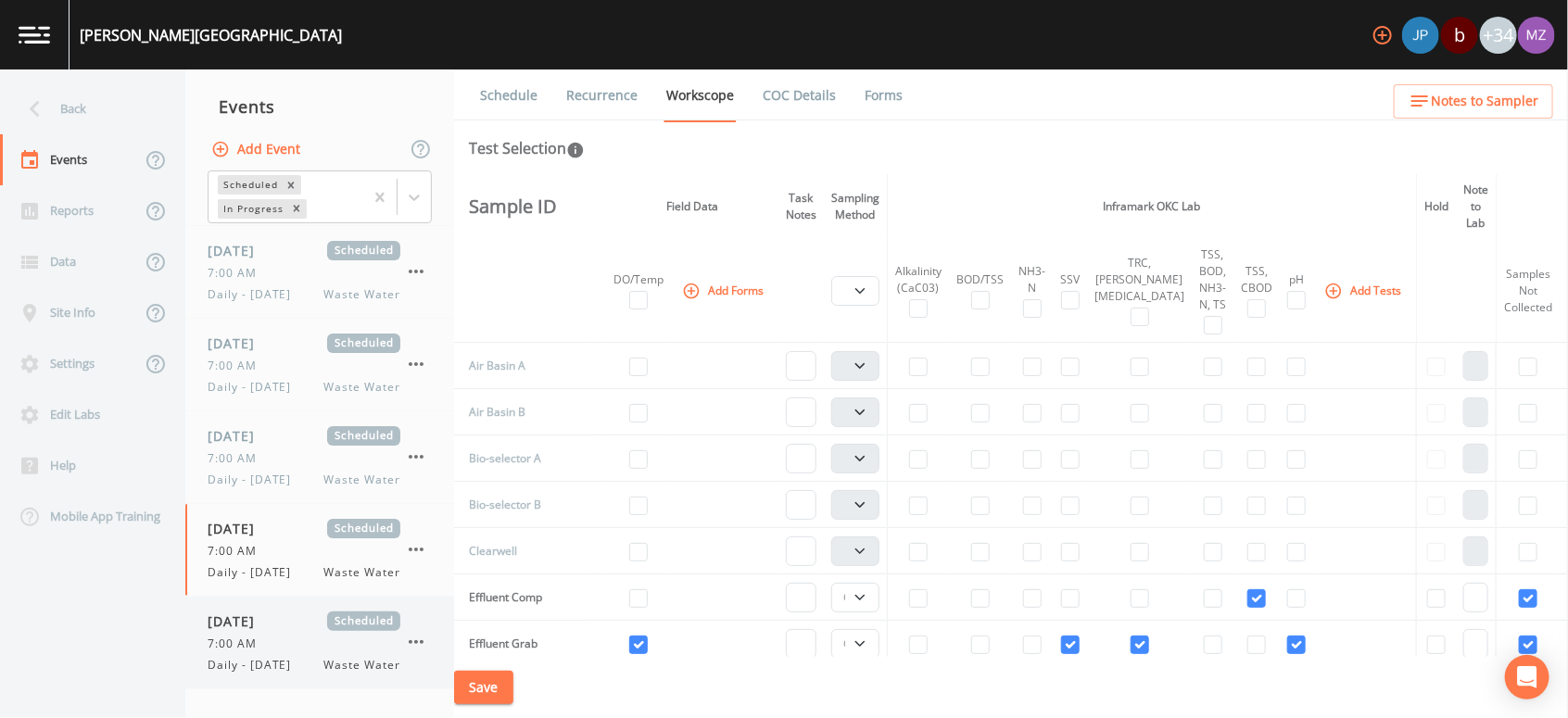 click on "Daily - [DATE]" at bounding box center [255, 665] 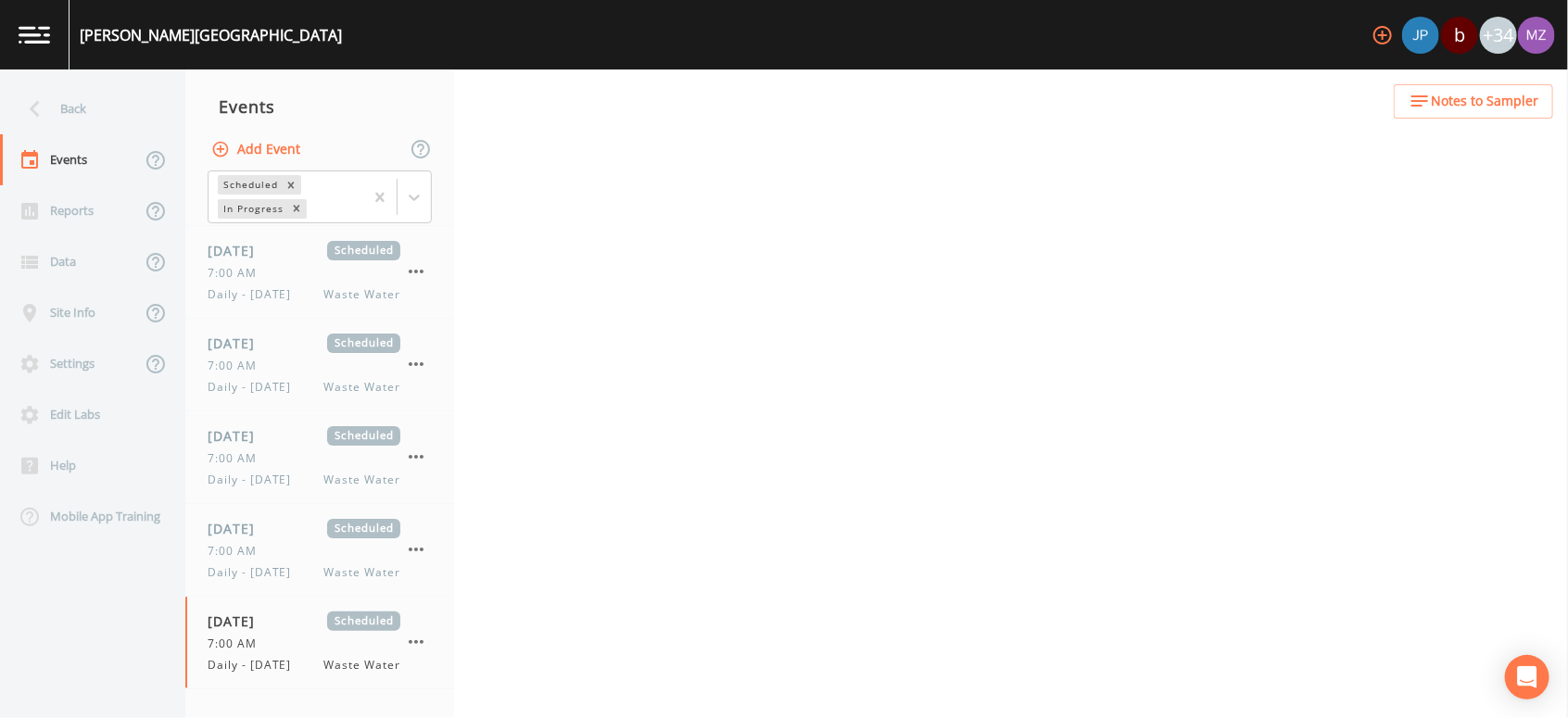 select on "b6a3c313-748b-4795-a028-792ad310bd60" 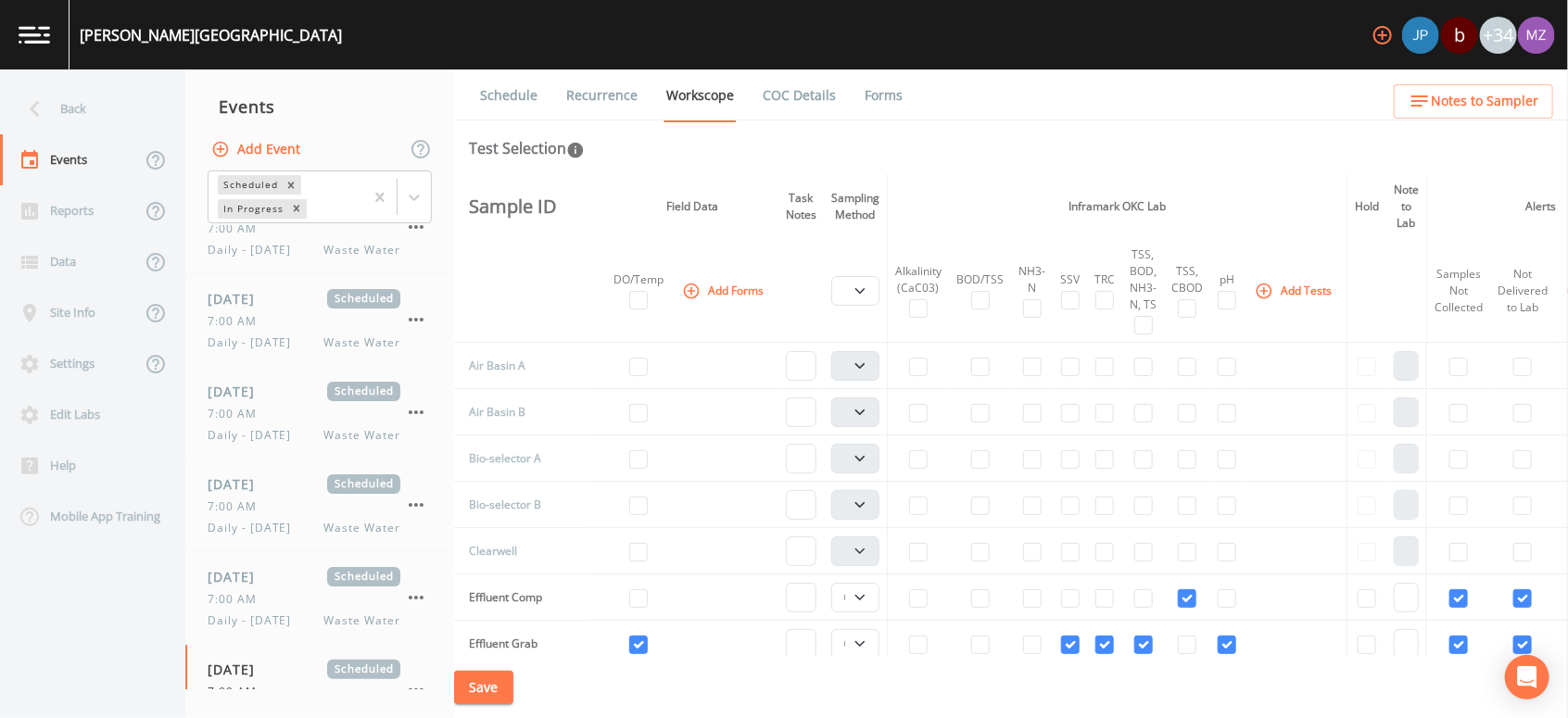 scroll, scrollTop: 0, scrollLeft: 0, axis: both 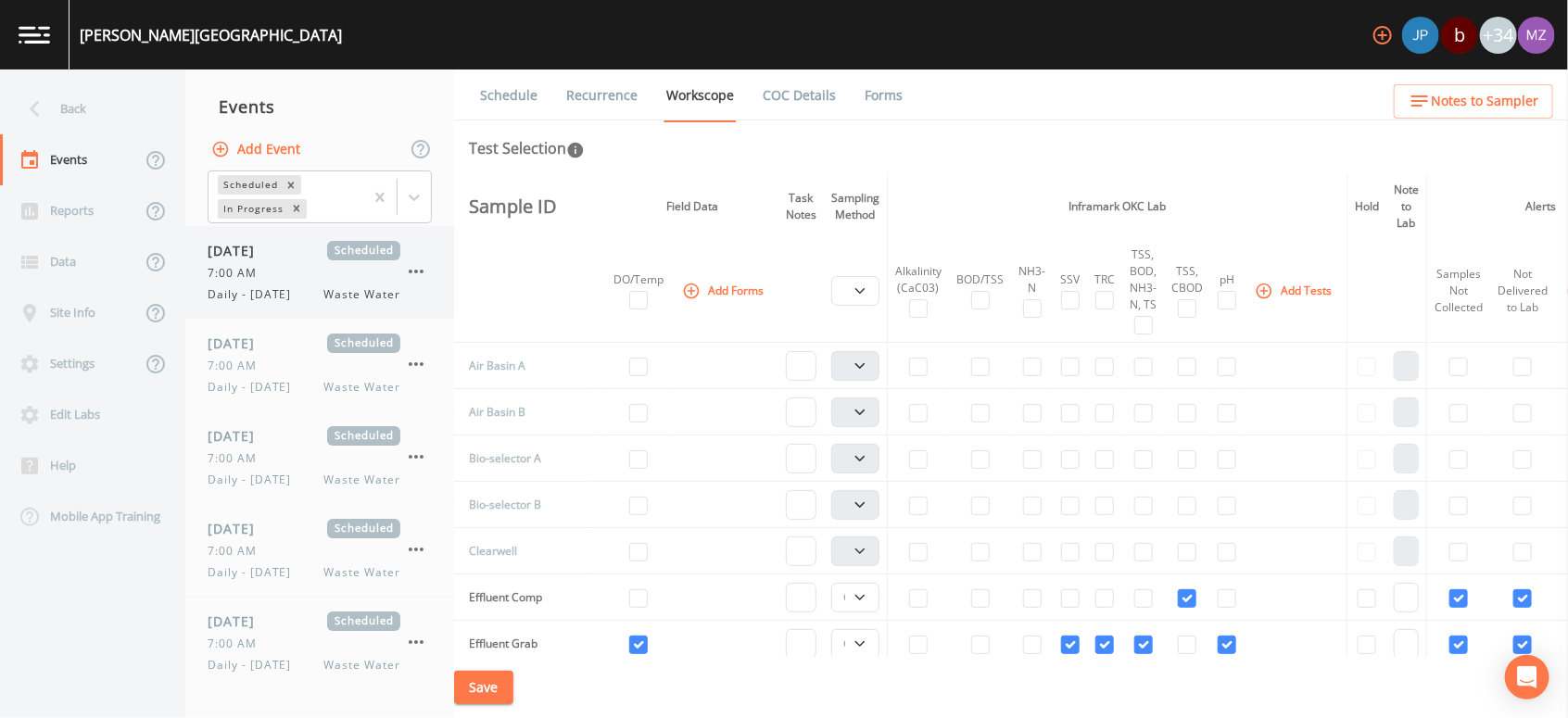 click on "Daily - [DATE]" at bounding box center [255, 295] 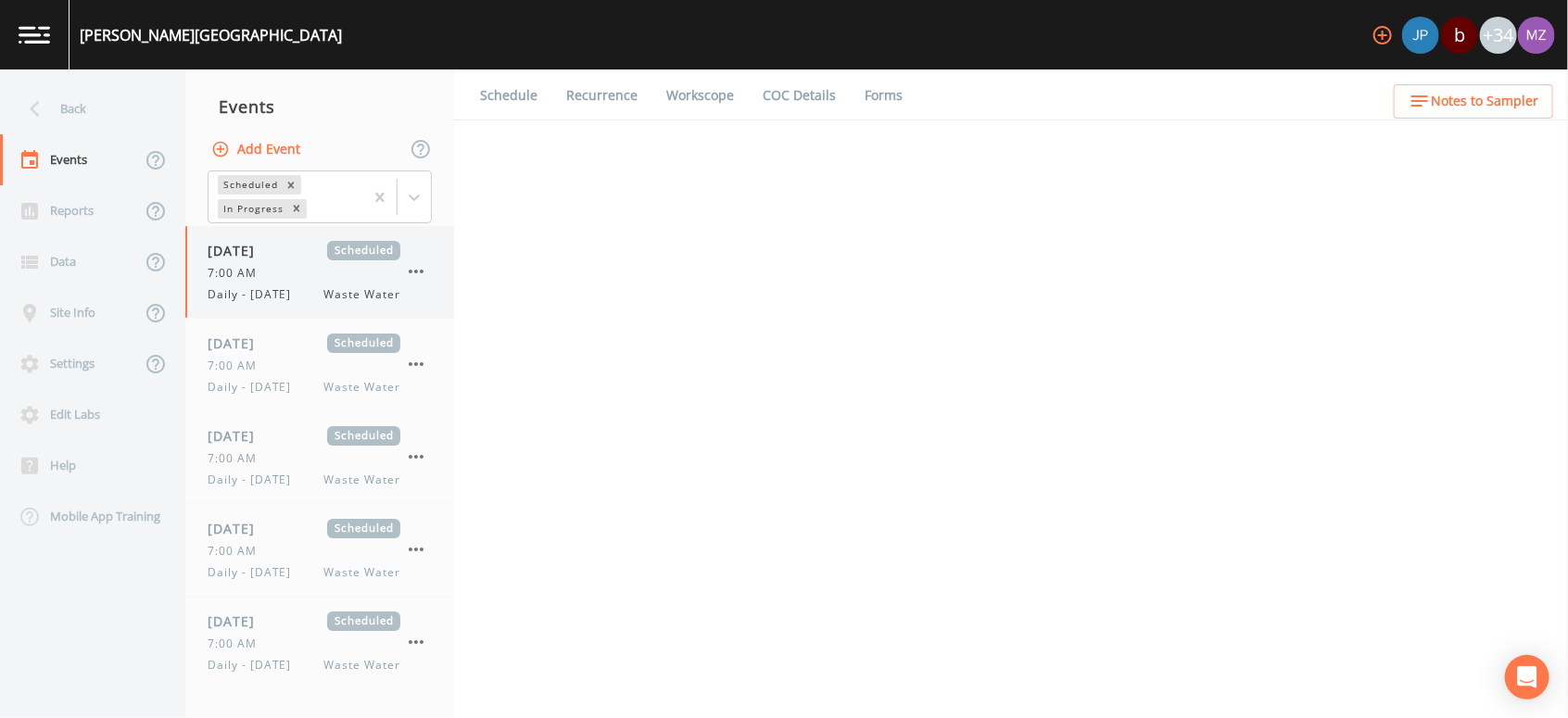 select on "b6a3c313-748b-4795-a028-792ad310bd60" 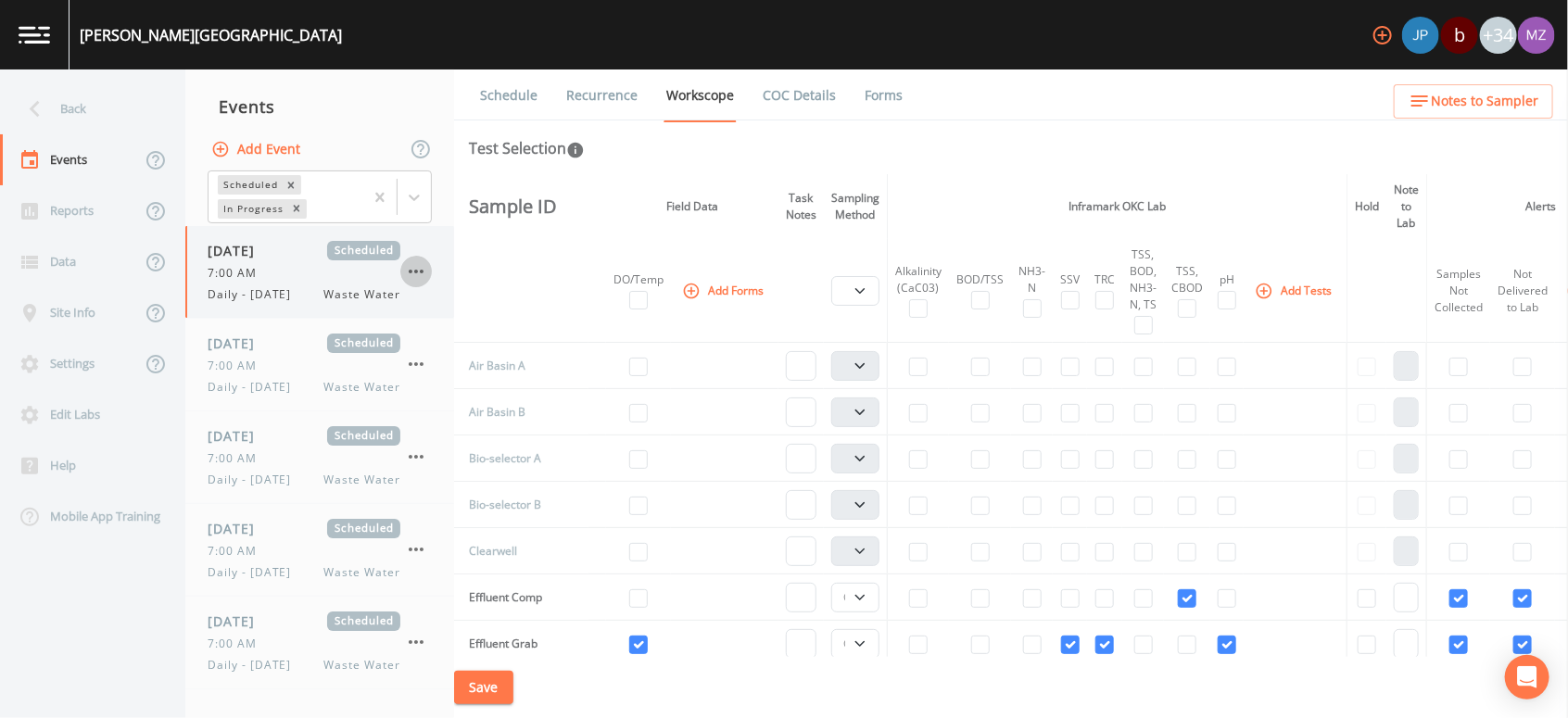 click 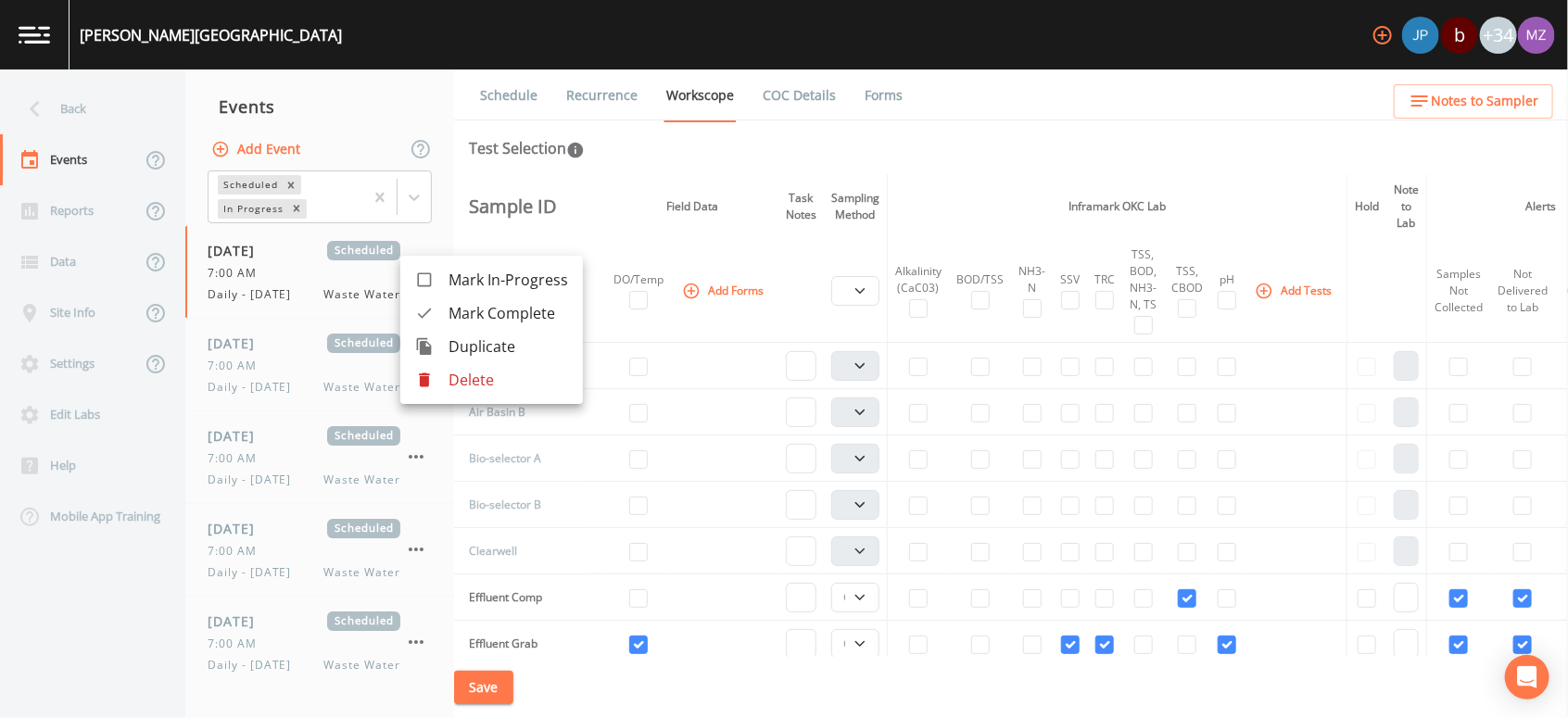 click on "Duplicate" at bounding box center (508, 346) 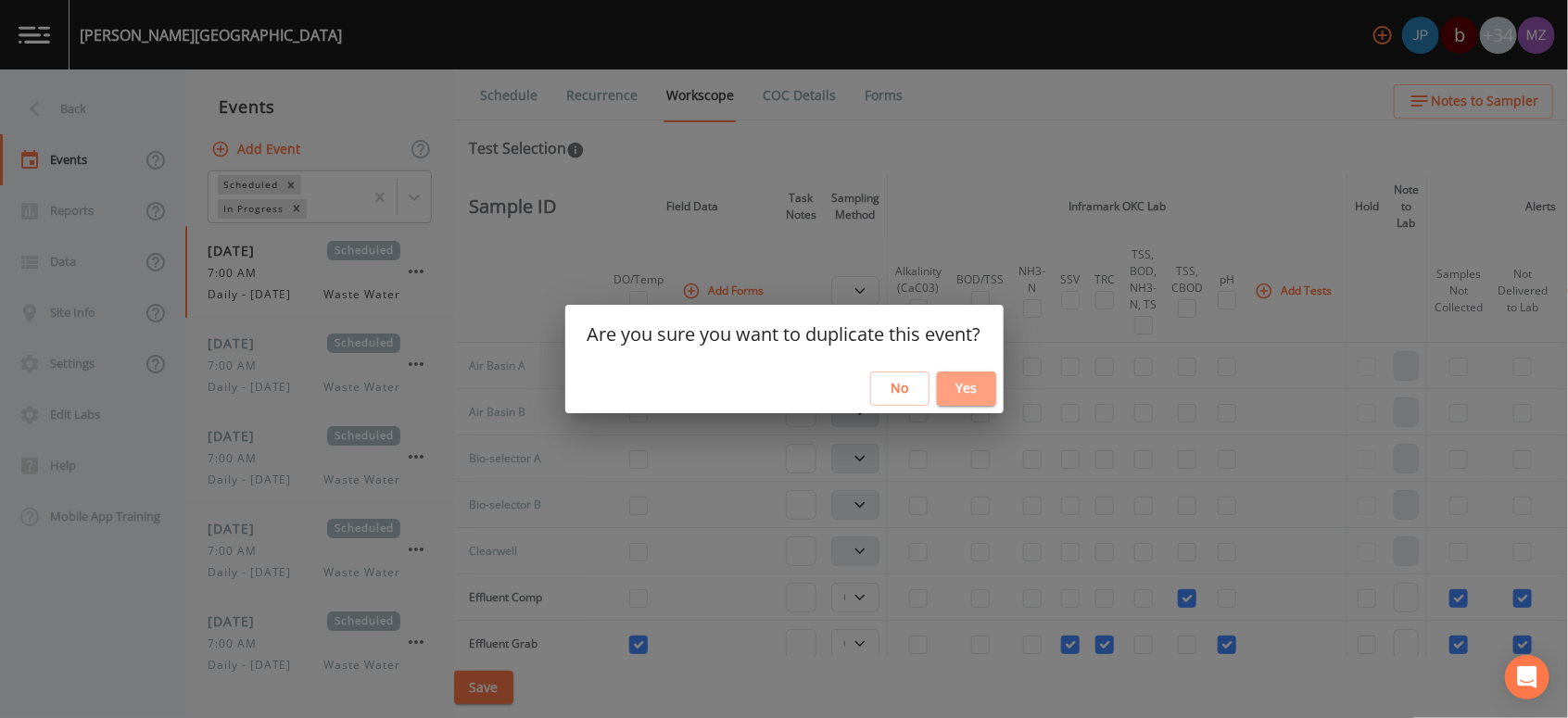 click on "Yes" at bounding box center (967, 388) 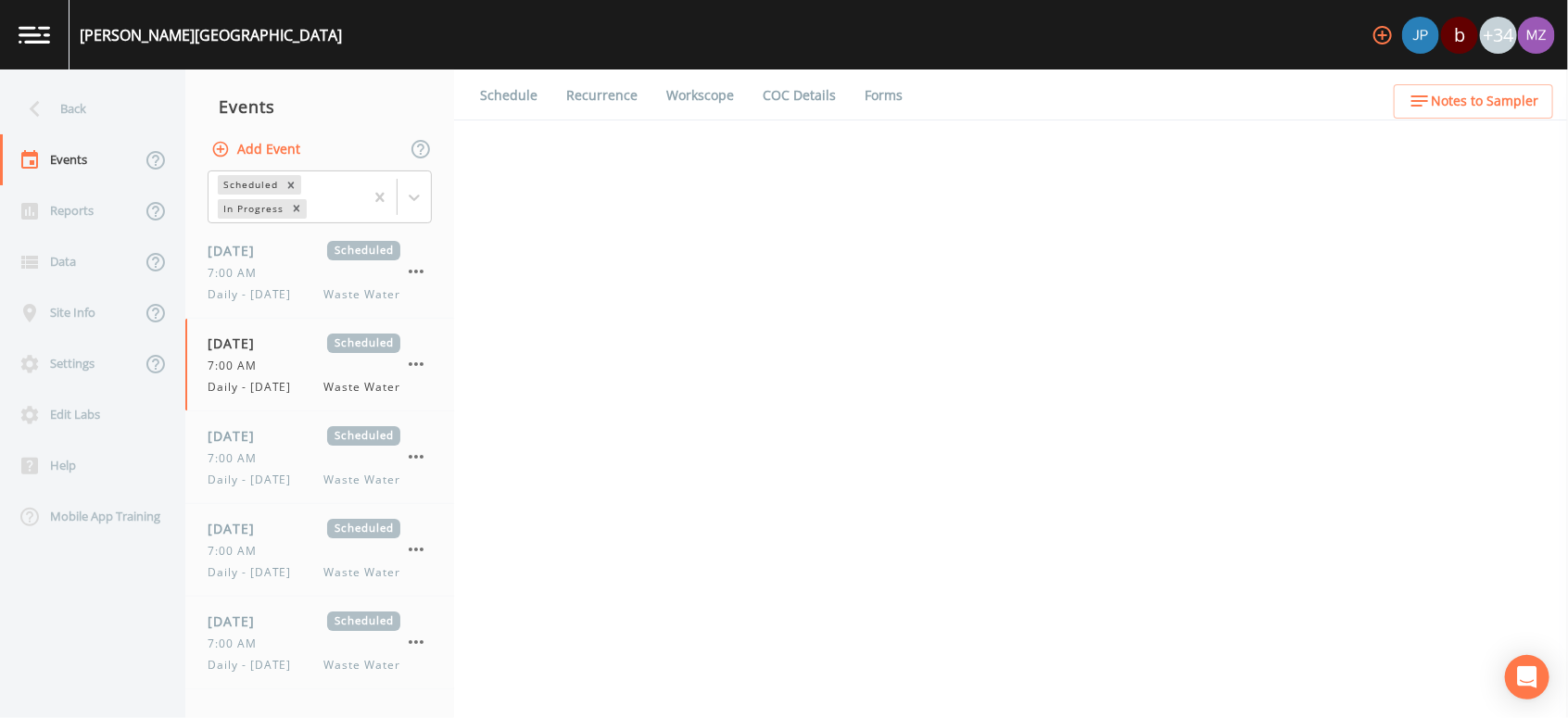 select on "b6a3c313-748b-4795-a028-792ad310bd60" 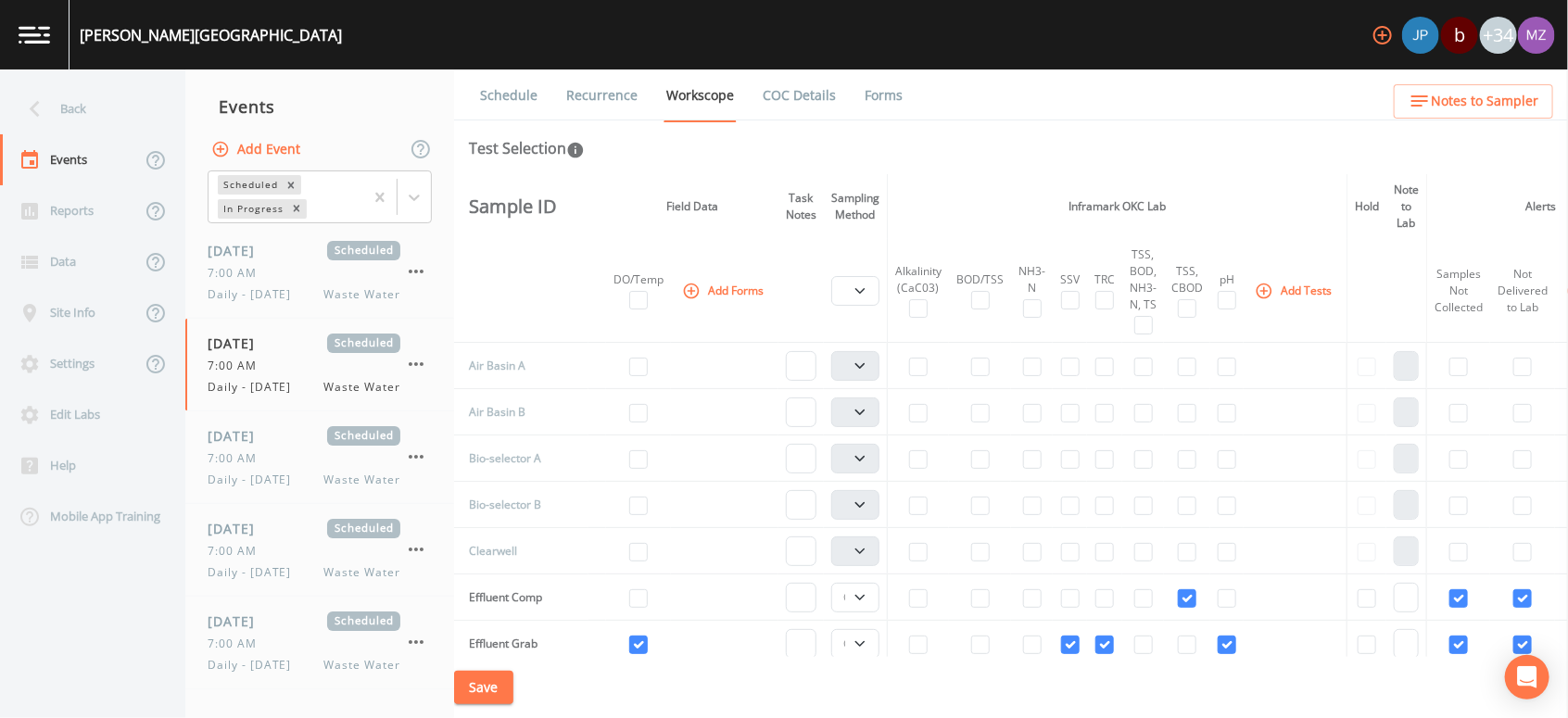 click on "Schedule" at bounding box center (509, 95) 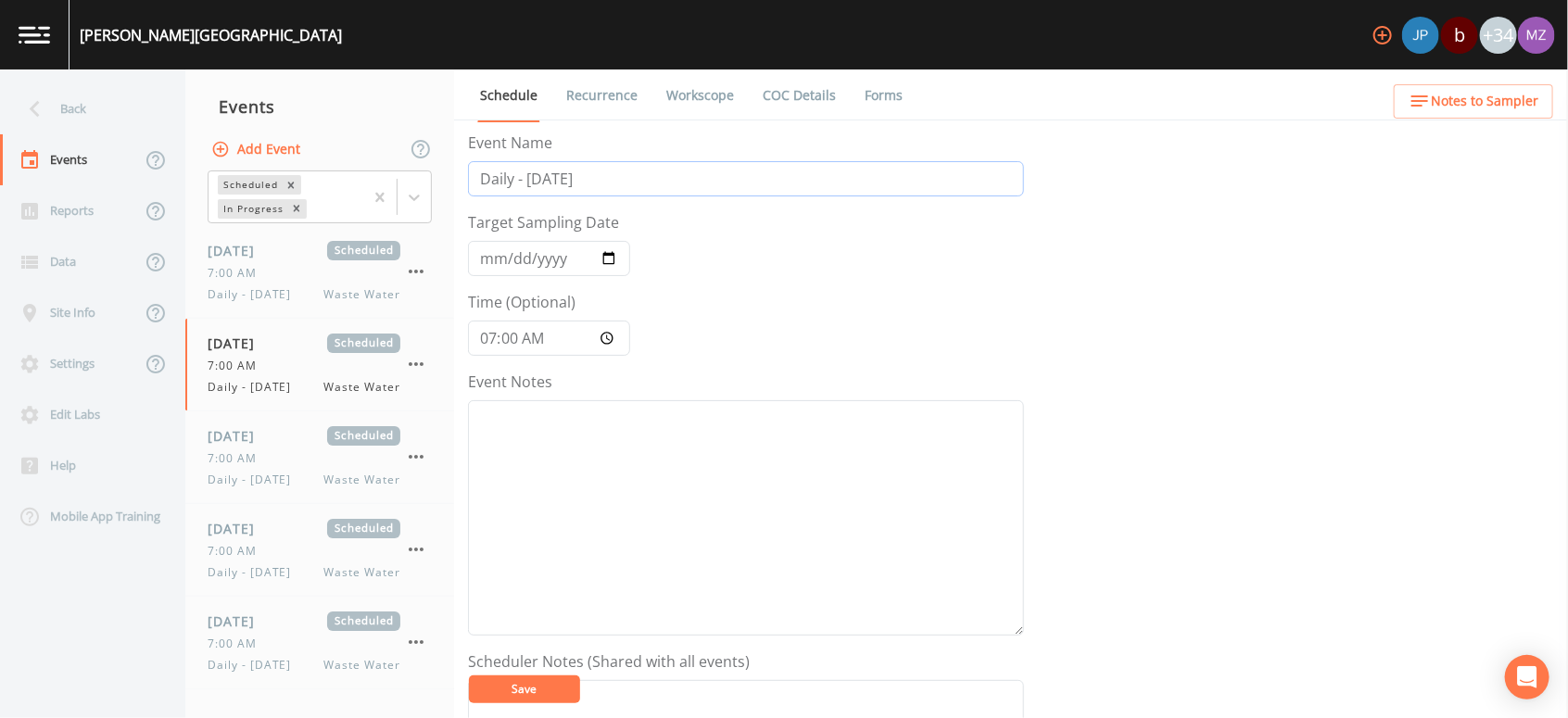 drag, startPoint x: 569, startPoint y: 174, endPoint x: 545, endPoint y: 181, distance: 25 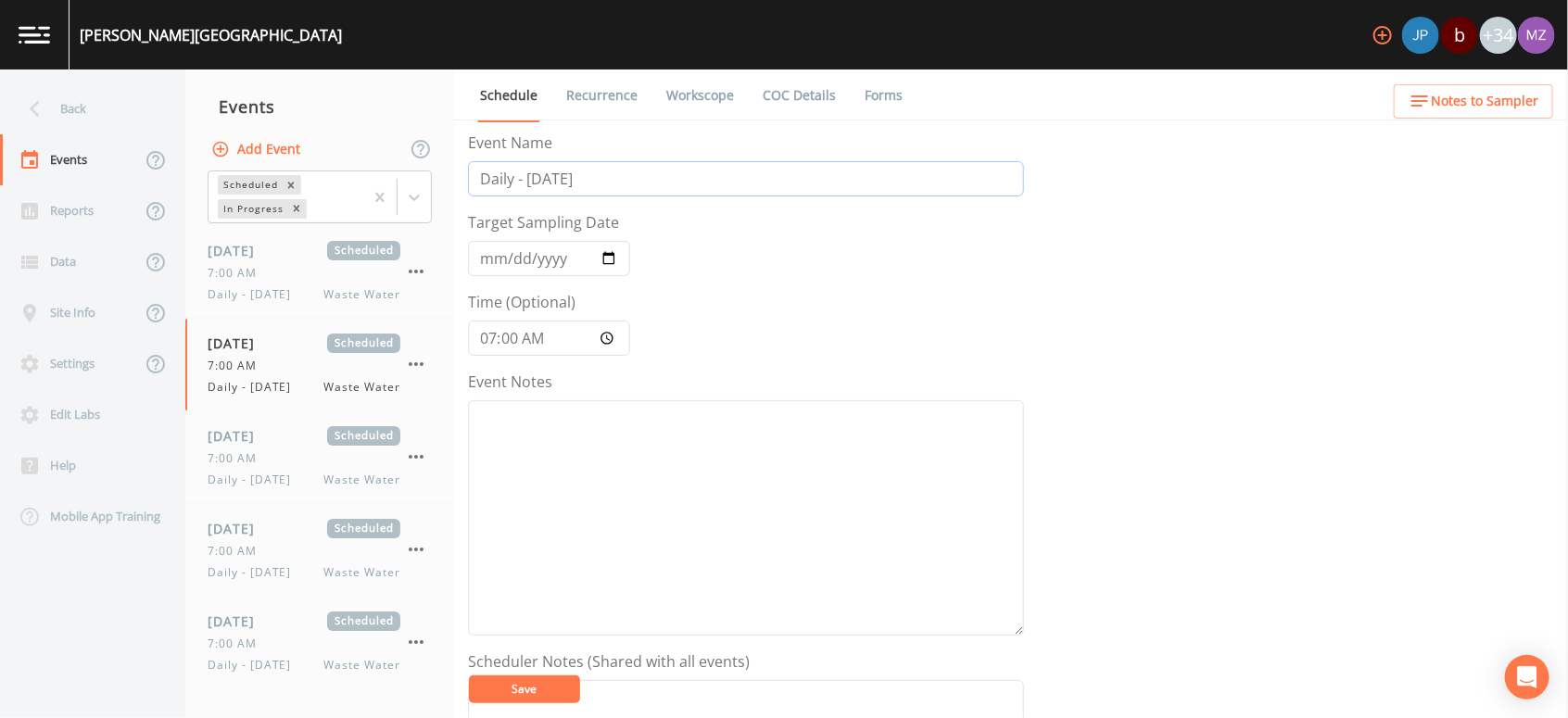 type on "Daily - [DATE]" 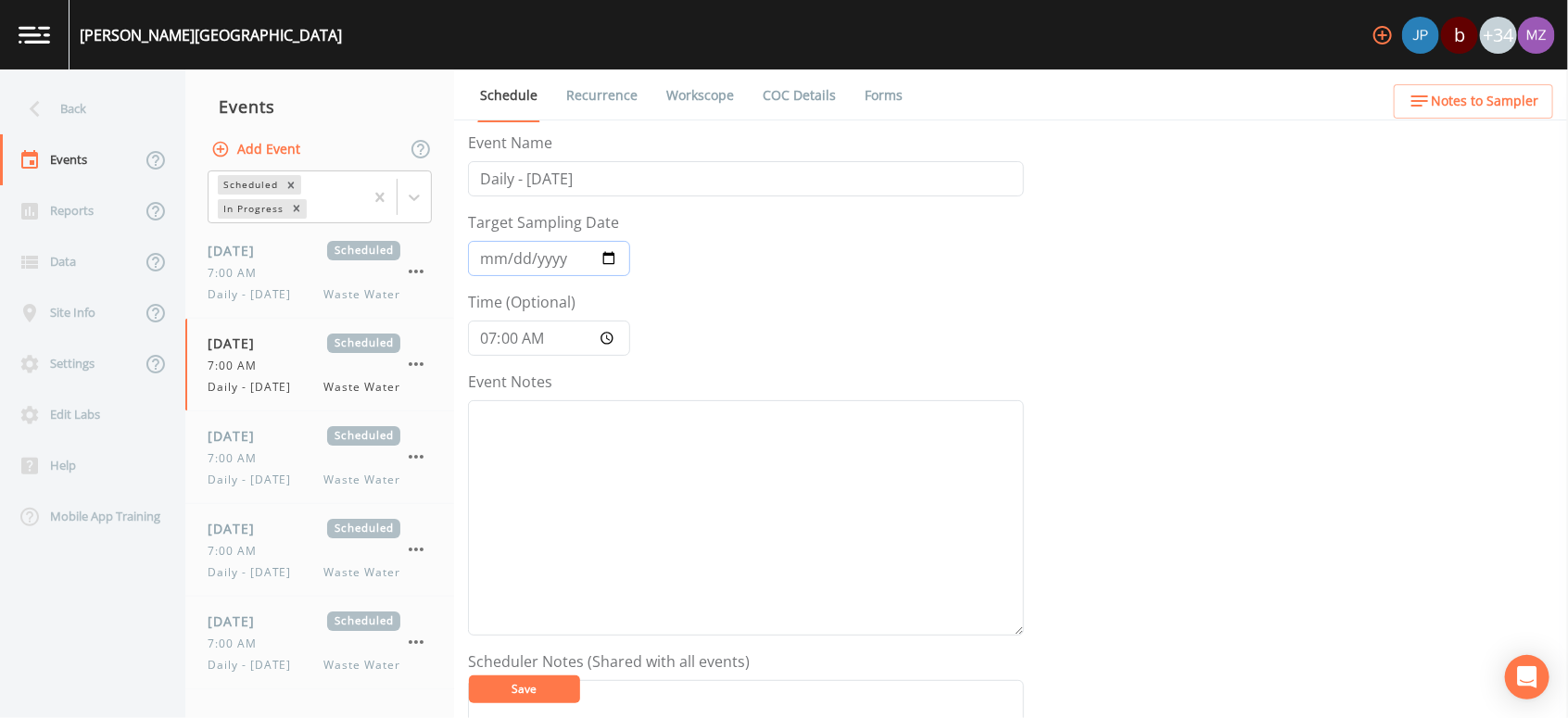 click on "[DATE]" at bounding box center (549, 258) 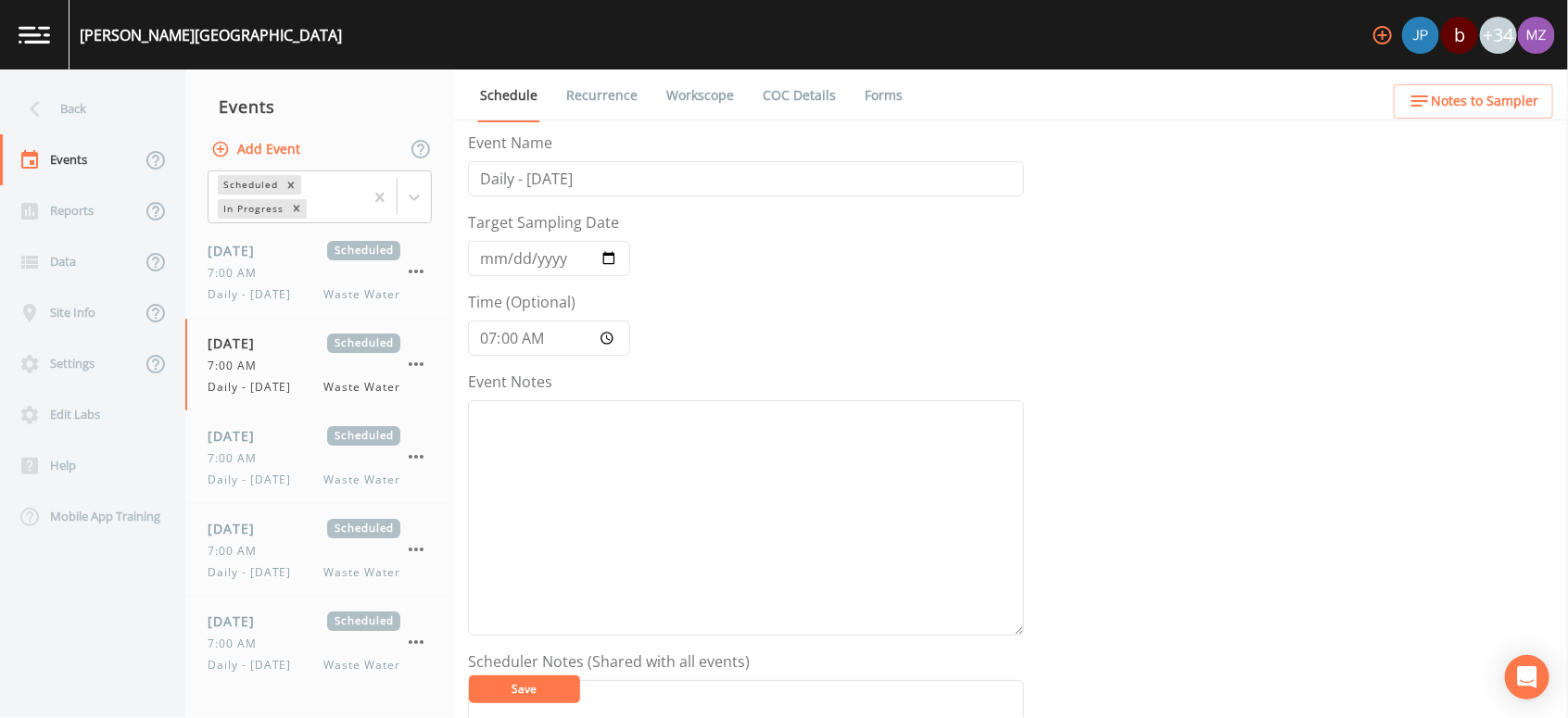 click on "Save" at bounding box center [525, 688] 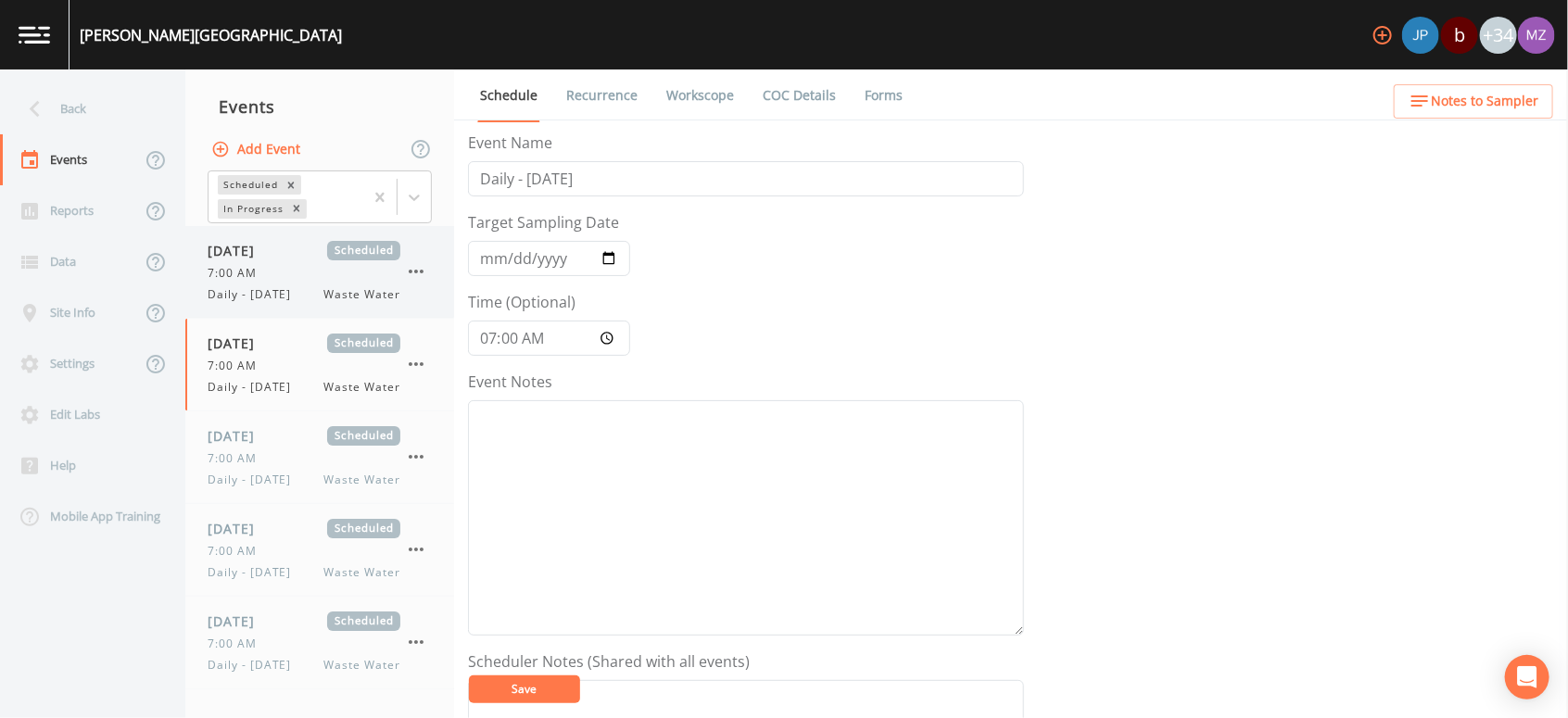 click on "7:00 AM" at bounding box center (237, 273) 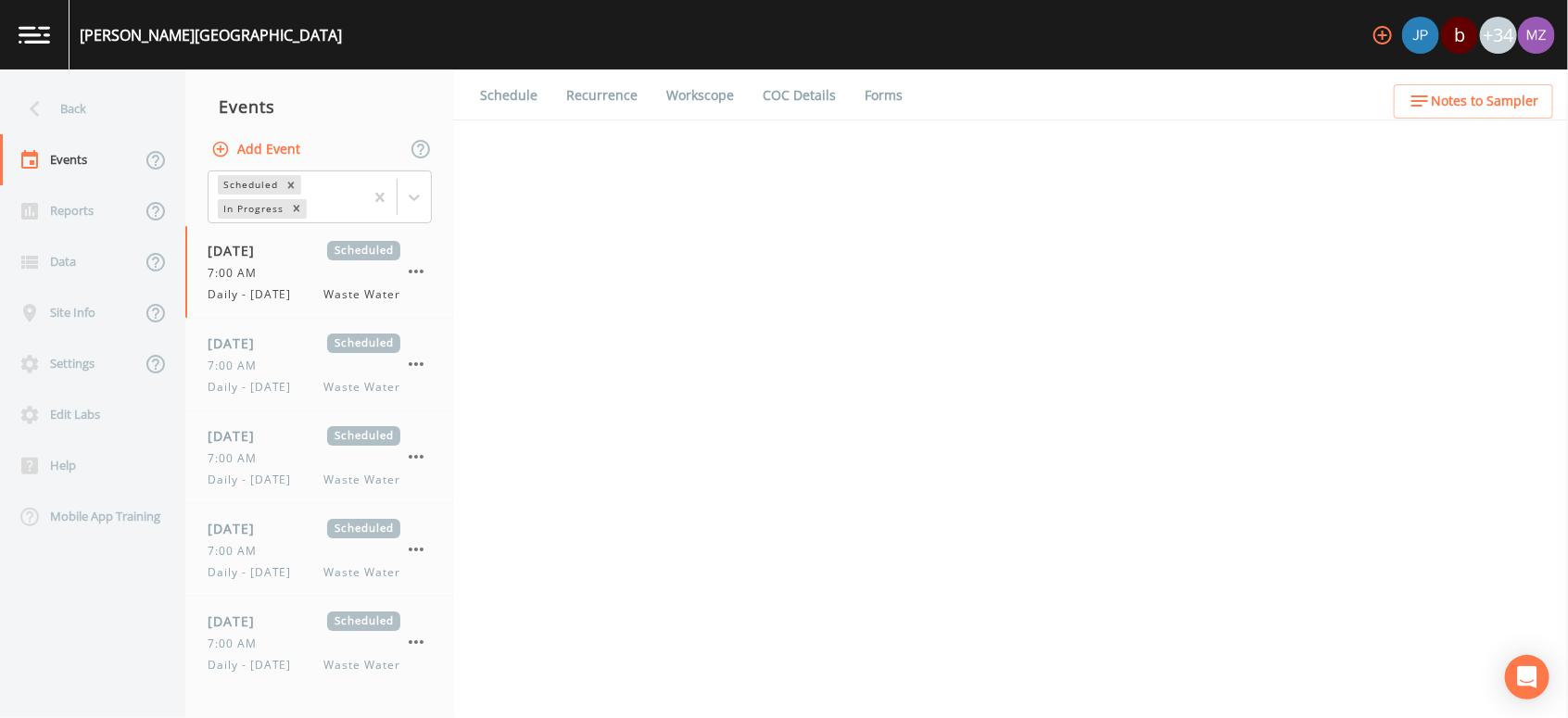 select on "b6a3c313-748b-4795-a028-792ad310bd60" 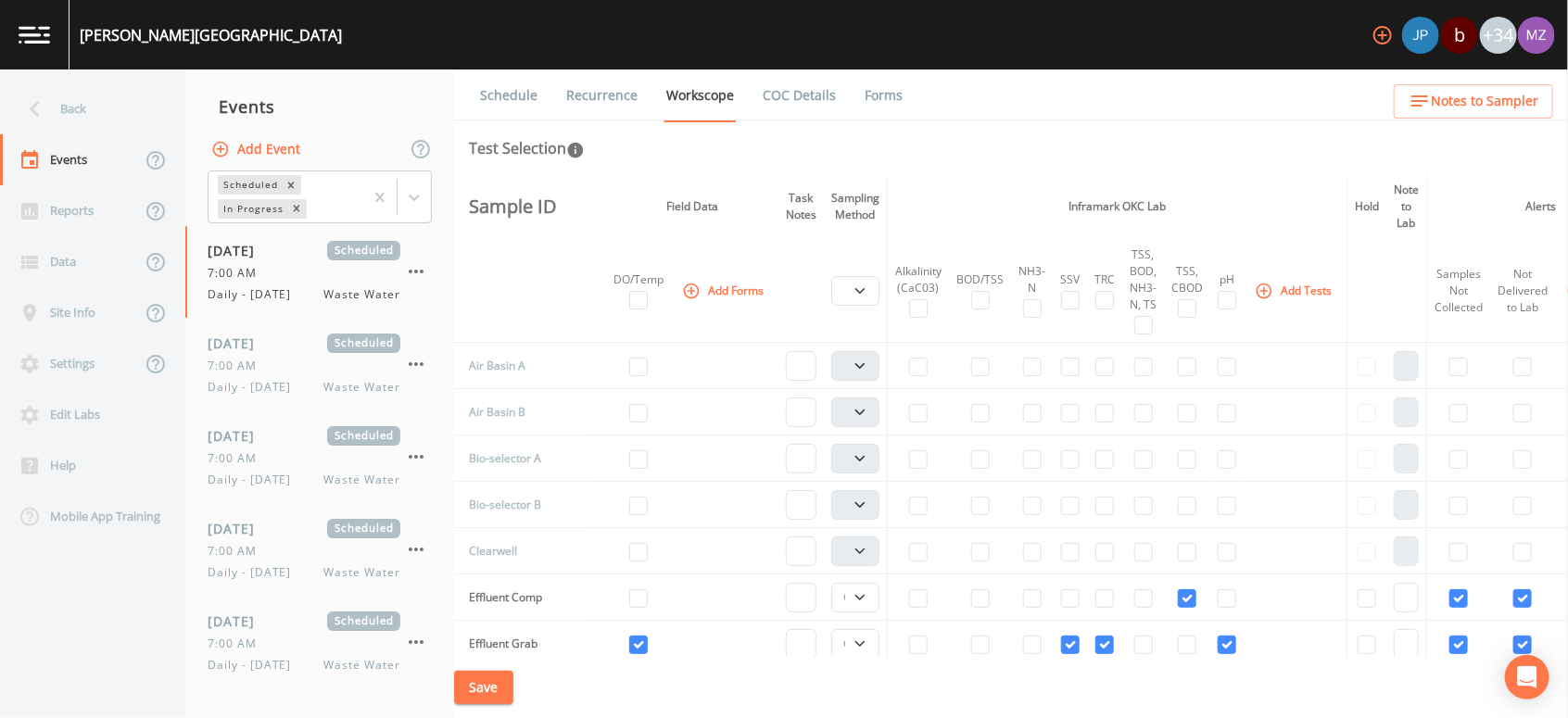 click on "Recurrence" at bounding box center [601, 95] 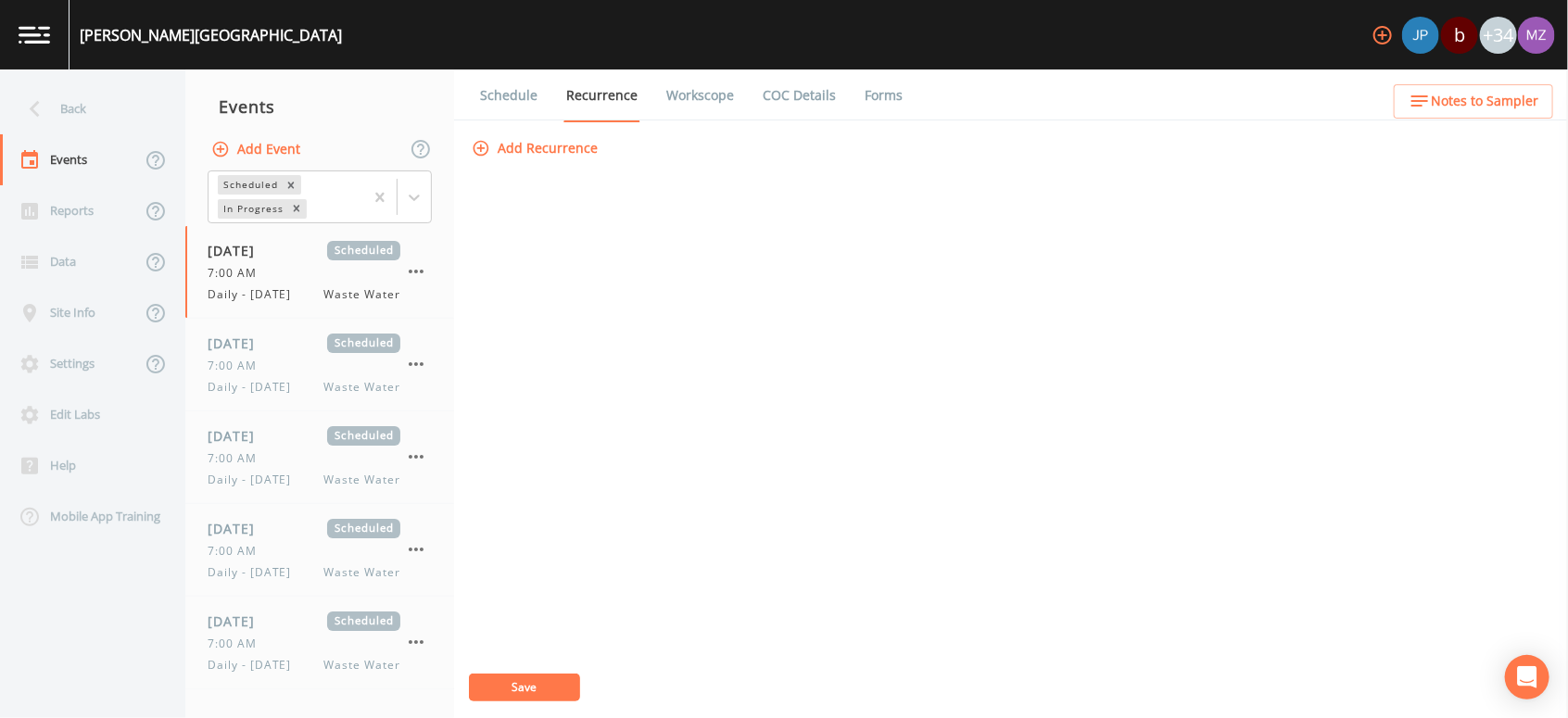 click on "Add Recurrence" at bounding box center (537, 148) 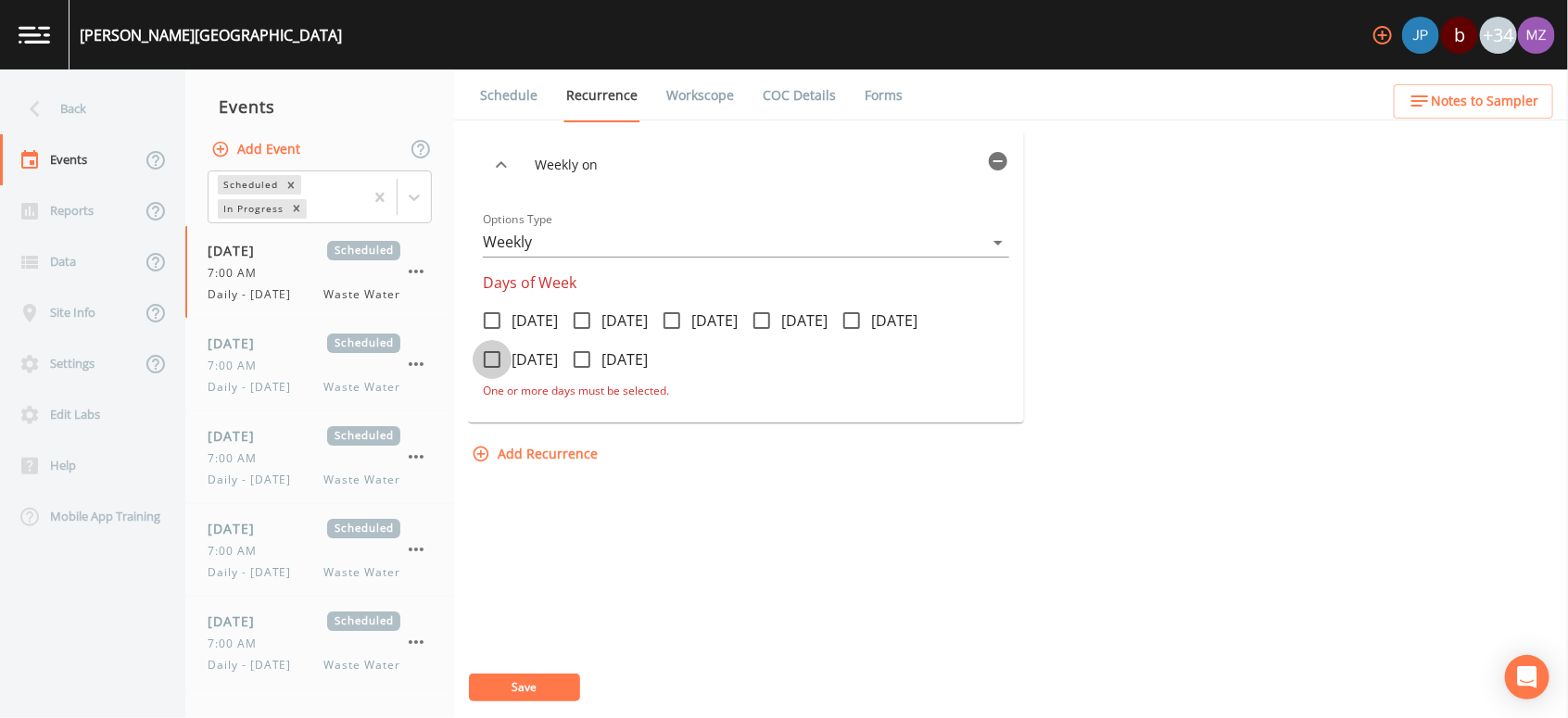 click 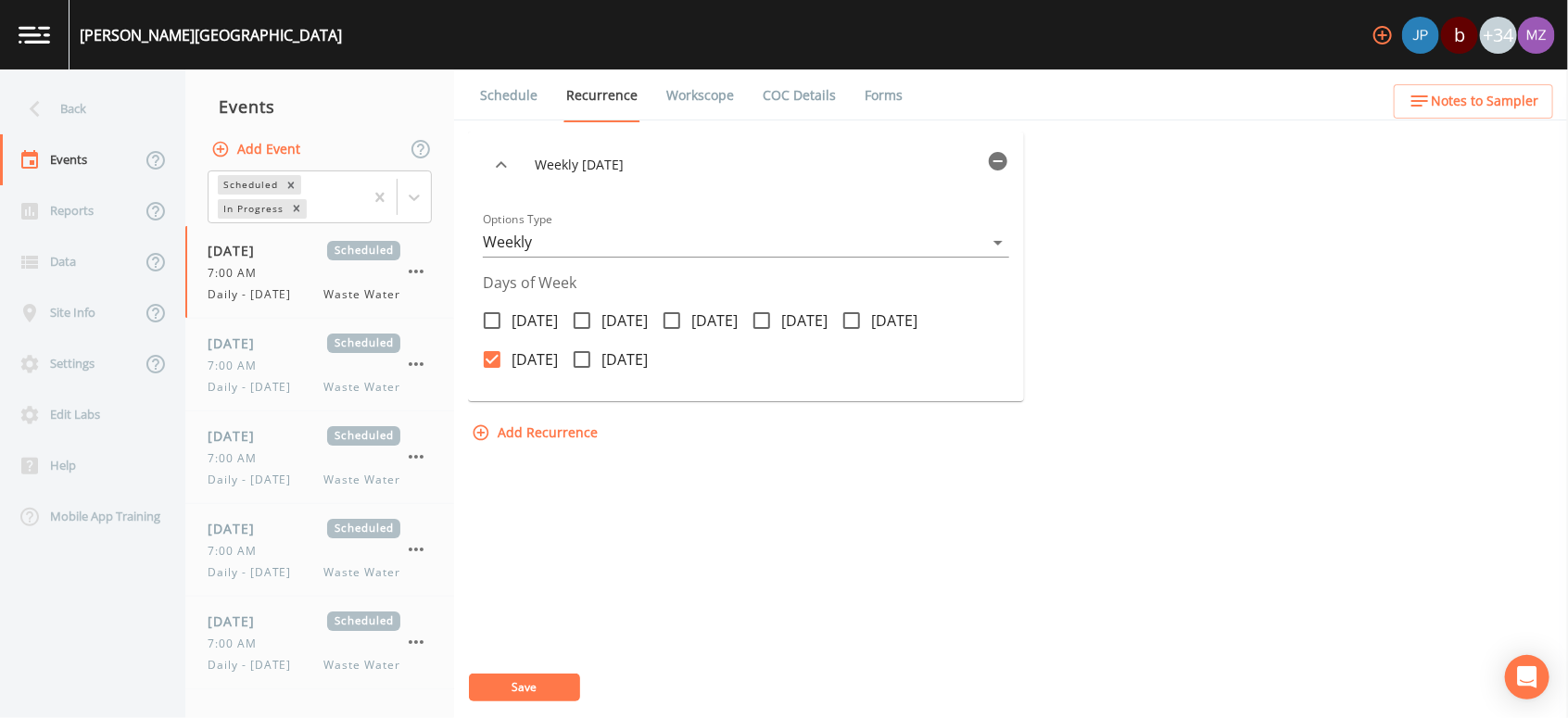 click on "Save" at bounding box center (525, 687) 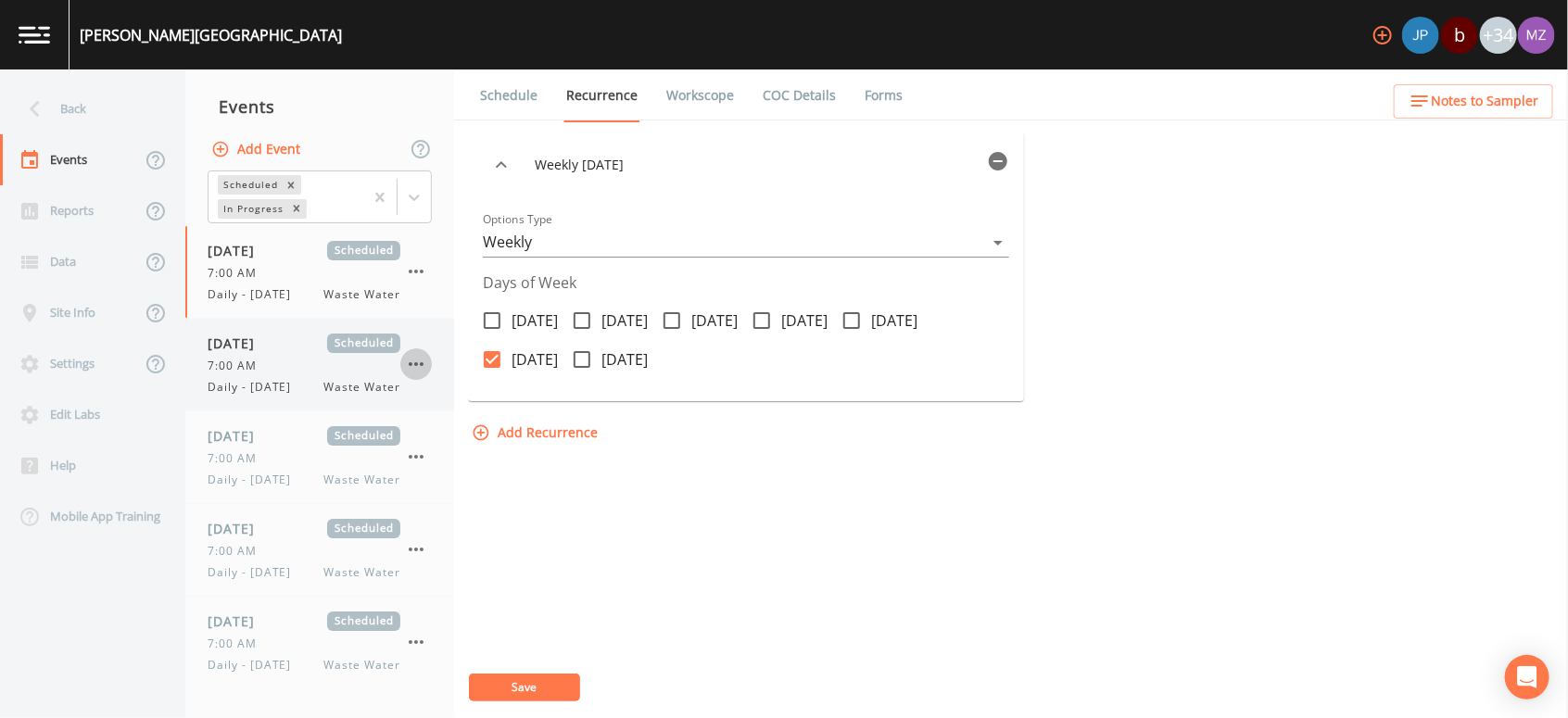 click 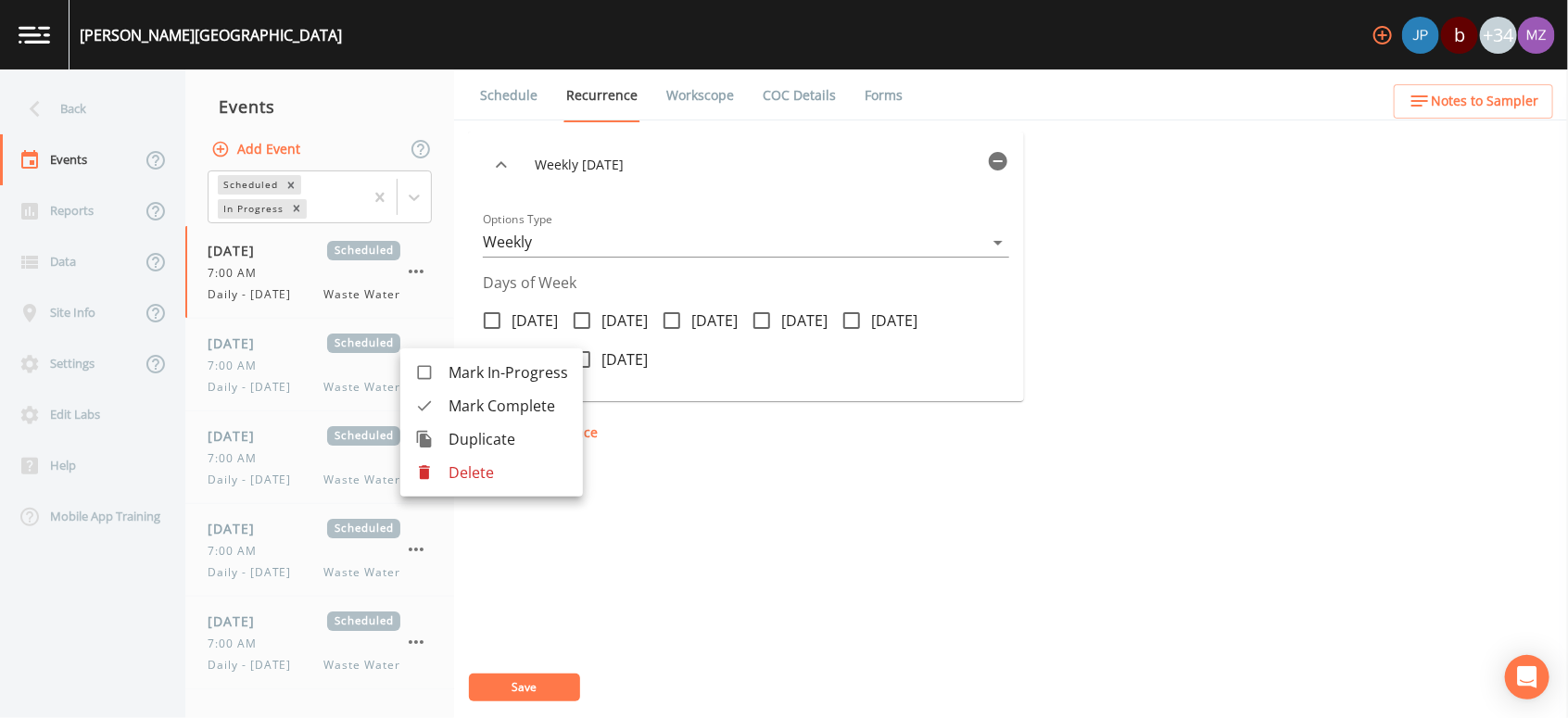 click on "Delete" at bounding box center [508, 472] 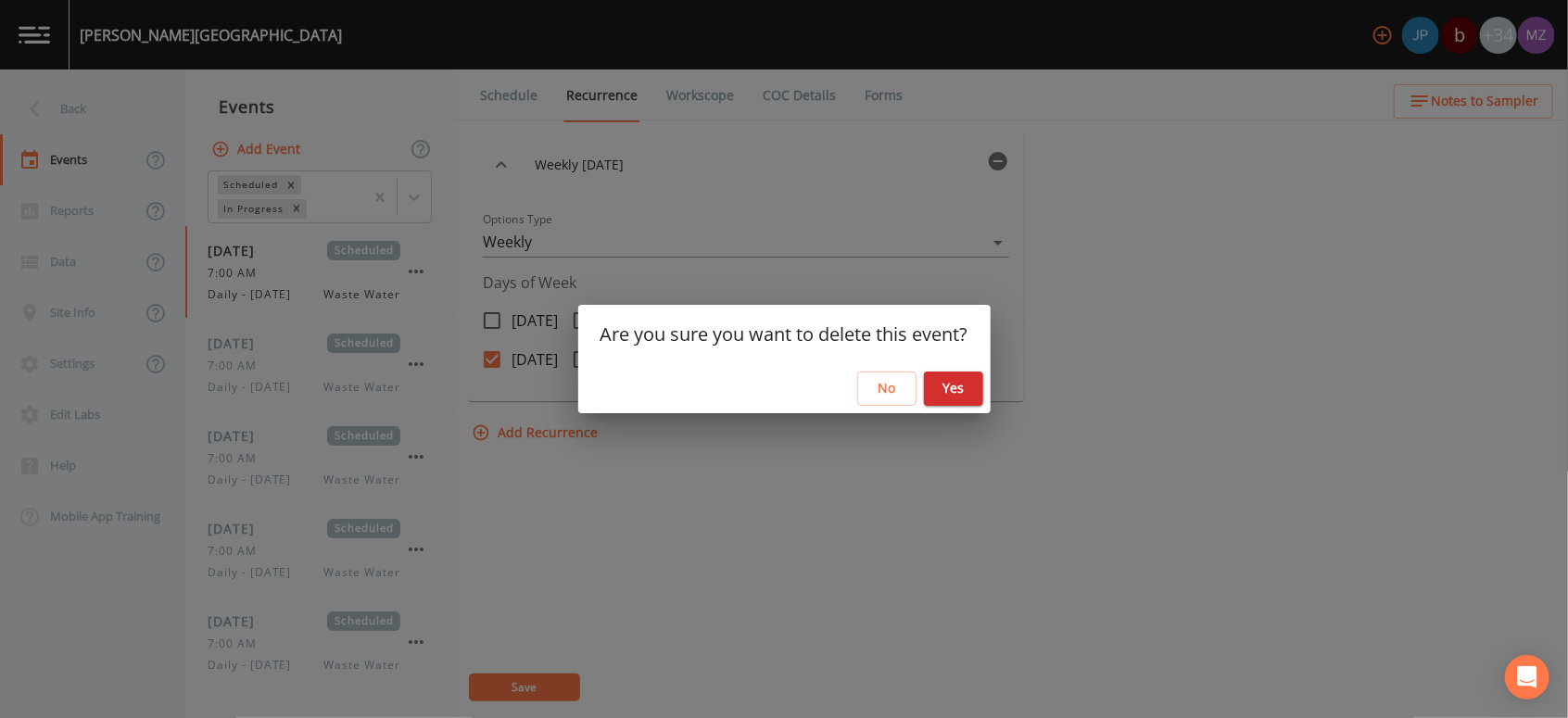 click on "Yes" at bounding box center [954, 388] 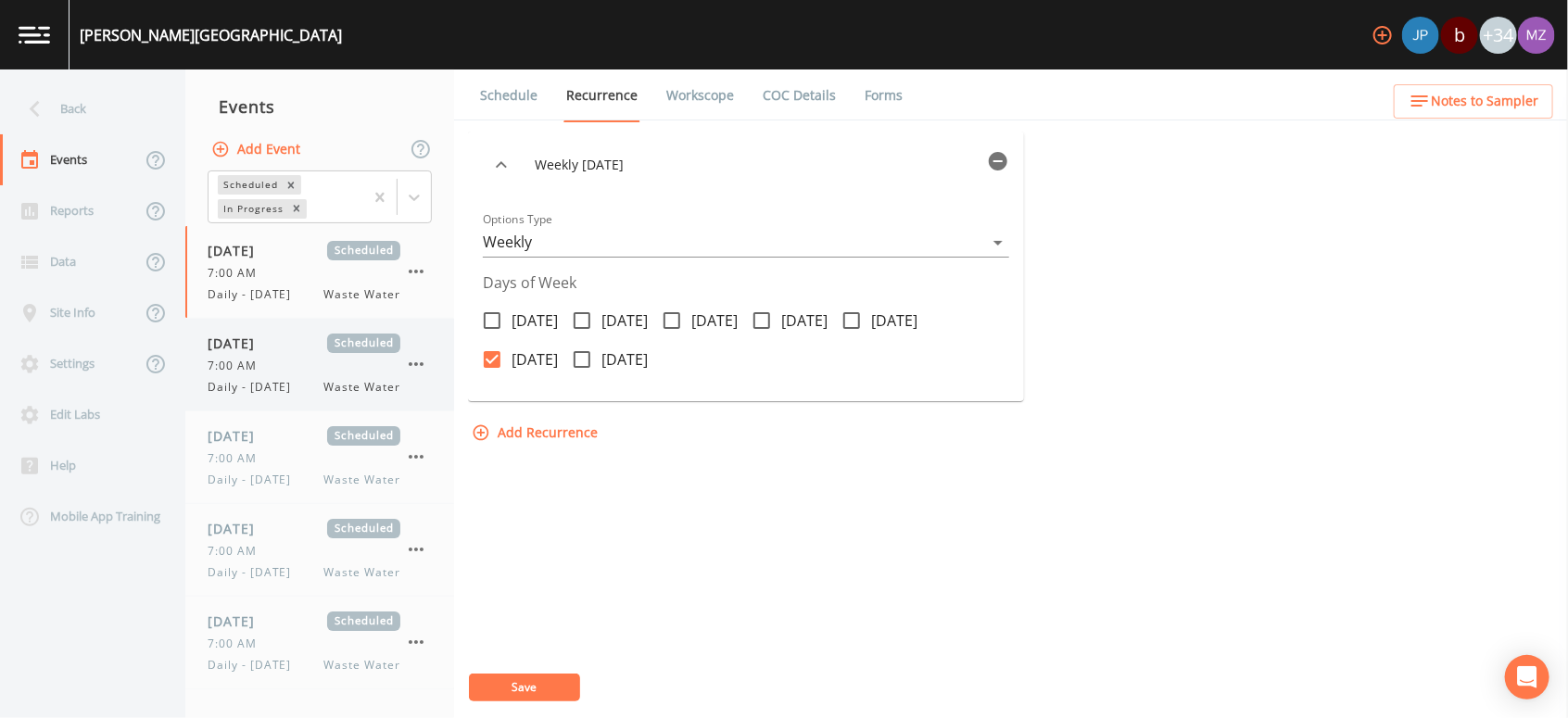 click on "[DATE] Scheduled 7:00 AM Daily - [DATE] Waste Water" at bounding box center (304, 364) 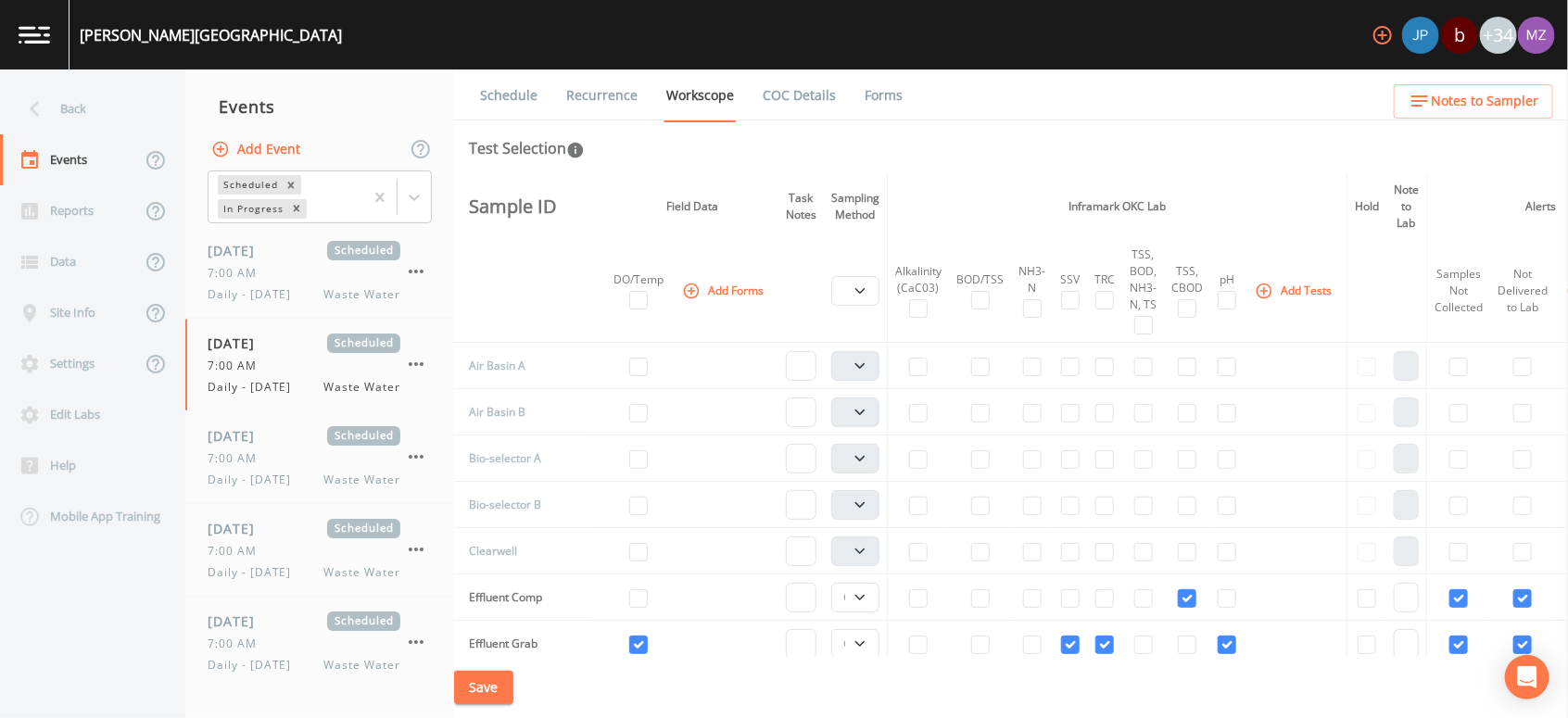 click on "Recurrence" at bounding box center [601, 95] 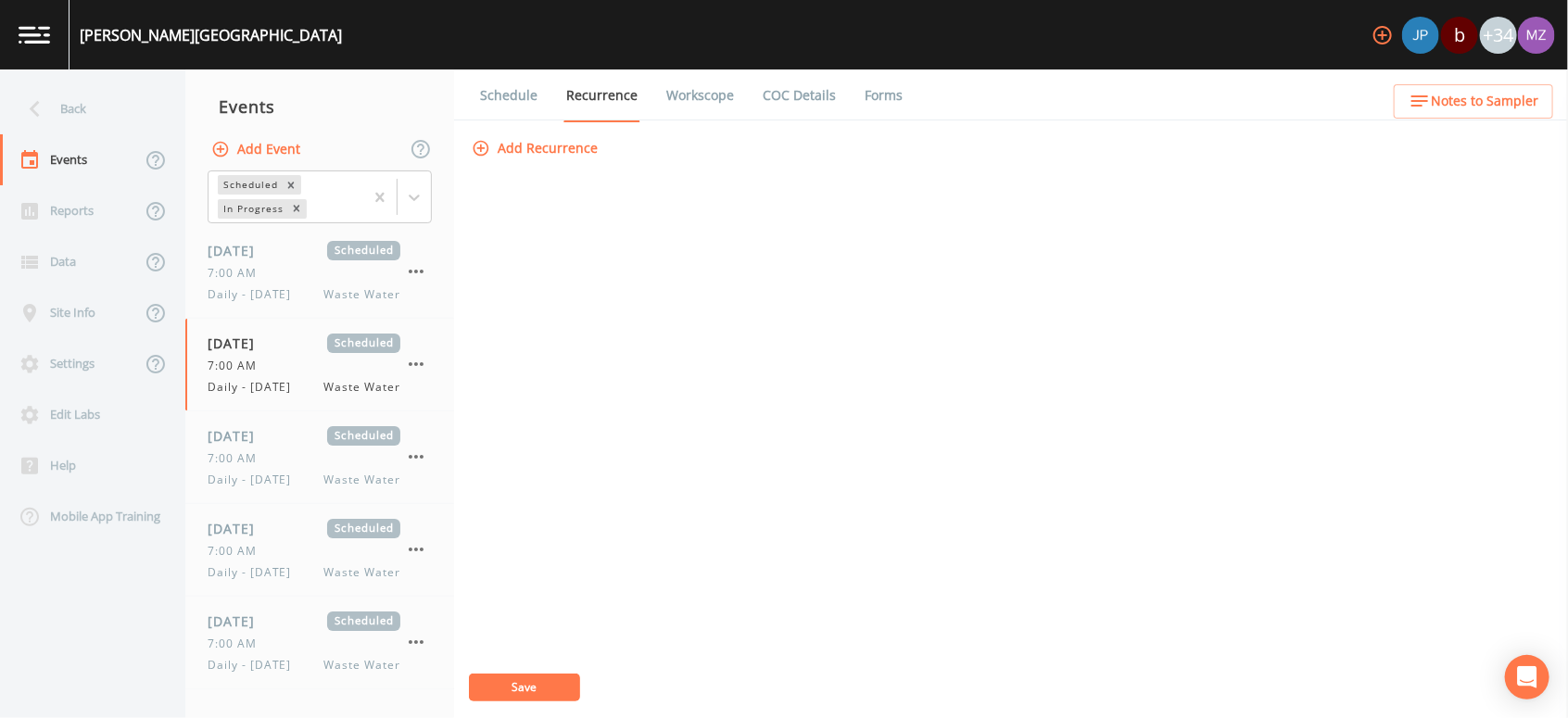 click on "Add Recurrence" at bounding box center [537, 148] 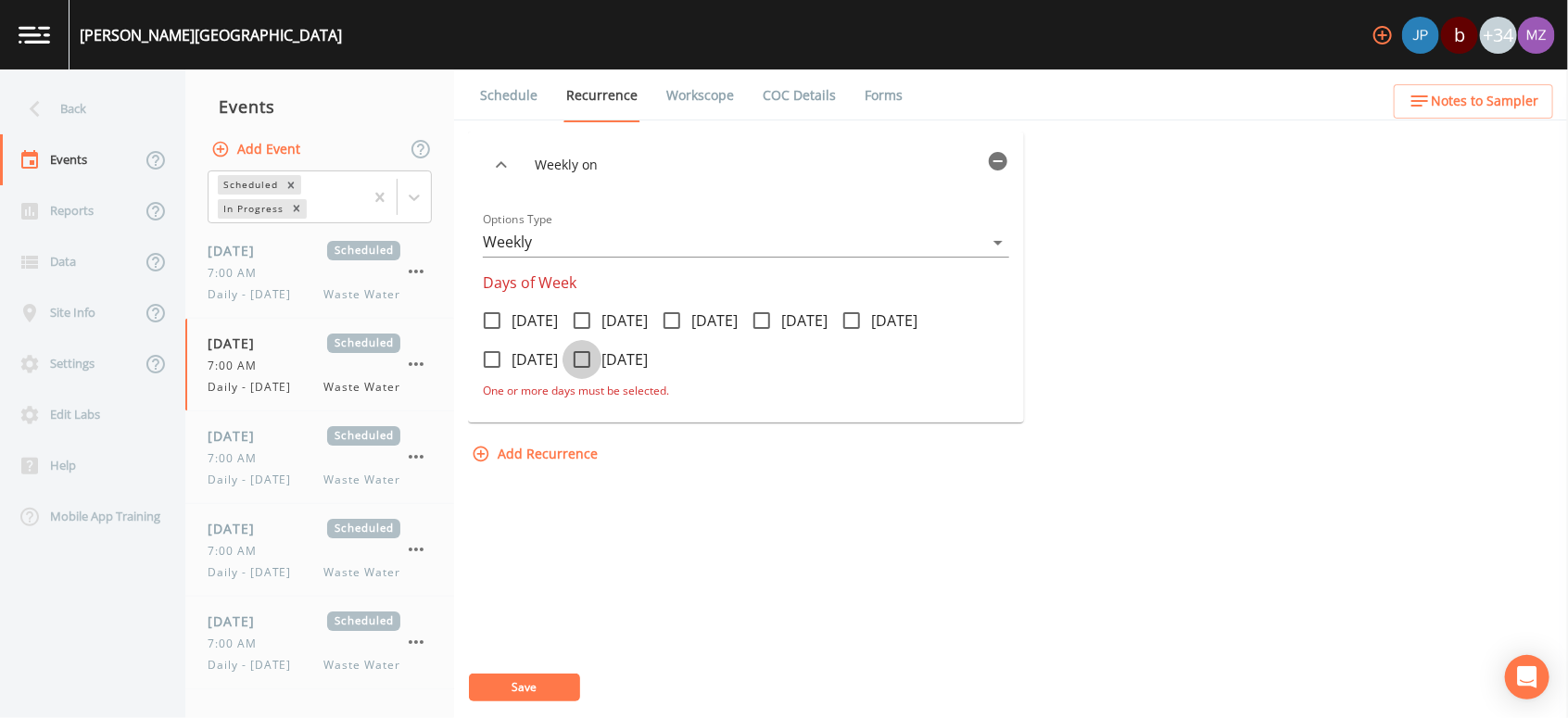 click on "[DATE]" at bounding box center (572, 349) 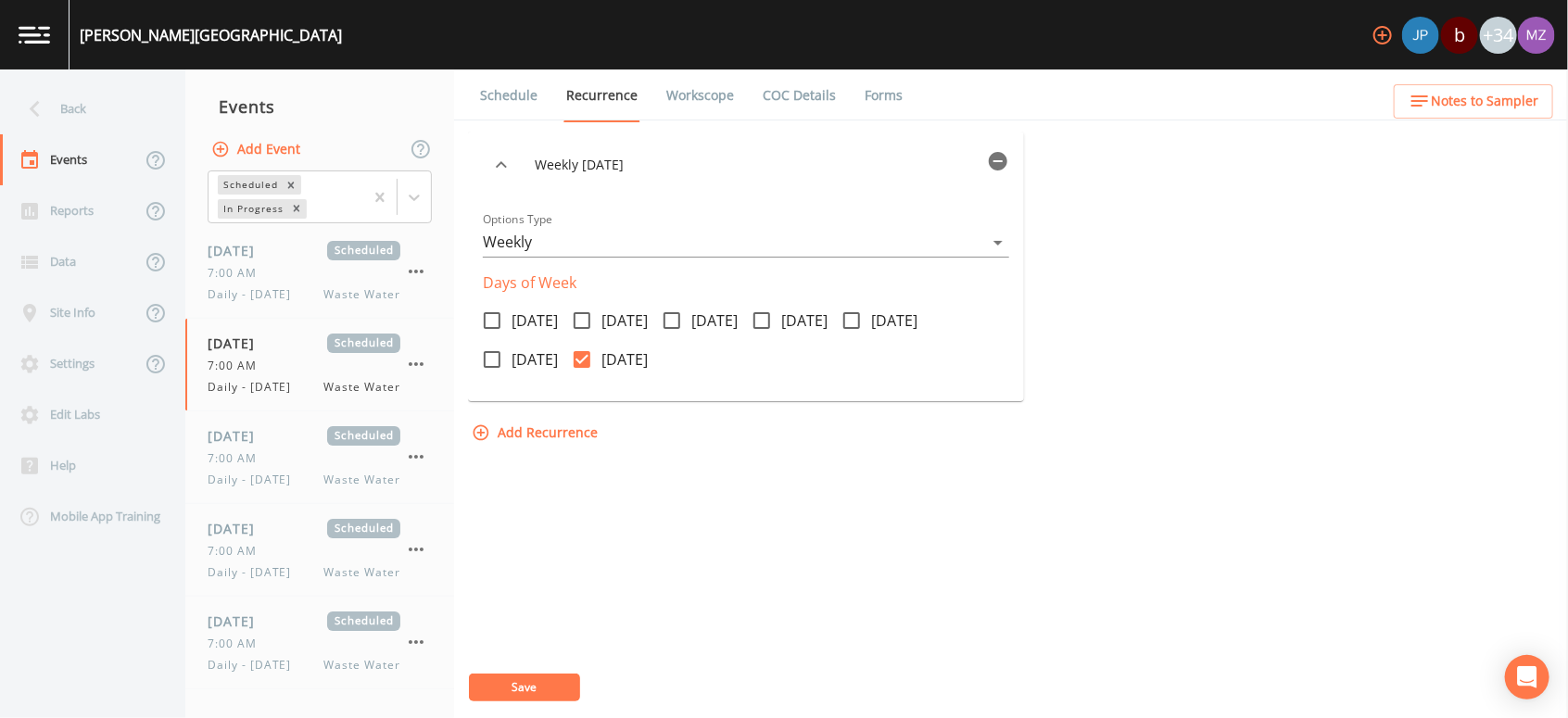 click on "Save" at bounding box center [525, 687] 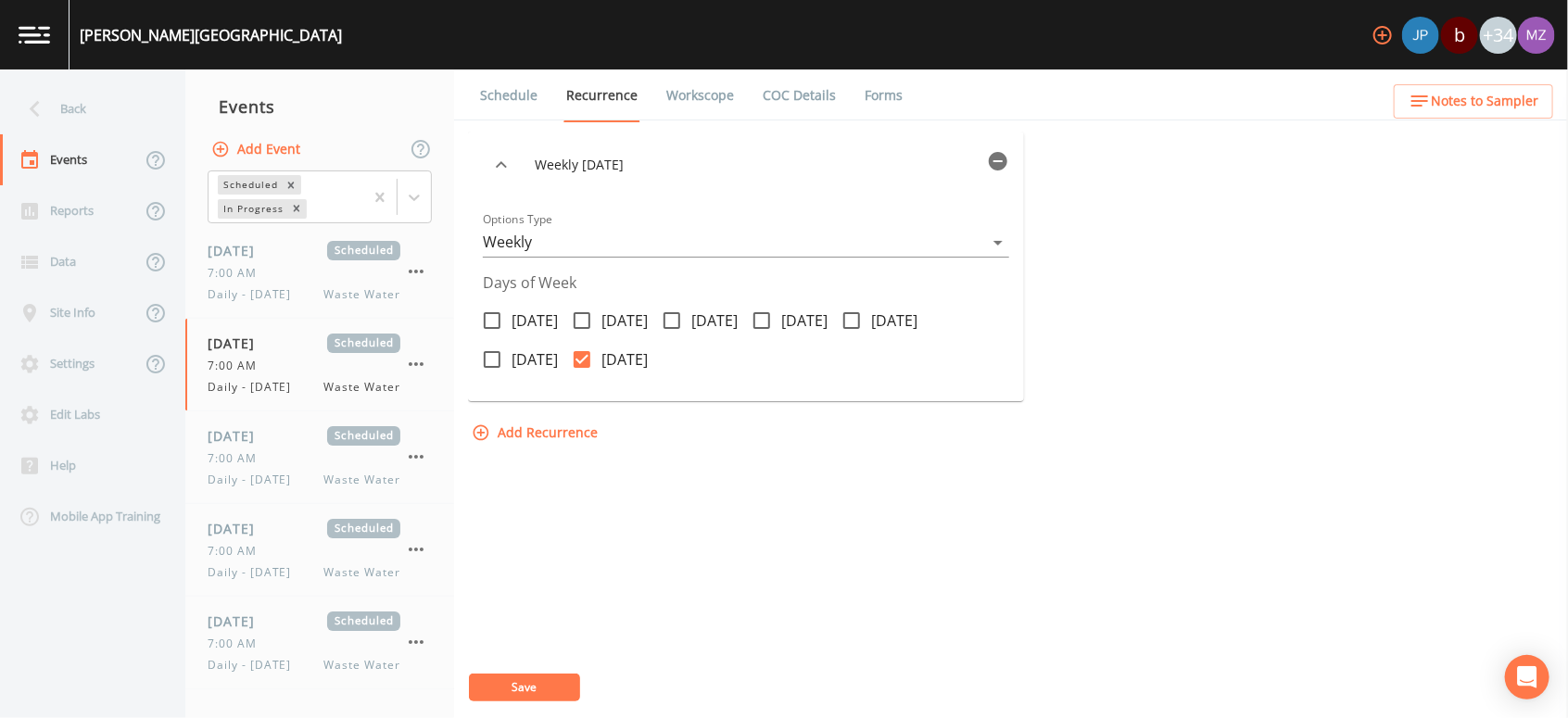 drag, startPoint x: 518, startPoint y: 681, endPoint x: 527, endPoint y: 683, distance: 9.219544 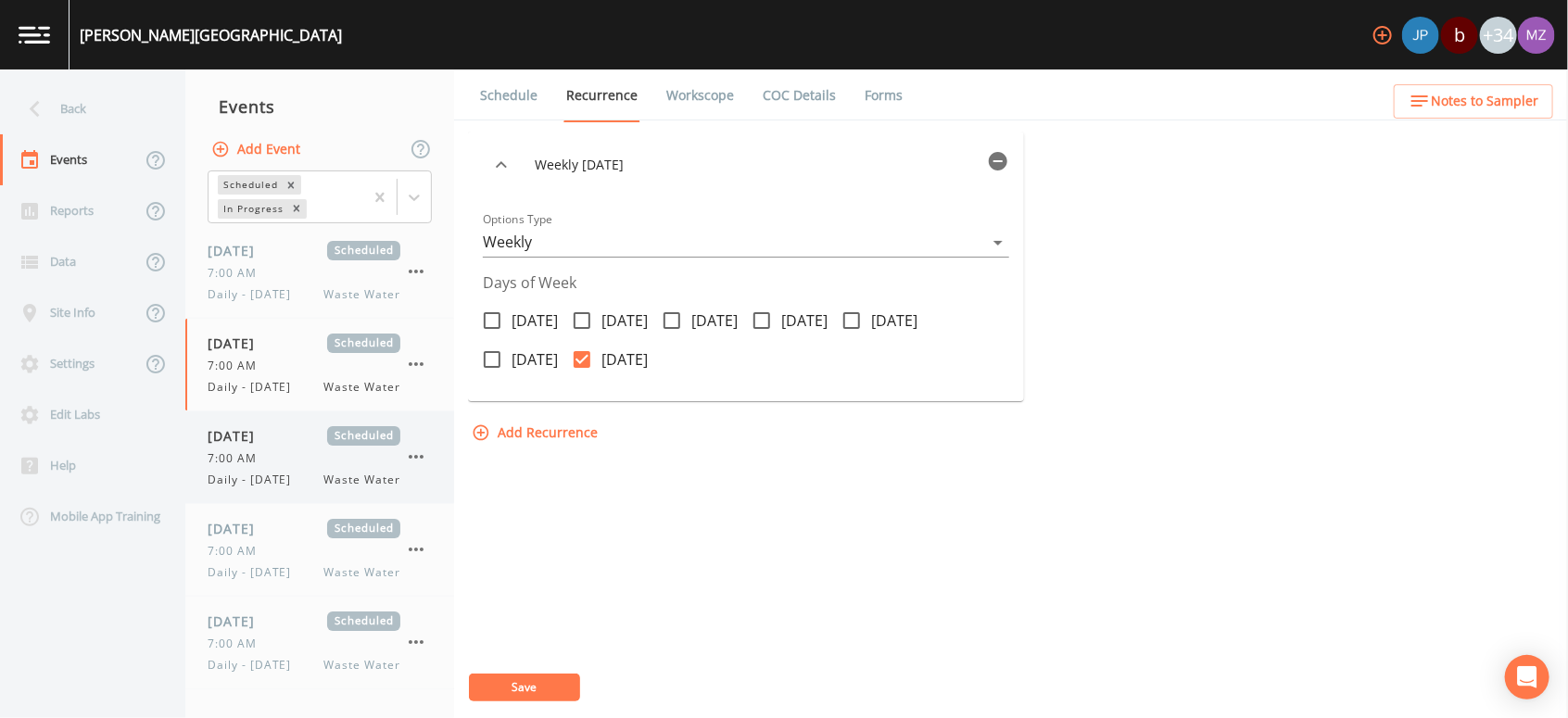 click on "7:00 AM" at bounding box center [237, 459] 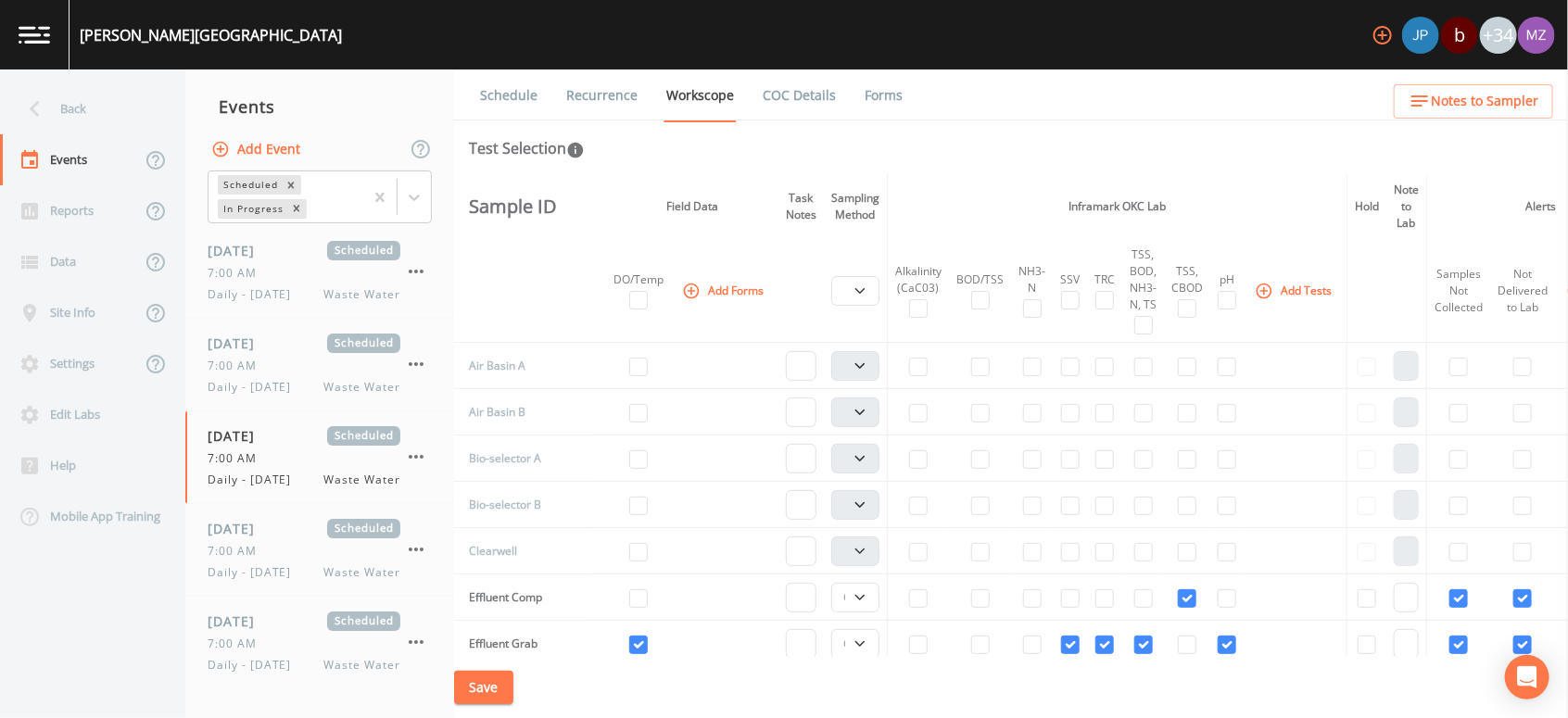click on "Recurrence" at bounding box center [601, 95] 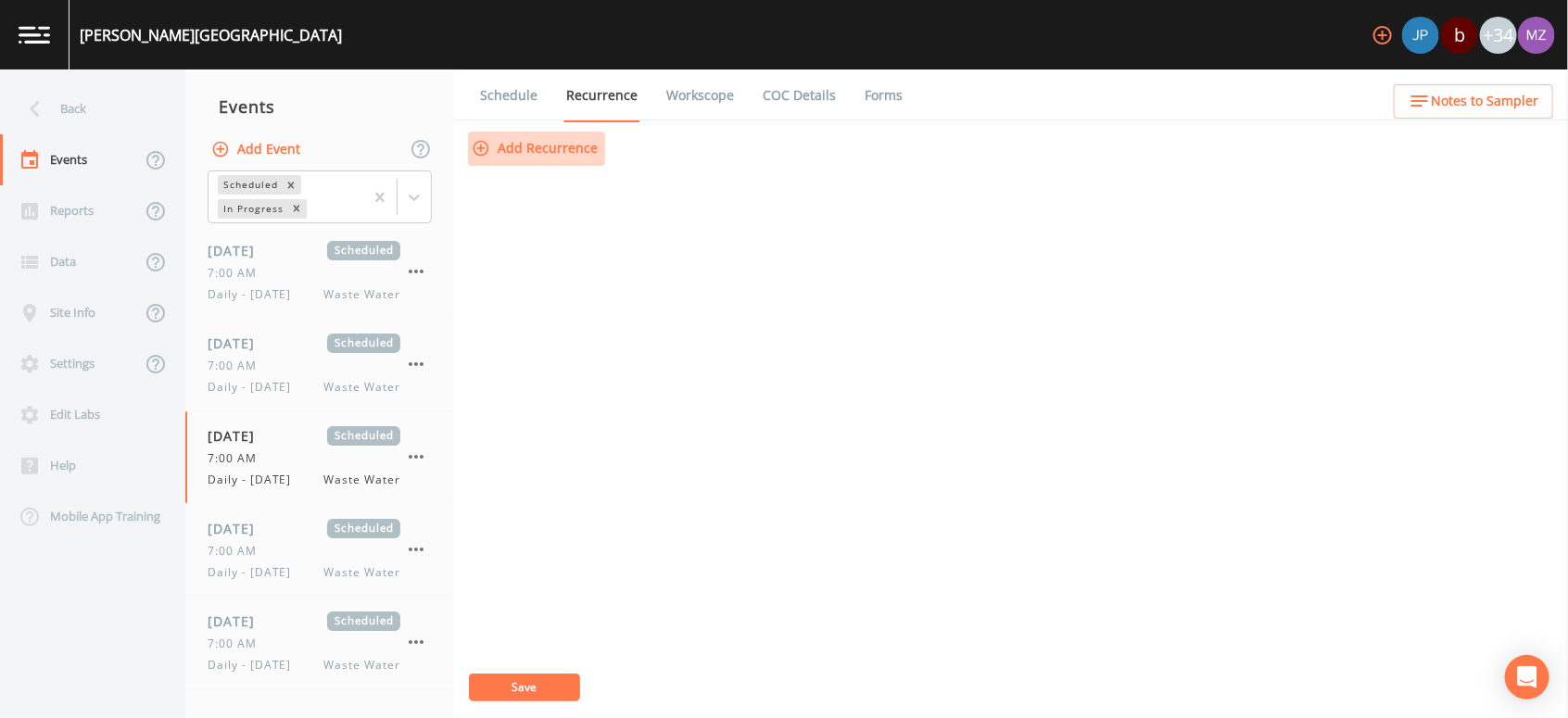 click on "Add Recurrence" at bounding box center (537, 148) 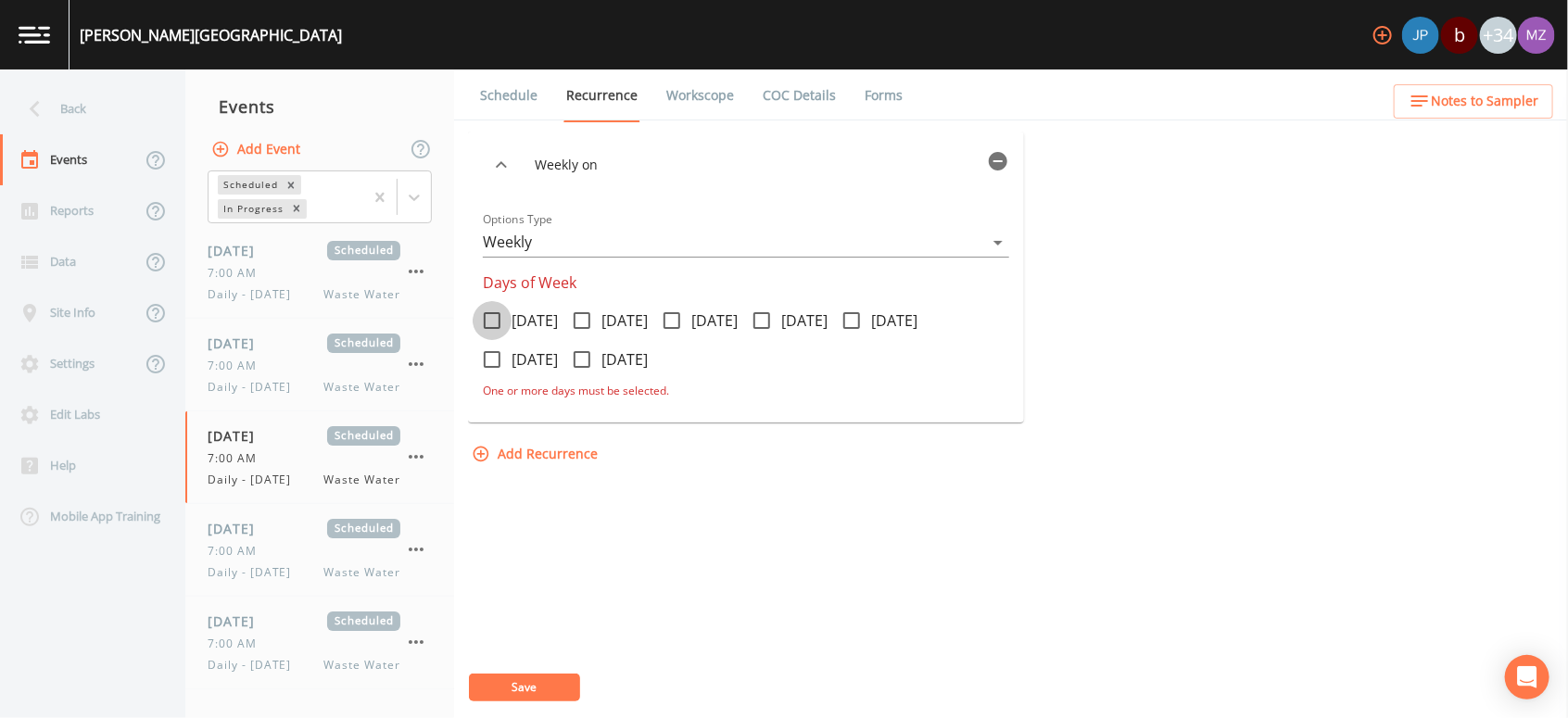 click 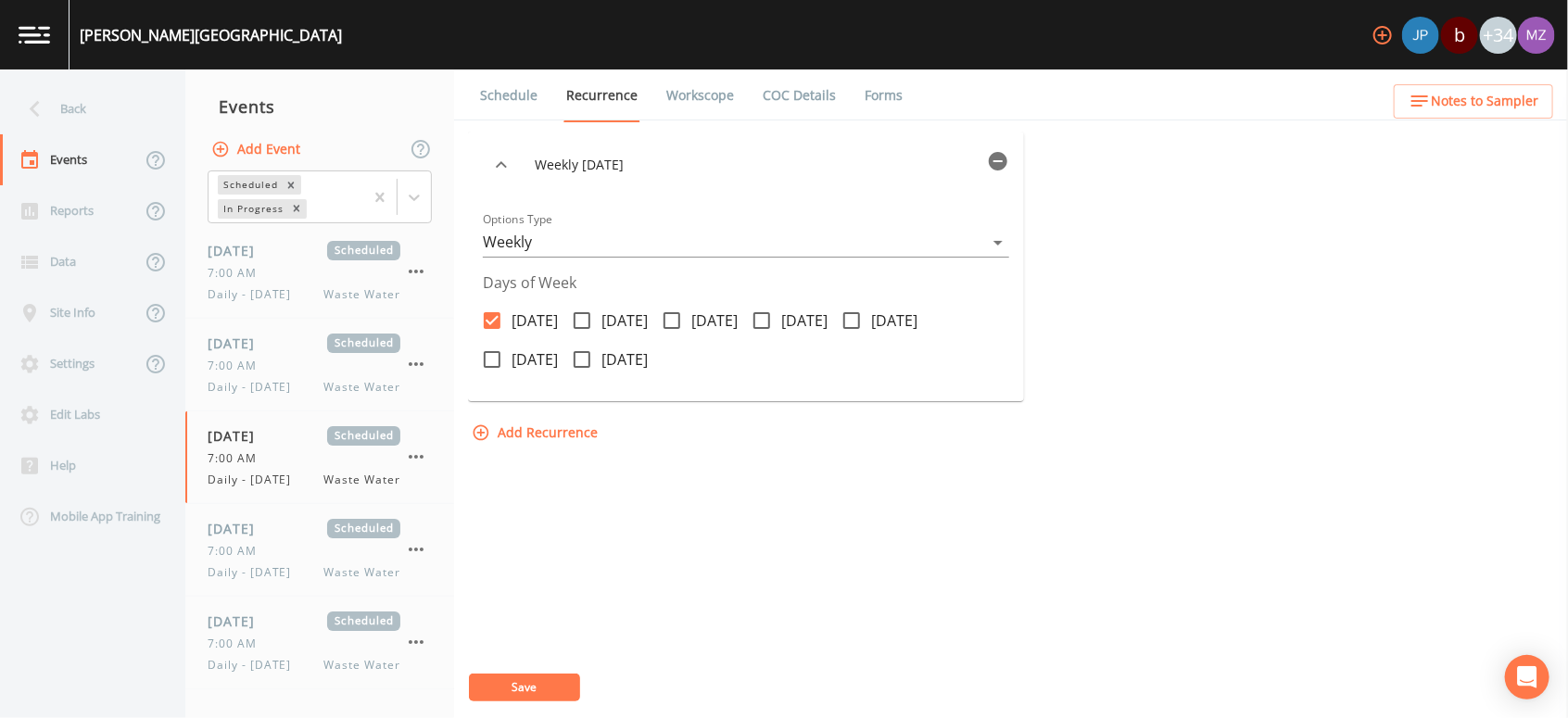 click on "Save" at bounding box center (525, 687) 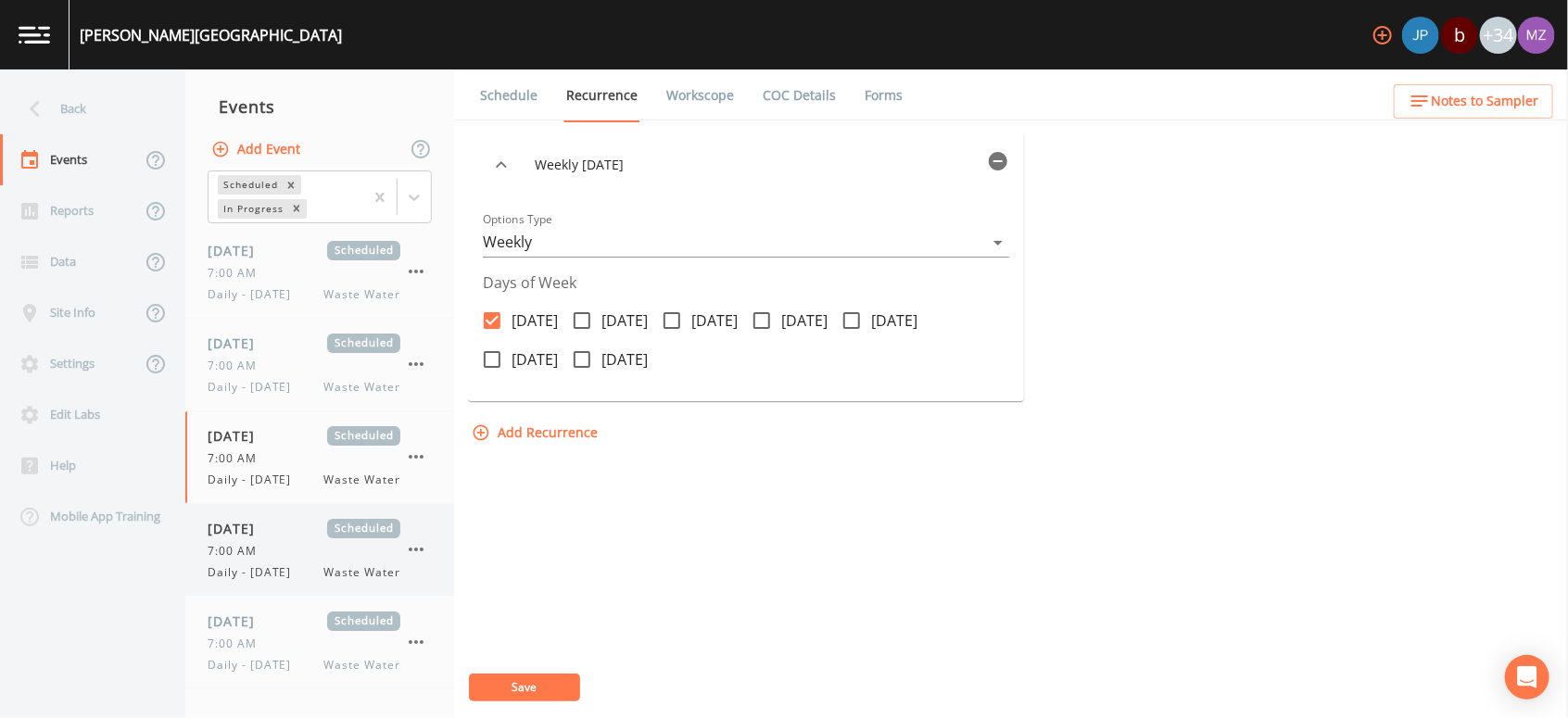 click on "7:00 AM" at bounding box center [237, 551] 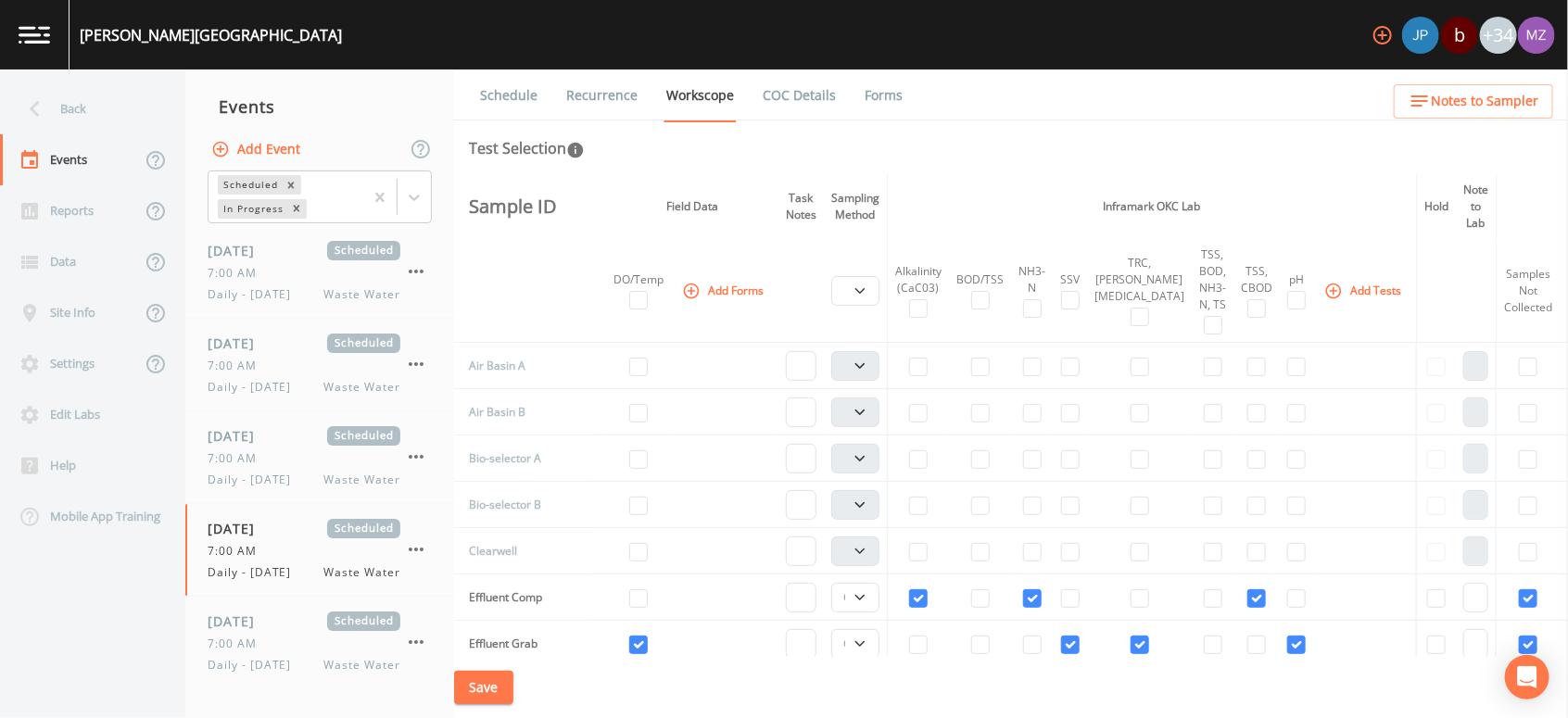 click on "Recurrence" at bounding box center (601, 95) 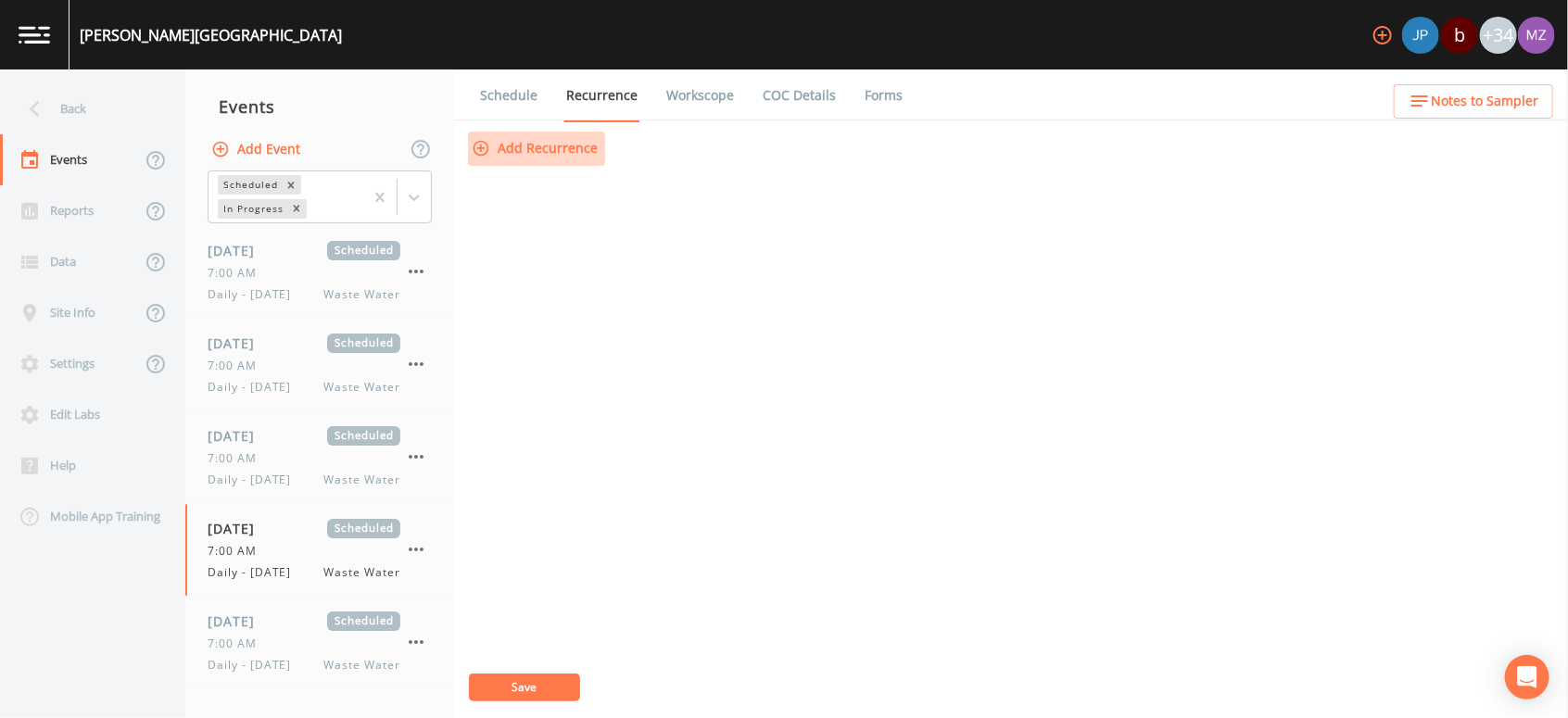 click on "Add Recurrence" at bounding box center (537, 148) 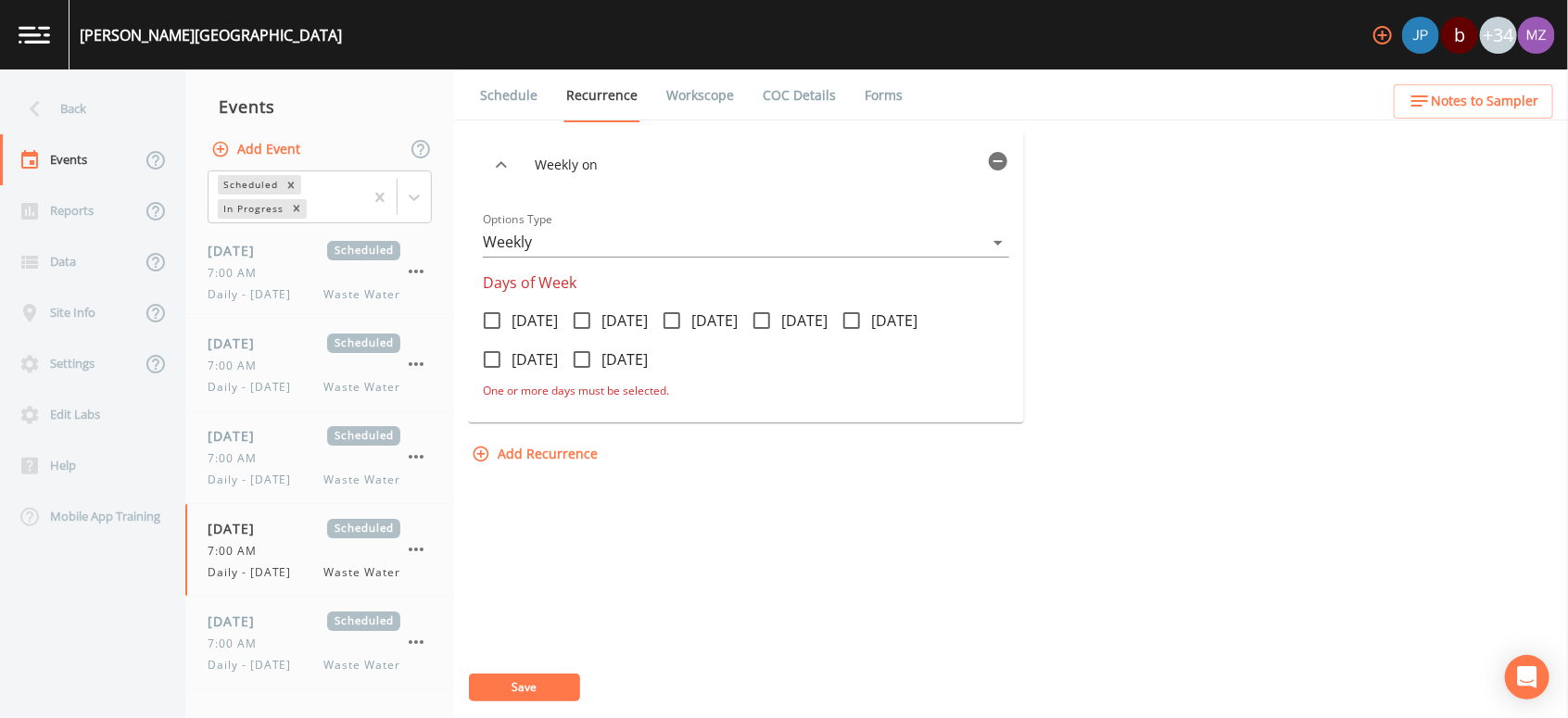 click at bounding box center (582, 321) 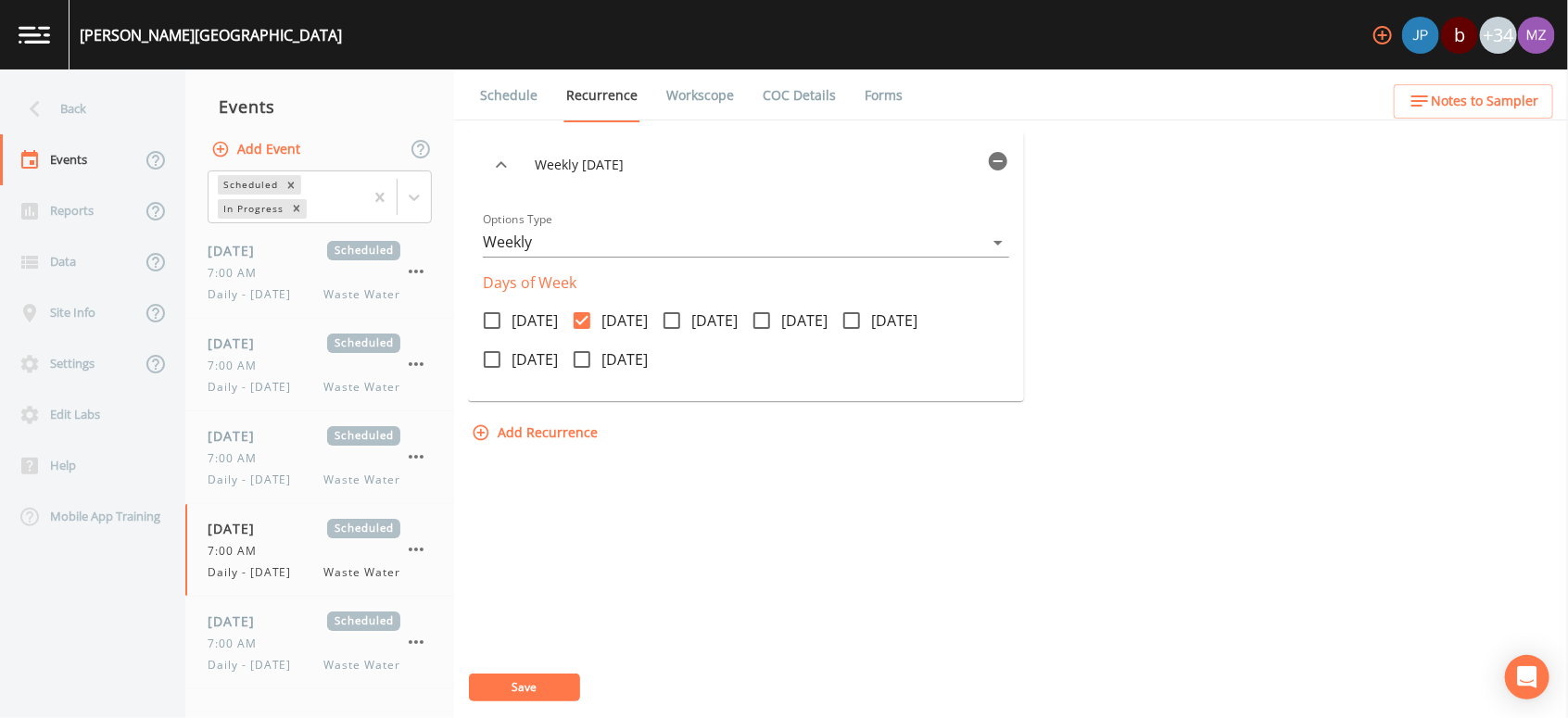 click on "Save" at bounding box center (525, 687) 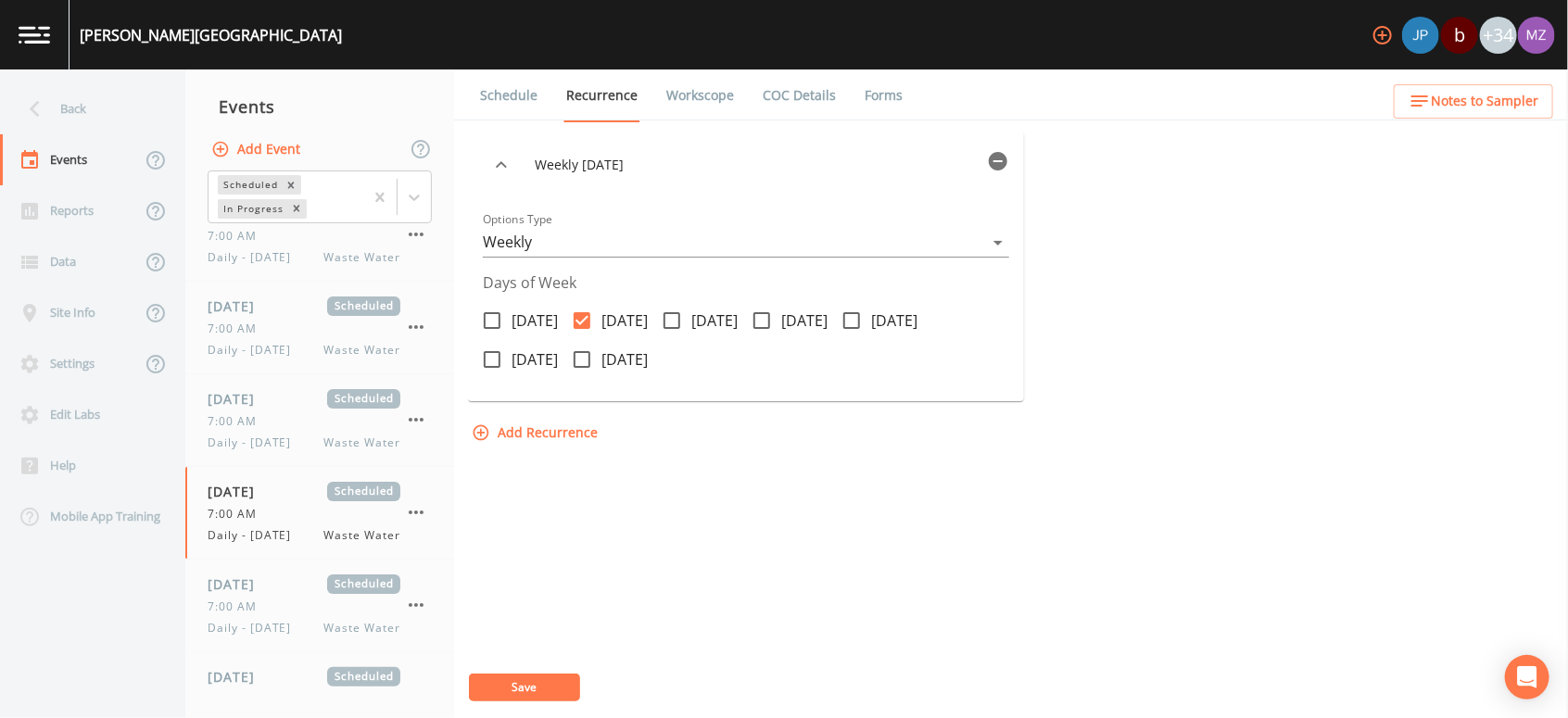 scroll, scrollTop: 89, scrollLeft: 0, axis: vertical 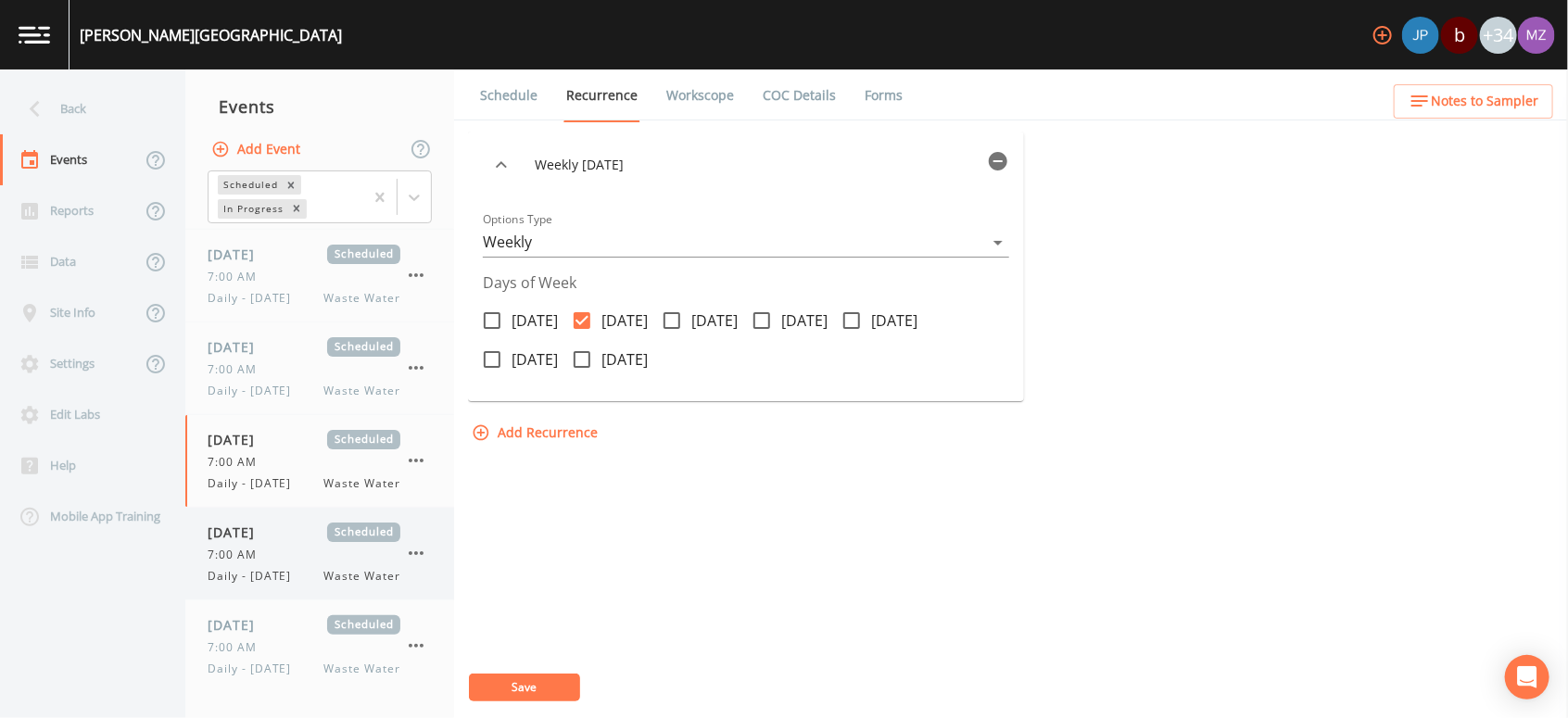 click on "Daily - [DATE]" at bounding box center (255, 576) 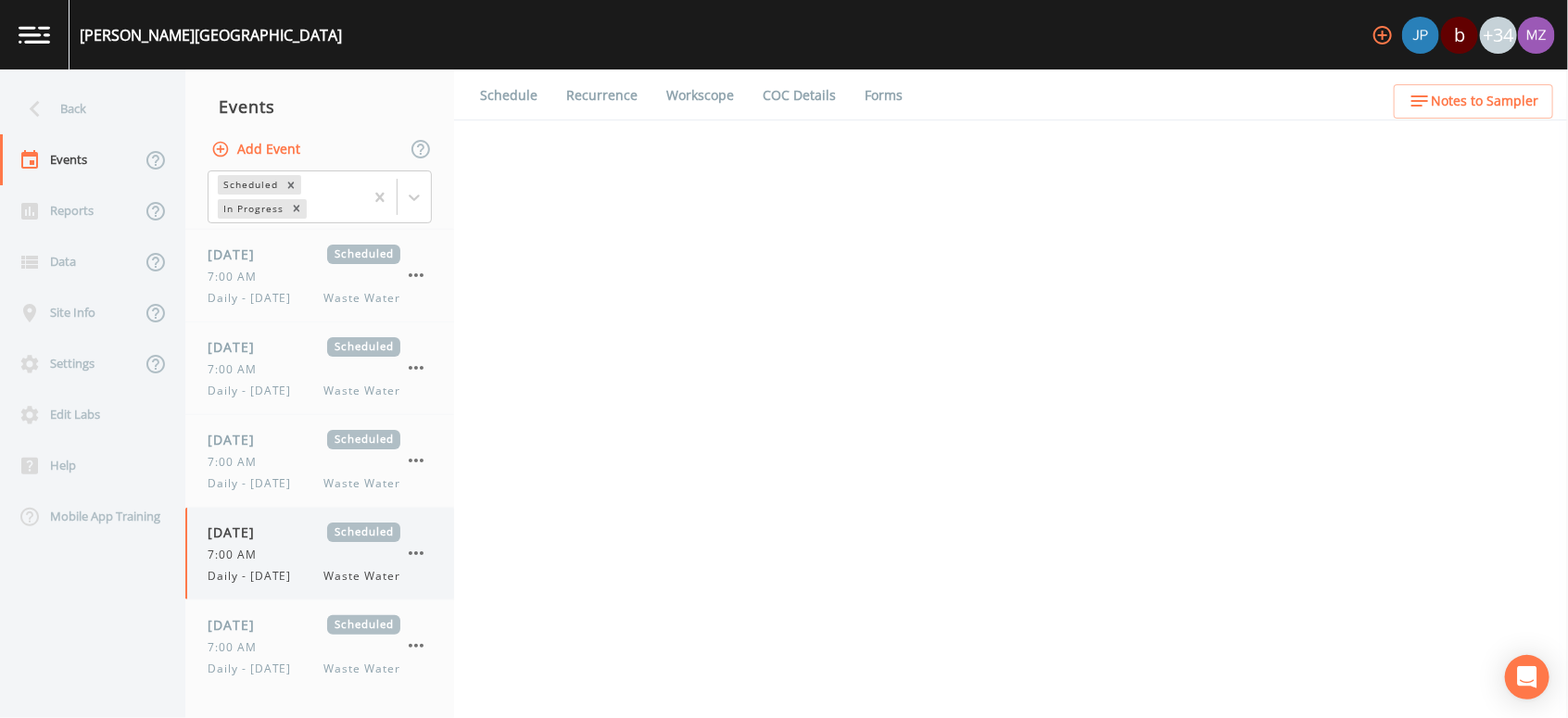 select on "b6a3c313-748b-4795-a028-792ad310bd60" 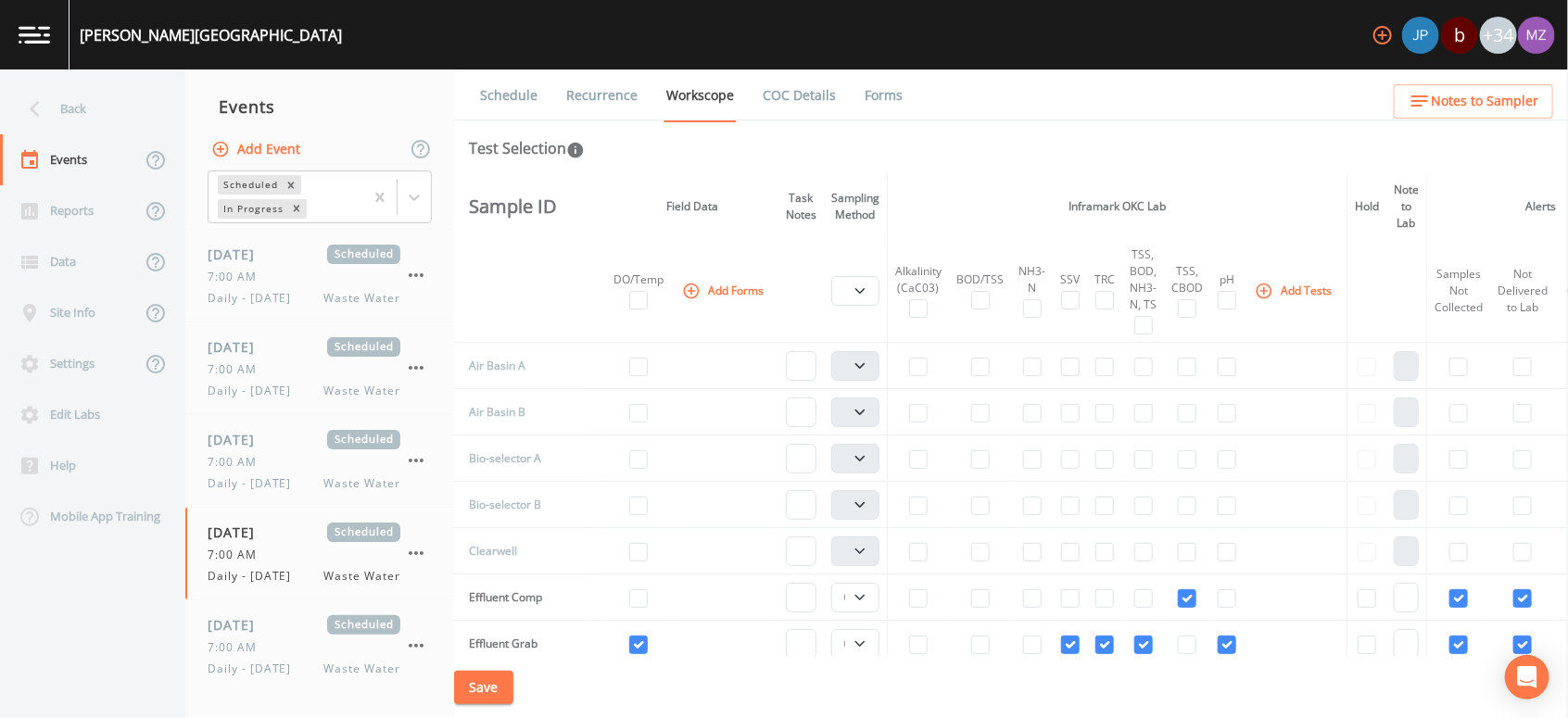 click on "Recurrence" at bounding box center (601, 95) 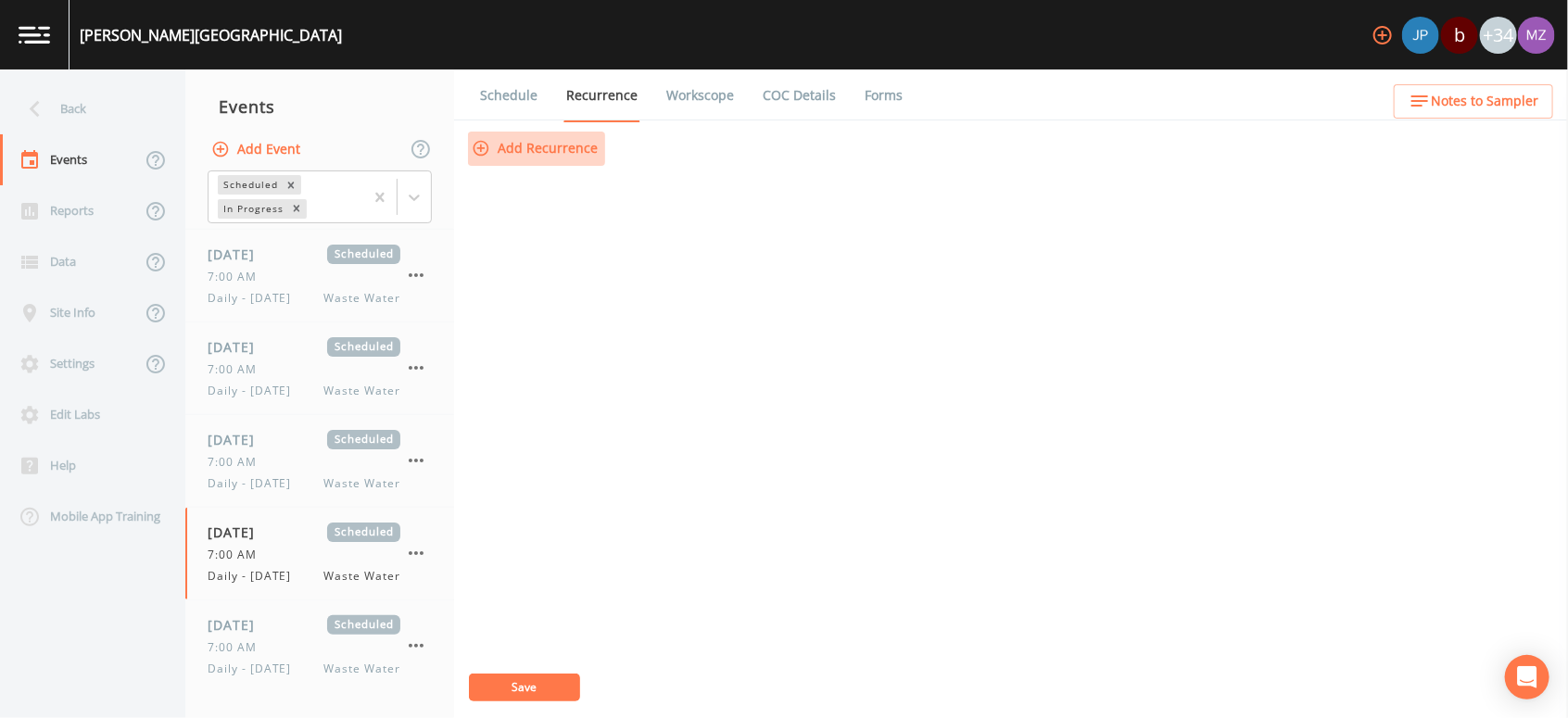 click on "Add Recurrence" at bounding box center [537, 148] 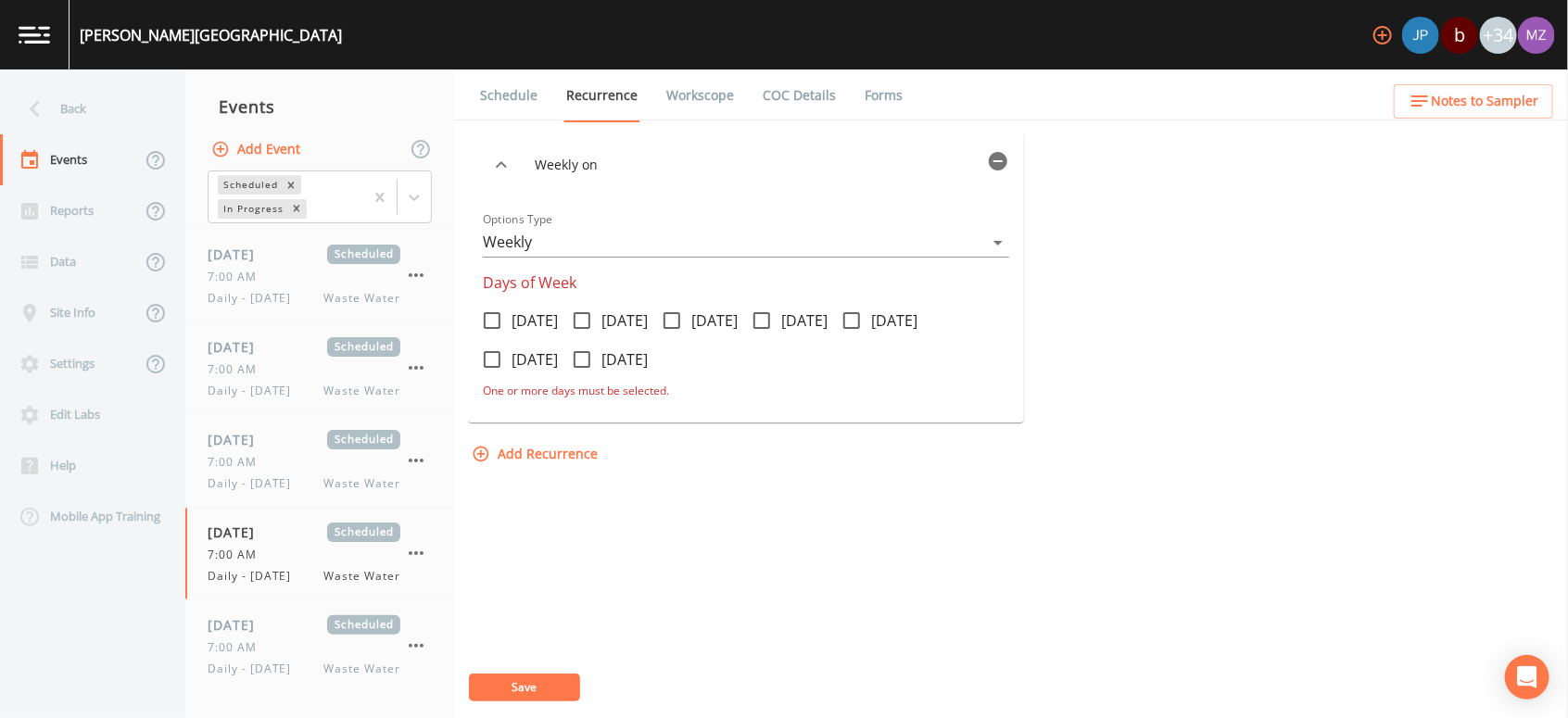 click on "[DATE]" at bounding box center [662, 310] 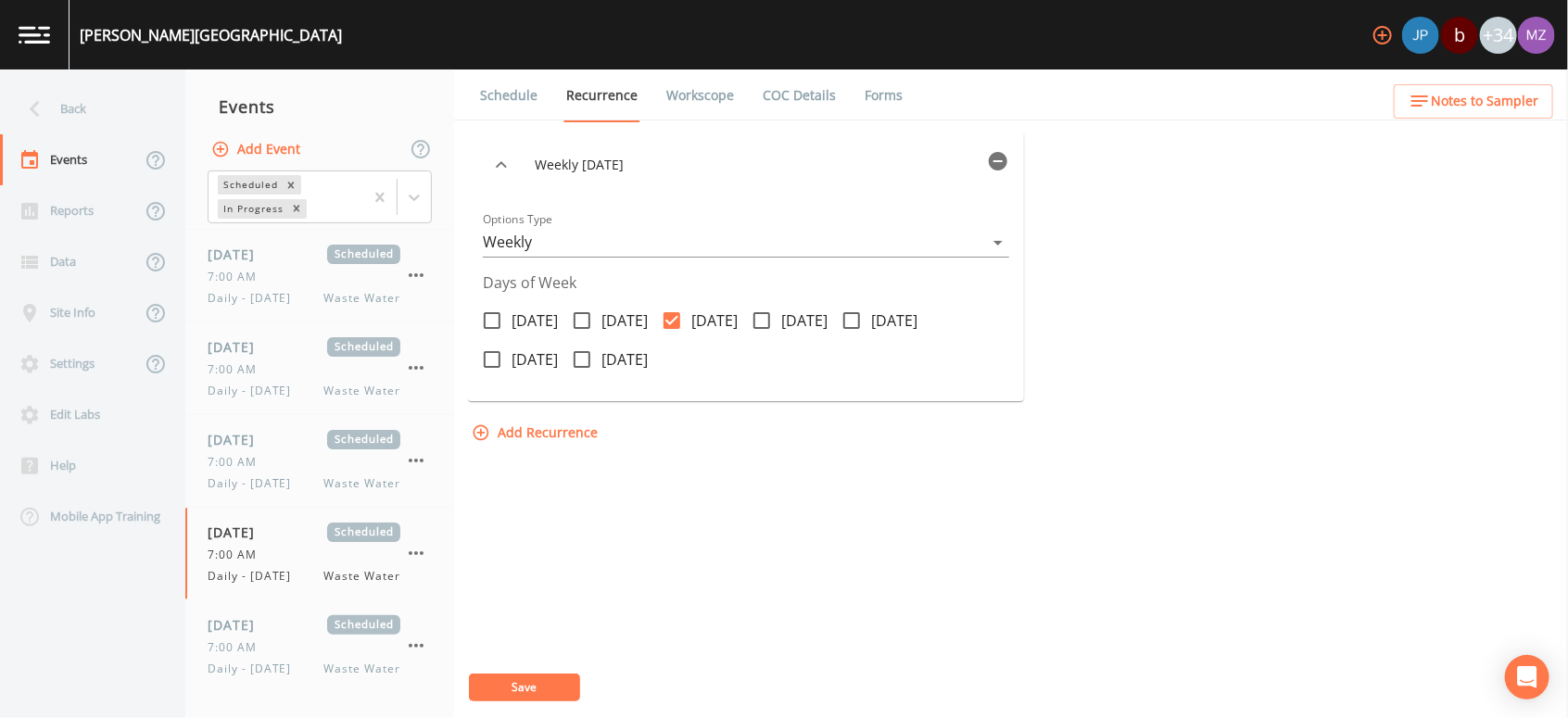 click on "Save" at bounding box center [525, 687] 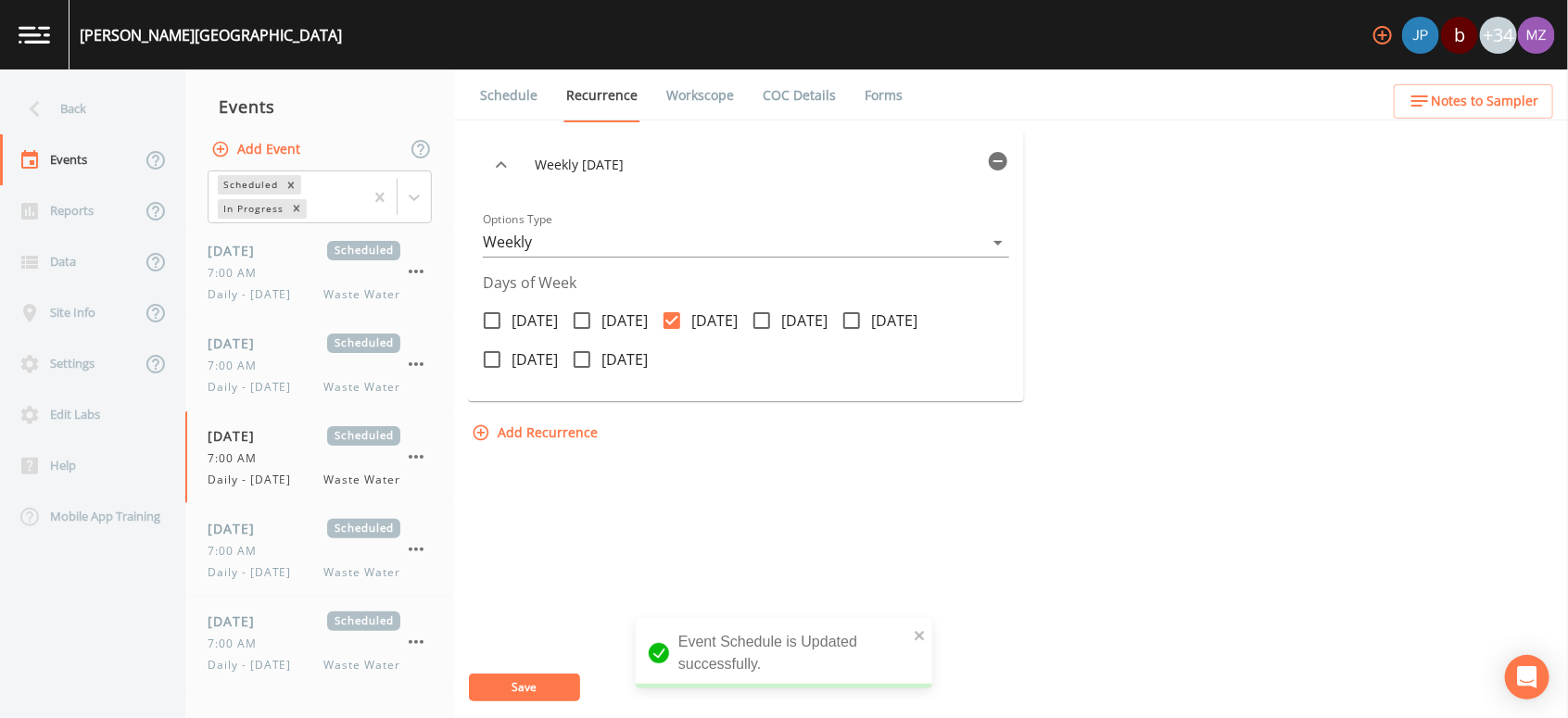scroll, scrollTop: 200, scrollLeft: 0, axis: vertical 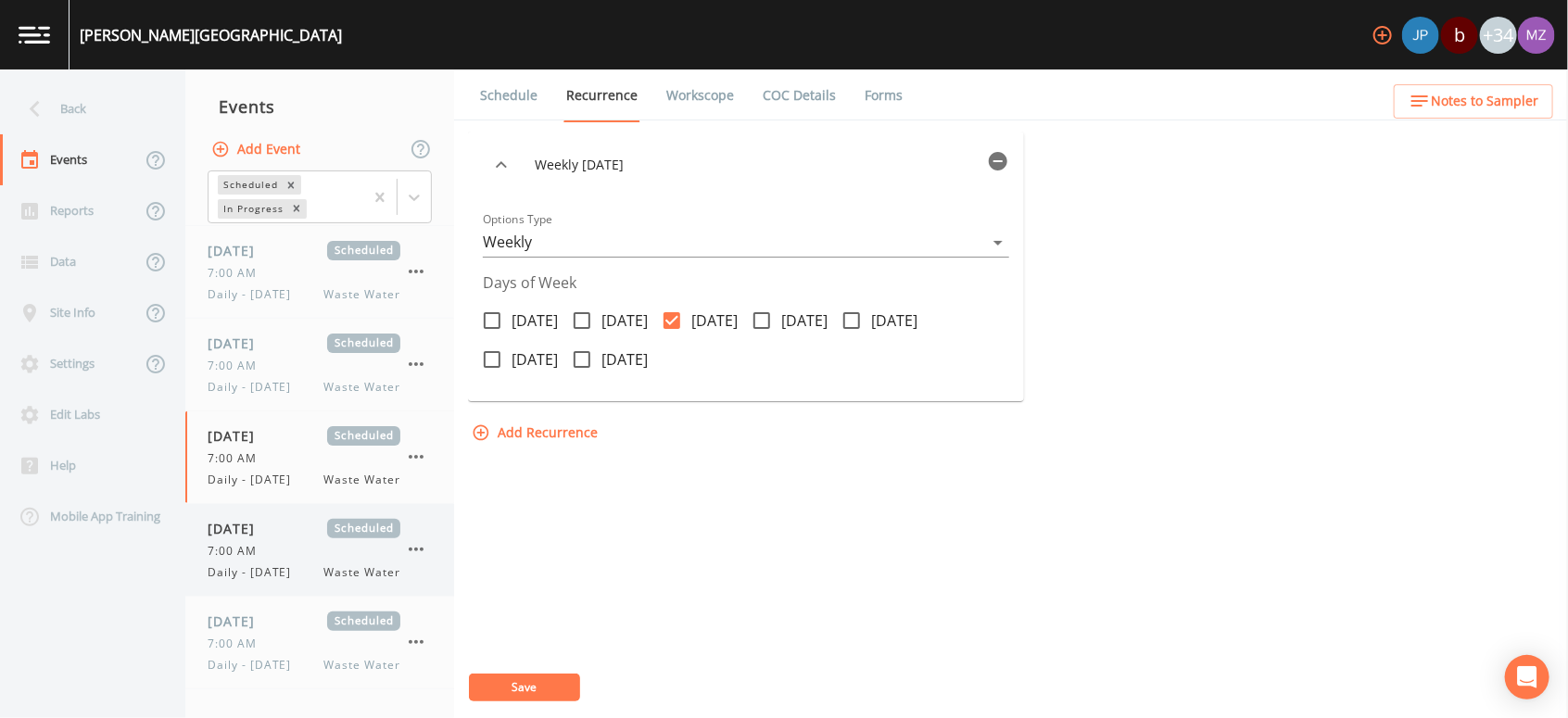 click on "7:00 AM" at bounding box center (237, 551) 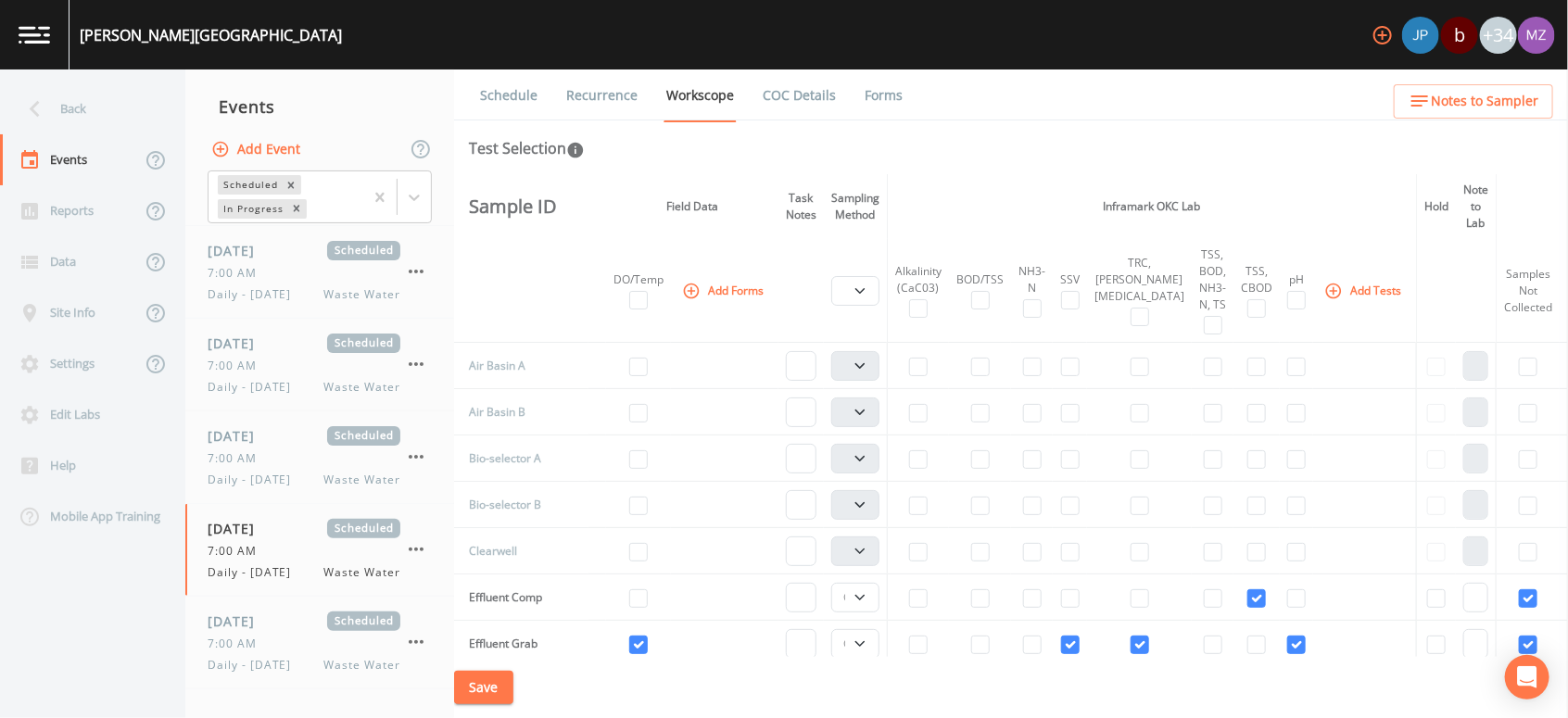 click on "Recurrence" at bounding box center (601, 95) 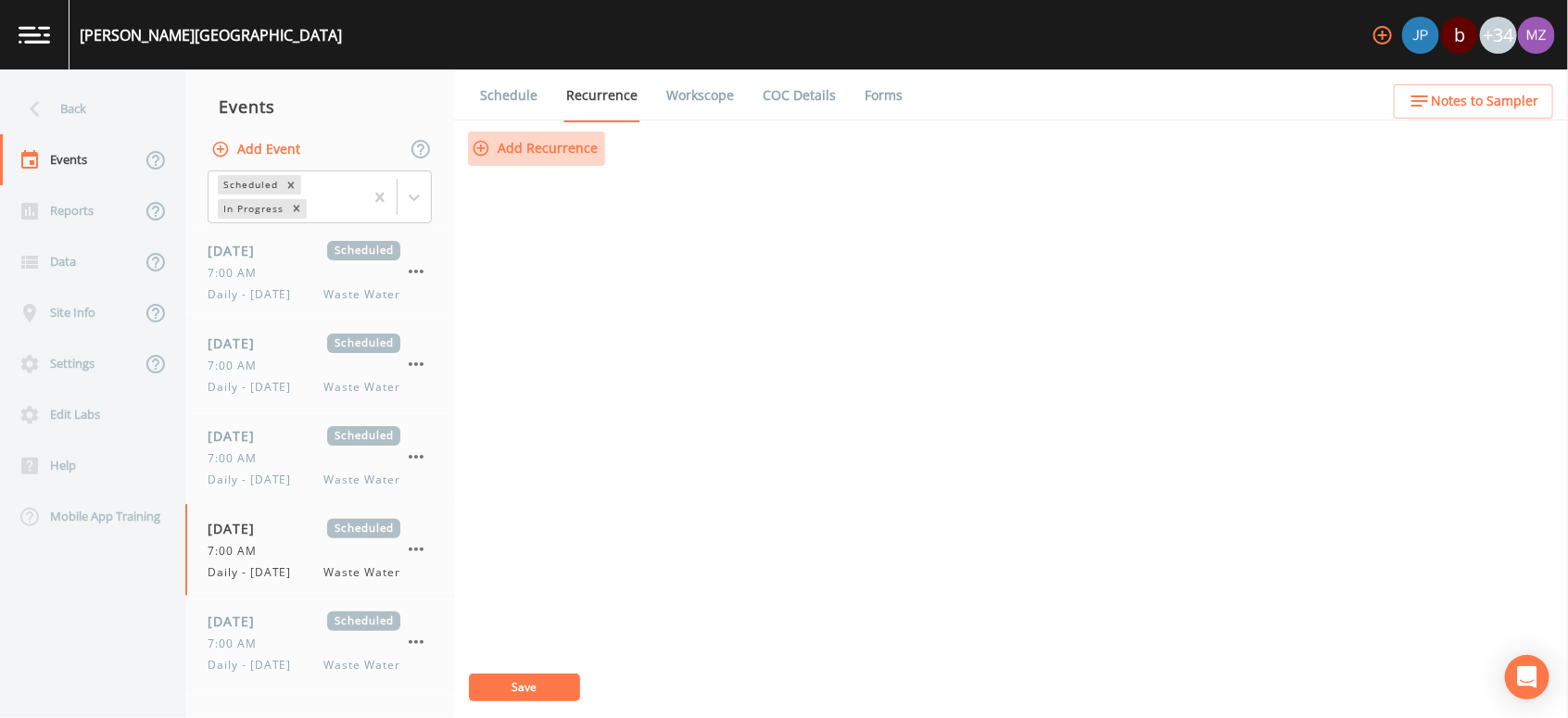 click on "Add Recurrence" at bounding box center [537, 148] 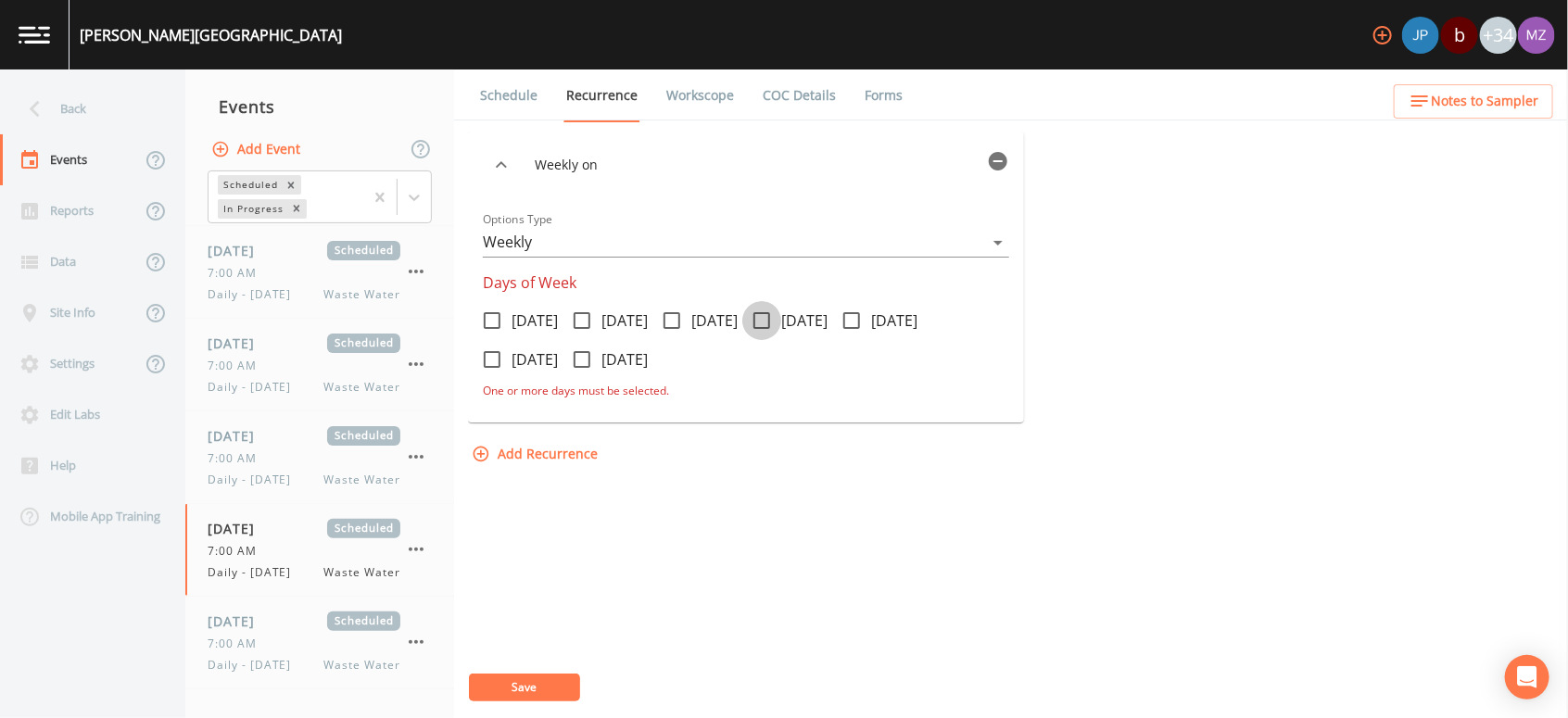 click 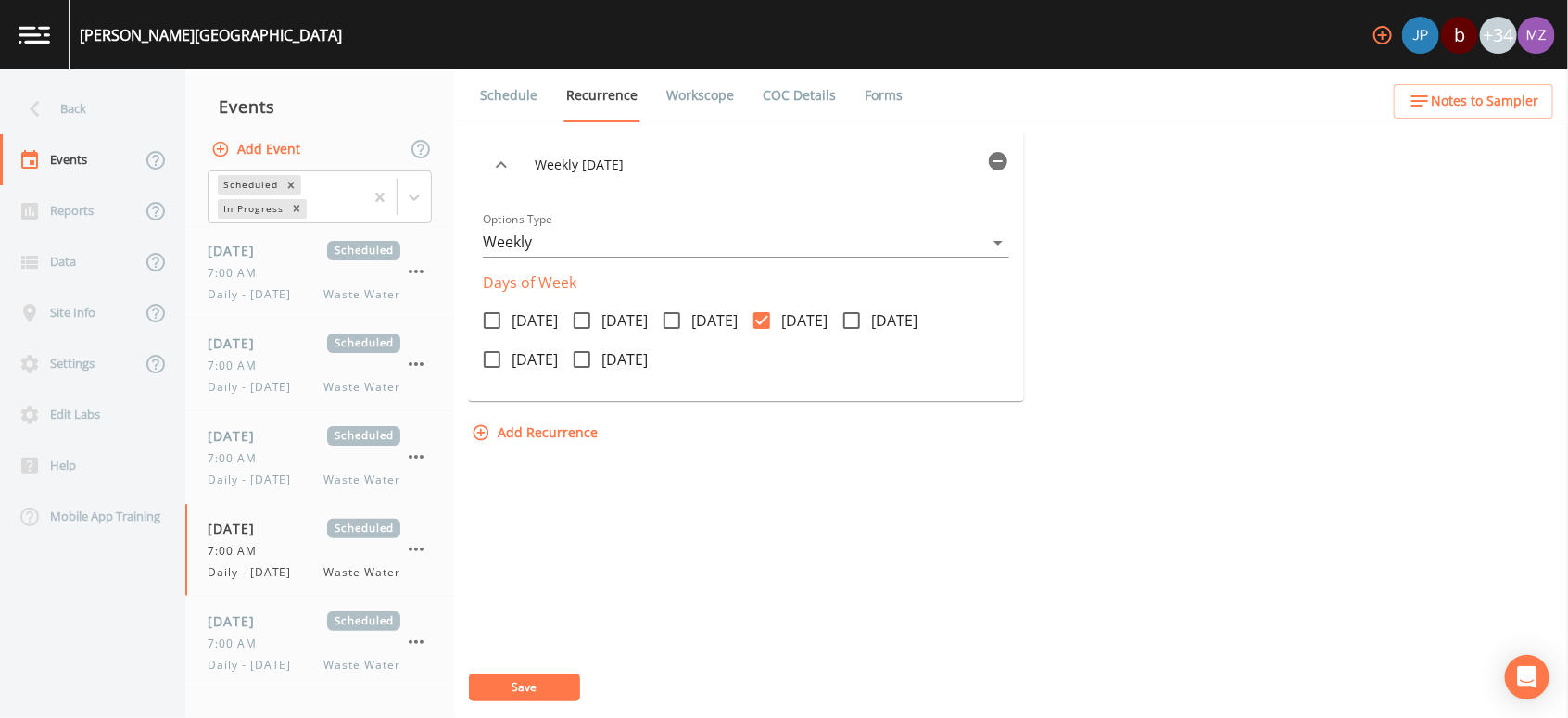 click on "Save" at bounding box center (525, 687) 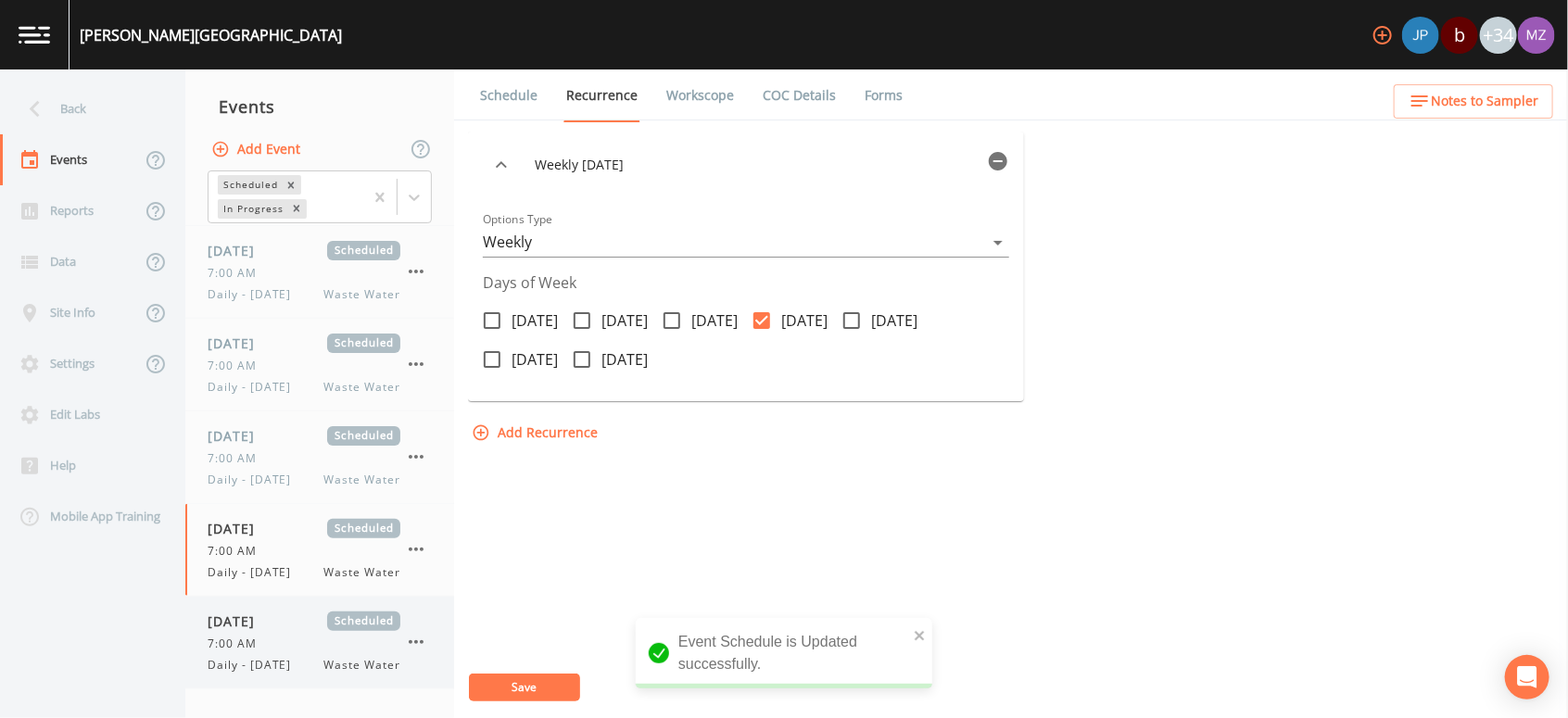 scroll, scrollTop: 293, scrollLeft: 0, axis: vertical 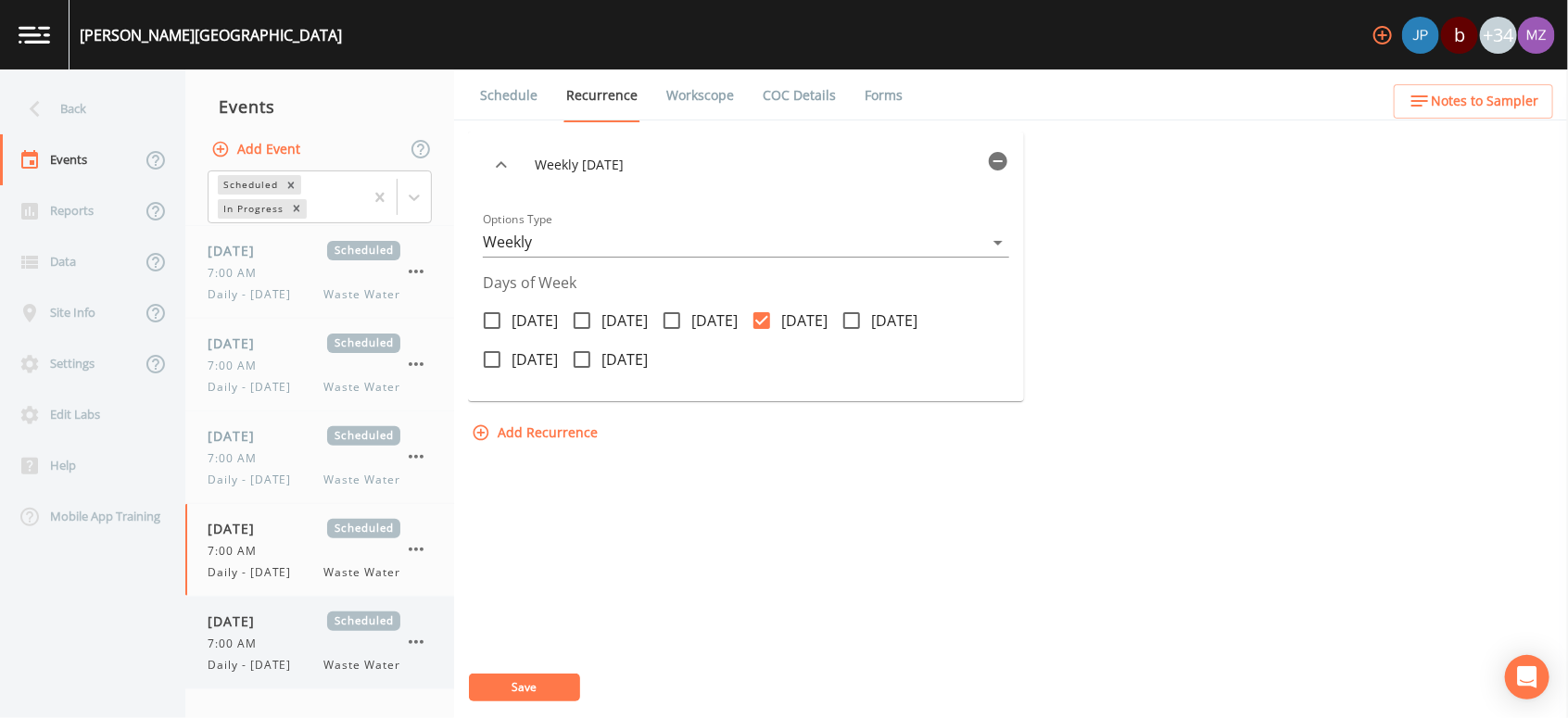 click on "7:00 AM" at bounding box center [237, 644] 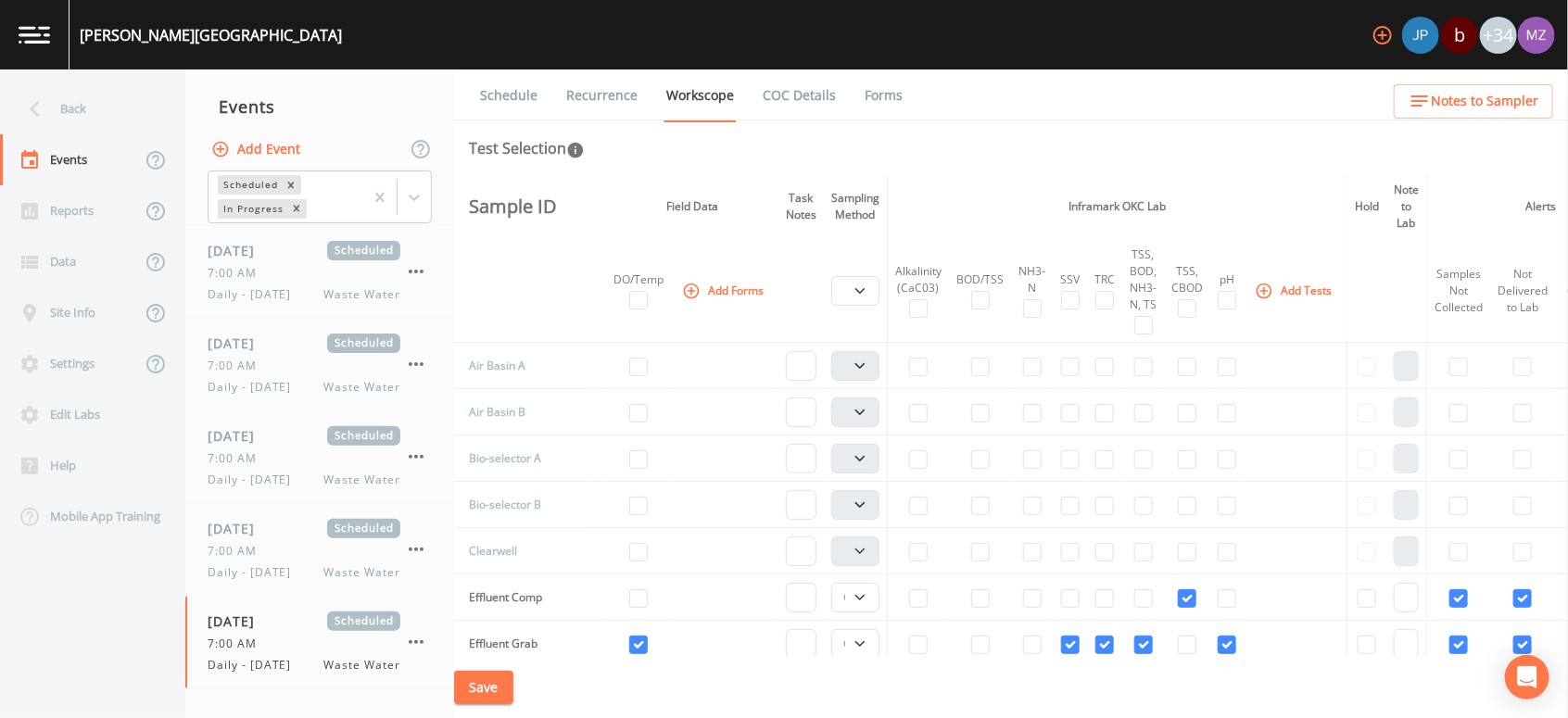 click on "Recurrence" at bounding box center (601, 95) 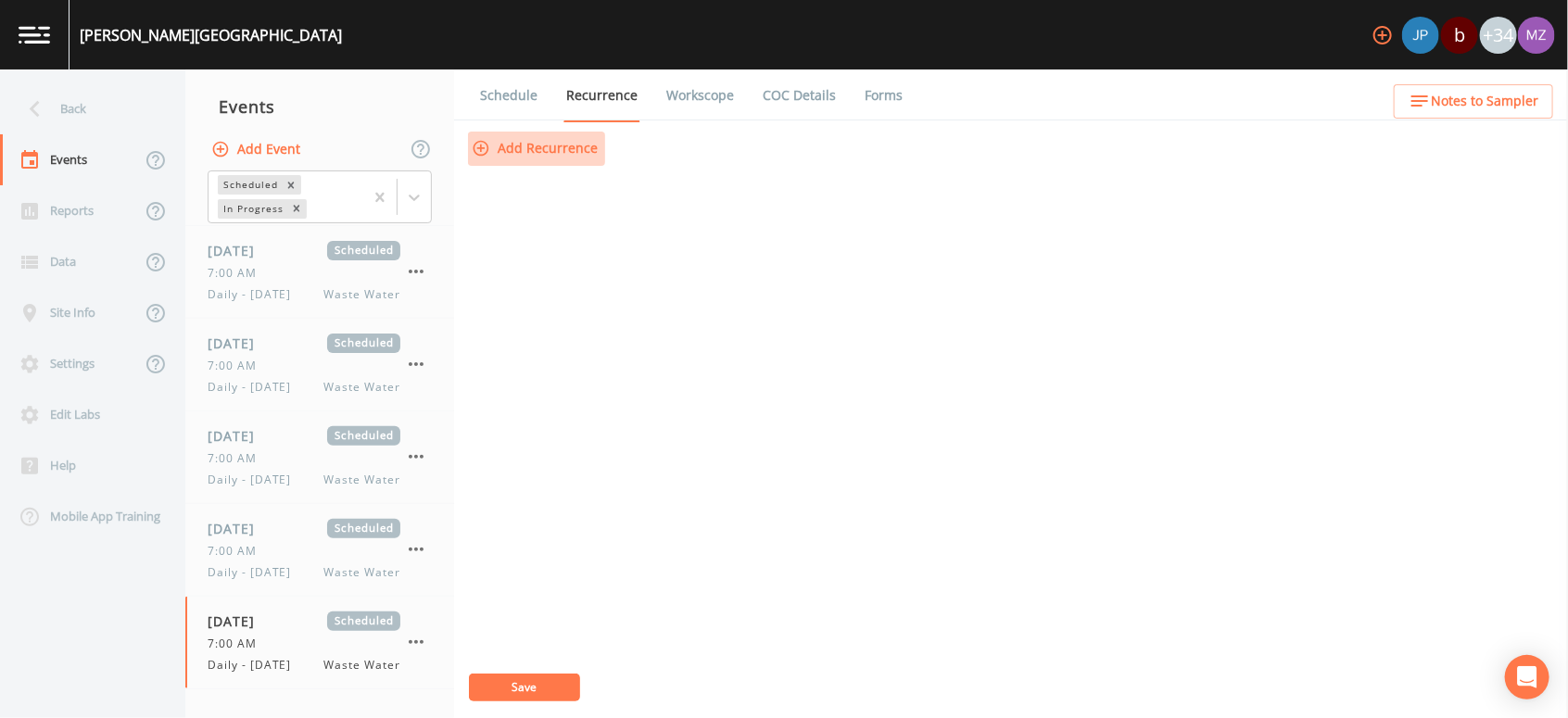 click on "Add Recurrence" at bounding box center [537, 148] 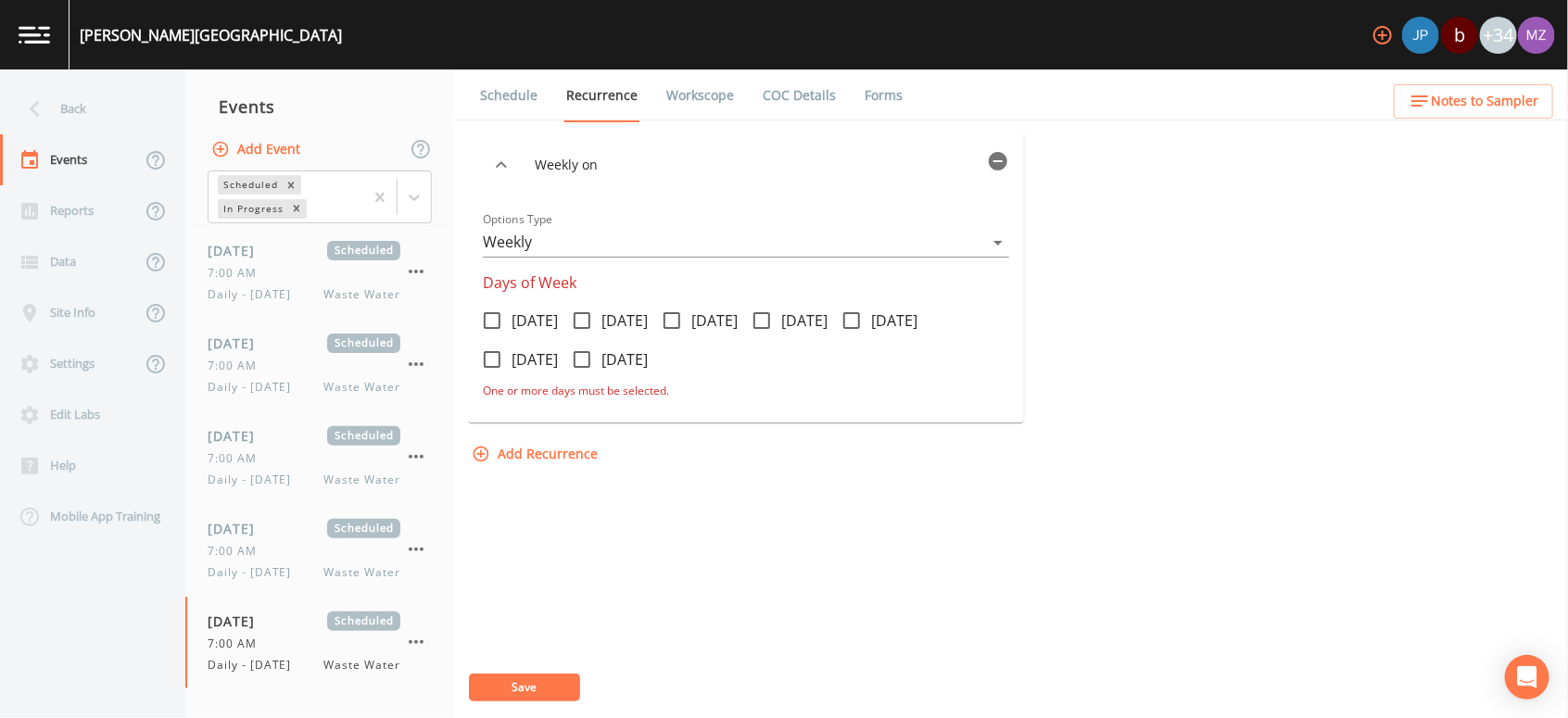 click 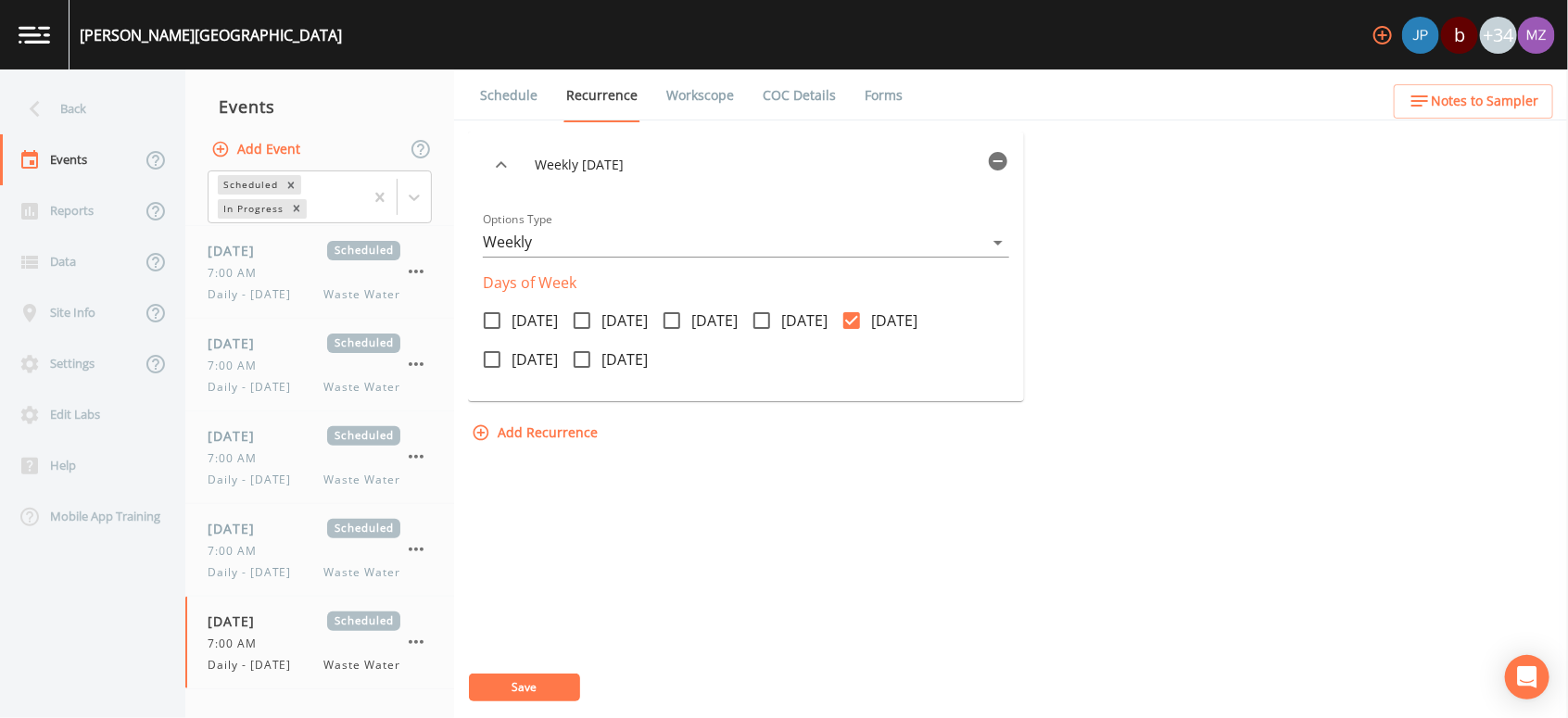 click on "Save" at bounding box center [525, 687] 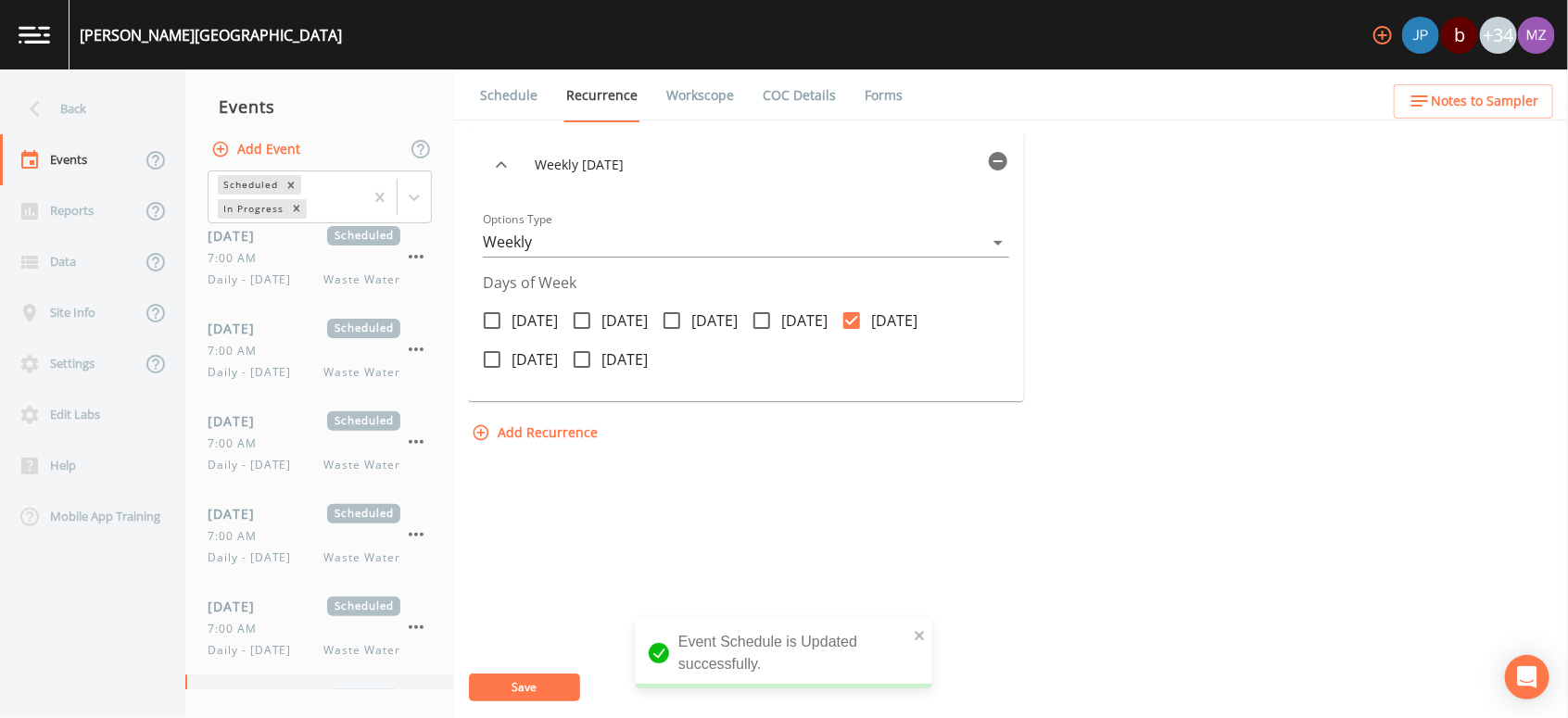 scroll, scrollTop: 385, scrollLeft: 0, axis: vertical 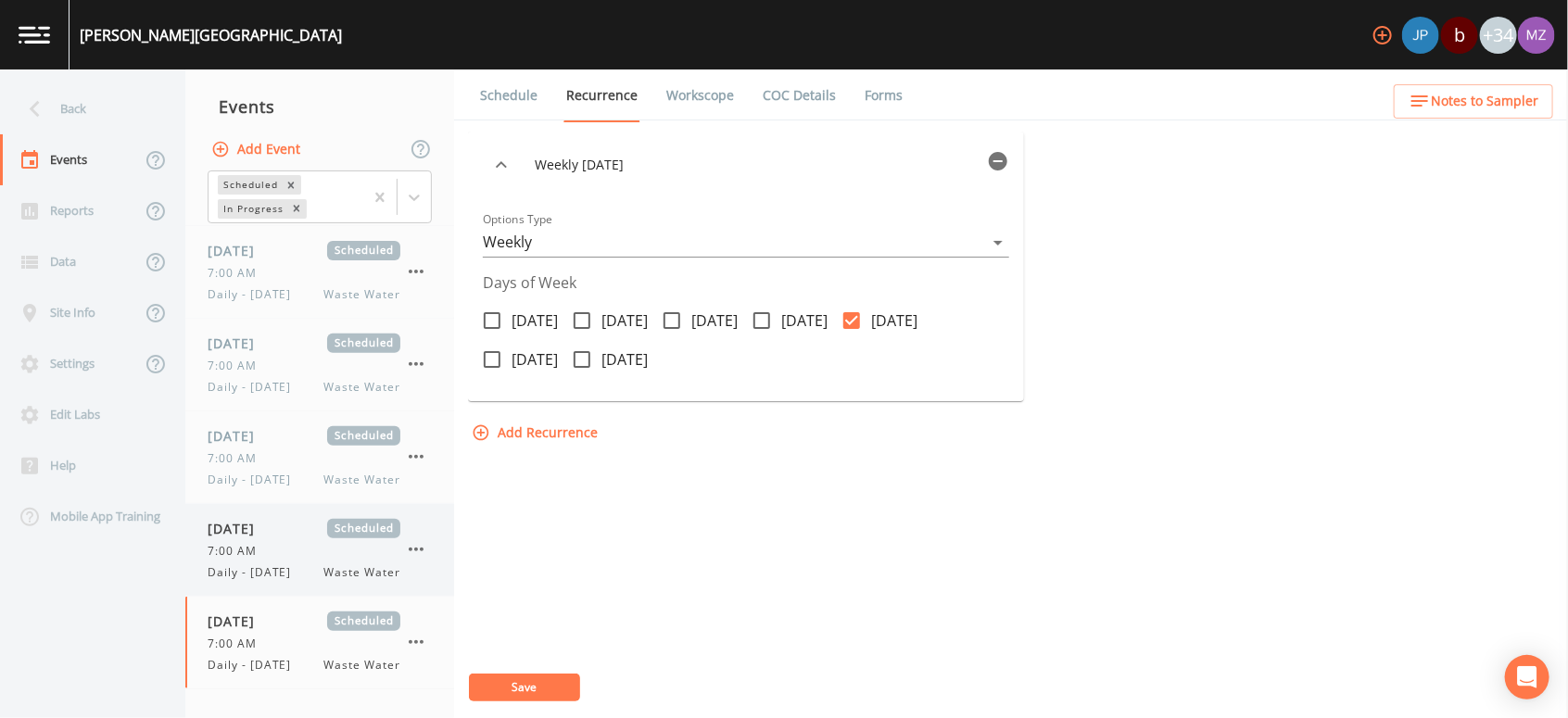 click on "7:00 AM" at bounding box center (237, 551) 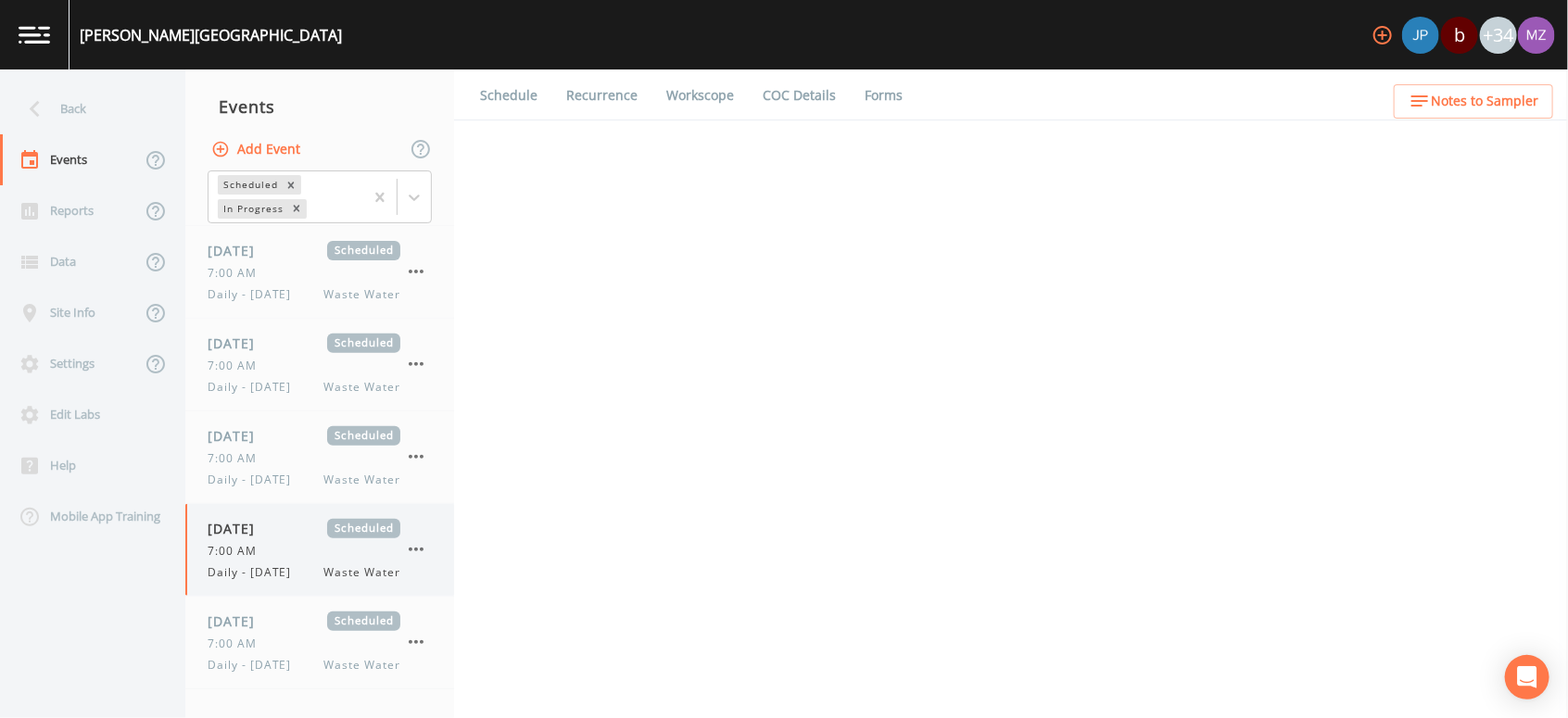 select on "b6a3c313-748b-4795-a028-792ad310bd60" 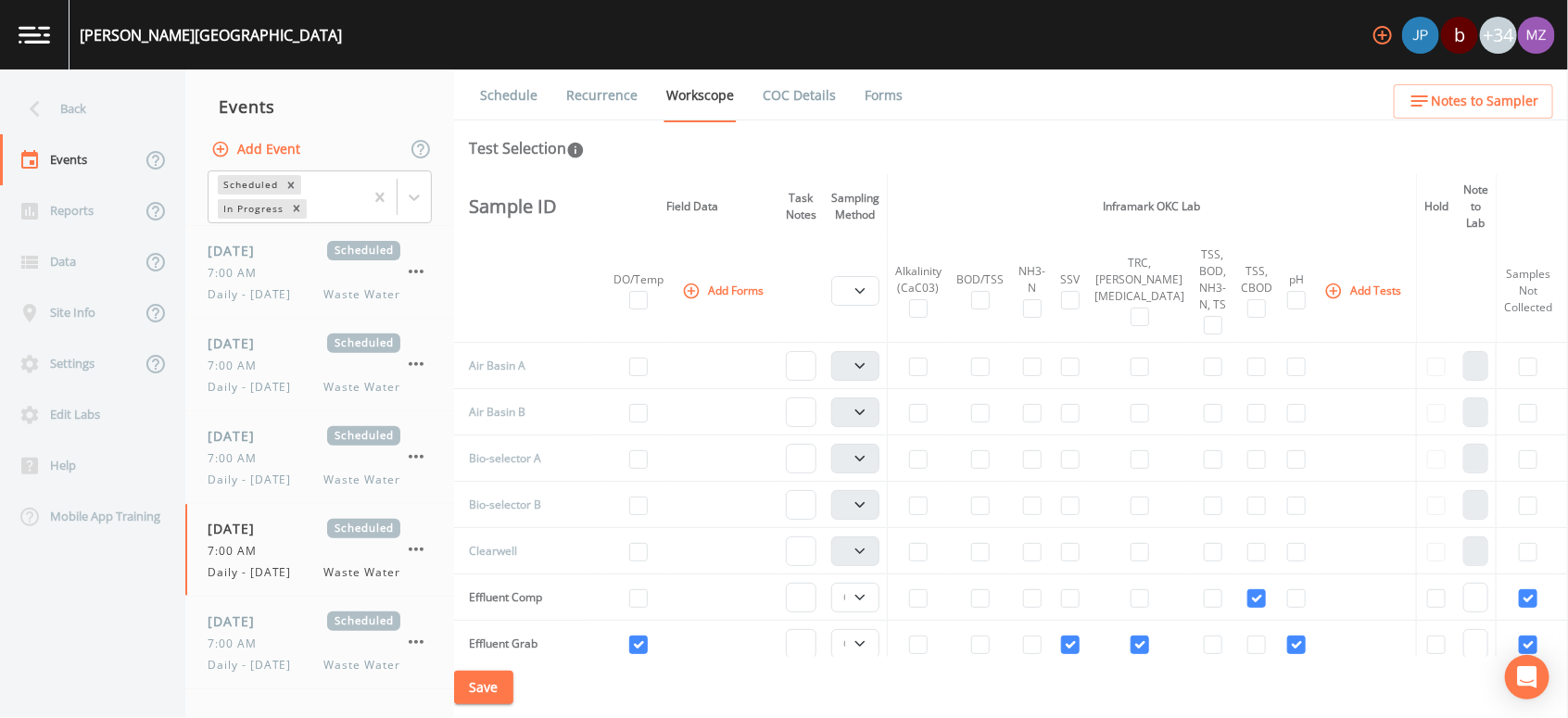 click on "Recurrence" at bounding box center (601, 95) 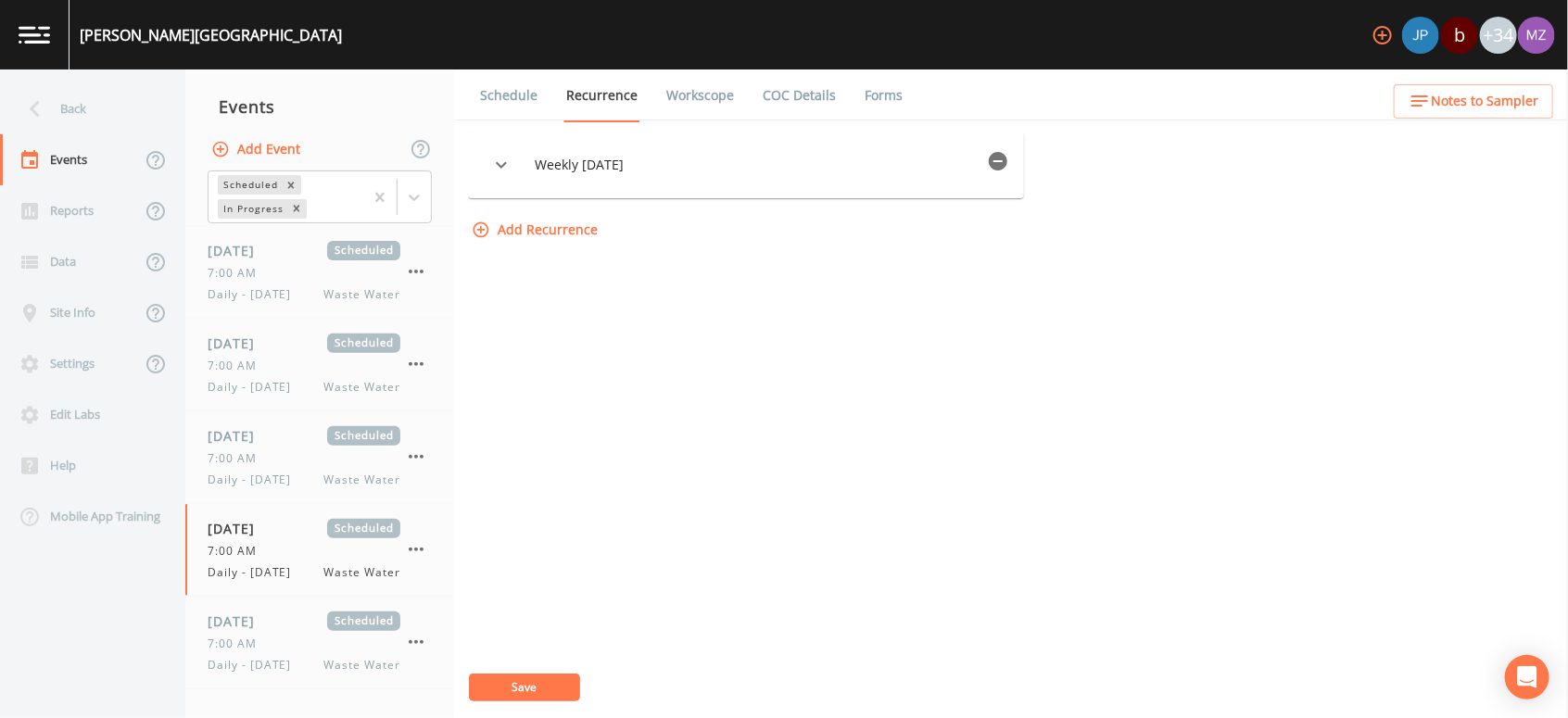 click on "Events" at bounding box center [320, 107] 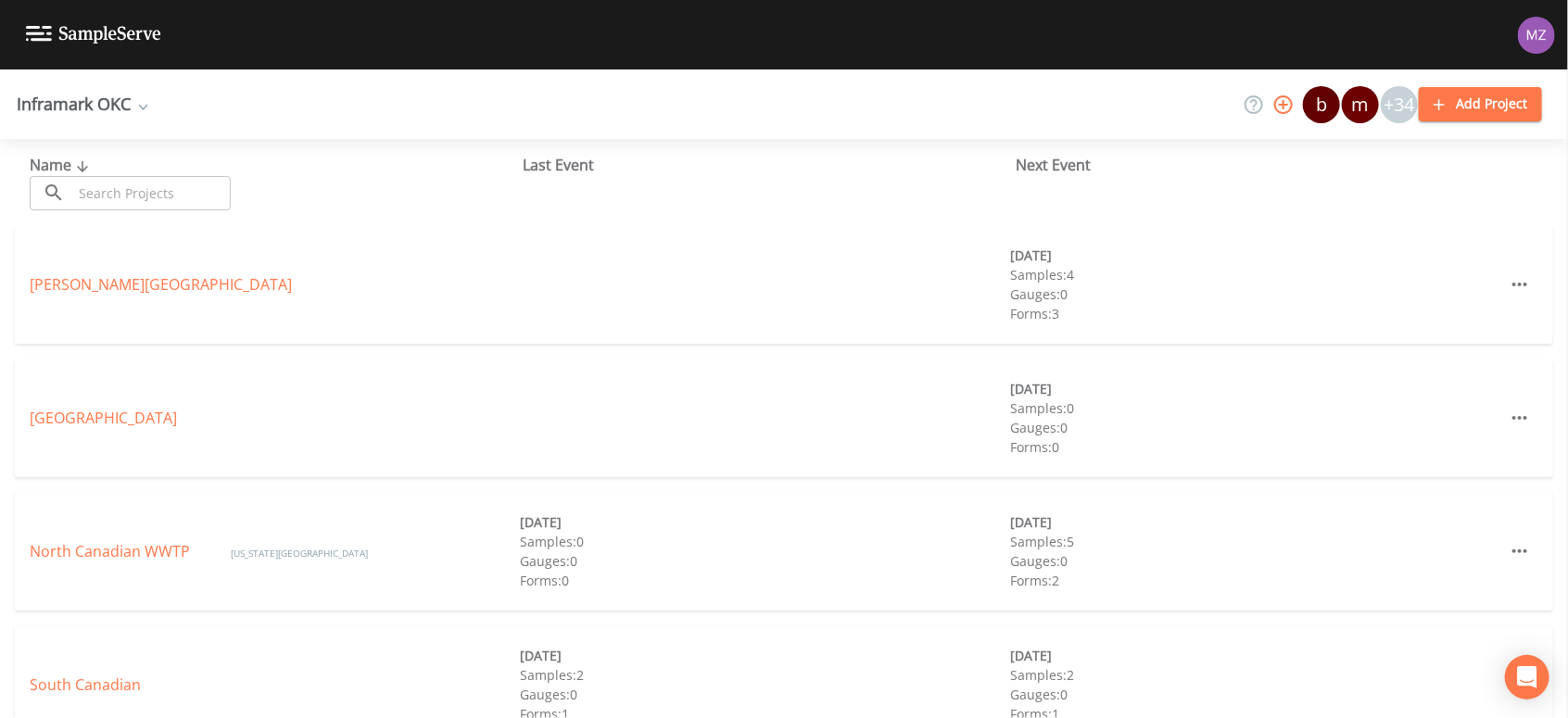drag, startPoint x: 1557, startPoint y: 218, endPoint x: 1572, endPoint y: 302, distance: 85.32878 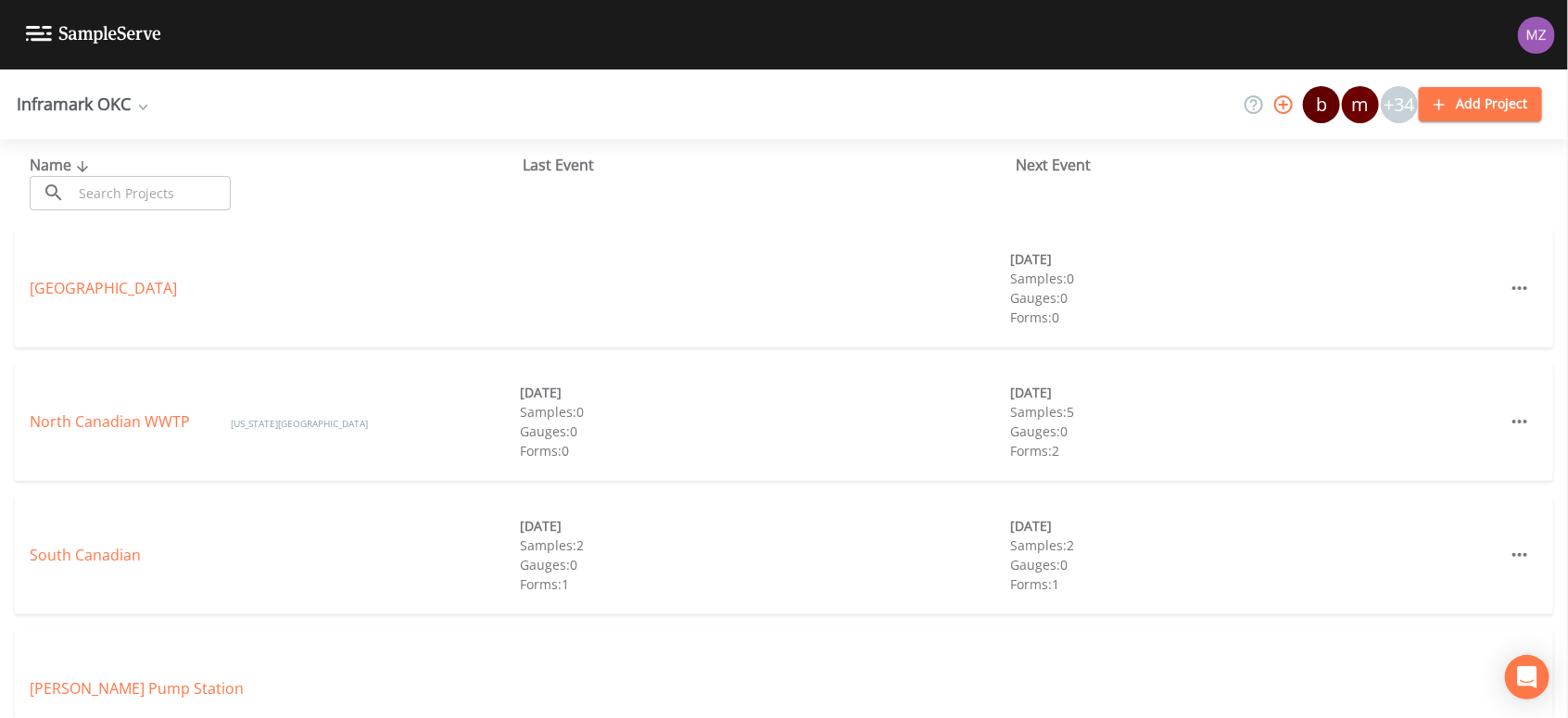 scroll, scrollTop: 173, scrollLeft: 0, axis: vertical 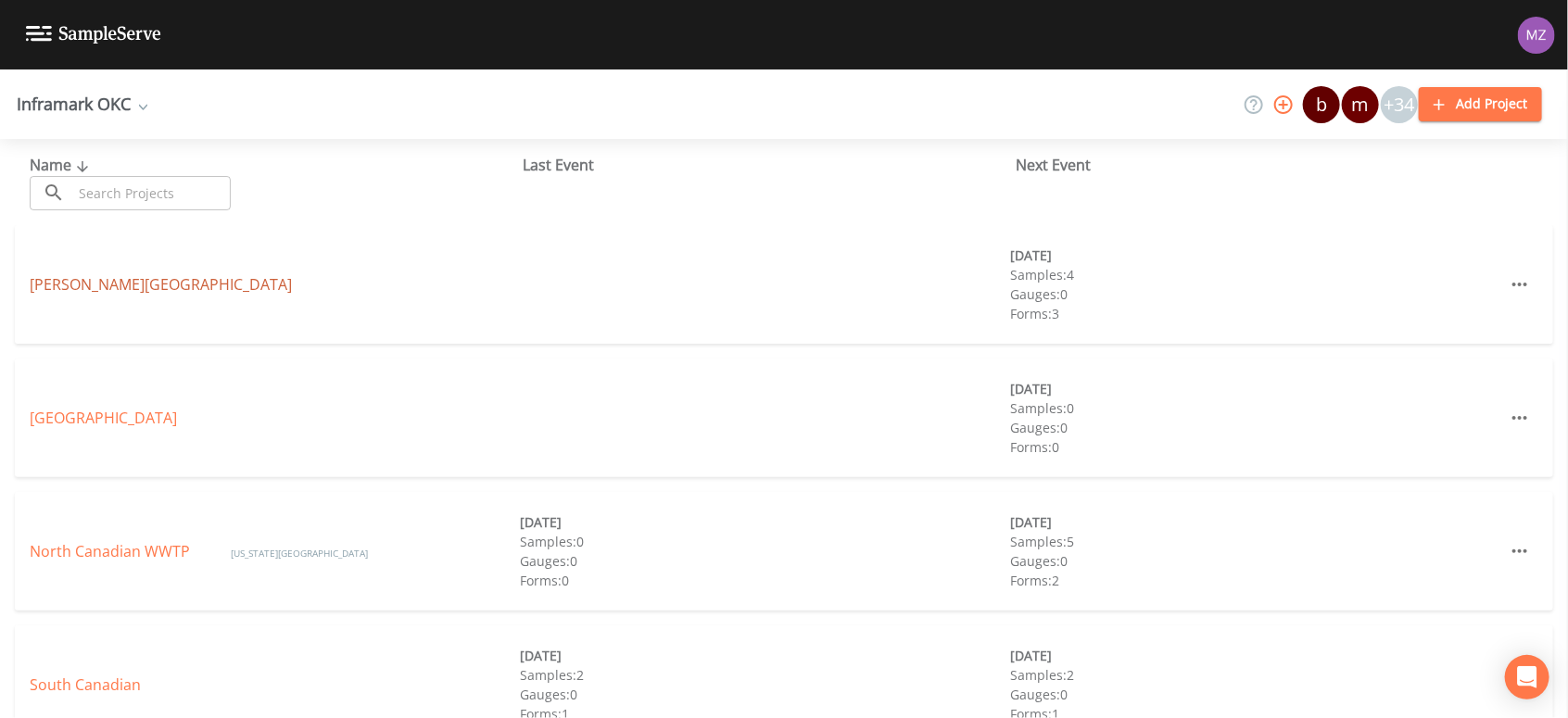 click on "[PERSON_NAME][GEOGRAPHIC_DATA]" at bounding box center (160, 284) 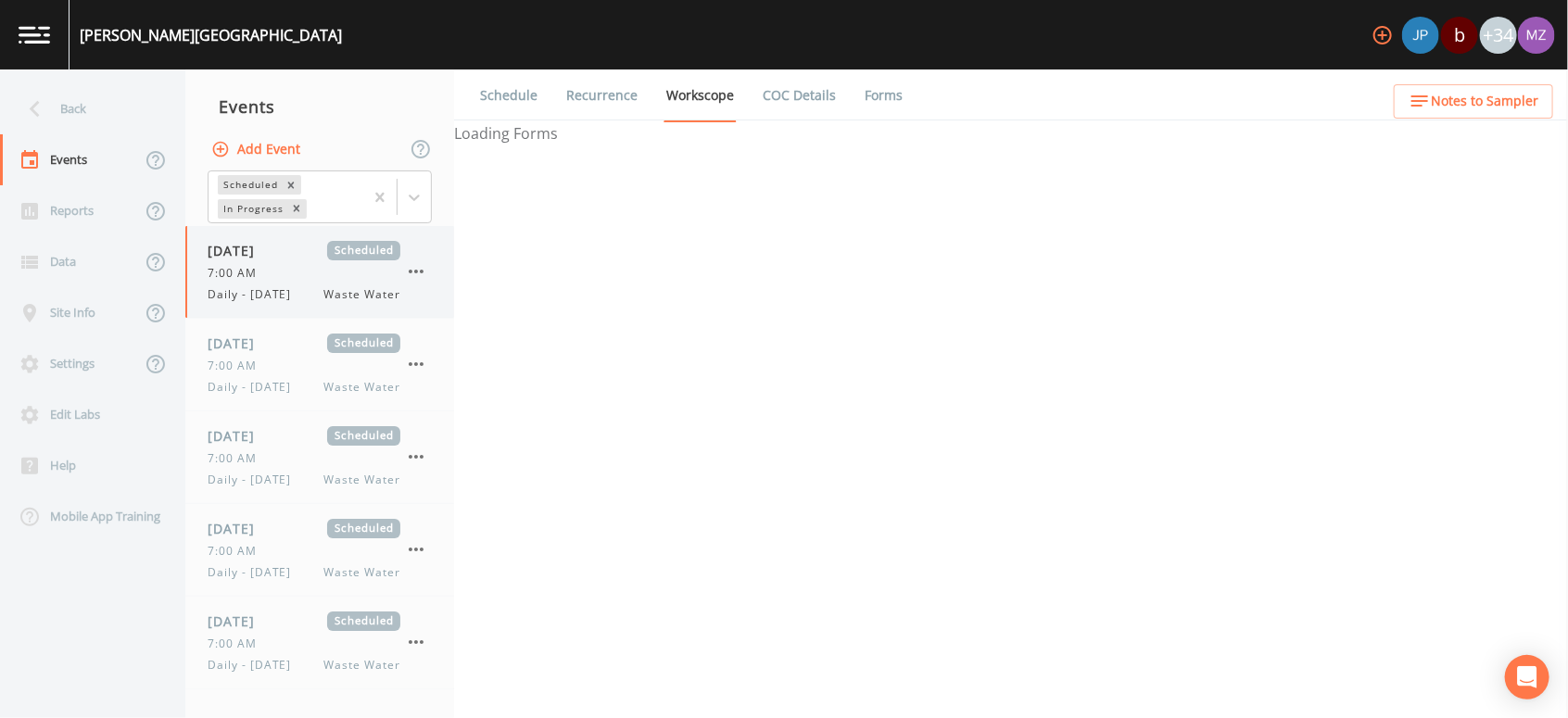 select on "b6a3c313-748b-4795-a028-792ad310bd60" 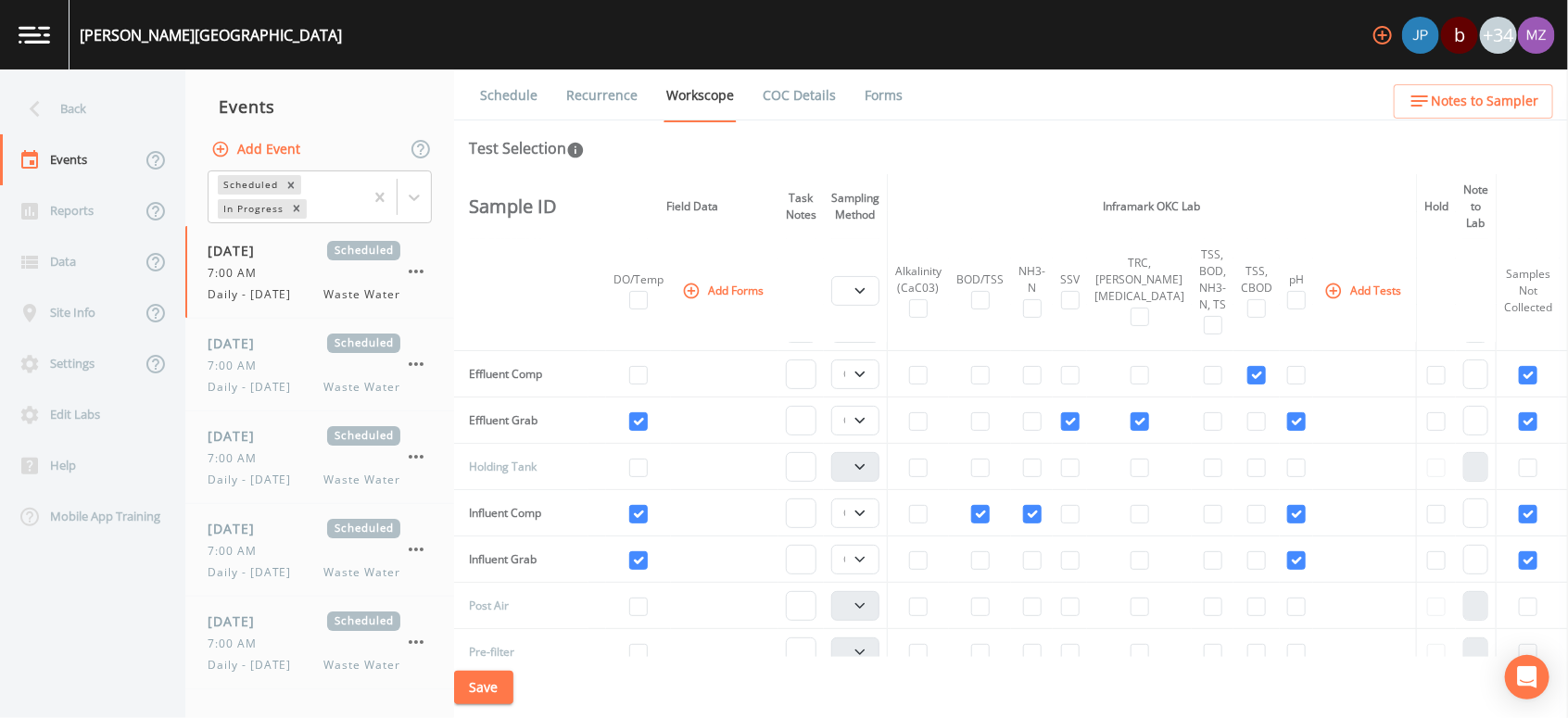 scroll, scrollTop: 227, scrollLeft: 0, axis: vertical 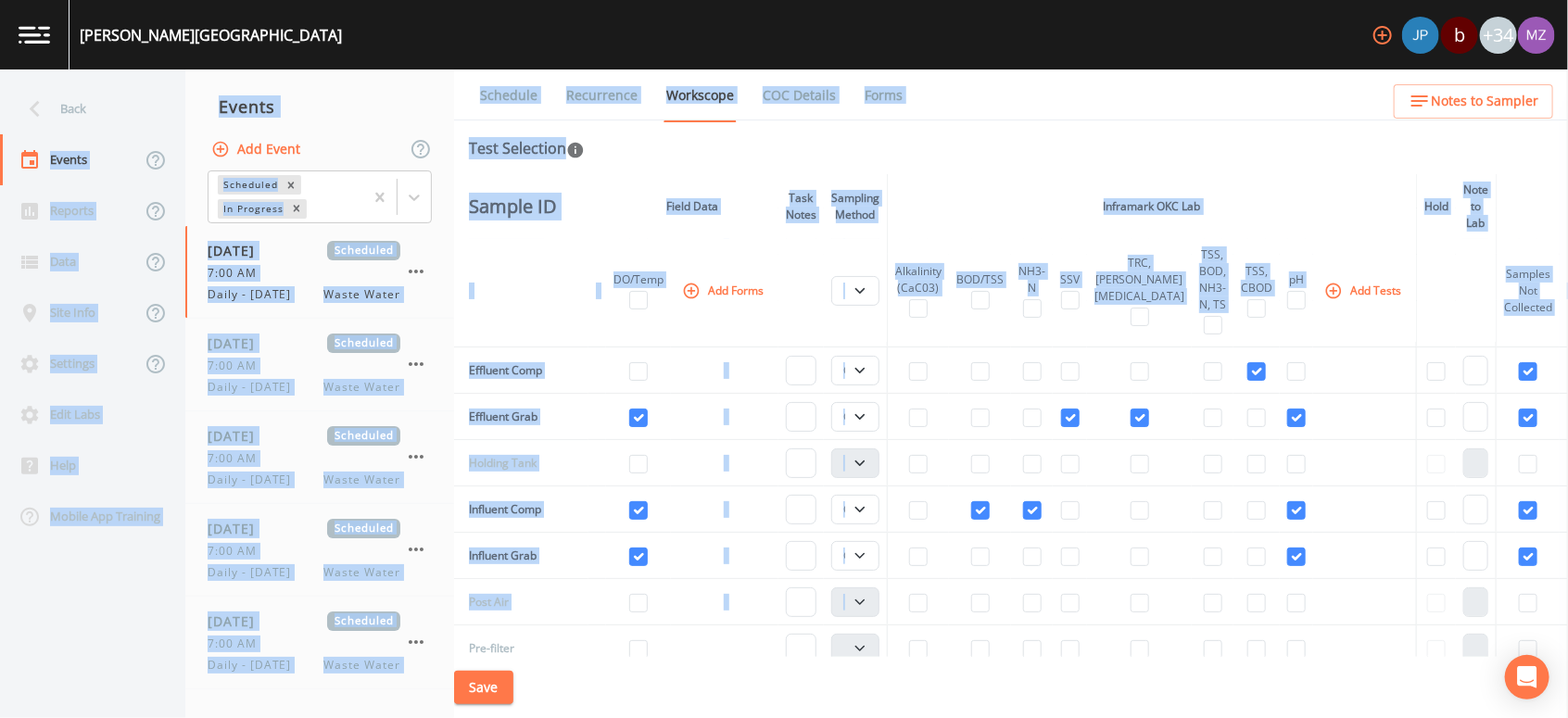 drag, startPoint x: 179, startPoint y: 133, endPoint x: 1557, endPoint y: 603, distance: 1455.9478 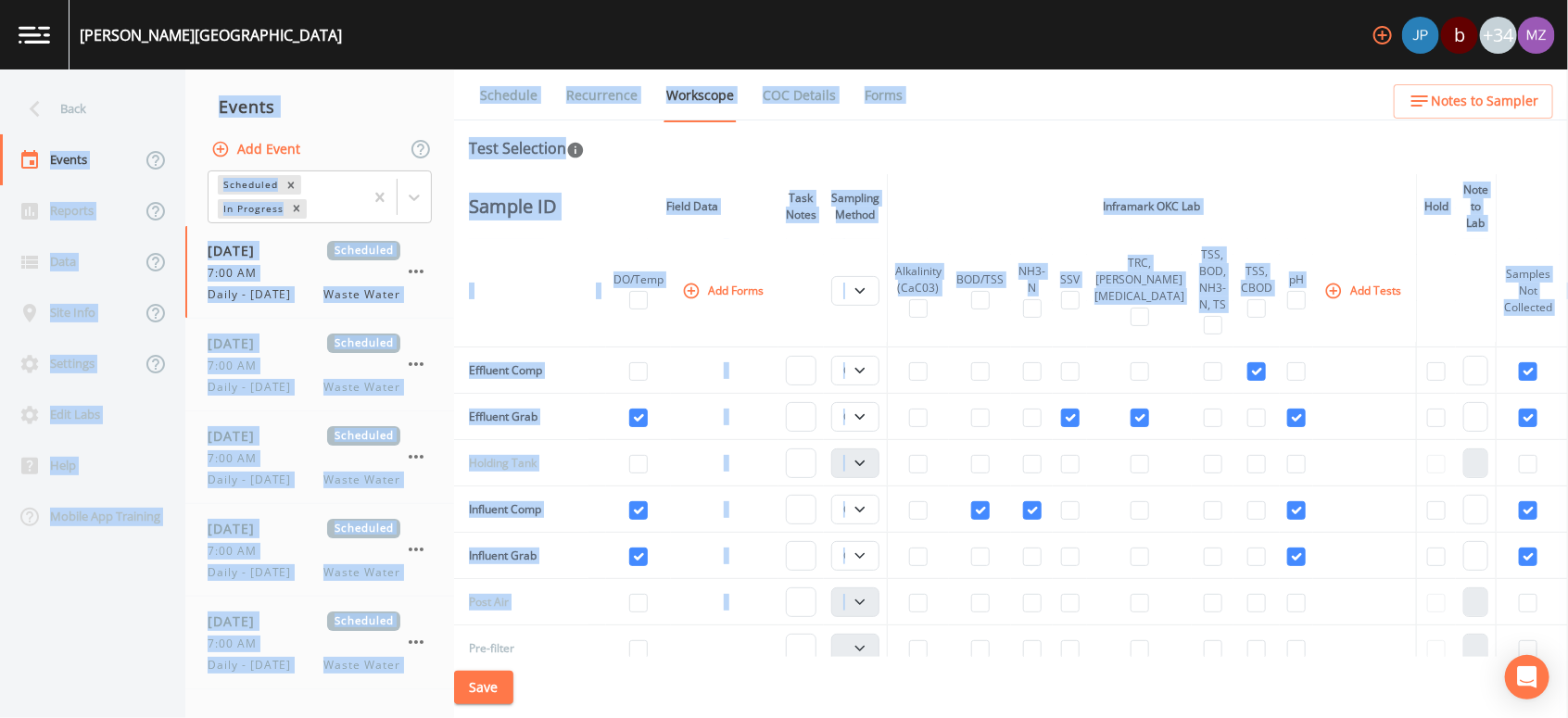 click on "Back Events Reports Data Site Info Settings Edit Labs Help Mobile App Training Events Add Event Scheduled In Progress [DATE] Scheduled 7:00 AM Daily - [DATE] Waste Water [DATE] Scheduled 7:00 AM Daily - [DATE] Waste Water [DATE] Scheduled 7:00 AM Daily - [DATE] Waste Water [DATE] Scheduled 7:00 AM Daily - [DATE] Waste Water [DATE] Scheduled 7:00 AM Daily - [DATE] Waste Water [DATE] Scheduled 7:00 AM Daily - [DATE] Waste Water [DATE] Scheduled 7:00 AM Daily - [DATE] Waste Water [DATE] Scheduled 7:00 AM Daily - [DATE] Waste Water [DATE] Scheduled 7:00 AM Daily - [DATE] Waste Water Schedule Recurrence Workscope COC Details Forms Test Selection Sample ID Field Data Task Notes Sampling Method Inframark OKC Lab Hold Note to Lab Alerts     DO/Temp Add Forms   Composite Grab Alkalinity (CaC03) BOD/TSS NH3-N SSV TRC, [MEDICAL_DATA] TSS, BOD, NH3-N, TS TSS, CBOD pH Add Tests Samples Not Collected Not Delivered to Lab Add Alert Air Basin A     Composite Grab Air Basin B" at bounding box center (784, 394) 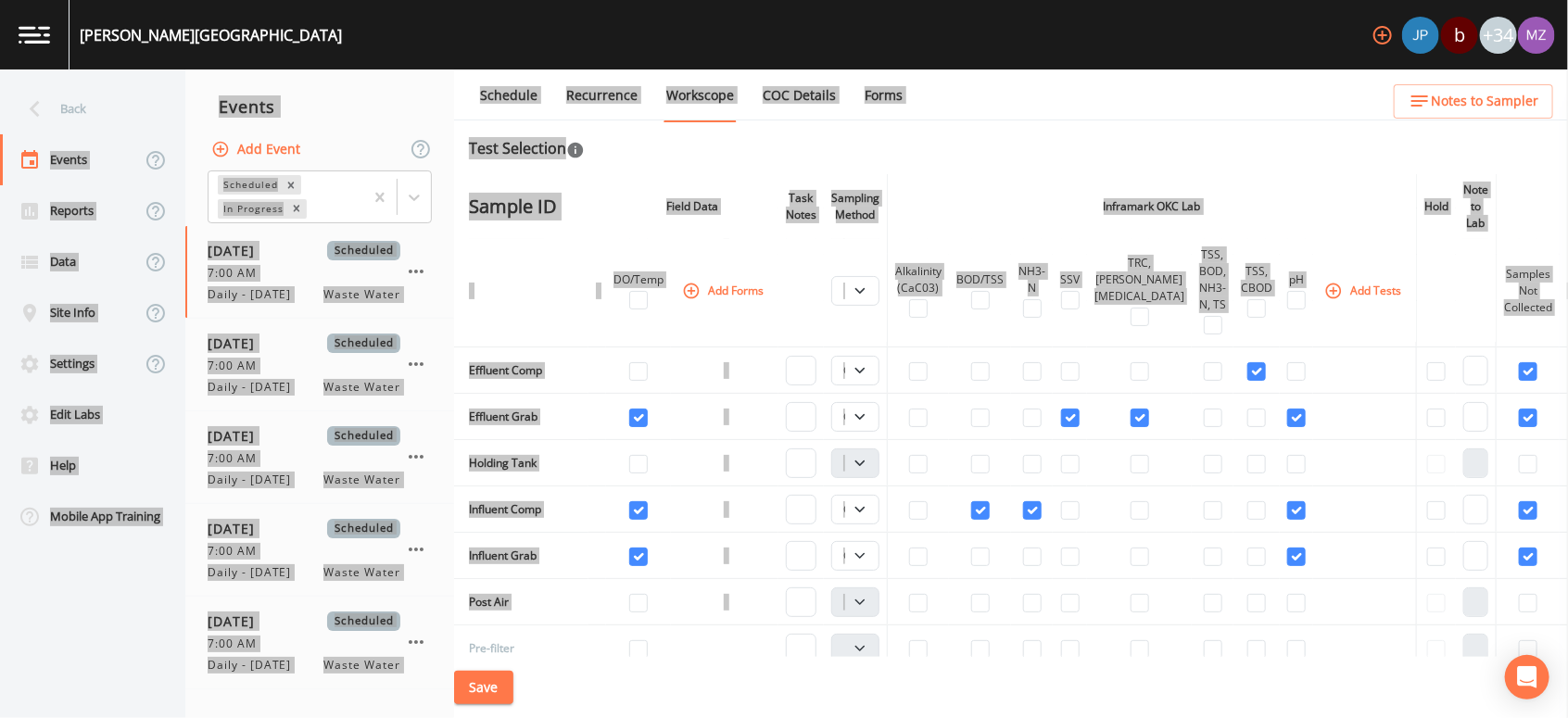 scroll, scrollTop: 227, scrollLeft: 0, axis: vertical 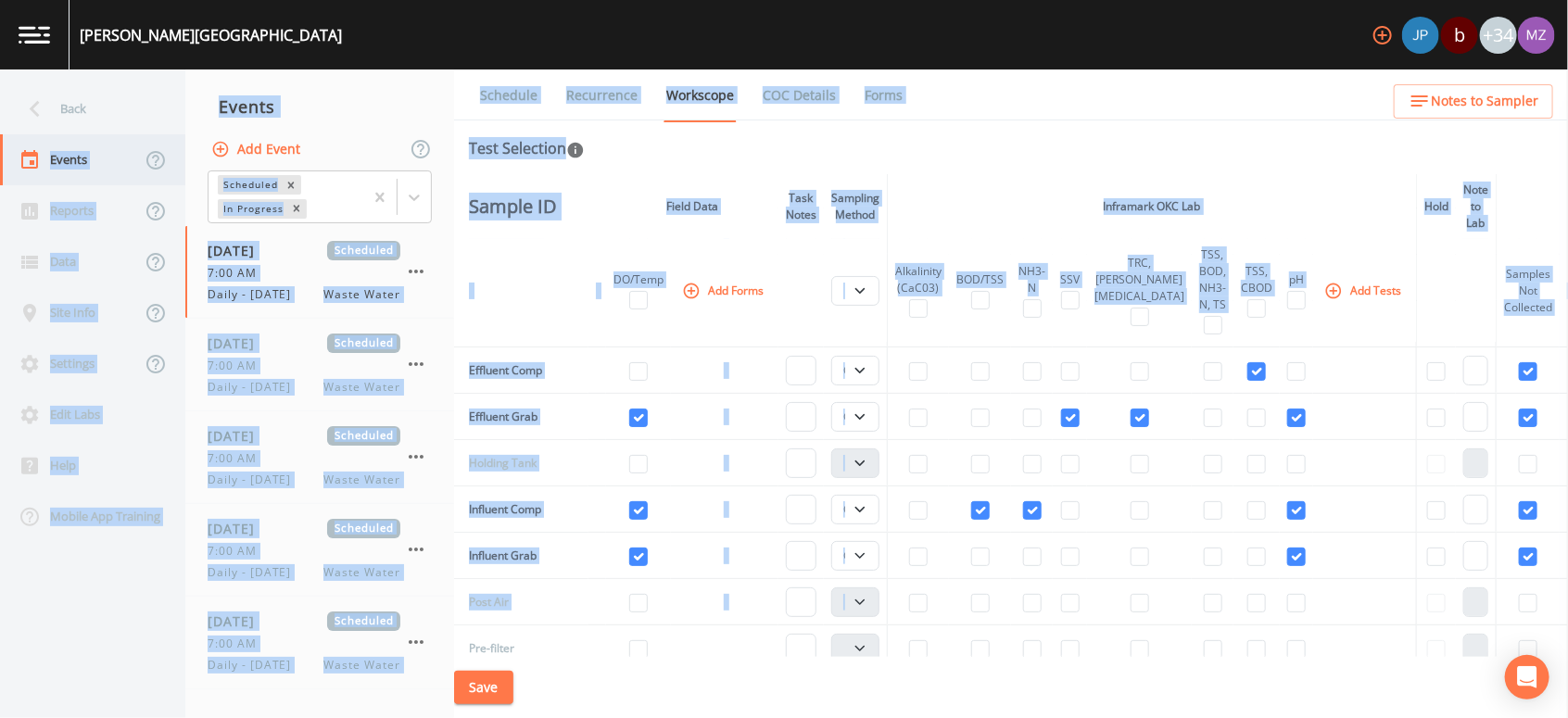 click on "Events" at bounding box center (70, 159) 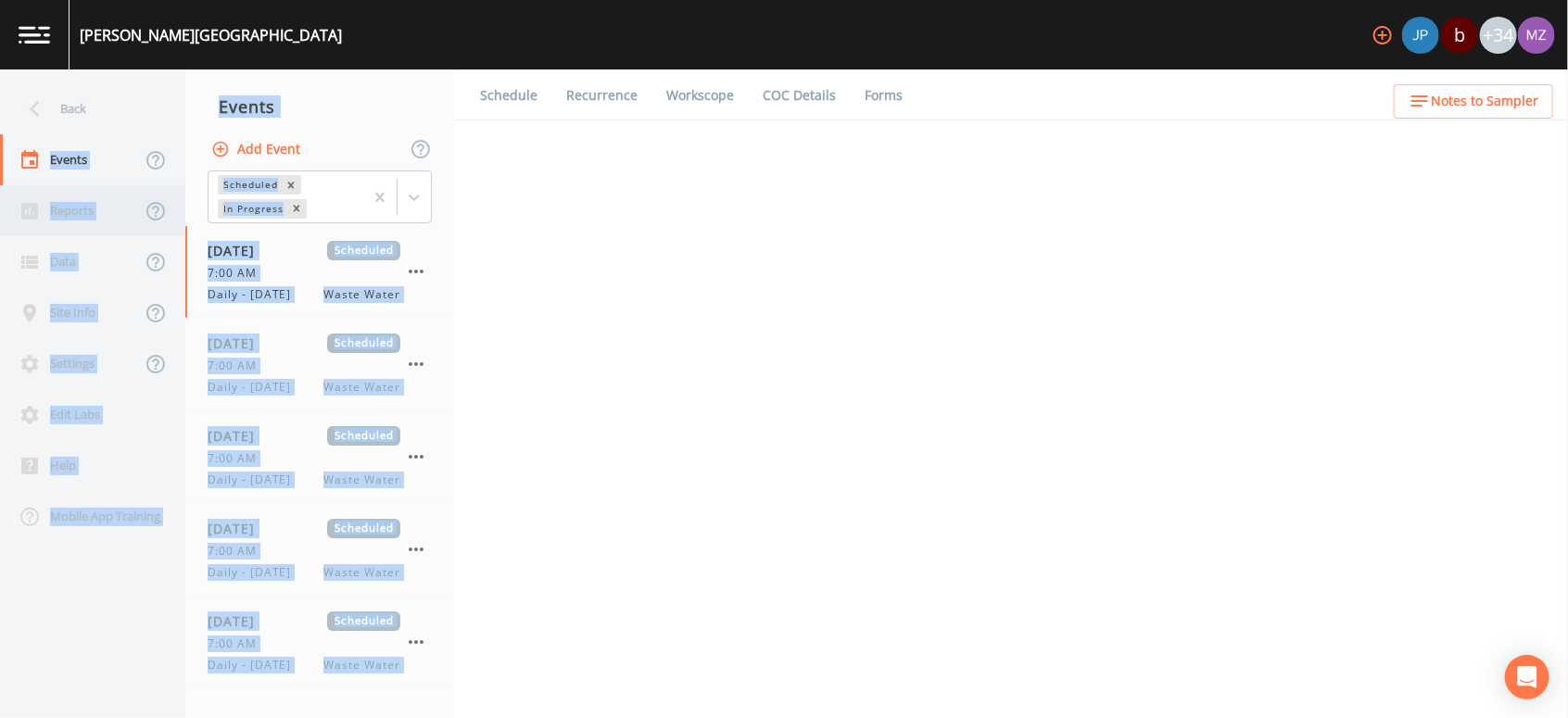 select on "b6a3c313-748b-4795-a028-792ad310bd60" 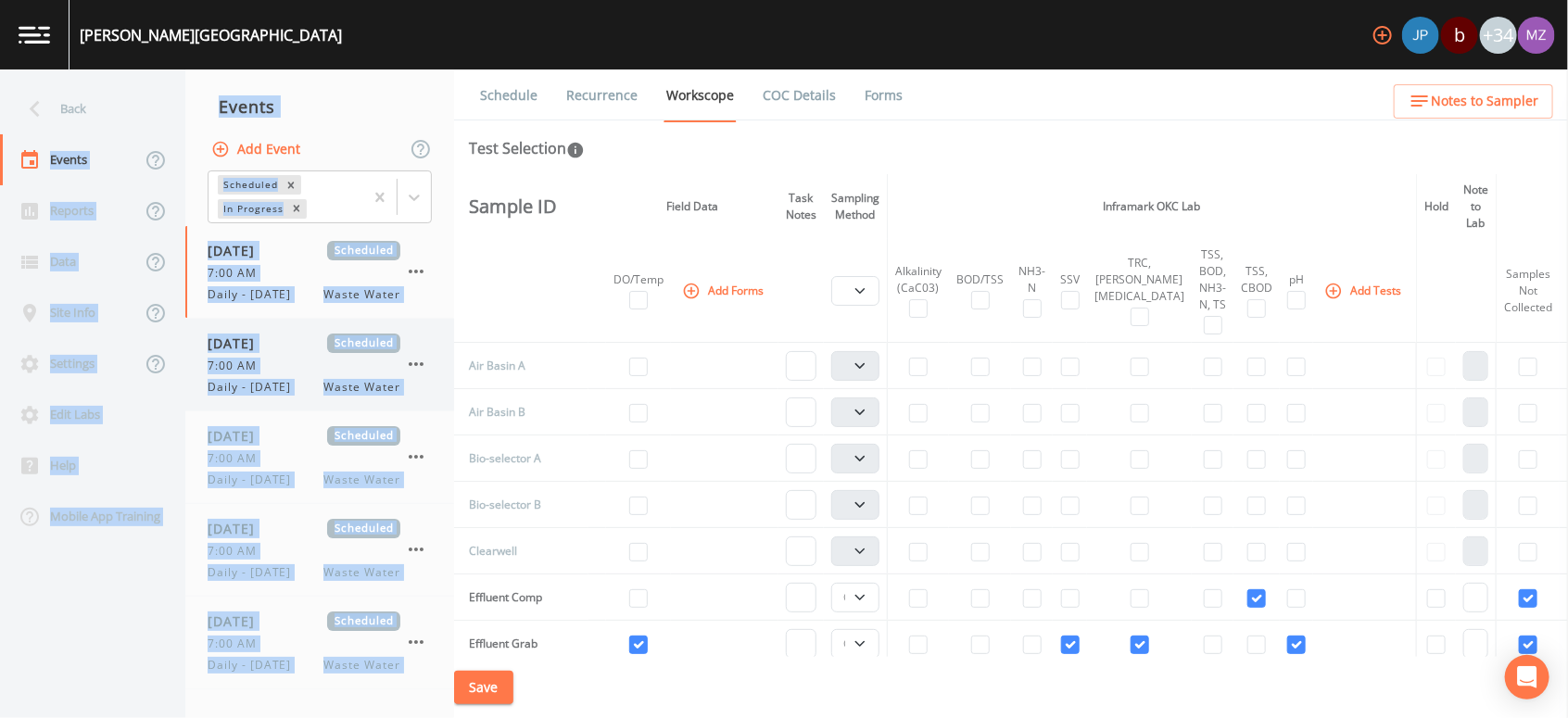 click on "[DATE] Scheduled 7:00 AM Daily - [DATE] Waste Water" at bounding box center [304, 364] 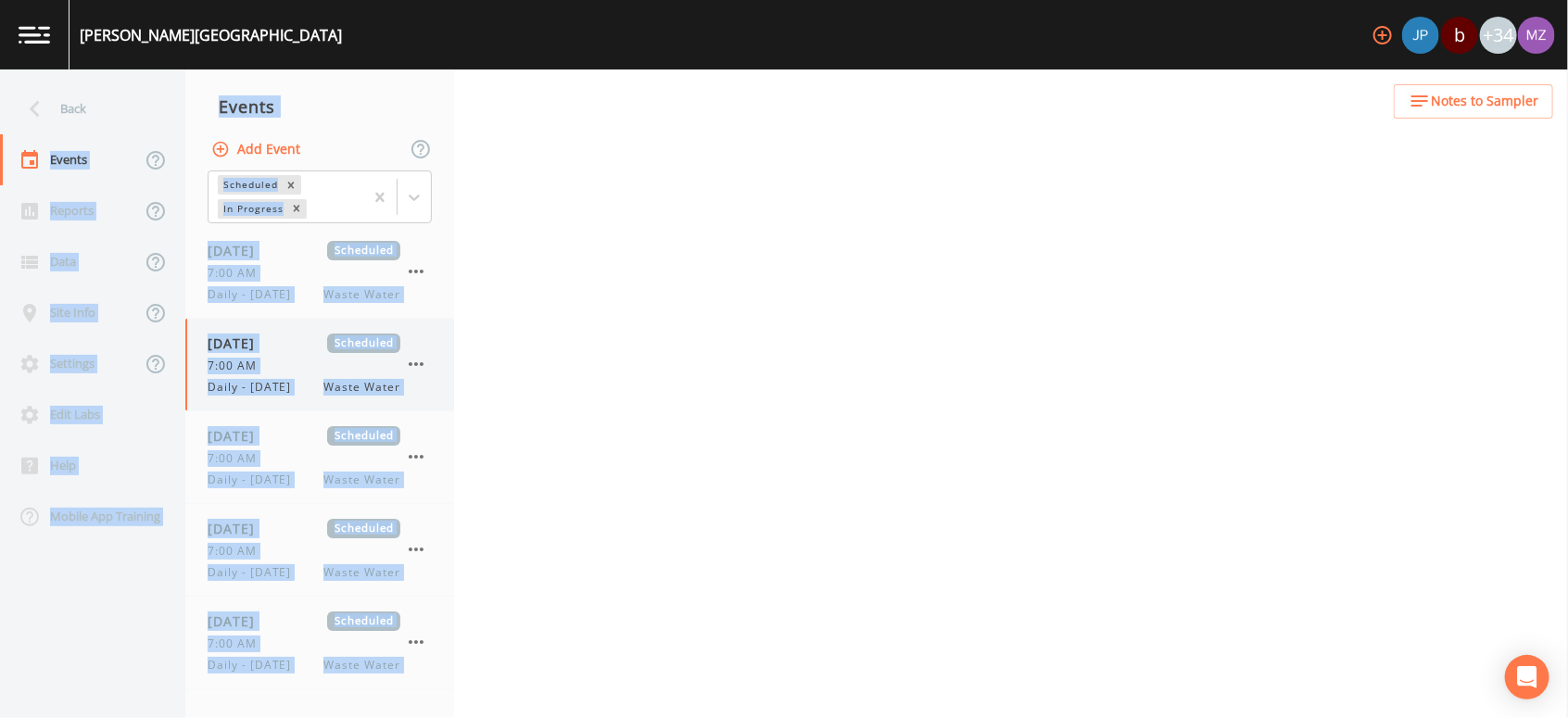 select on "b6a3c313-748b-4795-a028-792ad310bd60" 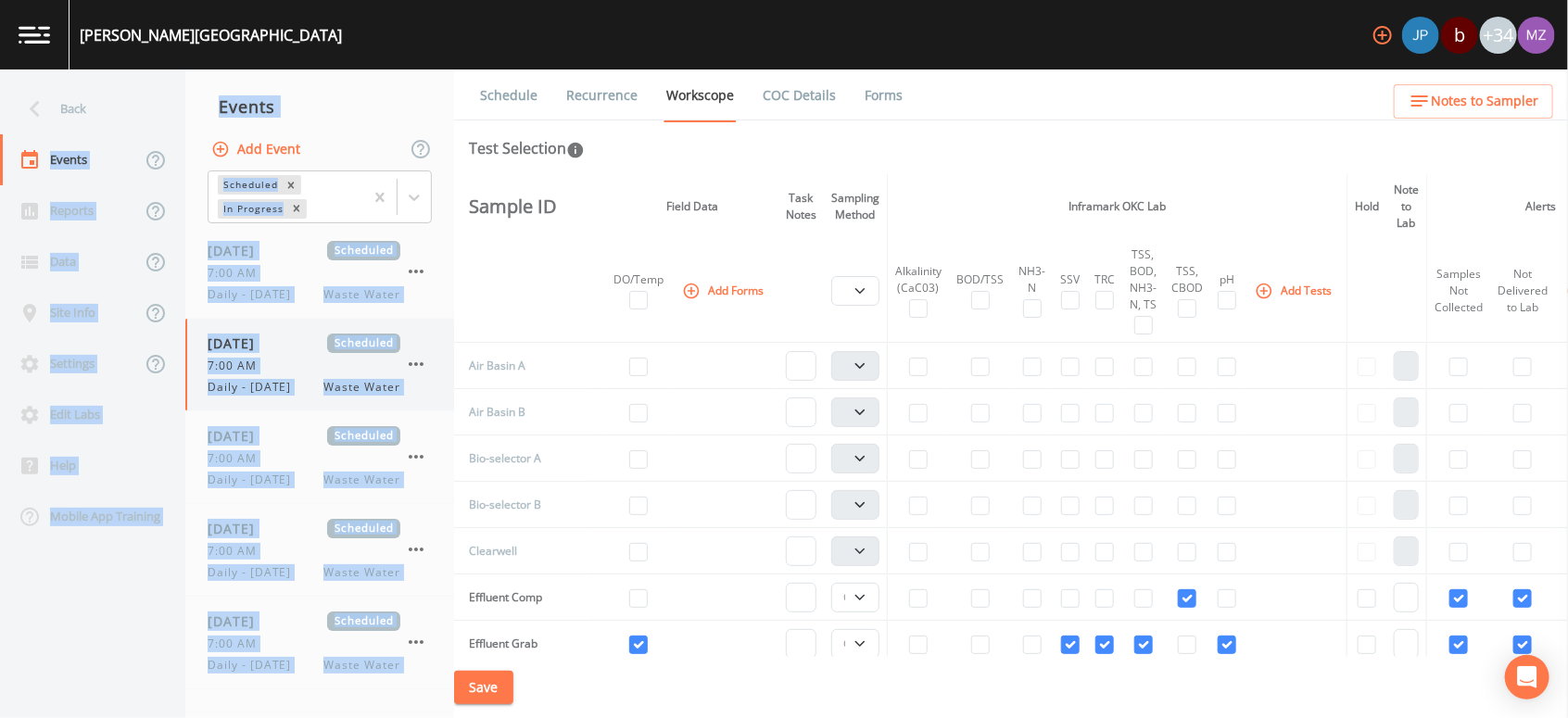 click on "7:00 AM" at bounding box center (304, 366) 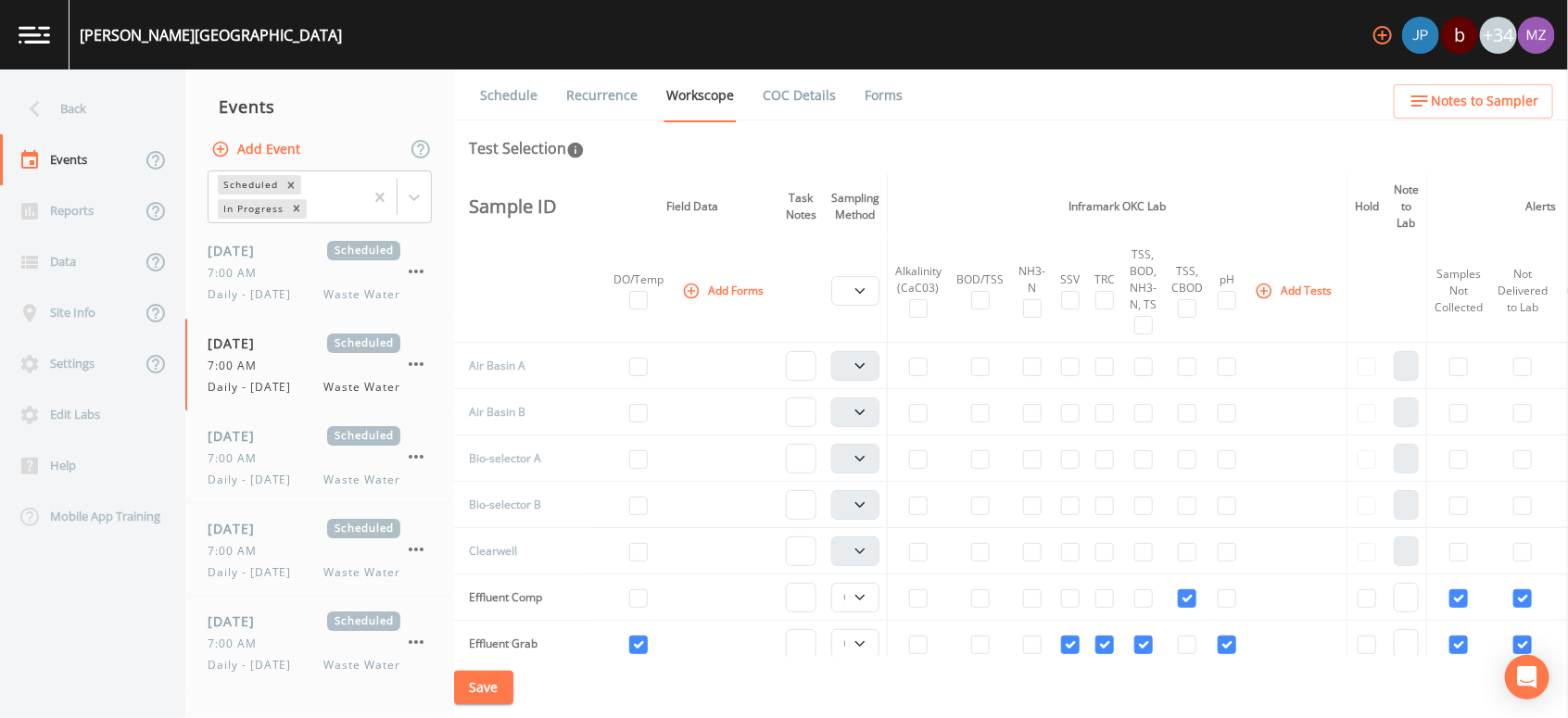 click on "DO/Temp" at bounding box center (639, 291) 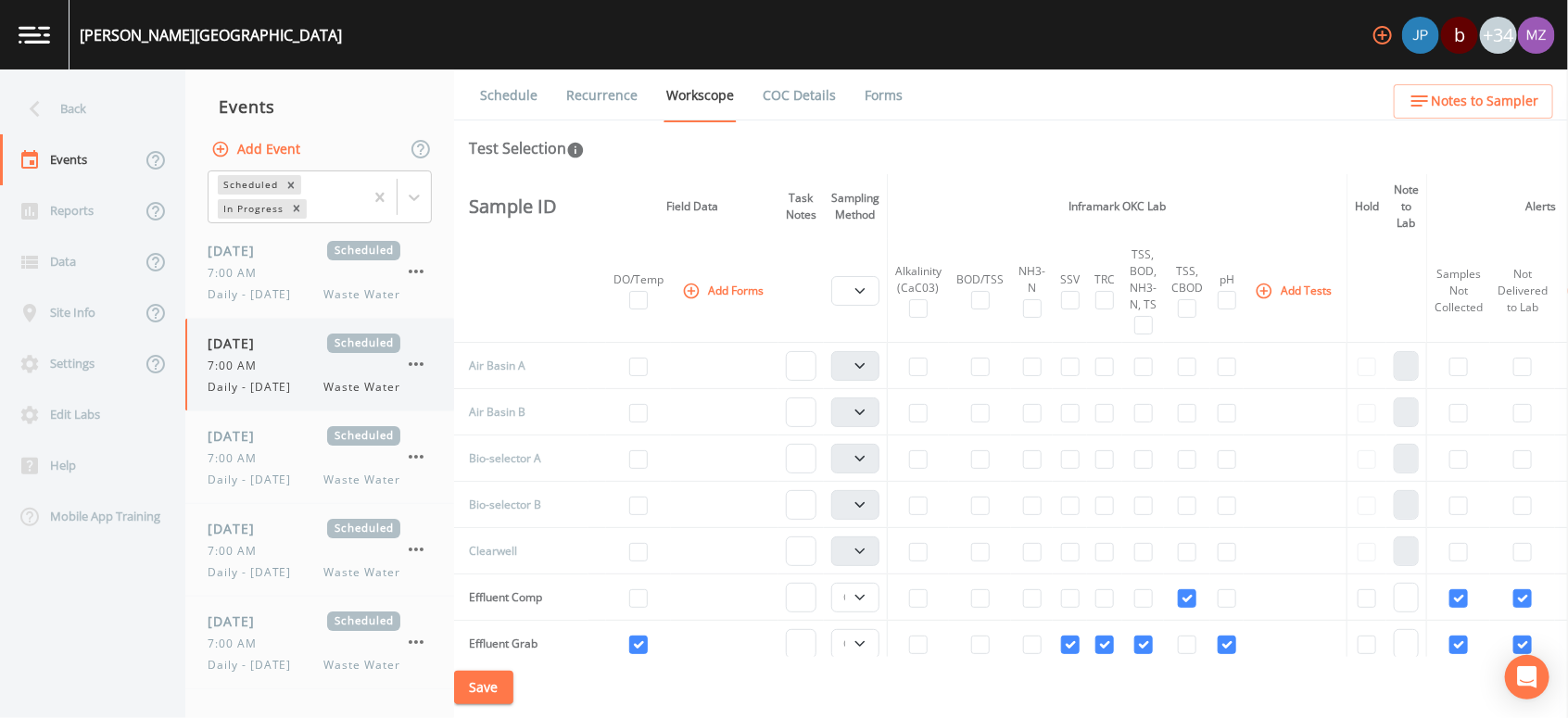 click on "[DATE]" at bounding box center (237, 343) 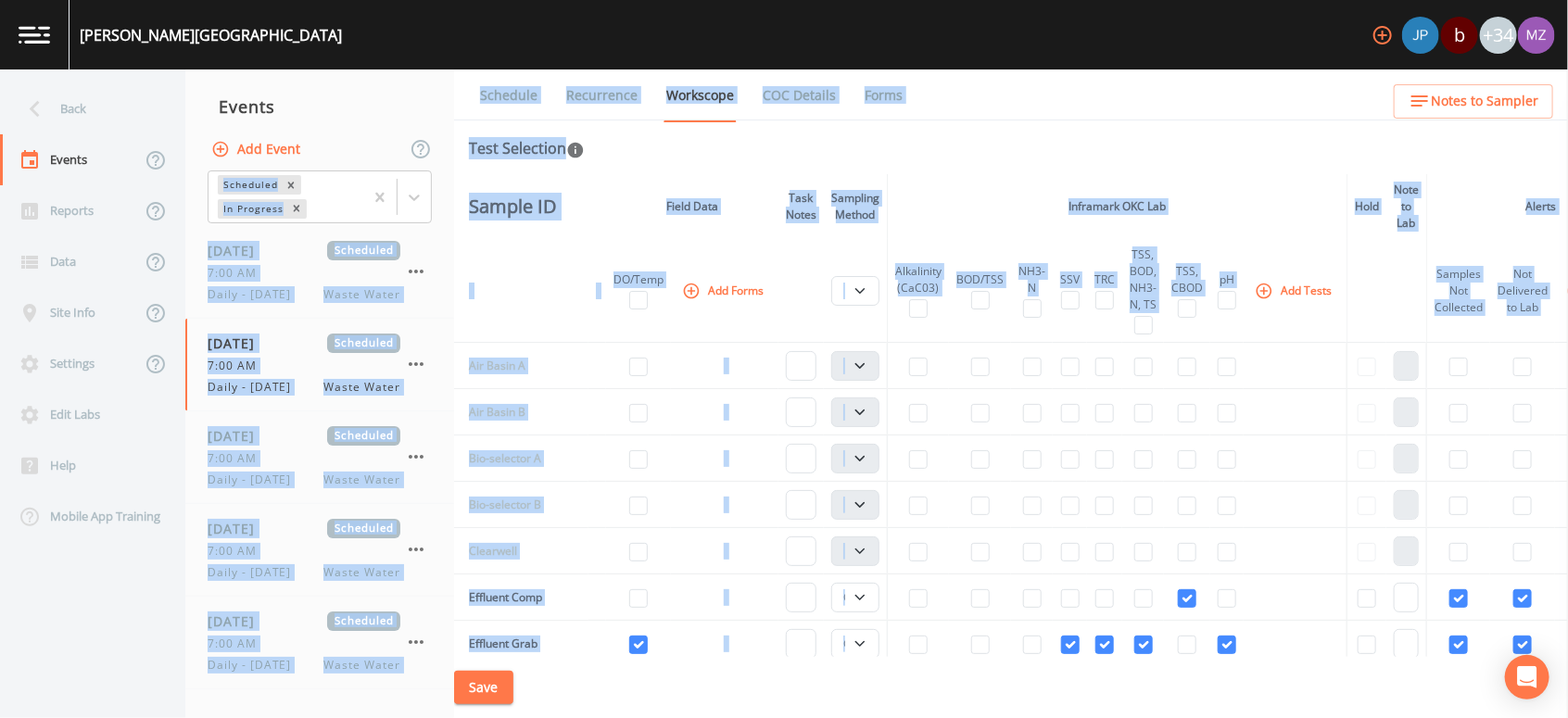 drag, startPoint x: 194, startPoint y: 166, endPoint x: 1544, endPoint y: 650, distance: 1434.1395 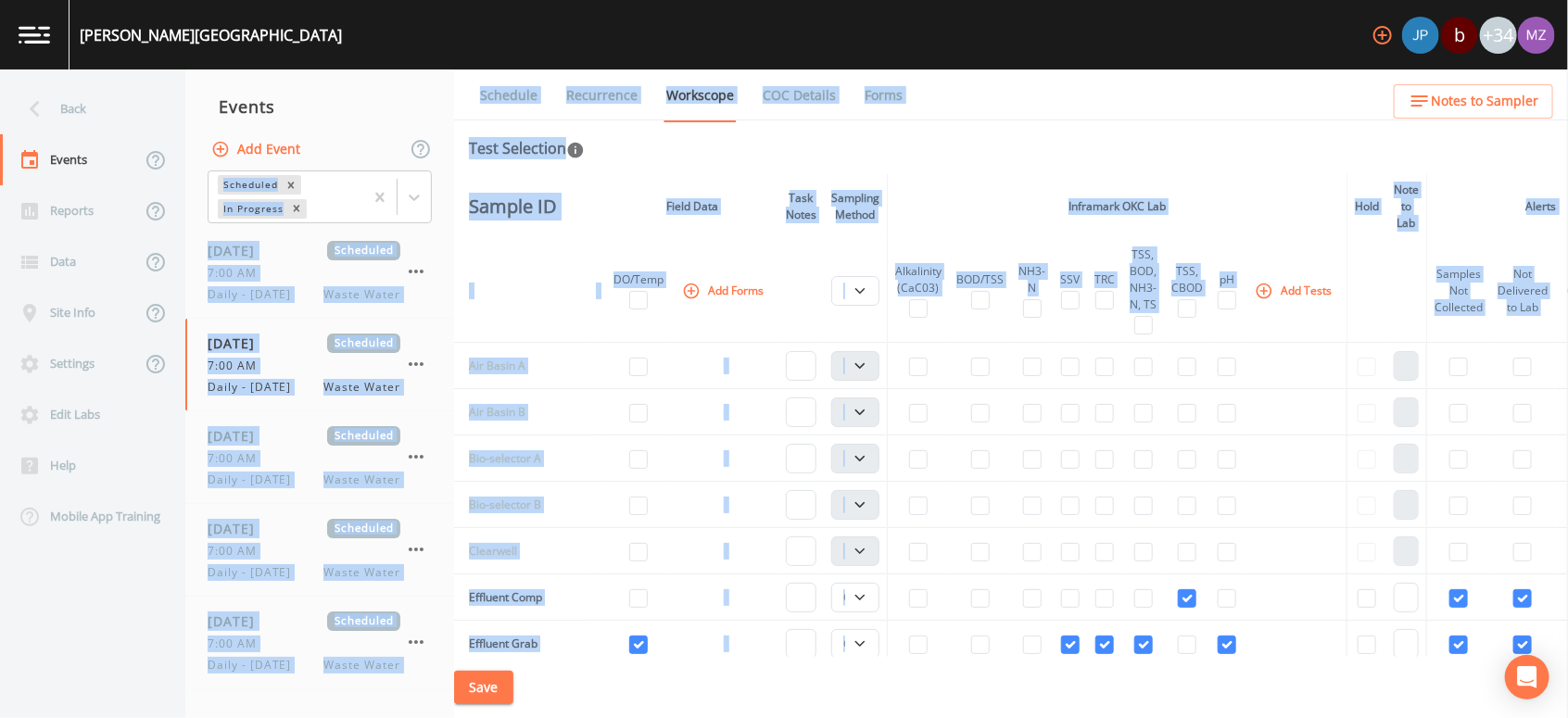 click on "Back Events Reports Data Site Info Settings Edit Labs Help Mobile App Training Events Add Event Scheduled In Progress [DATE] Scheduled 7:00 AM Daily - [DATE] Waste Water [DATE] Scheduled 7:00 AM Daily - [DATE] Waste Water [DATE] Scheduled 7:00 AM Daily - [DATE] Waste Water [DATE] Scheduled 7:00 AM Daily - [DATE] Waste Water [DATE] Scheduled 7:00 AM Daily - [DATE] Waste Water [DATE] Scheduled 7:00 AM Daily - [DATE] Waste Water [DATE] Scheduled 7:00 AM Daily - [DATE] Waste Water [DATE] Scheduled 7:00 AM Daily - [DATE] Waste Water [DATE] Scheduled 7:00 AM Daily - [DATE] Waste Water Schedule Recurrence Workscope COC Details Forms Test Selection Sample ID Field Data Task Notes Sampling Method Inframark OKC Lab Hold Note to Lab Alerts     DO/Temp Add Forms   Composite Grab Alkalinity (CaC03) BOD/TSS NH3-N SSV TRC TSS, BOD, NH3-N, TS TSS, CBOD pH Add Tests Samples Not Collected Not Delivered to Lab Add Alert Air Basin A     Composite Grab Air Basin B     Composite" at bounding box center [784, 394] 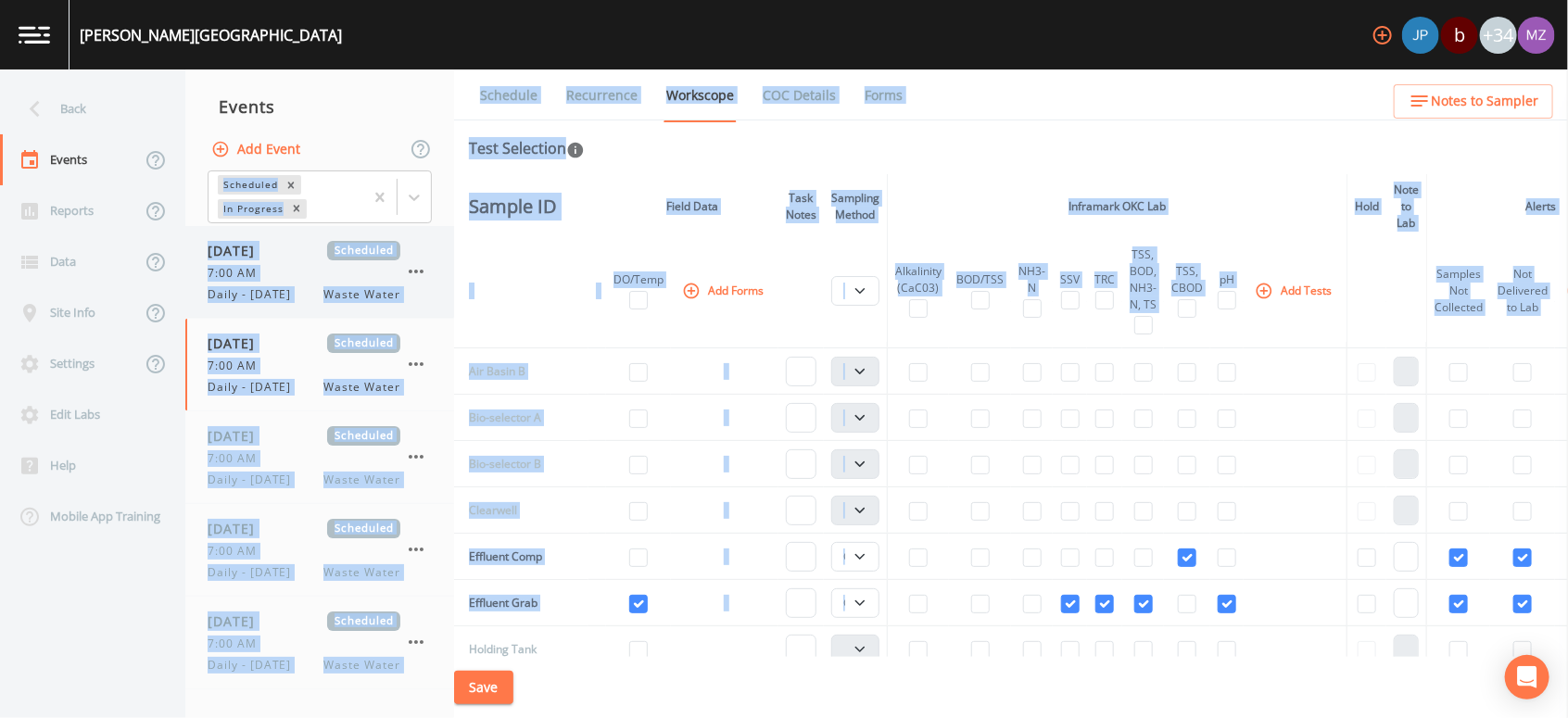 drag, startPoint x: 248, startPoint y: 245, endPoint x: 220, endPoint y: 294, distance: 56.435804 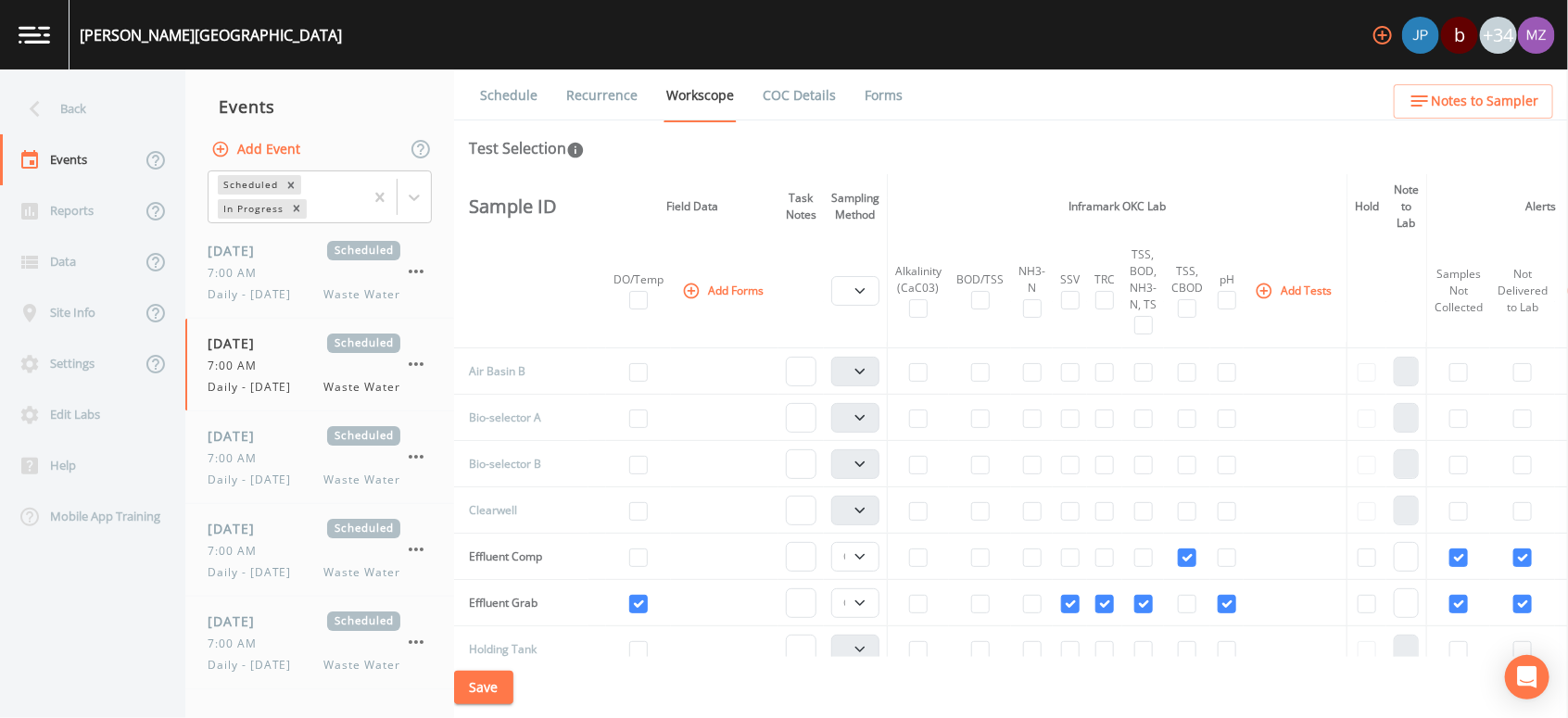 drag, startPoint x: 220, startPoint y: 294, endPoint x: 398, endPoint y: 113, distance: 253.8602 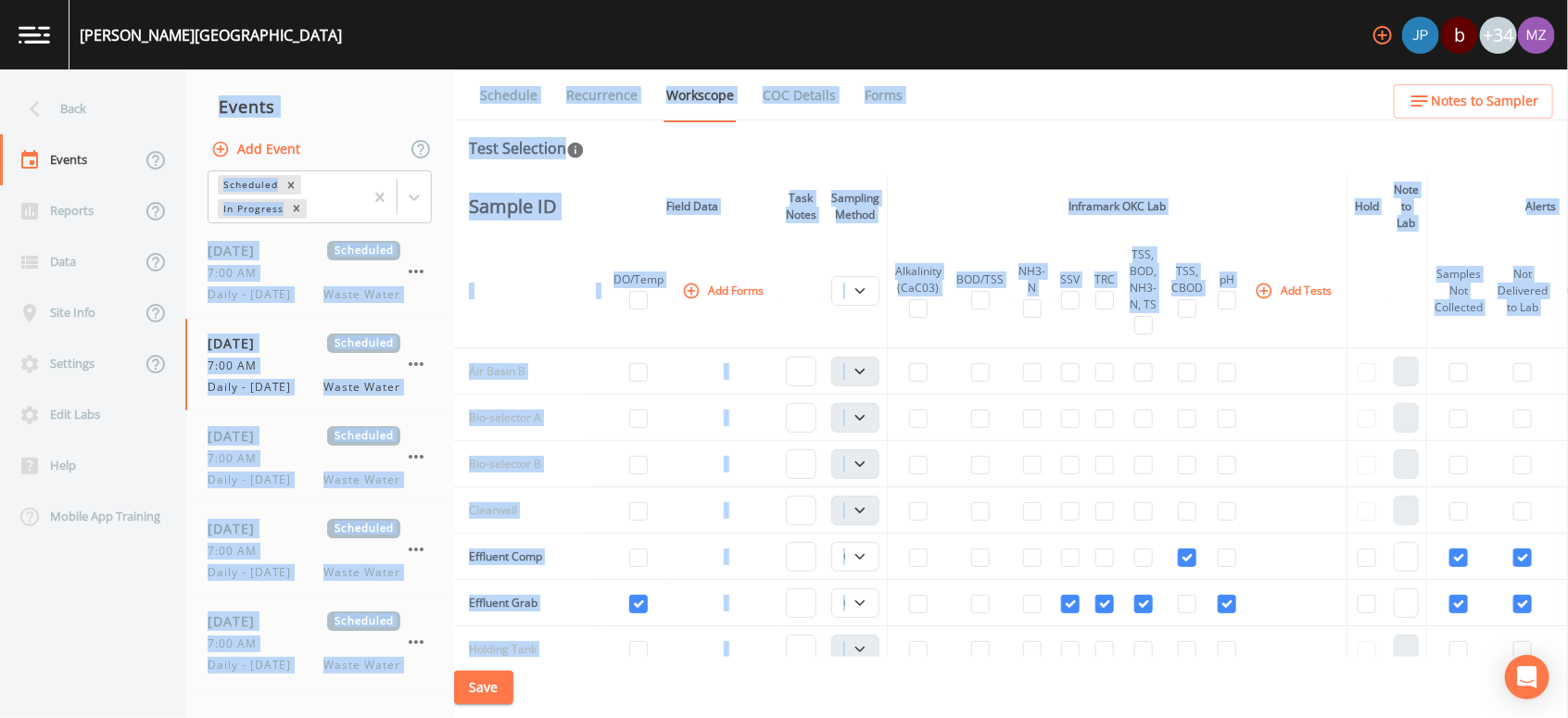 drag, startPoint x: 209, startPoint y: 82, endPoint x: 1572, endPoint y: 768, distance: 1525.898 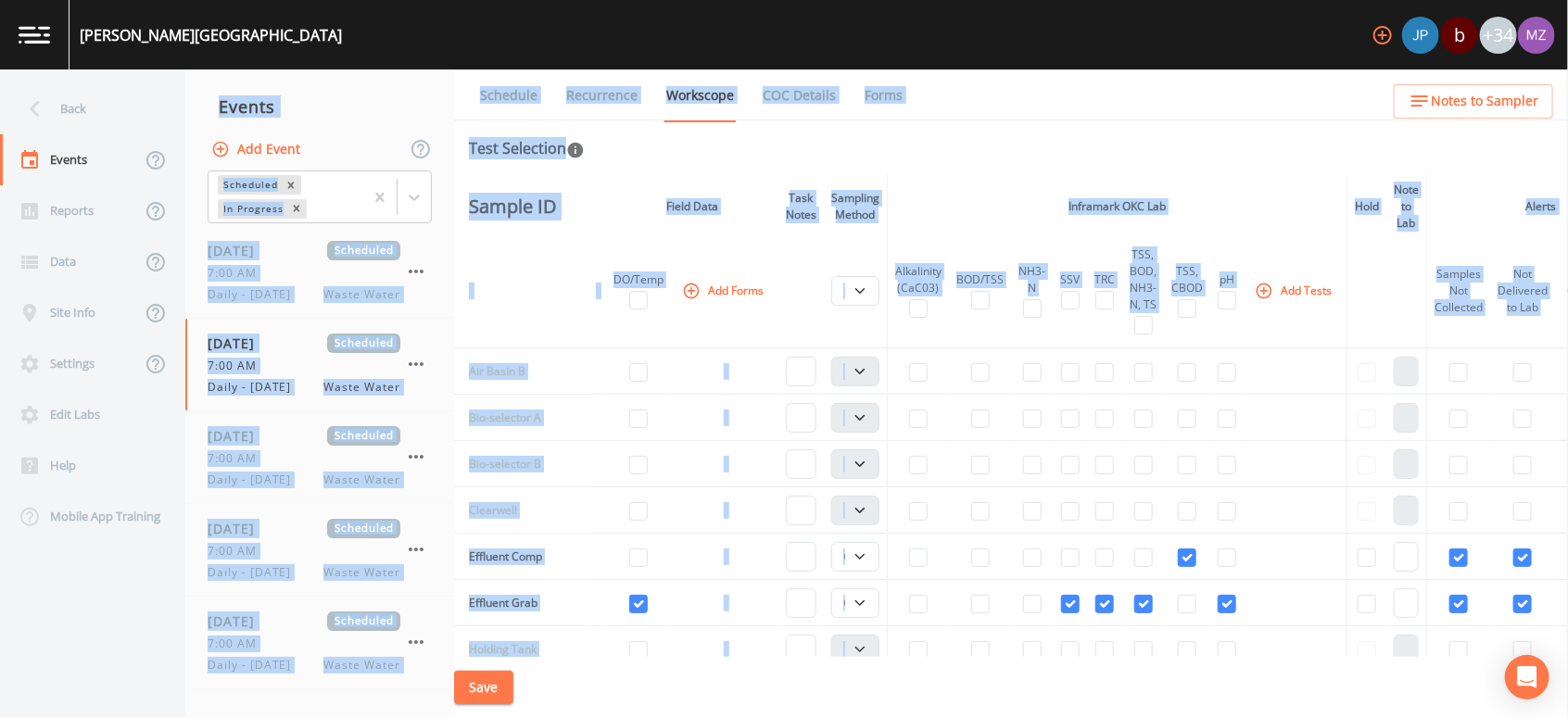 click on "[PERSON_NAME][GEOGRAPHIC_DATA]  b +34 Back Events Reports Data Site Info Settings Edit Labs Help Mobile App Training Events Add Event Scheduled In Progress [DATE] Scheduled 7:00 AM Daily - [DATE] Waste Water [DATE] Scheduled 7:00 AM Daily - [DATE] Waste Water [DATE] Scheduled 7:00 AM Daily - [DATE] Waste Water [DATE] Scheduled 7:00 AM Daily - [DATE] Waste Water [DATE] Scheduled 7:00 AM Daily - [DATE] Waste Water [DATE] Scheduled 7:00 AM Daily - [DATE] Waste Water [DATE] Scheduled 7:00 AM Daily - [DATE] Waste Water [DATE] Scheduled 7:00 AM Daily - [DATE] Waste Water [DATE] Scheduled 7:00 AM Daily - [DATE] Waste Water Schedule Recurrence Workscope COC Details Forms Test Selection Sample ID Field Data Task Notes Sampling Method Inframark OKC Lab Hold Note to Lab Alerts     DO/Temp Add Forms   Composite Grab Alkalinity (CaC03) BOD/TSS NH3-N SSV TRC TSS, BOD, NH3-N, TS TSS, CBOD pH Add Tests Samples Not Collected Not Delivered to Lab Add Alert Air Basin A     Composite" at bounding box center (784, 359) 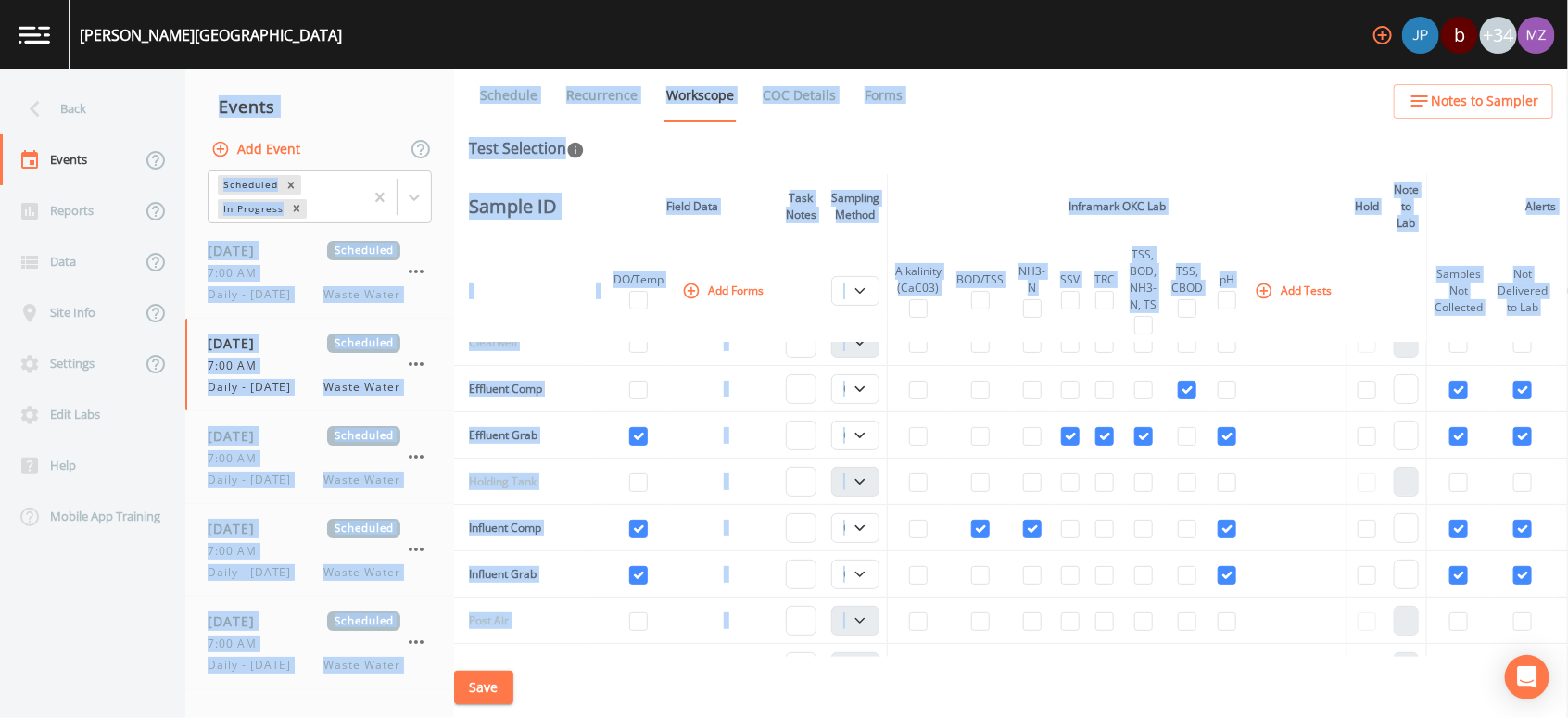scroll, scrollTop: 215, scrollLeft: 0, axis: vertical 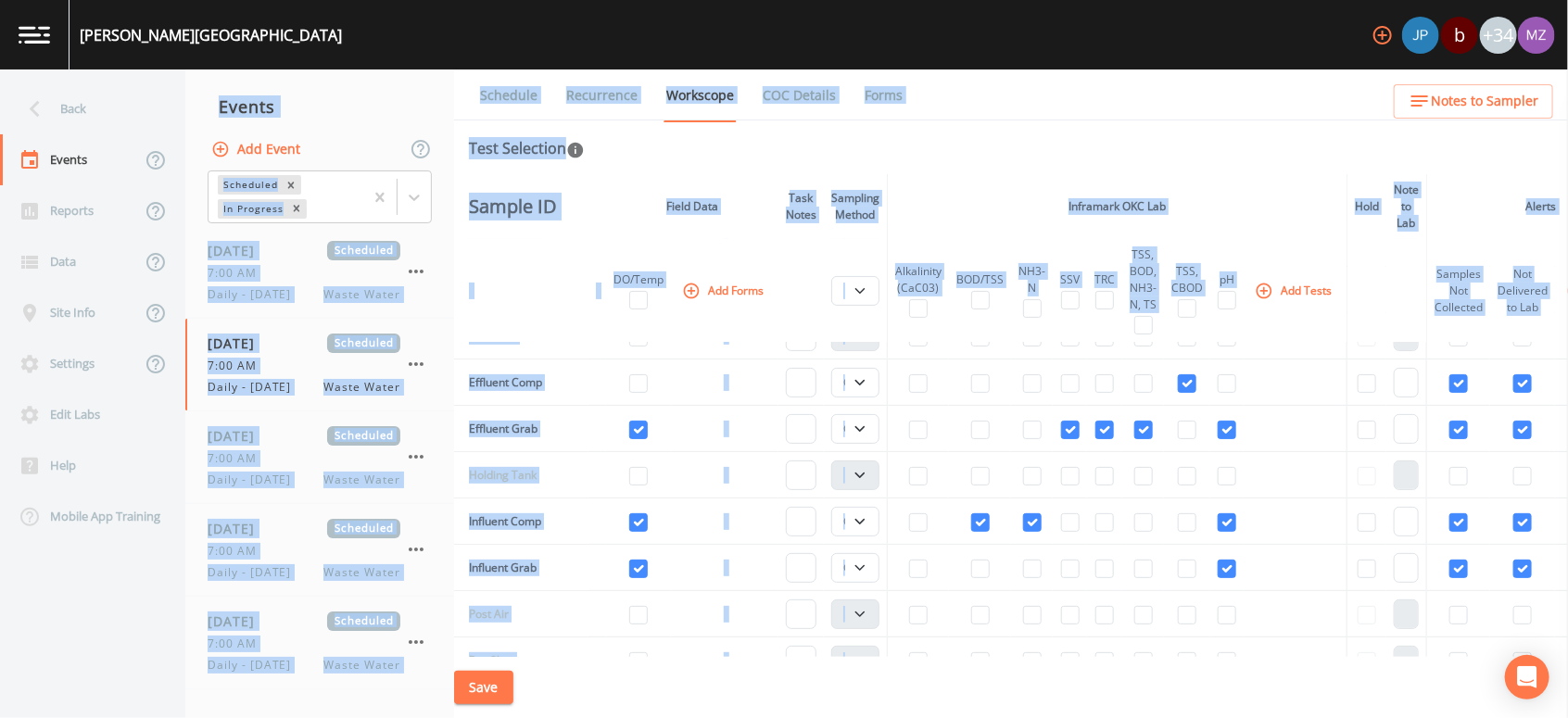 click at bounding box center (1523, 568) 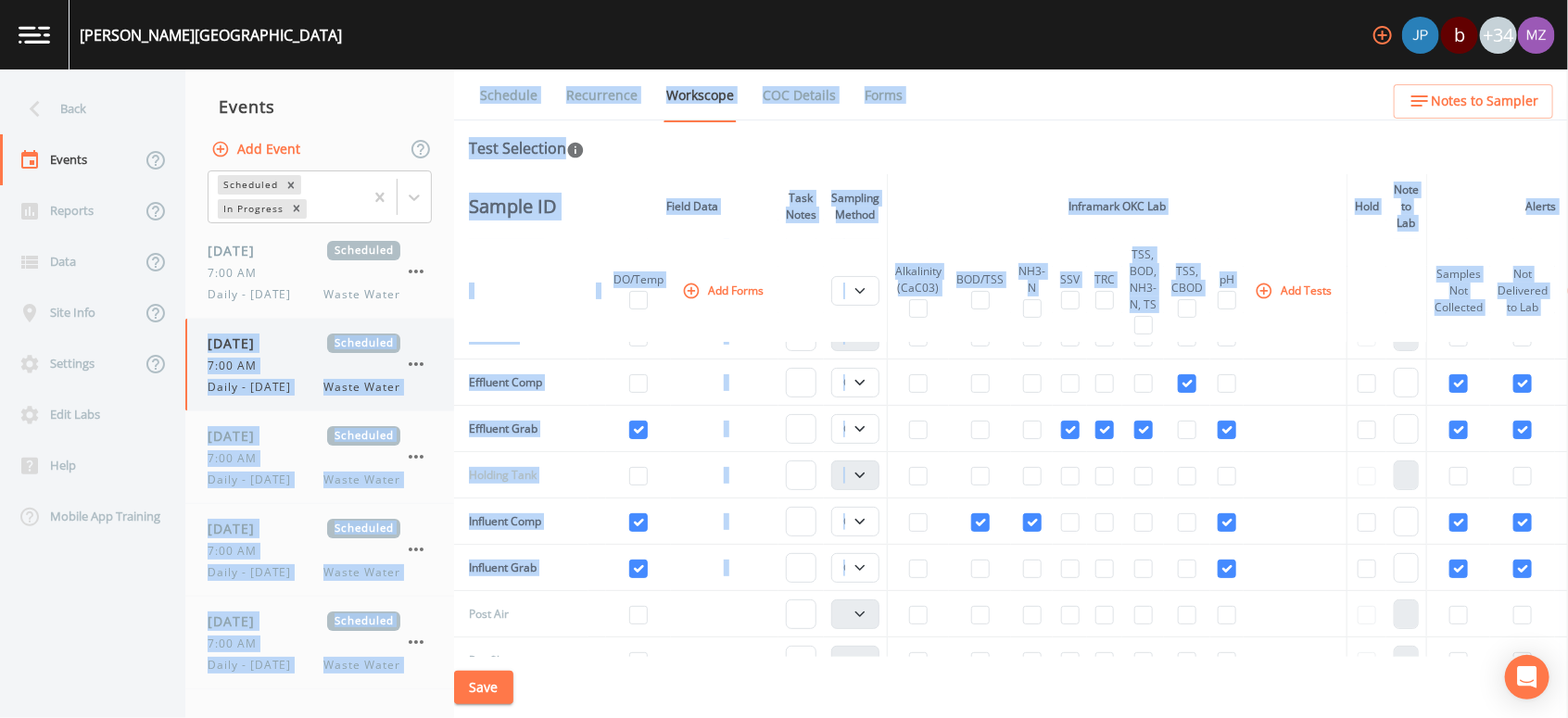 drag, startPoint x: 1535, startPoint y: 585, endPoint x: 195, endPoint y: 335, distance: 1363.1214 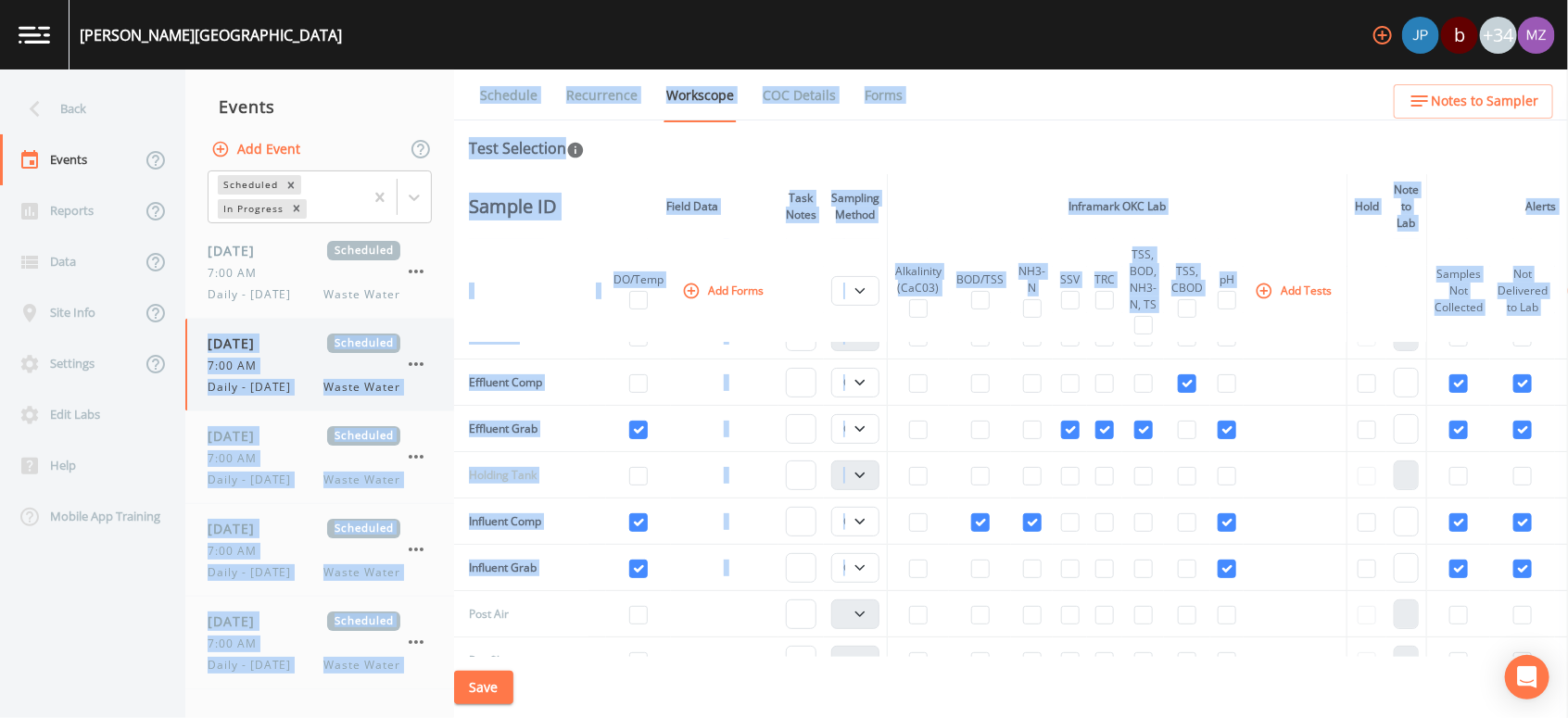 click on "Back Events Reports Data Site Info Settings Edit Labs Help Mobile App Training Events Add Event Scheduled In Progress [DATE] Scheduled 7:00 AM Daily - [DATE] Waste Water [DATE] Scheduled 7:00 AM Daily - [DATE] Waste Water [DATE] Scheduled 7:00 AM Daily - [DATE] Waste Water [DATE] Scheduled 7:00 AM Daily - [DATE] Waste Water [DATE] Scheduled 7:00 AM Daily - [DATE] Waste Water [DATE] Scheduled 7:00 AM Daily - [DATE] Waste Water [DATE] Scheduled 7:00 AM Daily - [DATE] Waste Water [DATE] Scheduled 7:00 AM Daily - [DATE] Waste Water [DATE] Scheduled 7:00 AM Daily - [DATE] Waste Water Schedule Recurrence Workscope COC Details Forms Test Selection Sample ID Field Data Task Notes Sampling Method Inframark OKC Lab Hold Note to Lab Alerts     DO/Temp Add Forms   Composite Grab Alkalinity (CaC03) BOD/TSS NH3-N SSV TRC TSS, BOD, NH3-N, TS TSS, CBOD pH Add Tests Samples Not Collected Not Delivered to Lab Add Alert Air Basin A     Composite Grab Air Basin B     Composite" at bounding box center (784, 394) 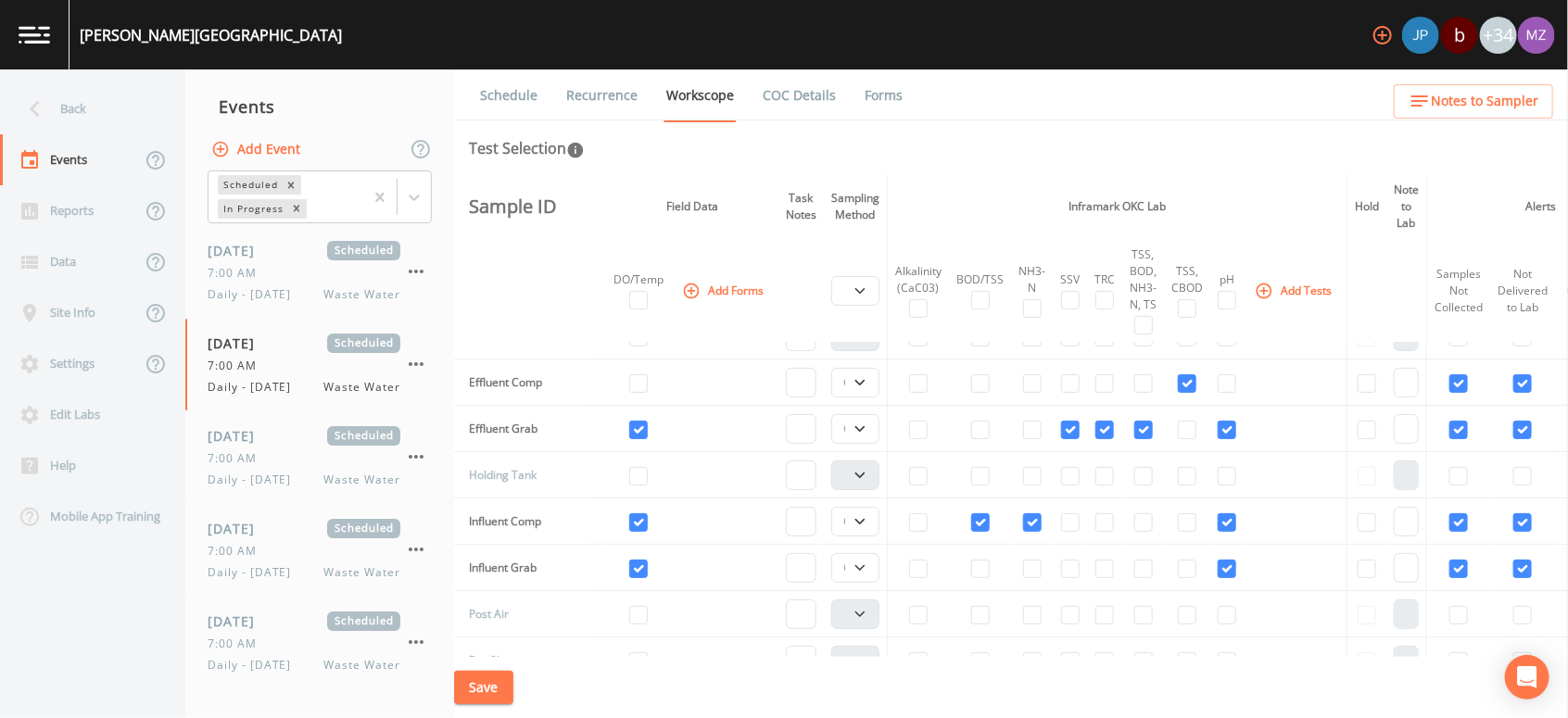 click on "Events" at bounding box center [320, 107] 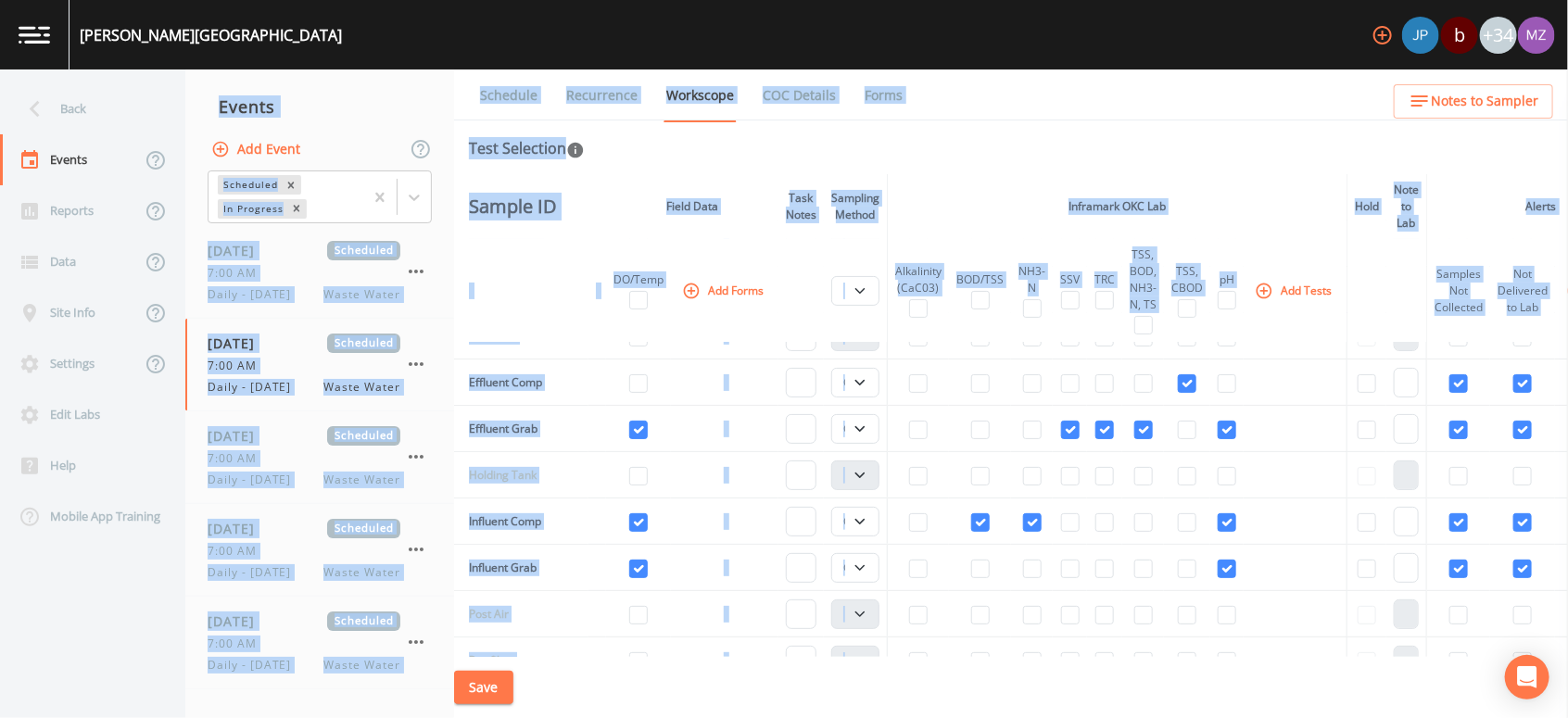 drag, startPoint x: 197, startPoint y: 98, endPoint x: 1171, endPoint y: 687, distance: 1138.2429 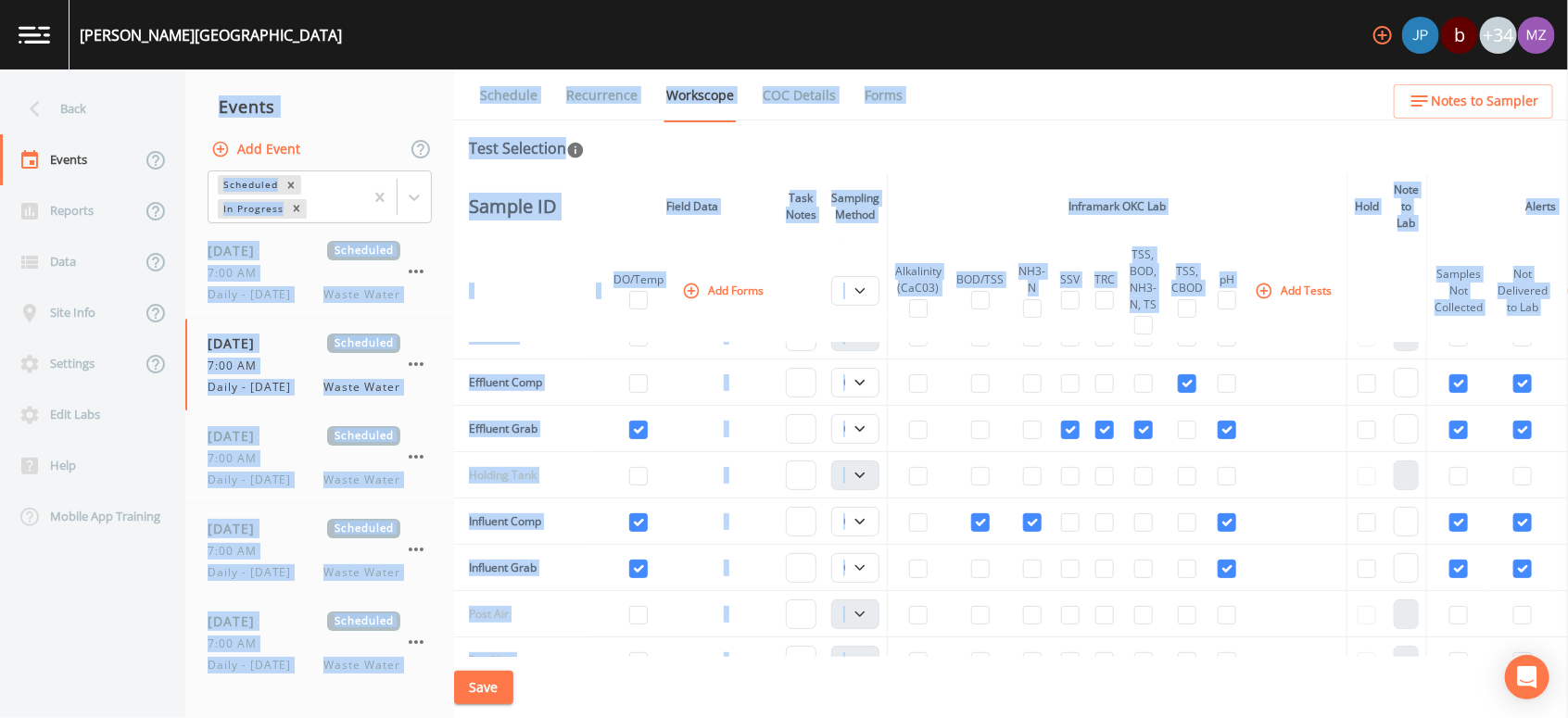 click on "Back Events Reports Data Site Info Settings Edit Labs Help Mobile App Training Events Add Event Scheduled In Progress [DATE] Scheduled 7:00 AM Daily - [DATE] Waste Water [DATE] Scheduled 7:00 AM Daily - [DATE] Waste Water [DATE] Scheduled 7:00 AM Daily - [DATE] Waste Water [DATE] Scheduled 7:00 AM Daily - [DATE] Waste Water [DATE] Scheduled 7:00 AM Daily - [DATE] Waste Water [DATE] Scheduled 7:00 AM Daily - [DATE] Waste Water [DATE] Scheduled 7:00 AM Daily - [DATE] Waste Water [DATE] Scheduled 7:00 AM Daily - [DATE] Waste Water [DATE] Scheduled 7:00 AM Daily - [DATE] Waste Water Schedule Recurrence Workscope COC Details Forms Test Selection Sample ID Field Data Task Notes Sampling Method Inframark OKC Lab Hold Note to Lab Alerts     DO/Temp Add Forms   Composite Grab Alkalinity (CaC03) BOD/TSS NH3-N SSV TRC TSS, BOD, NH3-N, TS TSS, CBOD pH Add Tests Samples Not Collected Not Delivered to Lab Add Alert Air Basin A     Composite Grab Air Basin B     Composite" at bounding box center (784, 394) 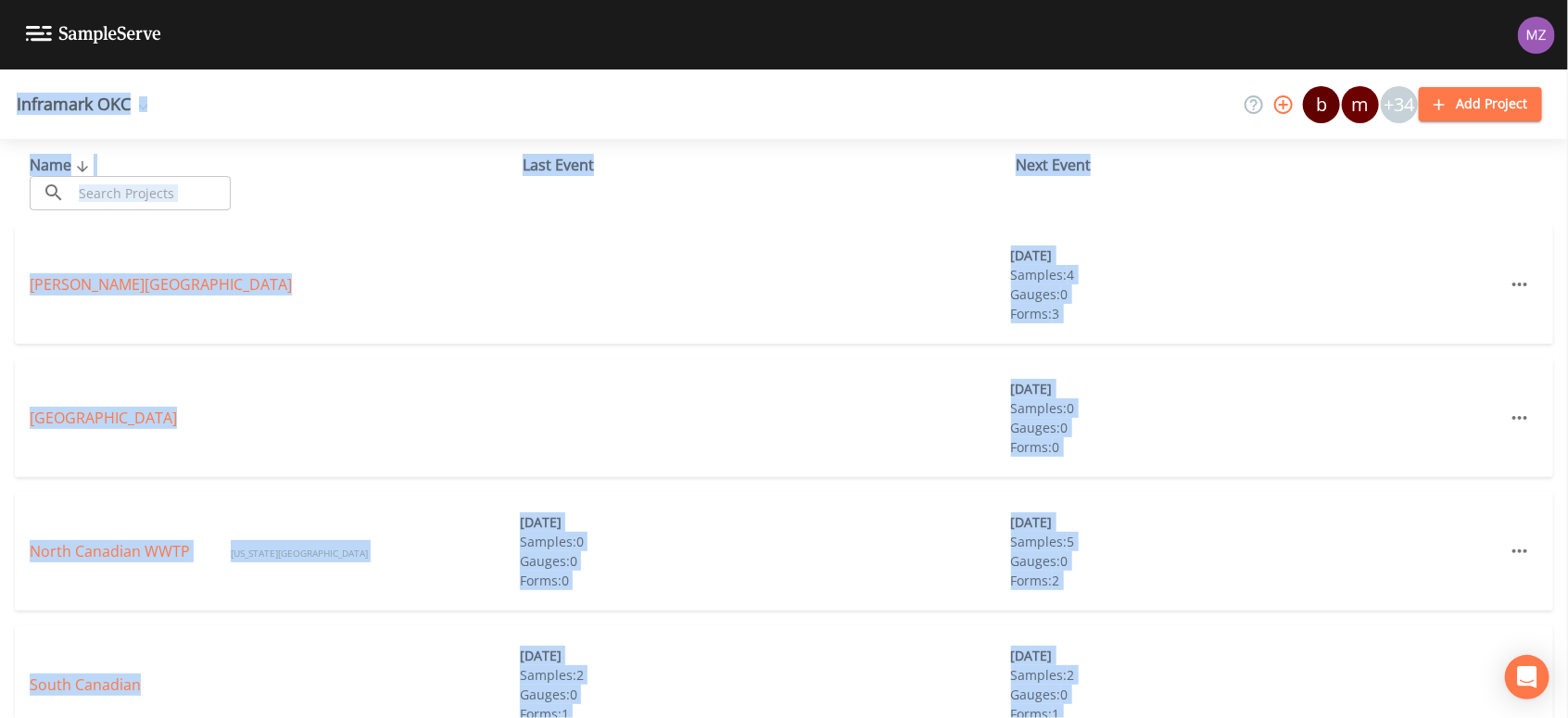 click on "[PERSON_NAME] Creek   [DATE] Samples:  4 Gauges:  0 Forms:  3" at bounding box center [784, 284] 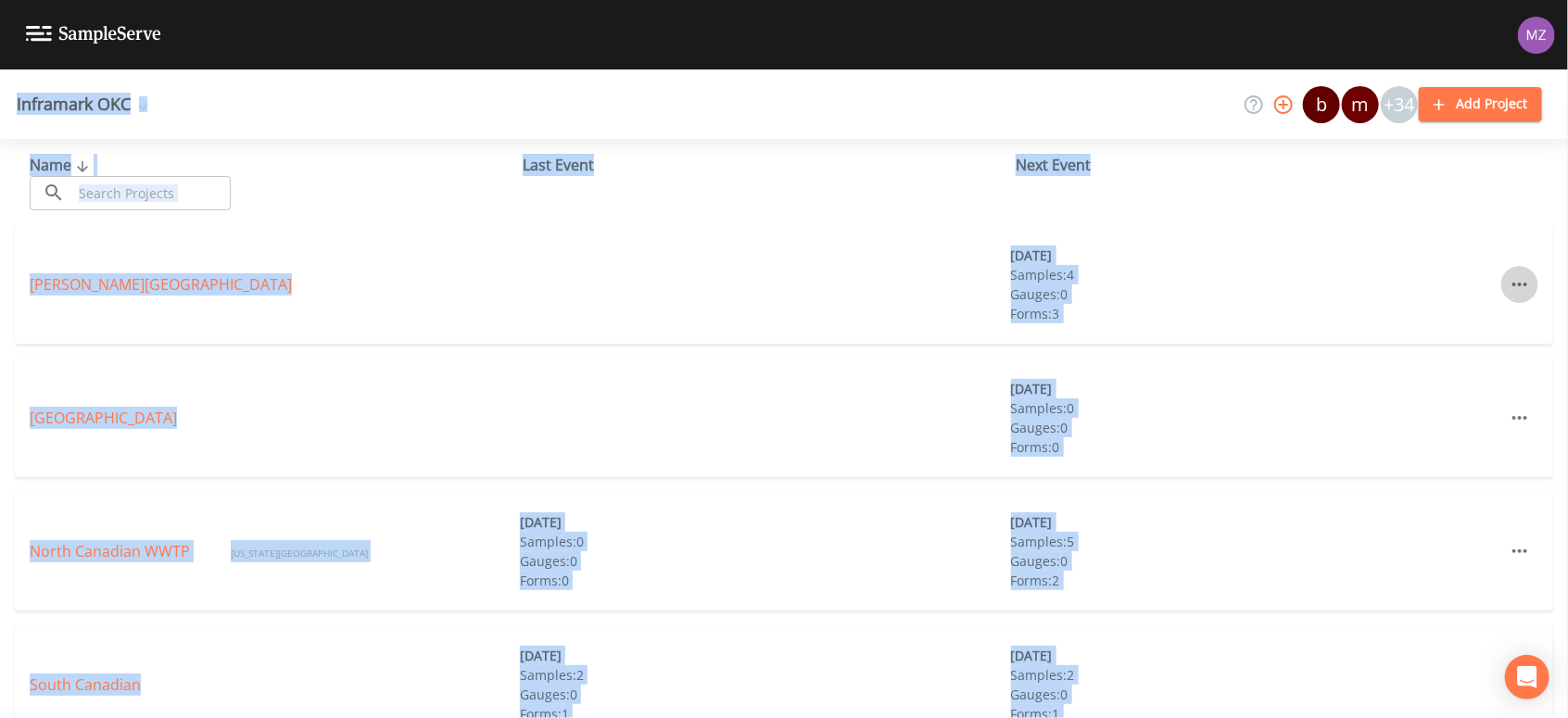 click 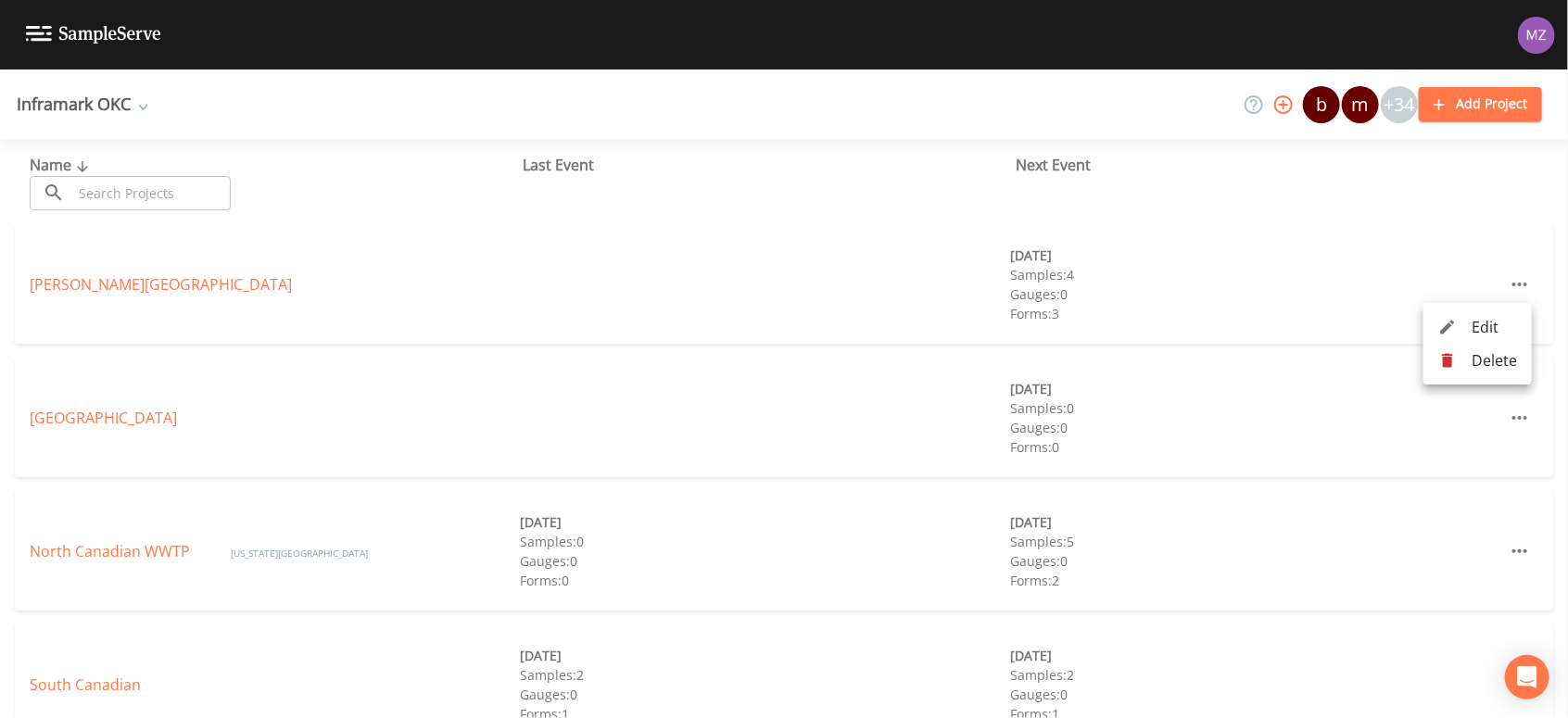 click at bounding box center [784, 359] 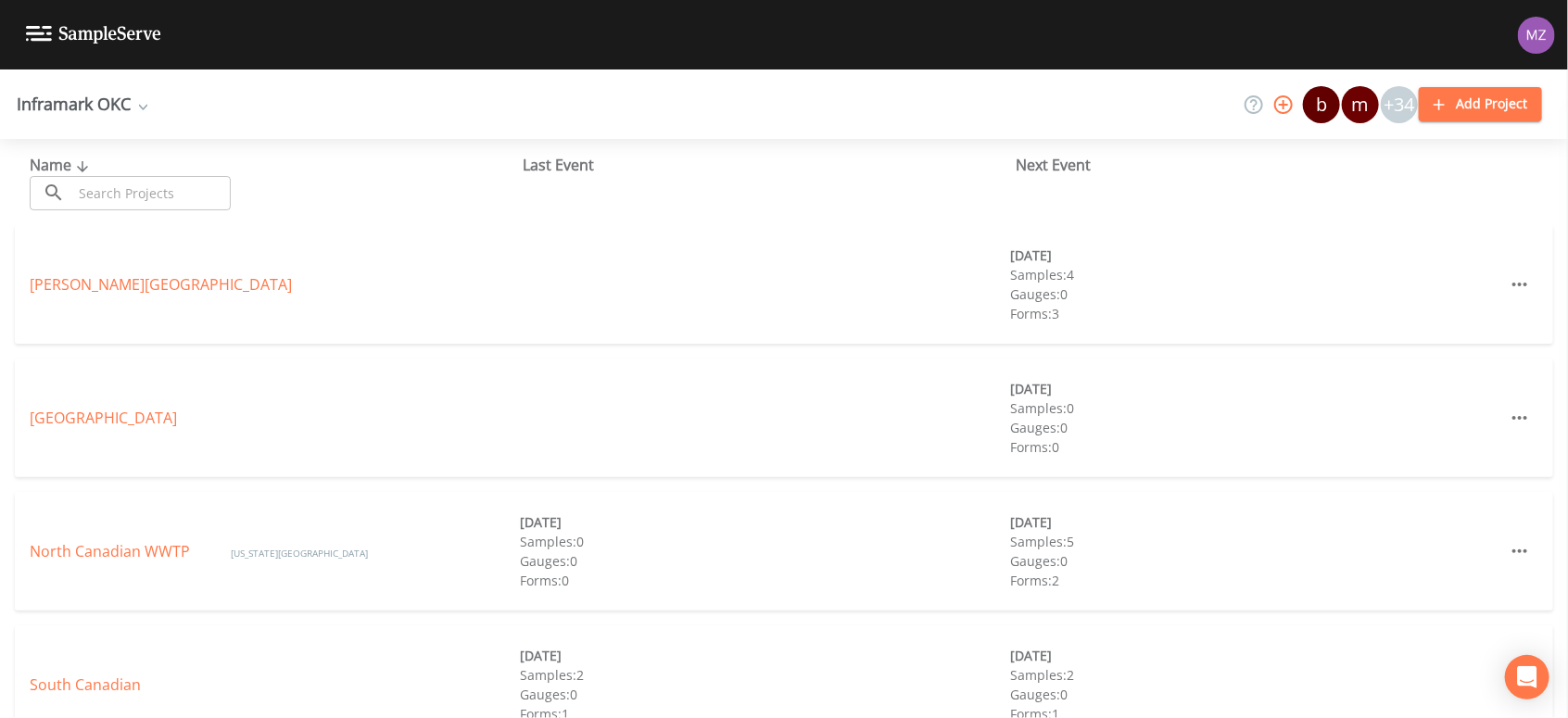 click on "Name ​ ​ Last Event Next Event" at bounding box center (784, 182) 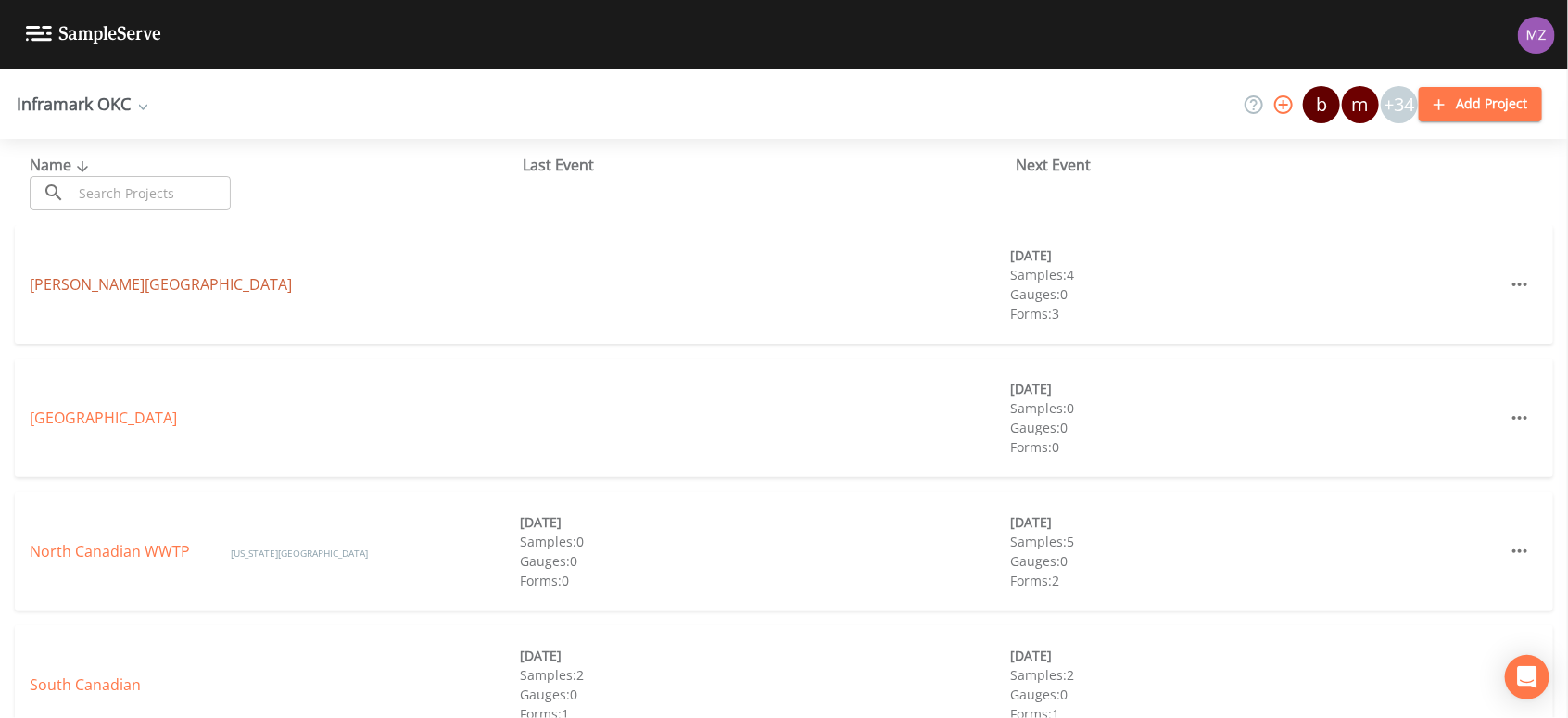 click on "[PERSON_NAME][GEOGRAPHIC_DATA]" at bounding box center [160, 284] 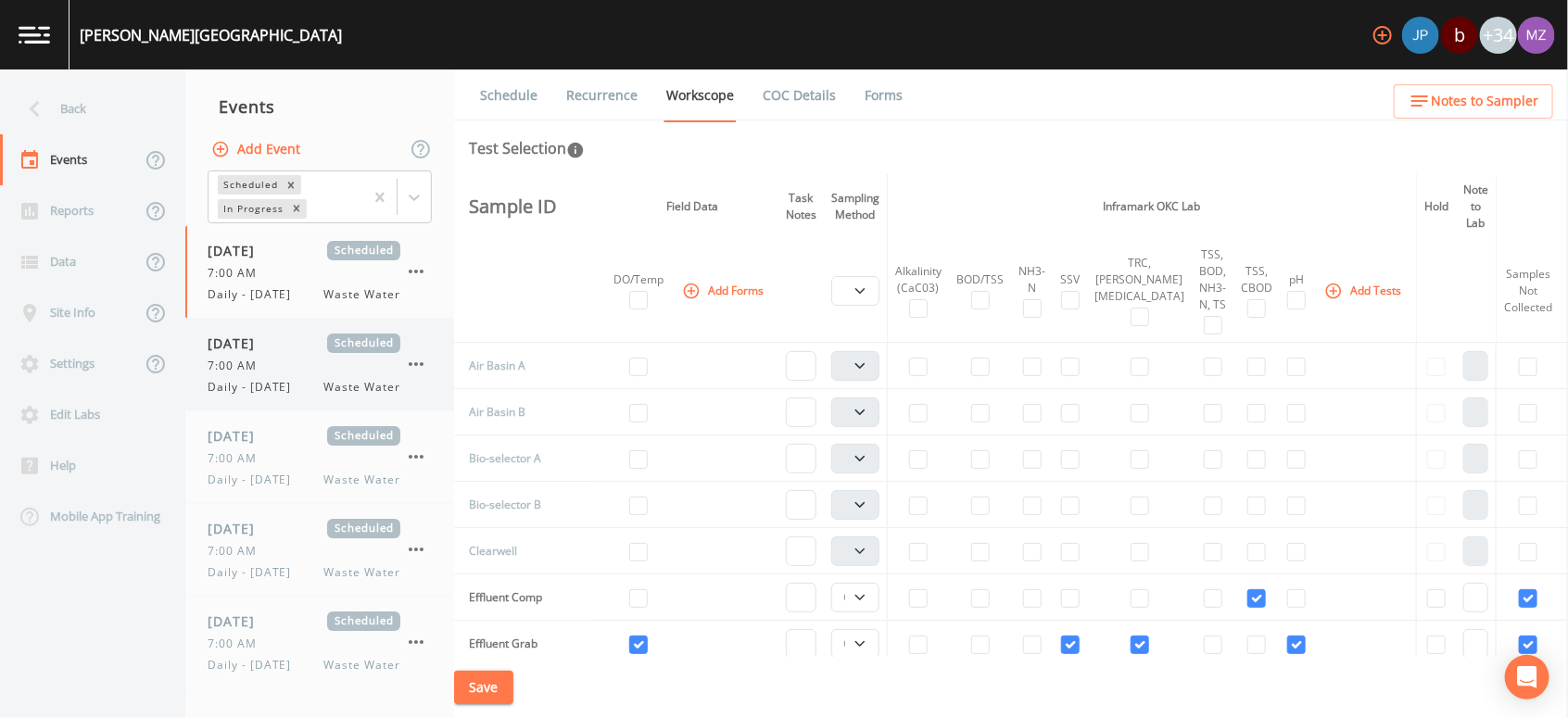 click on "7:00 AM" at bounding box center [237, 366] 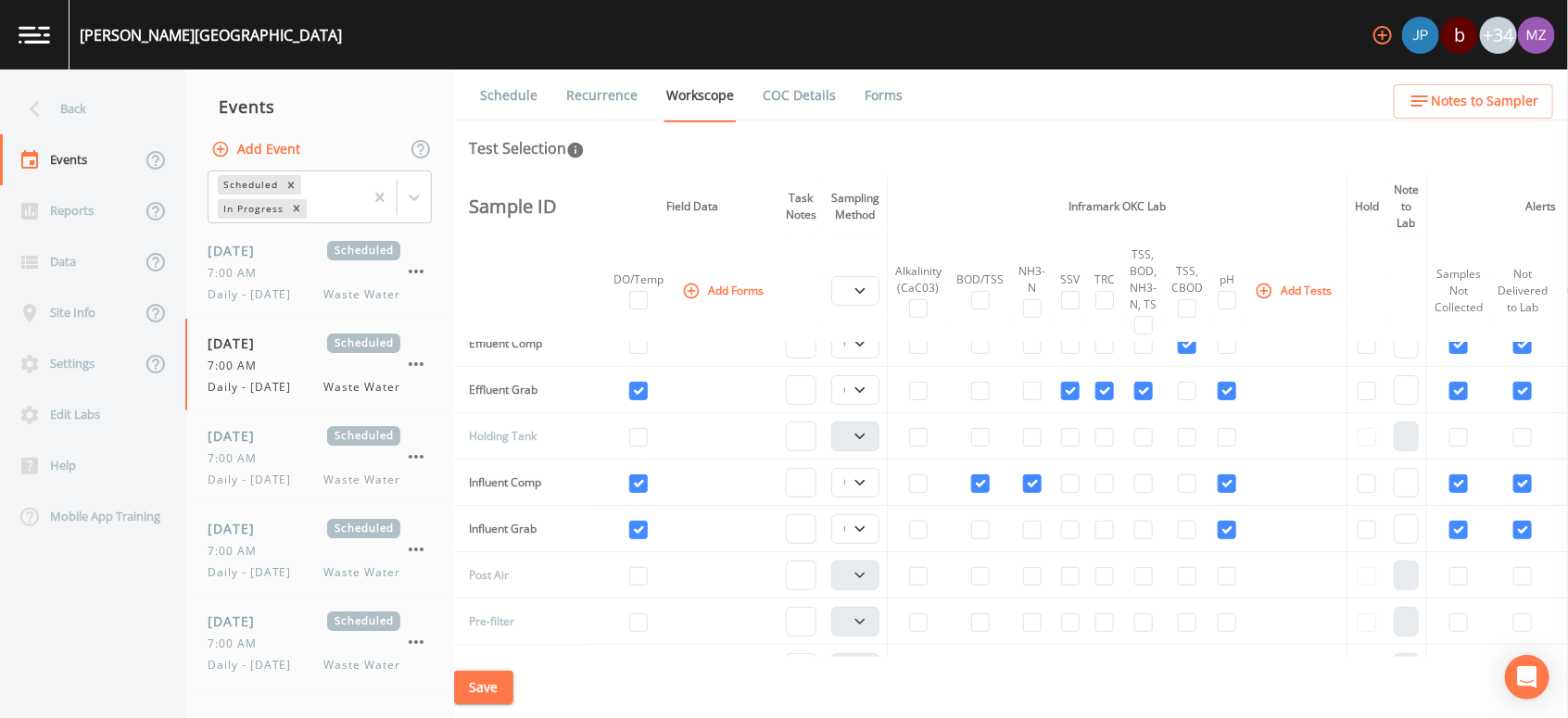 scroll, scrollTop: 223, scrollLeft: 0, axis: vertical 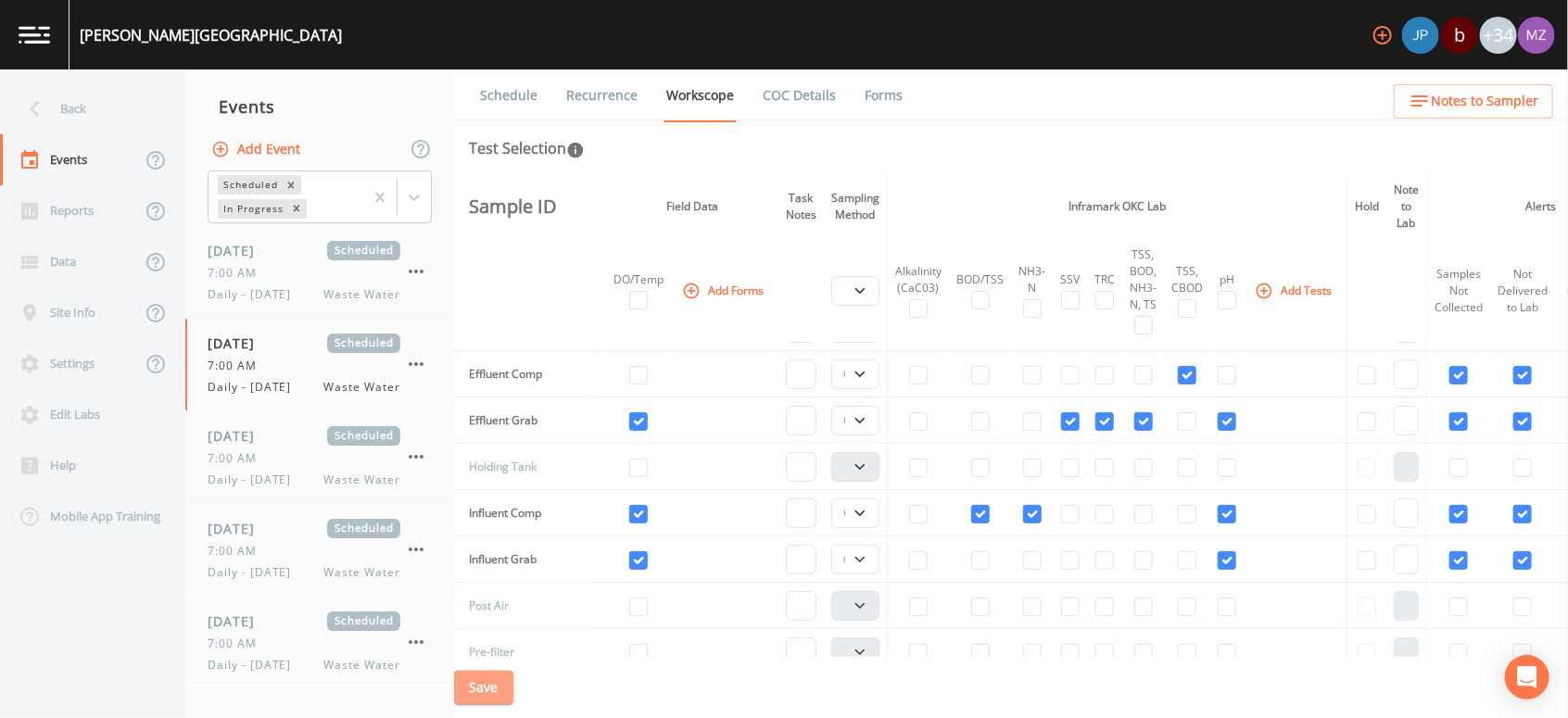 click on "Save" at bounding box center [484, 687] 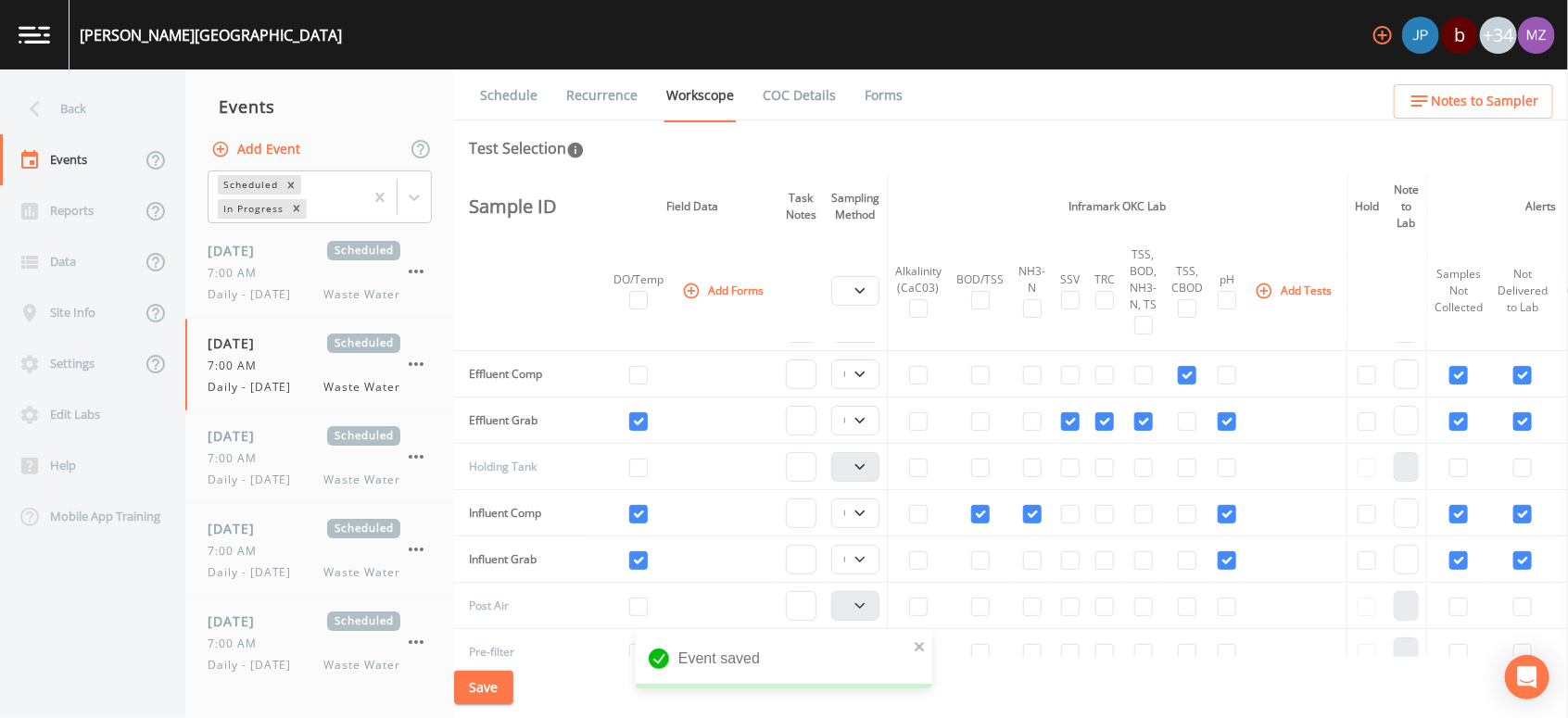 drag, startPoint x: 1456, startPoint y: 704, endPoint x: 1436, endPoint y: 675, distance: 35.22783 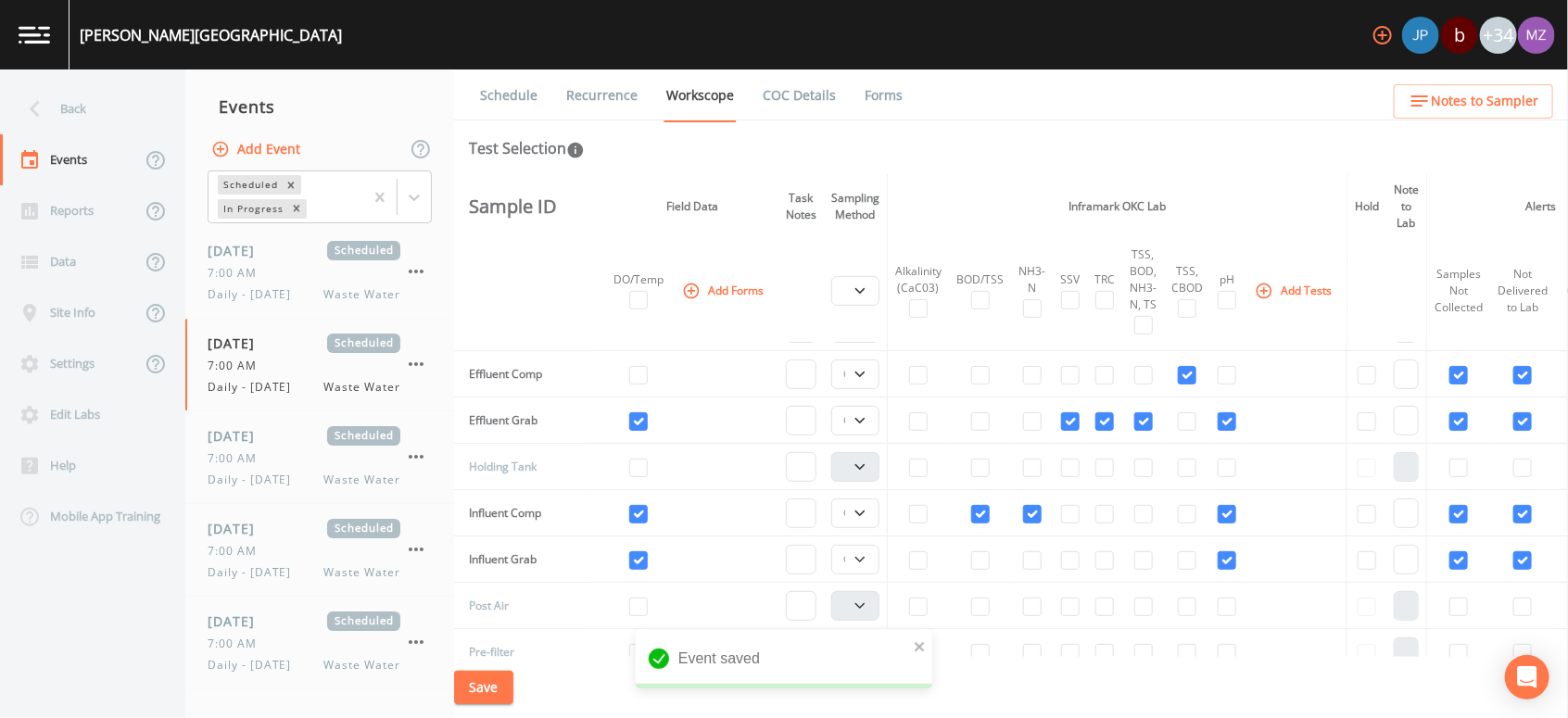 click on "Save" at bounding box center [1011, 687] 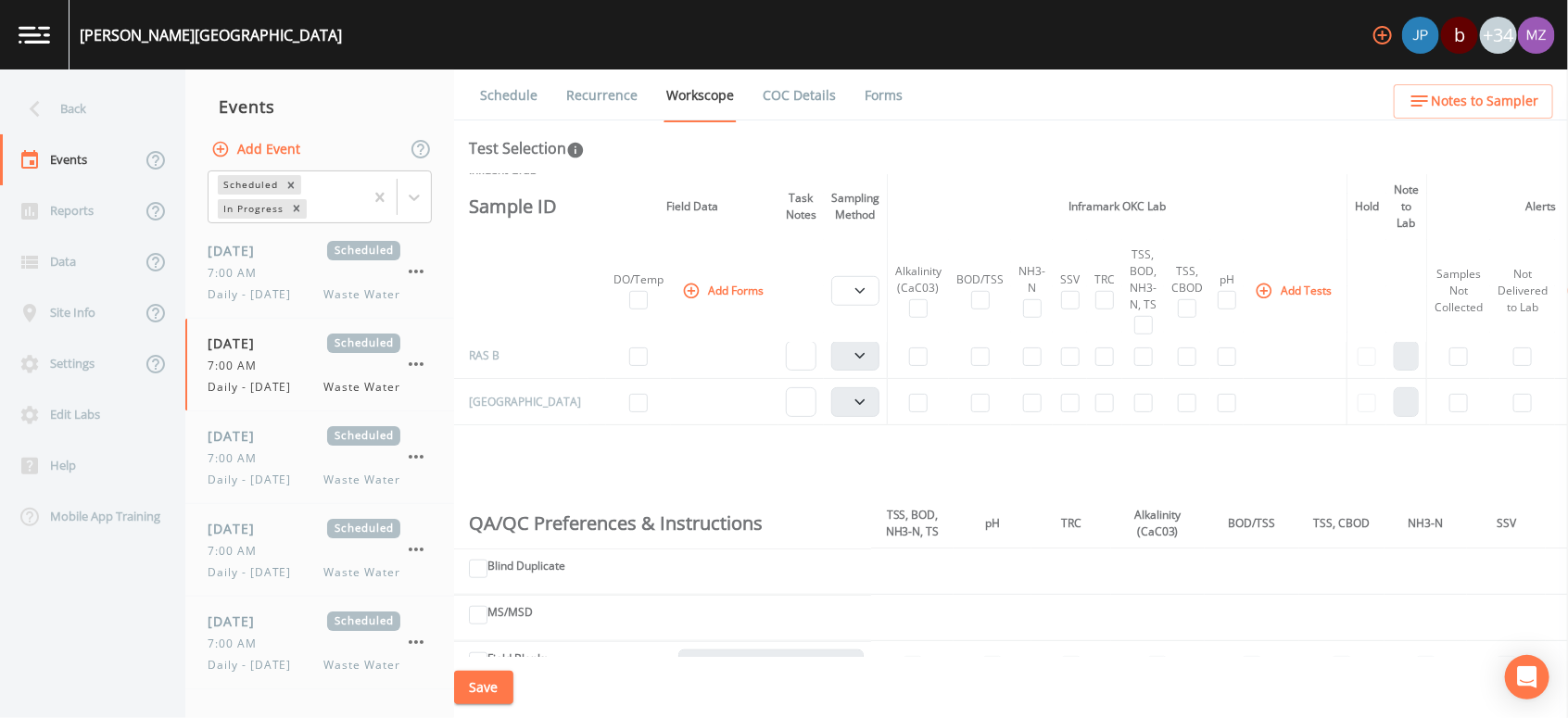 scroll, scrollTop: 983, scrollLeft: 0, axis: vertical 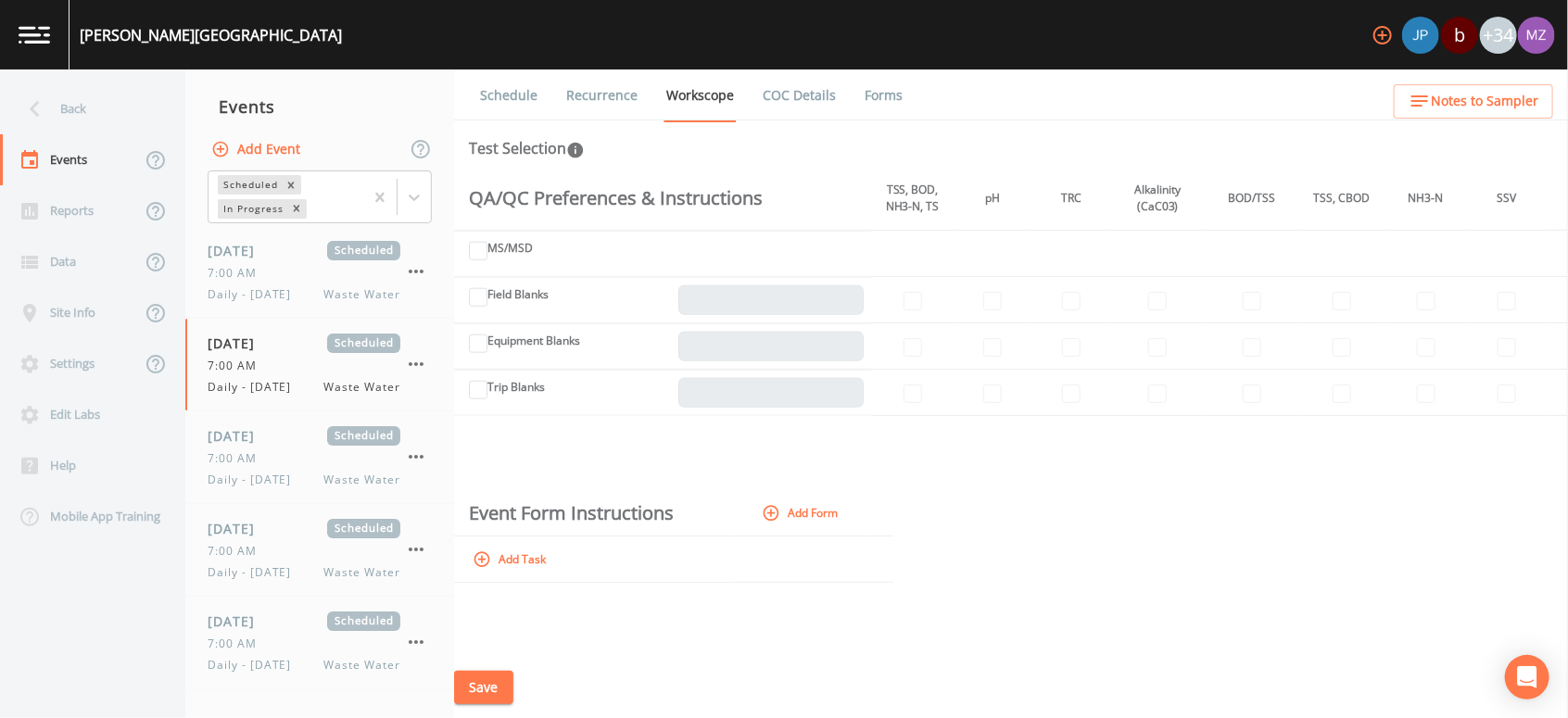 drag, startPoint x: 1448, startPoint y: 699, endPoint x: 1503, endPoint y: 621, distance: 95.4411 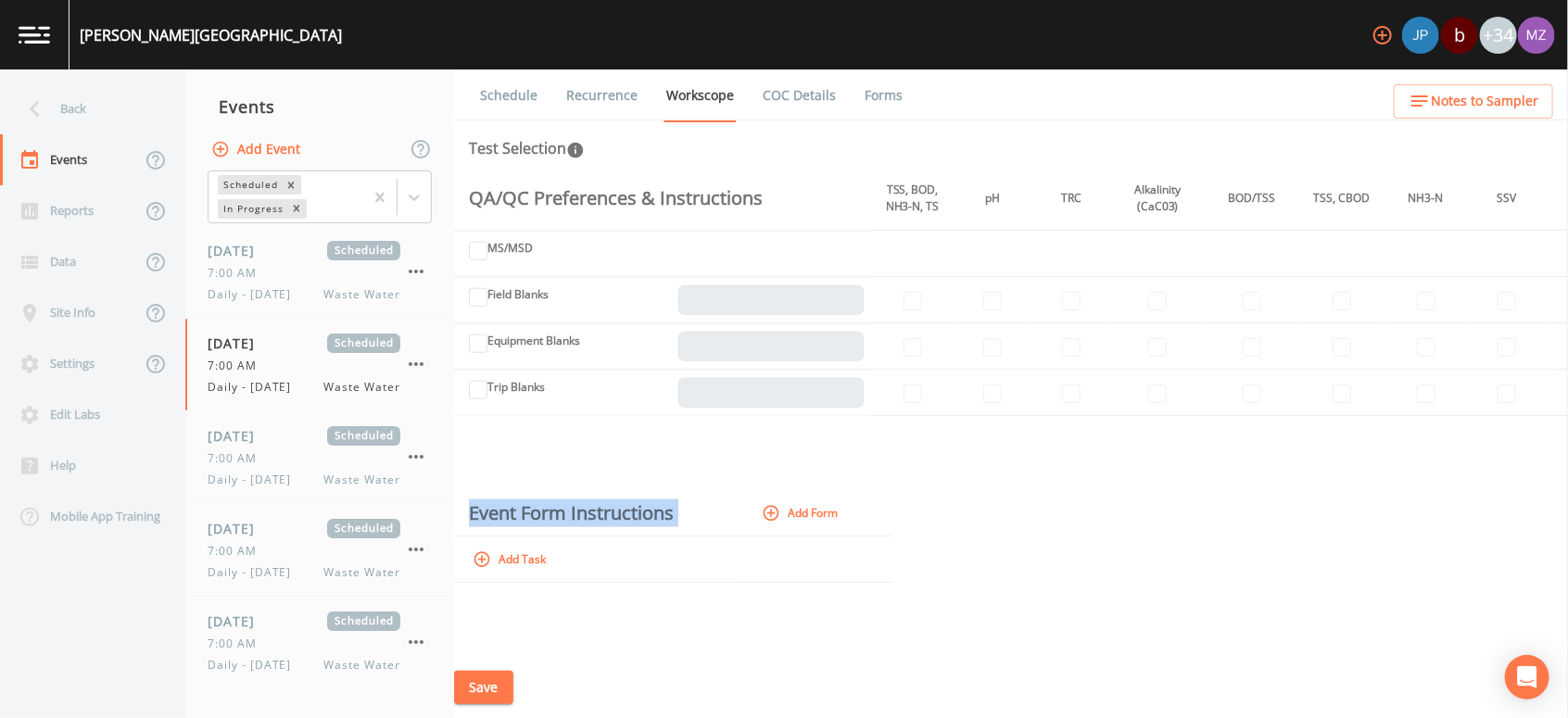 drag, startPoint x: 1567, startPoint y: 531, endPoint x: 1571, endPoint y: 450, distance: 81.0987 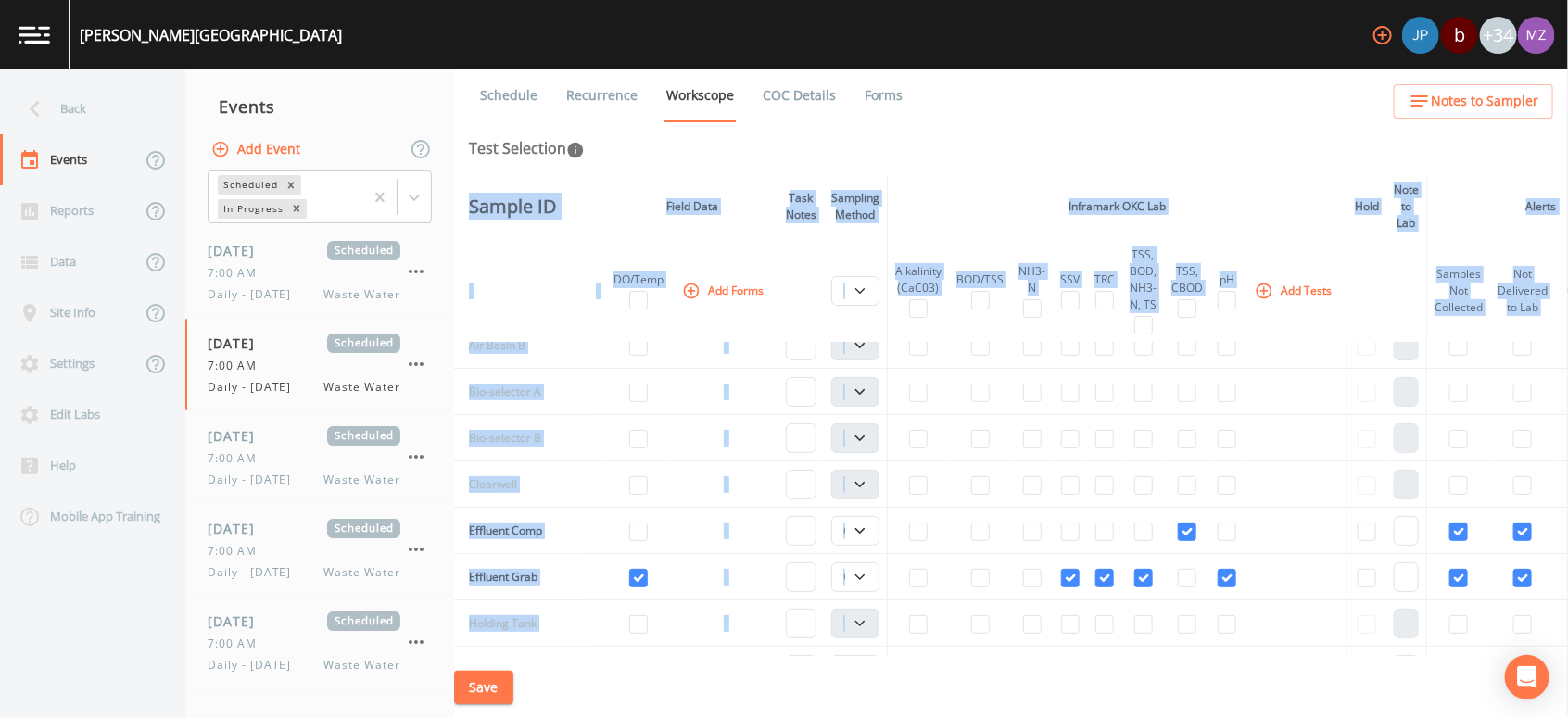 scroll, scrollTop: 0, scrollLeft: 0, axis: both 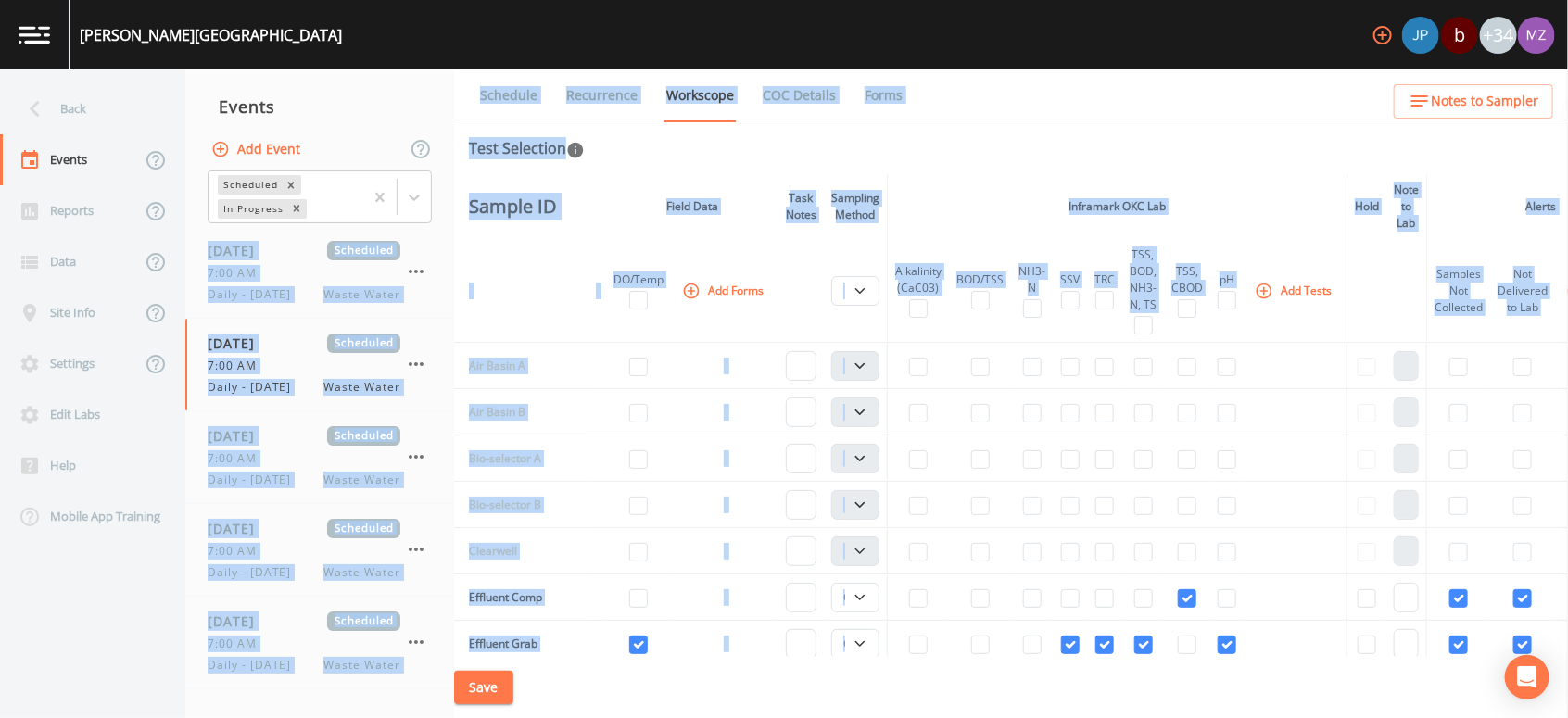 drag, startPoint x: 1527, startPoint y: 636, endPoint x: 439, endPoint y: 209, distance: 1168.7913 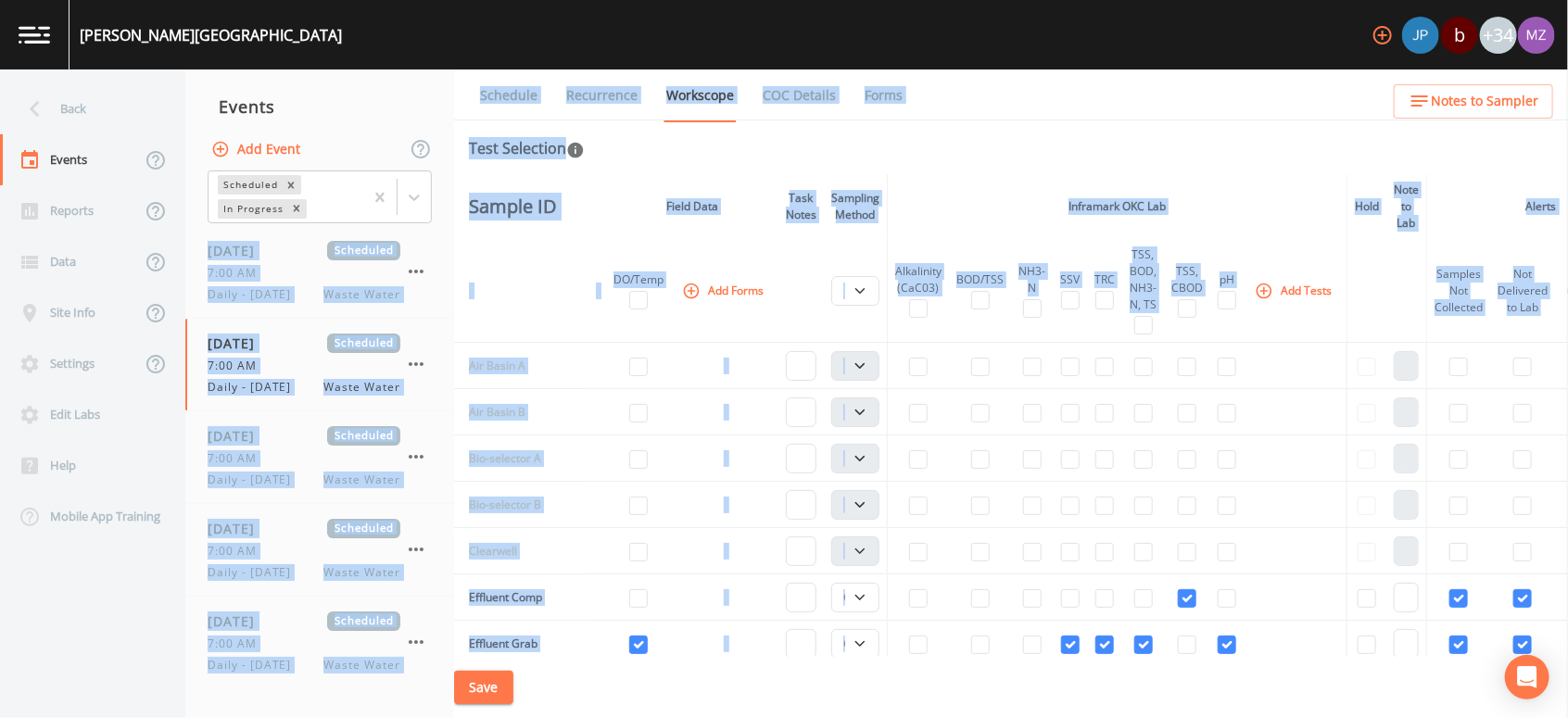 click on "Back Events Reports Data Site Info Settings Edit Labs Help Mobile App Training Events Add Event Scheduled In Progress [DATE] Scheduled 7:00 AM Daily - [DATE] Waste Water [DATE] Scheduled 7:00 AM Daily - [DATE] Waste Water [DATE] Scheduled 7:00 AM Daily - [DATE] Waste Water [DATE] Scheduled 7:00 AM Daily - [DATE] Waste Water [DATE] Scheduled 7:00 AM Daily - [DATE] Waste Water [DATE] Scheduled 7:00 AM Daily - [DATE] Waste Water [DATE] Scheduled 7:00 AM Daily - [DATE] Waste Water [DATE] Scheduled 7:00 AM Daily - [DATE] Waste Water [DATE] Scheduled 7:00 AM Daily - [DATE] Waste Water Schedule Recurrence Workscope COC Details Forms Test Selection Sample ID Field Data Task Notes Sampling Method Inframark OKC Lab Hold Note to Lab Alerts     DO/Temp Add Forms   Composite Grab Alkalinity (CaC03) BOD/TSS NH3-N SSV TRC TSS, BOD, NH3-N, TS TSS, CBOD pH Add Tests Samples Not Collected Not Delivered to Lab Add Alert Air Basin A     Composite Grab Air Basin B     Composite" at bounding box center [784, 394] 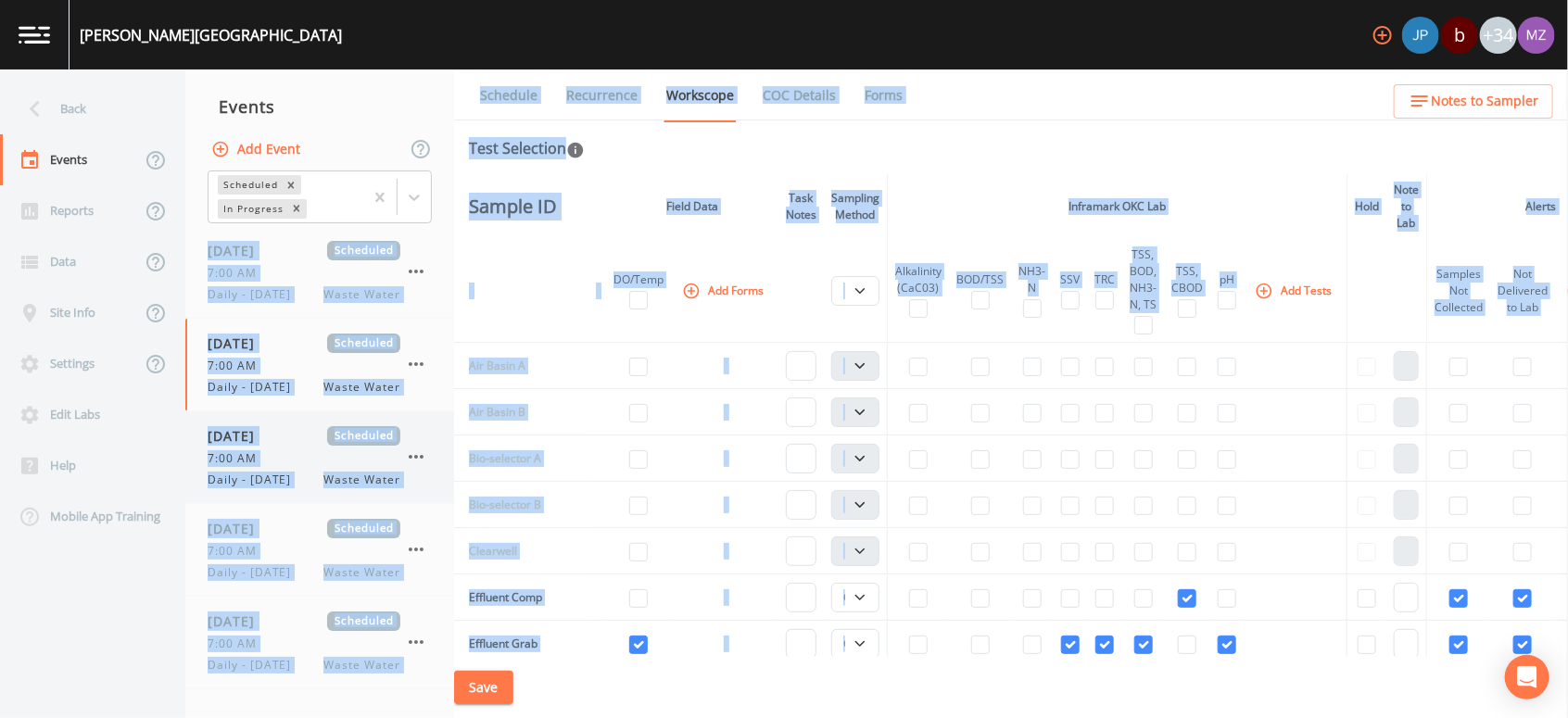 click on "7:00 AM" at bounding box center [237, 459] 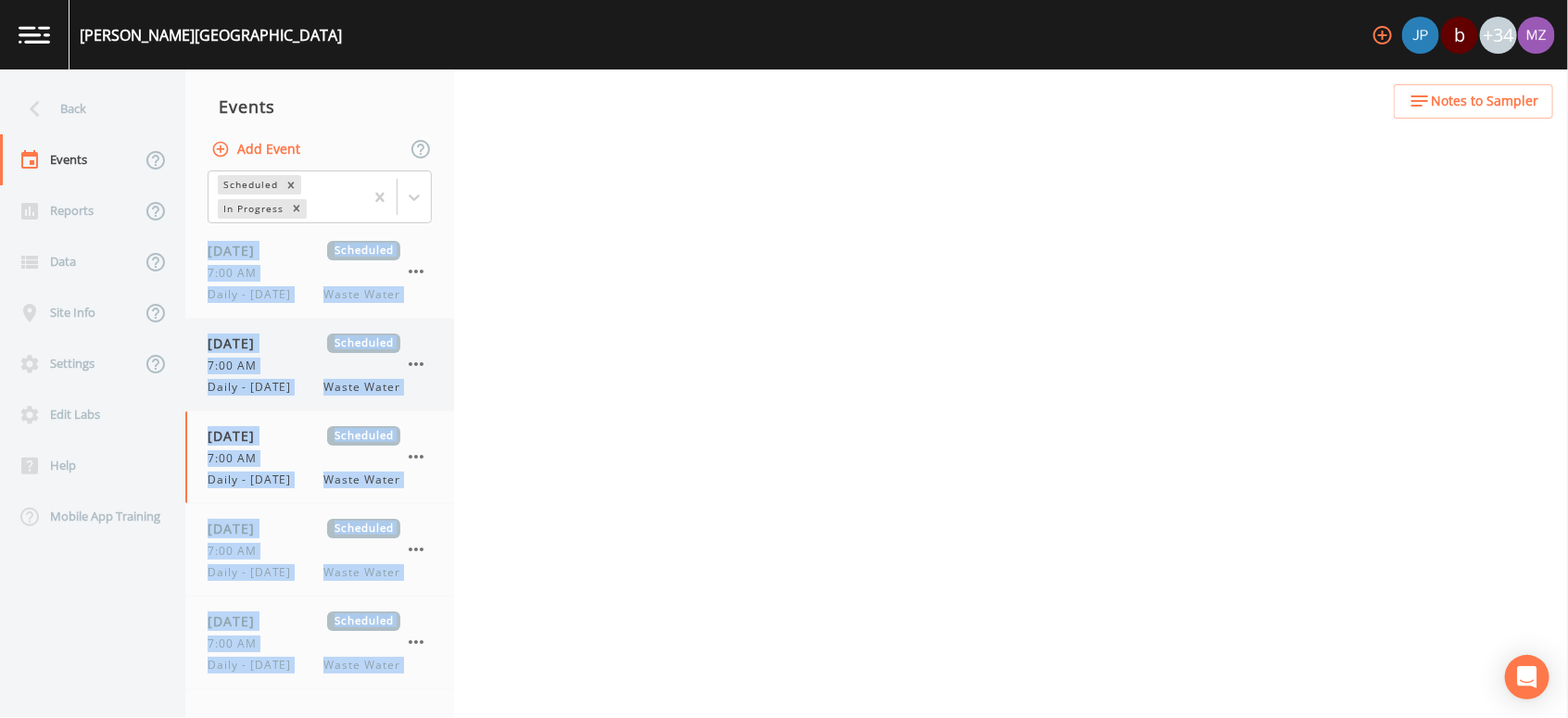 select on "b6a3c313-748b-4795-a028-792ad310bd60" 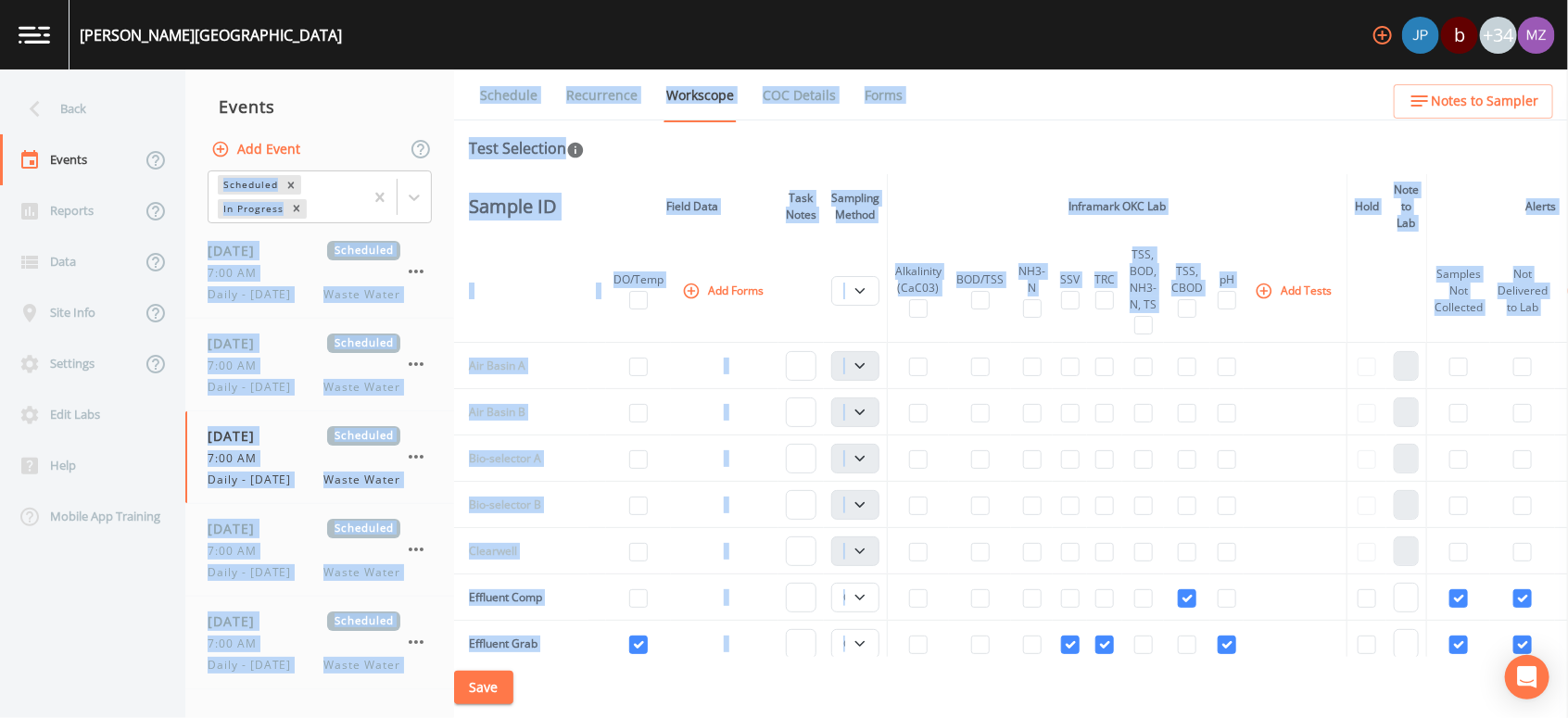 drag, startPoint x: 308, startPoint y: 120, endPoint x: 1572, endPoint y: 758, distance: 1415.888 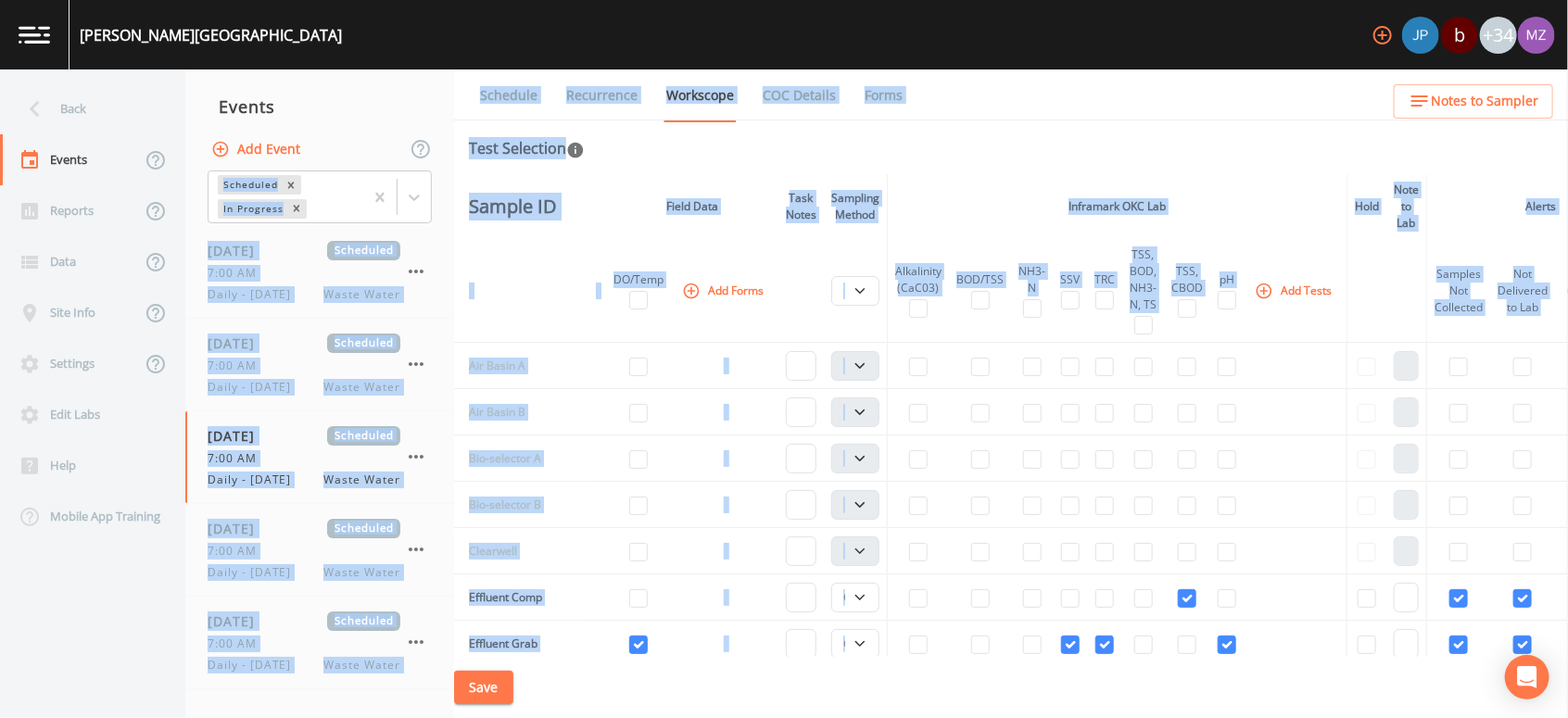 click on "[PERSON_NAME][GEOGRAPHIC_DATA]  b +34 Back Events Reports Data Site Info Settings Edit Labs Help Mobile App Training Events Add Event Scheduled In Progress [DATE] Scheduled 7:00 AM Daily - [DATE] Waste Water [DATE] Scheduled 7:00 AM Daily - [DATE] Waste Water [DATE] Scheduled 7:00 AM Daily - [DATE] Waste Water [DATE] Scheduled 7:00 AM Daily - [DATE] Waste Water [DATE] Scheduled 7:00 AM Daily - [DATE] Waste Water [DATE] Scheduled 7:00 AM Daily - [DATE] Waste Water [DATE] Scheduled 7:00 AM Daily - [DATE] Waste Water [DATE] Scheduled 7:00 AM Daily - [DATE] Waste Water [DATE] Scheduled 7:00 AM Daily - [DATE] Waste Water Schedule Recurrence Workscope COC Details Forms Test Selection Sample ID Field Data Task Notes Sampling Method Inframark OKC Lab Hold Note to Lab Alerts     DO/Temp Add Forms   Composite Grab Alkalinity (CaC03) BOD/TSS NH3-N SSV TRC TSS, BOD, NH3-N, TS TSS, CBOD pH Add Tests Samples Not Collected Not Delivered to Lab Add Alert Air Basin A     Composite" at bounding box center [784, 359] 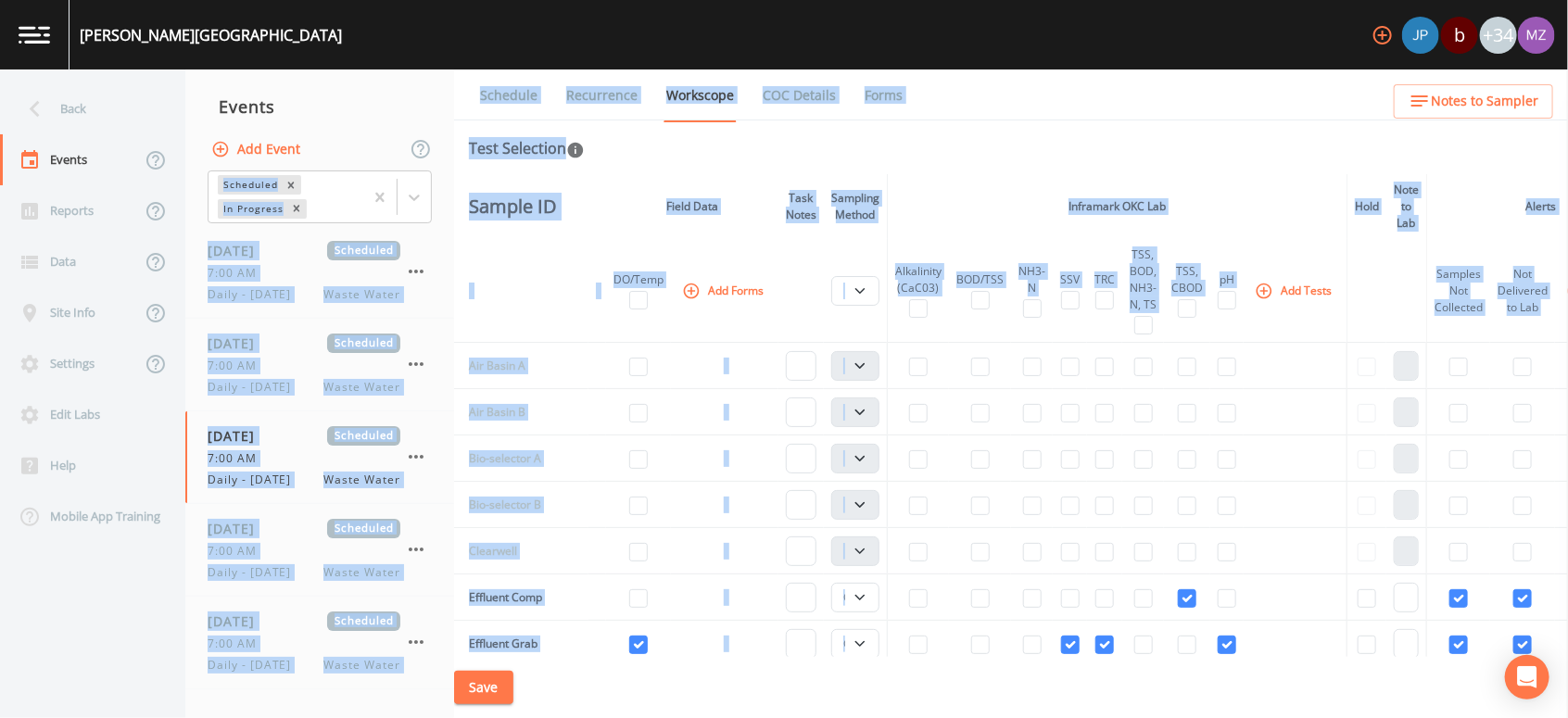 scroll, scrollTop: 0, scrollLeft: 66, axis: horizontal 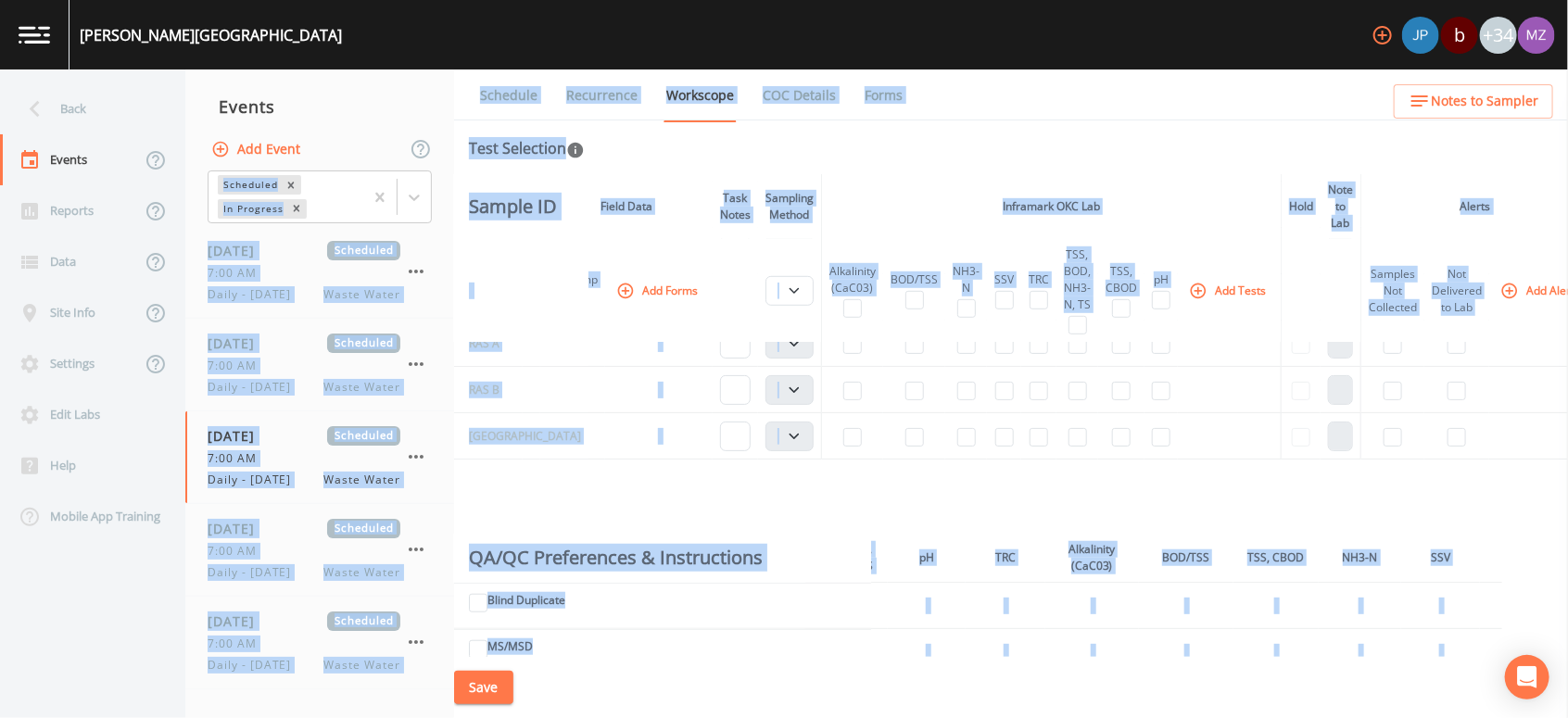 click at bounding box center (1301, 436) 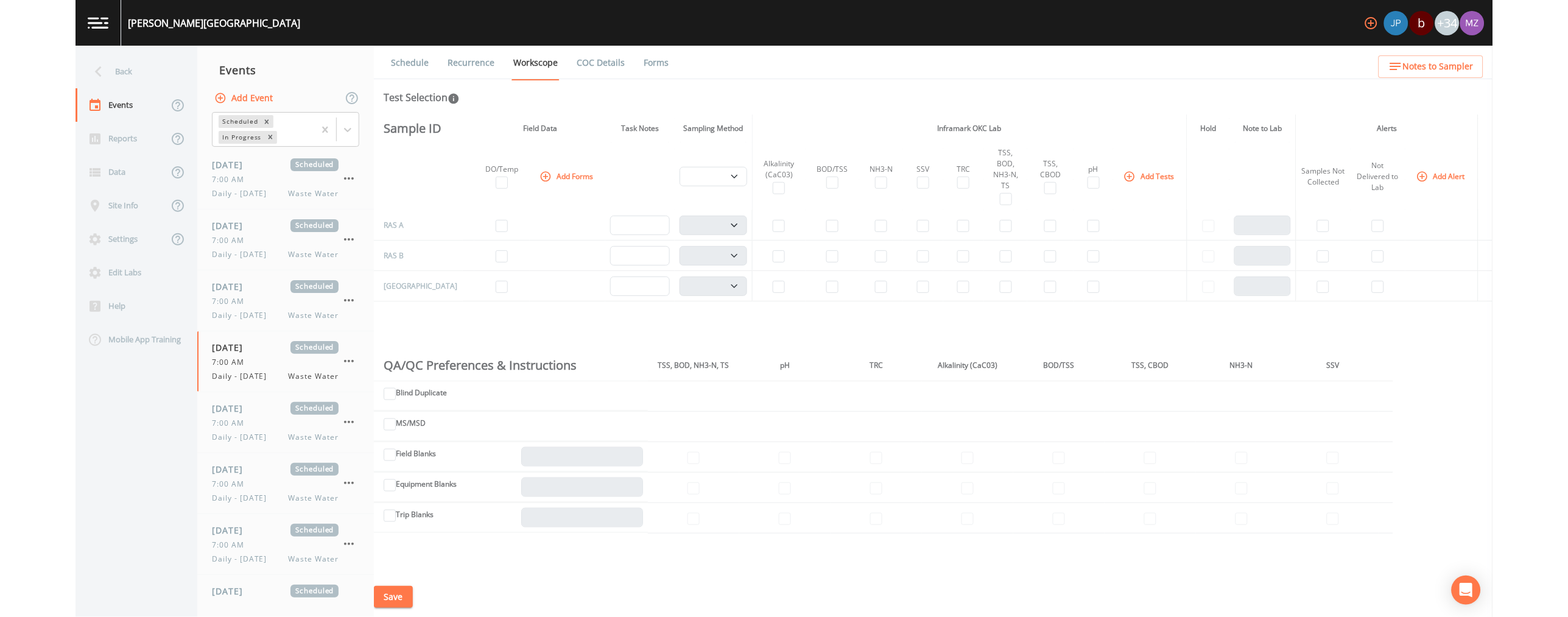 scroll, scrollTop: 344, scrollLeft: 0, axis: vertical 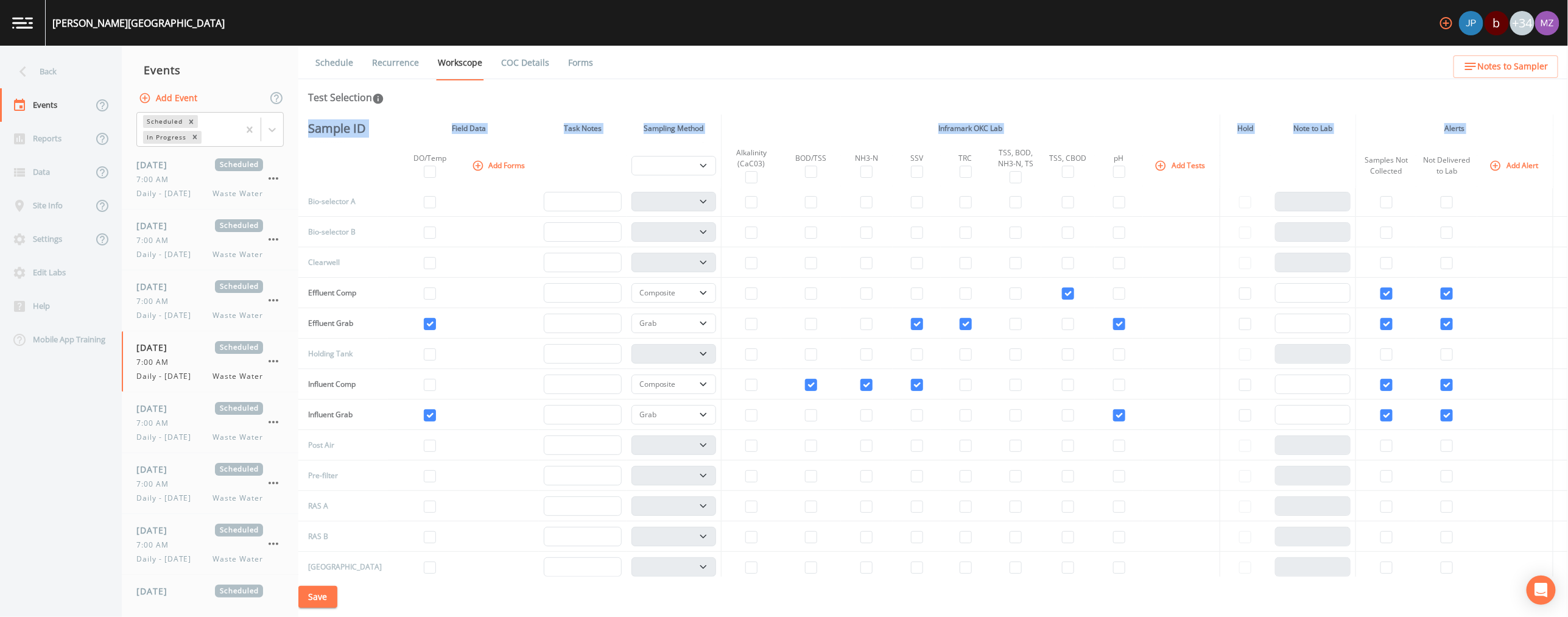 drag, startPoint x: 304, startPoint y: 163, endPoint x: 305, endPoint y: 137, distance: 26.019224 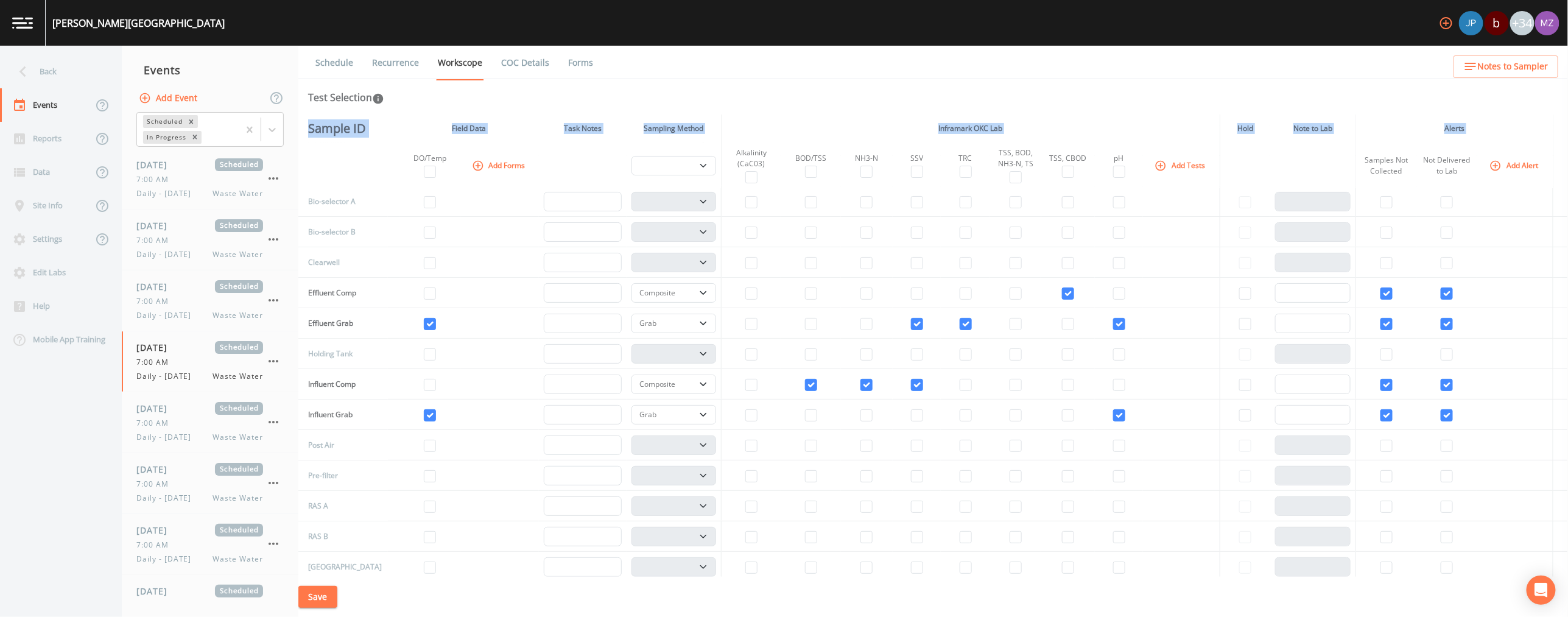 drag, startPoint x: 305, startPoint y: 137, endPoint x: 301, endPoint y: 110, distance: 27.29469 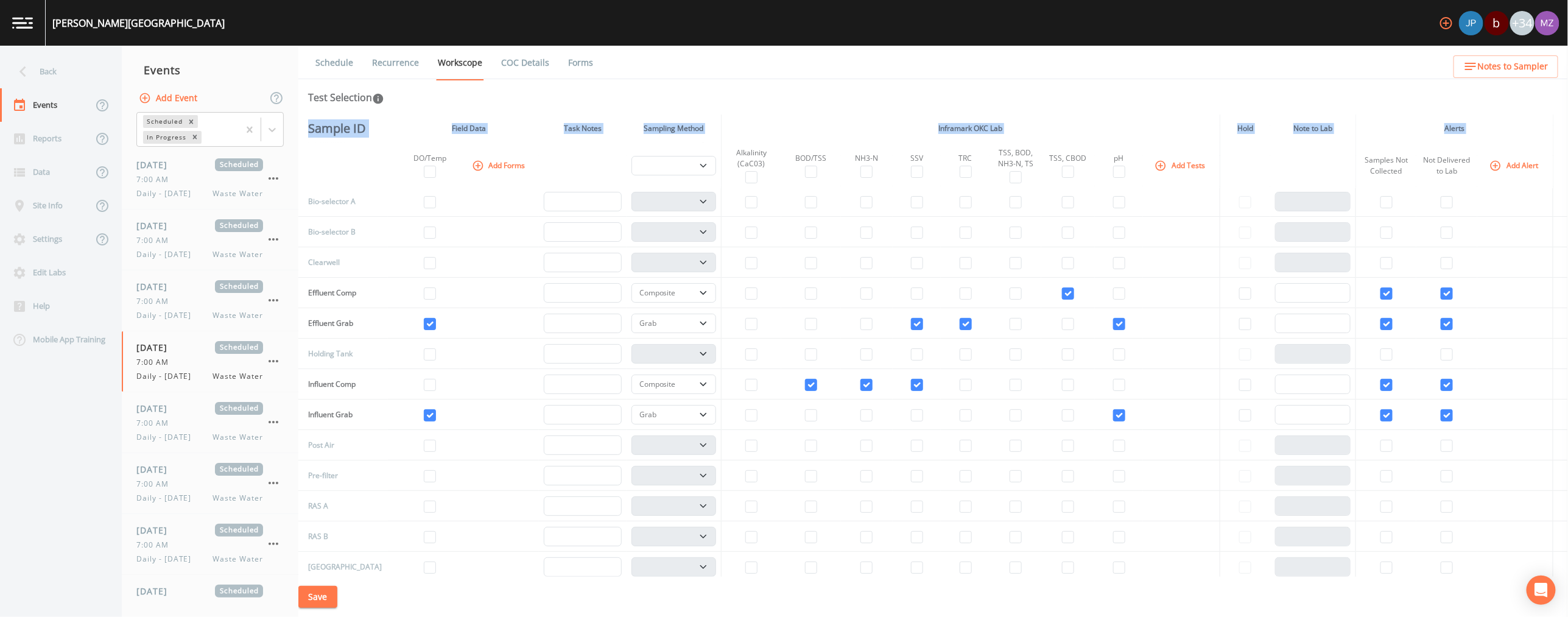 click on "Back Events Reports Data Site Info Settings Edit Labs Help Mobile App Training Events Add Event Scheduled In Progress [DATE] Scheduled 7:00 AM Daily - [DATE] Waste Water [DATE] Scheduled 7:00 AM Daily - [DATE] Waste Water [DATE] Scheduled 7:00 AM Daily - [DATE] Waste Water [DATE] Scheduled 7:00 AM Daily - [DATE] Waste Water [DATE] Scheduled 7:00 AM Daily - [DATE] Waste Water [DATE] Scheduled 7:00 AM Daily - [DATE] Waste Water [DATE] Scheduled 7:00 AM Daily - [DATE] Waste Water [DATE] Scheduled 7:00 AM Daily - [DATE] Waste Water [DATE] Scheduled 7:00 AM Daily - [DATE] Waste Water [DATE] Scheduled 7:00 AM Daily - [DATE] Waste Water Schedule Recurrence Workscope COC Details Forms Test Selection Sample ID Field Data Task Notes Sampling Method Inframark OKC Lab Hold Note to Lab Alerts     DO/Temp Add Forms   Composite Grab Alkalinity (CaC03) BOD/TSS NH3-N SSV TRC TSS, BOD, NH3-N, TS TSS, CBOD pH Add Tests Samples Not Collected Not Delivered to Lab Add Alert" at bounding box center (784, 331) 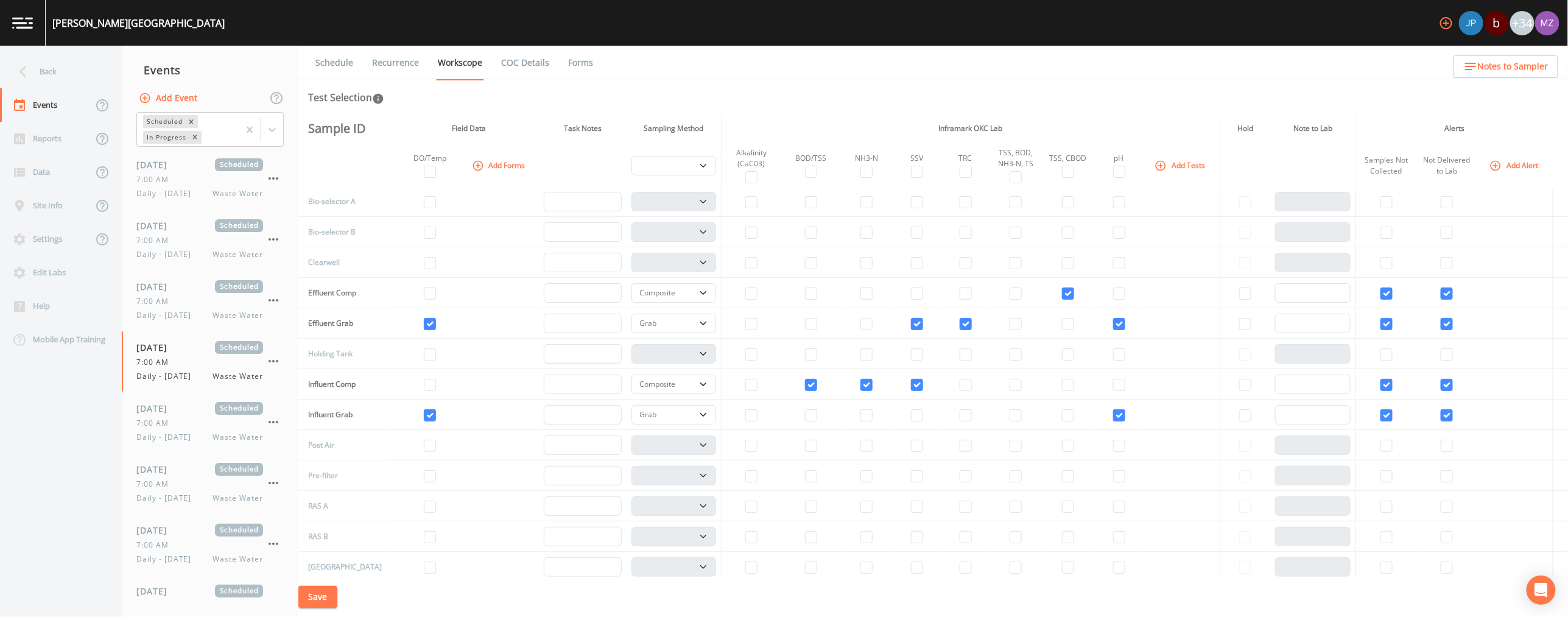 click on "Scheduled In Progress" at bounding box center [210, 130] 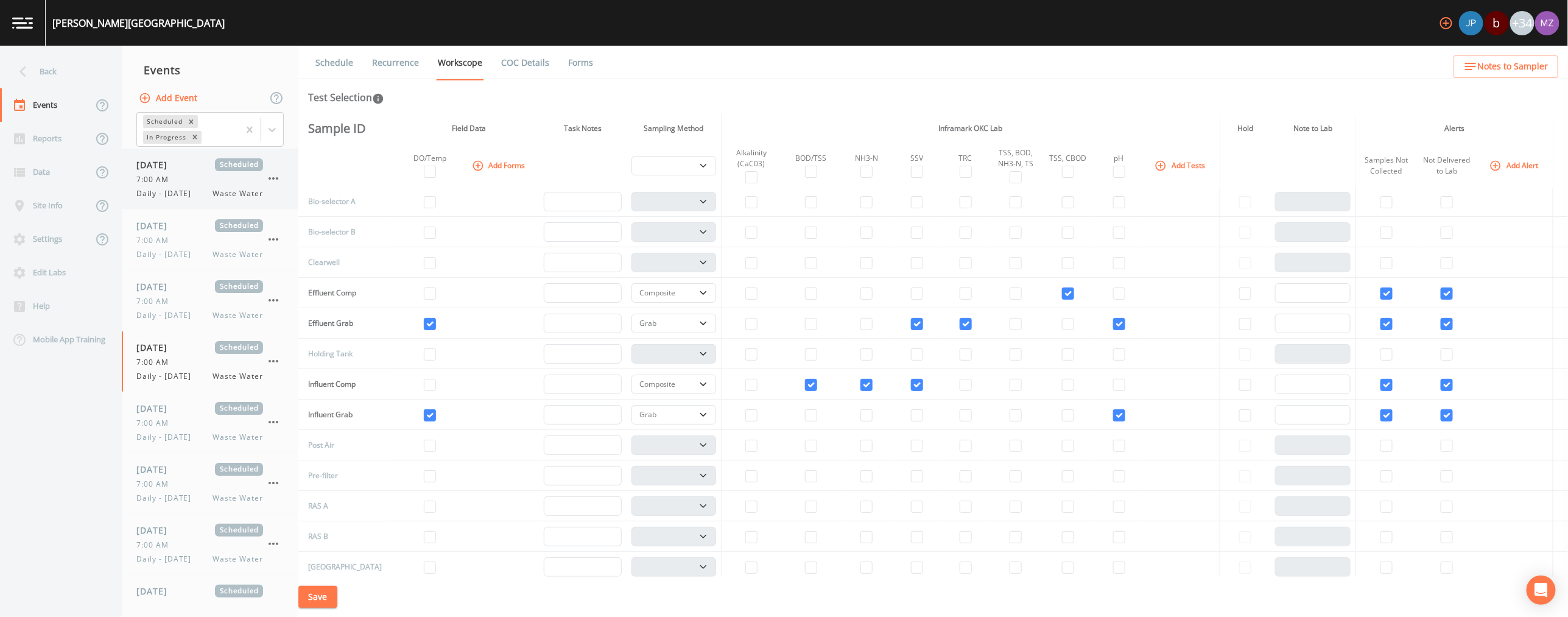 click on "Daily - [DATE]" at bounding box center (167, 194) 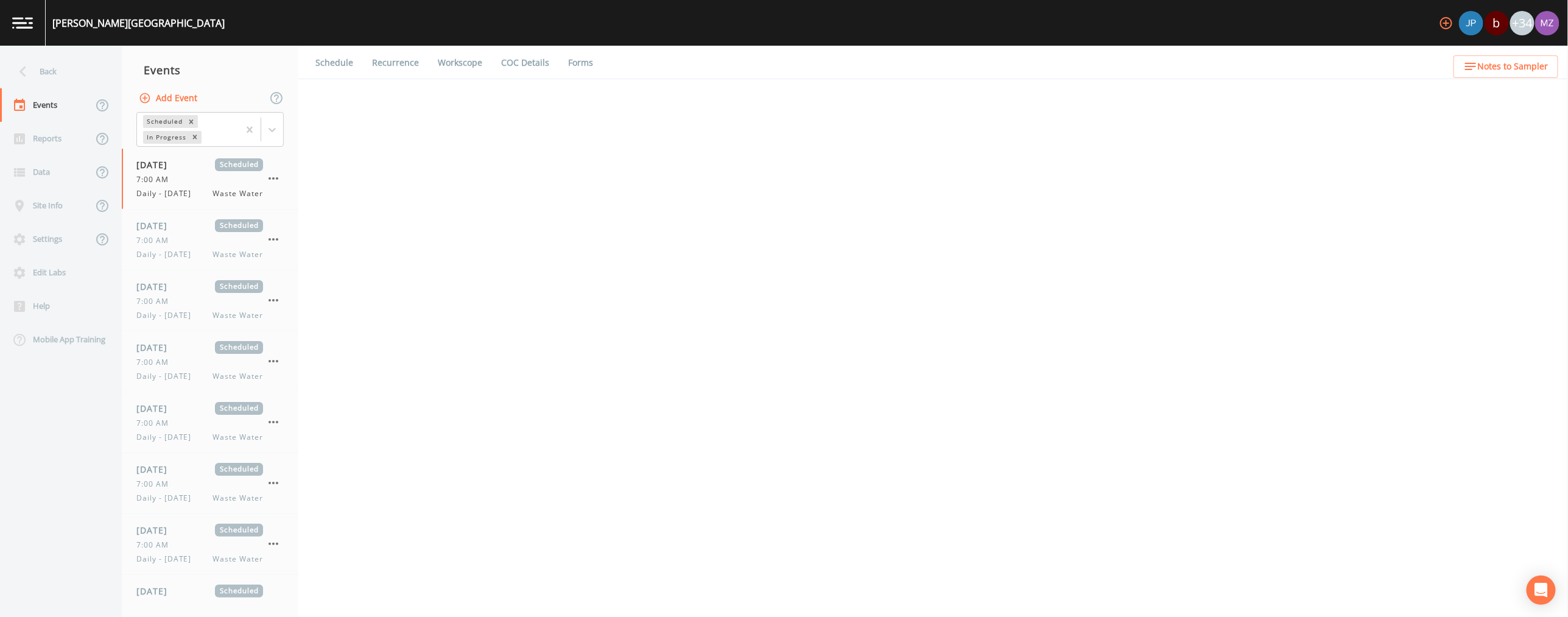 select on "b6a3c313-748b-4795-a028-792ad310bd60" 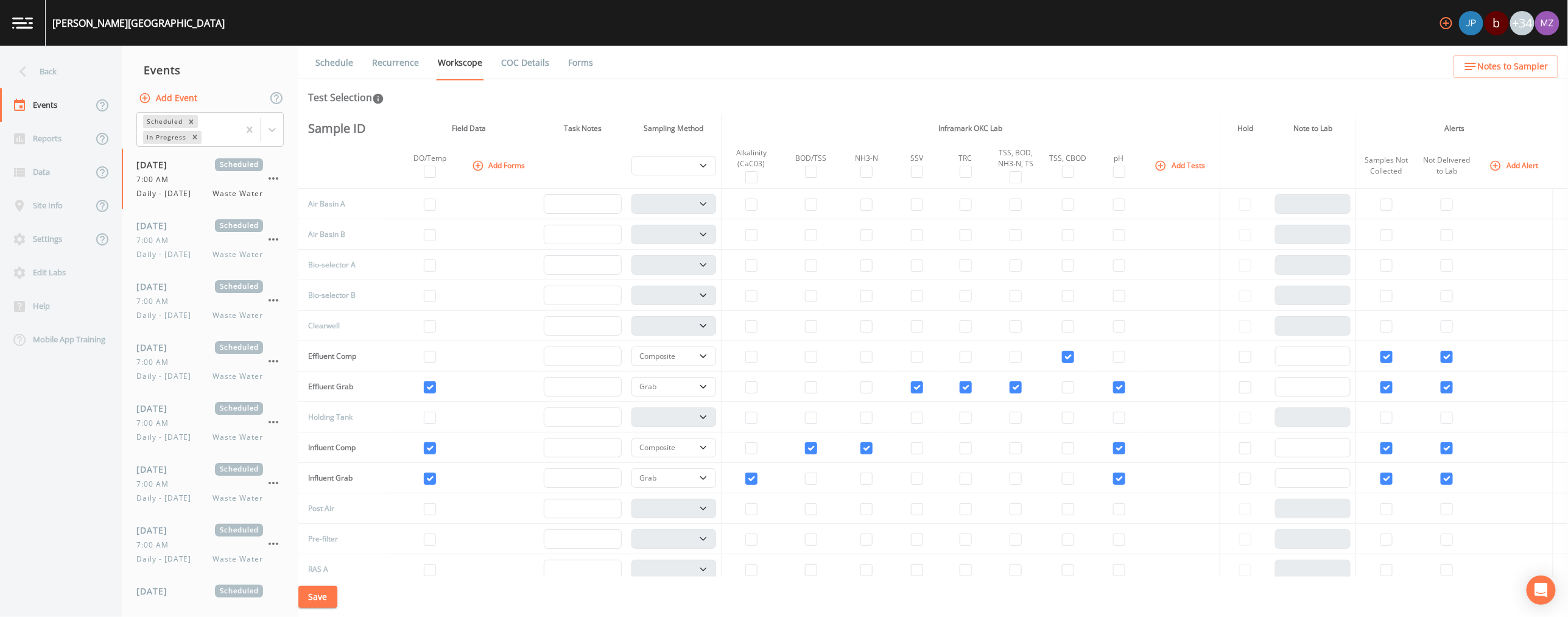 click on "Scheduled In Progress" at bounding box center (210, 130) 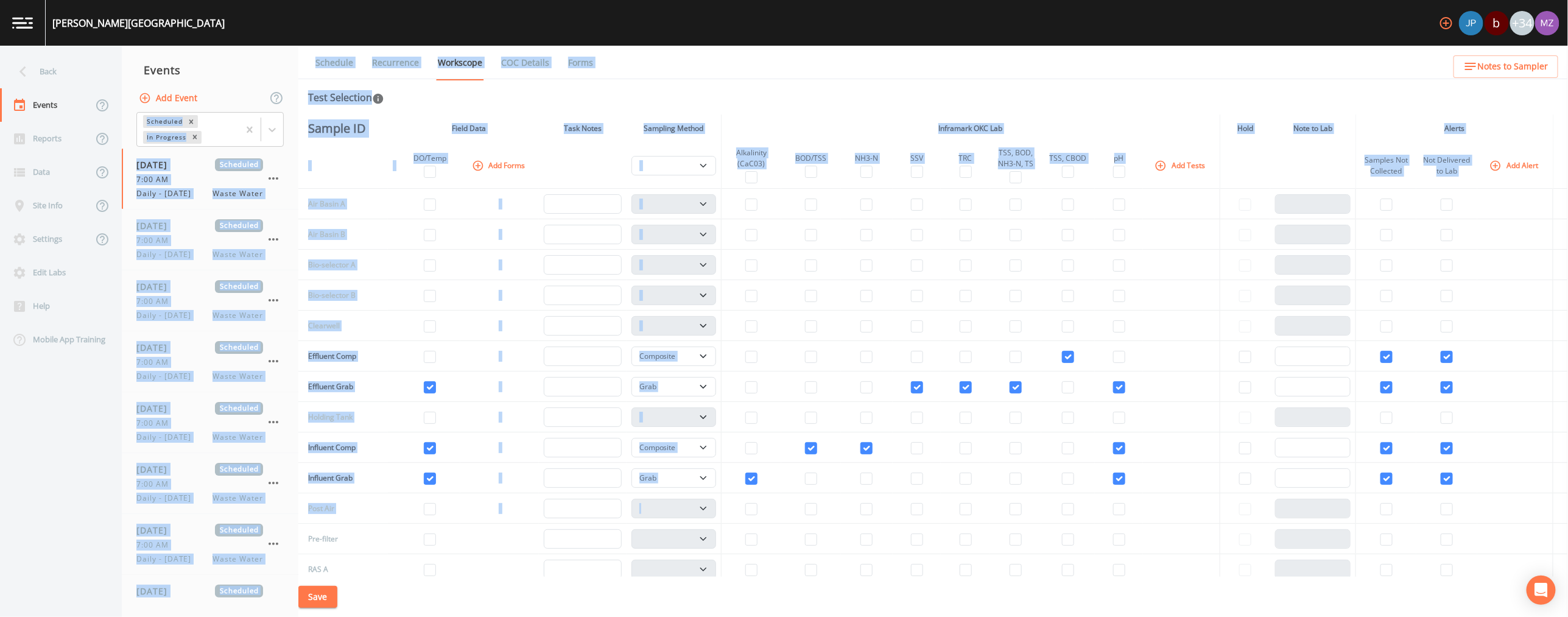 drag, startPoint x: 216, startPoint y: 75, endPoint x: 1556, endPoint y: 501, distance: 1406.0853 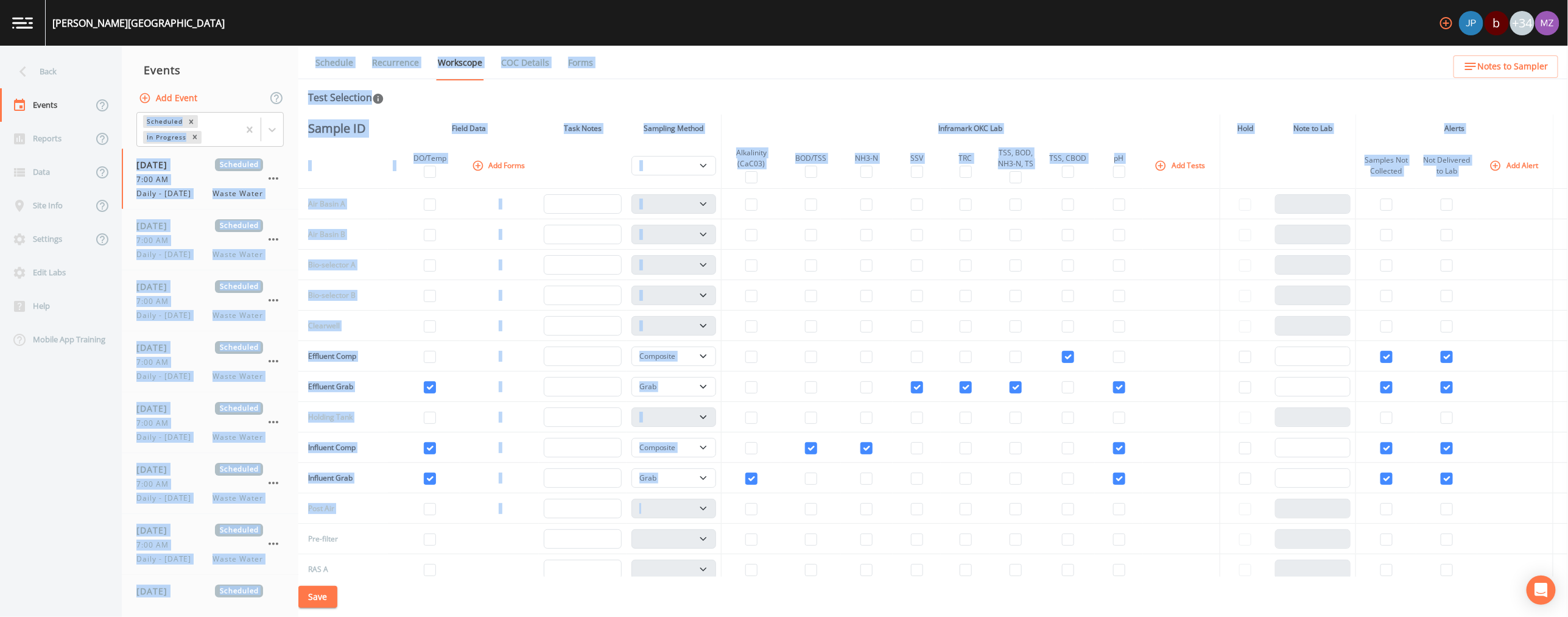 click on "Back Events Reports Data Site Info Settings Edit Labs Help Mobile App Training Events Add Event Scheduled In Progress [DATE] Scheduled 7:00 AM Daily - [DATE] Waste Water [DATE] Scheduled 7:00 AM Daily - [DATE] Waste Water [DATE] Scheduled 7:00 AM Daily - [DATE] Waste Water [DATE] Scheduled 7:00 AM Daily - [DATE] Waste Water [DATE] Scheduled 7:00 AM Daily - [DATE] Waste Water [DATE] Scheduled 7:00 AM Daily - [DATE] Waste Water [DATE] Scheduled 7:00 AM Daily - [DATE] Waste Water [DATE] Scheduled 7:00 AM Daily - [DATE] Waste Water [DATE] Scheduled 7:00 AM Daily - [DATE] Waste Water [DATE] Scheduled 7:00 AM Daily - [DATE] Waste Water Schedule Recurrence Workscope COC Details Forms Test Selection Sample ID Field Data Task Notes Sampling Method Inframark OKC Lab Hold Note to Lab Alerts     DO/Temp Add Forms   Composite Grab Alkalinity (CaC03) BOD/TSS NH3-N SSV TRC TSS, BOD, NH3-N, TS TSS, CBOD pH Add Tests Samples Not Collected Not Delivered to Lab Add Alert" at bounding box center [784, 331] 